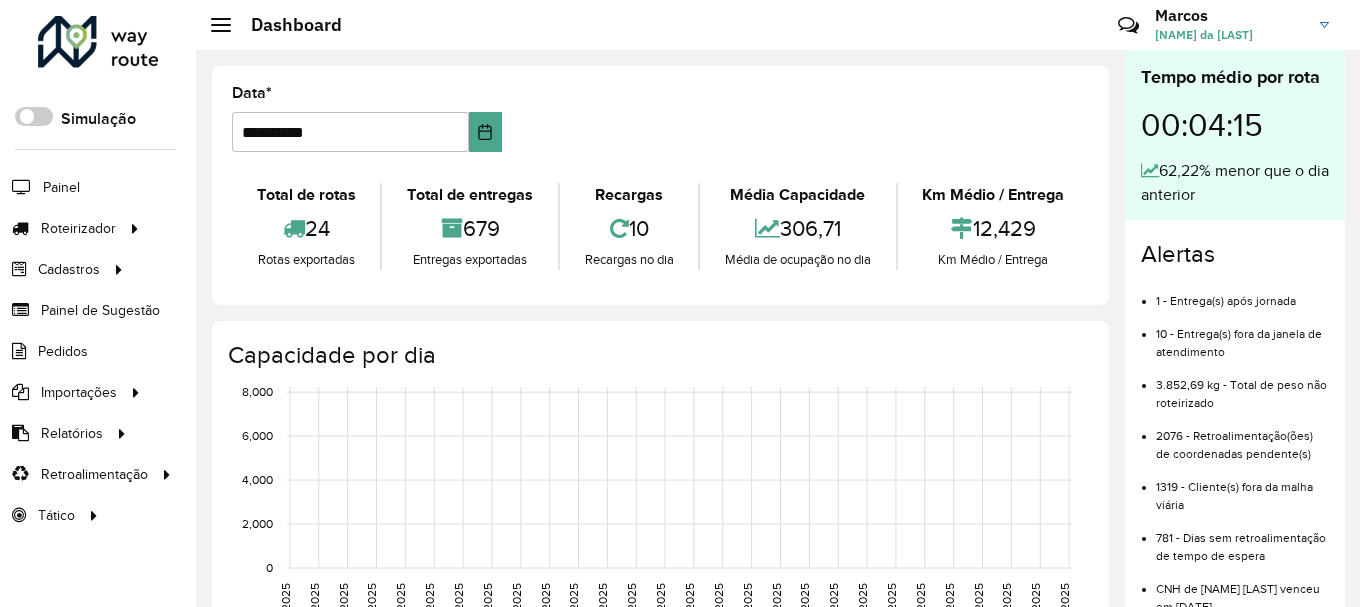 scroll, scrollTop: 0, scrollLeft: 0, axis: both 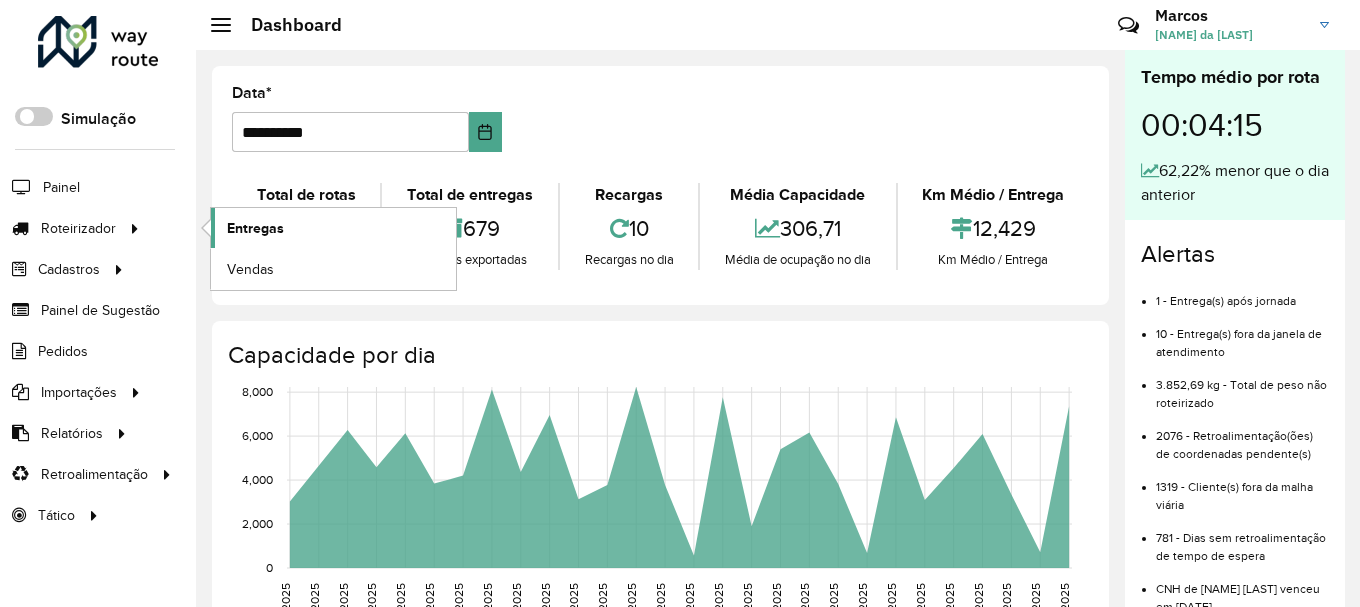 click on "Entregas" 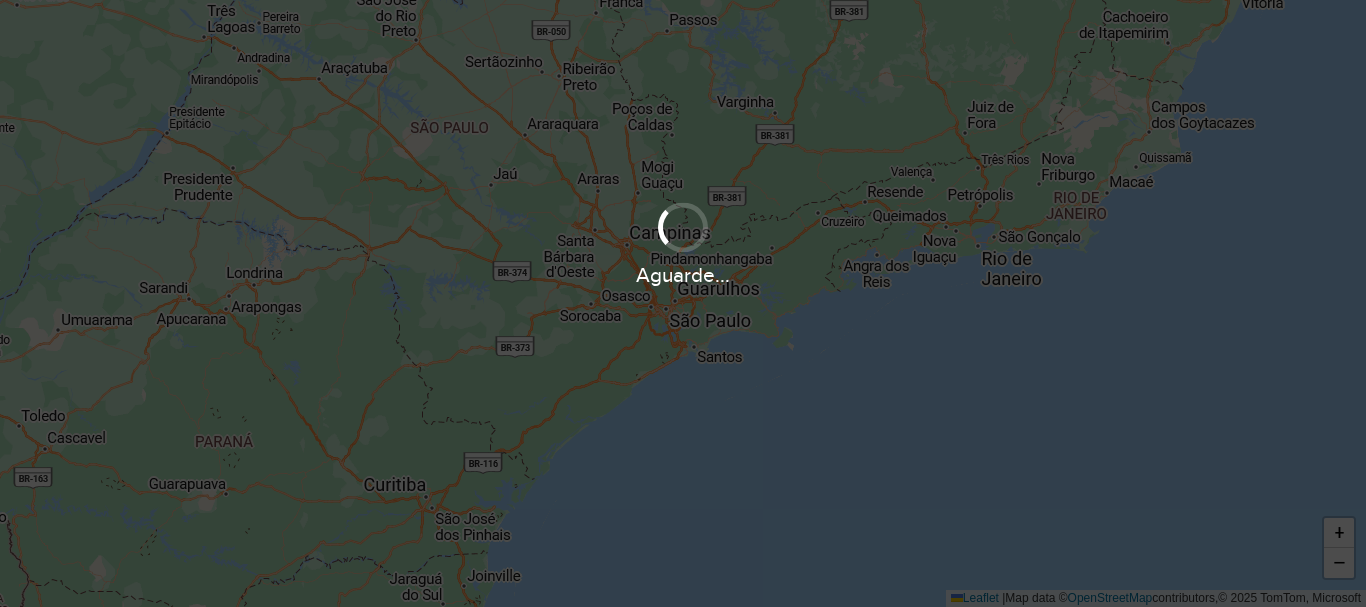 scroll, scrollTop: 0, scrollLeft: 0, axis: both 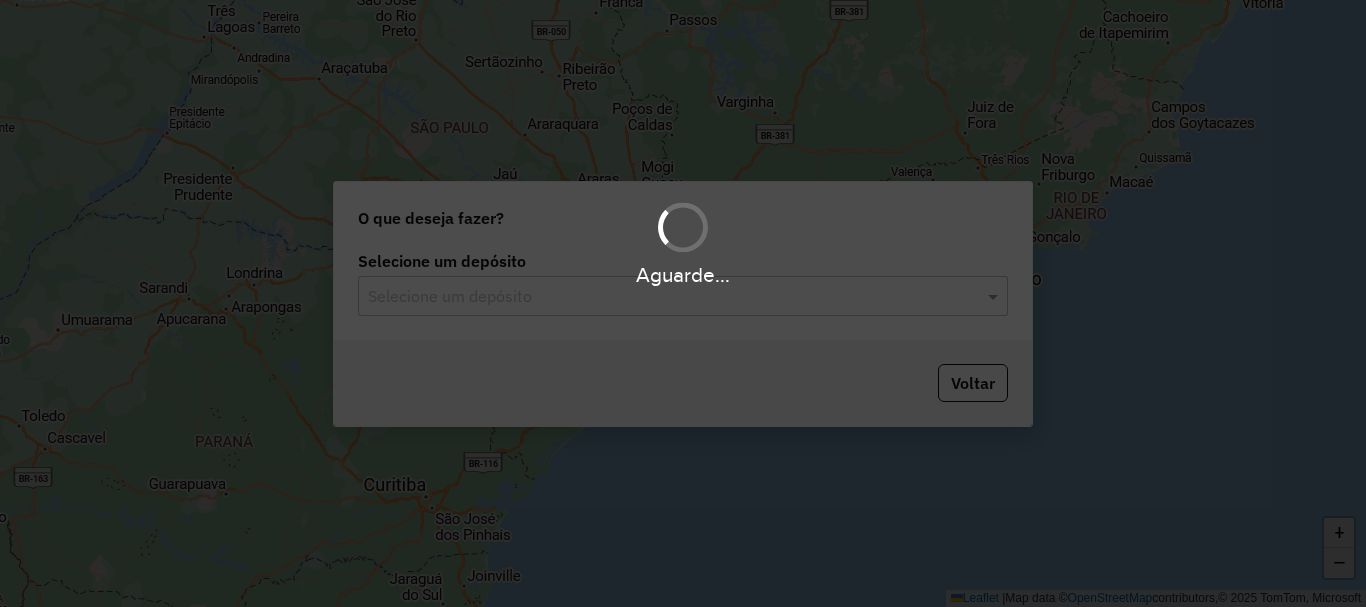 click on "Aguarde..." at bounding box center (683, 303) 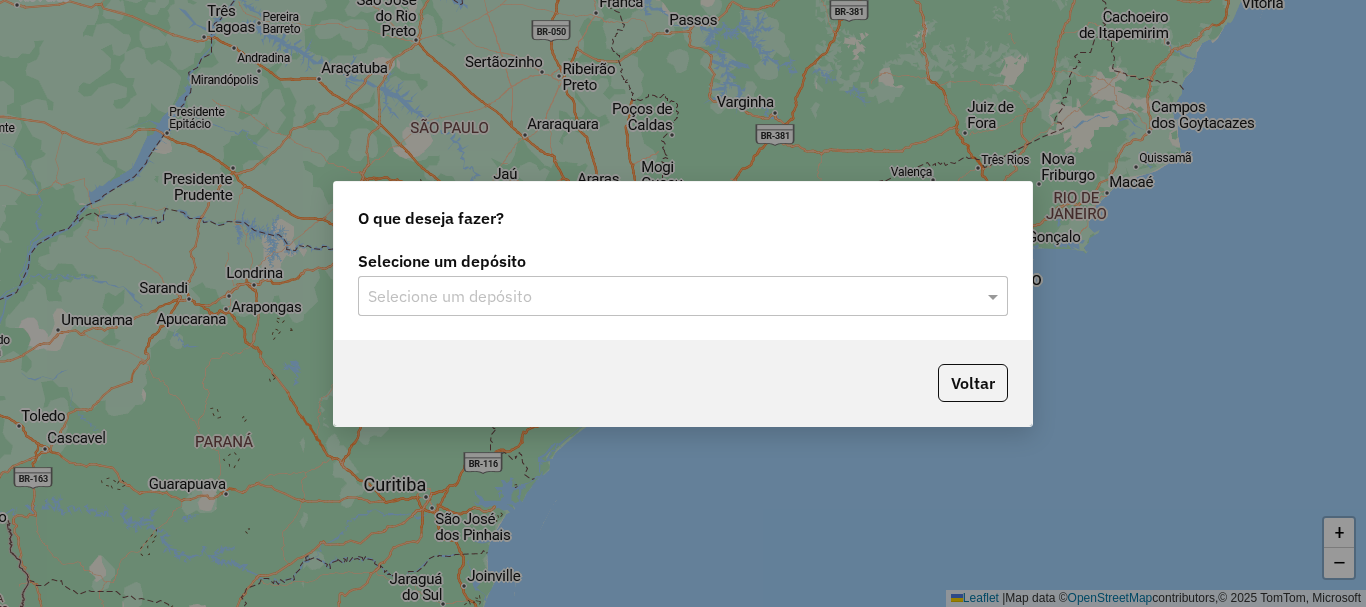 click 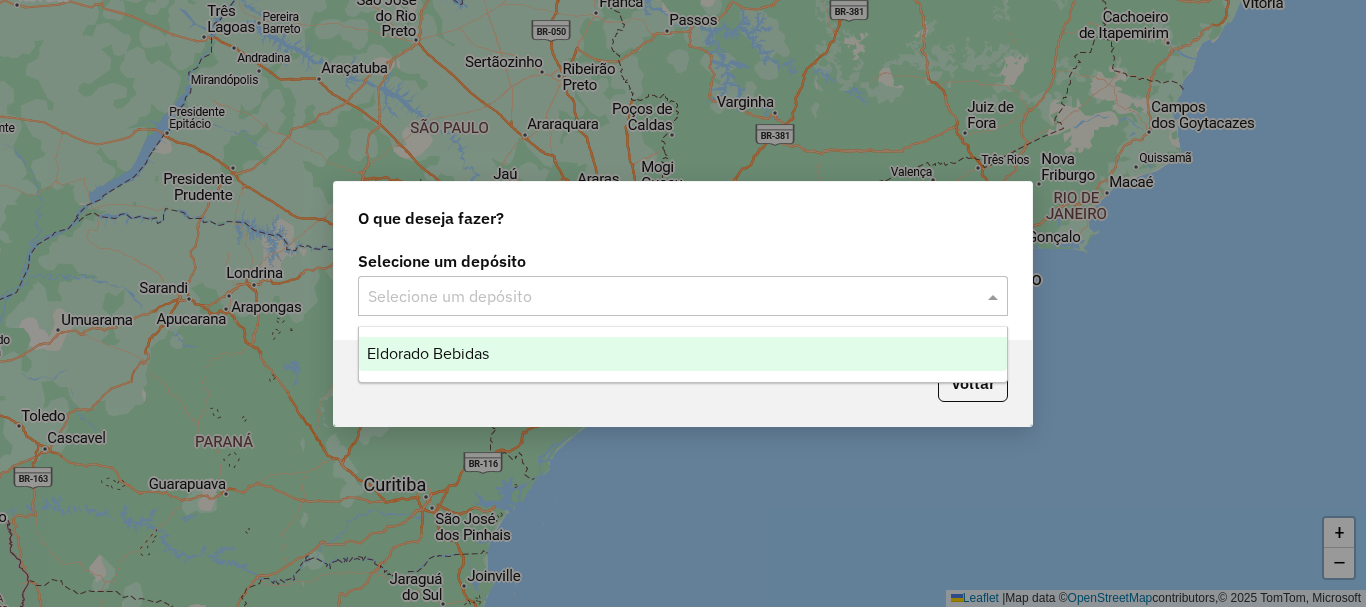 click on "Eldorado Bebidas" at bounding box center (683, 354) 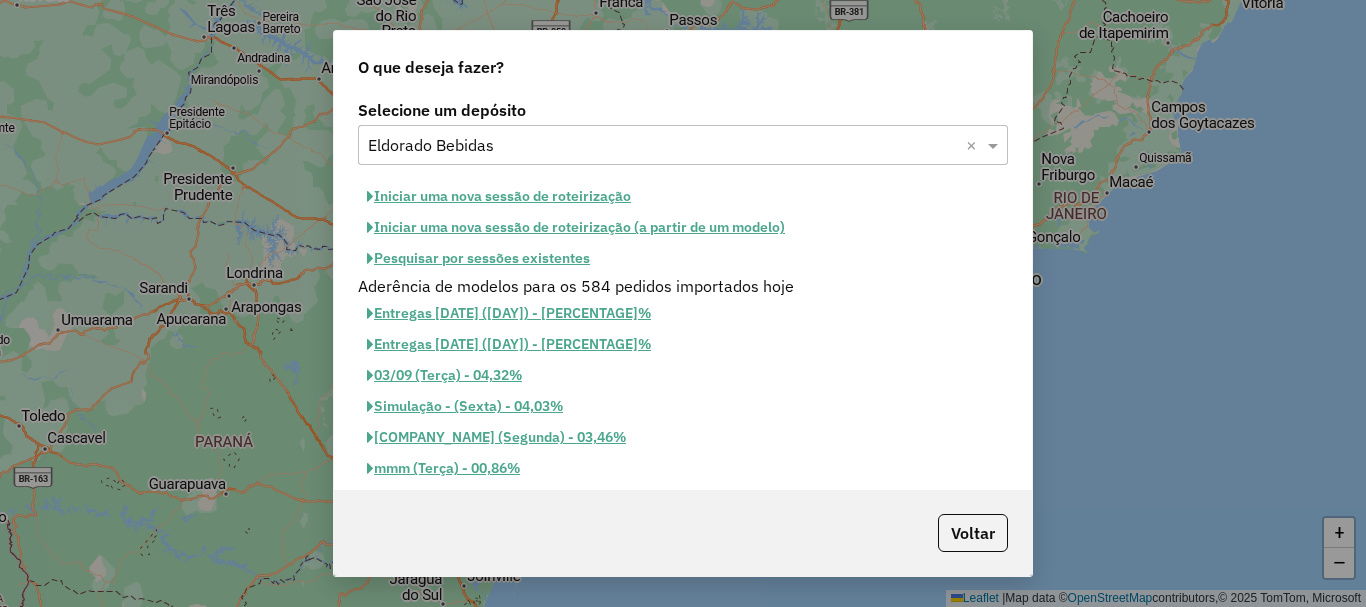 click on "Iniciar uma nova sessão de roteirização" 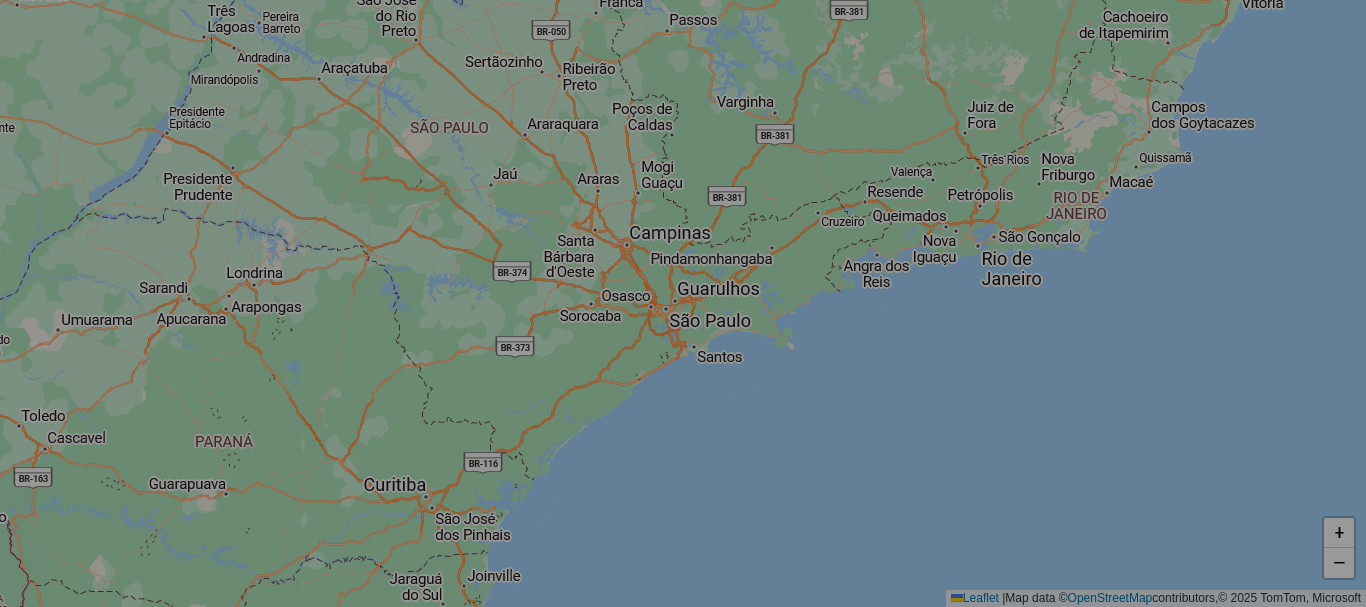 select on "*" 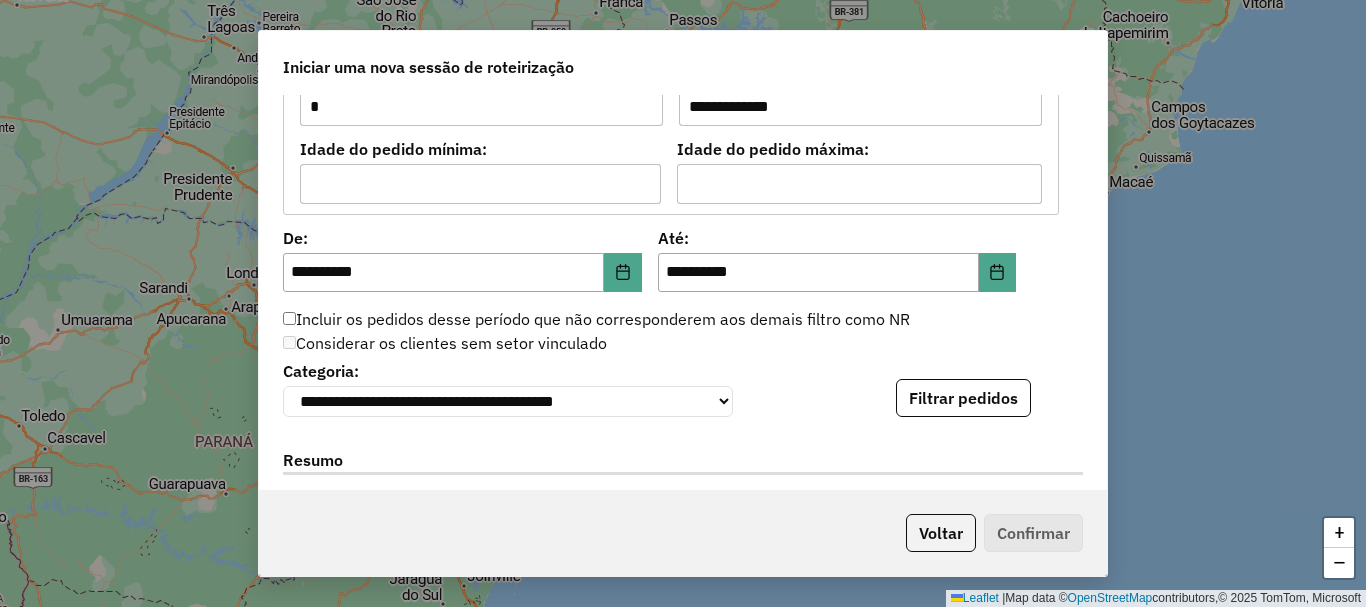 scroll, scrollTop: 2000, scrollLeft: 0, axis: vertical 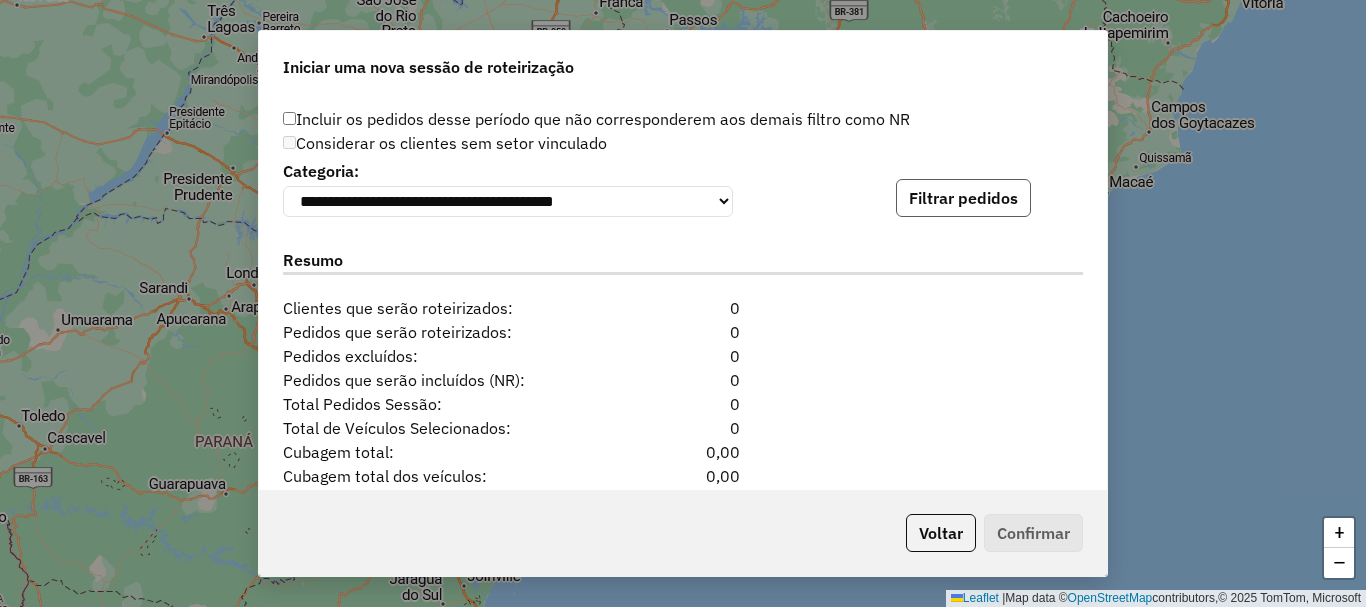 click on "Filtrar pedidos" 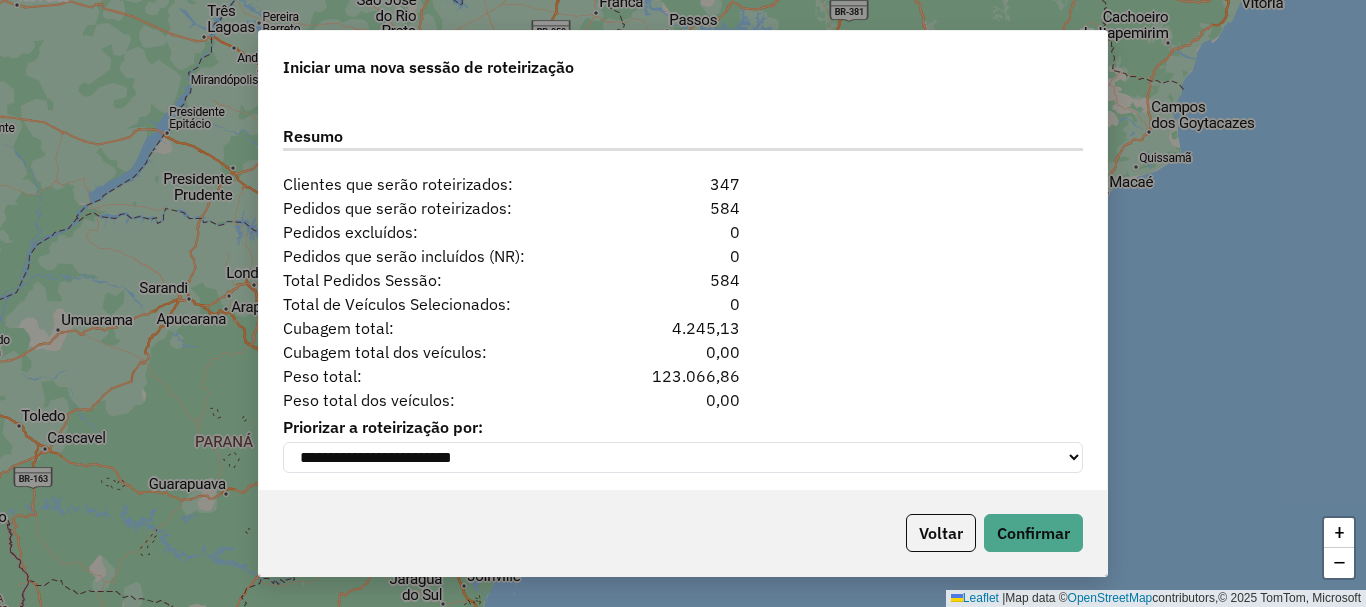 scroll, scrollTop: 2554, scrollLeft: 0, axis: vertical 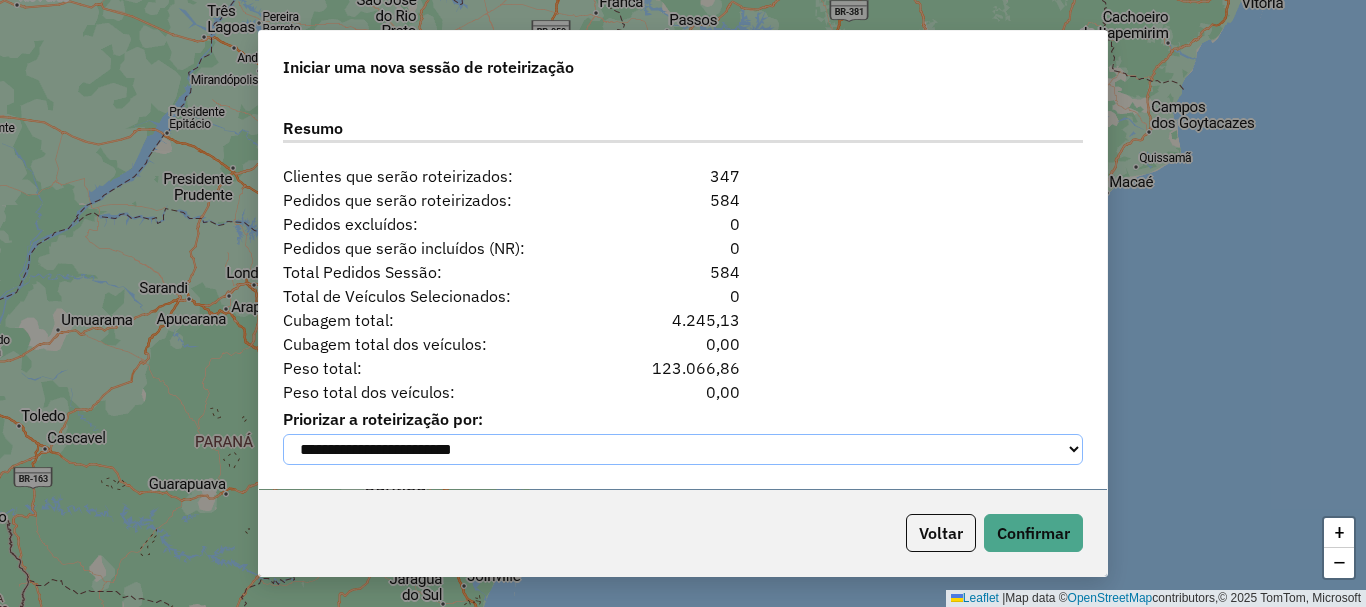 click on "**********" 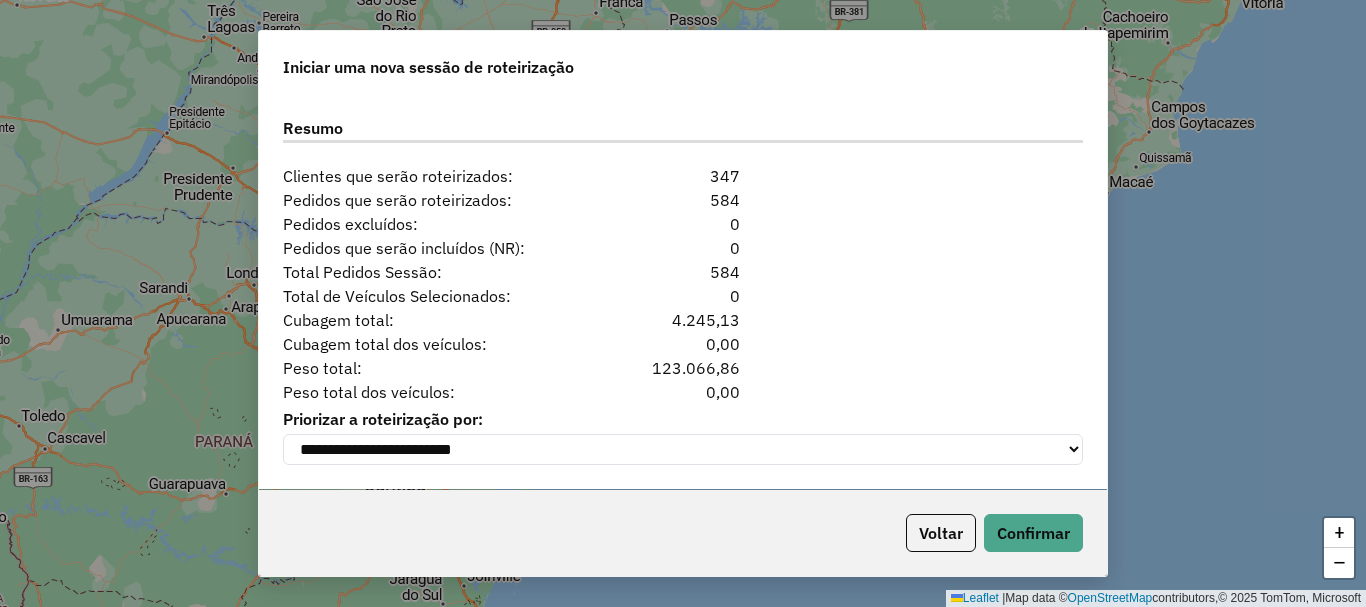 click on "Voltar   Confirmar" 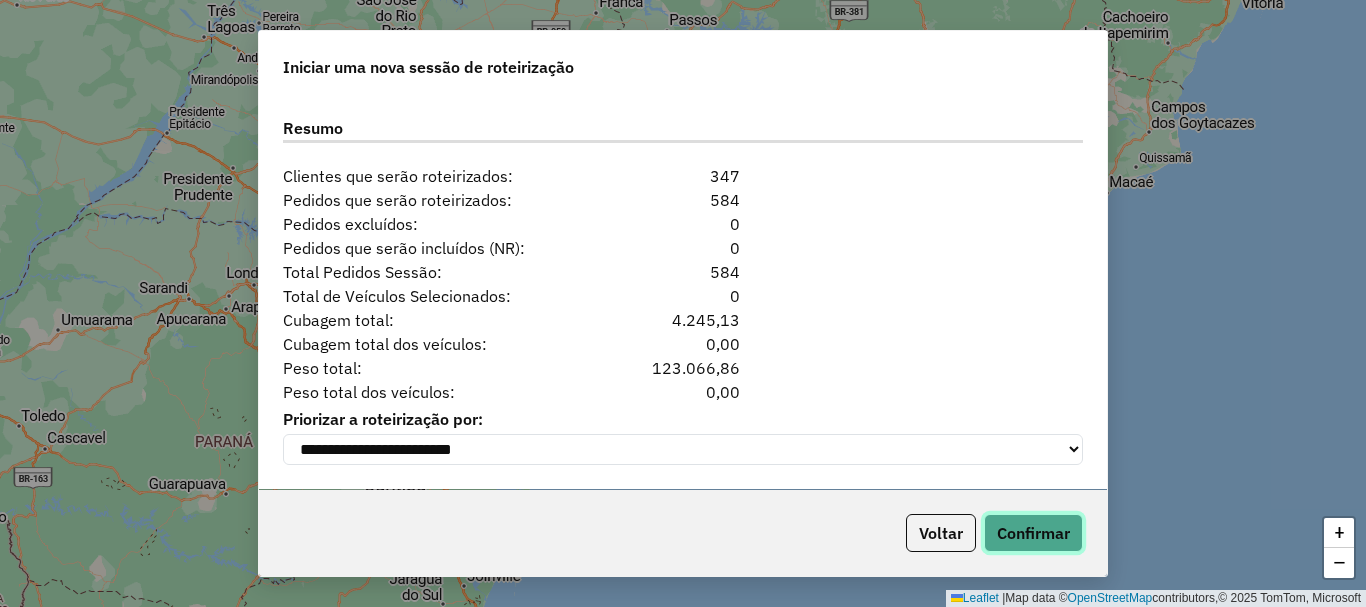 click on "Confirmar" 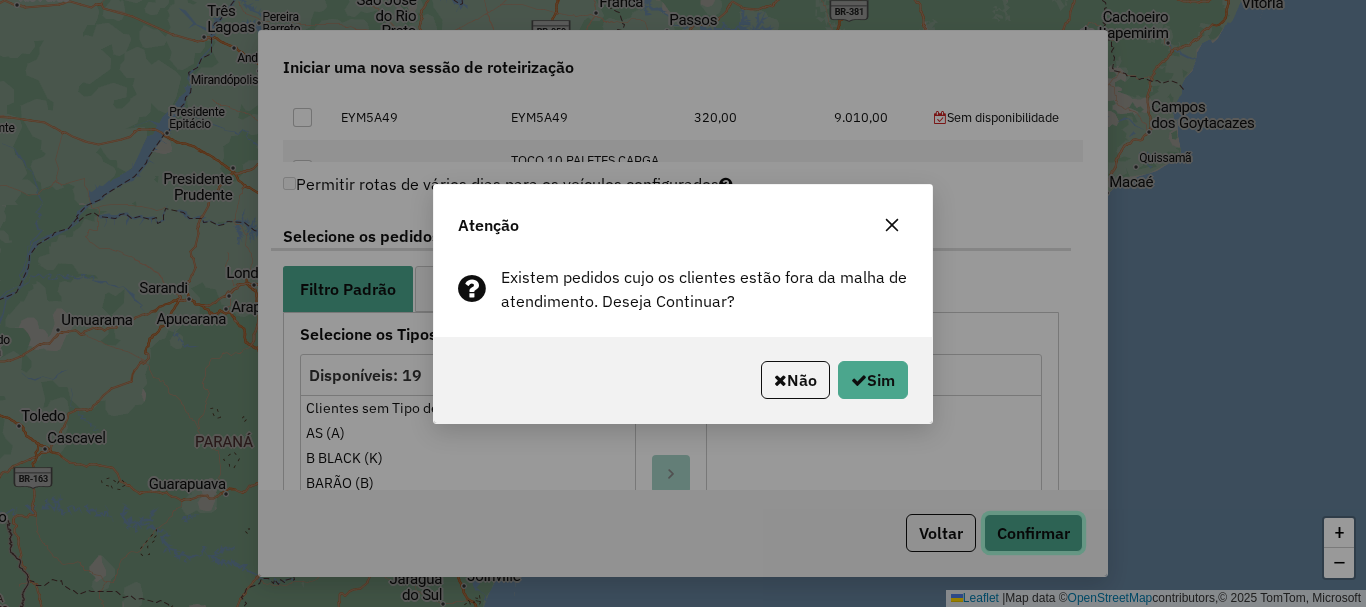 scroll, scrollTop: 954, scrollLeft: 0, axis: vertical 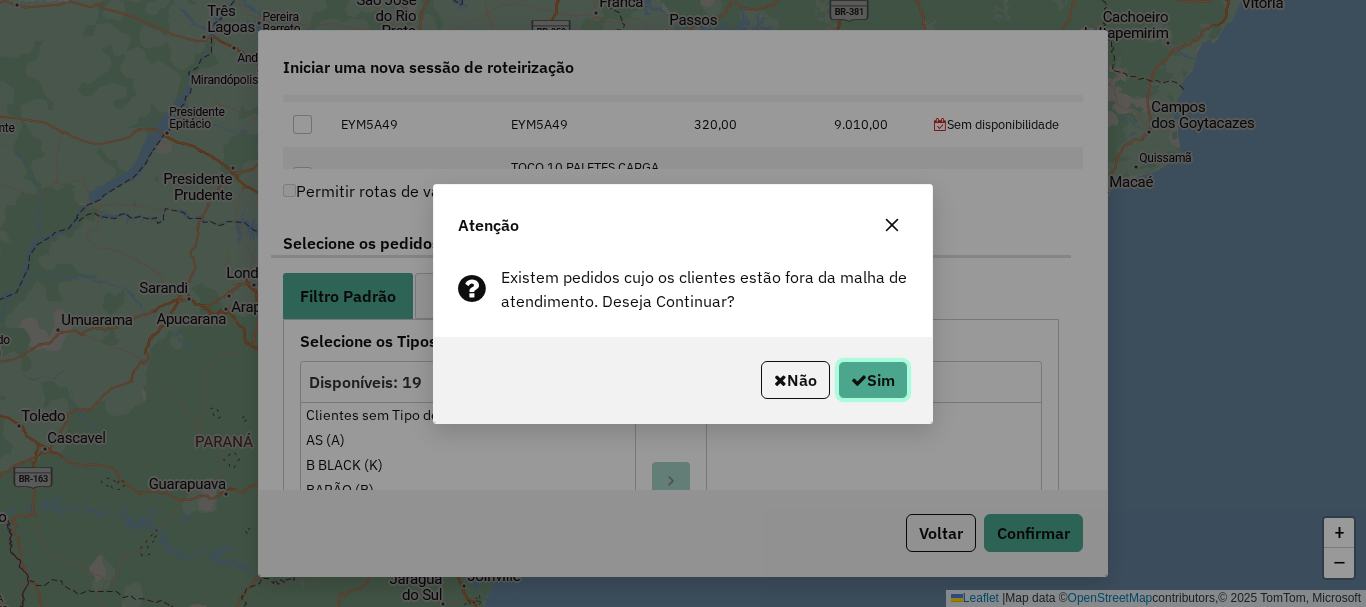 click 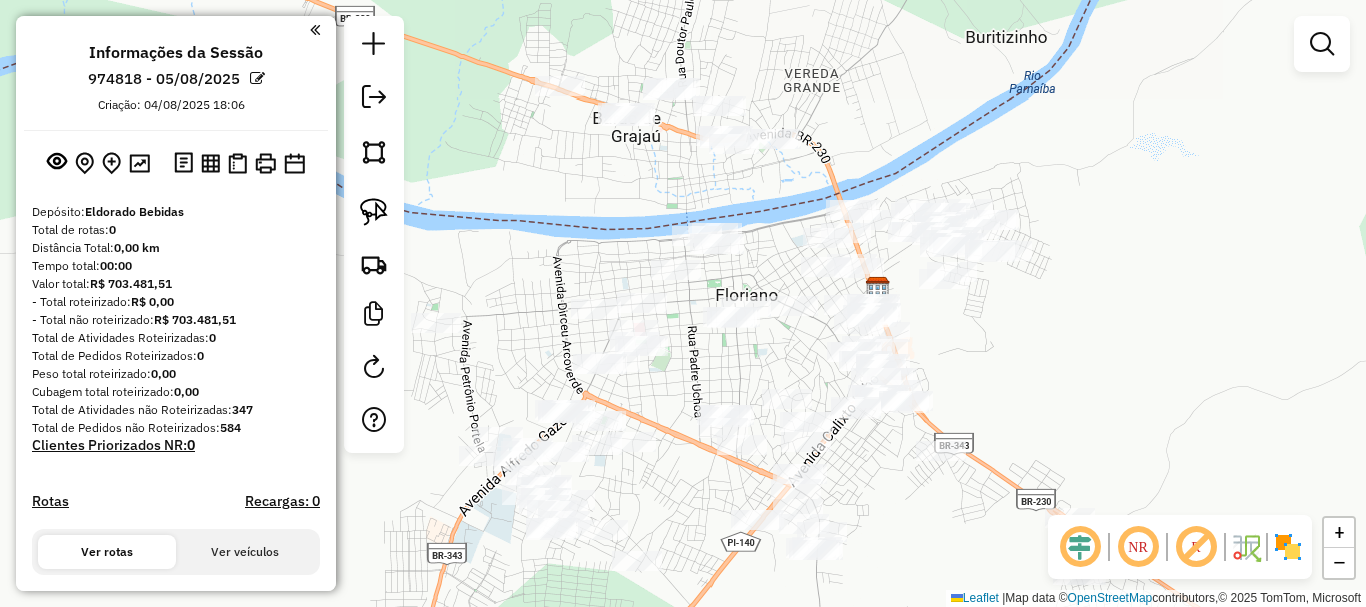 drag, startPoint x: 521, startPoint y: 231, endPoint x: 677, endPoint y: 302, distance: 171.3972 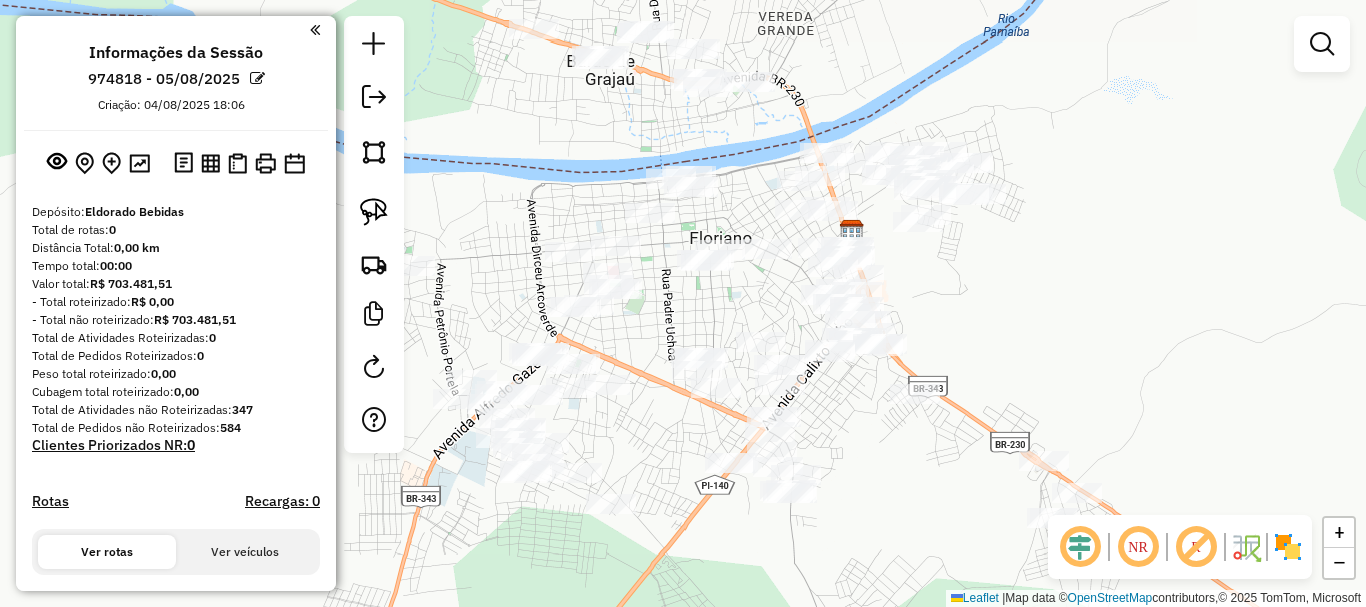 drag, startPoint x: 653, startPoint y: 377, endPoint x: 680, endPoint y: 344, distance: 42.638012 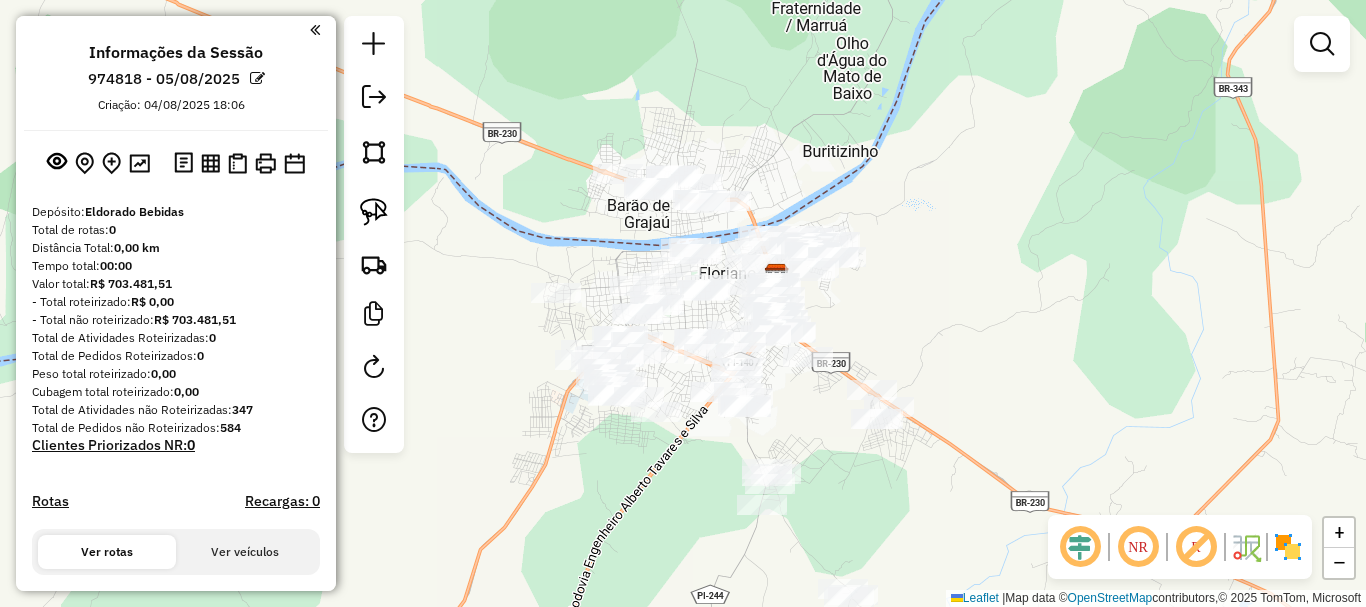 click on "Janela de atendimento Grade de atendimento Capacidade Transportadoras Veículos Cliente Pedidos  Rotas Selecione os dias de semana para filtrar as janelas de atendimento  Seg   Ter   Qua   Qui   Sex   Sáb   Dom  Informe o período da janela de atendimento: De: Até:  Filtrar exatamente a janela do cliente  Considerar janela de atendimento padrão  Selecione os dias de semana para filtrar as grades de atendimento  Seg   Ter   Qua   Qui   Sex   Sáb   Dom   Considerar clientes sem dia de atendimento cadastrado  Clientes fora do dia de atendimento selecionado Filtrar as atividades entre os valores definidos abaixo:  Peso mínimo:   Peso máximo:   Cubagem mínima:   Cubagem máxima:   De:   Até:  Filtrar as atividades entre o tempo de atendimento definido abaixo:  De:   Até:   Considerar capacidade total dos clientes não roteirizados Transportadora: Selecione um ou mais itens Tipo de veículo: Selecione um ou mais itens Veículo: Selecione um ou mais itens Motorista: Selecione um ou mais itens Nome: Rótulo:" 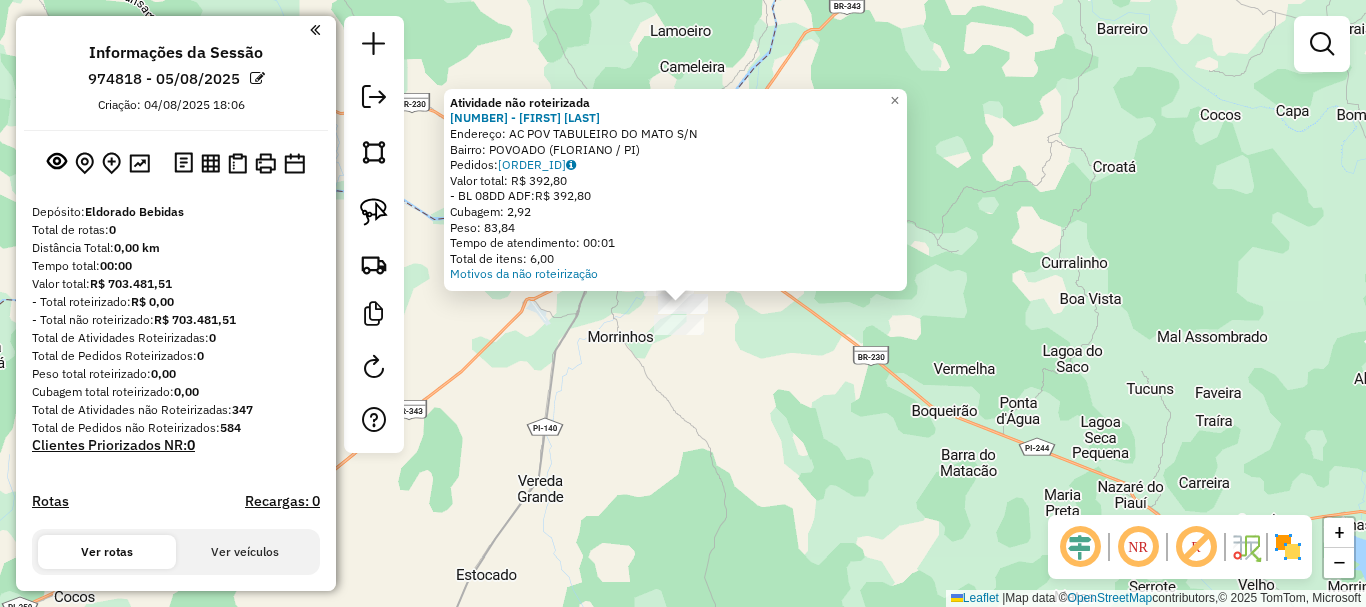 click on "Atividade não roteirizada [NUMBER] - [FULL_NAME]  Endereço: [STREET]          S/N   Bairro: [NEIGHBORHOOD] ([CITY] / [STATE])   Pedidos:  [ORDER_ID]   Valor total: R$ 392,80   - BL 08DD ADF:  R$ 392,80   Cubagem: 2,92   Peso: 83,84   Tempo de atendimento: 00:01   Total de itens: 6,00  Motivos da não roteirização × Janela de atendimento Grade de atendimento Capacidade Transportadoras Veículos Cliente Pedidos  Rotas Selecione os dias de semana para filtrar as janelas de atendimento  Seg   Ter   Qua   Qui   Sex   Sáb   Dom  Informe o período da janela de atendimento: De: Até:  Filtrar exatamente a janela do cliente  Considerar janela de atendimento padrão  Selecione os dias de semana para filtrar as grades de atendimento  Seg   Ter   Qua   Qui   Sex   Sáb   Dom   Considerar clientes sem dia de atendimento cadastrado  Clientes fora do dia de atendimento selecionado Filtrar as atividades entre os valores definidos abaixo:  Peso mínimo:   Peso máximo:   Cubagem mínima:   De:" 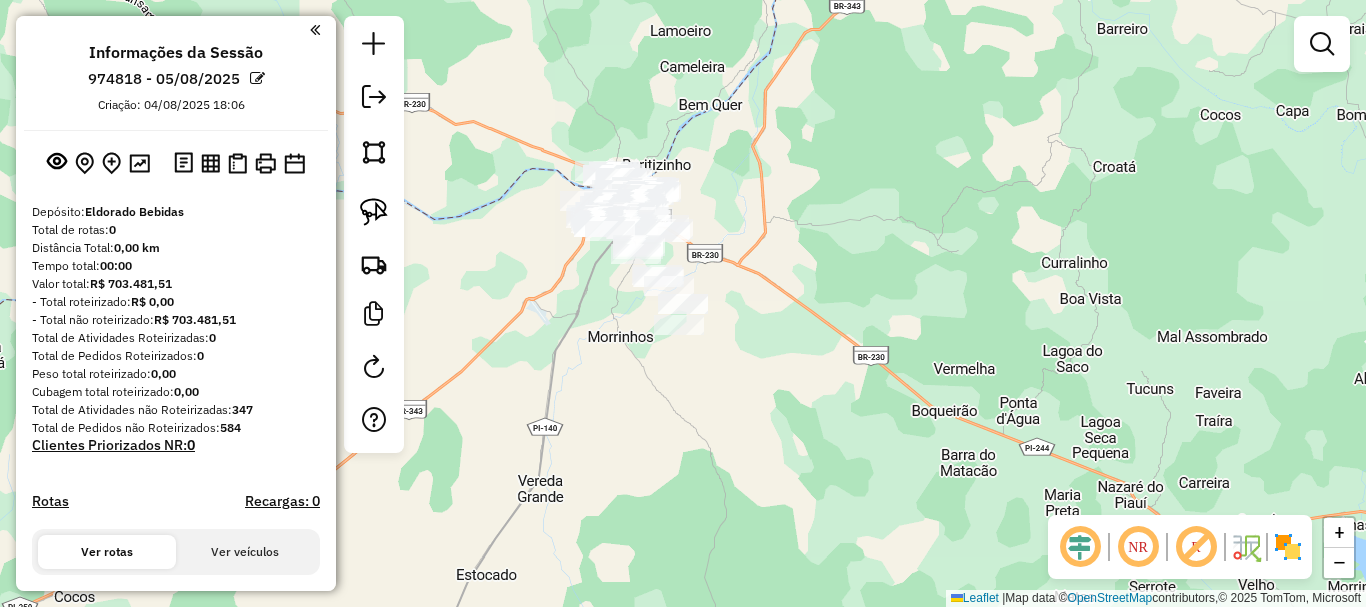 drag, startPoint x: 751, startPoint y: 347, endPoint x: 803, endPoint y: 481, distance: 143.73587 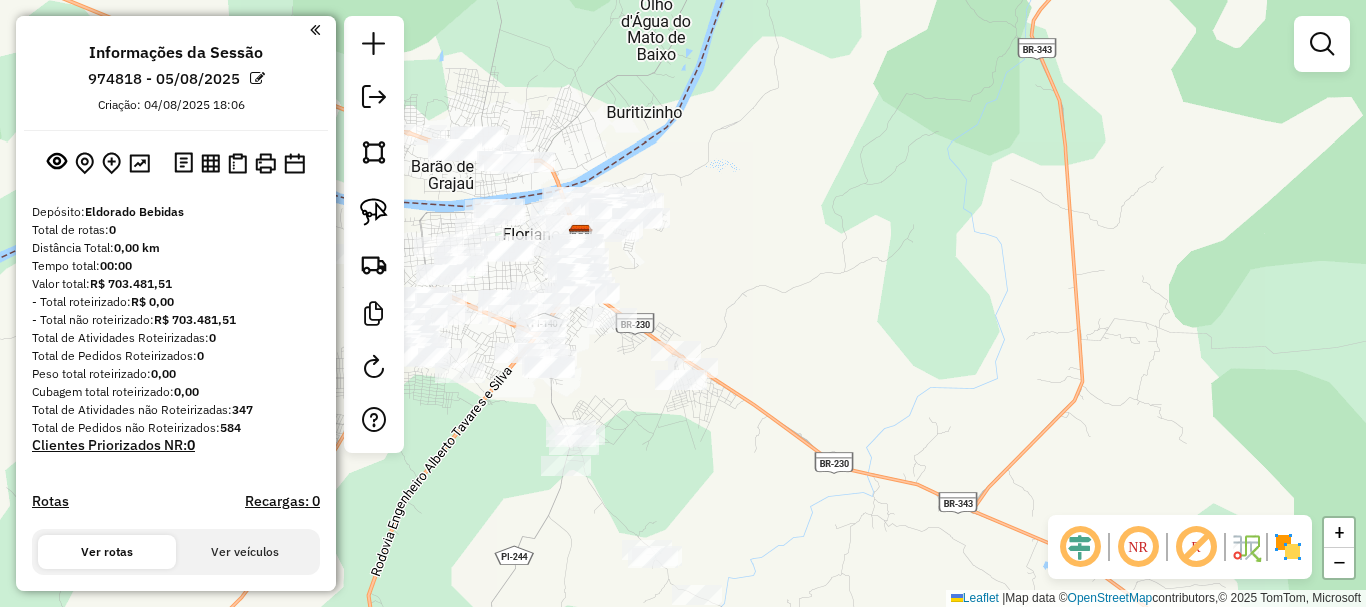 drag, startPoint x: 774, startPoint y: 344, endPoint x: 870, endPoint y: 298, distance: 106.451866 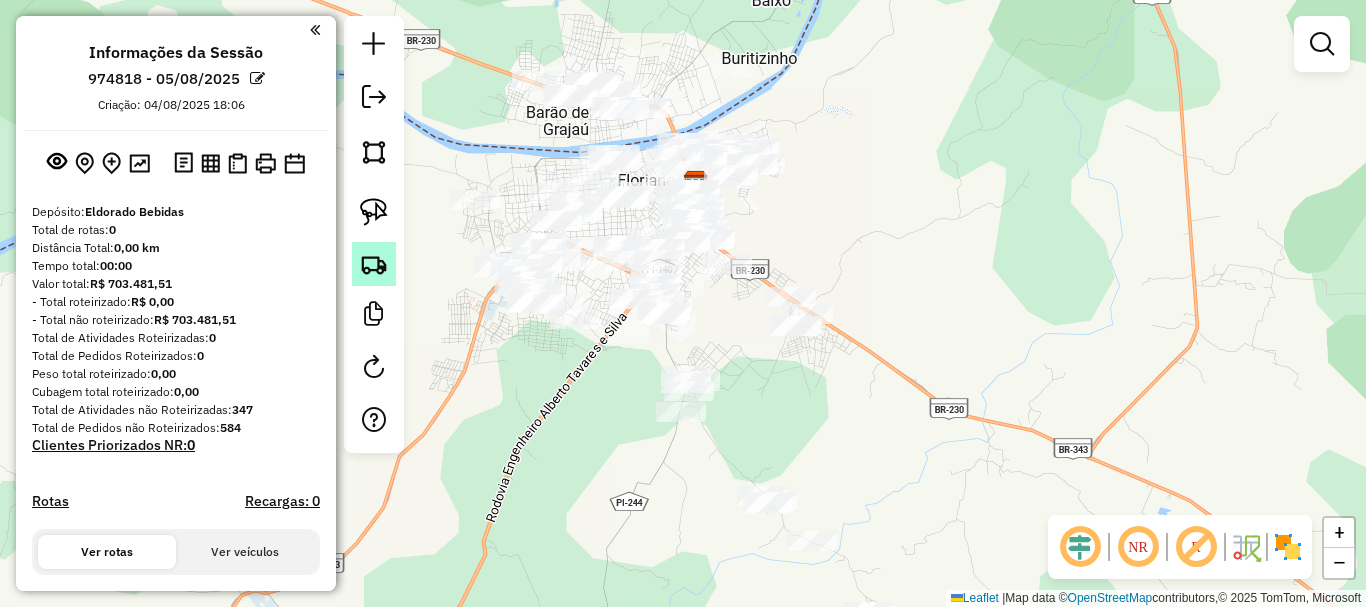 click 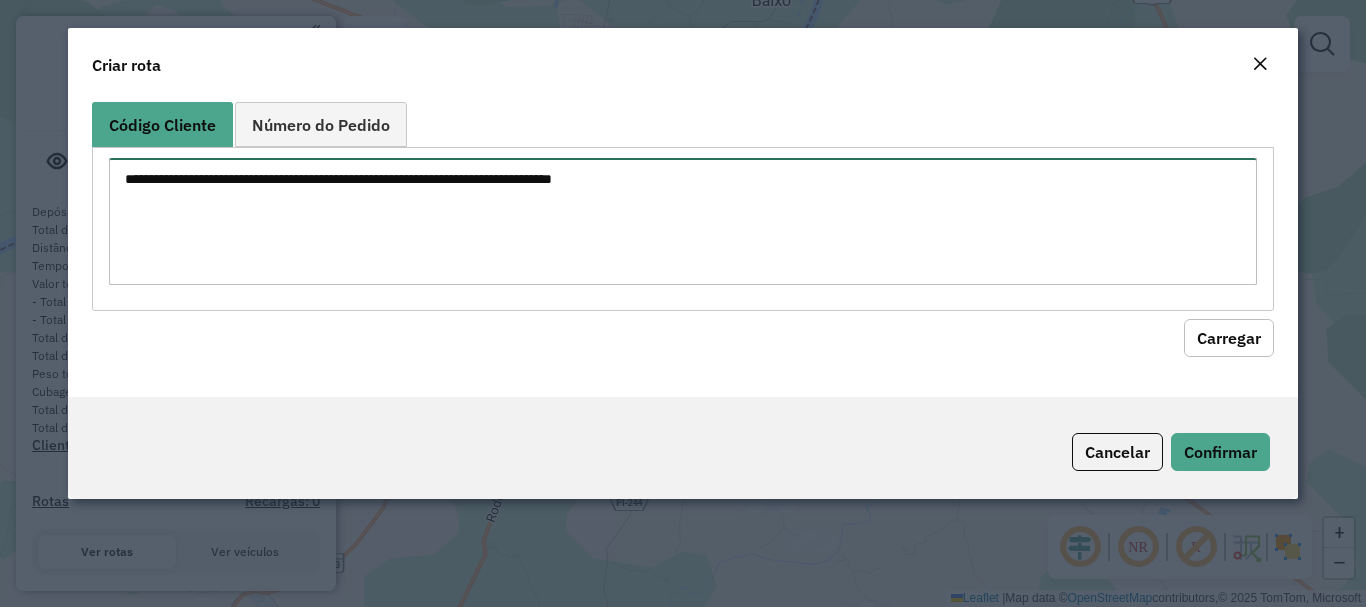 click at bounding box center [682, 221] 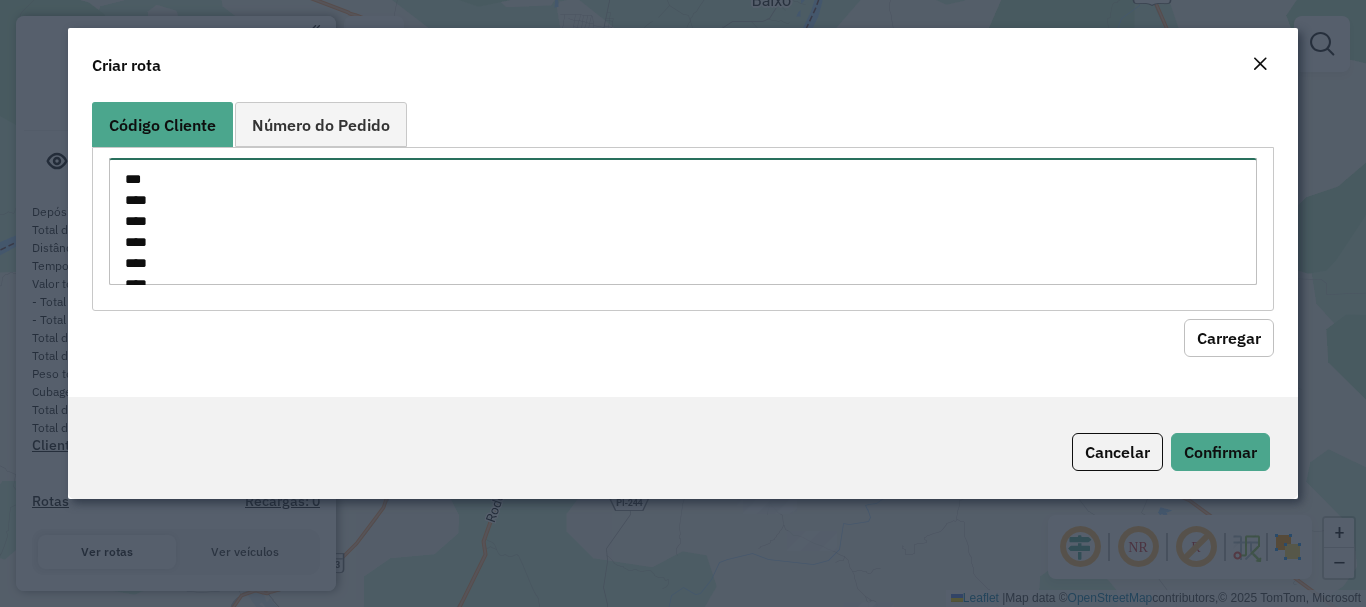 scroll, scrollTop: 176, scrollLeft: 0, axis: vertical 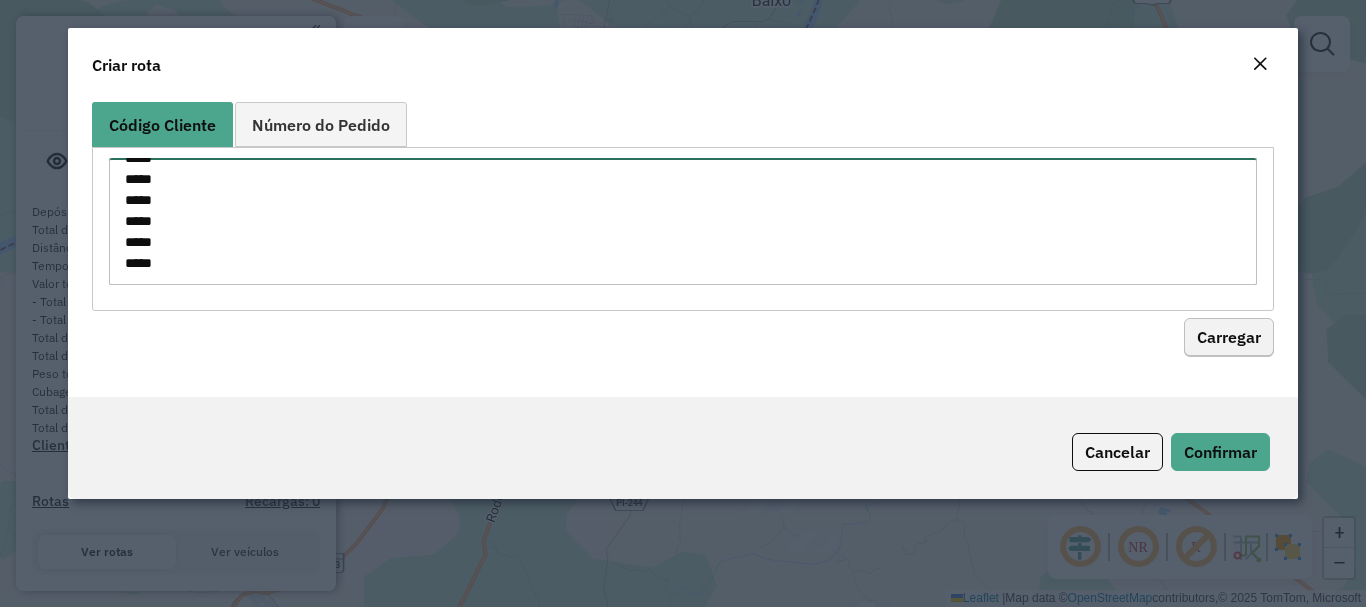 type on "***
****
****
****
****
****
****
*****
*****
*****
*****
*****
****" 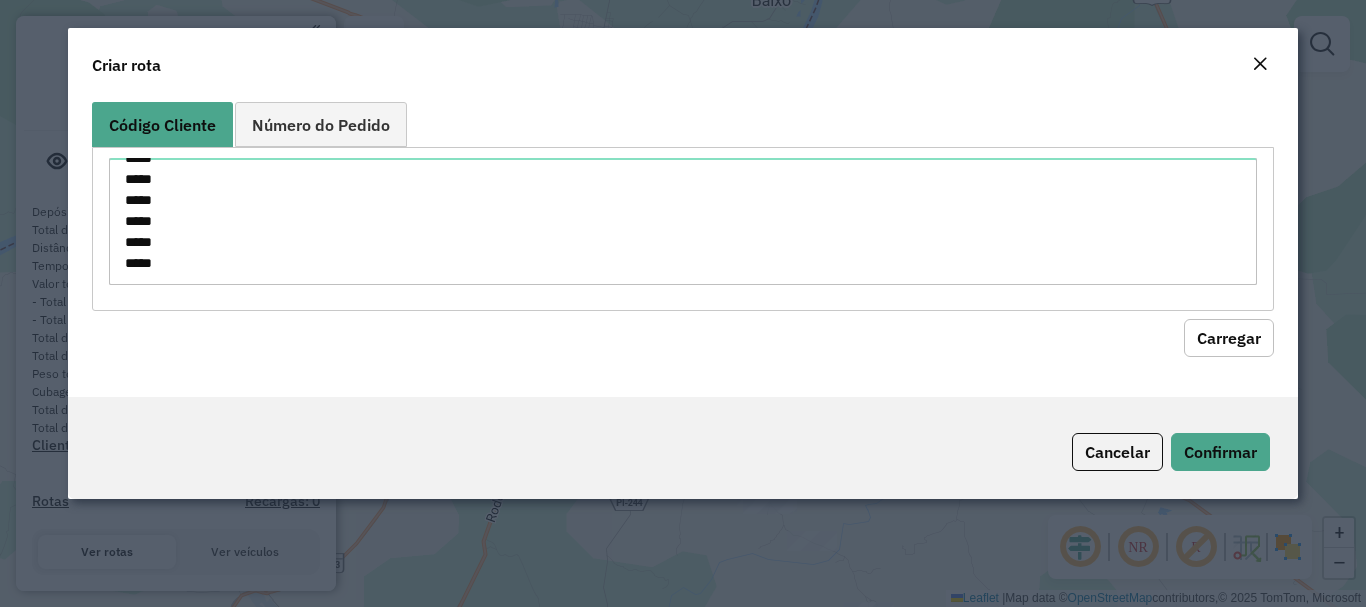 click on "Carregar" 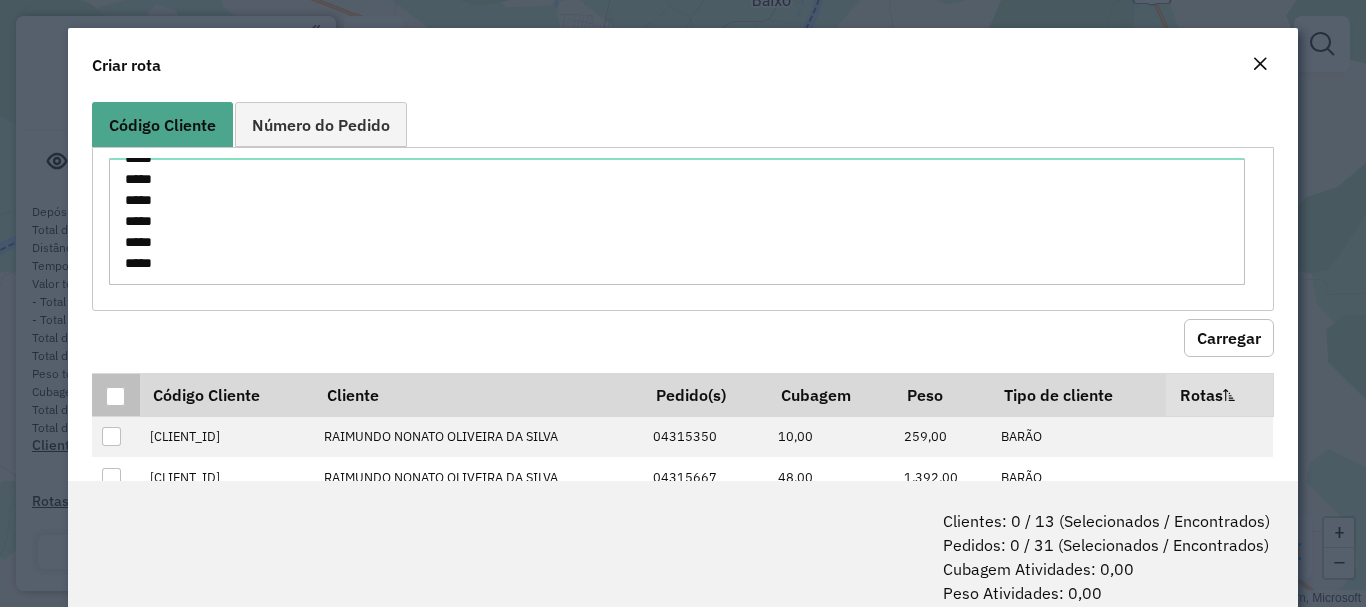 click at bounding box center (115, 396) 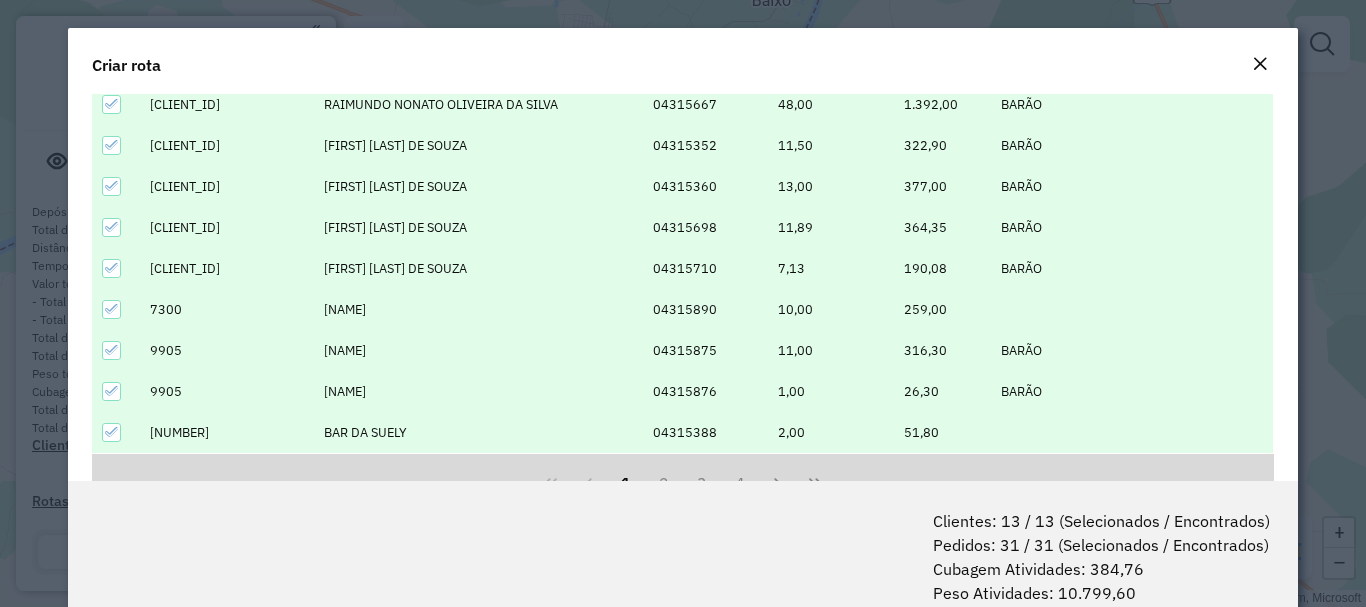 scroll, scrollTop: 443, scrollLeft: 0, axis: vertical 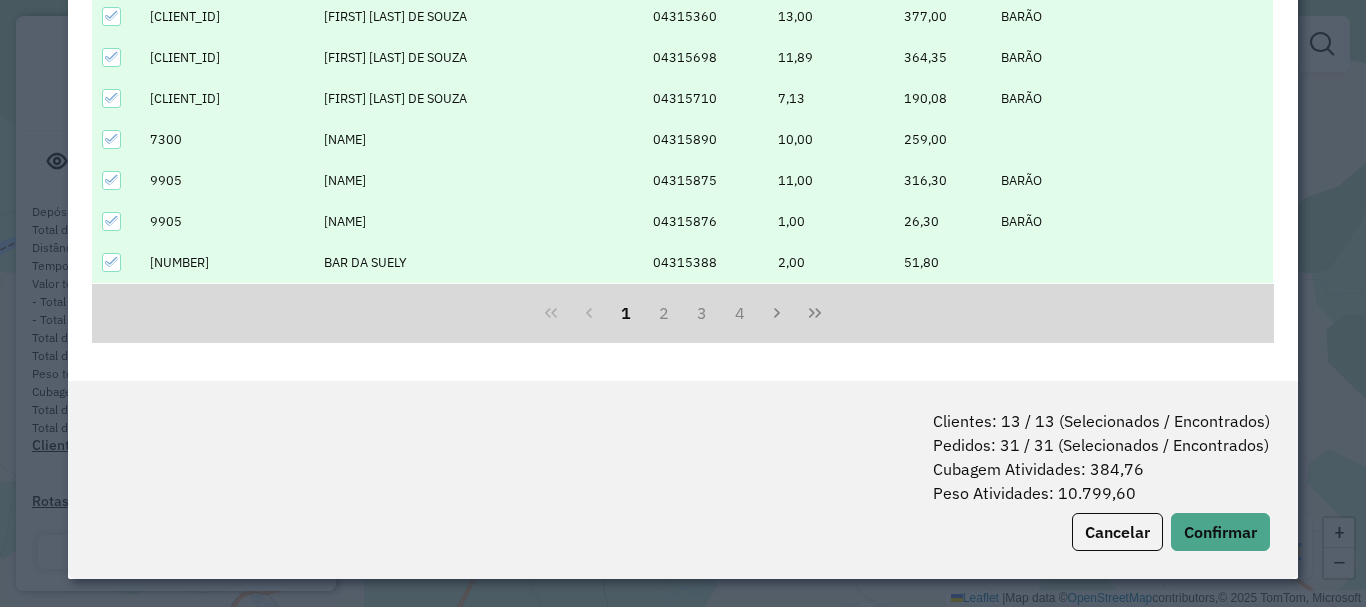 click on "Clientes: 13 / 13 (Selecionados / Encontrados)   Pedidos: 31 / 31 (Selecionados / Encontrados)   Cubagem Atividades: 384,76   Peso Atividades: 10.799,60   Cancelar   Confirmar" 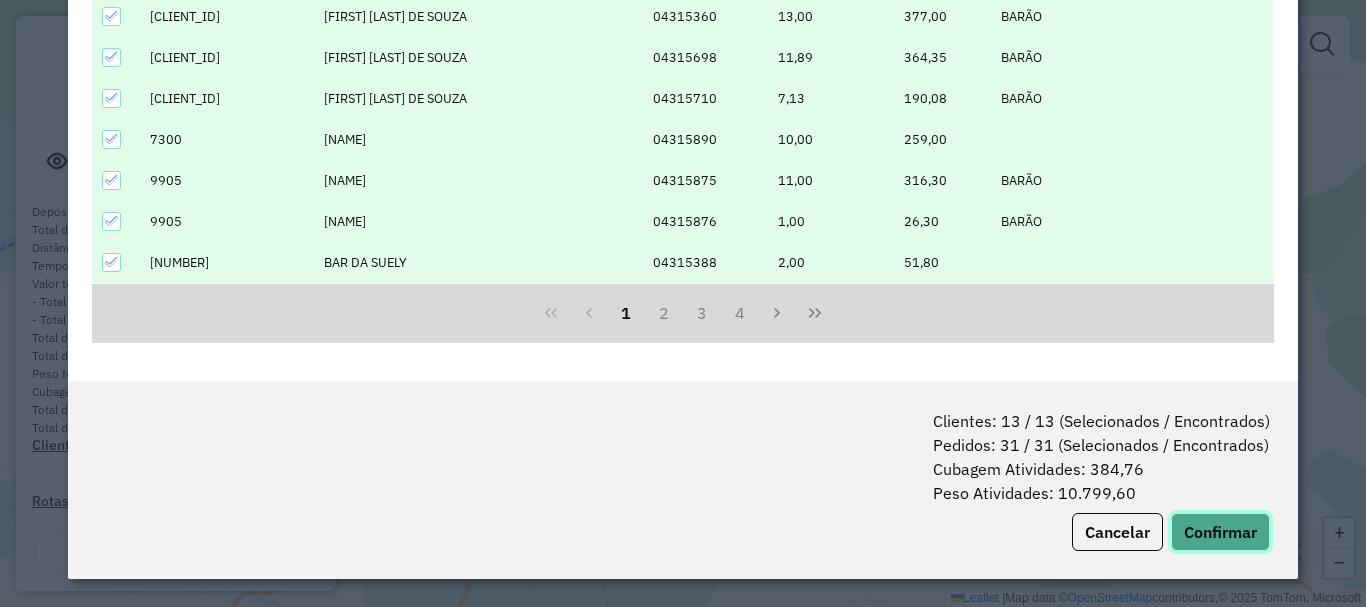 click on "Confirmar" 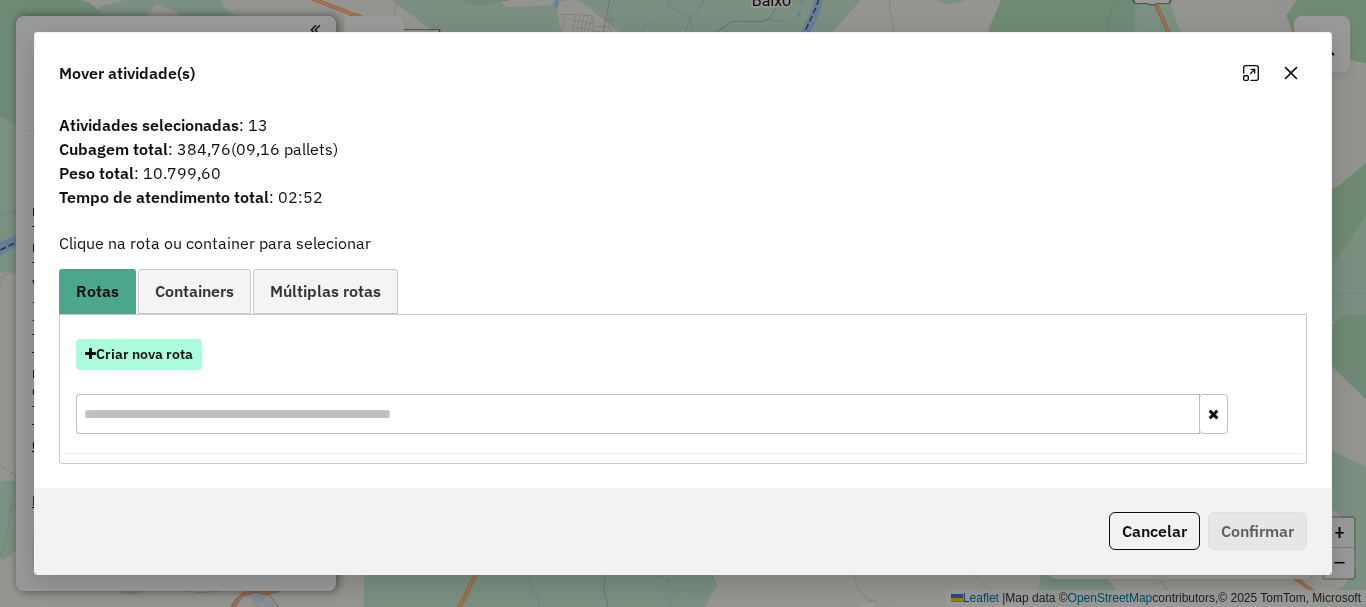 click on "Criar nova rota" at bounding box center (139, 354) 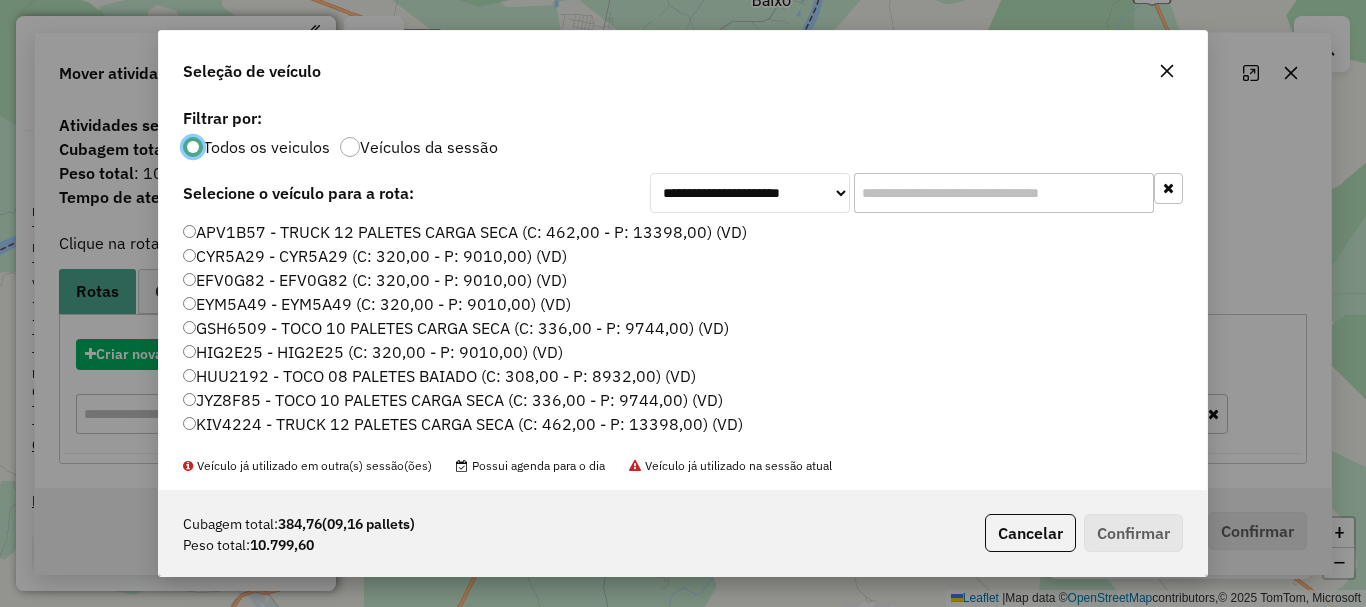 scroll, scrollTop: 11, scrollLeft: 6, axis: both 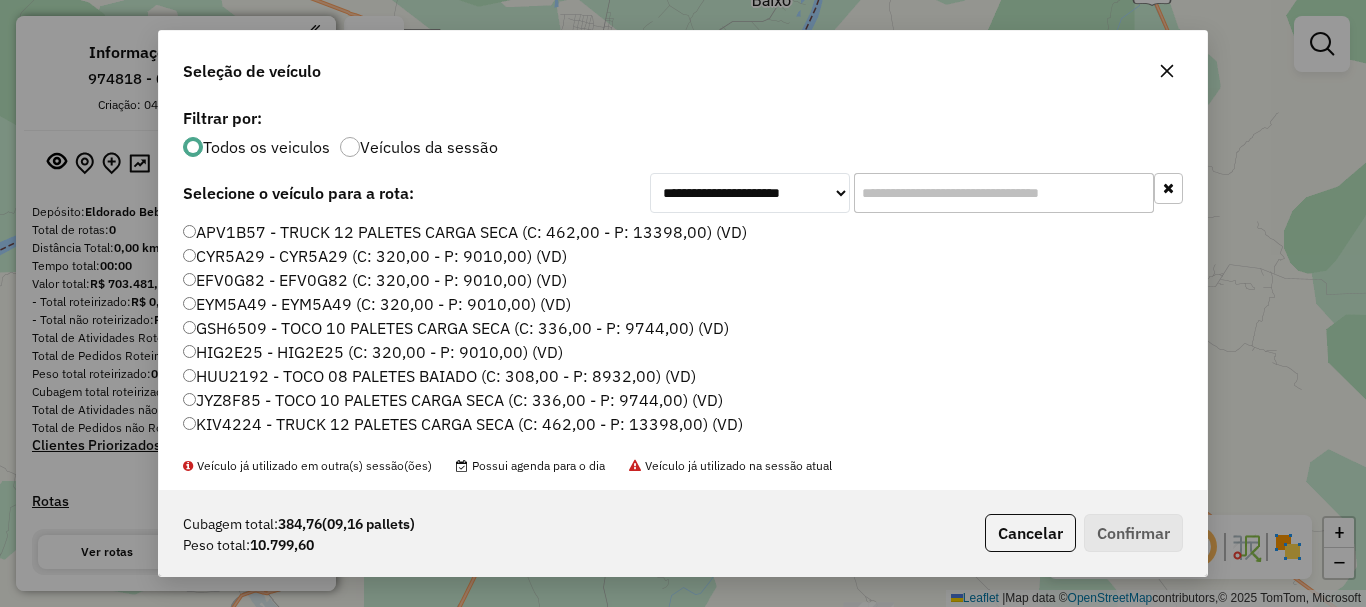 click 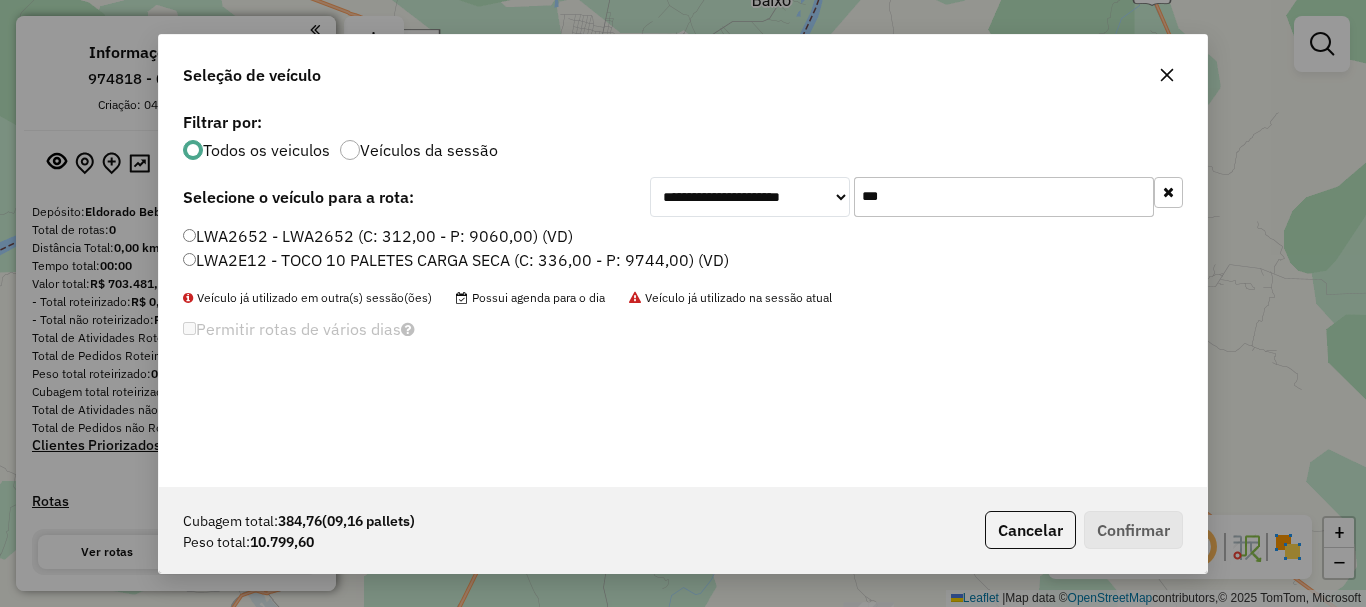 type on "***" 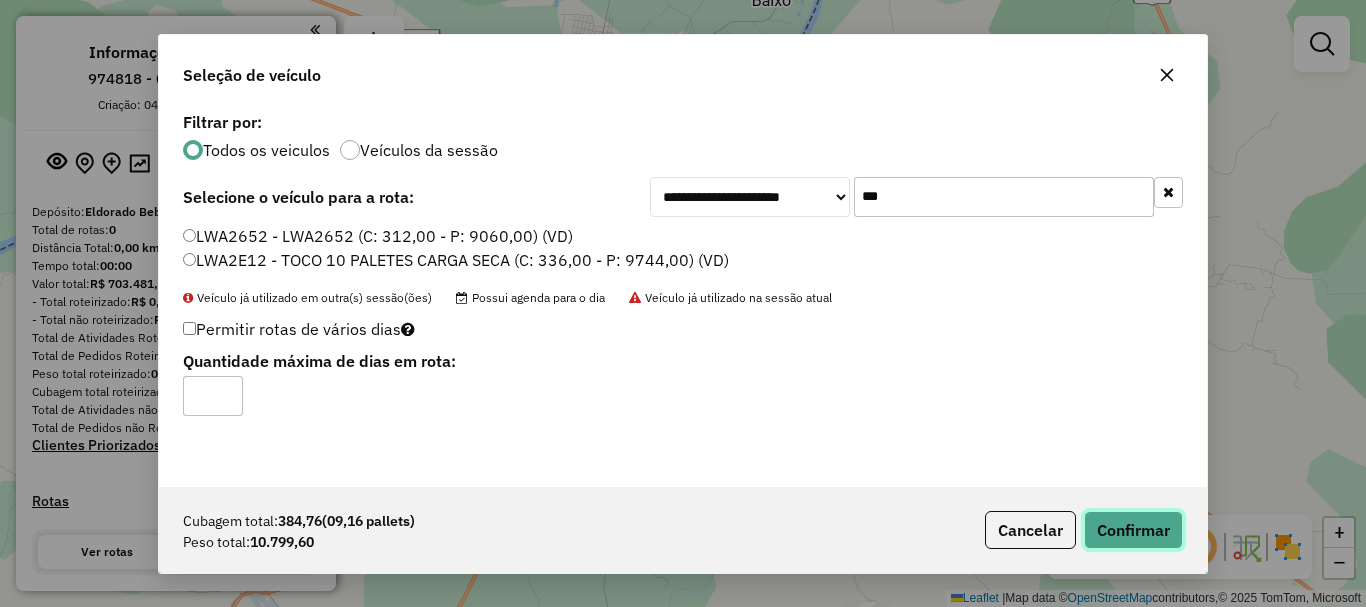 click on "Confirmar" 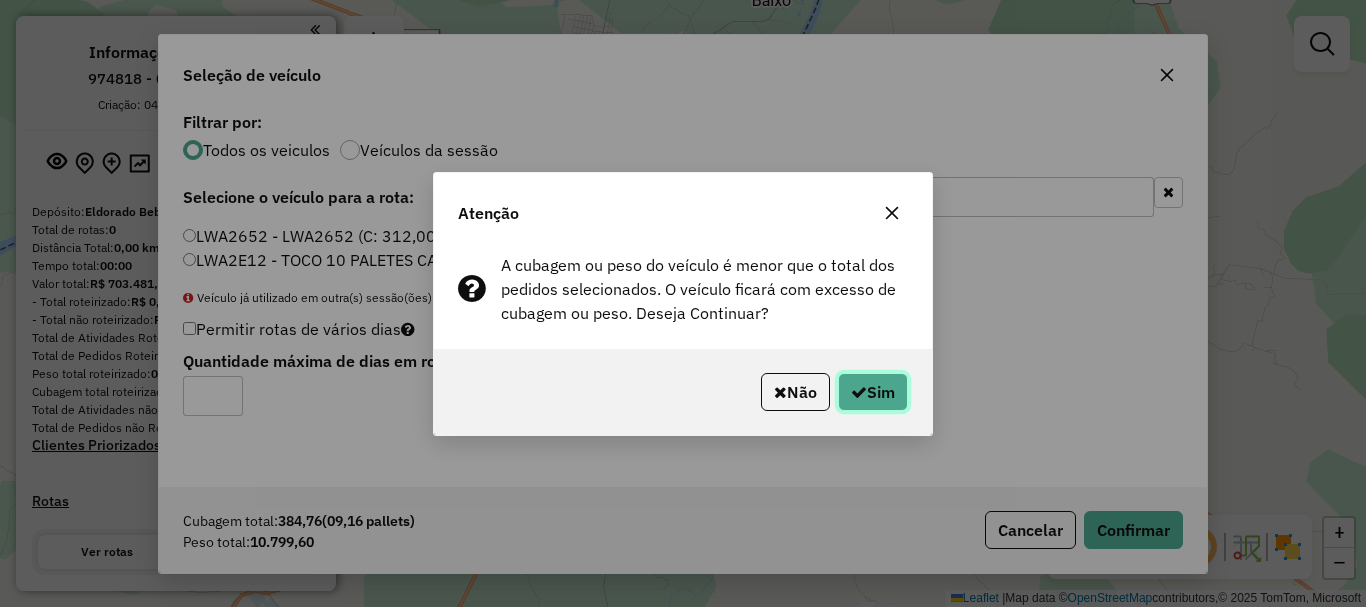 click on "Sim" 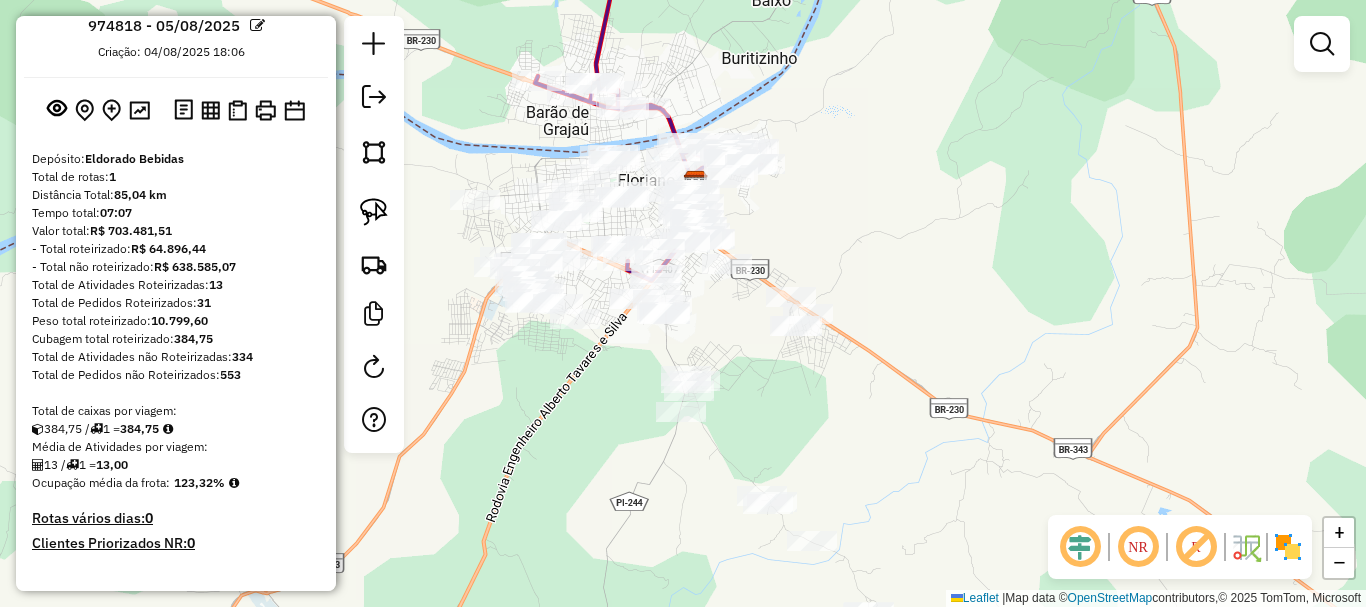 scroll, scrollTop: 0, scrollLeft: 0, axis: both 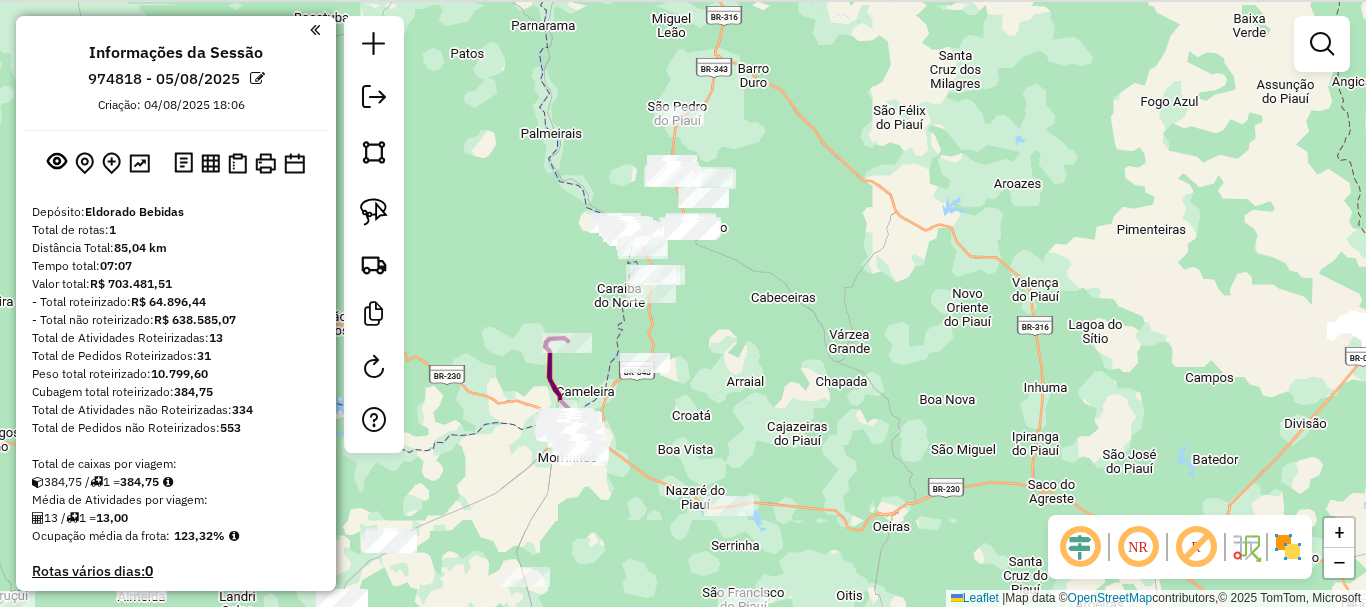 drag, startPoint x: 554, startPoint y: 298, endPoint x: 618, endPoint y: 432, distance: 148.49916 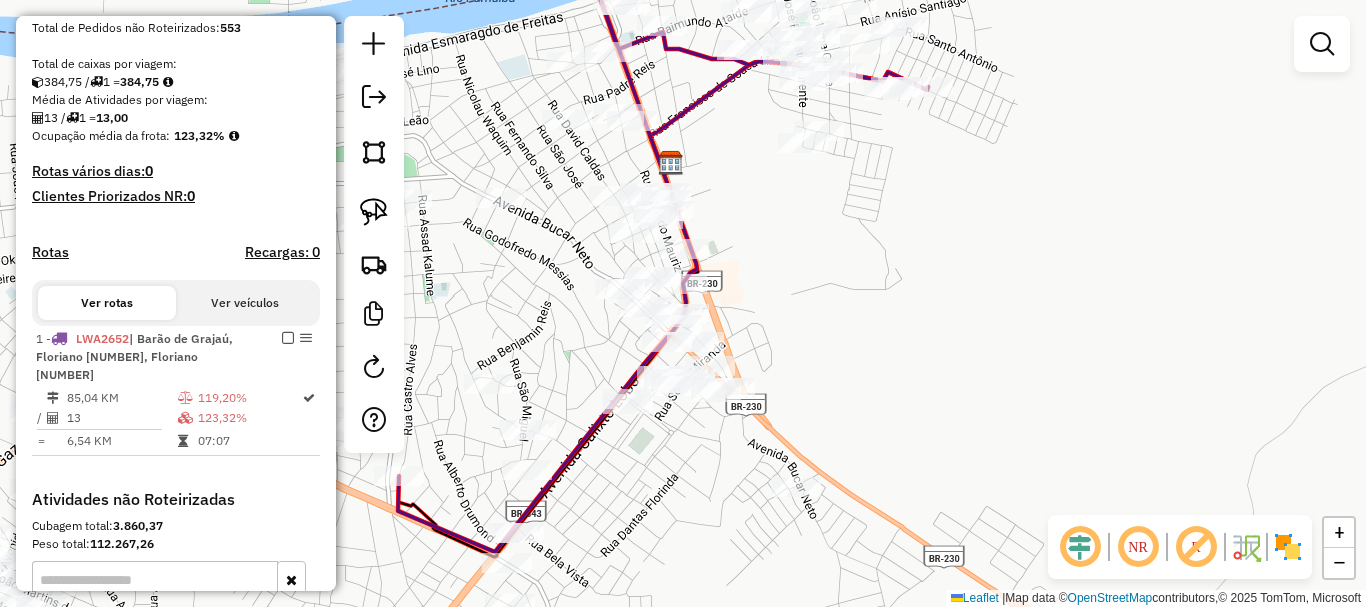 scroll, scrollTop: 500, scrollLeft: 0, axis: vertical 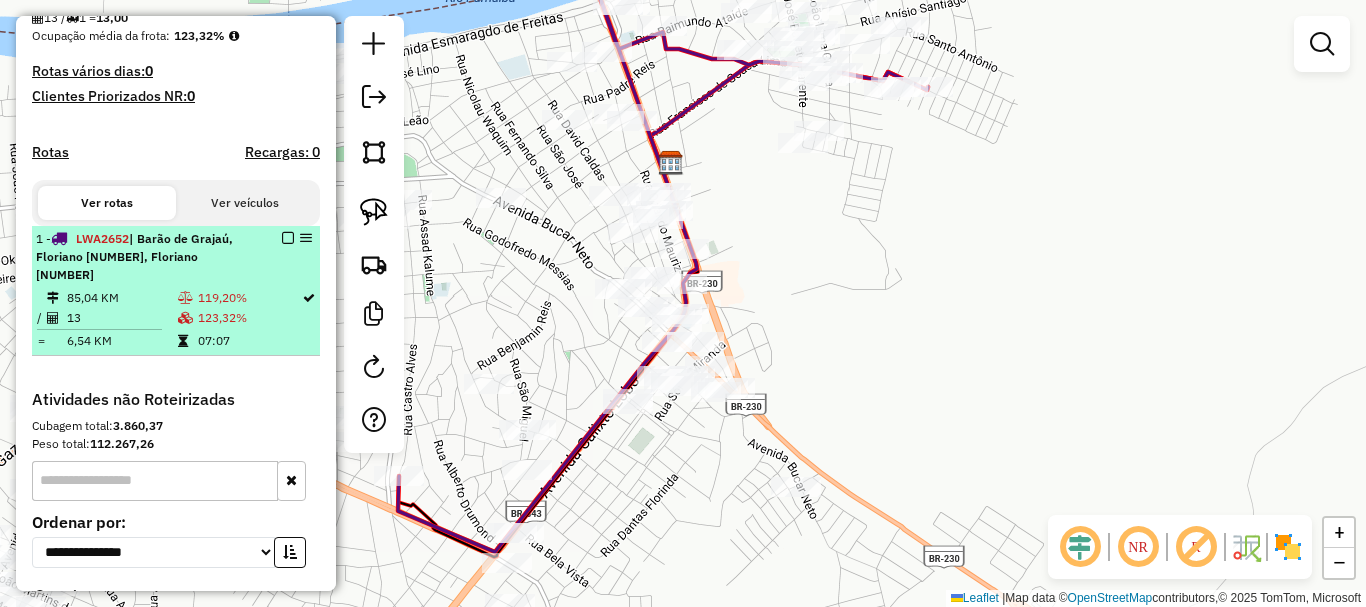 click at bounding box center (288, 238) 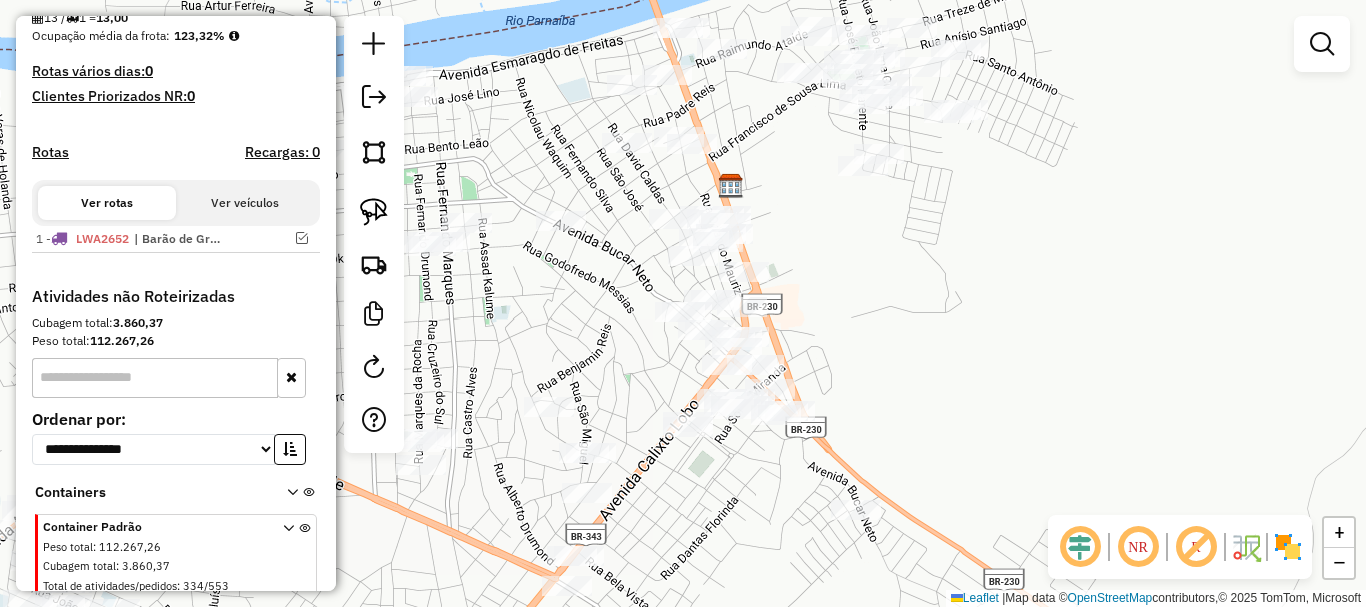 drag, startPoint x: 942, startPoint y: 257, endPoint x: 1038, endPoint y: 271, distance: 97.015465 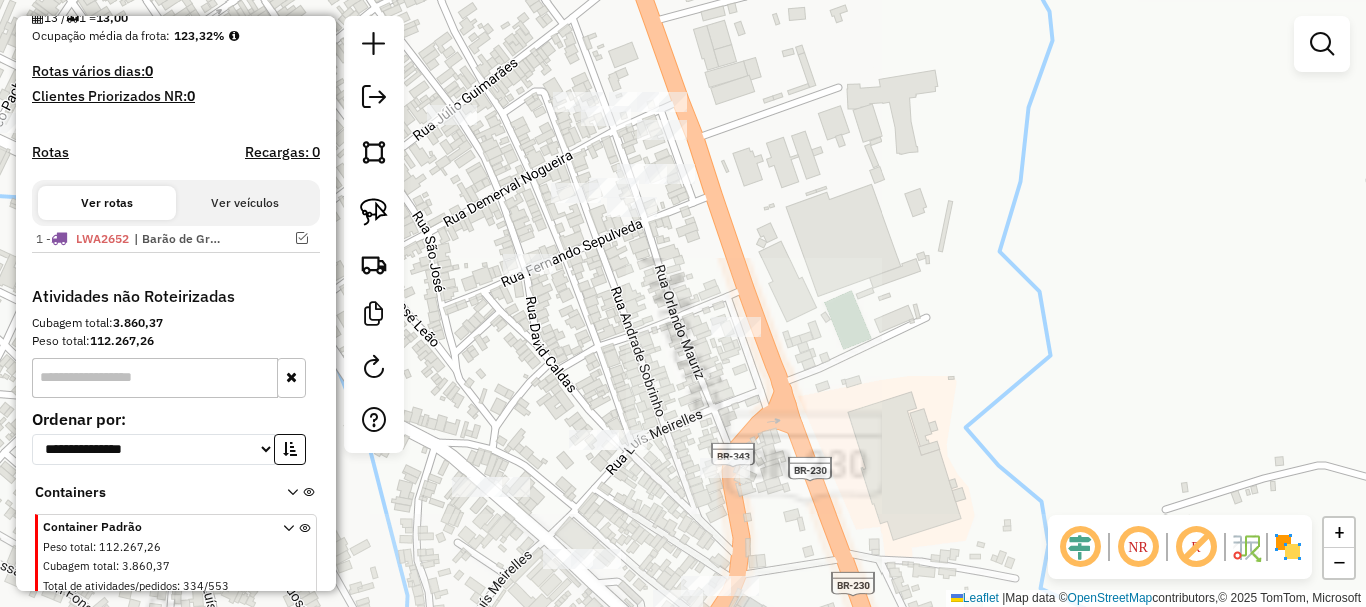 click on "Janela de atendimento Grade de atendimento Capacidade Transportadoras Veículos Cliente Pedidos  Rotas Selecione os dias de semana para filtrar as janelas de atendimento  Seg   Ter   Qua   Qui   Sex   Sáb   Dom  Informe o período da janela de atendimento: De: Até:  Filtrar exatamente a janela do cliente  Considerar janela de atendimento padrão  Selecione os dias de semana para filtrar as grades de atendimento  Seg   Ter   Qua   Qui   Sex   Sáb   Dom   Considerar clientes sem dia de atendimento cadastrado  Clientes fora do dia de atendimento selecionado Filtrar as atividades entre os valores definidos abaixo:  Peso mínimo:   Peso máximo:   Cubagem mínima:   Cubagem máxima:   De:   Até:  Filtrar as atividades entre o tempo de atendimento definido abaixo:  De:   Até:   Considerar capacidade total dos clientes não roteirizados Transportadora: Selecione um ou mais itens Tipo de veículo: Selecione um ou mais itens Veículo: Selecione um ou mais itens Motorista: Selecione um ou mais itens Nome: Rótulo:" 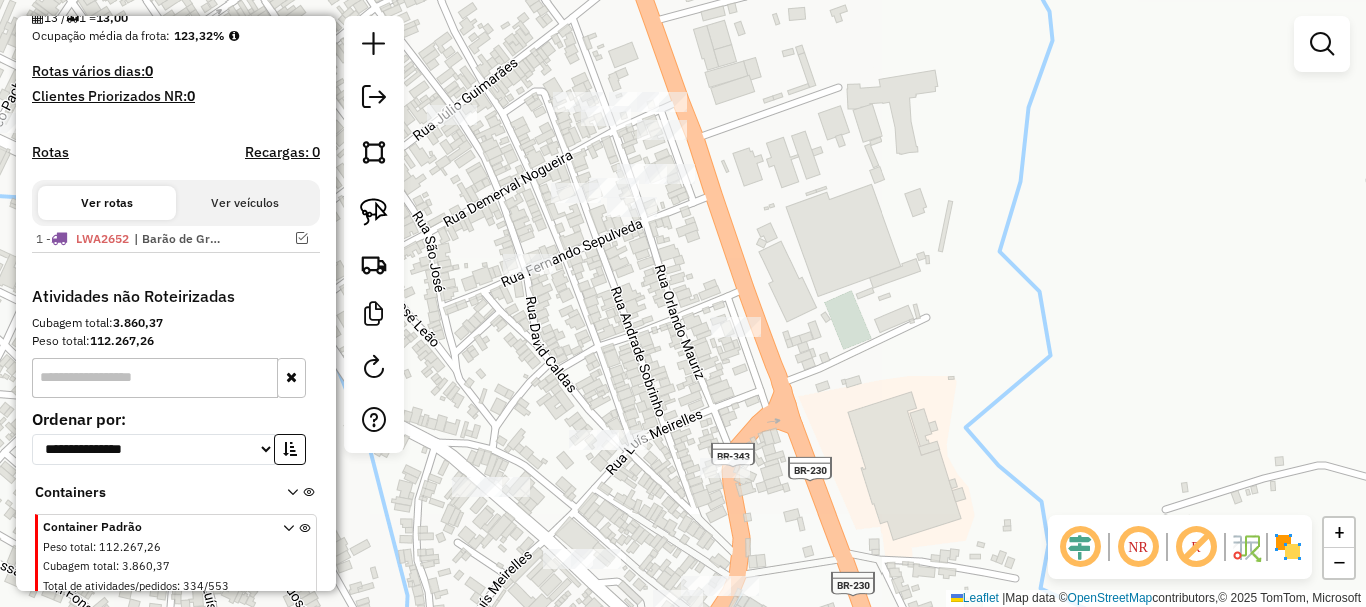 click 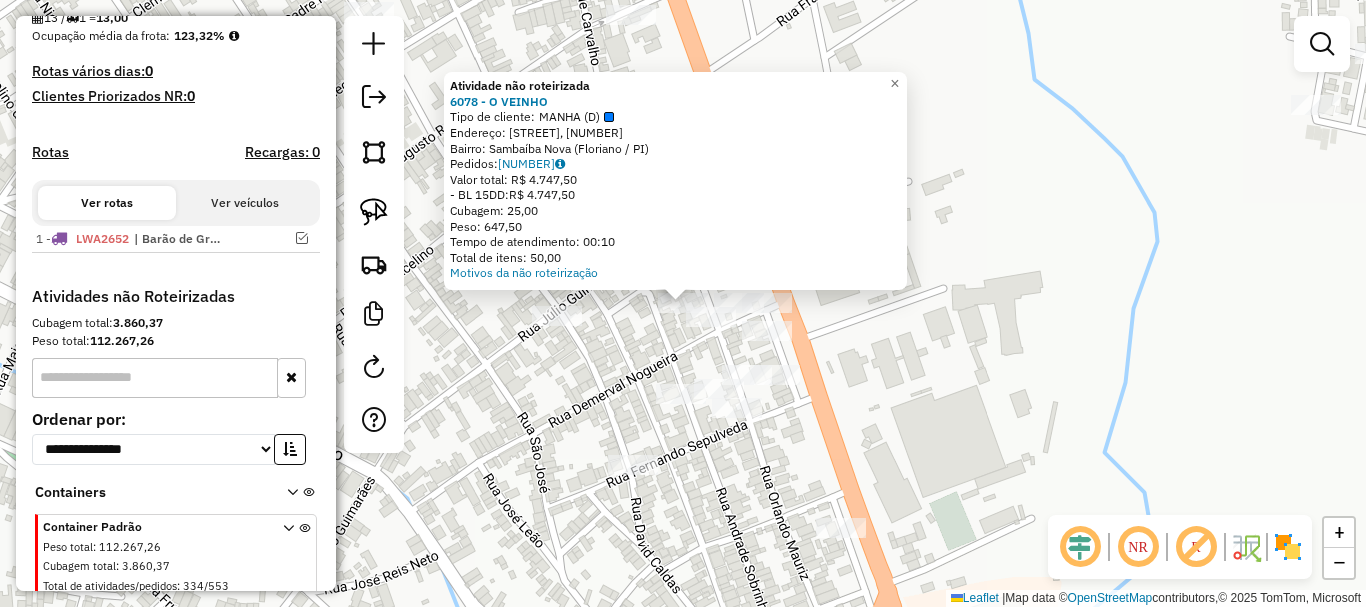 click on "Atividade não roteirizada [NUMBER] - [BRAND] [BRAND] Tipo de cliente: MANHÃ (D) Endereço: [STREET] [LAST], [NUMBER] Bairro: [NEIGHBORHOOD] ([CITY] / [STATE]) Pedidos: [NUMBER] Valor total: [CURRENCY] [AMOUNT] - BL [NUMBER]: [CURRENCY] [AMOUNT] Cubagem: [AMOUNT] Peso: [AMOUNT] Tempo de atendimento: [TIME] Total de itens: [AMOUNT] Motivos da não roteirização × Janela de atendimento Grade de atendimento Capacidade Transportadoras Veículos Cliente Pedidos Rotas Selecione os dias de semana para filtrar as janelas de atendimento Seg Ter Qua Qui Sex Sáb Dom Informe o período da janela de atendimento: De: Até: Filtrar exatamente a janela do cliente Considerar janela de atendimento padrão Selecione os dias de semana para filtrar as grades de atendimento Seg Ter Qua Qui Sex Sáb Dom Considerar clientes sem dia de atendimento cadastrado Clientes fora do dia de atendimento selecionado Filtrar as atividades entre os valores definidos abaixo: Peso mínimo: Peso máximo: Cubagem mínima: De:" 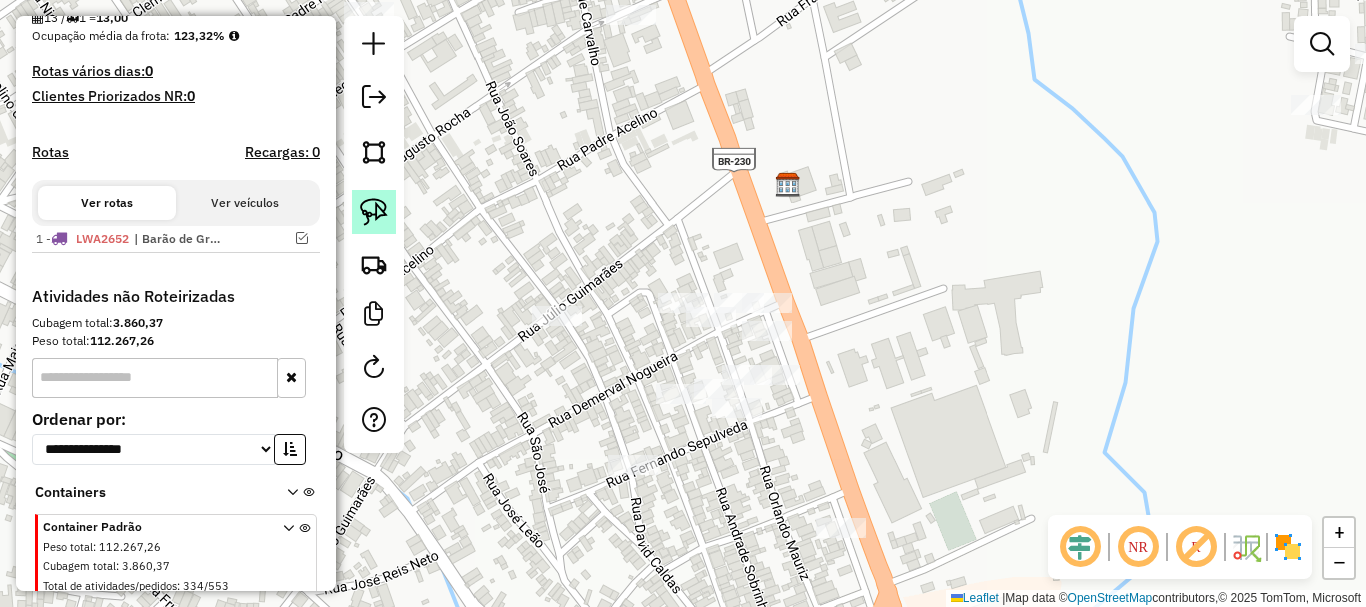 click 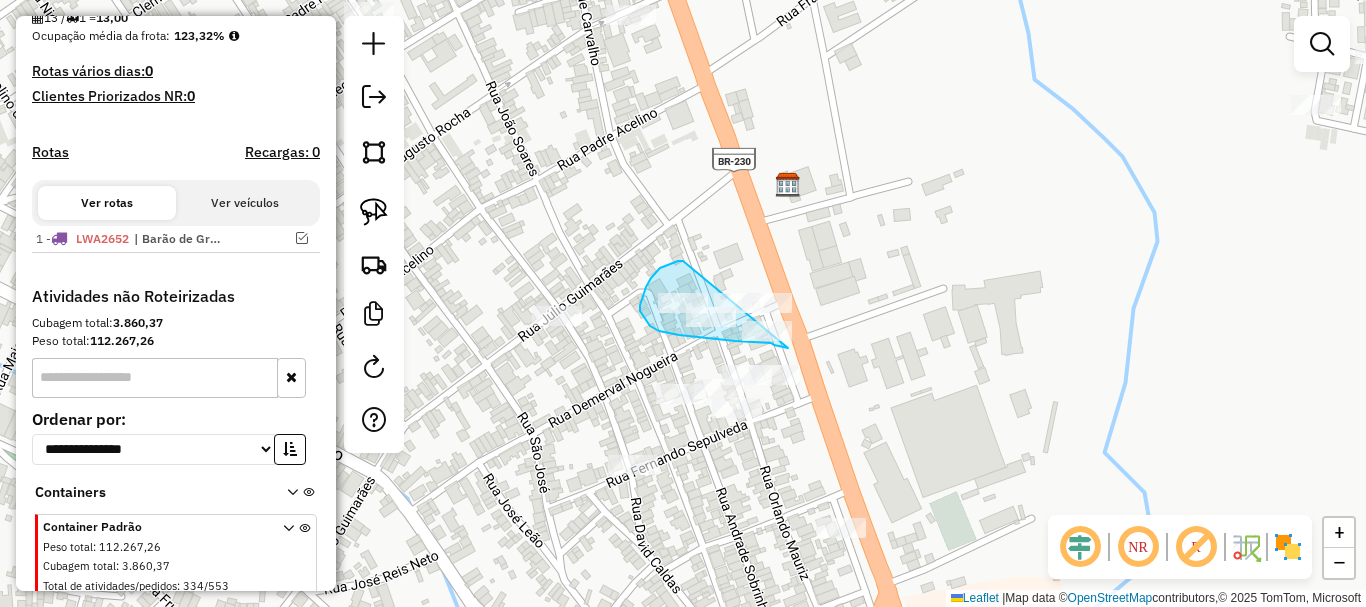 drag, startPoint x: 683, startPoint y: 261, endPoint x: 856, endPoint y: 300, distance: 177.34148 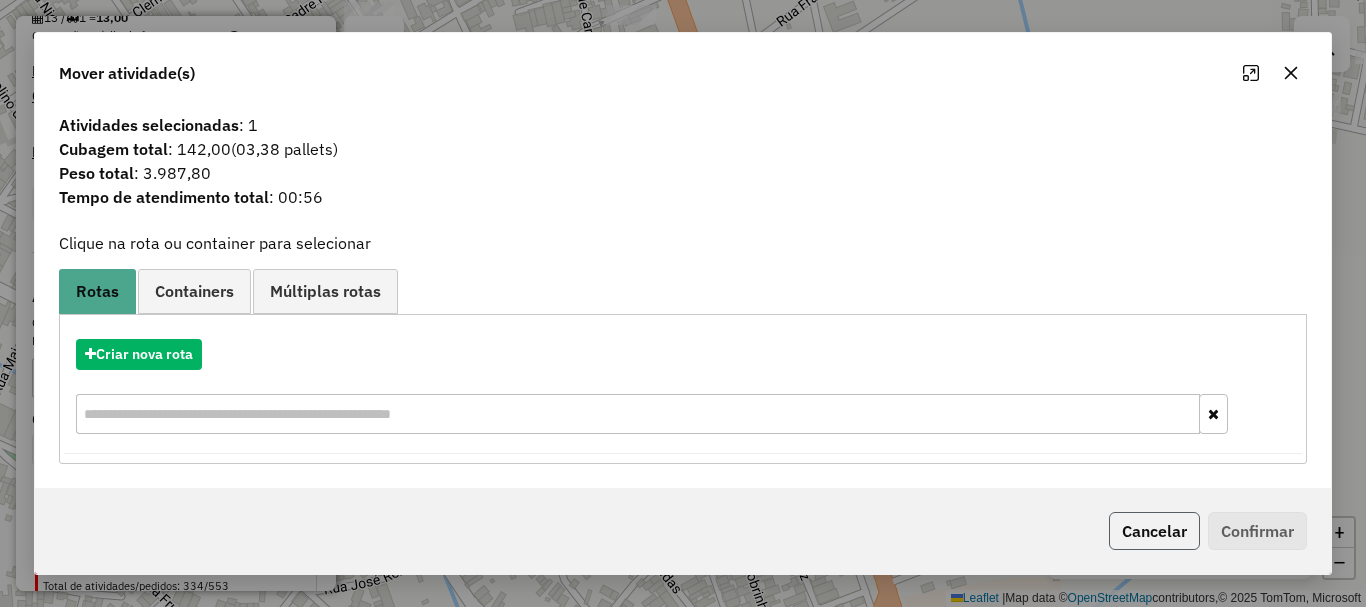 click on "Cancelar" 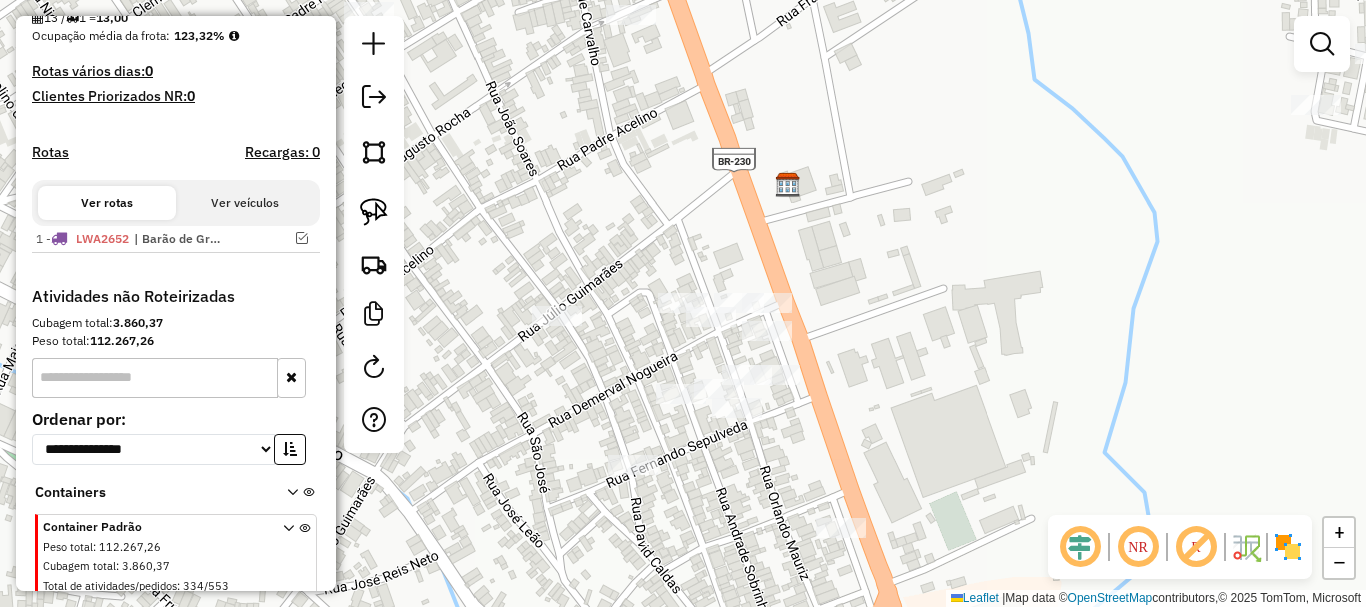 drag, startPoint x: 866, startPoint y: 372, endPoint x: 884, endPoint y: 322, distance: 53.14132 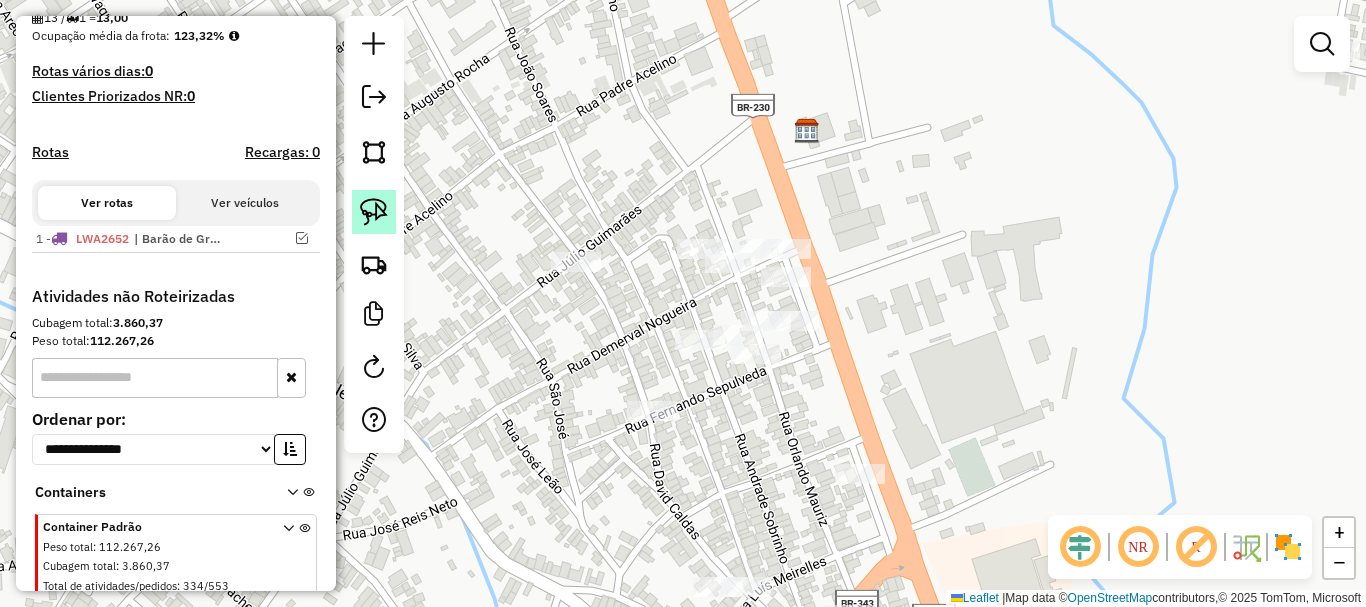 click 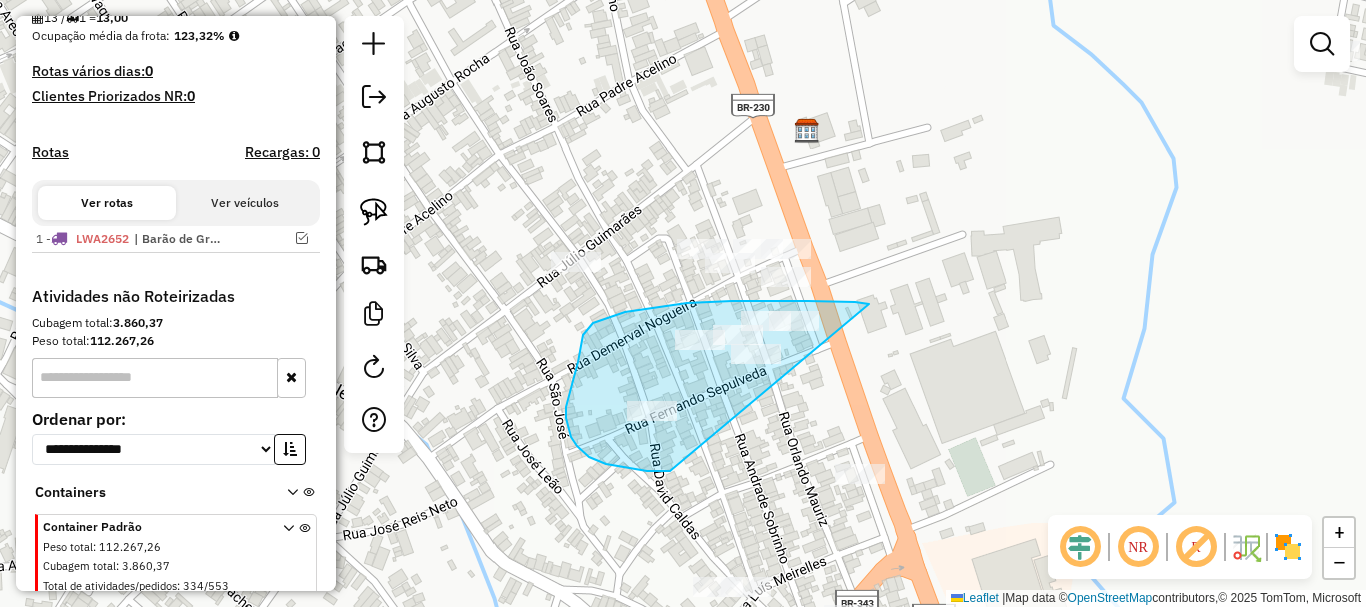 drag, startPoint x: 869, startPoint y: 304, endPoint x: 726, endPoint y: 445, distance: 200.8233 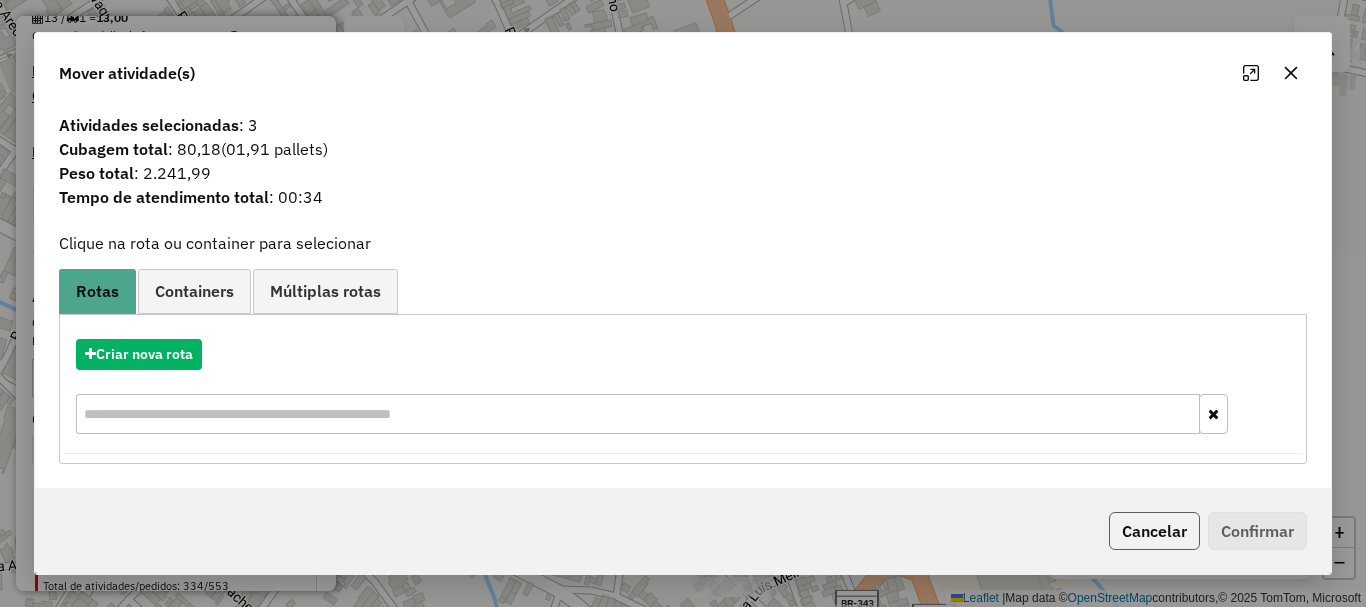 click on "Cancelar" 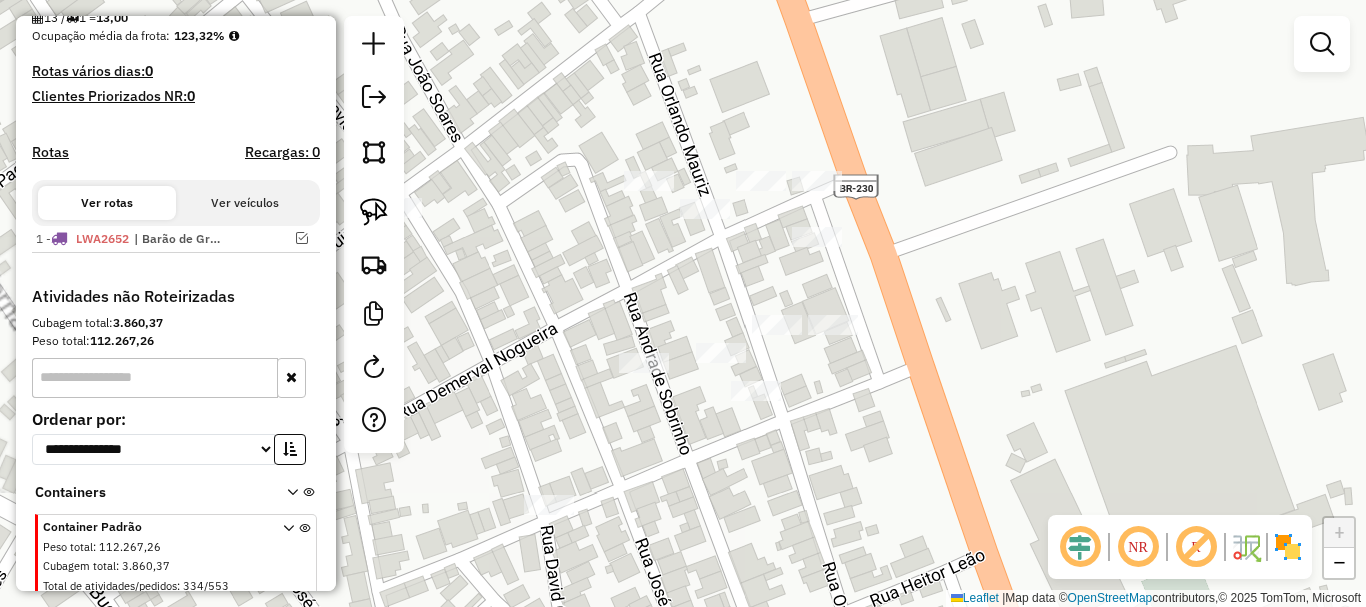 click 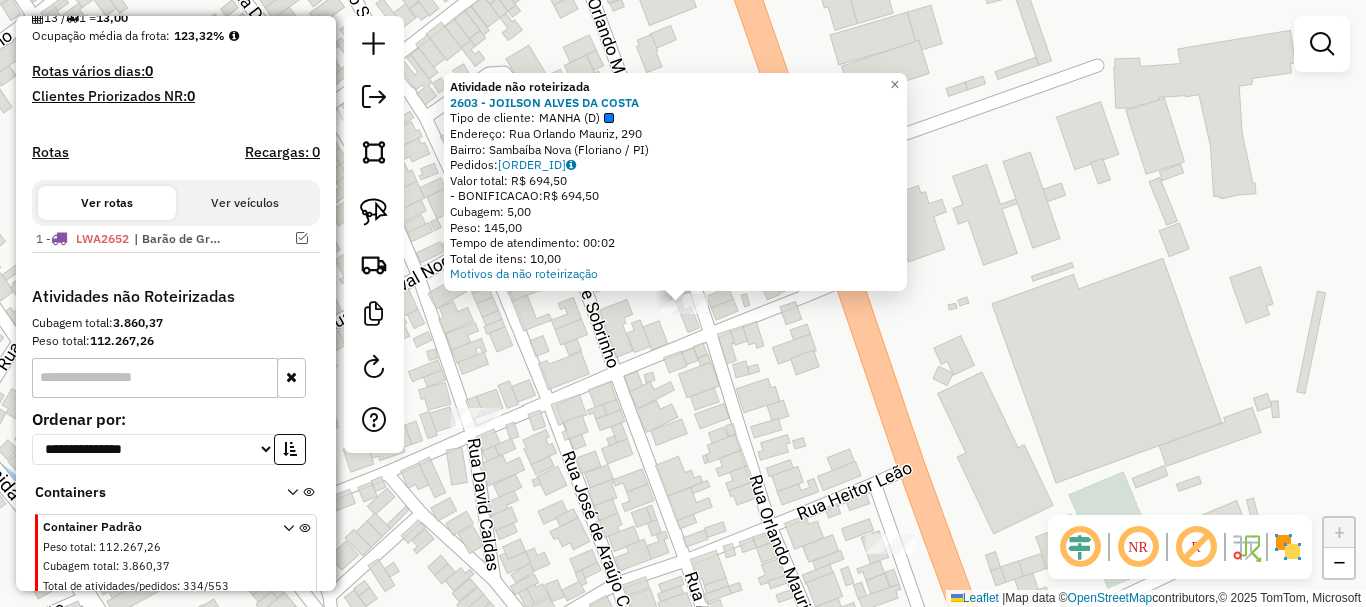 click on "Atividade não roteirizada [NUMBER] - [FIRST] [LAST]  Tipo de cliente:   MANHA (D)   Endereço: Rua Orlando Mauriz, [NUMBER]   Bairro: Sambaíba Nova (Floriano / [STATE])   Pedidos:  [ORDER_ID]   Valor total: R$ [PRICE]   -BONIFICACAO:  R$ [PRICE]   Cubagem: [CUBAGE]   Peso: [WEIGHT]   Tempo de atendimento: [TIME]   Total de itens: [ITEMS]  Motivos da não roteirização × Janela de atendimento Grade de atendimento Capacidade Transportadoras Veículos Cliente Pedidos  Rotas Selecione os dias de semana para filtrar as janelas de atendimento  Seg   Ter   Qua   Qui   Sex   Sáb   Dom  Informe o período da janela de atendimento: De: [DATE] Até: [DATE]  Filtrar exatamente a janela do cliente  Considerar janela de atendimento padrão  Selecione os dias de semana para filtrar as grades de atendimento  Seg   Ter   Qua   Qui   Sex   Sáb   Dom   Considerar clientes sem dia de atendimento cadastrado  Clientes fora do dia de atendimento selecionado Filtrar as atividades entre os valores definidos abaixo:  Peso mínimo: [WEIGHT]   Peso máximo: [WEIGHT]   De: [TIME]   De: [TIME]" 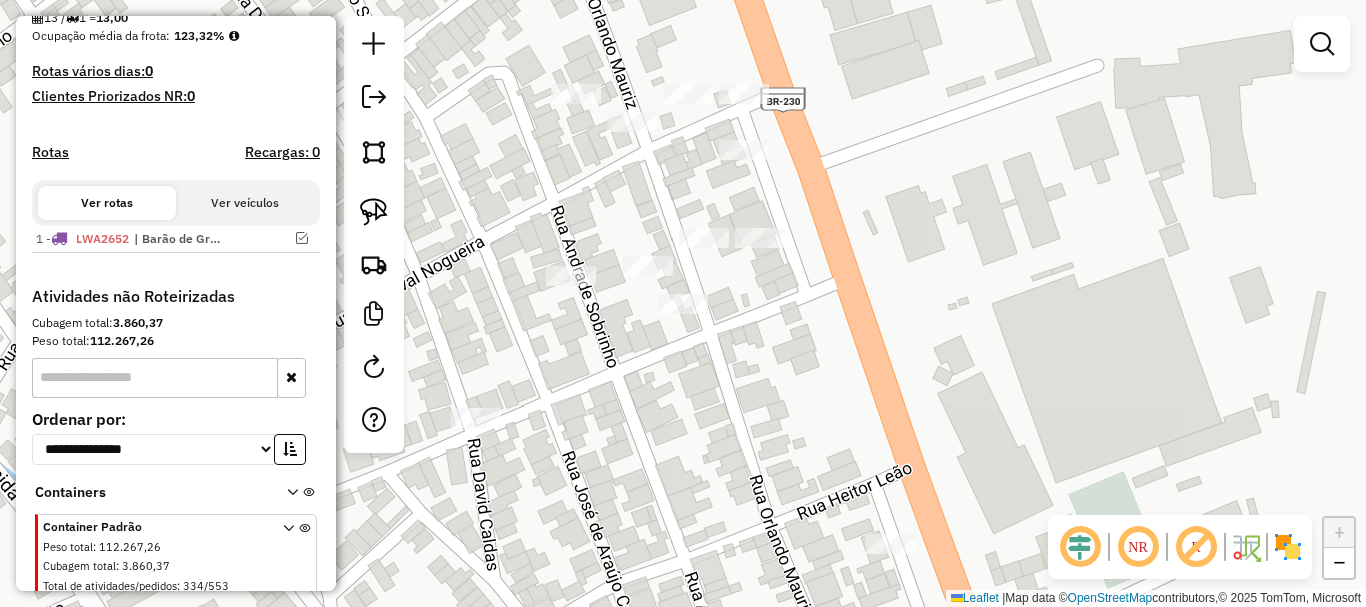 click on "Janela de atendimento Grade de atendimento Capacidade Transportadoras Veículos Cliente Pedidos  Rotas Selecione os dias de semana para filtrar as janelas de atendimento  Seg   Ter   Qua   Qui   Sex   Sáb   Dom  Informe o período da janela de atendimento: De: Até:  Filtrar exatamente a janela do cliente  Considerar janela de atendimento padrão  Selecione os dias de semana para filtrar as grades de atendimento  Seg   Ter   Qua   Qui   Sex   Sáb   Dom   Considerar clientes sem dia de atendimento cadastrado  Clientes fora do dia de atendimento selecionado Filtrar as atividades entre os valores definidos abaixo:  Peso mínimo:   Peso máximo:   Cubagem mínima:   Cubagem máxima:   De:   Até:  Filtrar as atividades entre o tempo de atendimento definido abaixo:  De:   Até:   Considerar capacidade total dos clientes não roteirizados Transportadora: Selecione um ou mais itens Tipo de veículo: Selecione um ou mais itens Veículo: Selecione um ou mais itens Motorista: Selecione um ou mais itens Nome: Rótulo:" 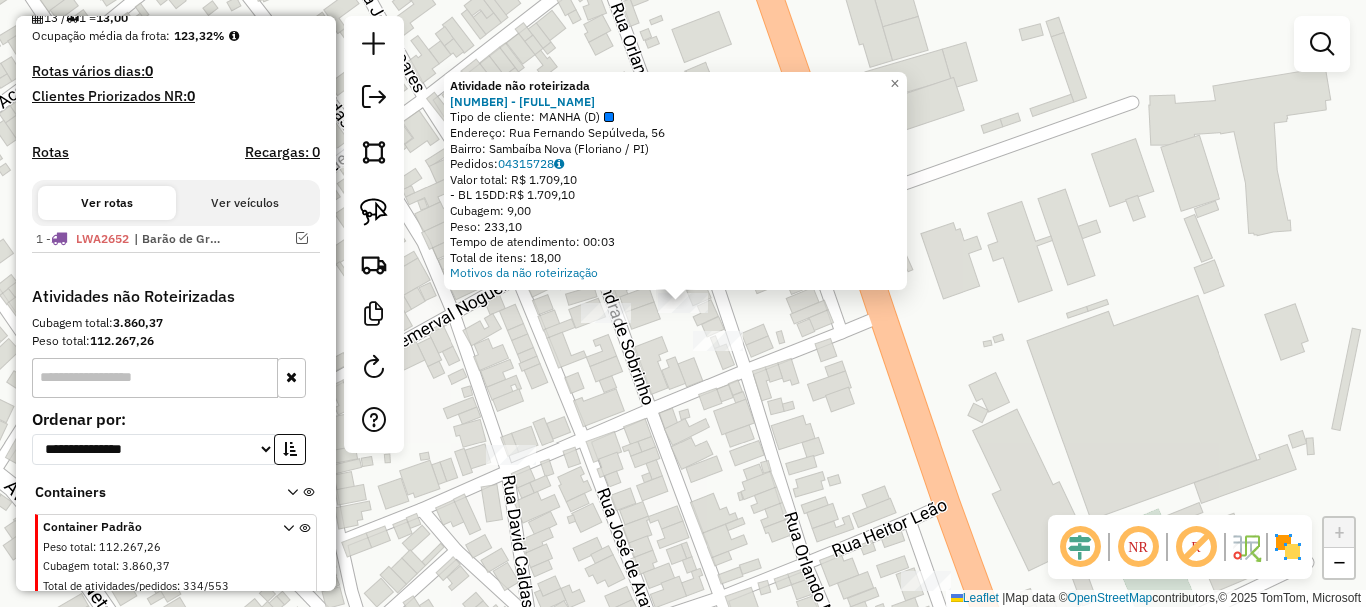 click on "Atividade não roteirizada 1395 - ANA MARIA RIBERO BRITO  Tipo de cliente:   MANHA (D)   Endereço: Rua Fernando Sepúlveda, [NUMBER]   Bairro: Sambaíba Nova ([CITY] / [STATE])   Pedidos:  04315728   Valor total: R$ 1.709,10   - BL 15DD:  R$ 1.709,10   Cubagem: 9,00   Peso: 233,10   Tempo de atendimento: 00:03   Total de itens: 18,00  Motivos da não roteirização × Janela de atendimento Grade de atendimento Capacidade Transportadoras Veículos Cliente Pedidos  Rotas Selecione os dias de semana para filtrar as janelas de atendimento  Seg   Ter   Qua   Qui   Sex   Sáb   Dom  Informe o período da janela de atendimento: De: Até:  Filtrar exatamente a janela do cliente  Considerar janela de atendimento padrão  Selecione os dias de semana para filtrar as grades de atendimento  Seg   Ter   Qua   Qui   Sex   Sáb   Dom   Considerar clientes sem dia de atendimento cadastrado  Clientes fora do dia de atendimento selecionado Filtrar as atividades entre os valores definidos abaixo:  Peso mínimo:   Peso máximo:   De:   +" 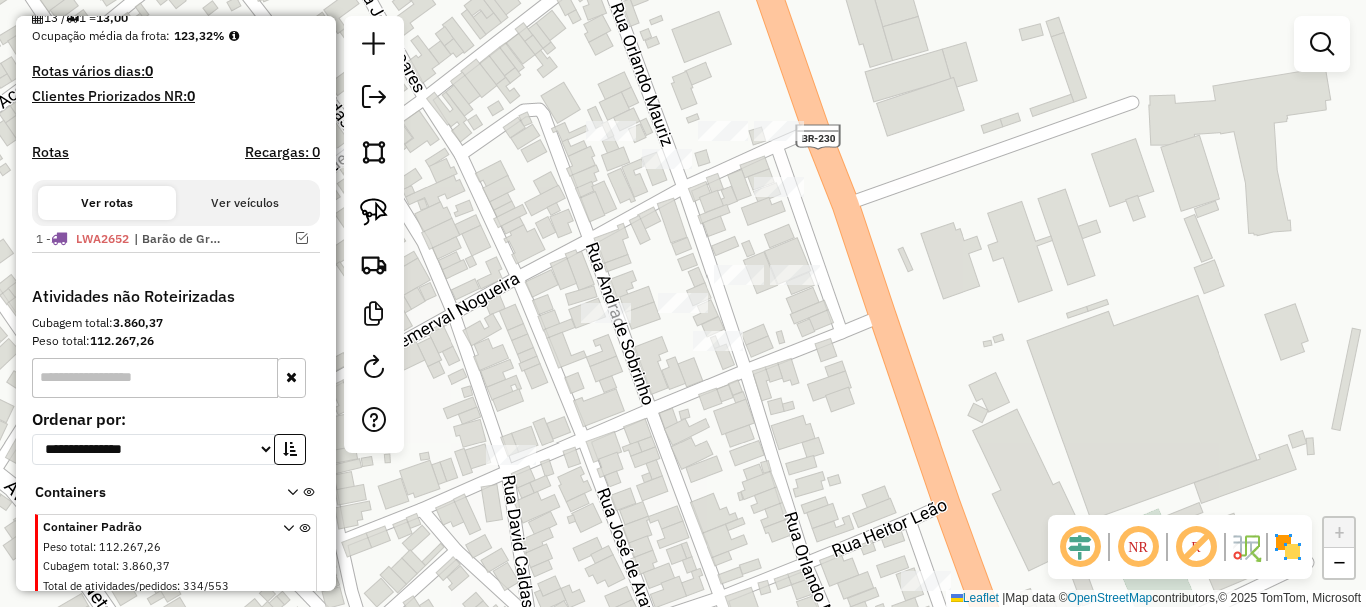 click on "Janela de atendimento Grade de atendimento Capacidade Transportadoras Veículos Cliente Pedidos  Rotas Selecione os dias de semana para filtrar as janelas de atendimento  Seg   Ter   Qua   Qui   Sex   Sáb   Dom  Informe o período da janela de atendimento: De: Até:  Filtrar exatamente a janela do cliente  Considerar janela de atendimento padrão  Selecione os dias de semana para filtrar as grades de atendimento  Seg   Ter   Qua   Qui   Sex   Sáb   Dom   Considerar clientes sem dia de atendimento cadastrado  Clientes fora do dia de atendimento selecionado Filtrar as atividades entre os valores definidos abaixo:  Peso mínimo:   Peso máximo:   Cubagem mínima:   Cubagem máxima:   De:   Até:  Filtrar as atividades entre o tempo de atendimento definido abaixo:  De:   Até:   Considerar capacidade total dos clientes não roteirizados Transportadora: Selecione um ou mais itens Tipo de veículo: Selecione um ou mais itens Veículo: Selecione um ou mais itens Motorista: Selecione um ou mais itens Nome: Rótulo:" 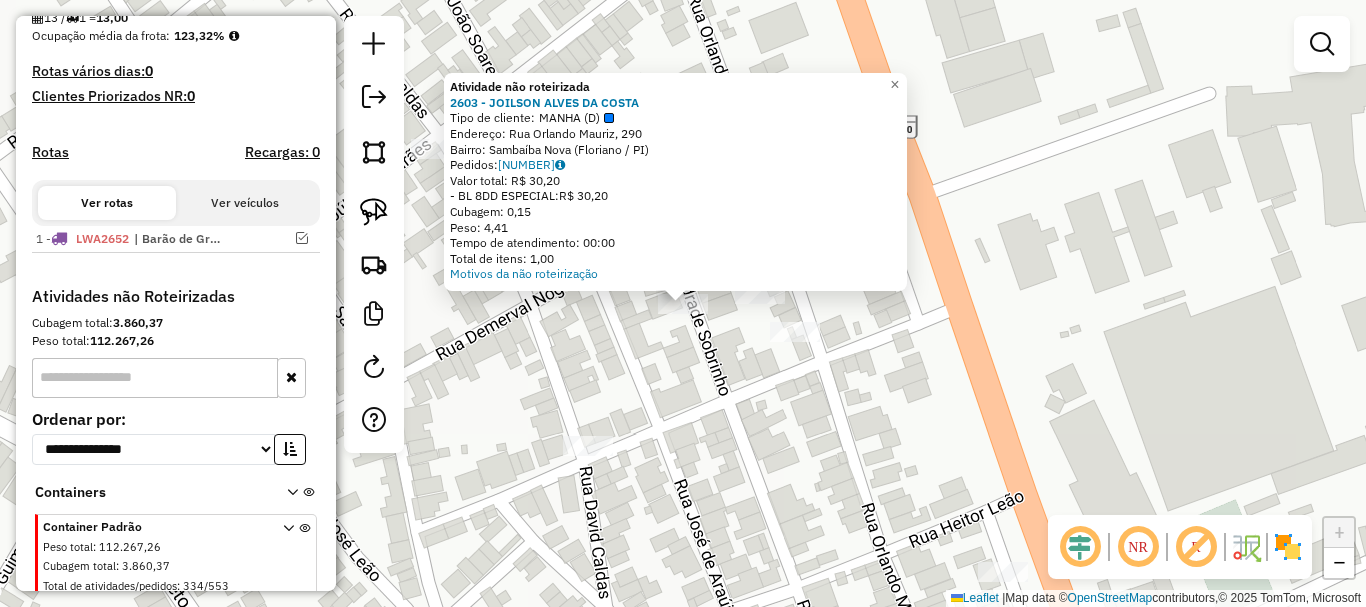 click on "Atividade não roteirizada [NUMBER] - [FULL_NAME]  Tipo de cliente:   MANHA (D)   Endereço: Rua Orlando Mauriz, [NUMBER]   Bairro: Sambaíba Nova (Floriano / [STATE])   Pedidos:  [ORDER_ID]   Valor total: R$ 30,20   - BL 8DD ESPECIAL:  R$ 30,20   Cubagem: 0,15   Peso: 4,41   Tempo de atendimento: 00:00   Total de itens: 1,00  Motivos da não roteirização × Janela de atendimento Grade de atendimento Capacidade Transportadoras Veículos Cliente Pedidos  Rotas Selecione os dias de semana para filtrar as janelas de atendimento  Seg   Ter   Qua   Qui   Sex   Sáb   Dom  Informe o período da janela de atendimento: De: Até:  Filtrar exatamente a janela do cliente  Considerar janela de atendimento padrão  Selecione os dias de semana para filtrar as grades de atendimento  Seg   Ter   Qua   Qui   Sex   Sáb   Dom   Considerar clientes sem dia de atendimento cadastrado  Clientes fora do dia de atendimento selecionado Filtrar as atividades entre os valores definidos abaixo:  Peso mínimo:   Peso máximo:   De:   Até:" 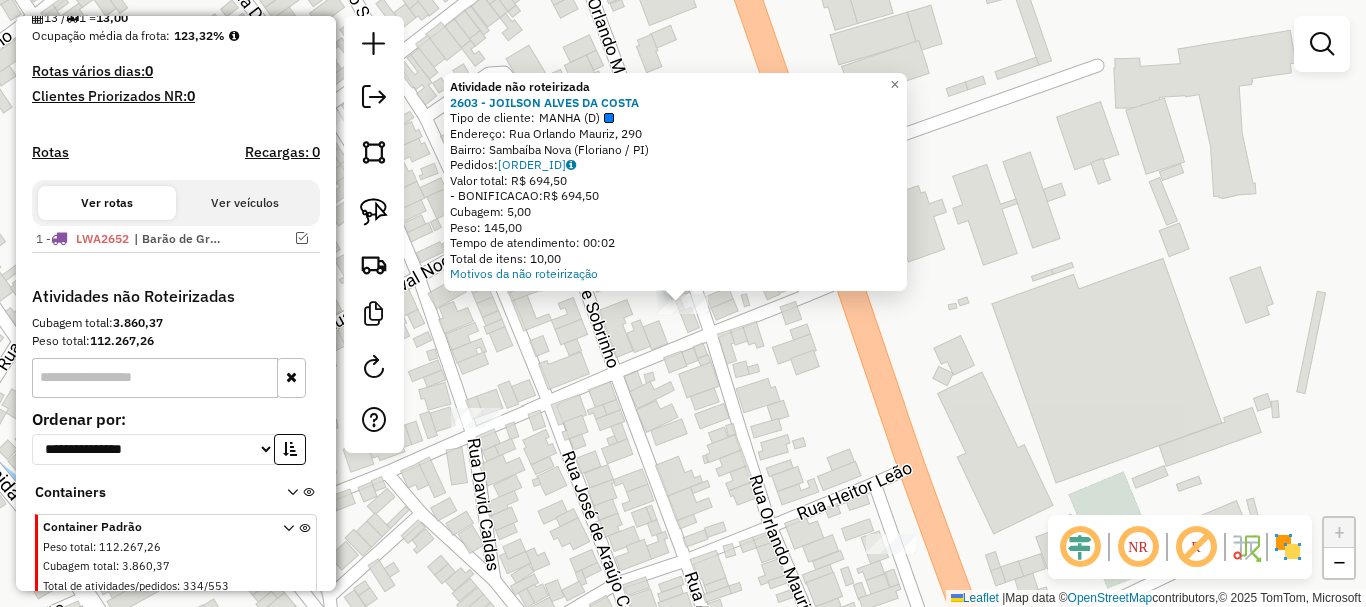 click on "Atividade não roteirizada [NUMBER] - [FIRST] [LAST]  Tipo de cliente:   MANHA (D)   Endereço: Rua Orlando Mauriz, [NUMBER]   Bairro: Sambaíba Nova (Floriano / [STATE])   Pedidos:  [ORDER_ID]   Valor total: R$ [PRICE]   -BONIFICACAO:  R$ [PRICE]   Cubagem: [CUBAGE]   Peso: [WEIGHT]   Tempo de atendimento: [TIME]   Total de itens: [ITEMS]  Motivos da não roteirização × Janela de atendimento Grade de atendimento Capacidade Transportadoras Veículos Cliente Pedidos  Rotas Selecione os dias de semana para filtrar as janelas de atendimento  Seg   Ter   Qua   Qui   Sex   Sáb   Dom  Informe o período da janela de atendimento: De: [DATE] Até: [DATE]  Filtrar exatamente a janela do cliente  Considerar janela de atendimento padrão  Selecione os dias de semana para filtrar as grades de atendimento  Seg   Ter   Qua   Qui   Sex   Sáb   Dom   Considerar clientes sem dia de atendimento cadastrado  Clientes fora do dia de atendimento selecionado Filtrar as atividades entre os valores definidos abaixo:  Peso mínimo: [WEIGHT]   Peso máximo: [WEIGHT]   De: [TIME]   De: [TIME]" 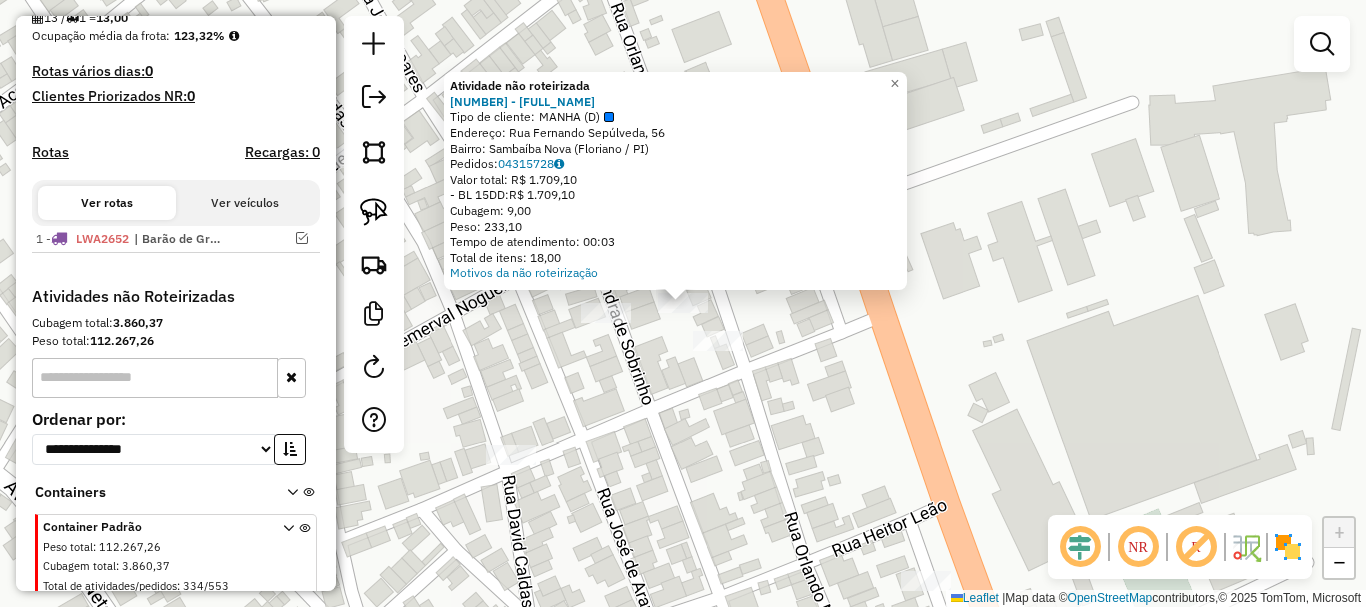click on "Atividade não roteirizada 1395 - ANA MARIA RIBERO BRITO  Tipo de cliente:   MANHA (D)   Endereço: Rua Fernando Sepúlveda, [NUMBER]   Bairro: Sambaíba Nova ([CITY] / [STATE])   Pedidos:  04315728   Valor total: R$ 1.709,10   - BL 15DD:  R$ 1.709,10   Cubagem: 9,00   Peso: 233,10   Tempo de atendimento: 00:03   Total de itens: 18,00  Motivos da não roteirização × Janela de atendimento Grade de atendimento Capacidade Transportadoras Veículos Cliente Pedidos  Rotas Selecione os dias de semana para filtrar as janelas de atendimento  Seg   Ter   Qua   Qui   Sex   Sáb   Dom  Informe o período da janela de atendimento: De: Até:  Filtrar exatamente a janela do cliente  Considerar janela de atendimento padrão  Selecione os dias de semana para filtrar as grades de atendimento  Seg   Ter   Qua   Qui   Sex   Sáb   Dom   Considerar clientes sem dia de atendimento cadastrado  Clientes fora do dia de atendimento selecionado Filtrar as atividades entre os valores definidos abaixo:  Peso mínimo:   Peso máximo:   De:   +" 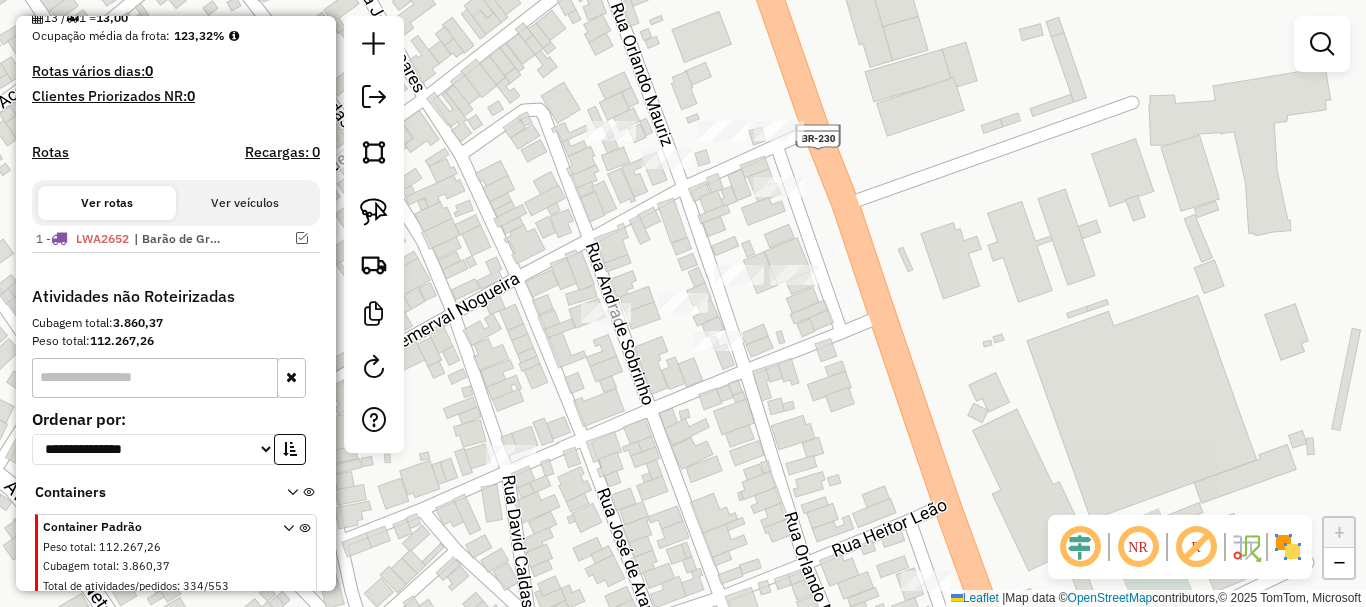 click 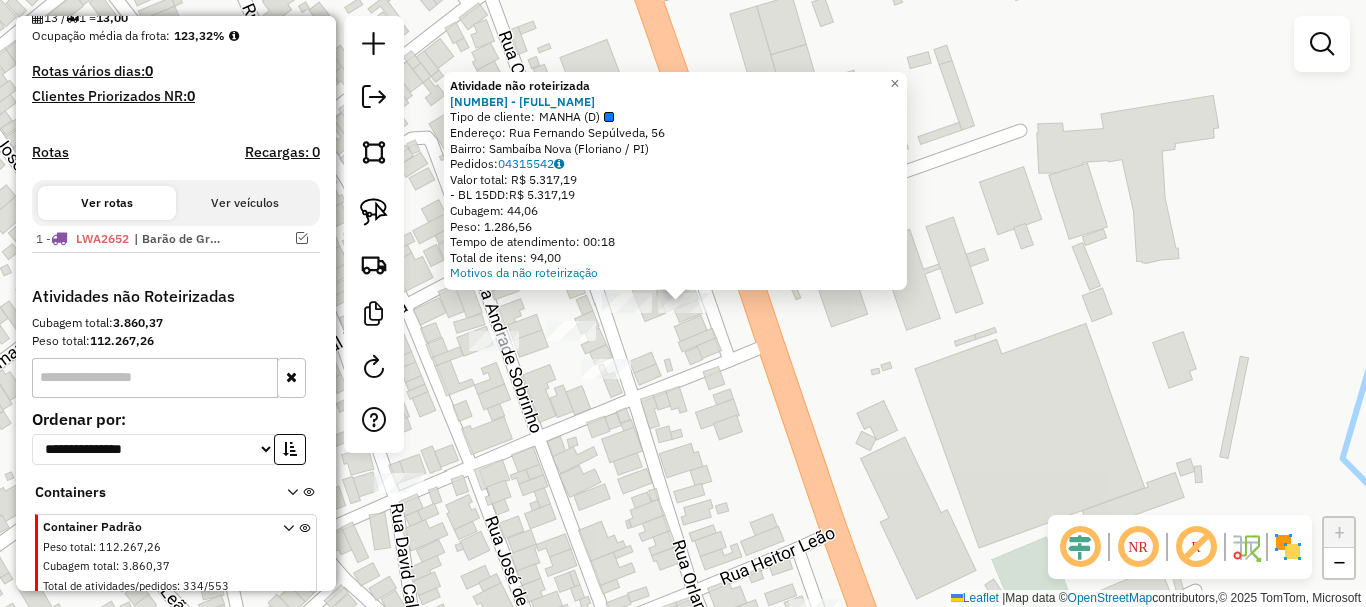 click on "Atividade não roteirizada 1395 - [NAME] Tipo de cliente: MANHA (D) Endereço: Rua Fernando Sepúlveda, [NUMBER] Bairro: [NAME] (Floriano / PI) Pedidos: 04315542 Valor total: R$ 5.317,19 - BL 15DD: R$ 5.317,19 Cubagem: 44,06 Peso: 1.286,56 Tempo de atendimento: 00:18 Total de itens: 94,00 Motivos da não roteirização × Janela de atendimento Grade de atendimento Capacidade Transportadoras Veículos Cliente Pedidos Rotas Selecione os dias de semana para filtrar as janelas de atendimento Seg Ter Qua Qui Sex Sáb Dom Informe o período da janela de atendimento: De: Até: Filtrar exatamente a janela do cliente Considerar janela de atendimento padrão Selecione os dias de semana para filtrar as grades de atendimento Seg Ter Qua Qui Sex Sáb Dom Considerar clientes sem dia de atendimento cadastrado Clientes fora do dia de atendimento selecionado Filtrar as atividades entre os valores definidos abaixo: Peso mínimo: Peso máximo: De:" 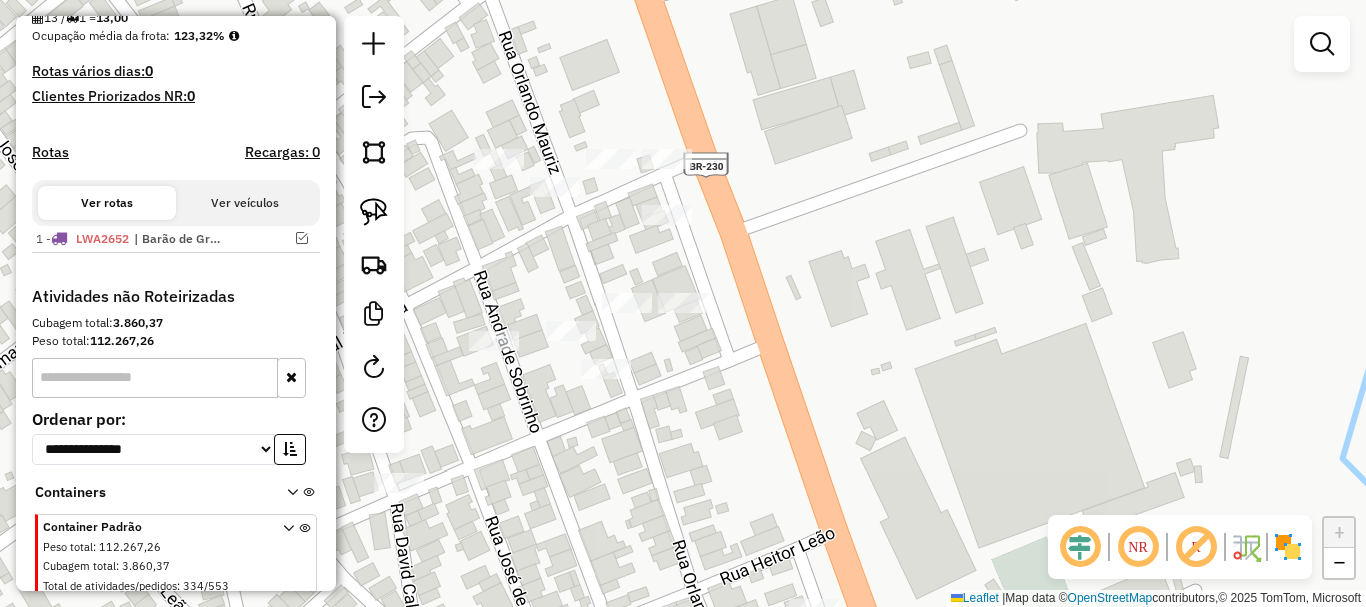 click on "Janela de atendimento Grade de atendimento Capacidade Transportadoras Veículos Cliente Pedidos  Rotas Selecione os dias de semana para filtrar as janelas de atendimento  Seg   Ter   Qua   Qui   Sex   Sáb   Dom  Informe o período da janela de atendimento: De: Até:  Filtrar exatamente a janela do cliente  Considerar janela de atendimento padrão  Selecione os dias de semana para filtrar as grades de atendimento  Seg   Ter   Qua   Qui   Sex   Sáb   Dom   Considerar clientes sem dia de atendimento cadastrado  Clientes fora do dia de atendimento selecionado Filtrar as atividades entre os valores definidos abaixo:  Peso mínimo:   Peso máximo:   Cubagem mínima:   Cubagem máxima:   De:   Até:  Filtrar as atividades entre o tempo de atendimento definido abaixo:  De:   Até:   Considerar capacidade total dos clientes não roteirizados Transportadora: Selecione um ou mais itens Tipo de veículo: Selecione um ou mais itens Veículo: Selecione um ou mais itens Motorista: Selecione um ou mais itens Nome: Rótulo:" 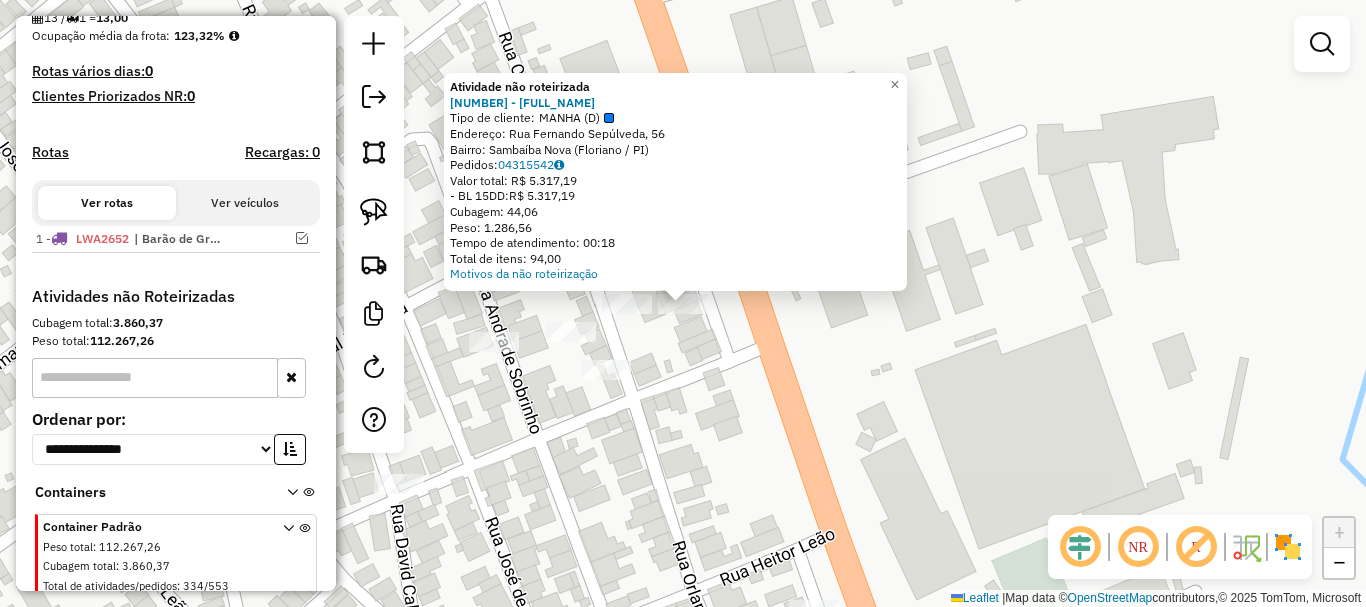 click on "Atividade não roteirizada 1395 - [NAME] Tipo de cliente: MANHA (D) Endereço: Rua Fernando Sepúlveda, [NUMBER] Bairro: [NAME] (Floriano / PI) Pedidos: 04315542 Valor total: R$ 5.317,19 - BL 15DD: R$ 5.317,19 Cubagem: 44,06 Peso: 1.286,56 Tempo de atendimento: 00:18 Total de itens: 94,00 Motivos da não roteirização × Janela de atendimento Grade de atendimento Capacidade Transportadoras Veículos Cliente Pedidos Rotas Selecione os dias de semana para filtrar as janelas de atendimento Seg Ter Qua Qui Sex Sáb Dom Informe o período da janela de atendimento: De: Até: Filtrar exatamente a janela do cliente Considerar janela de atendimento padrão Selecione os dias de semana para filtrar as grades de atendimento Seg Ter Qua Qui Sex Sáb Dom Considerar clientes sem dia de atendimento cadastrado Clientes fora do dia de atendimento selecionado Filtrar as atividades entre os valores definidos abaixo: Peso mínimo: Peso máximo: De:" 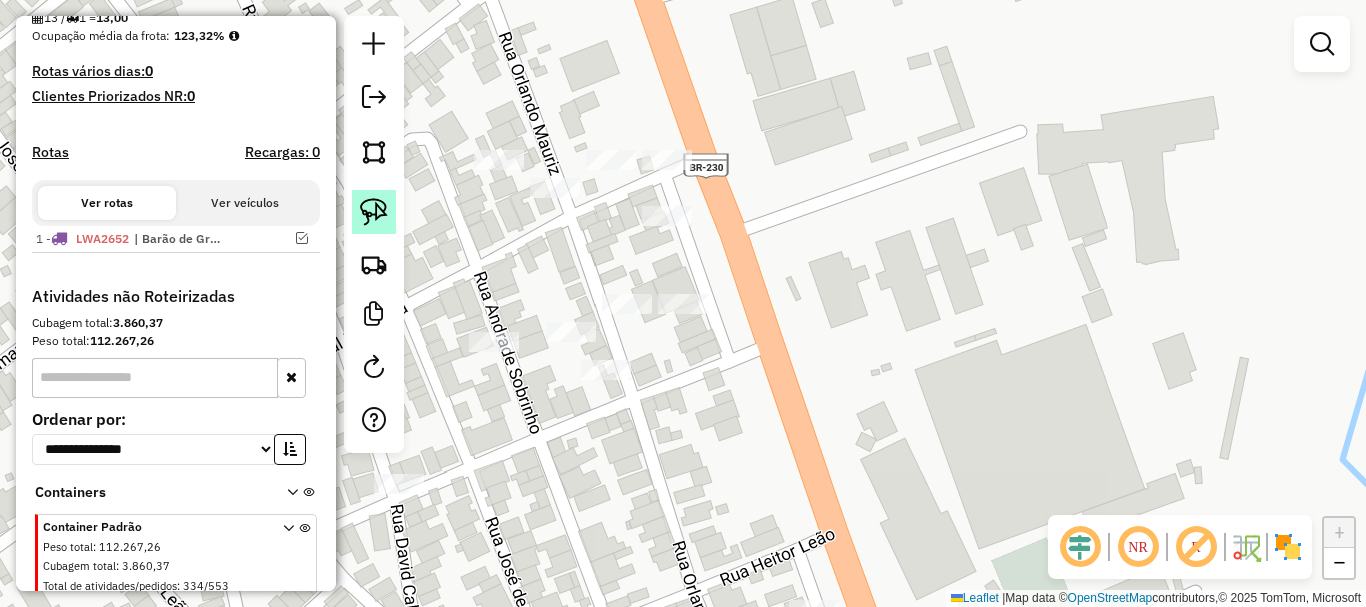 click 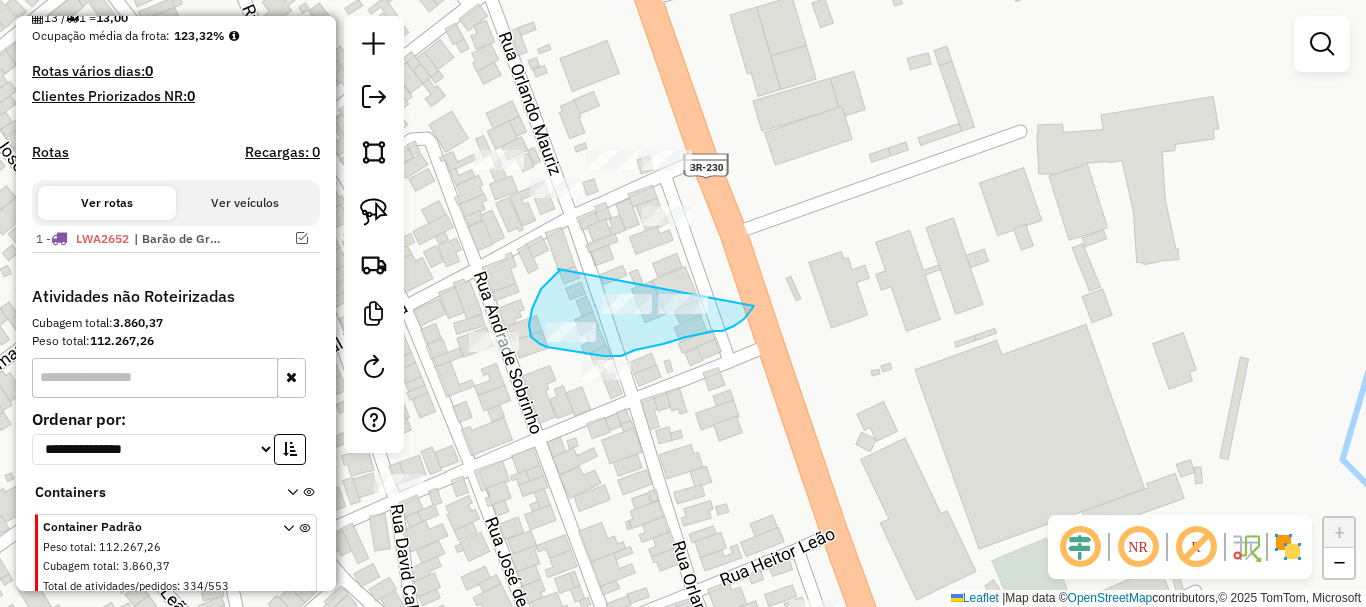 drag, startPoint x: 558, startPoint y: 269, endPoint x: 759, endPoint y: 293, distance: 202.42776 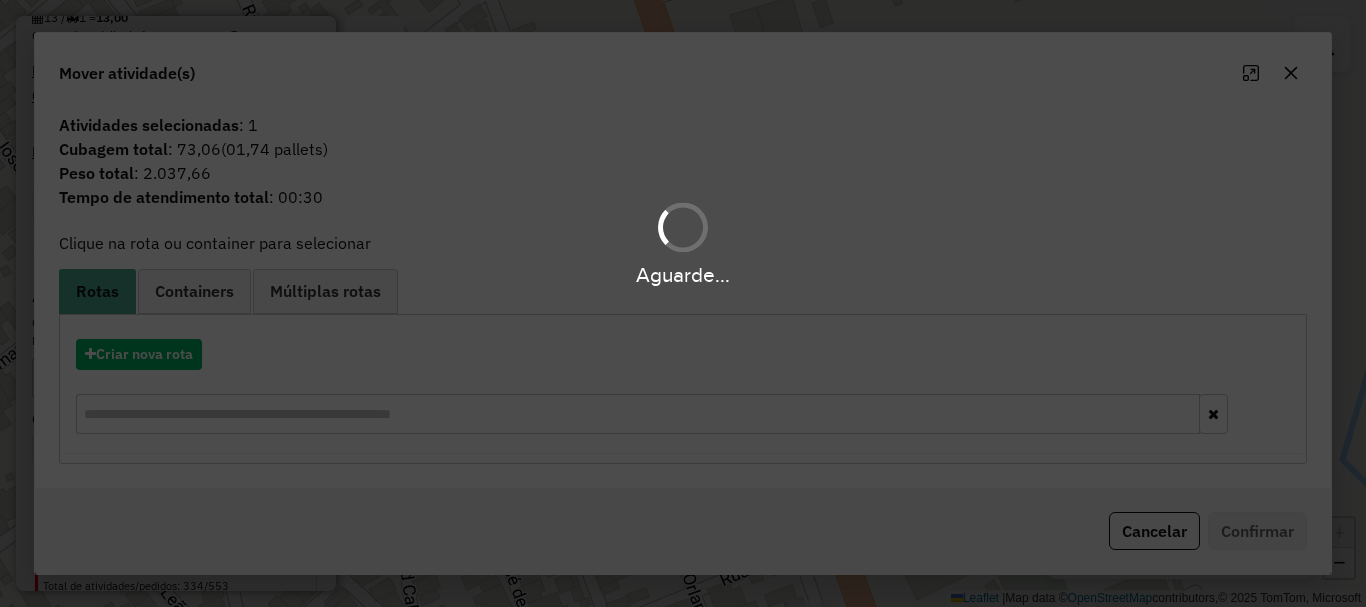 click on "Aguarde..." at bounding box center (683, 303) 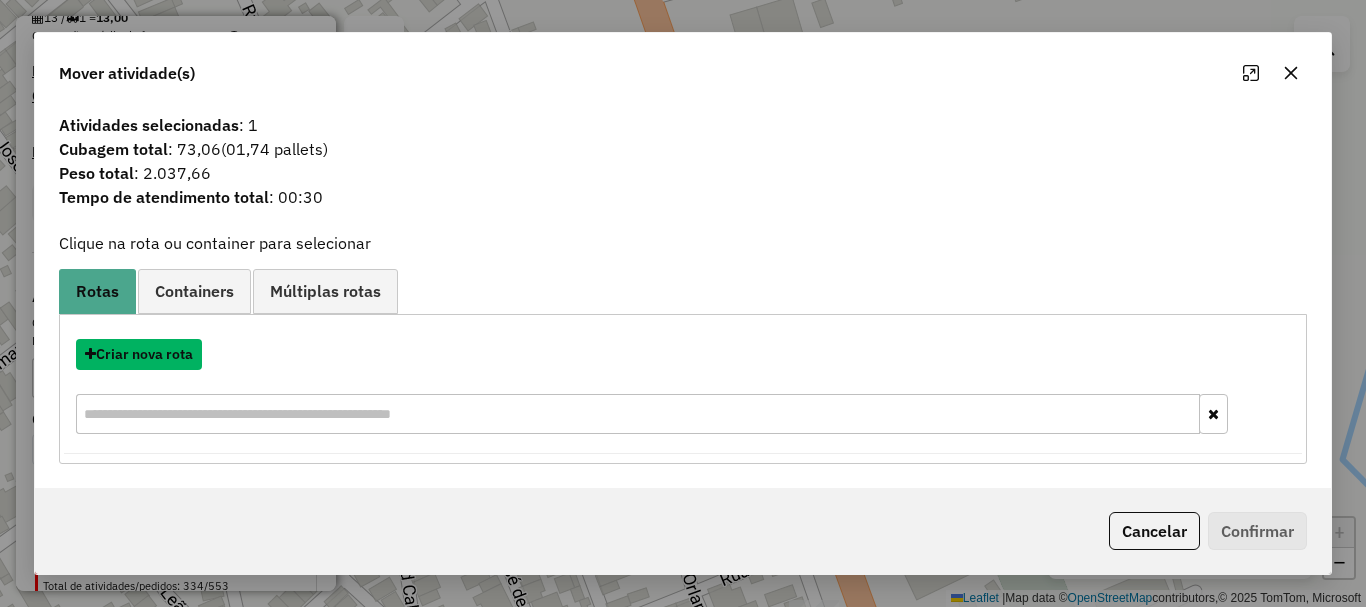click on "Criar nova rota" at bounding box center [139, 354] 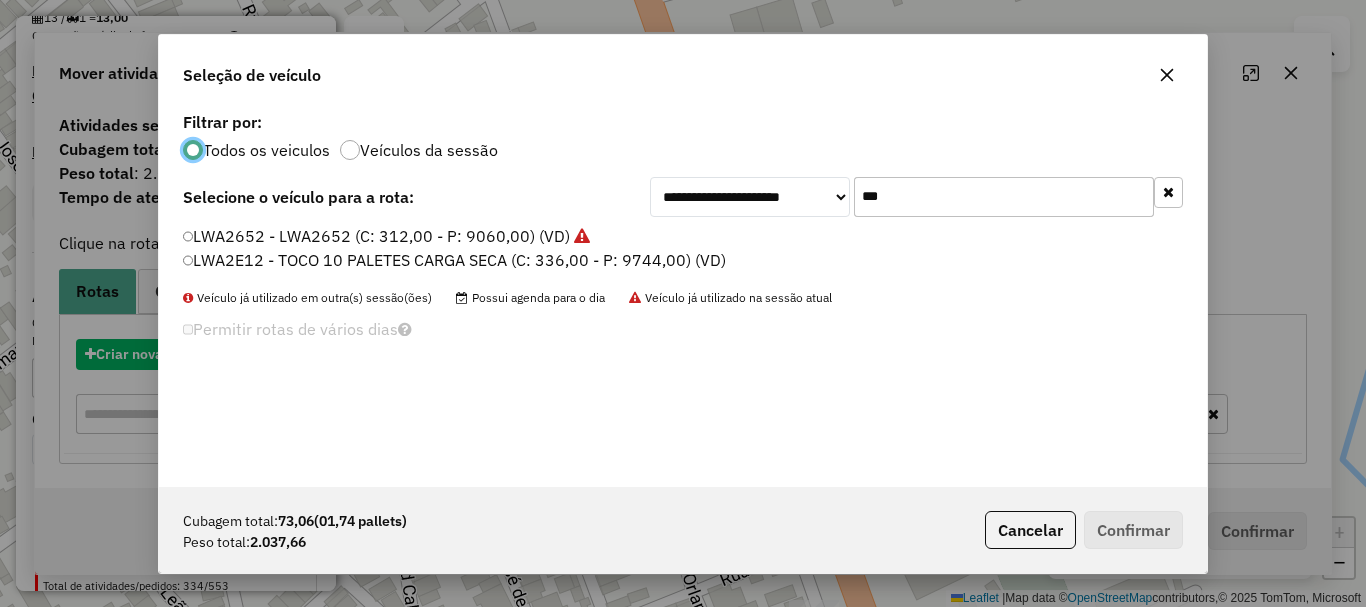 scroll, scrollTop: 11, scrollLeft: 6, axis: both 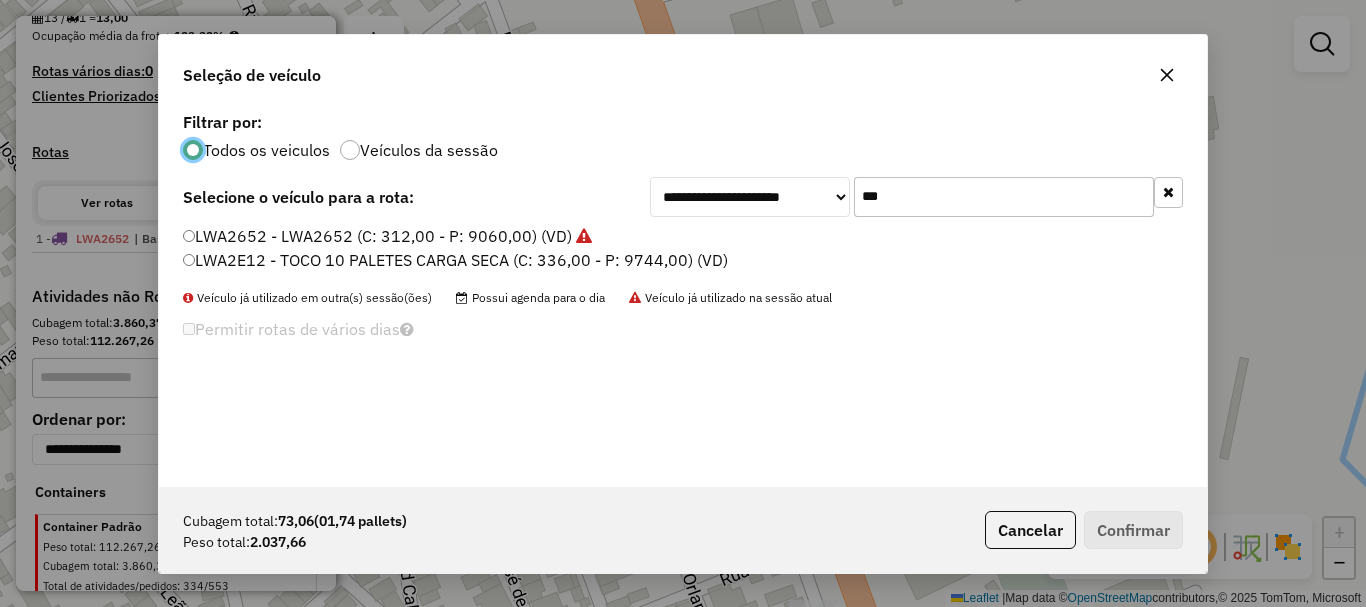 click on "***" 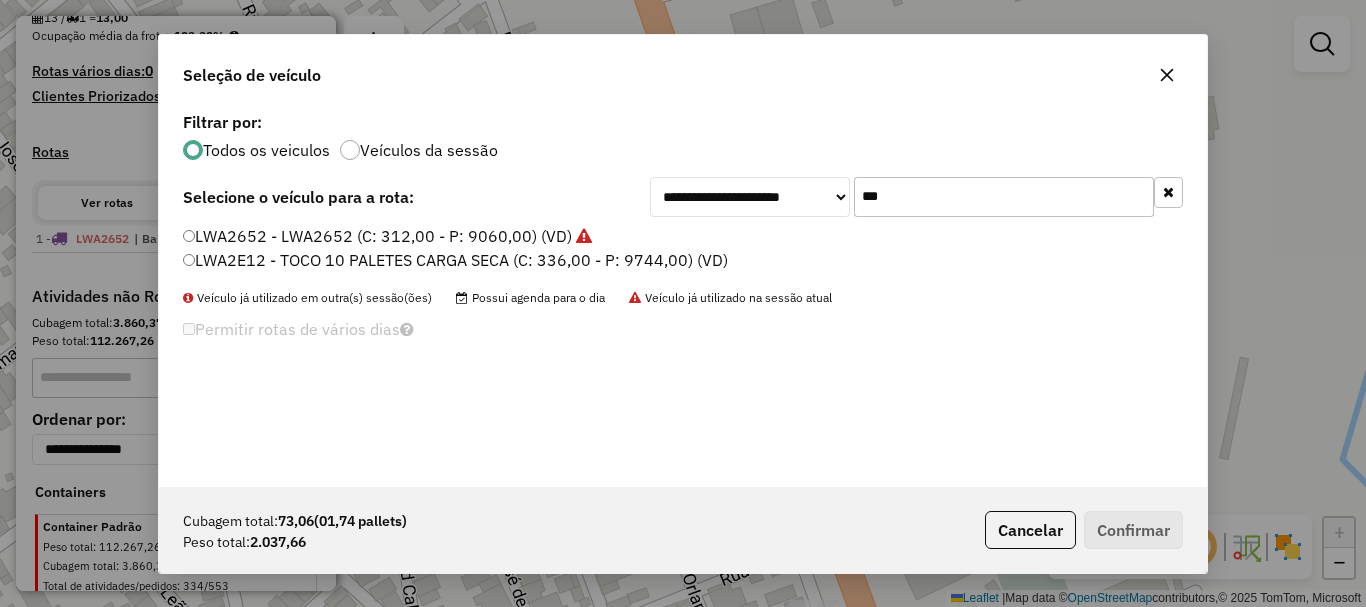 click on "***" 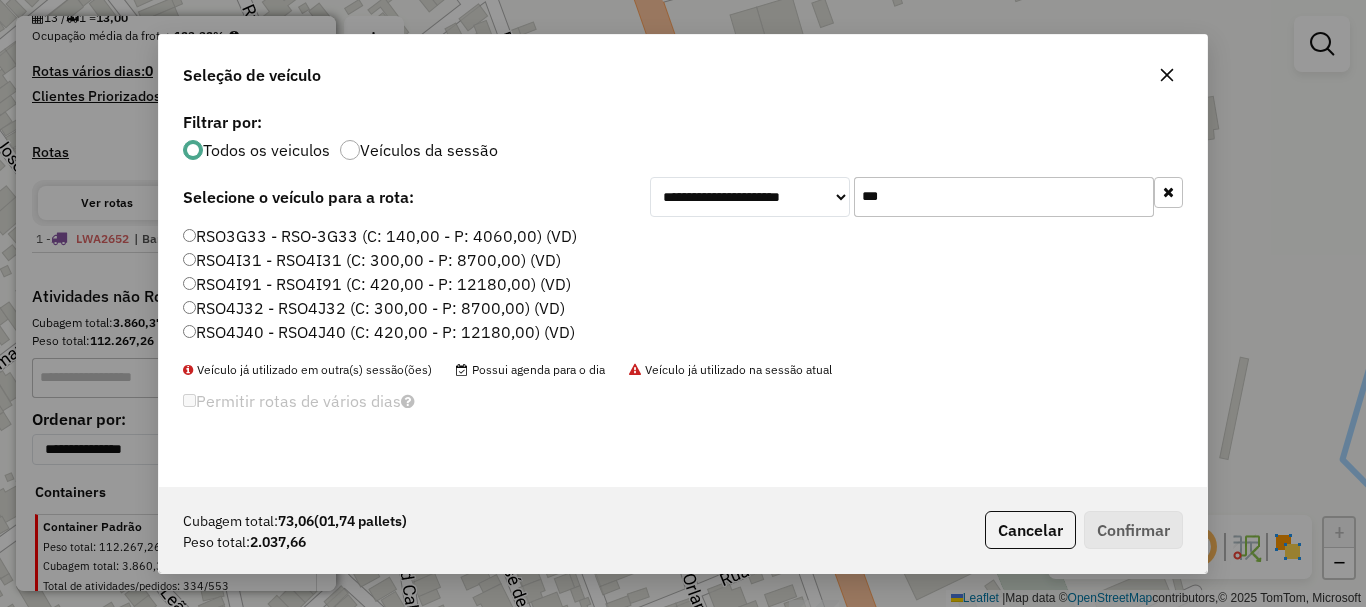 type on "***" 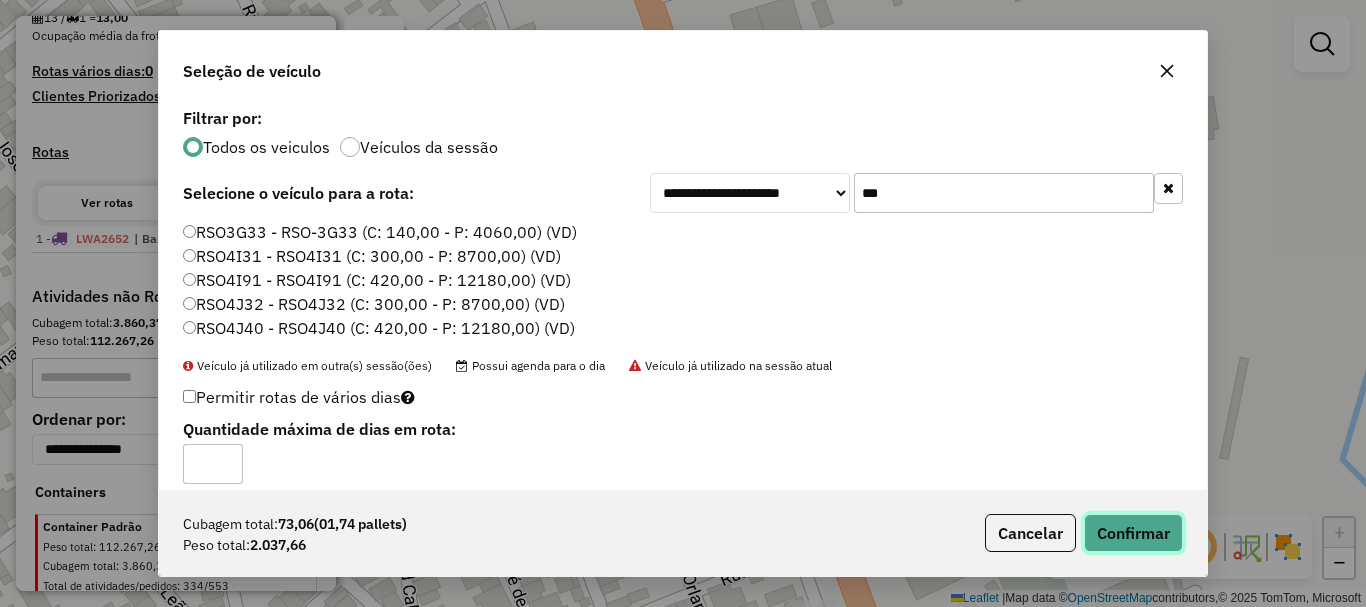click on "Confirmar" 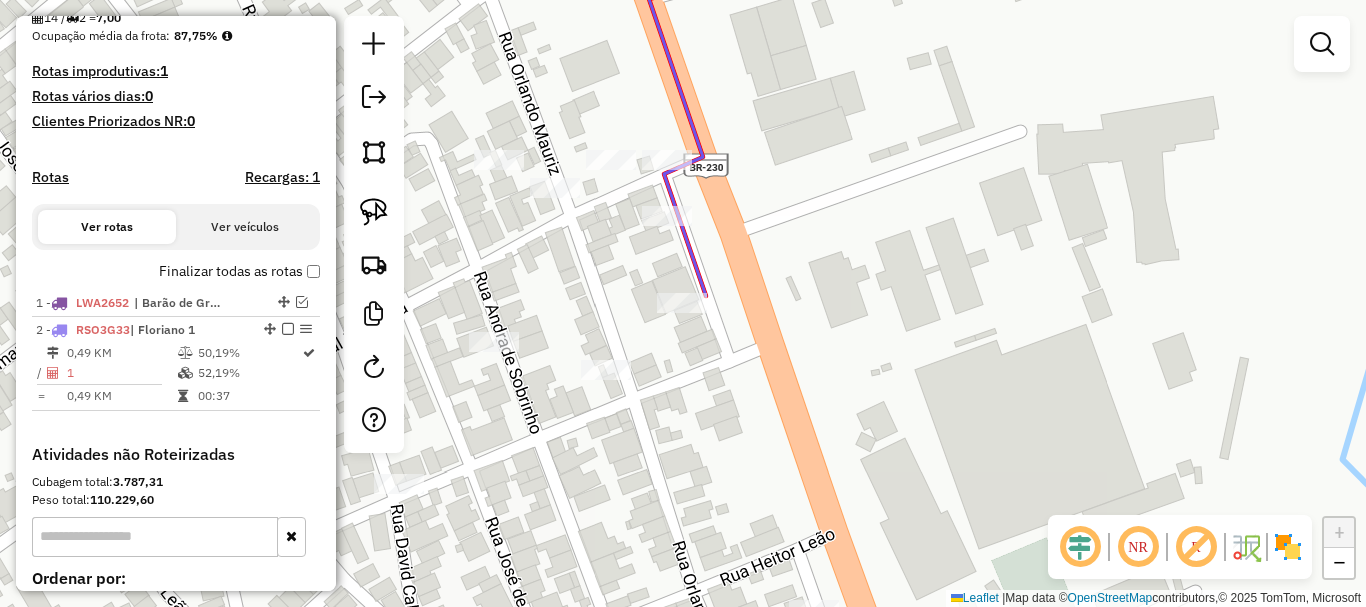 drag, startPoint x: 584, startPoint y: 498, endPoint x: 592, endPoint y: 489, distance: 12.0415945 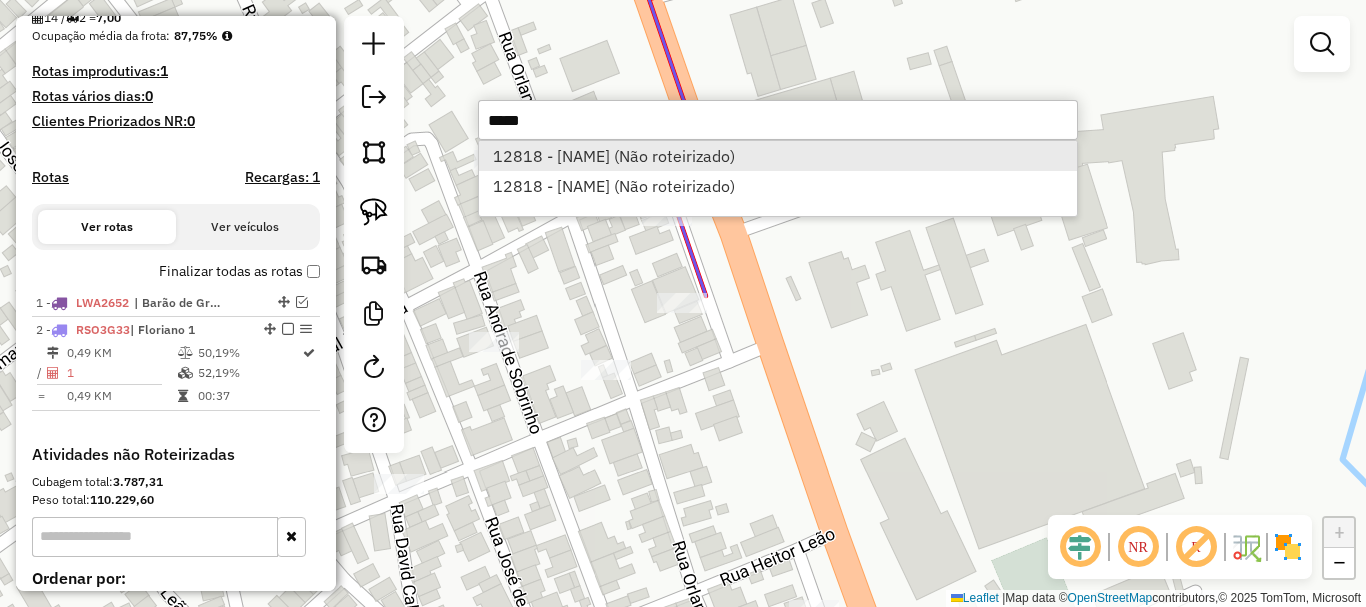 type on "*****" 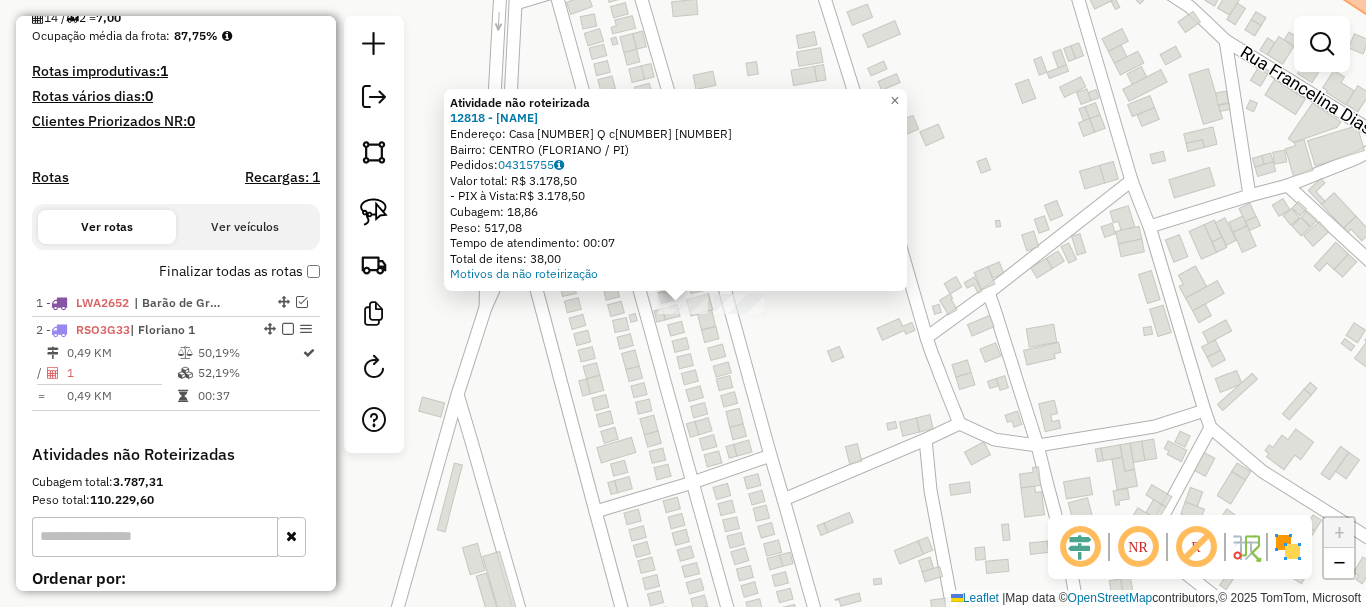 click on "Atividade não roteirizada [NUMBER] - [PRODUCT] E VARI  Endereço:  Casa [NUMBER] Q c[NUMBER] [NUMBER]   Bairro: CENTRO ([CITY] / [STATE])   Pedidos:  04315755   Valor total: R$ 3.178,50   - PIX à Vista:  R$ 3.178,50   Cubagem: 18,86   Peso: 517,08   Tempo de atendimento: 00:07   Total de itens: 38,00  Motivos da não roteirização × Janela de atendimento Grade de atendimento Capacidade Transportadoras Veículos Cliente Pedidos  Rotas Selecione os dias de semana para filtrar as janelas de atendimento  Seg   Ter   Qua   Qui   Sex   Sáb   Dom  Informe o período da janela de atendimento: De: Até:  Filtrar exatamente a janela do cliente  Considerar janela de atendimento padrão  Selecione os dias de semana para filtrar as grades de atendimento  Seg   Ter   Qua   Qui   Sex   Sáb   Dom   Considerar clientes sem dia de atendimento cadastrado  Clientes fora do dia de atendimento selecionado Filtrar as atividades entre os valores definidos abaixo:  Peso mínimo:   Peso máximo:   Cubagem mínima:   Cubagem máxima:   De:   Até:  +" 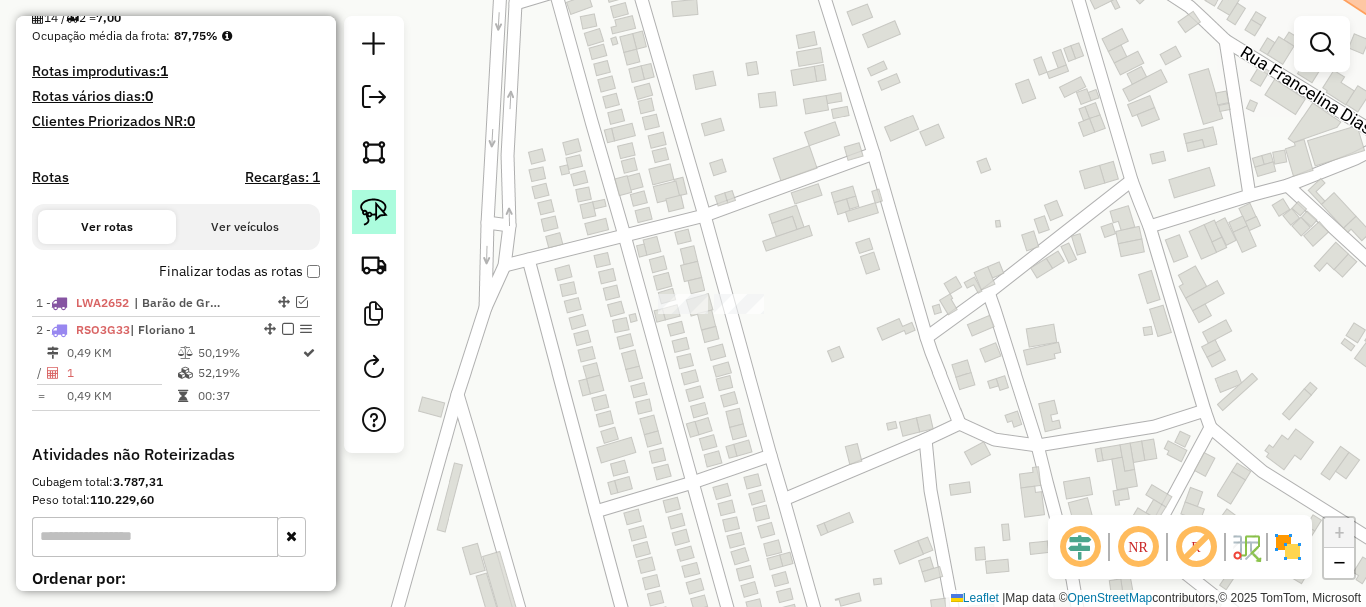 click 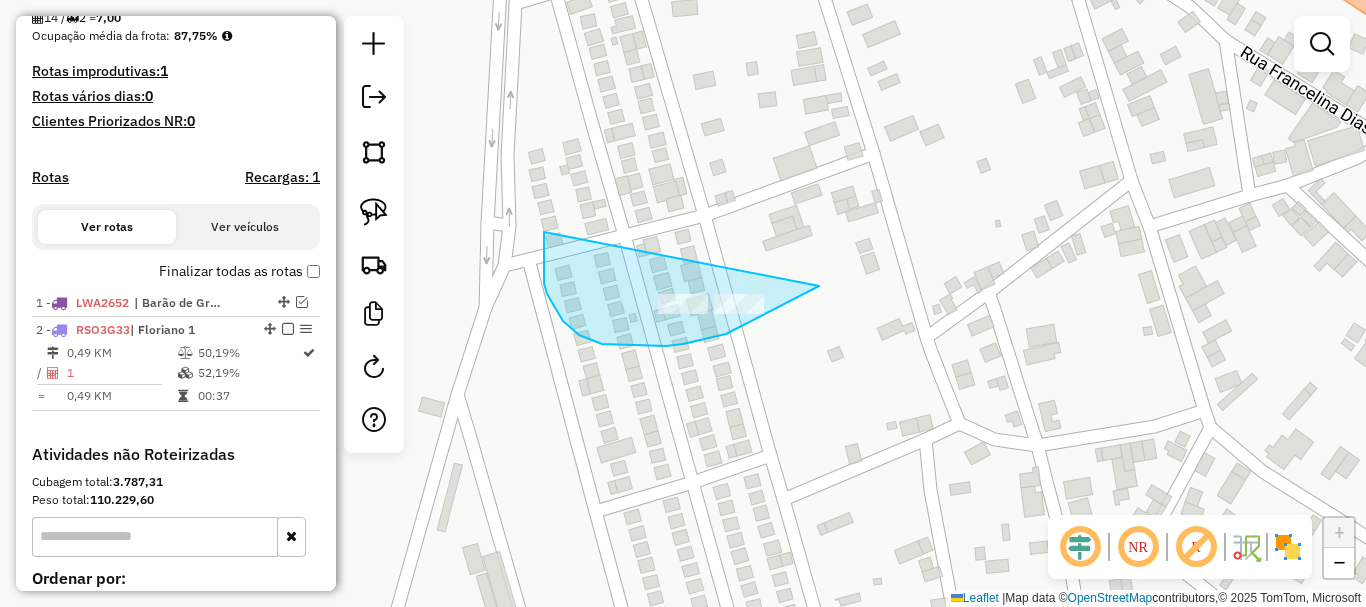 drag, startPoint x: 544, startPoint y: 232, endPoint x: 819, endPoint y: 286, distance: 280.25168 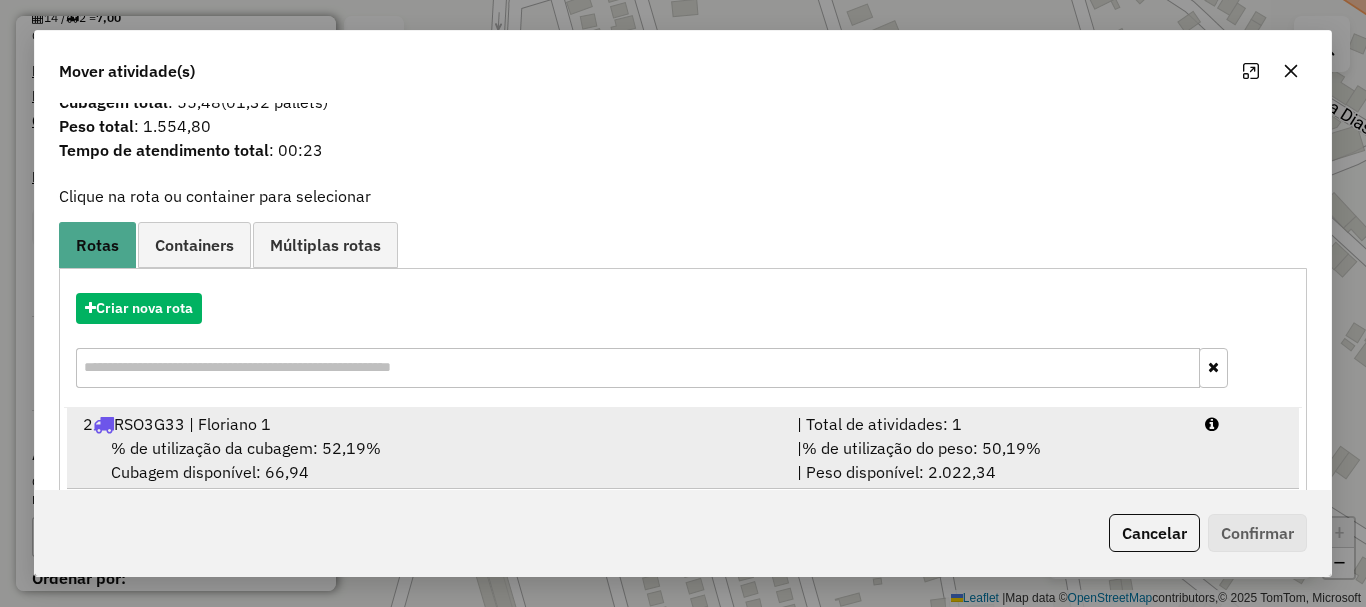 scroll, scrollTop: 78, scrollLeft: 0, axis: vertical 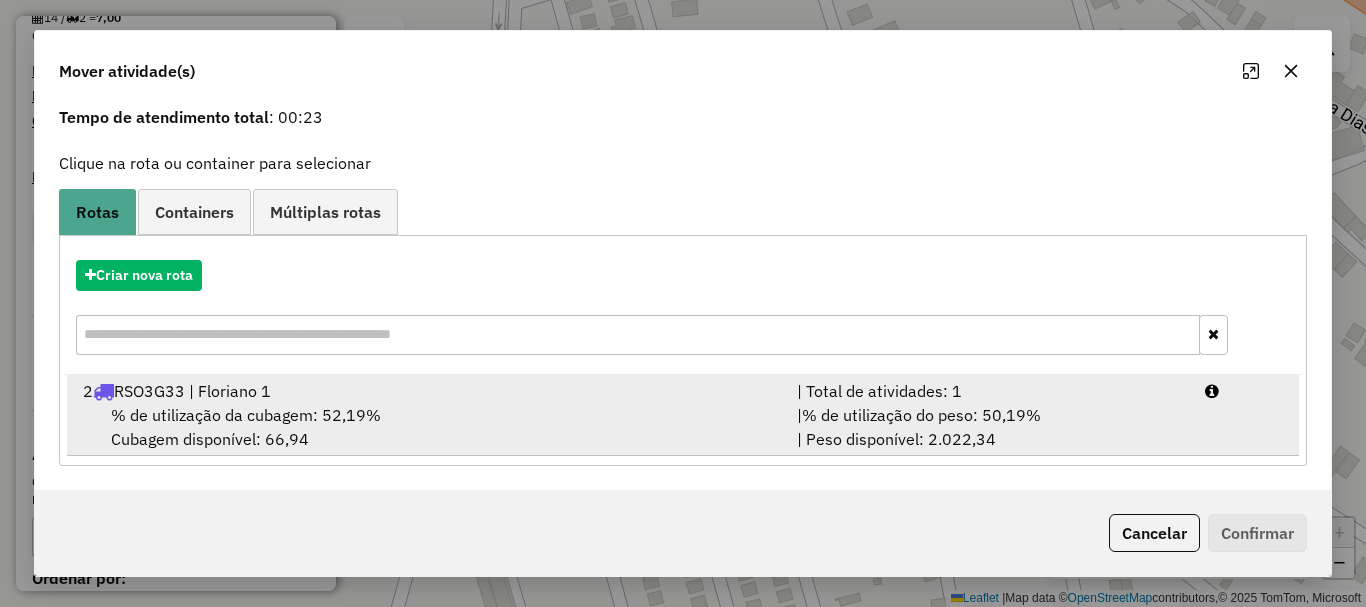 click on "| Total de atividades: 1" at bounding box center (989, 391) 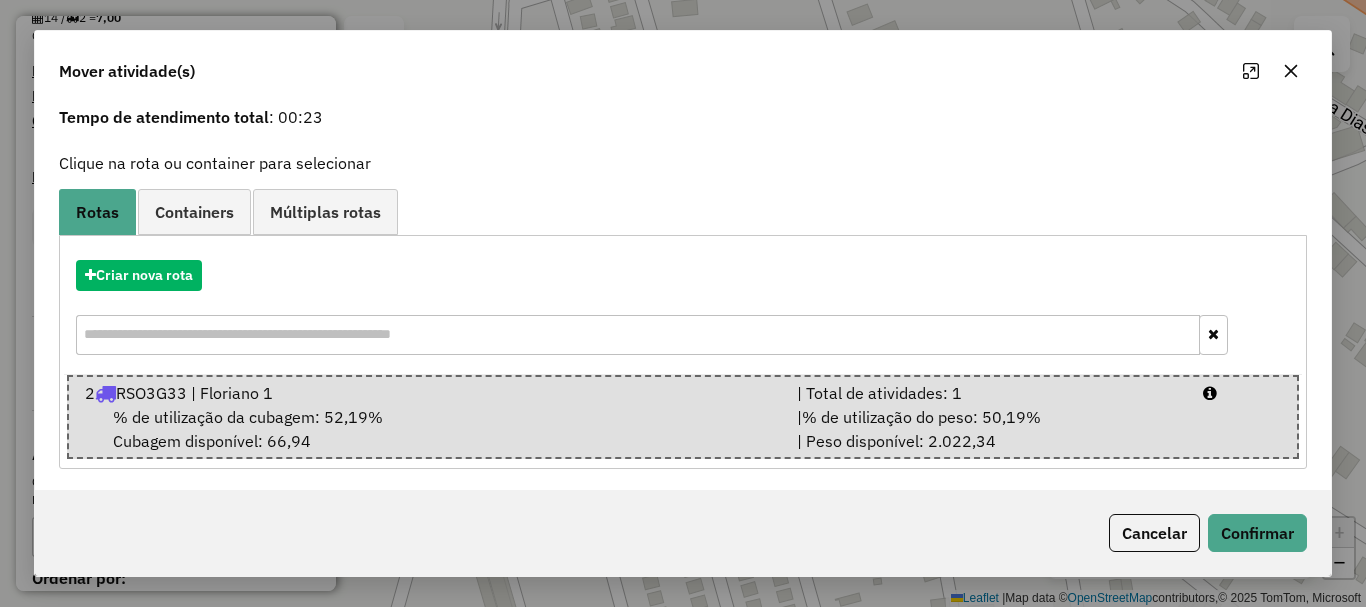 click on "Cancelar   Confirmar" 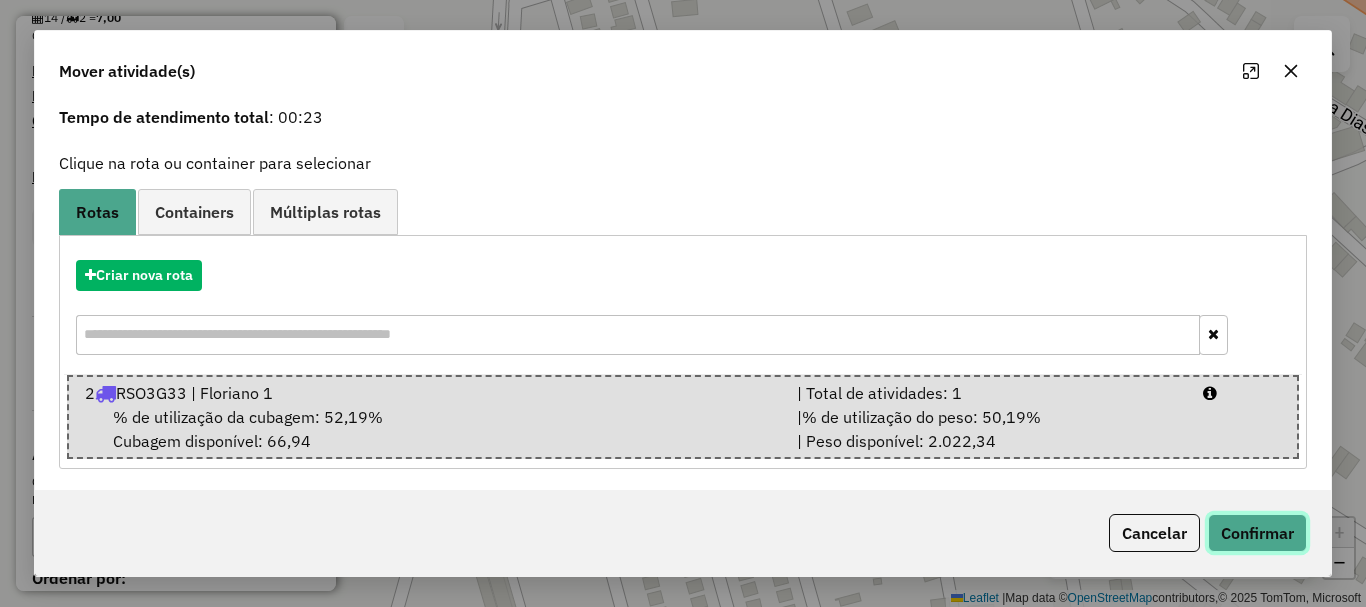 click on "Confirmar" 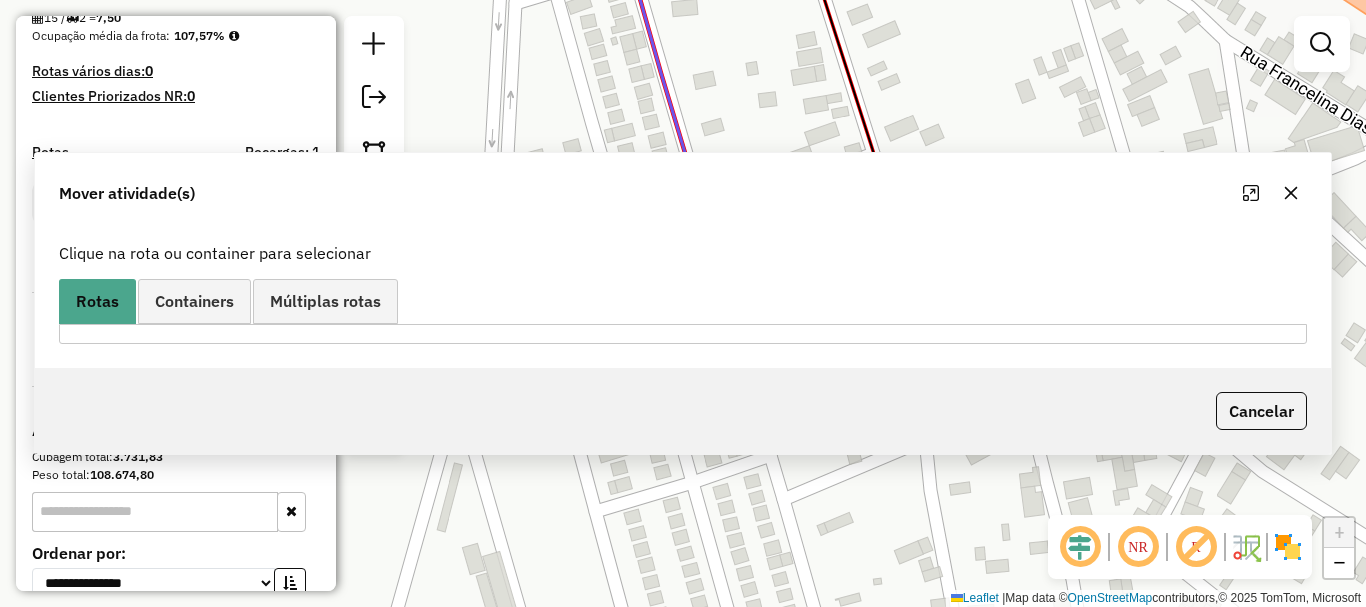 scroll, scrollTop: 0, scrollLeft: 0, axis: both 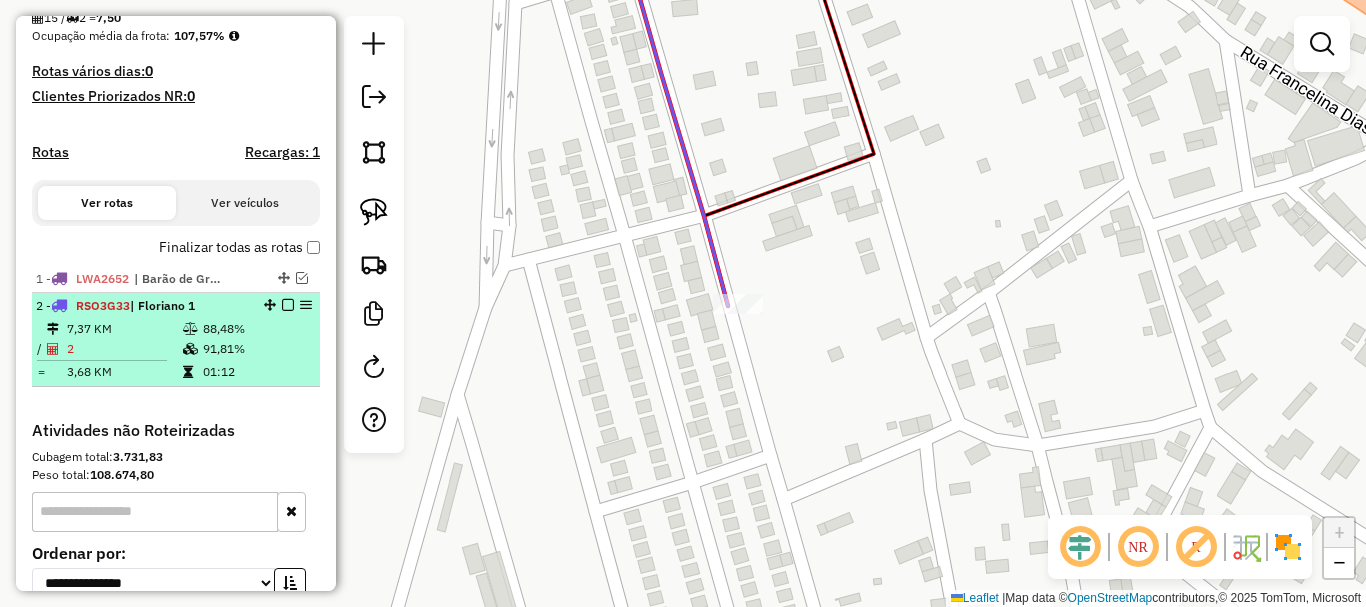 click at bounding box center [288, 305] 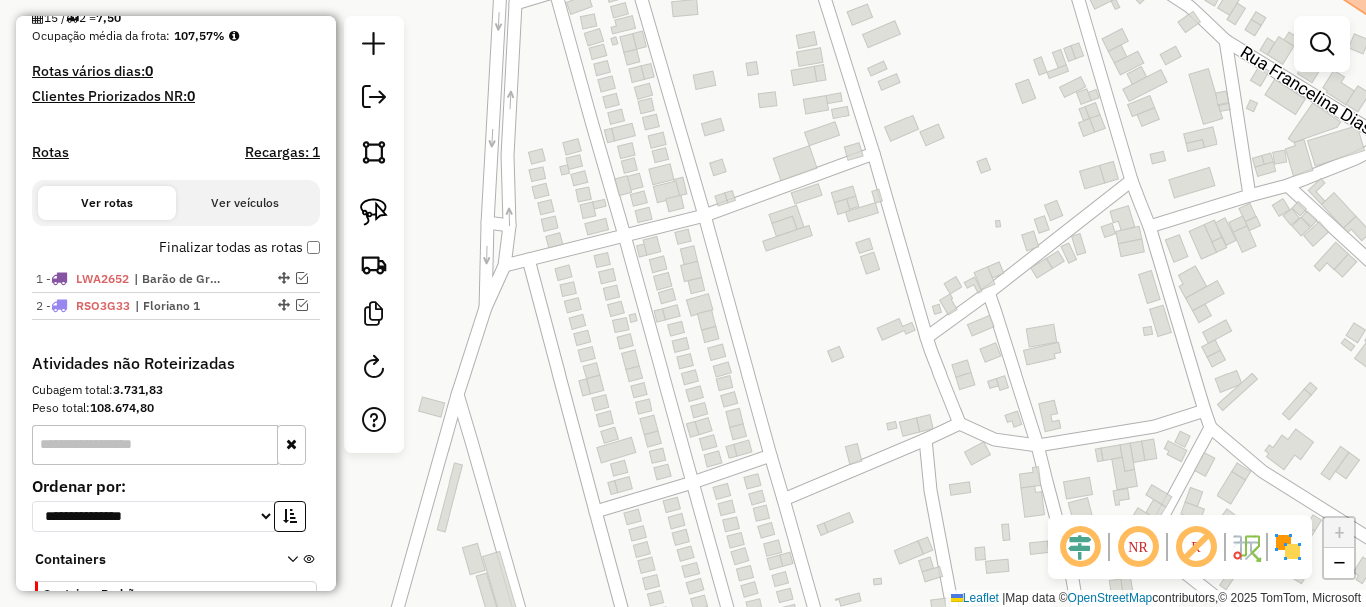 drag, startPoint x: 561, startPoint y: 315, endPoint x: 589, endPoint y: 339, distance: 36.878178 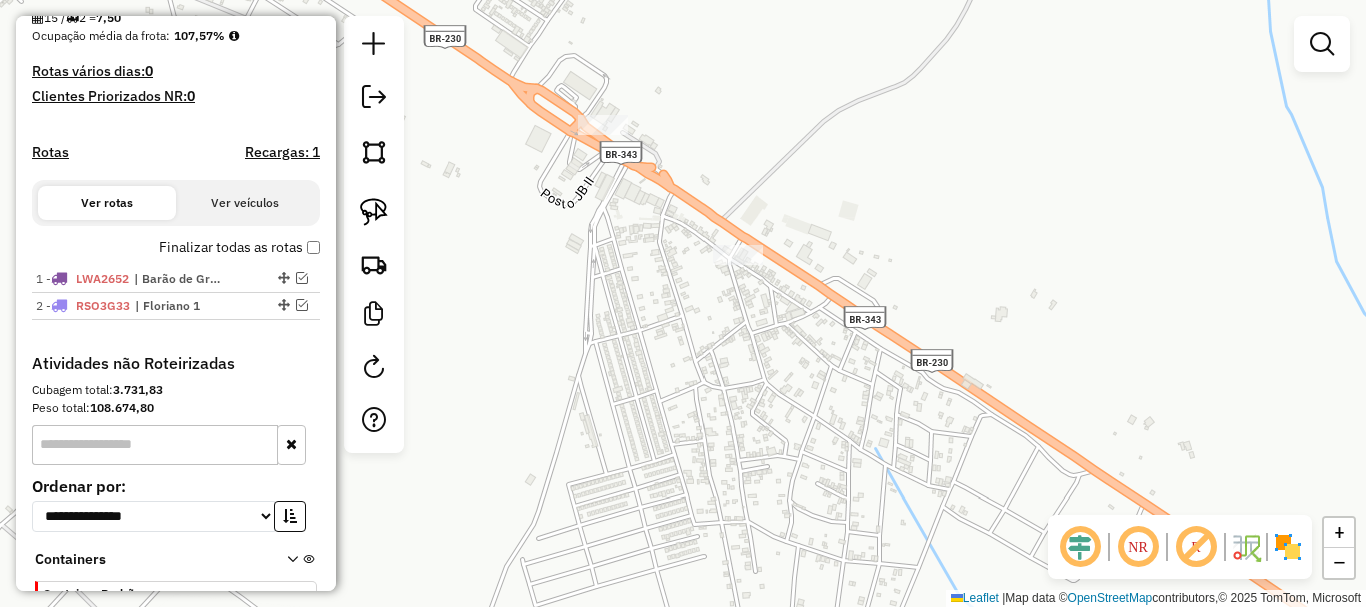 drag, startPoint x: 567, startPoint y: 294, endPoint x: 596, endPoint y: 326, distance: 43.185646 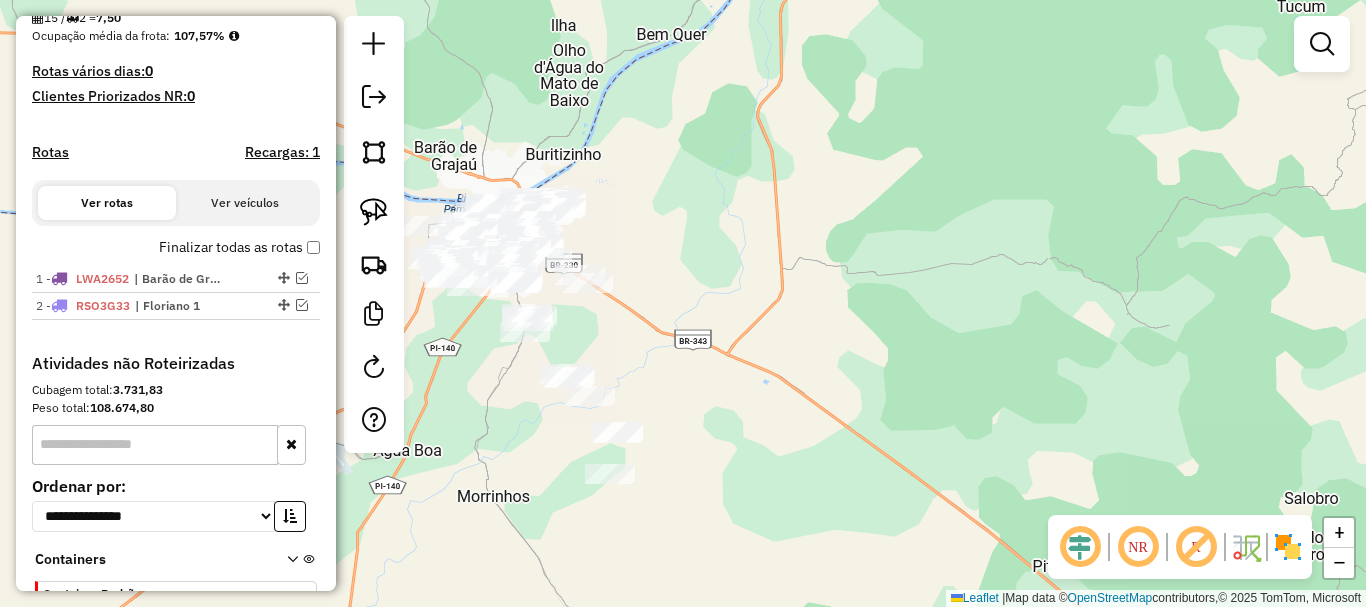 drag, startPoint x: 596, startPoint y: 377, endPoint x: 809, endPoint y: 406, distance: 214.96512 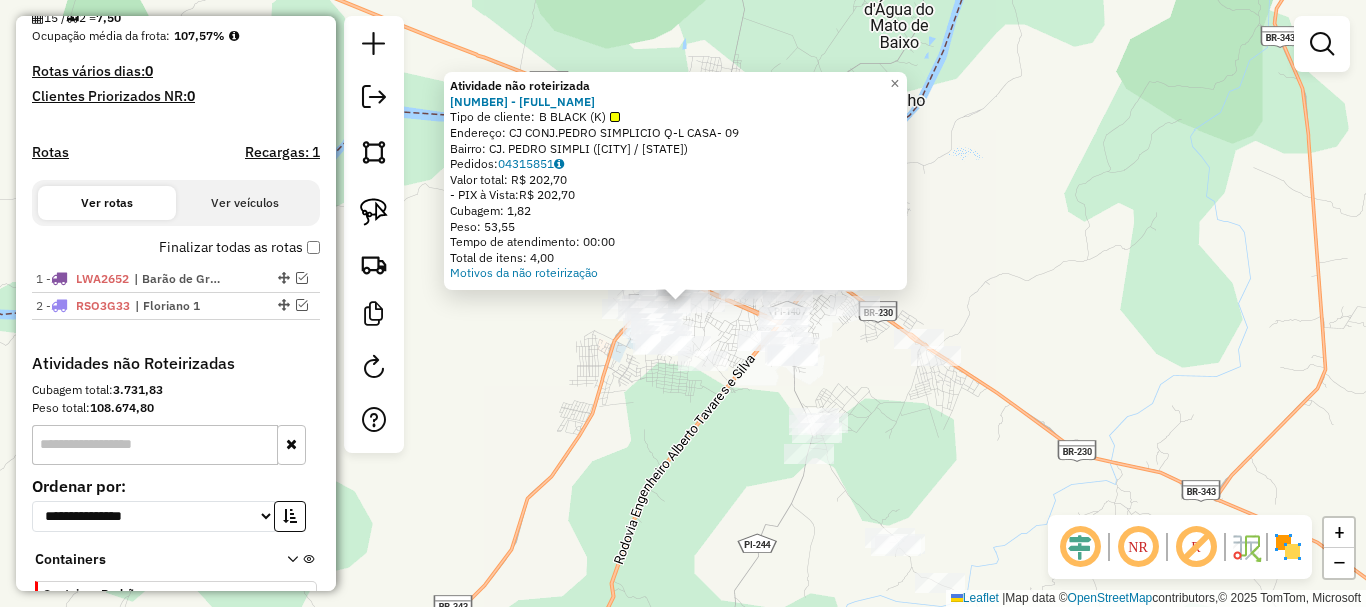click on "Atividade não roteirizada 3223 - [FIRST] [LAST] NUNES MEE   Endereço: CJ  CONJ.PEDRO SIMPLICIO Q-L CASA- 09   Bairro: CJ. PEDRO SIMPLI ([CITY] / [STATE])   Pedidos:  04315851   Valor total: R$ 202,70   - PIX à Vista:  R$ 202,70   Cubagem: 1,82   Peso: 53,55   Tempo de atendimento: 00:00   Total de itens: 4,00  Motivos da não roteirização × Janela de atendimento Grade de atendimento Capacidade Transportadoras Veículos Cliente Pedidos  Rotas Selecione os dias de semana para filtrar as janelas de atendimento  Seg   Ter   Qua   Qui   Sex   Sáb   Dom  Informe o período da janela de atendimento: De: Até:  Filtrar exatamente a janela do cliente  Considerar janela de atendimento padrão  Selecione os dias de semana para filtrar as grades de atendimento  Seg   Ter   Qua   Qui   Sex   Sáb   Dom   Considerar clientes sem dia de atendimento cadastrado  Clientes fora do dia de atendimento selecionado Filtrar as atividades entre os valores definidos abaixo:  Peso mínimo:" 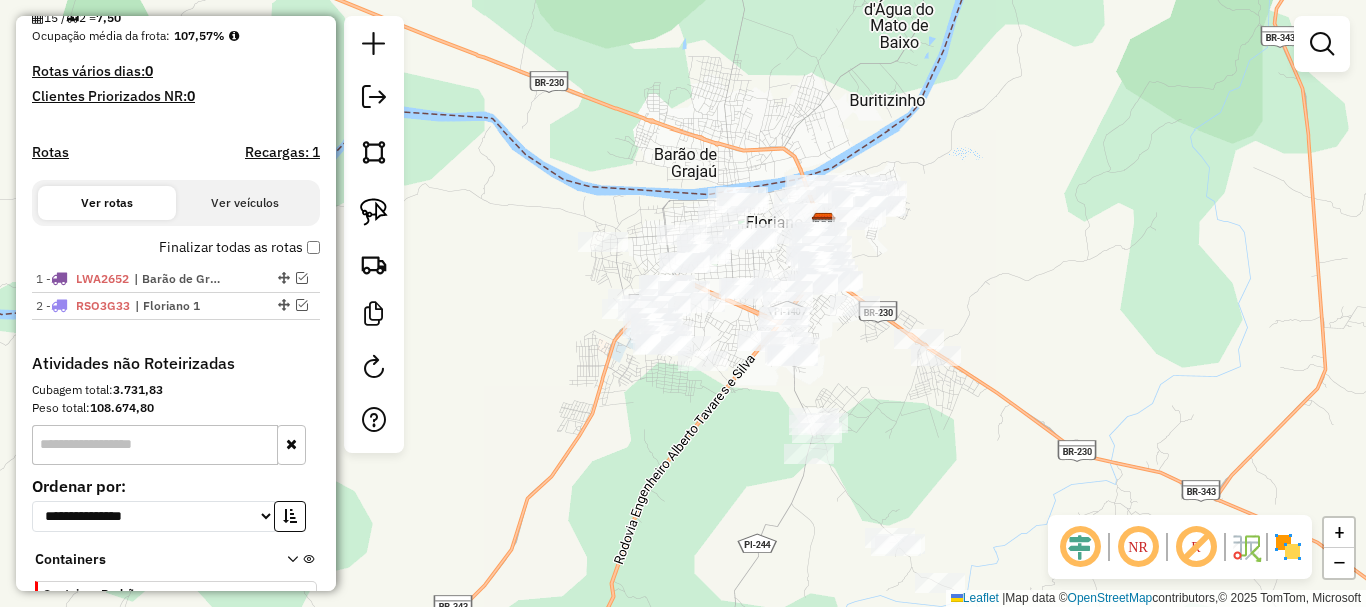 click on "Janela de atendimento Grade de atendimento Capacidade Transportadoras Veículos Cliente Pedidos  Rotas Selecione os dias de semana para filtrar as janelas de atendimento  Seg   Ter   Qua   Qui   Sex   Sáb   Dom  Informe o período da janela de atendimento: De: Até:  Filtrar exatamente a janela do cliente  Considerar janela de atendimento padrão  Selecione os dias de semana para filtrar as grades de atendimento  Seg   Ter   Qua   Qui   Sex   Sáb   Dom   Considerar clientes sem dia de atendimento cadastrado  Clientes fora do dia de atendimento selecionado Filtrar as atividades entre os valores definidos abaixo:  Peso mínimo:   Peso máximo:   Cubagem mínima:   Cubagem máxima:   De:   Até:  Filtrar as atividades entre o tempo de atendimento definido abaixo:  De:   Até:   Considerar capacidade total dos clientes não roteirizados Transportadora: Selecione um ou mais itens Tipo de veículo: Selecione um ou mais itens Veículo: Selecione um ou mais itens Motorista: Selecione um ou mais itens Nome: Rótulo:" 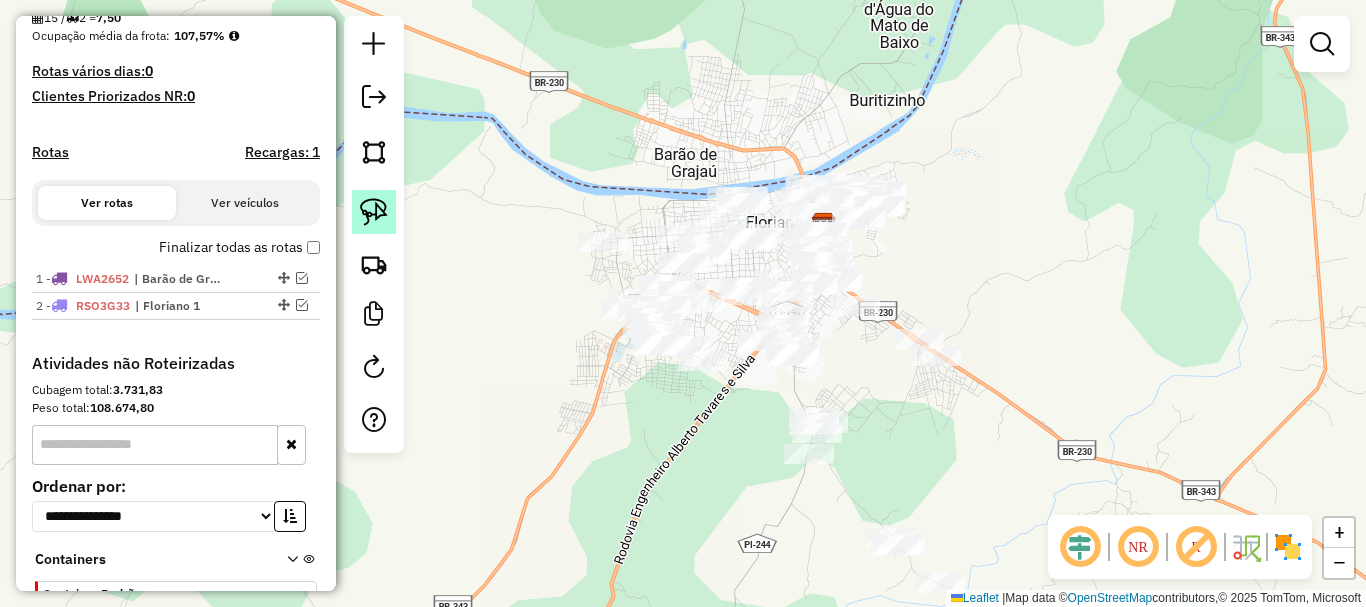 click 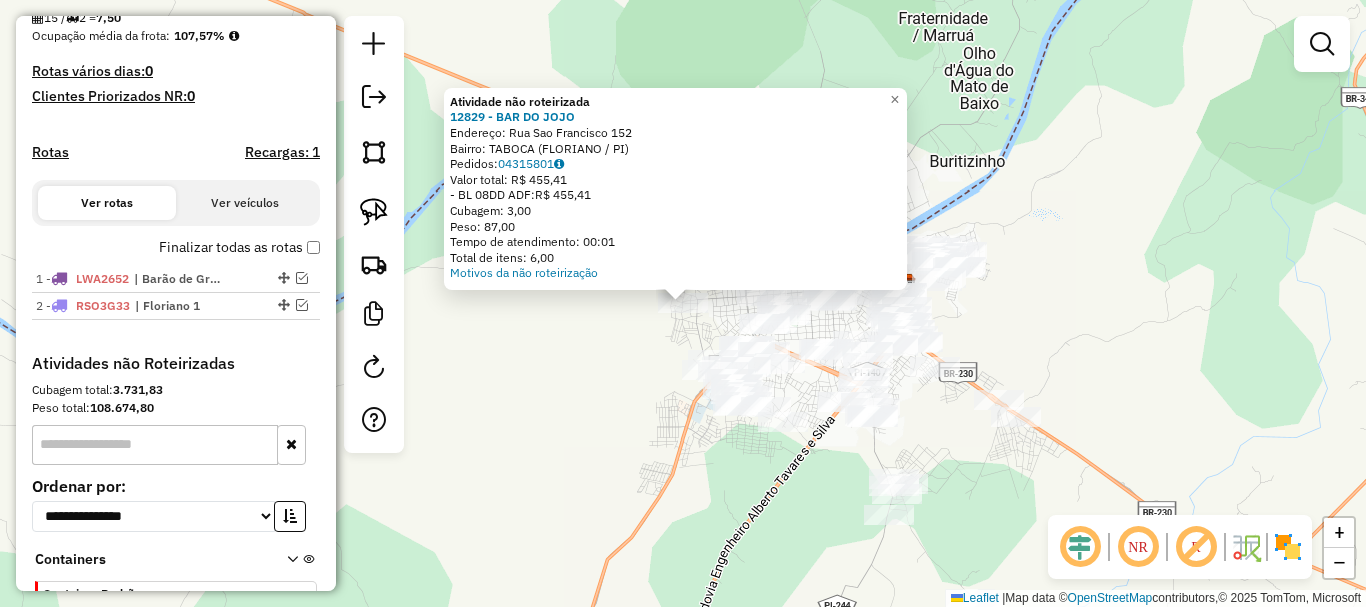 click on "Atividade não roteirizada 12829 - BAR DO JOJO  Endereço:  Rua Sao Francisco [NUMBER]   Bairro: TABOCA ([CITY] / [STATE])   Pedidos:  [ORDER_ID]   Valor total: R$ 455,41   - BL 08DD ADF:  R$ 455,41   Cubagem: 3,00   Peso: 87,00   Tempo de atendimento: 00:01   Total de itens: 6,00  Motivos da não roteirização × Janela de atendimento Grade de atendimento Capacidade Transportadoras Veículos Cliente Pedidos  Rotas Selecione os dias de semana para filtrar as janelas de atendimento  Seg   Ter   Qua   Qui   Sex   Sáb   Dom  Informe o período da janela de atendimento: De: Até:  Filtrar exatamente a janela do cliente  Considerar janela de atendimento padrão  Selecione os dias de semana para filtrar as grades de atendimento  Seg   Ter   Qua   Qui   Sex   Sáb   Dom   Considerar clientes sem dia de atendimento cadastrado  Clientes fora do dia de atendimento selecionado Filtrar as atividades entre os valores definidos abaixo:  Peso mínimo:   Peso máximo:   Cubagem mínima:   Cubagem máxima:   De:   Até:   De:  Nome:" 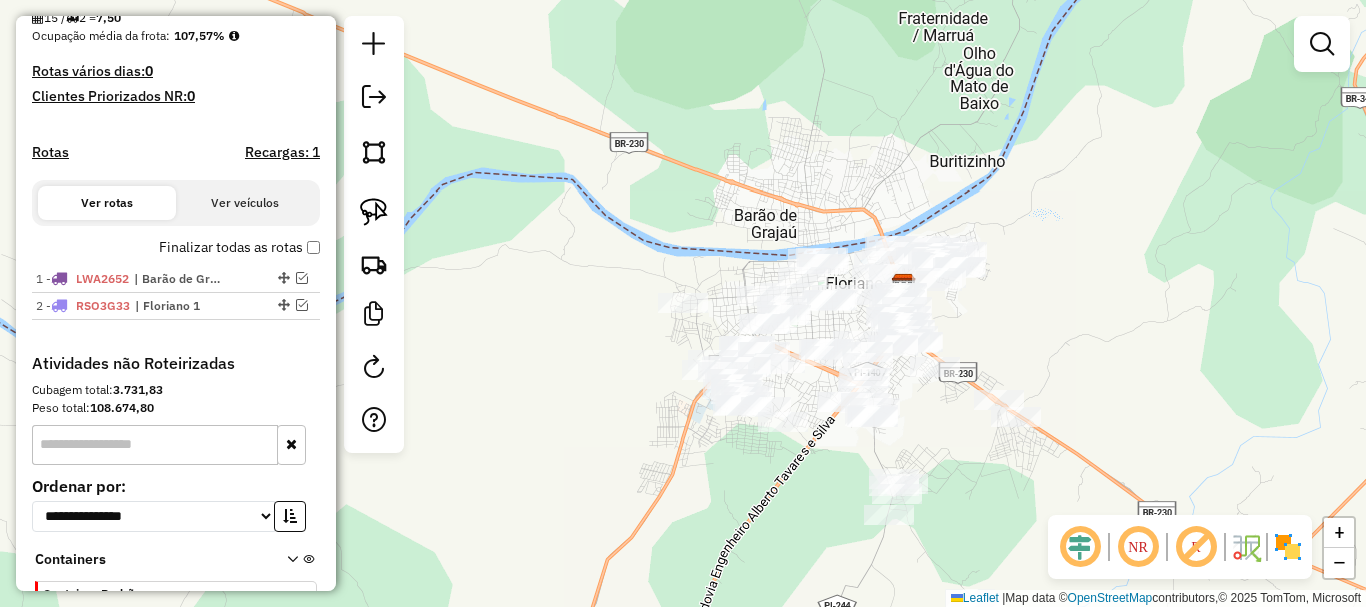 click 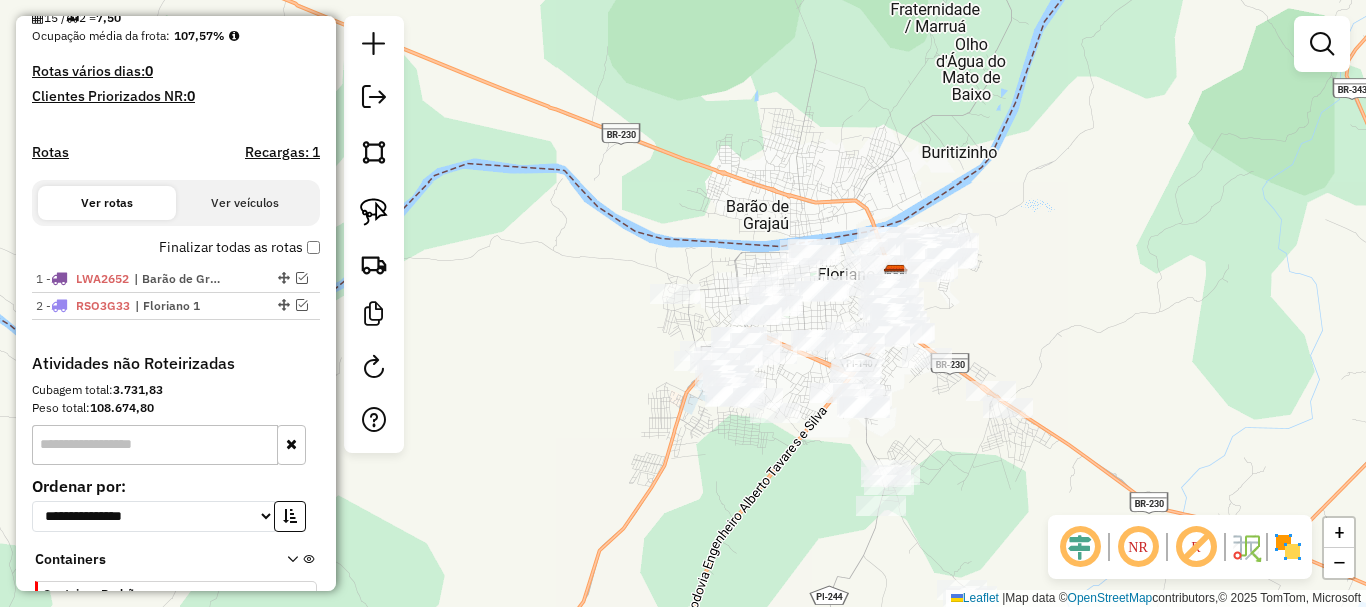 drag, startPoint x: 1060, startPoint y: 292, endPoint x: 763, endPoint y: 233, distance: 302.80356 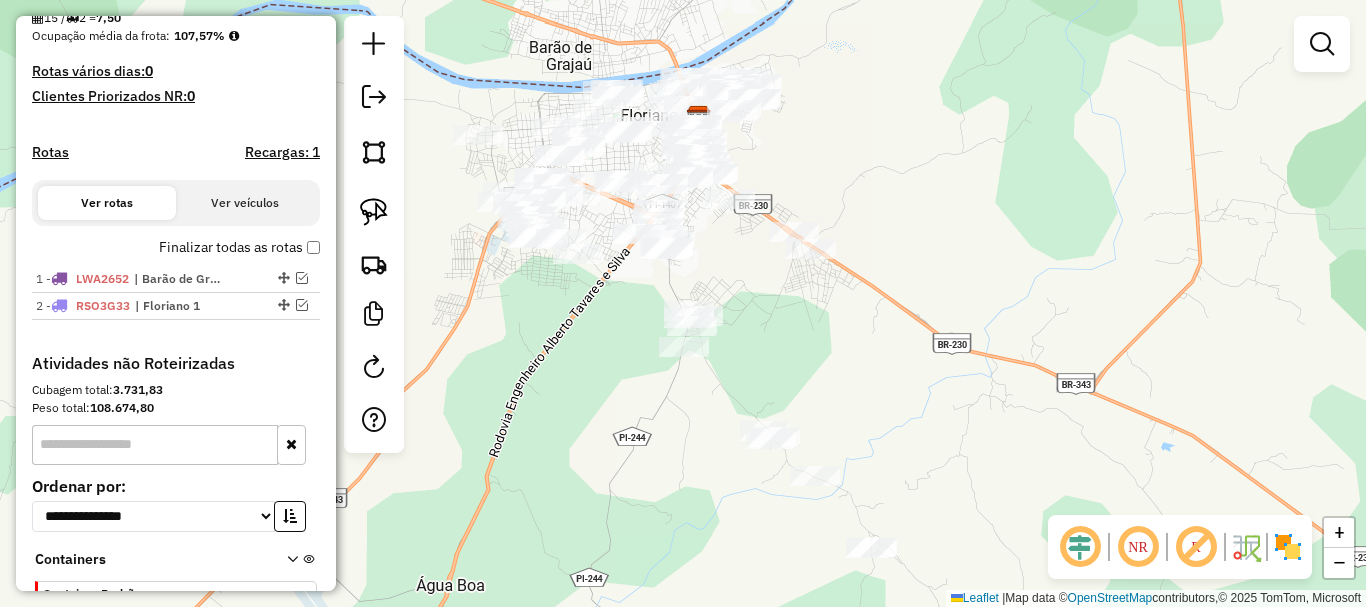 drag, startPoint x: 499, startPoint y: 303, endPoint x: 494, endPoint y: 261, distance: 42.296574 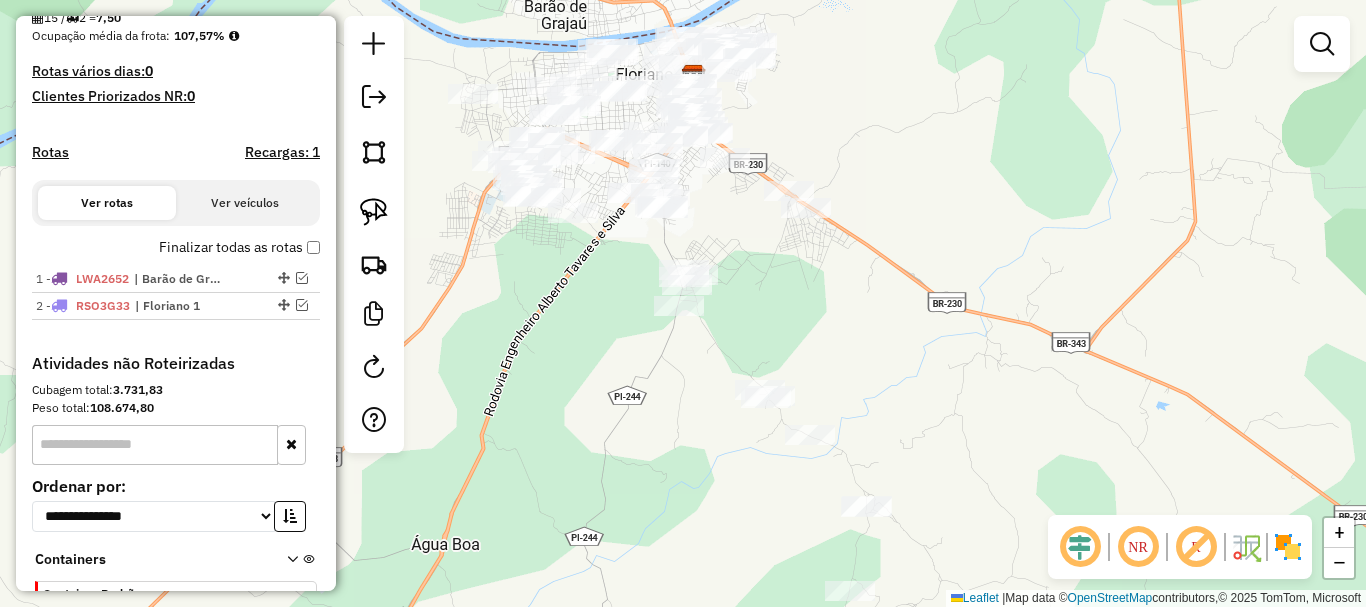 click on "Janela de atendimento Grade de atendimento Capacidade Transportadoras Veículos Cliente Pedidos  Rotas Selecione os dias de semana para filtrar as janelas de atendimento  Seg   Ter   Qua   Qui   Sex   Sáb   Dom  Informe o período da janela de atendimento: De: Até:  Filtrar exatamente a janela do cliente  Considerar janela de atendimento padrão  Selecione os dias de semana para filtrar as grades de atendimento  Seg   Ter   Qua   Qui   Sex   Sáb   Dom   Considerar clientes sem dia de atendimento cadastrado  Clientes fora do dia de atendimento selecionado Filtrar as atividades entre os valores definidos abaixo:  Peso mínimo:   Peso máximo:   Cubagem mínima:   Cubagem máxima:   De:   Até:  Filtrar as atividades entre o tempo de atendimento definido abaixo:  De:   Até:   Considerar capacidade total dos clientes não roteirizados Transportadora: Selecione um ou mais itens Tipo de veículo: Selecione um ou mais itens Veículo: Selecione um ou mais itens Motorista: Selecione um ou mais itens Nome: Rótulo:" 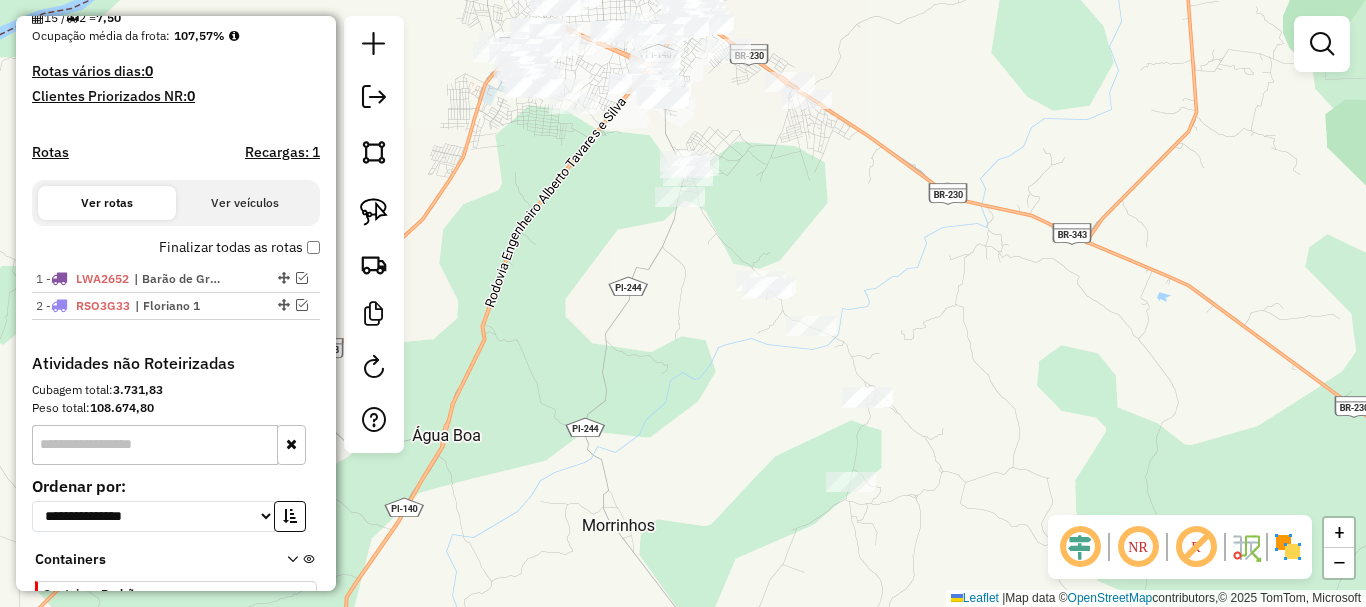 drag, startPoint x: 654, startPoint y: 391, endPoint x: 662, endPoint y: 286, distance: 105.30432 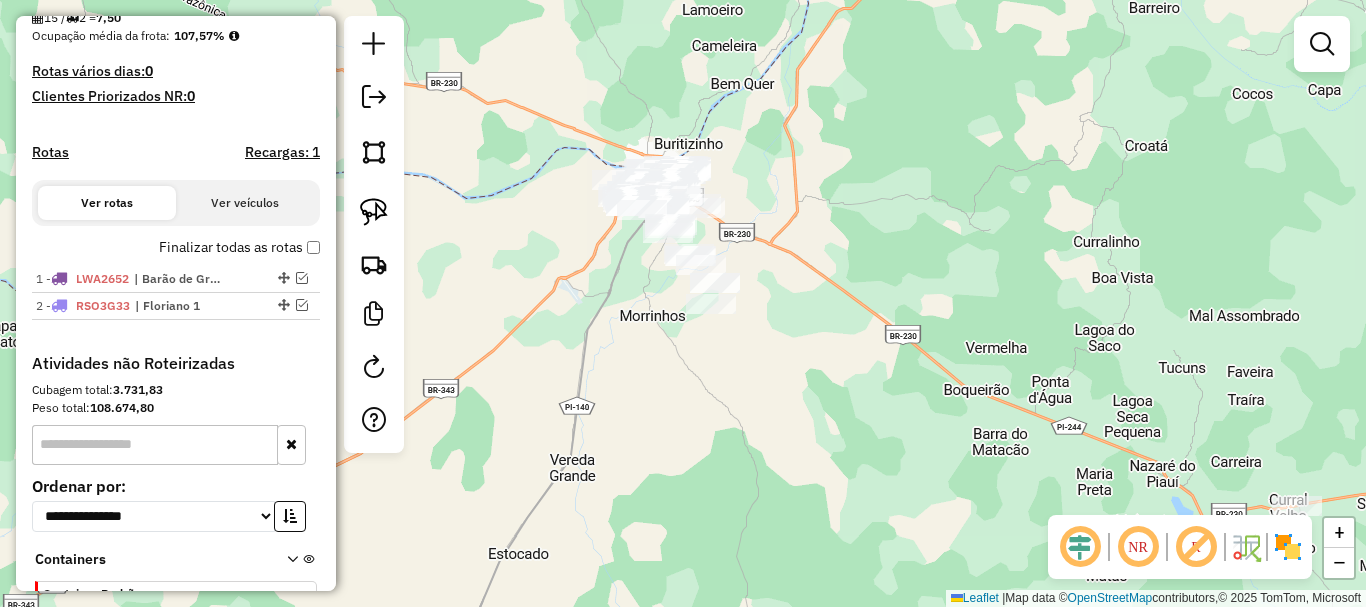 drag, startPoint x: 645, startPoint y: 259, endPoint x: 657, endPoint y: 334, distance: 75.95393 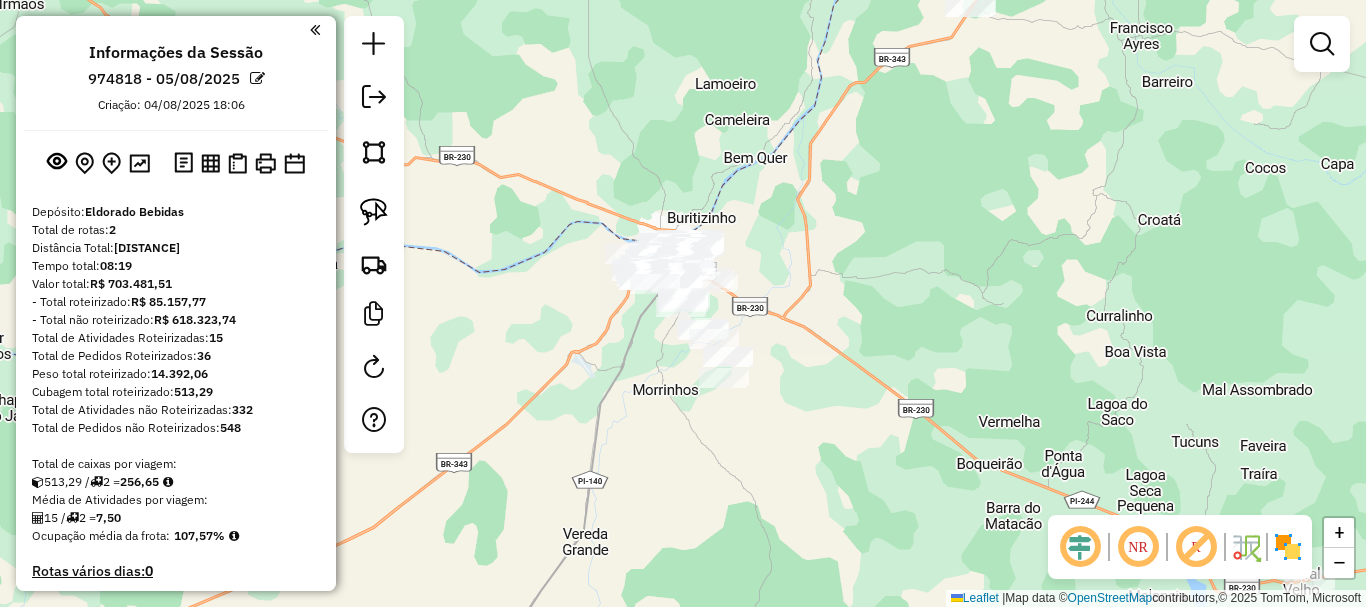 scroll, scrollTop: 100, scrollLeft: 0, axis: vertical 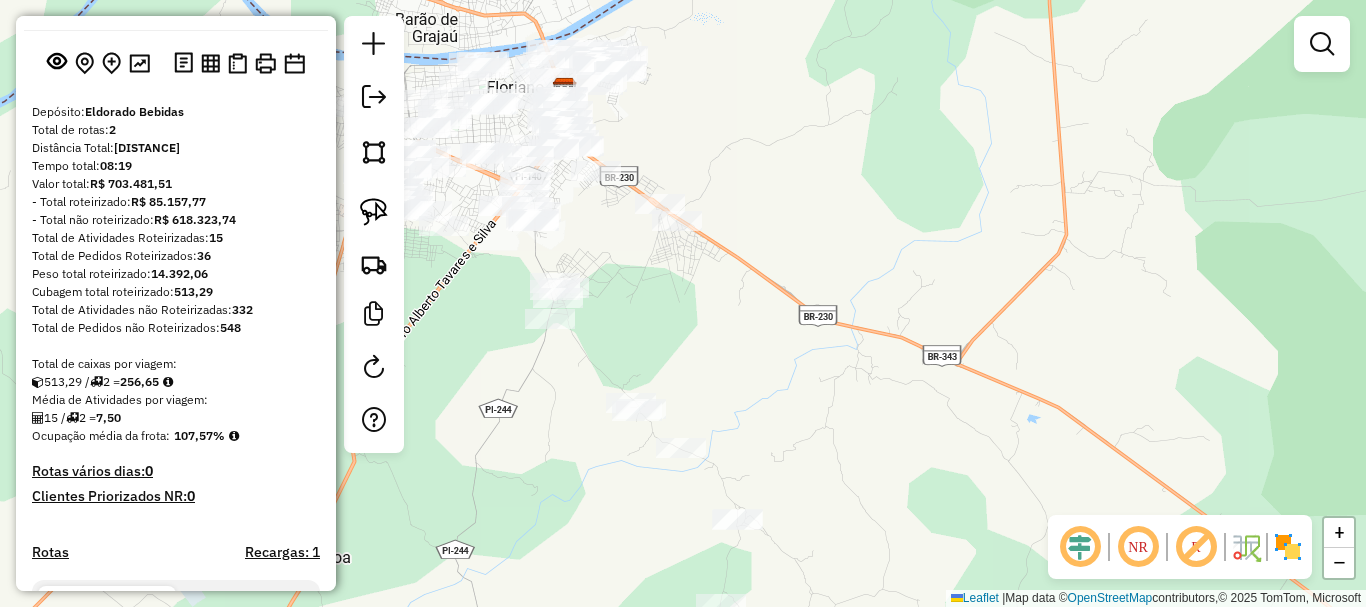 drag, startPoint x: 512, startPoint y: 303, endPoint x: 703, endPoint y: 342, distance: 194.94101 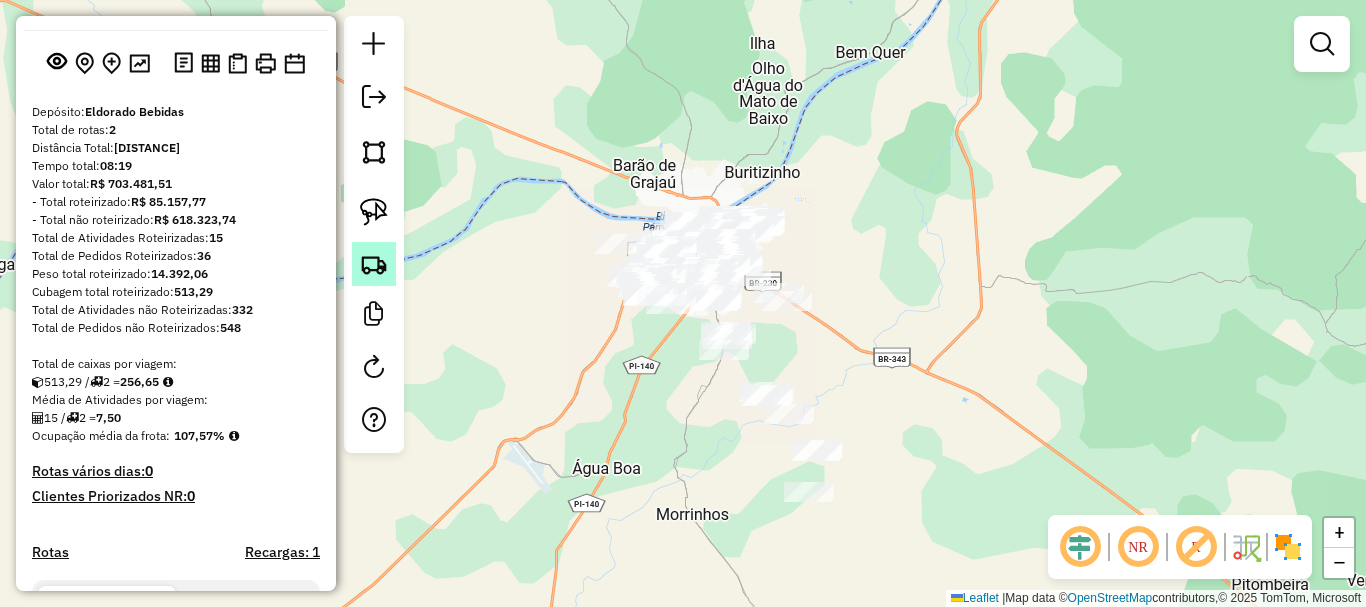 click 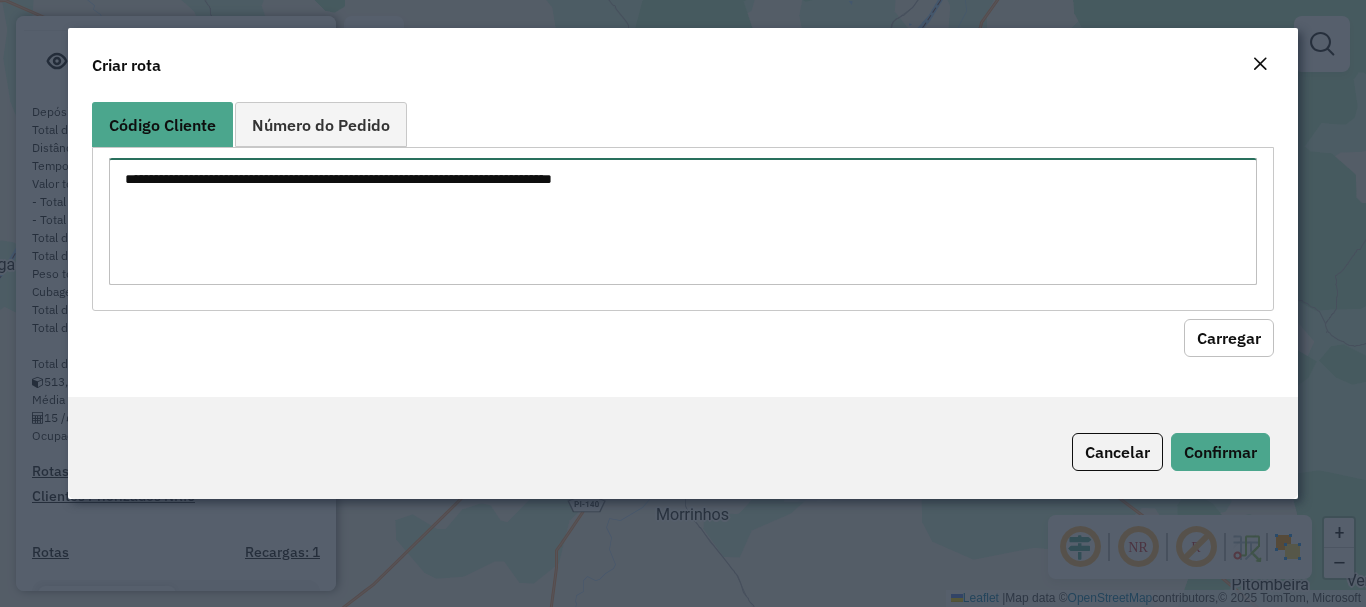 click at bounding box center [682, 221] 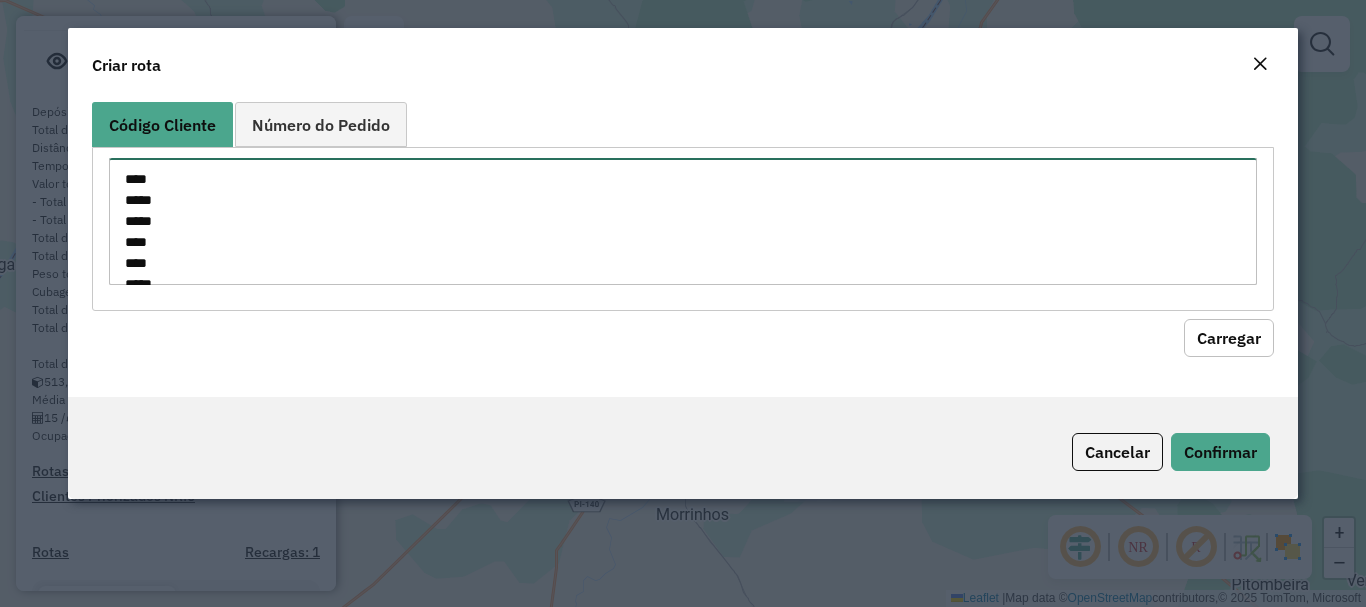 scroll, scrollTop: 1226, scrollLeft: 0, axis: vertical 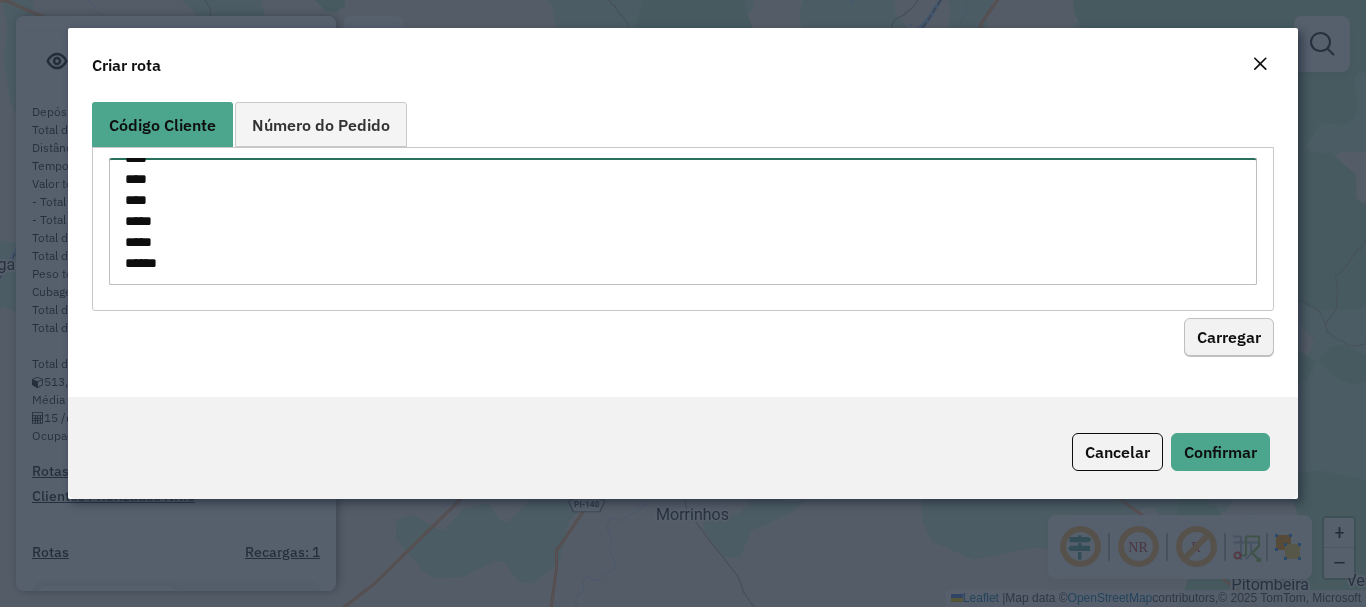 type on "****
*****
*****
****
****
*****
****
****
****
*****
*****
*****
*****
*****
****
****
*****
****
****
*****
****
****
****
*****
****
****
****
*****
****
*****
****
***
****
****
****
****
****
****
***
****
****
****
****
****
****
****
****
****
****
****
****
****
****
****
****
****
****
****
****
****
*****
*****
*****" 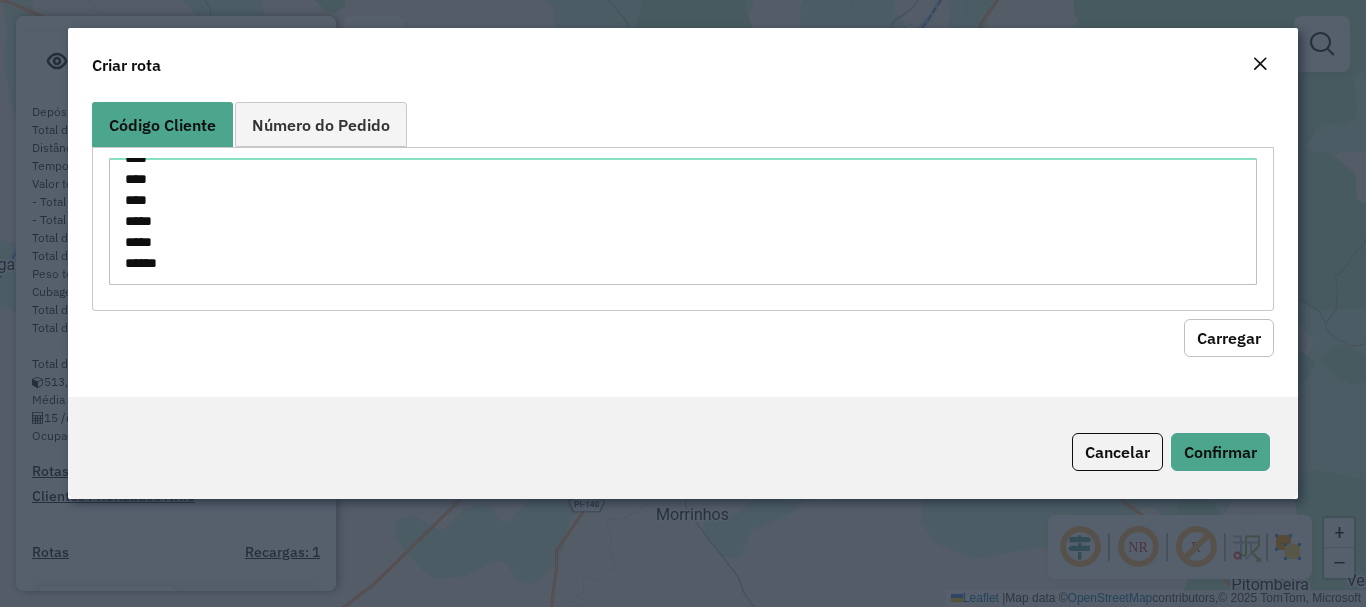 click on "Carregar" 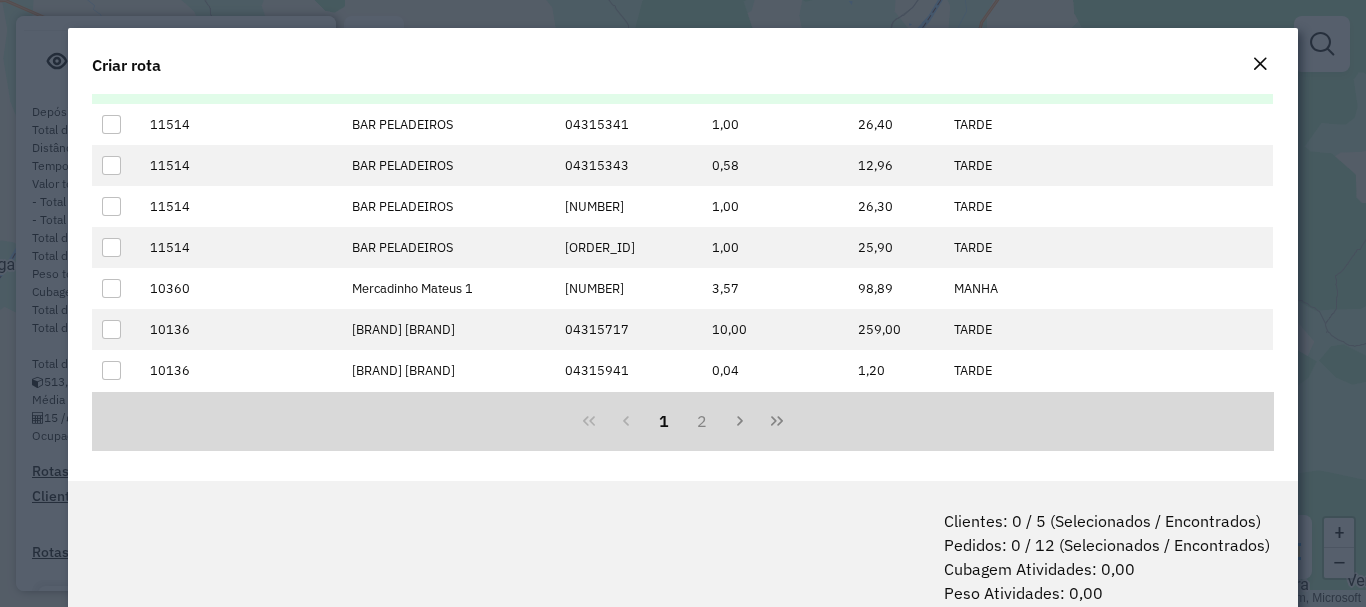 scroll, scrollTop: 443, scrollLeft: 0, axis: vertical 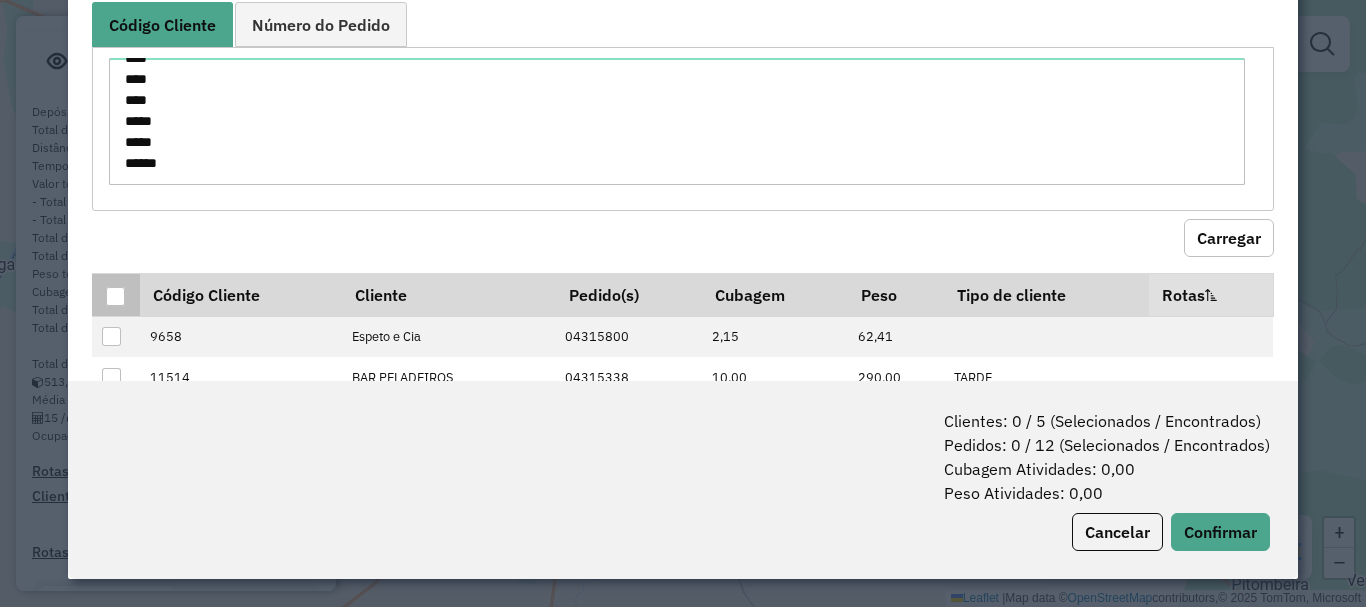 click at bounding box center [115, 296] 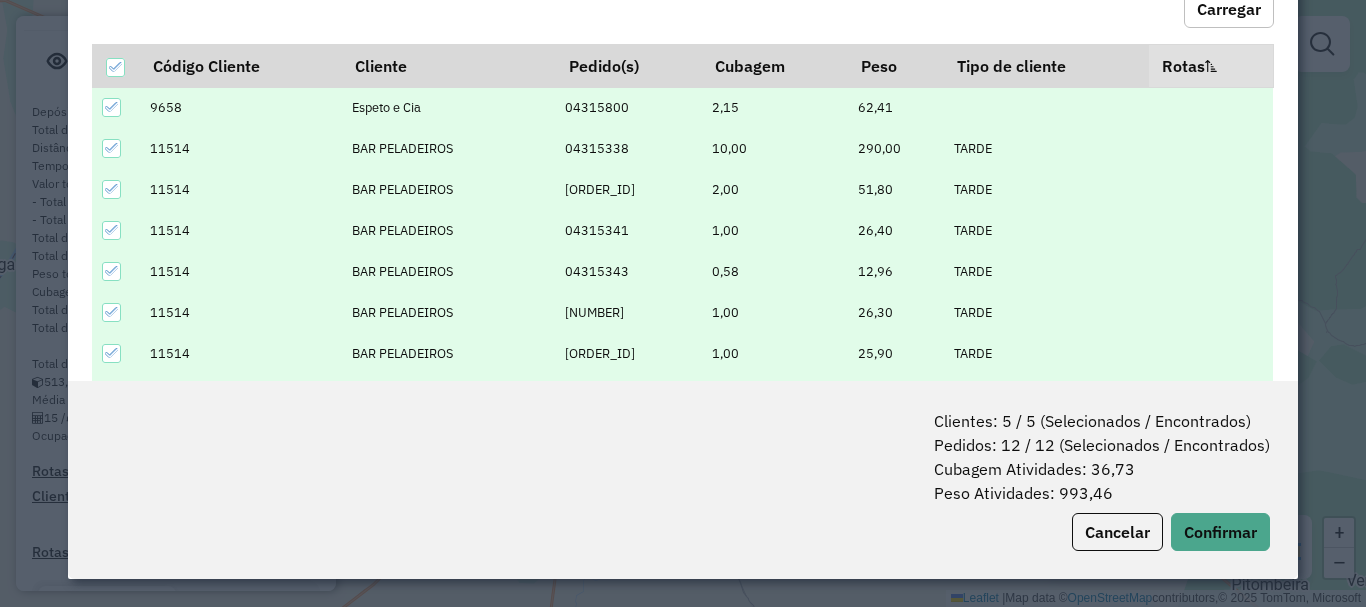 scroll, scrollTop: 443, scrollLeft: 0, axis: vertical 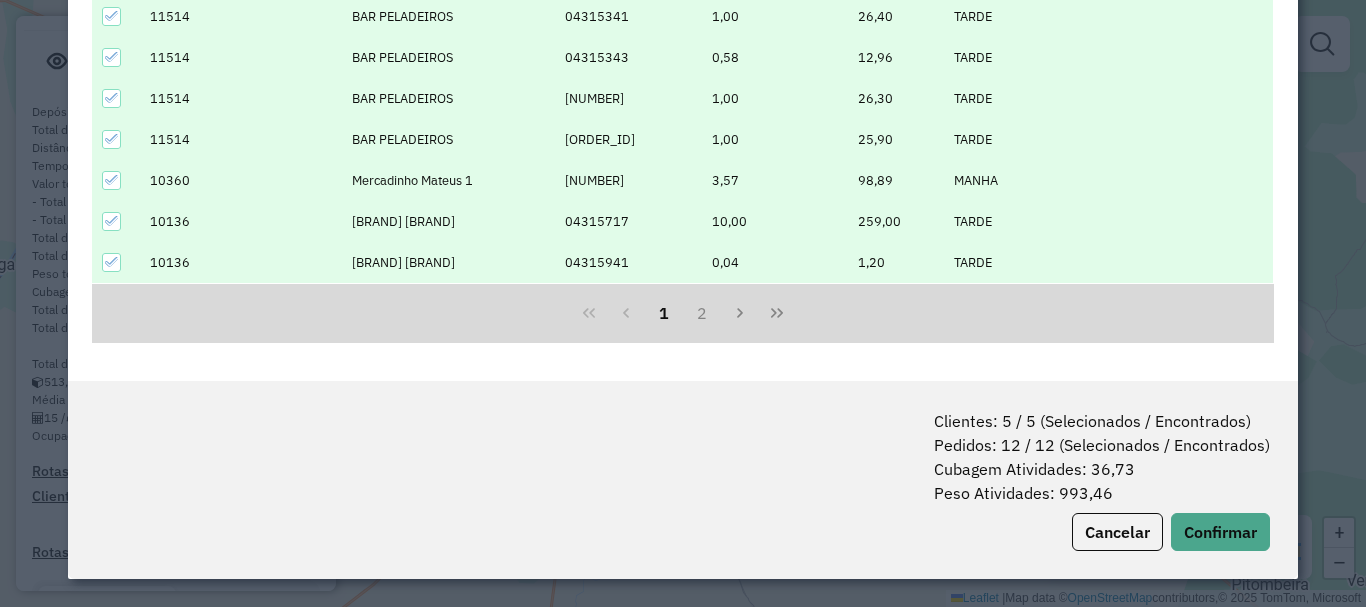 click on "Clientes: 5 / 5 (Selecionados / Encontrados)   Pedidos: 12 / 12 (Selecionados / Encontrados)   Cubagem Atividades: 36,73   Peso Atividades: 993,46   Cancelar   Confirmar" 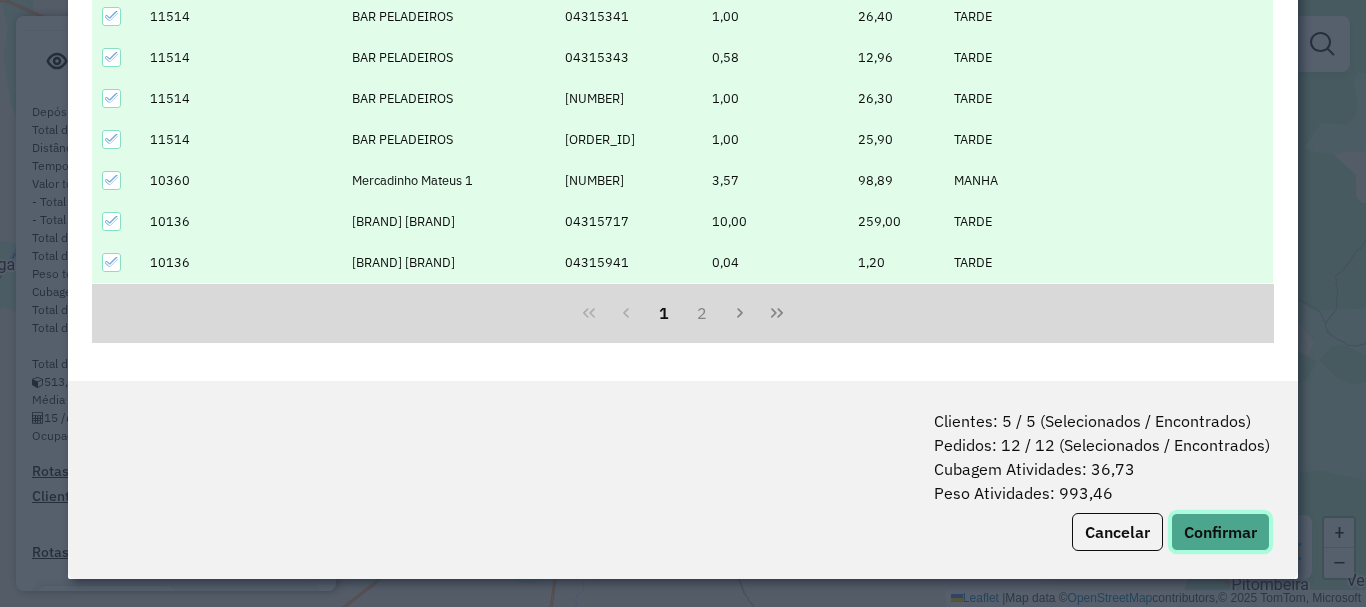 click on "Confirmar" 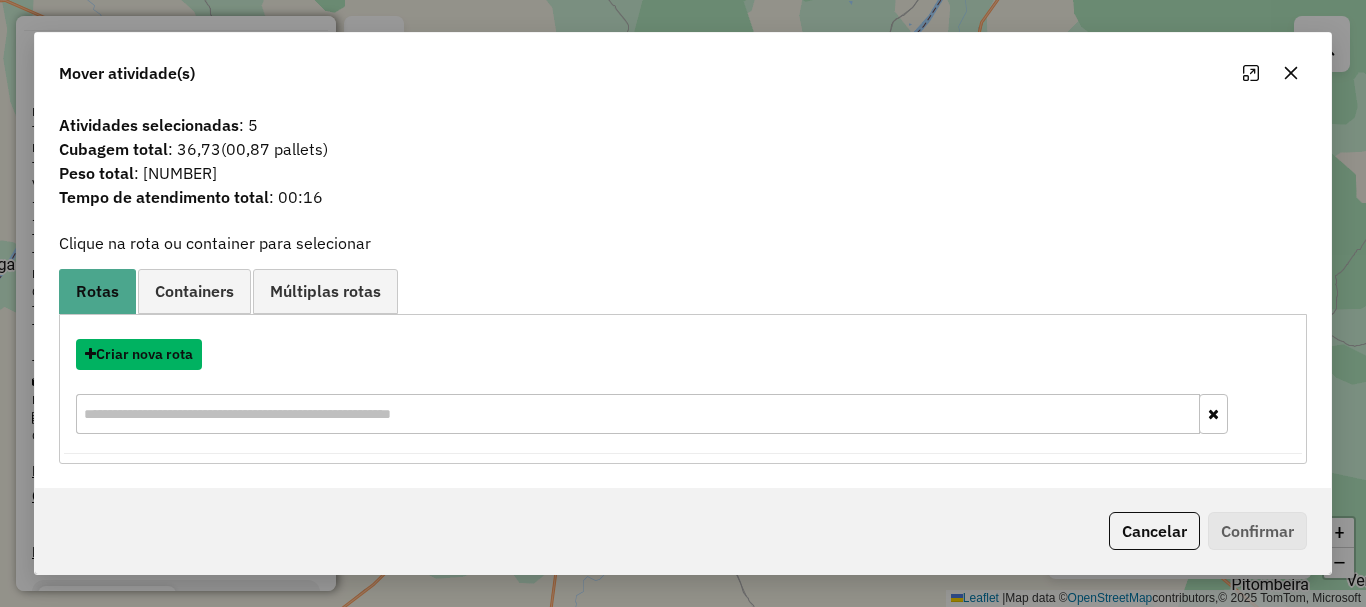 click on "Criar nova rota" at bounding box center (139, 354) 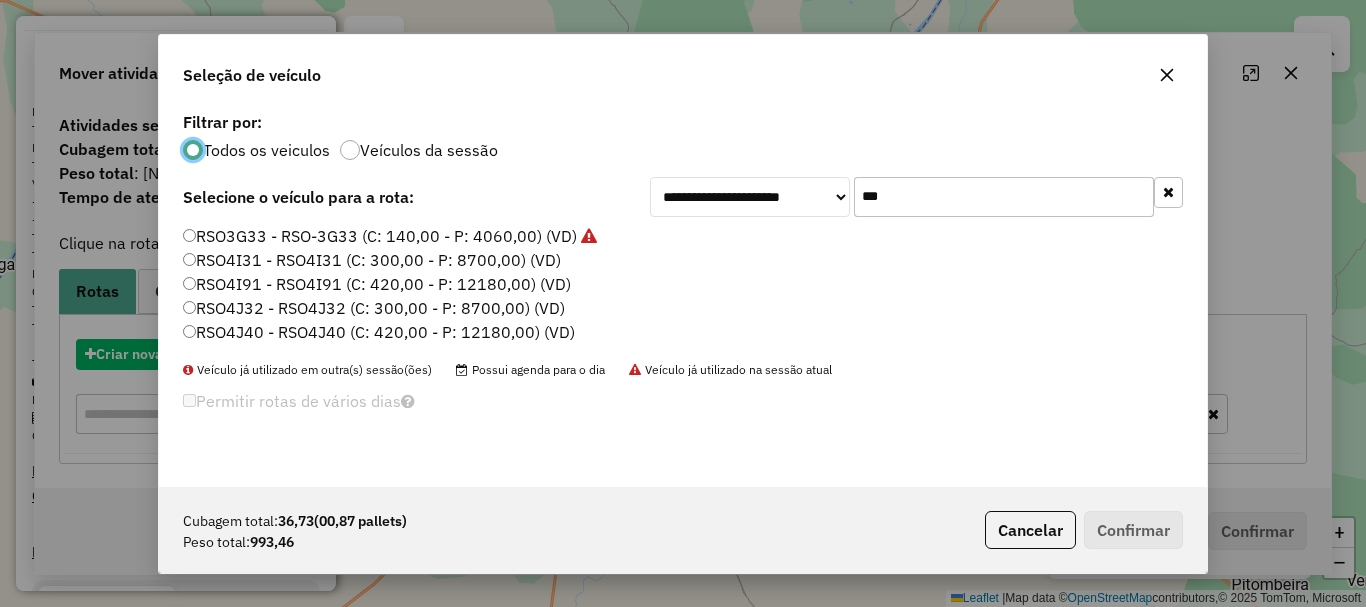 scroll, scrollTop: 11, scrollLeft: 6, axis: both 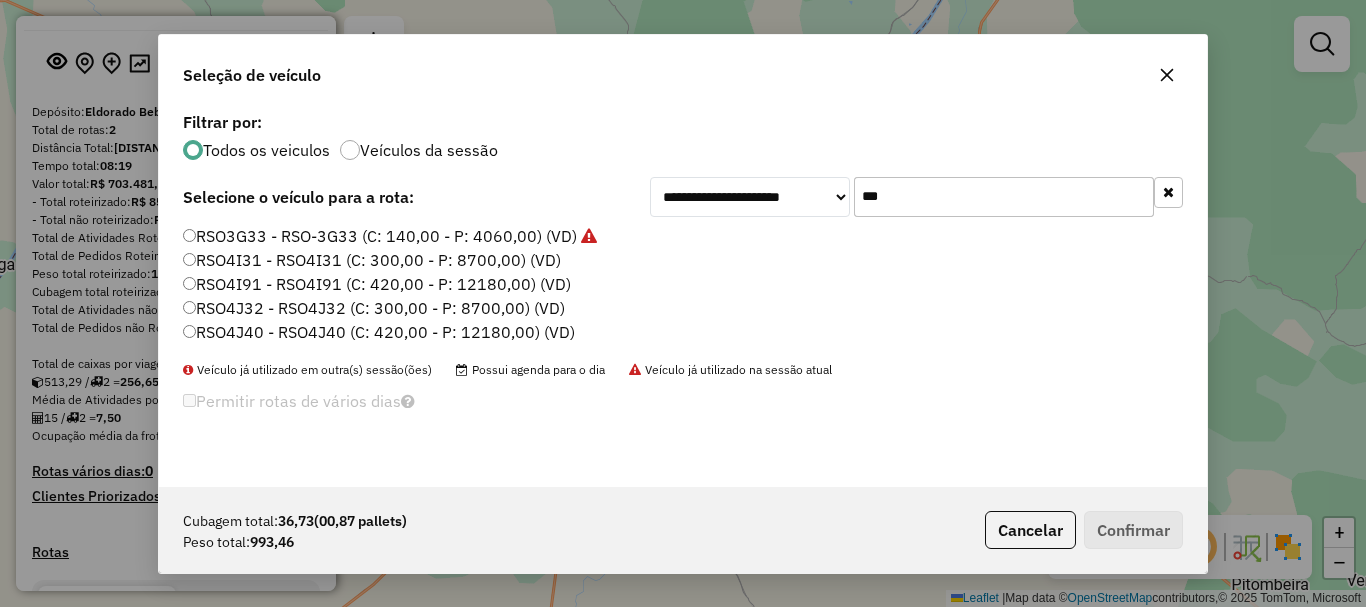 click on "***" 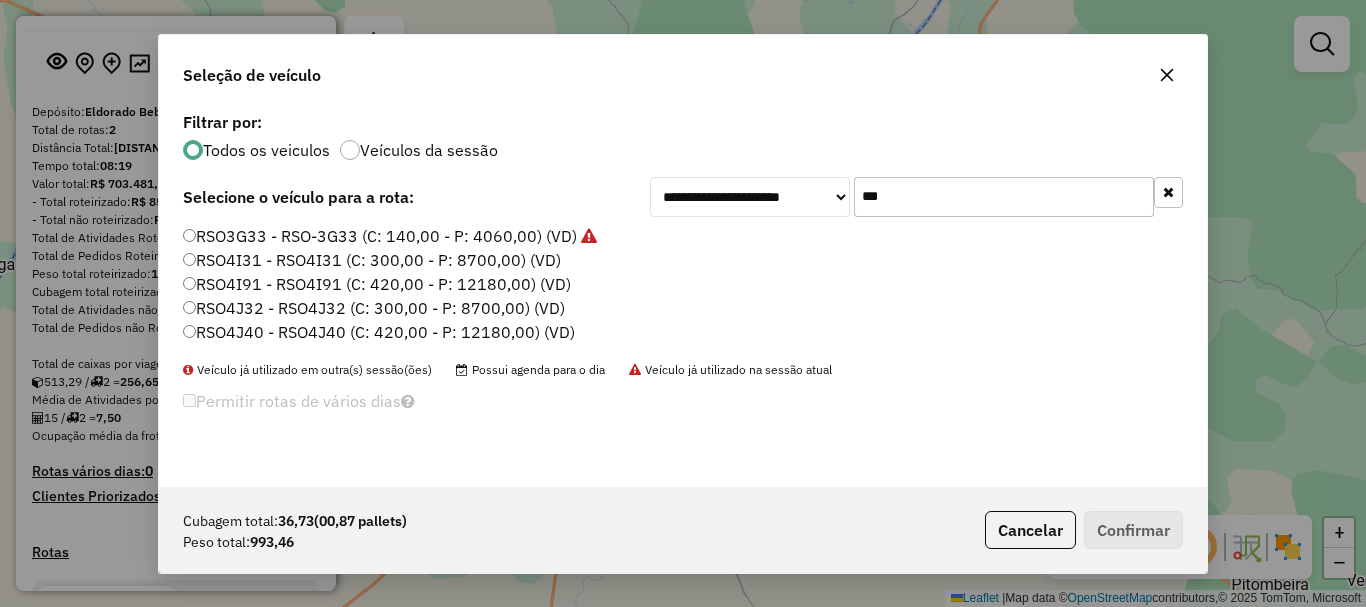 click on "RSO3G33 - RSO-3G33 (C: 140,00 - P: 4060,00) (VD)" 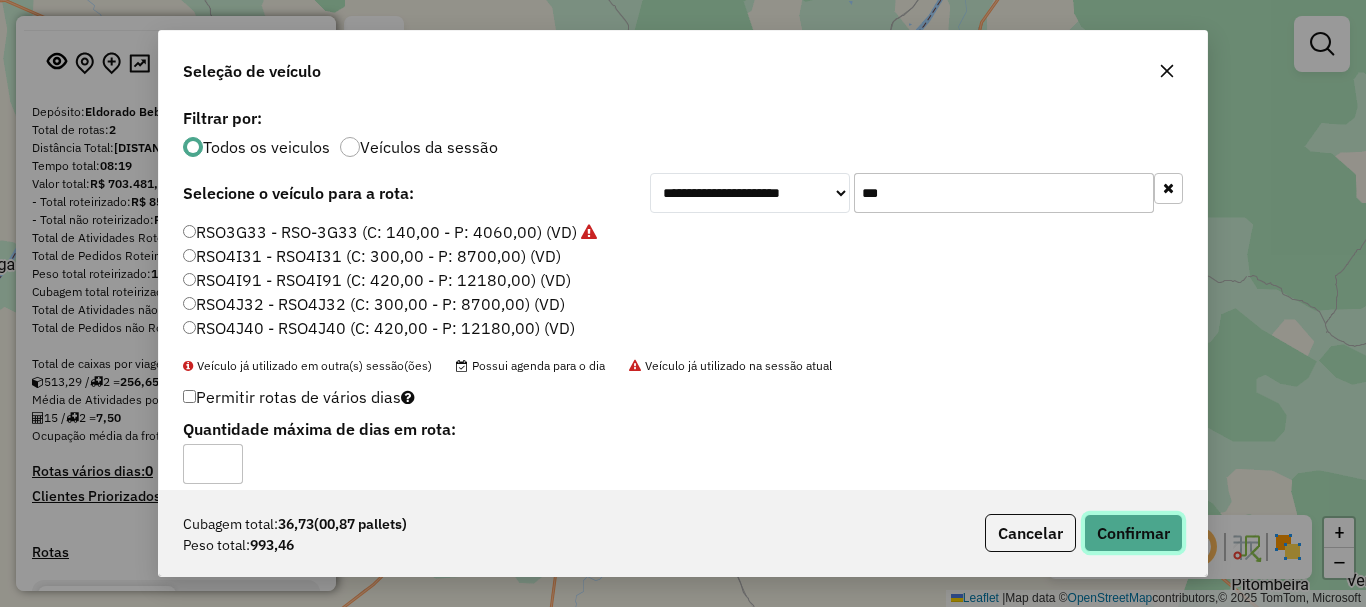 click on "Confirmar" 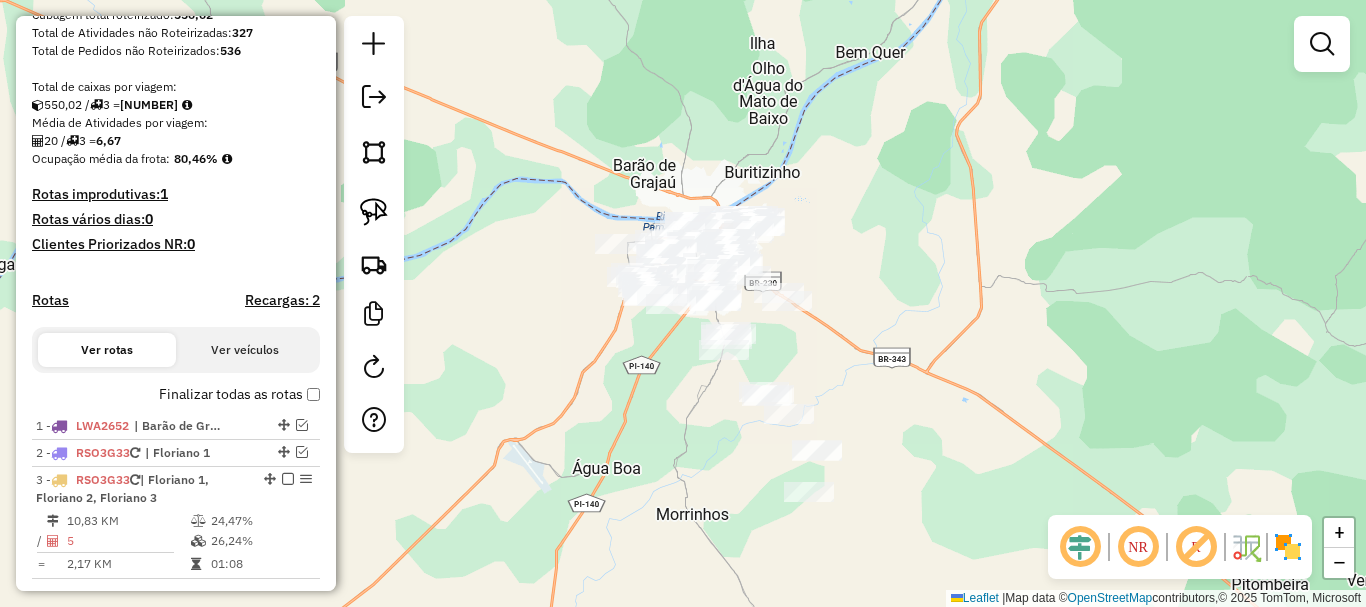 scroll, scrollTop: 600, scrollLeft: 0, axis: vertical 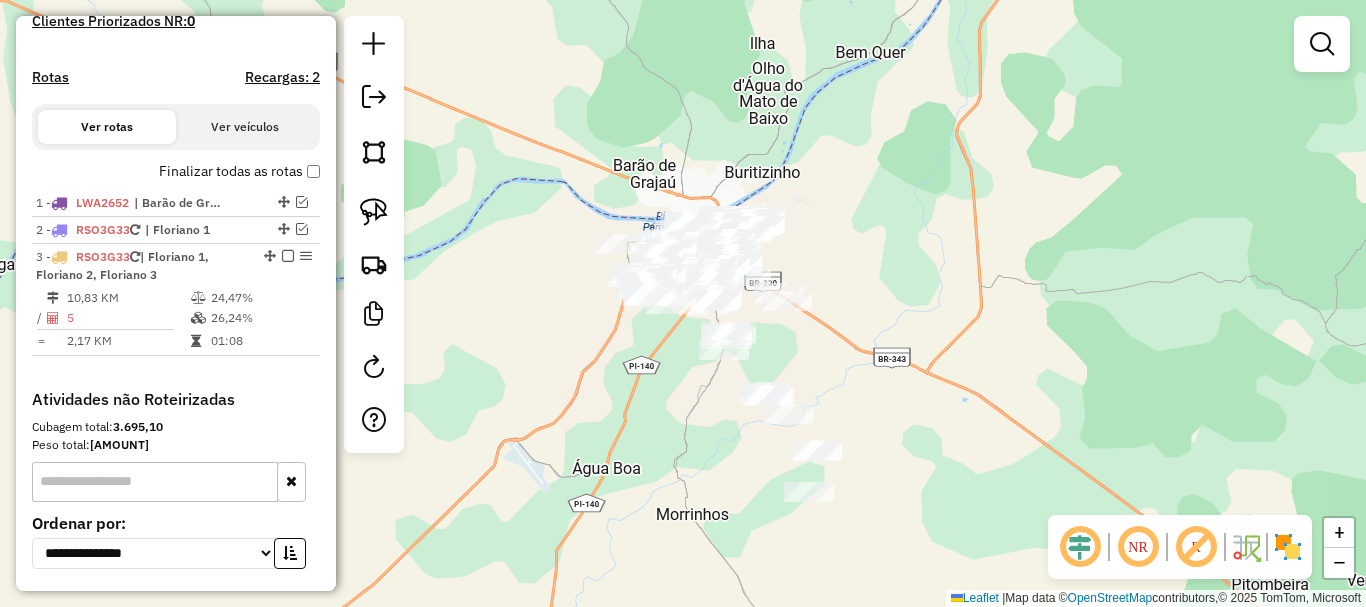drag, startPoint x: 679, startPoint y: 413, endPoint x: 698, endPoint y: 467, distance: 57.245087 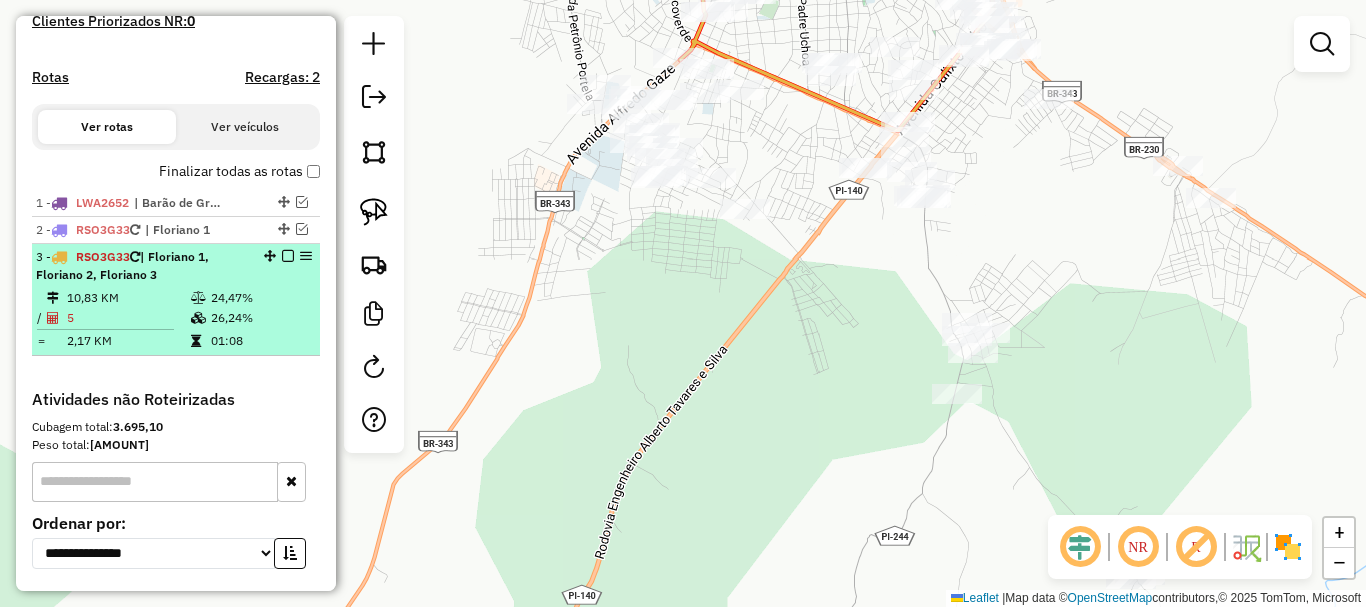 click at bounding box center [288, 256] 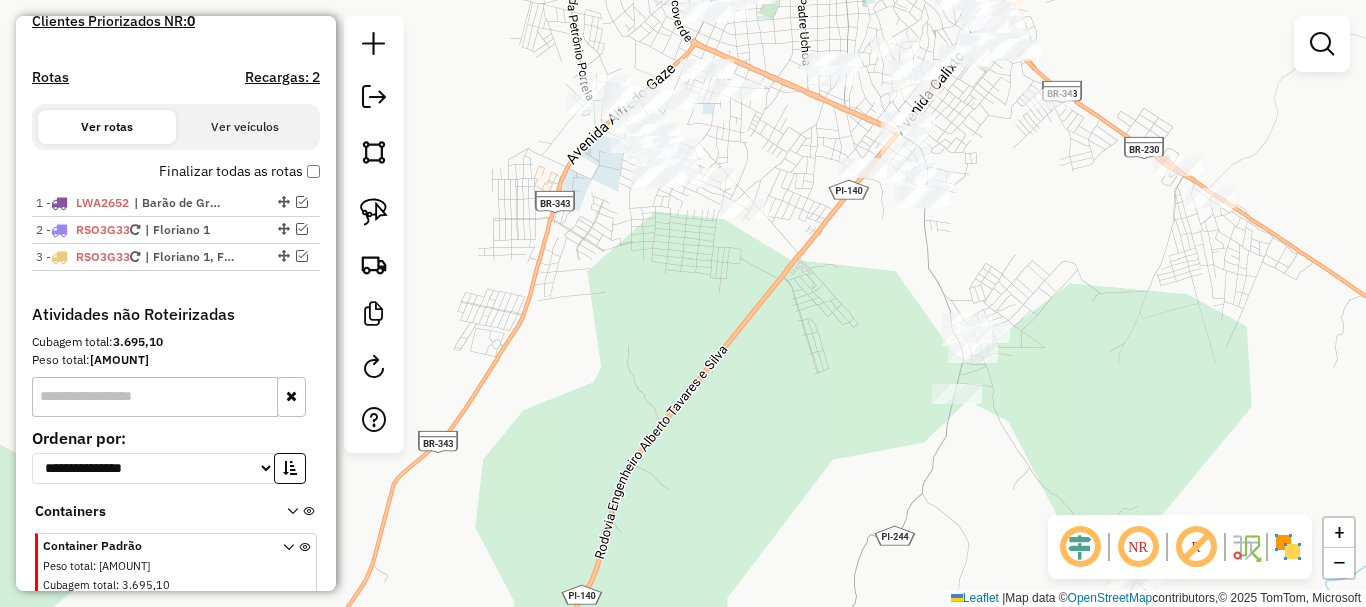 click on "Janela de atendimento Grade de atendimento Capacidade Transportadoras Veículos Cliente Pedidos  Rotas Selecione os dias de semana para filtrar as janelas de atendimento  Seg   Ter   Qua   Qui   Sex   Sáb   Dom  Informe o período da janela de atendimento: De: Até:  Filtrar exatamente a janela do cliente  Considerar janela de atendimento padrão  Selecione os dias de semana para filtrar as grades de atendimento  Seg   Ter   Qua   Qui   Sex   Sáb   Dom   Considerar clientes sem dia de atendimento cadastrado  Clientes fora do dia de atendimento selecionado Filtrar as atividades entre os valores definidos abaixo:  Peso mínimo:   Peso máximo:   Cubagem mínima:   Cubagem máxima:   De:   Até:  Filtrar as atividades entre o tempo de atendimento definido abaixo:  De:   Até:   Considerar capacidade total dos clientes não roteirizados Transportadora: Selecione um ou mais itens Tipo de veículo: Selecione um ou mais itens Veículo: Selecione um ou mais itens Motorista: Selecione um ou mais itens Nome: Rótulo:" 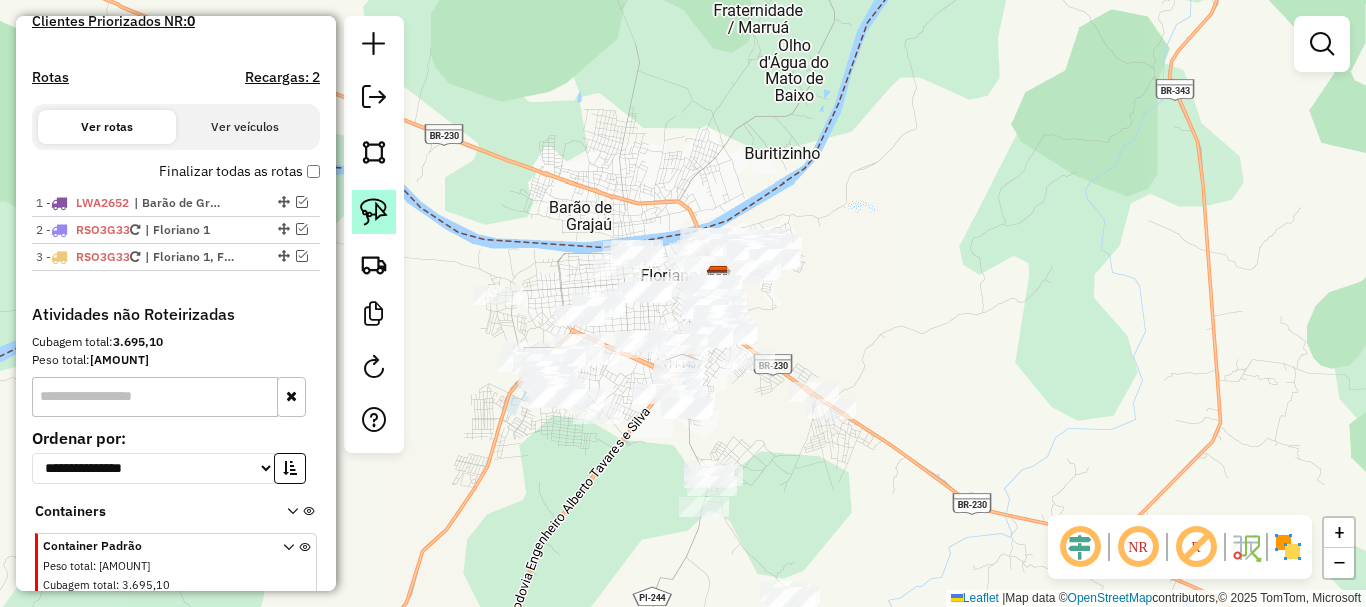 click 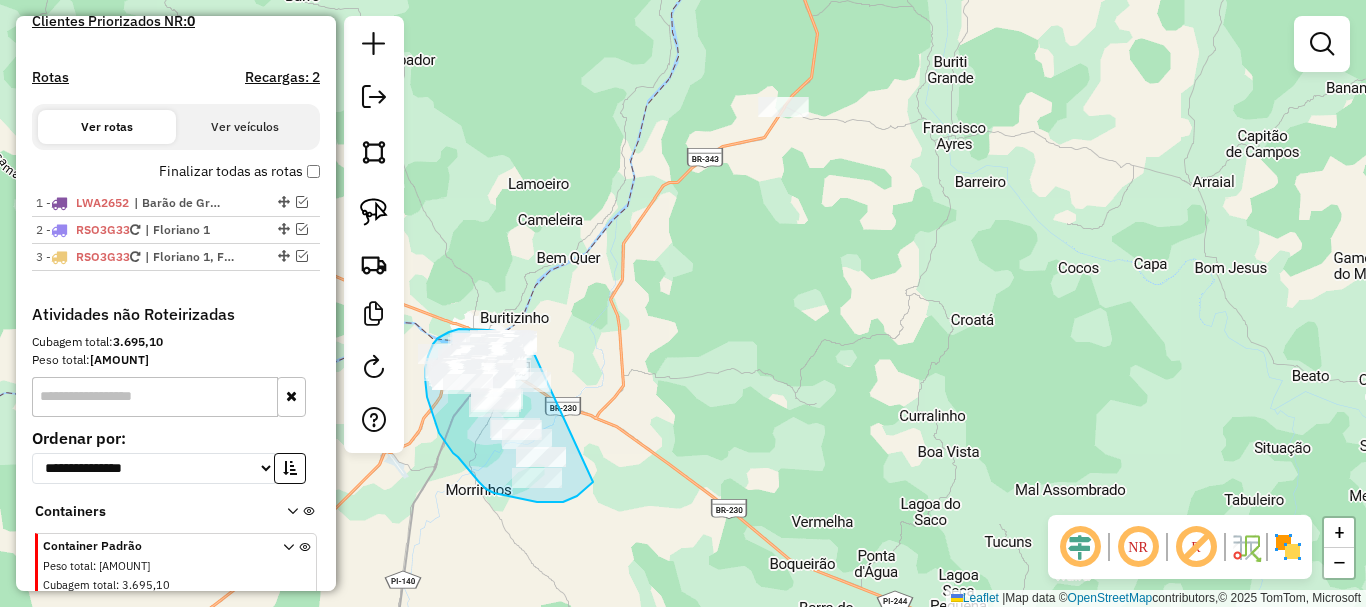 drag, startPoint x: 825, startPoint y: 216, endPoint x: 593, endPoint y: 482, distance: 352.95892 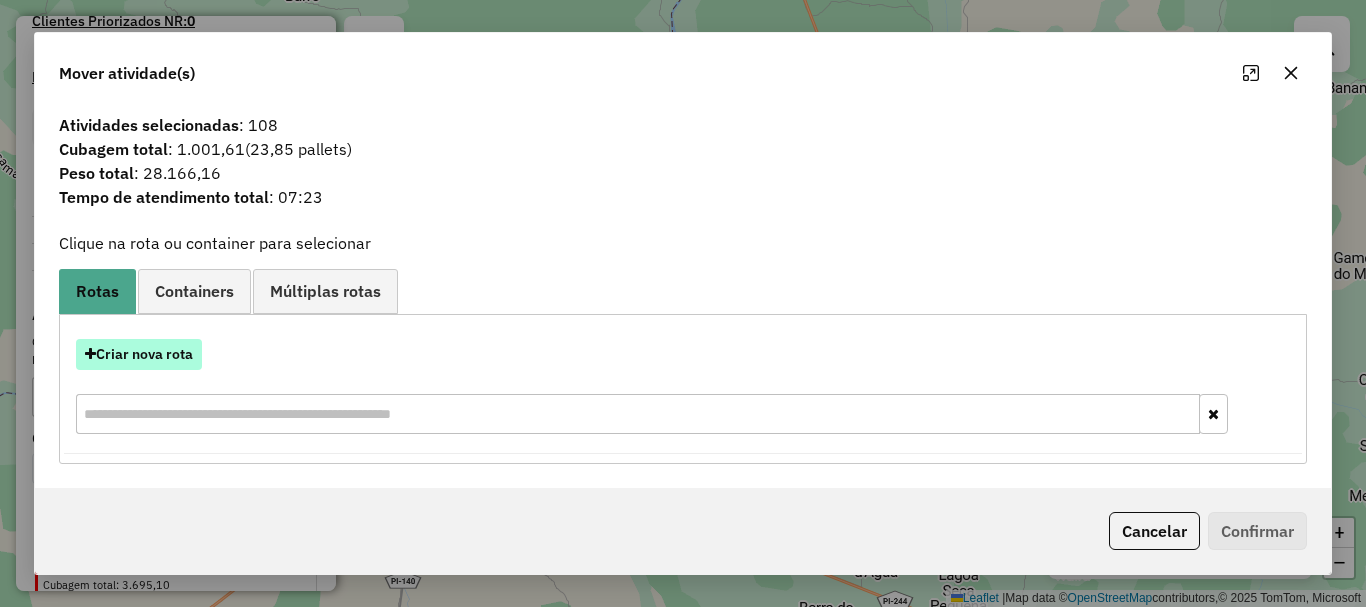 click on "Criar nova rota" at bounding box center (139, 354) 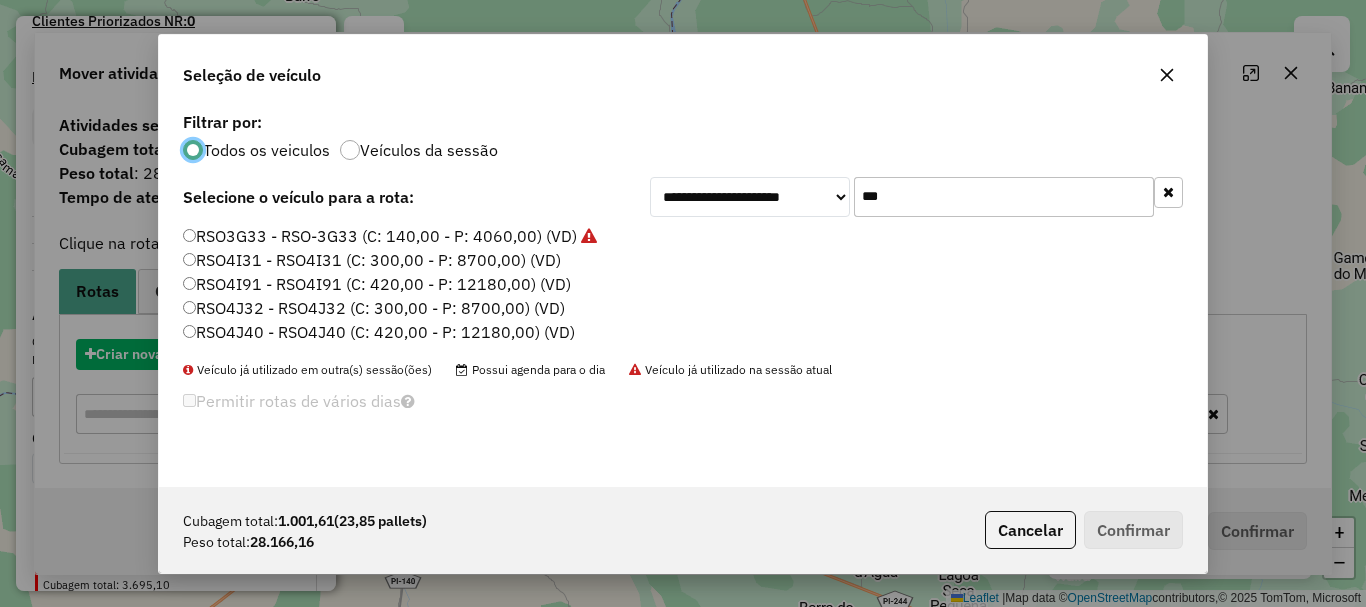 scroll, scrollTop: 11, scrollLeft: 6, axis: both 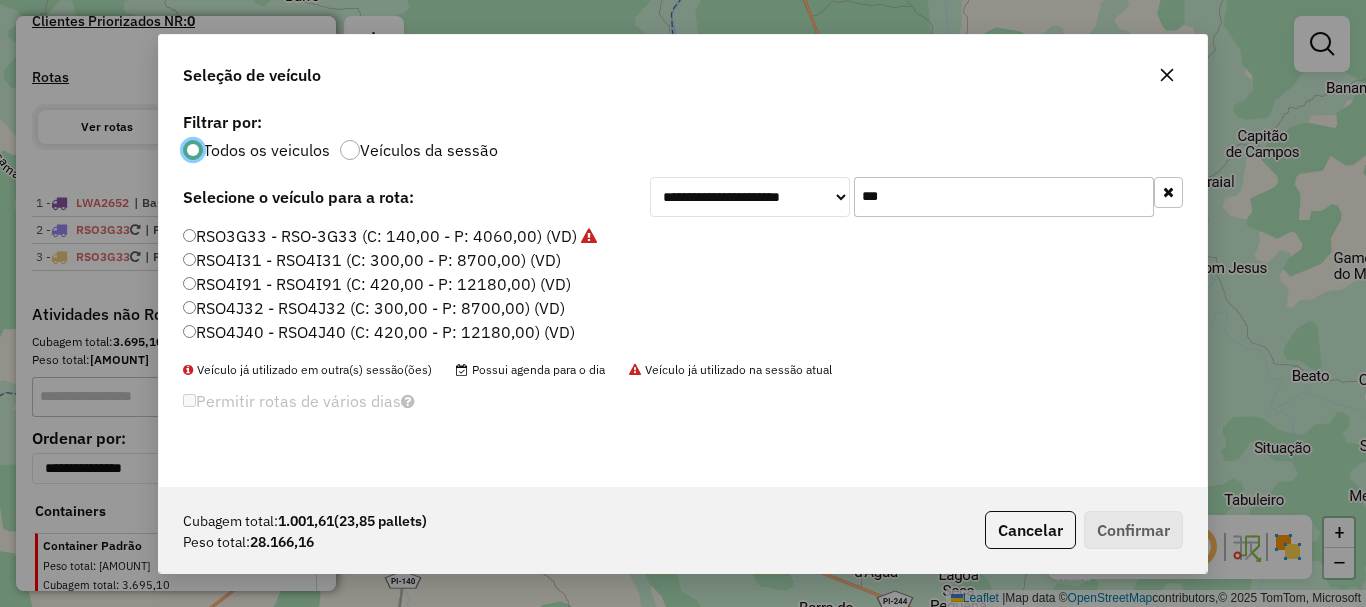 click on "***" 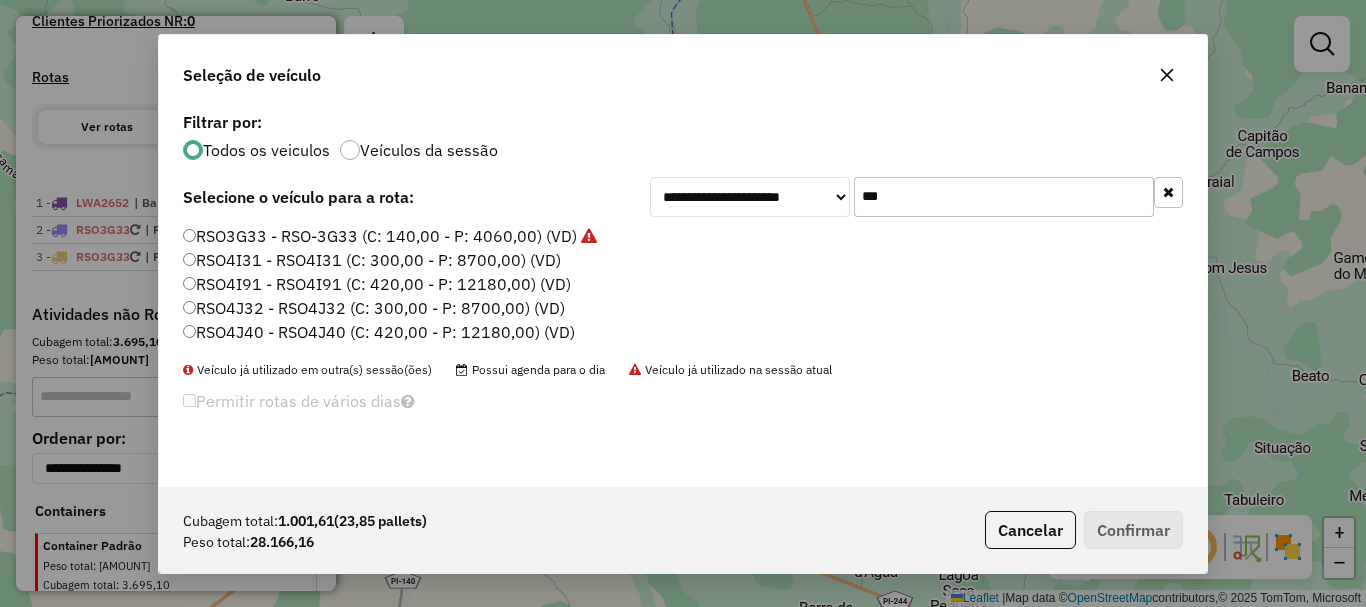 click on "***" 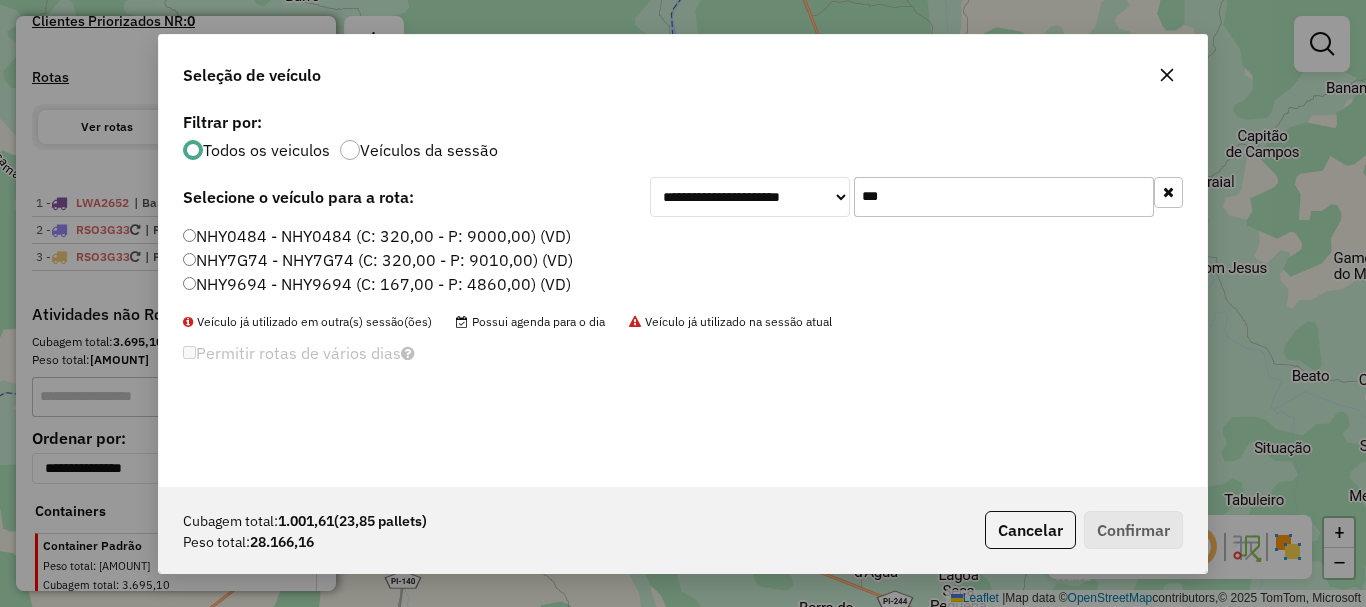 type on "***" 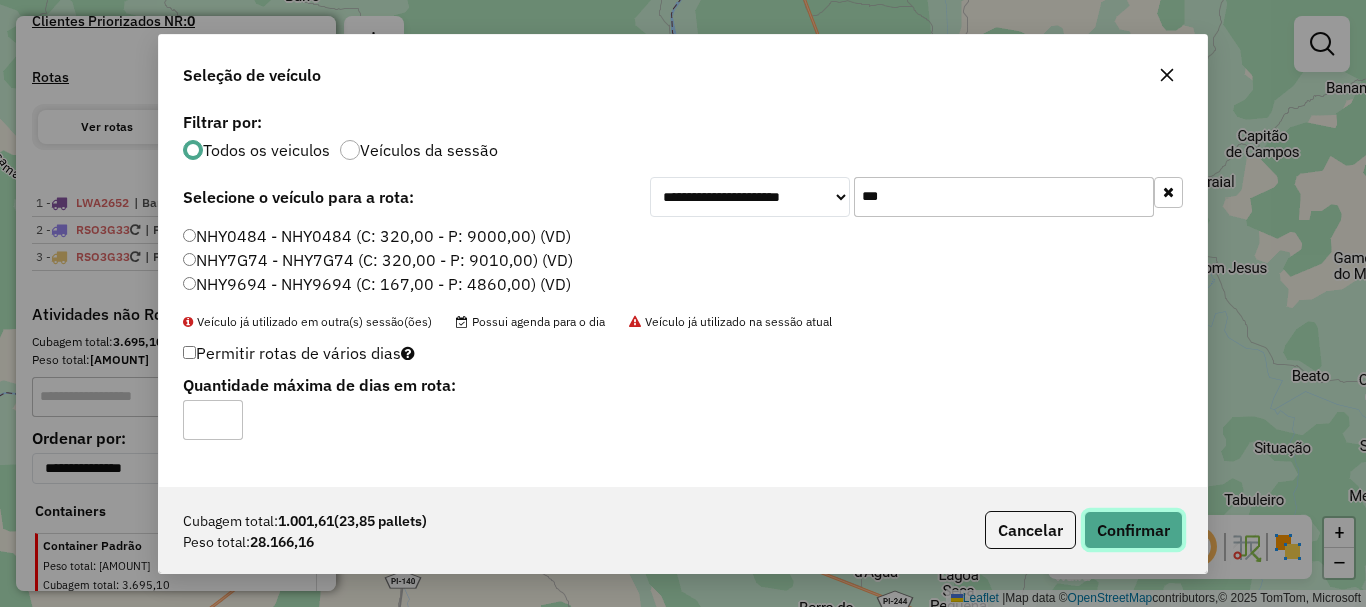 click on "Confirmar" 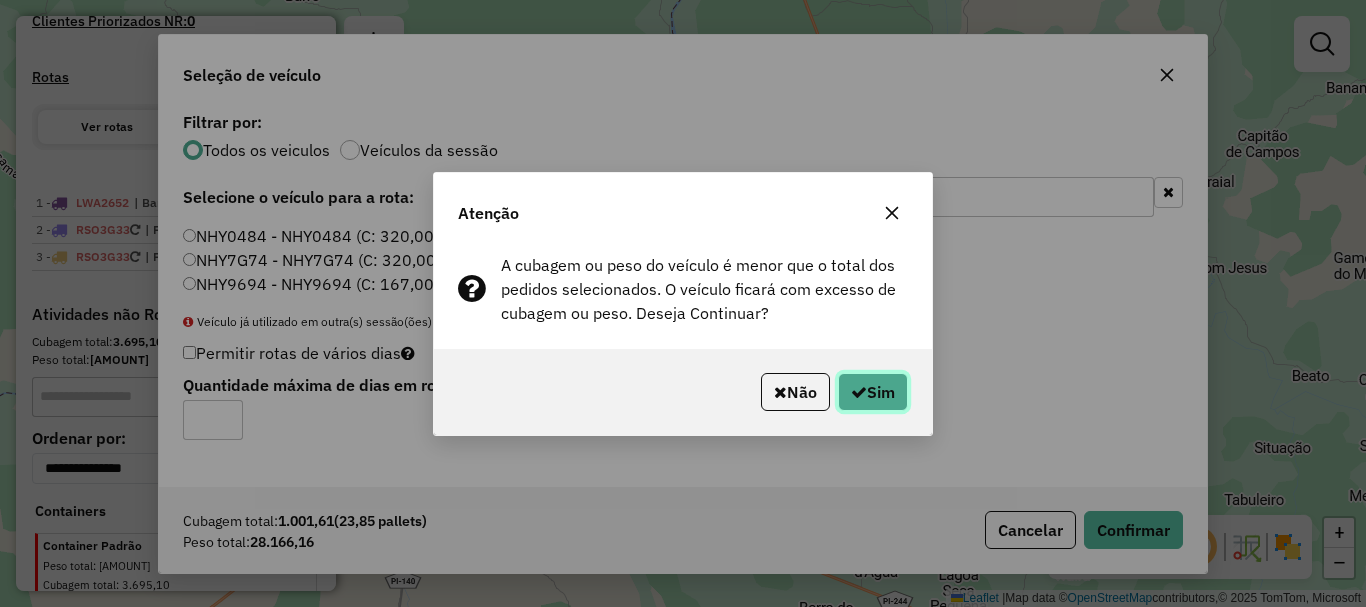 click on "Sim" 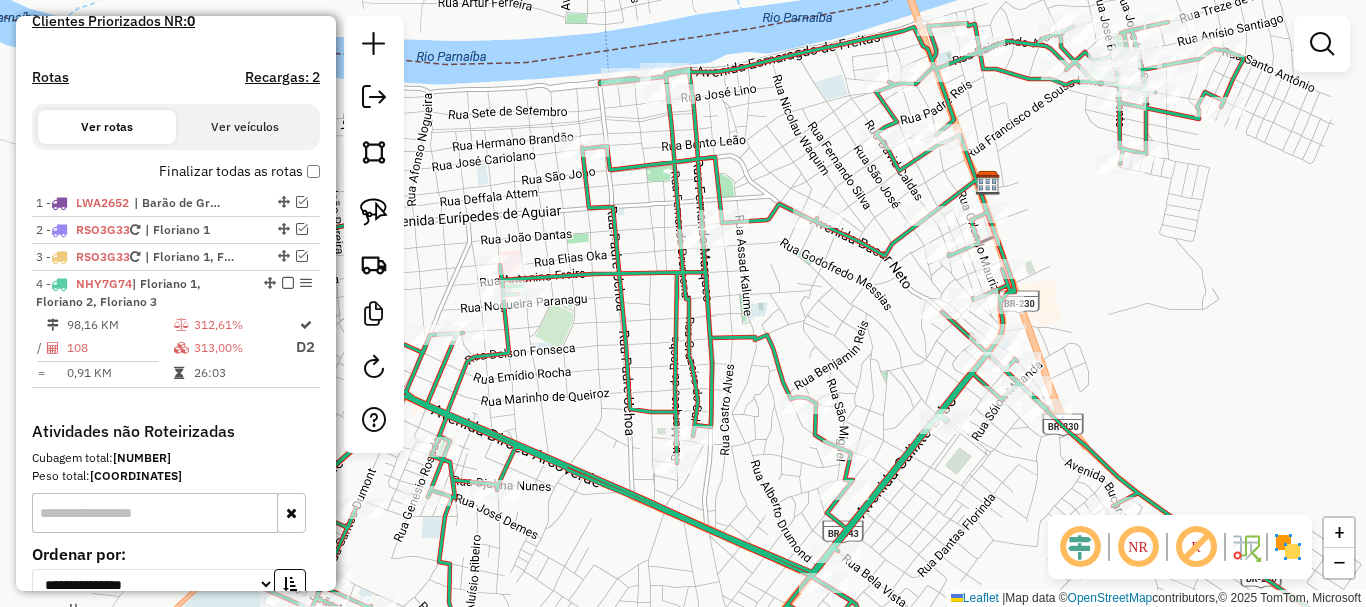 drag, startPoint x: 1063, startPoint y: 214, endPoint x: 919, endPoint y: 292, distance: 163.76813 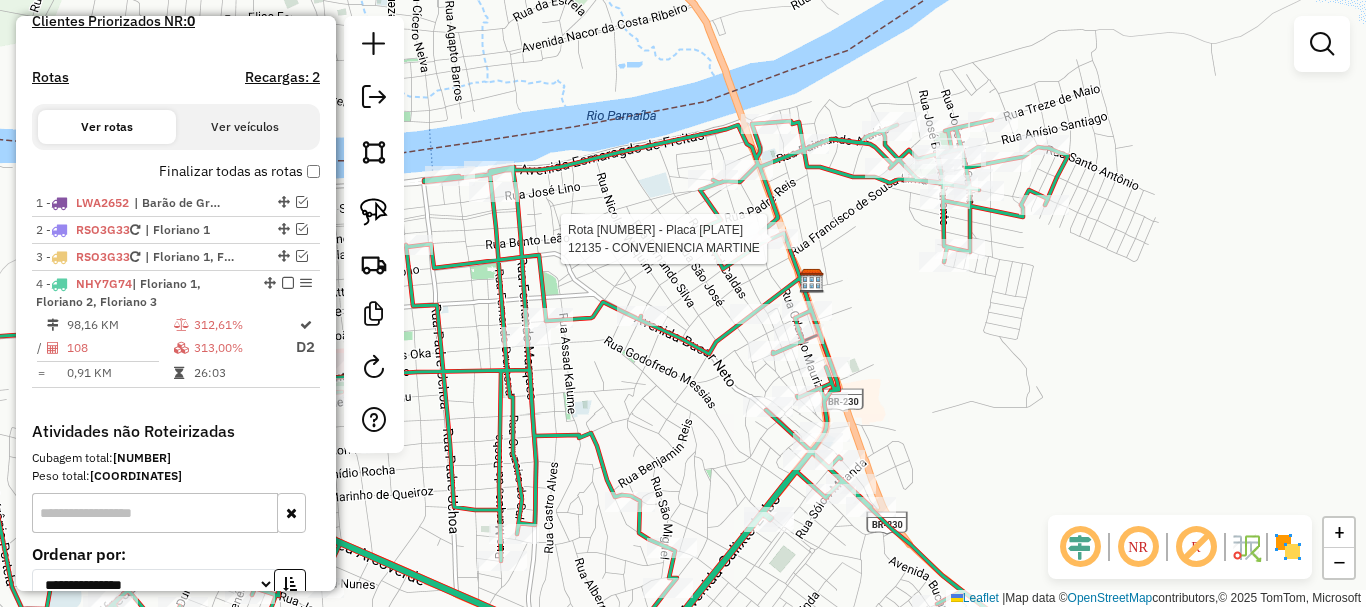 select on "**********" 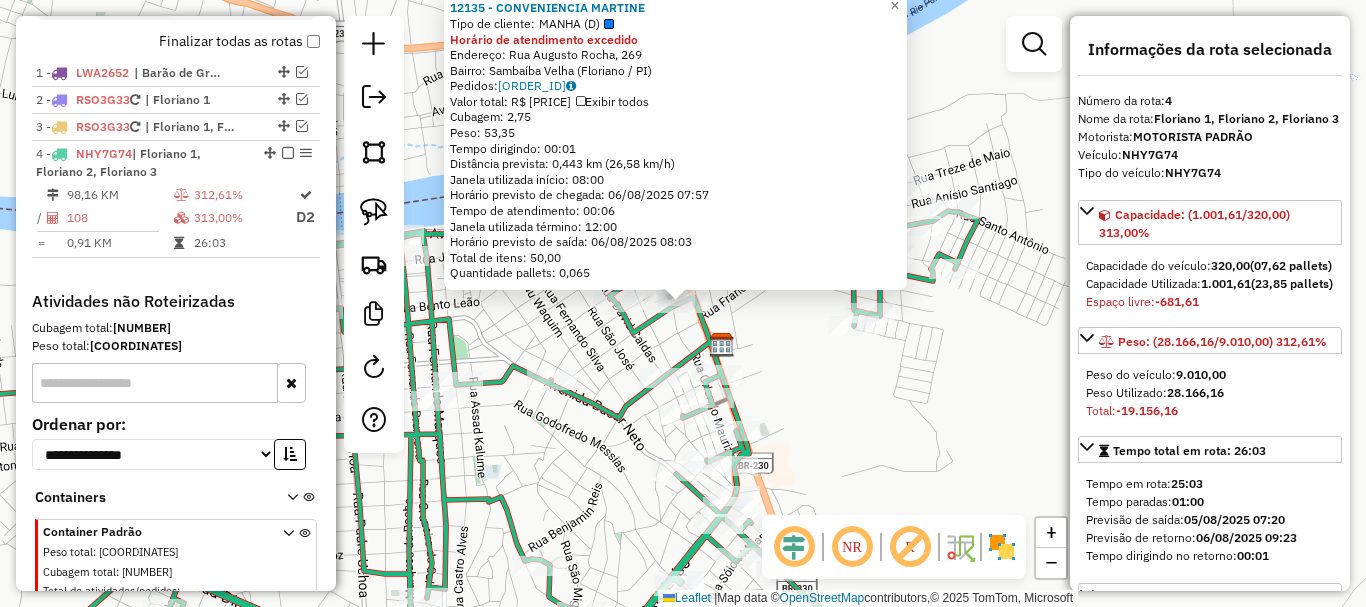 scroll, scrollTop: 791, scrollLeft: 0, axis: vertical 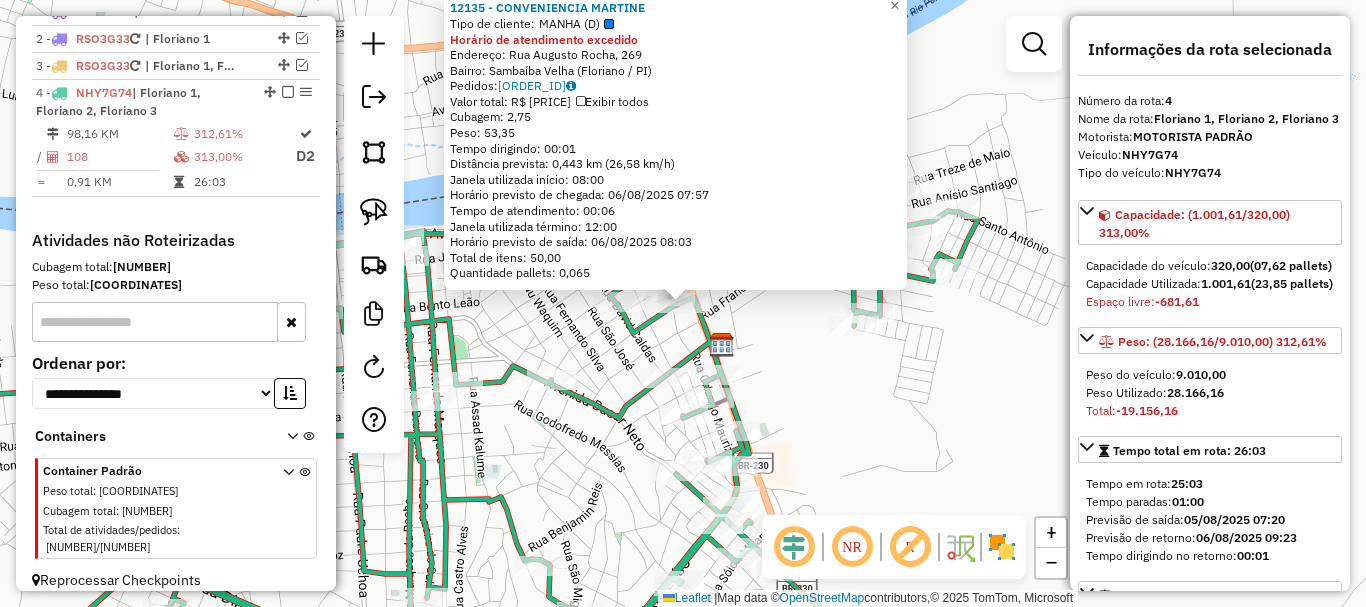 click 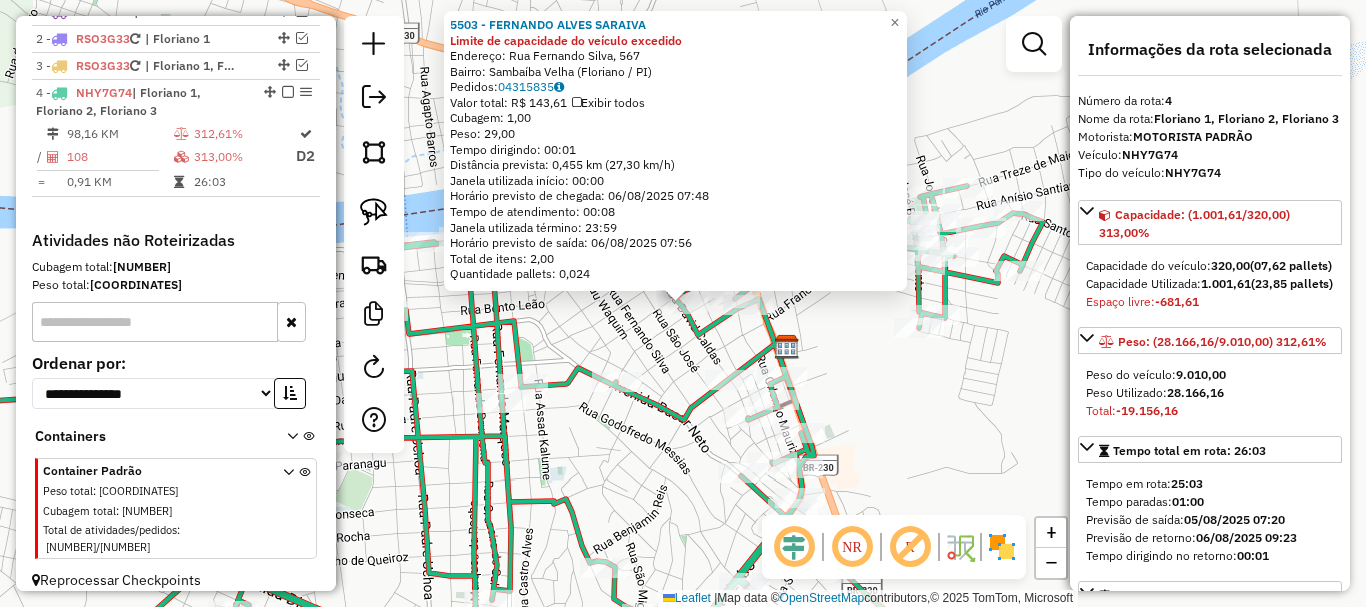 click on "5503 - FERNANDO ALVES SARAIVA Limite de capacidade do veículo excedido  Endereço: Rua Fernando Silva, 567   Bairro: Sambaíba Velha (Floriano / PI)   Pedidos:  04315835   Valor total: R$ 143,61   Exibir todos   Cubagem: 1,00  Peso: 29,00  Tempo dirigindo: 00:01   Distância prevista: 0,455 km (27,30 km/h)   Janela utilizada início: 00:00   Horário previsto de chegada: 06/08/2025 07:48   Tempo de atendimento: 00:08   Janela utilizada término: 23:59   Horário previsto de saída: 06/08/2025 07:56   Total de itens: 2,00   Quantidade pallets: 0,024  × Janela de atendimento Grade de atendimento Capacidade Transportadoras Veículos Cliente Pedidos  Rotas Selecione os dias de semana para filtrar as janelas de atendimento  Seg   Ter   Qua   Qui   Sex   Sáb   Dom  Informe o período da janela de atendimento: De: Até:  Filtrar exatamente a janela do cliente  Considerar janela de atendimento padrão  Selecione os dias de semana para filtrar as grades de atendimento  Seg   Ter   Qua   Qui   Sex   Sáb   Dom  De:" 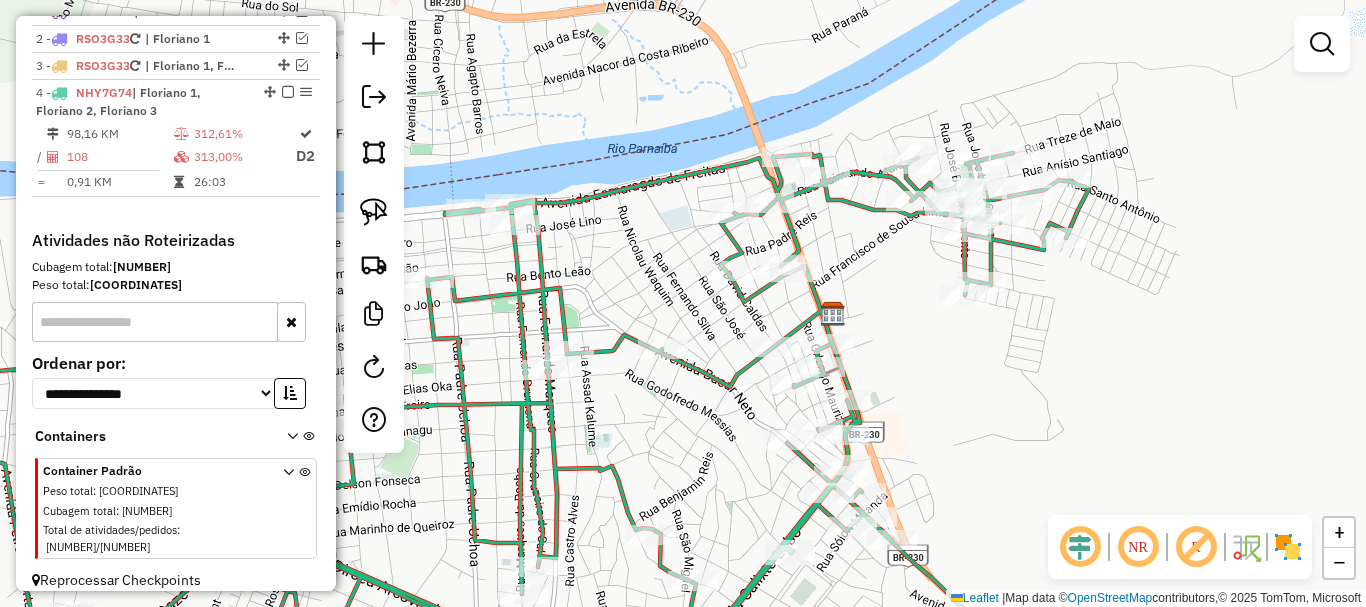 drag, startPoint x: 643, startPoint y: 287, endPoint x: 908, endPoint y: 108, distance: 319.79056 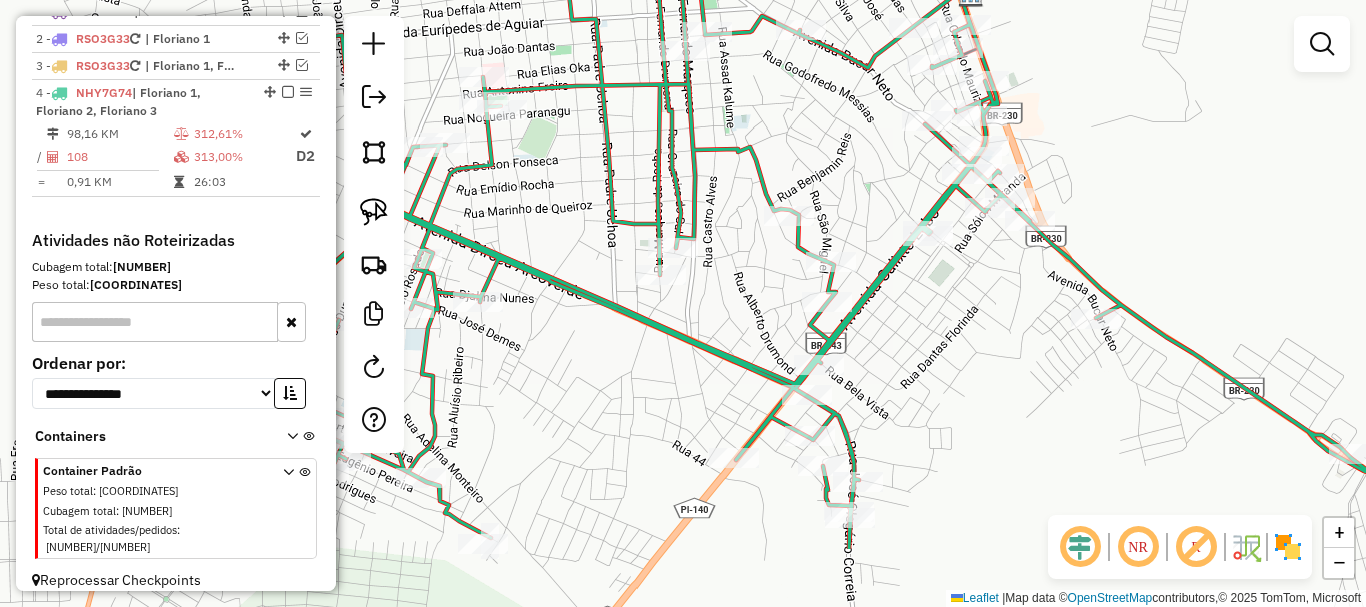 drag, startPoint x: 913, startPoint y: 217, endPoint x: 813, endPoint y: 124, distance: 136.56134 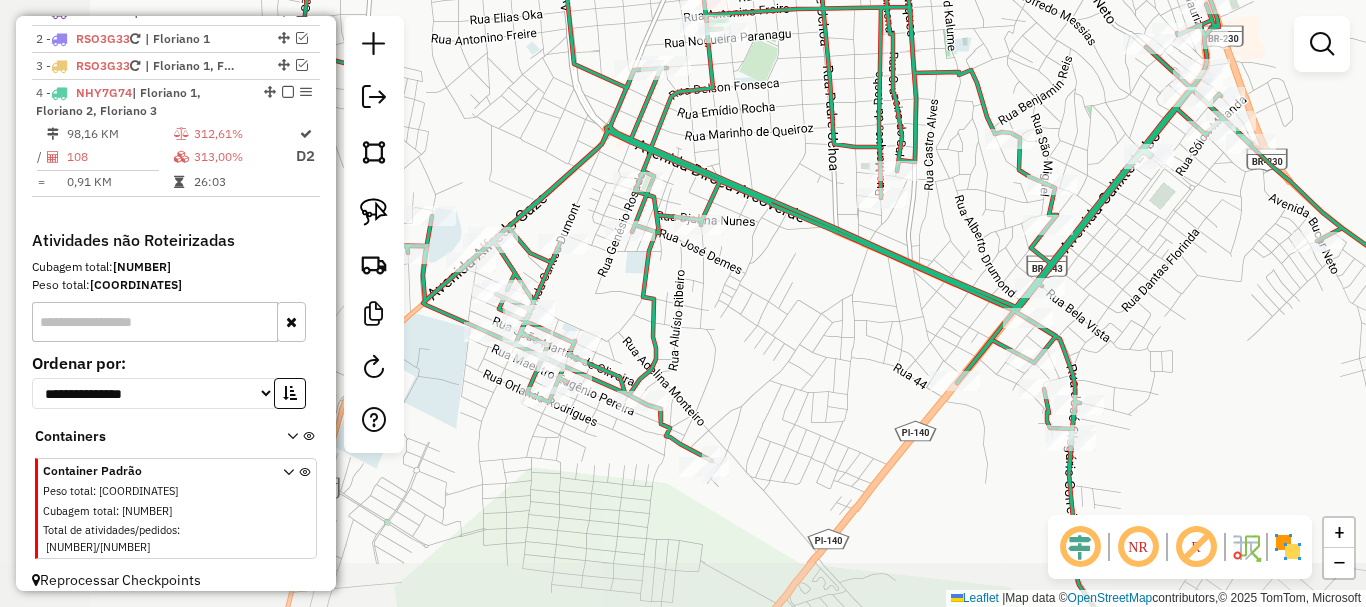 drag, startPoint x: 913, startPoint y: 331, endPoint x: 1159, endPoint y: 274, distance: 252.51732 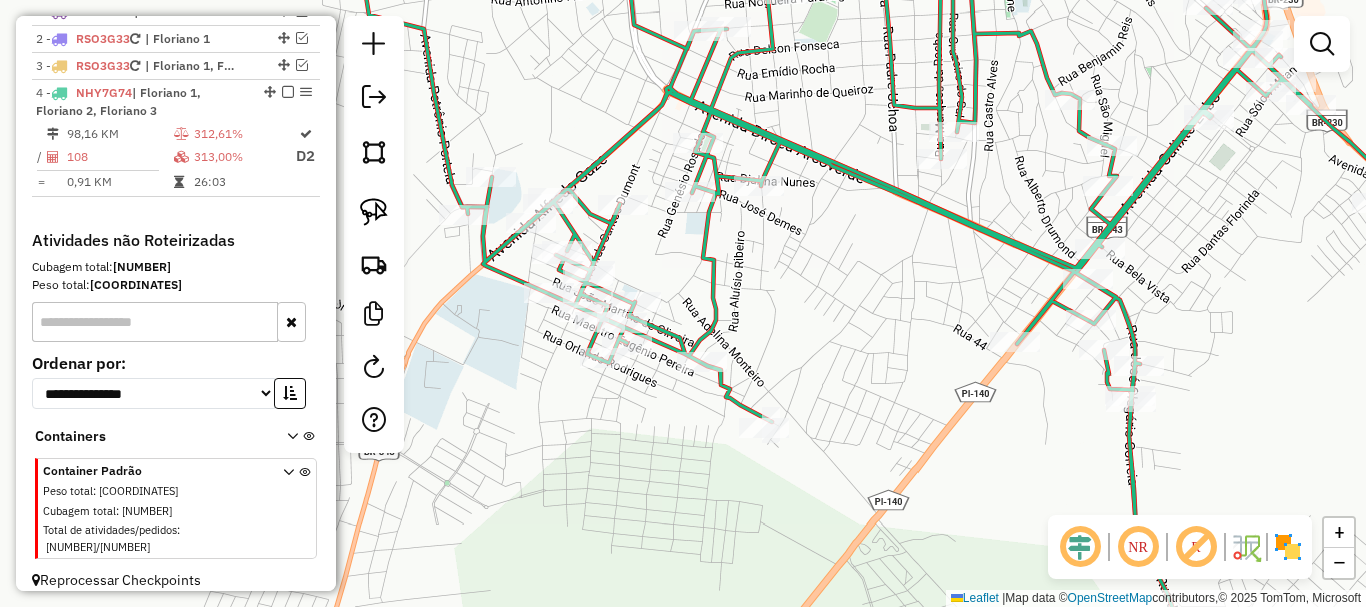 drag, startPoint x: 855, startPoint y: 335, endPoint x: 899, endPoint y: 311, distance: 50.119858 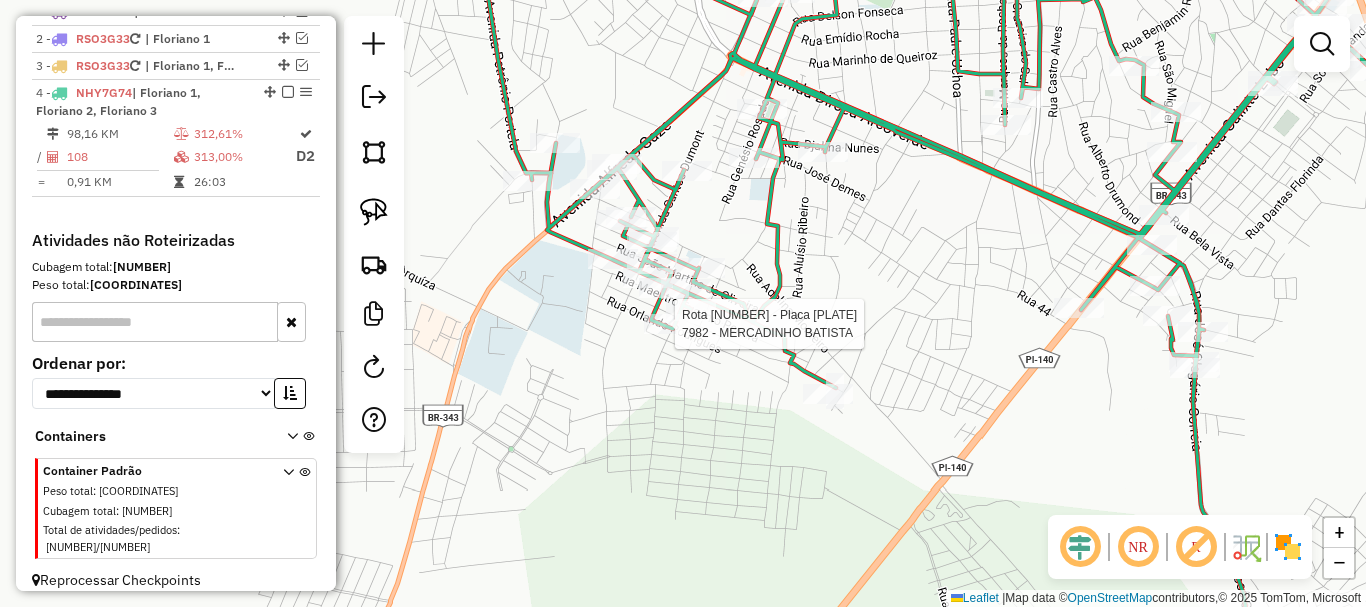 click 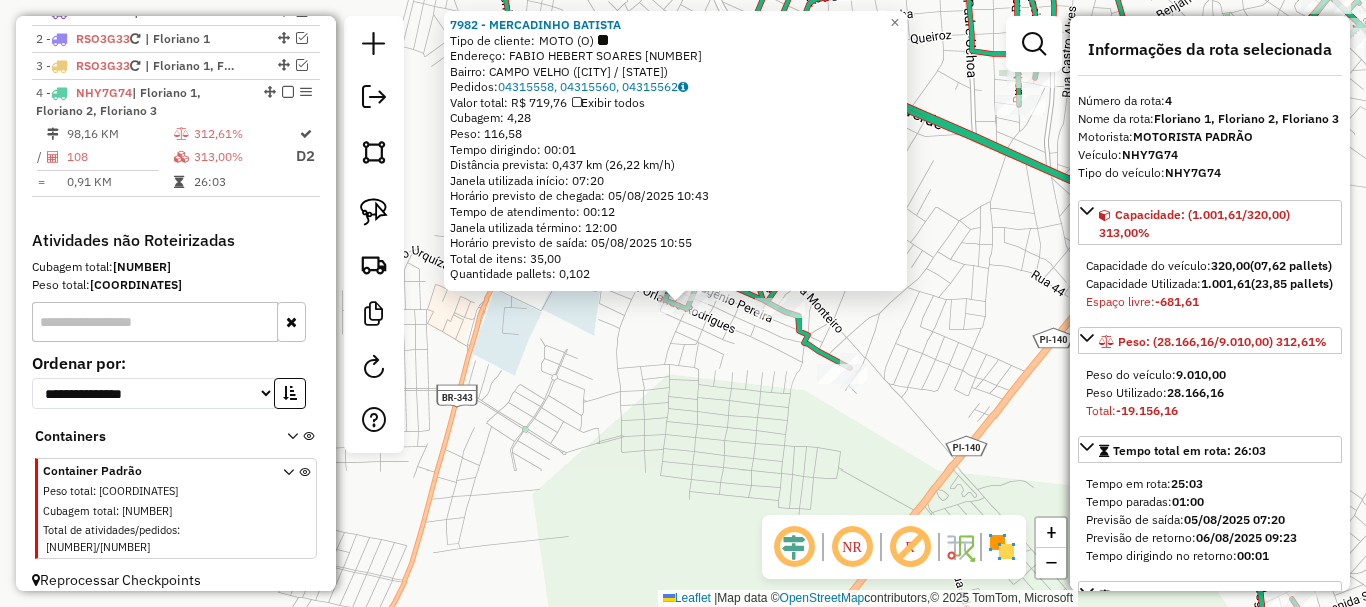 click on "7982 - MERCADINHO BATISTA  Tipo de cliente:   MOTO (O)   Endereço:  FABIO HEBERT SOARES 509   Bairro: CAMPO VELHO (FLORIANO / PI)   Pedidos:  04315558, 04315560, 04315562   Valor total: R$ 719,76   Exibir todos   Cubagem: 4,28  Peso: 116,58  Tempo dirigindo: 00:01   Distância prevista: 0,437 km (26,22 km/h)   Janela utilizada início: 07:20   Horário previsto de chegada: 05/08/2025 10:43   Tempo de atendimento: 00:12   Janela utilizada término: 12:00   Horário previsto de saída: 05/08/2025 10:55   Total de itens: 35,00   Quantidade pallets: 0,102  × Janela de atendimento Grade de atendimento Capacidade Transportadoras Veículos Cliente Pedidos  Rotas Selecione os dias de semana para filtrar as janelas de atendimento  Seg   Ter   Qua   Qui   Sex   Sáb   Dom  Informe o período da janela de atendimento: De: Até:  Filtrar exatamente a janela do cliente  Considerar janela de atendimento padrão  Selecione os dias de semana para filtrar as grades de atendimento  Seg   Ter   Qua   Qui   Sex   Sáb   Dom  +" 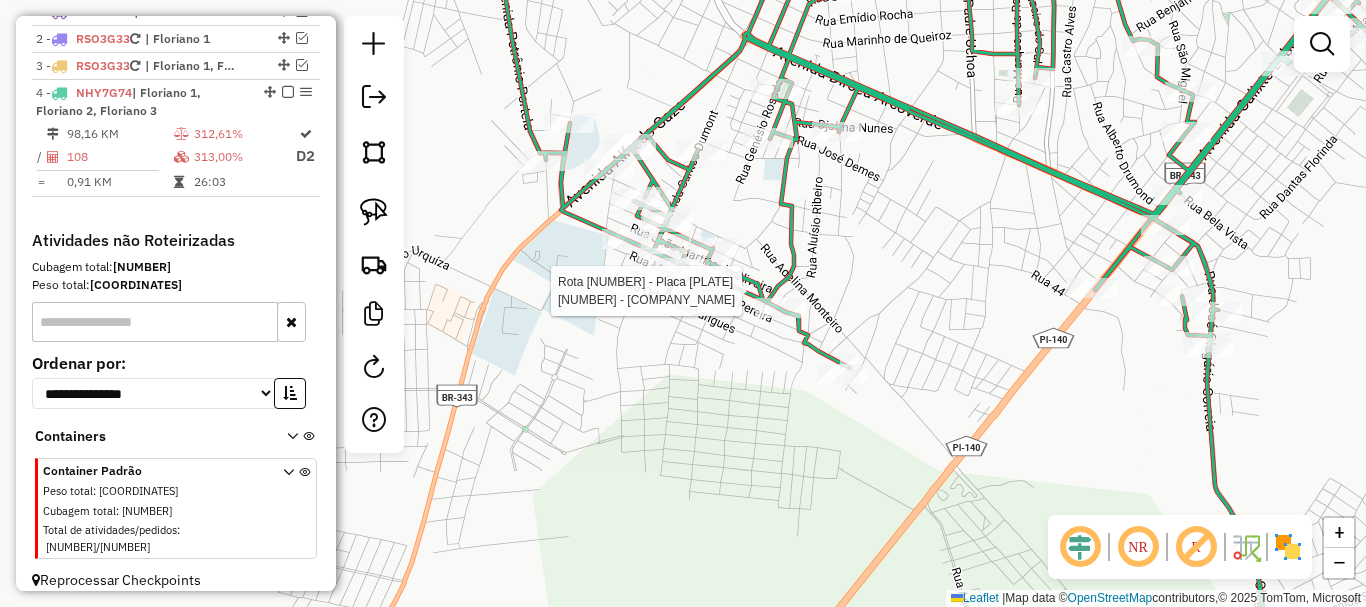 select on "**********" 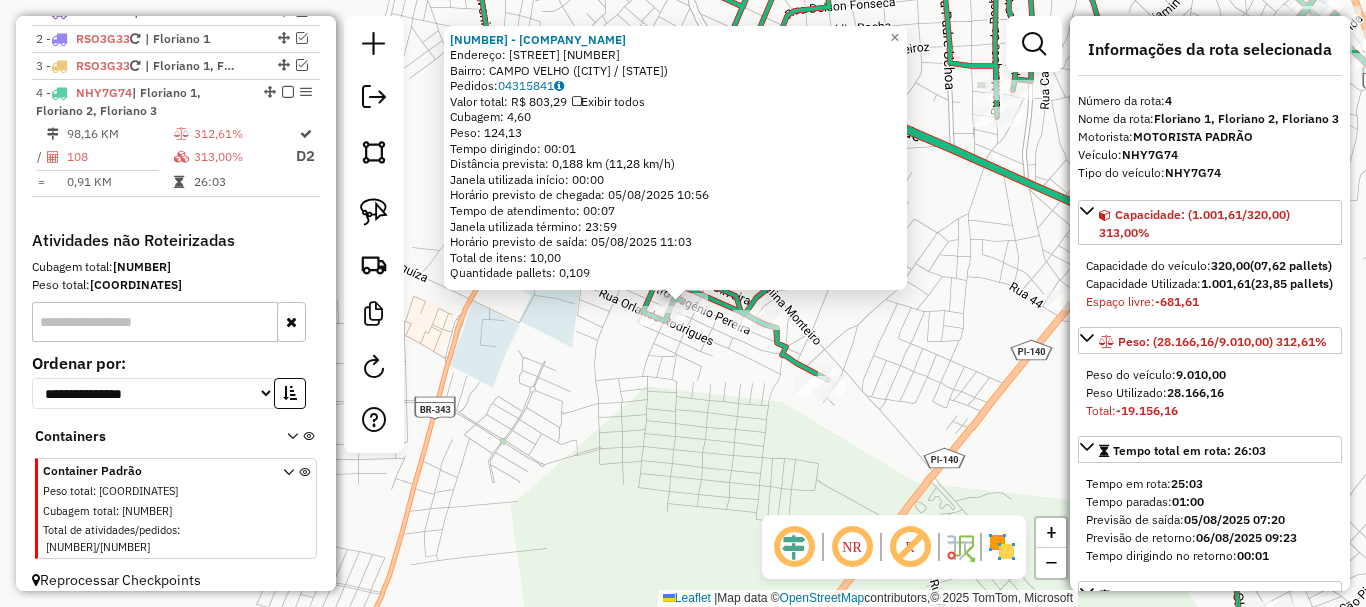 click on "Rota 4 - Placa NHY7G74  2203 - BAR DO ZEZIM Rota 4 - Placa NHY7G74  7982 - MERCADINHO BATISTA 2203 - BAR DO ZEZIM  Endereço:  MAESTRO EUGENIO 236   Bairro: CAMPO VELHO (FLORIANO / PI)   Pedidos:  04315841   Valor total: R$ 803,29   Exibir todos   Cubagem: 4,60  Peso: 124,13  Tempo dirigindo: 00:01   Distância prevista: 0,188 km (11,28 km/h)   Janela utilizada início: 00:00   Horário previsto de chegada: 05/08/2025 10:56   Tempo de atendimento: 00:07   Janela utilizada término: 23:59   Horário previsto de saída: 05/08/2025 11:03   Total de itens: 10,00   Quantidade pallets: 0,109  × Janela de atendimento Grade de atendimento Capacidade Transportadoras Veículos Cliente Pedidos  Rotas Selecione os dias de semana para filtrar as janelas de atendimento  Seg   Ter   Qua   Qui   Sex   Sáb   Dom  Informe o período da janela de atendimento: De: Até:  Filtrar exatamente a janela do cliente  Considerar janela de atendimento padrão  Selecione os dias de semana para filtrar as grades de atendimento  Seg  De:" 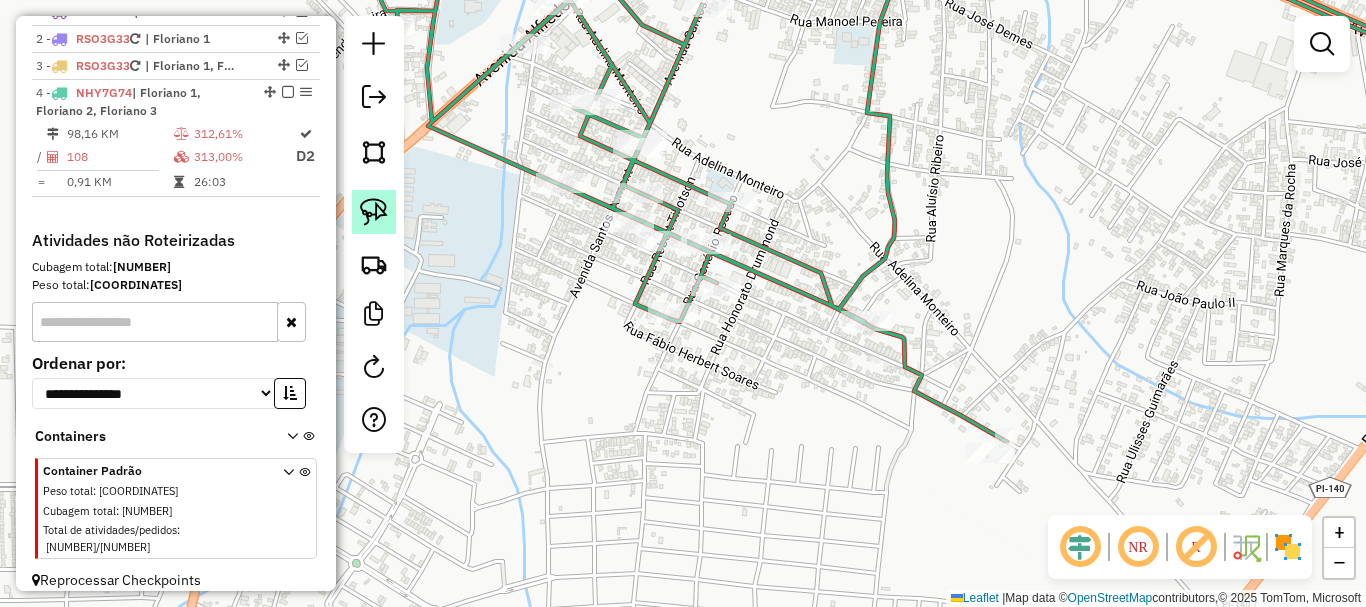 click 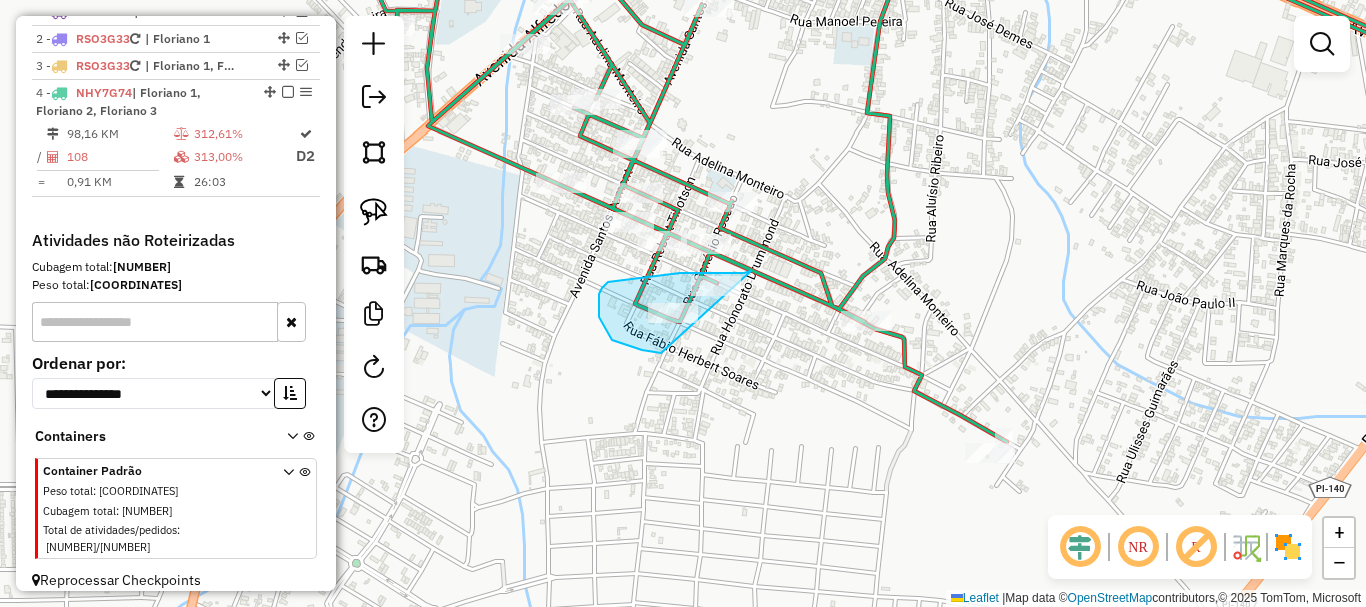 drag, startPoint x: 751, startPoint y: 271, endPoint x: 727, endPoint y: 356, distance: 88.32327 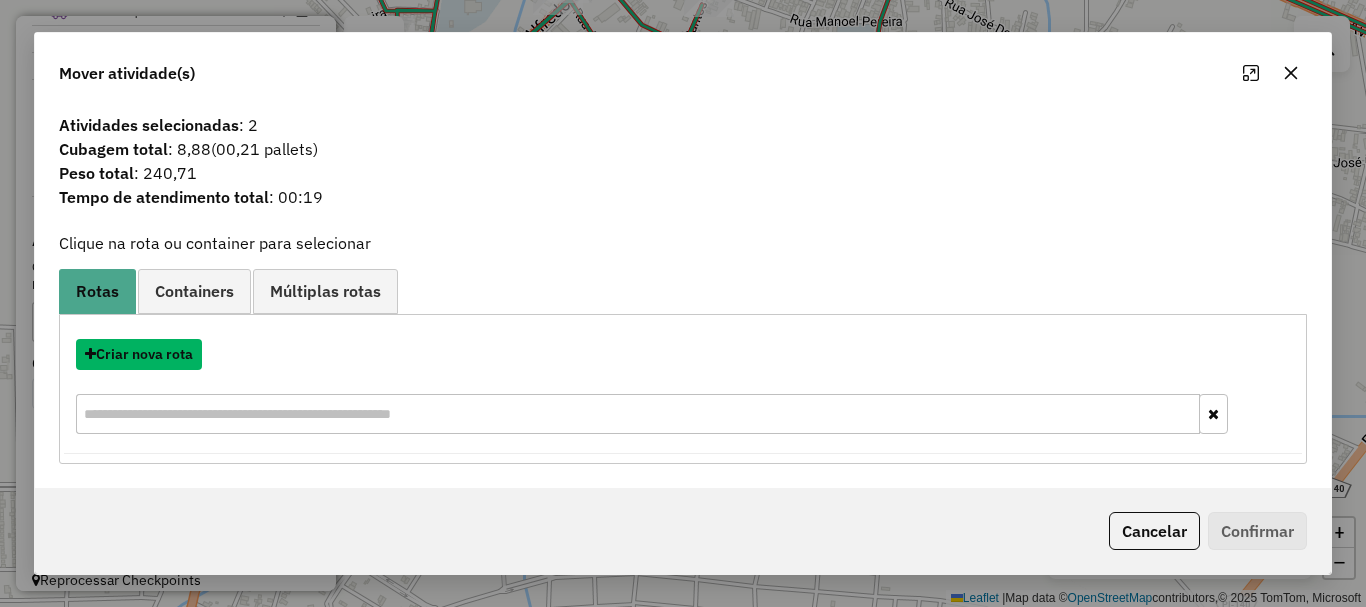 click on "Criar nova rota" at bounding box center (139, 354) 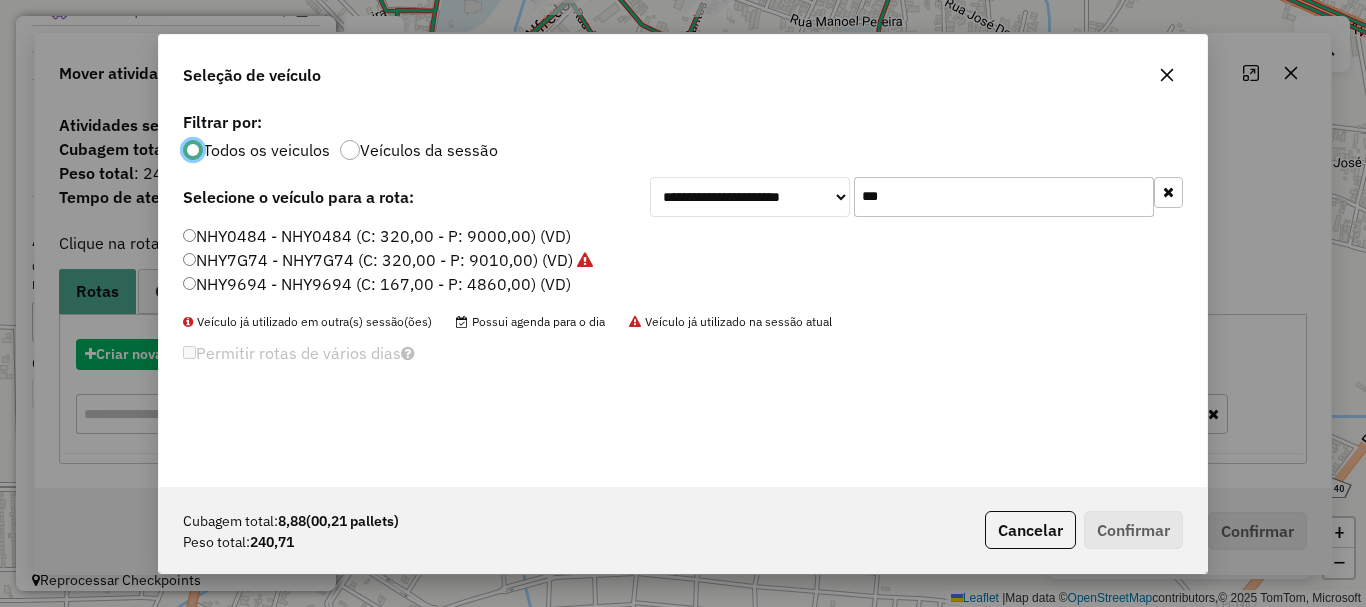 scroll, scrollTop: 11, scrollLeft: 6, axis: both 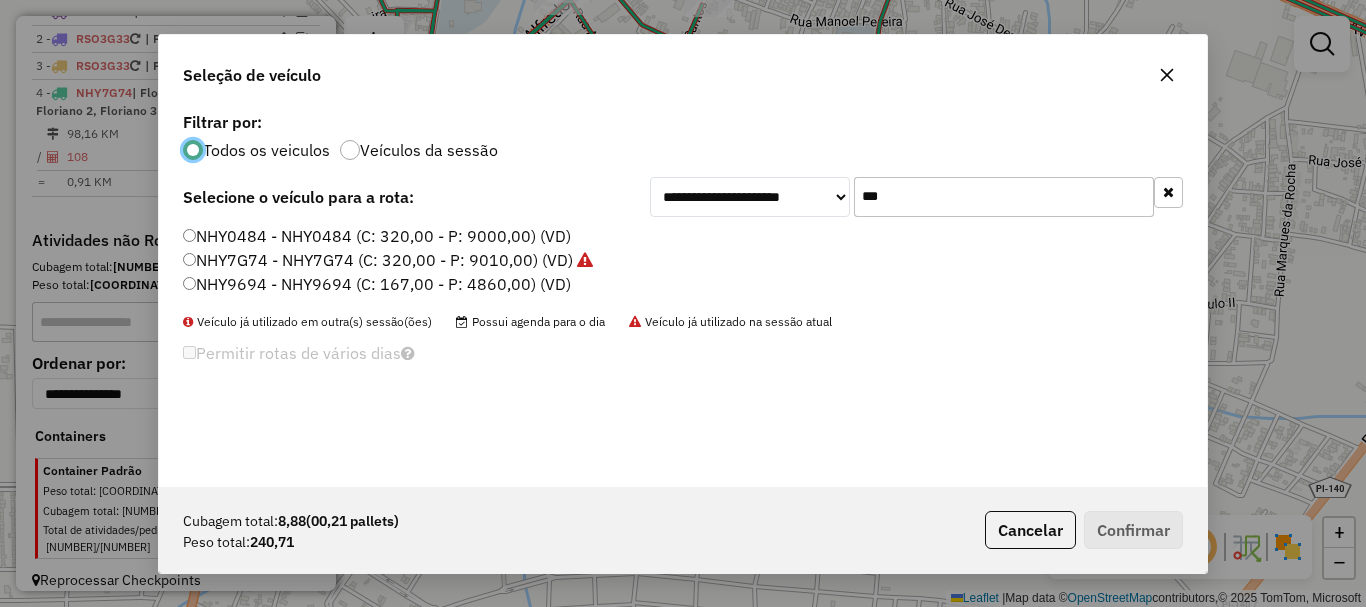 click on "***" 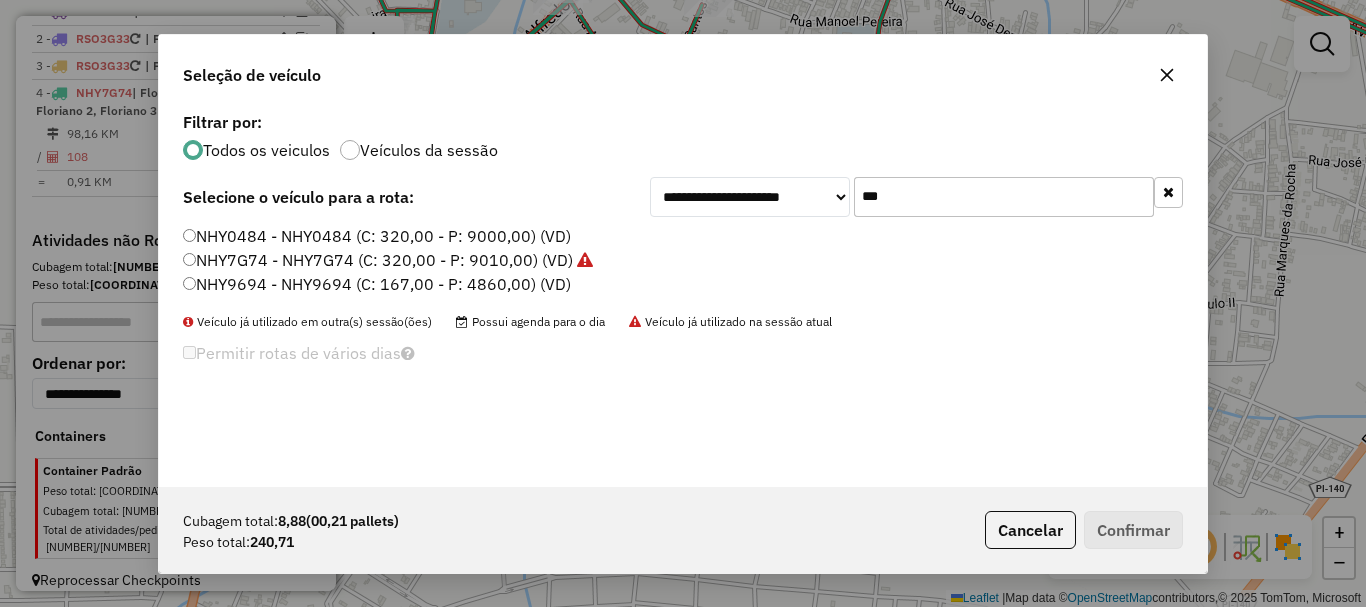 click on "***" 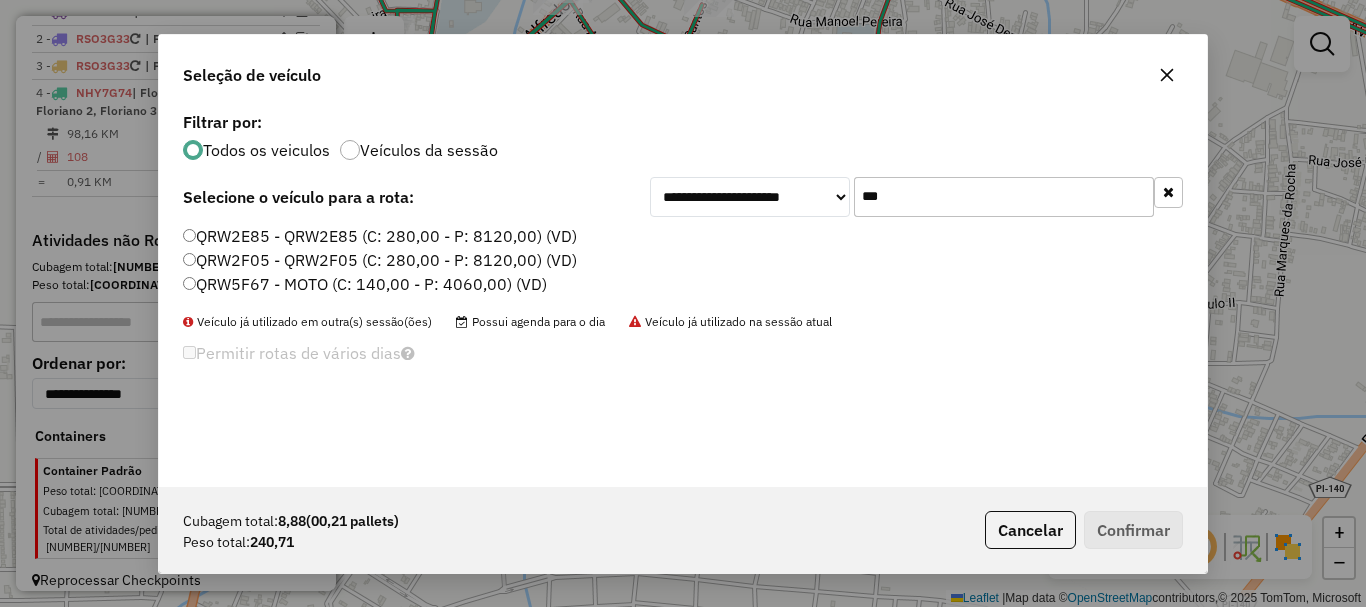 type on "***" 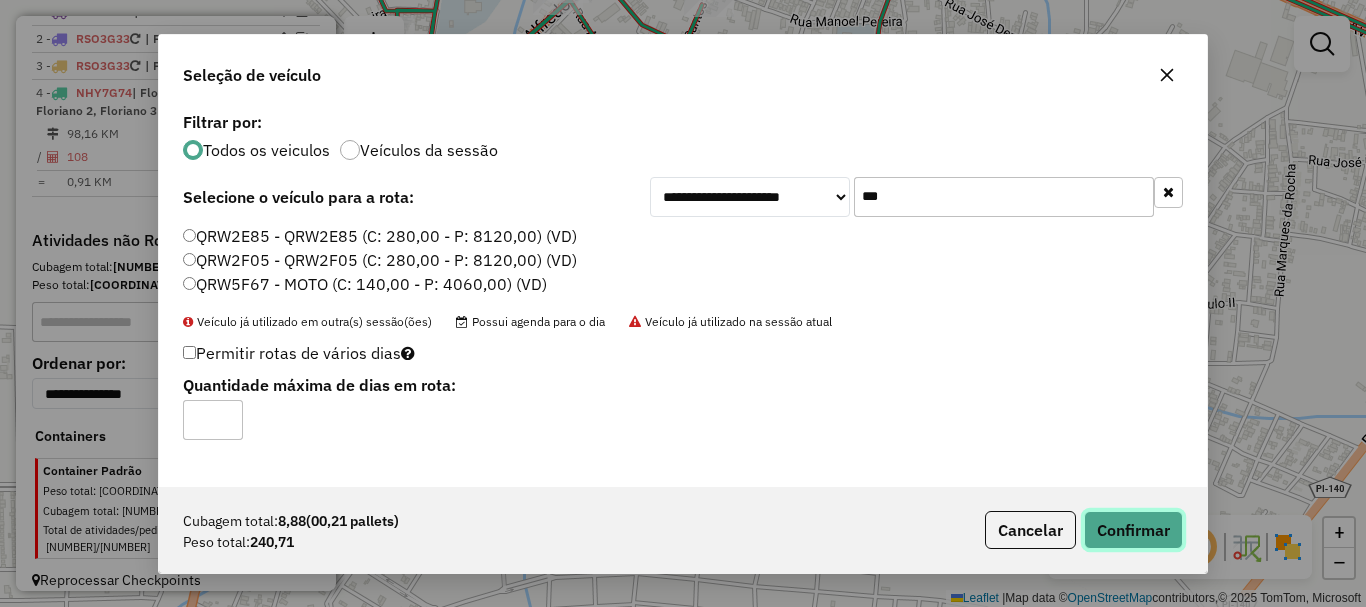 click on "Confirmar" 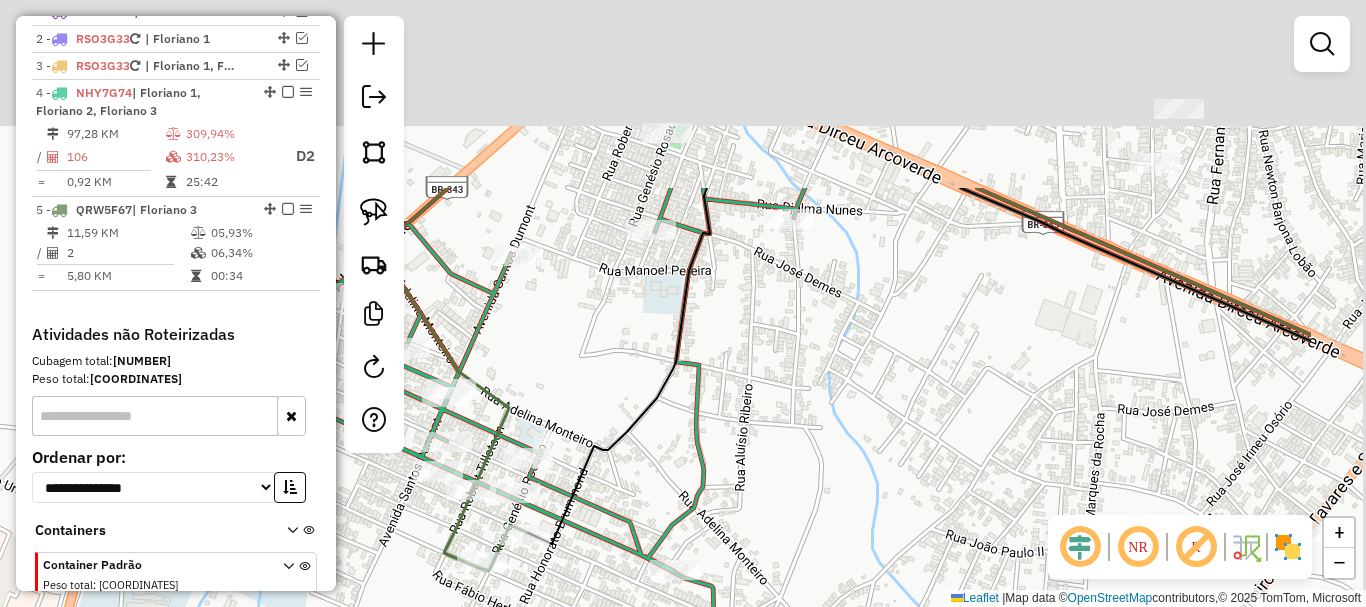 drag, startPoint x: 831, startPoint y: 186, endPoint x: 684, endPoint y: 405, distance: 263.76126 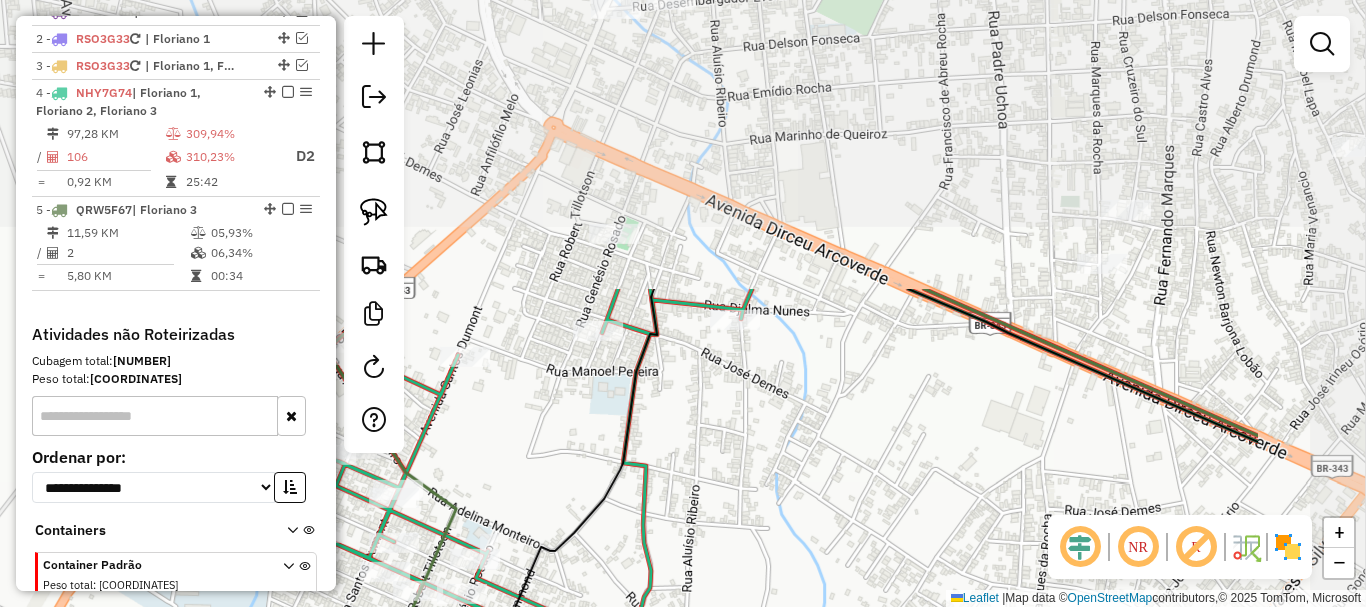 drag, startPoint x: 709, startPoint y: 237, endPoint x: 731, endPoint y: 380, distance: 144.6824 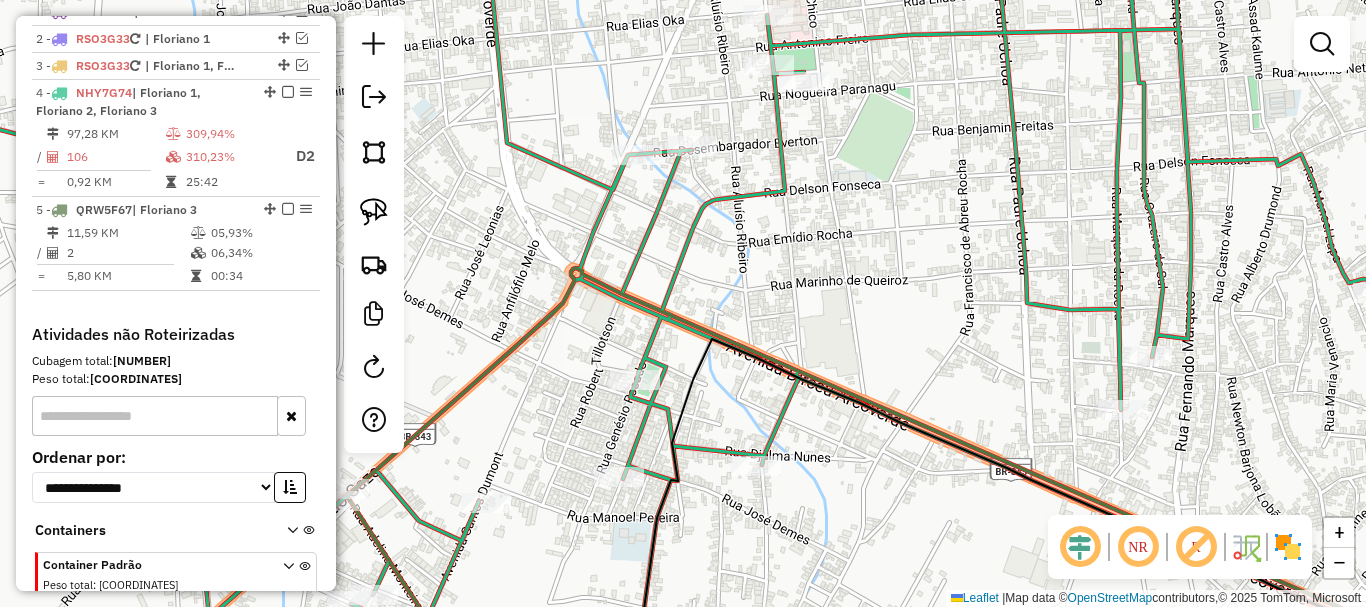 select on "**********" 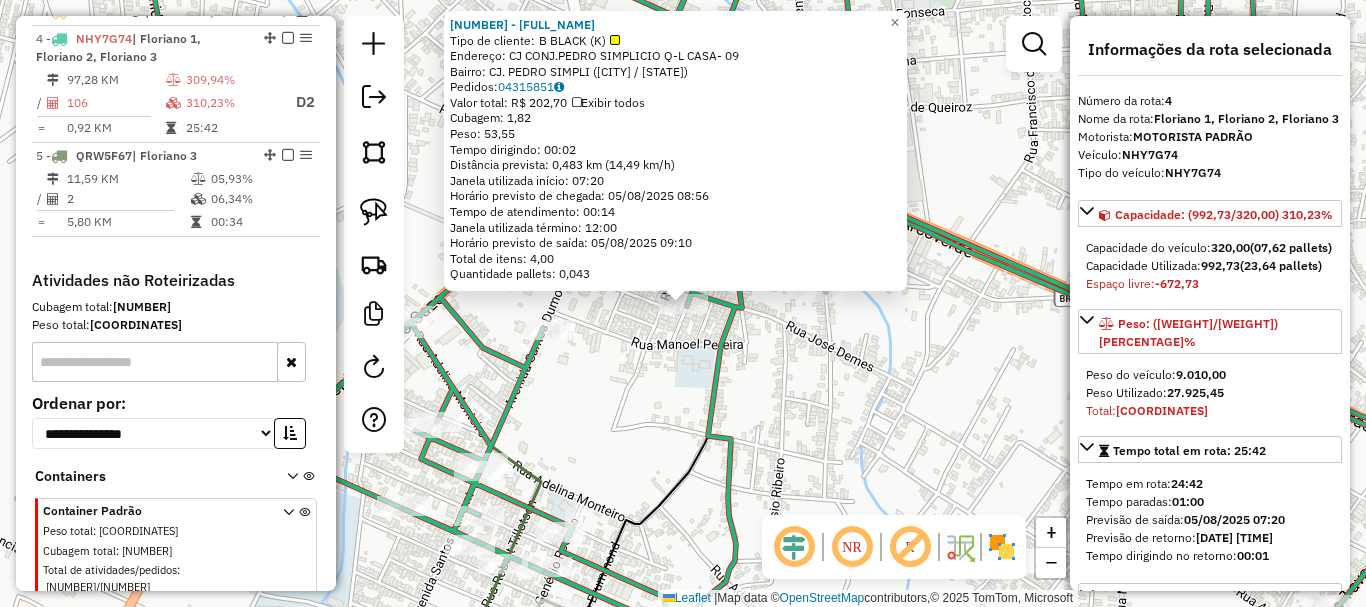 scroll, scrollTop: 855, scrollLeft: 0, axis: vertical 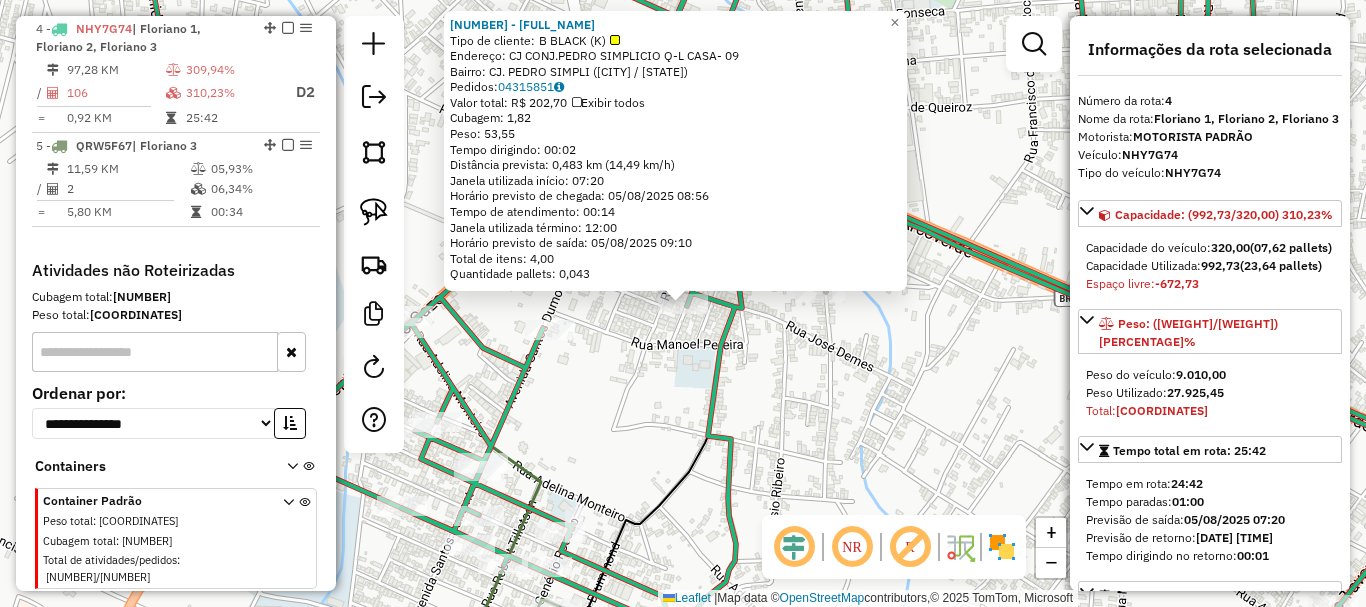 drag, startPoint x: 668, startPoint y: 352, endPoint x: 678, endPoint y: 399, distance: 48.052055 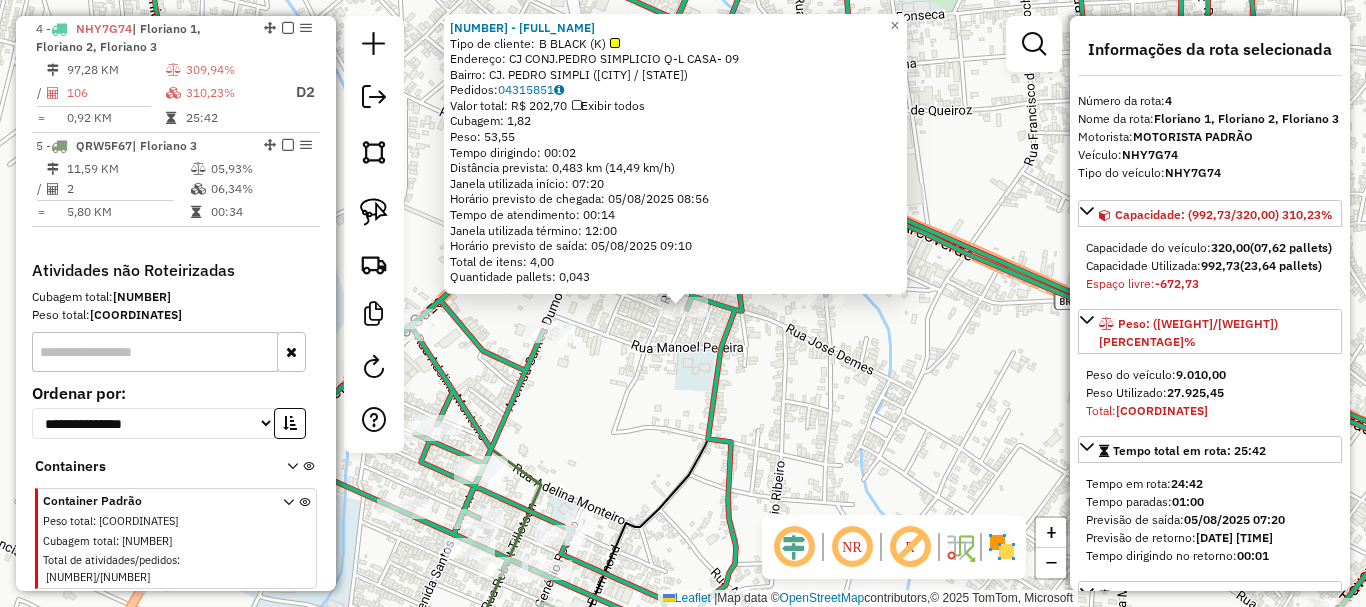 drag, startPoint x: 678, startPoint y: 399, endPoint x: 774, endPoint y: 140, distance: 276.21912 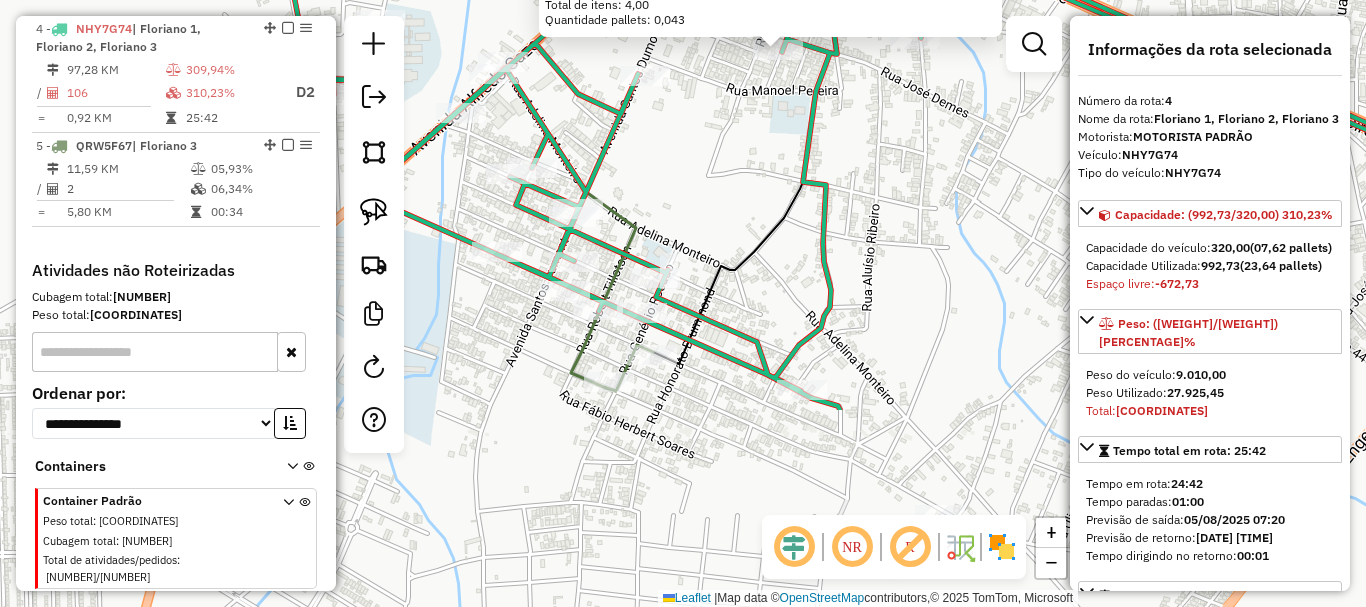 click on "3223 - MARIA RODRIGUES DA SILVA NUNES MEE  Tipo de cliente:   B BLACK (K)   Endereço: CJ  CONJ.PEDRO SIMPLICIO Q-L CASA- 09   Bairro: CJ. PEDRO SIMPLI (FLORIANO / PI)   Pedidos:  04315851   Valor total: R$ 202,70   Exibir todos   Cubagem: 1,82  Peso: 53,55  Tempo dirigindo: 00:02   Distância prevista: 0,483 km (14,49 km/h)   Janela utilizada início: 07:20   Horário previsto de chegada: 05/08/2025 08:56   Tempo de atendimento: 00:14   Janela utilizada término: 12:00   Horário previsto de saída: 05/08/2025 09:10   Total de itens: 4,00   Quantidade pallets: 0,043  × Janela de atendimento Grade de atendimento Capacidade Transportadoras Veículos Cliente Pedidos  Rotas Selecione os dias de semana para filtrar as janelas de atendimento  Seg   Ter   Qua   Qui   Sex   Sáb   Dom  Informe o período da janela de atendimento: De: Até:  Filtrar exatamente a janela do cliente  Considerar janela de atendimento padrão  Selecione os dias de semana para filtrar as grades de atendimento  Seg   Ter   Qua   Qui   Sex" 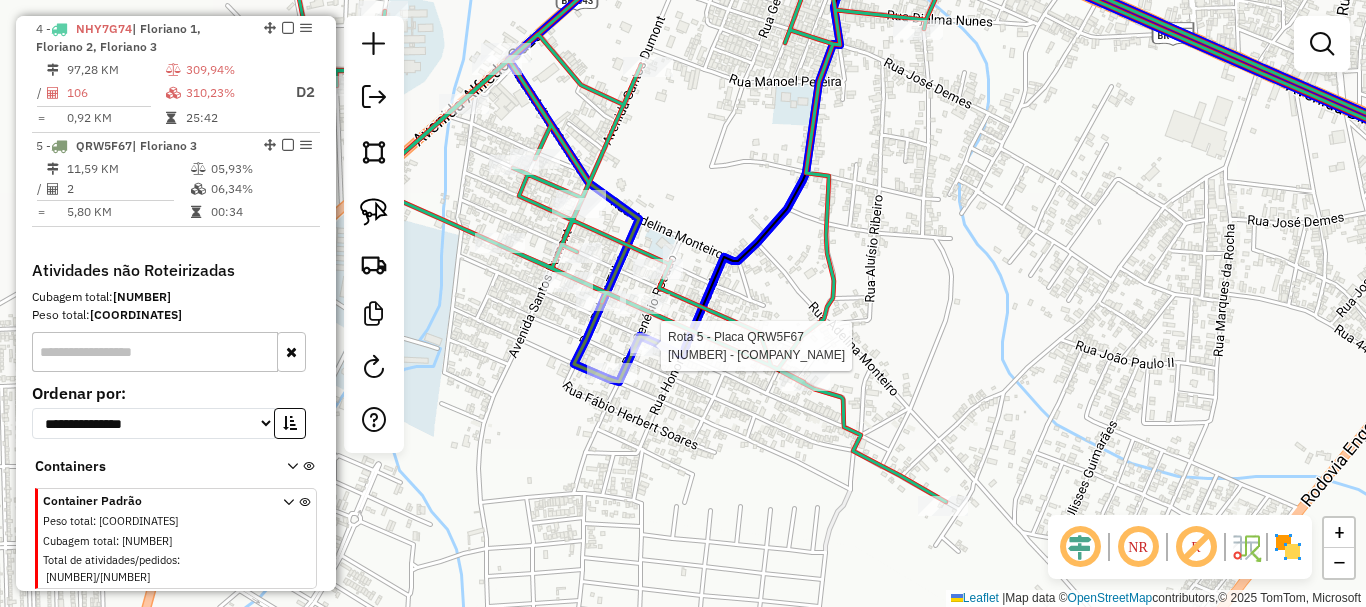 click 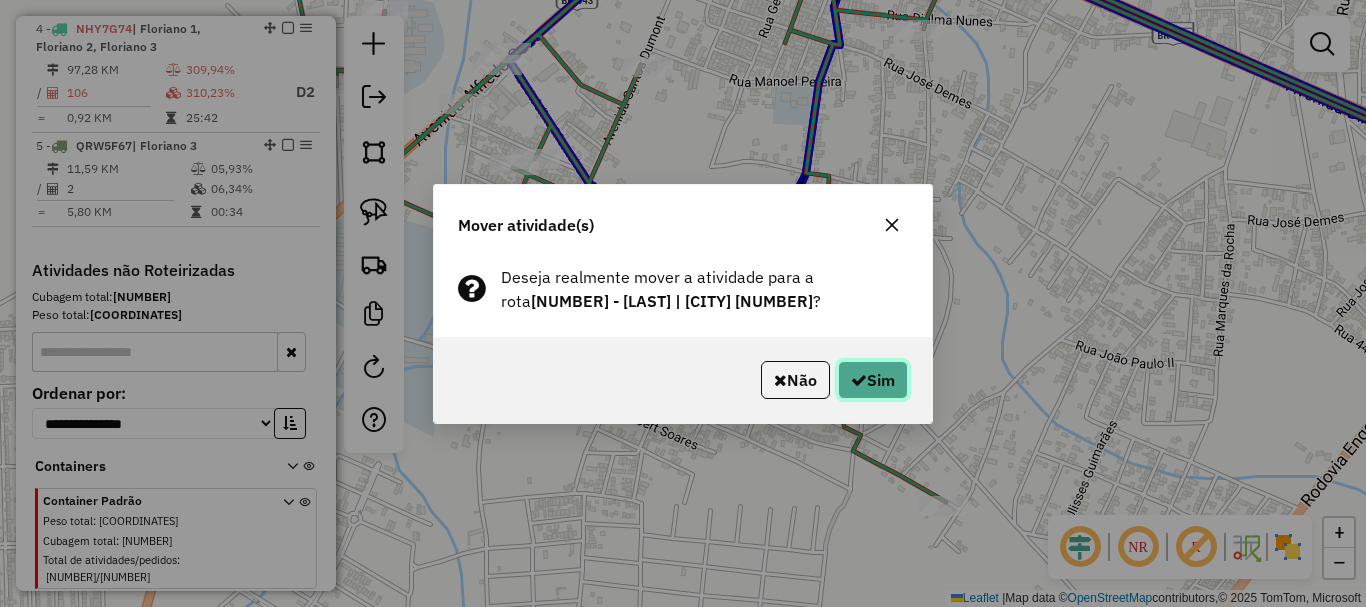 click on "Sim" 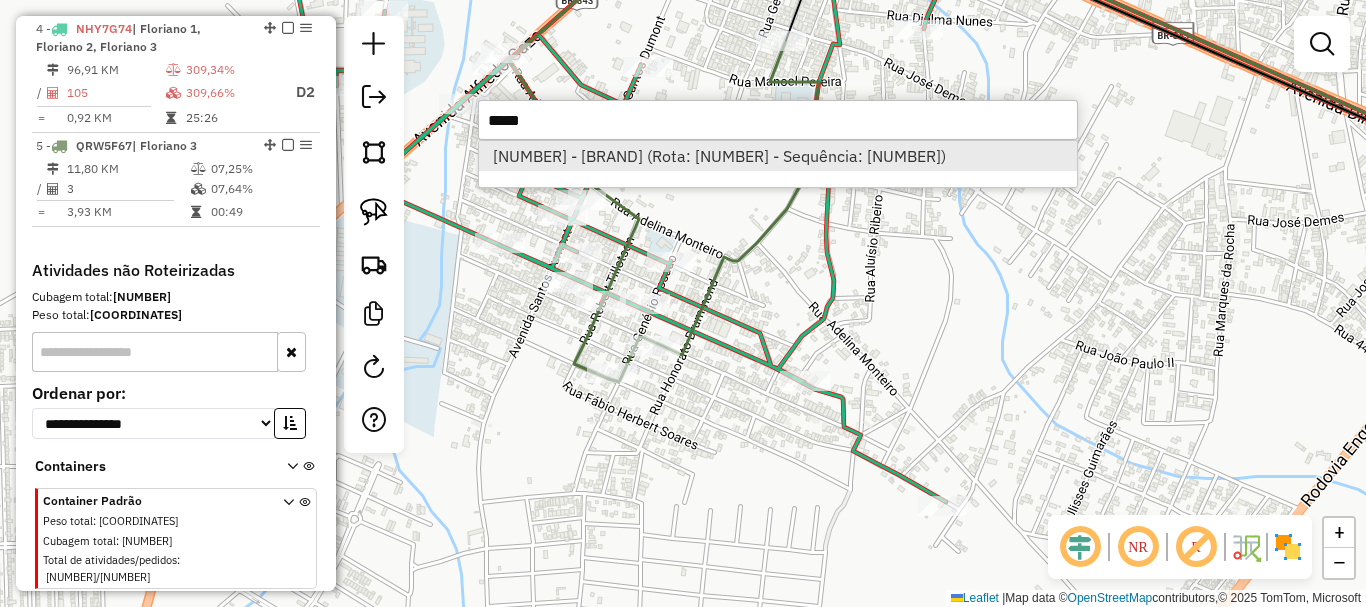 type on "*****" 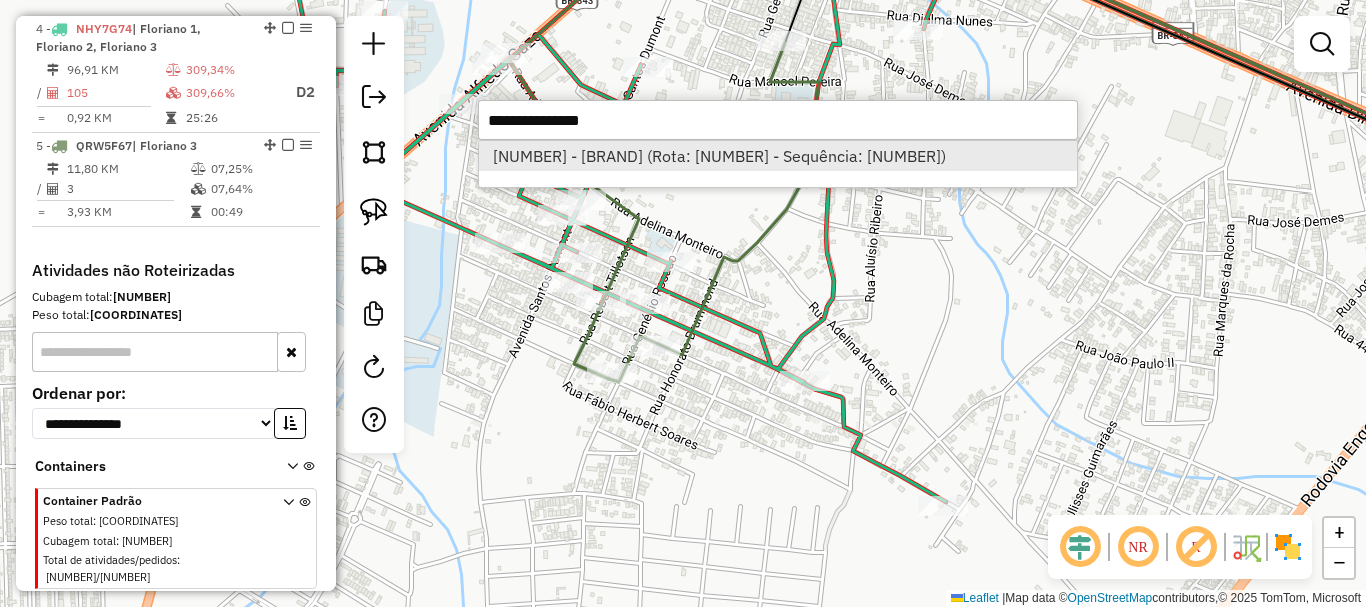 select on "**********" 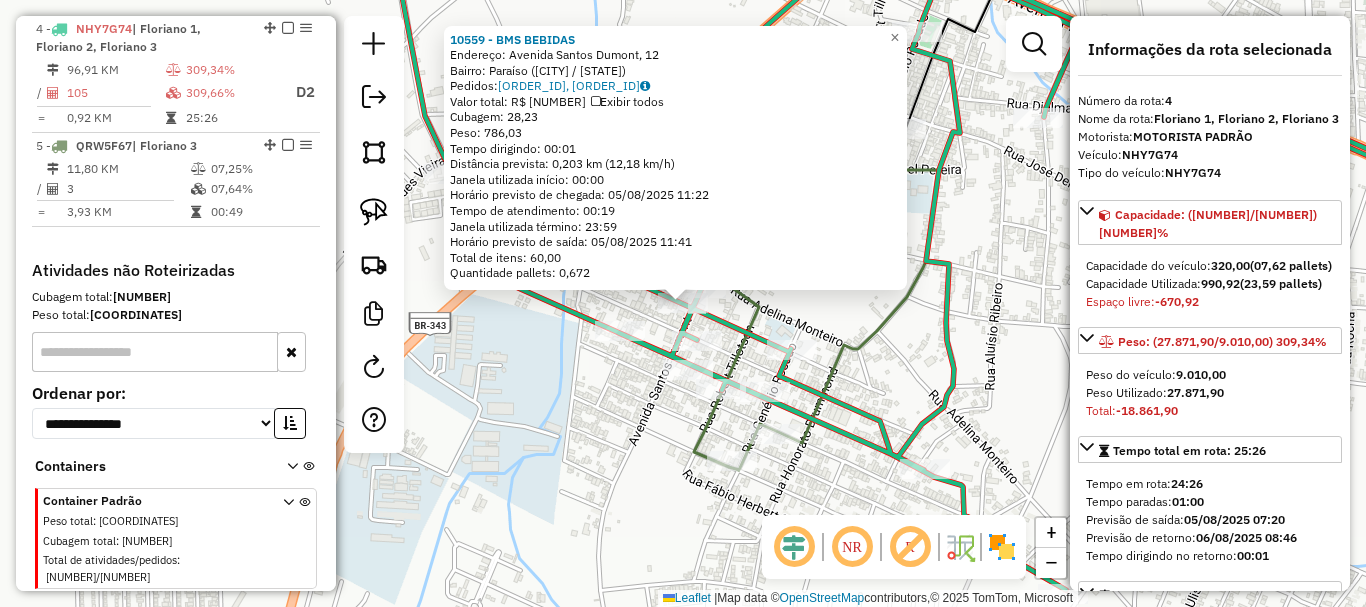 click on "10559 - BMS BEBIDAS  Endereço: Avenida Santos Dumont, 12   Bairro: Paraíso (Floriano / PI)   Pedidos:  04315617, 04315767   Valor total: R$ 4.918,00   Exibir todos   Cubagem: 28,23  Peso: 786,03  Tempo dirigindo: 00:01   Distância prevista: 0,203 km (12,18 km/h)   Janela utilizada início: 00:00   Horário previsto de chegada: 05/08/2025 11:22   Tempo de atendimento: 00:19   Janela utilizada término: 23:59   Horário previsto de saída: 05/08/2025 11:41   Total de itens: 60,00   Quantidade pallets: 0,672  × Janela de atendimento Grade de atendimento Capacidade Transportadoras Veículos Cliente Pedidos  Rotas Selecione os dias de semana para filtrar as janelas de atendimento  Seg   Ter   Qua   Qui   Sex   Sáb   Dom  Informe o período da janela de atendimento: De: Até:  Filtrar exatamente a janela do cliente  Considerar janela de atendimento padrão  Selecione os dias de semana para filtrar as grades de atendimento  Seg   Ter   Qua   Qui   Sex   Sáb   Dom   Peso mínimo:   Peso máximo:   De:   Até:" 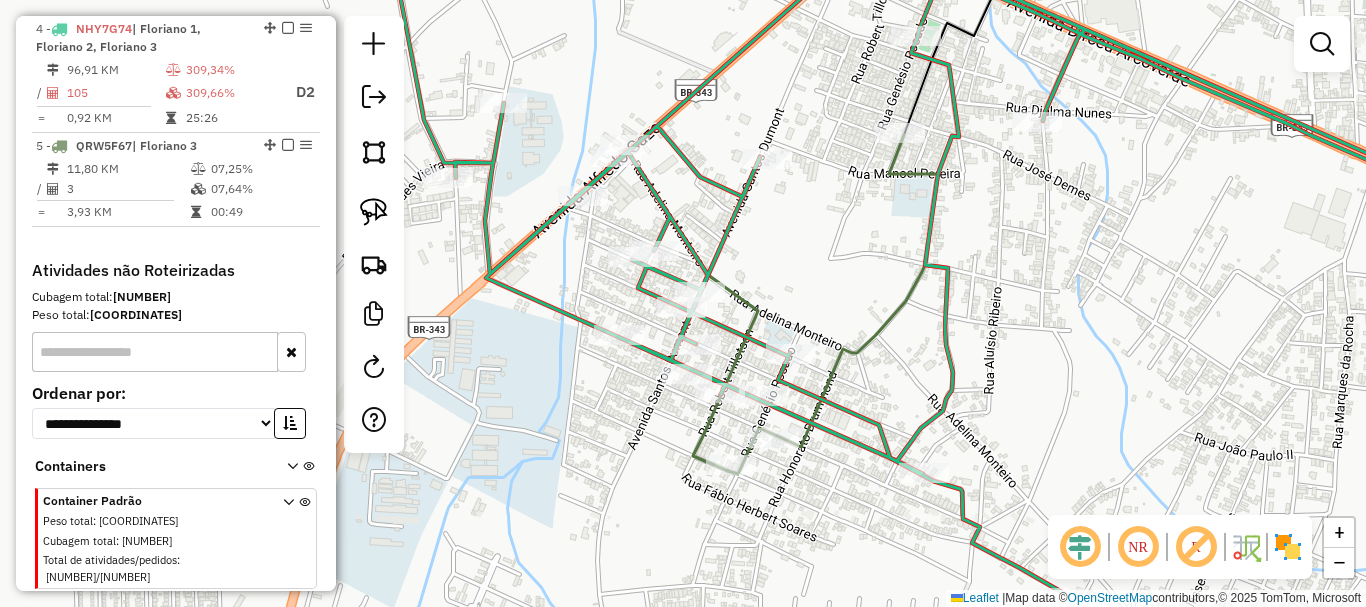 drag, startPoint x: 762, startPoint y: 251, endPoint x: 666, endPoint y: 302, distance: 108.706024 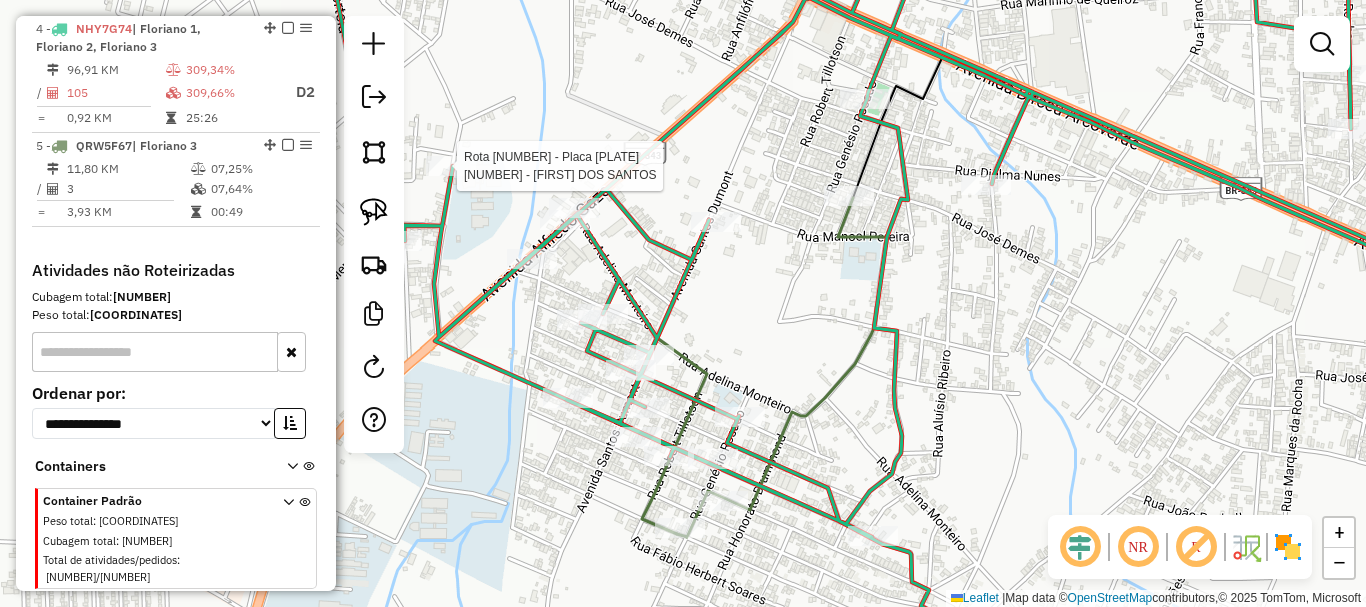 scroll, scrollTop: 755, scrollLeft: 0, axis: vertical 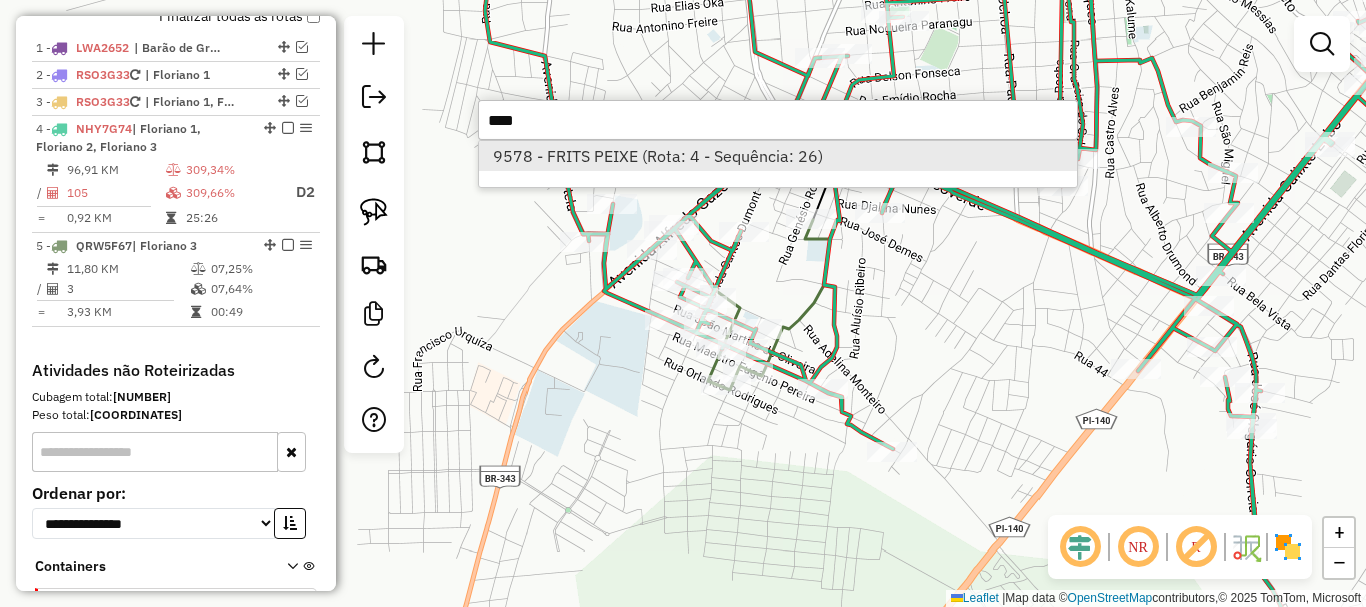 type on "****" 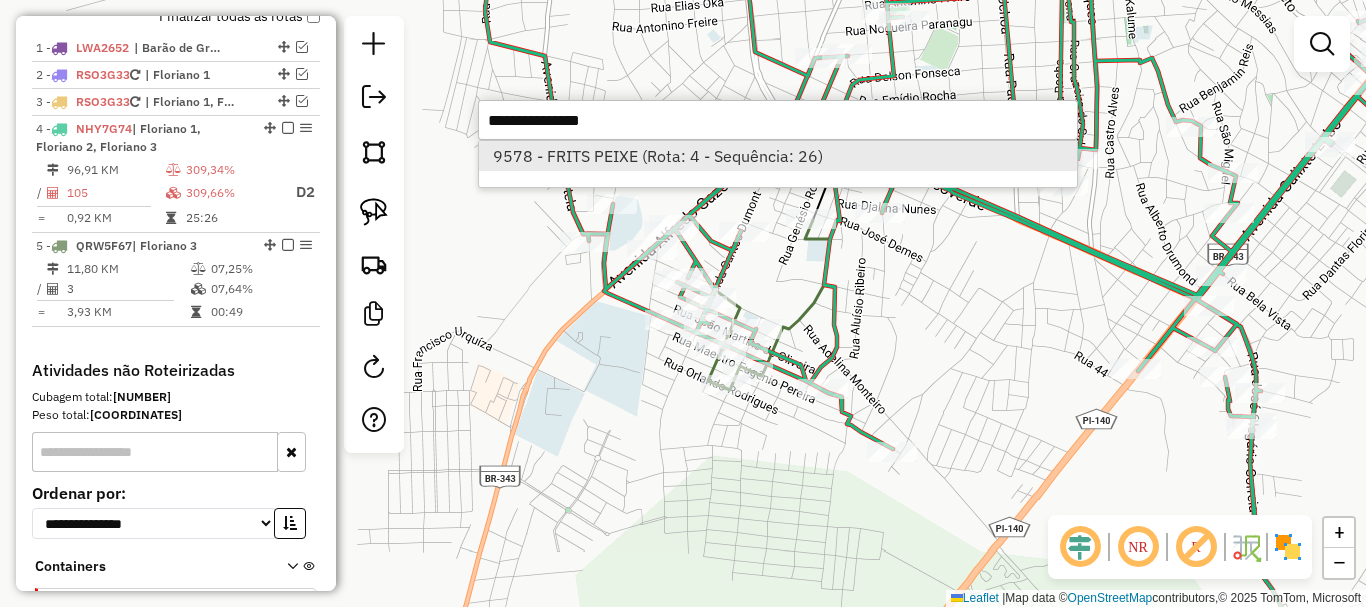 select on "**********" 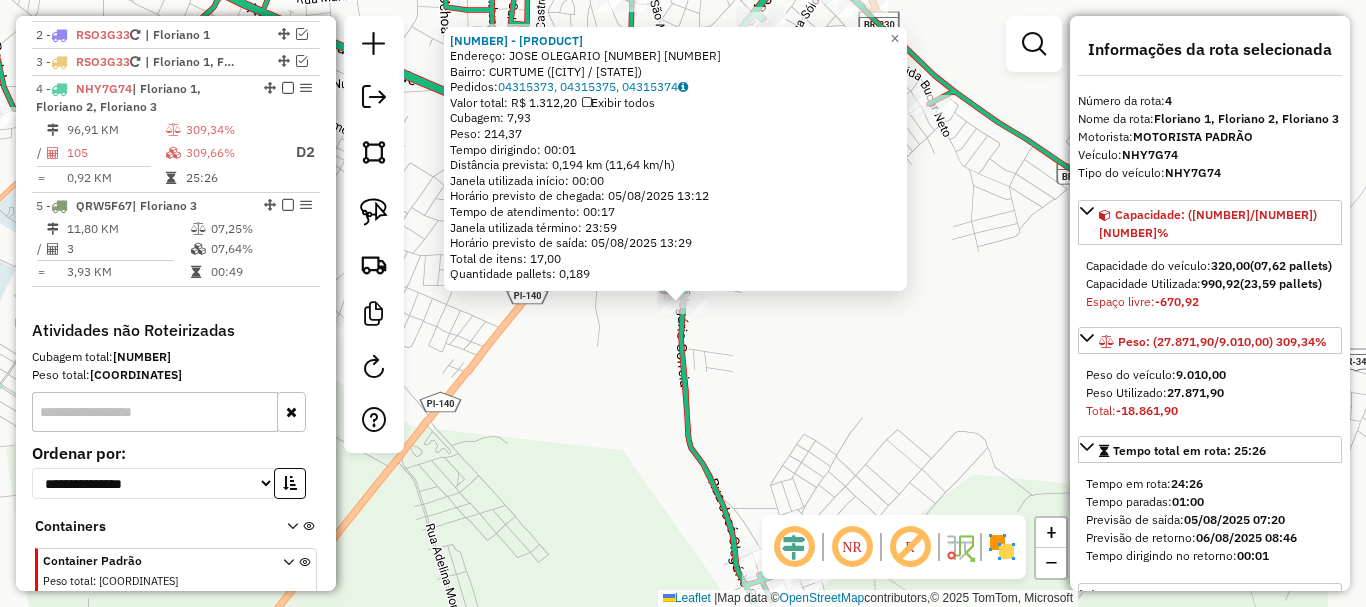 scroll, scrollTop: 855, scrollLeft: 0, axis: vertical 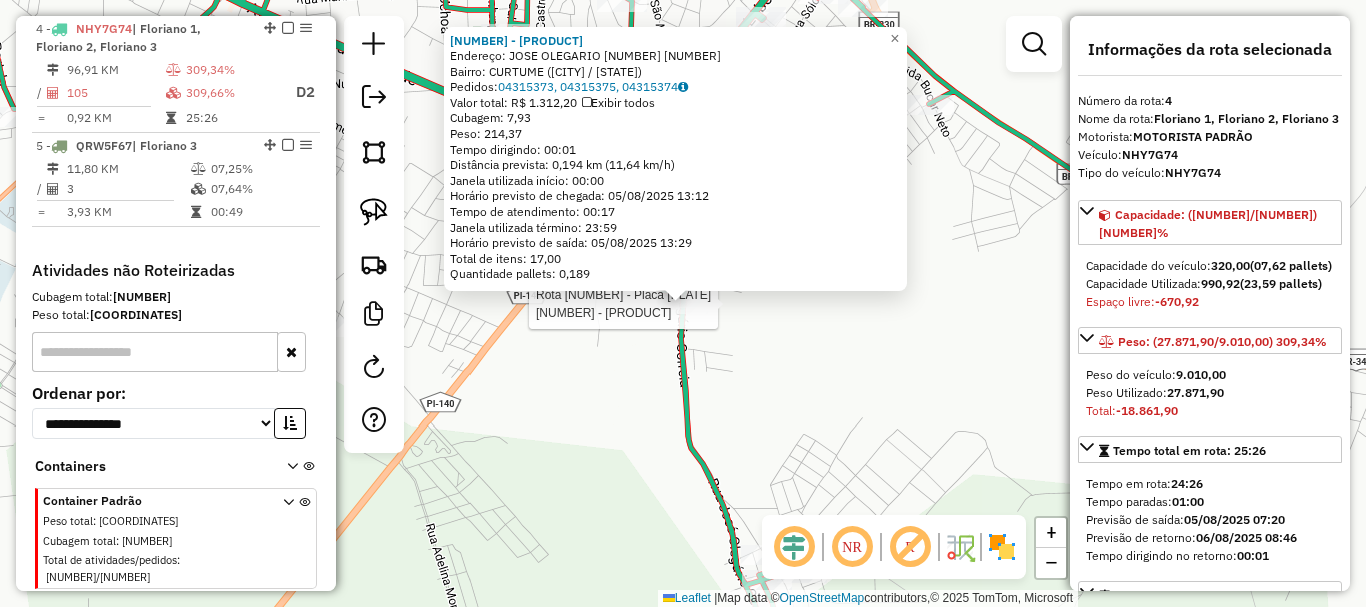 click on "Rota 4 - Placa NHY7G74  9578 - FRITS PEIXE 9578 - FRITS PEIXE  Endereço:  JOSE OLEGARIO 1801 1801   Bairro: CURTUME (FLORIANO / PI)   Pedidos:  04315373, 04315375, 04315374   Valor total: R$ 1.312,20   Exibir todos   Cubagem: 7,93  Peso: 214,37  Tempo dirigindo: 00:01   Distância prevista: 0,194 km (11,64 km/h)   Janela utilizada início: 00:00   Horário previsto de chegada: 05/08/2025 13:12   Tempo de atendimento: 00:17   Janela utilizada término: 23:59   Horário previsto de saída: 05/08/2025 13:29   Total de itens: 17,00   Quantidade pallets: 0,189  × Janela de atendimento Grade de atendimento Capacidade Transportadoras Veículos Cliente Pedidos  Rotas Selecione os dias de semana para filtrar as janelas de atendimento  Seg   Ter   Qua   Qui   Sex   Sáb   Dom  Informe o período da janela de atendimento: De: Até:  Filtrar exatamente a janela do cliente  Considerar janela de atendimento padrão  Selecione os dias de semana para filtrar as grades de atendimento  Seg   Ter   Qua   Qui   Sex   Sáb  De:" 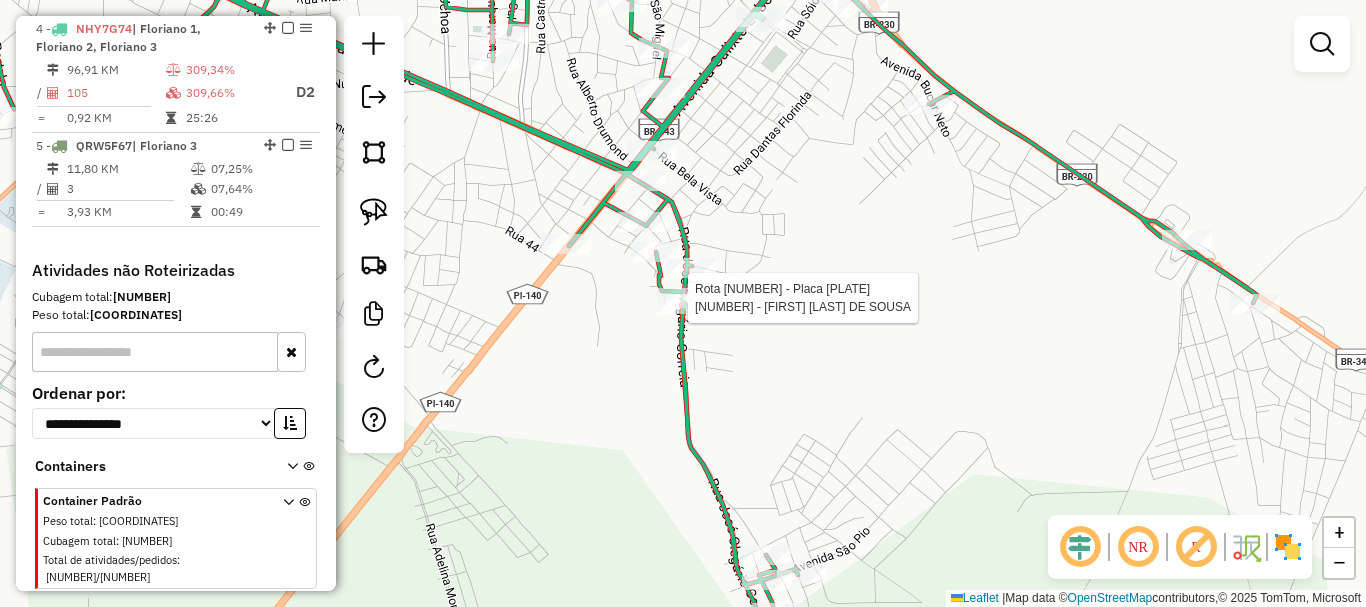 select on "**********" 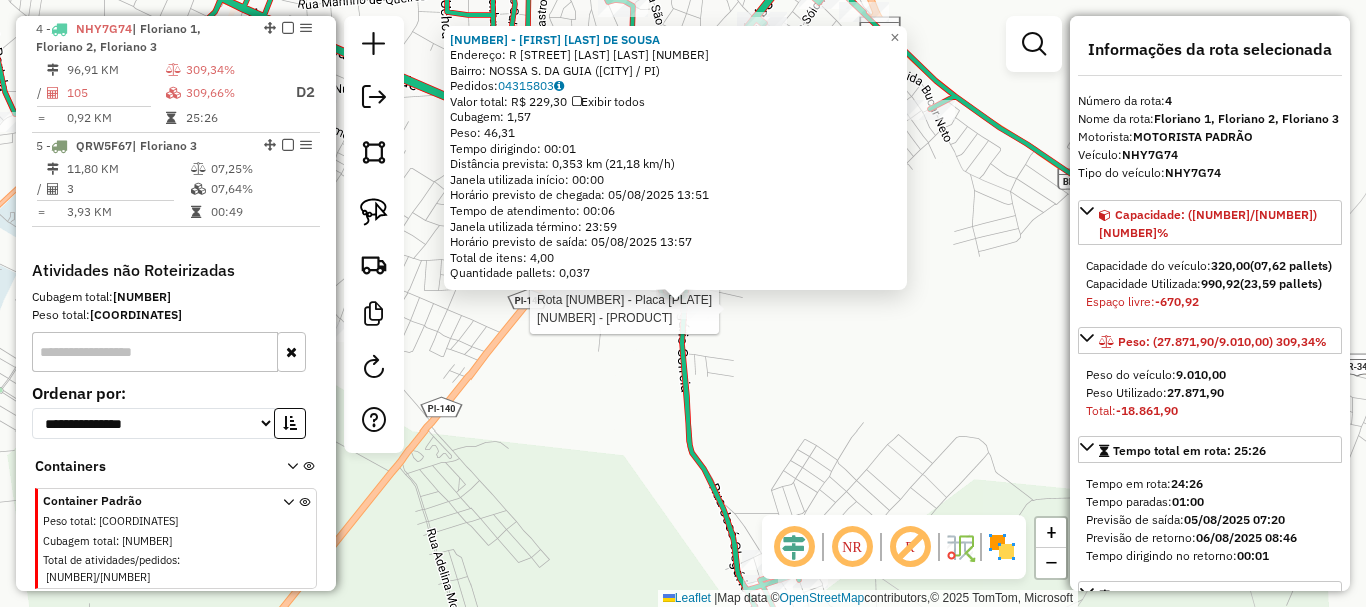 click on "Rota 4 - Placa NHY7G74  9578 - FRITS PEIXE 8031 - LAURA PEREIRA DE SOUSA  Endereço: R   JOSE OLEGARIO CORREIA          698   Bairro: NOSSA S. DA GUIA (FLORIANO / PI)   Pedidos:  04315803   Valor total: R$ 229,30   Exibir todos   Cubagem: 1,57  Peso: 46,31  Tempo dirigindo: 00:01   Distância prevista: 0,353 km (21,18 km/h)   Janela utilizada início: 00:00   Horário previsto de chegada: 05/08/2025 13:51   Tempo de atendimento: 00:06   Janela utilizada término: 23:59   Horário previsto de saída: 05/08/2025 13:57   Total de itens: 4,00   Quantidade pallets: 0,037  × Janela de atendimento Grade de atendimento Capacidade Transportadoras Veículos Cliente Pedidos  Rotas Selecione os dias de semana para filtrar as janelas de atendimento  Seg   Ter   Qua   Qui   Sex   Sáb   Dom  Informe o período da janela de atendimento: De: Até:  Filtrar exatamente a janela do cliente  Considerar janela de atendimento padrão  Selecione os dias de semana para filtrar as grades de atendimento  Seg   Ter   Qua   Qui   Sex" 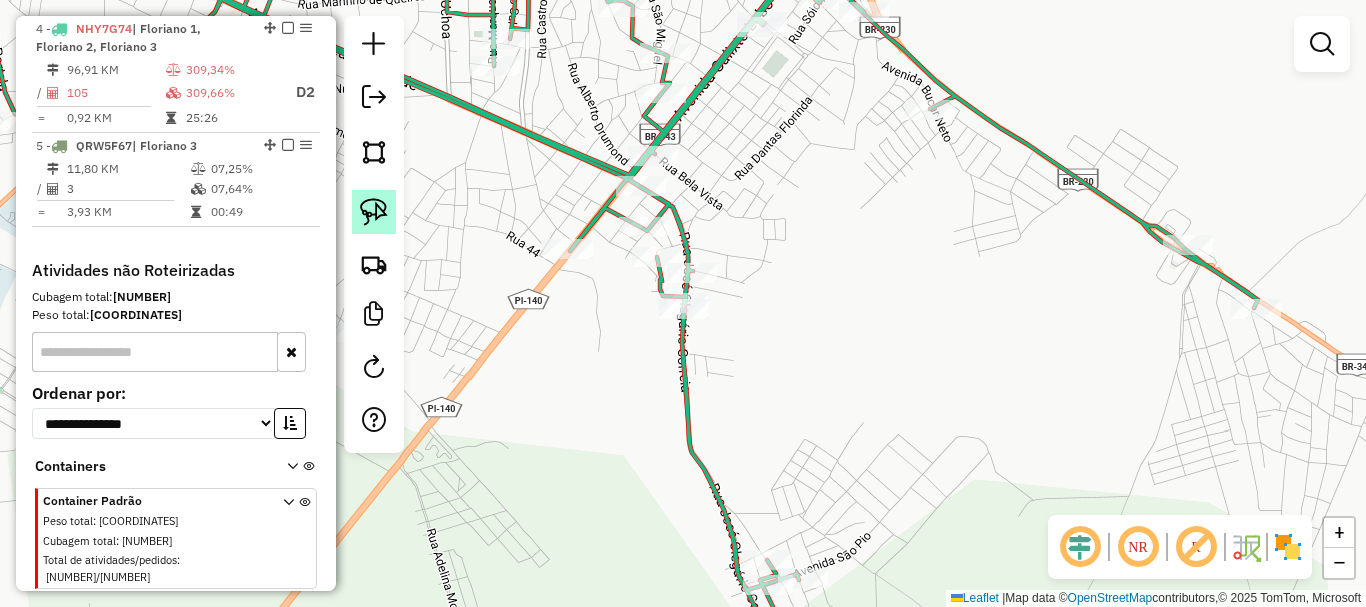 click 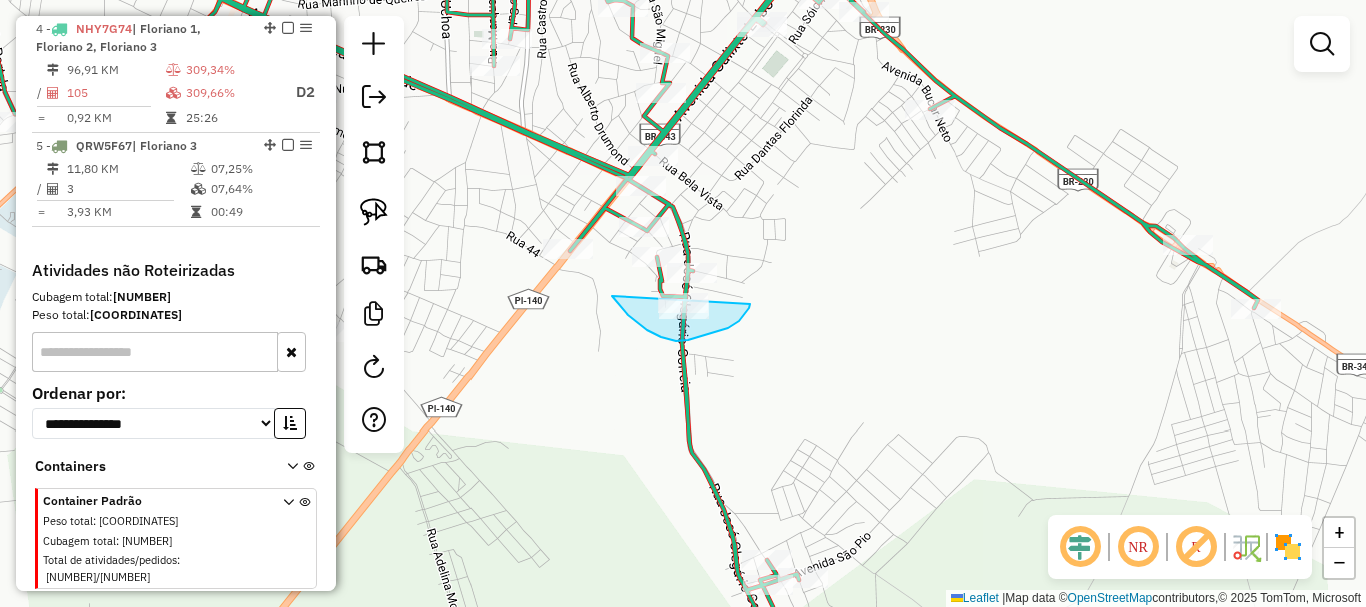 drag, startPoint x: 612, startPoint y: 296, endPoint x: 750, endPoint y: 303, distance: 138.17743 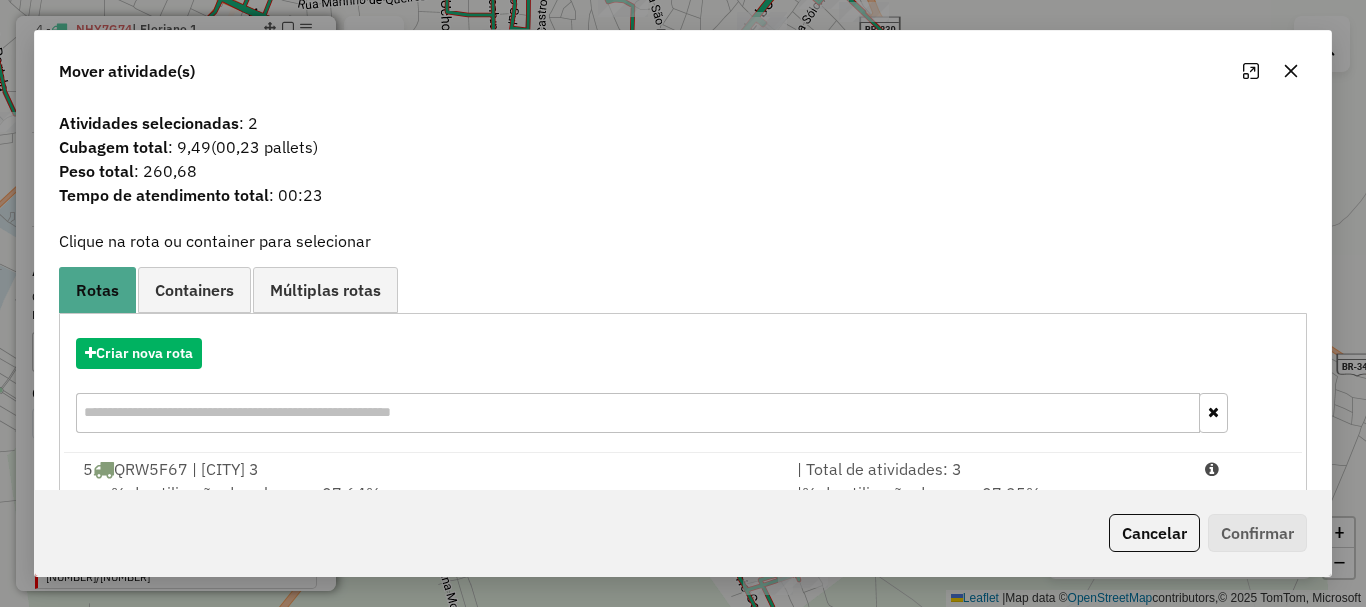 click on "Criar nova rota" at bounding box center (683, 388) 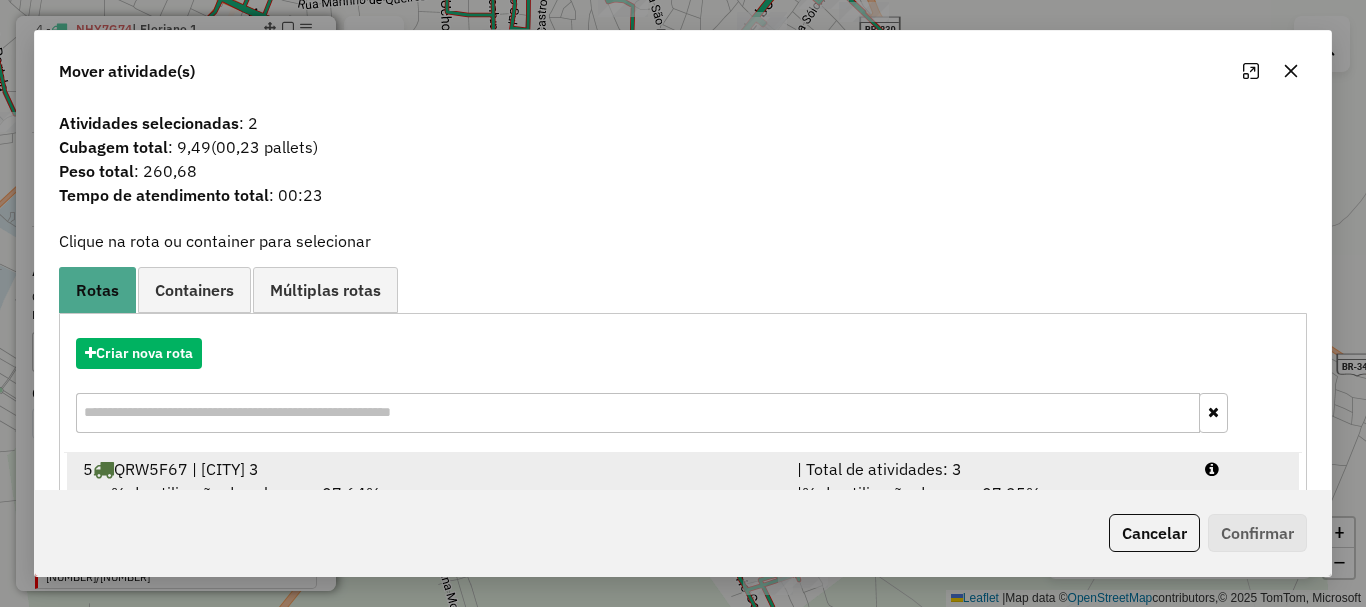 click on "5  QRW5F67 | Floriano 3  | Total de atividades: 3  % de utilização da cubagem: 07,64%  Cubagem disponível: 129,31   |  % de utilização do peso: 07,25%  | Peso disponível: 3.765,74" at bounding box center [683, 493] 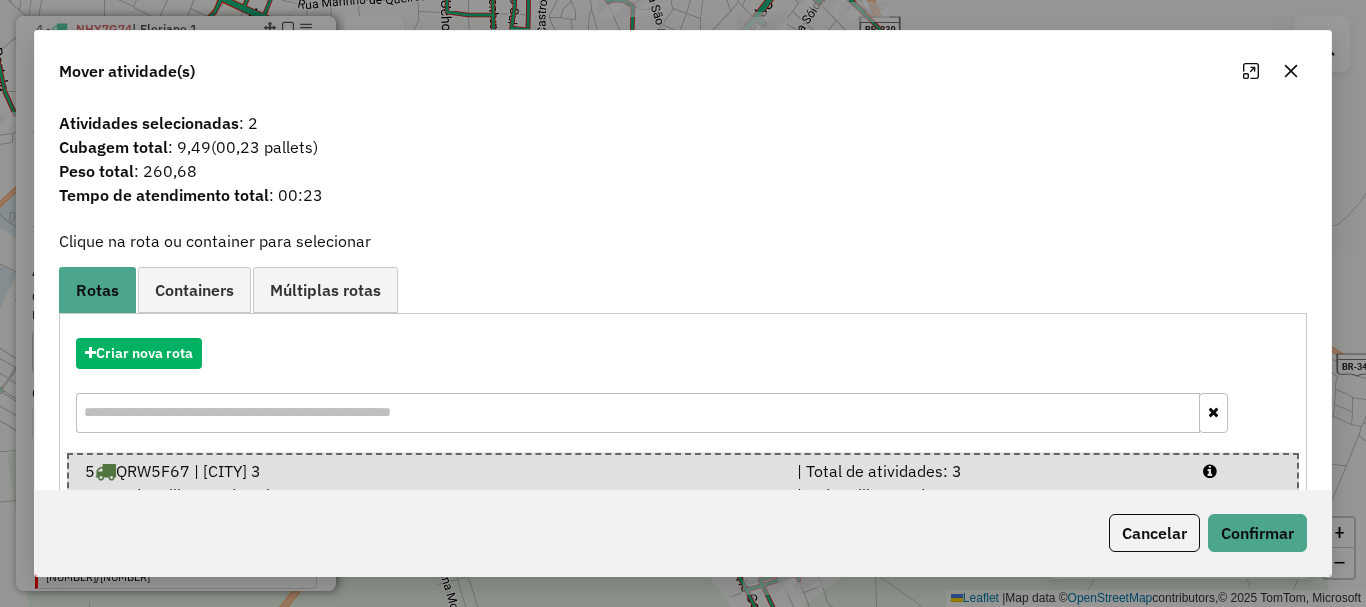 click on "Cancelar   Confirmar" 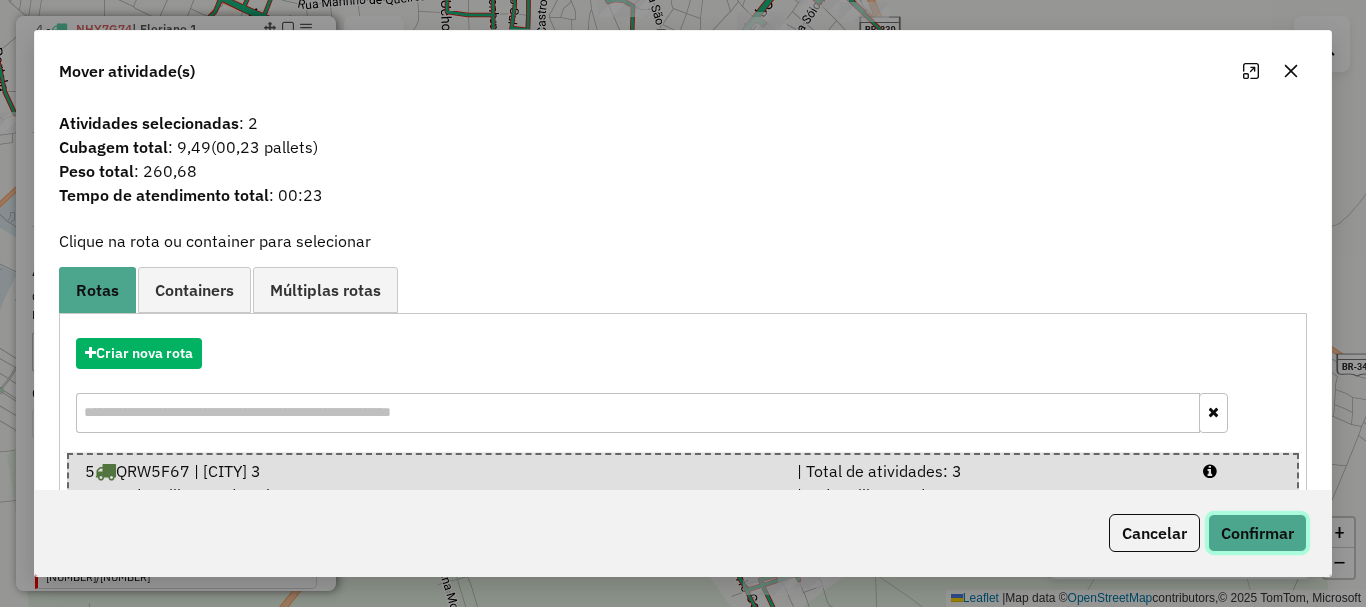 click on "Confirmar" 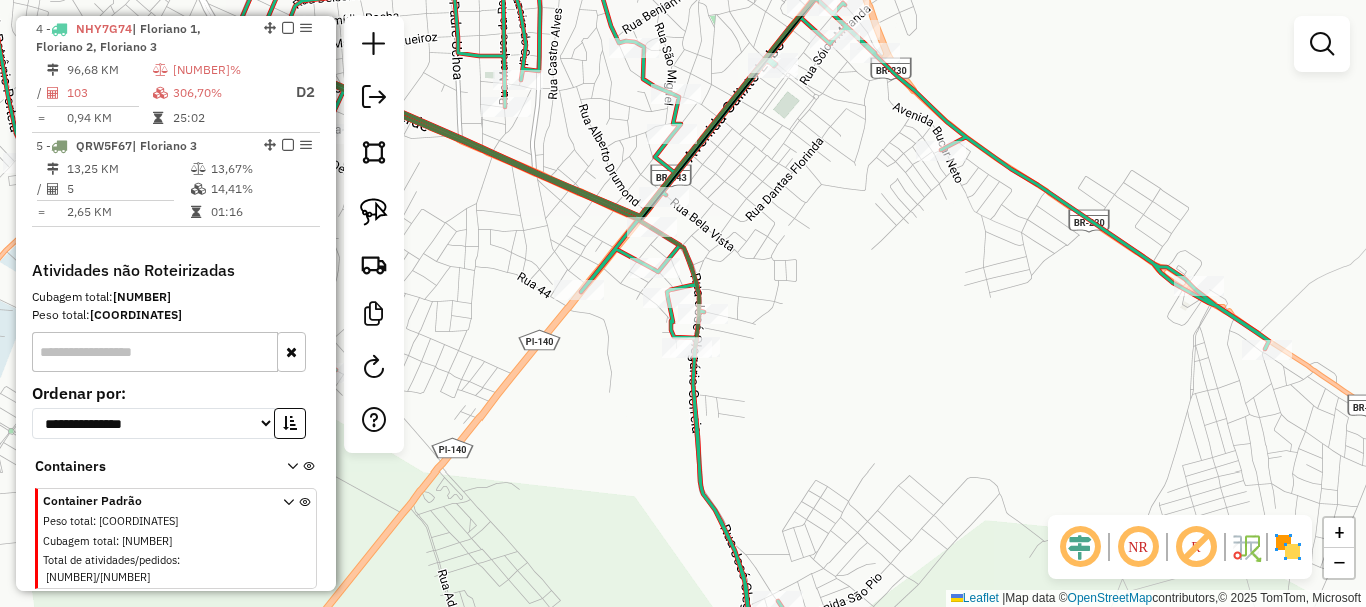 drag, startPoint x: 736, startPoint y: 340, endPoint x: 762, endPoint y: 514, distance: 175.93181 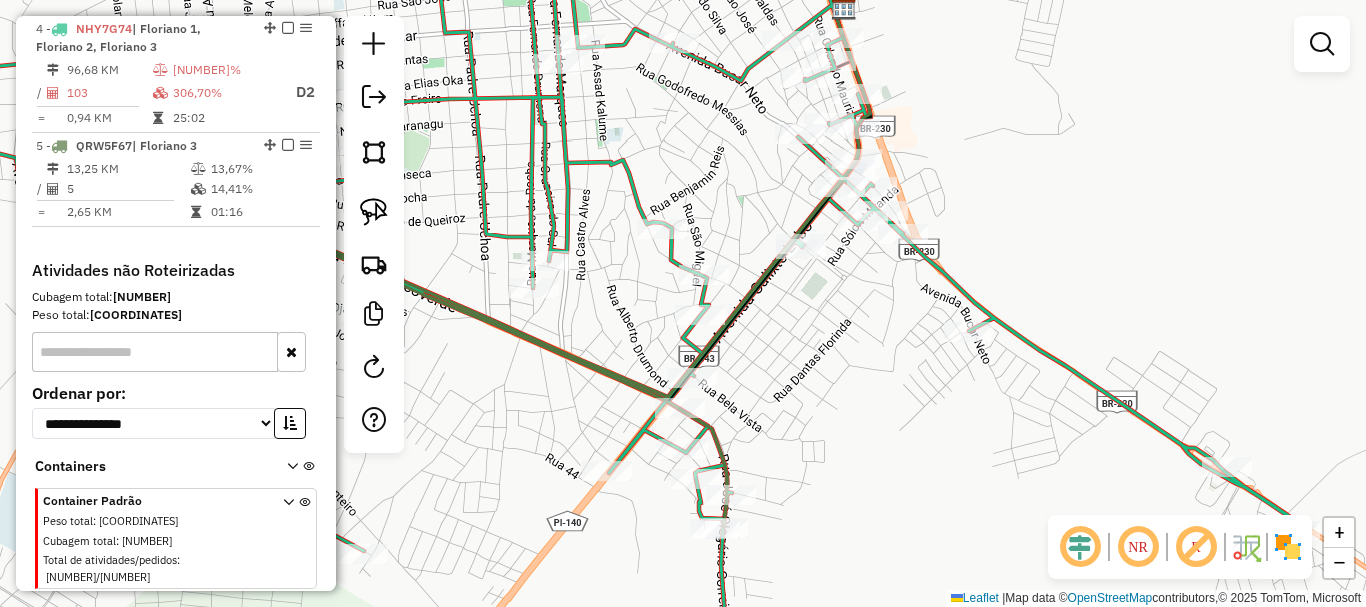 drag, startPoint x: 817, startPoint y: 363, endPoint x: 806, endPoint y: 360, distance: 11.401754 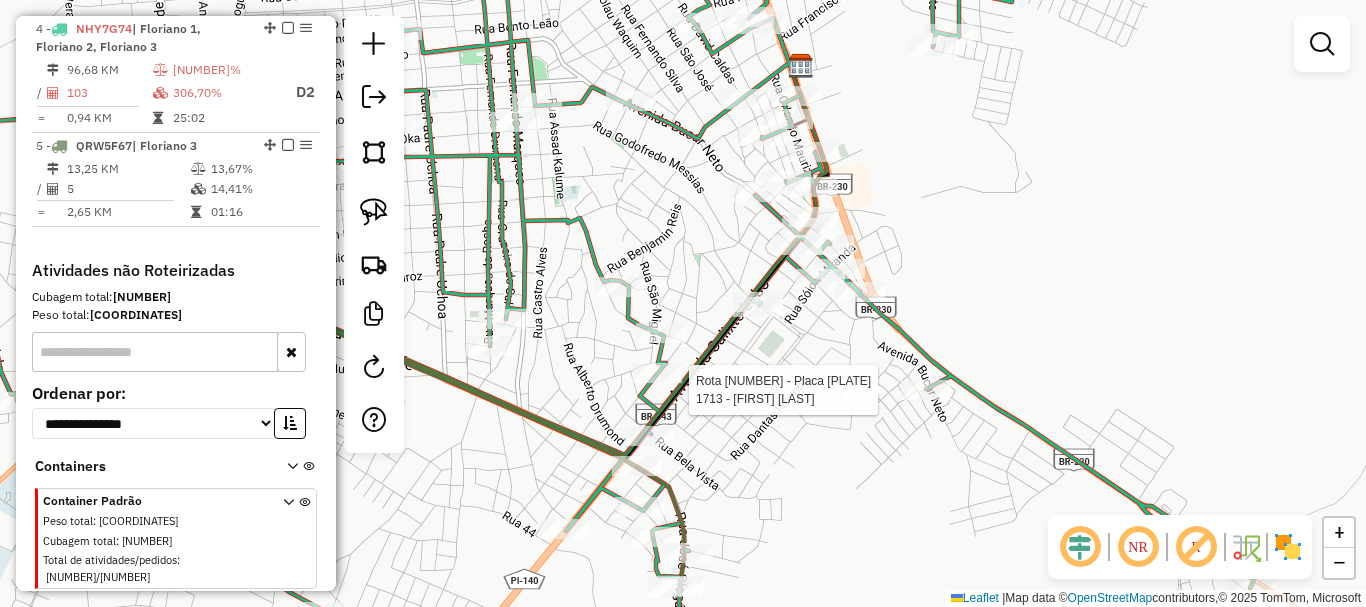 select on "**********" 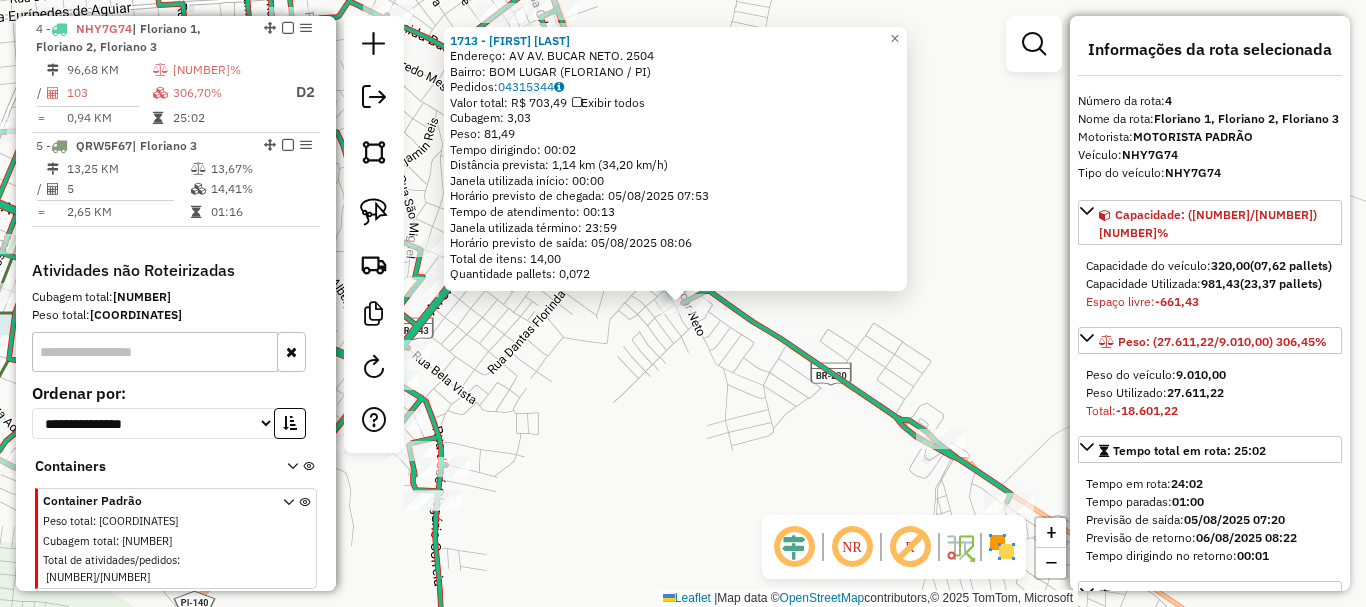 click on "1713 - JUDITE PEREIRA DOS SANTOS  Endereço: AV  AV. BUCAR NETO.                2504   Bairro: BOM LUGAR (FLORIANO / PI)   Pedidos:  04315344   Valor total: R$ 703,49   Exibir todos   Cubagem: 3,03  Peso: 81,49  Tempo dirigindo: 00:02   Distância prevista: 1,14 km (34,20 km/h)   Janela utilizada início: 00:00   Horário previsto de chegada: 05/08/2025 07:53   Tempo de atendimento: 00:13   Janela utilizada término: 23:59   Horário previsto de saída: 05/08/2025 08:06   Total de itens: 14,00   Quantidade pallets: 0,072  × Janela de atendimento Grade de atendimento Capacidade Transportadoras Veículos Cliente Pedidos  Rotas Selecione os dias de semana para filtrar as janelas de atendimento  Seg   Ter   Qua   Qui   Sex   Sáb   Dom  Informe o período da janela de atendimento: De: Até:  Filtrar exatamente a janela do cliente  Considerar janela de atendimento padrão  Selecione os dias de semana para filtrar as grades de atendimento  Seg   Ter   Qua   Qui   Sex   Sáb   Dom   Peso mínimo:   Peso máximo:  +" 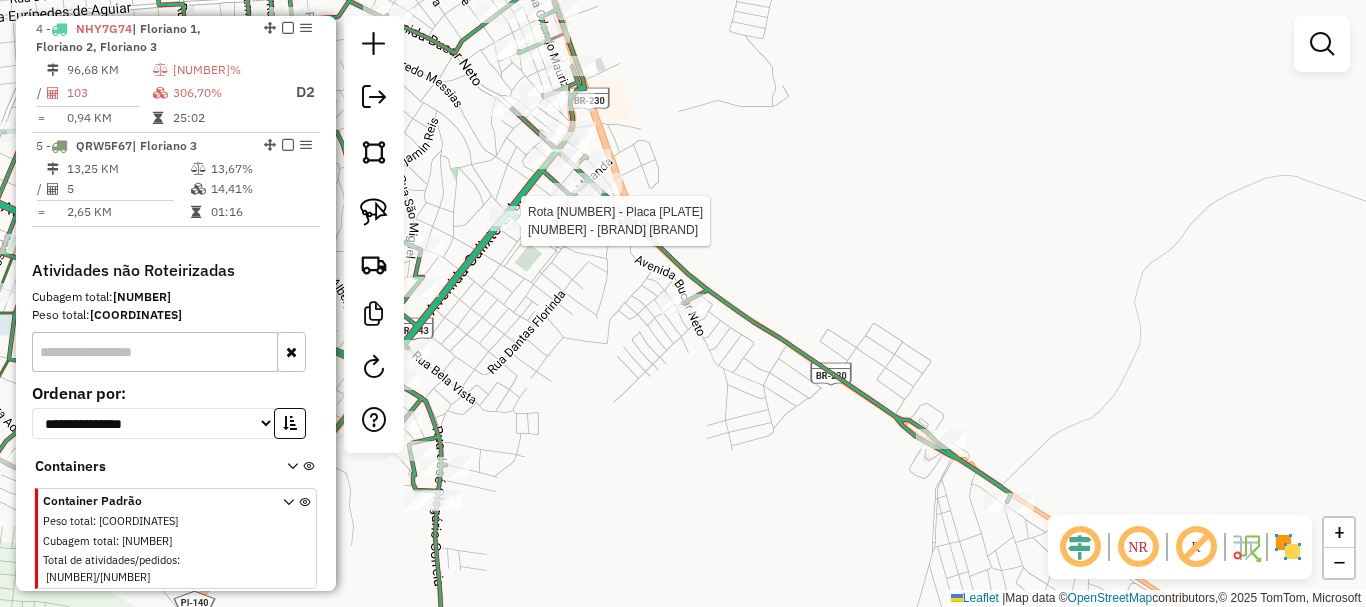 select on "**********" 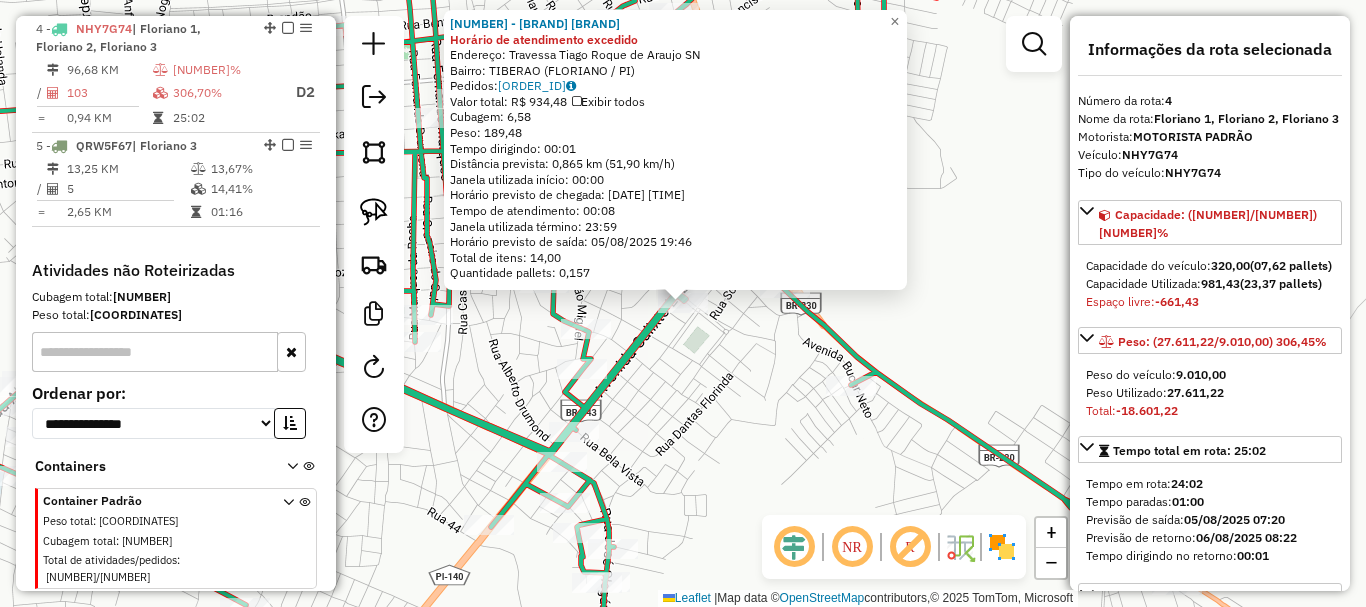 click on "13927 - BAR DO ALEX Horário de atendimento excedido  Endereço:  Travessa Tiago Roque de Araujo SN   Bairro: TIBERAO (FLORIANO / PI)   Pedidos:  04315805   Valor total: R$ 934,48   Exibir todos   Cubagem: 6,58  Peso: 189,48  Tempo dirigindo: 00:01   Distância prevista: 0,865 km (51,90 km/h)   Janela utilizada início: 00:00   Horário previsto de chegada: 05/08/2025 19:38   Tempo de atendimento: 00:08   Janela utilizada término: 23:59   Horário previsto de saída: 05/08/2025 19:46   Total de itens: 14,00   Quantidade pallets: 0,157  × Janela de atendimento Grade de atendimento Capacidade Transportadoras Veículos Cliente Pedidos  Rotas Selecione os dias de semana para filtrar as janelas de atendimento  Seg   Ter   Qua   Qui   Sex   Sáb   Dom  Informe o período da janela de atendimento: De: Até:  Filtrar exatamente a janela do cliente  Considerar janela de atendimento padrão  Selecione os dias de semana para filtrar as grades de atendimento  Seg   Ter   Qua   Qui   Sex   Sáb   Dom   Peso mínimo:  +" 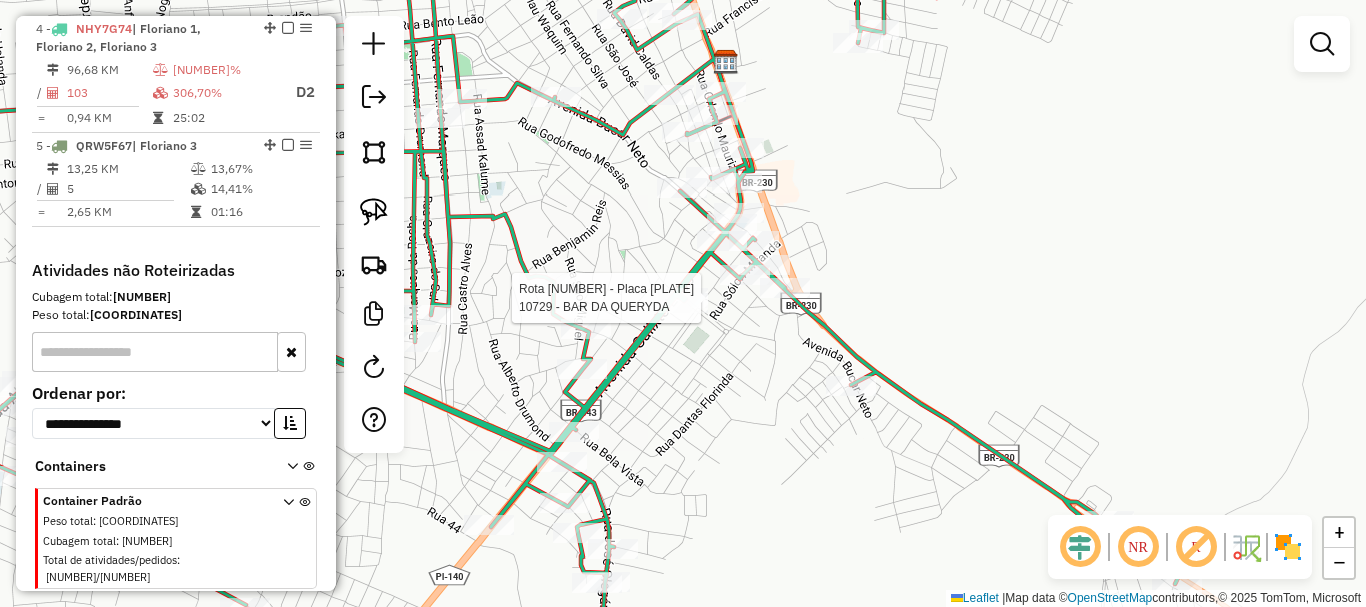 select on "**********" 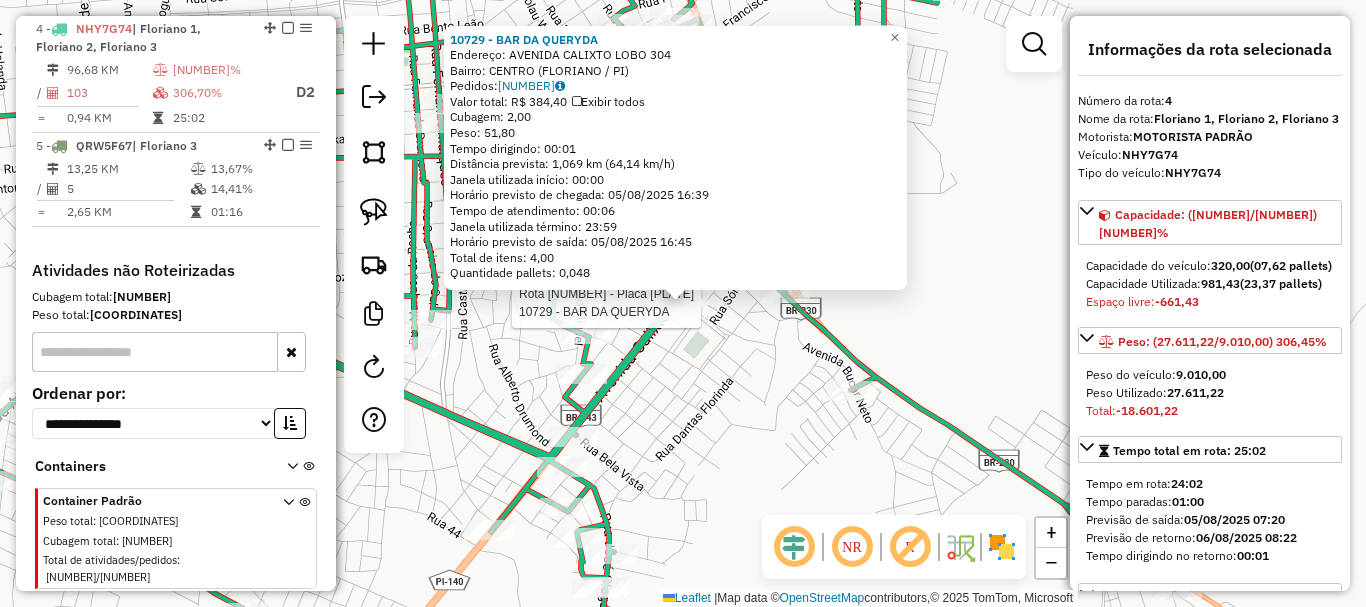 click on "Rota 4 - Placa NHY7G74  10729 - BAR DA QUERYDA 10729 - BAR DA QUERYDA  Endereço:  AVENIDA CALIXTO LOBO 304   Bairro: CENTRO (FLORIANO / PI)   Pedidos:  04315914   Valor total: R$ 384,40   Exibir todos   Cubagem: 2,00  Peso: 51,80  Tempo dirigindo: 00:01   Distância prevista: 1,069 km (64,14 km/h)   Janela utilizada início: 00:00   Horário previsto de chegada: 05/08/2025 16:39   Tempo de atendimento: 00:06   Janela utilizada término: 23:59   Horário previsto de saída: 05/08/2025 16:45   Total de itens: 4,00   Quantidade pallets: 0,048  × Janela de atendimento Grade de atendimento Capacidade Transportadoras Veículos Cliente Pedidos  Rotas Selecione os dias de semana para filtrar as janelas de atendimento  Seg   Ter   Qua   Qui   Sex   Sáb   Dom  Informe o período da janela de atendimento: De: Até:  Filtrar exatamente a janela do cliente  Considerar janela de atendimento padrão  Selecione os dias de semana para filtrar as grades de atendimento  Seg   Ter   Qua   Qui   Sex   Sáb   Dom   De:   Até:" 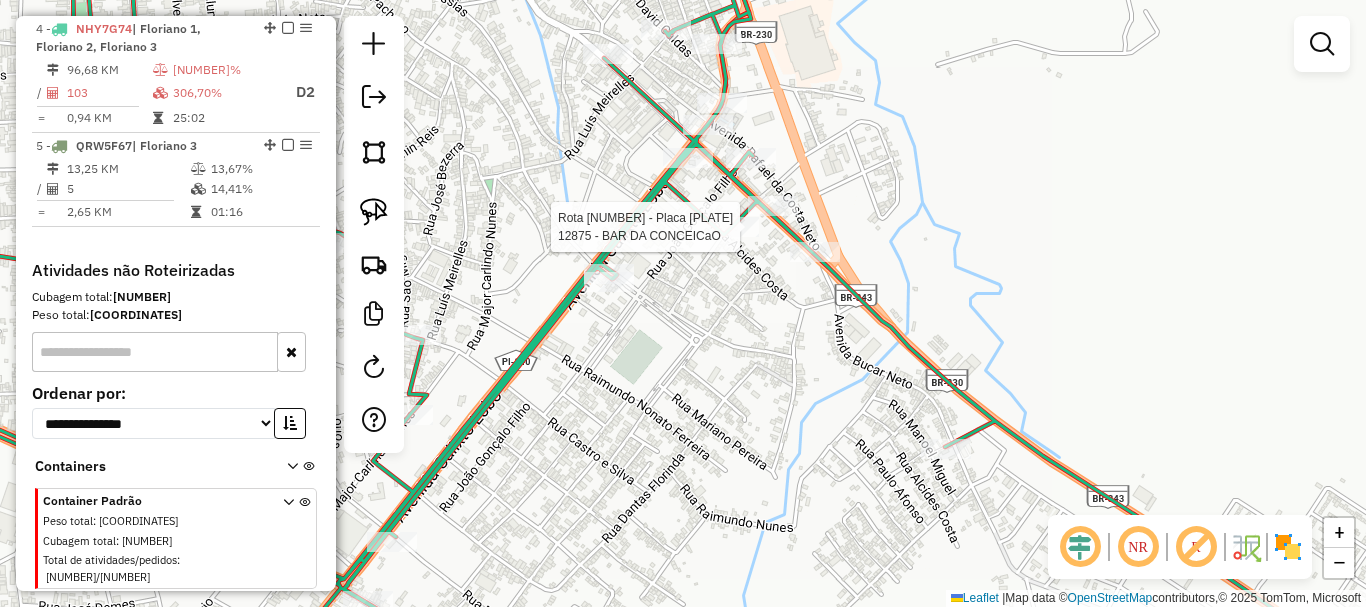 select on "**********" 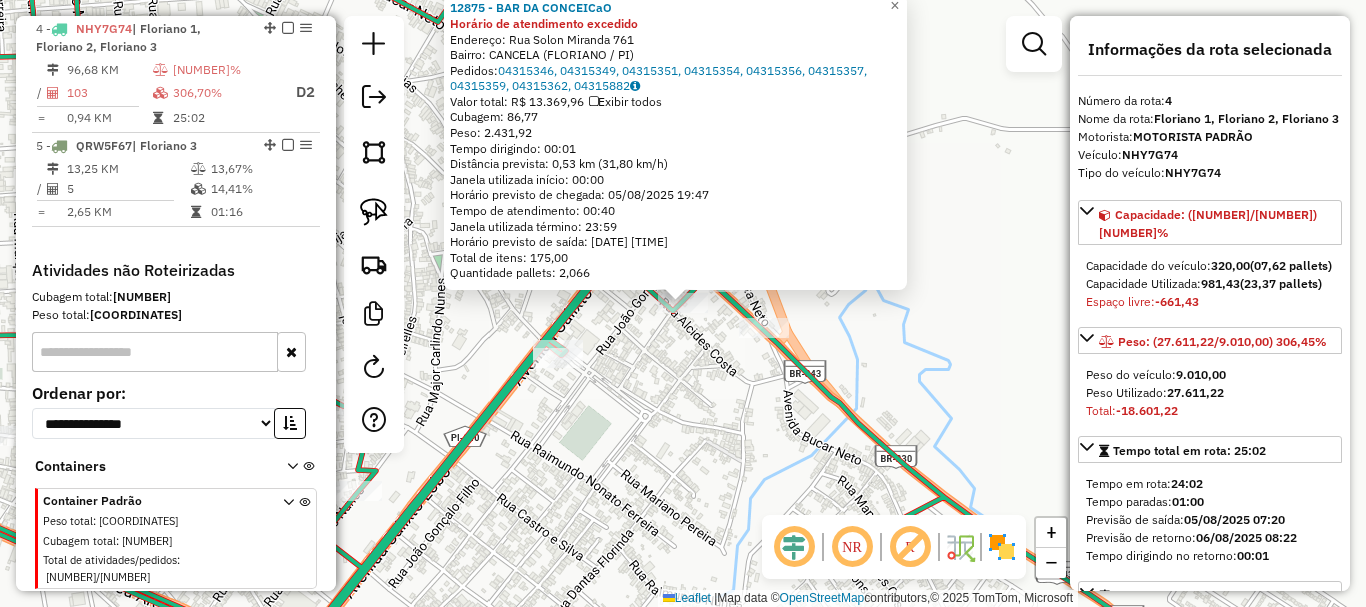 click on "Rota 4 - Placa NHY7G74  12875 - BAR DA CONCEICaO 12875 - BAR DA CONCEICaO Horário de atendimento excedido  Endereço:  Rua Solon Miranda 761   Bairro: CANCELA (FLORIANO / PI)   Pedidos:  04315346, 04315349, 04315351, 04315354, 04315356, 04315357, 04315359, 04315362, 04315882   Valor total: R$ 13.369,96   Exibir todos   Cubagem: 86,77  Peso: 2.431,92  Tempo dirigindo: 00:01   Distância prevista: 0,53 km (31,80 km/h)   Janela utilizada início: 00:00   Horário previsto de chegada: 05/08/2025 19:47   Tempo de atendimento: 00:40   Janela utilizada término: 23:59   Horário previsto de saída: 05/08/2025 20:27   Total de itens: 175,00   Quantidade pallets: 2,066  × Janela de atendimento Grade de atendimento Capacidade Transportadoras Veículos Cliente Pedidos  Rotas Selecione os dias de semana para filtrar as janelas de atendimento  Seg   Ter   Qua   Qui   Sex   Sáb   Dom  Informe o período da janela de atendimento: De: Até:  Filtrar exatamente a janela do cliente  Considerar janela de atendimento padrão" 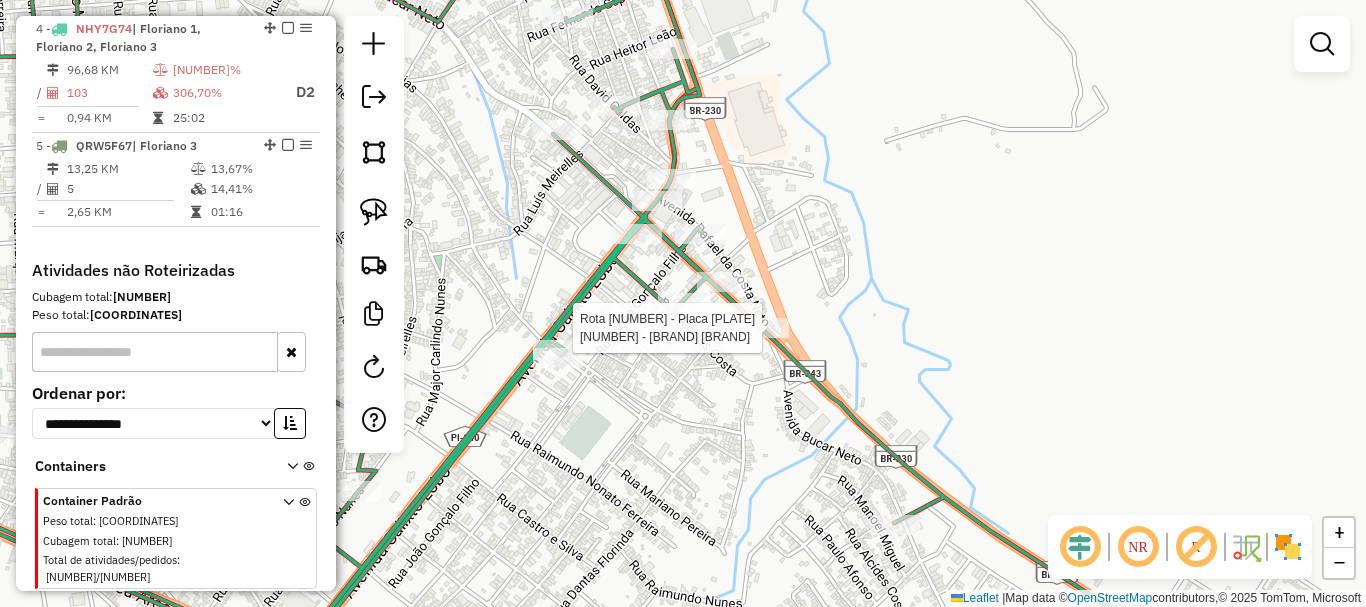 click 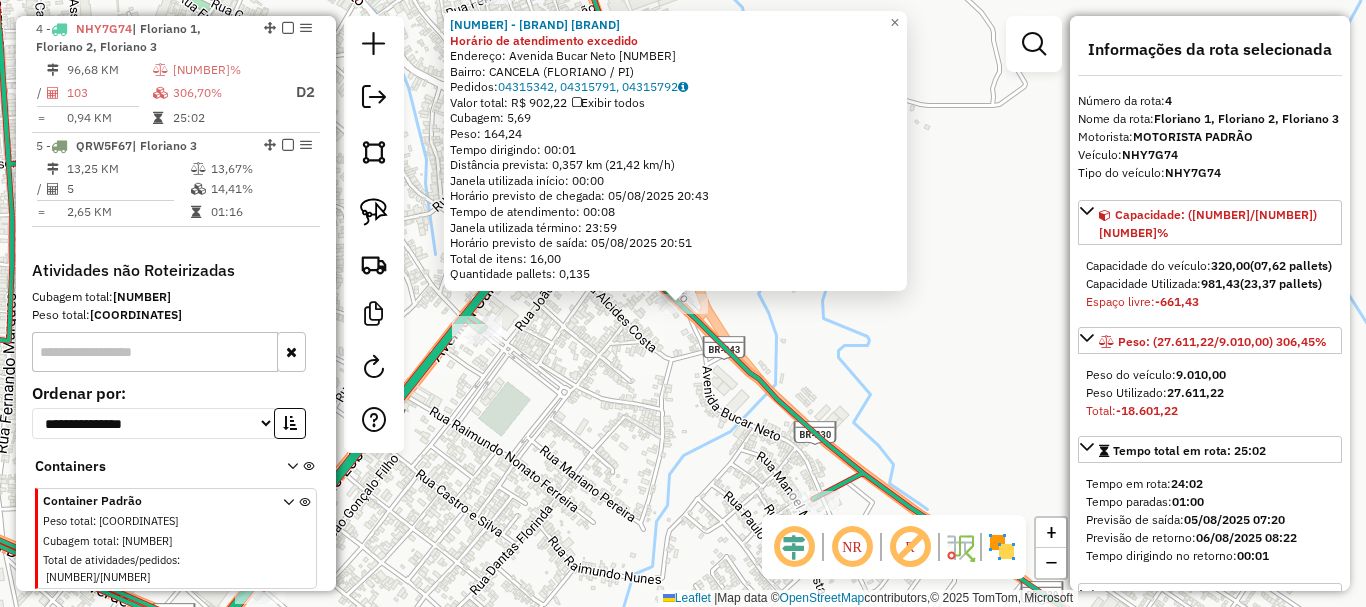 click on "12837 - LAVA JATO NO GRALE Horário de atendimento excedido  Endereço:  Avenida Bucar Neto 794   Bairro: CANCELA (FLORIANO / PI)   Pedidos:  04315342, 04315791, 04315792   Valor total: R$ 902,22   Exibir todos   Cubagem: 5,69  Peso: 164,24  Tempo dirigindo: 00:01   Distância prevista: 0,357 km (21,42 km/h)   Janela utilizada início: 00:00   Horário previsto de chegada: 05/08/2025 20:43   Tempo de atendimento: 00:08   Janela utilizada término: 23:59   Horário previsto de saída: 05/08/2025 20:51   Total de itens: 16,00   Quantidade pallets: 0,135  × Janela de atendimento Grade de atendimento Capacidade Transportadoras Veículos Cliente Pedidos  Rotas Selecione os dias de semana para filtrar as janelas de atendimento  Seg   Ter   Qua   Qui   Sex   Sáb   Dom  Informe o período da janela de atendimento: De: Até:  Filtrar exatamente a janela do cliente  Considerar janela de atendimento padrão  Selecione os dias de semana para filtrar as grades de atendimento  Seg   Ter   Qua   Qui   Sex   Sáb   Dom  +" 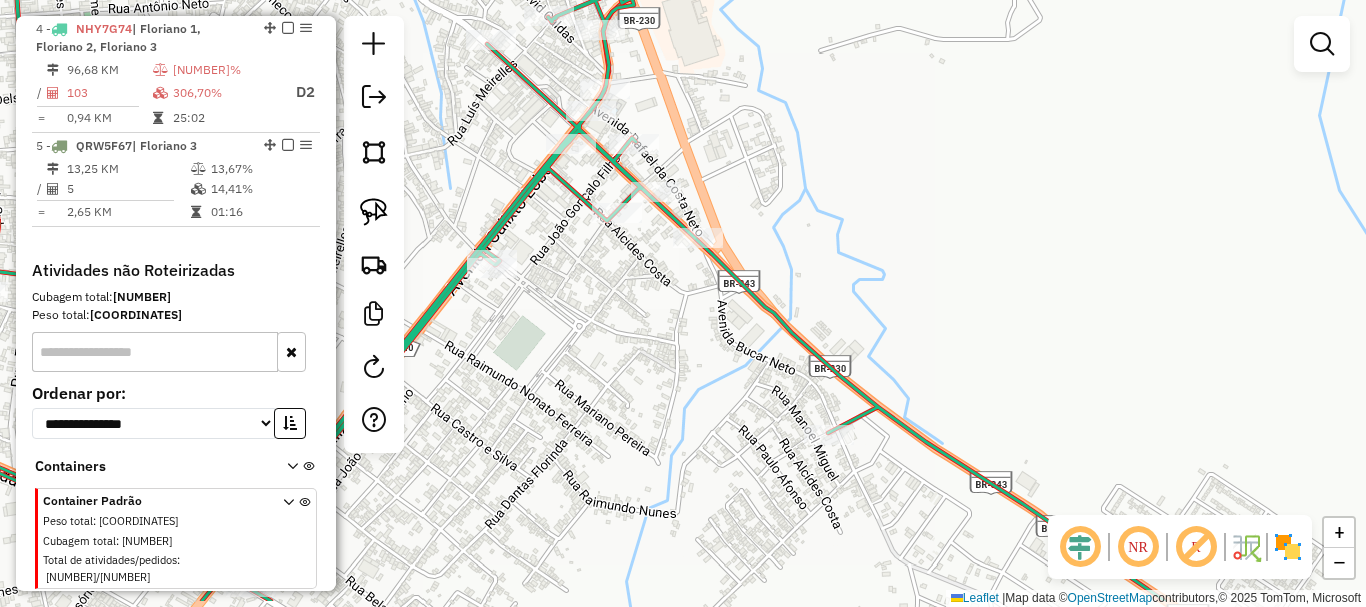 drag, startPoint x: 710, startPoint y: 435, endPoint x: 734, endPoint y: 323, distance: 114.54257 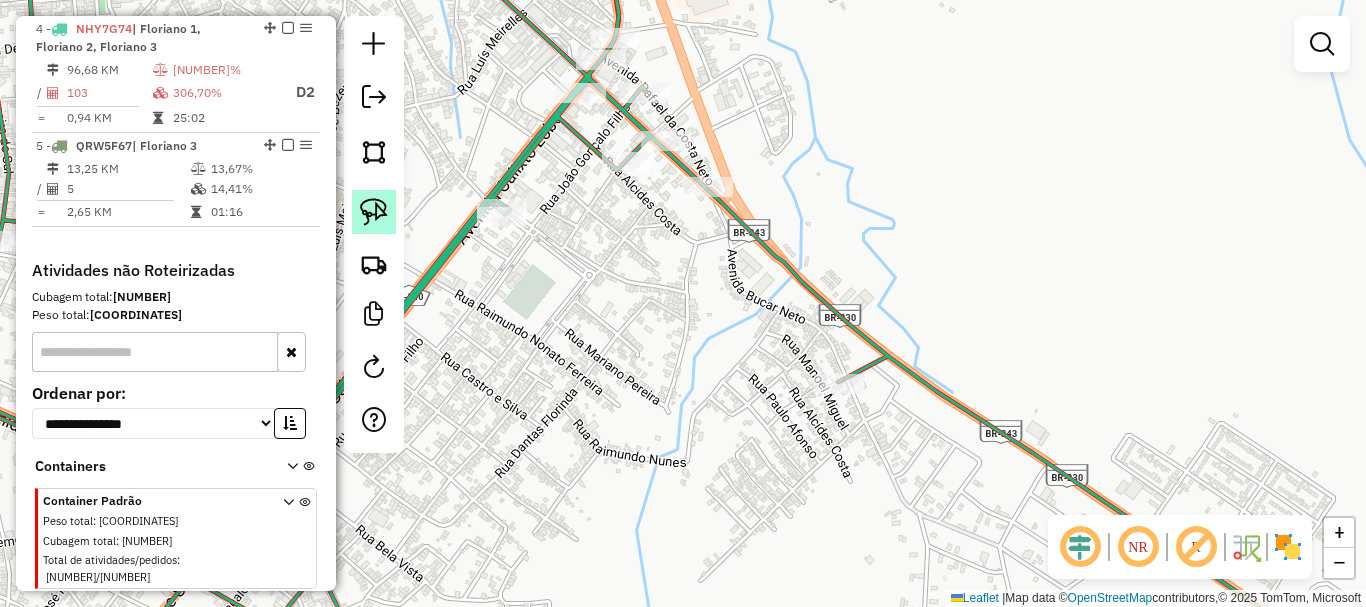 click 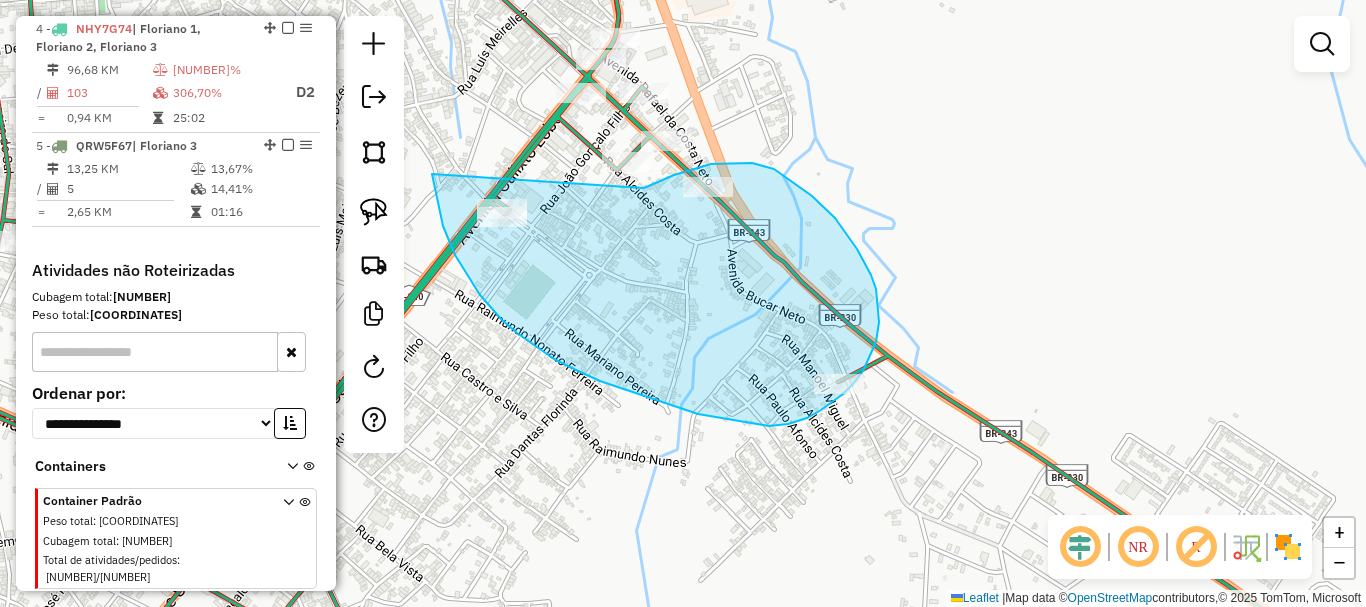 drag, startPoint x: 432, startPoint y: 174, endPoint x: 640, endPoint y: 190, distance: 208.61447 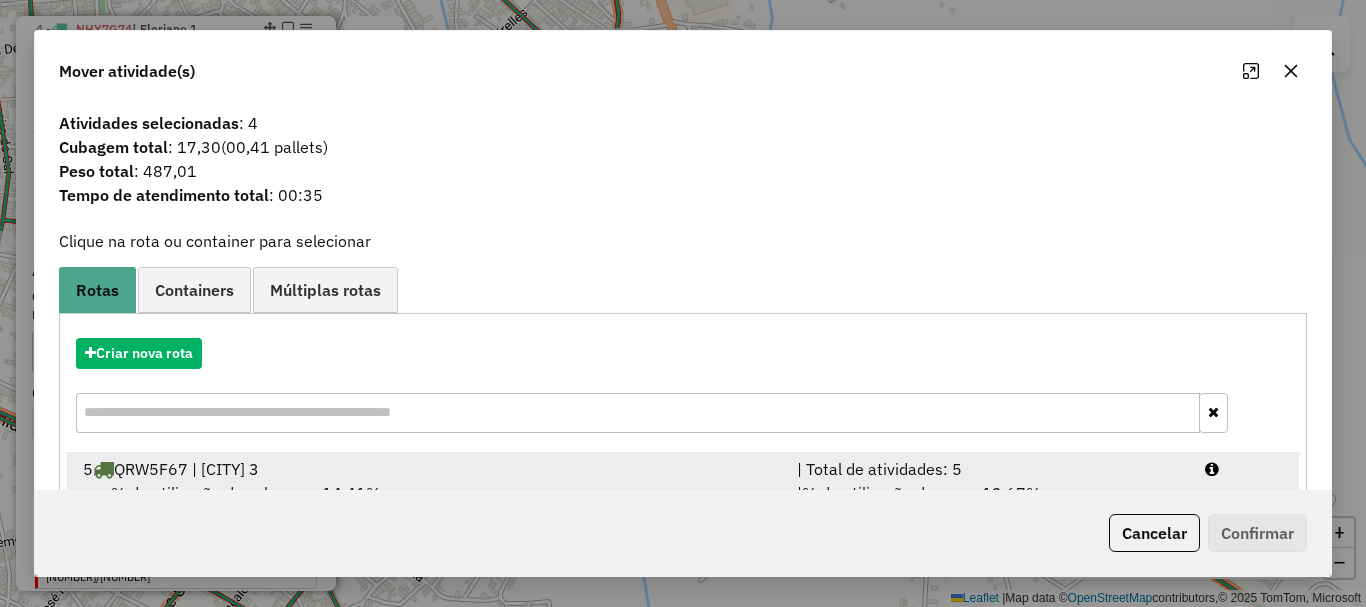 click on "5  QRW5F67 | Floriano 3" at bounding box center [428, 469] 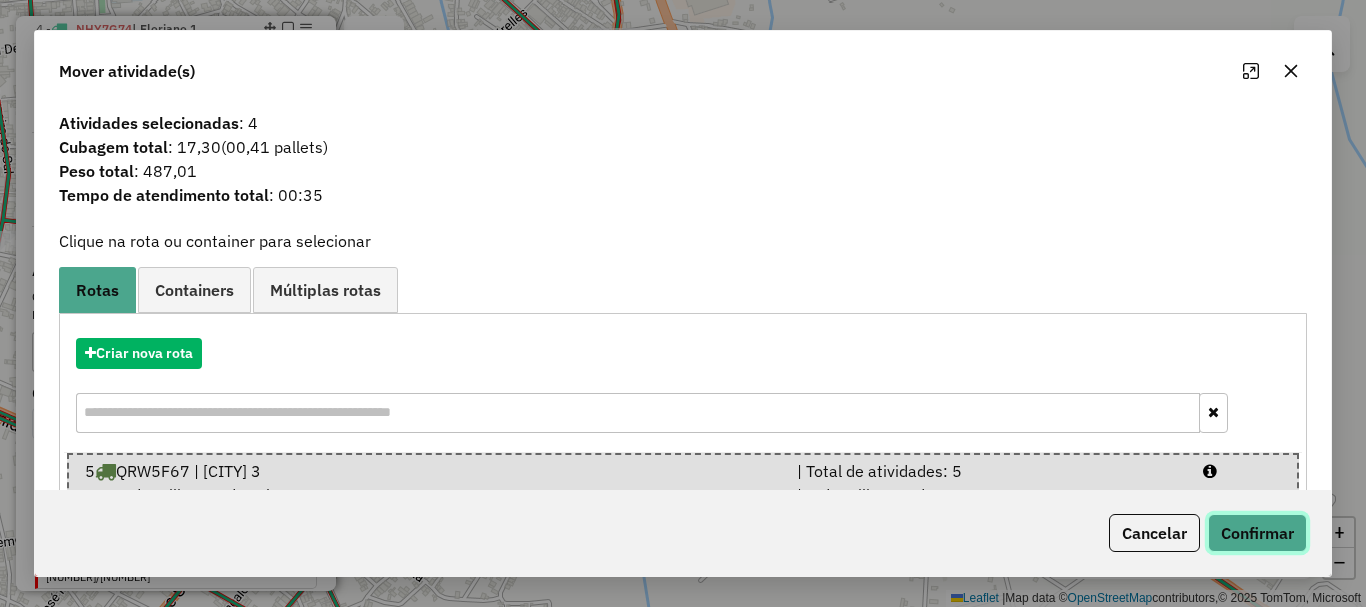 click on "Confirmar" 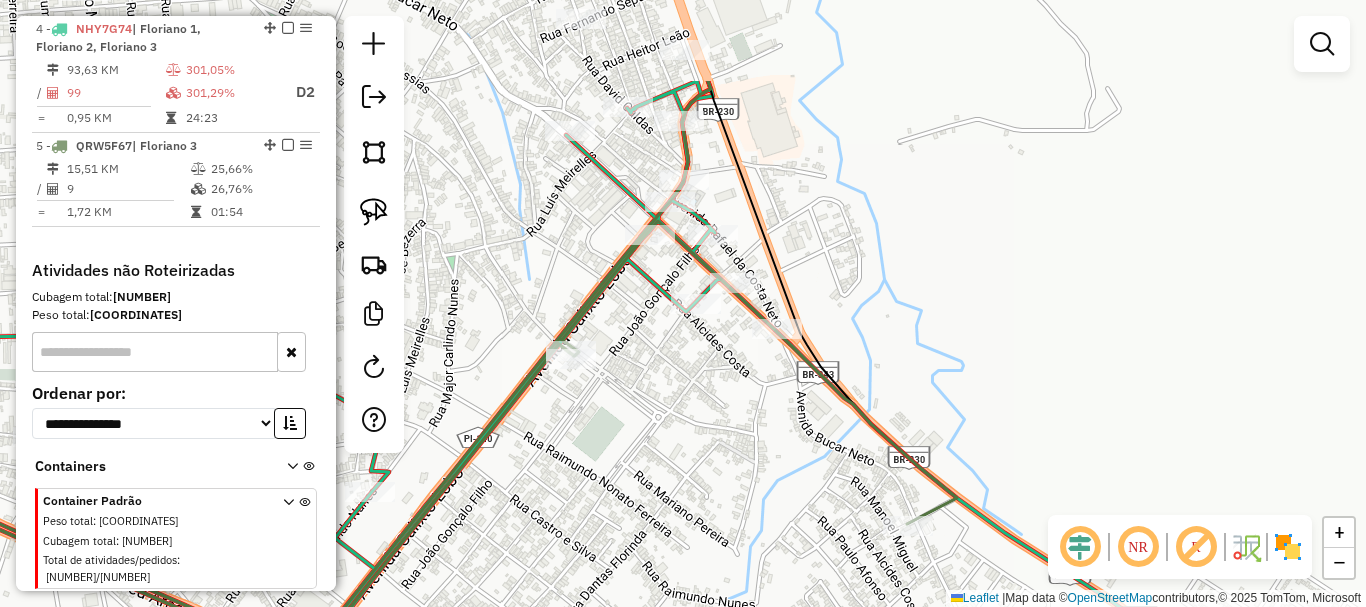 drag, startPoint x: 624, startPoint y: 328, endPoint x: 670, endPoint y: 410, distance: 94.02127 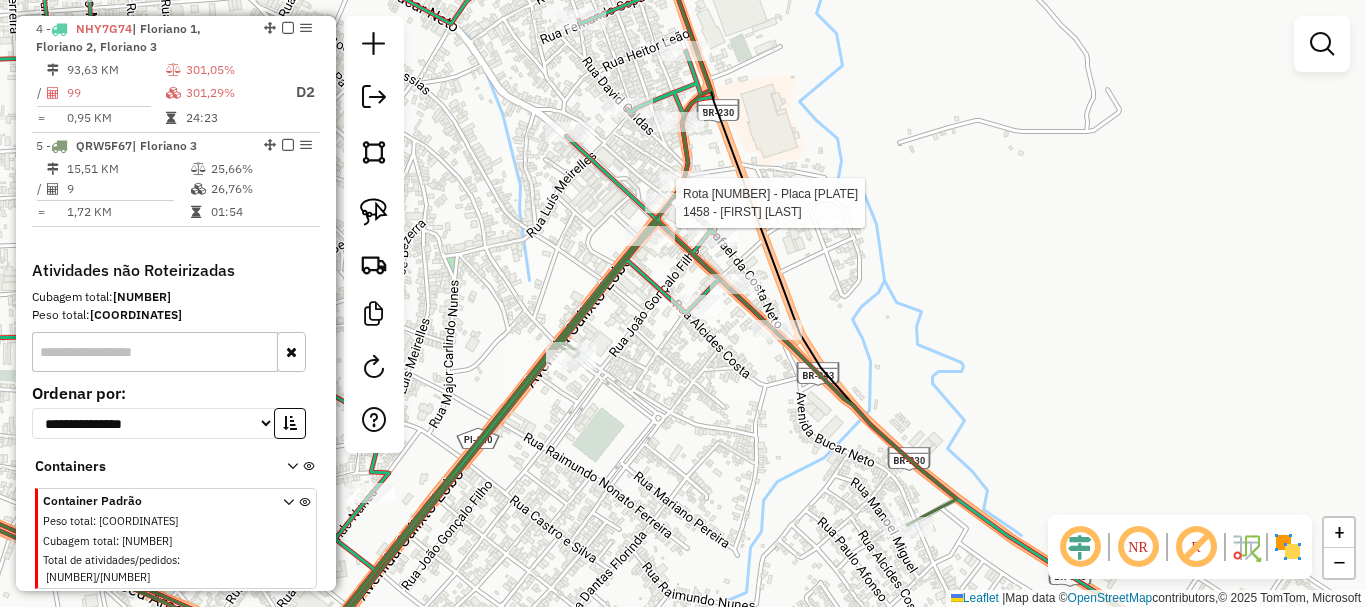 select on "**********" 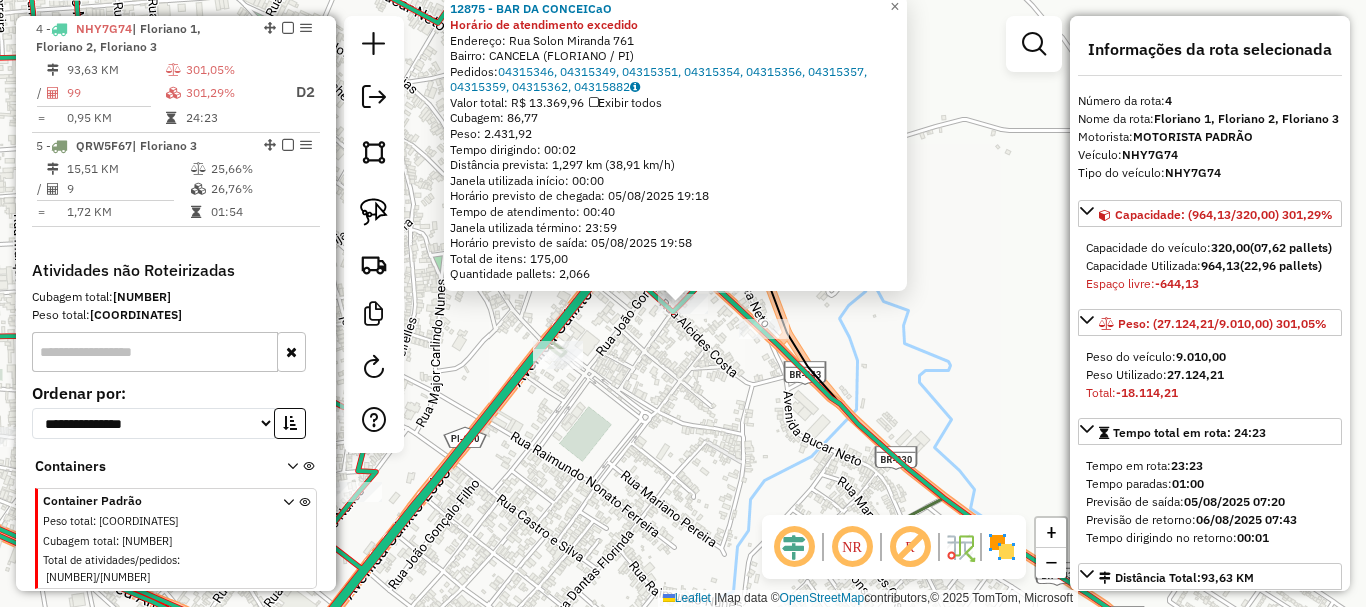 click on "12875 - BAR DA CONCEICaO Horário de atendimento excedido  Endereço:  Rua Solon Miranda 761   Bairro: CANCELA (FLORIANO / PI)   Pedidos:  04315346, 04315349, 04315351, 04315354, 04315356, 04315357, 04315359, 04315362, 04315882   Valor total: R$ 13.369,96   Exibir todos   Cubagem: 86,77  Peso: 2.431,92  Tempo dirigindo: 00:02   Distância prevista: 1,297 km (38,91 km/h)   Janela utilizada início: 00:00   Horário previsto de chegada: 05/08/2025 19:18   Tempo de atendimento: 00:40   Janela utilizada término: 23:59   Horário previsto de saída: 05/08/2025 19:58   Total de itens: 175,00   Quantidade pallets: 2,066  × Janela de atendimento Grade de atendimento Capacidade Transportadoras Veículos Cliente Pedidos  Rotas Selecione os dias de semana para filtrar as janelas de atendimento  Seg   Ter   Qua   Qui   Sex   Sáb   Dom  Informe o período da janela de atendimento: De: Até:  Filtrar exatamente a janela do cliente  Considerar janela de atendimento padrão   Seg   Ter   Qua   Qui   Sex   Sáb   Dom  De:" 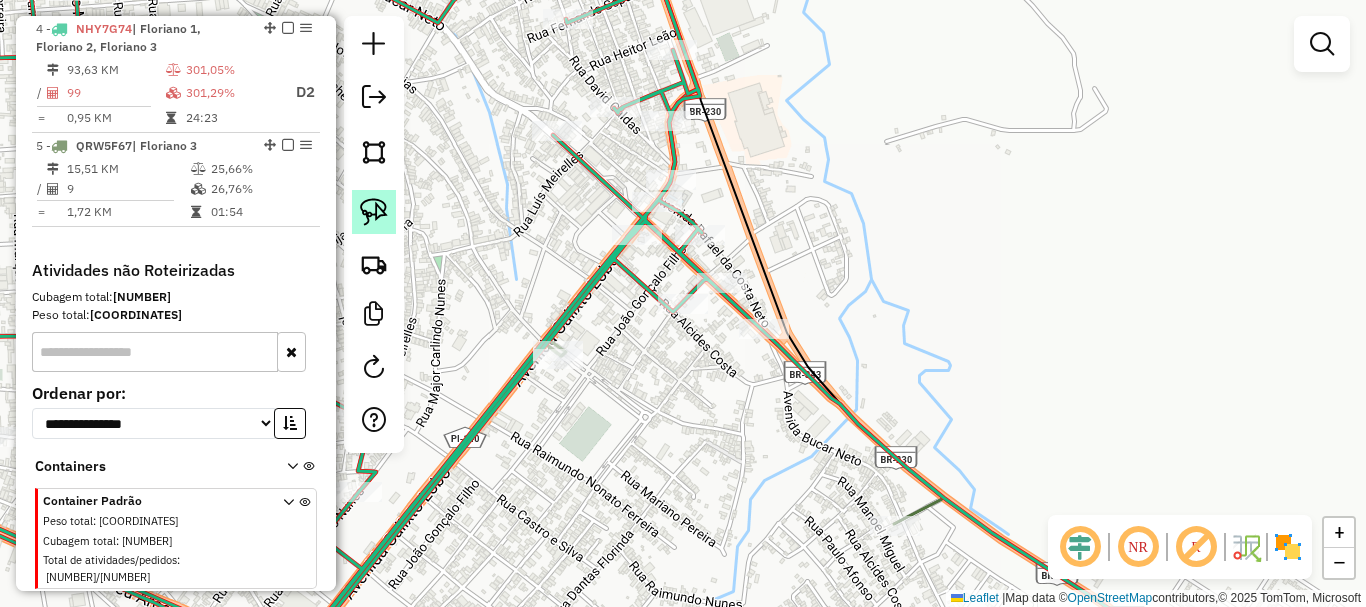 click 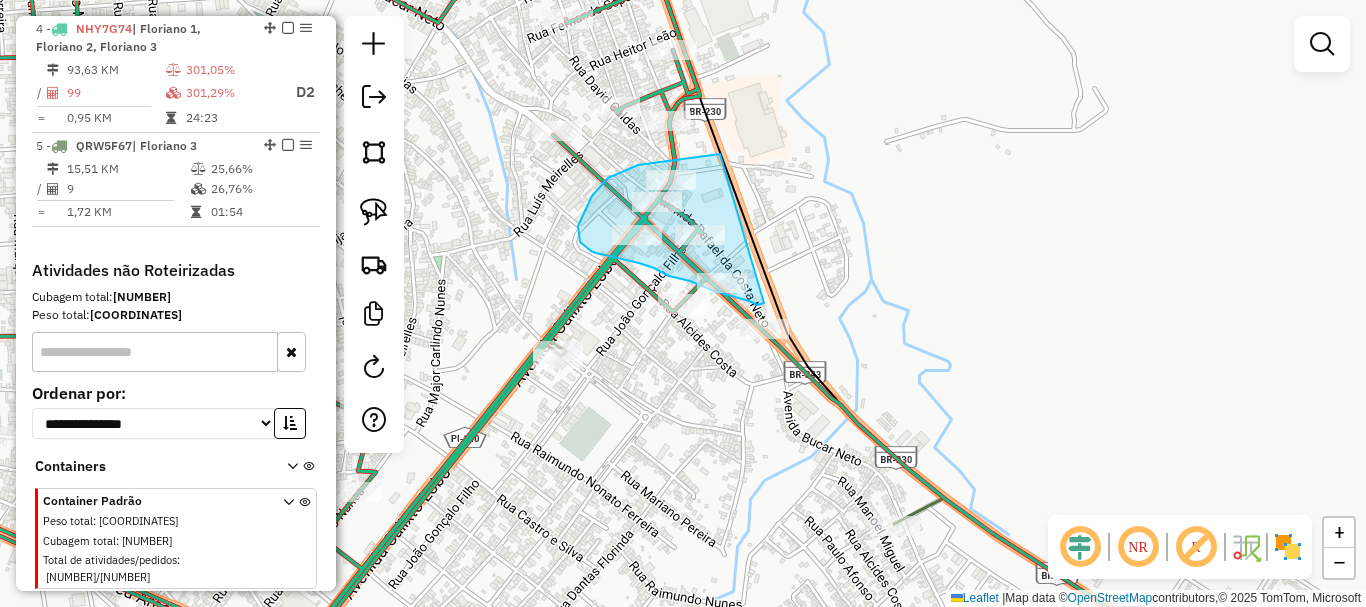 drag, startPoint x: 720, startPoint y: 154, endPoint x: 764, endPoint y: 303, distance: 155.36087 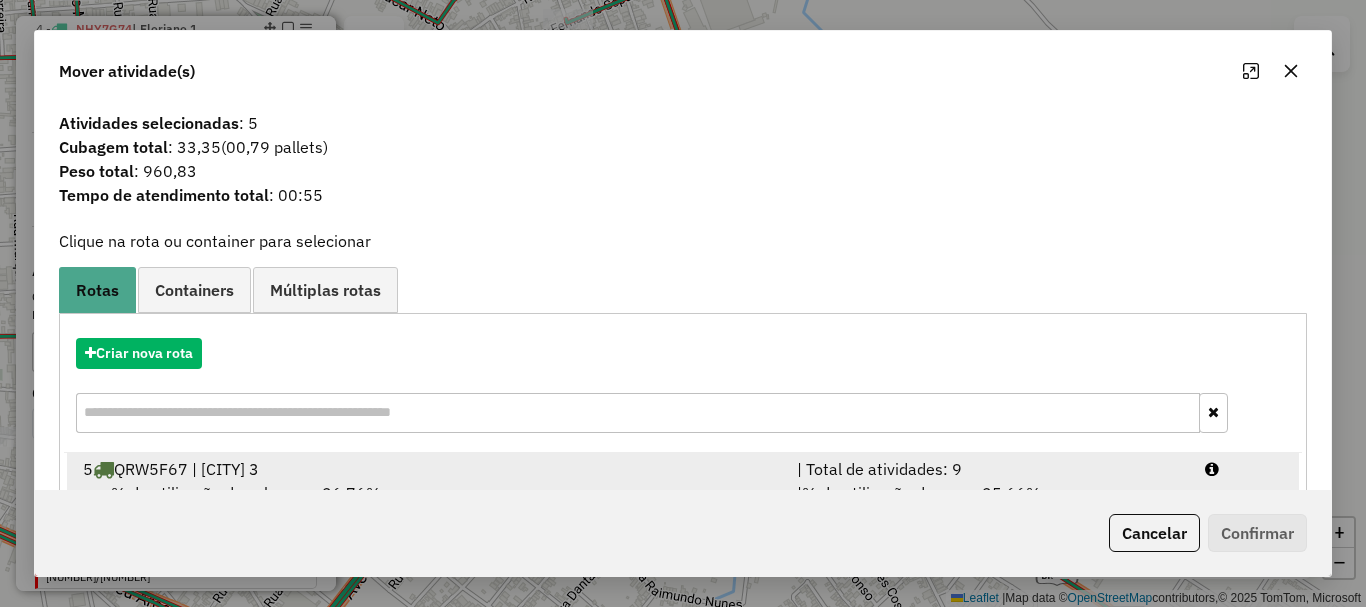 click on "5  QRW5F67 | Floriano 3" at bounding box center [428, 469] 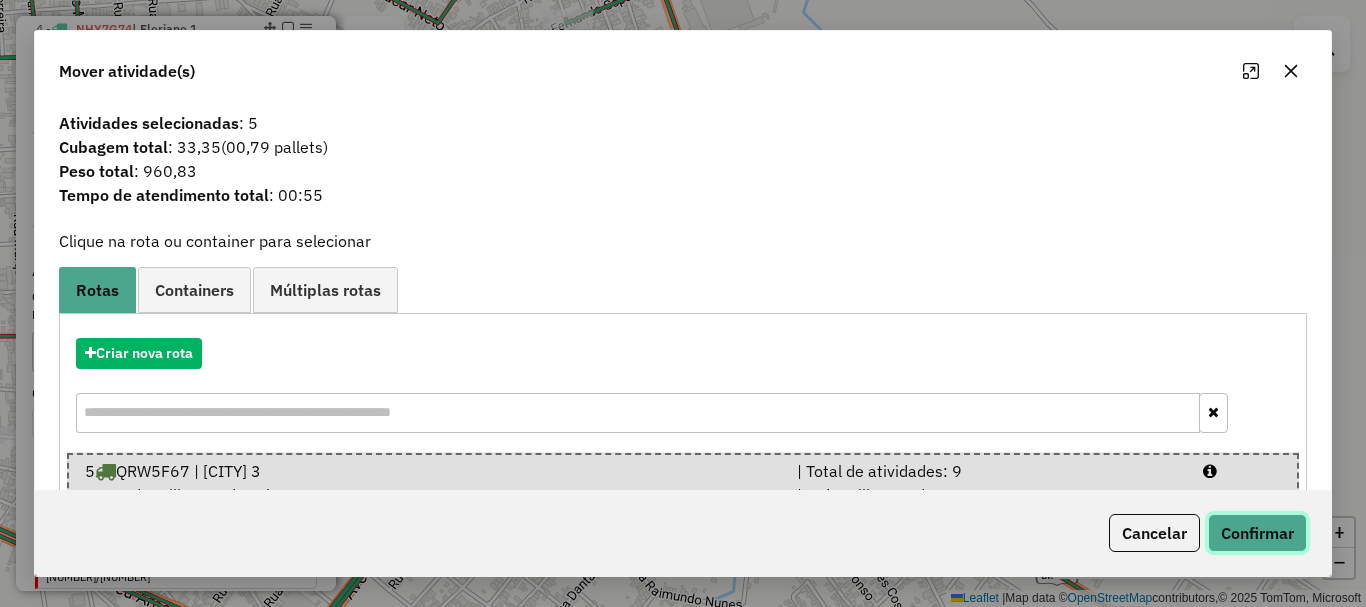 click on "Confirmar" 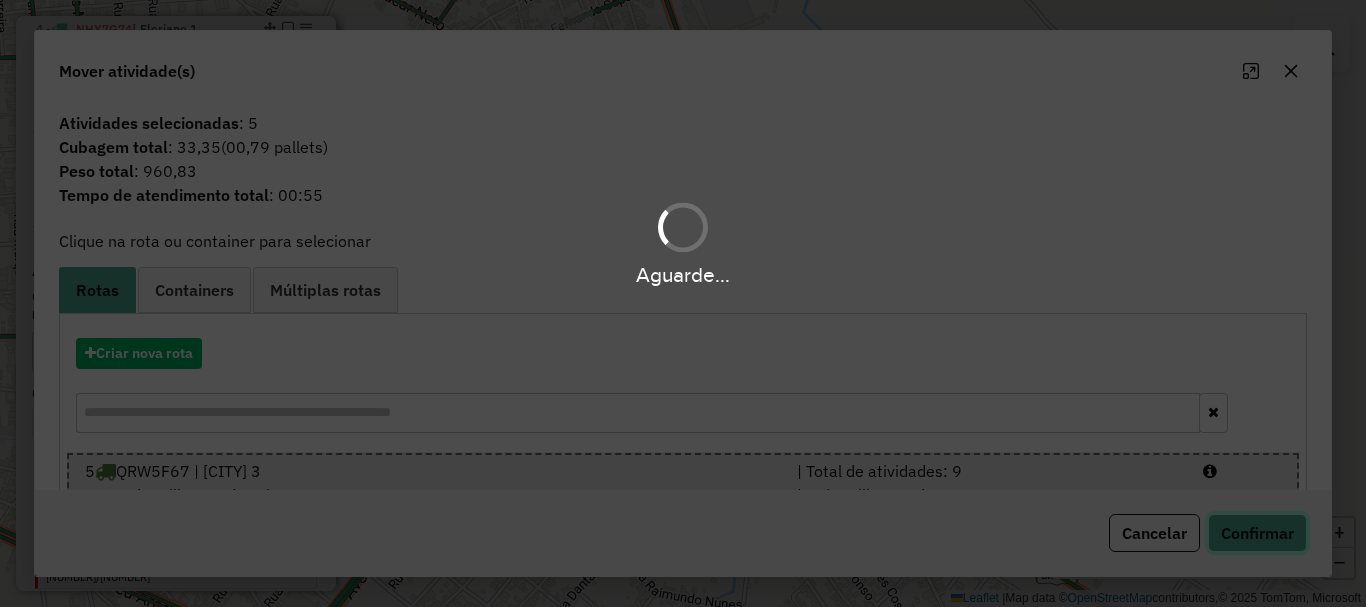 type 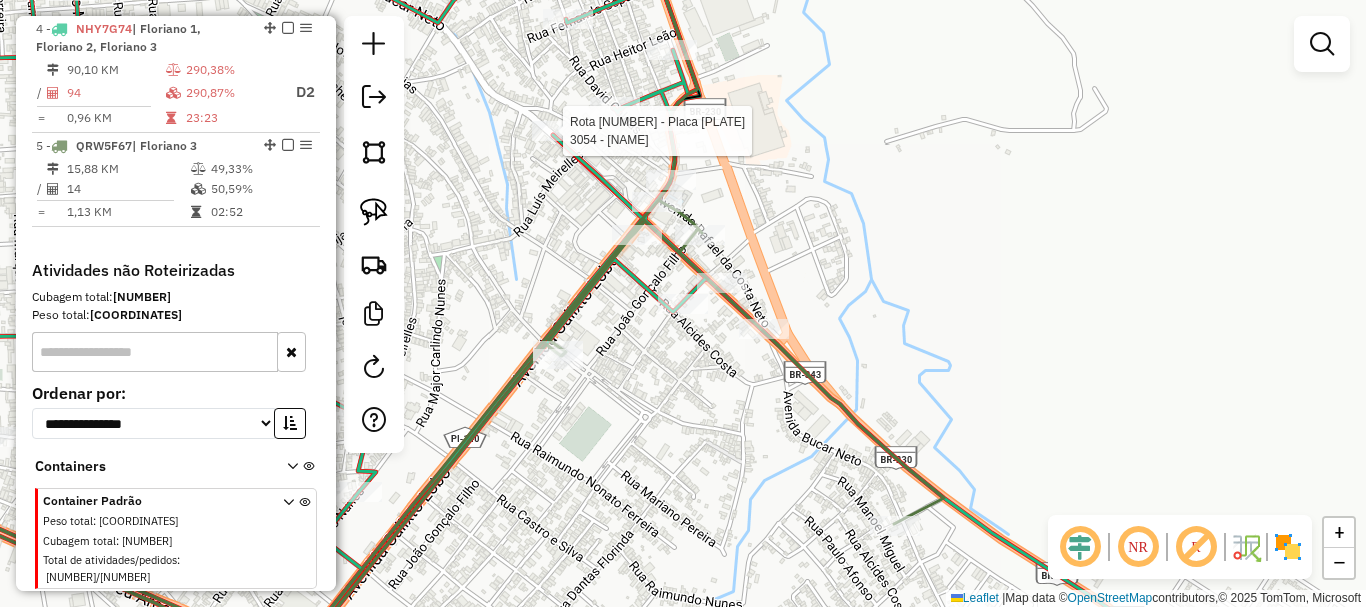select on "**********" 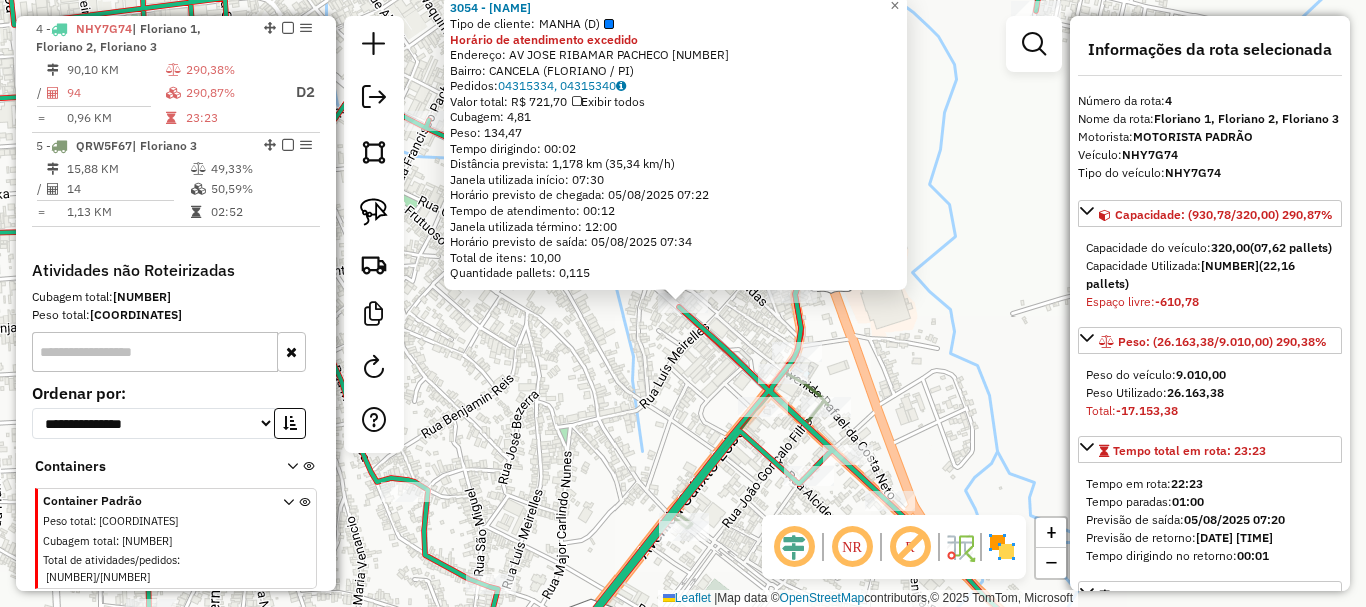 click on "3054 - GILDECI FERNANDES DA COSTA  Tipo de cliente:   MANHA (D)  Horário de atendimento excedido  Endereço: AV  JOSE RIBAMAR PACHECO           77   Bairro: CANCELA (FLORIANO / PI)   Pedidos:  04315334, 04315340   Valor total: R$ 721,70   Exibir todos   Cubagem: 4,81  Peso: 134,47  Tempo dirigindo: 00:02   Distância prevista: 1,178 km (35,34 km/h)   Janela utilizada início: 07:30   Horário previsto de chegada: 05/08/2025 07:22   Tempo de atendimento: 00:12   Janela utilizada término: 12:00   Horário previsto de saída: 05/08/2025 07:34   Total de itens: 10,00   Quantidade pallets: 0,115  × Janela de atendimento Grade de atendimento Capacidade Transportadoras Veículos Cliente Pedidos  Rotas Selecione os dias de semana para filtrar as janelas de atendimento  Seg   Ter   Qua   Qui   Sex   Sáb   Dom  Informe o período da janela de atendimento: De: Até:  Filtrar exatamente a janela do cliente  Considerar janela de atendimento padrão  Selecione os dias de semana para filtrar as grades de atendimento De:" 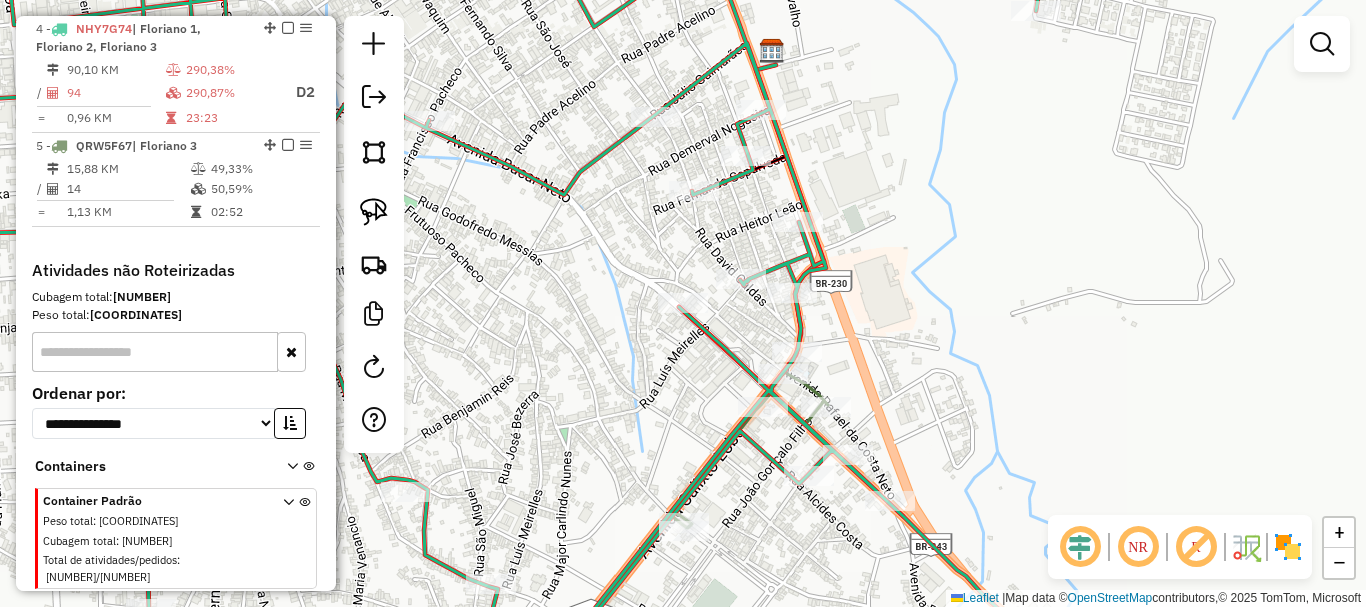 click on "Rota 4 - Placa NHY7G74  2781 - RODA D AGUA Janela de atendimento Grade de atendimento Capacidade Transportadoras Veículos Cliente Pedidos  Rotas Selecione os dias de semana para filtrar as janelas de atendimento  Seg   Ter   Qua   Qui   Sex   Sáb   Dom  Informe o período da janela de atendimento: De: Até:  Filtrar exatamente a janela do cliente  Considerar janela de atendimento padrão  Selecione os dias de semana para filtrar as grades de atendimento  Seg   Ter   Qua   Qui   Sex   Sáb   Dom   Considerar clientes sem dia de atendimento cadastrado  Clientes fora do dia de atendimento selecionado Filtrar as atividades entre os valores definidos abaixo:  Peso mínimo:   Peso máximo:   Cubagem mínima:   Cubagem máxima:   De:   Até:  Filtrar as atividades entre o tempo de atendimento definido abaixo:  De:   Até:   Considerar capacidade total dos clientes não roteirizados Transportadora: Selecione um ou mais itens Tipo de veículo: Selecione um ou mais itens Veículo: Selecione um ou mais itens Nome: De:" 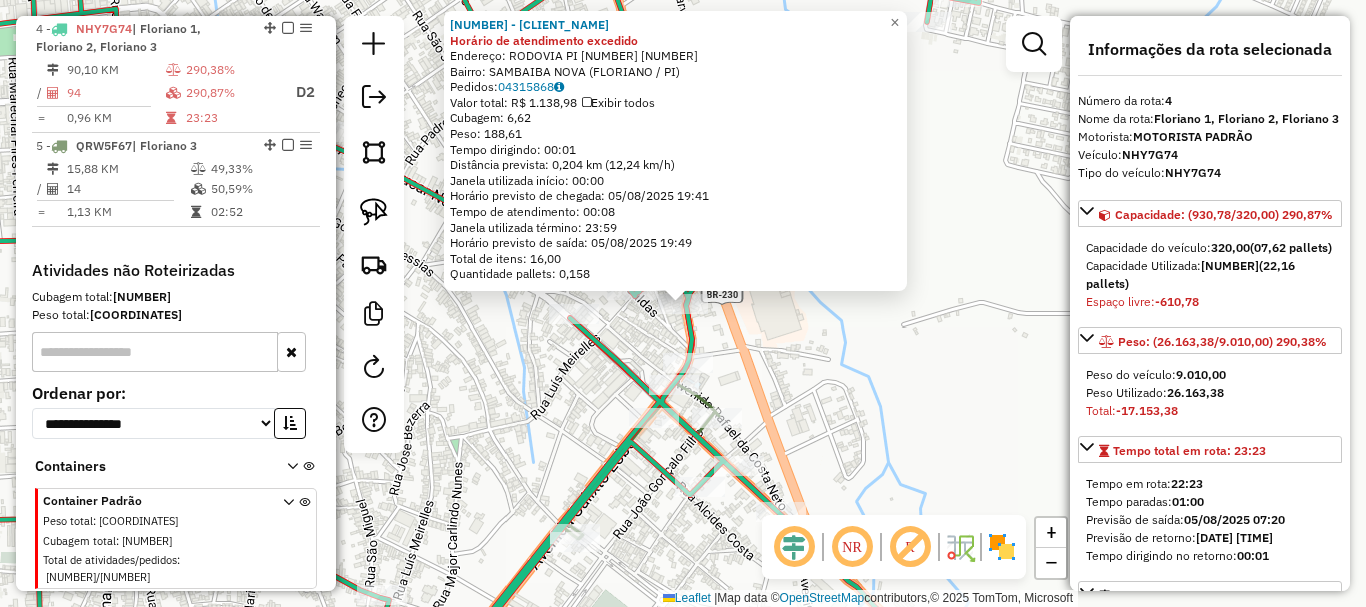 click on "2676 - 20 BUSCAR FRANGO ASS Horário de atendimento excedido  Endereço:  RODOVIA PI 5 527   Bairro: SAMBAIBA NOVA (FLORIANO / PI)   Pedidos:  04315868   Valor total: R$ 1.138,98   Exibir todos   Cubagem: 6,62  Peso: 188,61  Tempo dirigindo: 00:01   Distância prevista: 0,204 km (12,24 km/h)   Janela utilizada início: 00:00   Horário previsto de chegada: 05/08/2025 19:41   Tempo de atendimento: 00:08   Janela utilizada término: 23:59   Horário previsto de saída: 05/08/2025 19:49   Total de itens: 16,00   Quantidade pallets: 0,158  × Janela de atendimento Grade de atendimento Capacidade Transportadoras Veículos Cliente Pedidos  Rotas Selecione os dias de semana para filtrar as janelas de atendimento  Seg   Ter   Qua   Qui   Sex   Sáb   Dom  Informe o período da janela de atendimento: De: Até:  Filtrar exatamente a janela do cliente  Considerar janela de atendimento padrão  Selecione os dias de semana para filtrar as grades de atendimento  Seg   Ter   Qua   Qui   Sex   Sáb   Dom   Peso mínimo:  De:" 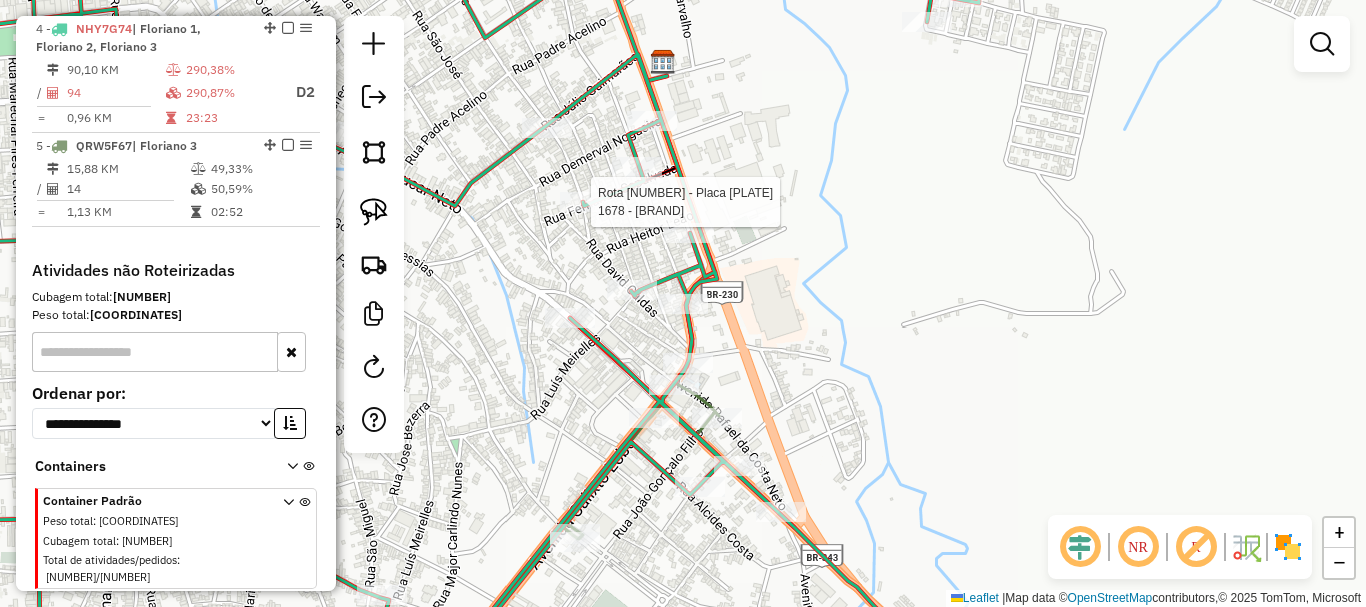 click 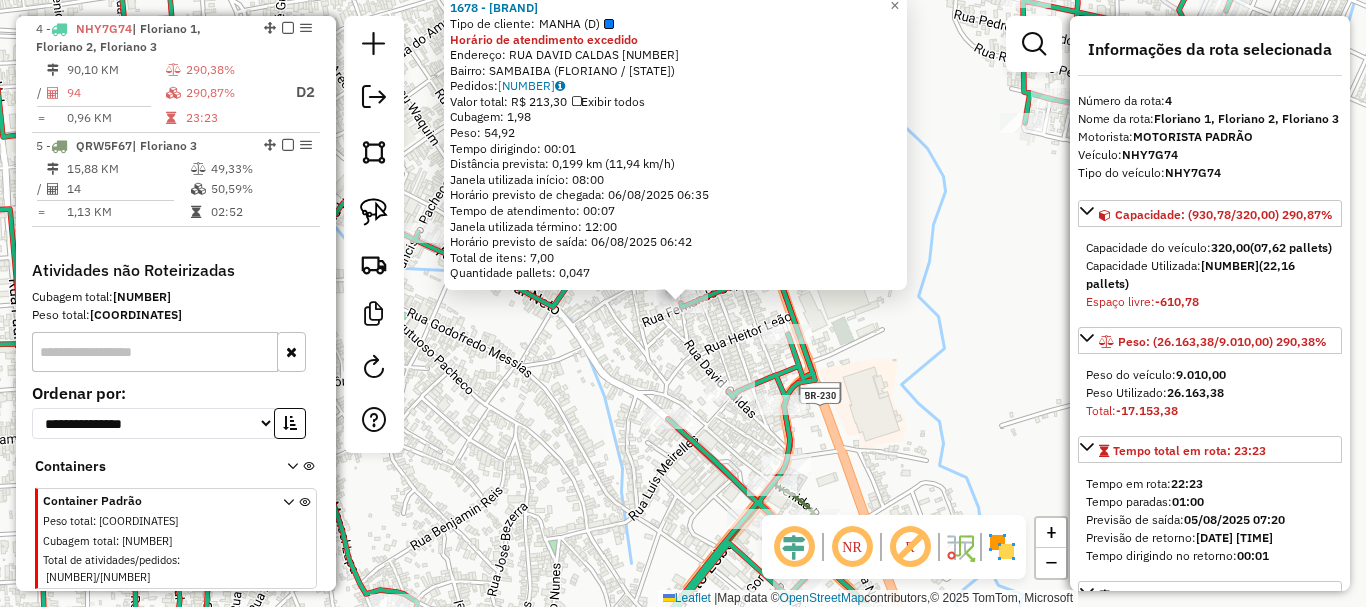 click on "1678 - MERC. TROPICAL  Tipo de cliente:   MANHA (D)  Horário de atendimento excedido  Endereço:  RUA DAVID CALDAS 941   Bairro: SAMBAIBA (FLORIANO / PI)   Pedidos:  04315330   Valor total: R$ 213,30   Exibir todos   Cubagem: 1,98  Peso: 54,92  Tempo dirigindo: 00:01   Distância prevista: 0,199 km (11,94 km/h)   Janela utilizada início: 08:00   Horário previsto de chegada: 06/08/2025 06:35   Tempo de atendimento: 00:07   Janela utilizada término: 12:00   Horário previsto de saída: 06/08/2025 06:42   Total de itens: 7,00   Quantidade pallets: 0,047  × Janela de atendimento Grade de atendimento Capacidade Transportadoras Veículos Cliente Pedidos  Rotas Selecione os dias de semana para filtrar as janelas de atendimento  Seg   Ter   Qua   Qui   Sex   Sáb   Dom  Informe o período da janela de atendimento: De: Até:  Filtrar exatamente a janela do cliente  Considerar janela de atendimento padrão  Selecione os dias de semana para filtrar as grades de atendimento  Seg   Ter   Qua   Qui   Sex   Sáb   Dom" 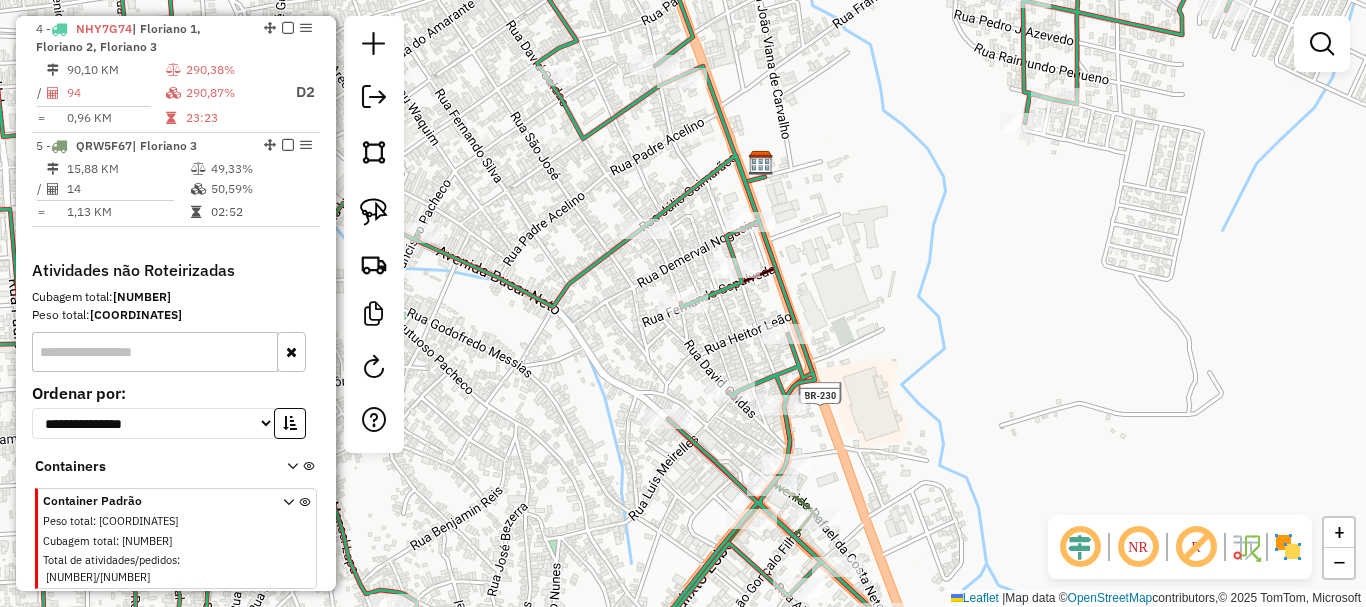 click on "Rota 4 - Placa NHY7G74  12069 - CLOUD SMOKE Janela de atendimento Grade de atendimento Capacidade Transportadoras Veículos Cliente Pedidos  Rotas Selecione os dias de semana para filtrar as janelas de atendimento  Seg   Ter   Qua   Qui   Sex   Sáb   Dom  Informe o período da janela de atendimento: De: Até:  Filtrar exatamente a janela do cliente  Considerar janela de atendimento padrão  Selecione os dias de semana para filtrar as grades de atendimento  Seg   Ter   Qua   Qui   Sex   Sáb   Dom   Considerar clientes sem dia de atendimento cadastrado  Clientes fora do dia de atendimento selecionado Filtrar as atividades entre os valores definidos abaixo:  Peso mínimo:   Peso máximo:   Cubagem mínima:   Cubagem máxima:   De:   Até:  Filtrar as atividades entre o tempo de atendimento definido abaixo:  De:   Até:   Considerar capacidade total dos clientes não roteirizados Transportadora: Selecione um ou mais itens Tipo de veículo: Selecione um ou mais itens Veículo: Selecione um ou mais itens Nome: +" 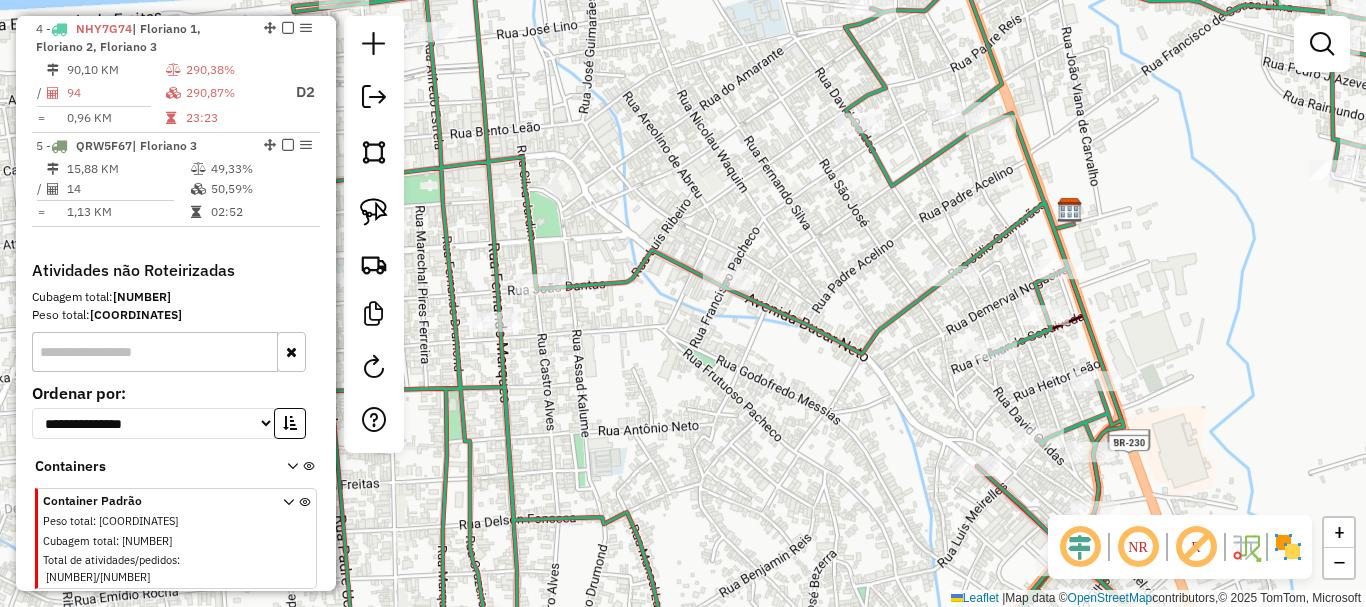 click on "Janela de atendimento Grade de atendimento Capacidade Transportadoras Veículos Cliente Pedidos  Rotas Selecione os dias de semana para filtrar as janelas de atendimento  Seg   Ter   Qua   Qui   Sex   Sáb   Dom  Informe o período da janela de atendimento: De: Até:  Filtrar exatamente a janela do cliente  Considerar janela de atendimento padrão  Selecione os dias de semana para filtrar as grades de atendimento  Seg   Ter   Qua   Qui   Sex   Sáb   Dom   Considerar clientes sem dia de atendimento cadastrado  Clientes fora do dia de atendimento selecionado Filtrar as atividades entre os valores definidos abaixo:  Peso mínimo:   Peso máximo:   Cubagem mínima:   Cubagem máxima:   De:   Até:  Filtrar as atividades entre o tempo de atendimento definido abaixo:  De:   Até:   Considerar capacidade total dos clientes não roteirizados Transportadora: Selecione um ou mais itens Tipo de veículo: Selecione um ou mais itens Veículo: Selecione um ou mais itens Motorista: Selecione um ou mais itens Nome: Rótulo:" 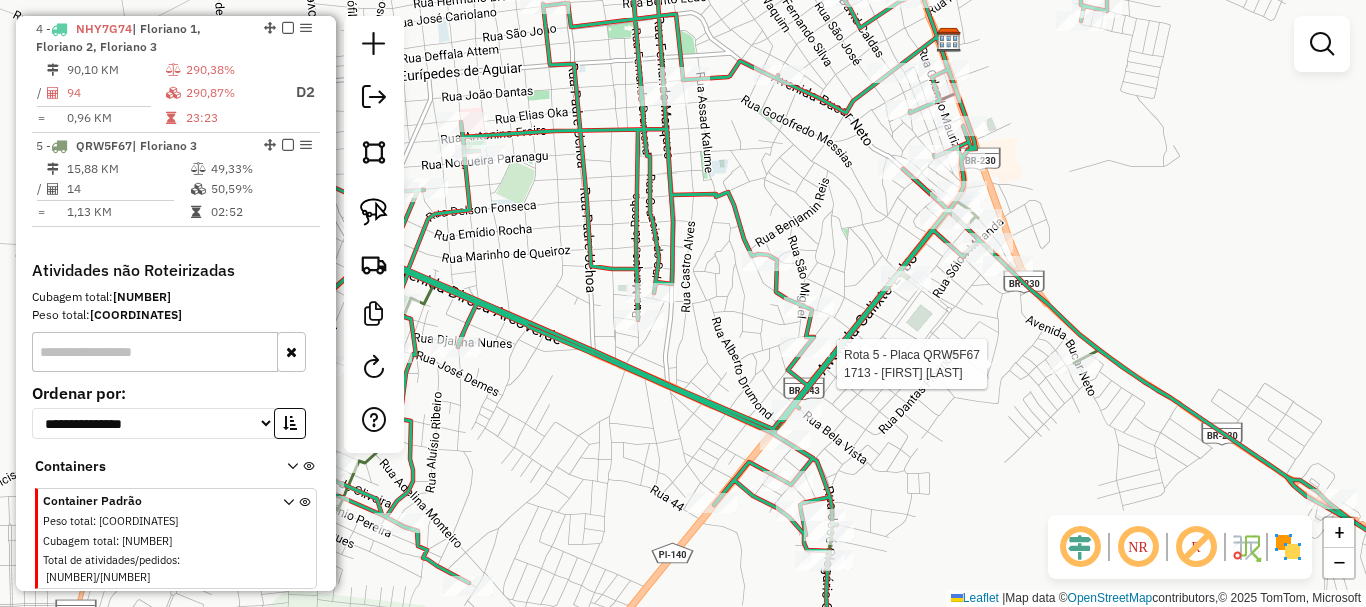 scroll, scrollTop: 885, scrollLeft: 0, axis: vertical 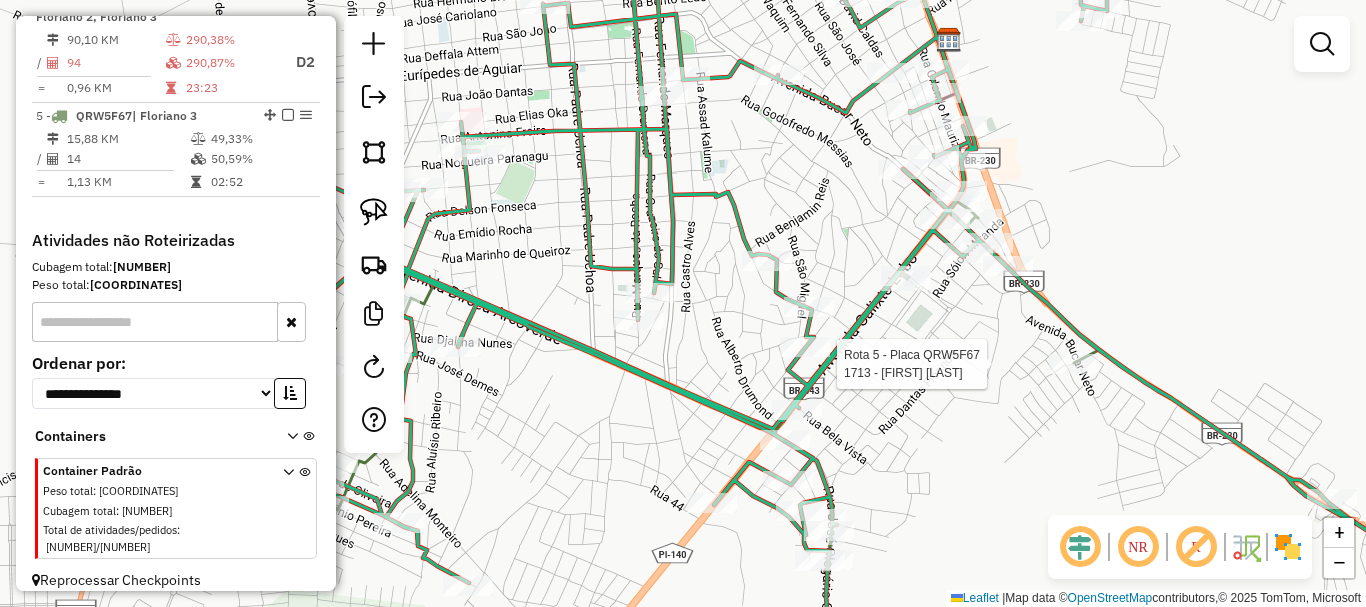 select on "**********" 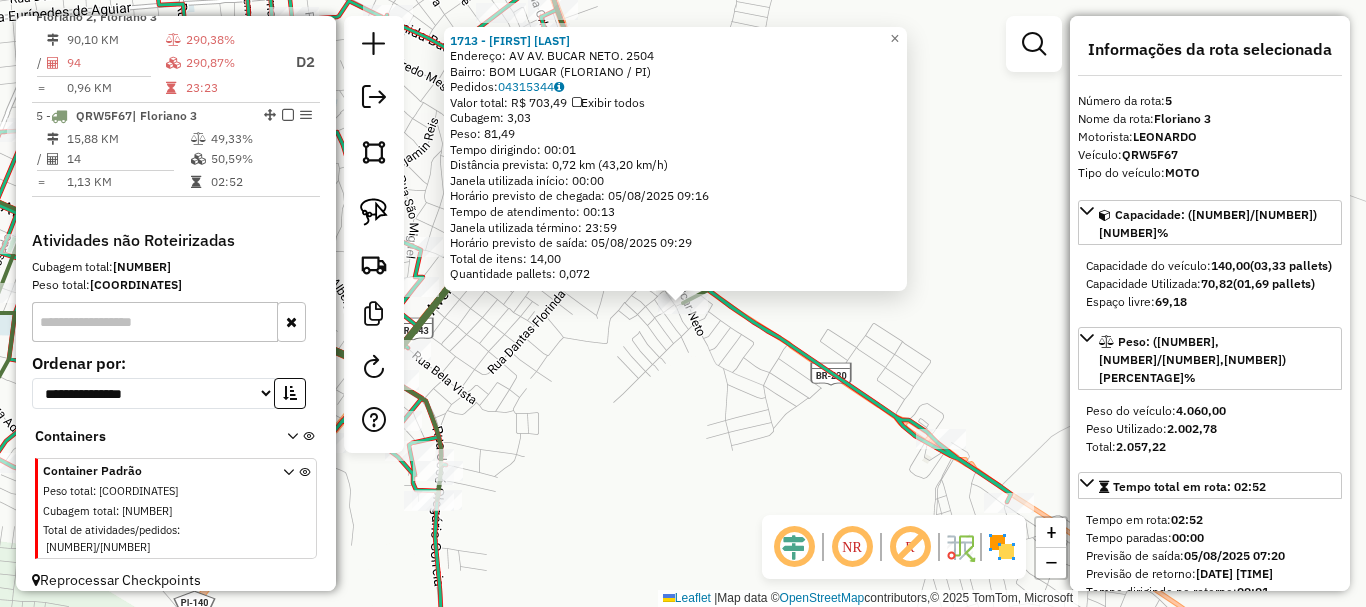 click on "1713 - JUDITE PEREIRA DOS SANTOS  Endereço: AV  AV. BUCAR NETO.                2504   Bairro: BOM LUGAR (FLORIANO / PI)   Pedidos:  04315344   Valor total: R$ 703,49   Exibir todos   Cubagem: 3,03  Peso: 81,49  Tempo dirigindo: 00:01   Distância prevista: 0,72 km (43,20 km/h)   Janela utilizada início: 00:00   Horário previsto de chegada: 05/08/2025 09:16   Tempo de atendimento: 00:13   Janela utilizada término: 23:59   Horário previsto de saída: 05/08/2025 09:29   Total de itens: 14,00   Quantidade pallets: 0,072  × Janela de atendimento Grade de atendimento Capacidade Transportadoras Veículos Cliente Pedidos  Rotas Selecione os dias de semana para filtrar as janelas de atendimento  Seg   Ter   Qua   Qui   Sex   Sáb   Dom  Informe o período da janela de atendimento: De: Até:  Filtrar exatamente a janela do cliente  Considerar janela de atendimento padrão  Selecione os dias de semana para filtrar as grades de atendimento  Seg   Ter   Qua   Qui   Sex   Sáb   Dom   Peso mínimo:   Peso máximo:  +" 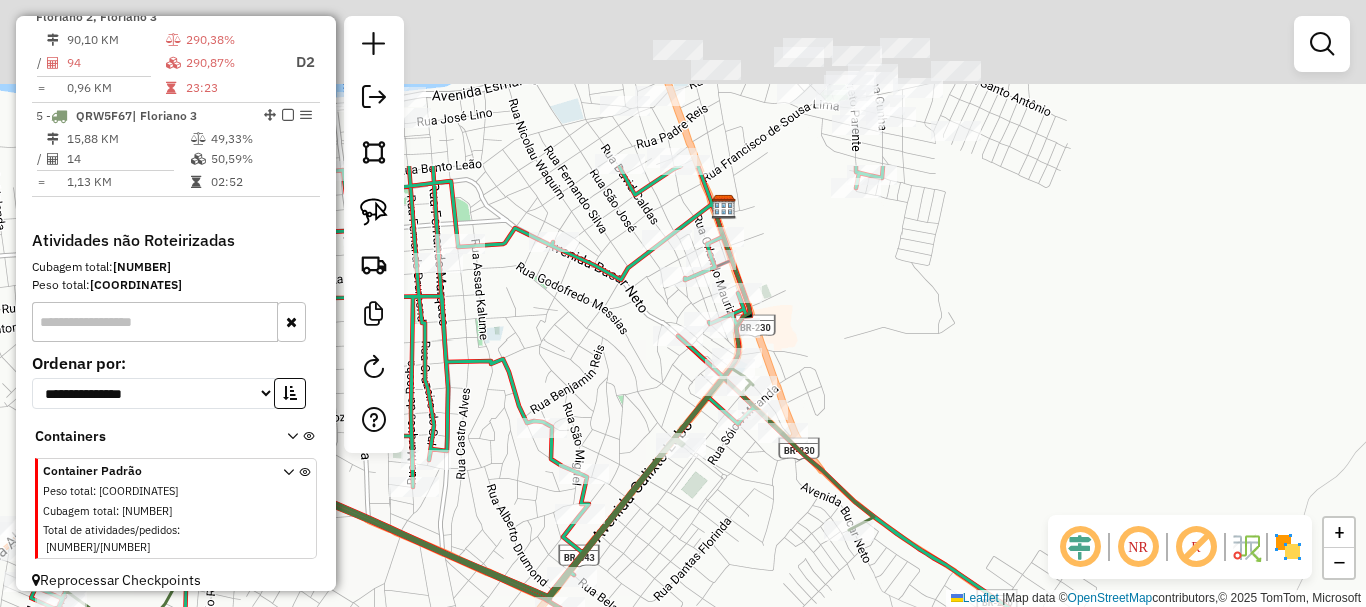 drag, startPoint x: 651, startPoint y: 376, endPoint x: 791, endPoint y: 534, distance: 211.10187 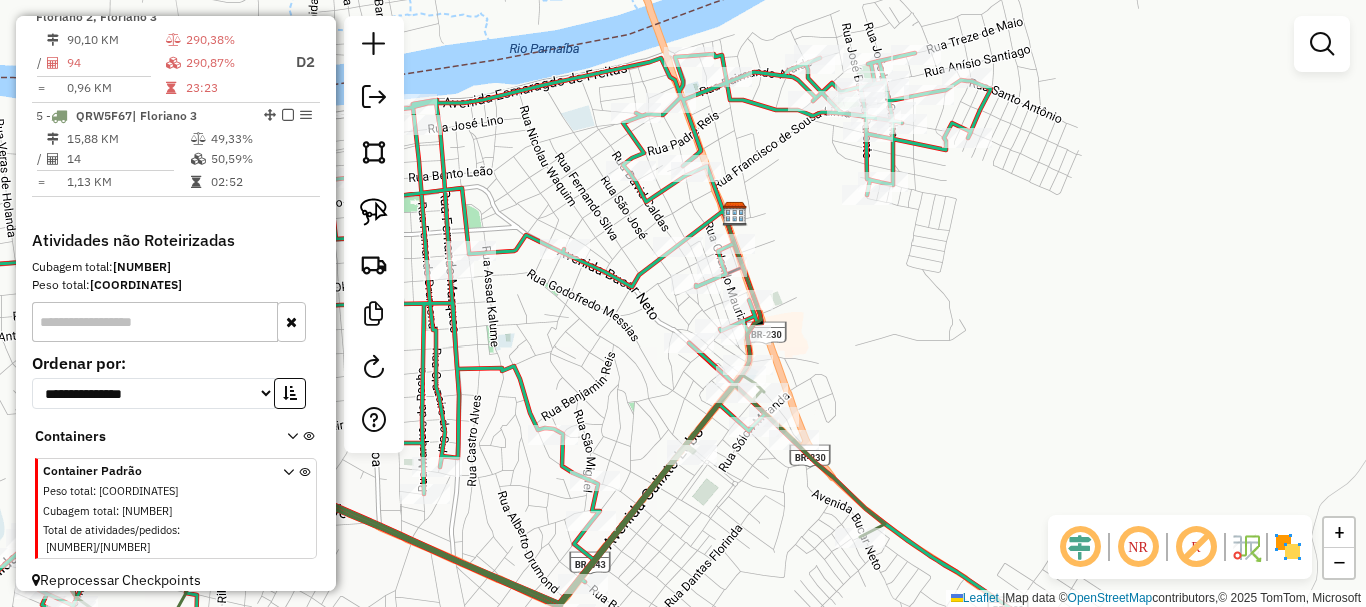 click 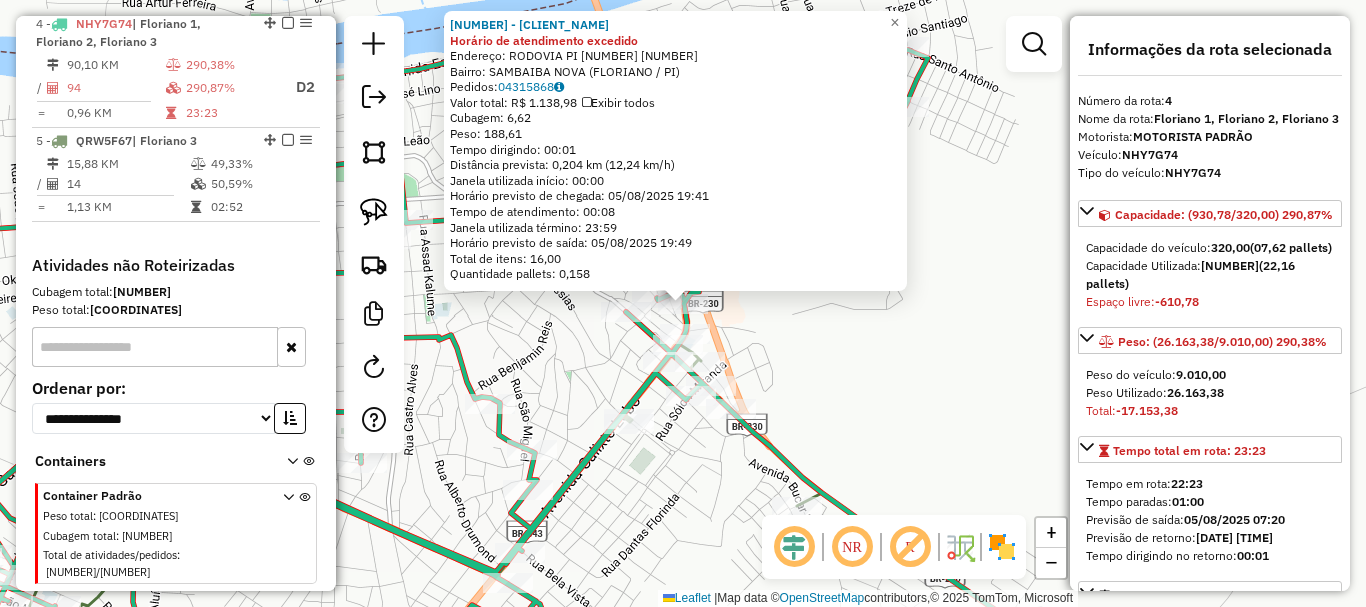 scroll, scrollTop: 855, scrollLeft: 0, axis: vertical 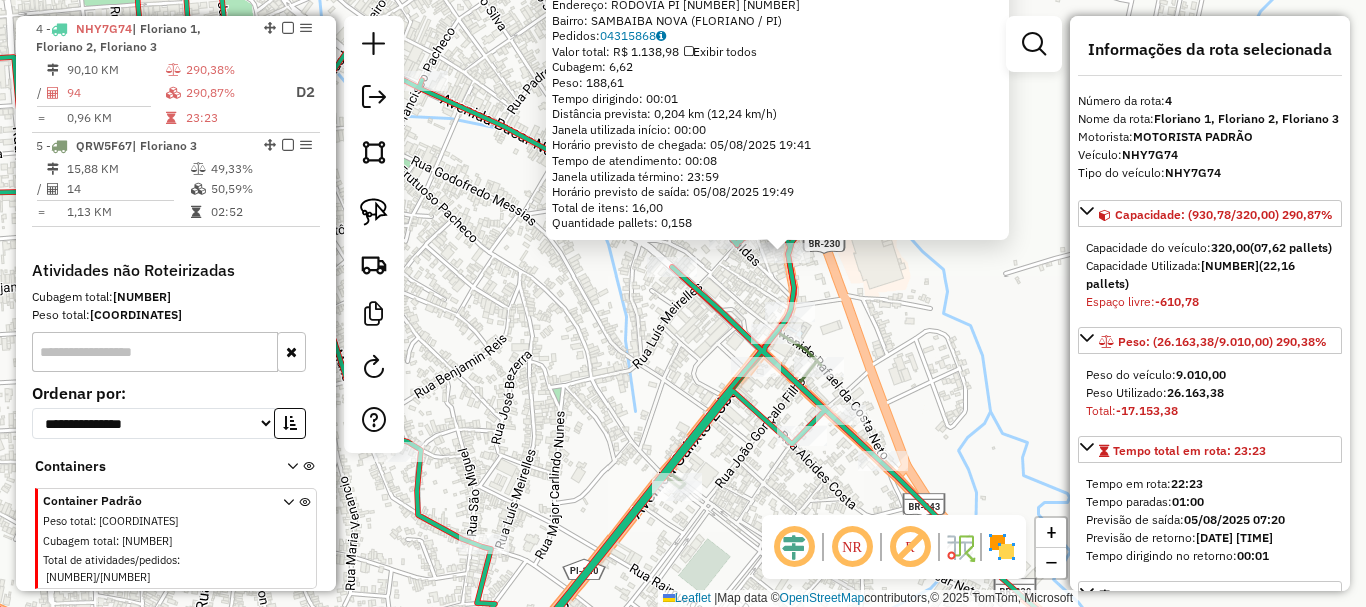 click 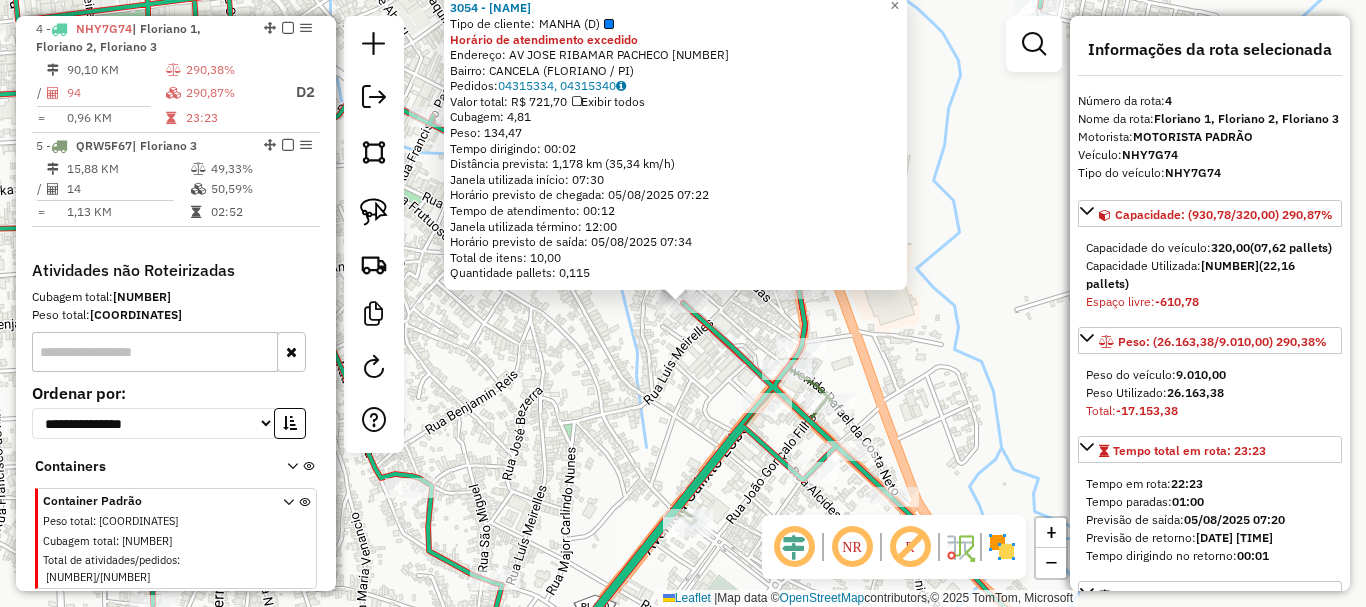 click on "3054 - GILDECI FERNANDES DA COSTA  Tipo de cliente:   MANHA (D)  Horário de atendimento excedido  Endereço: AV  JOSE RIBAMAR PACHECO           77   Bairro: CANCELA (FLORIANO / PI)   Pedidos:  04315334, 04315340   Valor total: R$ 721,70   Exibir todos   Cubagem: 4,81  Peso: 134,47  Tempo dirigindo: 00:02   Distância prevista: 1,178 km (35,34 km/h)   Janela utilizada início: 07:30   Horário previsto de chegada: 05/08/2025 07:22   Tempo de atendimento: 00:12   Janela utilizada término: 12:00   Horário previsto de saída: 05/08/2025 07:34   Total de itens: 10,00   Quantidade pallets: 0,115  × Janela de atendimento Grade de atendimento Capacidade Transportadoras Veículos Cliente Pedidos  Rotas Selecione os dias de semana para filtrar as janelas de atendimento  Seg   Ter   Qua   Qui   Sex   Sáb   Dom  Informe o período da janela de atendimento: De: Até:  Filtrar exatamente a janela do cliente  Considerar janela de atendimento padrão  Selecione os dias de semana para filtrar as grades de atendimento De:" 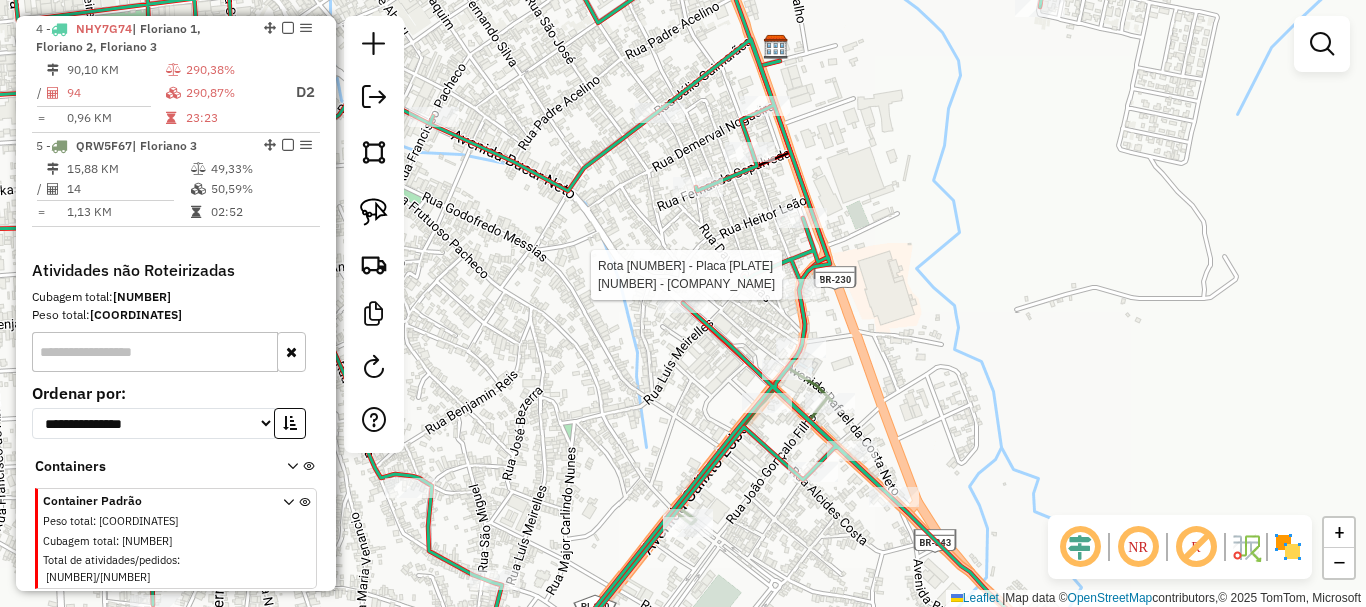 select on "**********" 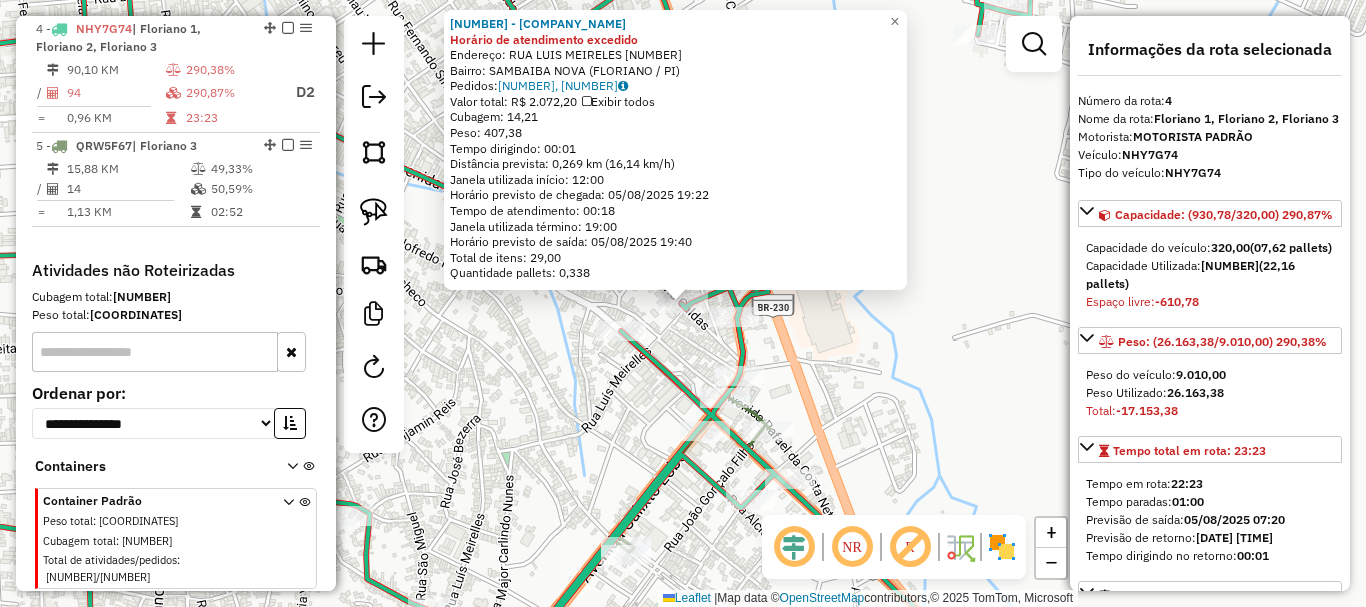 click on "2781 - RODA D AGUA Horário de atendimento excedido  Endereço:  RUA LUIS MEIRELES 222   Bairro: SAMBAIBA NOVA (FLORIANO / PI)   Pedidos:  04315333, 04315649   Valor total: R$ 2.072,20   Exibir todos   Cubagem: 14,21  Peso: 407,38  Tempo dirigindo: 00:01   Distância prevista: 0,269 km (16,14 km/h)   Janela utilizada início: 12:00   Horário previsto de chegada: 05/08/2025 19:22   Tempo de atendimento: 00:18   Janela utilizada término: 19:00   Horário previsto de saída: 05/08/2025 19:40   Total de itens: 29,00   Quantidade pallets: 0,338  × Janela de atendimento Grade de atendimento Capacidade Transportadoras Veículos Cliente Pedidos  Rotas Selecione os dias de semana para filtrar as janelas de atendimento  Seg   Ter   Qua   Qui   Sex   Sáb   Dom  Informe o período da janela de atendimento: De: Até:  Filtrar exatamente a janela do cliente  Considerar janela de atendimento padrão  Selecione os dias de semana para filtrar as grades de atendimento  Seg   Ter   Qua   Qui   Sex   Sáb   Dom   De:   De:" 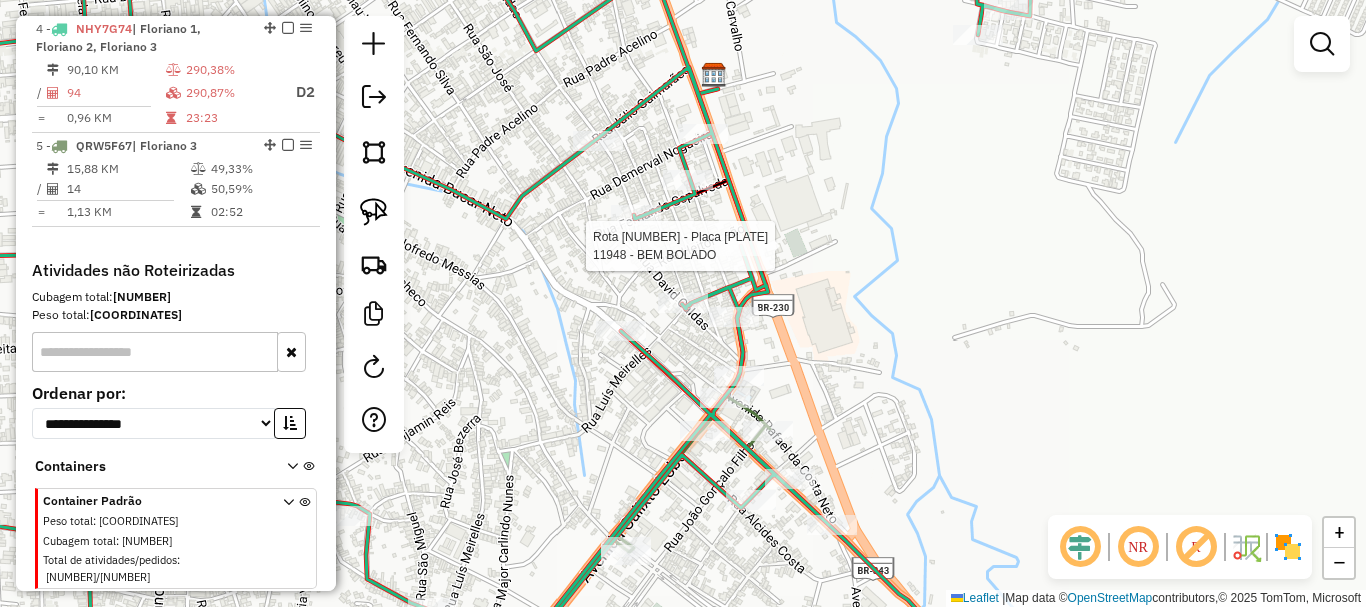 select on "**********" 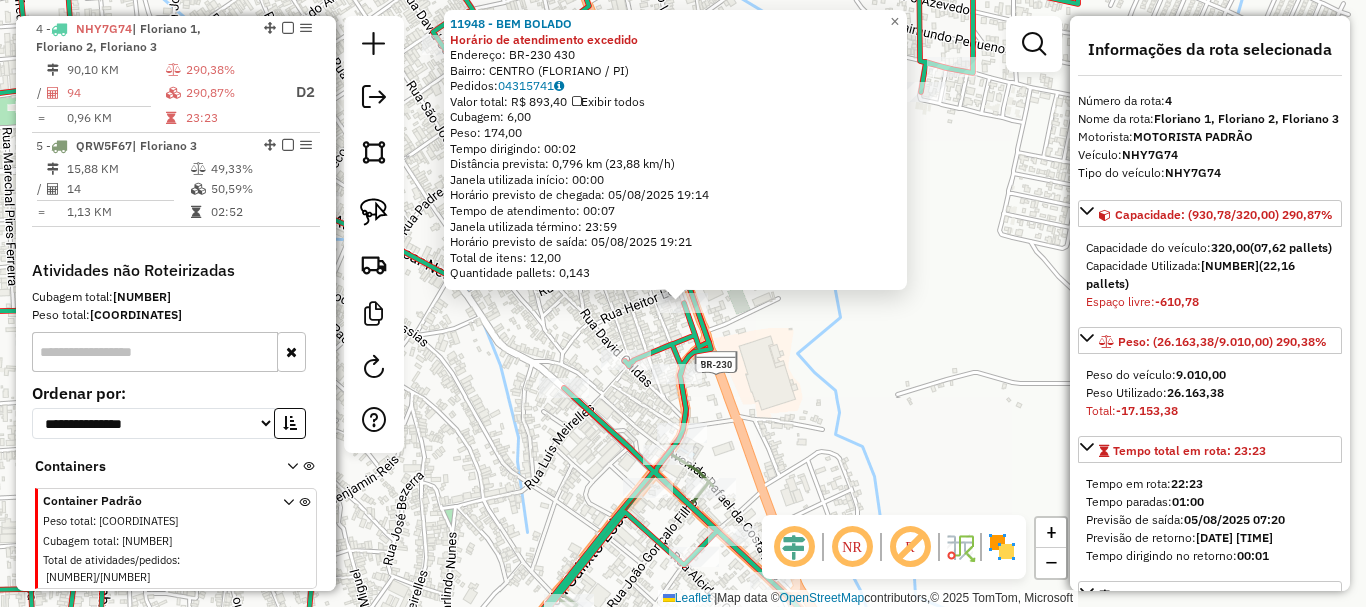 click on "11948 - BEM BOLADO Horário de atendimento excedido  Endereço:  BR-230 430   Bairro: CENTRO (FLORIANO / PI)   Pedidos:  04315741   Valor total: R$ 893,40   Exibir todos   Cubagem: 6,00  Peso: 174,00  Tempo dirigindo: 00:02   Distância prevista: 0,796 km (23,88 km/h)   Janela utilizada início: 00:00   Horário previsto de chegada: 05/08/2025 19:14   Tempo de atendimento: 00:07   Janela utilizada término: 23:59   Horário previsto de saída: 05/08/2025 19:21   Total de itens: 12,00   Quantidade pallets: 0,143  × Janela de atendimento Grade de atendimento Capacidade Transportadoras Veículos Cliente Pedidos  Rotas Selecione os dias de semana para filtrar as janelas de atendimento  Seg   Ter   Qua   Qui   Sex   Sáb   Dom  Informe o período da janela de atendimento: De: Até:  Filtrar exatamente a janela do cliente  Considerar janela de atendimento padrão  Selecione os dias de semana para filtrar as grades de atendimento  Seg   Ter   Qua   Qui   Sex   Sáb   Dom   Peso mínimo:   Peso máximo:   De:   De:" 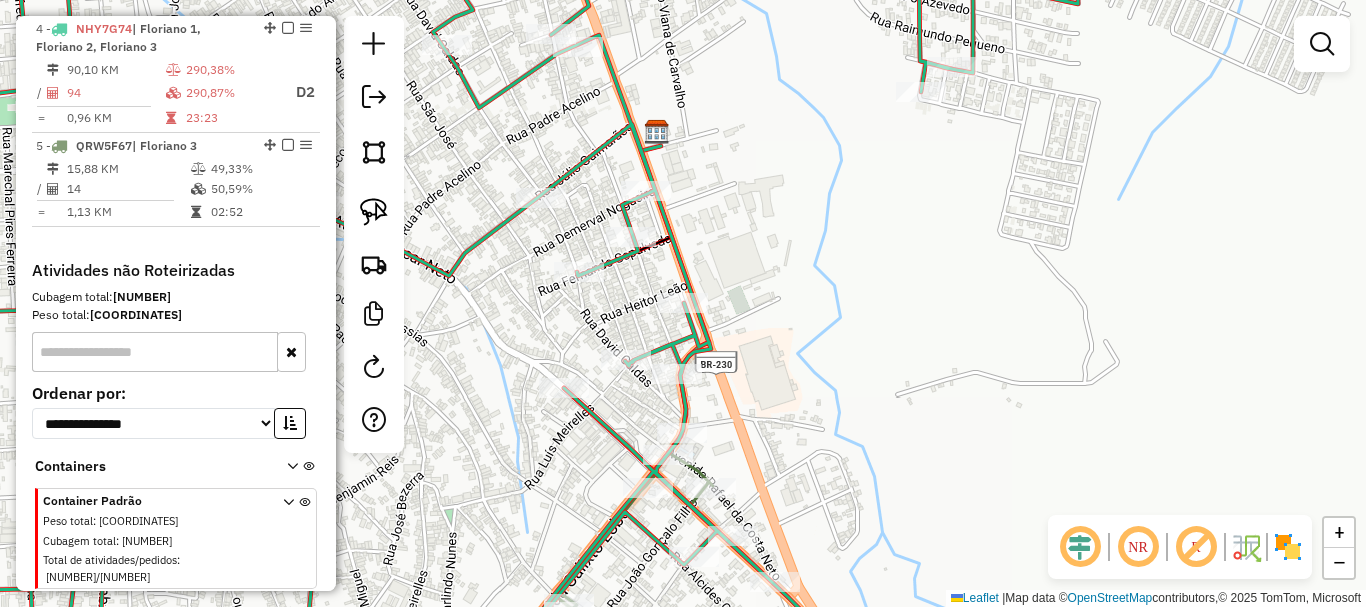 select on "**********" 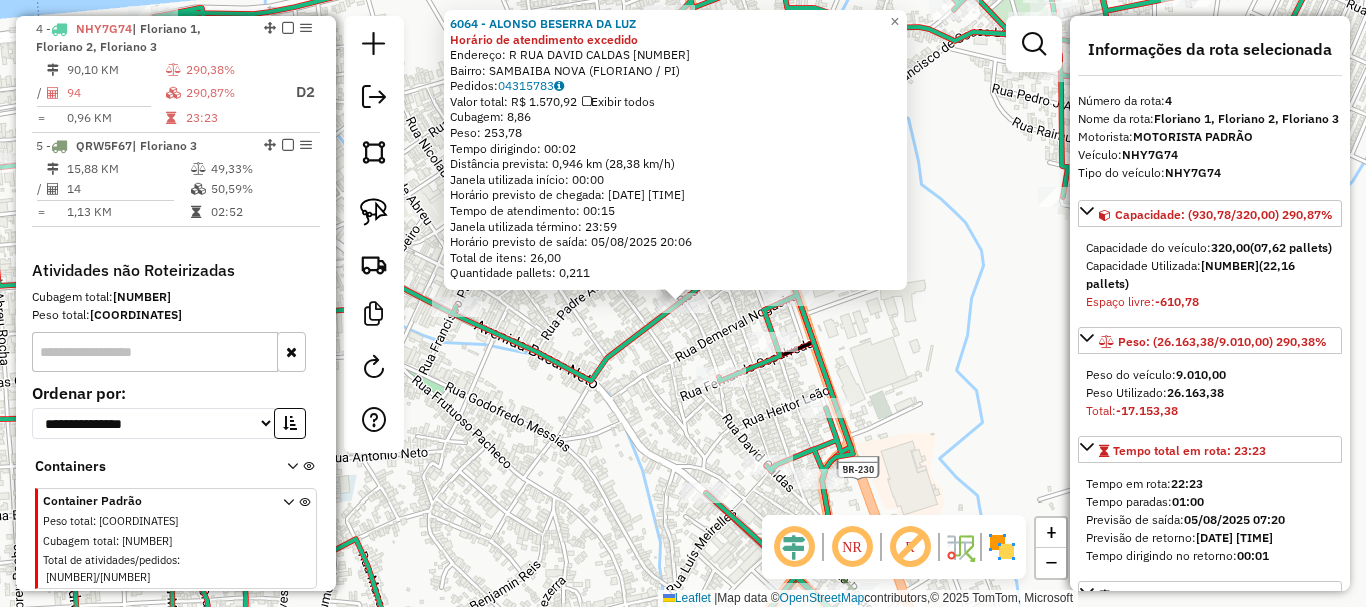 click 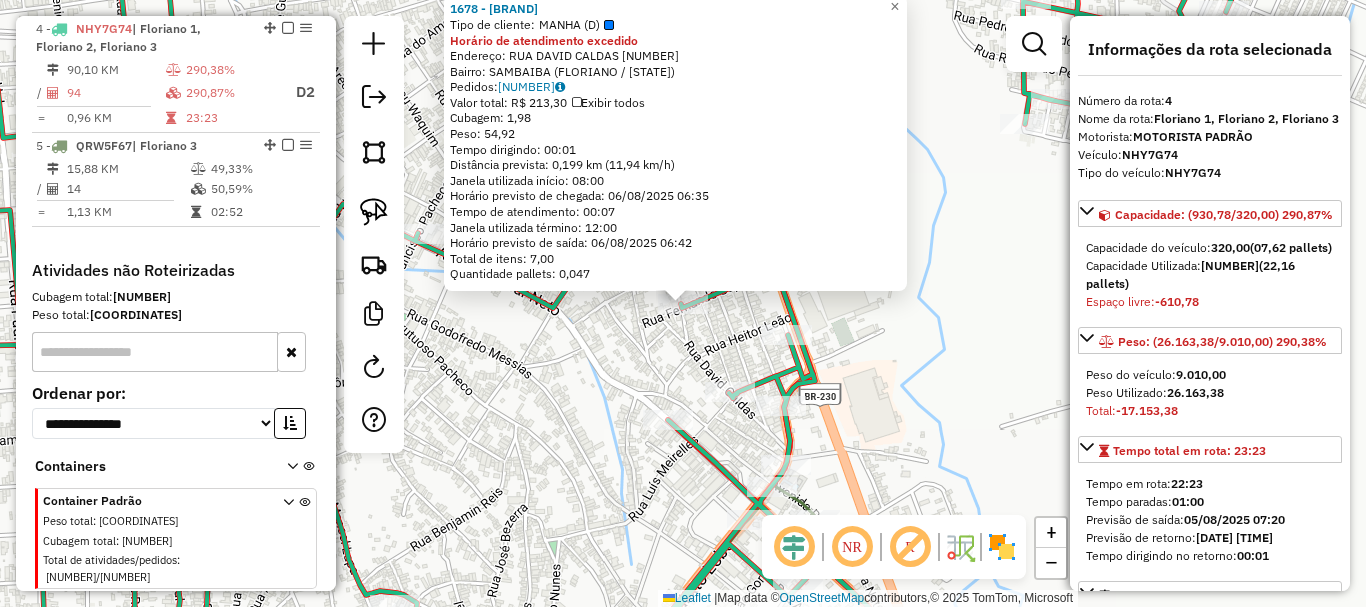 click on "1678 - MERC. TROPICAL  Tipo de cliente:   MANHA (D)  Horário de atendimento excedido  Endereço:  RUA DAVID CALDAS 941   Bairro: SAMBAIBA (FLORIANO / PI)   Pedidos:  04315330   Valor total: R$ 213,30   Exibir todos   Cubagem: 1,98  Peso: 54,92  Tempo dirigindo: 00:01   Distância prevista: 0,199 km (11,94 km/h)   Janela utilizada início: 08:00   Horário previsto de chegada: 06/08/2025 06:35   Tempo de atendimento: 00:07   Janela utilizada término: 12:00   Horário previsto de saída: 06/08/2025 06:42   Total de itens: 7,00   Quantidade pallets: 0,047  × Janela de atendimento Grade de atendimento Capacidade Transportadoras Veículos Cliente Pedidos  Rotas Selecione os dias de semana para filtrar as janelas de atendimento  Seg   Ter   Qua   Qui   Sex   Sáb   Dom  Informe o período da janela de atendimento: De: Até:  Filtrar exatamente a janela do cliente  Considerar janela de atendimento padrão  Selecione os dias de semana para filtrar as grades de atendimento  Seg   Ter   Qua   Qui   Sex   Sáb   Dom" 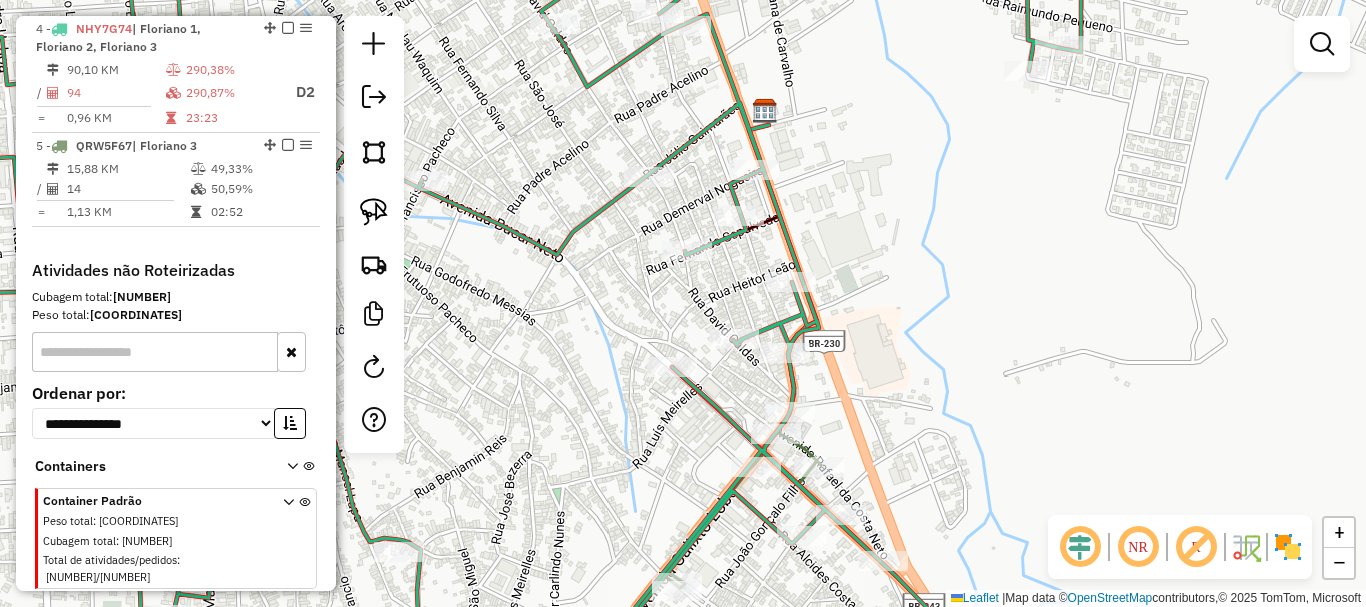 drag, startPoint x: 761, startPoint y: 294, endPoint x: 749, endPoint y: 270, distance: 26.832815 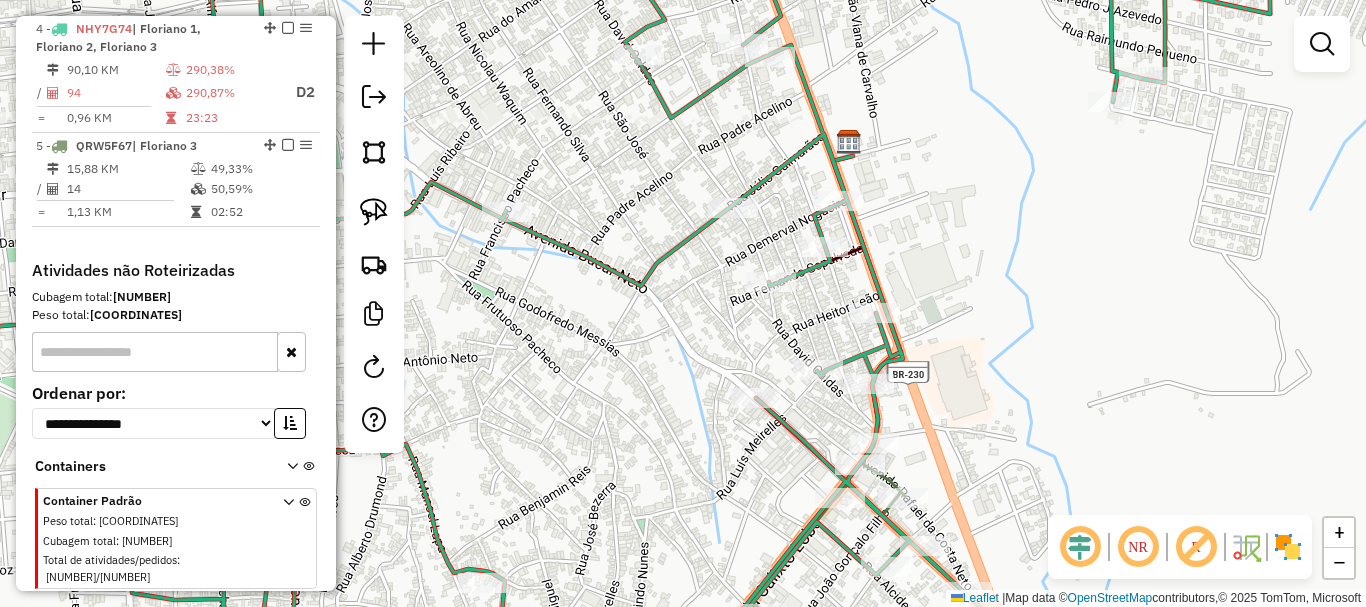 drag, startPoint x: 688, startPoint y: 246, endPoint x: 767, endPoint y: 291, distance: 90.91754 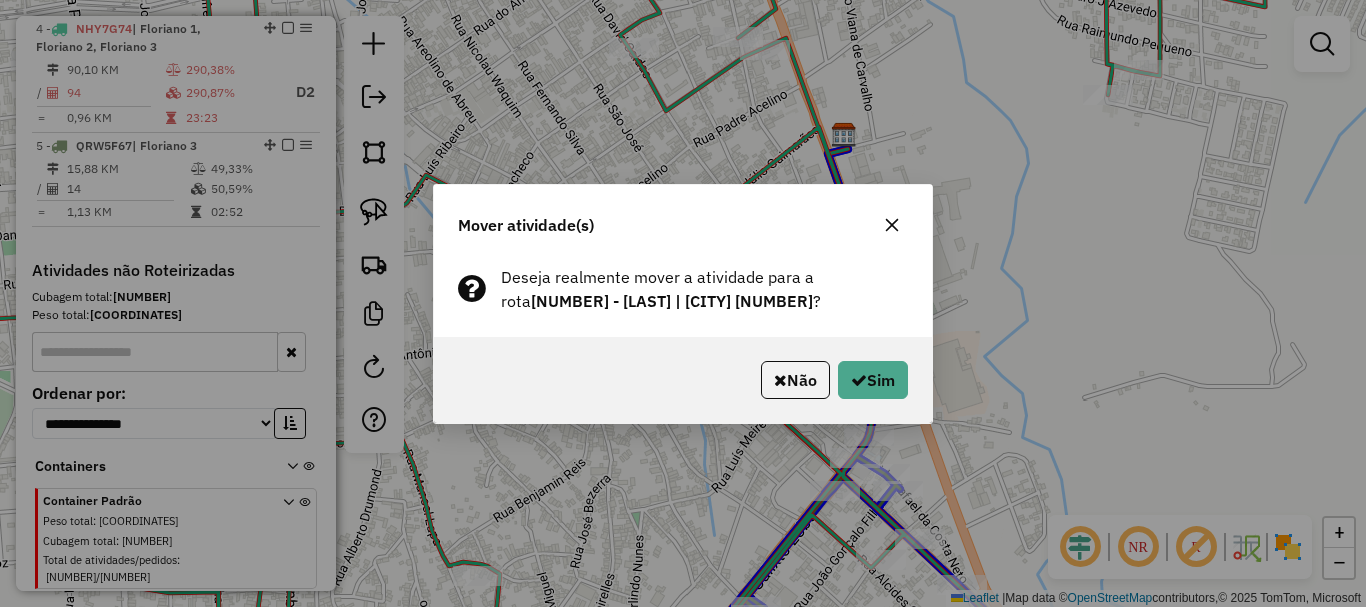 click on "Não   Sim" 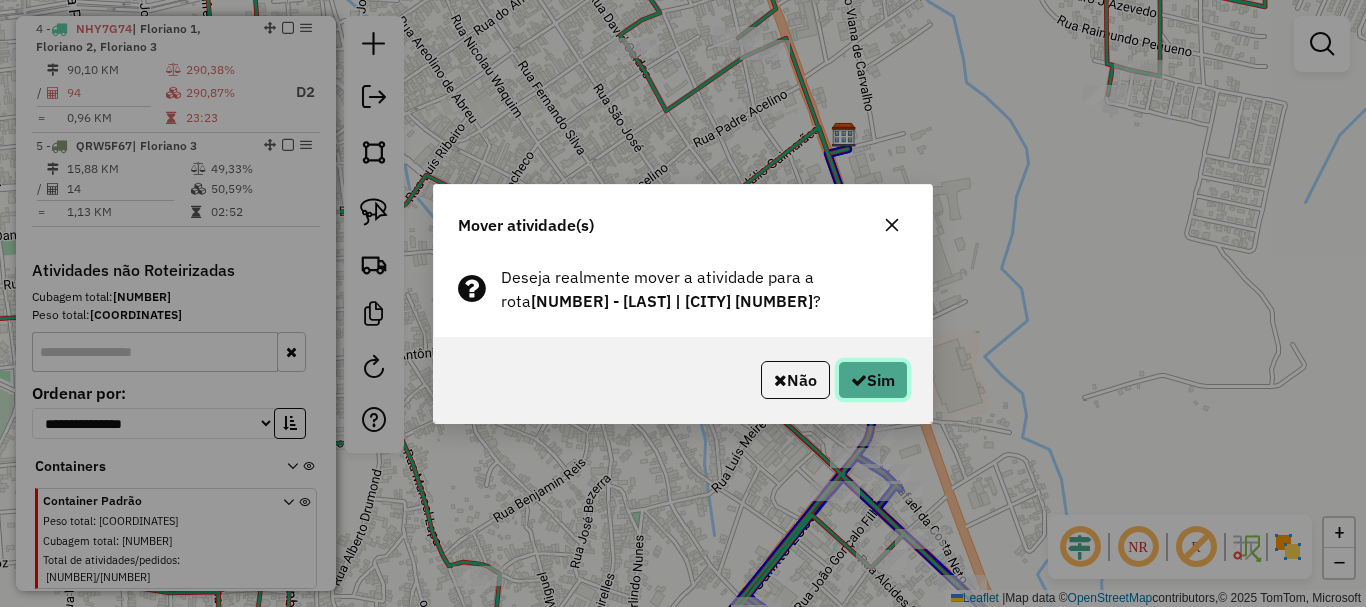 click on "Sim" 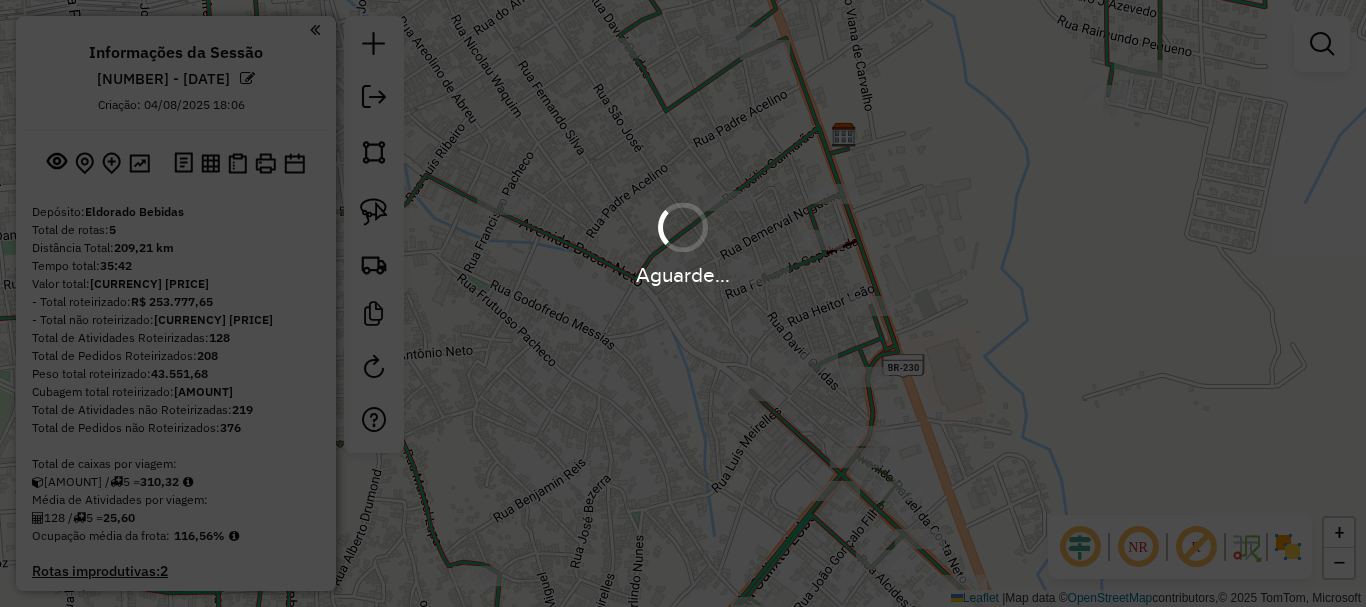 scroll, scrollTop: 0, scrollLeft: 0, axis: both 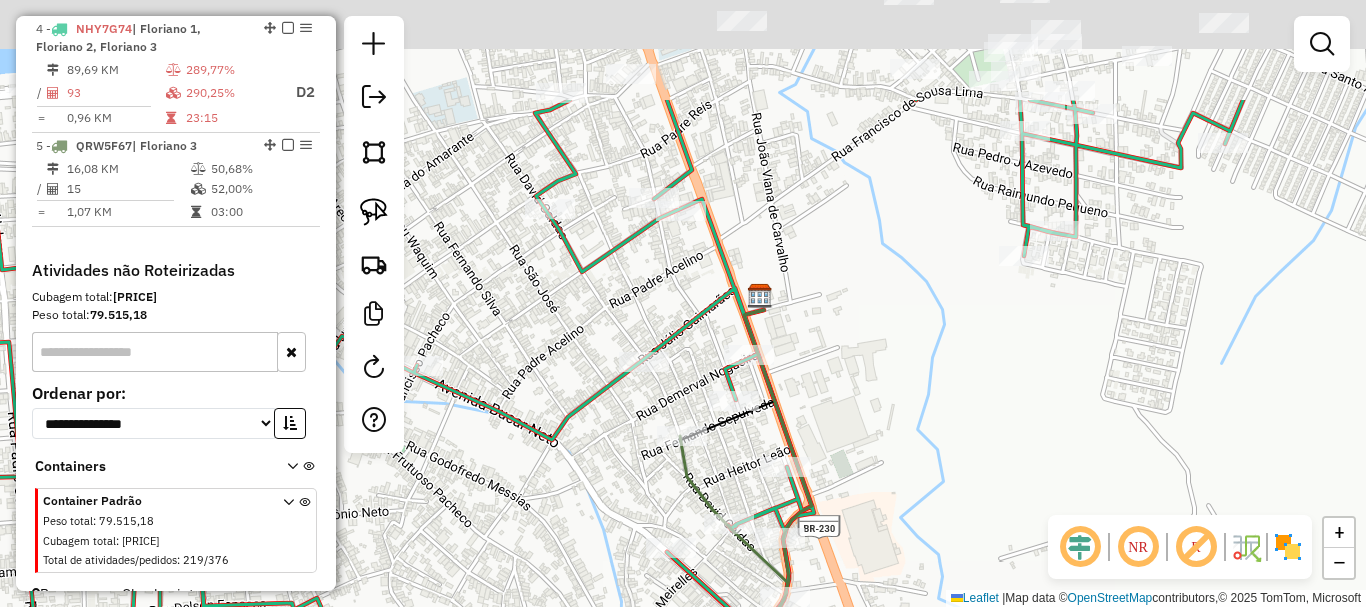 drag, startPoint x: 667, startPoint y: 144, endPoint x: 581, endPoint y: 307, distance: 184.29596 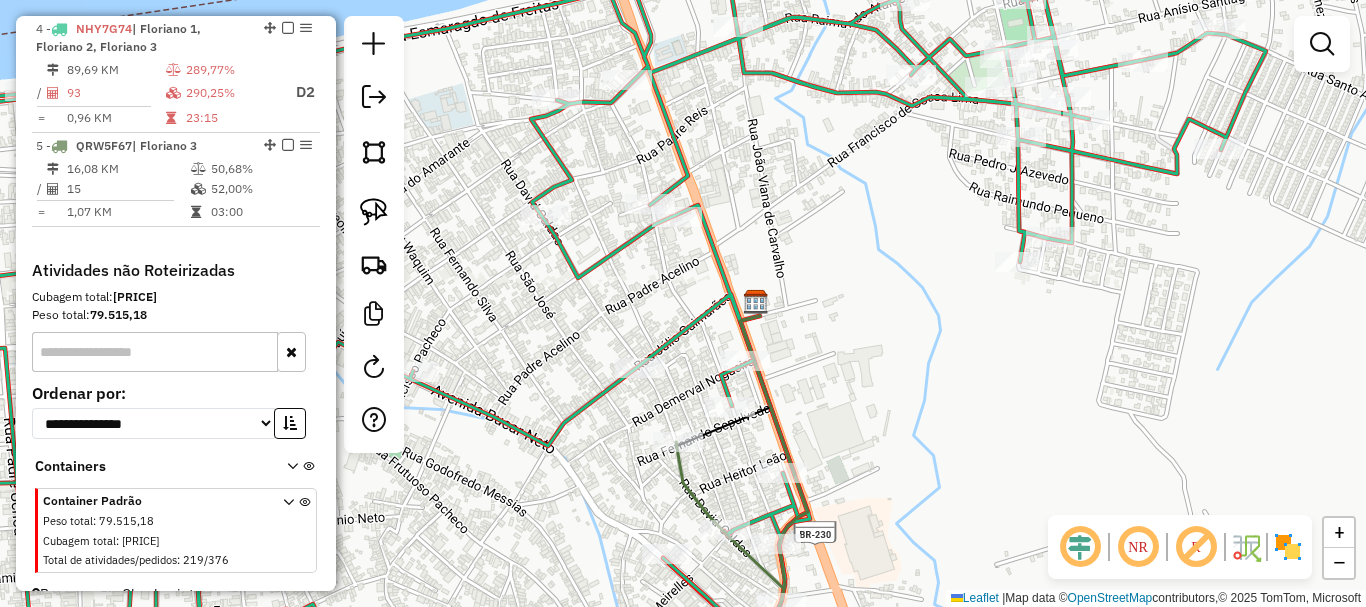 select on "**********" 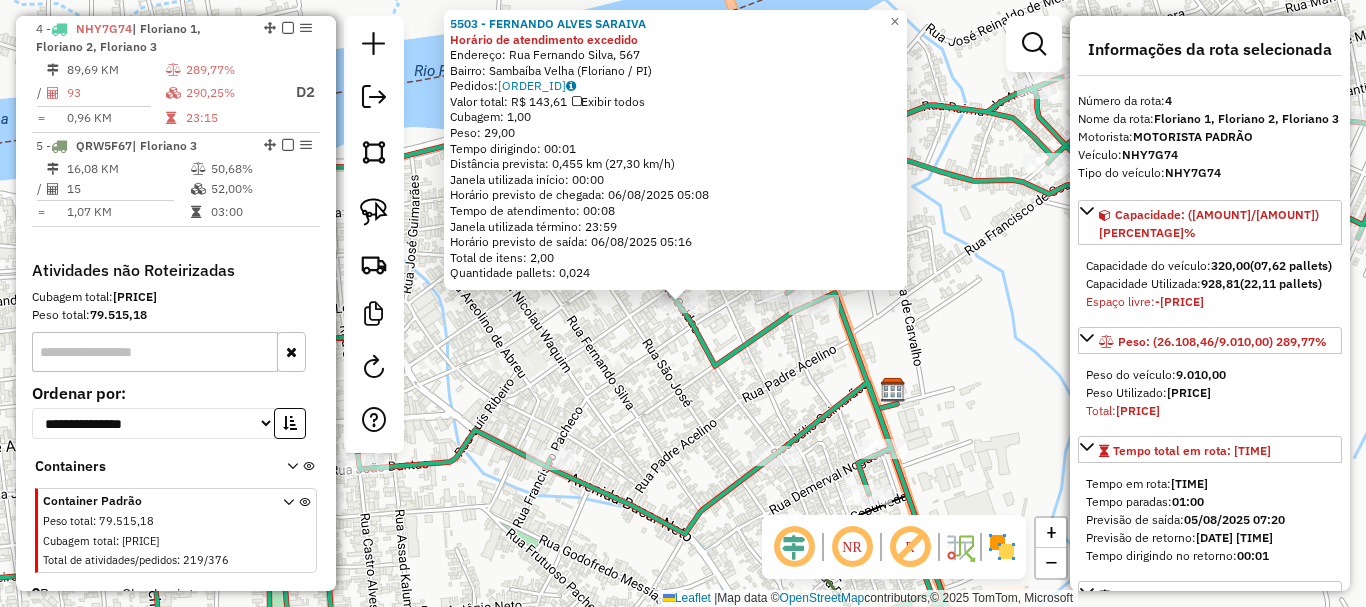 click on "5503 - FERNANDO ALVES SARAIVA Horário de atendimento excedido  Endereço: Rua Fernando Silva, 567   Bairro: Sambaíba Velha (Floriano / PI)   Pedidos:  04315835   Valor total: R$ 143,61   Exibir todos   Cubagem: 1,00  Peso: 29,00  Tempo dirigindo: 00:01   Distância prevista: 0,455 km (27,30 km/h)   Janela utilizada início: 00:00   Horário previsto de chegada: 06/08/2025 05:08   Tempo de atendimento: 00:08   Janela utilizada término: 23:59   Horário previsto de saída: 06/08/2025 05:16   Total de itens: 2,00   Quantidade pallets: 0,024  × Janela de atendimento Grade de atendimento Capacidade Transportadoras Veículos Cliente Pedidos  Rotas Selecione os dias de semana para filtrar as janelas de atendimento  Seg   Ter   Qua   Qui   Sex   Sáb   Dom  Informe o período da janela de atendimento: De: Até:  Filtrar exatamente a janela do cliente  Considerar janela de atendimento padrão  Selecione os dias de semana para filtrar as grades de atendimento  Seg   Ter   Qua   Qui   Sex   Sáb   Dom   De:   Até:" 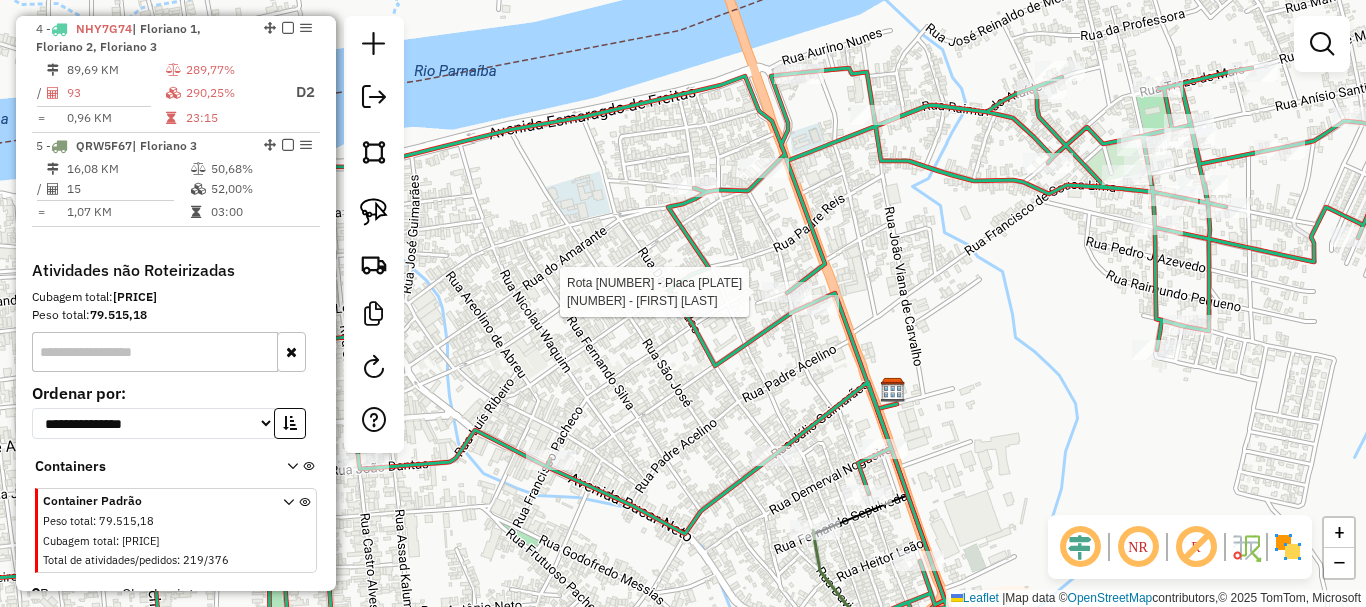 select on "**********" 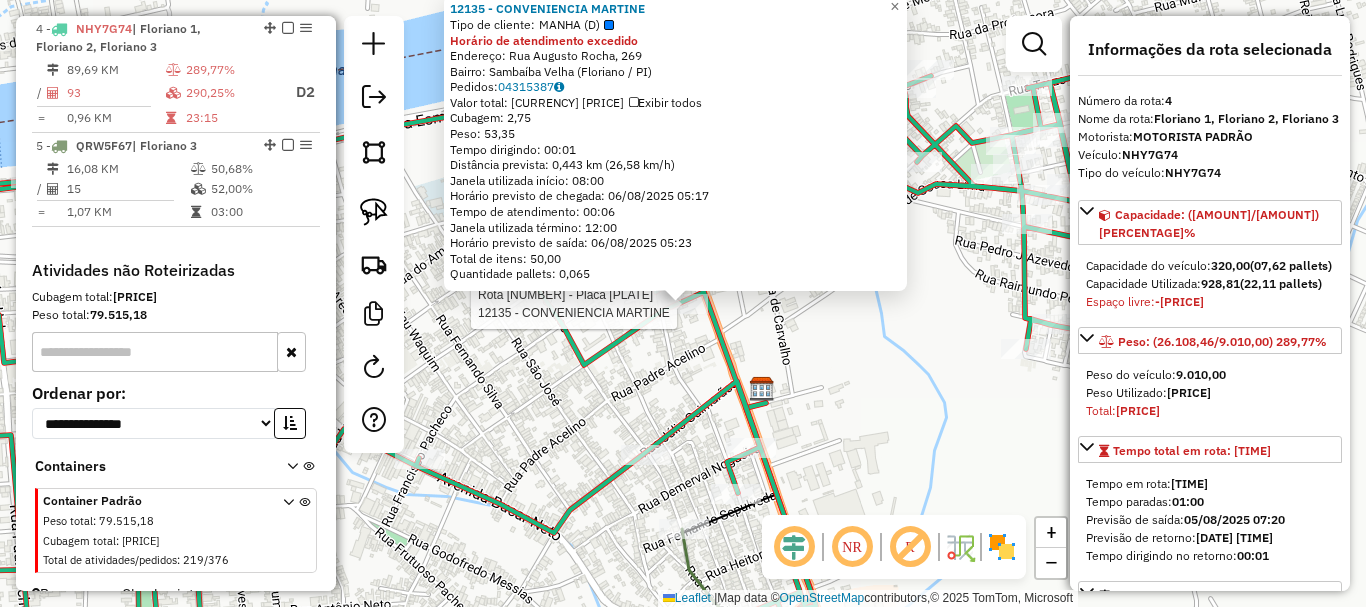click on "Rota 4 - Placa NHY7G74  12135 - CONVENIENCIA MARTINE 12135 - CONVENIENCIA MARTINE  Tipo de cliente:   MANHA (D)  Horário de atendimento excedido  Endereço: Rua Augusto Rocha, 269   Bairro: Sambaíba Velha (Floriano / PI)   Pedidos:  04315387   Valor total: R$ 673,05   Exibir todos   Cubagem: 2,75  Peso: 53,35  Tempo dirigindo: 00:01   Distância prevista: 0,443 km (26,58 km/h)   Janela utilizada início: 08:00   Horário previsto de chegada: 06/08/2025 05:17   Tempo de atendimento: 00:06   Janela utilizada término: 12:00   Horário previsto de saída: 06/08/2025 05:23   Total de itens: 50,00   Quantidade pallets: 0,065  × Janela de atendimento Grade de atendimento Capacidade Transportadoras Veículos Cliente Pedidos  Rotas Selecione os dias de semana para filtrar as janelas de atendimento  Seg   Ter   Qua   Qui   Sex   Sáb   Dom  Informe o período da janela de atendimento: De: Até:  Filtrar exatamente a janela do cliente  Considerar janela de atendimento padrão   Seg   Ter   Qua   Qui   Sex   Sáb  +" 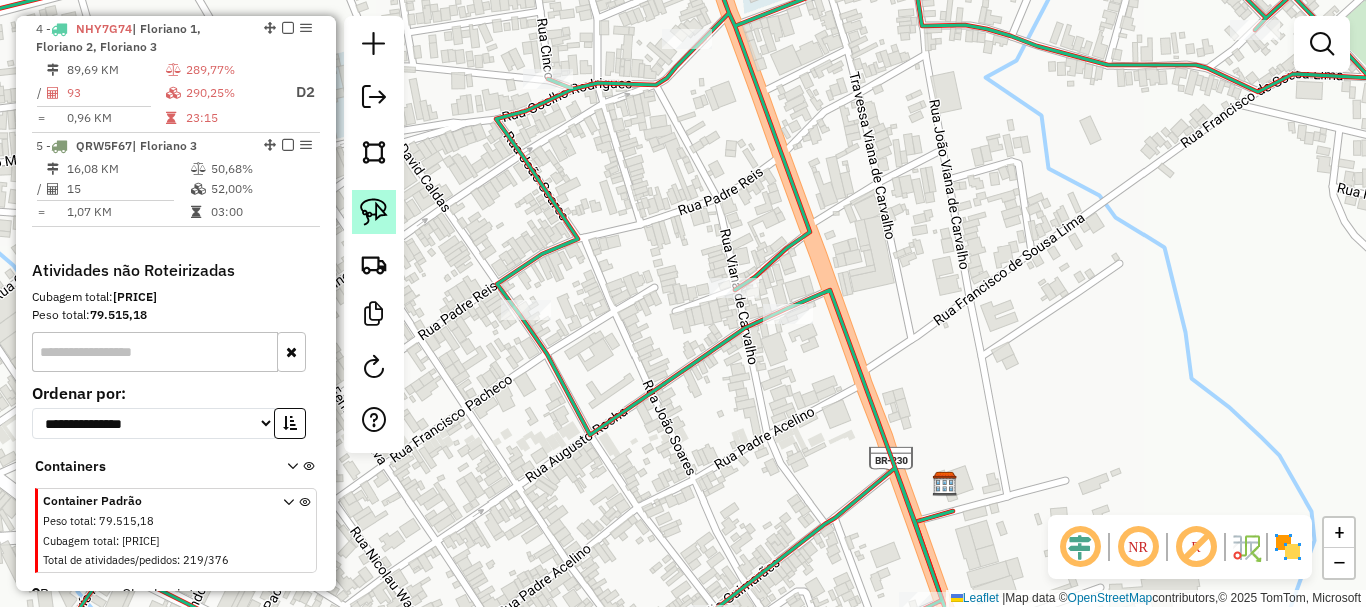 click 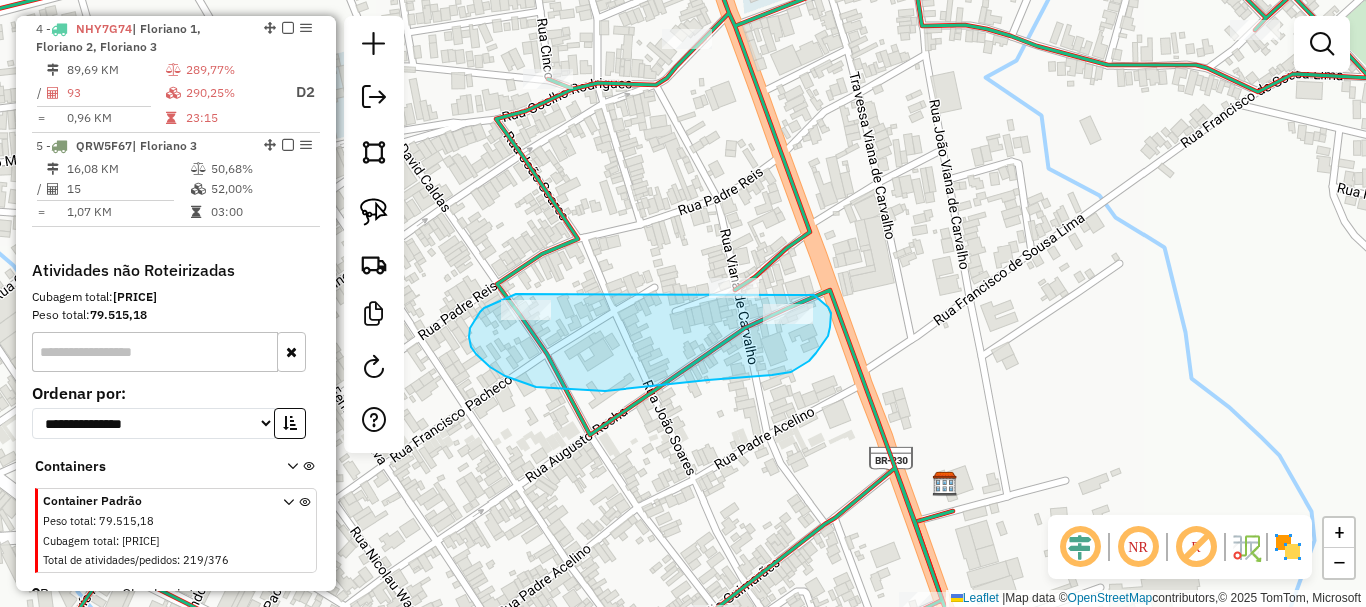drag, startPoint x: 516, startPoint y: 294, endPoint x: 690, endPoint y: 317, distance: 175.51353 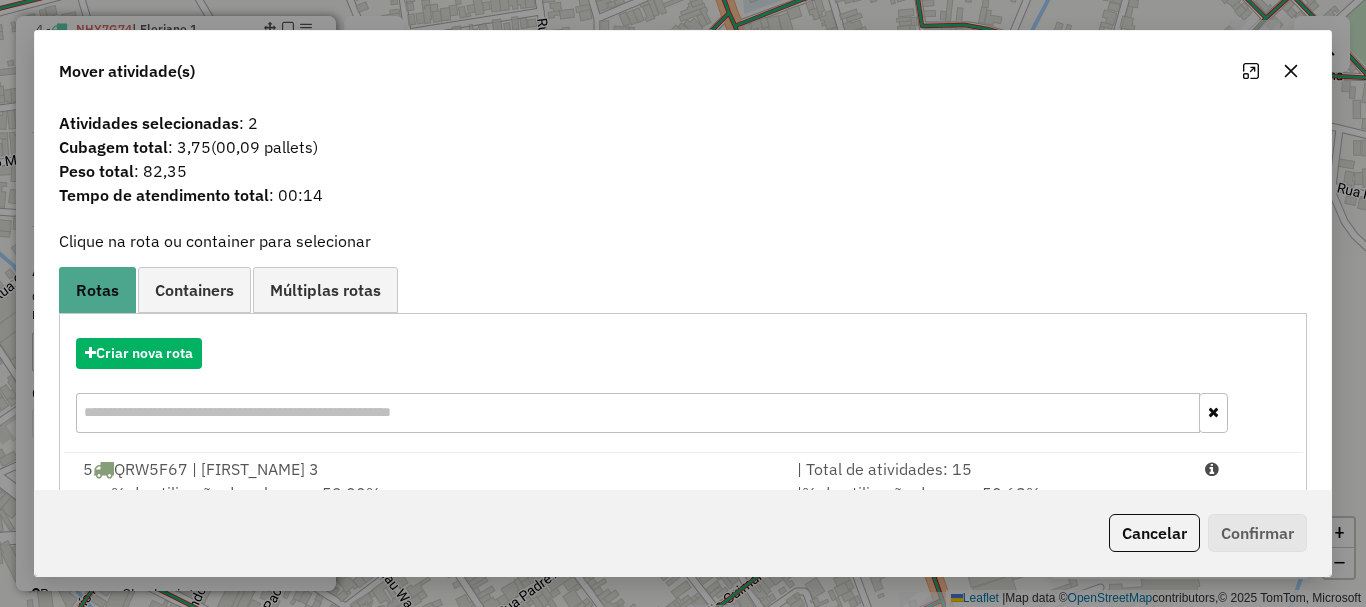 click on "[PLATE] | Floriano [NUMBER]" at bounding box center (428, 469) 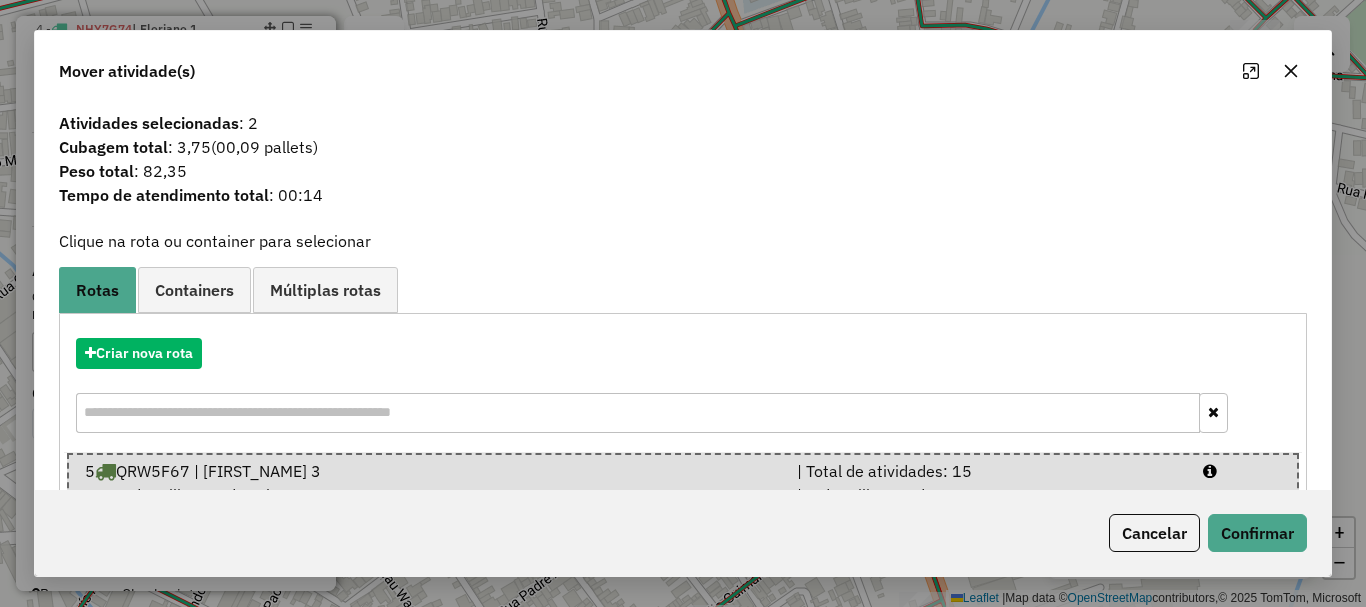 click on "Cancelar   Confirmar" 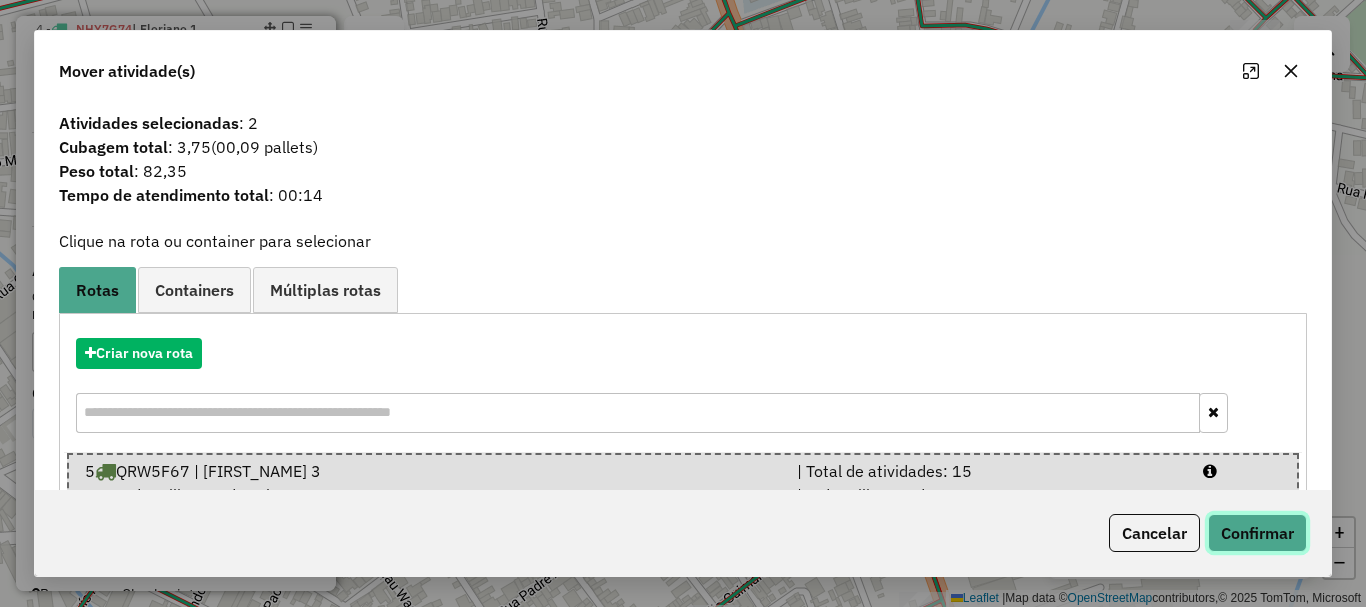 click on "Confirmar" 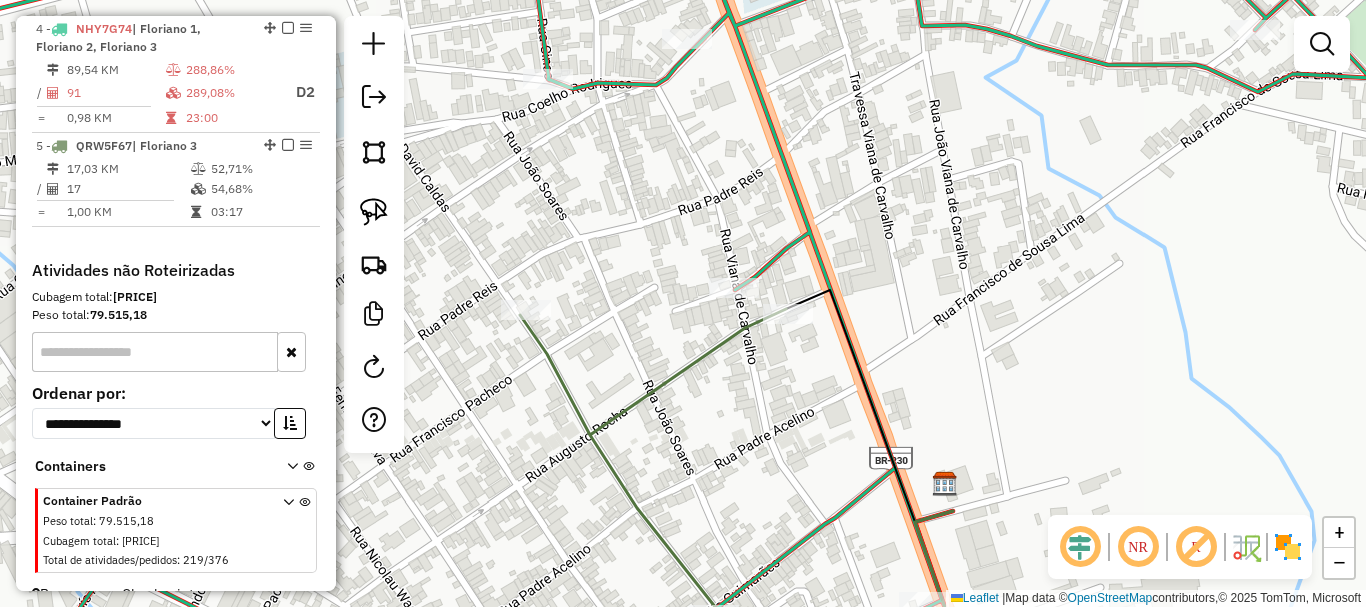 drag, startPoint x: 606, startPoint y: 302, endPoint x: 710, endPoint y: 287, distance: 105.076164 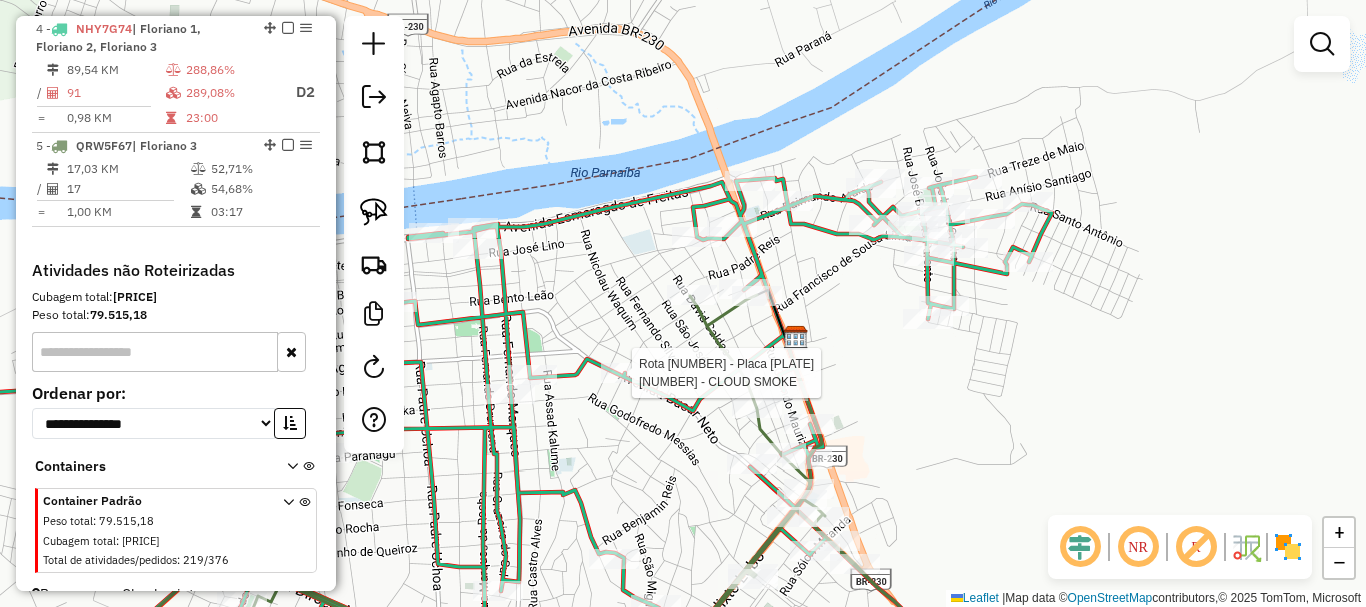 select on "**********" 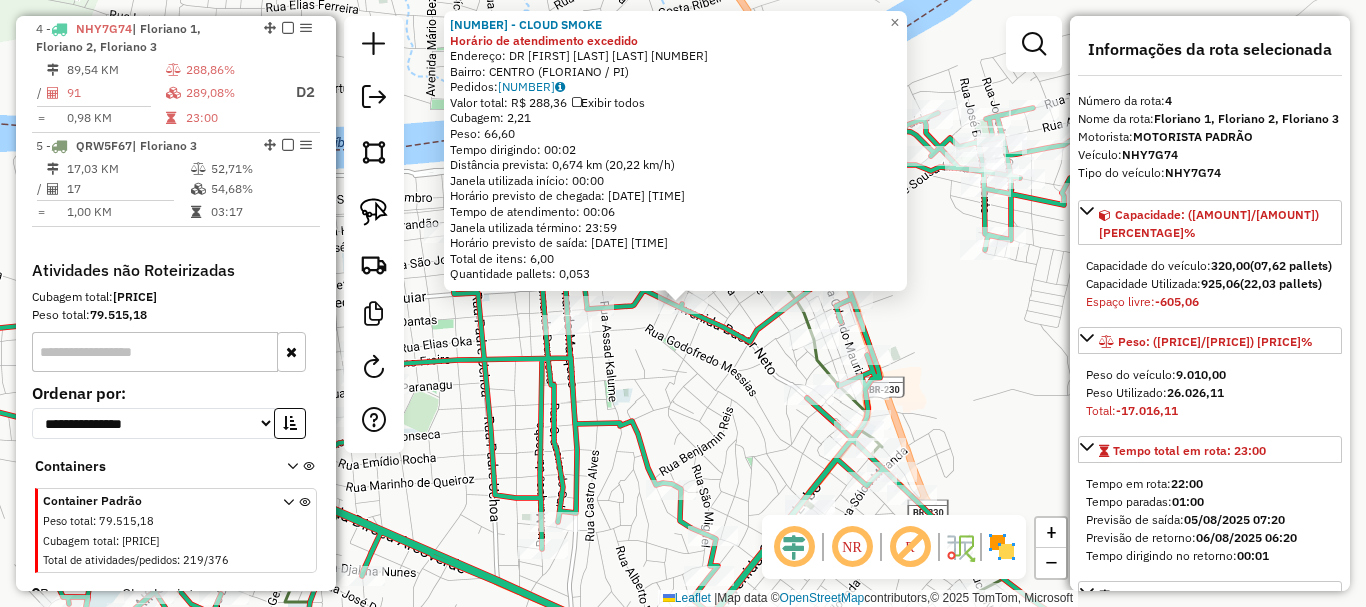 click on "12069 - CLOUD SMOKE Horário de atendimento excedido  Endereço:  DR JOSE RIBAMAR PACHECO 420   Bairro: CENTRO (FLORIANO / PI)   Pedidos:  04315843   Valor total: R$ 288,36   Exibir todos   Cubagem: 2,21  Peso: 66,60  Tempo dirigindo: 00:02   Distância prevista: 0,674 km (20,22 km/h)   Janela utilizada início: 00:00   Horário previsto de chegada: 05/08/2025 20:08   Tempo de atendimento: 00:06   Janela utilizada término: 23:59   Horário previsto de saída: 05/08/2025 20:14   Total de itens: 6,00   Quantidade pallets: 0,053  × Janela de atendimento Grade de atendimento Capacidade Transportadoras Veículos Cliente Pedidos  Rotas Selecione os dias de semana para filtrar as janelas de atendimento  Seg   Ter   Qua   Qui   Sex   Sáb   Dom  Informe o período da janela de atendimento: De: Até:  Filtrar exatamente a janela do cliente  Considerar janela de atendimento padrão  Selecione os dias de semana para filtrar as grades de atendimento  Seg   Ter   Qua   Qui   Sex   Sáb   Dom   Peso mínimo:   De:   De:" 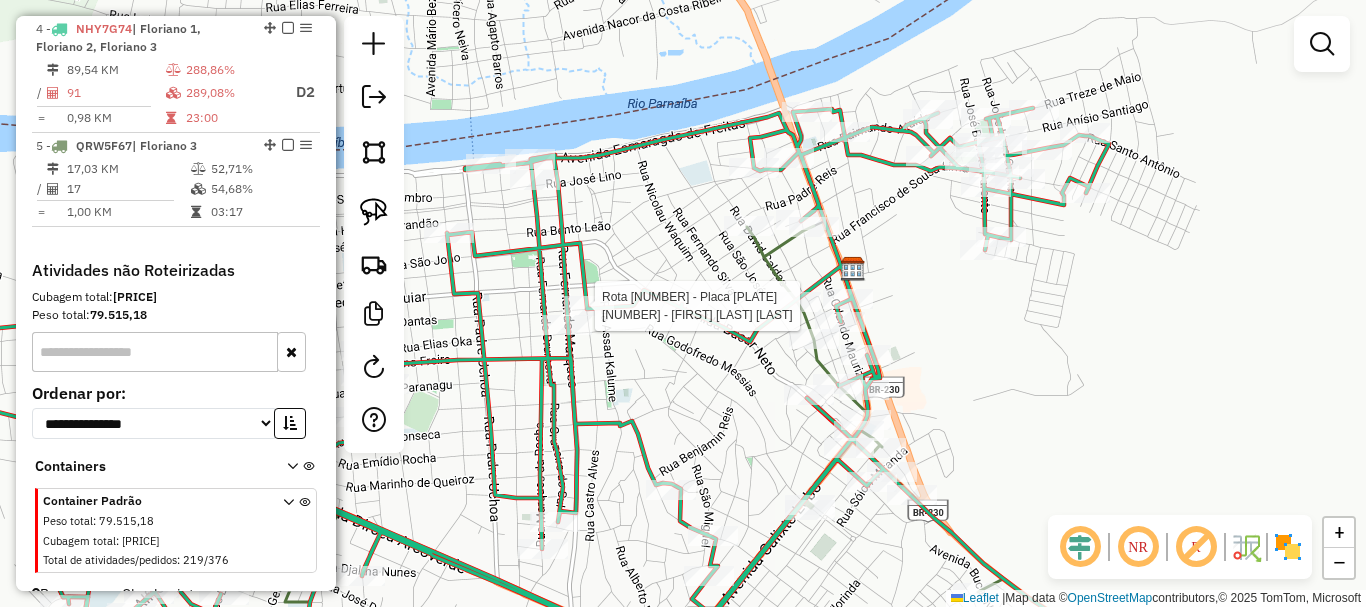 select on "**********" 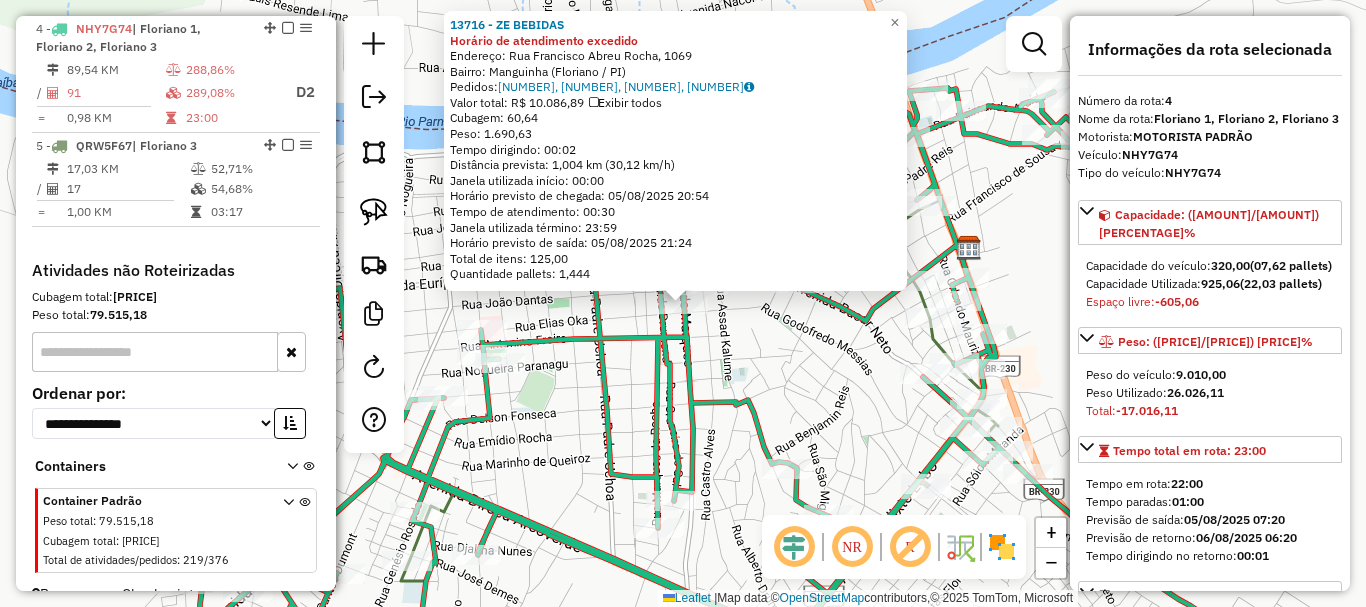 click on "13716 - ZE BEBIDAS Horário de atendimento excedido  Endereço: Rua Francisco Abreu Rocha, 1069   Bairro: Manguinha (Floriano / PI)   Pedidos:  04315754, 04315760, 04315761, 04315949   Valor total: R$ 10.086,89   Exibir todos   Cubagem: 60,64  Peso: 1.690,63  Tempo dirigindo: 00:02   Distância prevista: 1,004 km (30,12 km/h)   Janela utilizada início: 00:00   Horário previsto de chegada: 05/08/2025 20:54   Tempo de atendimento: 00:30   Janela utilizada término: 23:59   Horário previsto de saída: 05/08/2025 21:24   Total de itens: 125,00   Quantidade pallets: 1,444  × Janela de atendimento Grade de atendimento Capacidade Transportadoras Veículos Cliente Pedidos  Rotas Selecione os dias de semana para filtrar as janelas de atendimento  Seg   Ter   Qua   Qui   Sex   Sáb   Dom  Informe o período da janela de atendimento: De: Até:  Filtrar exatamente a janela do cliente  Considerar janela de atendimento padrão  Selecione os dias de semana para filtrar as grades de atendimento  Seg   Ter   Qua   Qui  +" 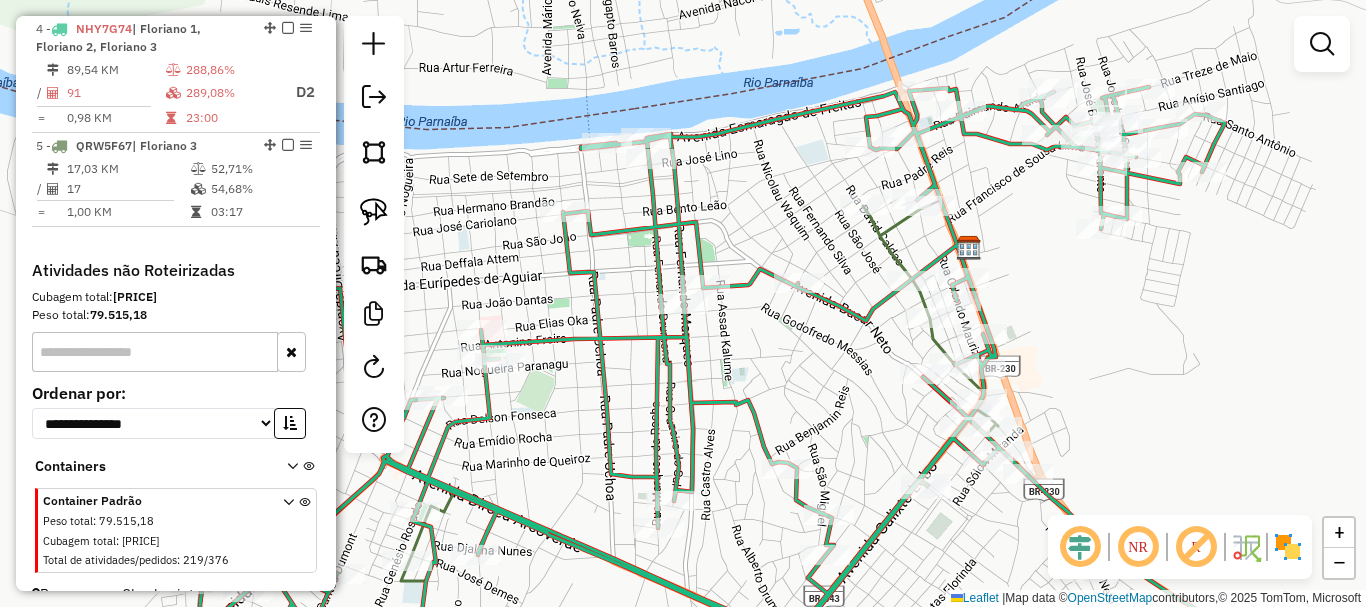 click on "Janela de atendimento Grade de atendimento Capacidade Transportadoras Veículos Cliente Pedidos  Rotas Selecione os dias de semana para filtrar as janelas de atendimento  Seg   Ter   Qua   Qui   Sex   Sáb   Dom  Informe o período da janela de atendimento: De: Até:  Filtrar exatamente a janela do cliente  Considerar janela de atendimento padrão  Selecione os dias de semana para filtrar as grades de atendimento  Seg   Ter   Qua   Qui   Sex   Sáb   Dom   Considerar clientes sem dia de atendimento cadastrado  Clientes fora do dia de atendimento selecionado Filtrar as atividades entre os valores definidos abaixo:  Peso mínimo:   Peso máximo:   Cubagem mínima:   Cubagem máxima:   De:   Até:  Filtrar as atividades entre o tempo de atendimento definido abaixo:  De:   Até:   Considerar capacidade total dos clientes não roteirizados Transportadora: Selecione um ou mais itens Tipo de veículo: Selecione um ou mais itens Veículo: Selecione um ou mais itens Motorista: Selecione um ou mais itens Nome: Rótulo:" 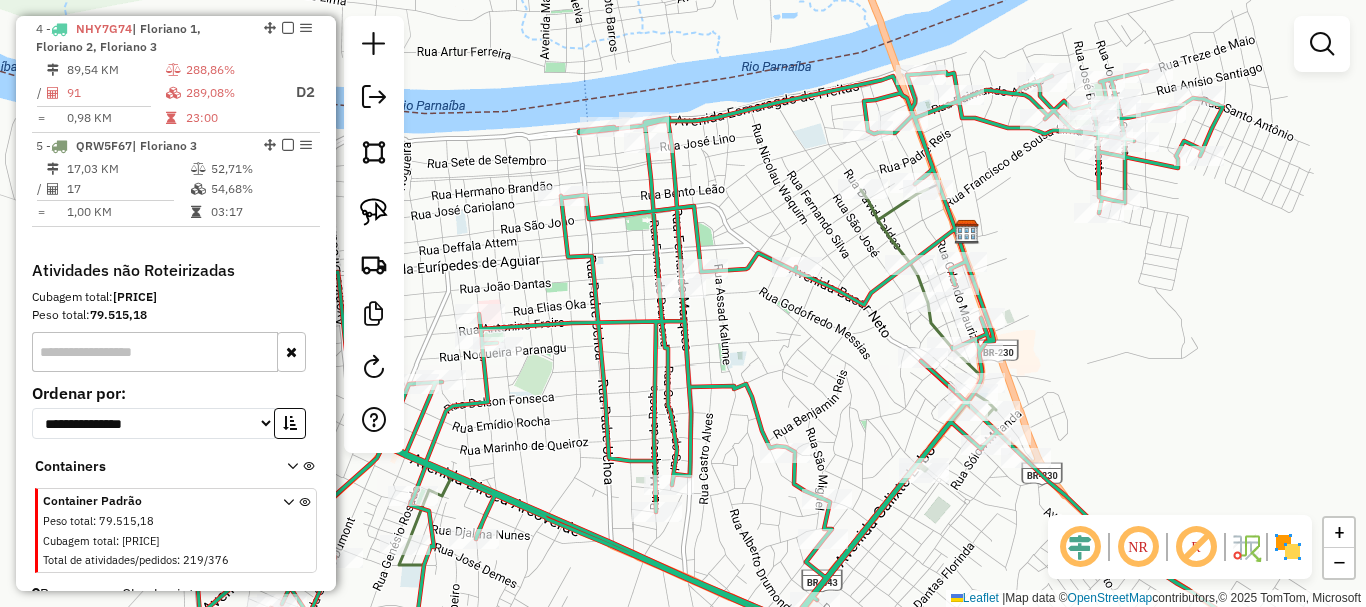 click 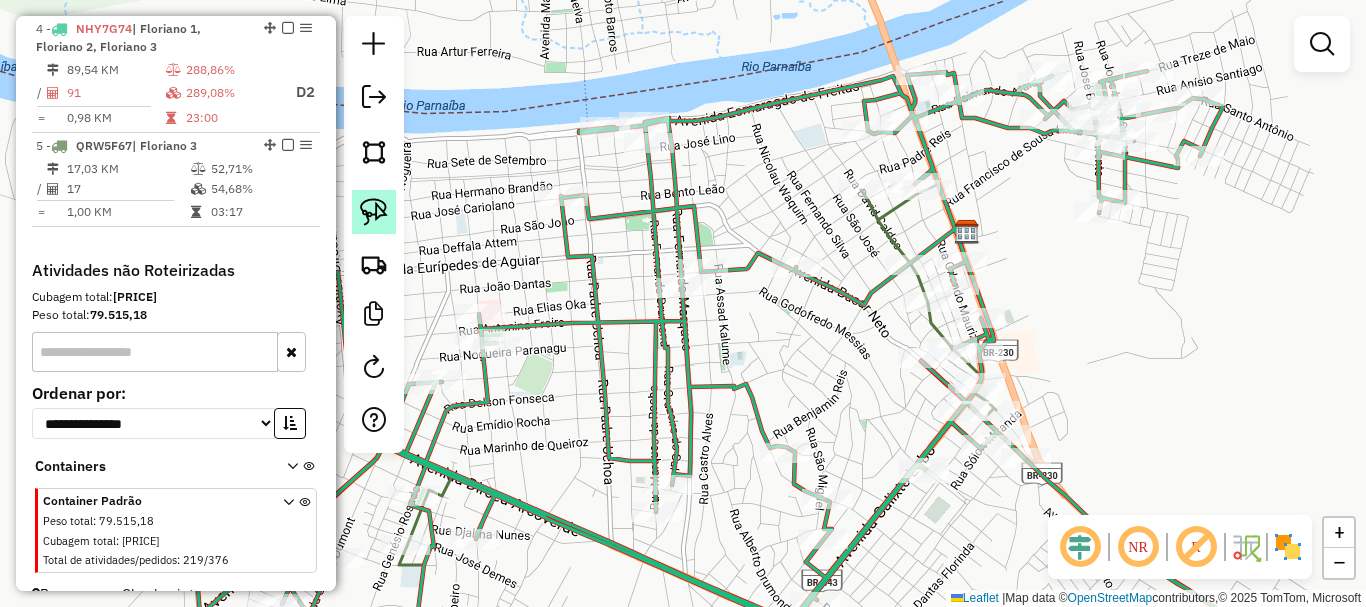 click 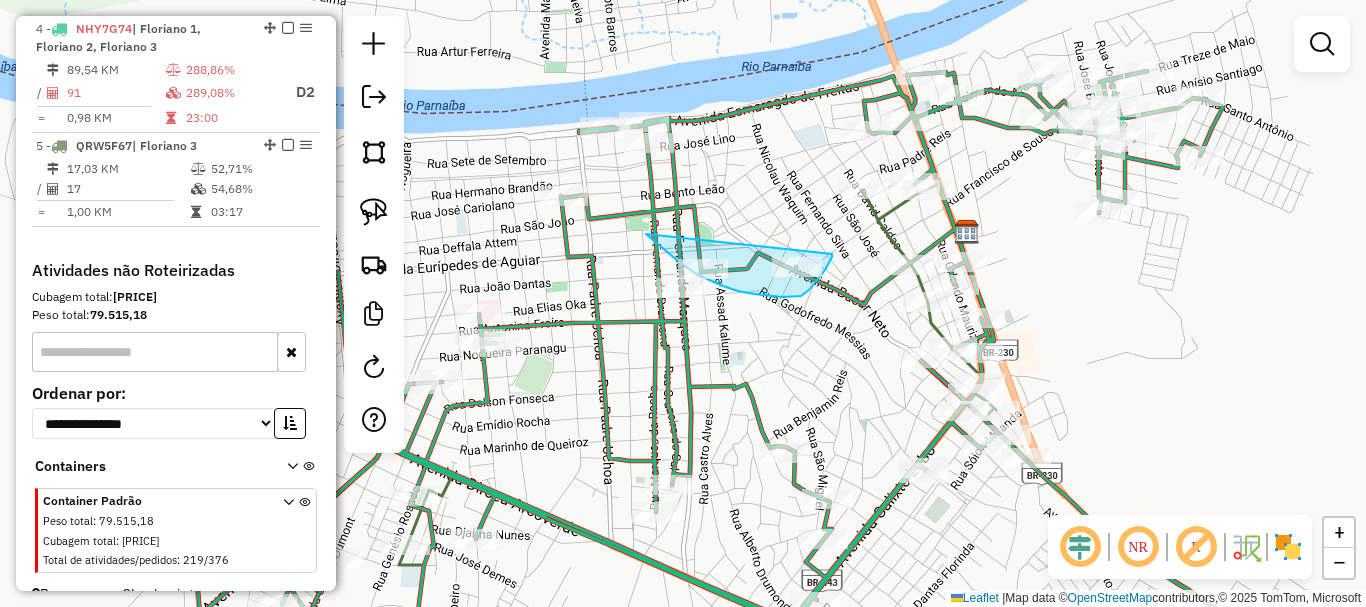 drag, startPoint x: 665, startPoint y: 250, endPoint x: 833, endPoint y: 250, distance: 168 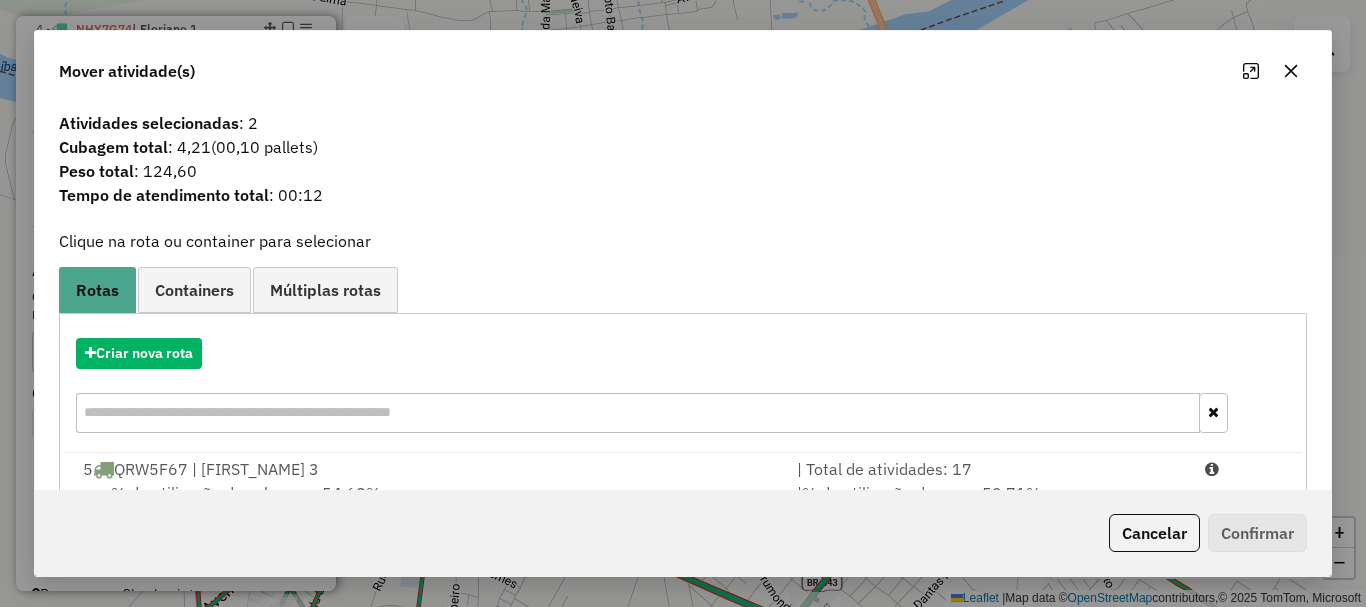 click on "[PLATE] | Floriano [NUMBER]" at bounding box center [428, 469] 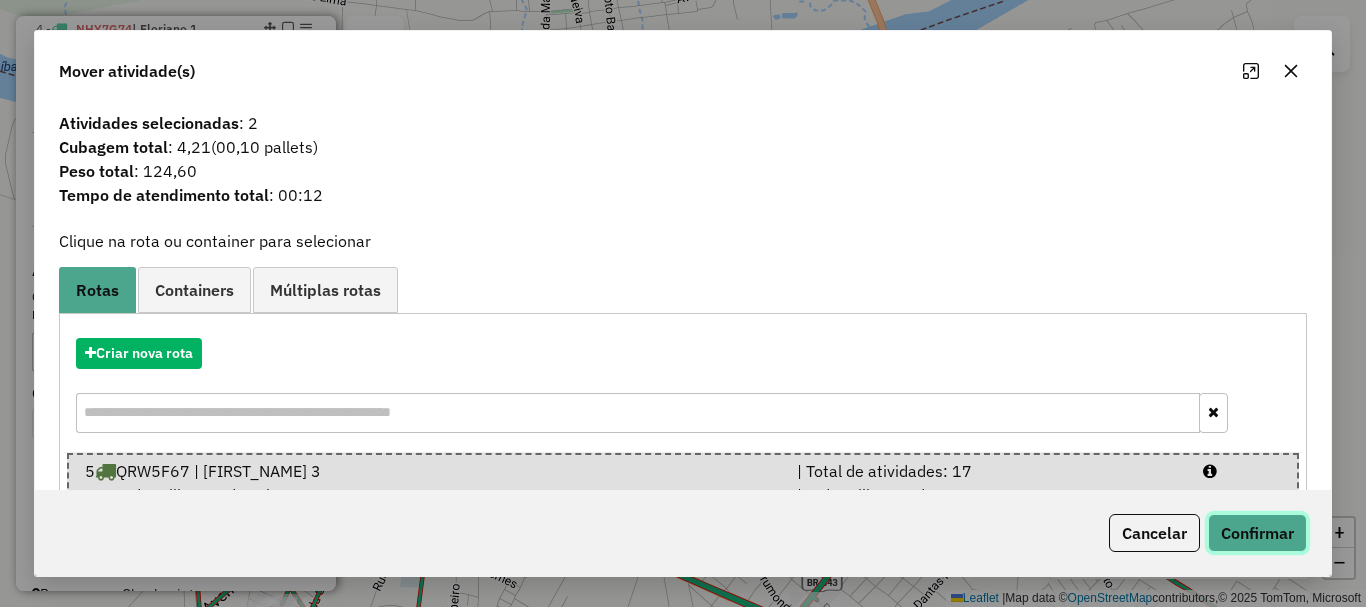 click on "Confirmar" 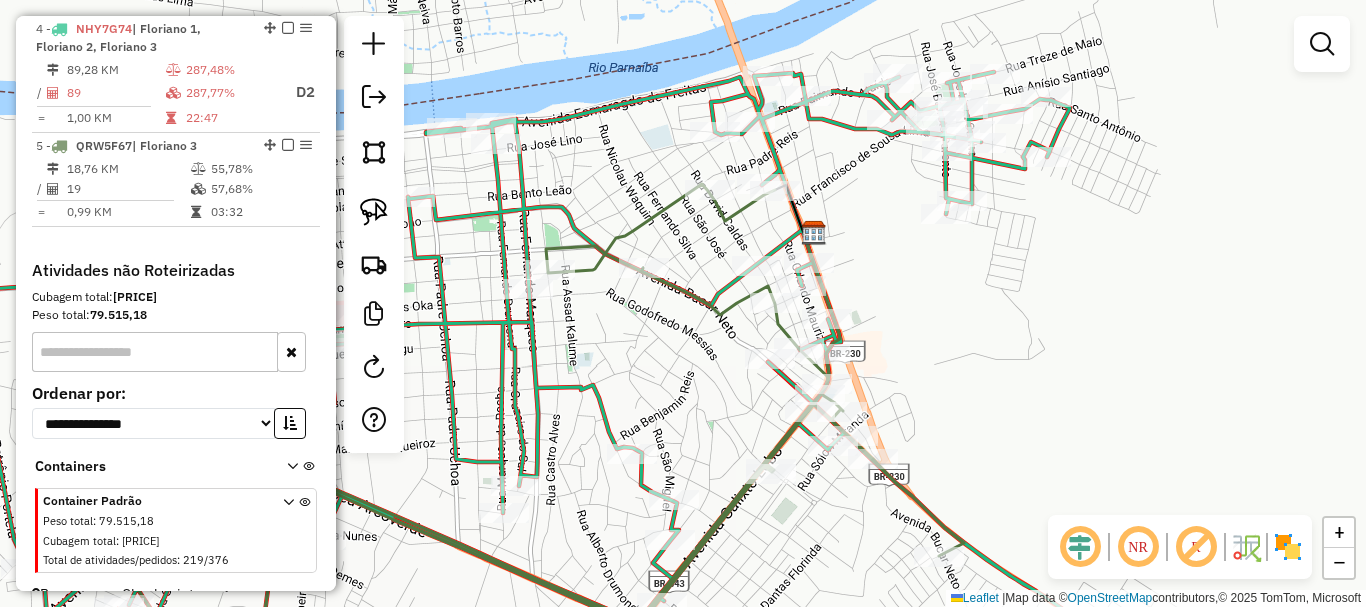 drag, startPoint x: 786, startPoint y: 343, endPoint x: 642, endPoint y: 339, distance: 144.05554 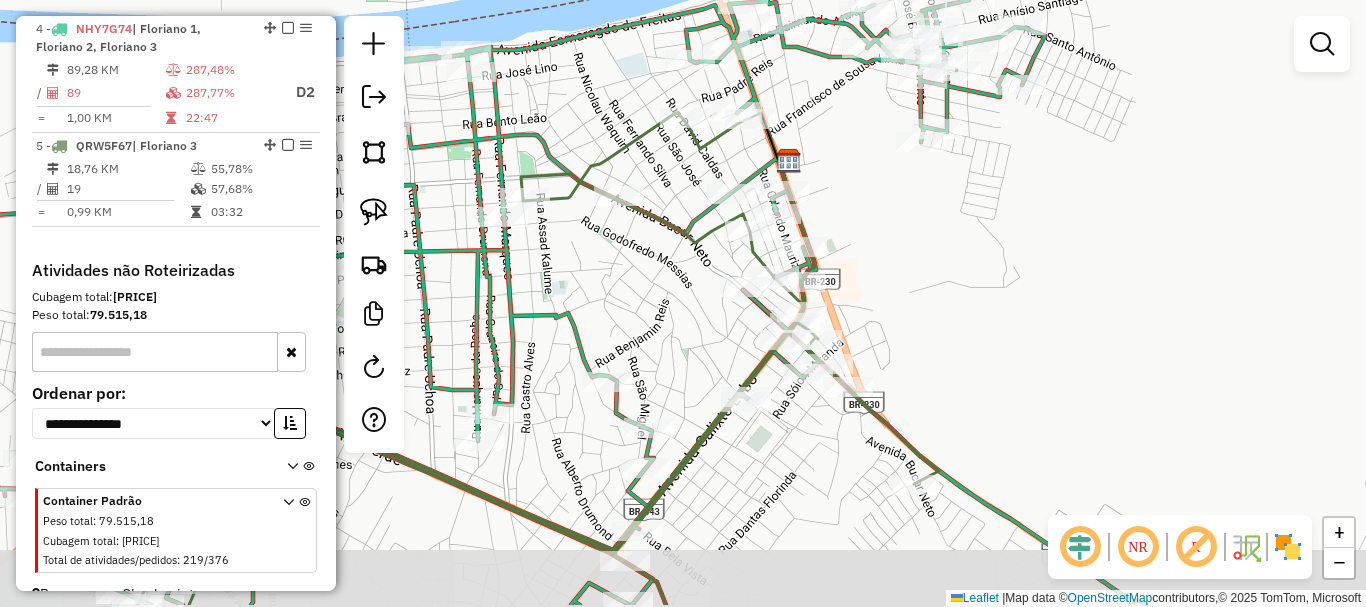 drag, startPoint x: 659, startPoint y: 319, endPoint x: 658, endPoint y: 260, distance: 59.008472 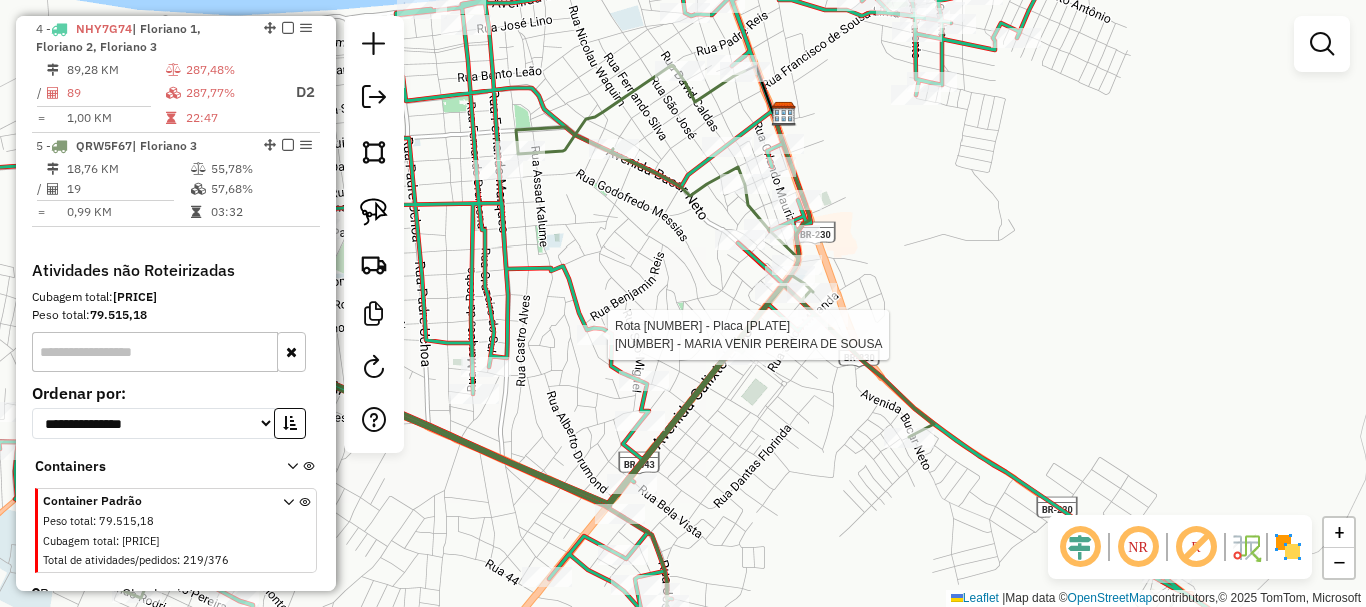 select on "**********" 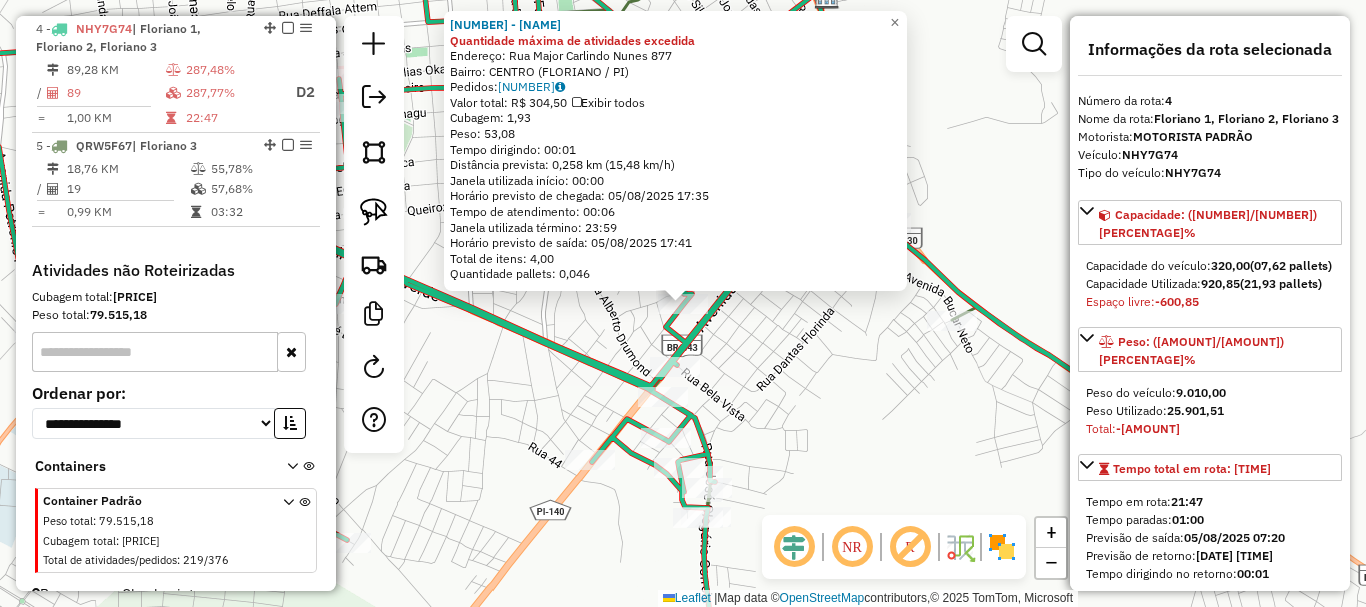 click 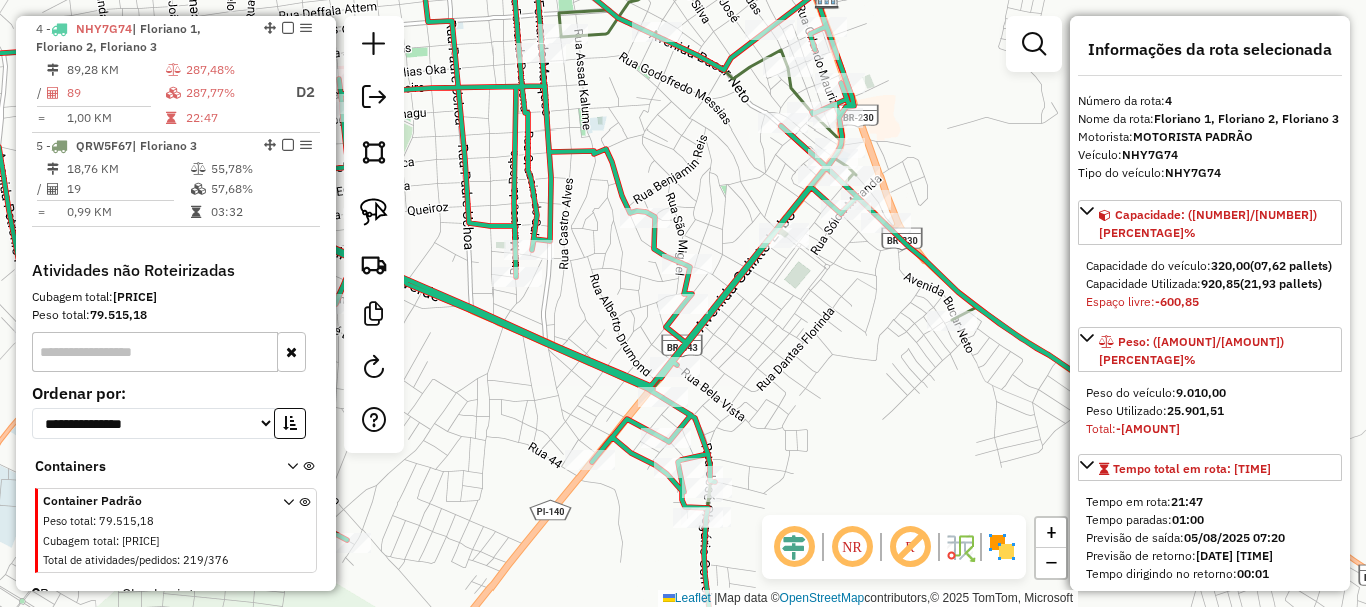 click on "Janela de atendimento Grade de atendimento Capacidade Transportadoras Veículos Cliente Pedidos  Rotas Selecione os dias de semana para filtrar as janelas de atendimento  Seg   Ter   Qua   Qui   Sex   Sáb   Dom  Informe o período da janela de atendimento: De: Até:  Filtrar exatamente a janela do cliente  Considerar janela de atendimento padrão  Selecione os dias de semana para filtrar as grades de atendimento  Seg   Ter   Qua   Qui   Sex   Sáb   Dom   Considerar clientes sem dia de atendimento cadastrado  Clientes fora do dia de atendimento selecionado Filtrar as atividades entre os valores definidos abaixo:  Peso mínimo:   Peso máximo:   Cubagem mínima:   Cubagem máxima:   De:   Até:  Filtrar as atividades entre o tempo de atendimento definido abaixo:  De:   Até:   Considerar capacidade total dos clientes não roteirizados Transportadora: Selecione um ou mais itens Tipo de veículo: Selecione um ou mais itens Veículo: Selecione um ou mais itens Motorista: Selecione um ou mais itens Nome: Rótulo:" 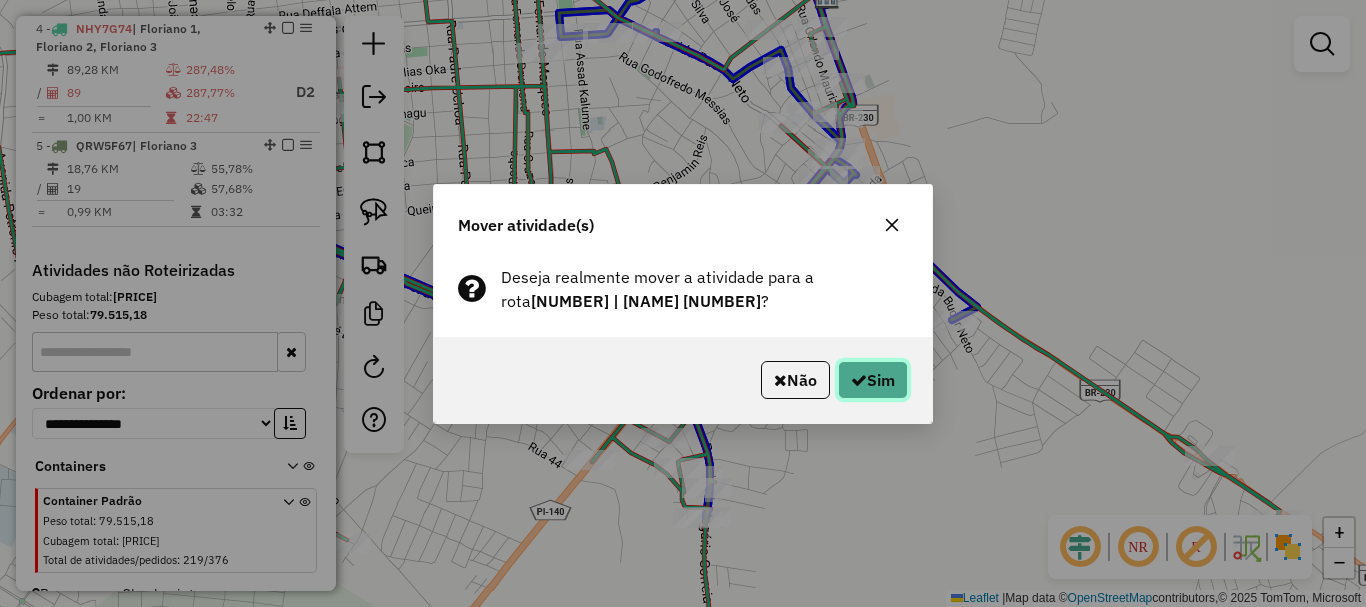 click on "Sim" 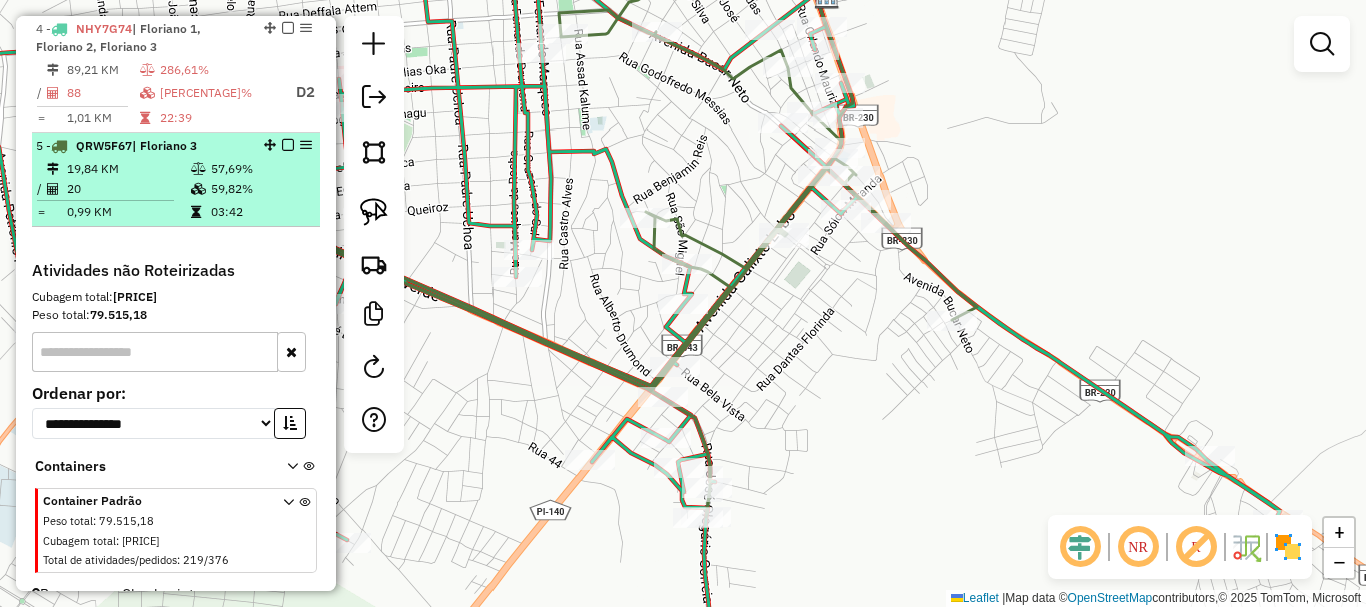 click at bounding box center [288, 145] 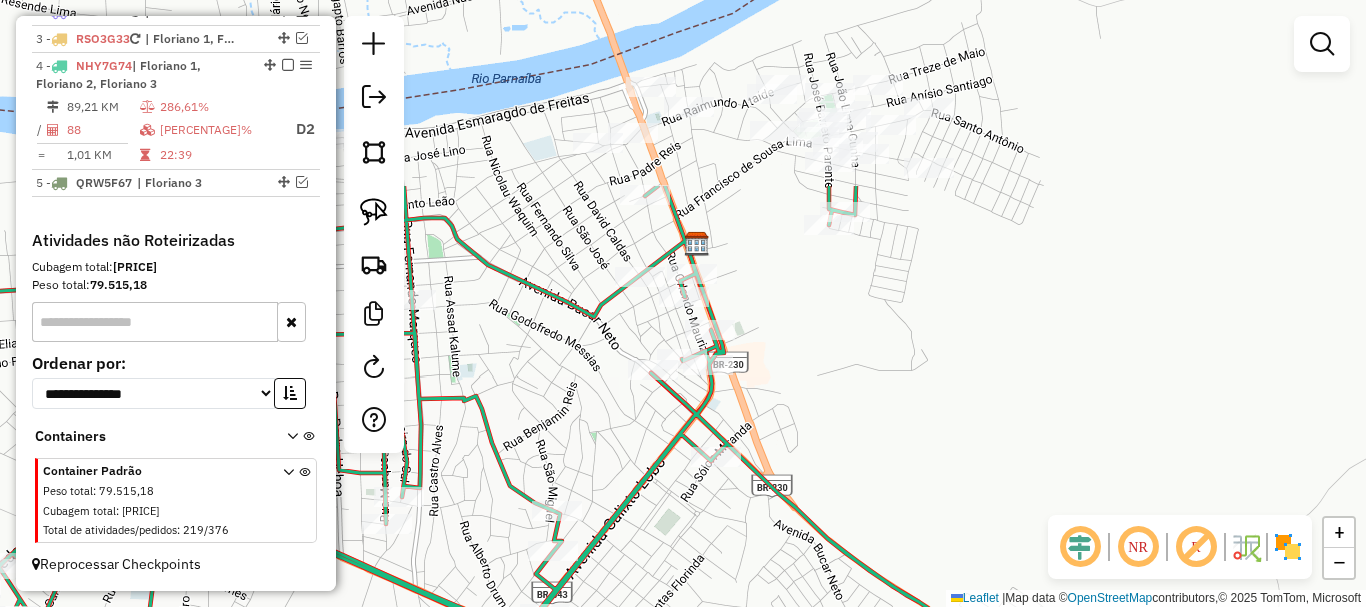 drag, startPoint x: 701, startPoint y: 201, endPoint x: 519, endPoint y: 456, distance: 313.2874 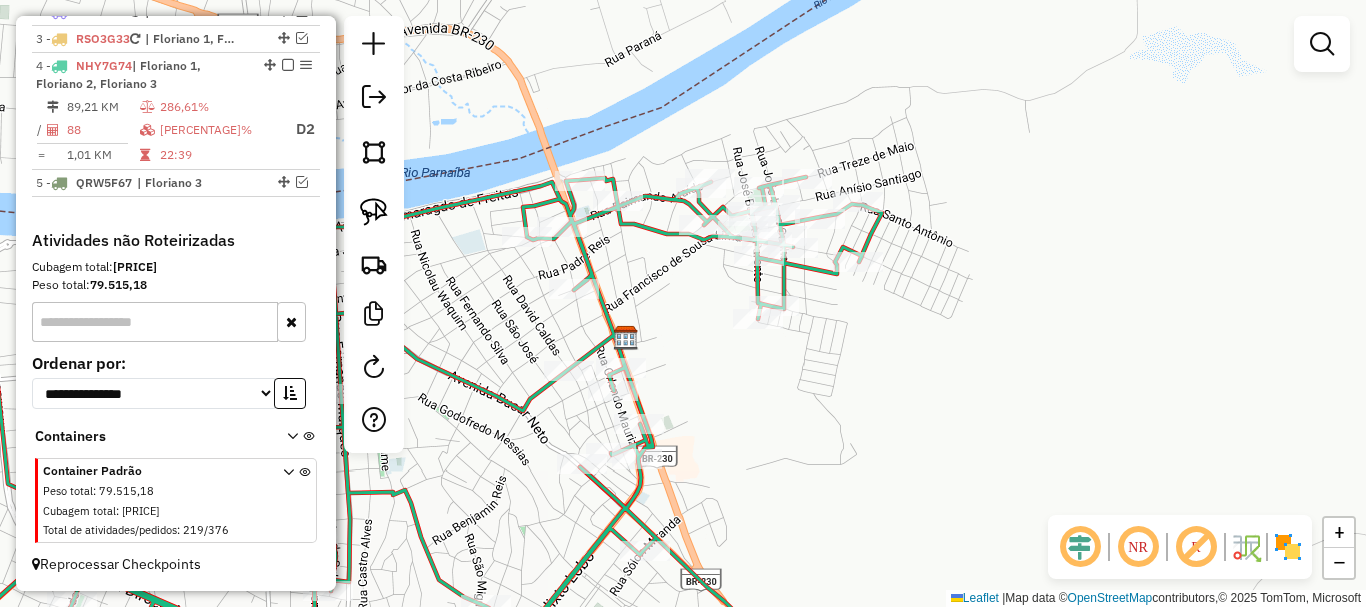 drag, startPoint x: 691, startPoint y: 340, endPoint x: 661, endPoint y: 408, distance: 74.323616 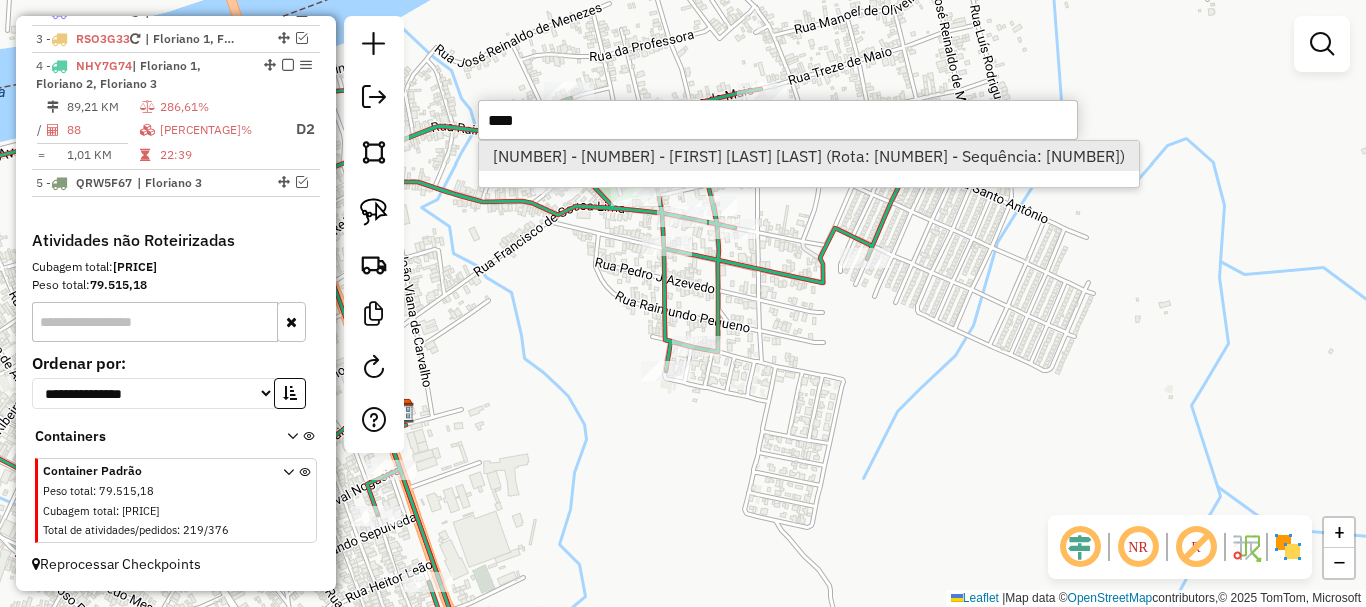 type on "****" 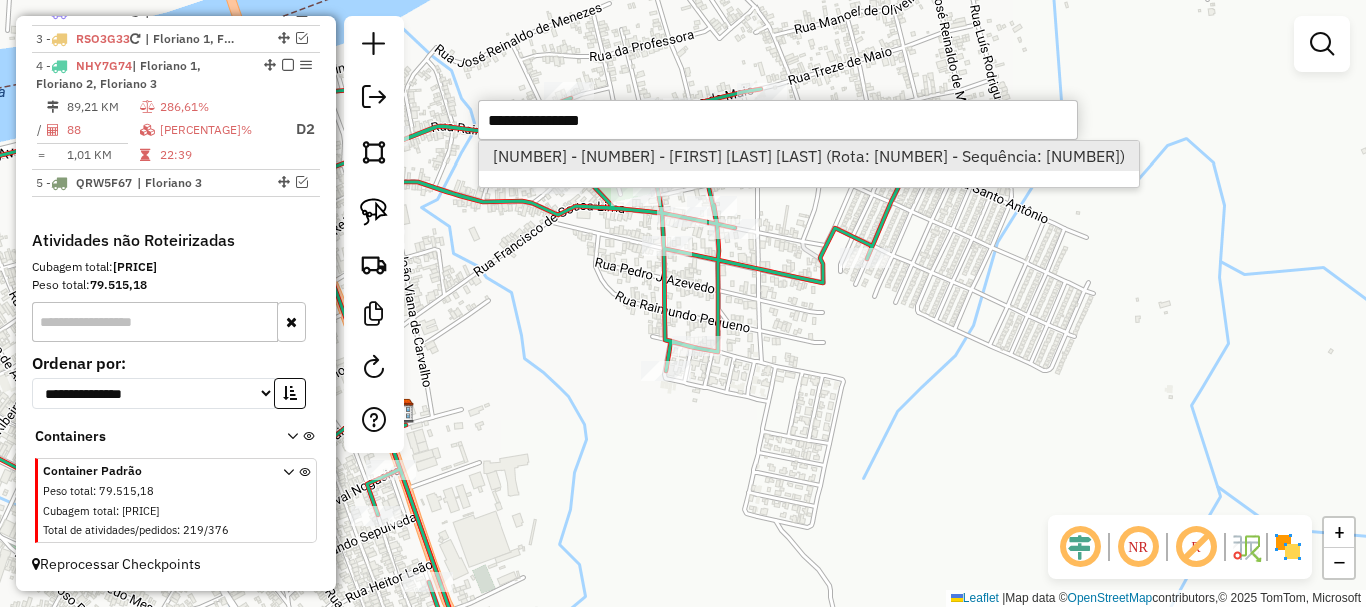 select on "**********" 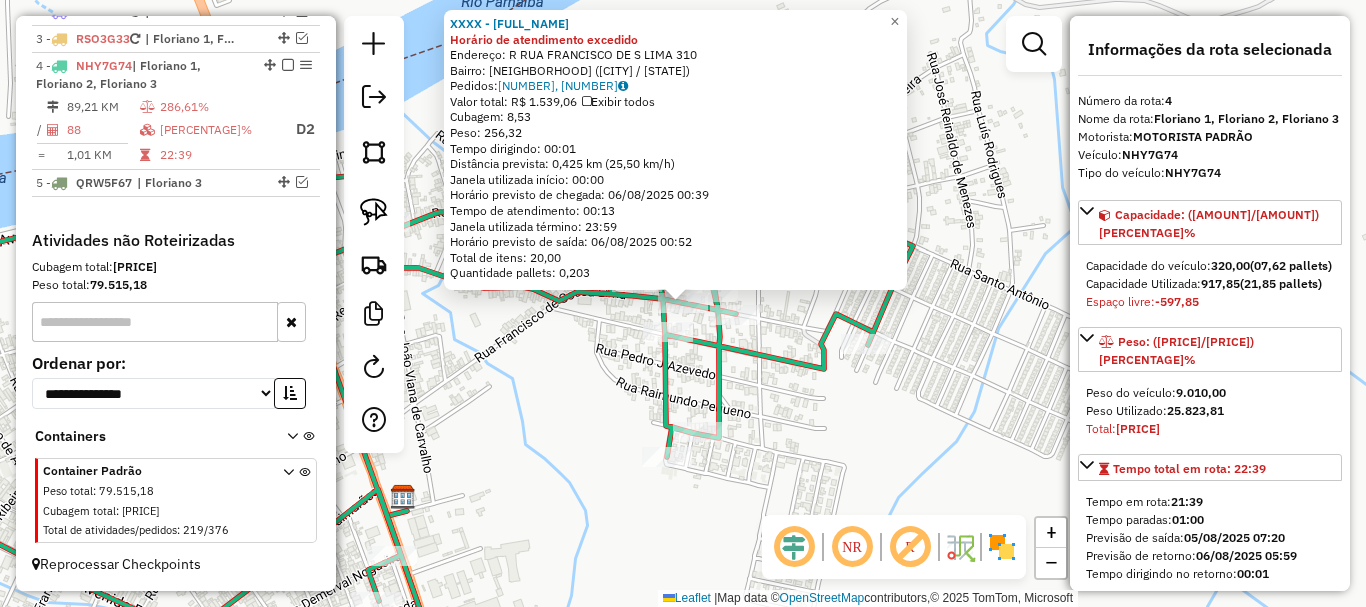 click 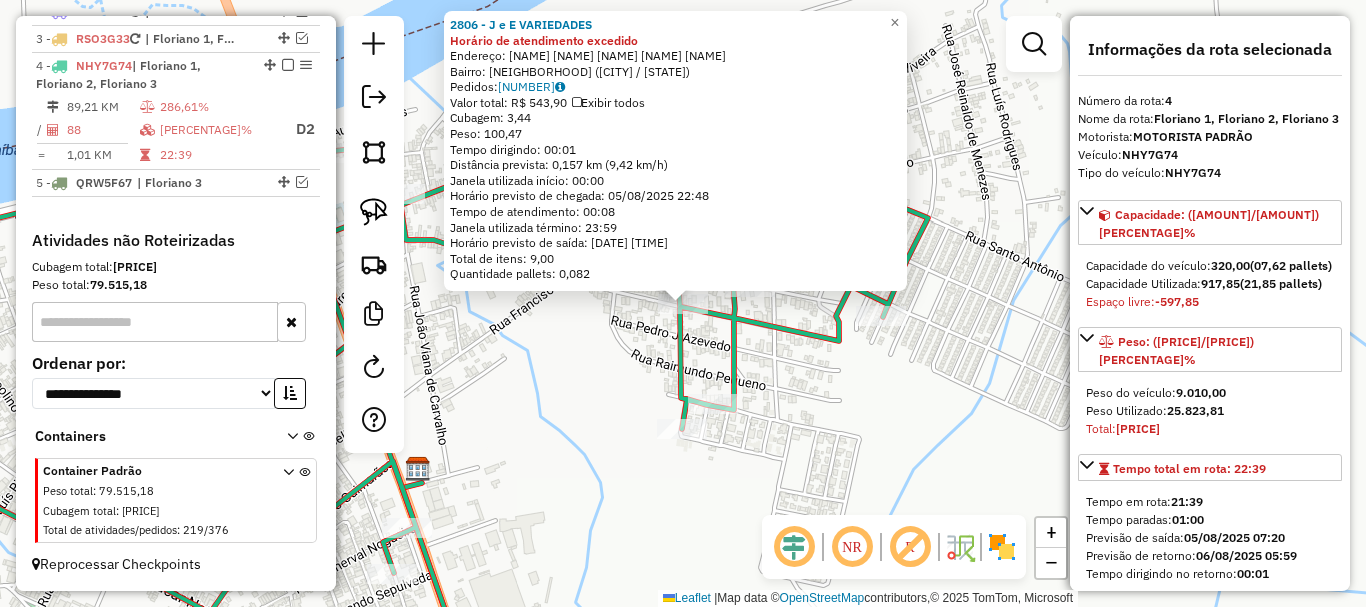 click on "2806 - J e E VARIEDADES Horário de atendimento excedido  Endereço:  CJ PLANALTO SAMBAIBA Q-F  C- 01A   Bairro: PLANALTO SAMBAIBA (FLORIANO / PI)   Pedidos:  04315762   Valor total: R$ 543,90   Exibir todos   Cubagem: 3,44  Peso: 100,47  Tempo dirigindo: 00:01   Distância prevista: 0,157 km (9,42 km/h)   Janela utilizada início: 00:00   Horário previsto de chegada: 05/08/2025 22:48   Tempo de atendimento: 00:08   Janela utilizada término: 23:59   Horário previsto de saída: 05/08/2025 22:56   Total de itens: 9,00   Quantidade pallets: 0,082  × Janela de atendimento Grade de atendimento Capacidade Transportadoras Veículos Cliente Pedidos  Rotas Selecione os dias de semana para filtrar as janelas de atendimento  Seg   Ter   Qua   Qui   Sex   Sáb   Dom  Informe o período da janela de atendimento: De: Até:  Filtrar exatamente a janela do cliente  Considerar janela de atendimento padrão  Selecione os dias de semana para filtrar as grades de atendimento  Seg   Ter   Qua   Qui   Sex   Sáb   Dom   De:  +" 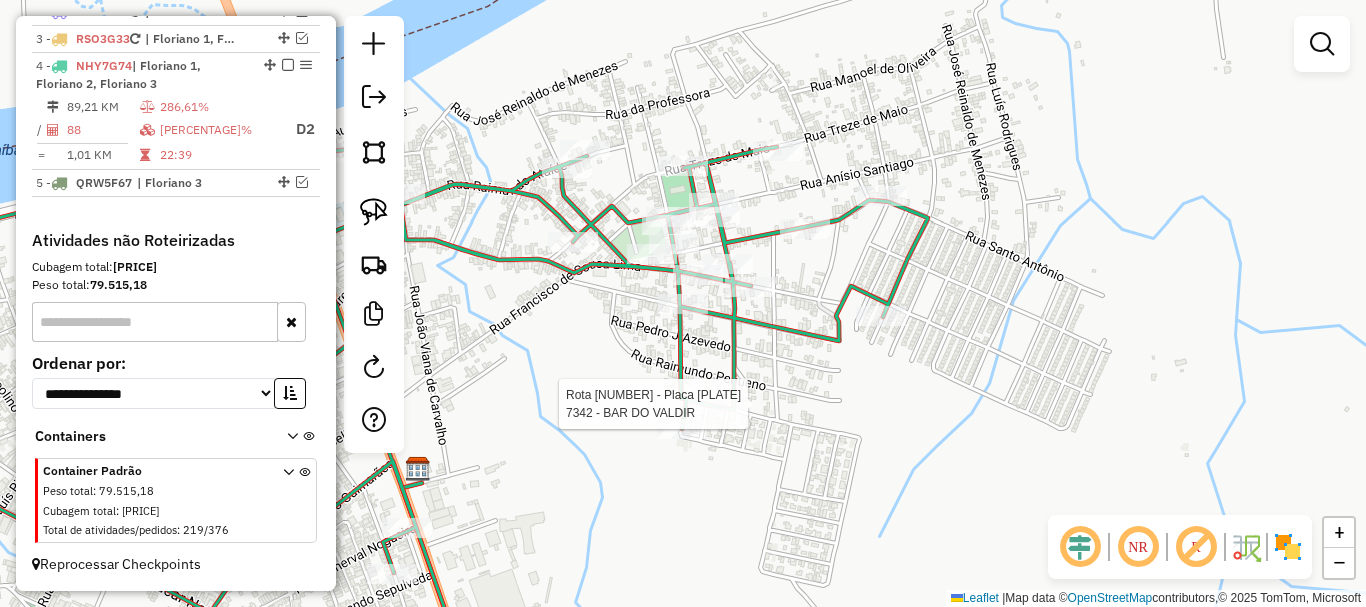 select on "**********" 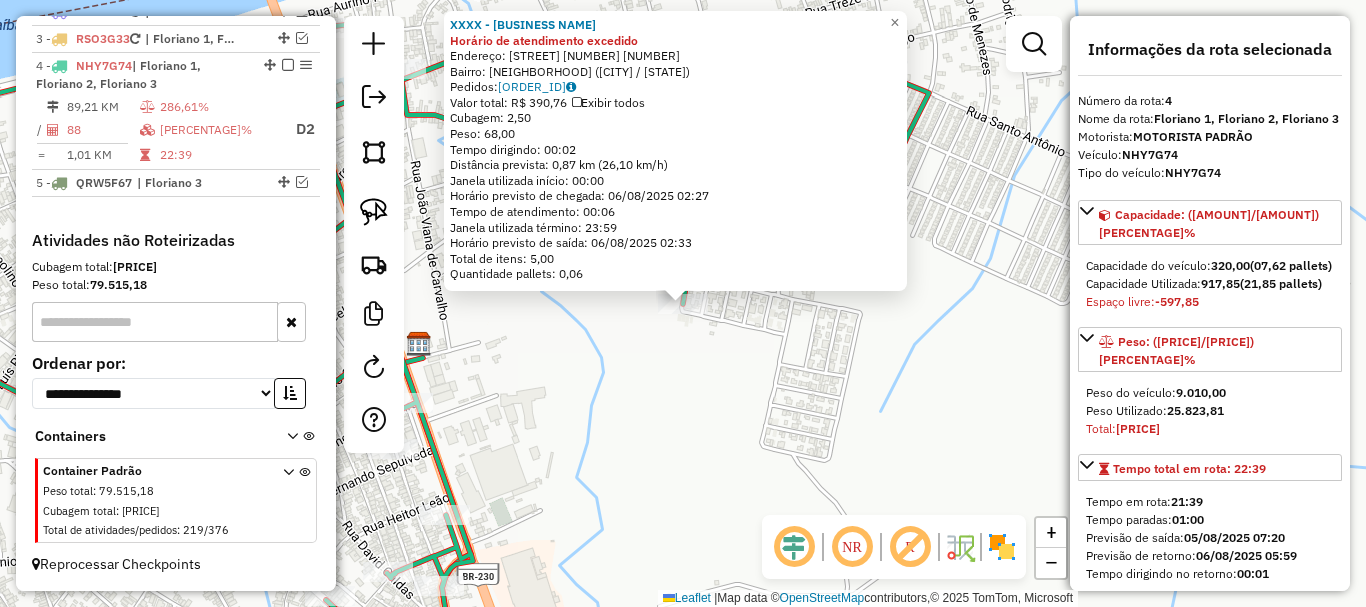 click on "10337 - Bar Do Jesumar Horário de atendimento excedido  Endereço:  CJ Vila Leao Quadra 01 Casa 6 6   Bairro: ALTO DA CRUZ (FLORIANO / PI)   Pedidos:  04315846   Valor total: R$ 390,76   Exibir todos   Cubagem: 2,50  Peso: 68,00  Tempo dirigindo: 00:02   Distância prevista: 0,87 km (26,10 km/h)   Janela utilizada início: 00:00   Horário previsto de chegada: 06/08/2025 02:27   Tempo de atendimento: 00:06   Janela utilizada término: 23:59   Horário previsto de saída: 06/08/2025 02:33   Total de itens: 5,00   Quantidade pallets: 0,06  × Janela de atendimento Grade de atendimento Capacidade Transportadoras Veículos Cliente Pedidos  Rotas Selecione os dias de semana para filtrar as janelas de atendimento  Seg   Ter   Qua   Qui   Sex   Sáb   Dom  Informe o período da janela de atendimento: De: Até:  Filtrar exatamente a janela do cliente  Considerar janela de atendimento padrão  Selecione os dias de semana para filtrar as grades de atendimento  Seg   Ter   Qua   Qui   Sex   Sáb   Dom   Peso mínimo:" 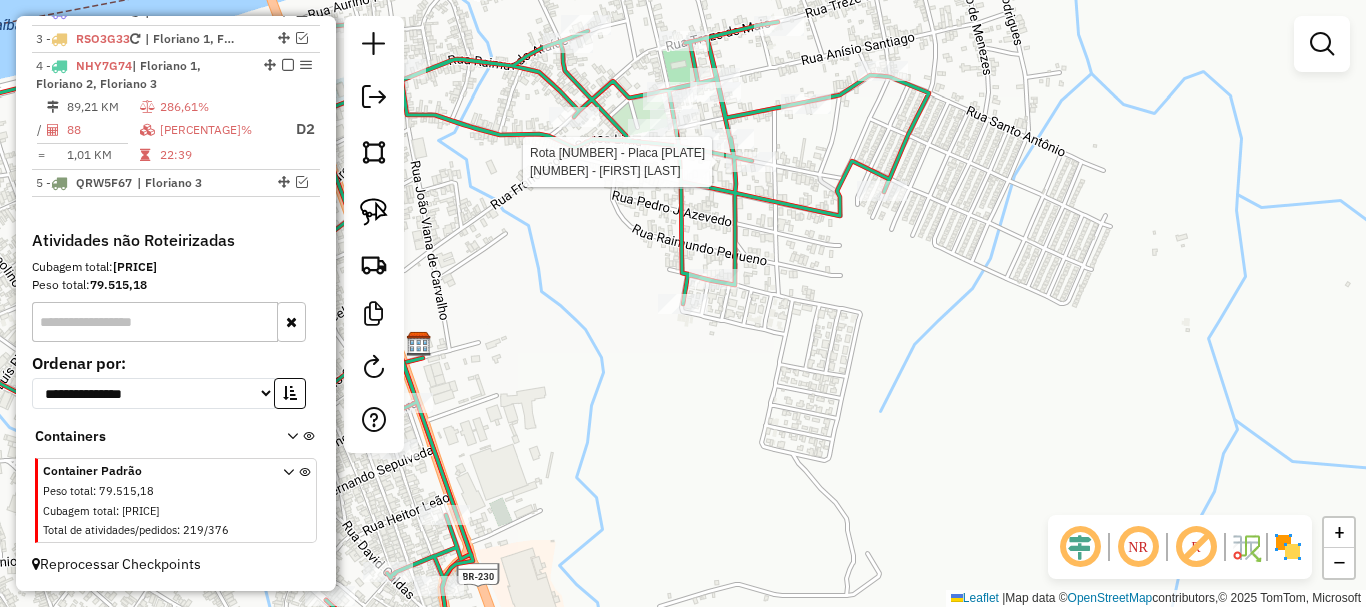 select on "**********" 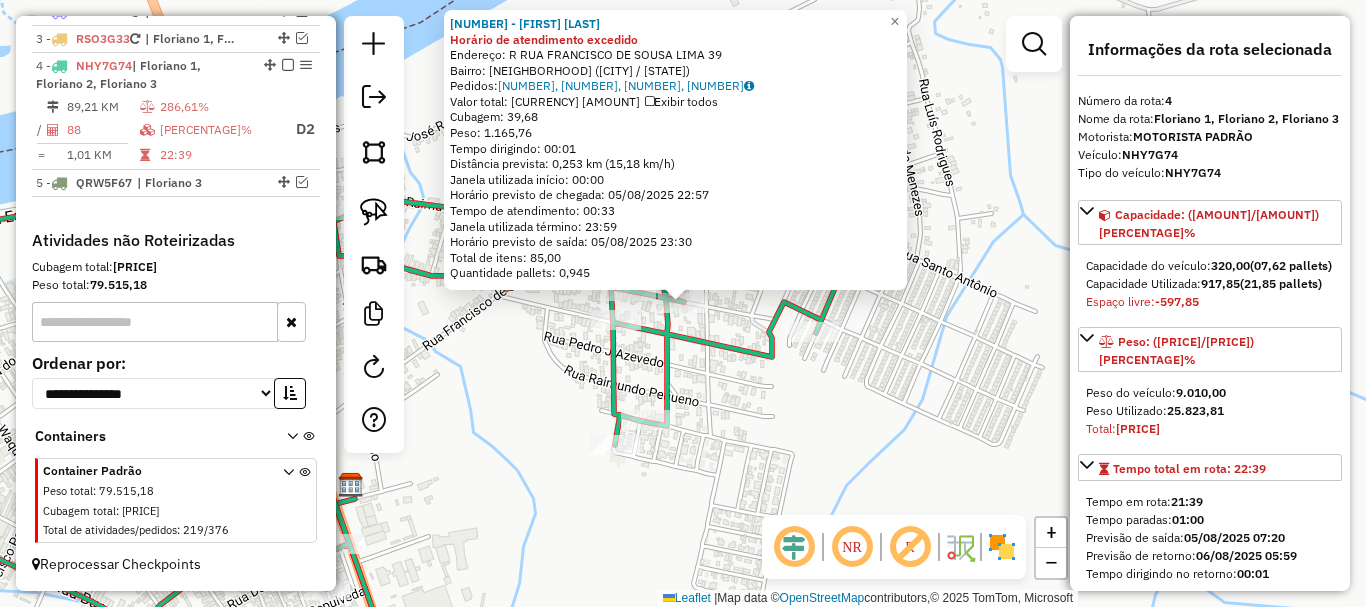 click on "1759 - JOSE MARIA LOPES DA SILVA Horário de atendimento excedido  Endereço: R   RUA FRANCISCO DE SOUSA LIMA    39   Bairro: ALTO DA CRUZ (FLORIANO / PI)   Pedidos:  04315335, 04315337, 04315681, 04315348   Valor total: R$ 6.302,31   Exibir todos   Cubagem: 39,68  Peso: 1.165,76  Tempo dirigindo: 00:01   Distância prevista: 0,253 km (15,18 km/h)   Janela utilizada início: 00:00   Horário previsto de chegada: 05/08/2025 22:57   Tempo de atendimento: 00:33   Janela utilizada término: 23:59   Horário previsto de saída: 05/08/2025 23:30   Total de itens: 85,00   Quantidade pallets: 0,945  × Janela de atendimento Grade de atendimento Capacidade Transportadoras Veículos Cliente Pedidos  Rotas Selecione os dias de semana para filtrar as janelas de atendimento  Seg   Ter   Qua   Qui   Sex   Sáb   Dom  Informe o período da janela de atendimento: De: Até:  Filtrar exatamente a janela do cliente  Considerar janela de atendimento padrão  Selecione os dias de semana para filtrar as grades de atendimento  Seg" 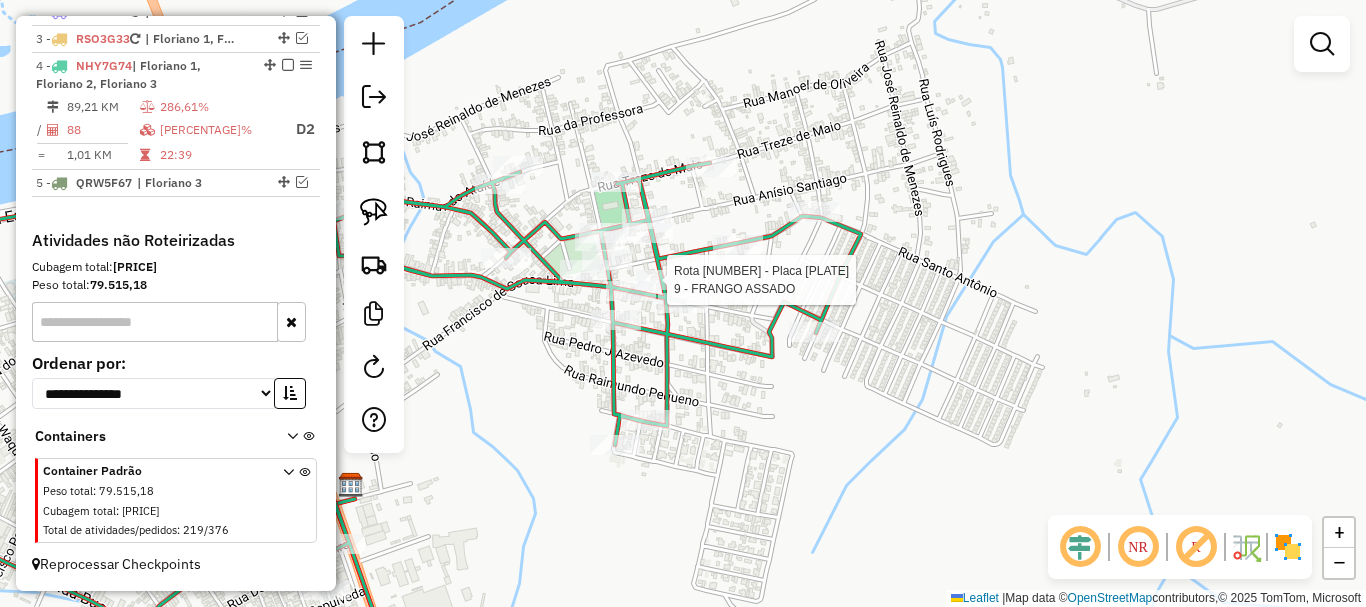 select on "**********" 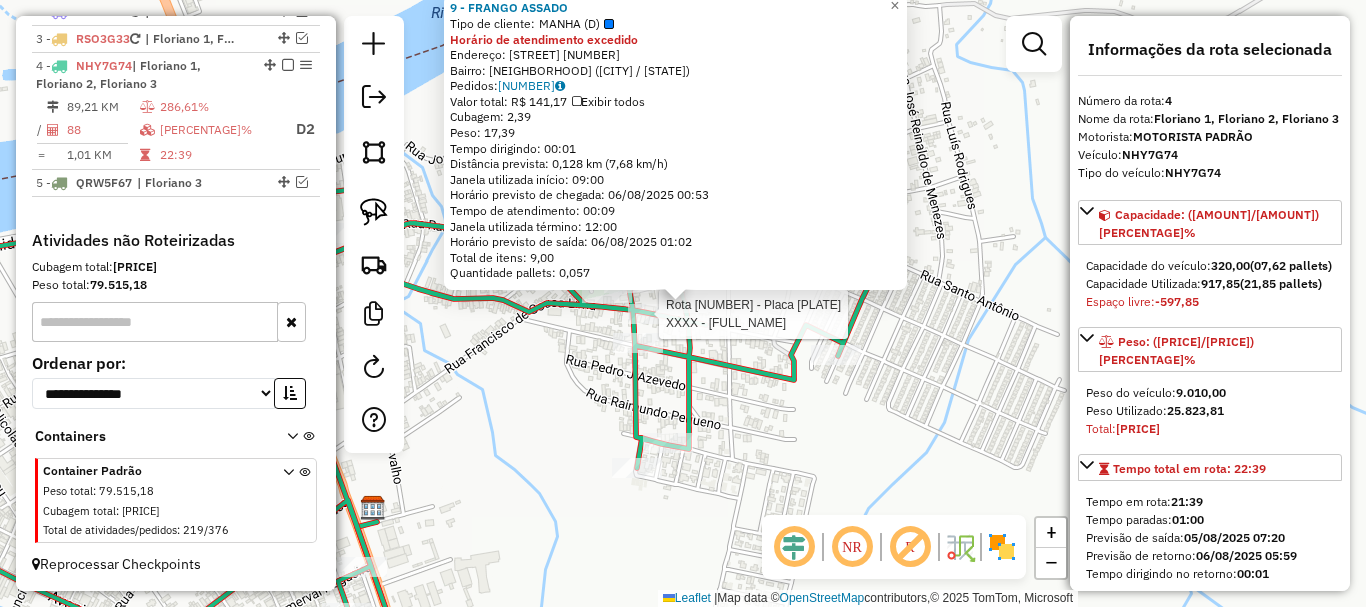 click on "Rota 4 - Placa NHY7G74  5526 - ESPETO CHEIRO VERDE Rota 4 - Placa NHY7G74  5671 - TERESINHA DE MOURA VIEIRA 9 - FRANGO ASSADO  Tipo de cliente:   MANHA (D)  Horário de atendimento excedido  Endereço:  JOAO LIMA CUNHA 545   Bairro: ALTO DA CRUZ (FLORIANO / PI)   Pedidos:  04315325   Valor total: R$ 141,17   Exibir todos   Cubagem: 2,39  Peso: 17,39  Tempo dirigindo: 00:01   Distância prevista: 0,128 km (7,68 km/h)   Janela utilizada início: 09:00   Horário previsto de chegada: 06/08/2025 00:53   Tempo de atendimento: 00:09   Janela utilizada término: 12:00   Horário previsto de saída: 06/08/2025 01:02   Total de itens: 9,00   Quantidade pallets: 0,057  × Janela de atendimento Grade de atendimento Capacidade Transportadoras Veículos Cliente Pedidos  Rotas Selecione os dias de semana para filtrar as janelas de atendimento  Seg   Ter   Qua   Qui   Sex   Sáb   Dom  Informe o período da janela de atendimento: De: Até:  Filtrar exatamente a janela do cliente  Considerar janela de atendimento padrão  +" 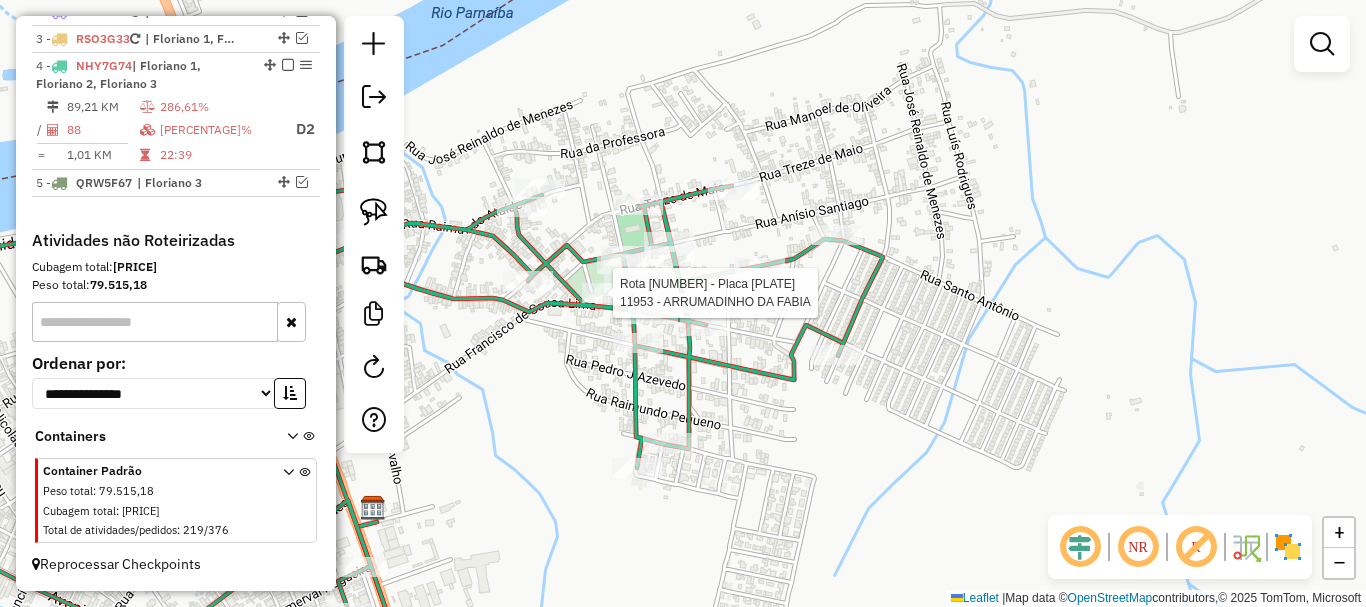 select on "**********" 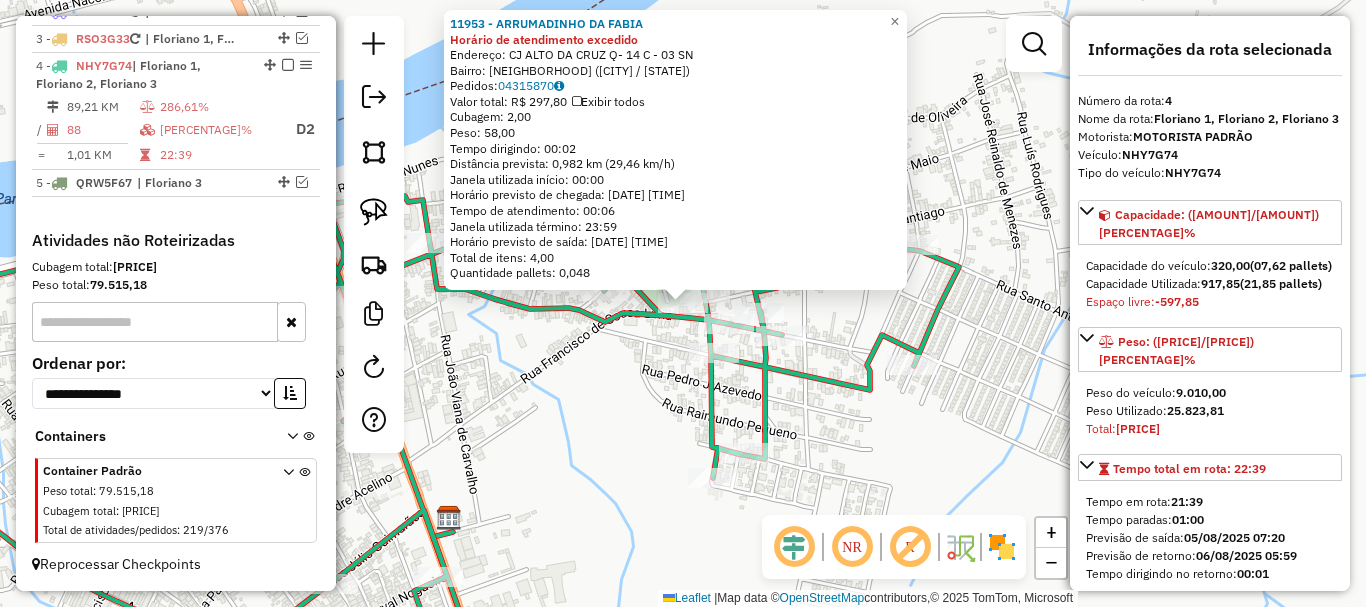 click on "Rota 4 - Placa NHY7G74  1048 - MARIA ODETE PEREIRA NUNES 11953 - ARRUMADINHO DA FABIA Horário de atendimento excedido  Endereço:  CJ ALTO DA CRUZ Q- 14 C - 03 SN   Bairro: ALTO DA CRUZ (FLORIANO / PI)   Pedidos:  04315870   Valor total: R$ 297,80   Exibir todos   Cubagem: 2,00  Peso: 58,00  Tempo dirigindo: 00:02   Distância prevista: 0,982 km (29,46 km/h)   Janela utilizada início: 00:00   Horário previsto de chegada: 05/08/2025 22:41   Tempo de atendimento: 00:06   Janela utilizada término: 23:59   Horário previsto de saída: 05/08/2025 22:47   Total de itens: 4,00   Quantidade pallets: 0,048  × Janela de atendimento Grade de atendimento Capacidade Transportadoras Veículos Cliente Pedidos  Rotas Selecione os dias de semana para filtrar as janelas de atendimento  Seg   Ter   Qua   Qui   Sex   Sáb   Dom  Informe o período da janela de atendimento: De: Até:  Filtrar exatamente a janela do cliente  Considerar janela de atendimento padrão   Seg   Ter   Qua   Qui   Sex   Sáb   Dom   Peso mínimo:  +" 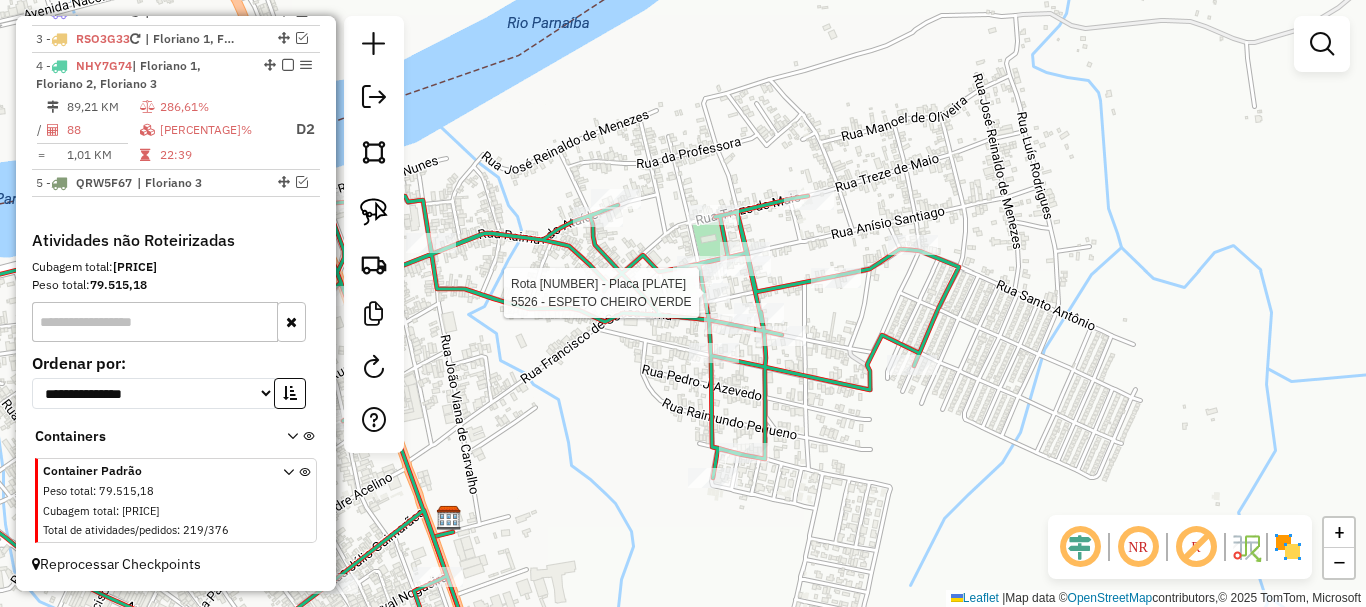 select on "**********" 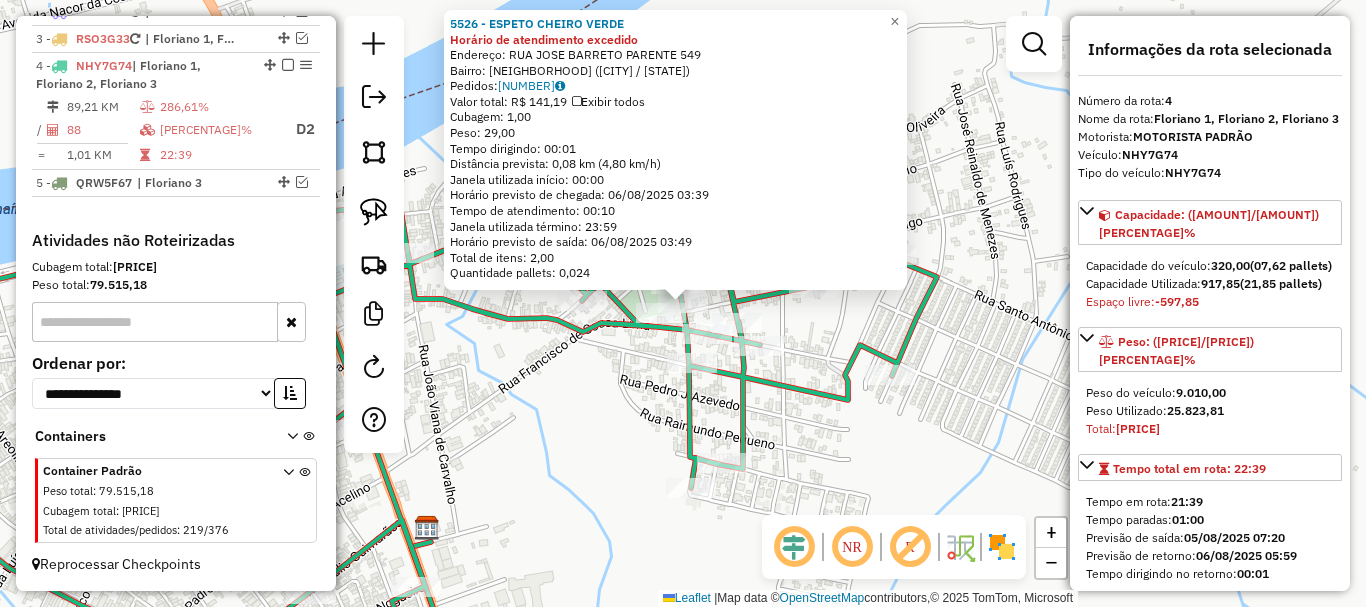 click on "Rota 4 - Placa NHY7G74  5526 - ESPETO CHEIRO VERDE Rota 4 - Placa NHY7G74  5671 - TERESINHA DE MOURA VIEIRA 5526 - ESPETO CHEIRO VERDE Horário de atendimento excedido  Endereço:  RUA JOSE BARRETO PARENTE 549   Bairro: ALTO DA CRUZ (FLORIANO / PI)   Pedidos:  04315738   Valor total: R$ 141,19   Exibir todos   Cubagem: 1,00  Peso: 29,00  Tempo dirigindo: 00:01   Distância prevista: 0,08 km (4,80 km/h)   Janela utilizada início: 00:00   Horário previsto de chegada: 06/08/2025 03:39   Tempo de atendimento: 00:10   Janela utilizada término: 23:59   Horário previsto de saída: 06/08/2025 03:49   Total de itens: 2,00   Quantidade pallets: 0,024  × Janela de atendimento Grade de atendimento Capacidade Transportadoras Veículos Cliente Pedidos  Rotas Selecione os dias de semana para filtrar as janelas de atendimento  Seg   Ter   Qua   Qui   Sex   Sáb   Dom  Informe o período da janela de atendimento: De: Até:  Filtrar exatamente a janela do cliente  Considerar janela de atendimento padrão   Seg   Ter  De:" 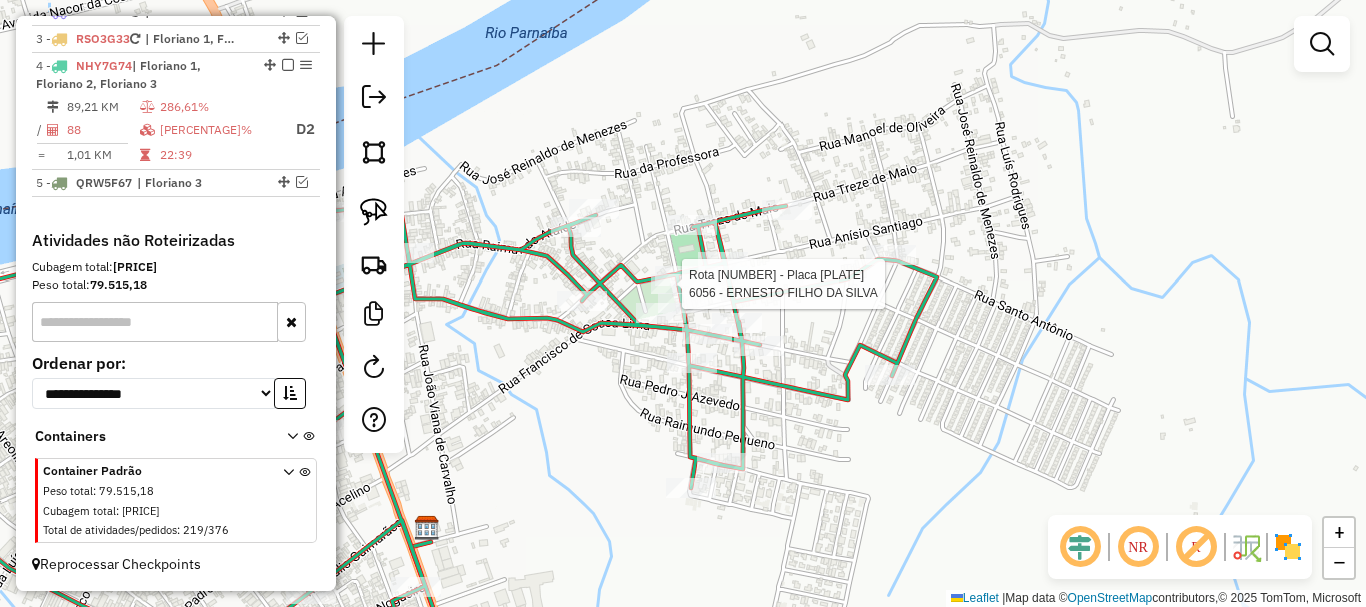 select on "**********" 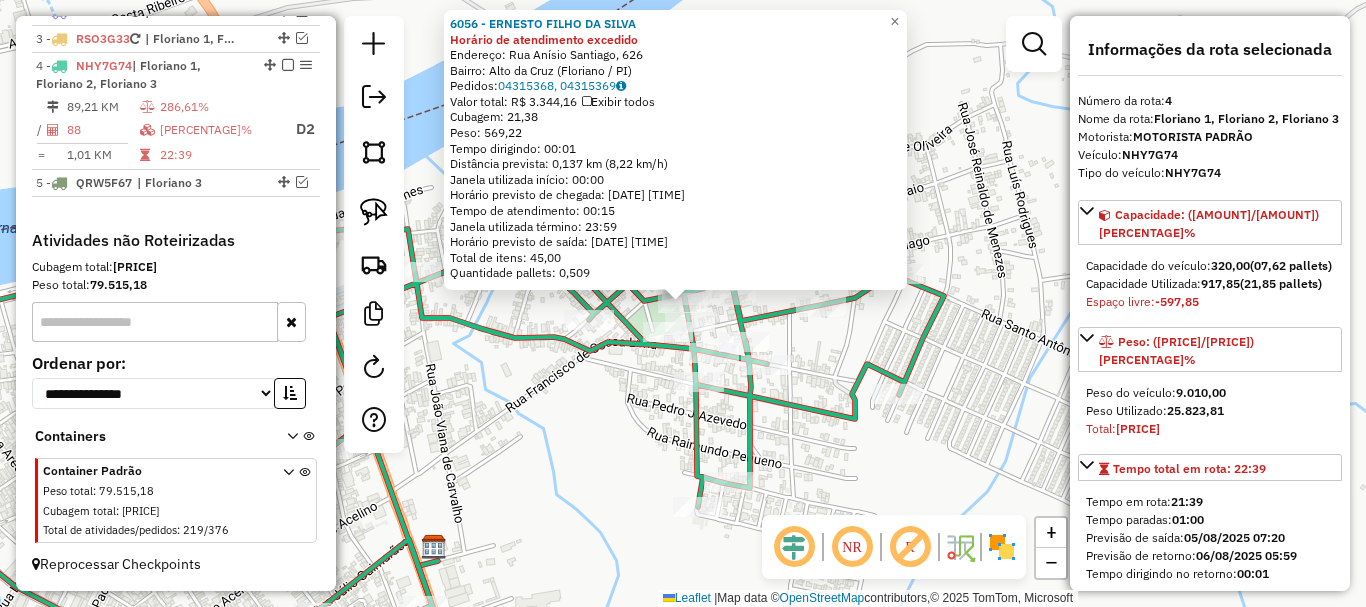 click on "6056 - ERNESTO FILHO DA SILVA Horário de atendimento excedido  Endereço: Rua Anísio Santiago, 626   Bairro: Alto da Cruz (Floriano / PI)   Pedidos:  04315368, 04315369   Valor total: R$ 3.344,16   Exibir todos   Cubagem: 21,38  Peso: 569,22  Tempo dirigindo: 00:01   Distância prevista: 0,137 km (8,22 km/h)   Janela utilizada início: 00:00   Horário previsto de chegada: 05/08/2025 23:51   Tempo de atendimento: 00:15   Janela utilizada término: 23:59   Horário previsto de saída: 06/08/2025 00:06   Total de itens: 45,00   Quantidade pallets: 0,509  × Janela de atendimento Grade de atendimento Capacidade Transportadoras Veículos Cliente Pedidos  Rotas Selecione os dias de semana para filtrar as janelas de atendimento  Seg   Ter   Qua   Qui   Sex   Sáb   Dom  Informe o período da janela de atendimento: De: Até:  Filtrar exatamente a janela do cliente  Considerar janela de atendimento padrão  Selecione os dias de semana para filtrar as grades de atendimento  Seg   Ter   Qua   Qui   Sex   Sáb   Dom" 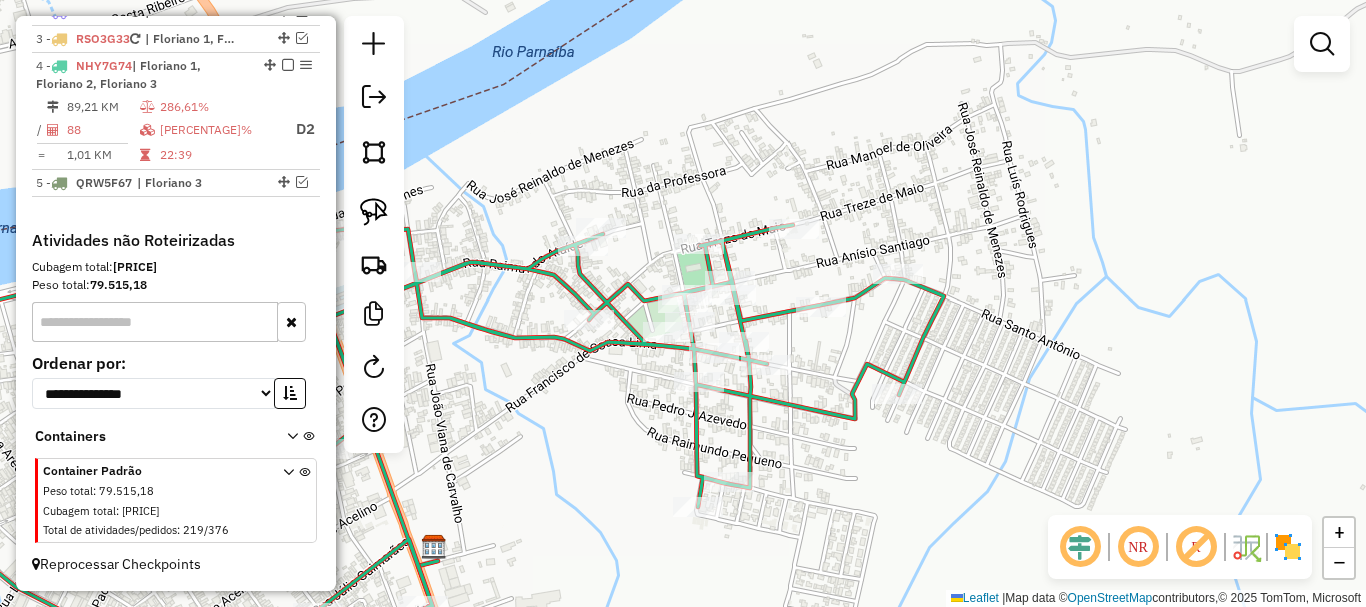 click on "Janela de atendimento Grade de atendimento Capacidade Transportadoras Veículos Cliente Pedidos  Rotas Selecione os dias de semana para filtrar as janelas de atendimento  Seg   Ter   Qua   Qui   Sex   Sáb   Dom  Informe o período da janela de atendimento: De: Até:  Filtrar exatamente a janela do cliente  Considerar janela de atendimento padrão  Selecione os dias de semana para filtrar as grades de atendimento  Seg   Ter   Qua   Qui   Sex   Sáb   Dom   Considerar clientes sem dia de atendimento cadastrado  Clientes fora do dia de atendimento selecionado Filtrar as atividades entre os valores definidos abaixo:  Peso mínimo:   Peso máximo:   Cubagem mínima:   Cubagem máxima:   De:   Até:  Filtrar as atividades entre o tempo de atendimento definido abaixo:  De:   Até:   Considerar capacidade total dos clientes não roteirizados Transportadora: Selecione um ou mais itens Tipo de veículo: Selecione um ou mais itens Veículo: Selecione um ou mais itens Motorista: Selecione um ou mais itens Nome: Rótulo:" 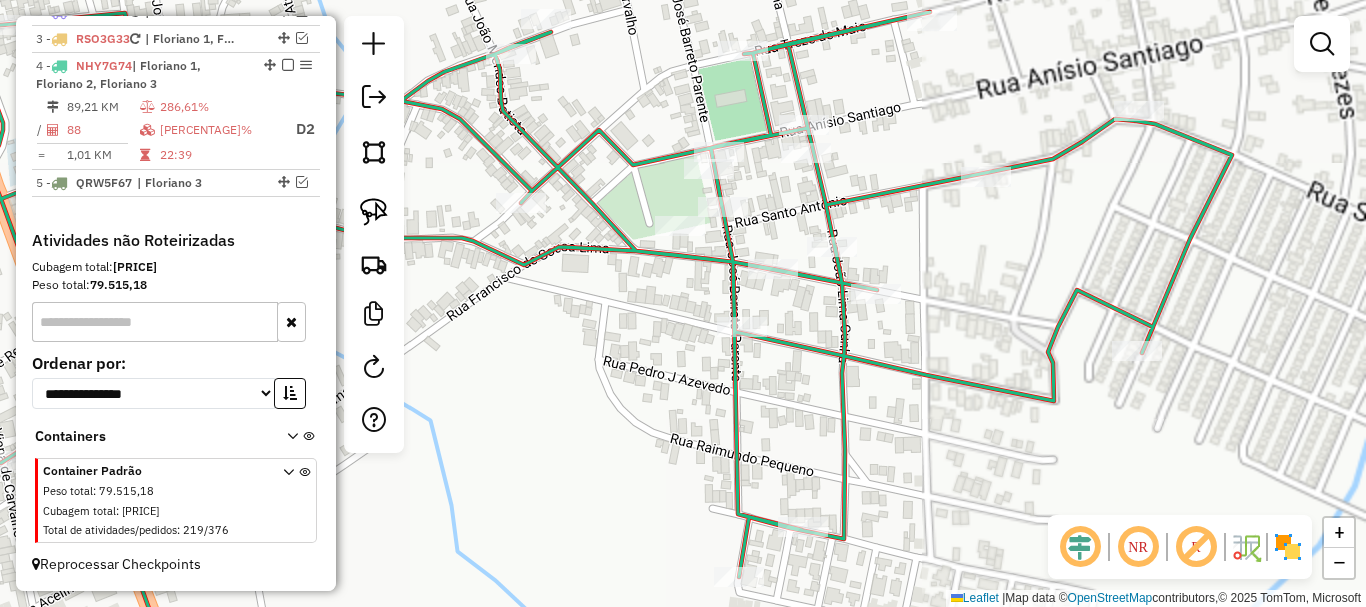 drag, startPoint x: 672, startPoint y: 354, endPoint x: 670, endPoint y: 317, distance: 37.054016 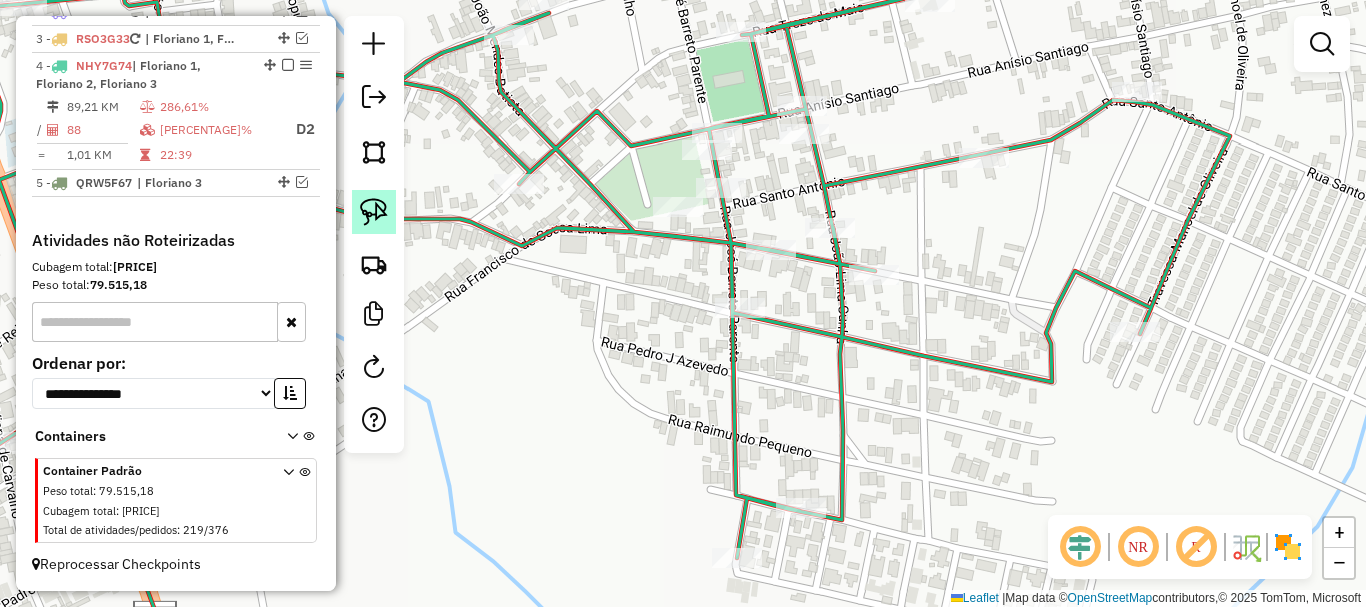 click 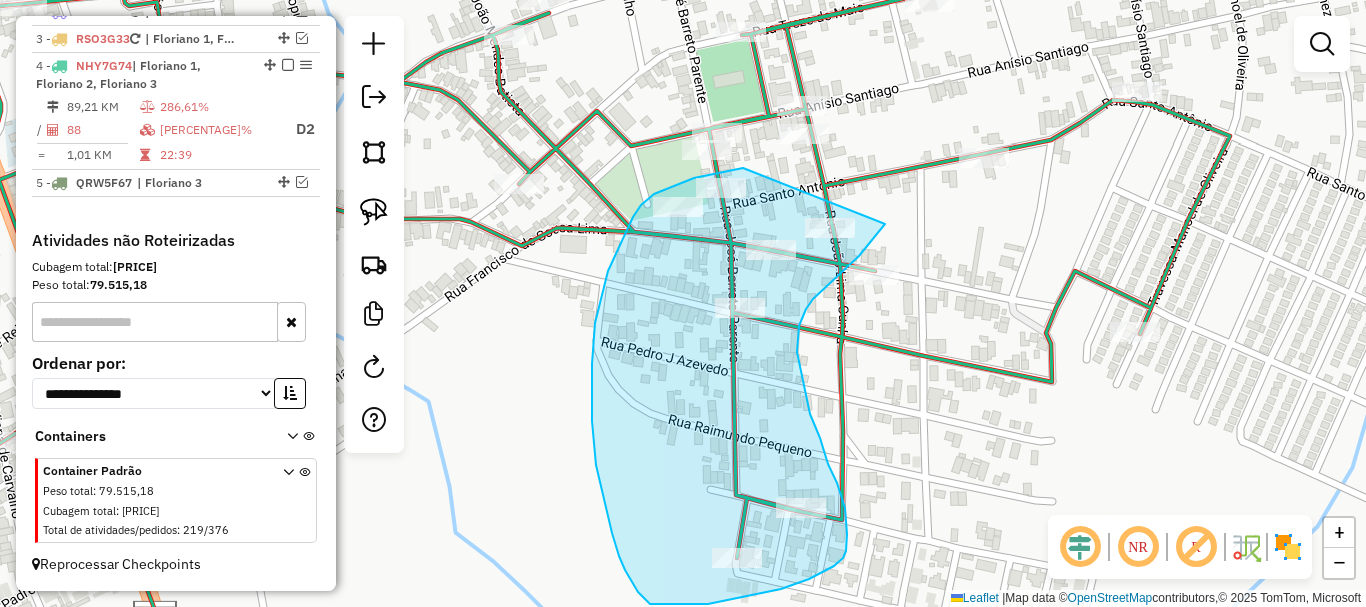drag, startPoint x: 743, startPoint y: 168, endPoint x: 885, endPoint y: 224, distance: 152.64337 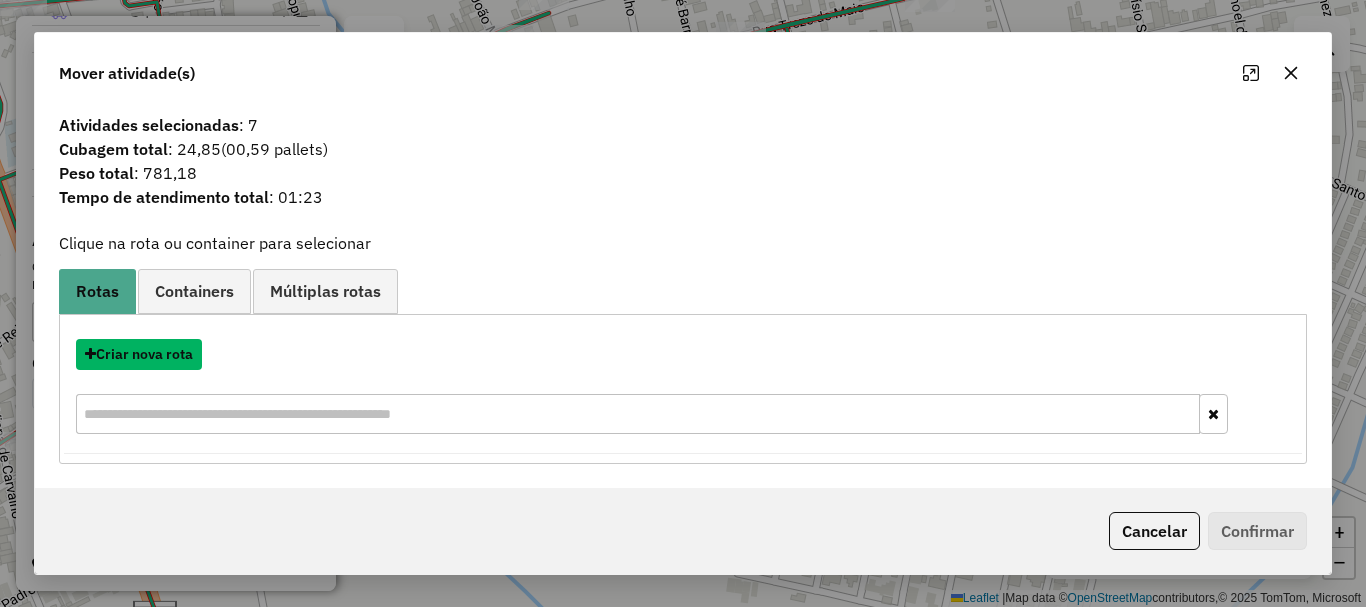 click on "Criar nova rota" at bounding box center [139, 354] 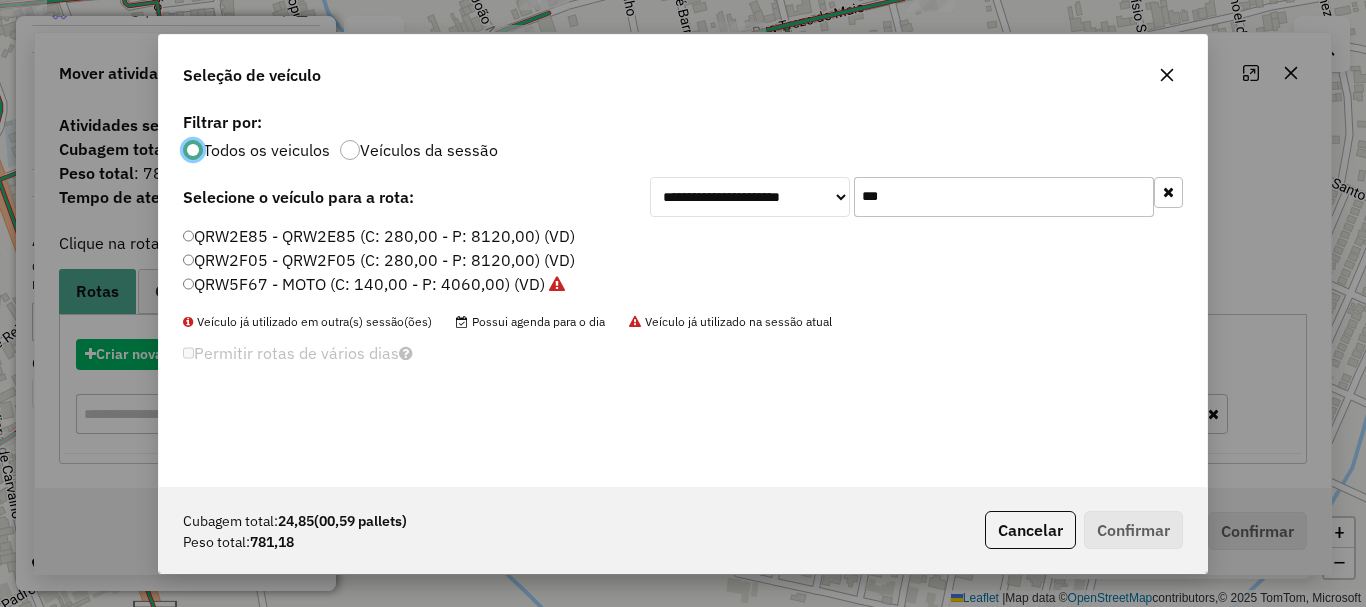 scroll, scrollTop: 11, scrollLeft: 6, axis: both 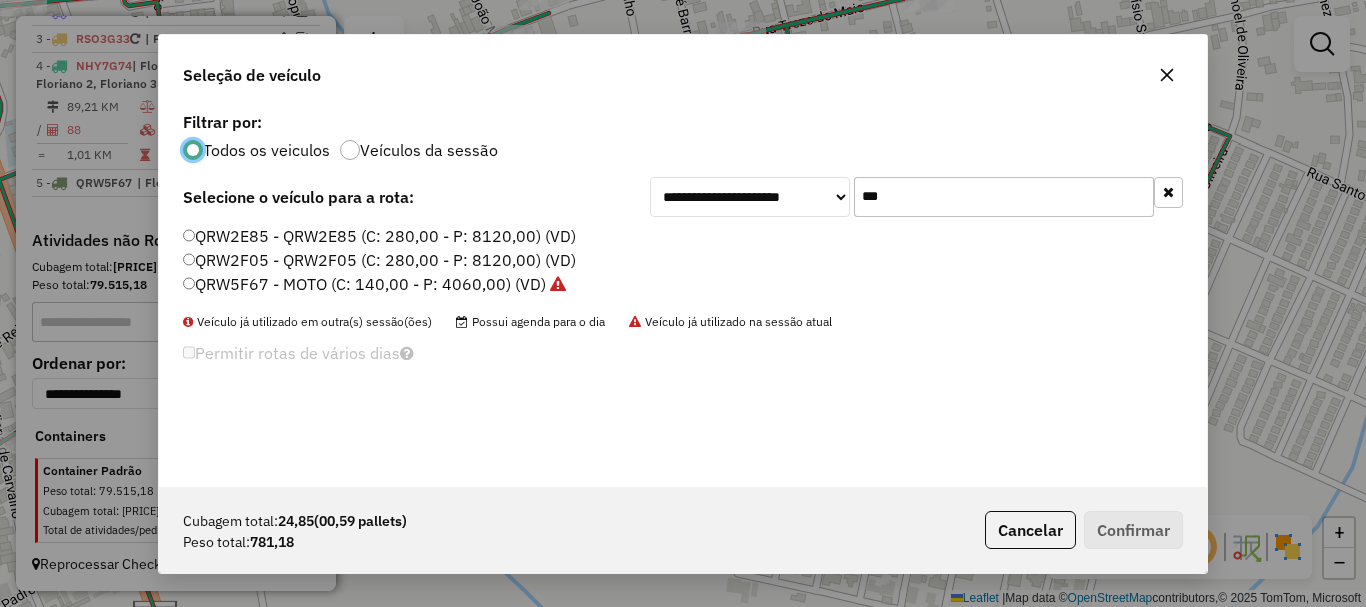 click on "***" 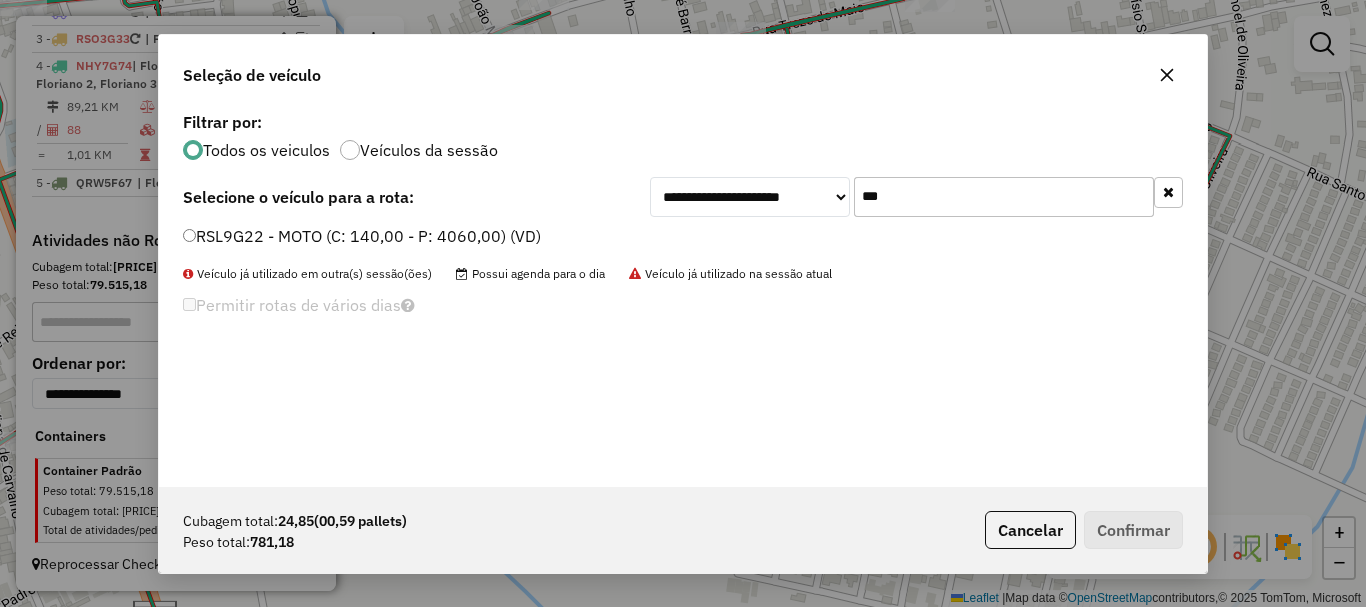 type on "***" 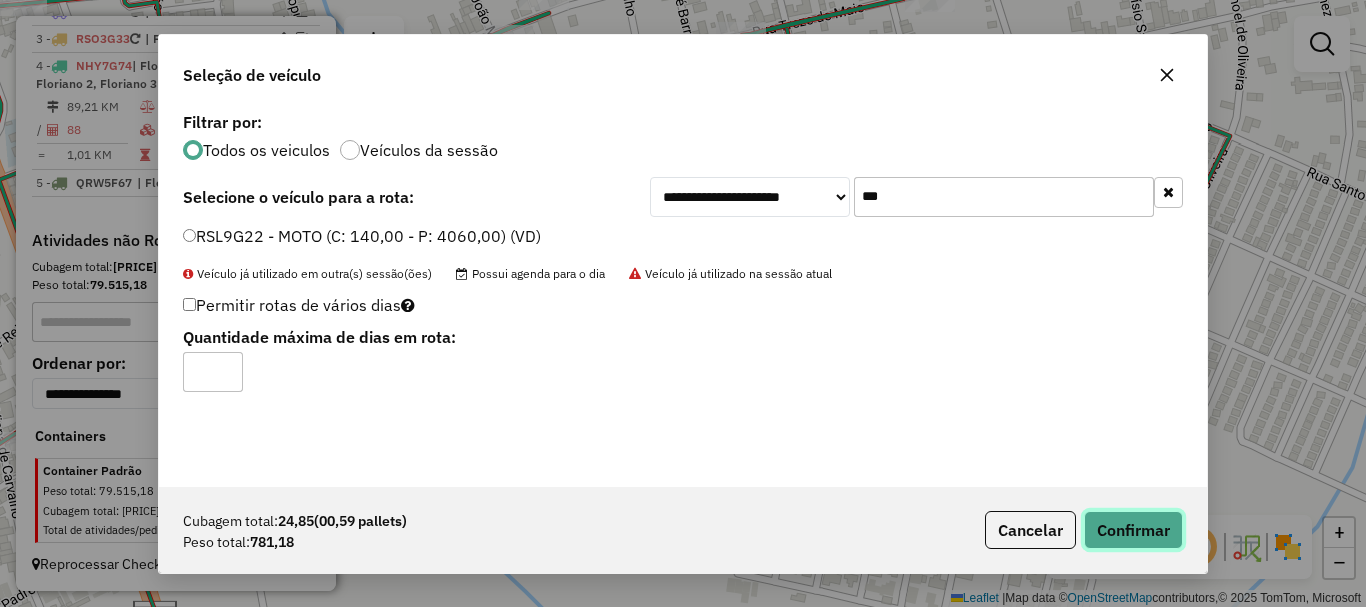 click on "Confirmar" 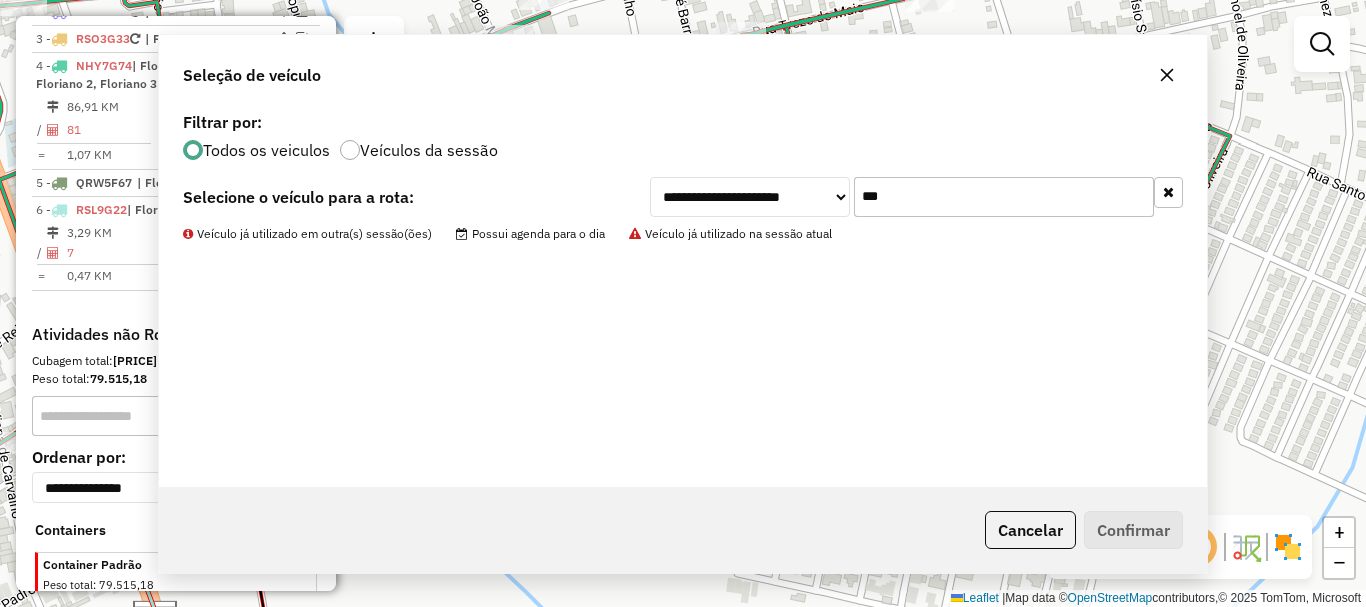 scroll, scrollTop: 855, scrollLeft: 0, axis: vertical 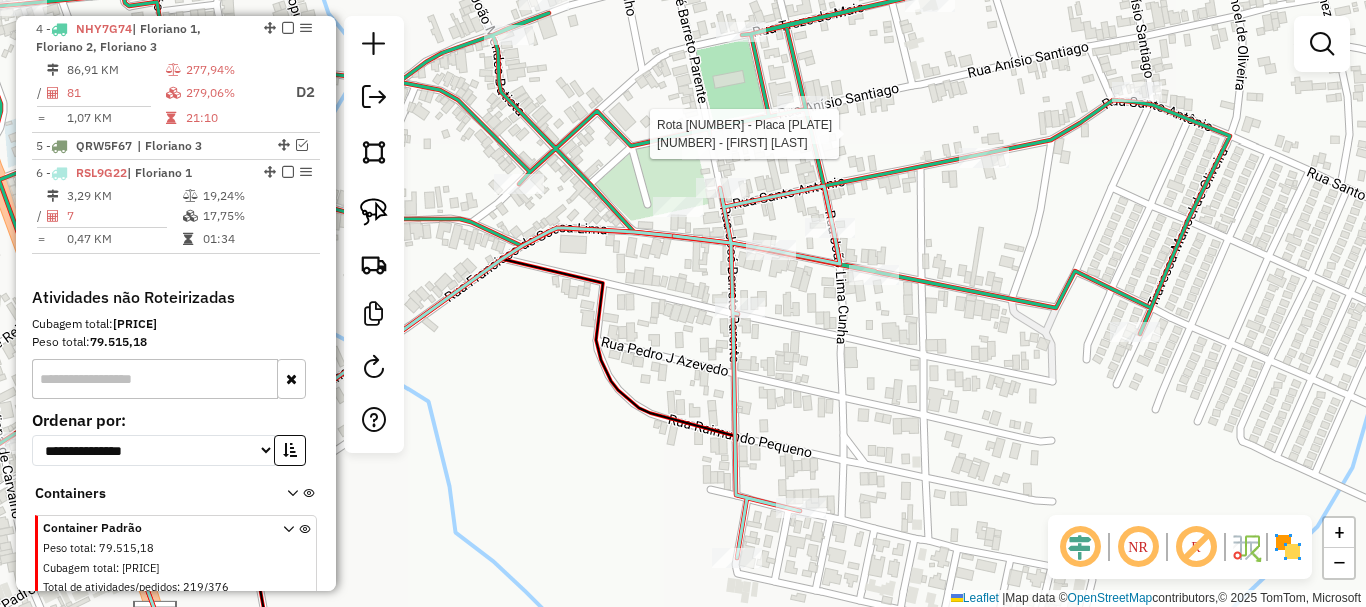 select on "**********" 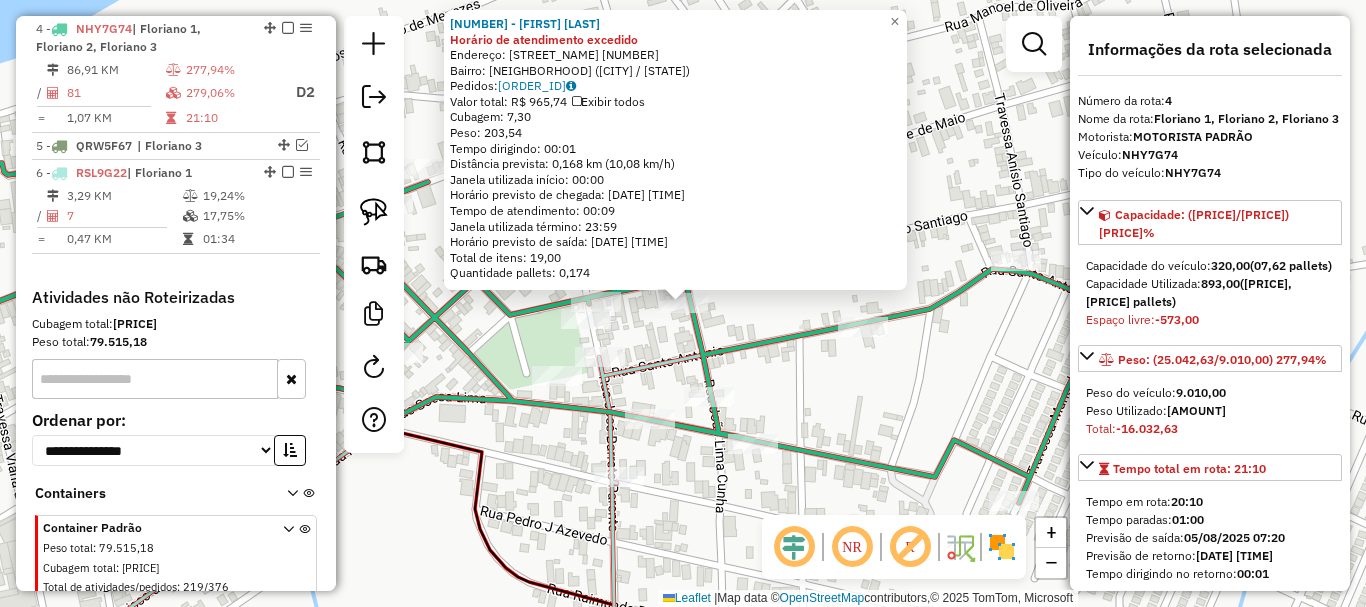 click on "7098 - MERCAFRIOS Horário de atendimento excedido  Endereço:  RUA ANIZIO SANTIAGO 277   Bairro: ALTO DA CRUZ (FLORIANO / PI)   Pedidos:  04315371   Valor total: R$ 965,74   Exibir todos   Cubagem: 7,30  Peso: 203,54  Tempo dirigindo: 00:01   Distância prevista: 0,168 km (10,08 km/h)   Janela utilizada início: 00:00   Horário previsto de chegada: 05/08/2025 23:26   Tempo de atendimento: 00:09   Janela utilizada término: 23:59   Horário previsto de saída: 05/08/2025 23:35   Total de itens: 19,00   Quantidade pallets: 0,174  × Janela de atendimento Grade de atendimento Capacidade Transportadoras Veículos Cliente Pedidos  Rotas Selecione os dias de semana para filtrar as janelas de atendimento  Seg   Ter   Qua   Qui   Sex   Sáb   Dom  Informe o período da janela de atendimento: De: Até:  Filtrar exatamente a janela do cliente  Considerar janela de atendimento padrão  Selecione os dias de semana para filtrar as grades de atendimento  Seg   Ter   Qua   Qui   Sex   Sáb   Dom   Peso mínimo:   De:  De:" 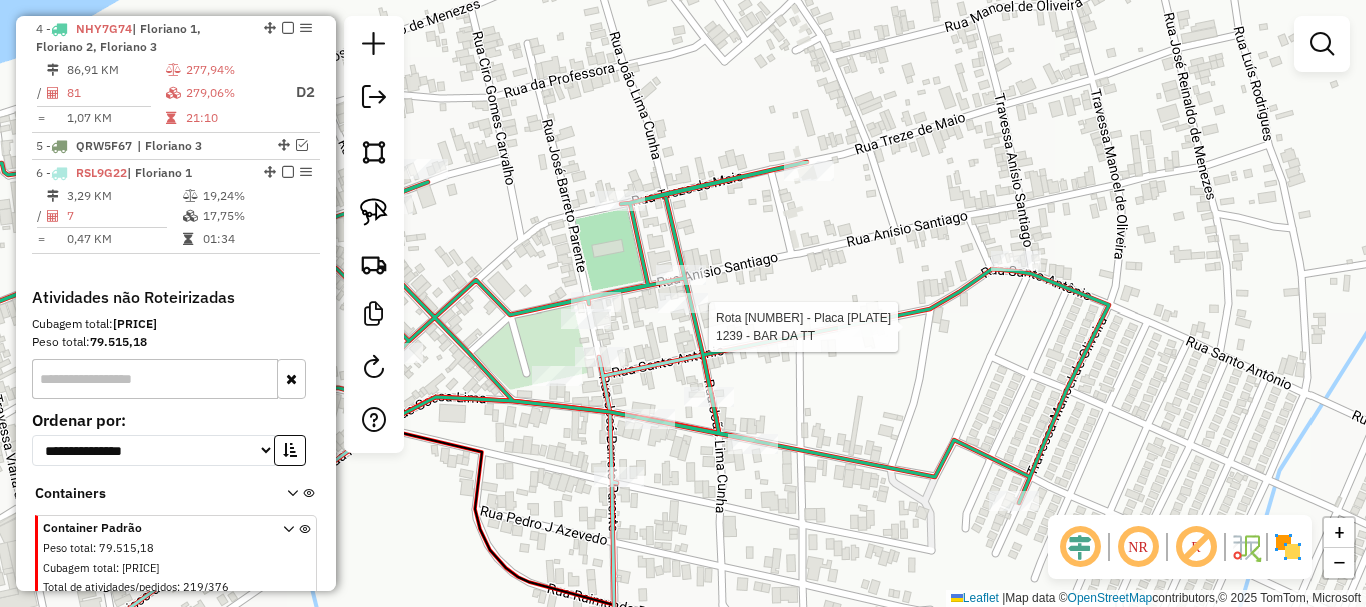 select on "**********" 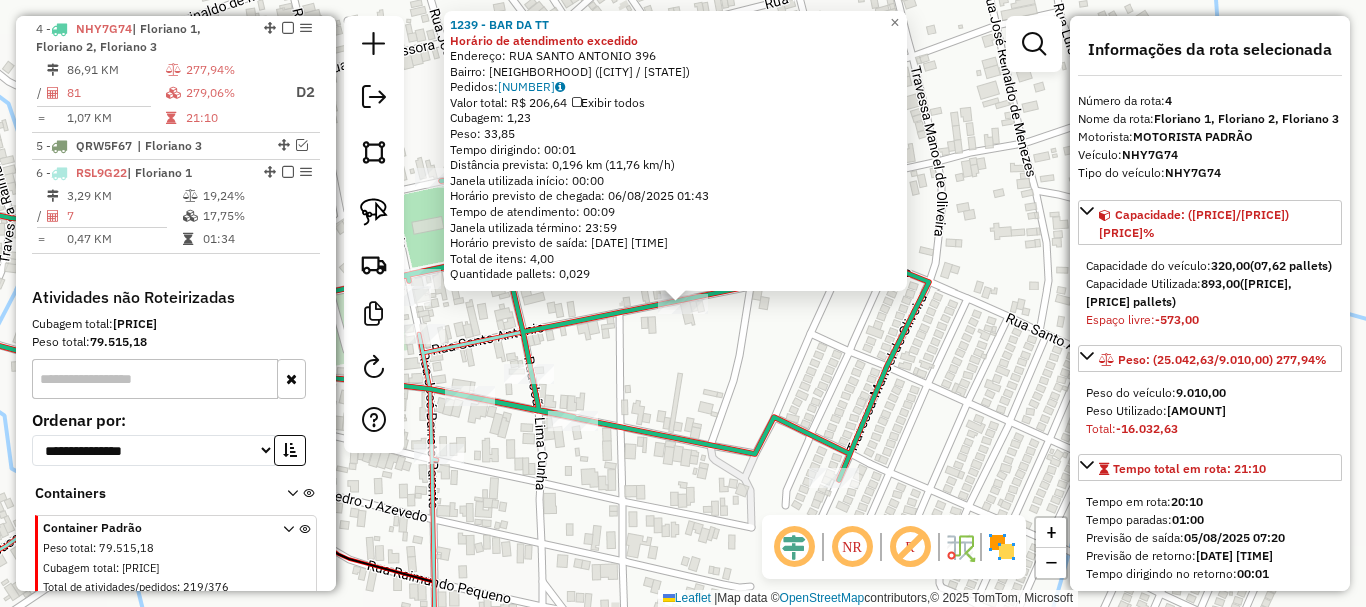 click on "1239 - BAR DA TT Horário de atendimento excedido  Endereço:  RUA SANTO ANTONIO 396   Bairro: ALTO DA CRUZ (FLORIANO / PI)   Pedidos:  04315332   Valor total: R$ 206,64   Exibir todos   Cubagem: 1,23  Peso: 33,85  Tempo dirigindo: 00:01   Distância prevista: 0,196 km (11,76 km/h)   Janela utilizada início: 00:00   Horário previsto de chegada: 06/08/2025 01:43   Tempo de atendimento: 00:09   Janela utilizada término: 23:59   Horário previsto de saída: 06/08/2025 01:52   Total de itens: 4,00   Quantidade pallets: 0,029  × Janela de atendimento Grade de atendimento Capacidade Transportadoras Veículos Cliente Pedidos  Rotas Selecione os dias de semana para filtrar as janelas de atendimento  Seg   Ter   Qua   Qui   Sex   Sáb   Dom  Informe o período da janela de atendimento: De: Até:  Filtrar exatamente a janela do cliente  Considerar janela de atendimento padrão  Selecione os dias de semana para filtrar as grades de atendimento  Seg   Ter   Qua   Qui   Sex   Sáb   Dom   Peso mínimo:   De:   Até:" 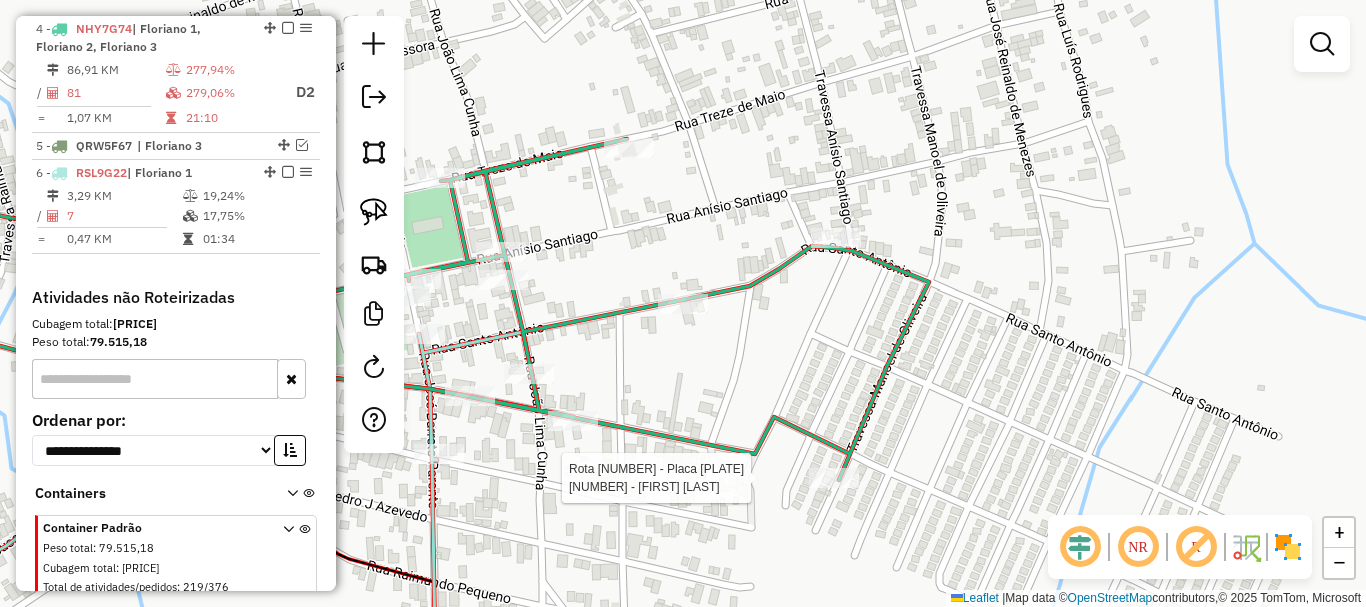 click 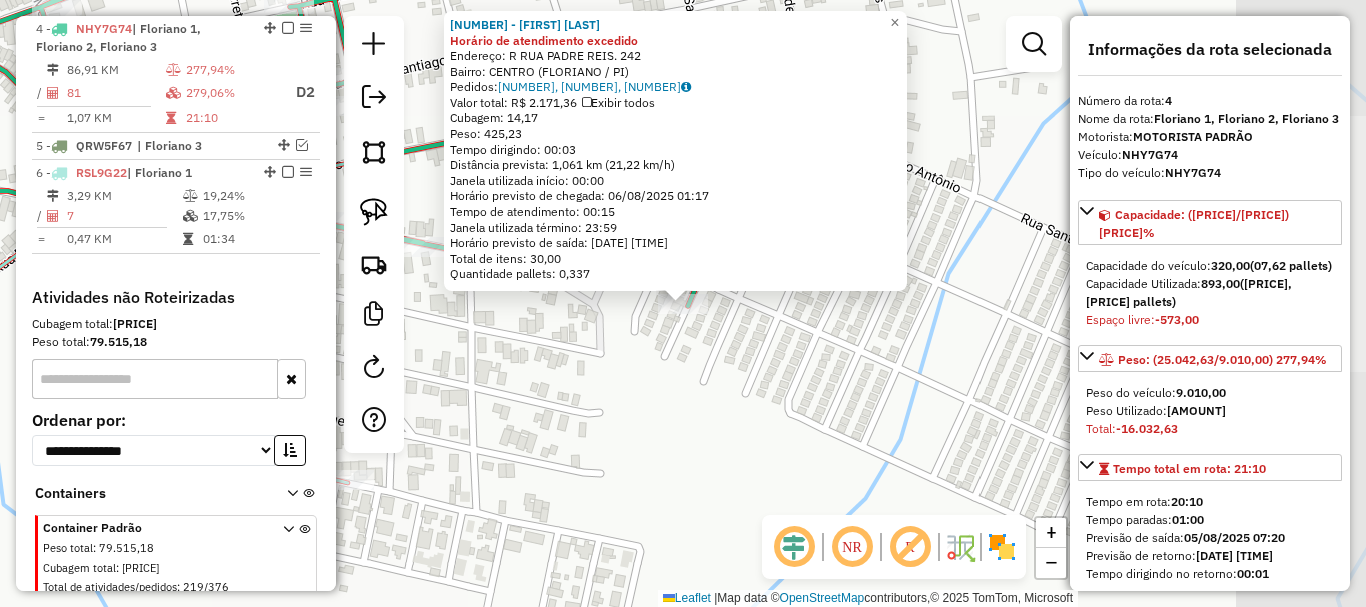 click on "6045 - FRANCISCA GOMES DE L. MACHADO Horário de atendimento excedido  Endereço: R   RUA PADRE REIS.                242   Bairro: CENTRO (FLORIANO / PI)   Pedidos:  04315364, 04315366, 04315367   Valor total: R$ 2.171,36   Exibir todos   Cubagem: 14,17  Peso: 425,23  Tempo dirigindo: 00:03   Distância prevista: 1,061 km (21,22 km/h)   Janela utilizada início: 00:00   Horário previsto de chegada: 06/08/2025 01:17   Tempo de atendimento: 00:15   Janela utilizada término: 23:59   Horário previsto de saída: 06/08/2025 01:32   Total de itens: 30,00   Quantidade pallets: 0,337  × Janela de atendimento Grade de atendimento Capacidade Transportadoras Veículos Cliente Pedidos  Rotas Selecione os dias de semana para filtrar as janelas de atendimento  Seg   Ter   Qua   Qui   Sex   Sáb   Dom  Informe o período da janela de atendimento: De: Até:  Filtrar exatamente a janela do cliente  Considerar janela de atendimento padrão  Selecione os dias de semana para filtrar as grades de atendimento  Seg   Ter   Qua" 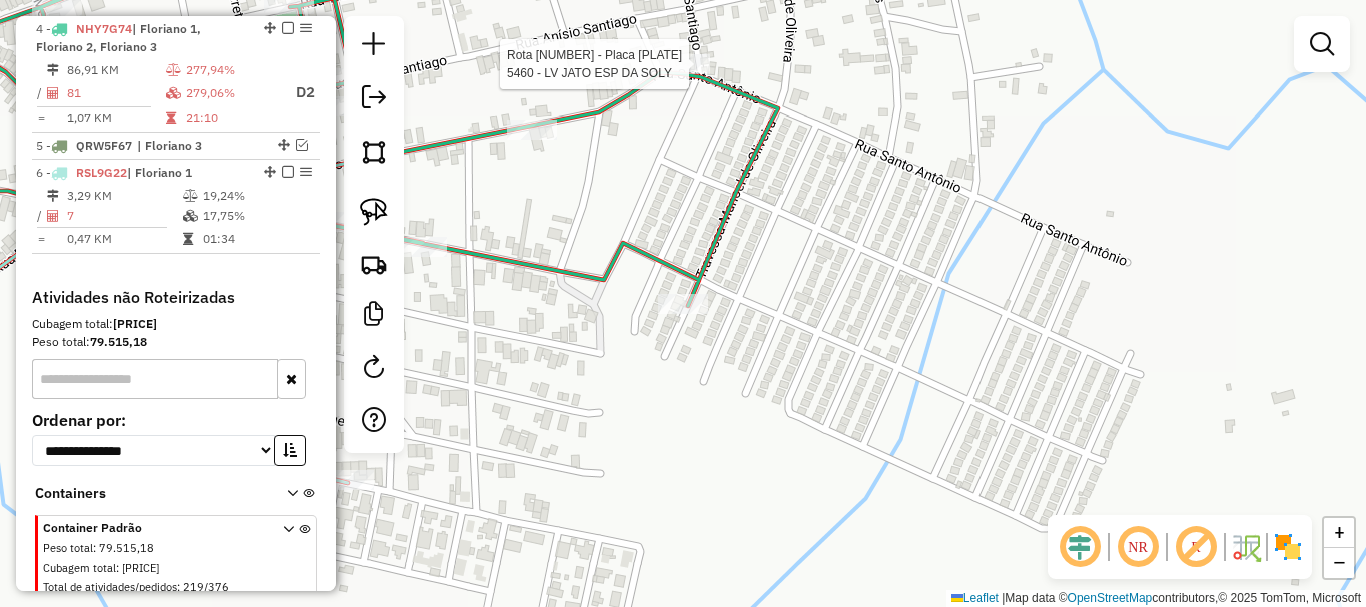 select on "**********" 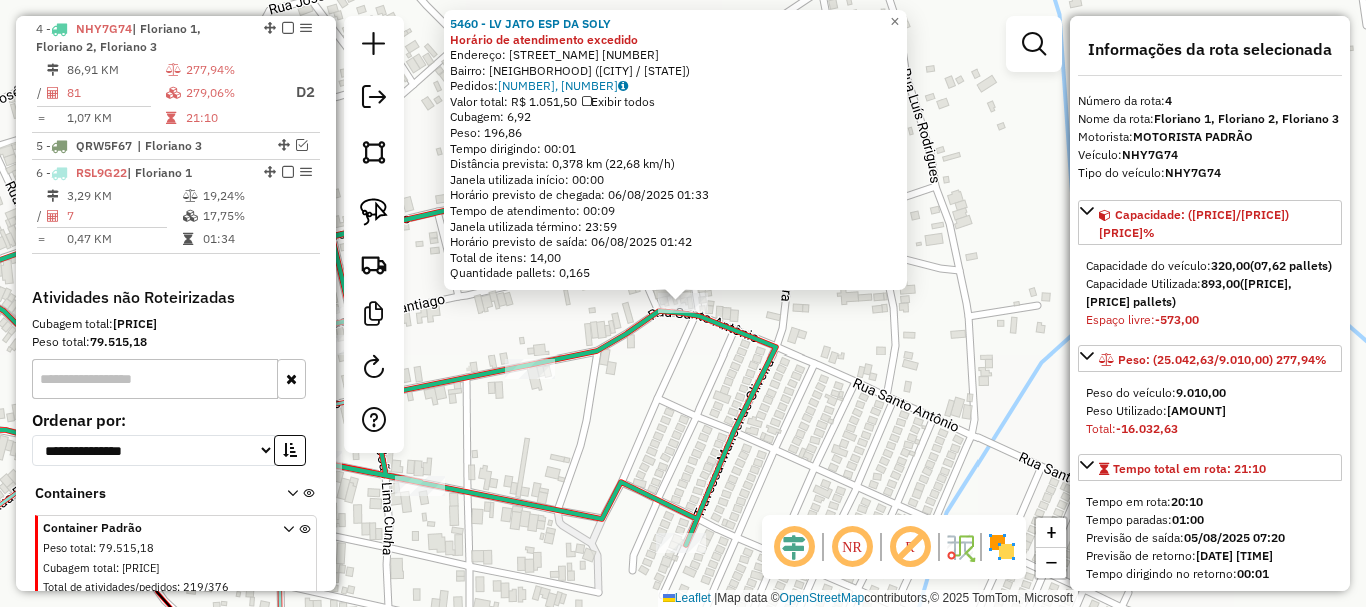 click 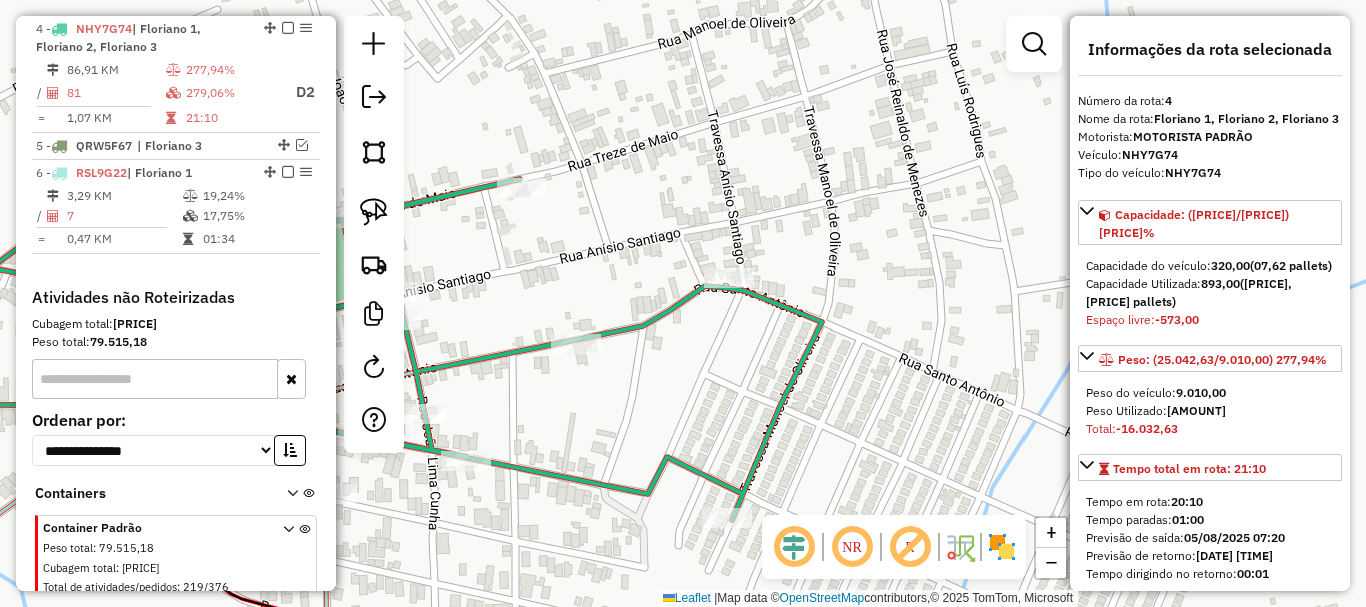 drag, startPoint x: 630, startPoint y: 389, endPoint x: 871, endPoint y: 306, distance: 254.89214 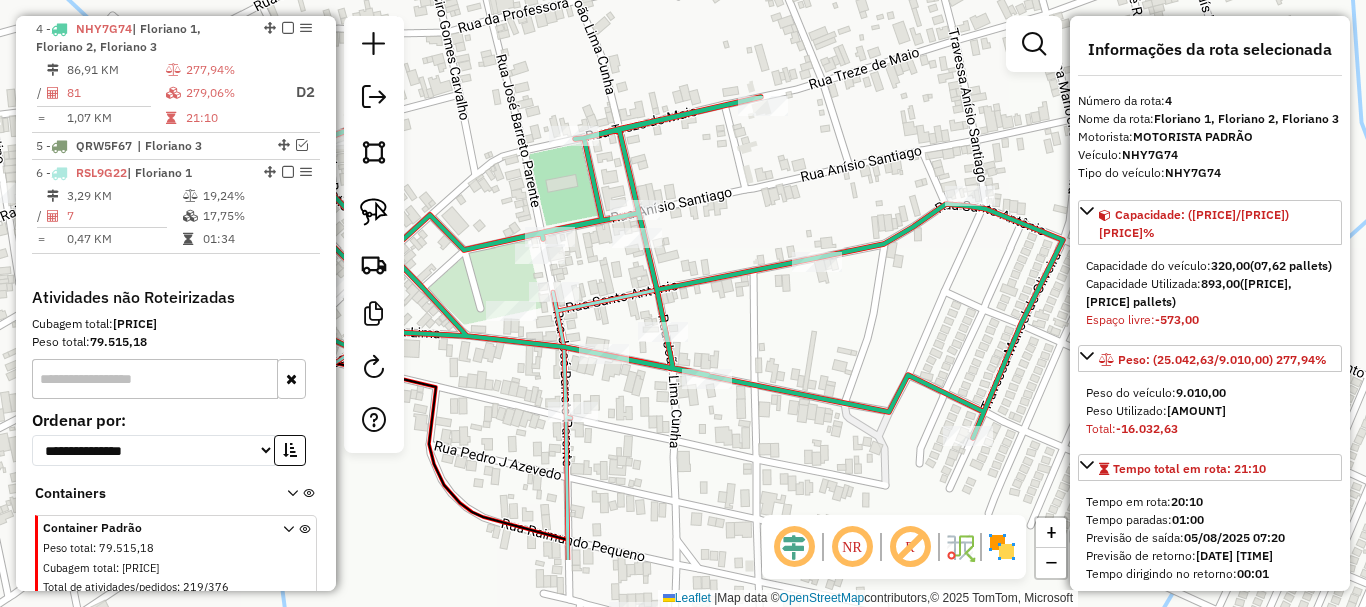 click on "Janela de atendimento Grade de atendimento Capacidade Transportadoras Veículos Cliente Pedidos  Rotas Selecione os dias de semana para filtrar as janelas de atendimento  Seg   Ter   Qua   Qui   Sex   Sáb   Dom  Informe o período da janela de atendimento: De: Até:  Filtrar exatamente a janela do cliente  Considerar janela de atendimento padrão  Selecione os dias de semana para filtrar as grades de atendimento  Seg   Ter   Qua   Qui   Sex   Sáb   Dom   Considerar clientes sem dia de atendimento cadastrado  Clientes fora do dia de atendimento selecionado Filtrar as atividades entre os valores definidos abaixo:  Peso mínimo:   Peso máximo:   Cubagem mínima:   Cubagem máxima:   De:   Até:  Filtrar as atividades entre o tempo de atendimento definido abaixo:  De:   Até:   Considerar capacidade total dos clientes não roteirizados Transportadora: Selecione um ou mais itens Tipo de veículo: Selecione um ou mais itens Veículo: Selecione um ou mais itens Motorista: Selecione um ou mais itens Nome: Rótulo:" 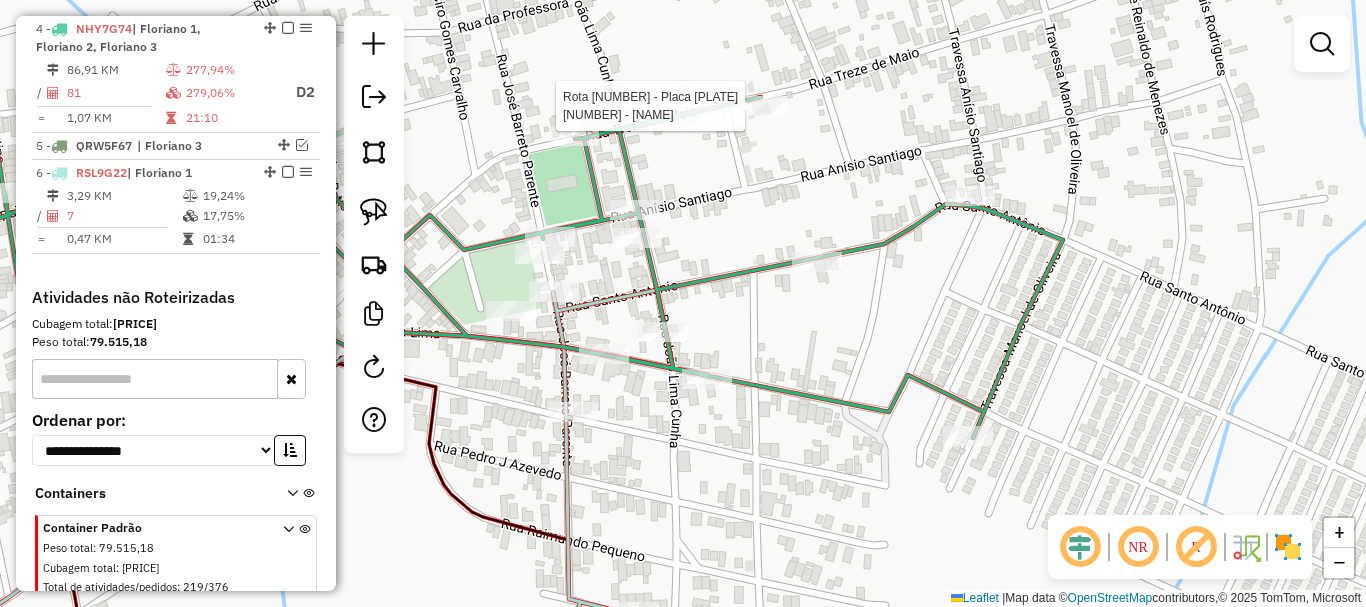 select on "**********" 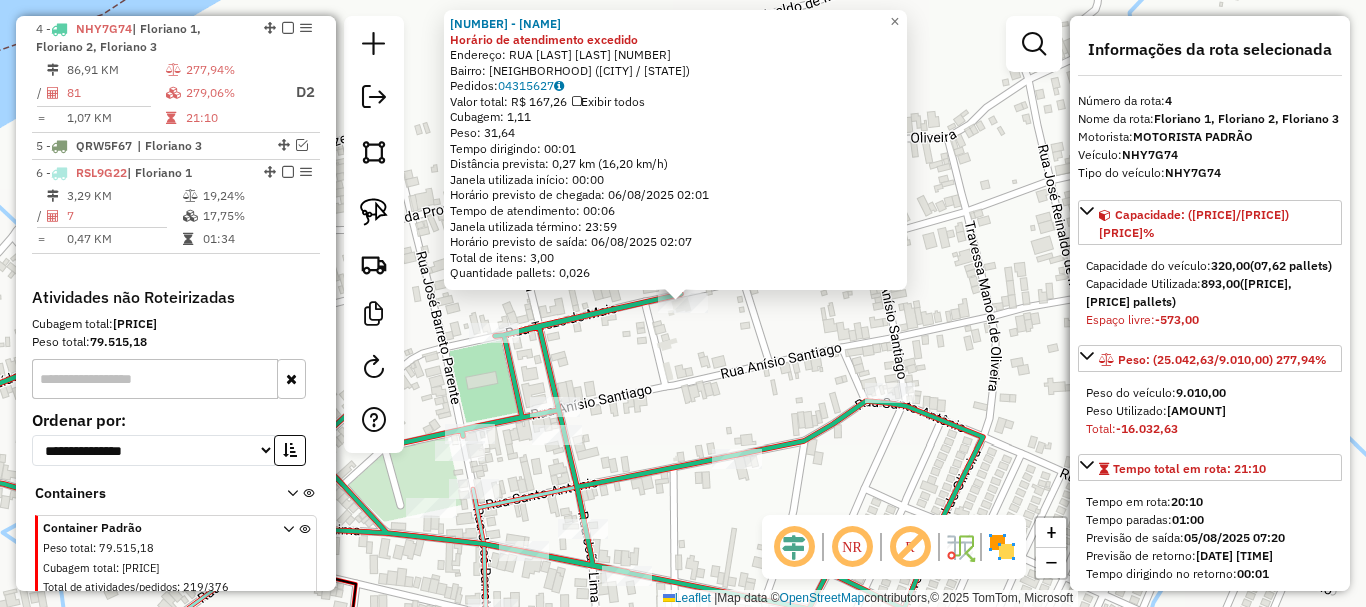 click on "12726 - BAR DO SEU RAIMUNDO Horário de atendimento excedido  Endereço:  RUA TREZE DE MAIO 660   Bairro: RIACHO FUNDO (FLORIANO / PI)   Pedidos:  04315627   Valor total: R$ 167,26   Exibir todos   Cubagem: 1,11  Peso: 31,64  Tempo dirigindo: 00:01   Distância prevista: 0,27 km (16,20 km/h)   Janela utilizada início: 00:00   Horário previsto de chegada: 06/08/2025 02:01   Tempo de atendimento: 00:06   Janela utilizada término: 23:59   Horário previsto de saída: 06/08/2025 02:07   Total de itens: 3,00   Quantidade pallets: 0,026  × Janela de atendimento Grade de atendimento Capacidade Transportadoras Veículos Cliente Pedidos  Rotas Selecione os dias de semana para filtrar as janelas de atendimento  Seg   Ter   Qua   Qui   Sex   Sáb   Dom  Informe o período da janela de atendimento: De: Até:  Filtrar exatamente a janela do cliente  Considerar janela de atendimento padrão  Selecione os dias de semana para filtrar as grades de atendimento  Seg   Ter   Qua   Qui   Sex   Sáb   Dom   Peso mínimo:  De:" 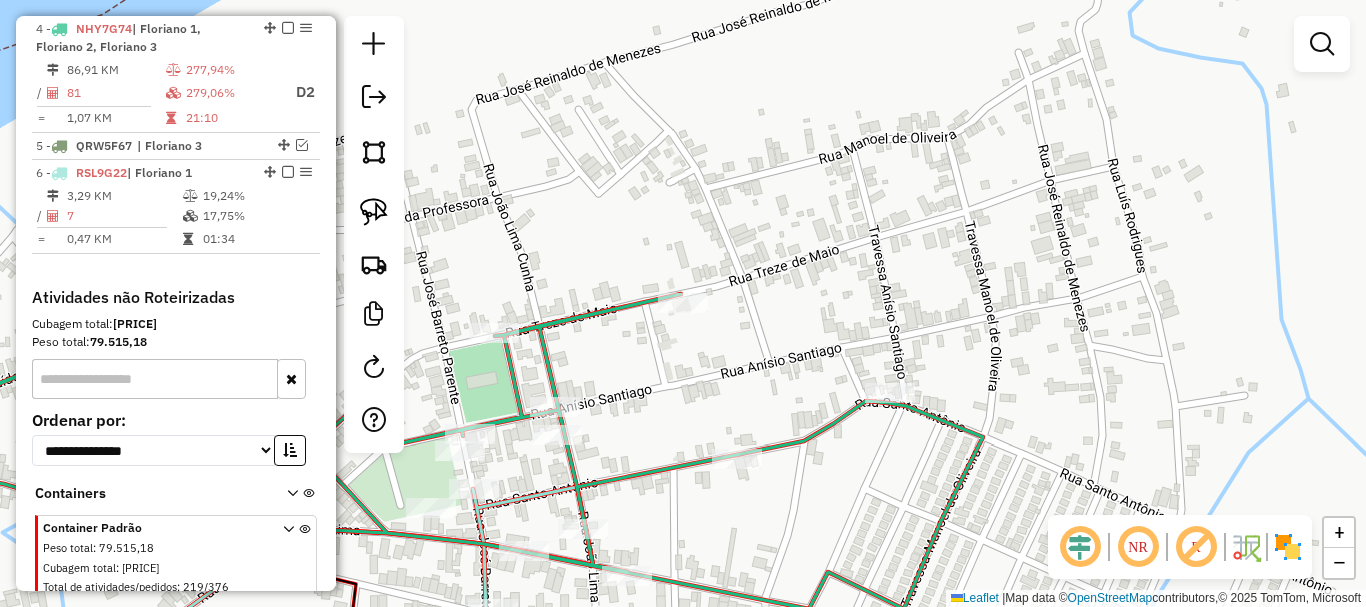drag, startPoint x: 692, startPoint y: 390, endPoint x: 769, endPoint y: 274, distance: 139.23003 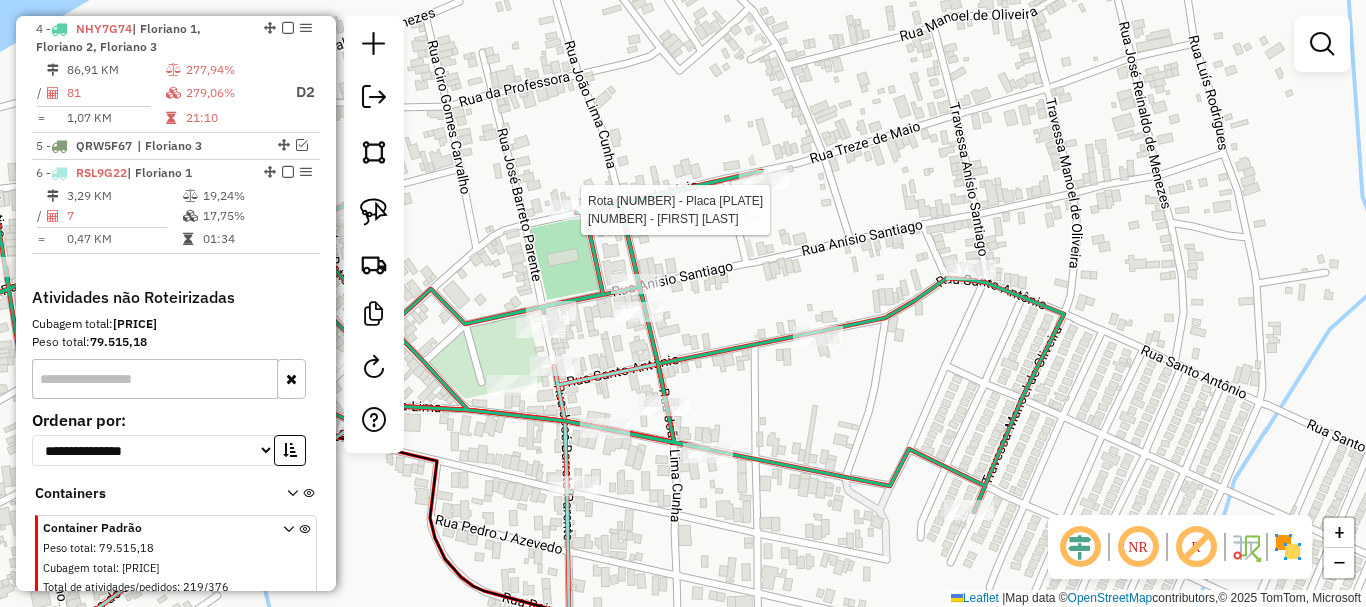 click 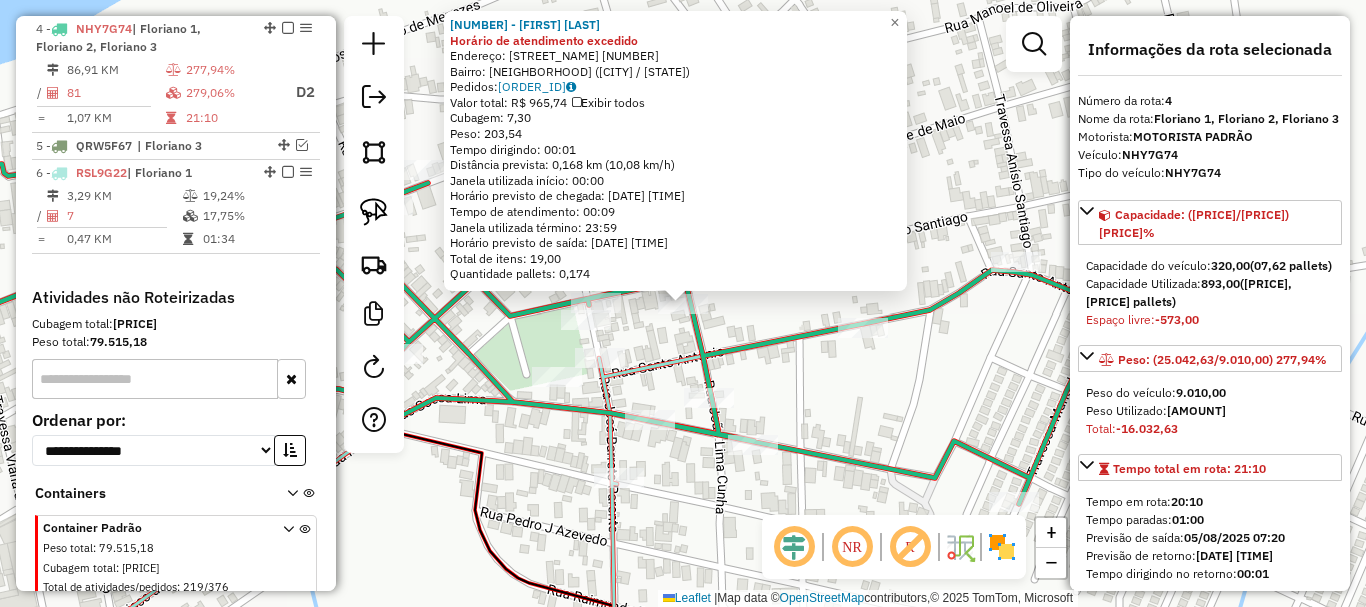 click 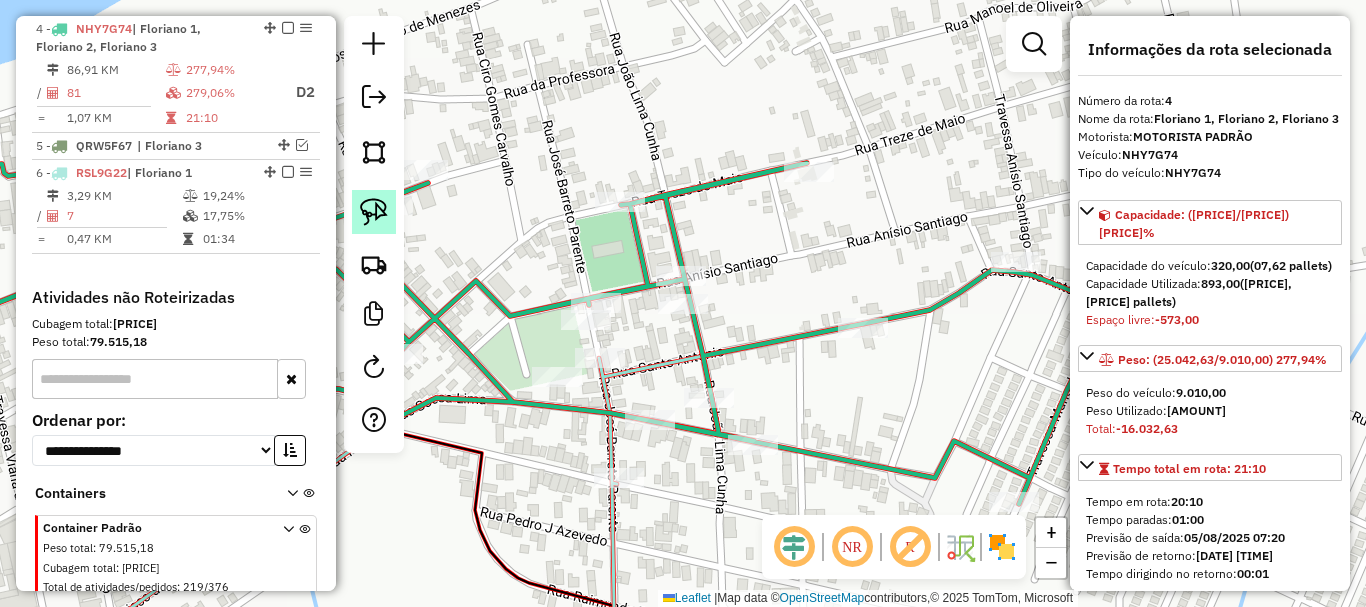 click 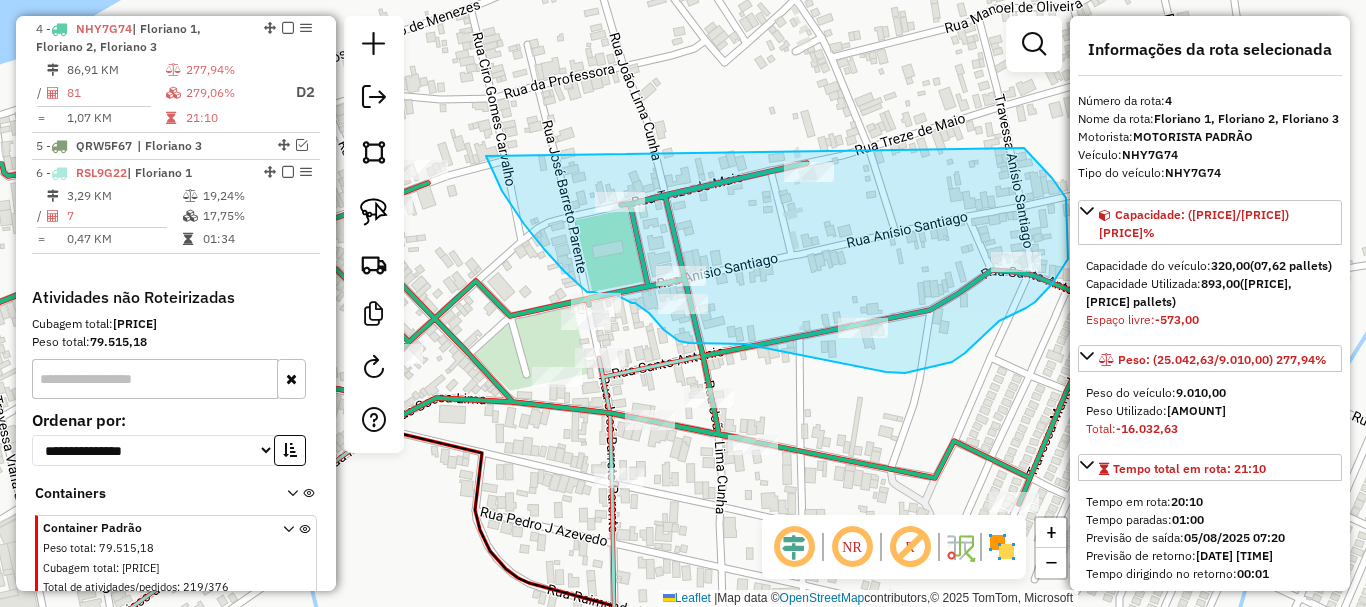 drag, startPoint x: 496, startPoint y: 179, endPoint x: 966, endPoint y: 98, distance: 476.9287 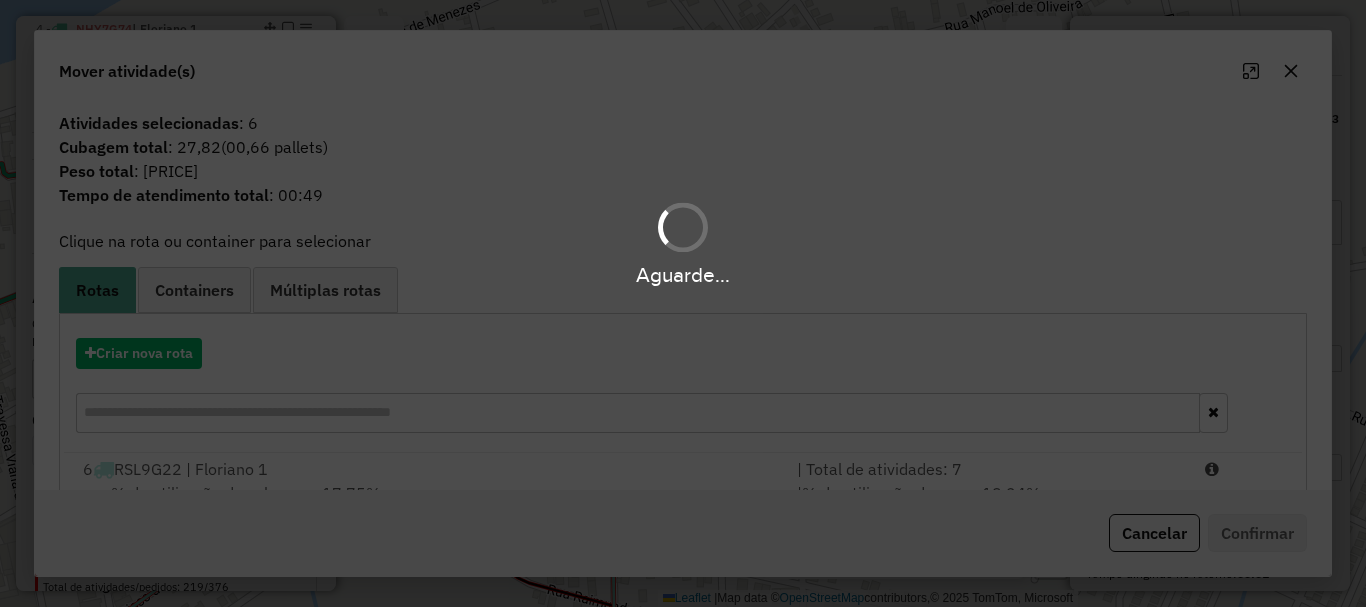 click on "Aguarde..." at bounding box center (683, 303) 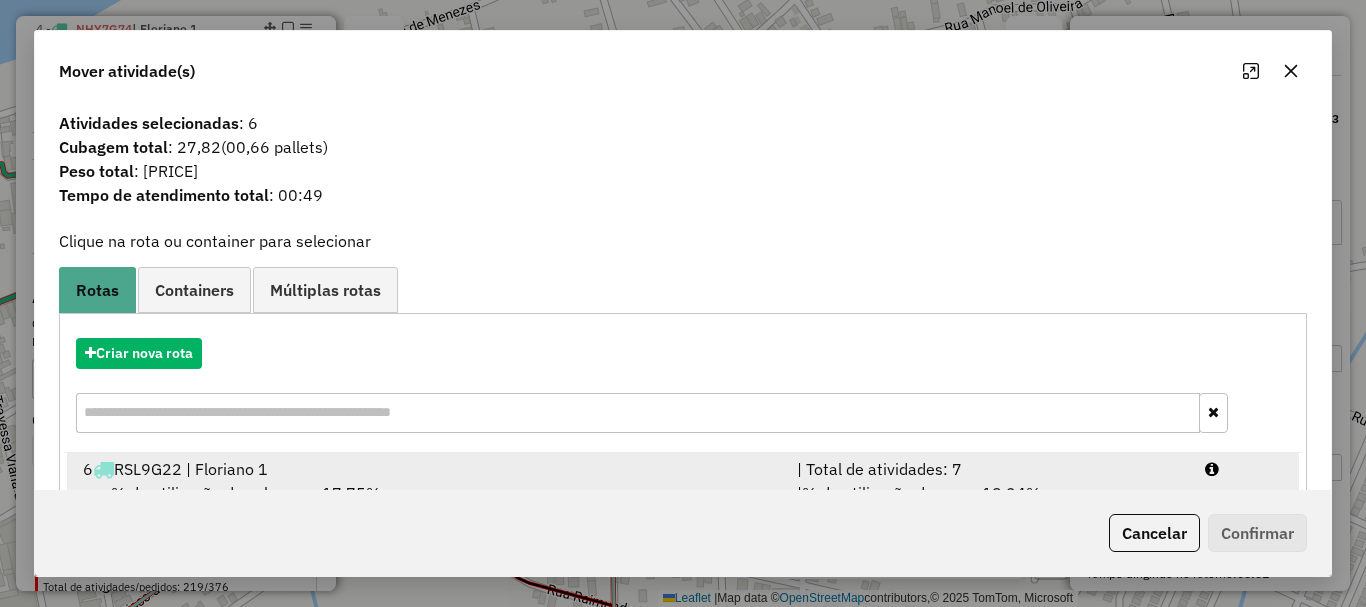 click on "6  RSL9G22 | Floriano 1  | Total de atividades: 7  % de utilização da cubagem: 17,75%  Cubagem disponível: 115,15   |  % de utilização do peso: 19,24%  | Peso disponível: 3.278,82" at bounding box center (683, 493) 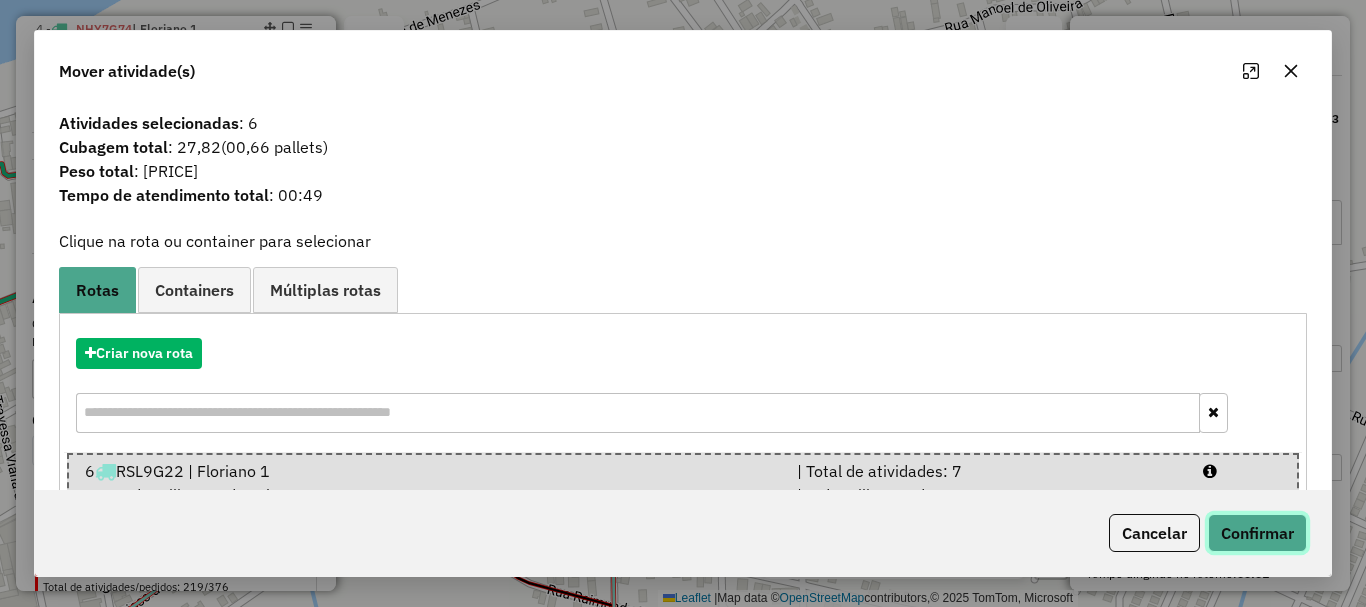 click on "Confirmar" 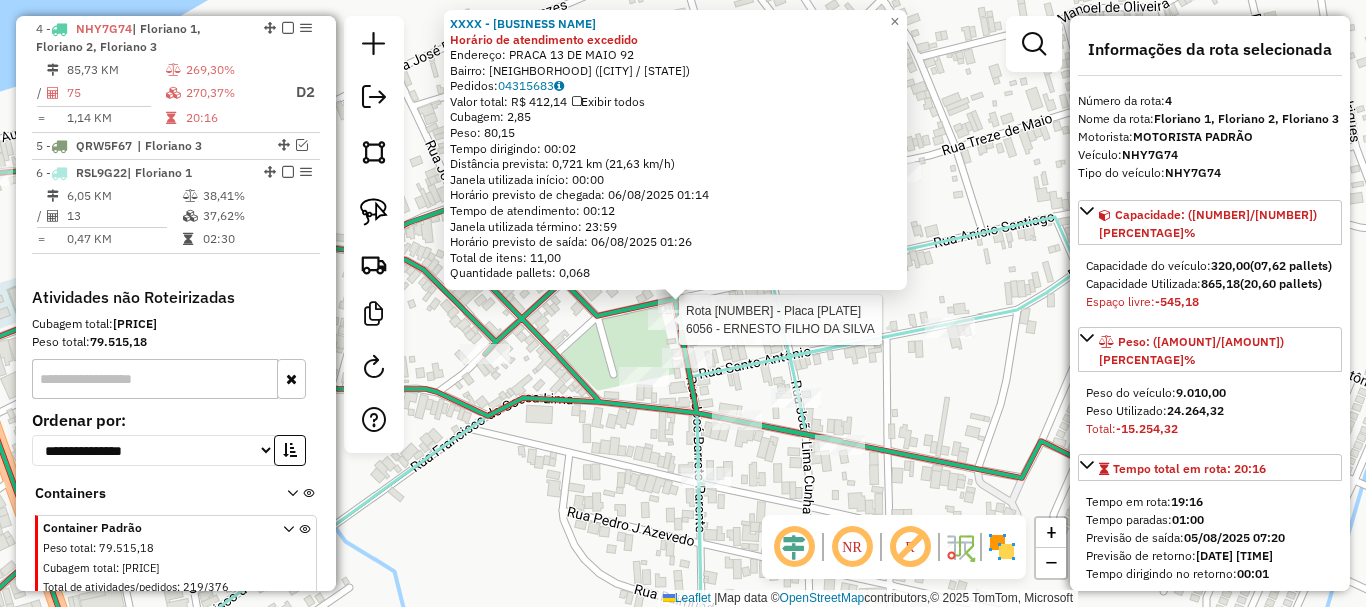 click 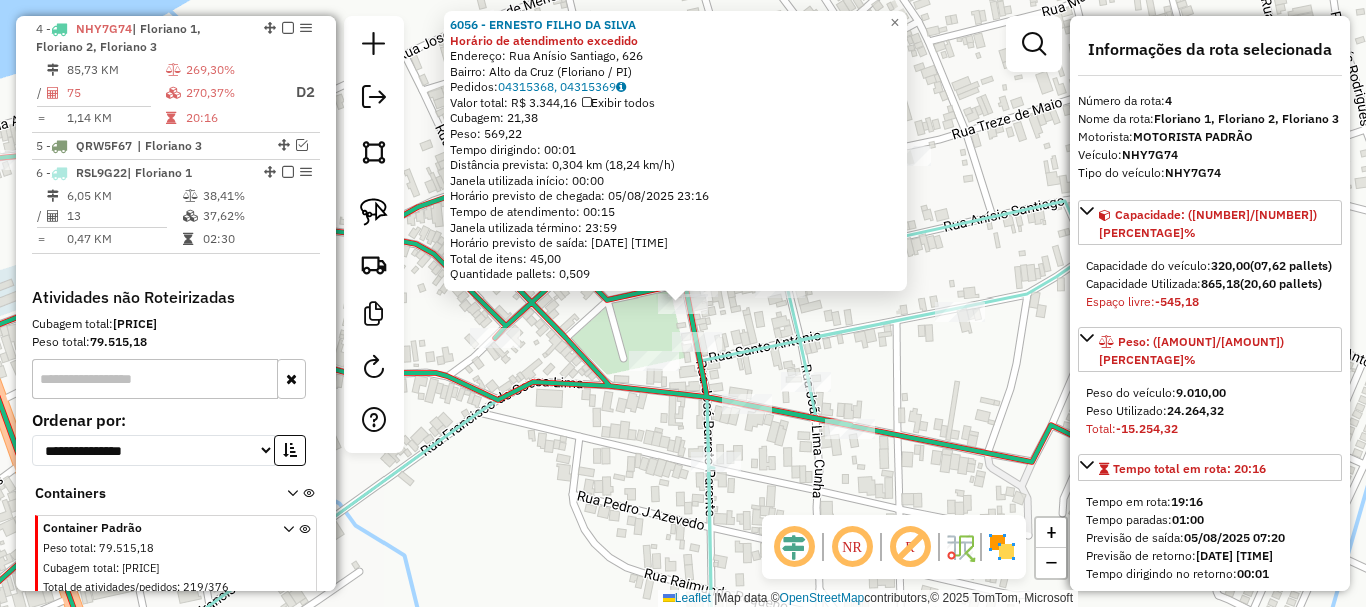 click on "6056 - ERNESTO FILHO DA SILVA Horário de atendimento excedido  Endereço: Rua Anísio Santiago, 626   Bairro: Alto da Cruz (Floriano / PI)   Pedidos:  04315368, 04315369   Valor total: R$ 3.344,16   Exibir todos   Cubagem: 21,38  Peso: 569,22  Tempo dirigindo: 00:01   Distância prevista: 0,304 km (18,24 km/h)   Janela utilizada início: 00:00   Horário previsto de chegada: 05/08/2025 23:16   Tempo de atendimento: 00:15   Janela utilizada término: 23:59   Horário previsto de saída: 05/08/2025 23:31   Total de itens: 45,00   Quantidade pallets: 0,509  × Janela de atendimento Grade de atendimento Capacidade Transportadoras Veículos Cliente Pedidos  Rotas Selecione os dias de semana para filtrar as janelas de atendimento  Seg   Ter   Qua   Qui   Sex   Sáb   Dom  Informe o período da janela de atendimento: De: Até:  Filtrar exatamente a janela do cliente  Considerar janela de atendimento padrão  Selecione os dias de semana para filtrar as grades de atendimento  Seg   Ter   Qua   Qui   Sex   Sáb   Dom" 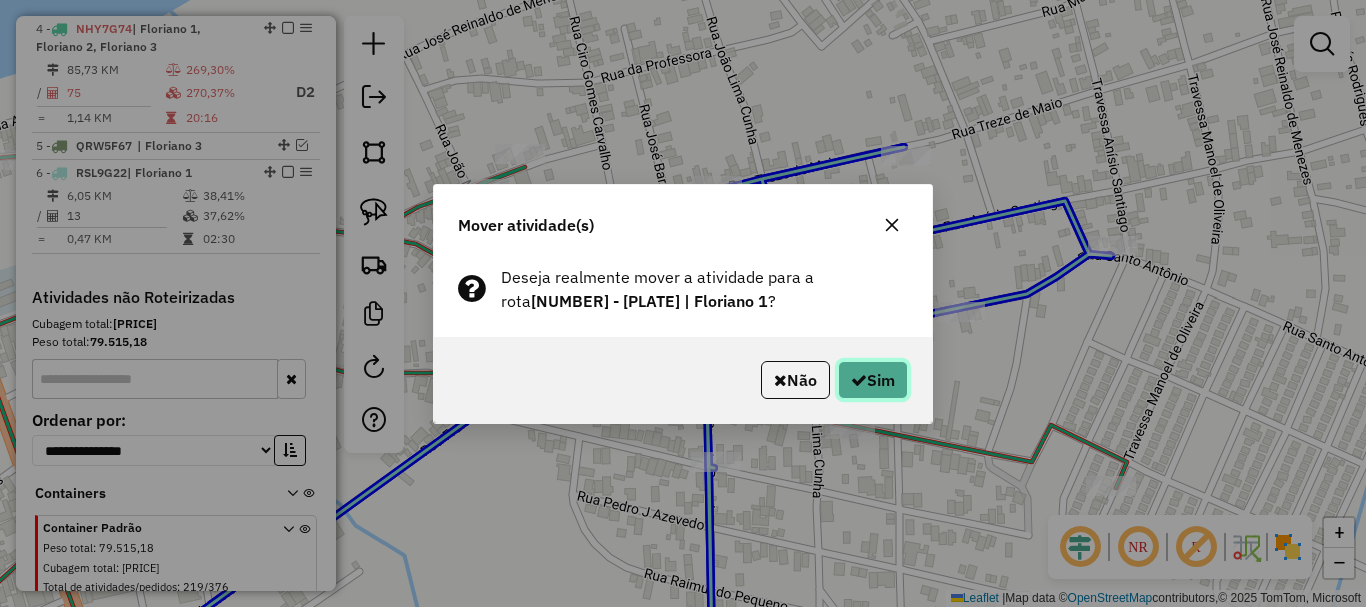 click 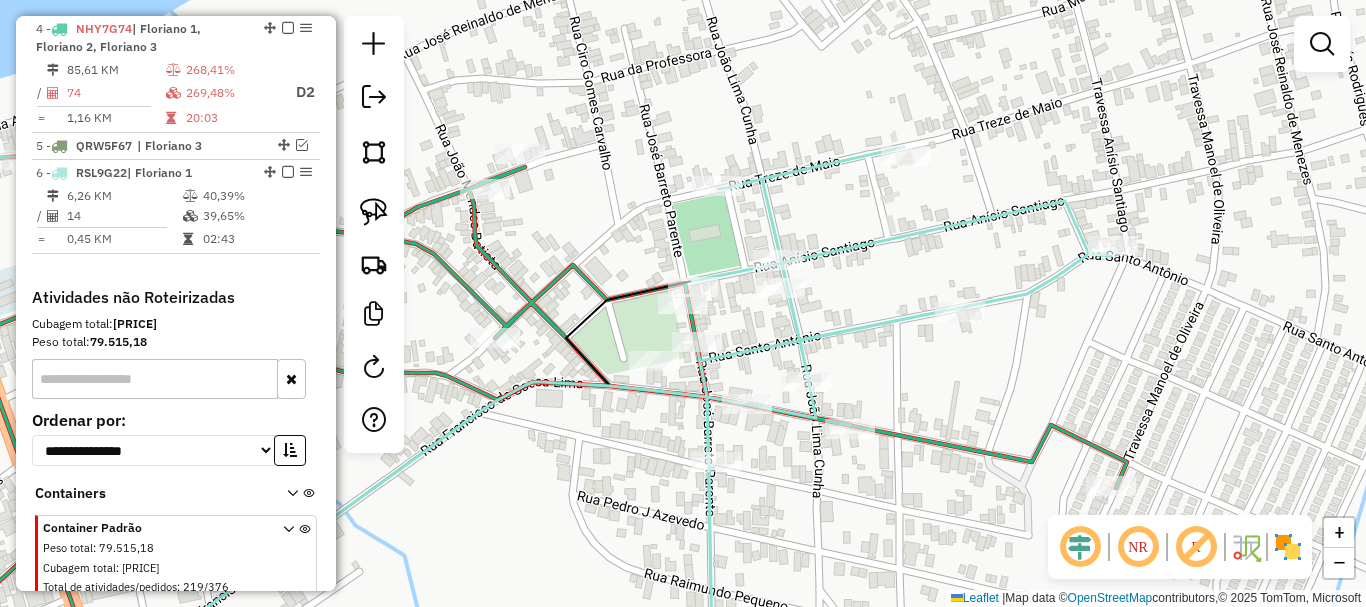 drag, startPoint x: 630, startPoint y: 213, endPoint x: 691, endPoint y: 180, distance: 69.354164 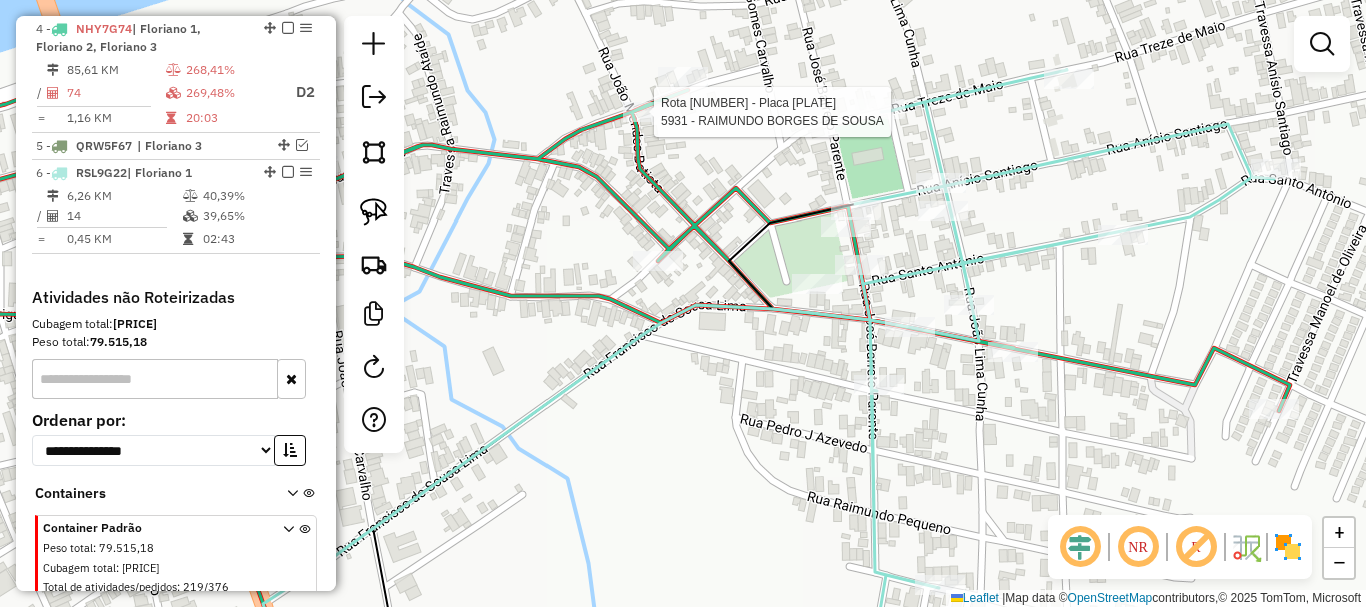 click 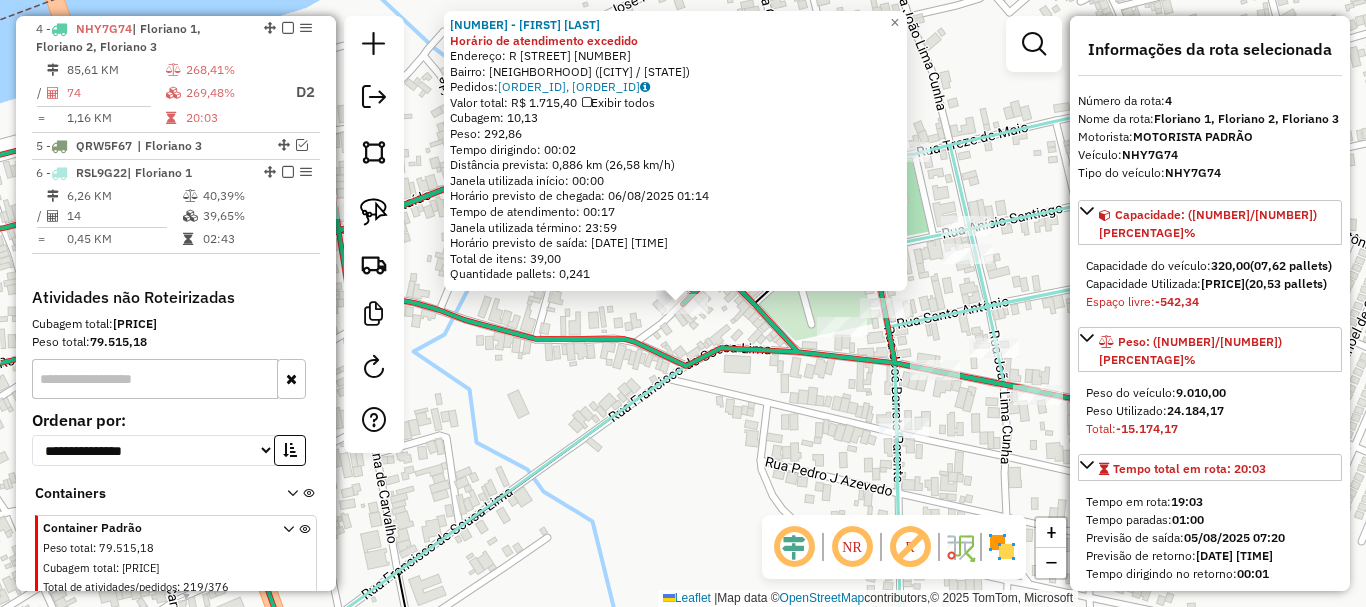 click on "1048 - MARIA ODETE PEREIRA NUNES Horário de atendimento excedido  Endereço: R   RUA N. S. DE FATIMA            61   Bairro: ALTO DA CRUZ (FLORIANO / PI)   Pedidos:  04315829, 04315830   Valor total: R$ 1.715,40   Exibir todos   Cubagem: 10,13  Peso: 292,86  Tempo dirigindo: 00:02   Distância prevista: 0,886 km (26,58 km/h)   Janela utilizada início: 00:00   Horário previsto de chegada: 06/08/2025 01:14   Tempo de atendimento: 00:17   Janela utilizada término: 23:59   Horário previsto de saída: 06/08/2025 01:31   Total de itens: 39,00   Quantidade pallets: 0,241  × Janela de atendimento Grade de atendimento Capacidade Transportadoras Veículos Cliente Pedidos  Rotas Selecione os dias de semana para filtrar as janelas de atendimento  Seg   Ter   Qua   Qui   Sex   Sáb   Dom  Informe o período da janela de atendimento: De: Até:  Filtrar exatamente a janela do cliente  Considerar janela de atendimento padrão  Selecione os dias de semana para filtrar as grades de atendimento  Seg   Ter   Qua   Qui  De:" 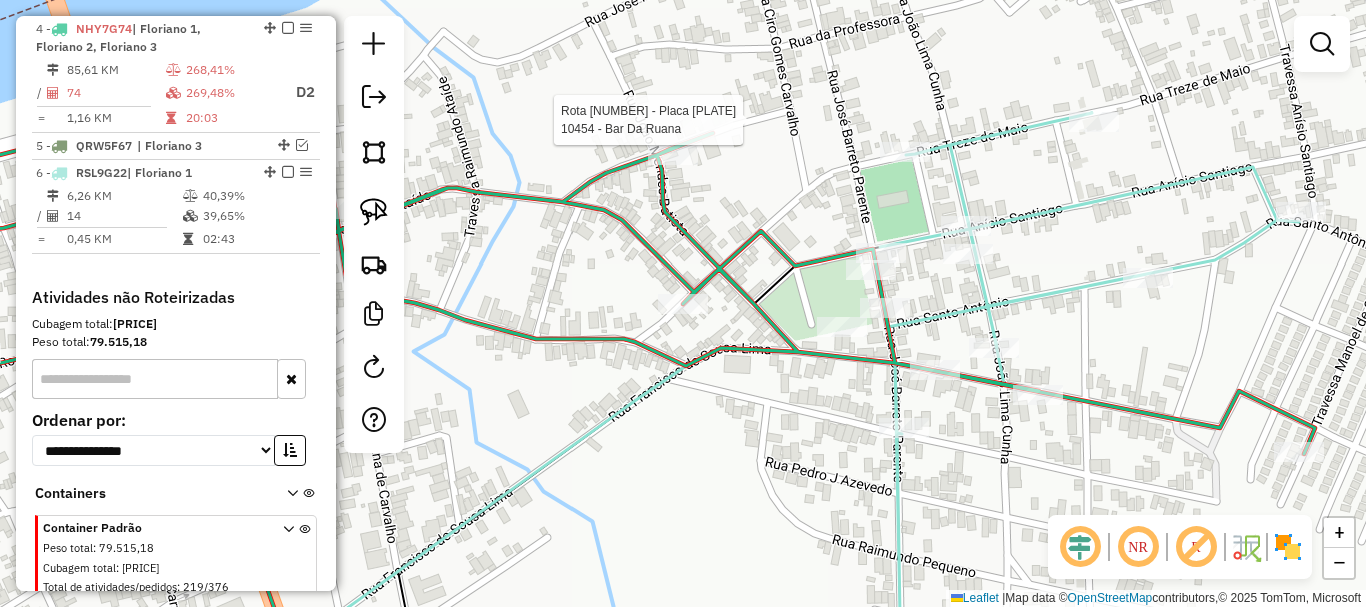 select on "**********" 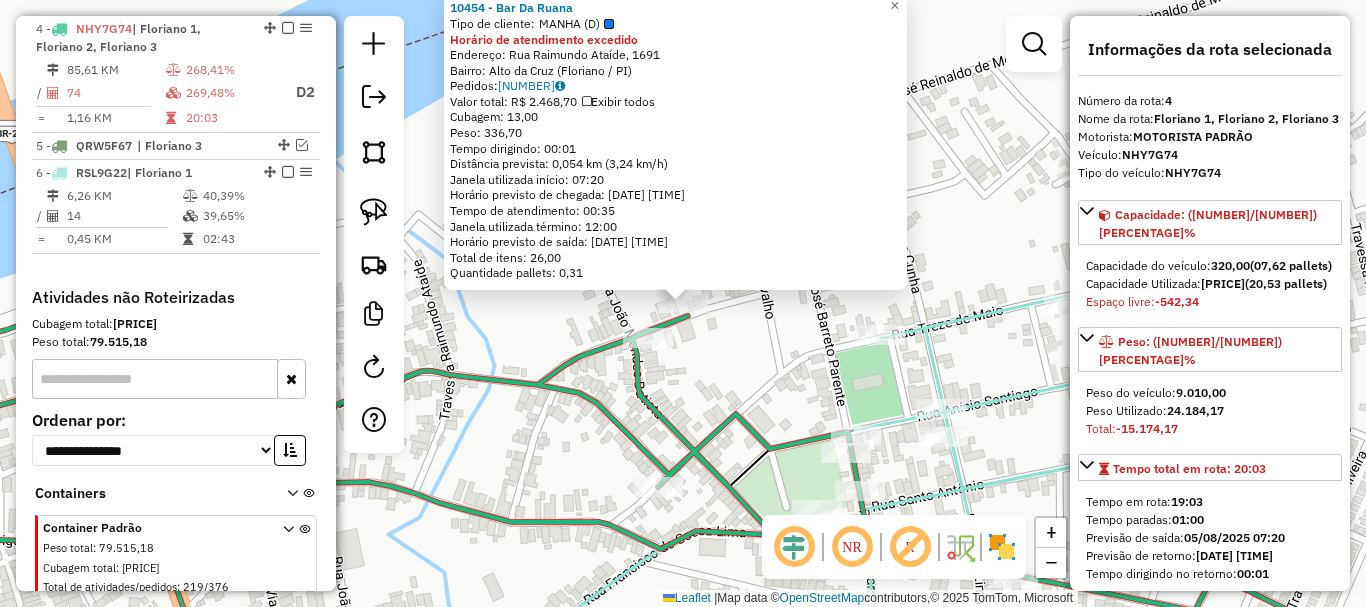 click on "10454 - Bar Da Ruana  Tipo de cliente:   MANHA (D)  Horário de atendimento excedido  Endereço: Rua Raimundo Ataíde, 1691   Bairro: Alto da Cruz (Floriano / PI)   Pedidos:  04315680   Valor total: R$ 2.468,70   Exibir todos   Cubagem: 13,00  Peso: 336,70  Tempo dirigindo: 00:01   Distância prevista: 0,054 km (3,24 km/h)   Janela utilizada início: 07:20   Horário previsto de chegada: 06/08/2025 00:19   Tempo de atendimento: 00:35   Janela utilizada término: 12:00   Horário previsto de saída: 06/08/2025 00:54   Total de itens: 26,00   Quantidade pallets: 0,31  × Janela de atendimento Grade de atendimento Capacidade Transportadoras Veículos Cliente Pedidos  Rotas Selecione os dias de semana para filtrar as janelas de atendimento  Seg   Ter   Qua   Qui   Sex   Sáb   Dom  Informe o período da janela de atendimento: De: Até:  Filtrar exatamente a janela do cliente  Considerar janela de atendimento padrão  Selecione os dias de semana para filtrar as grades de atendimento  Seg   Ter   Qua   Qui   Sex  +" 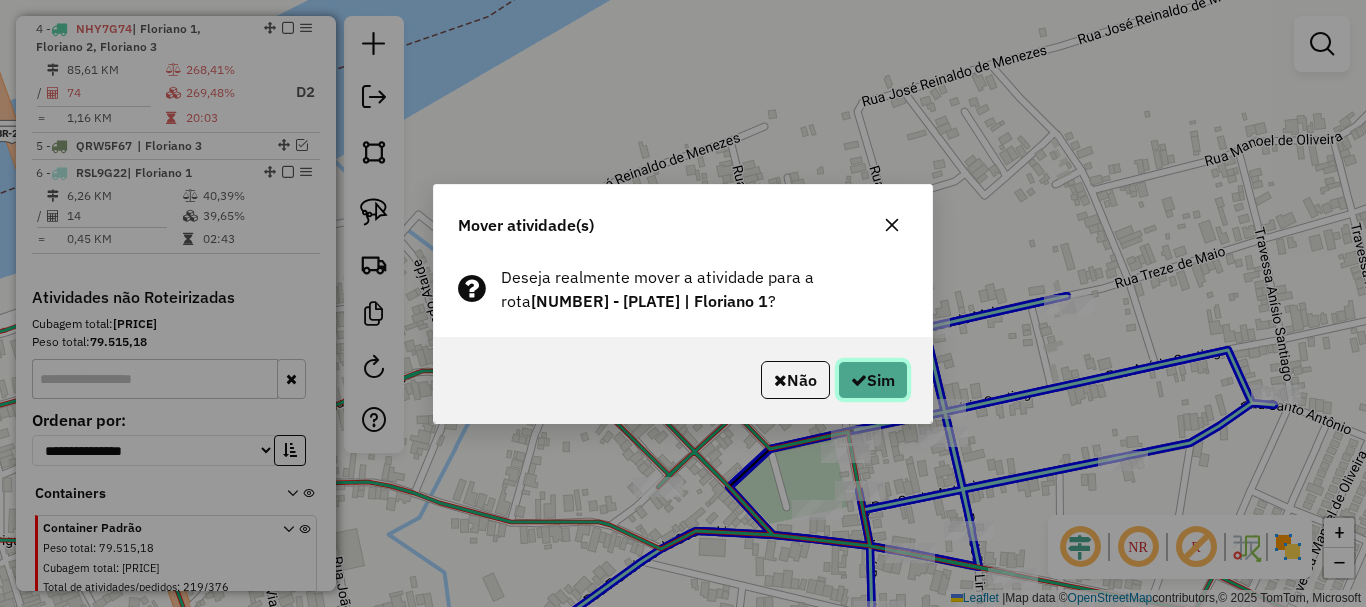 click on "Sim" 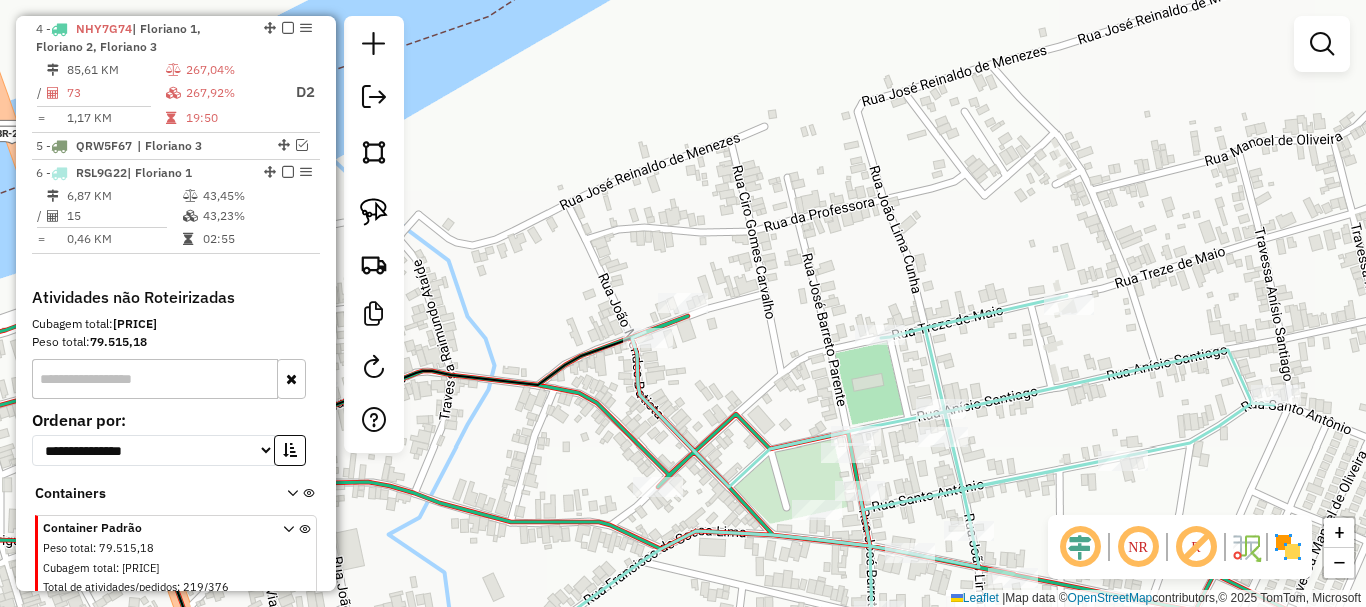 click on "Janela de atendimento Grade de atendimento Capacidade Transportadoras Veículos Cliente Pedidos  Rotas Selecione os dias de semana para filtrar as janelas de atendimento  Seg   Ter   Qua   Qui   Sex   Sáb   Dom  Informe o período da janela de atendimento: De: Até:  Filtrar exatamente a janela do cliente  Considerar janela de atendimento padrão  Selecione os dias de semana para filtrar as grades de atendimento  Seg   Ter   Qua   Qui   Sex   Sáb   Dom   Considerar clientes sem dia de atendimento cadastrado  Clientes fora do dia de atendimento selecionado Filtrar as atividades entre os valores definidos abaixo:  Peso mínimo:   Peso máximo:   Cubagem mínima:   Cubagem máxima:   De:   Até:  Filtrar as atividades entre o tempo de atendimento definido abaixo:  De:   Até:   Considerar capacidade total dos clientes não roteirizados Transportadora: Selecione um ou mais itens Tipo de veículo: Selecione um ou mais itens Veículo: Selecione um ou mais itens Motorista: Selecione um ou mais itens Nome: Rótulo:" 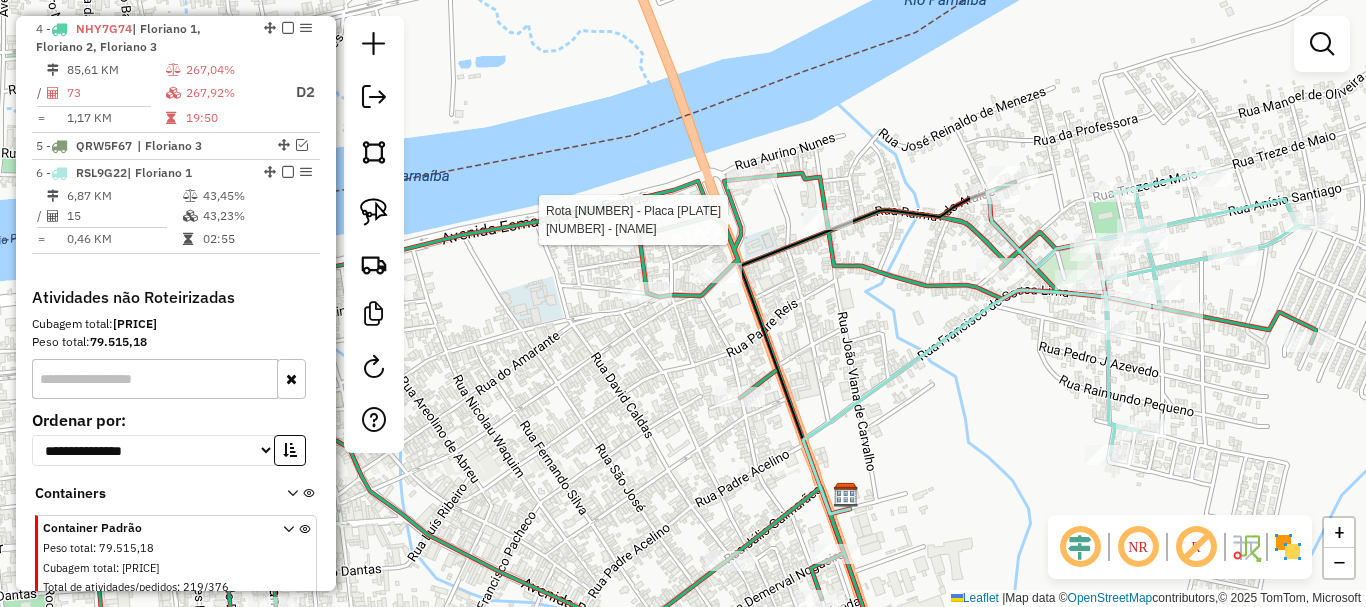 select on "**********" 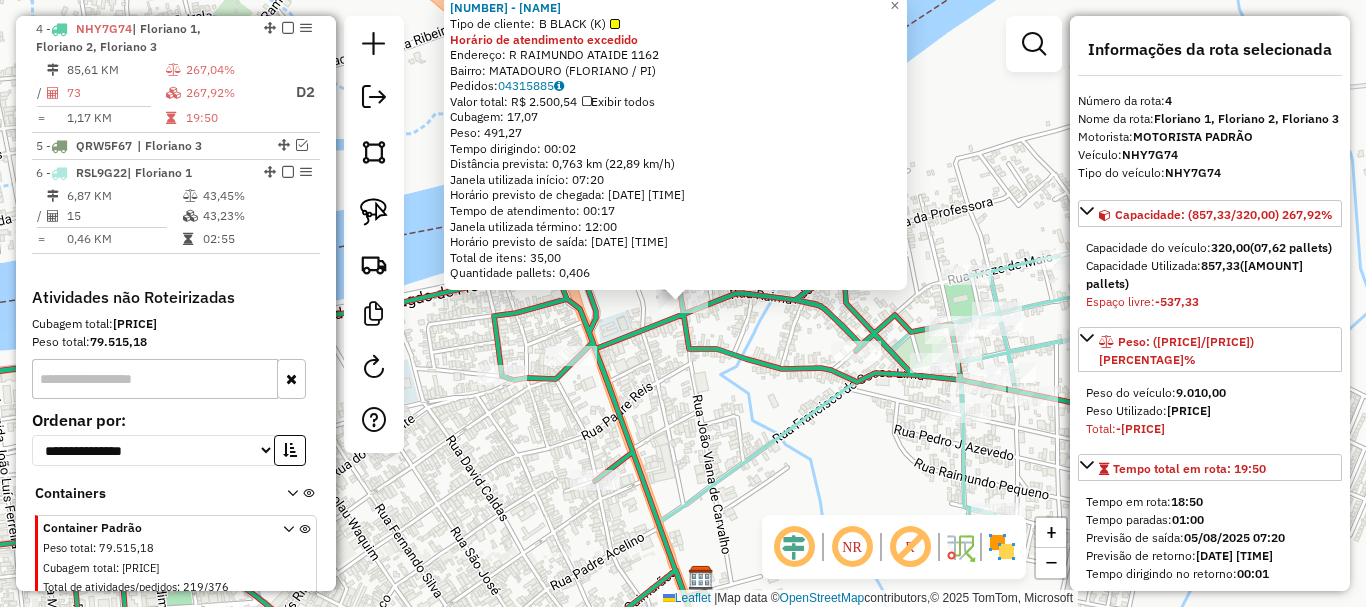 click 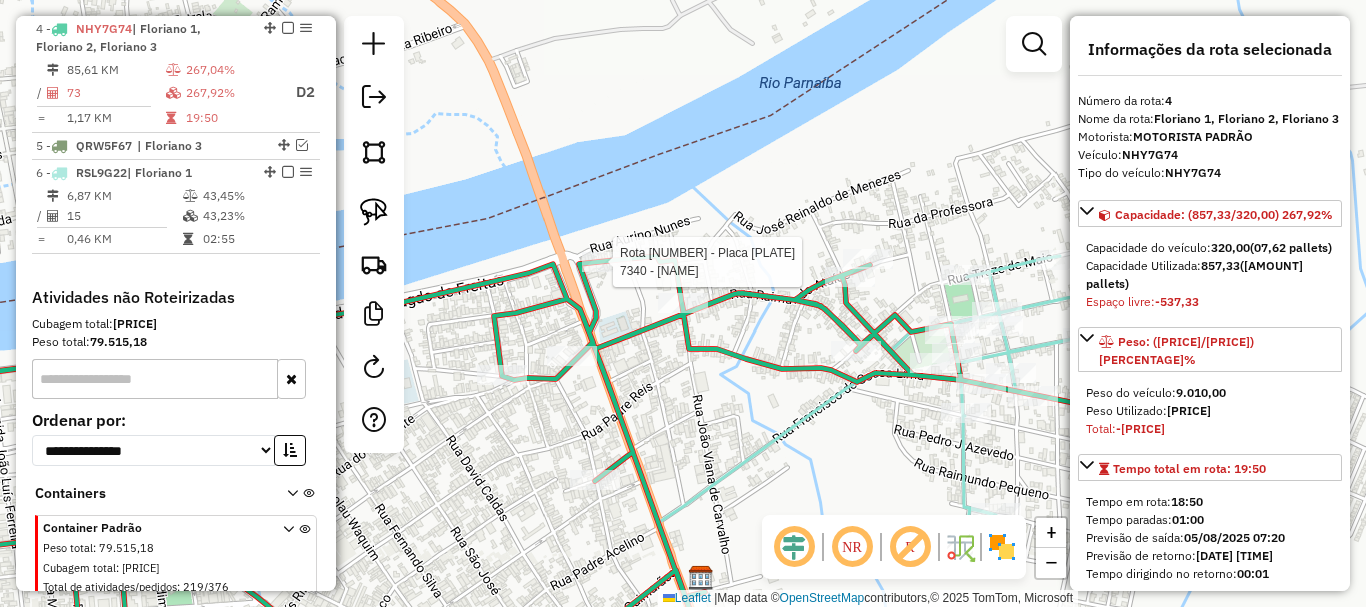click on "Rota 4 - Placa NHY7G74  6583 - MARIA DAS GRACAS ALVES DE AMORIM Rota 4 - Placa NHY7G74  7340 - LUCILENE FEITOSA DE SOUSA Janela de atendimento Grade de atendimento Capacidade Transportadoras Veículos Cliente Pedidos  Rotas Selecione os dias de semana para filtrar as janelas de atendimento  Seg   Ter   Qua   Qui   Sex   Sáb   Dom  Informe o período da janela de atendimento: De: Até:  Filtrar exatamente a janela do cliente  Considerar janela de atendimento padrão  Selecione os dias de semana para filtrar as grades de atendimento  Seg   Ter   Qua   Qui   Sex   Sáb   Dom   Considerar clientes sem dia de atendimento cadastrado  Clientes fora do dia de atendimento selecionado Filtrar as atividades entre os valores definidos abaixo:  Peso mínimo:   Peso máximo:   Cubagem mínima:   Cubagem máxima:   De:   Até:  Filtrar as atividades entre o tempo de atendimento definido abaixo:  De:   Até:   Considerar capacidade total dos clientes não roteirizados Transportadora: Selecione um ou mais itens Veículo: De:" 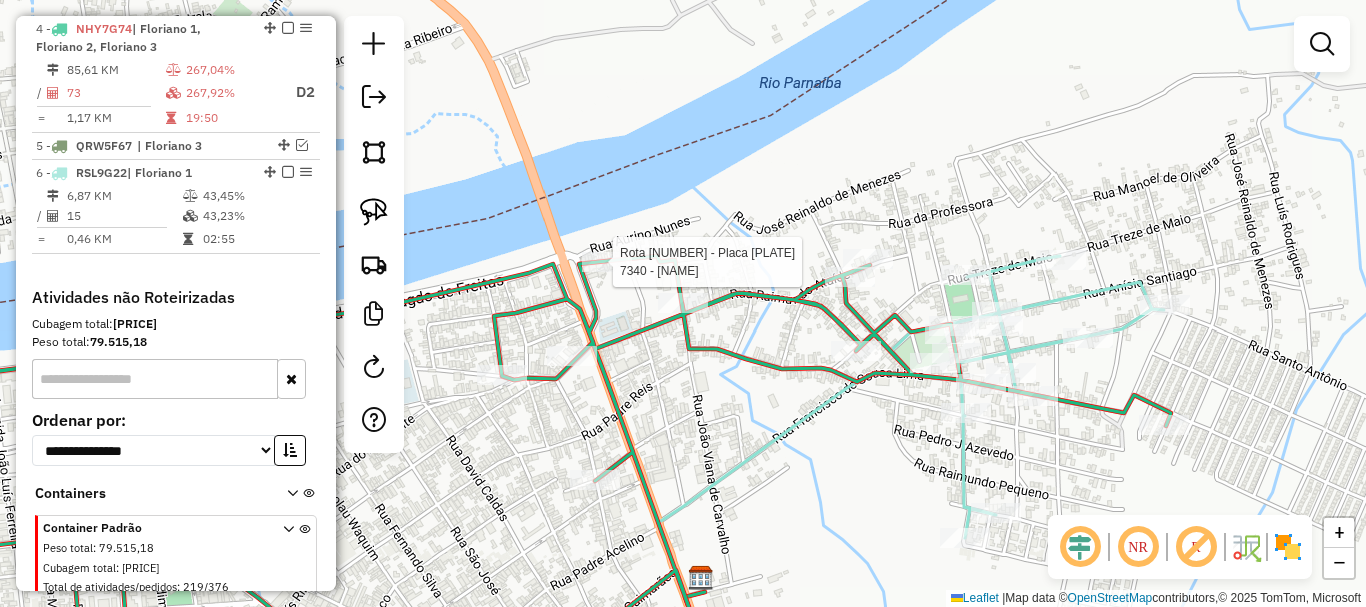 select on "**********" 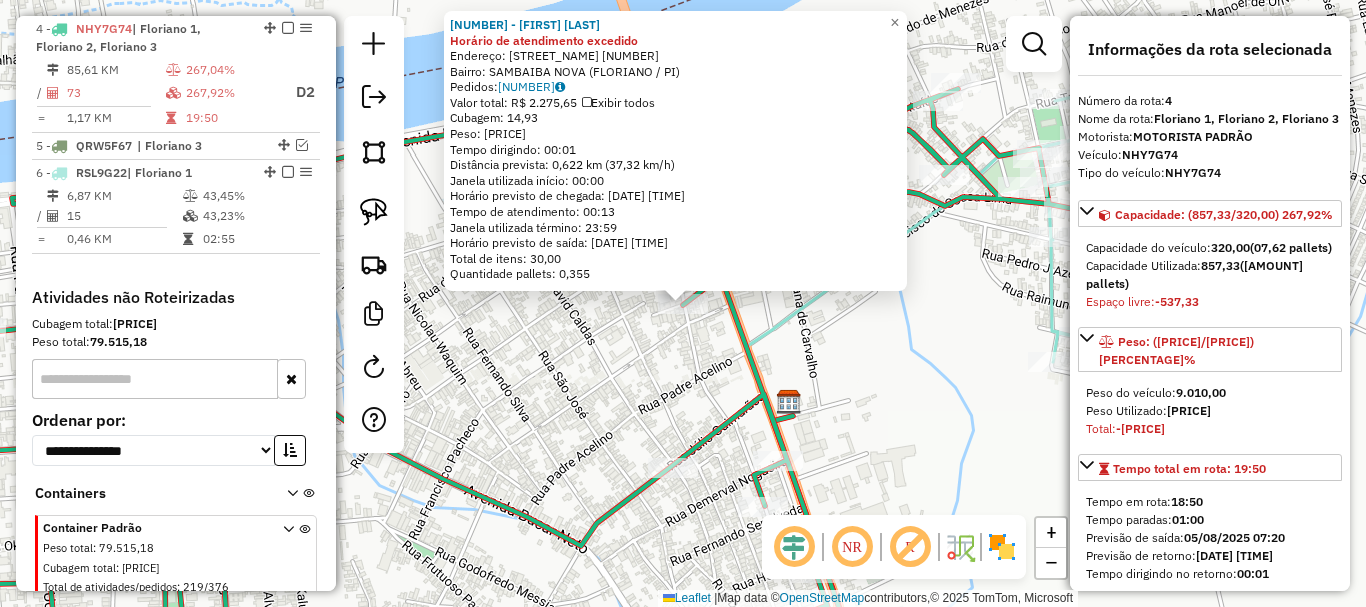 click on "2598 - LUIZ VIANA DO NASCIMENTO Horário de atendimento excedido  Endereço: R   VIANA DE CARVALHO              258   Bairro: SAMBAIBA NOVA (FLORIANO / PI)   Pedidos:  04315682   Valor total: R$ 2.275,65   Exibir todos   Cubagem: 14,93  Peso: 426,98  Tempo dirigindo: 00:01   Distância prevista: 0,622 km (37,32 km/h)   Janela utilizada início: 00:00   Horário previsto de chegada: 05/08/2025 23:51   Tempo de atendimento: 00:13   Janela utilizada término: 23:59   Horário previsto de saída: 06/08/2025 00:04   Total de itens: 30,00   Quantidade pallets: 0,355  × Janela de atendimento Grade de atendimento Capacidade Transportadoras Veículos Cliente Pedidos  Rotas Selecione os dias de semana para filtrar as janelas de atendimento  Seg   Ter   Qua   Qui   Sex   Sáb   Dom  Informe o período da janela de atendimento: De: Até:  Filtrar exatamente a janela do cliente  Considerar janela de atendimento padrão  Selecione os dias de semana para filtrar as grades de atendimento  Seg   Ter   Qua   Qui   Sex   Sáb" 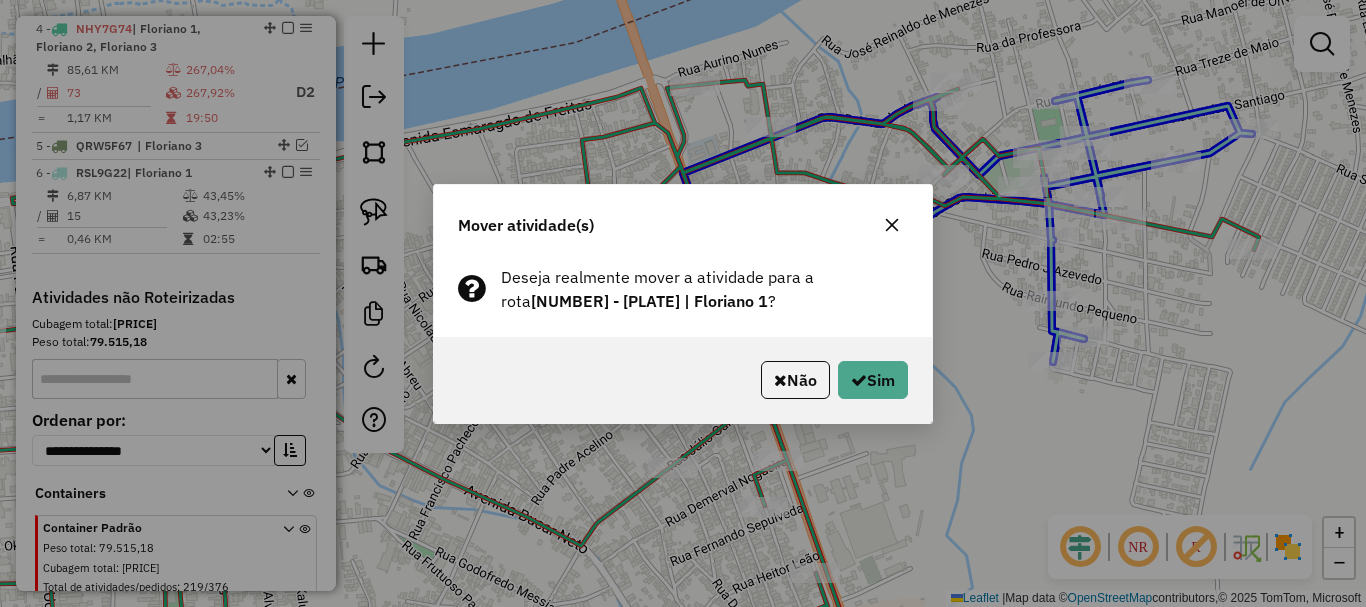 drag, startPoint x: 913, startPoint y: 366, endPoint x: 822, endPoint y: 385, distance: 92.96236 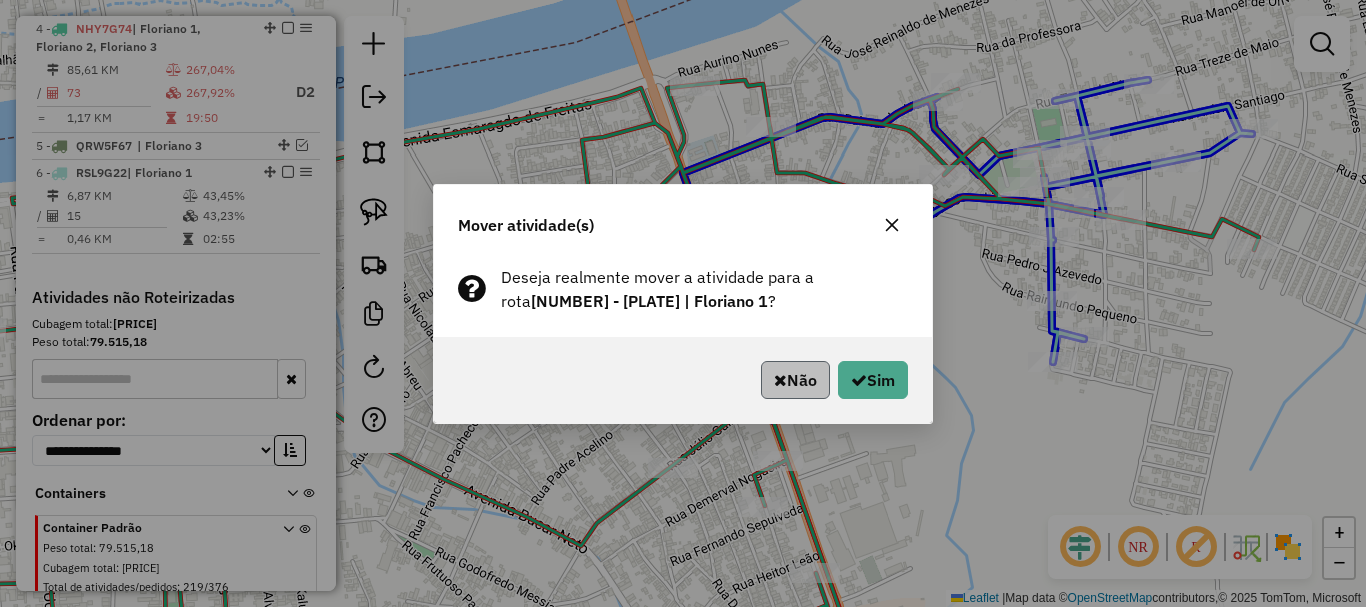 click on "Não   Sim" 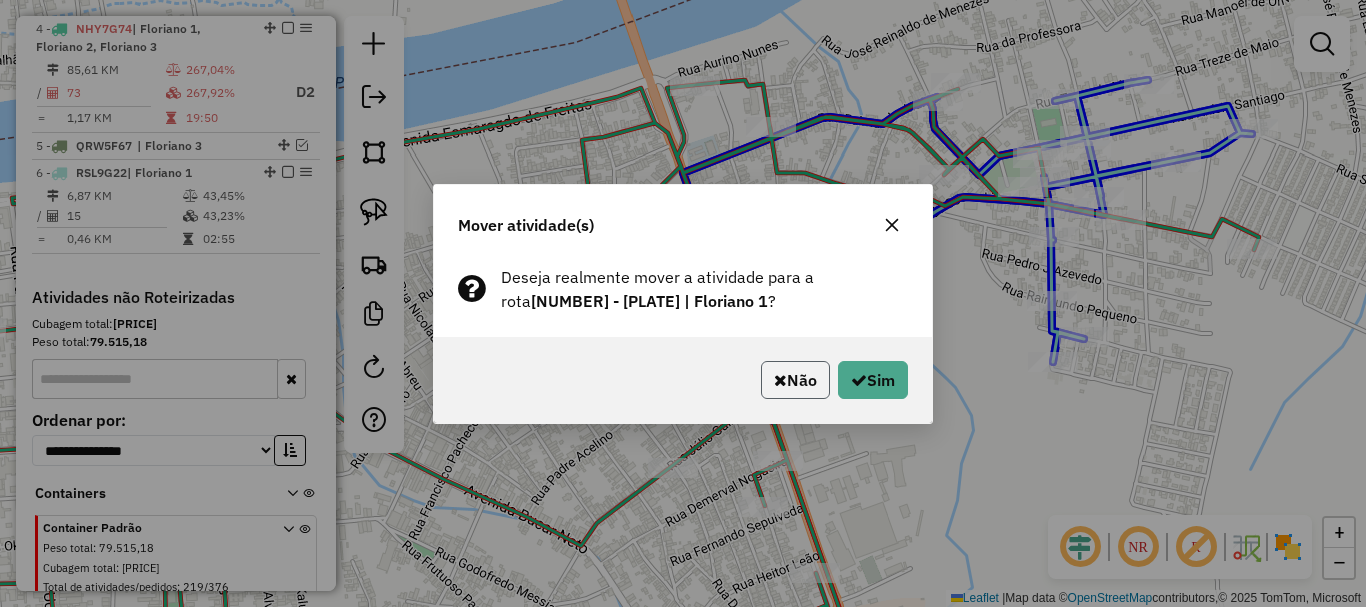click on "Não" 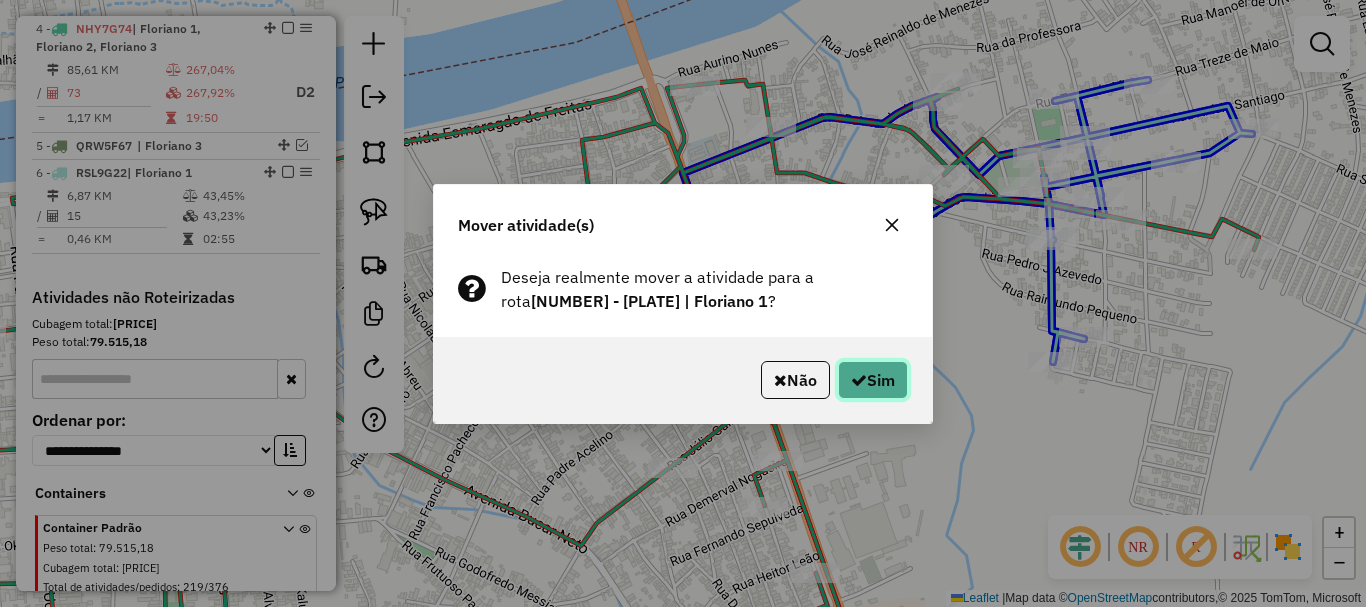 click on "Sim" 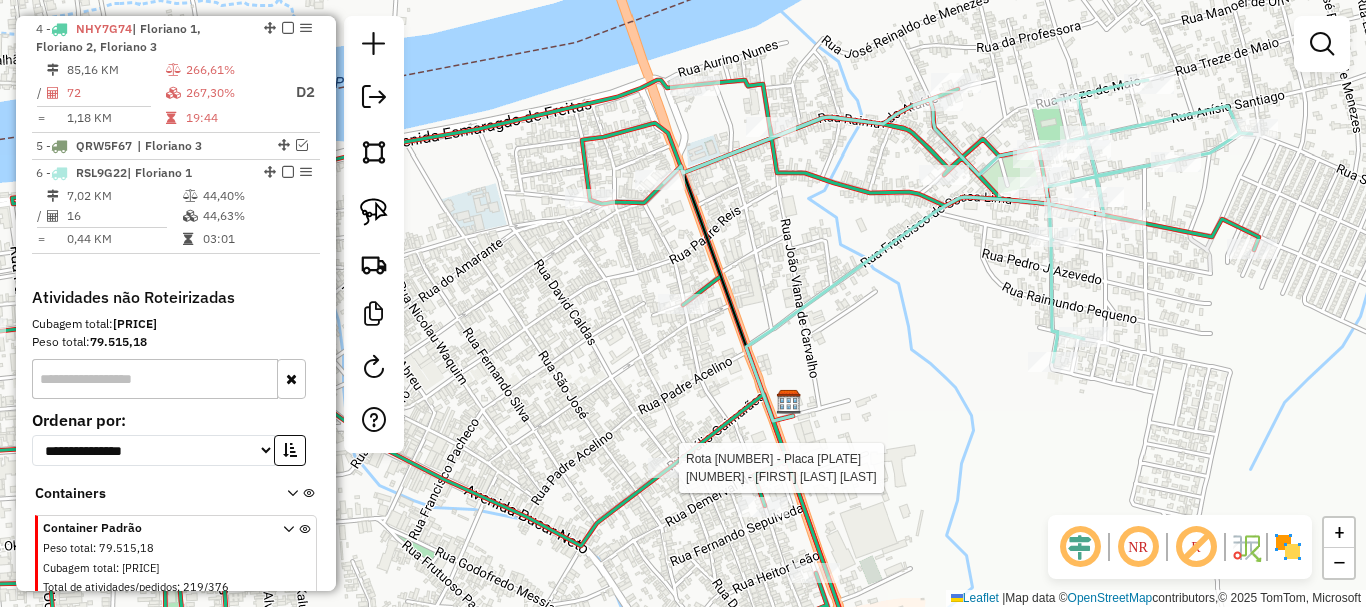 click on "Rota 4 - Placa NHY7G74  2598 - LUIZ VIANA DO NASCIMENTO Rota 4 - Placa NHY7G74  6064 - ALONSO BESERRA DA LUZ Janela de atendimento Grade de atendimento Capacidade Transportadoras Veículos Cliente Pedidos  Rotas Selecione os dias de semana para filtrar as janelas de atendimento  Seg   Ter   Qua   Qui   Sex   Sáb   Dom  Informe o período da janela de atendimento: De: Até:  Filtrar exatamente a janela do cliente  Considerar janela de atendimento padrão  Selecione os dias de semana para filtrar as grades de atendimento  Seg   Ter   Qua   Qui   Sex   Sáb   Dom   Considerar clientes sem dia de atendimento cadastrado  Clientes fora do dia de atendimento selecionado Filtrar as atividades entre os valores definidos abaixo:  Peso mínimo:   Peso máximo:   Cubagem mínima:   Cubagem máxima:   De:   Até:  Filtrar as atividades entre o tempo de atendimento definido abaixo:  De:   Até:   Considerar capacidade total dos clientes não roteirizados Transportadora: Selecione um ou mais itens Tipo de veículo: Nome: +" 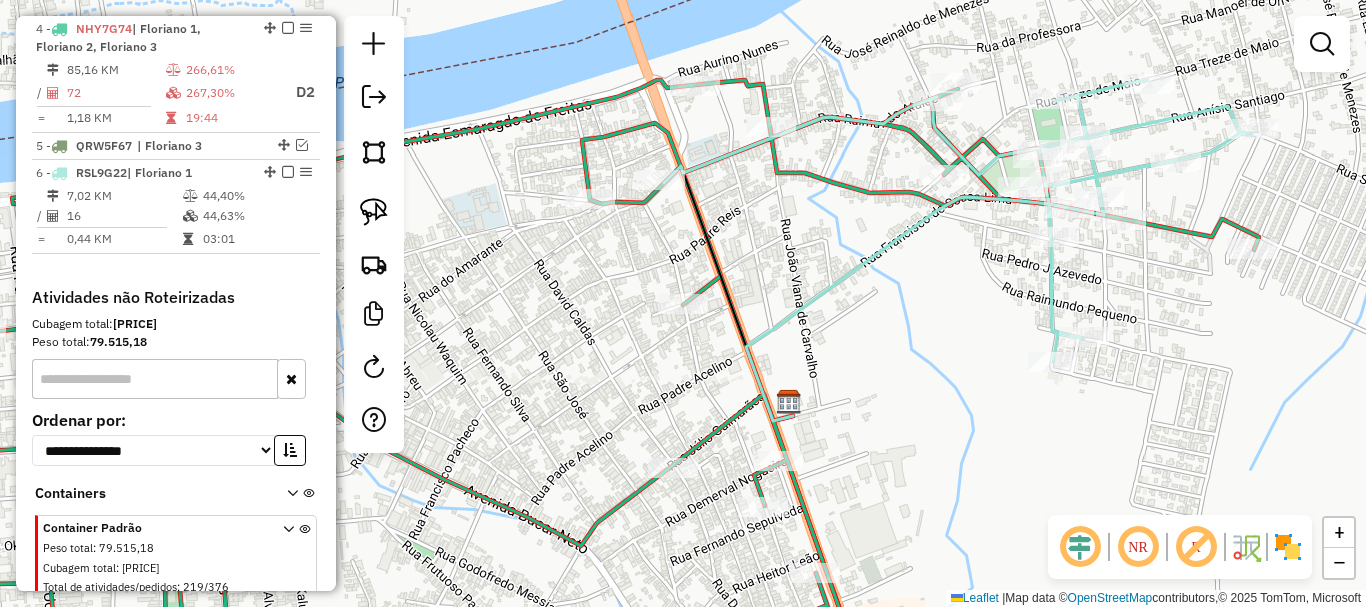 click 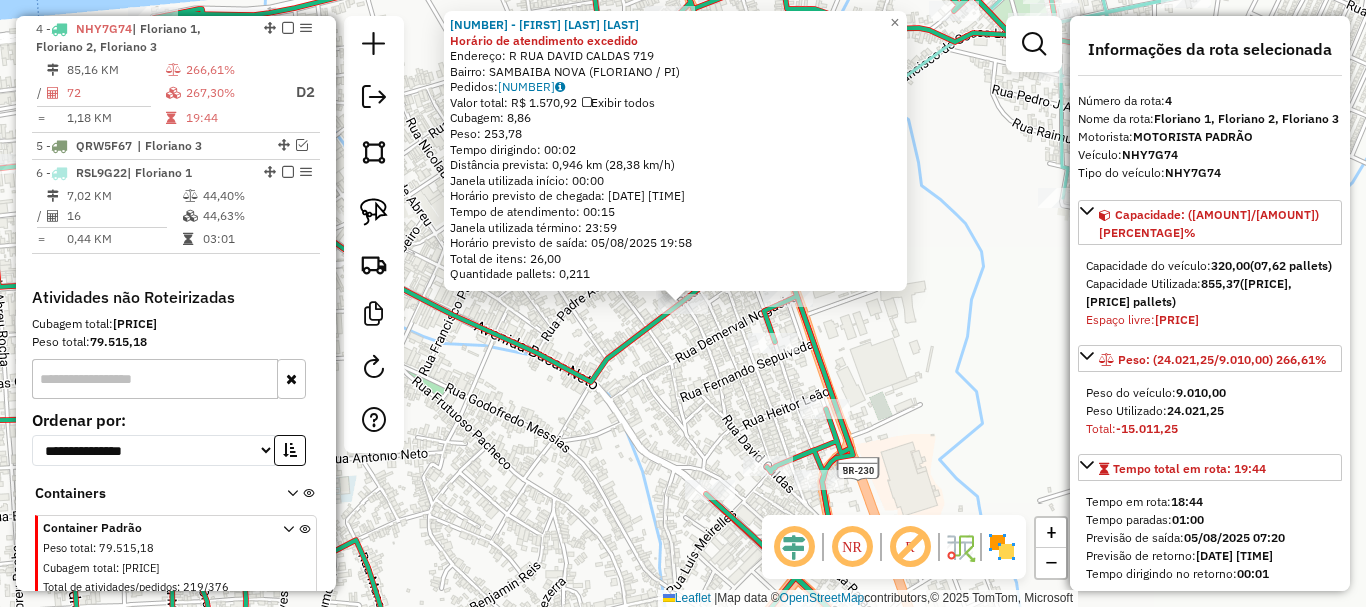 click on "6064 - ALONSO BESERRA DA LUZ Horário de atendimento excedido  Endereço: R   RUA DAVID CALDAS               719   Bairro: SAMBAIBA NOVA (FLORIANO / PI)   Pedidos:  04315783   Valor total: R$ 1.570,92   Exibir todos   Cubagem: 8,86  Peso: 253,78  Tempo dirigindo: 00:02   Distância prevista: 0,946 km (28,38 km/h)   Janela utilizada início: 00:00   Horário previsto de chegada: 05/08/2025 19:43   Tempo de atendimento: 00:15   Janela utilizada término: 23:59   Horário previsto de saída: 05/08/2025 19:58   Total de itens: 26,00   Quantidade pallets: 0,211  × Janela de atendimento Grade de atendimento Capacidade Transportadoras Veículos Cliente Pedidos  Rotas Selecione os dias de semana para filtrar as janelas de atendimento  Seg   Ter   Qua   Qui   Sex   Sáb   Dom  Informe o período da janela de atendimento: De: Até:  Filtrar exatamente a janela do cliente  Considerar janela de atendimento padrão  Selecione os dias de semana para filtrar as grades de atendimento  Seg   Ter   Qua   Qui   Sex   Sáb  De:" 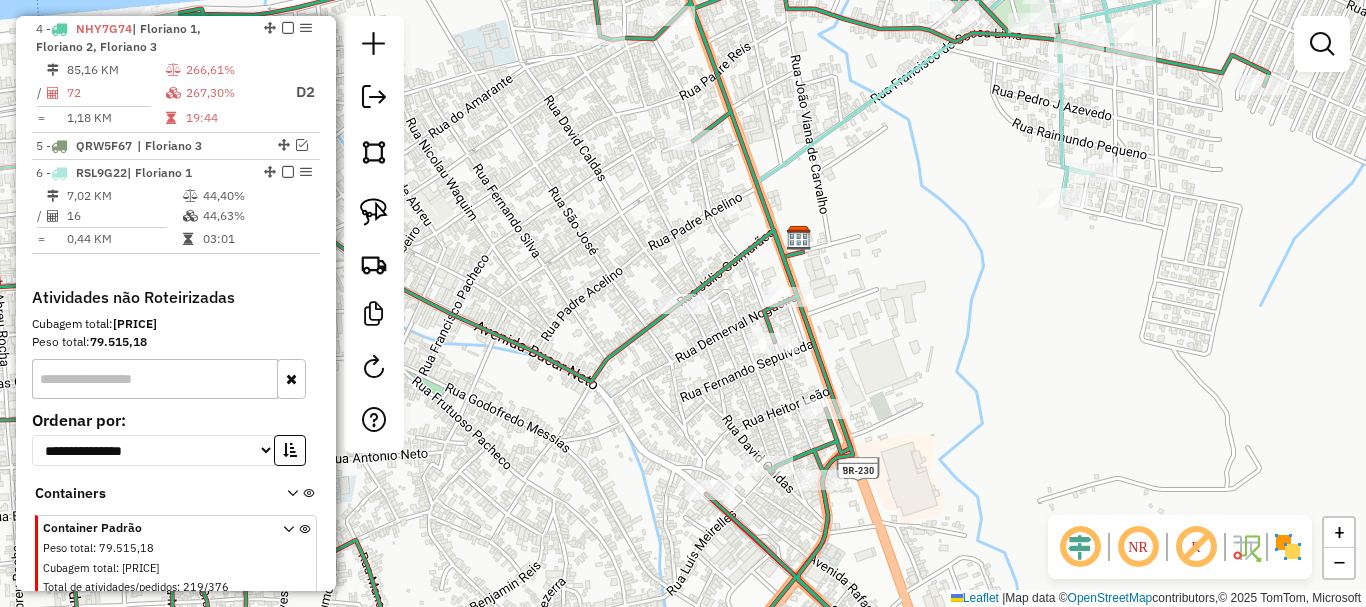 click on "Rota 4 - Placa NHY7G74  6078 - O VEINHO Janela de atendimento Grade de atendimento Capacidade Transportadoras Veículos Cliente Pedidos  Rotas Selecione os dias de semana para filtrar as janelas de atendimento  Seg   Ter   Qua   Qui   Sex   Sáb   Dom  Informe o período da janela de atendimento: De: Até:  Filtrar exatamente a janela do cliente  Considerar janela de atendimento padrão  Selecione os dias de semana para filtrar as grades de atendimento  Seg   Ter   Qua   Qui   Sex   Sáb   Dom   Considerar clientes sem dia de atendimento cadastrado  Clientes fora do dia de atendimento selecionado Filtrar as atividades entre os valores definidos abaixo:  Peso mínimo:   Peso máximo:   Cubagem mínima:   Cubagem máxima:   De:   Até:  Filtrar as atividades entre o tempo de atendimento definido abaixo:  De:   Até:   Considerar capacidade total dos clientes não roteirizados Transportadora: Selecione um ou mais itens Tipo de veículo: Selecione um ou mais itens Veículo: Selecione um ou mais itens Motorista: +" 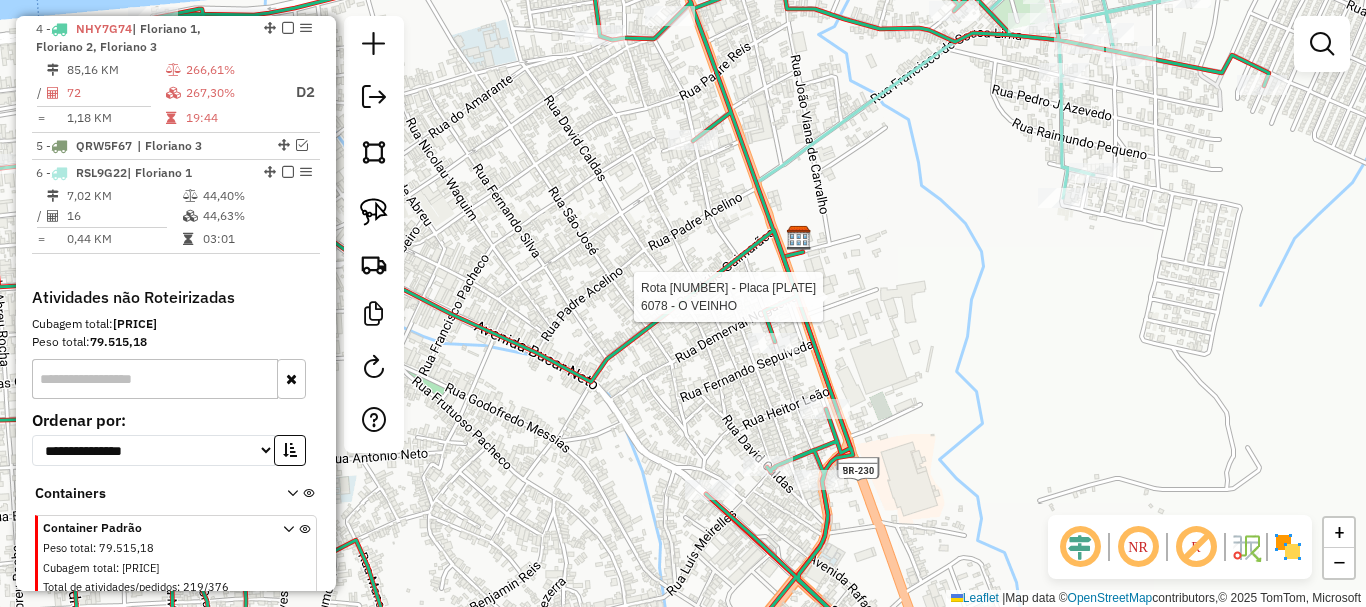 select on "**********" 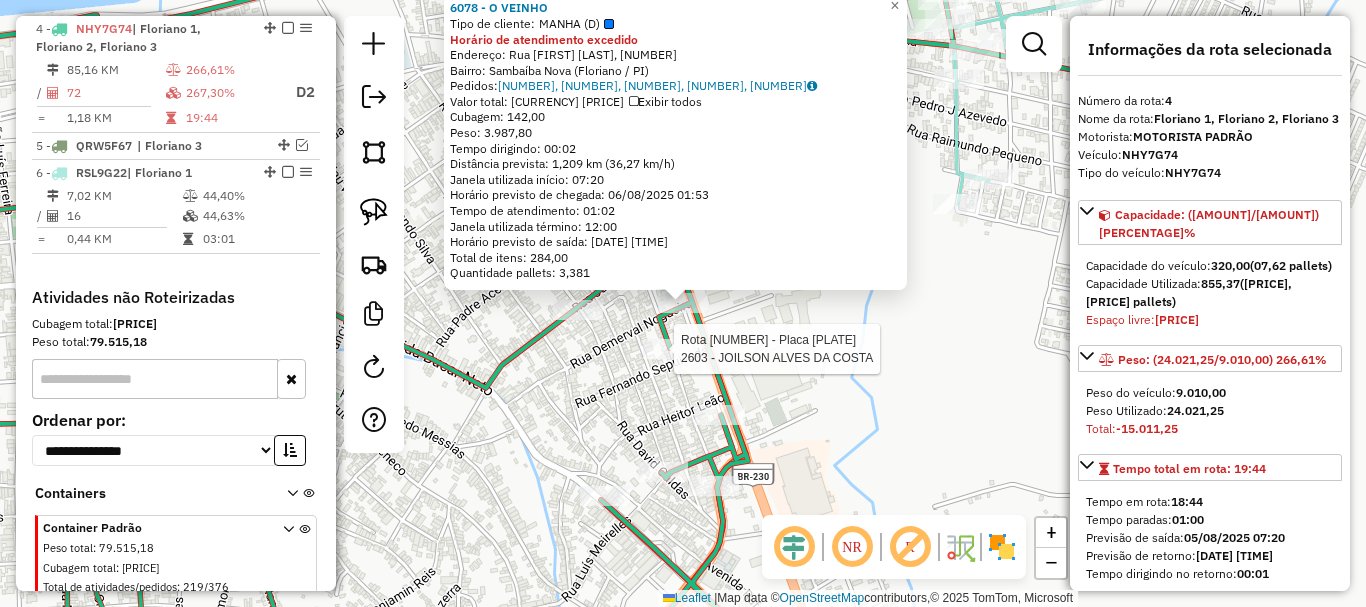 click on "Rota 4 - Placa NHY7G74  2603 - JOILSON ALVES DA COSTA 6078 - O VEINHO  Tipo de cliente:   MANHA (D)  Horário de atendimento excedido  Endereço: Rua Demerval Nogueira, 400   Bairro: Sambaíba Nova (Floriano / PI)   Pedidos:  04315548, 04315550, 04315552, 04315737, 04315820   Valor total: R$ 22.406,70   Exibir todos   Cubagem: 142,00  Peso: 3.987,80  Tempo dirigindo: 00:02   Distância prevista: 1,209 km (36,27 km/h)   Janela utilizada início: 07:20   Horário previsto de chegada: 06/08/2025 01:53   Tempo de atendimento: 01:02   Janela utilizada término: 12:00   Horário previsto de saída: 06/08/2025 02:55   Total de itens: 284,00   Quantidade pallets: 3,381  × Janela de atendimento Grade de atendimento Capacidade Transportadoras Veículos Cliente Pedidos  Rotas Selecione os dias de semana para filtrar as janelas de atendimento  Seg   Ter   Qua   Qui   Sex   Sáb   Dom  Informe o período da janela de atendimento: De: Até:  Filtrar exatamente a janela do cliente  Considerar janela de atendimento padrão" 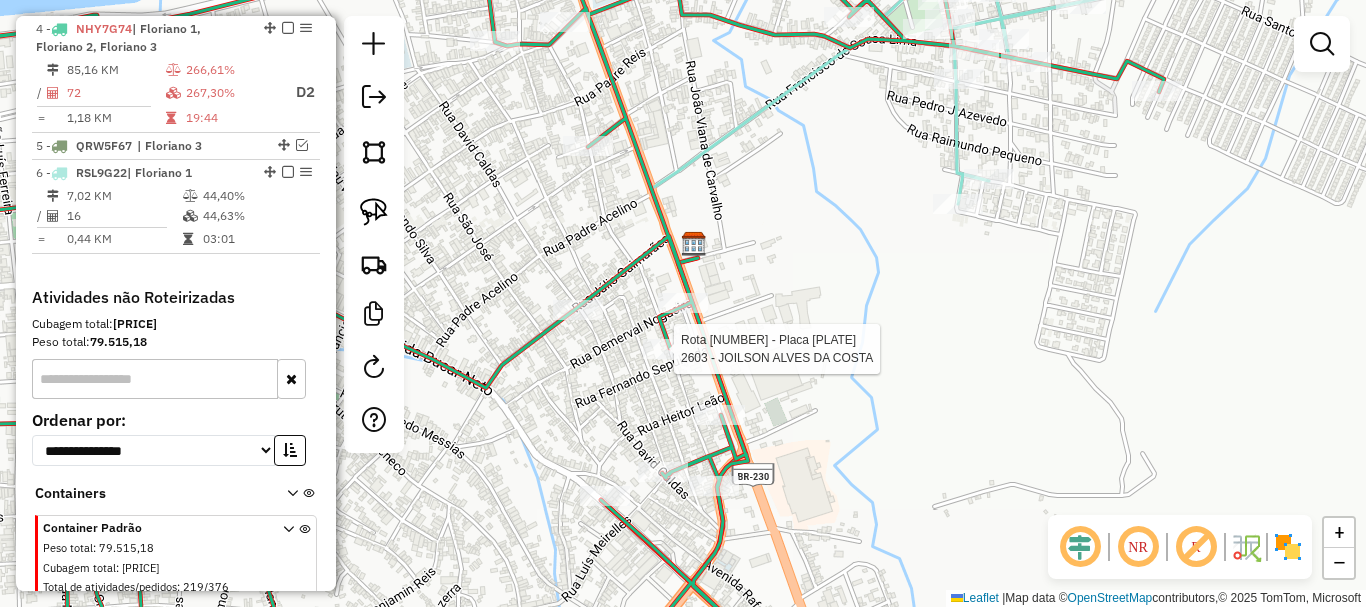 select on "**********" 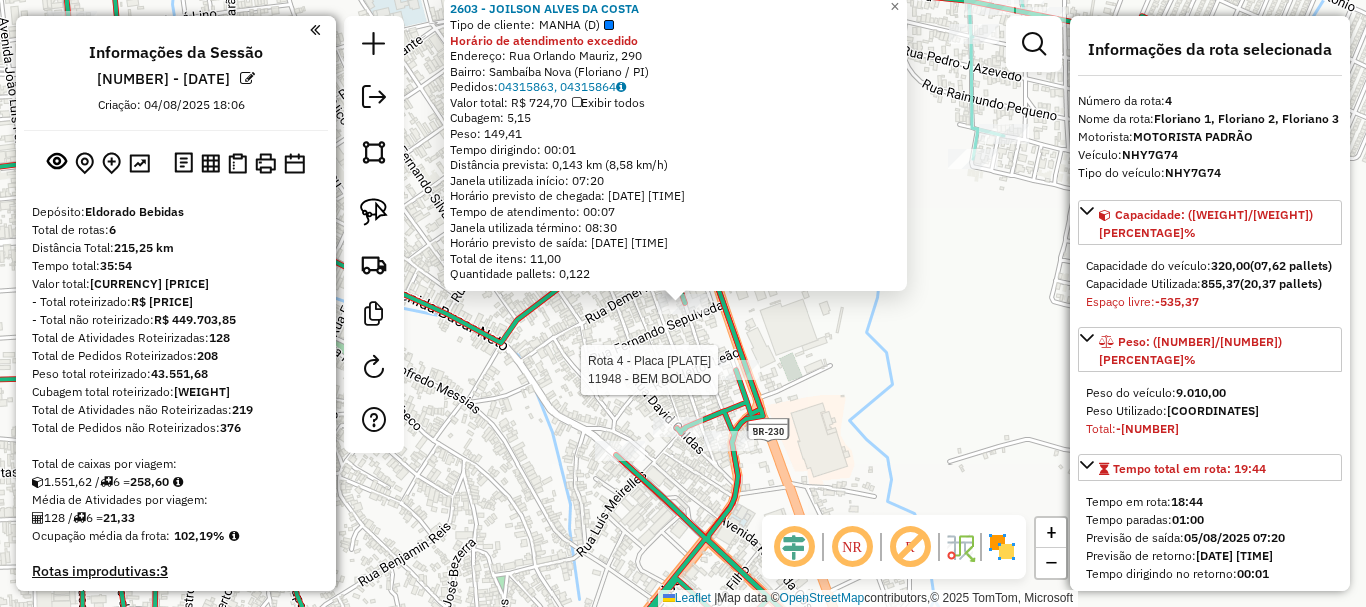 select on "**********" 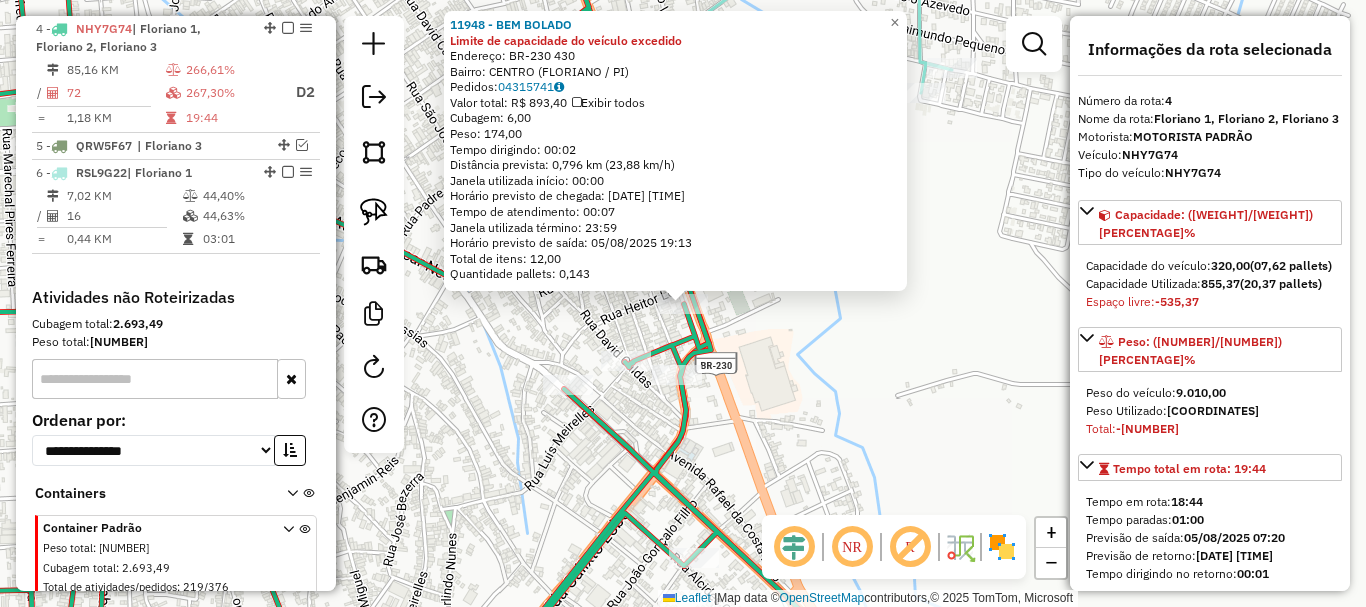 click on "11948 - BEM BOLADO Limite de capacidade do veículo excedido  Endereço:  BR-230 430   Bairro: CENTRO (FLORIANO / PI)   Pedidos:  04315741   Valor total: R$ 893,40   Exibir todos   Cubagem: 6,00  Peso: 174,00  Tempo dirigindo: 00:02   Distância prevista: 0,796 km (23,88 km/h)   Janela utilizada início: 00:00   Horário previsto de chegada: 05/08/2025 19:06   Tempo de atendimento: 00:07   Janela utilizada término: 23:59   Horário previsto de saída: 05/08/2025 19:13   Total de itens: 12,00   Quantidade pallets: 0,143  × Janela de atendimento Grade de atendimento Capacidade Transportadoras Veículos Cliente Pedidos  Rotas Selecione os dias de semana para filtrar as janelas de atendimento  Seg   Ter   Qua   Qui   Sex   Sáb   Dom  Informe o período da janela de atendimento: De: Até:  Filtrar exatamente a janela do cliente  Considerar janela de atendimento padrão  Selecione os dias de semana para filtrar as grades de atendimento  Seg   Ter   Qua   Qui   Sex   Sáb   Dom   Peso mínimo:   Peso máximo:  +" 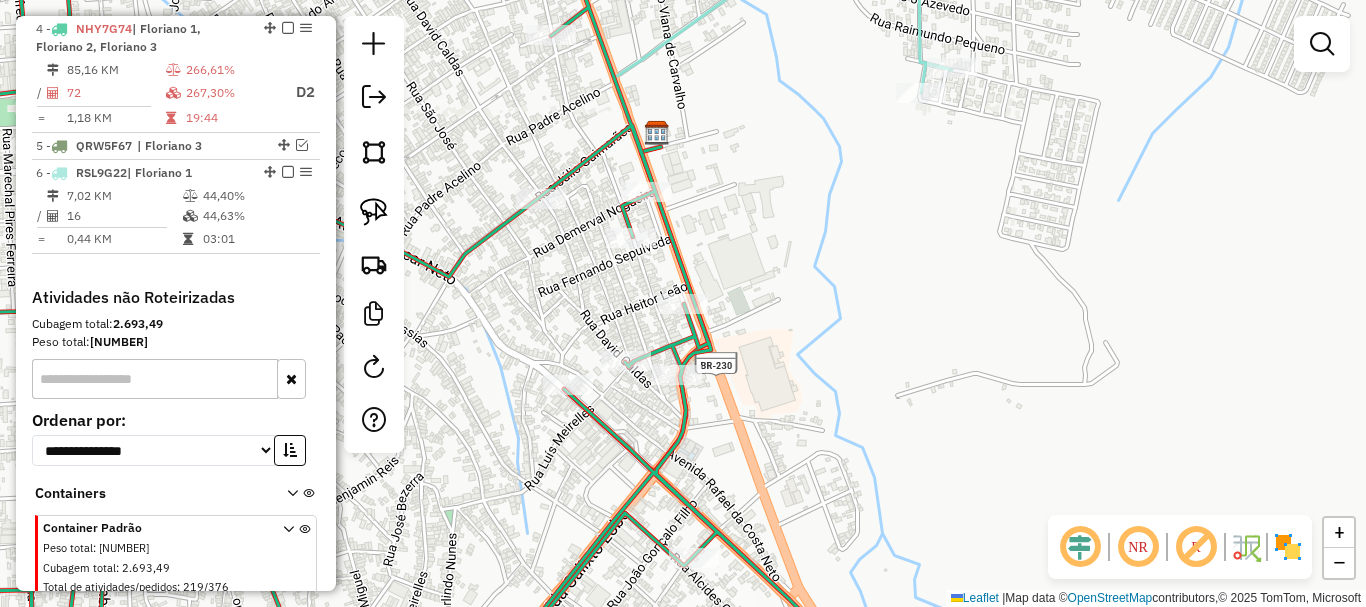 select on "**********" 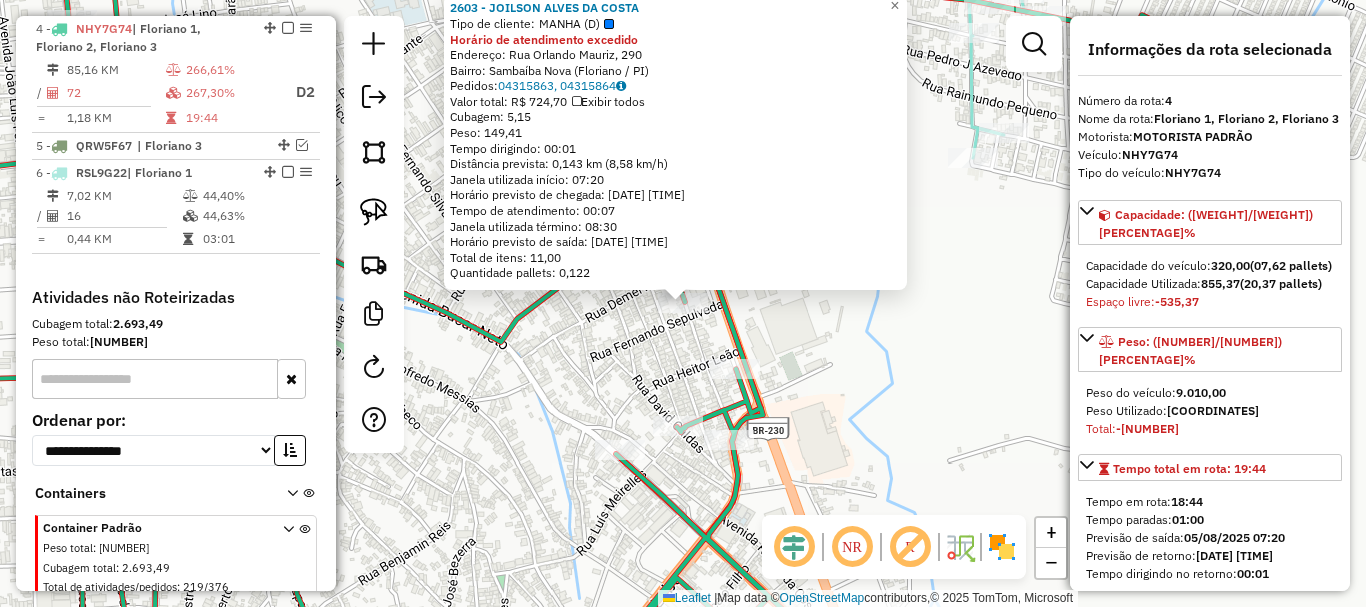 click on "2603 - JOILSON ALVES DA COSTA  Tipo de cliente:   MANHA (D)  Horário de atendimento excedido  Endereço: Rua Orlando Mauriz, 290   Bairro: Sambaíba Nova (Floriano / PI)   Pedidos:  04315863, 04315864   Valor total: R$ 724,70   Exibir todos   Cubagem: 5,15  Peso: 149,41  Tempo dirigindo: 00:01   Distância prevista: 0,143 km (8,58 km/h)   Janela utilizada início: 07:20   Horário previsto de chegada: 06/08/2025 02:56   Tempo de atendimento: 00:07   Janela utilizada término: 08:30   Horário previsto de saída: 06/08/2025 03:03   Total de itens: 11,00   Quantidade pallets: 0,122  × Janela de atendimento Grade de atendimento Capacidade Transportadoras Veículos Cliente Pedidos  Rotas Selecione os dias de semana para filtrar as janelas de atendimento  Seg   Ter   Qua   Qui   Sex   Sáb   Dom  Informe o período da janela de atendimento: De: Até:  Filtrar exatamente a janela do cliente  Considerar janela de atendimento padrão  Selecione os dias de semana para filtrar as grades de atendimento  Seg   Ter  De:" 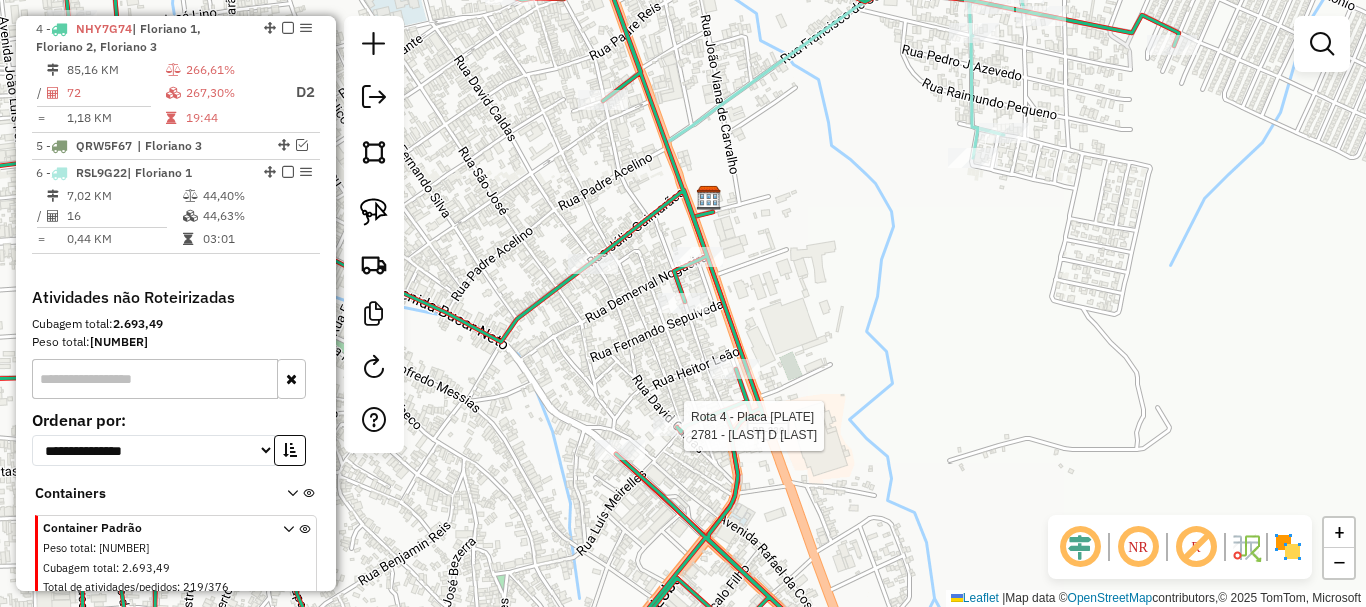 select on "**********" 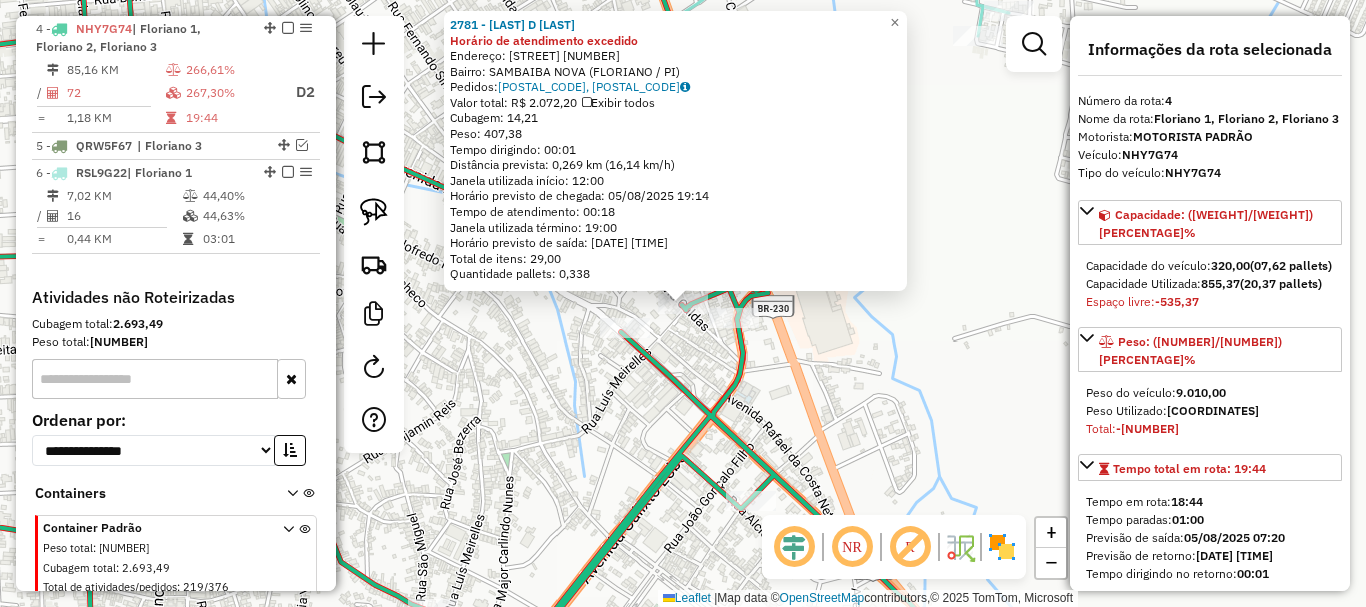 click 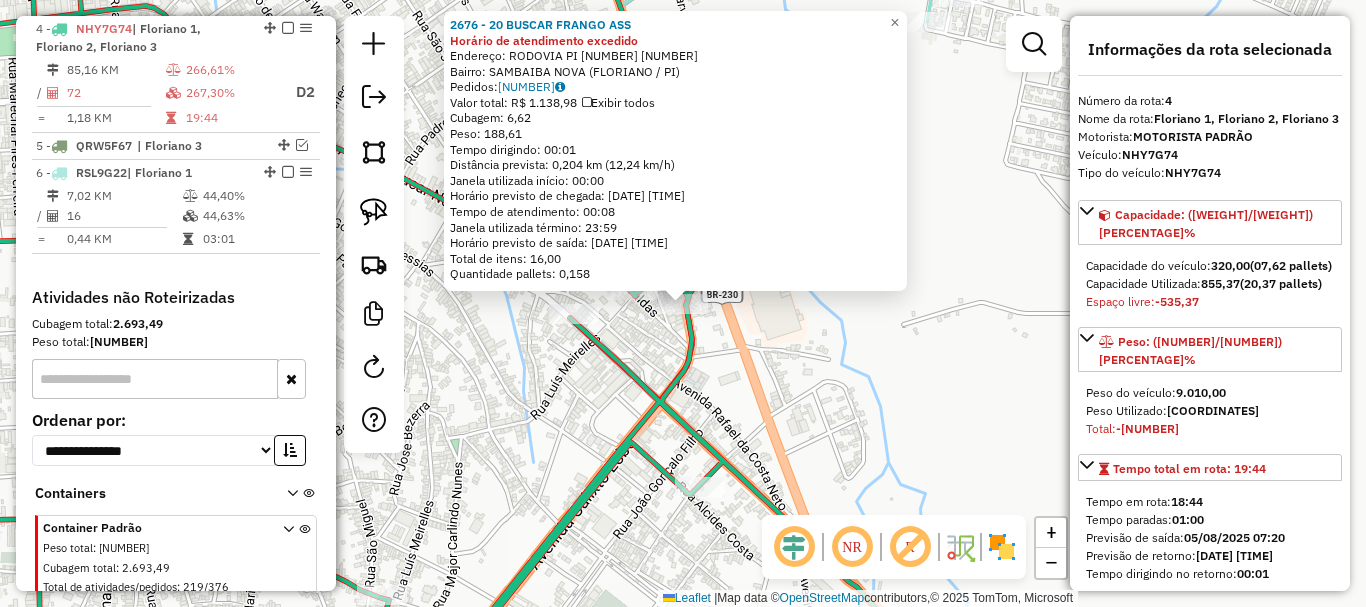 click on "2676 - 20 BUSCAR FRANGO ASS Horário de atendimento excedido  Endereço:  RODOVIA PI 5 527   Bairro: SAMBAIBA NOVA (FLORIANO / PI)   Pedidos:  04315868   Valor total: R$ 1.138,98   Exibir todos   Cubagem: 6,62  Peso: 188,61  Tempo dirigindo: 00:01   Distância prevista: 0,204 km (12,24 km/h)   Janela utilizada início: 00:00   Horário previsto de chegada: 05/08/2025 19:33   Tempo de atendimento: 00:08   Janela utilizada término: 23:59   Horário previsto de saída: 05/08/2025 19:41   Total de itens: 16,00   Quantidade pallets: 0,158  × Janela de atendimento Grade de atendimento Capacidade Transportadoras Veículos Cliente Pedidos  Rotas Selecione os dias de semana para filtrar as janelas de atendimento  Seg   Ter   Qua   Qui   Sex   Sáb   Dom  Informe o período da janela de atendimento: De: Até:  Filtrar exatamente a janela do cliente  Considerar janela de atendimento padrão  Selecione os dias de semana para filtrar as grades de atendimento  Seg   Ter   Qua   Qui   Sex   Sáb   Dom   Peso mínimo:  De:" 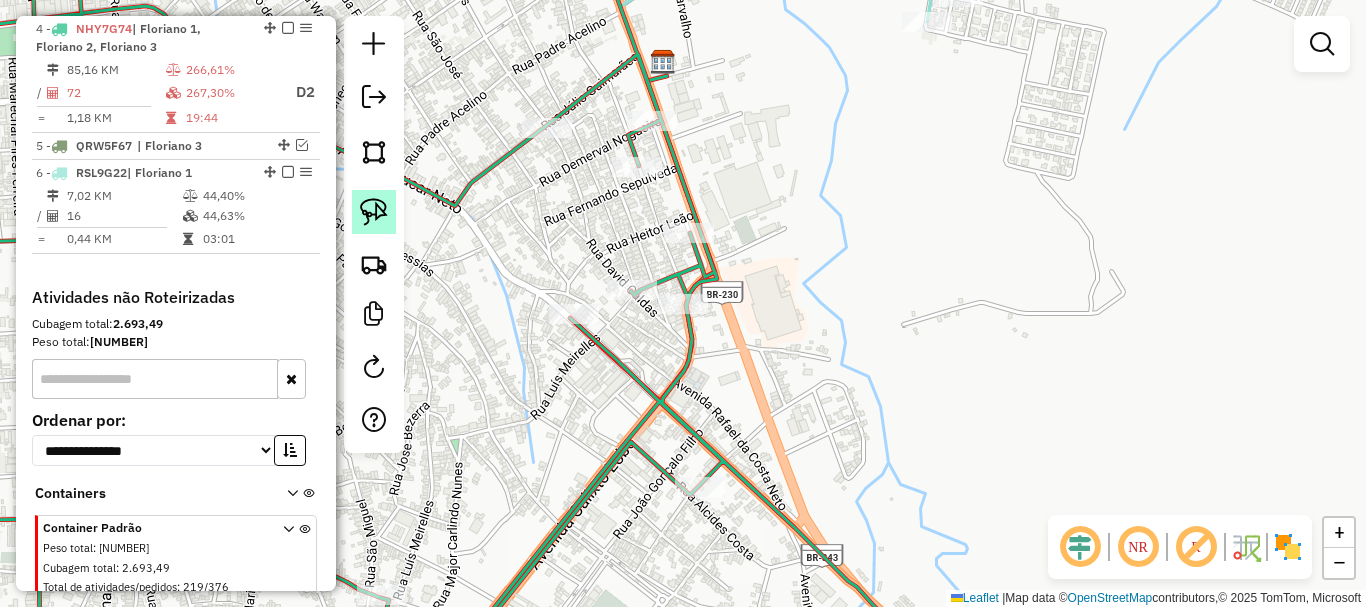 click 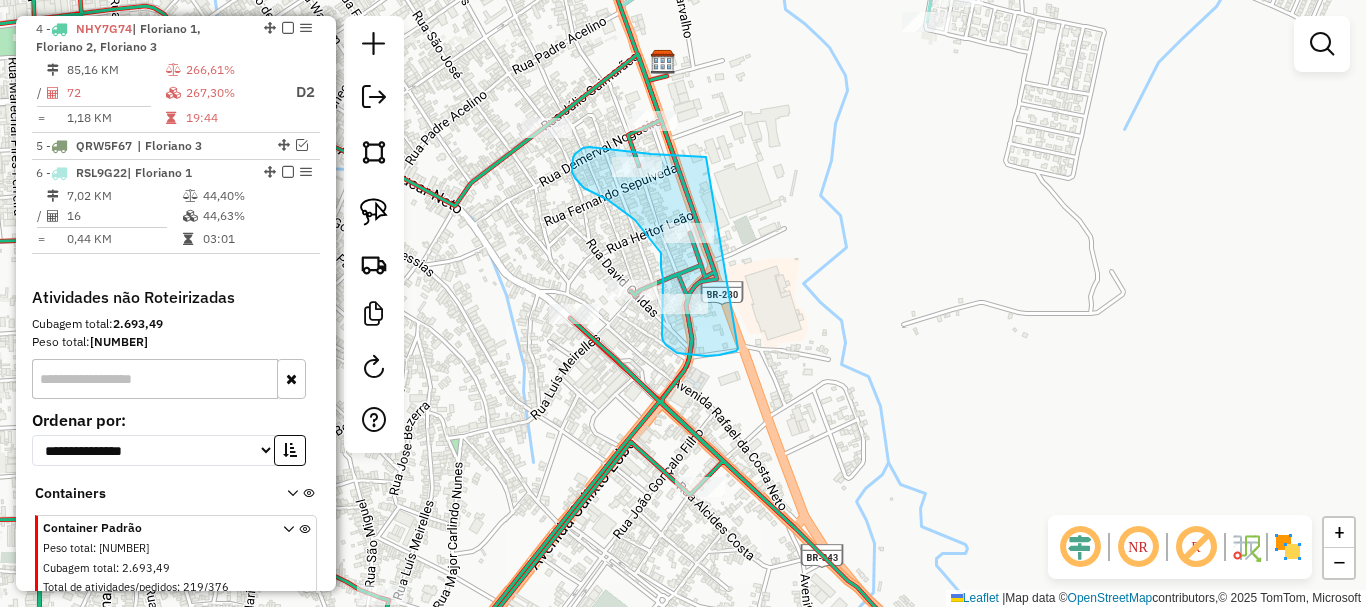 drag, startPoint x: 706, startPoint y: 157, endPoint x: 738, endPoint y: 349, distance: 194.6484 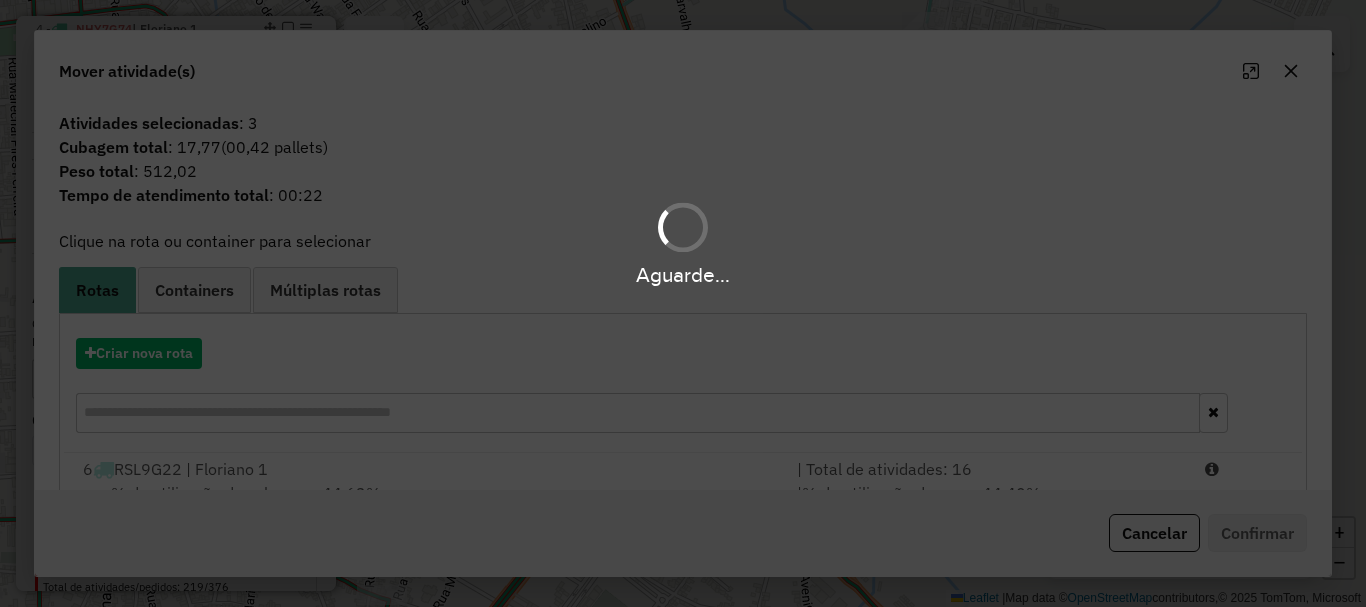 click on "Aguarde..." at bounding box center [683, 303] 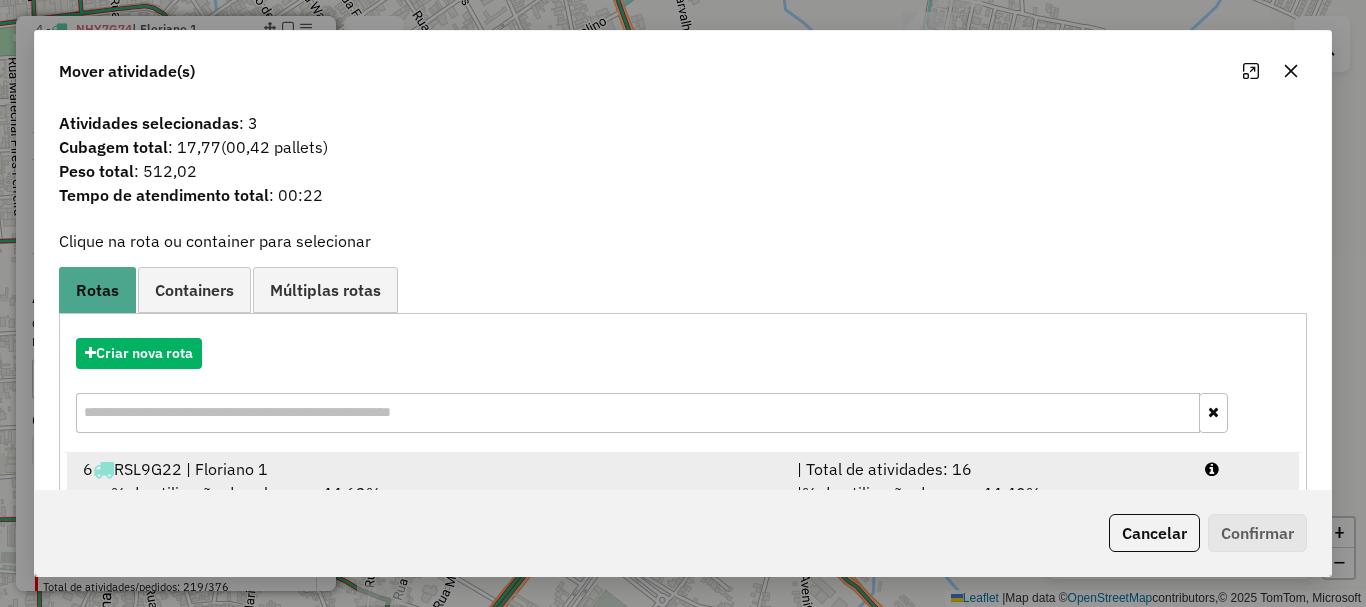 drag, startPoint x: 337, startPoint y: 429, endPoint x: 297, endPoint y: 460, distance: 50.606323 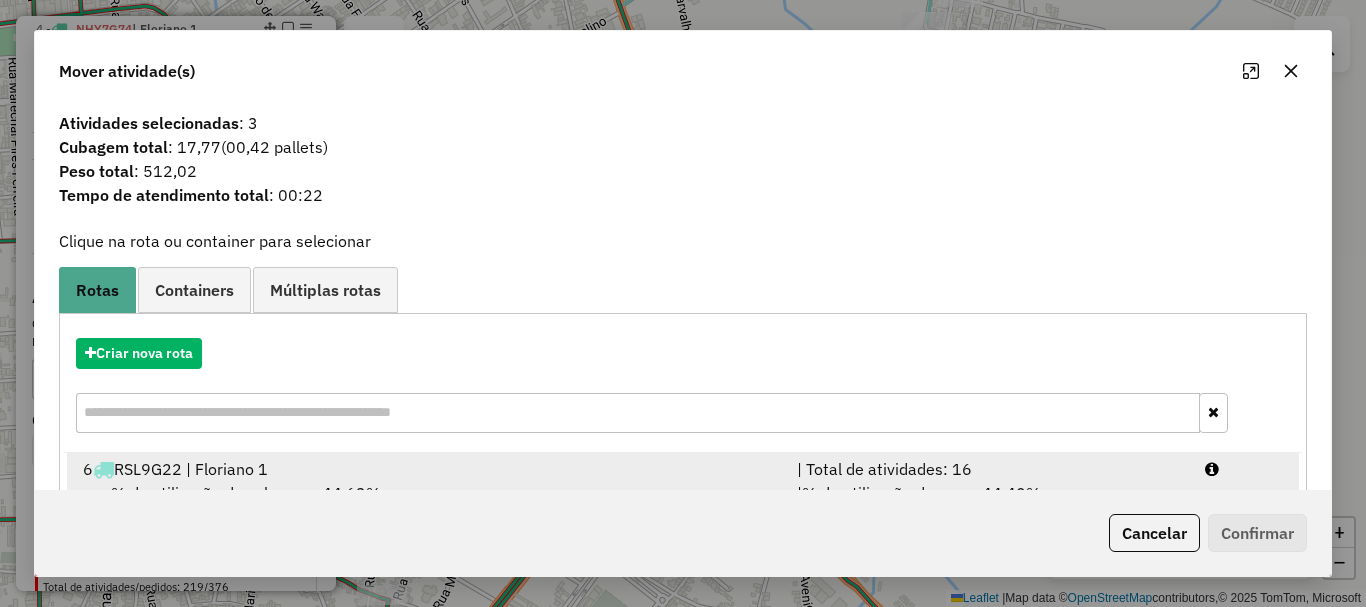 click on "6  RSL9G22 | Floriano 1" at bounding box center [428, 469] 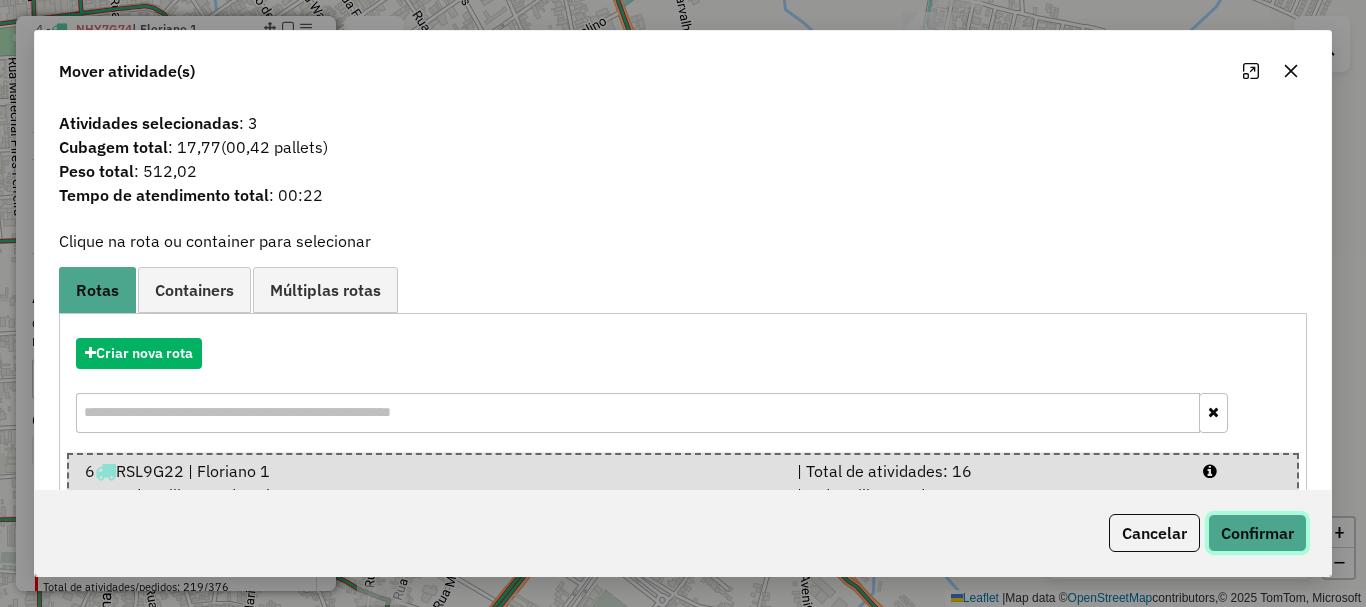 click on "Confirmar" 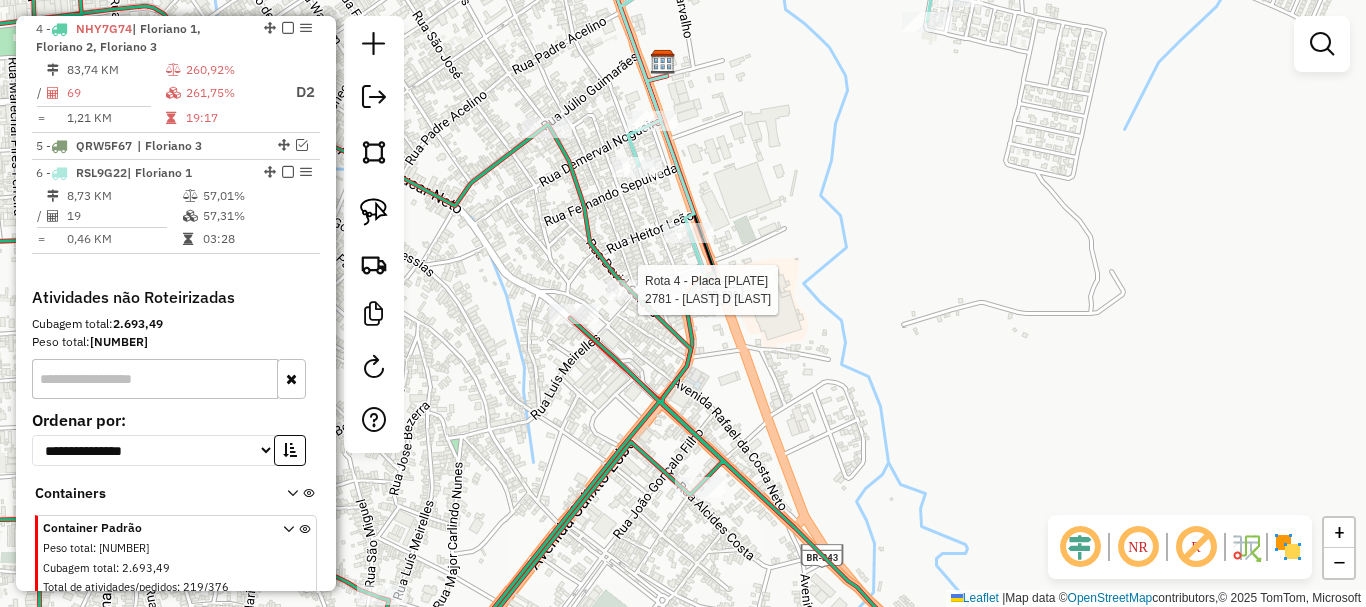 select on "**********" 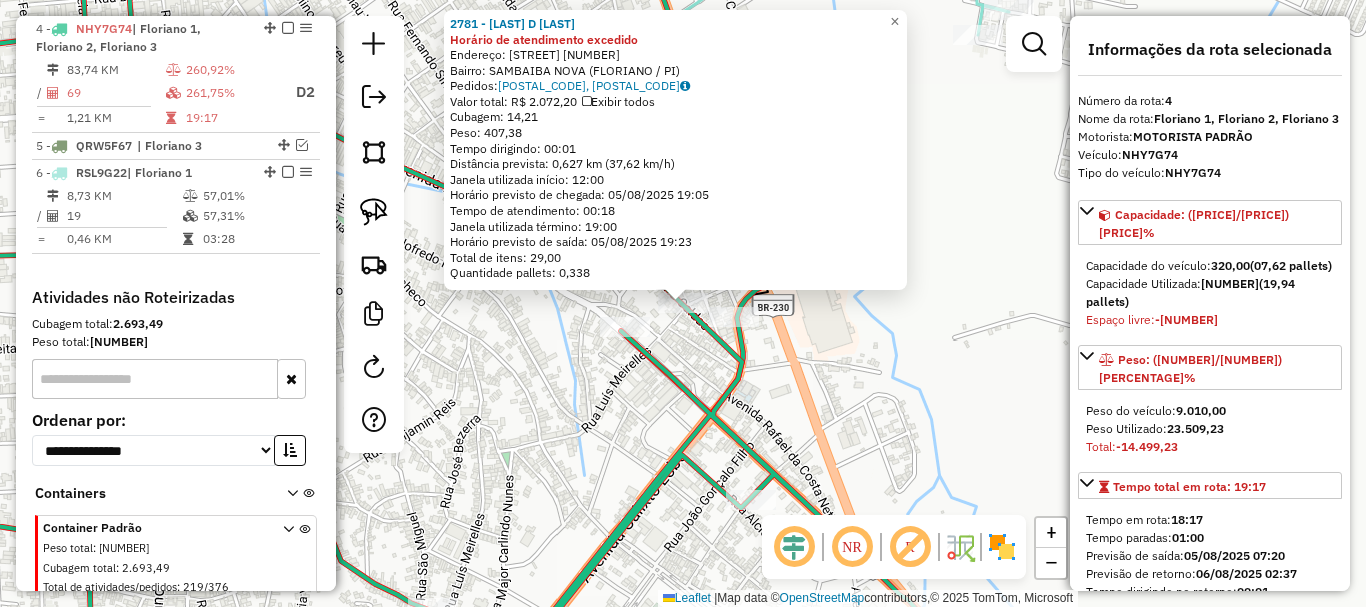 click on "2781 - RODA D AGUA Horário de atendimento excedido  Endereço:  RUA LUIS MEIRELES 222   Bairro: SAMBAIBA NOVA (FLORIANO / PI)   Pedidos:  04315333, 04315649   Valor total: R$ 2.072,20   Exibir todos   Cubagem: 14,21  Peso: 407,38  Tempo dirigindo: 00:01   Distância prevista: 0,627 km (37,62 km/h)   Janela utilizada início: 12:00   Horário previsto de chegada: 05/08/2025 19:05   Tempo de atendimento: 00:18   Janela utilizada término: 19:00   Horário previsto de saída: 05/08/2025 19:23   Total de itens: 29,00   Quantidade pallets: 0,338  × Janela de atendimento Grade de atendimento Capacidade Transportadoras Veículos Cliente Pedidos  Rotas Selecione os dias de semana para filtrar as janelas de atendimento  Seg   Ter   Qua   Qui   Sex   Sáb   Dom  Informe o período da janela de atendimento: De: Até:  Filtrar exatamente a janela do cliente  Considerar janela de atendimento padrão  Selecione os dias de semana para filtrar as grades de atendimento  Seg   Ter   Qua   Qui   Sex   Sáb   Dom   De:   De:" 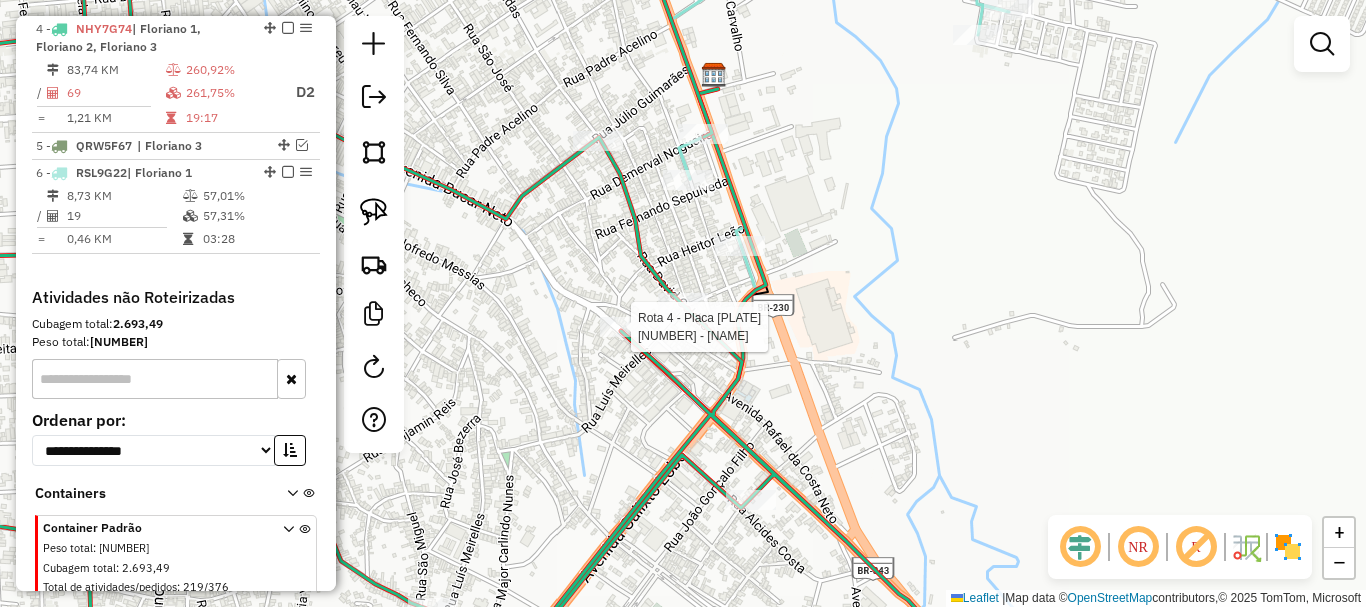 select on "**********" 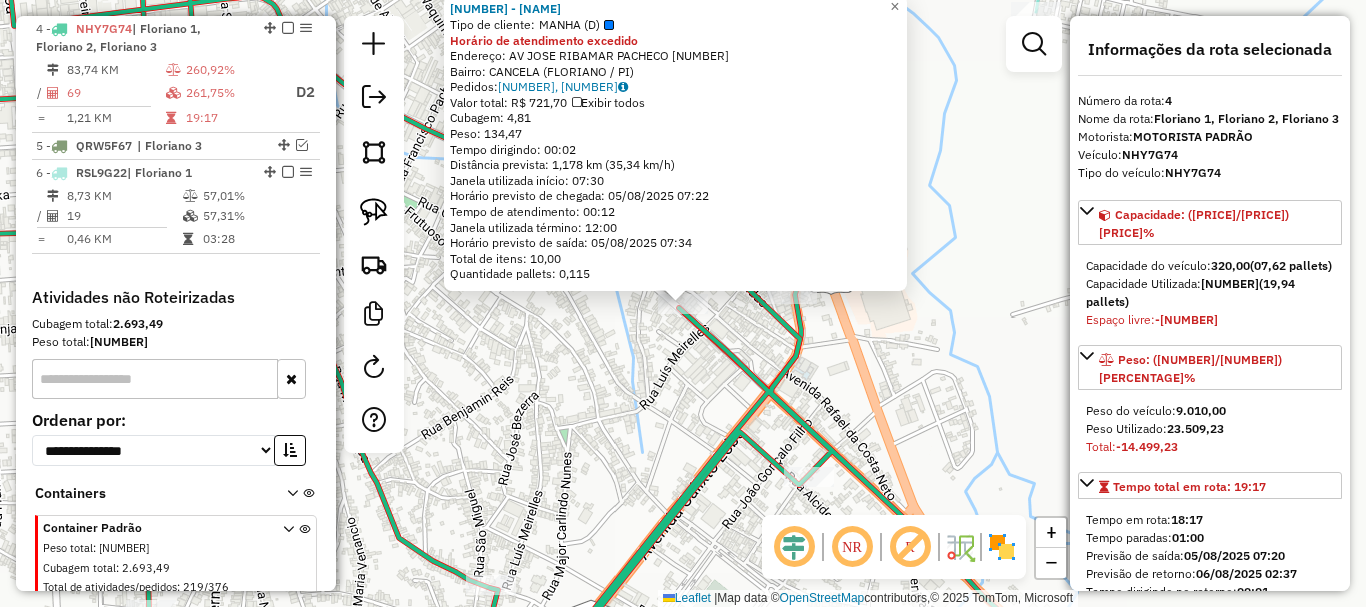 click on "3054 - [FIRST] [LAST] Tipo de cliente: MANHA (D) Horário de atendimento excedido Endereço: AV JOSE RIBAMAR PACHECO 77 Bairro: CANCELA ([CITY] / PI) Pedidos: 04315334, 04315340 Valor total: R$ 721,70 Exibir todos Cubagem: 4,81 Peso: 134,47 Tempo dirigindo: 00:02 Distância prevista: 1,178 km (35,34 km/h) Janela utilizada início: 07:30 Horário previsto de chegada: 05/08/2025 07:22 Tempo de atendimento: 00:12 Janela utilizada término: 12:00 Horário previsto de saída: 05/08/2025 07:34 Total de itens: 10,00 Quantidade pallets: 0,115 × Janela de atendimento Grade de atendimento Capacidade Transportadoras Veículos Cliente Pedidos Rotas Selecione os dias de semana para filtrar as janelas de atendimento Seg Ter Qua Qui Sex Sáb Dom Informe o período da janela de atendimento: De: Até: Filtrar exatamente a janela do cliente Considerar janela de atendimento padrão Selecione os dias de semana para filtrar as grades de atendimento De:" 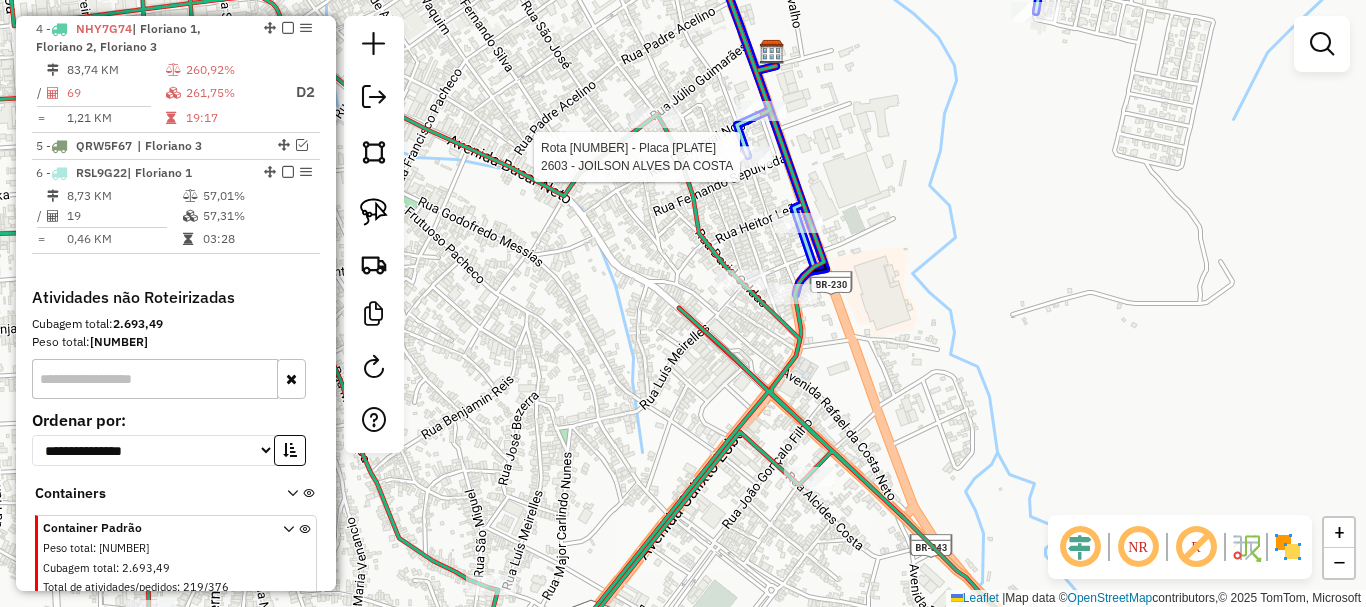 click 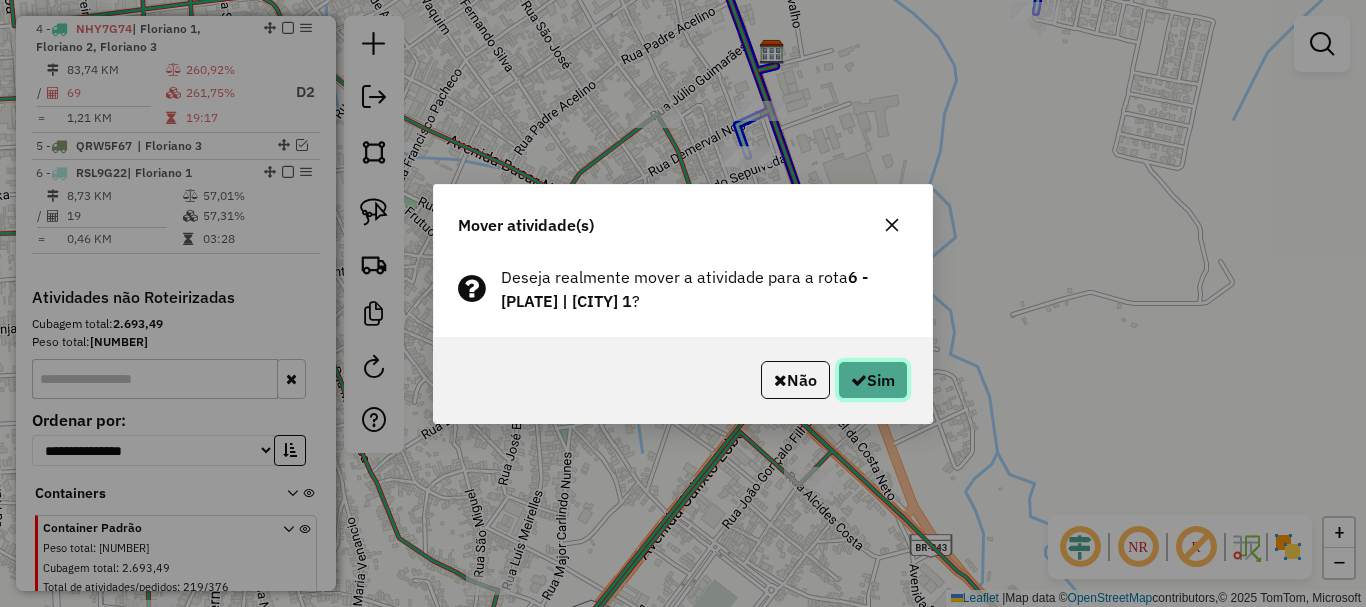 click on "Sim" 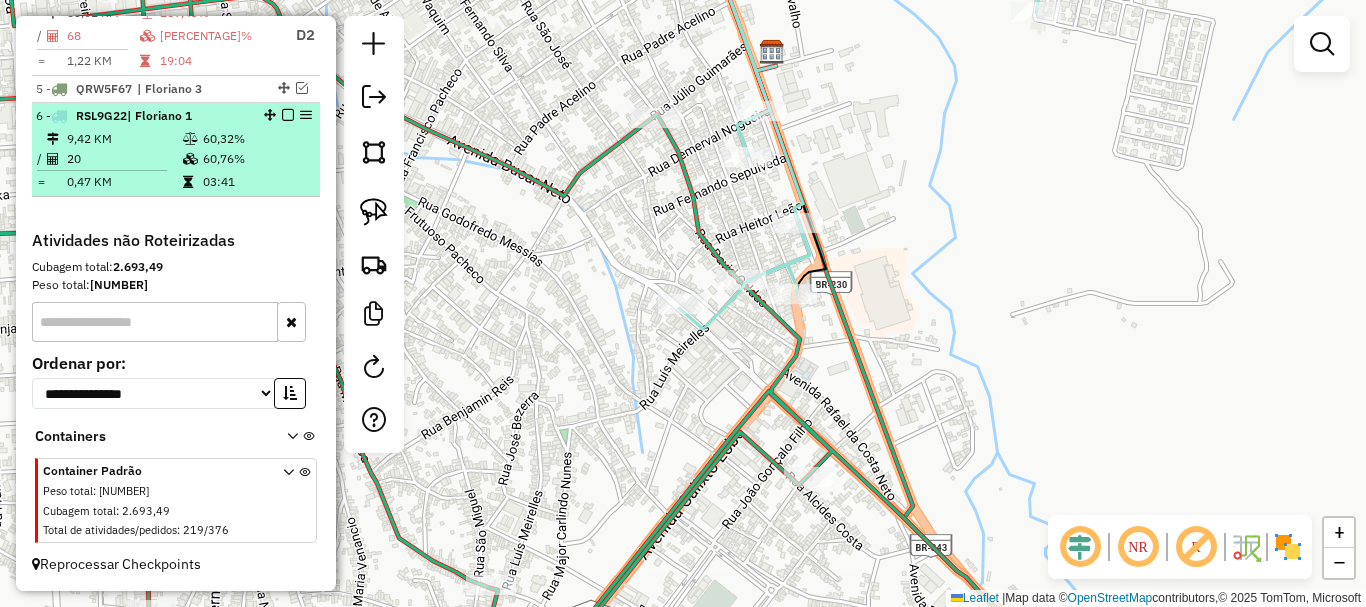 click at bounding box center (288, 115) 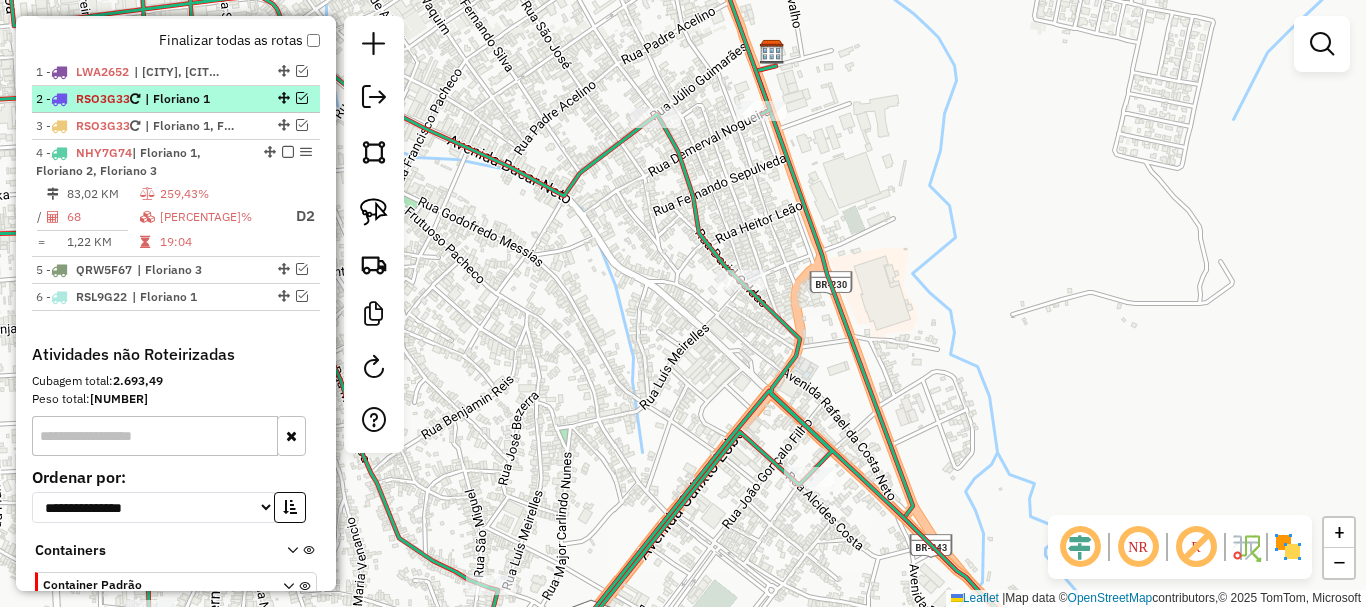 scroll, scrollTop: 745, scrollLeft: 0, axis: vertical 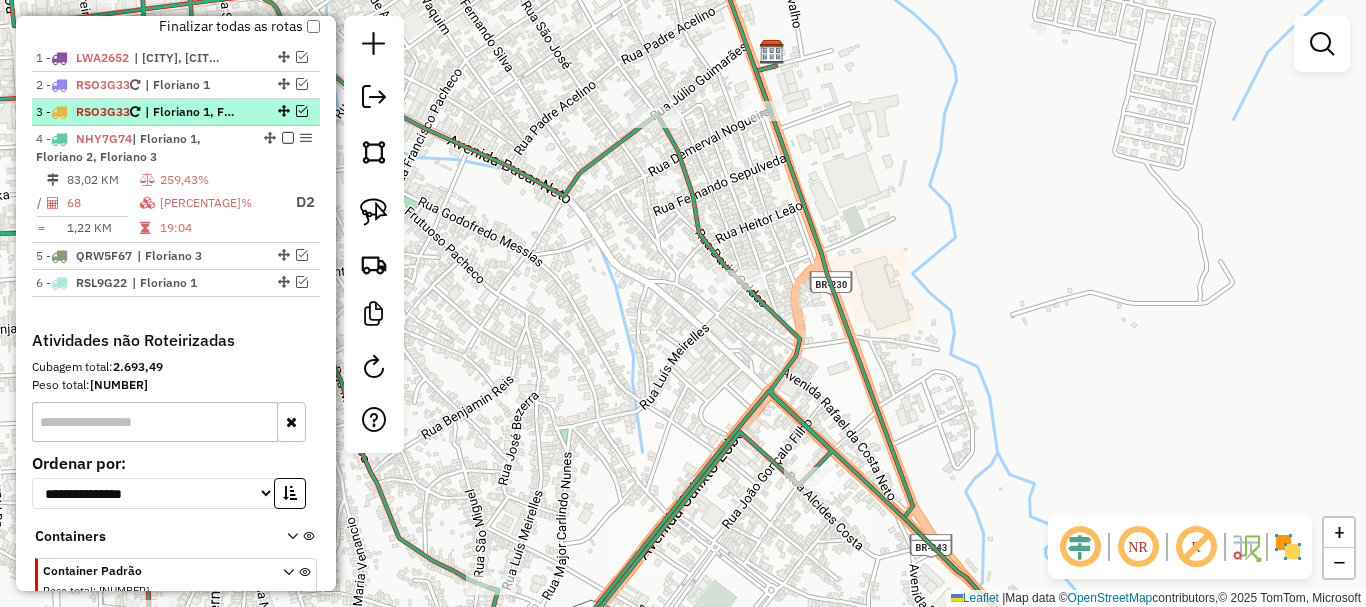 click at bounding box center [302, 111] 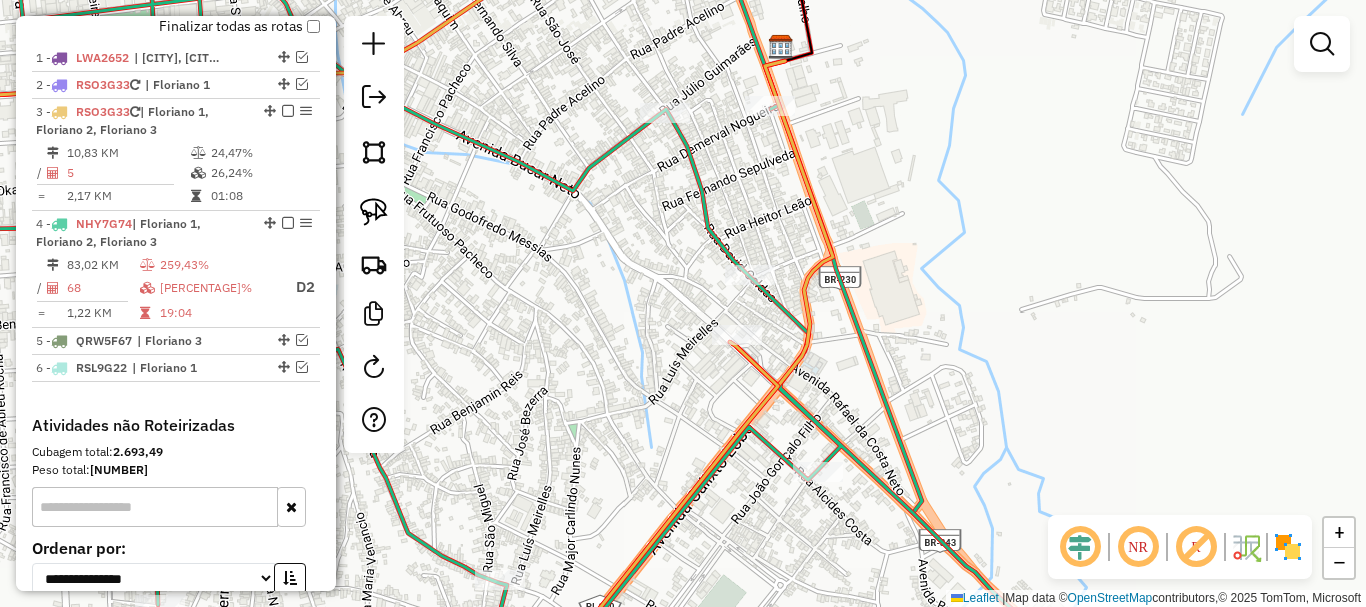 drag, startPoint x: 646, startPoint y: 280, endPoint x: 819, endPoint y: 180, distance: 199.82242 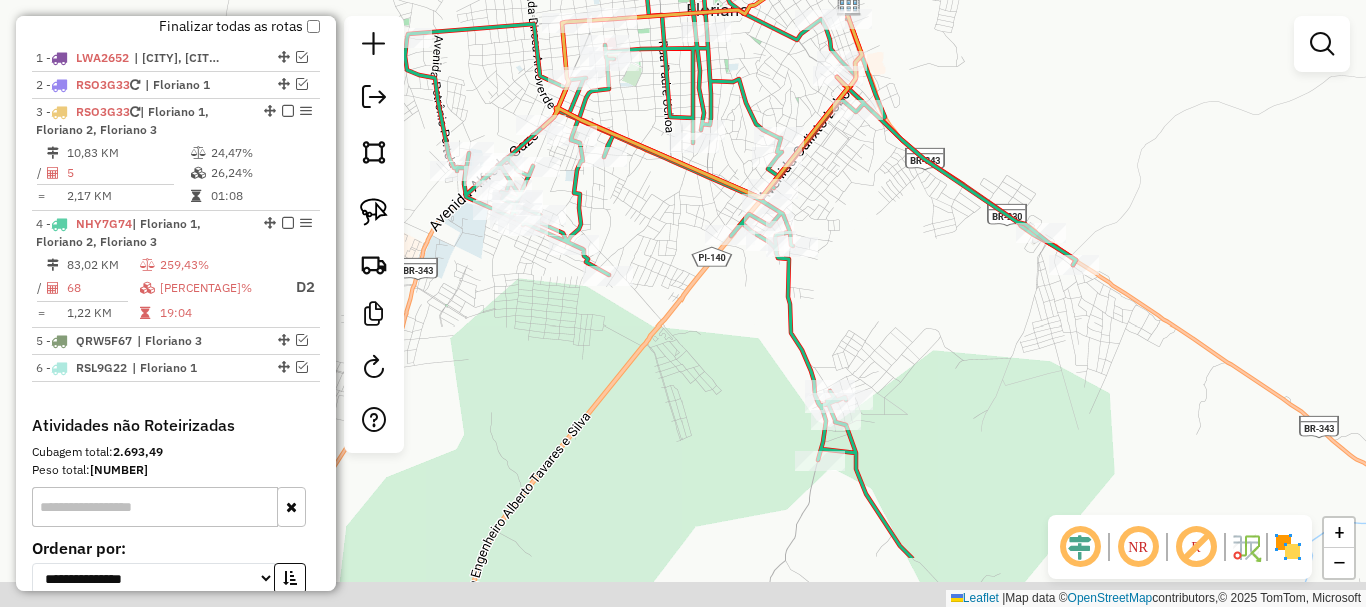 drag, startPoint x: 666, startPoint y: 253, endPoint x: 653, endPoint y: 181, distance: 73.1642 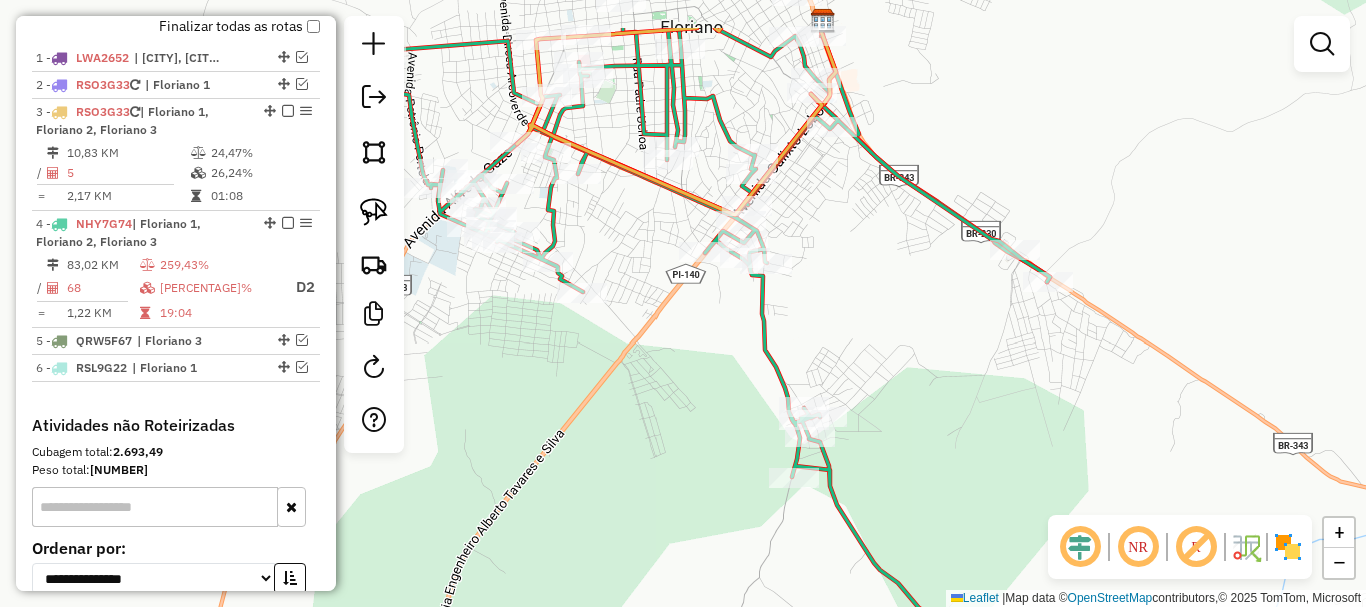 drag, startPoint x: 641, startPoint y: 326, endPoint x: 628, endPoint y: 365, distance: 41.109608 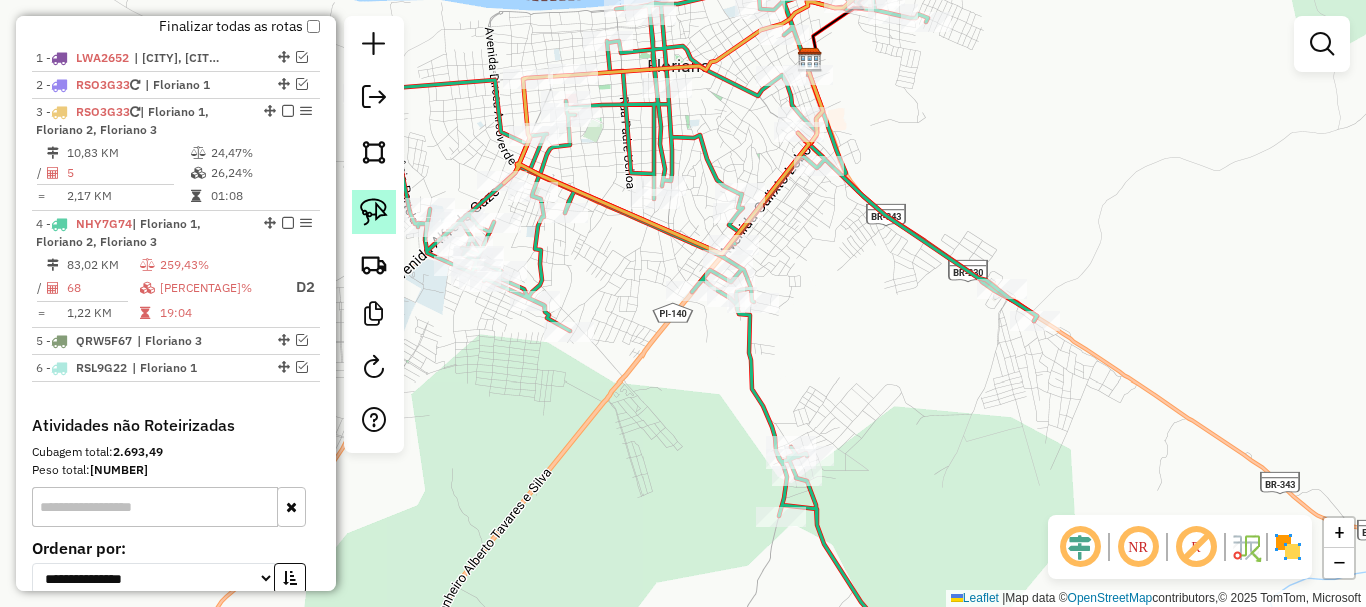 click 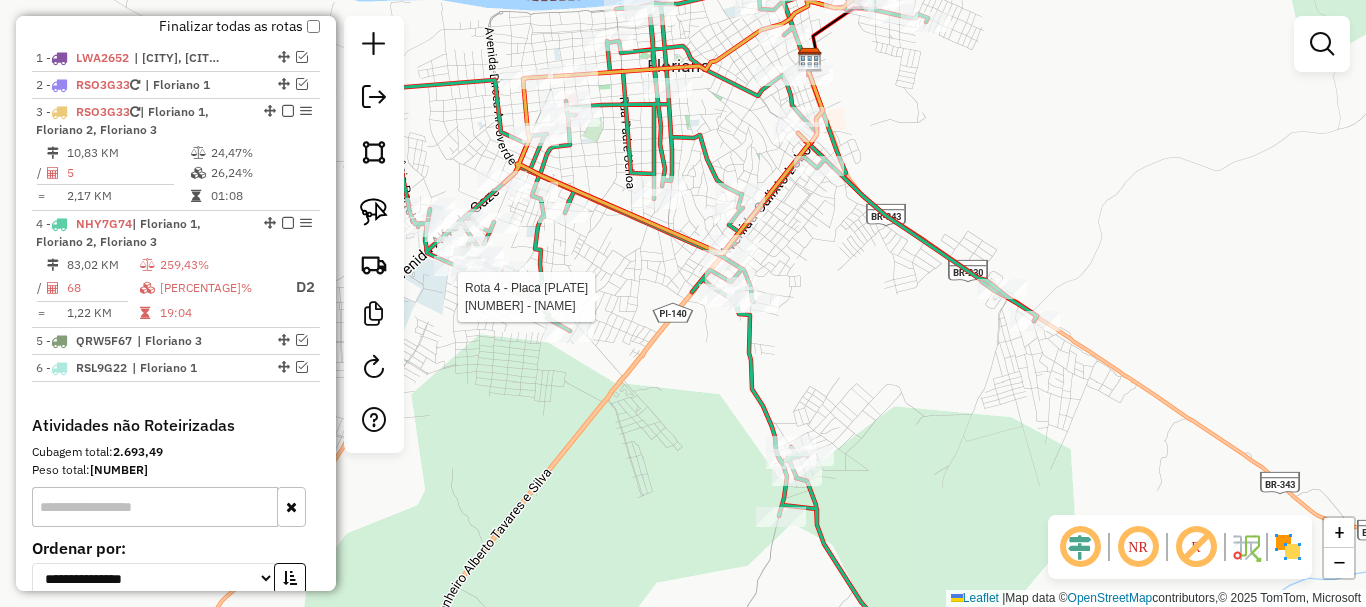 click 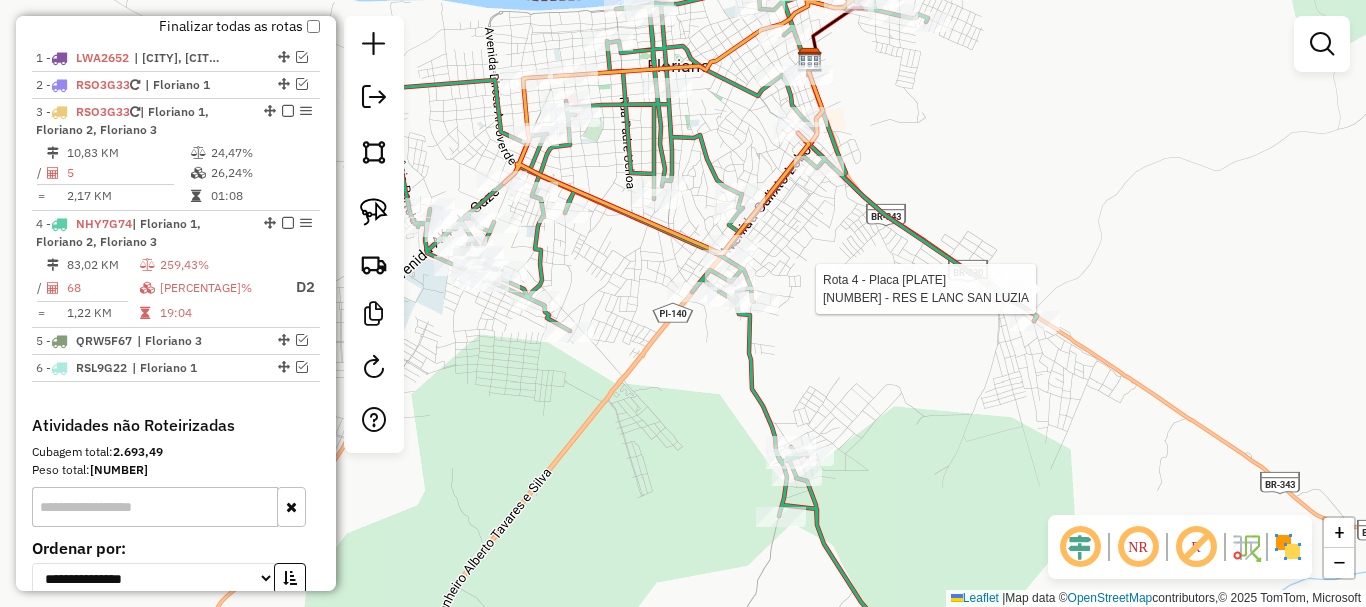 click 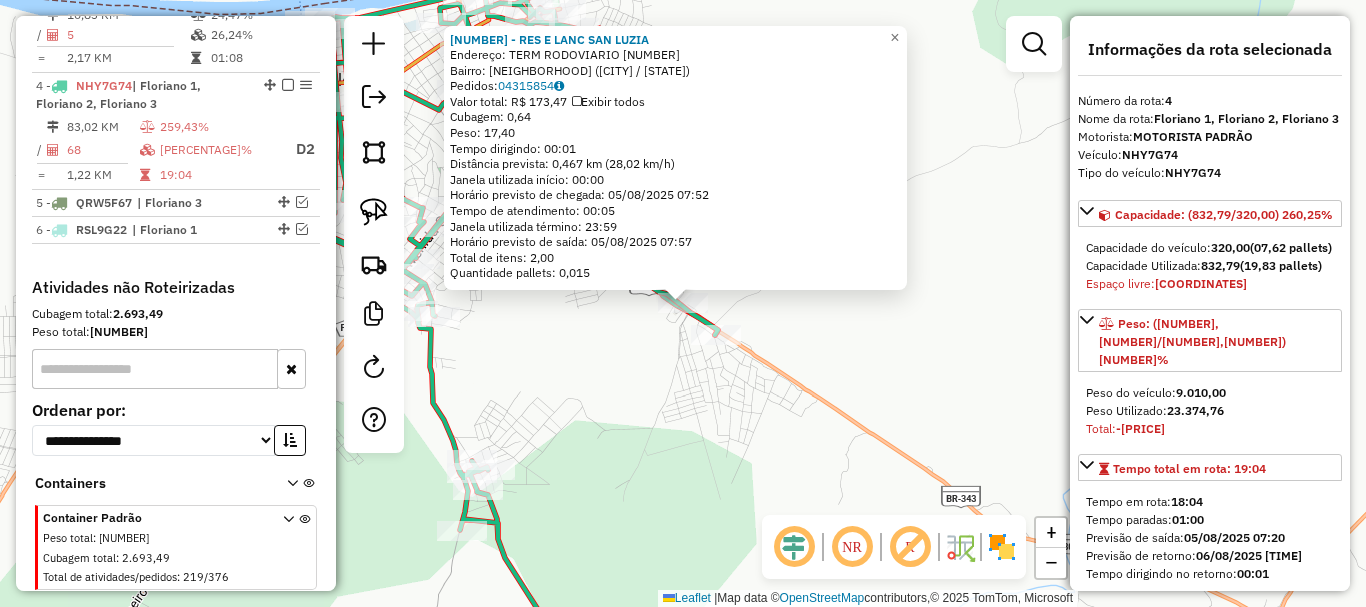 scroll, scrollTop: 930, scrollLeft: 0, axis: vertical 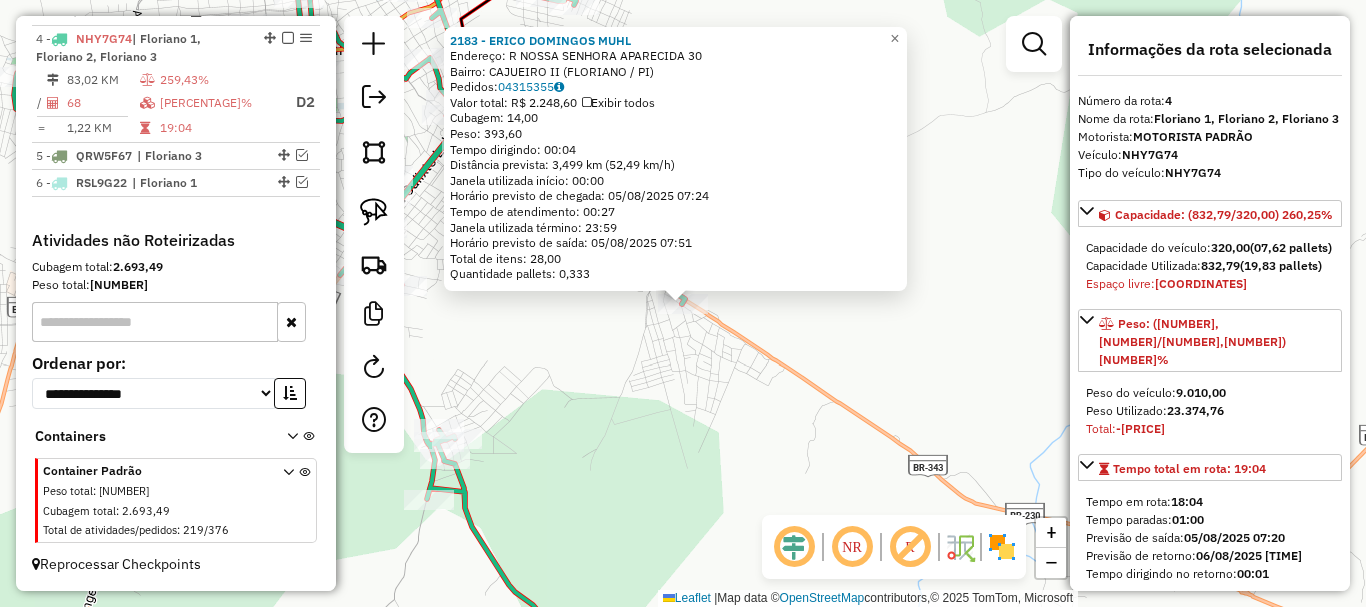click on "2183 - ERICO DOMINGOS MUHL  Endereço: R   NOSSA SENHORA APARECIDA        30   Bairro: CAJUEIRO II (FLORIANO / PI)   Pedidos:  04315355   Valor total: R$ 2.248,60   Exibir todos   Cubagem: 14,00  Peso: 393,60  Tempo dirigindo: 00:04   Distância prevista: 3,499 km (52,49 km/h)   Janela utilizada início: 00:00   Horário previsto de chegada: 05/08/2025 07:24   Tempo de atendimento: 00:27   Janela utilizada término: 23:59   Horário previsto de saída: 05/08/2025 07:51   Total de itens: 28,00   Quantidade pallets: 0,333  × Janela de atendimento Grade de atendimento Capacidade Transportadoras Veículos Cliente Pedidos  Rotas Selecione os dias de semana para filtrar as janelas de atendimento  Seg   Ter   Qua   Qui   Sex   Sáb   Dom  Informe o período da janela de atendimento: De: Até:  Filtrar exatamente a janela do cliente  Considerar janela de atendimento padrão  Selecione os dias de semana para filtrar as grades de atendimento  Seg   Ter   Qua   Qui   Sex   Sáb   Dom   Peso mínimo:   Peso máximo:  +" 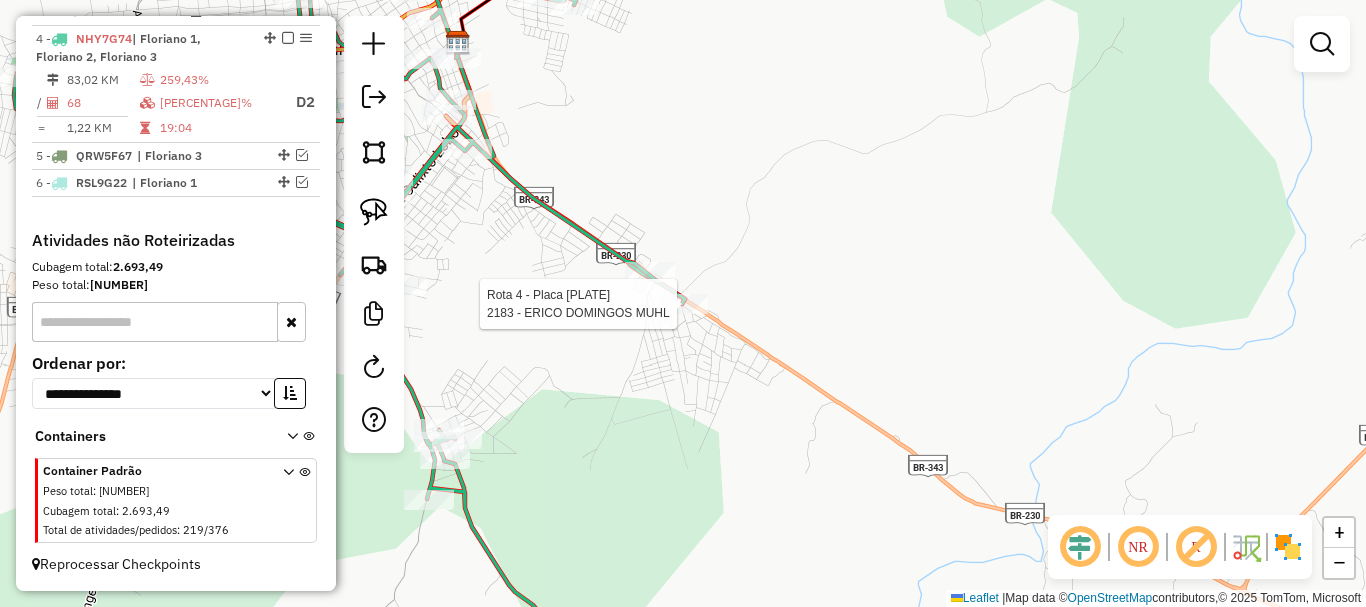 select on "**********" 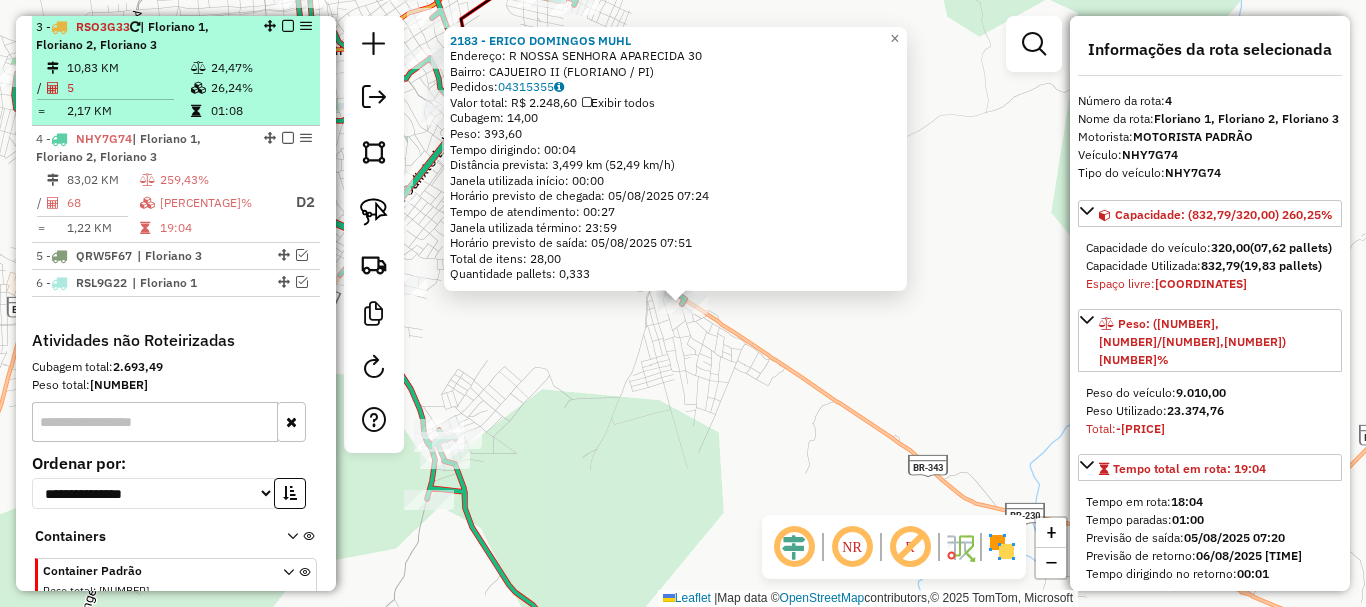 scroll, scrollTop: 730, scrollLeft: 0, axis: vertical 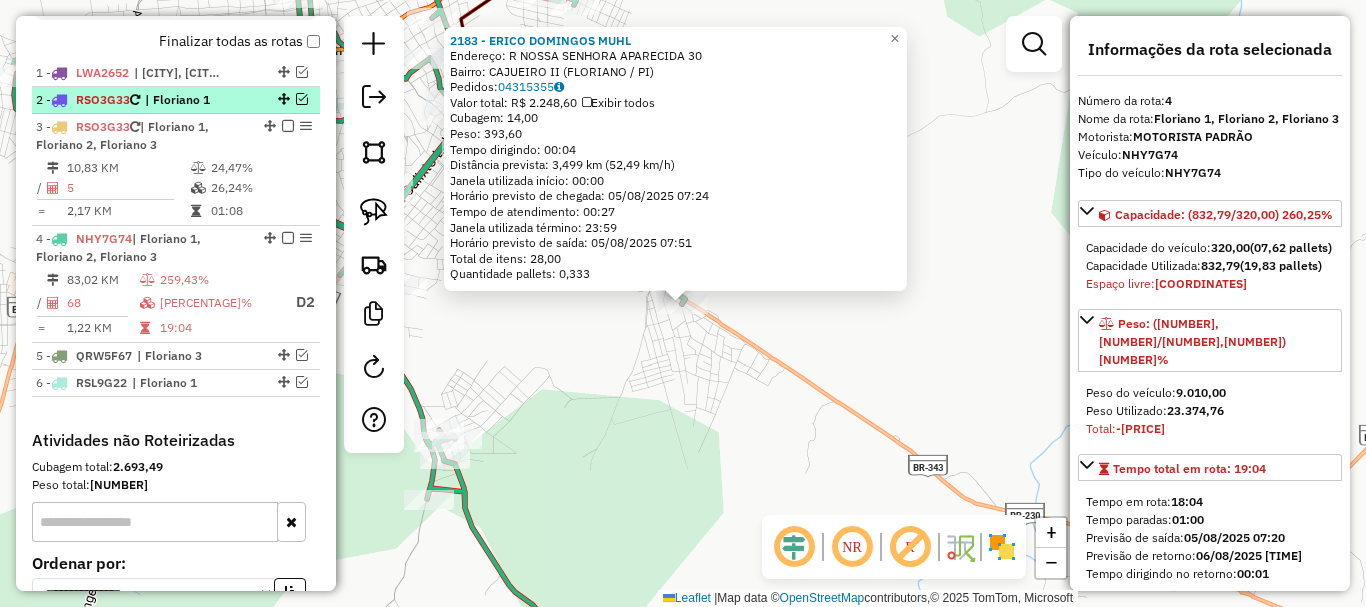 click at bounding box center [302, 99] 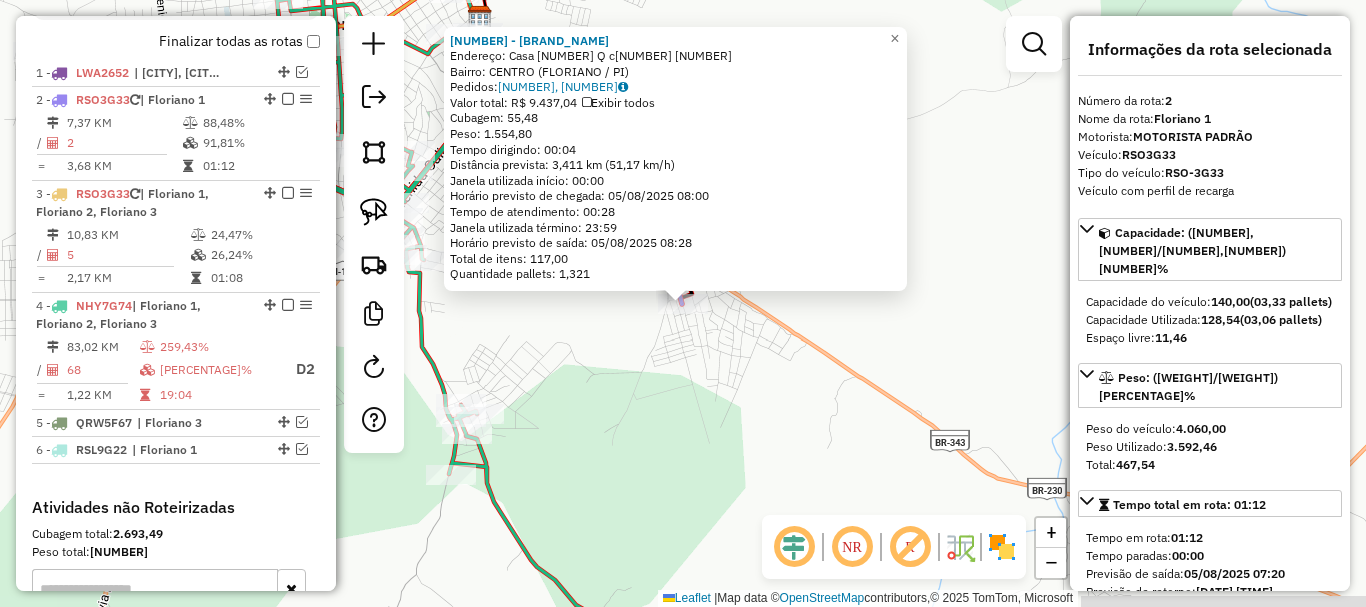 scroll, scrollTop: 801, scrollLeft: 0, axis: vertical 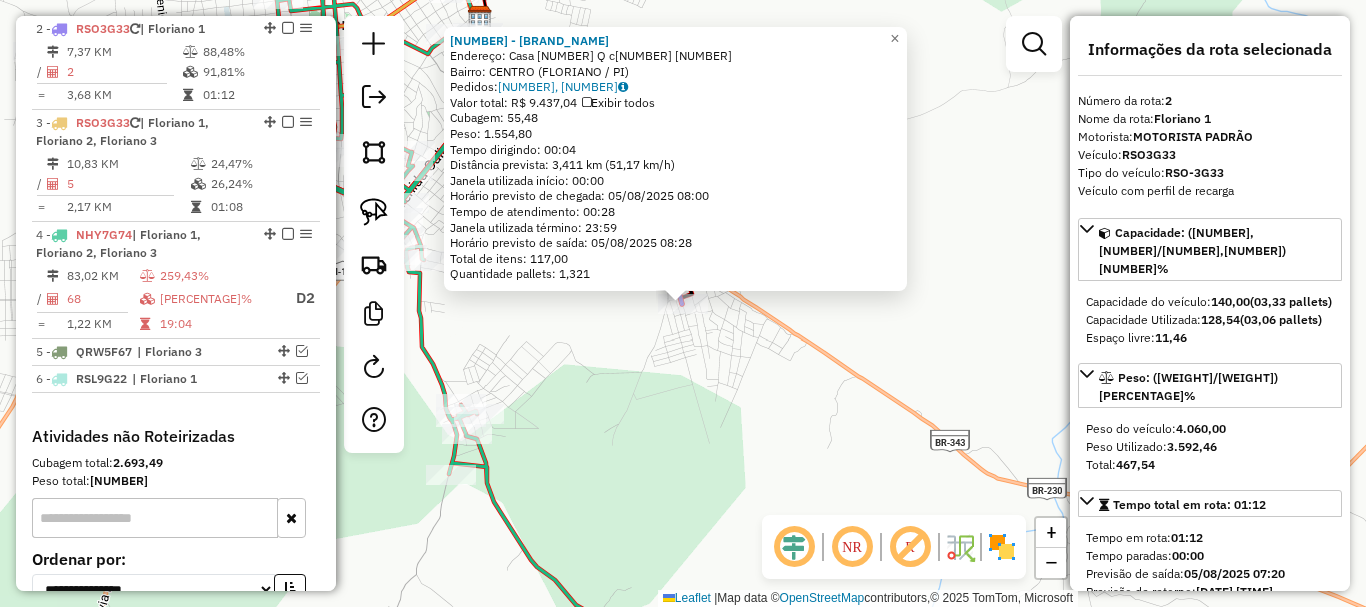 click on "12818 - CAJUEIRO BEER E VARI  Endereço:  Casa 20 Q c1 20   Bairro: CENTRO (FLORIANO / PI)   Pedidos:  04315382, 04315755   Valor total: R$ 9.437,04   Exibir todos   Cubagem: 55,48  Peso: 1.554,80  Tempo dirigindo: 00:04   Distância prevista: 3,411 km (51,17 km/h)   Janela utilizada início: 00:00   Horário previsto de chegada: 05/08/2025 08:00   Tempo de atendimento: 00:28   Janela utilizada término: 23:59   Horário previsto de saída: 05/08/2025 08:28   Total de itens: 117,00   Quantidade pallets: 1,321  × Janela de atendimento Grade de atendimento Capacidade Transportadoras Veículos Cliente Pedidos  Rotas Selecione os dias de semana para filtrar as janelas de atendimento  Seg   Ter   Qua   Qui   Sex   Sáb   Dom  Informe o período da janela de atendimento: De: Até:  Filtrar exatamente a janela do cliente  Considerar janela de atendimento padrão  Selecione os dias de semana para filtrar as grades de atendimento  Seg   Ter   Qua   Qui   Sex   Sáb   Dom   Peso mínimo:   Peso máximo:   De:   Até:" 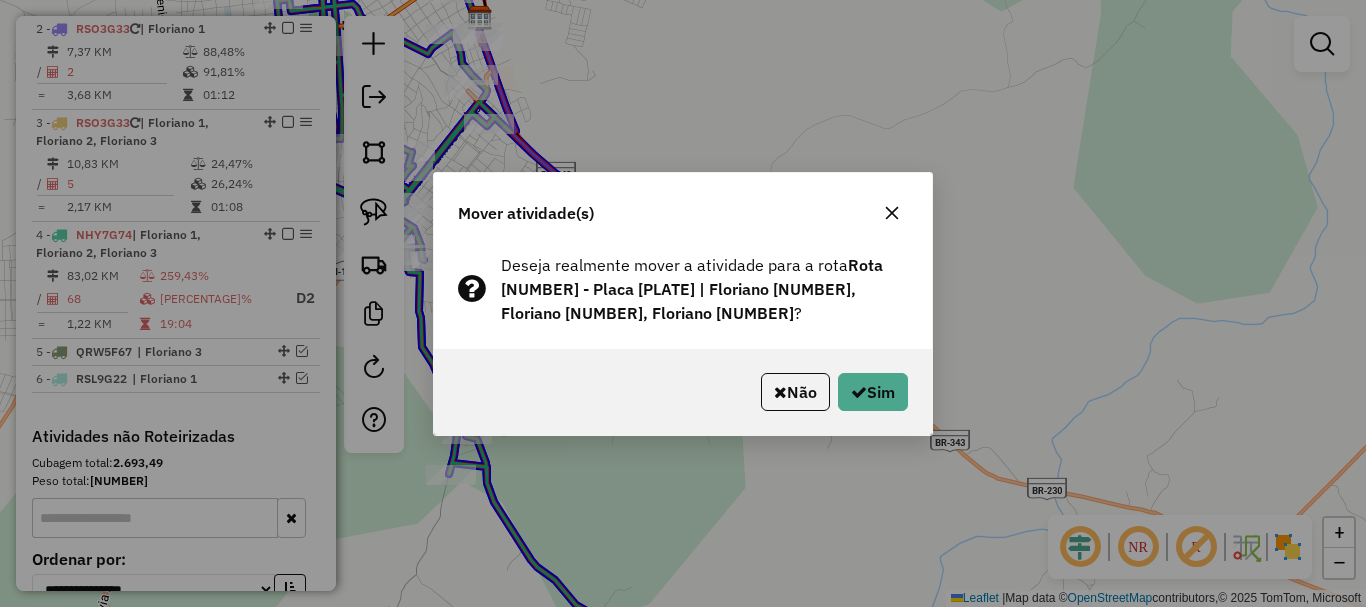 click on "Não   Sim" 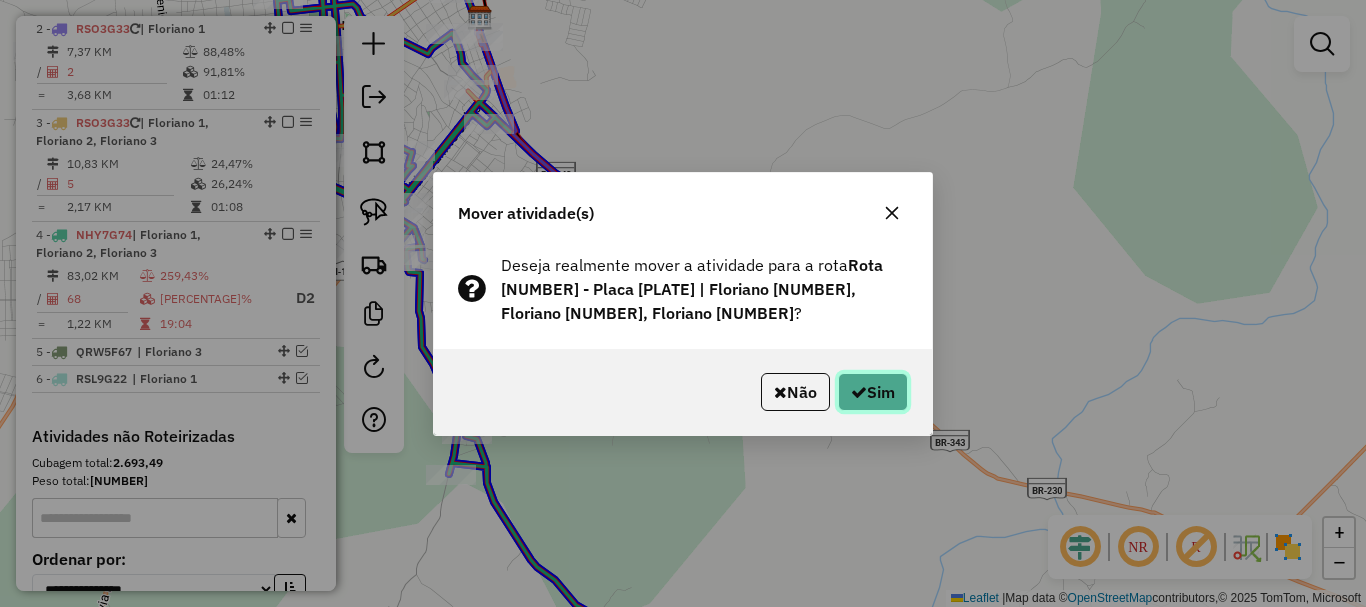 click on "Sim" 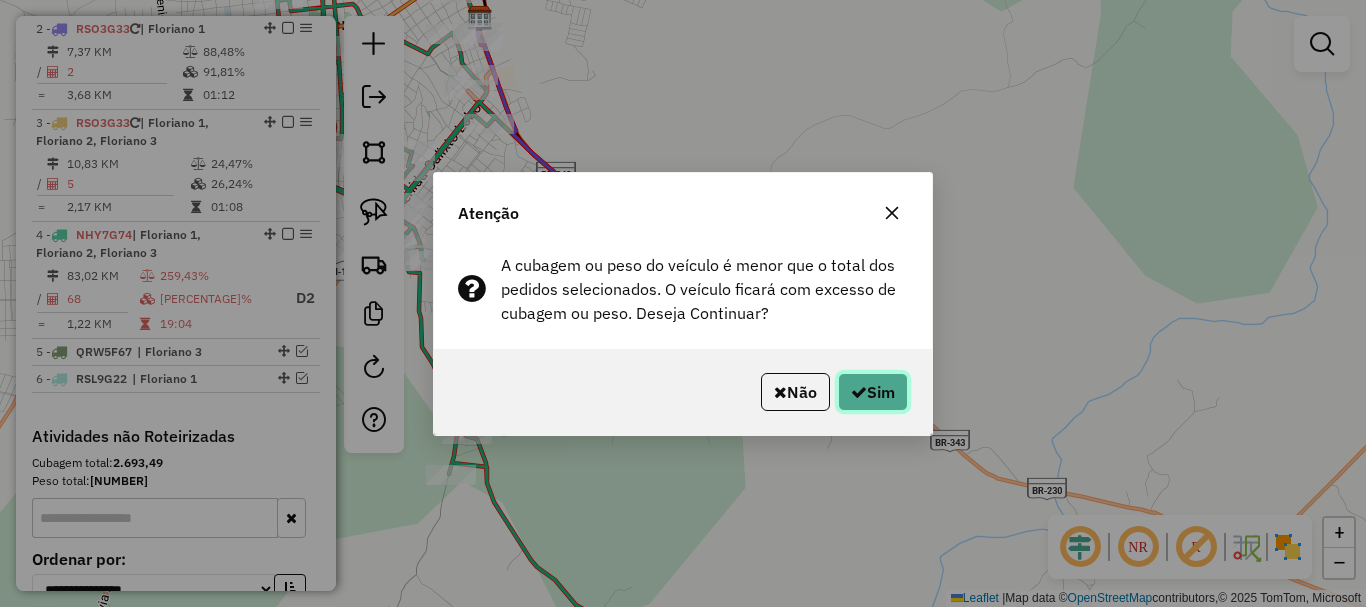 click on "Sim" 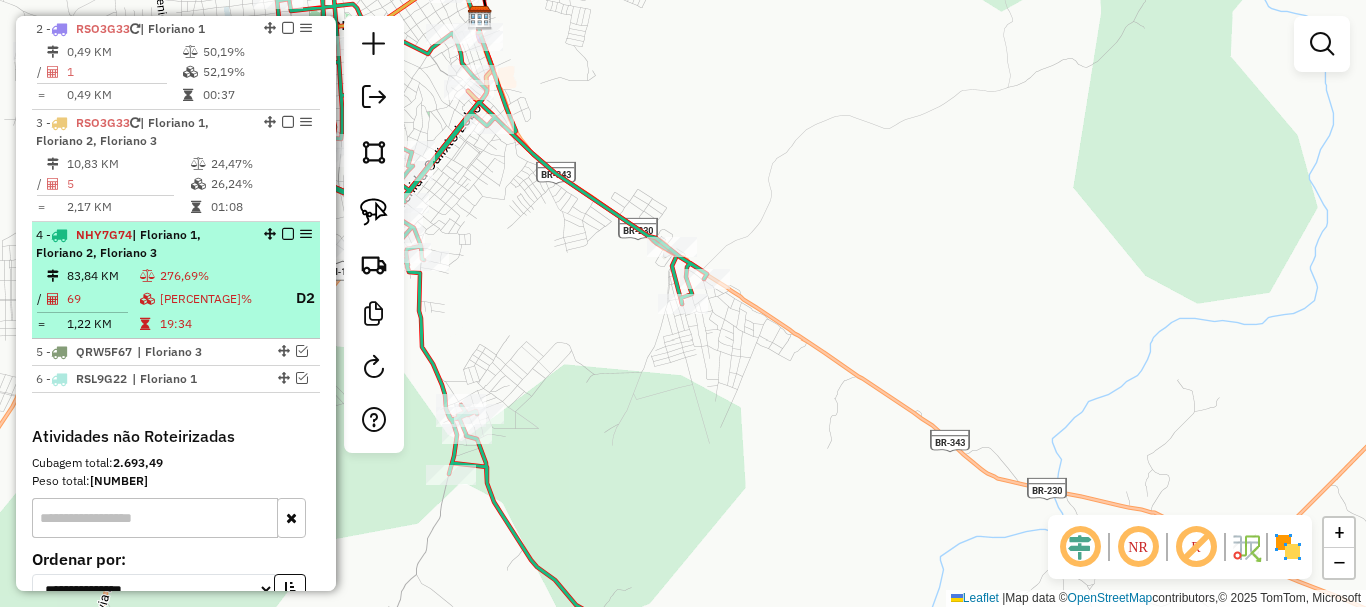 click on "| Floriano 1, Floriano 2, Floriano 3" at bounding box center (118, 243) 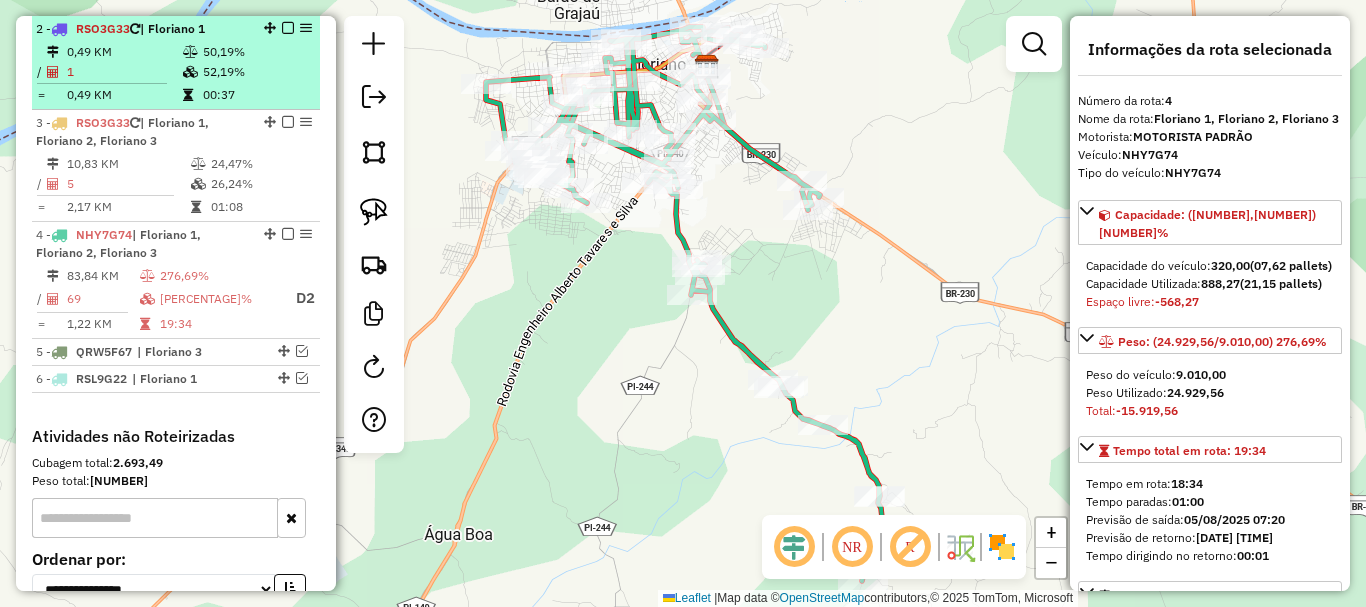 click on "00:37" at bounding box center (256, 95) 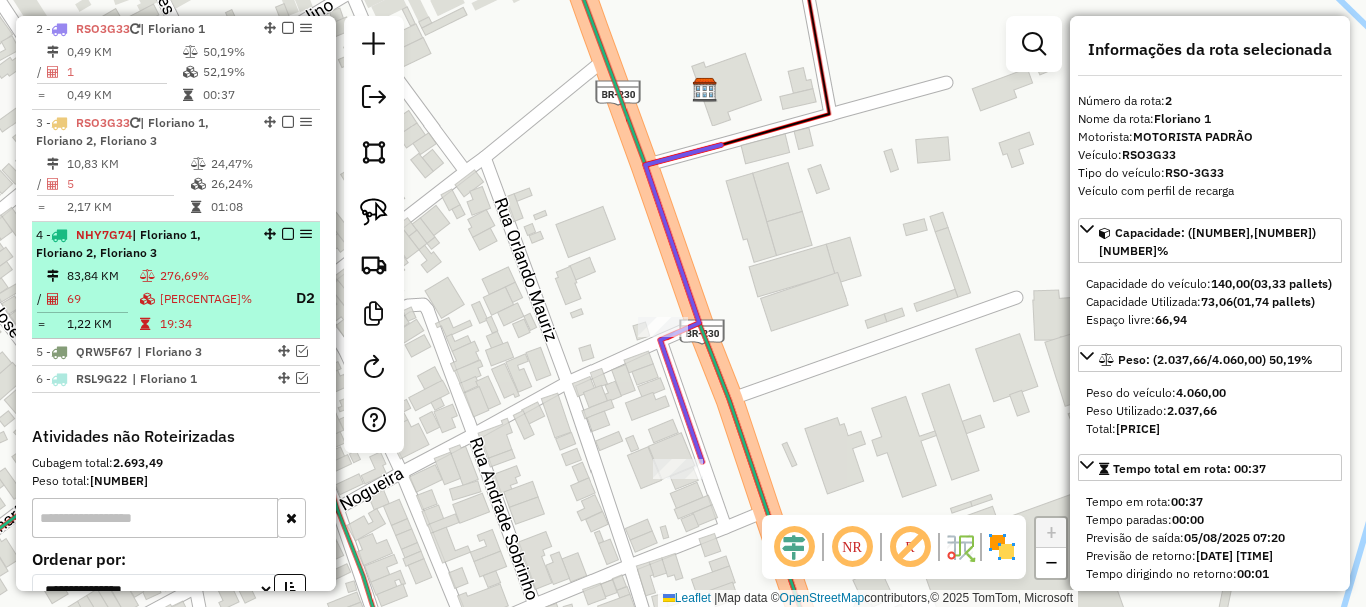 click on "277,58%" at bounding box center (223, 298) 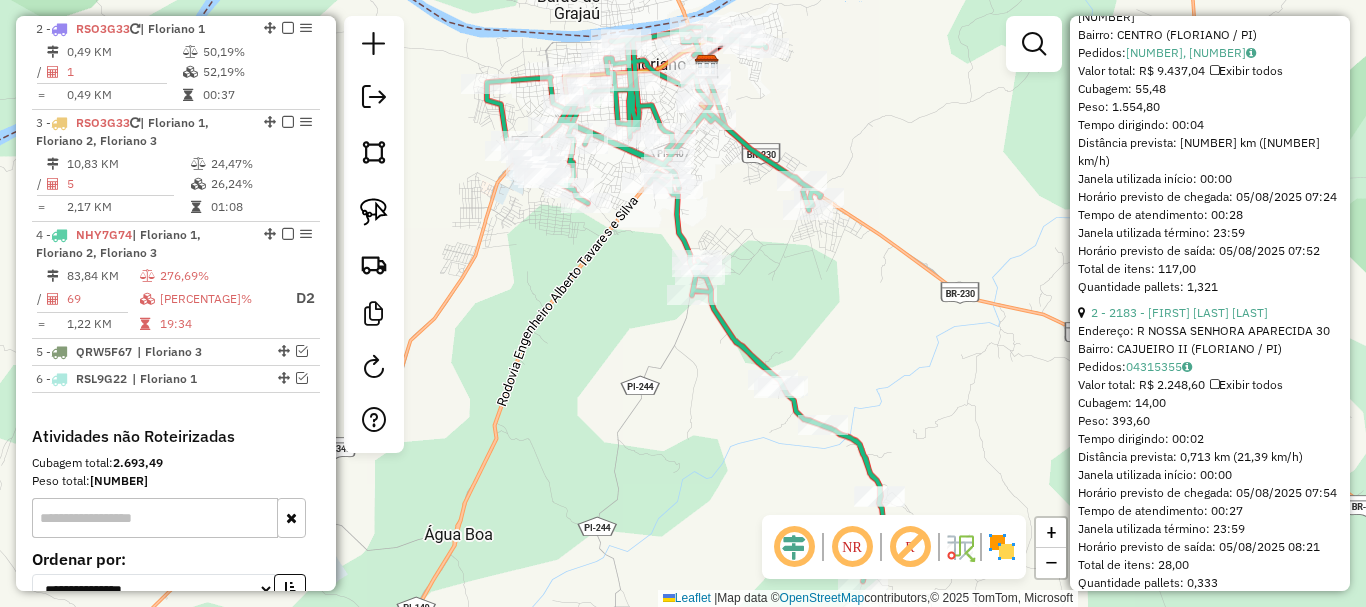 scroll, scrollTop: 1300, scrollLeft: 0, axis: vertical 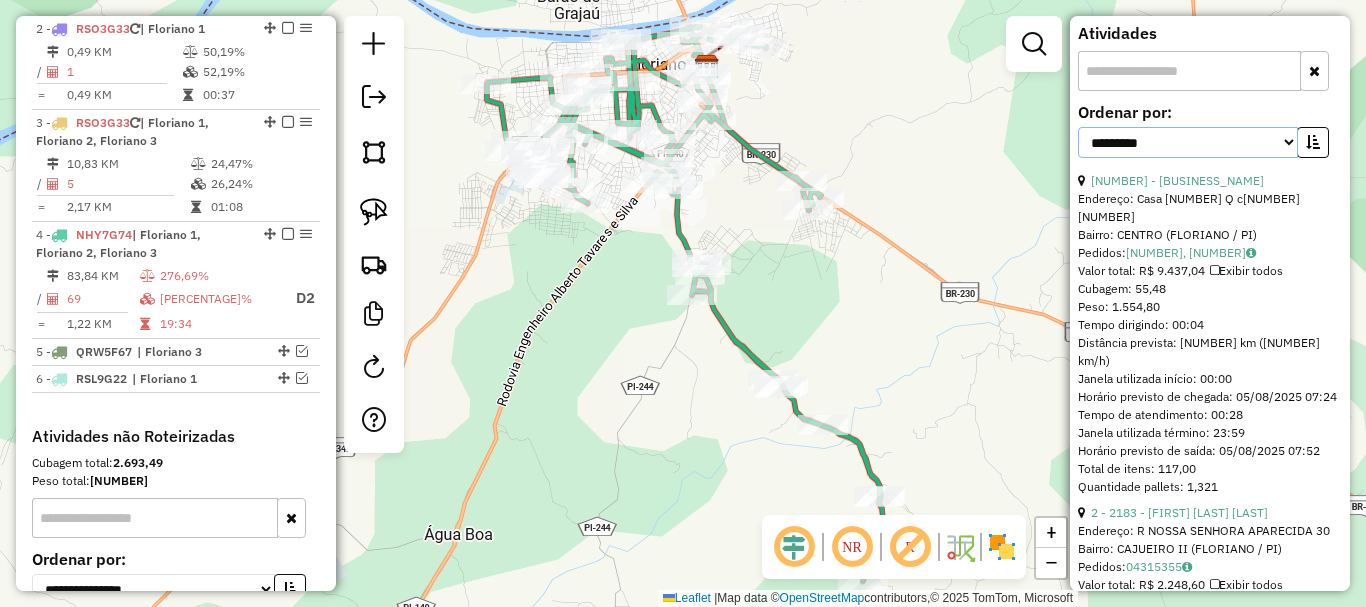 click on "**********" at bounding box center [1188, 142] 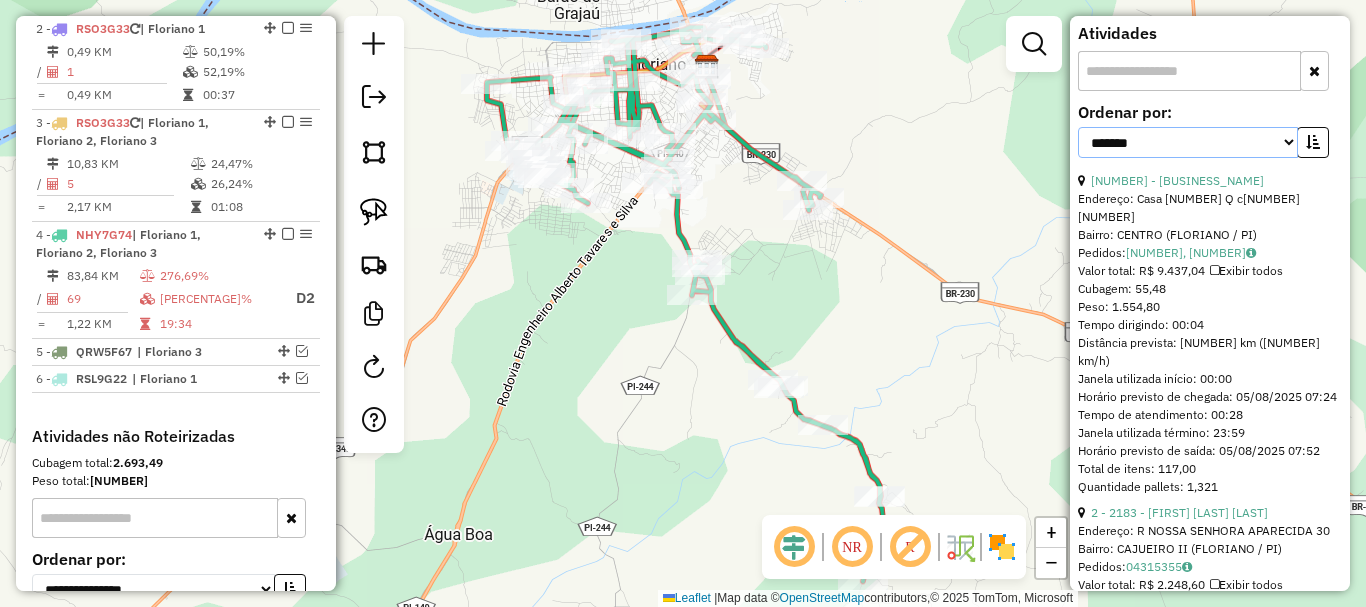 click on "**********" at bounding box center (1188, 142) 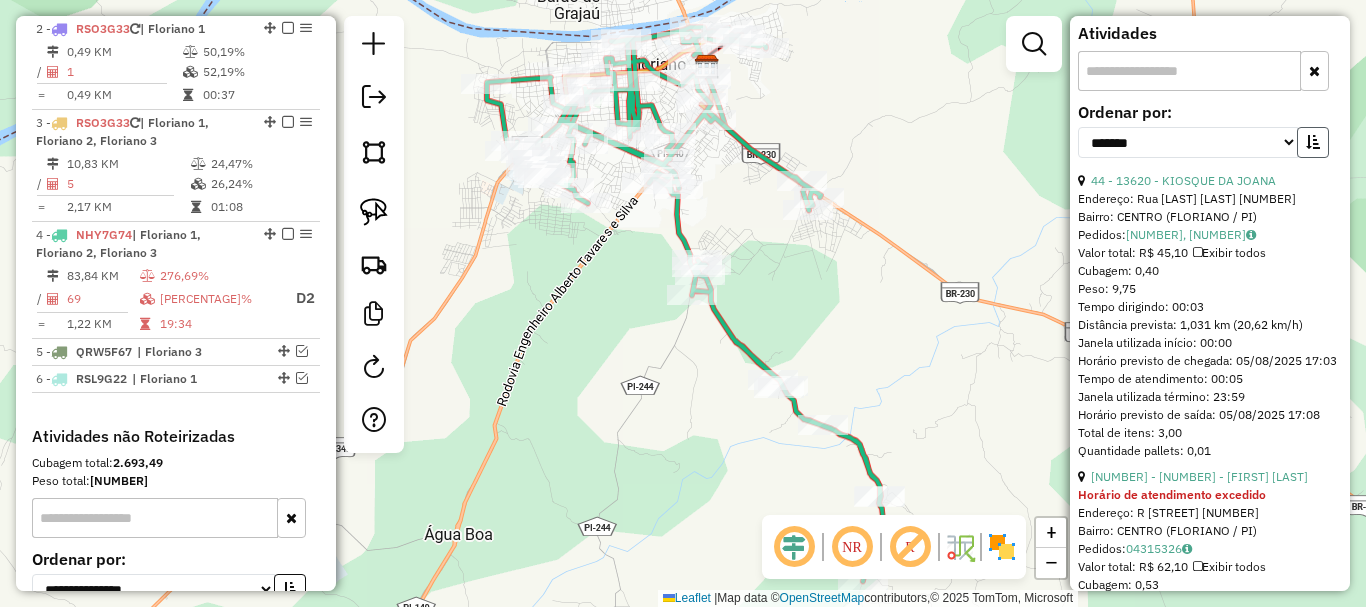 click at bounding box center [1313, 142] 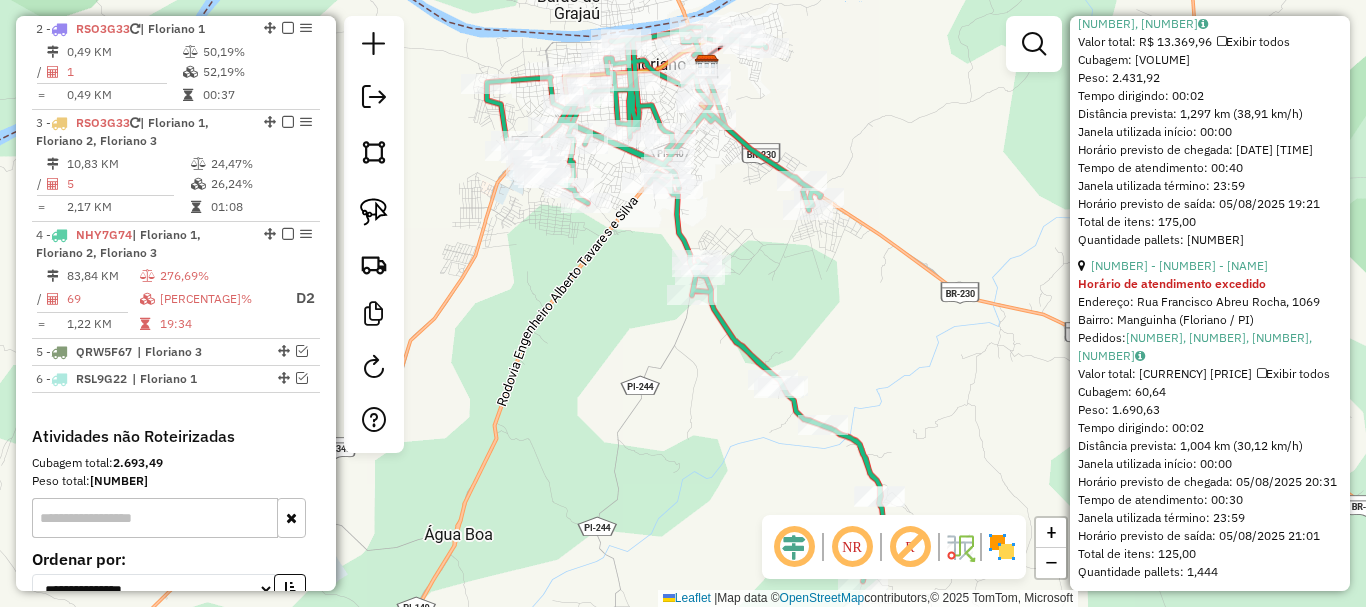 scroll, scrollTop: 2000, scrollLeft: 0, axis: vertical 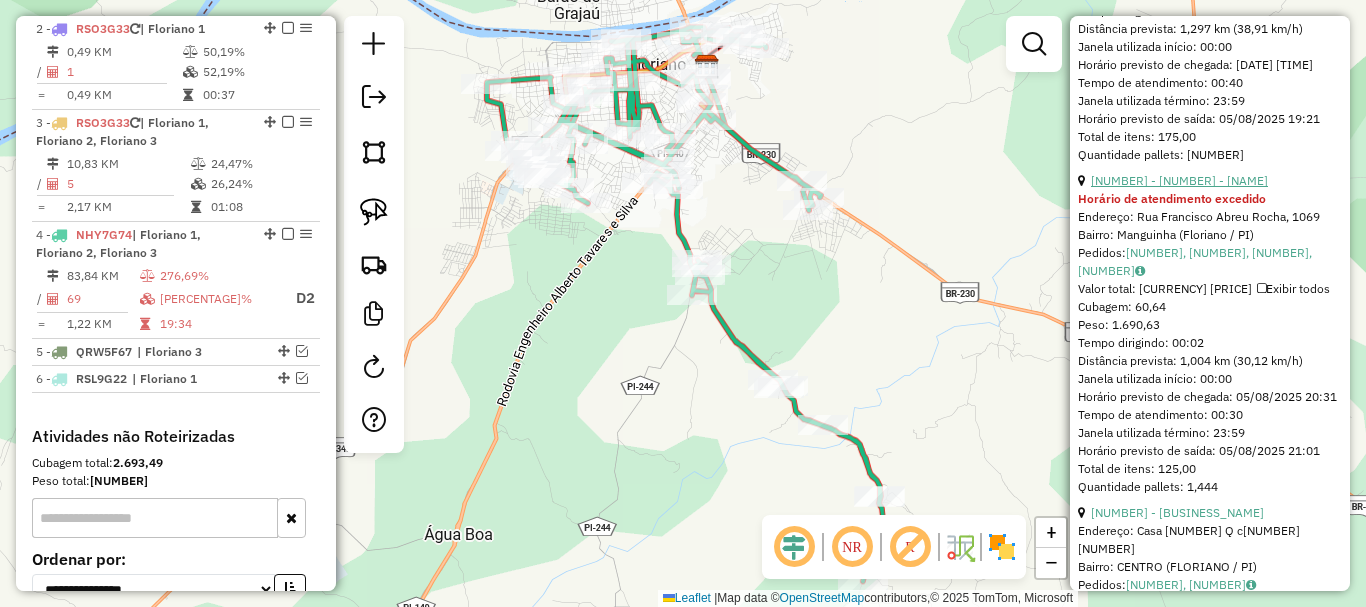 click on "56 - 13716 - ZE BEBIDAS" at bounding box center [1179, 180] 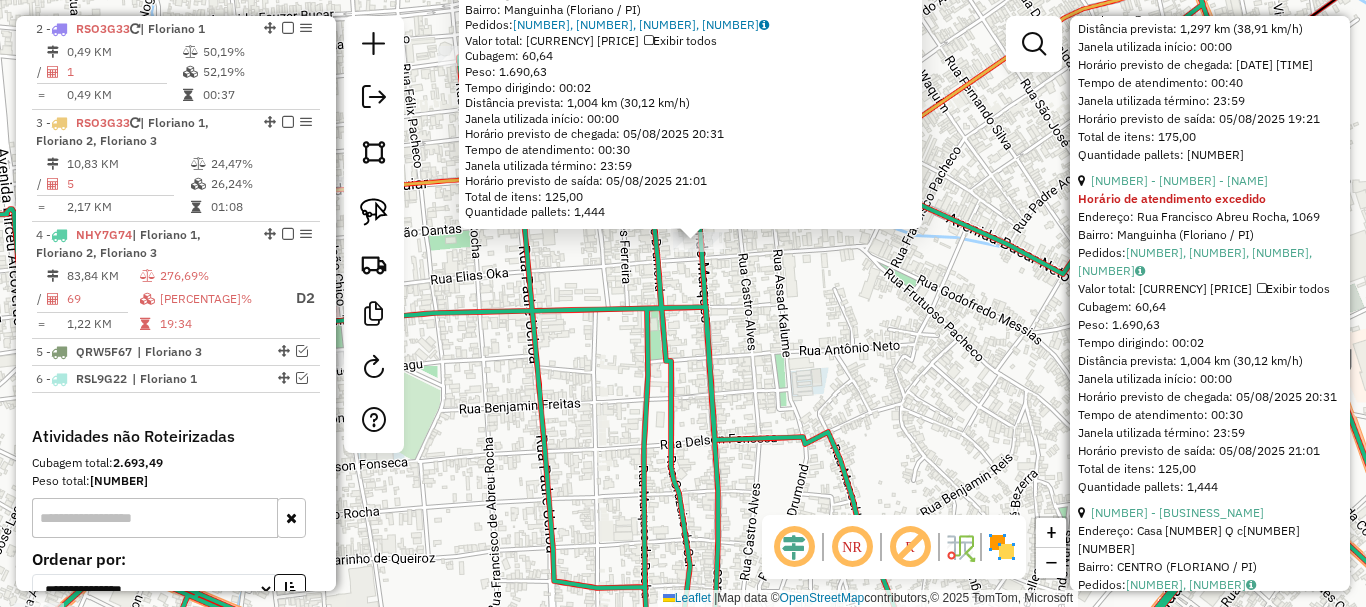 click on "13716 - ZE BEBIDAS Horário de atendimento excedido  Endereço: Rua Francisco Abreu Rocha, 1069   Bairro: Manguinha (Floriano / PI)   Pedidos:  04315754, 04315760, 04315761, 04315949   Valor total: R$ 10.086,89   Exibir todos   Cubagem: 60,64  Peso: 1.690,63  Tempo dirigindo: 00:02   Distância prevista: 1,004 km (30,12 km/h)   Janela utilizada início: 00:00   Horário previsto de chegada: 05/08/2025 20:31   Tempo de atendimento: 00:30   Janela utilizada término: 23:59   Horário previsto de saída: 05/08/2025 21:01   Total de itens: 125,00   Quantidade pallets: 1,444  × Janela de atendimento Grade de atendimento Capacidade Transportadoras Veículos Cliente Pedidos  Rotas Selecione os dias de semana para filtrar as janelas de atendimento  Seg   Ter   Qua   Qui   Sex   Sáb   Dom  Informe o período da janela de atendimento: De: Até:  Filtrar exatamente a janela do cliente  Considerar janela de atendimento padrão  Selecione os dias de semana para filtrar as grades de atendimento  Seg   Ter   Qua   Qui  +" 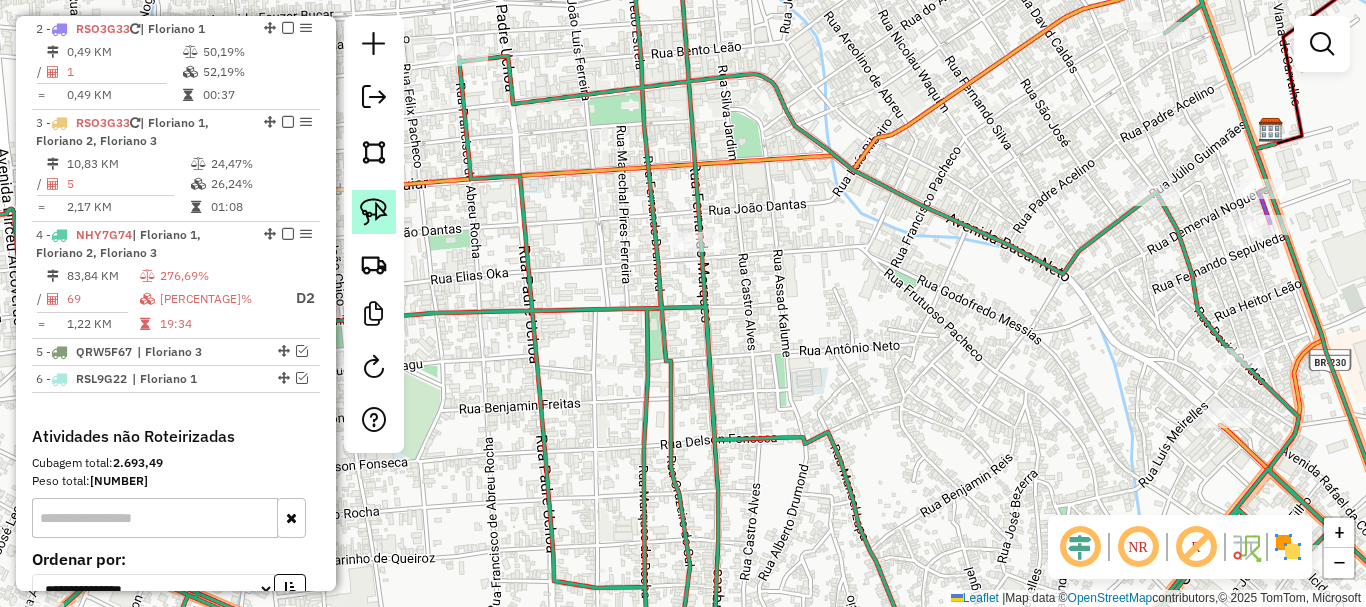 click 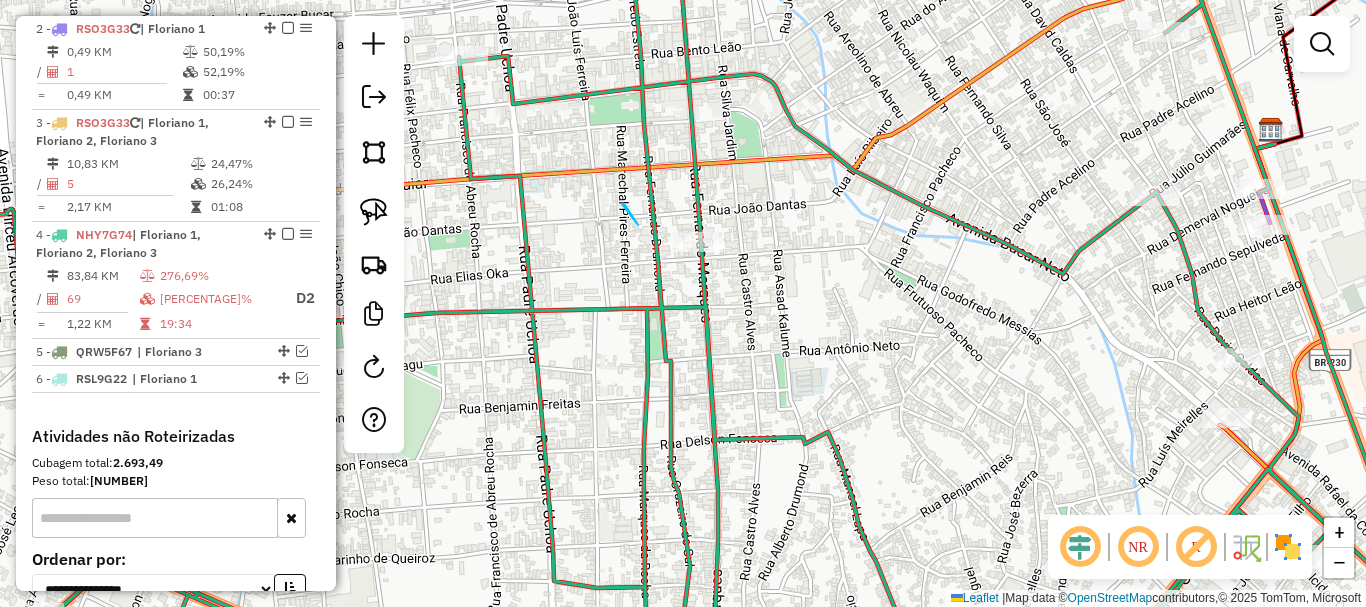 drag, startPoint x: 638, startPoint y: 225, endPoint x: 790, endPoint y: 224, distance: 152.0033 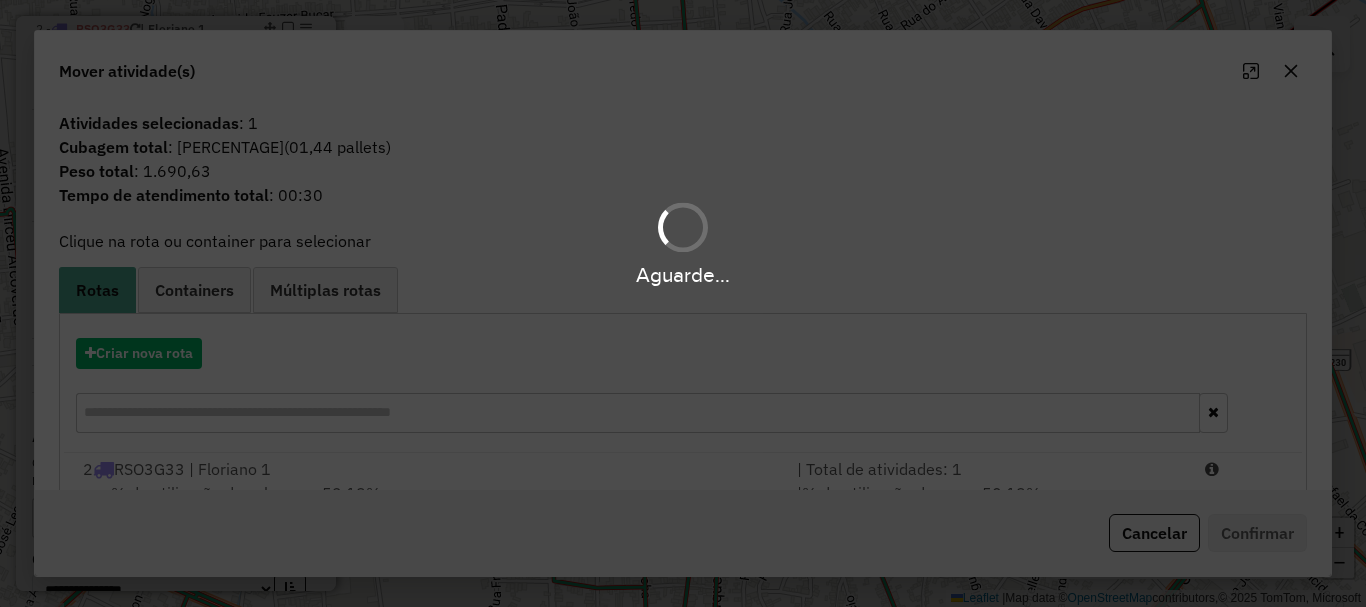 click on "Aguarde..." at bounding box center (683, 303) 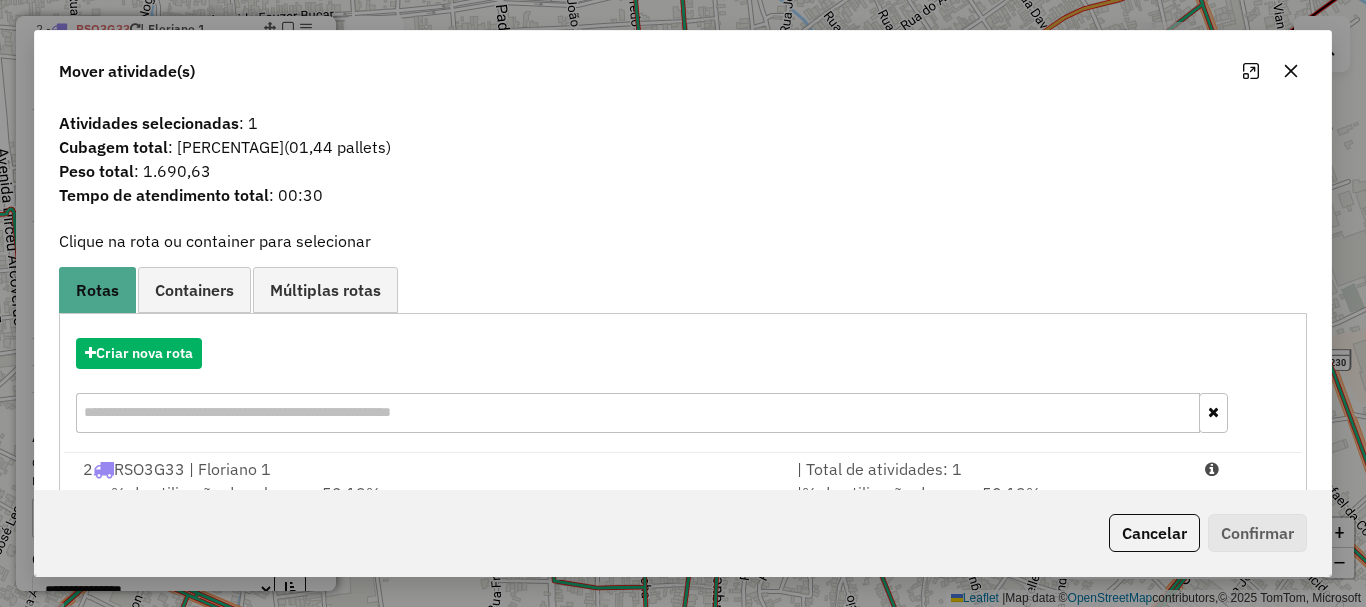 click on "2  RSO3G33 | Floriano 1" at bounding box center [428, 469] 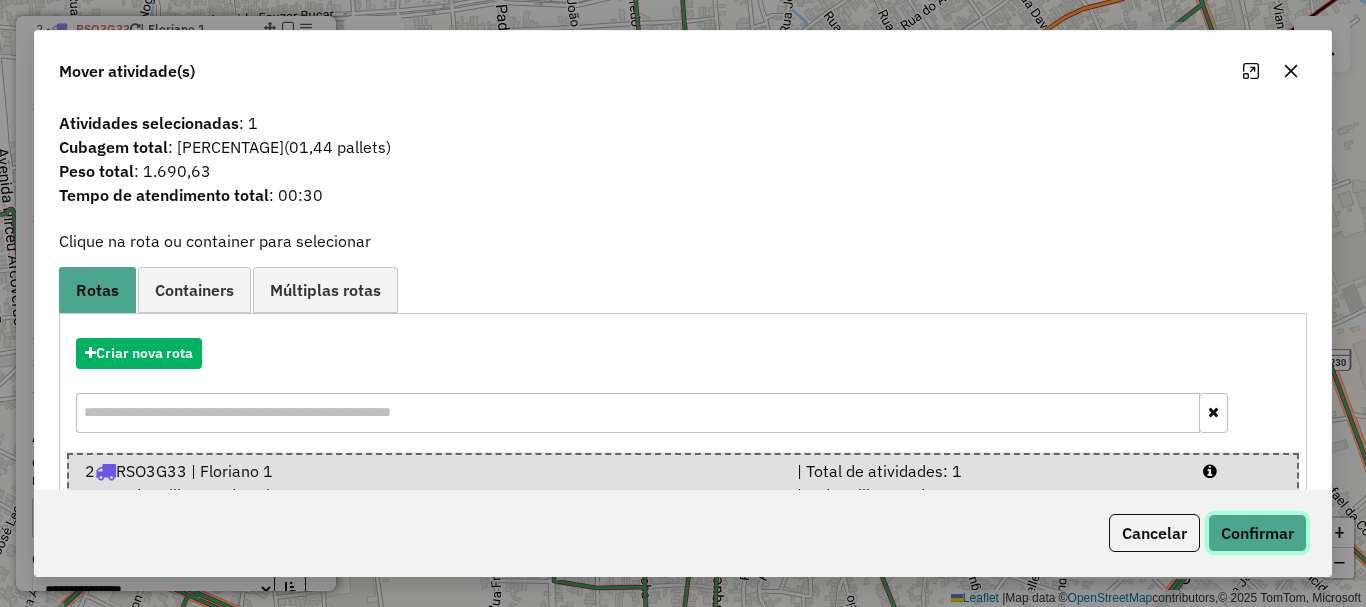 click on "Confirmar" 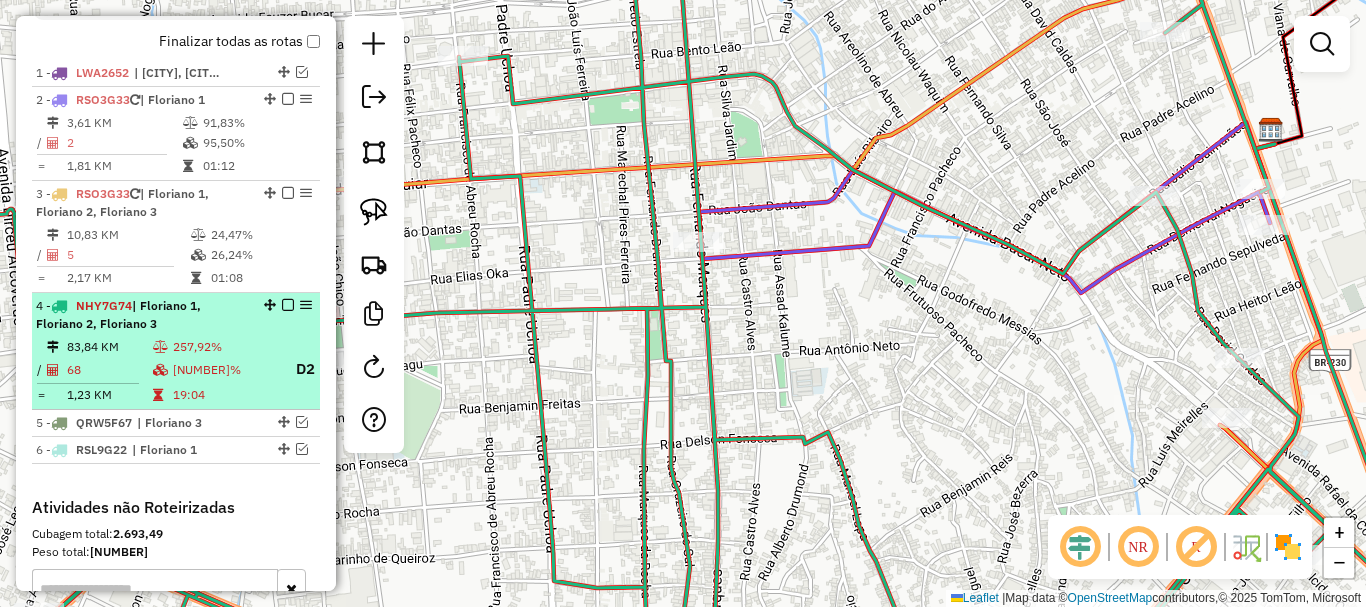 scroll, scrollTop: 701, scrollLeft: 0, axis: vertical 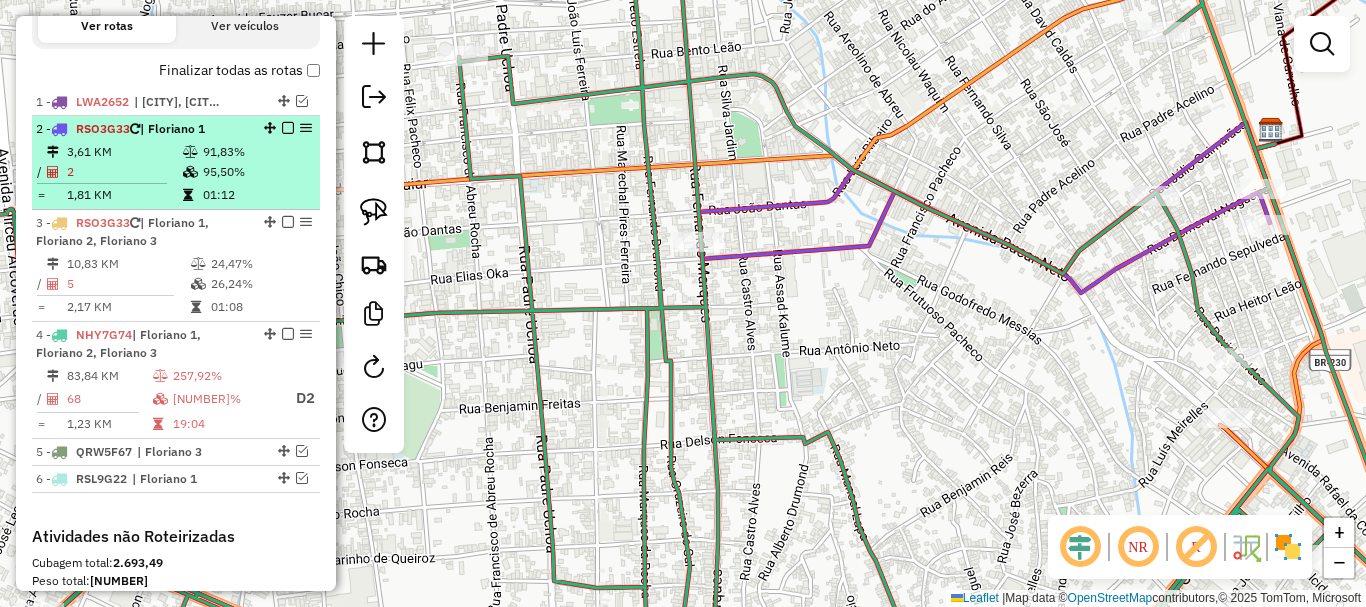click at bounding box center [288, 128] 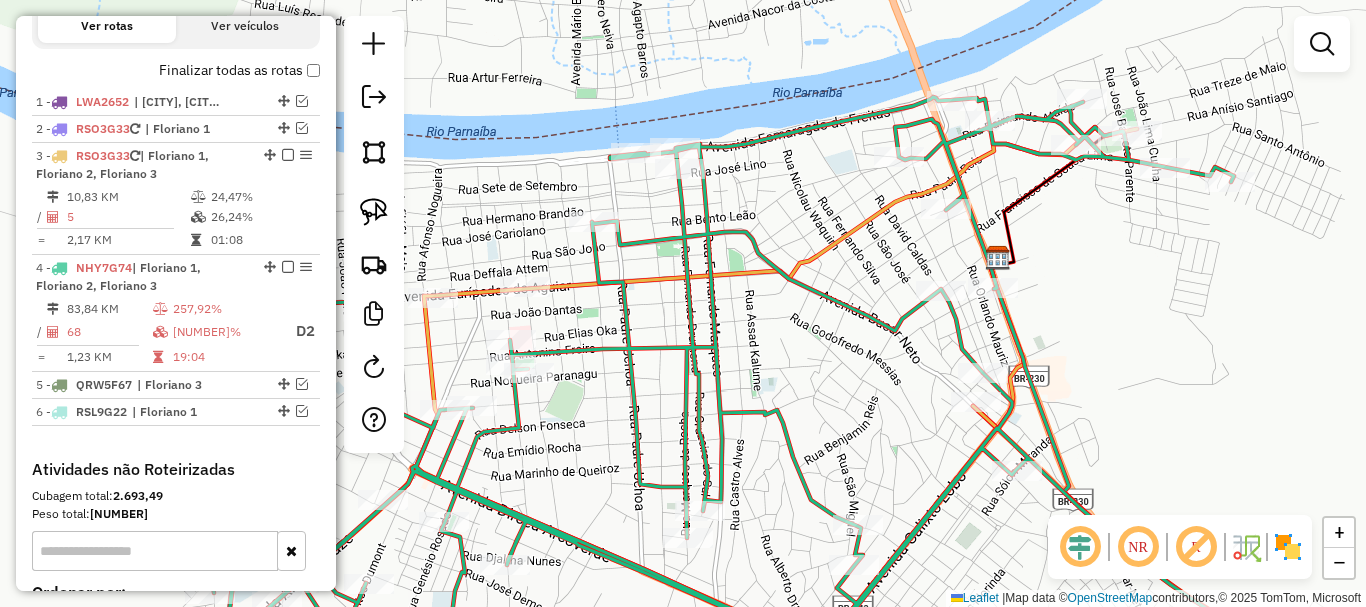 drag, startPoint x: 757, startPoint y: 361, endPoint x: 794, endPoint y: 338, distance: 43.56604 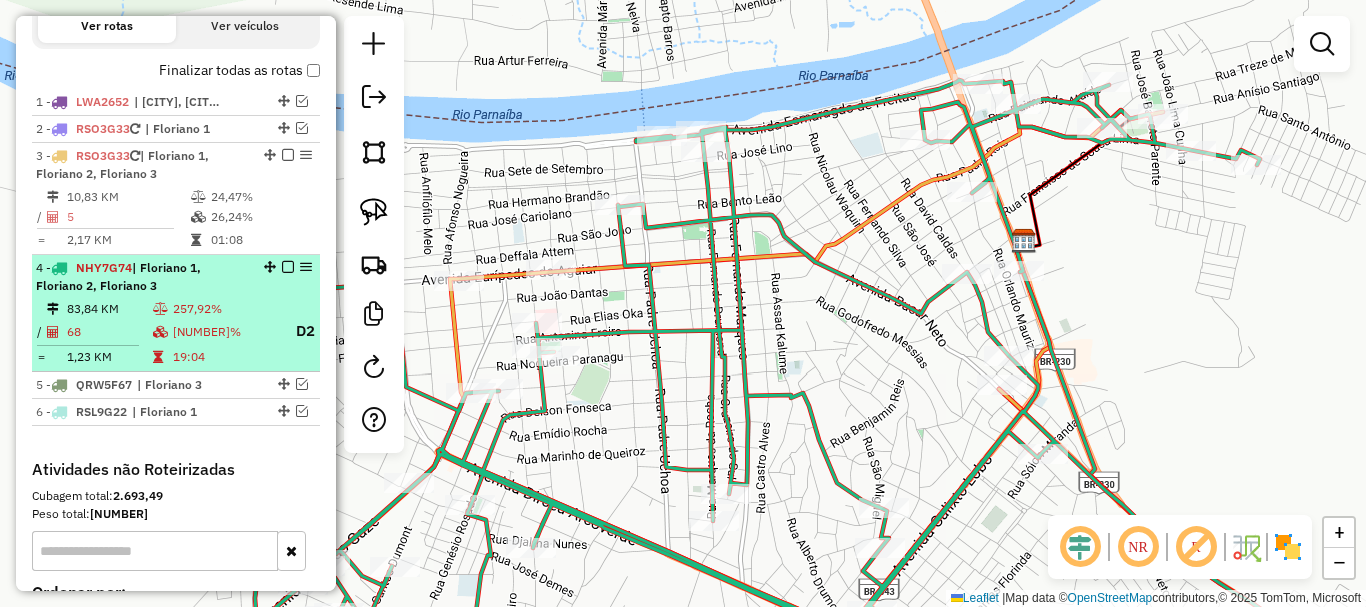 click on "D2" at bounding box center [299, 331] 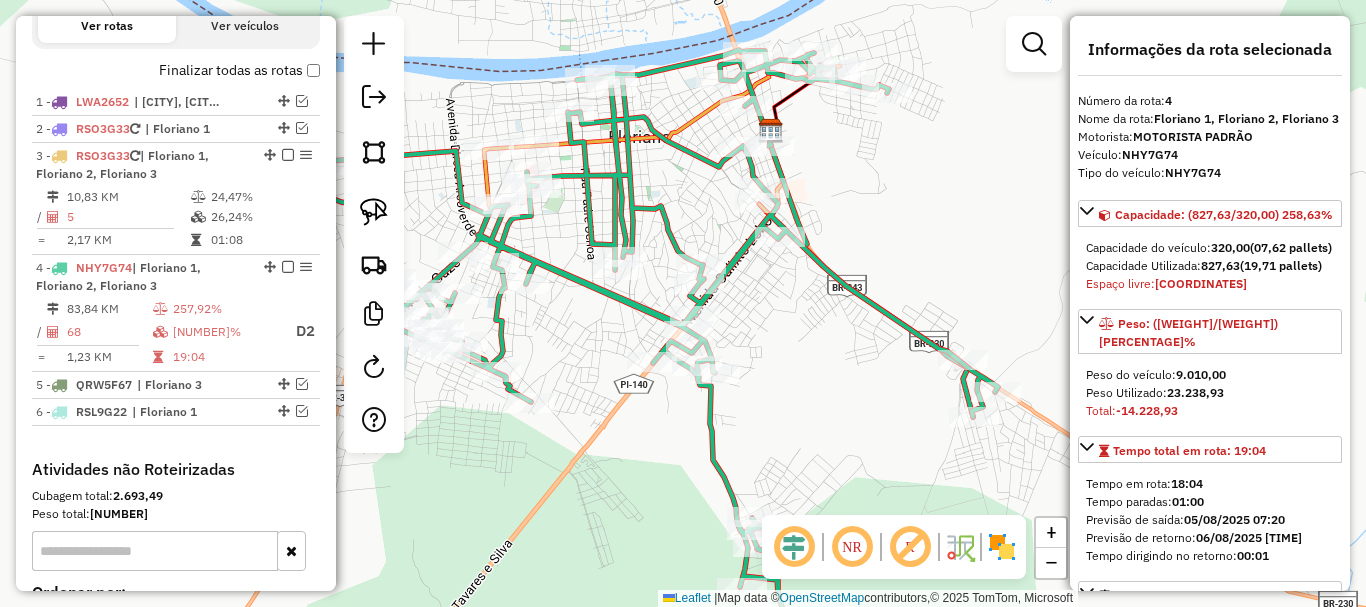 drag, startPoint x: 686, startPoint y: 149, endPoint x: 712, endPoint y: 258, distance: 112.05802 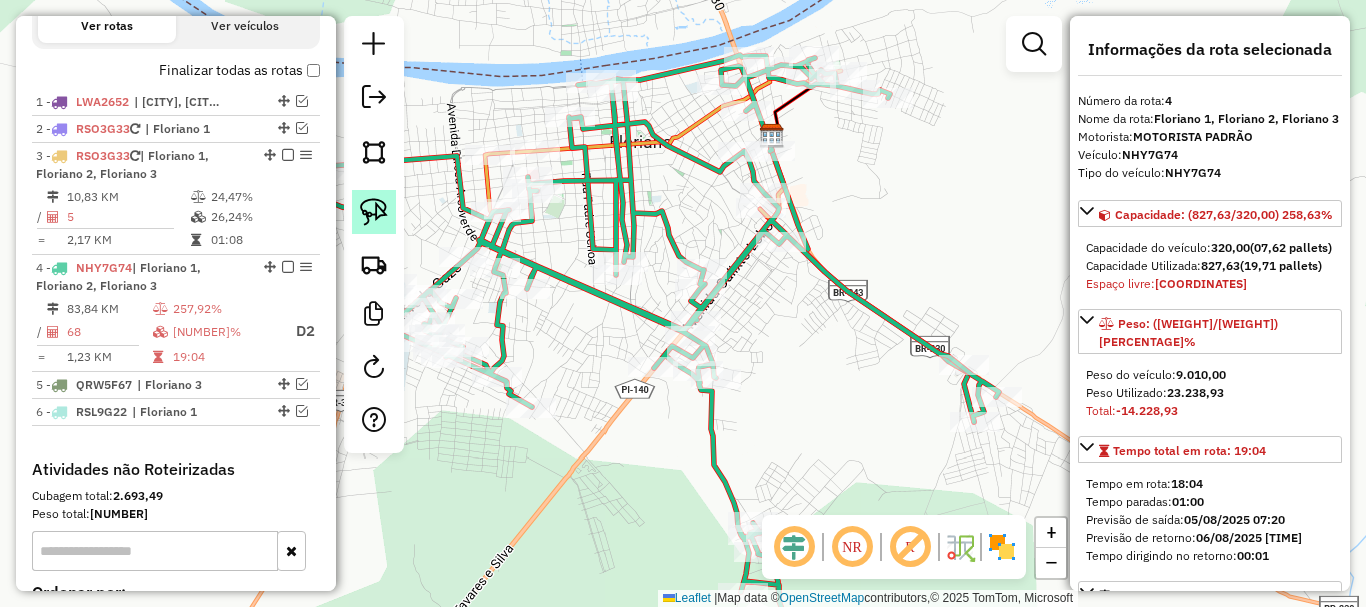 click 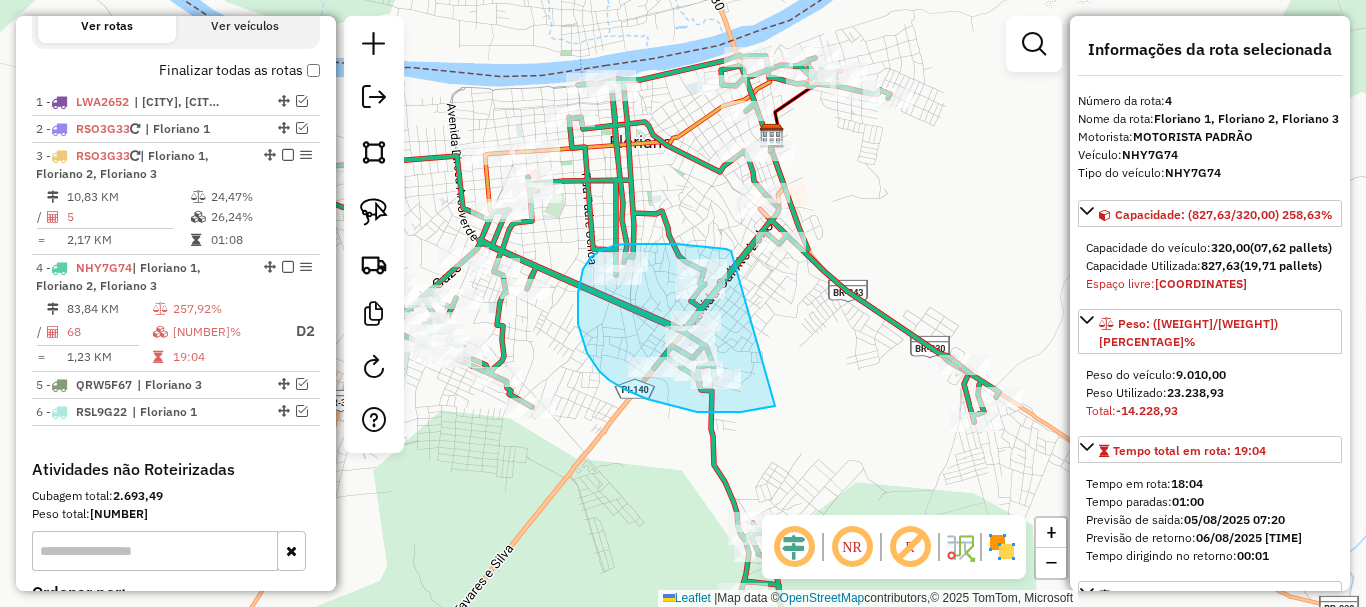 drag, startPoint x: 731, startPoint y: 251, endPoint x: 779, endPoint y: 404, distance: 160.35274 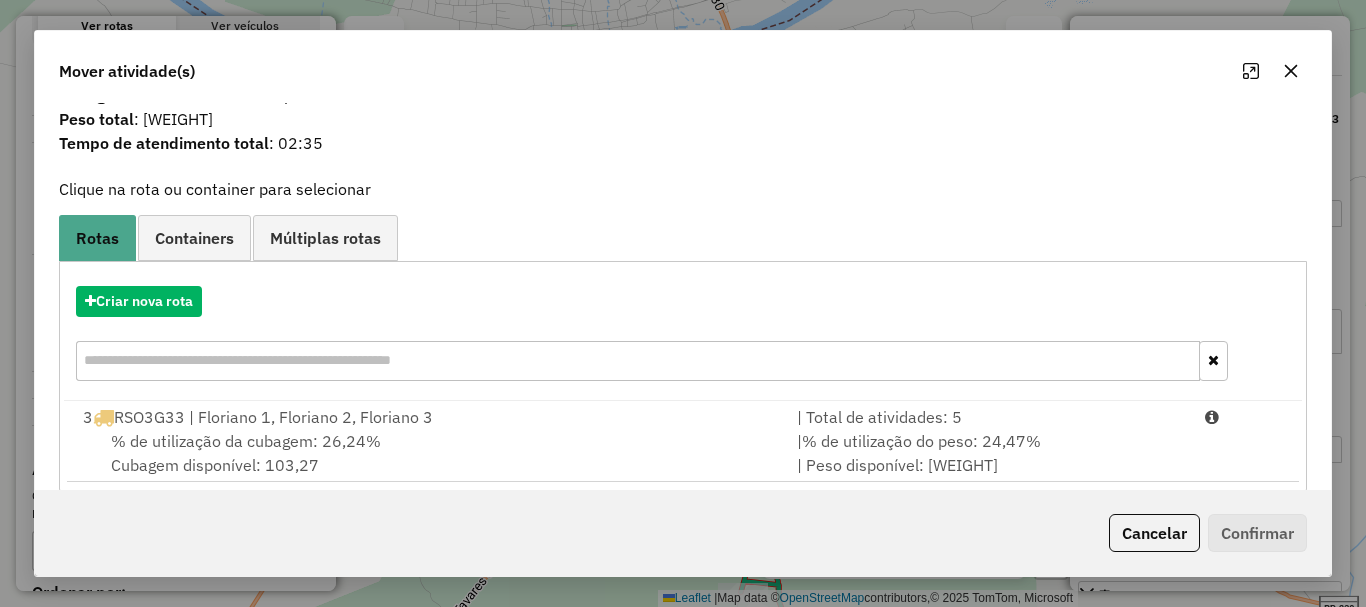 scroll, scrollTop: 78, scrollLeft: 0, axis: vertical 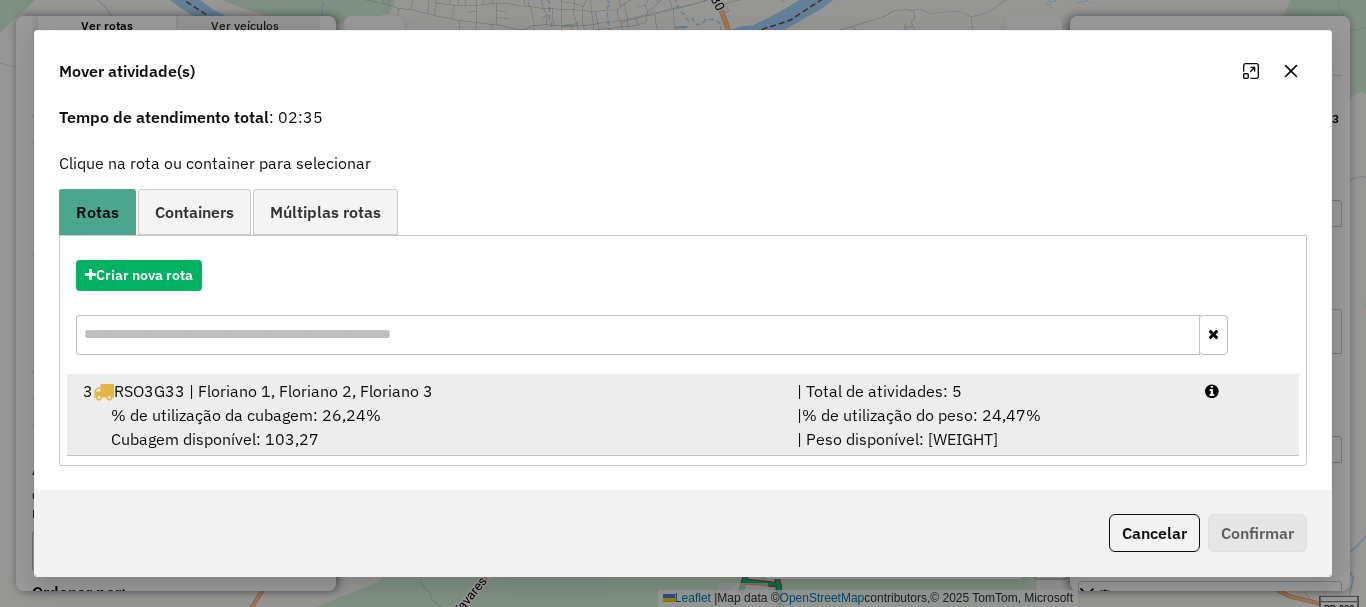 click on "% de utilização da cubagem: 26,24%  Cubagem disponível: 103,27" at bounding box center [428, 427] 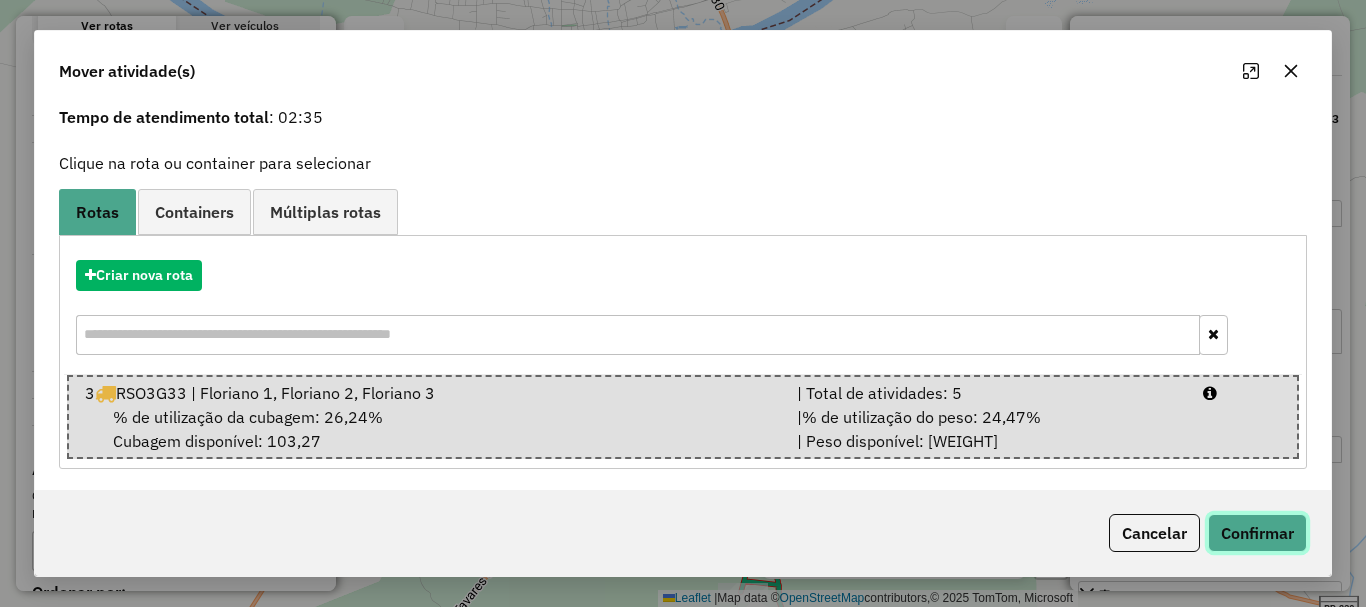 click on "Confirmar" 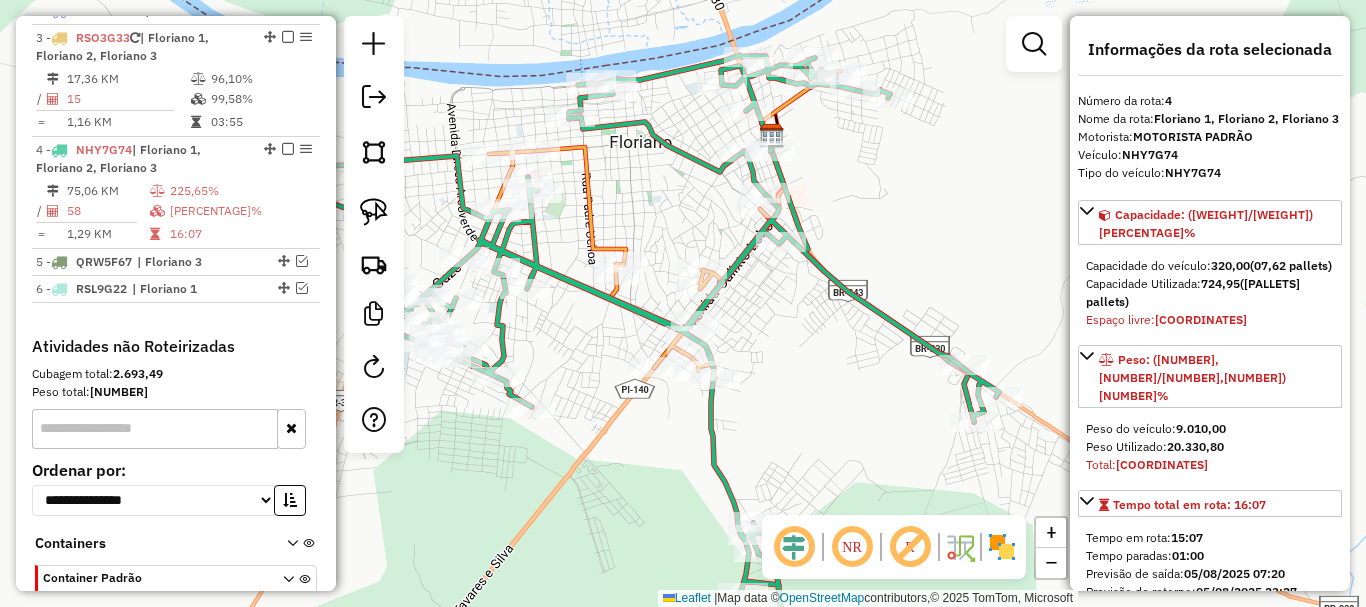 scroll, scrollTop: 625, scrollLeft: 0, axis: vertical 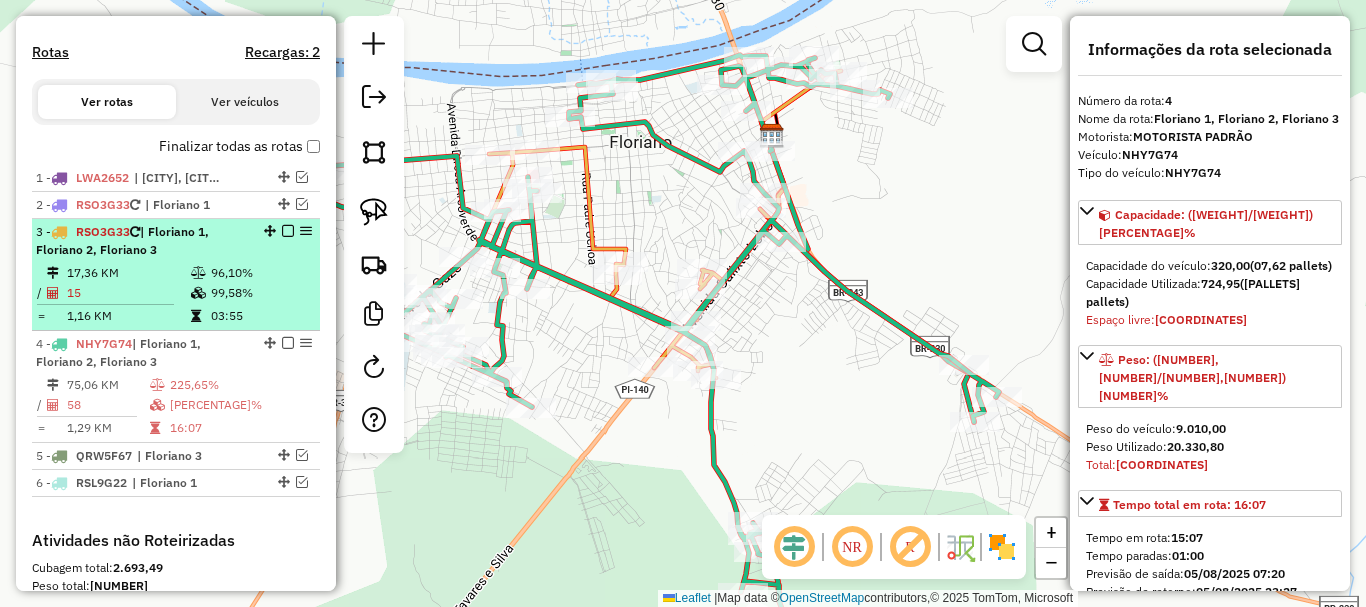 click on "96,10%" at bounding box center (260, 273) 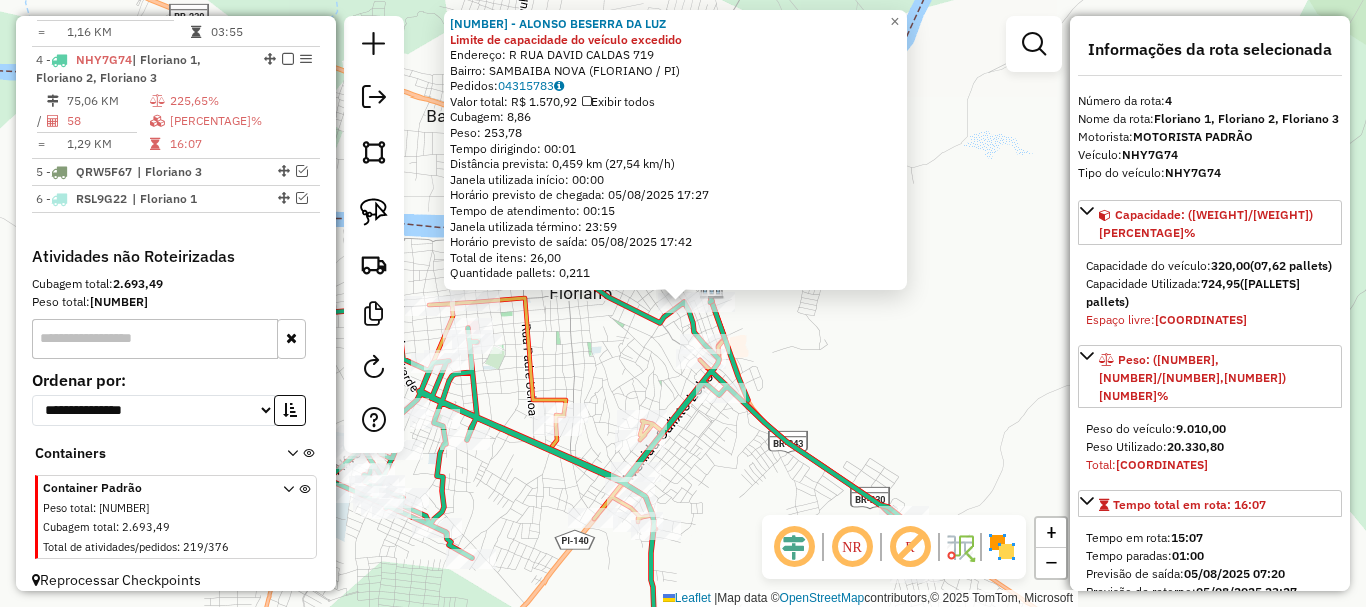 scroll, scrollTop: 925, scrollLeft: 0, axis: vertical 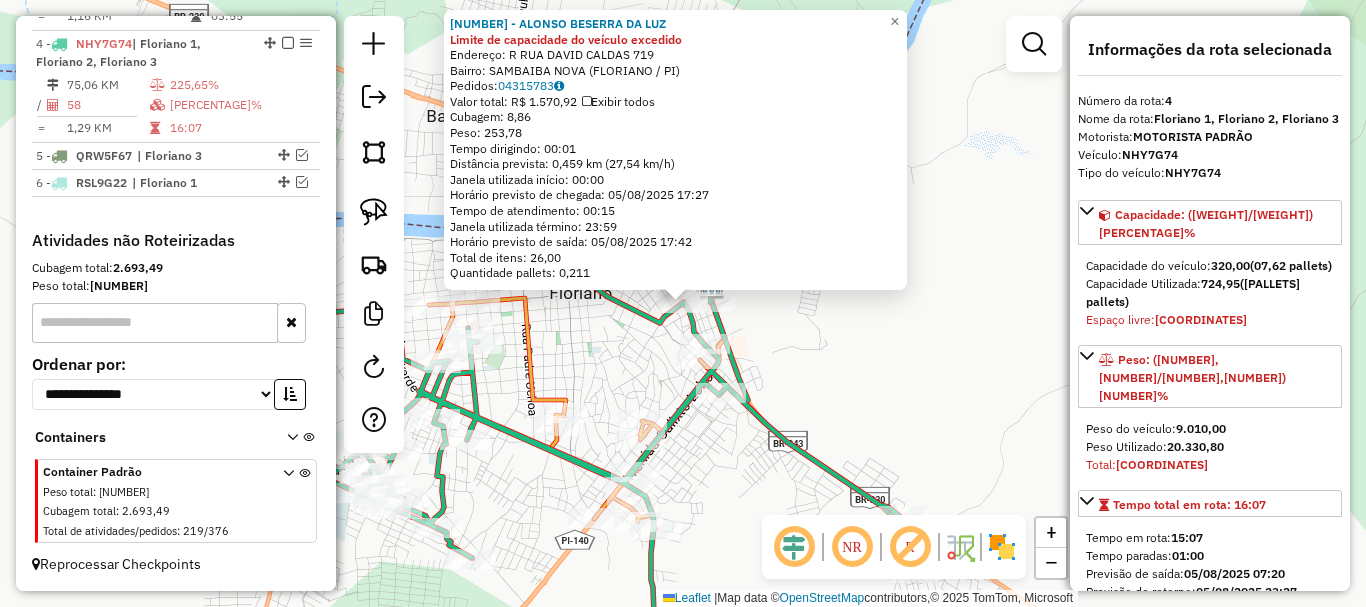 click on "6064 - ALONSO BESERRA DA LUZ Limite de capacidade do veículo excedido  Endereço: R   RUA DAVID CALDAS               719   Bairro: SAMBAIBA NOVA (FLORIANO / PI)   Pedidos:  04315783   Valor total: R$ 1.570,92   Exibir todos   Cubagem: 8,86  Peso: 253,78  Tempo dirigindo: 00:01   Distância prevista: 0,459 km (27,54 km/h)   Janela utilizada início: 00:00   Horário previsto de chegada: 05/08/2025 17:27   Tempo de atendimento: 00:15   Janela utilizada término: 23:59   Horário previsto de saída: 05/08/2025 17:42   Total de itens: 26,00   Quantidade pallets: 0,211  × Janela de atendimento Grade de atendimento Capacidade Transportadoras Veículos Cliente Pedidos  Rotas Selecione os dias de semana para filtrar as janelas de atendimento  Seg   Ter   Qua   Qui   Sex   Sáb   Dom  Informe o período da janela de atendimento: De: Até:  Filtrar exatamente a janela do cliente  Considerar janela de atendimento padrão  Selecione os dias de semana para filtrar as grades de atendimento  Seg   Ter   Qua   Qui   Sex  +" 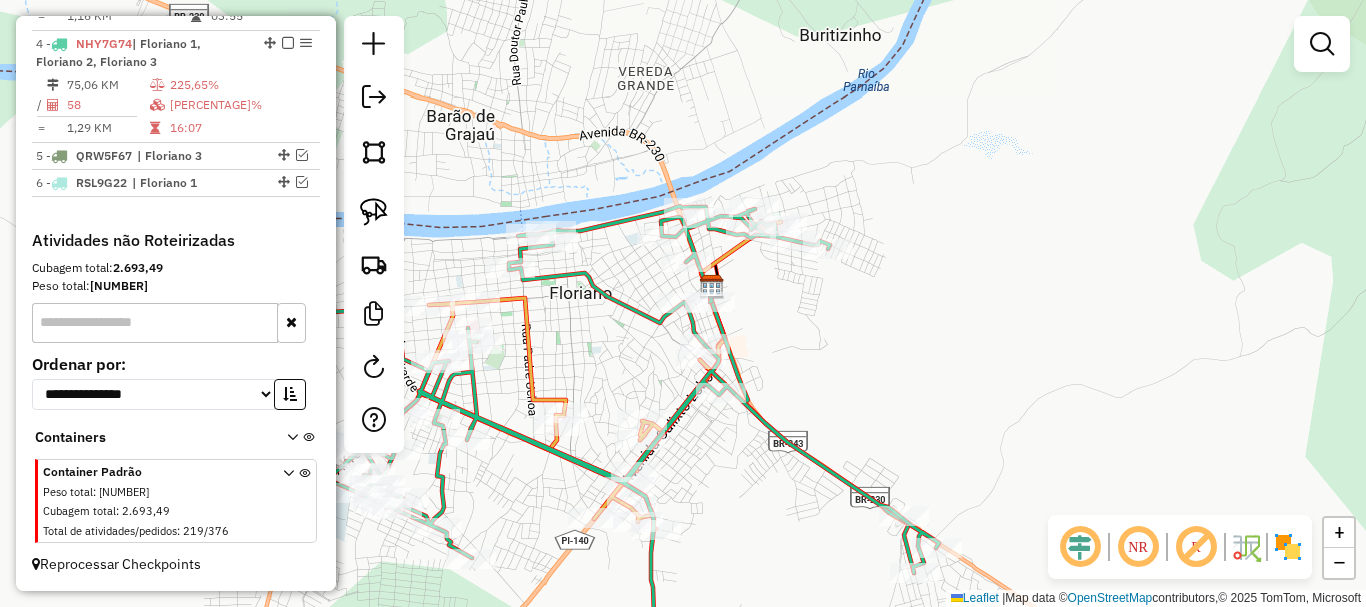 drag, startPoint x: 862, startPoint y: 458, endPoint x: 868, endPoint y: 410, distance: 48.373547 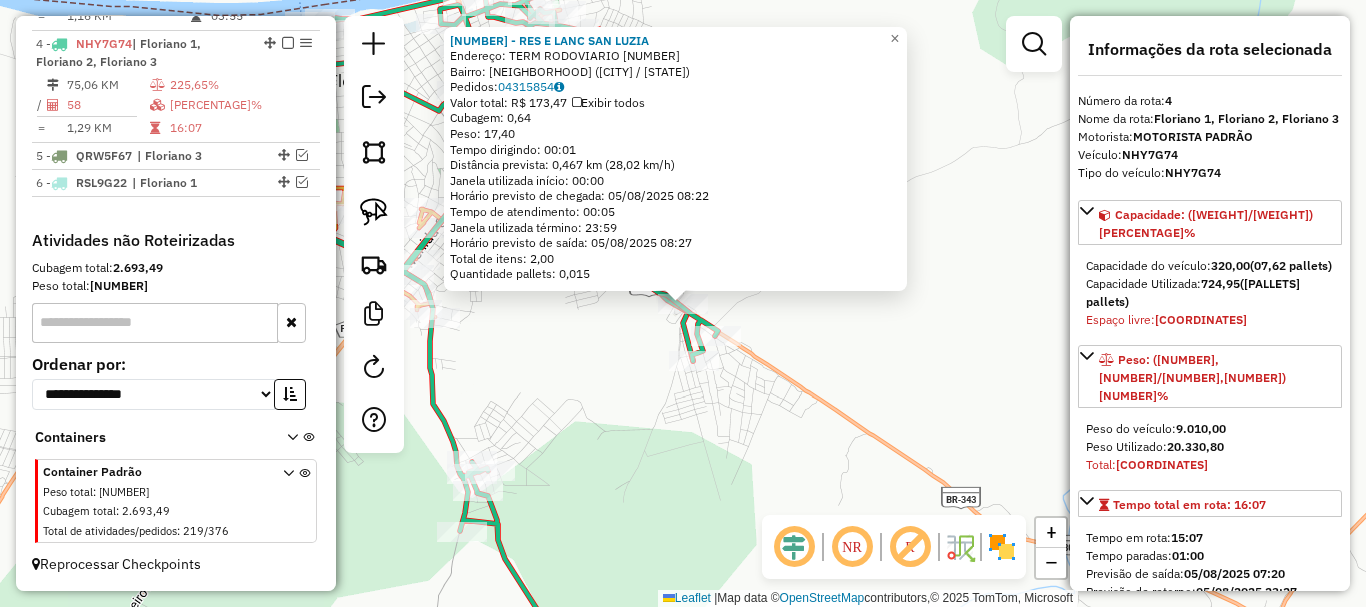 click on "Rota 4 - Placa NHY7G74  12818 - CAJUEIRO BEER E VARI Rota 4 - Placa NHY7G74  2183 - ERICO DOMINGOS MUHL 111 - RES E LANC SAN LUZIA  Endereço:  TERM RODOVIARIO 20   Bairro: URBANO (FLORIANO / PI)   Pedidos:  04315854   Valor total: R$ 173,47   Exibir todos   Cubagem: 0,64  Peso: 17,40  Tempo dirigindo: 00:01   Distância prevista: 0,467 km (28,02 km/h)   Janela utilizada início: 00:00   Horário previsto de chegada: 05/08/2025 08:22   Tempo de atendimento: 00:05   Janela utilizada término: 23:59   Horário previsto de saída: 05/08/2025 08:27   Total de itens: 2,00   Quantidade pallets: 0,015  × Janela de atendimento Grade de atendimento Capacidade Transportadoras Veículos Cliente Pedidos  Rotas Selecione os dias de semana para filtrar as janelas de atendimento  Seg   Ter   Qua   Qui   Sex   Sáb   Dom  Informe o período da janela de atendimento: De: Até:  Filtrar exatamente a janela do cliente  Considerar janela de atendimento padrão  Selecione os dias de semana para filtrar as grades de atendimento +" 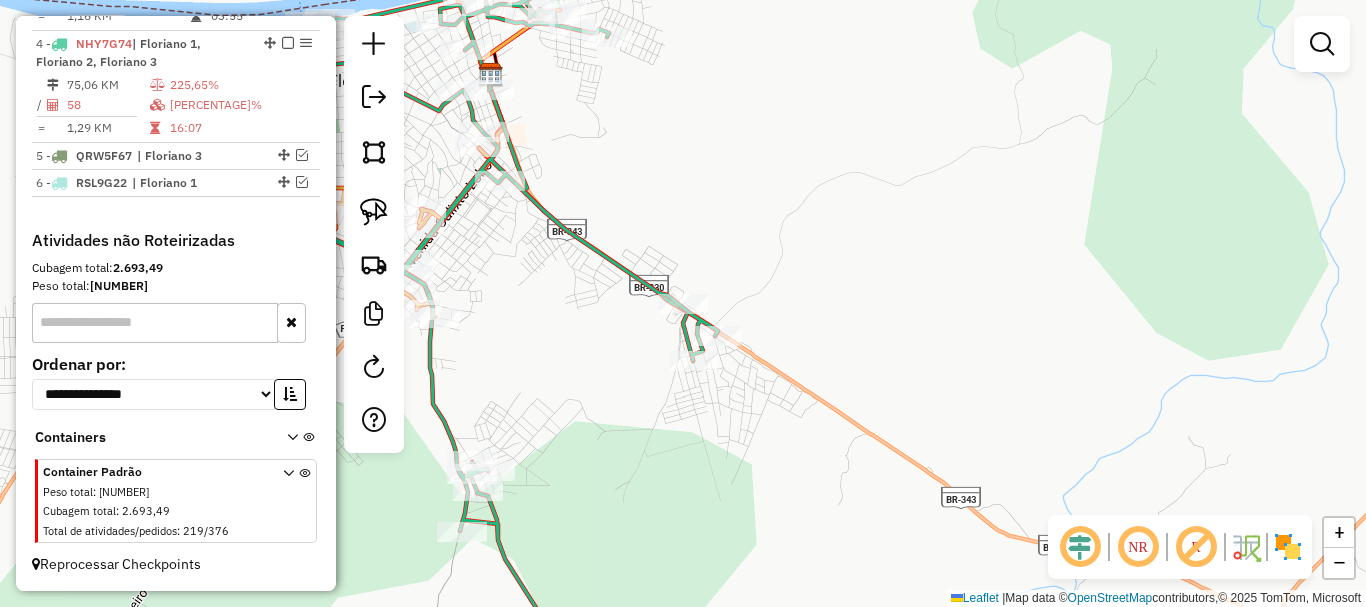 drag, startPoint x: 566, startPoint y: 348, endPoint x: 743, endPoint y: 378, distance: 179.52437 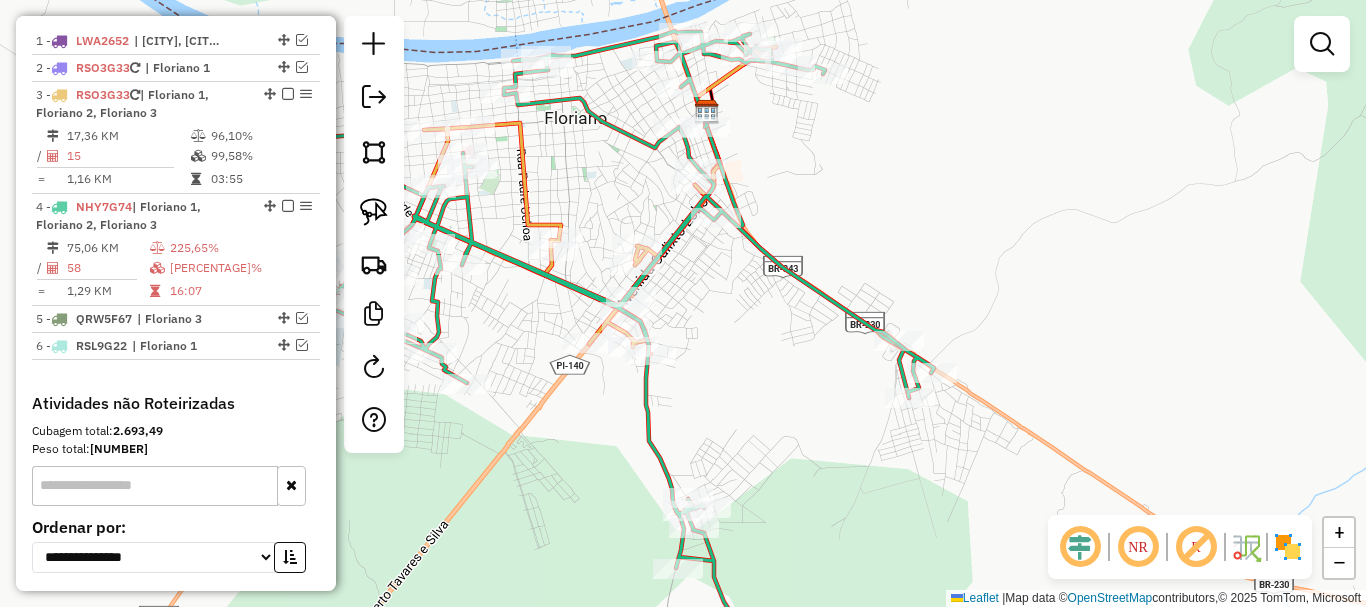 scroll, scrollTop: 725, scrollLeft: 0, axis: vertical 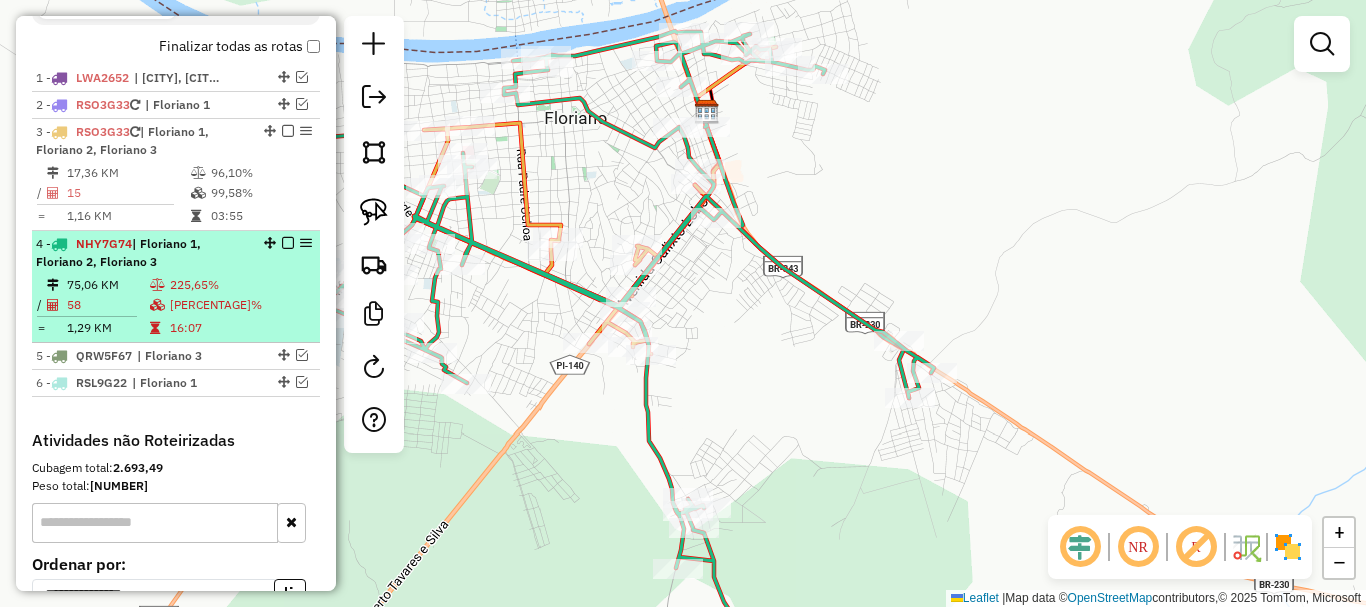 click on "4 -       NHY7G74   | Floriano 1, Floriano 2, Floriano 3" at bounding box center [142, 253] 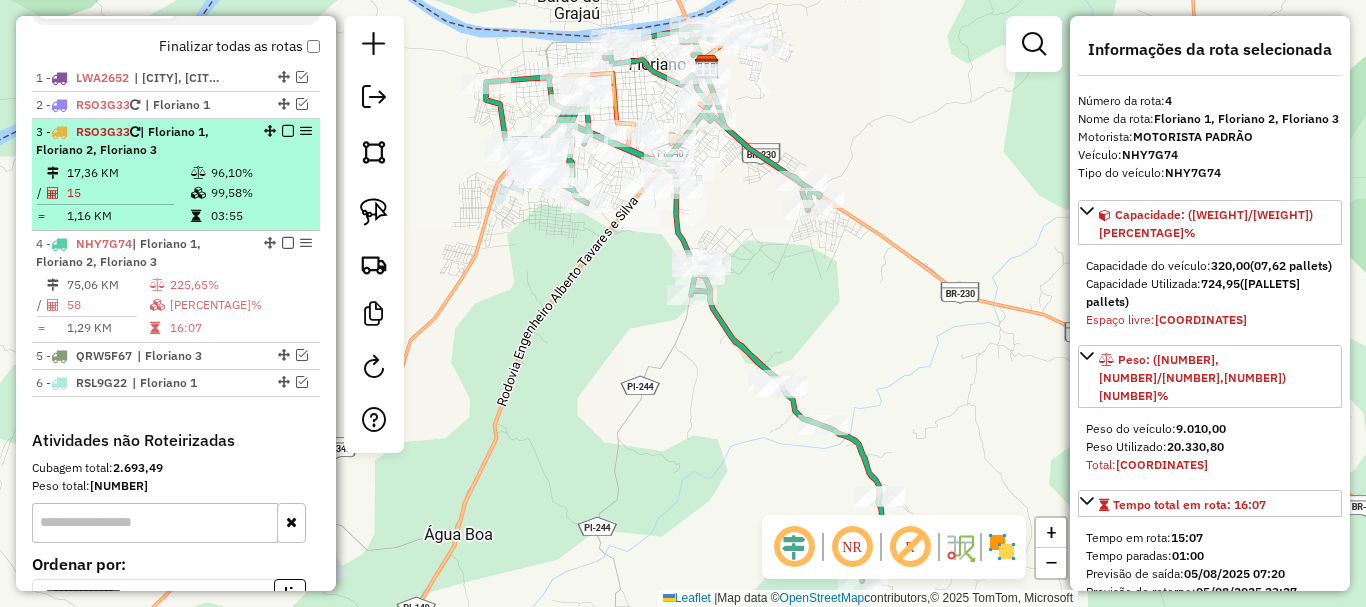 click at bounding box center (288, 131) 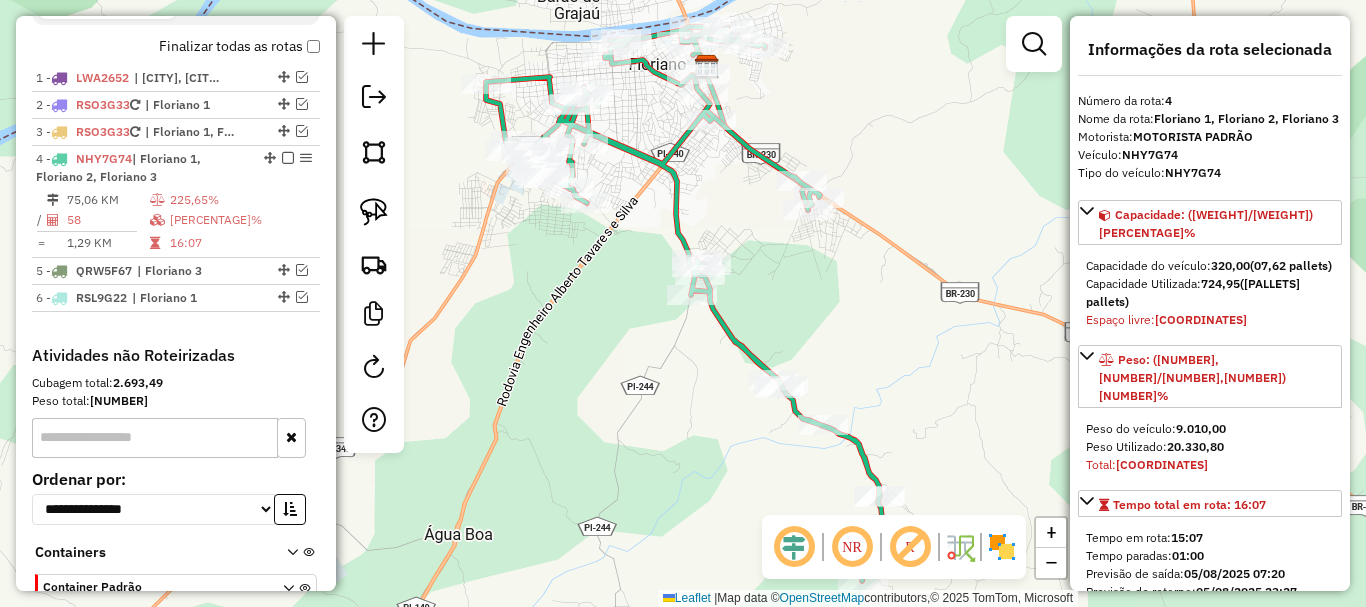 drag, startPoint x: 582, startPoint y: 288, endPoint x: 592, endPoint y: 329, distance: 42.201897 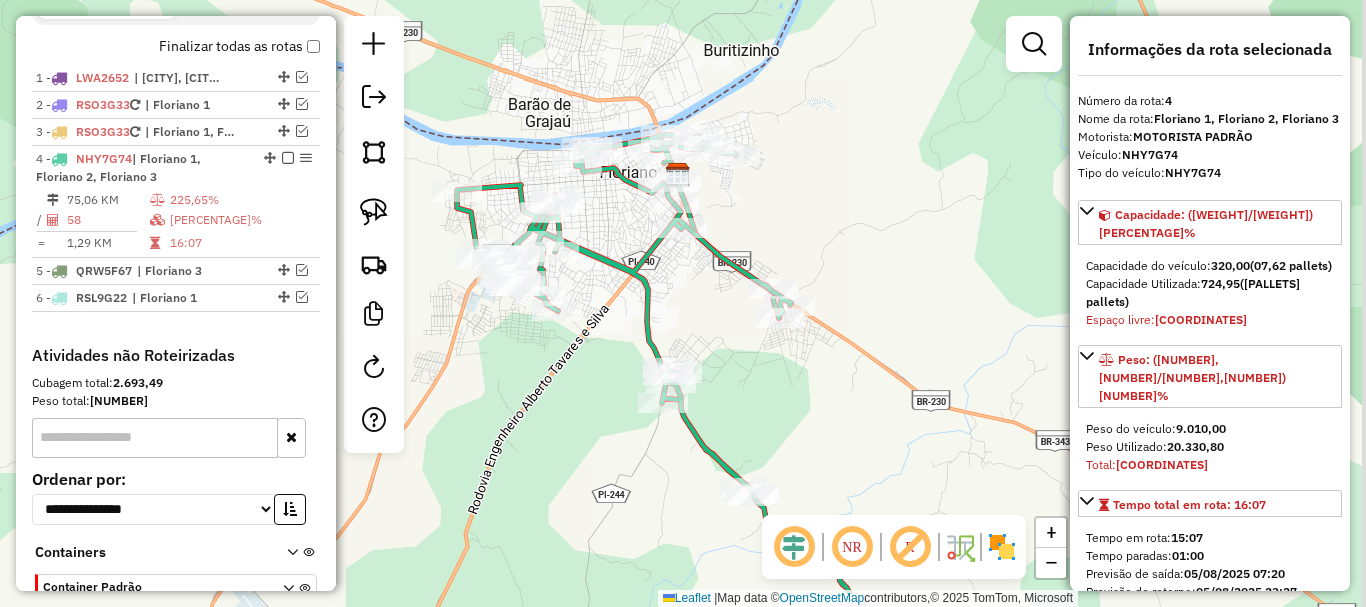 drag, startPoint x: 566, startPoint y: 252, endPoint x: 525, endPoint y: 326, distance: 84.59905 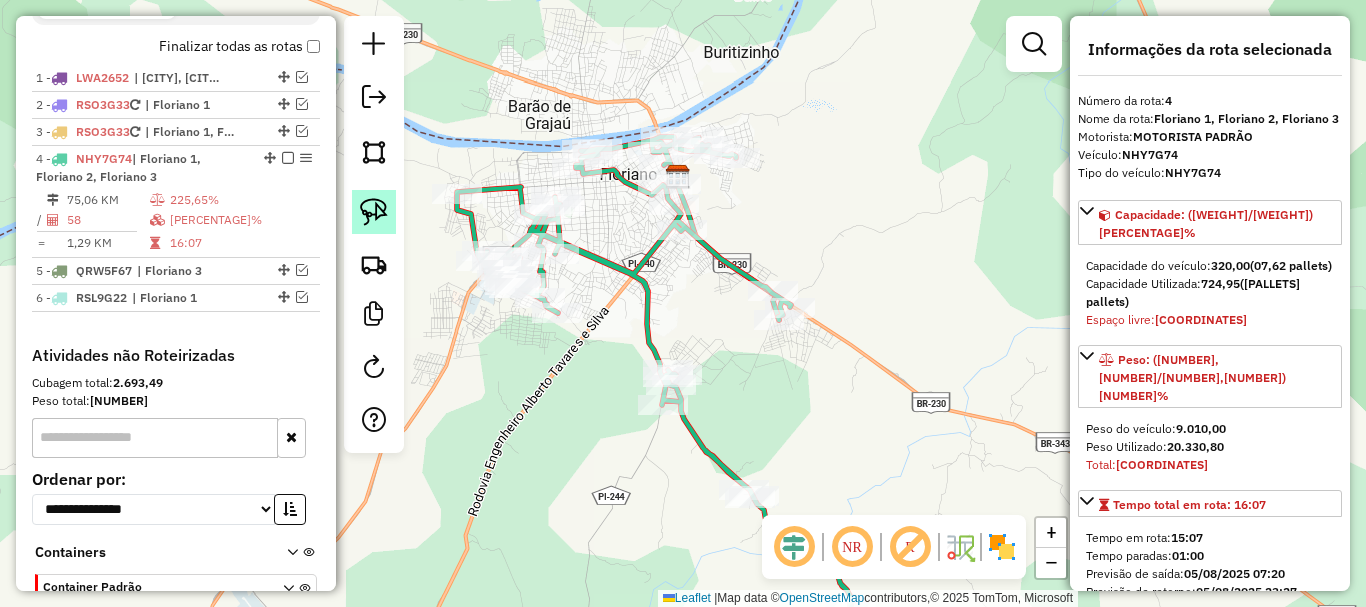 click 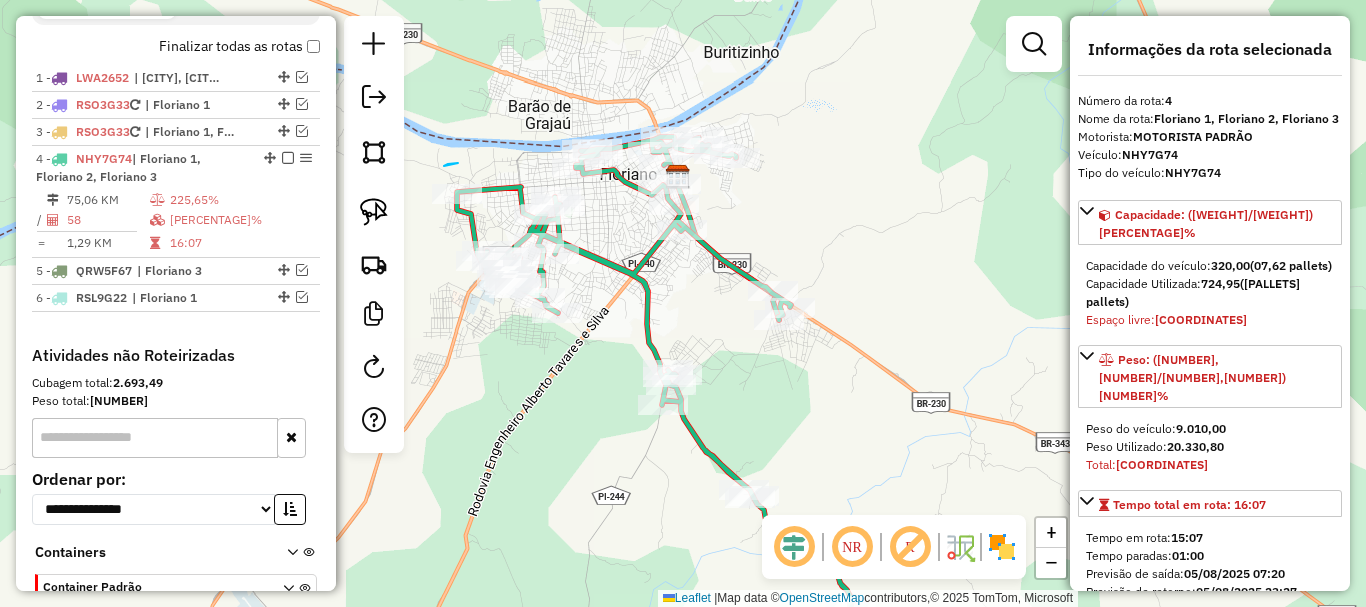 drag, startPoint x: 458, startPoint y: 163, endPoint x: 441, endPoint y: 166, distance: 17.262676 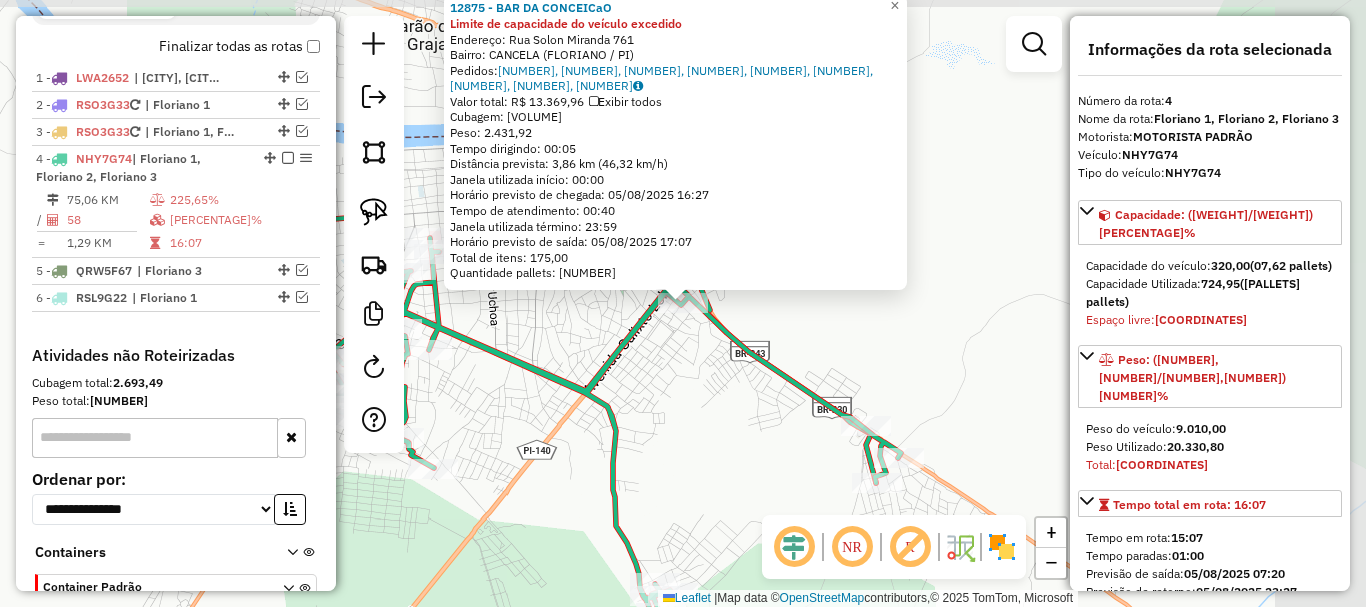 scroll, scrollTop: 840, scrollLeft: 0, axis: vertical 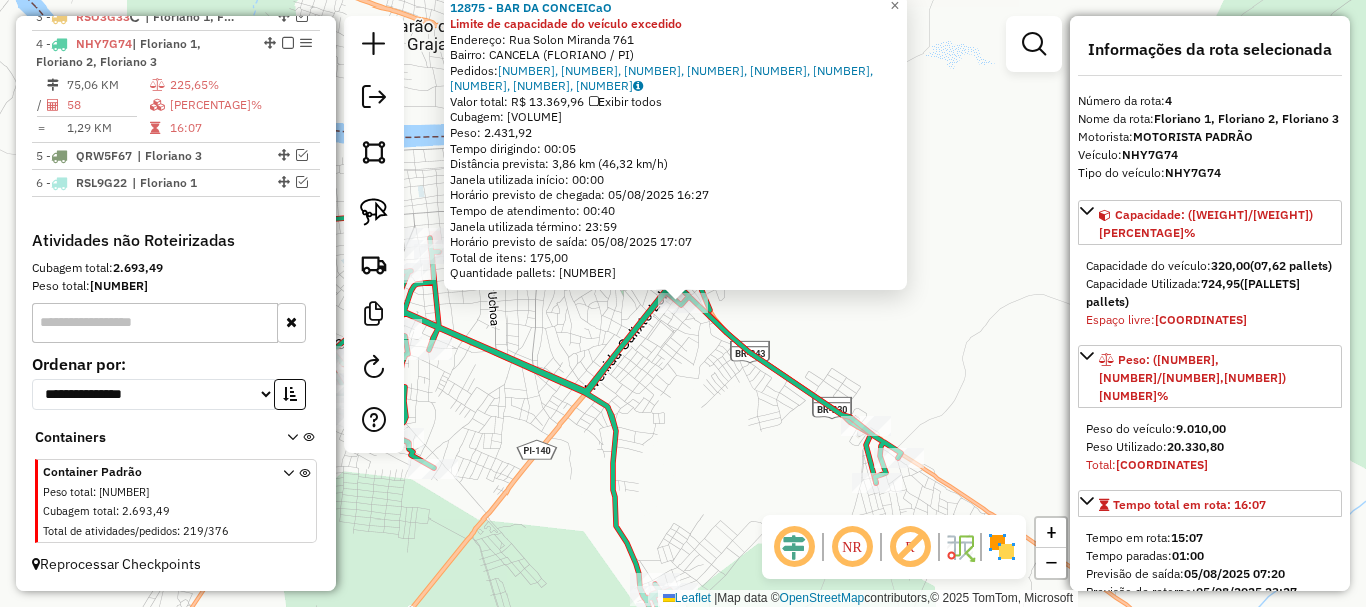 click on "12875 - BAR DA CONCEICaO Limite de capacidade do veículo excedido  Endereço:  Rua Solon Miranda 761   Bairro: CANCELA (FLORIANO / PI)   Pedidos:  04315346, 04315349, 04315351, 04315354, 04315356, 04315357, 04315359, 04315362, 04315882   Valor total: R$ 13.369,96   Exibir todos   Cubagem: 86,77  Peso: 2.431,92  Tempo dirigindo: 00:05   Distância prevista: 3,86 km (46,32 km/h)   Janela utilizada início: 00:00   Horário previsto de chegada: 05/08/2025 16:27   Tempo de atendimento: 00:40   Janela utilizada término: 23:59   Horário previsto de saída: 05/08/2025 17:07   Total de itens: 175,00   Quantidade pallets: 2,066  × Janela de atendimento Grade de atendimento Capacidade Transportadoras Veículos Cliente Pedidos  Rotas Selecione os dias de semana para filtrar as janelas de atendimento  Seg   Ter   Qua   Qui   Sex   Sáb   Dom  Informe o período da janela de atendimento: De: Até:  Filtrar exatamente a janela do cliente  Considerar janela de atendimento padrão   Seg   Ter   Qua   Qui   Sex   Sáb  +" 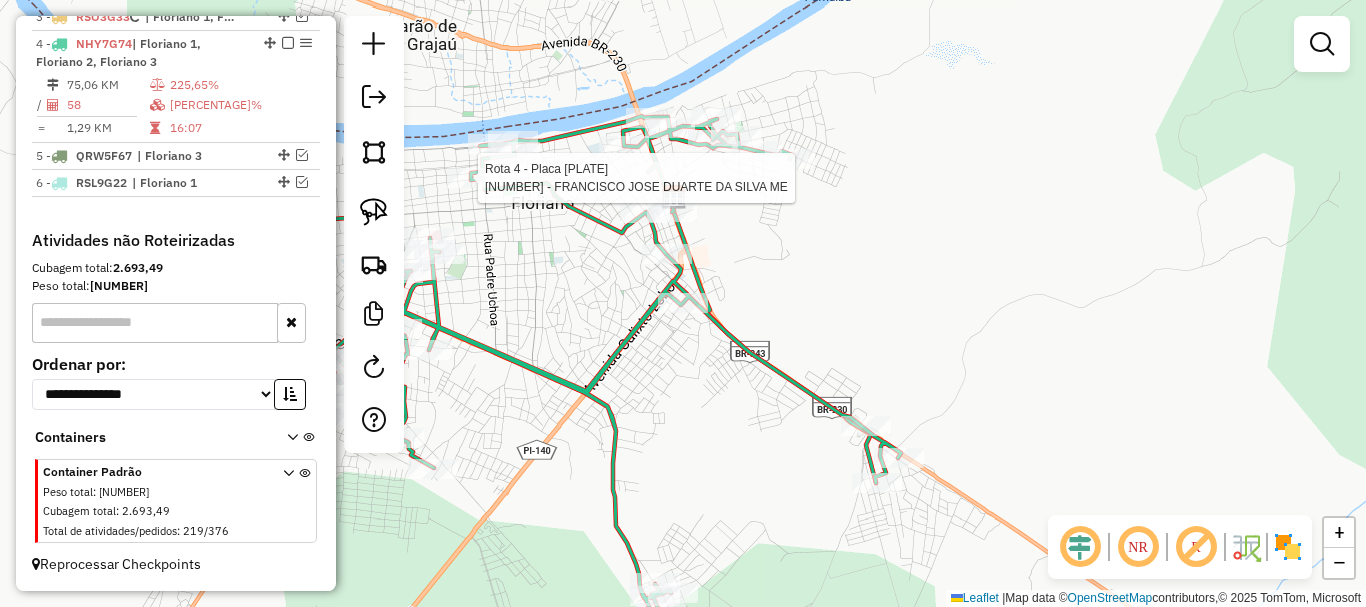 click 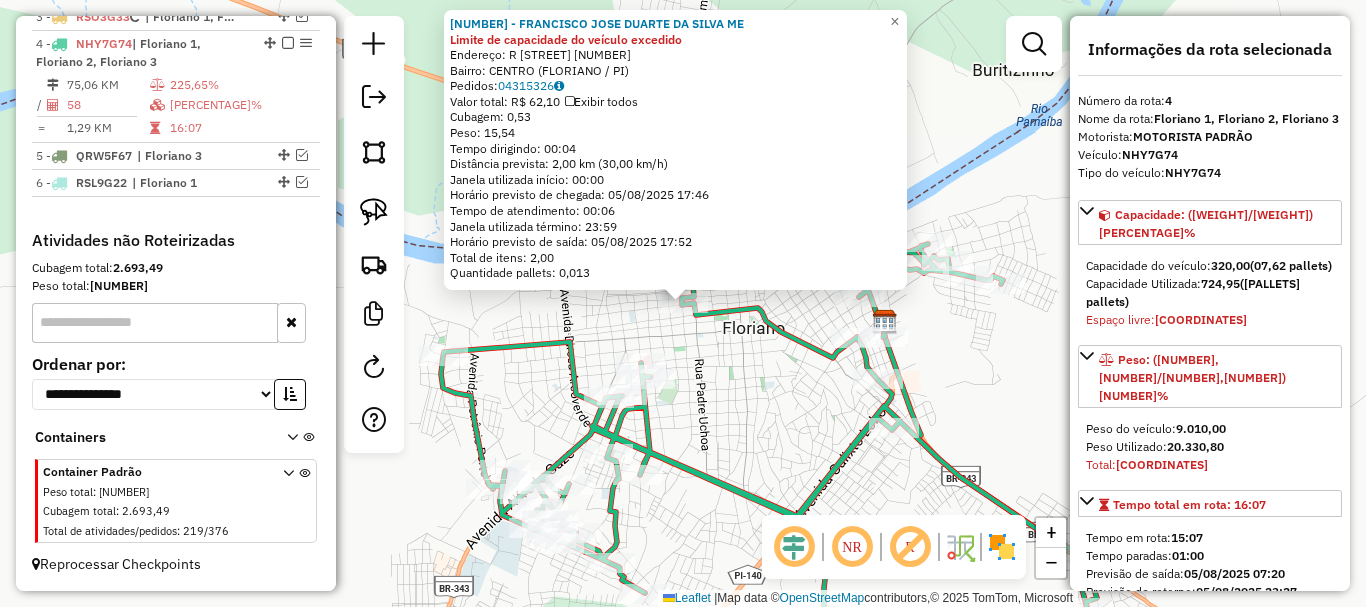 click on "5628 - FRANCISCO JOSE DUARTE DA SILVA ME Limite de capacidade do veículo excedido  Endereço: R   RUA EMIDIO GABRIEL.            661   Bairro: CENTRO (FLORIANO / PI)   Pedidos:  04315326   Valor total: R$ 62,10   Exibir todos   Cubagem: 0,53  Peso: 15,54  Tempo dirigindo: 00:04   Distância prevista: 2,00 km (30,00 km/h)   Janela utilizada início: 00:00   Horário previsto de chegada: 05/08/2025 17:46   Tempo de atendimento: 00:06   Janela utilizada término: 23:59   Horário previsto de saída: 05/08/2025 17:52   Total de itens: 2,00   Quantidade pallets: 0,013  × Janela de atendimento Grade de atendimento Capacidade Transportadoras Veículos Cliente Pedidos  Rotas Selecione os dias de semana para filtrar as janelas de atendimento  Seg   Ter   Qua   Qui   Sex   Sáb   Dom  Informe o período da janela de atendimento: De: Até:  Filtrar exatamente a janela do cliente  Considerar janela de atendimento padrão  Selecione os dias de semana para filtrar as grades de atendimento  Seg   Ter   Qua   Qui   Sex  +" 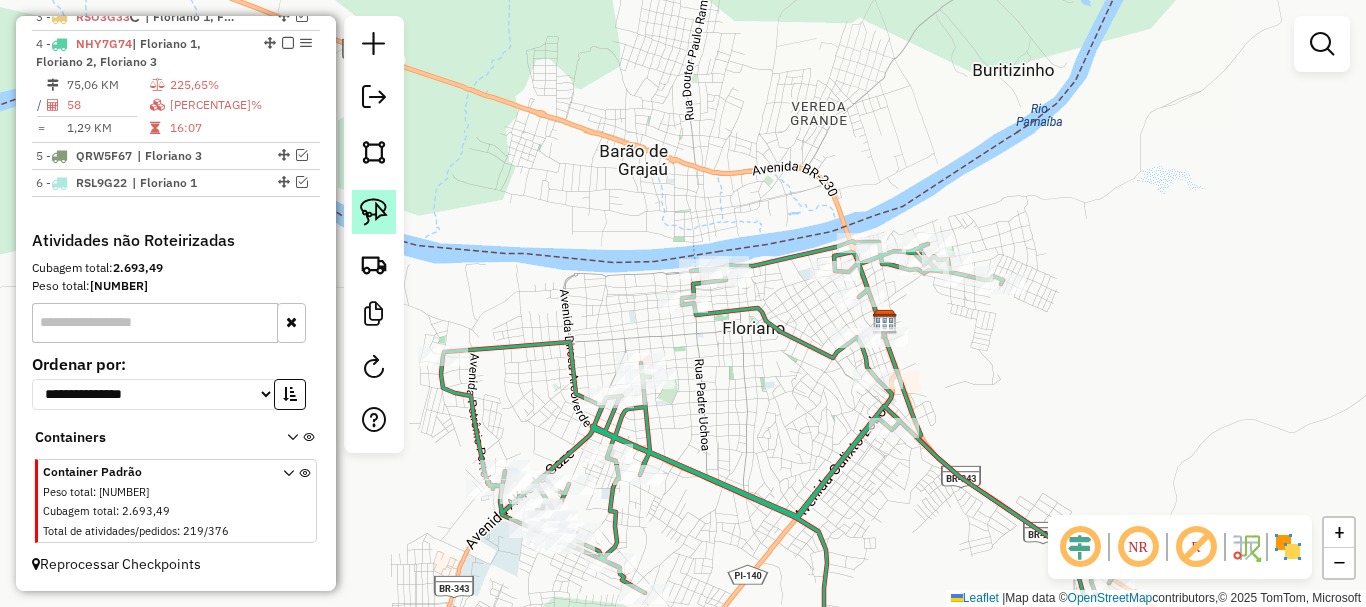 click 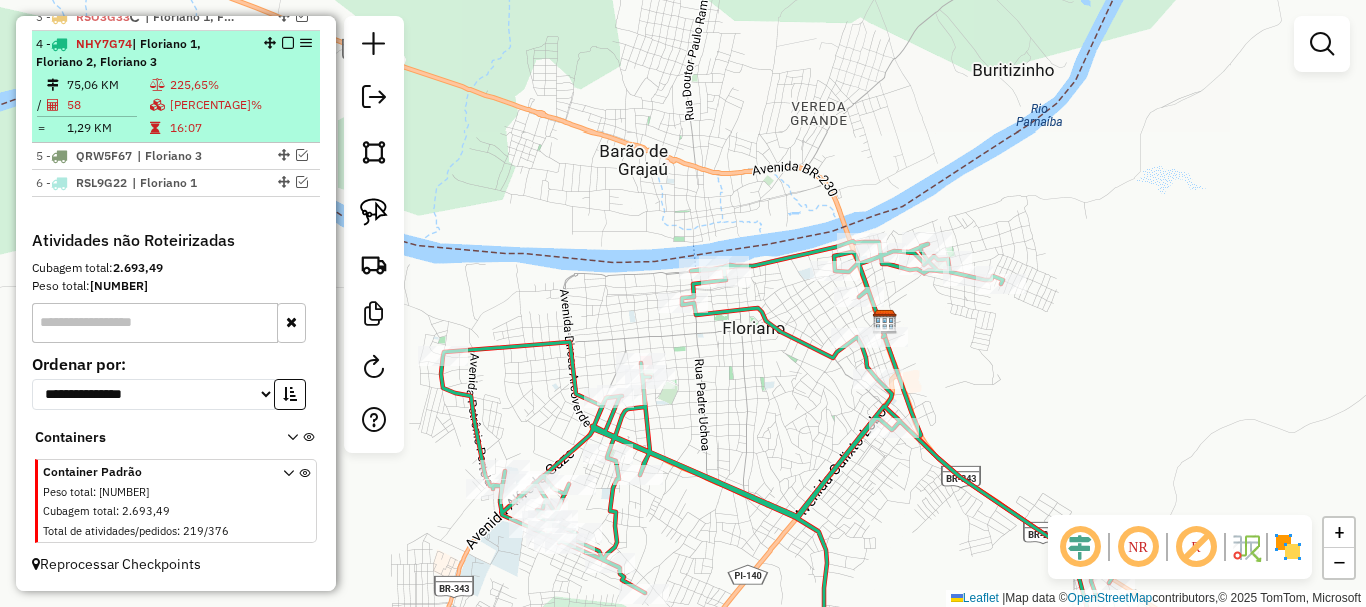 scroll, scrollTop: 740, scrollLeft: 0, axis: vertical 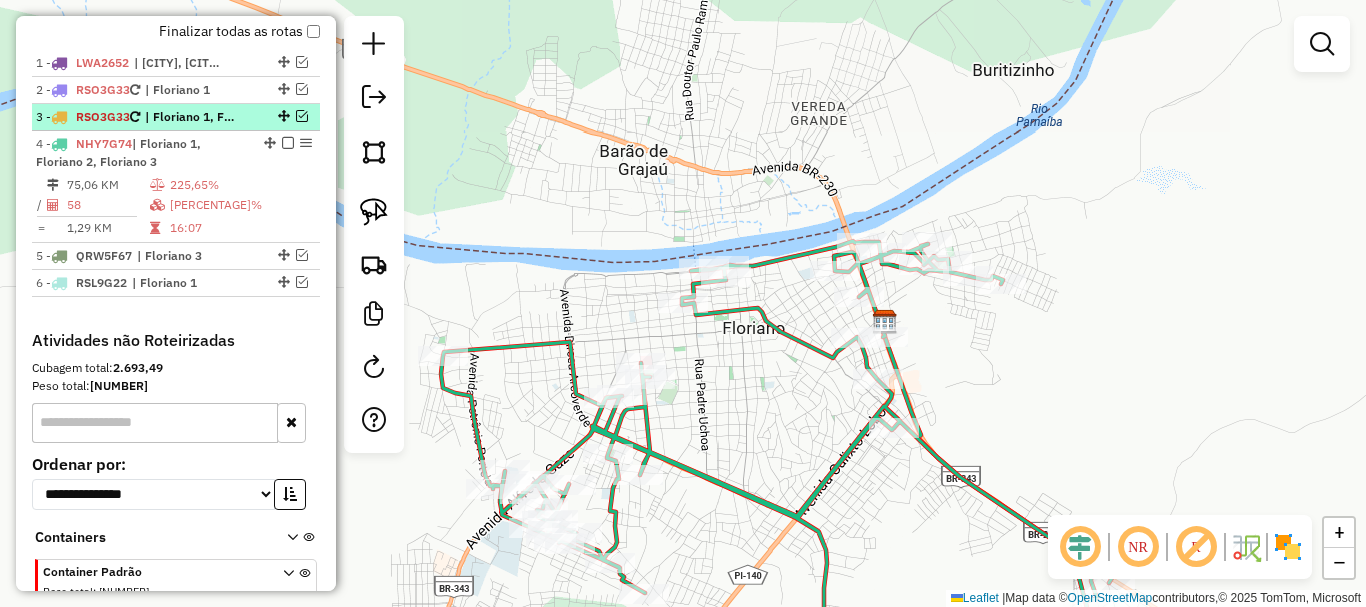 click at bounding box center [302, 116] 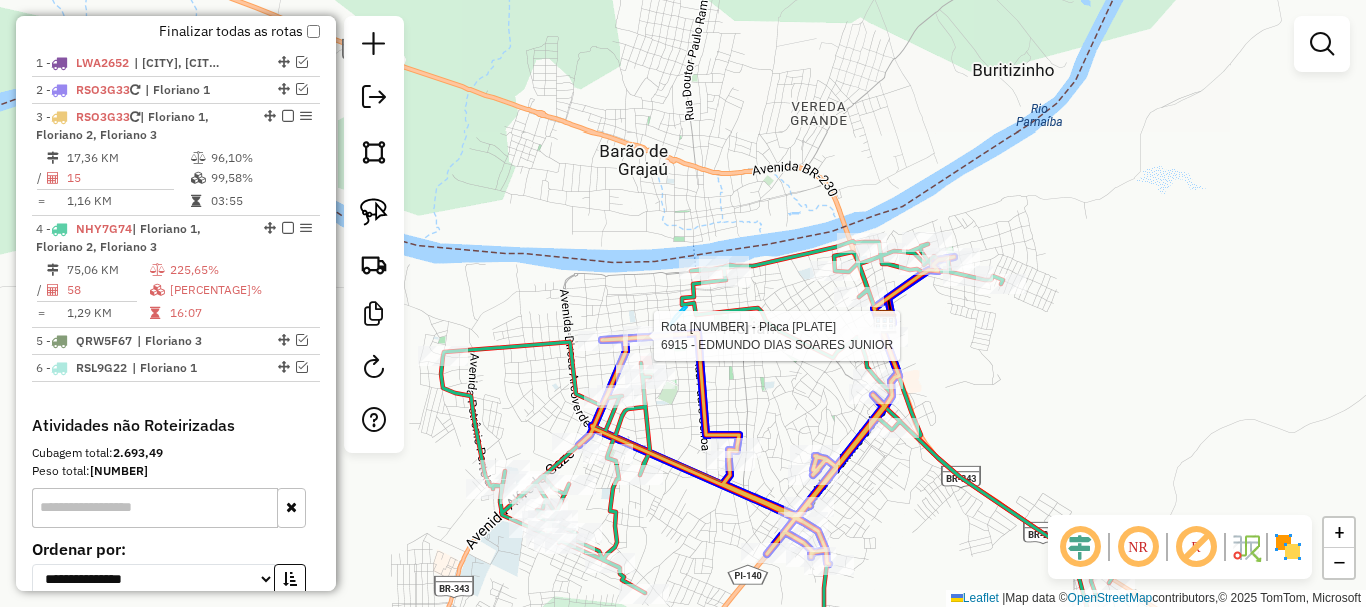 click 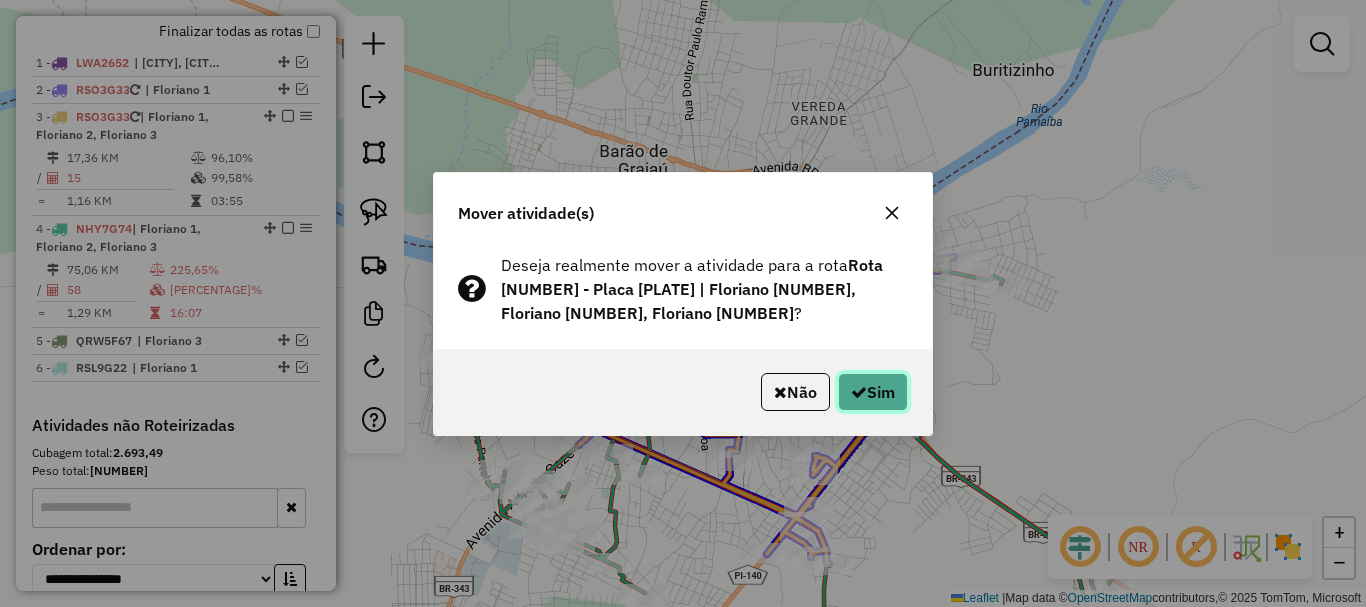 click on "Sim" 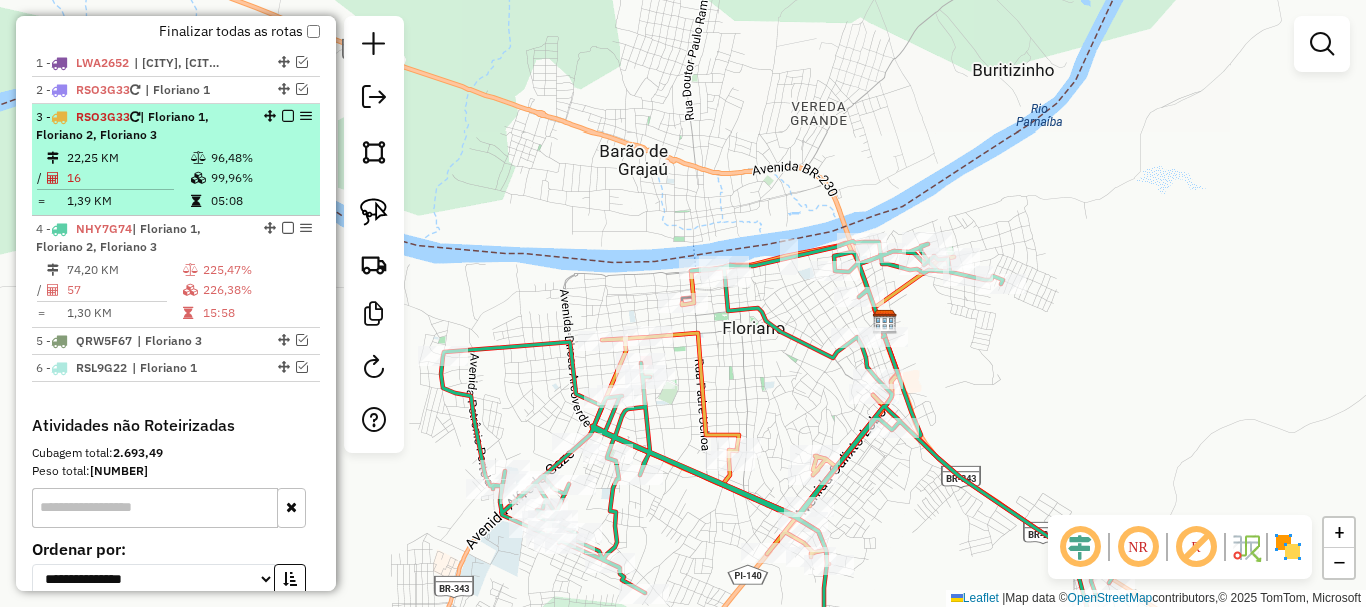 click at bounding box center [288, 116] 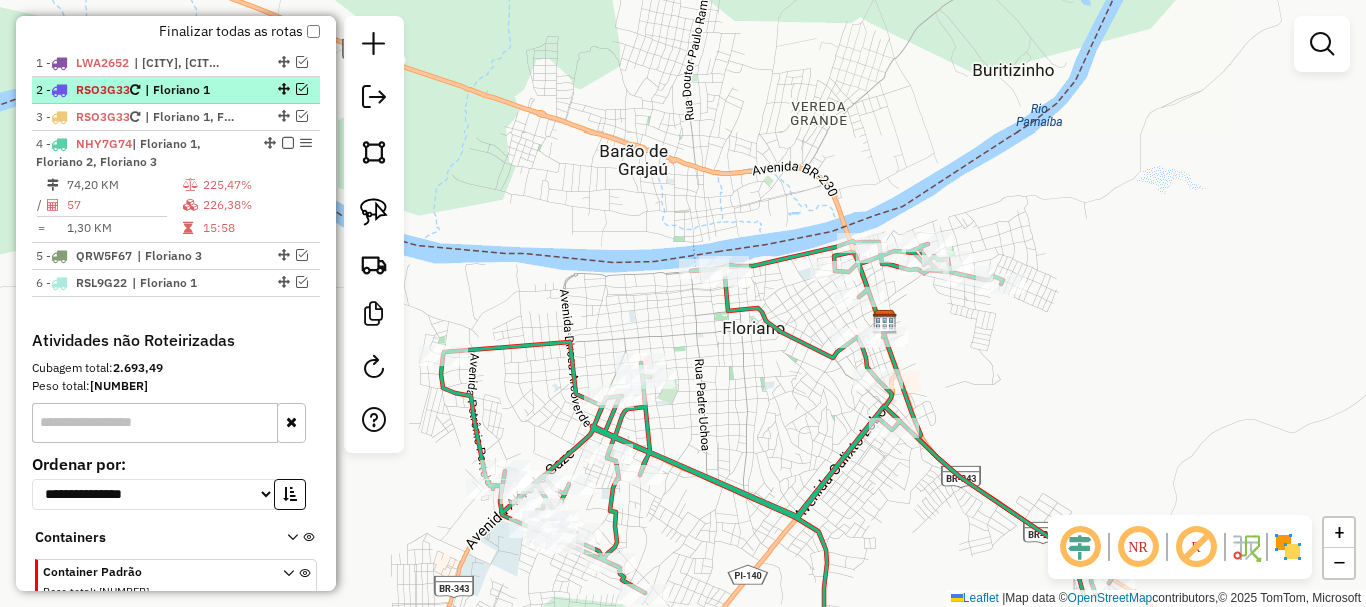 click at bounding box center (302, 89) 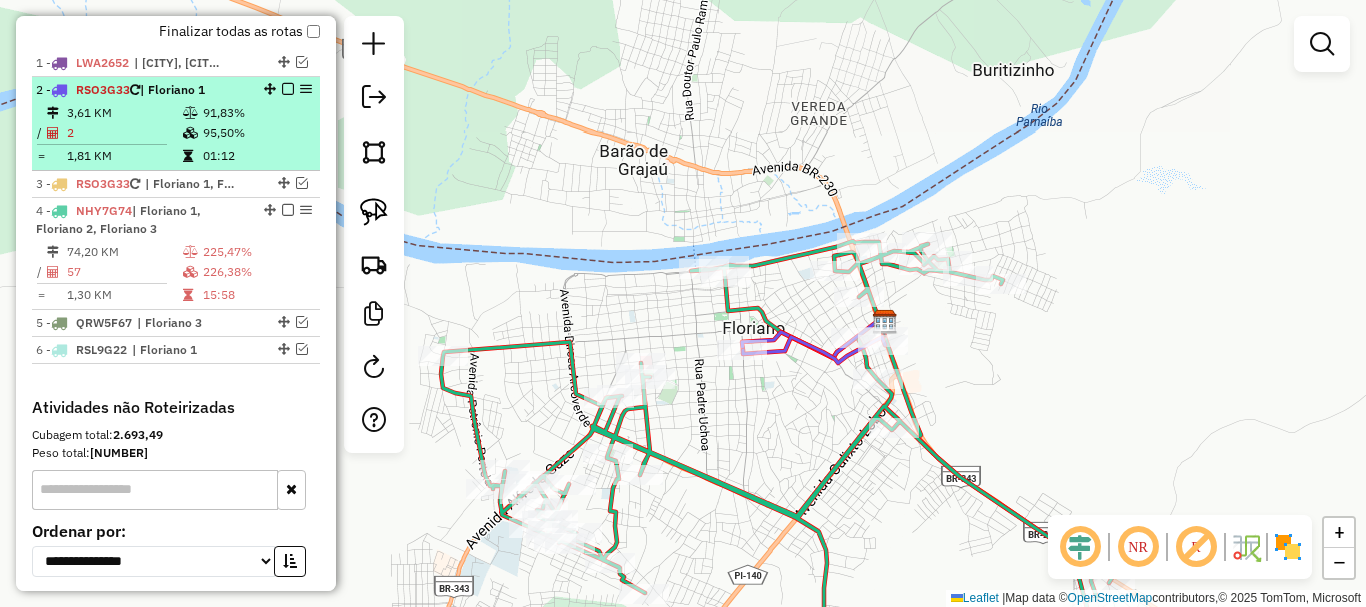 click at bounding box center (288, 89) 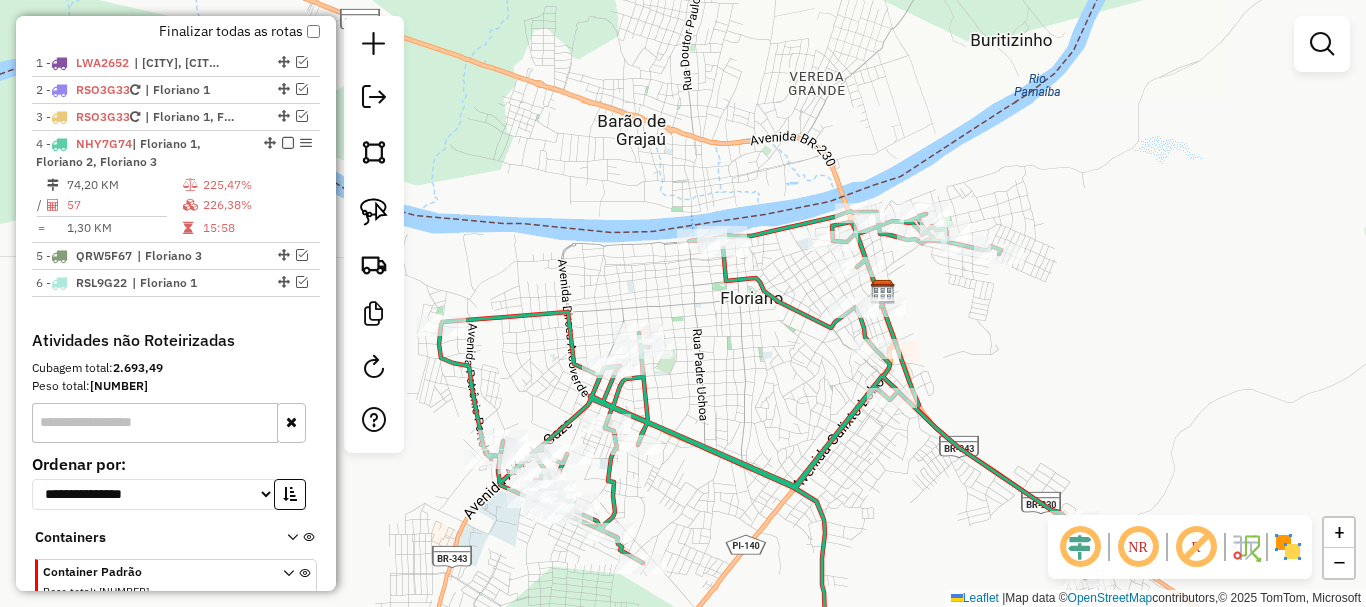 drag, startPoint x: 739, startPoint y: 372, endPoint x: 737, endPoint y: 255, distance: 117.01709 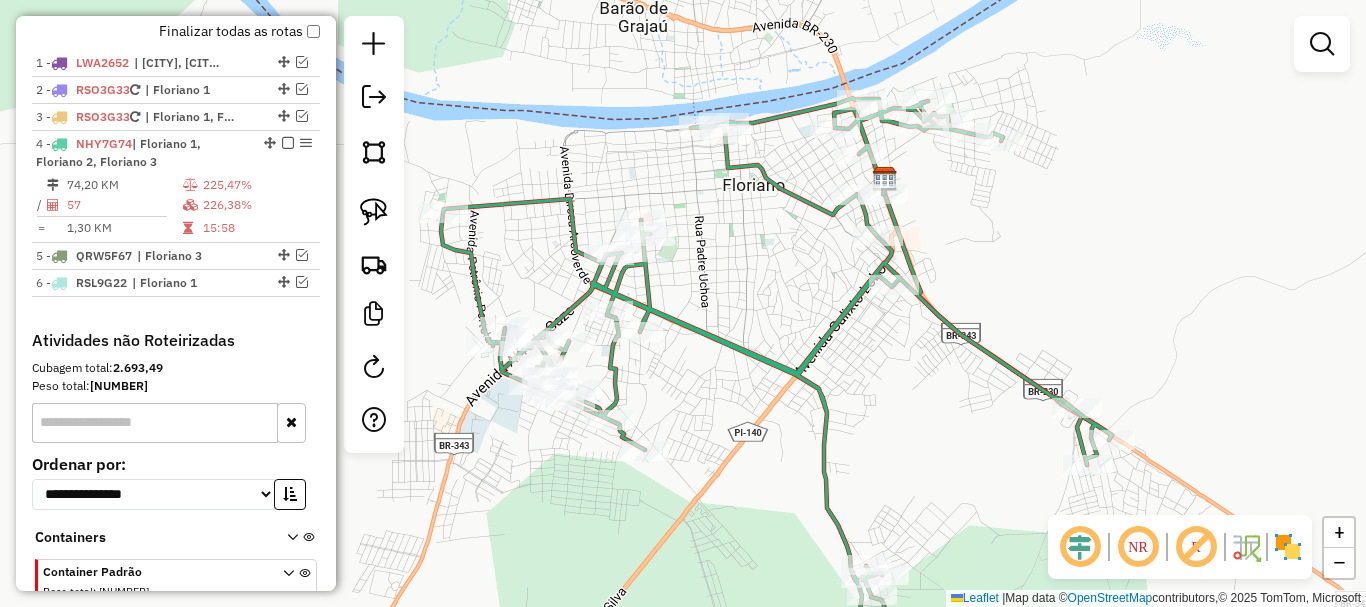 drag, startPoint x: 722, startPoint y: 282, endPoint x: 633, endPoint y: 267, distance: 90.255196 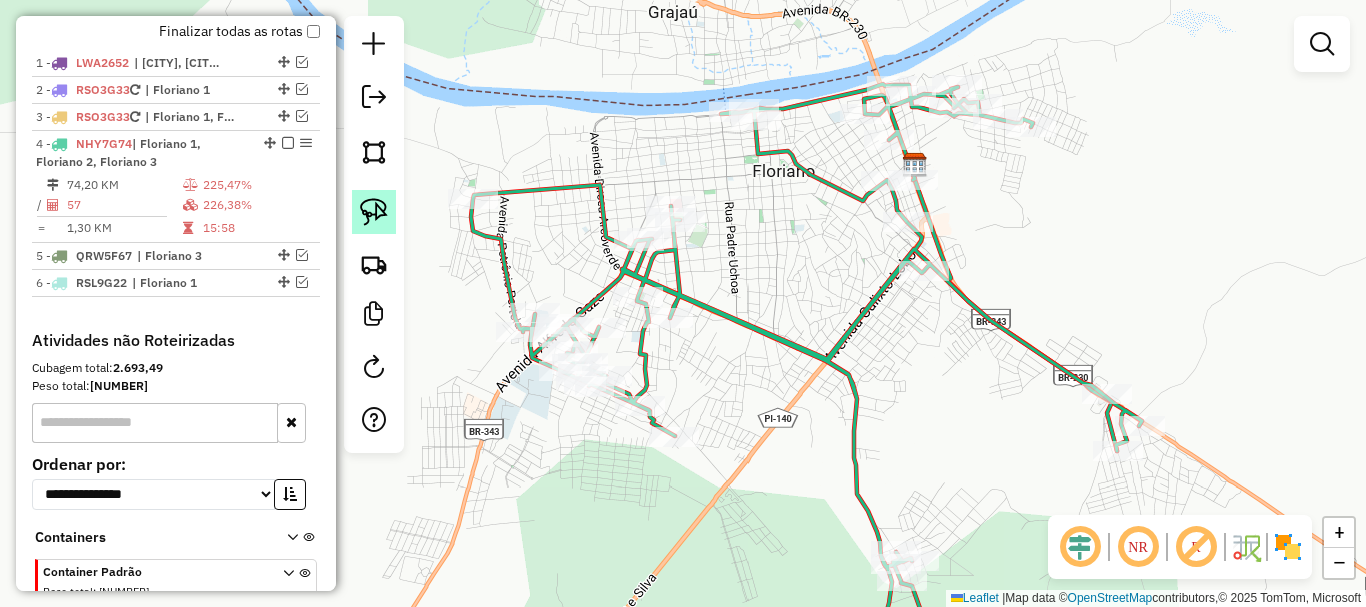 click 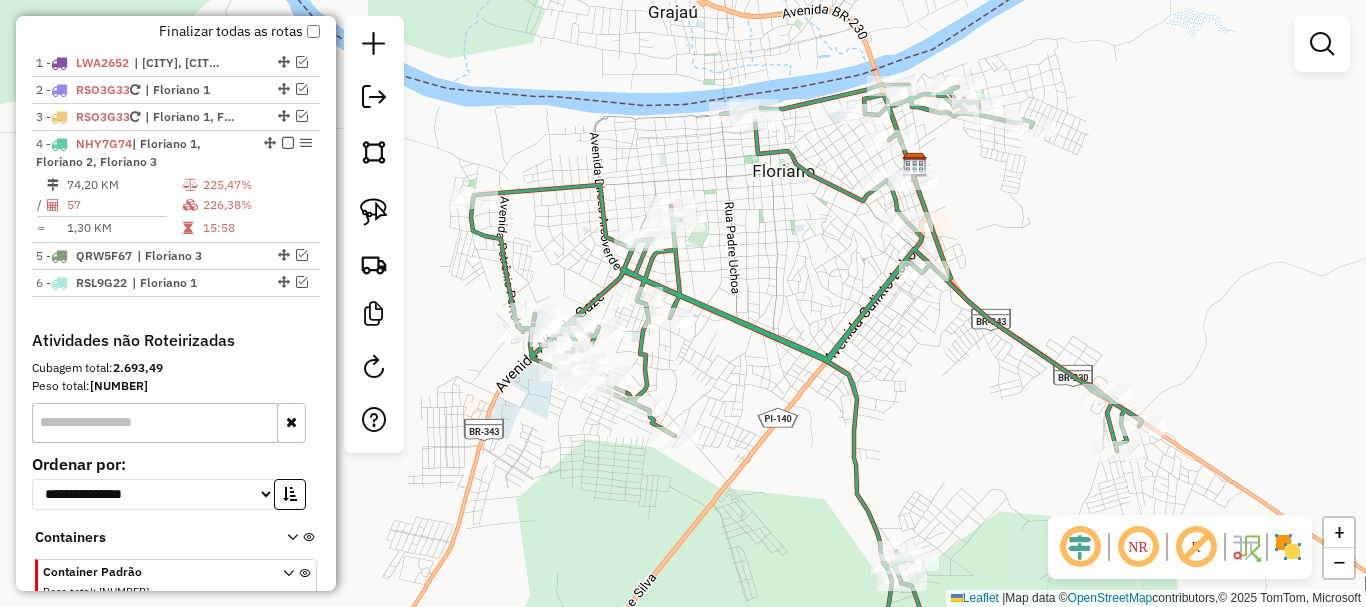 drag, startPoint x: 378, startPoint y: 215, endPoint x: 412, endPoint y: 189, distance: 42.80187 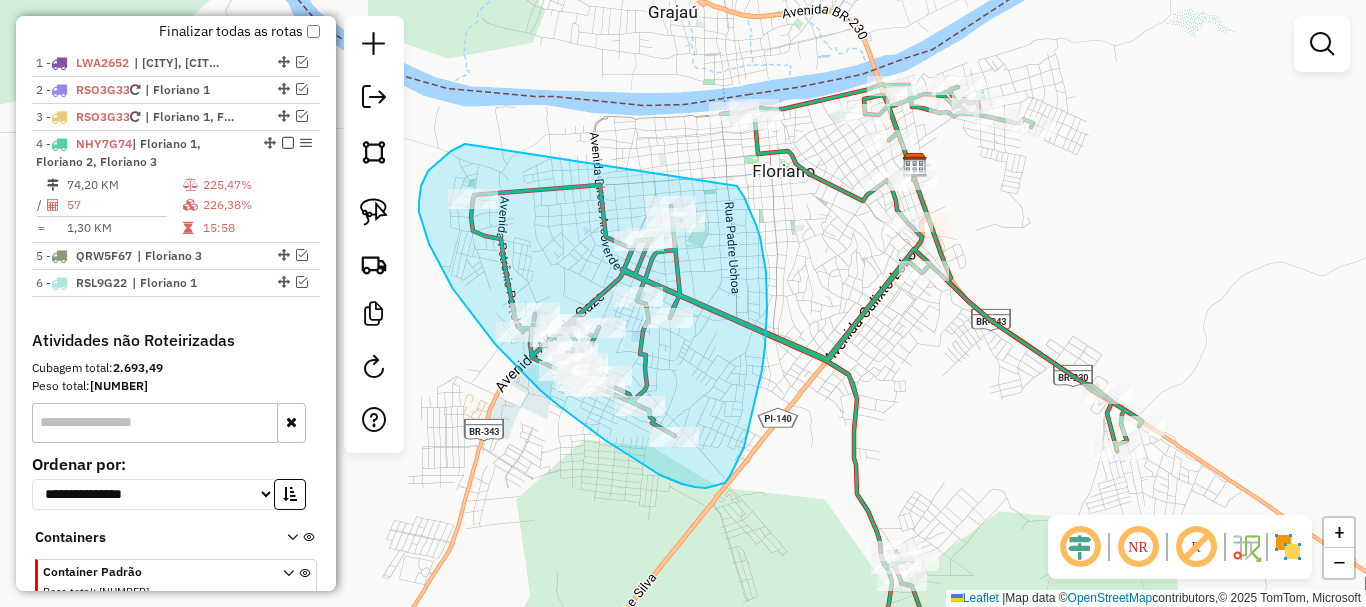 drag, startPoint x: 451, startPoint y: 151, endPoint x: 734, endPoint y: 177, distance: 284.19183 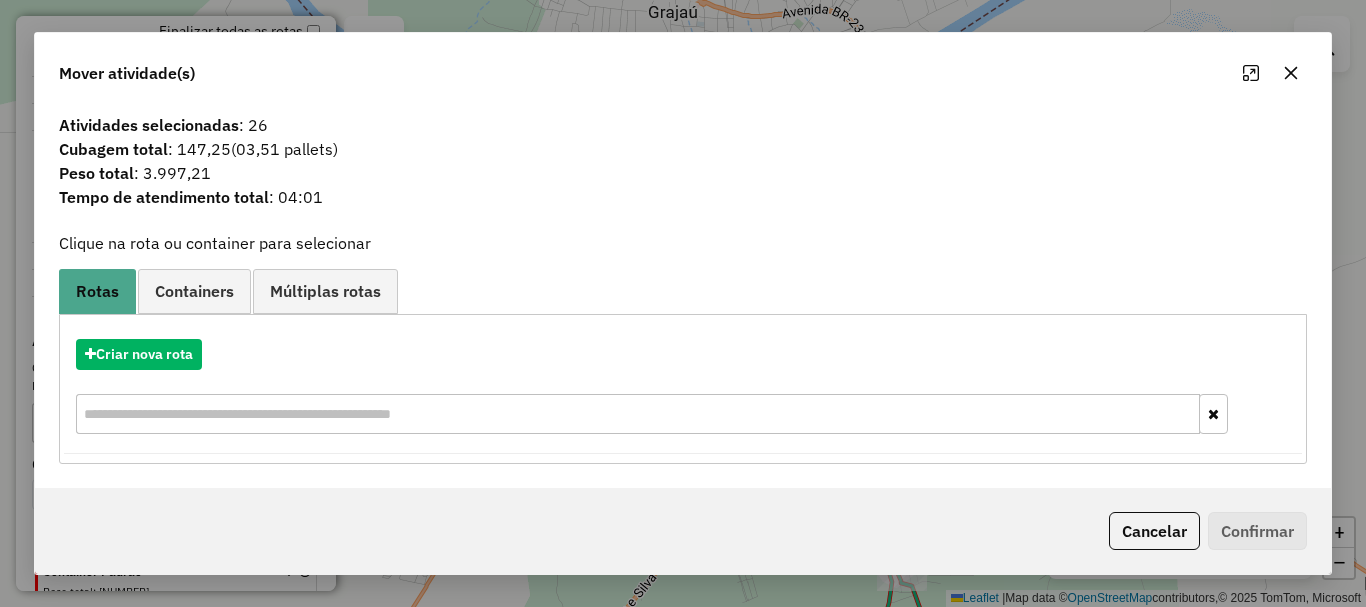 click 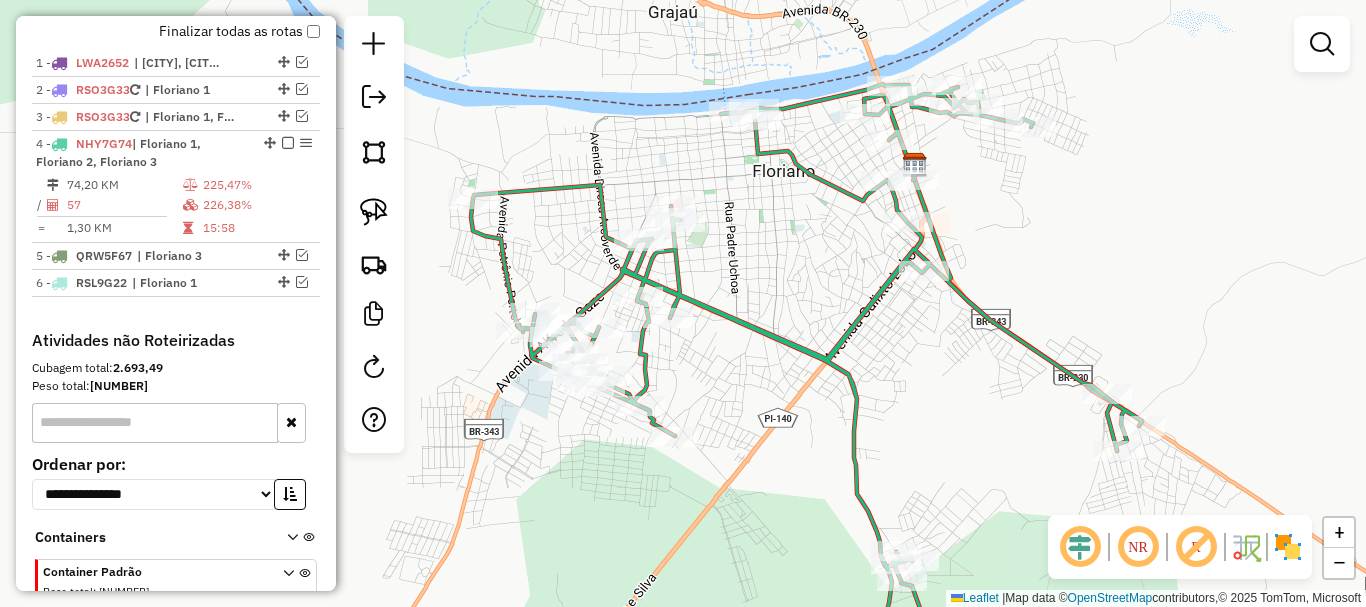 click 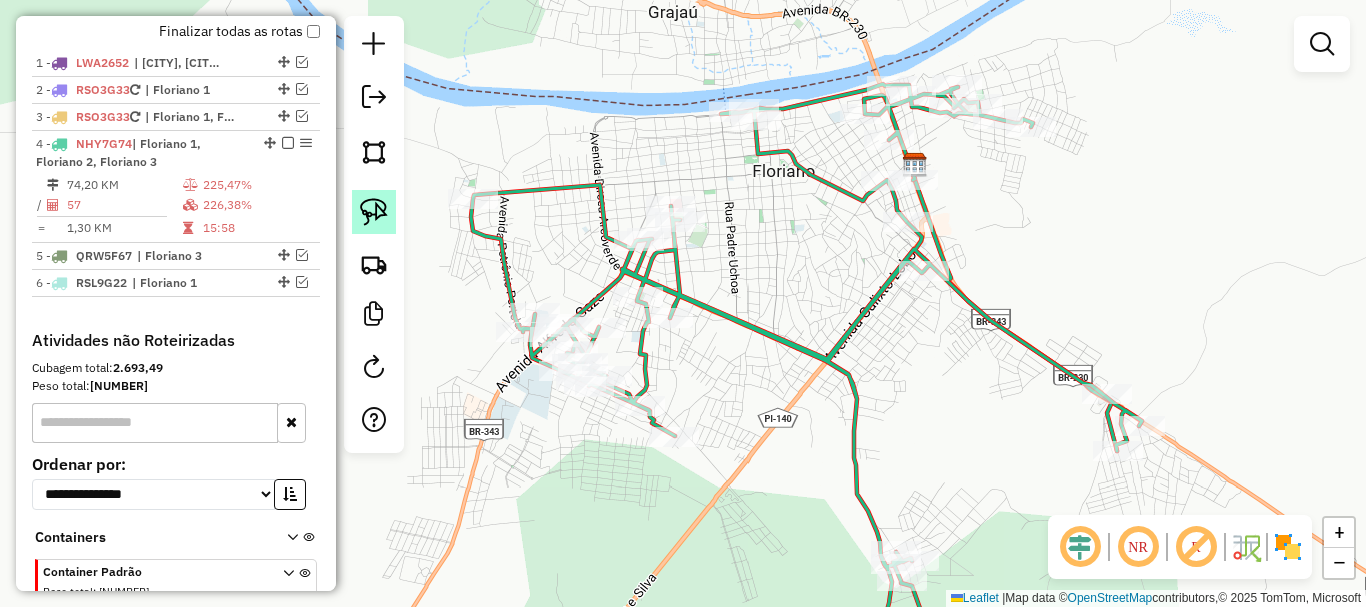 click 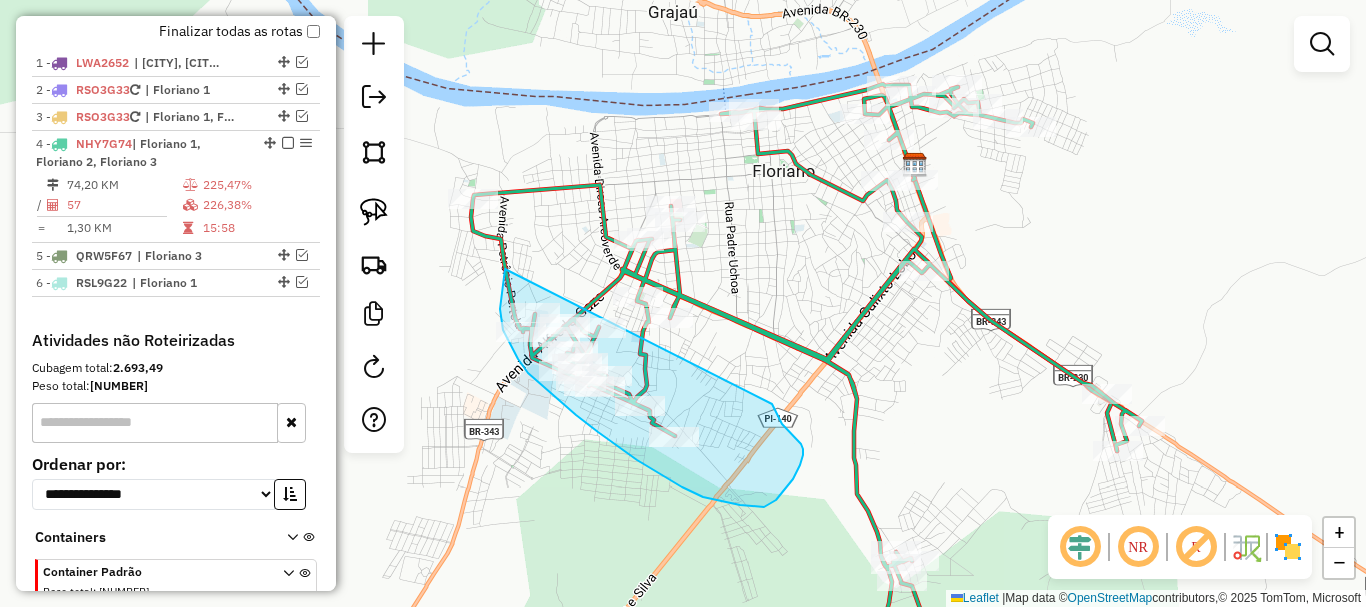 drag, startPoint x: 500, startPoint y: 309, endPoint x: 770, endPoint y: 398, distance: 284.29034 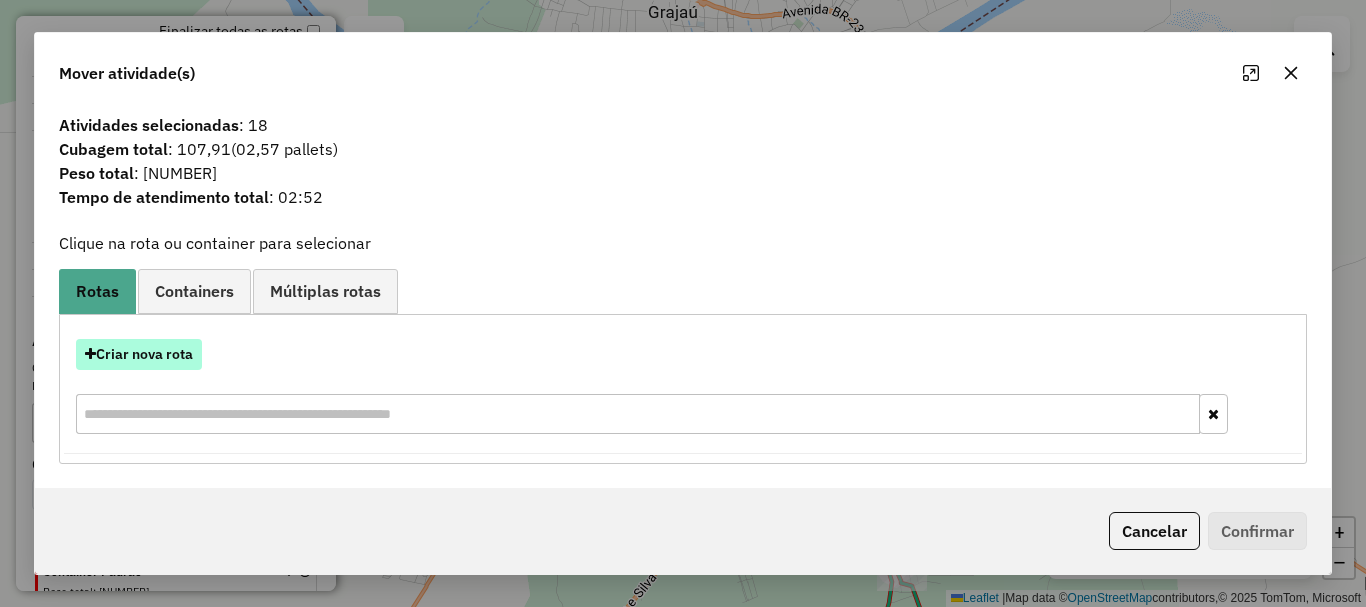 click on "Criar nova rota" at bounding box center (139, 354) 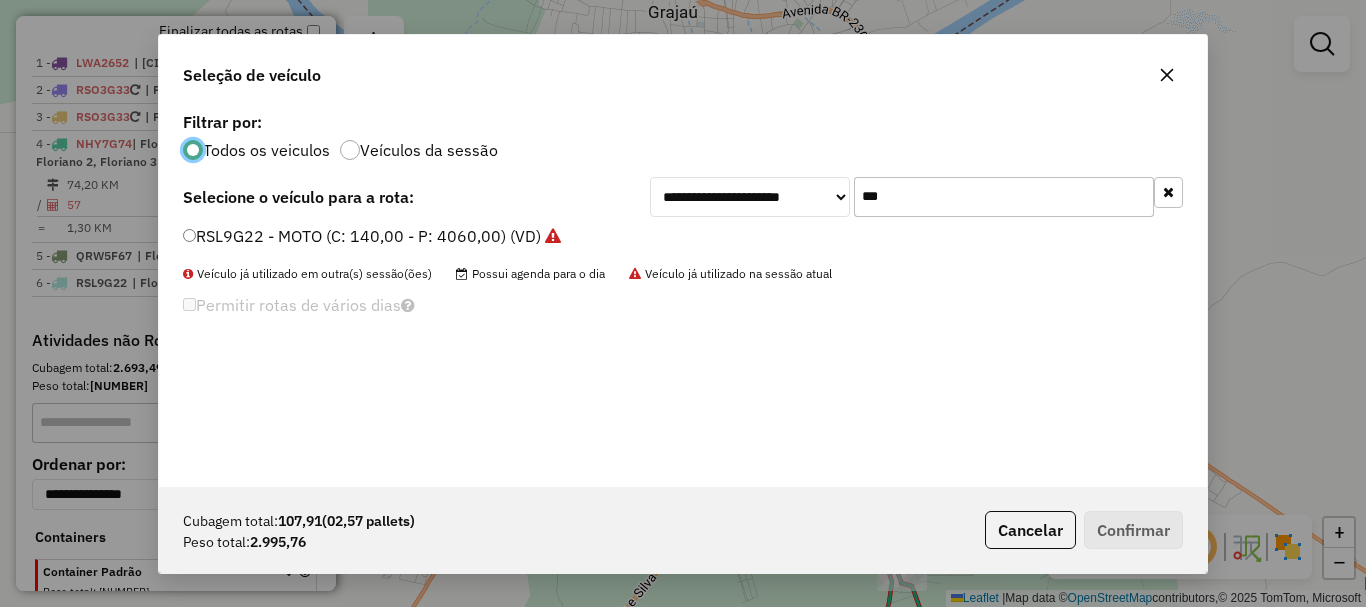 scroll, scrollTop: 11, scrollLeft: 6, axis: both 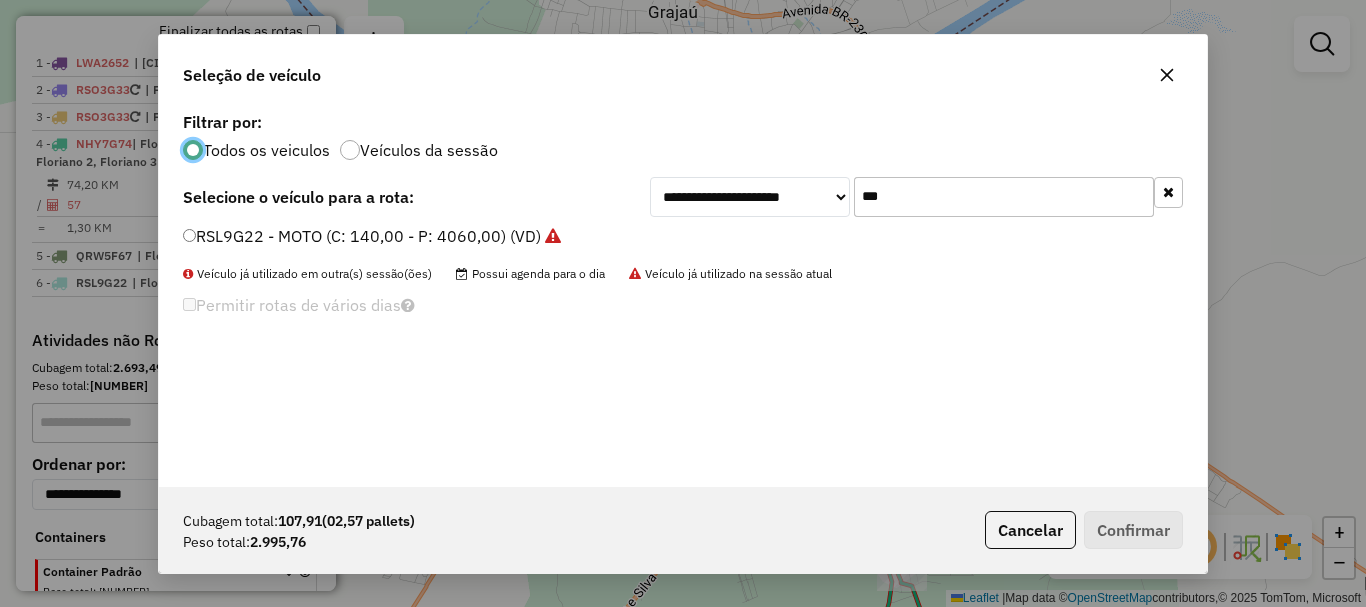 click on "***" 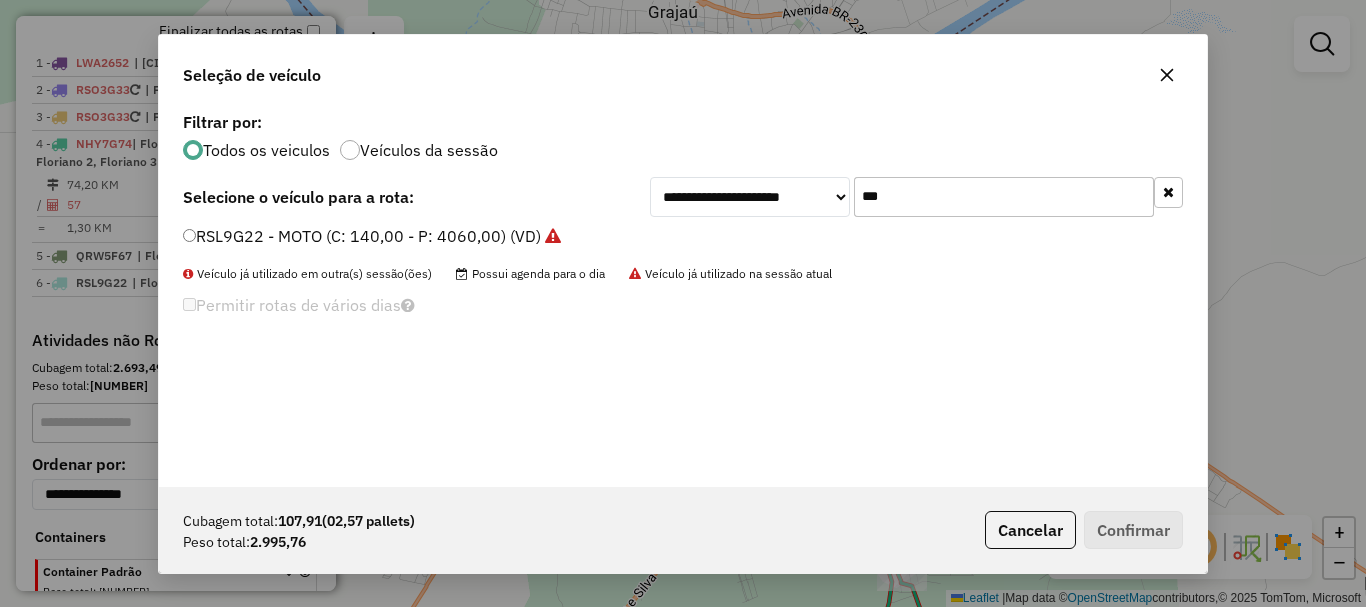 click on "***" 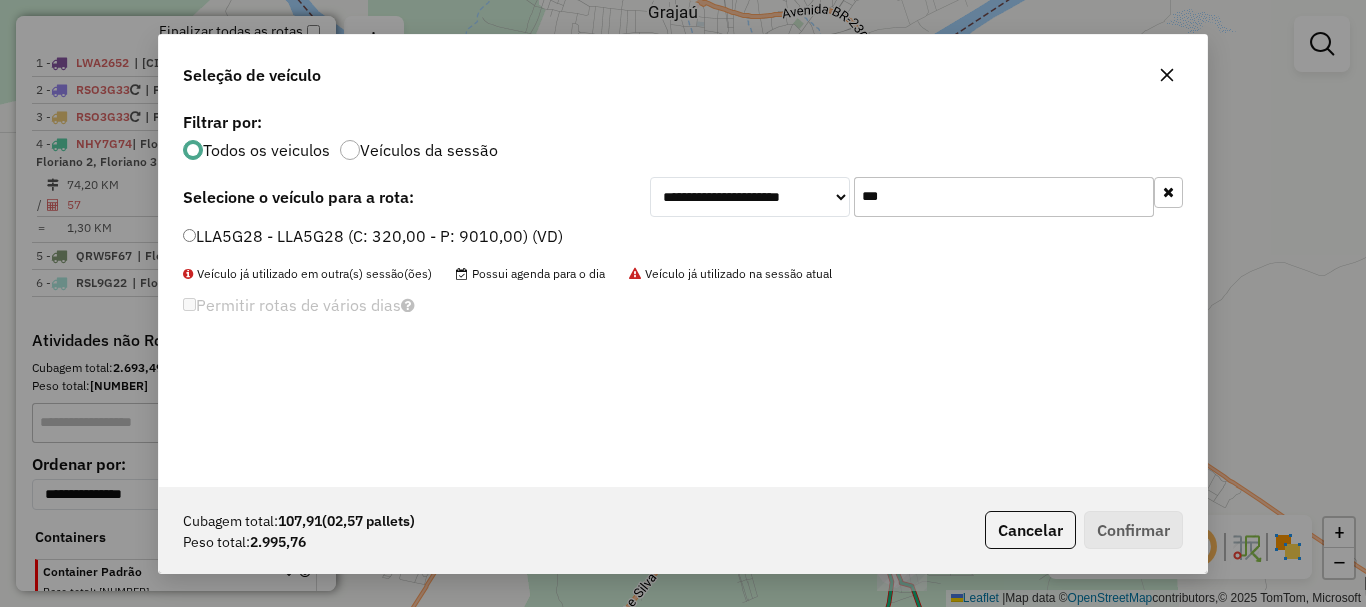 type on "***" 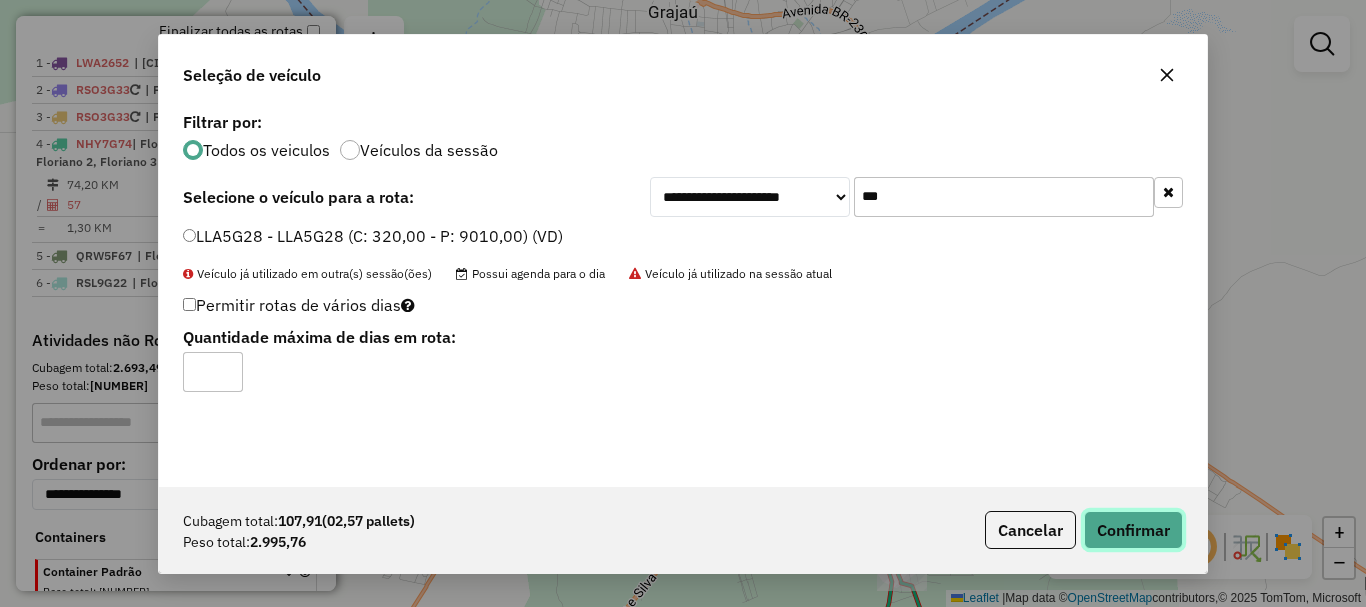 click on "Confirmar" 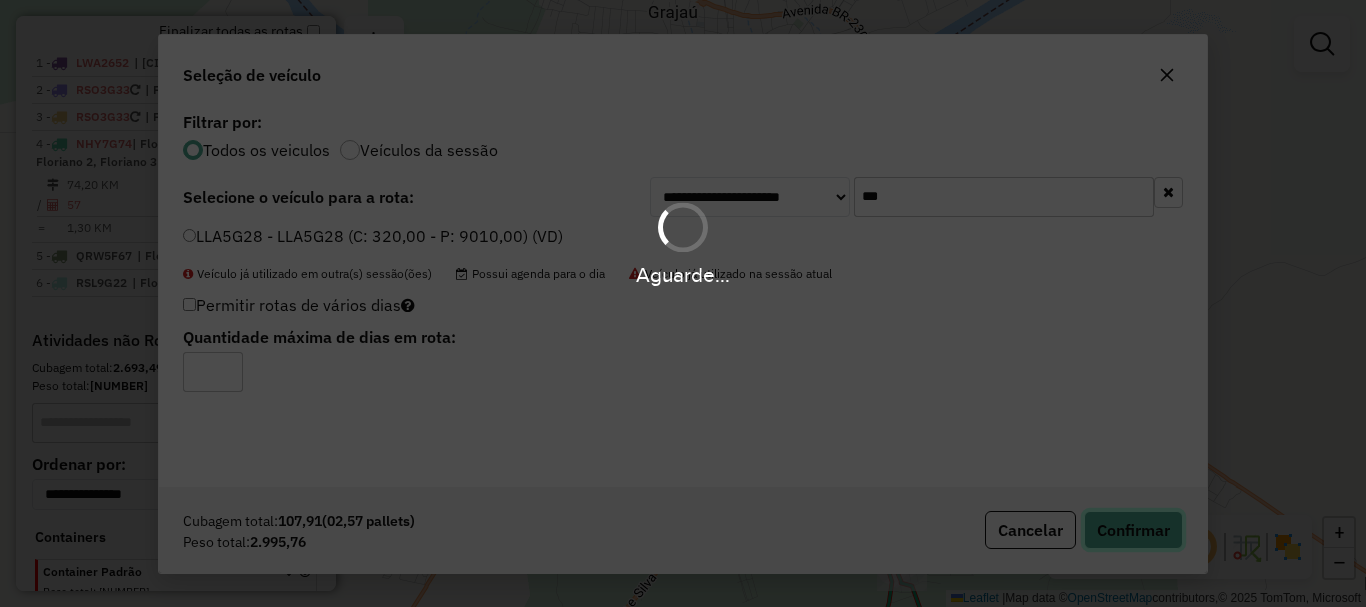 type 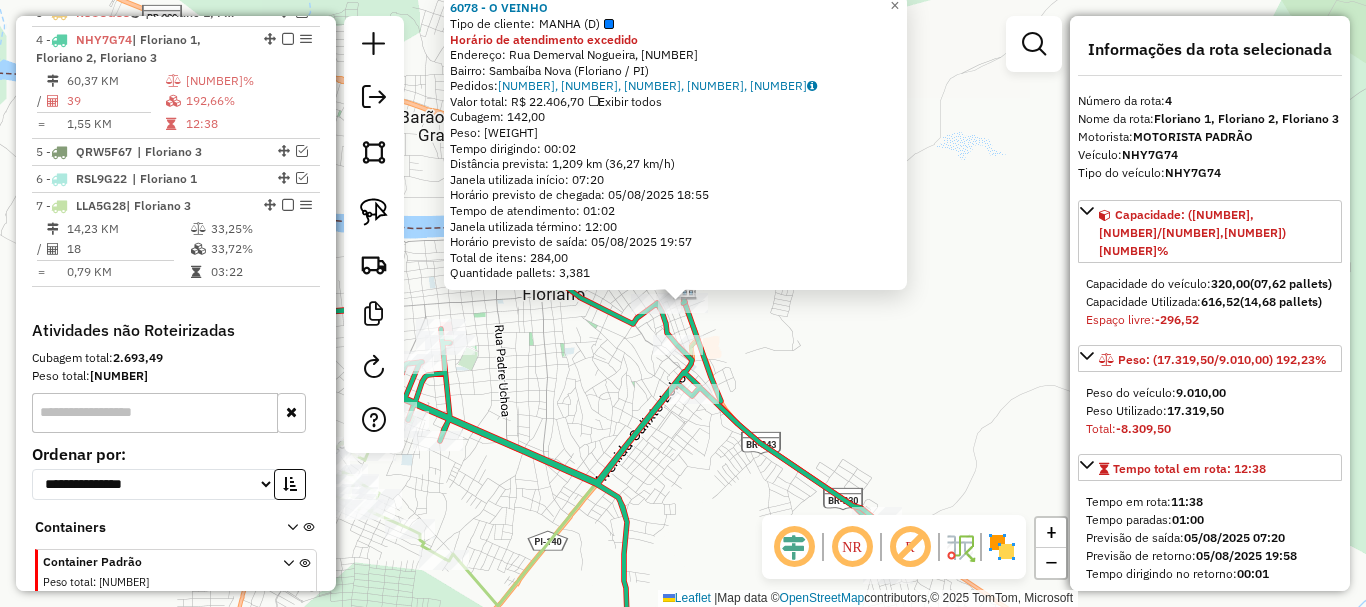 scroll, scrollTop: 855, scrollLeft: 0, axis: vertical 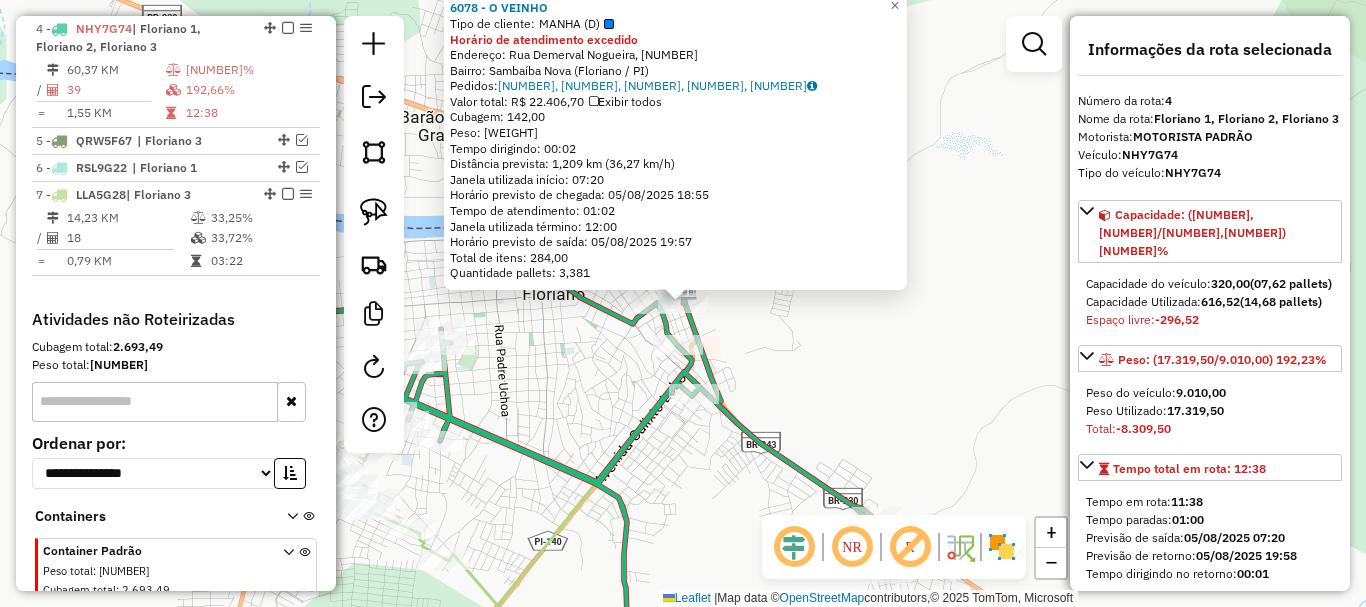 click on "6078 - O VEINHO  Tipo de cliente:   MANHA (D)  Horário de atendimento excedido  Endereço: Rua Demerval Nogueira, 400   Bairro: Sambaíba Nova (Floriano / PI)   Pedidos:  04315548, 04315550, 04315552, 04315737, 04315820   Valor total: R$ 22.406,70   Exibir todos   Cubagem: 142,00  Peso: 3.987,80  Tempo dirigindo: 00:02   Distância prevista: 1,209 km (36,27 km/h)   Janela utilizada início: 07:20   Horário previsto de chegada: 05/08/2025 18:55   Tempo de atendimento: 01:02   Janela utilizada término: 12:00   Horário previsto de saída: 05/08/2025 19:57   Total de itens: 284,00   Quantidade pallets: 3,381  × Janela de atendimento Grade de atendimento Capacidade Transportadoras Veículos Cliente Pedidos  Rotas Selecione os dias de semana para filtrar as janelas de atendimento  Seg   Ter   Qua   Qui   Sex   Sáb   Dom  Informe o período da janela de atendimento: De: Até:  Filtrar exatamente a janela do cliente  Considerar janela de atendimento padrão   Seg   Ter   Qua   Qui   Sex   Sáb   Dom   De:  De:" 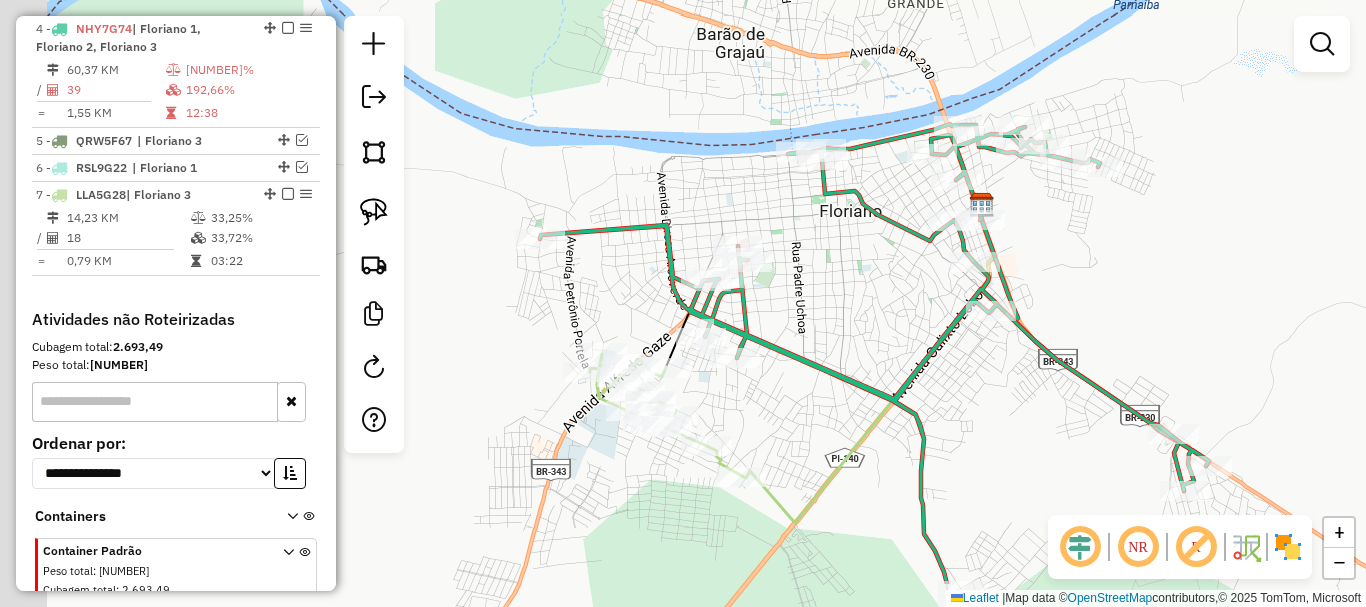 drag, startPoint x: 813, startPoint y: 334, endPoint x: 1116, endPoint y: 248, distance: 314.96826 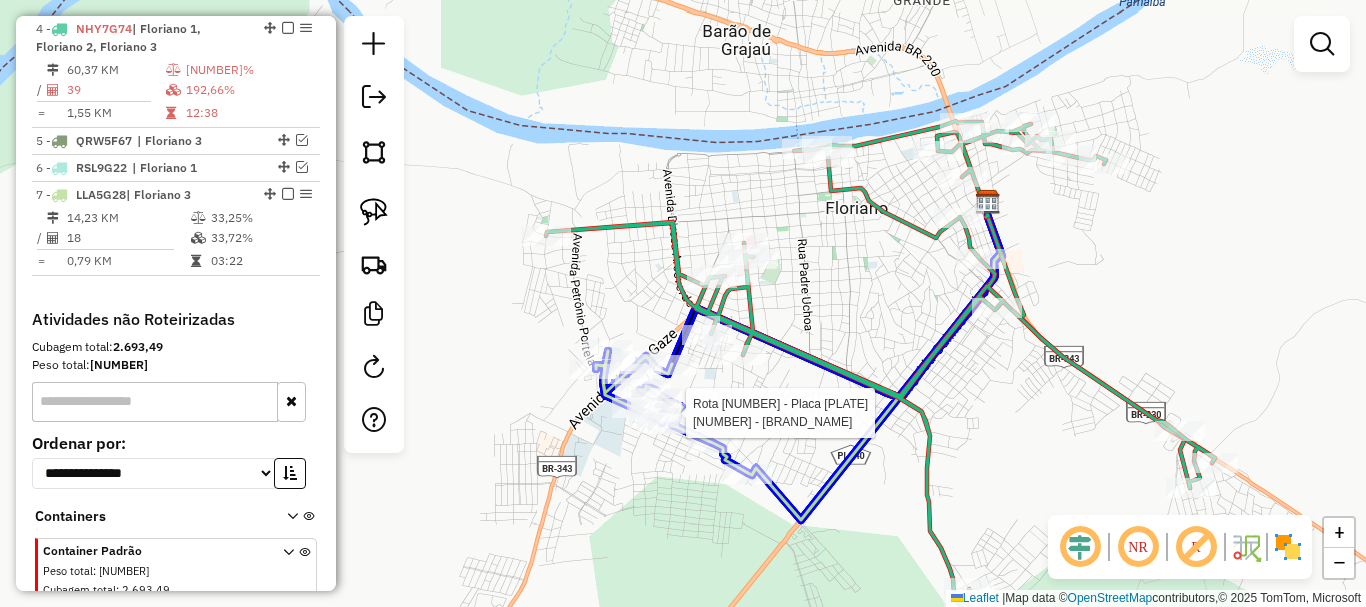 click 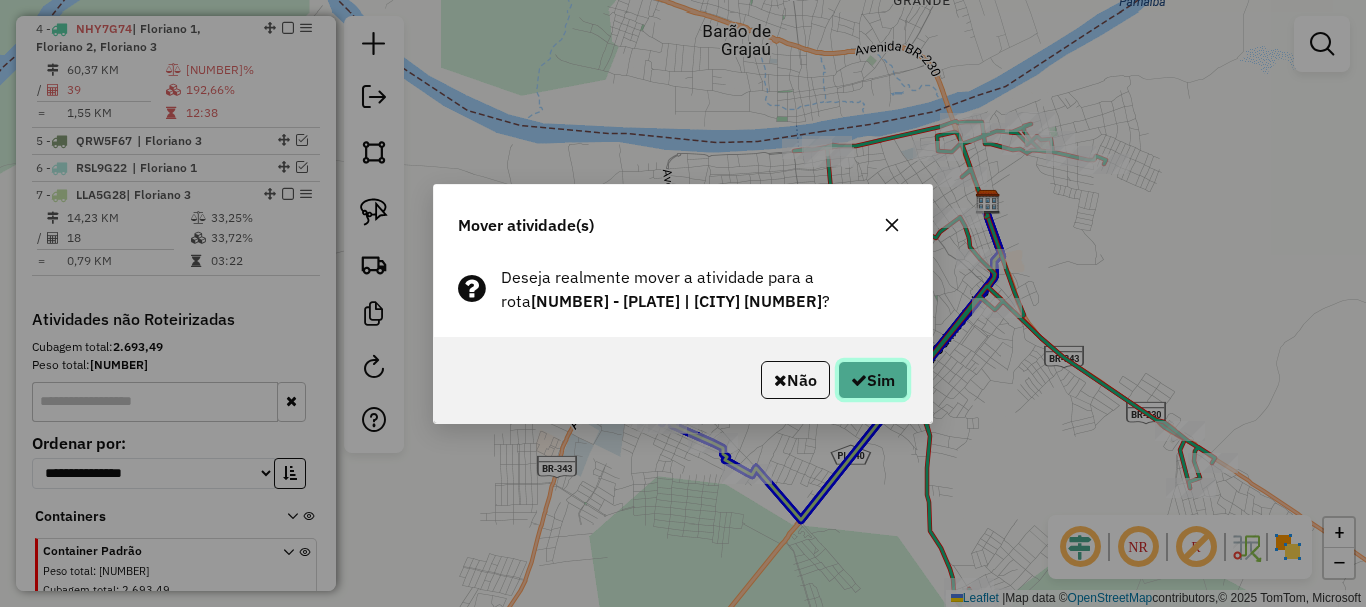 click on "Sim" 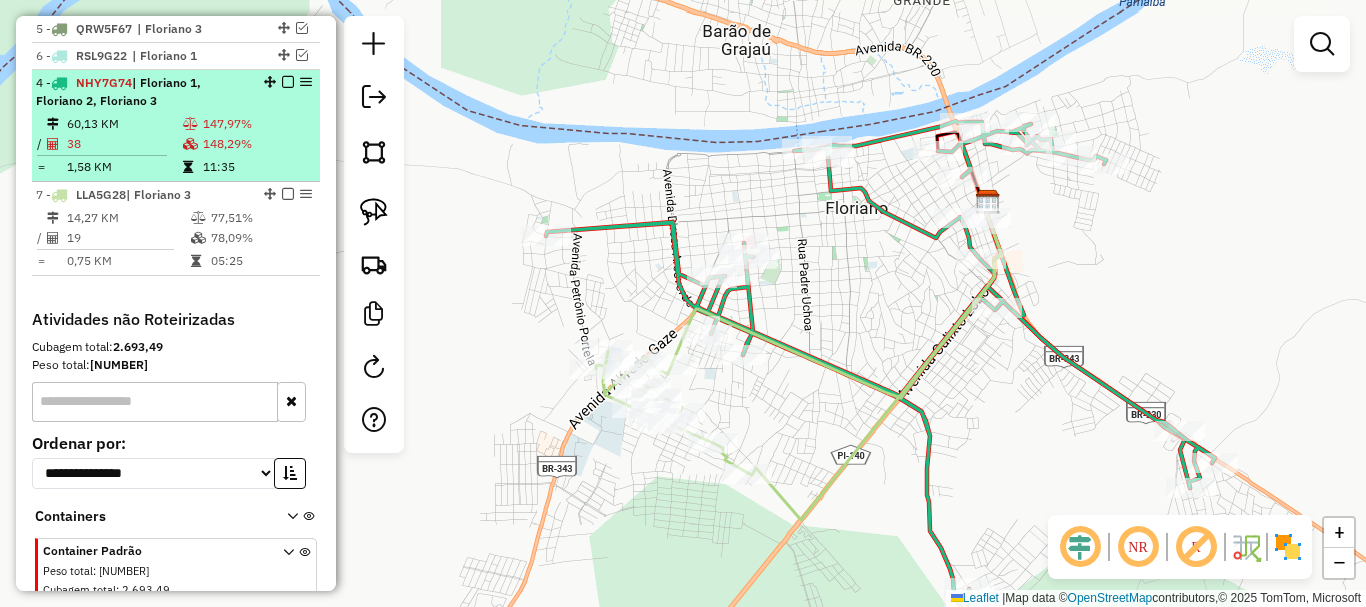 drag, startPoint x: 261, startPoint y: 28, endPoint x: 243, endPoint y: 173, distance: 146.11298 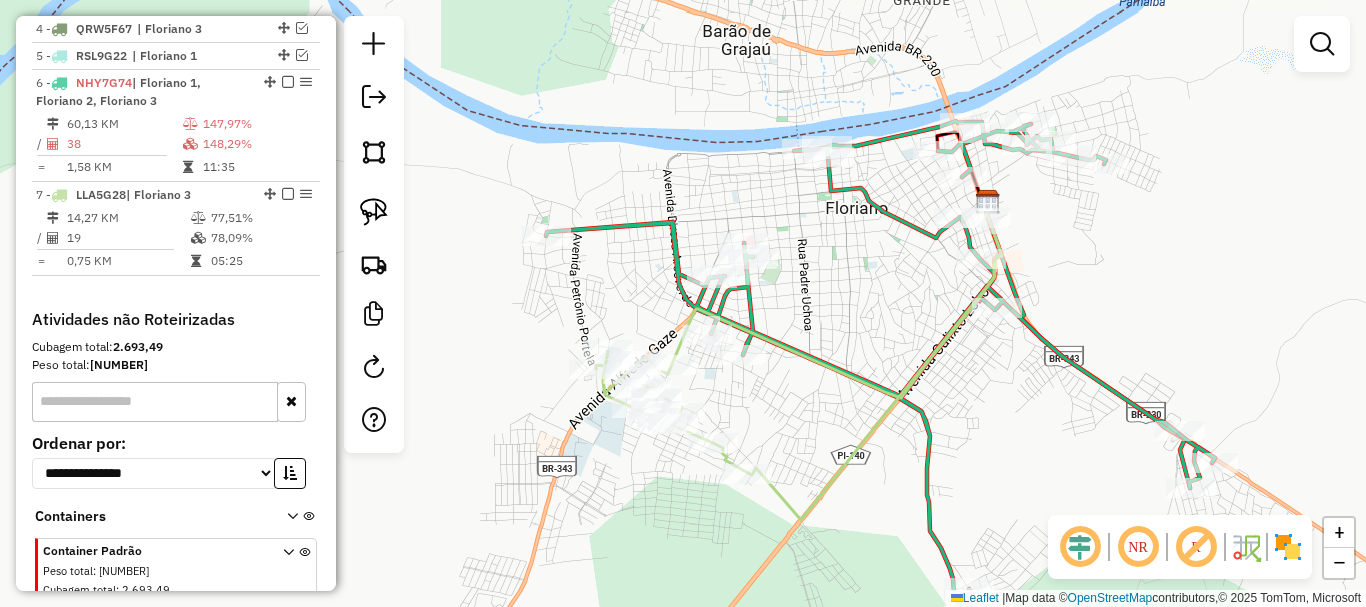 click on "78,09%" at bounding box center [260, 238] 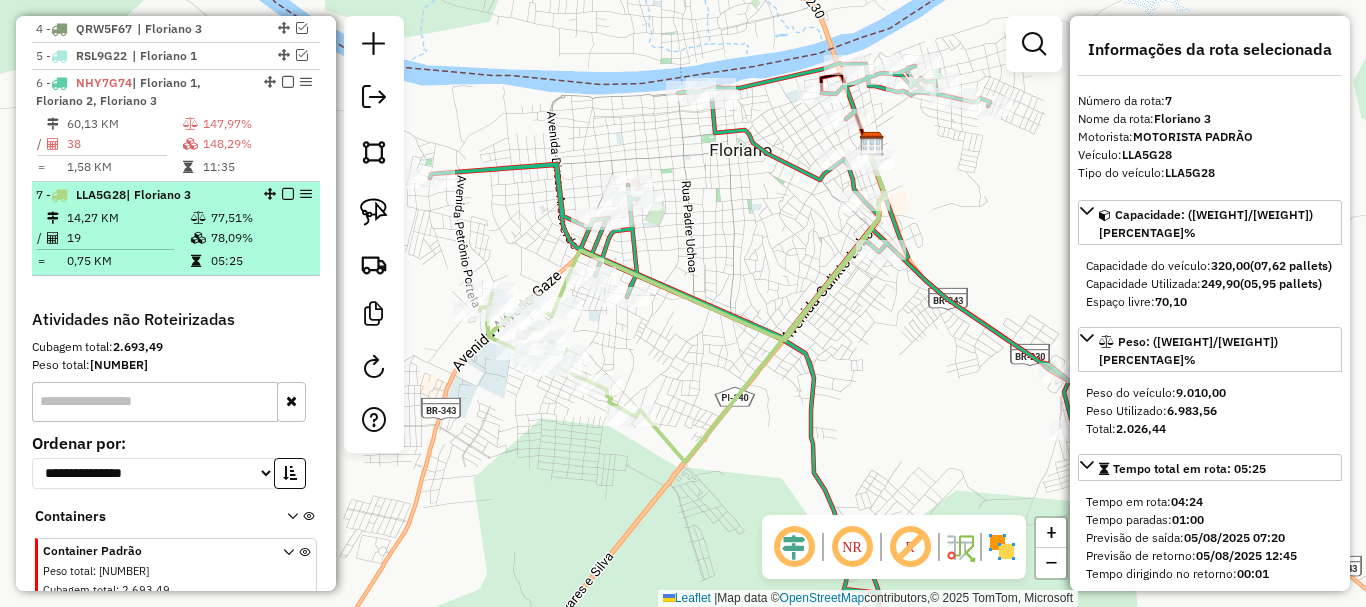 click at bounding box center (288, 194) 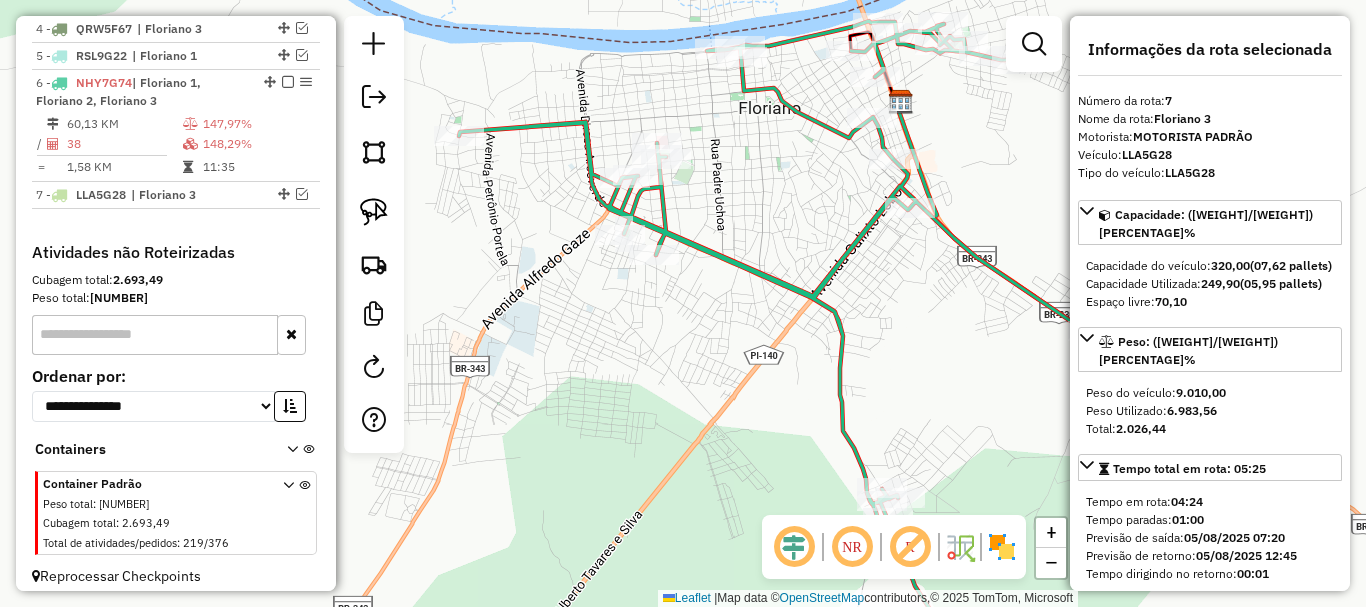 drag, startPoint x: 729, startPoint y: 380, endPoint x: 670, endPoint y: 228, distance: 163.04907 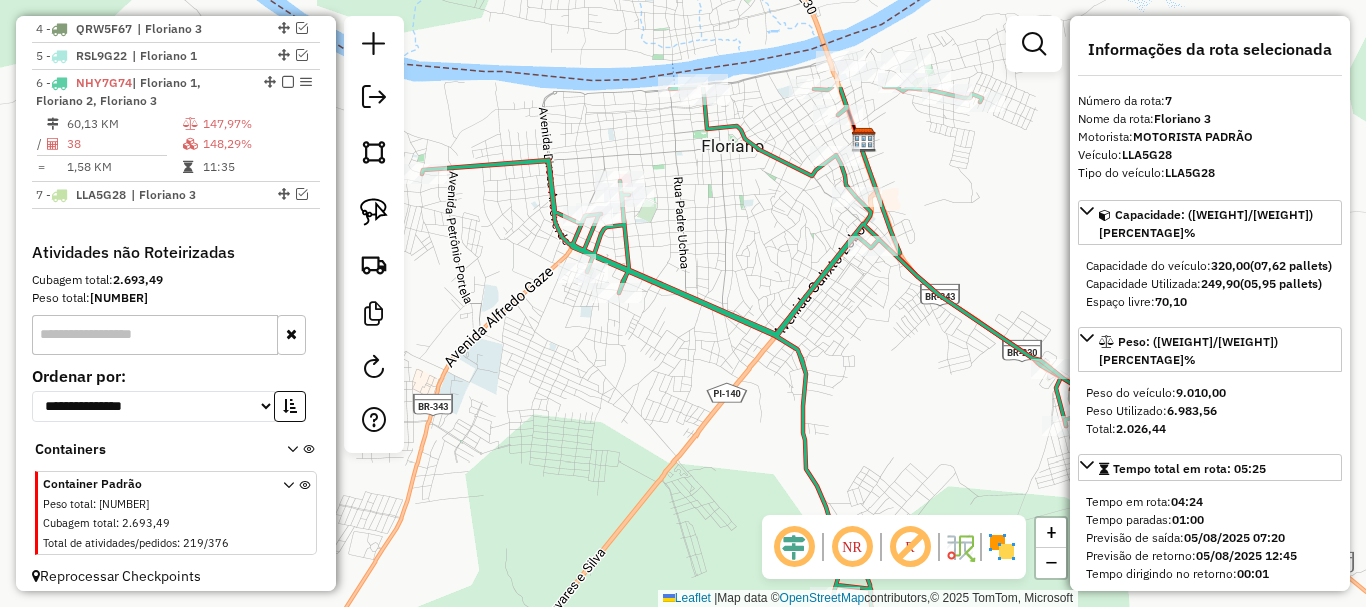 drag, startPoint x: 634, startPoint y: 326, endPoint x: 807, endPoint y: 415, distance: 194.55077 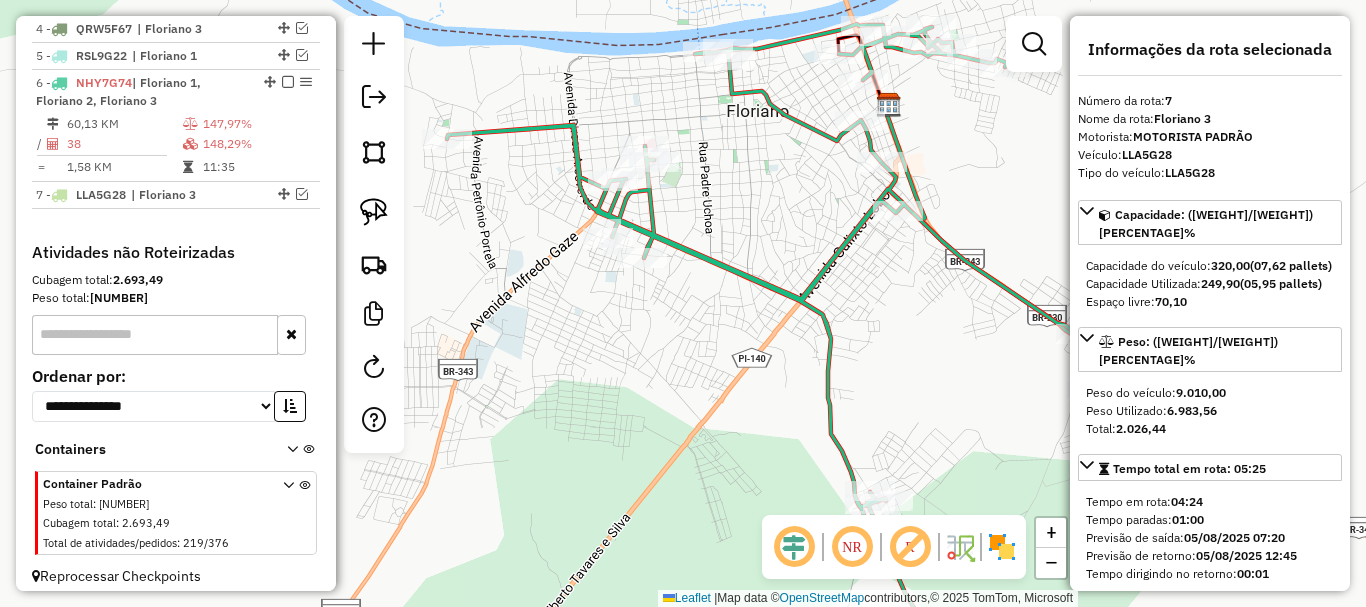 drag, startPoint x: 770, startPoint y: 382, endPoint x: 582, endPoint y: 302, distance: 204.31349 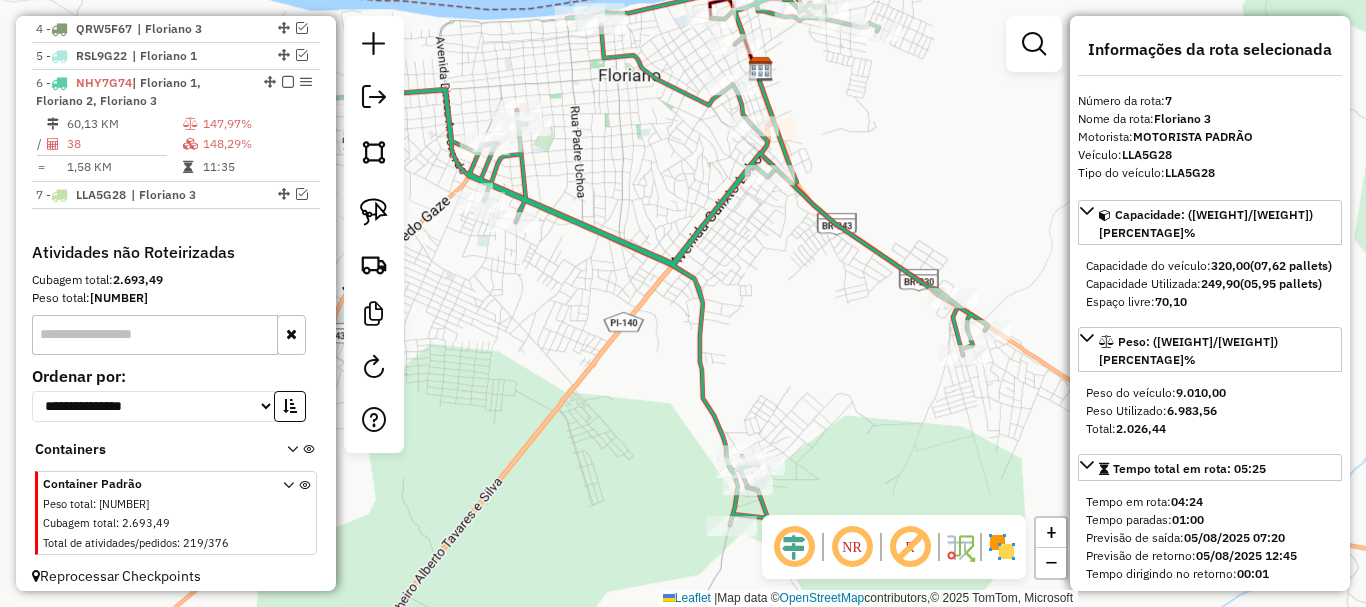 click on "Janela de atendimento Grade de atendimento Capacidade Transportadoras Veículos Cliente Pedidos  Rotas Selecione os dias de semana para filtrar as janelas de atendimento  Seg   Ter   Qua   Qui   Sex   Sáb   Dom  Informe o período da janela de atendimento: De: Até:  Filtrar exatamente a janela do cliente  Considerar janela de atendimento padrão  Selecione os dias de semana para filtrar as grades de atendimento  Seg   Ter   Qua   Qui   Sex   Sáb   Dom   Considerar clientes sem dia de atendimento cadastrado  Clientes fora do dia de atendimento selecionado Filtrar as atividades entre os valores definidos abaixo:  Peso mínimo:   Peso máximo:   Cubagem mínima:   Cubagem máxima:   De:   Até:  Filtrar as atividades entre o tempo de atendimento definido abaixo:  De:   Até:   Considerar capacidade total dos clientes não roteirizados Transportadora: Selecione um ou mais itens Tipo de veículo: Selecione um ou mais itens Veículo: Selecione um ou mais itens Motorista: Selecione um ou mais itens Nome: Rótulo:" 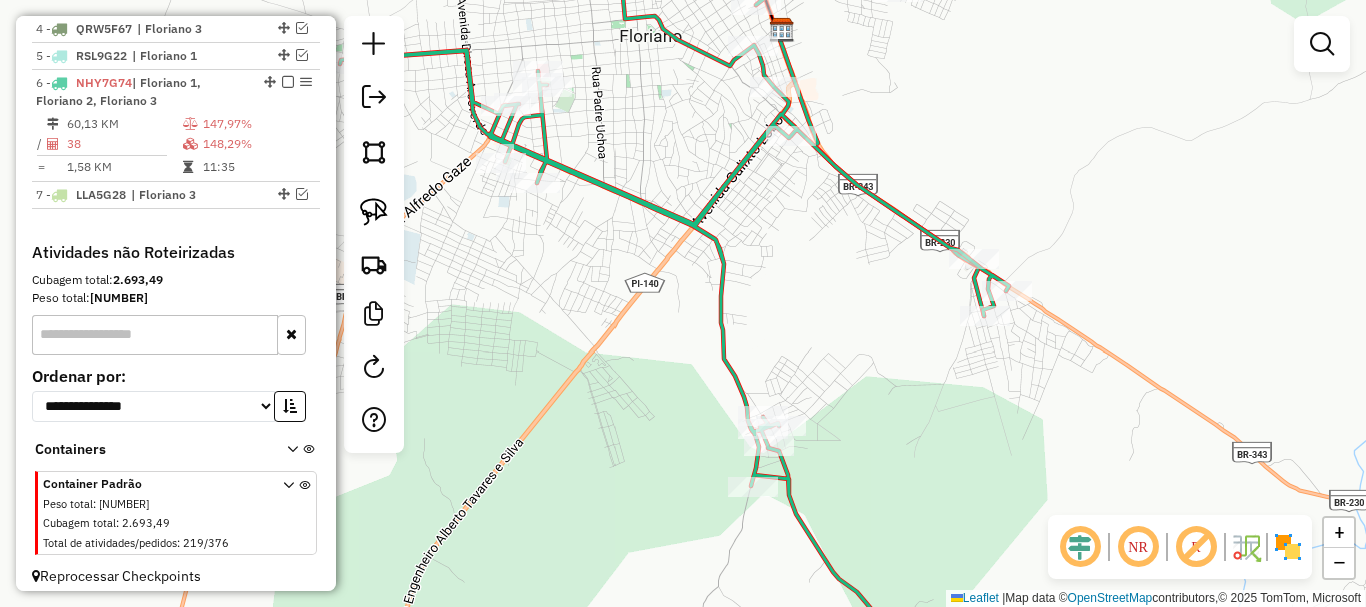 drag, startPoint x: 728, startPoint y: 297, endPoint x: 728, endPoint y: 167, distance: 130 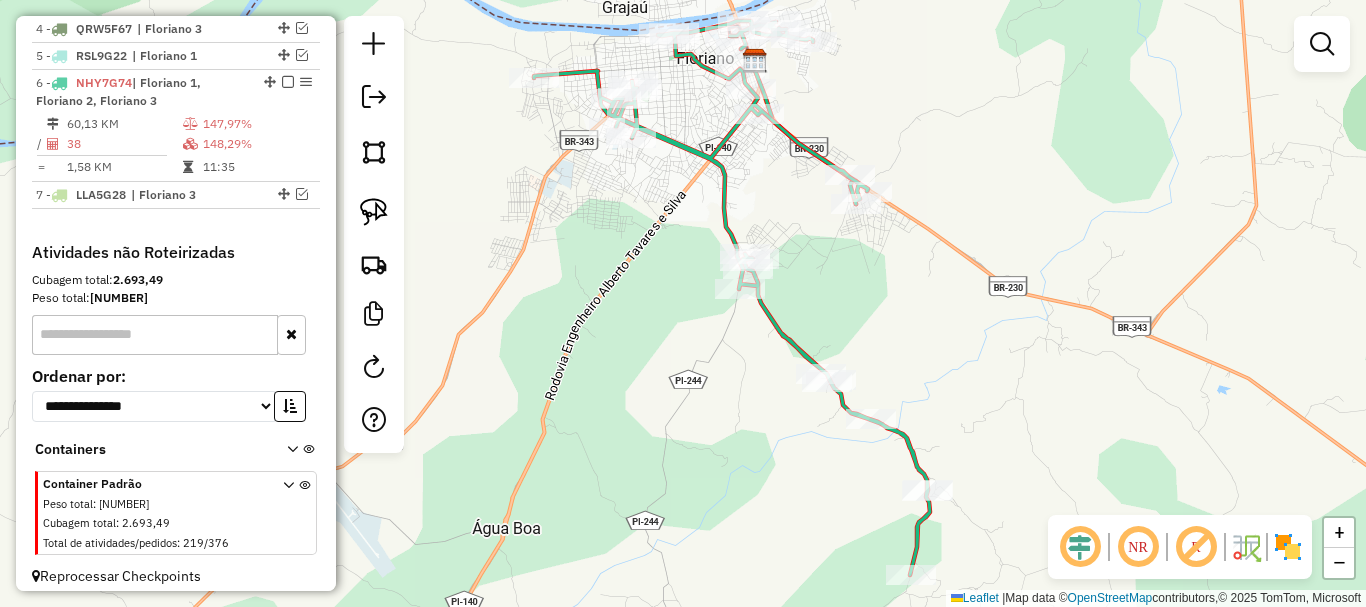 drag, startPoint x: 701, startPoint y: 176, endPoint x: 746, endPoint y: 269, distance: 103.315056 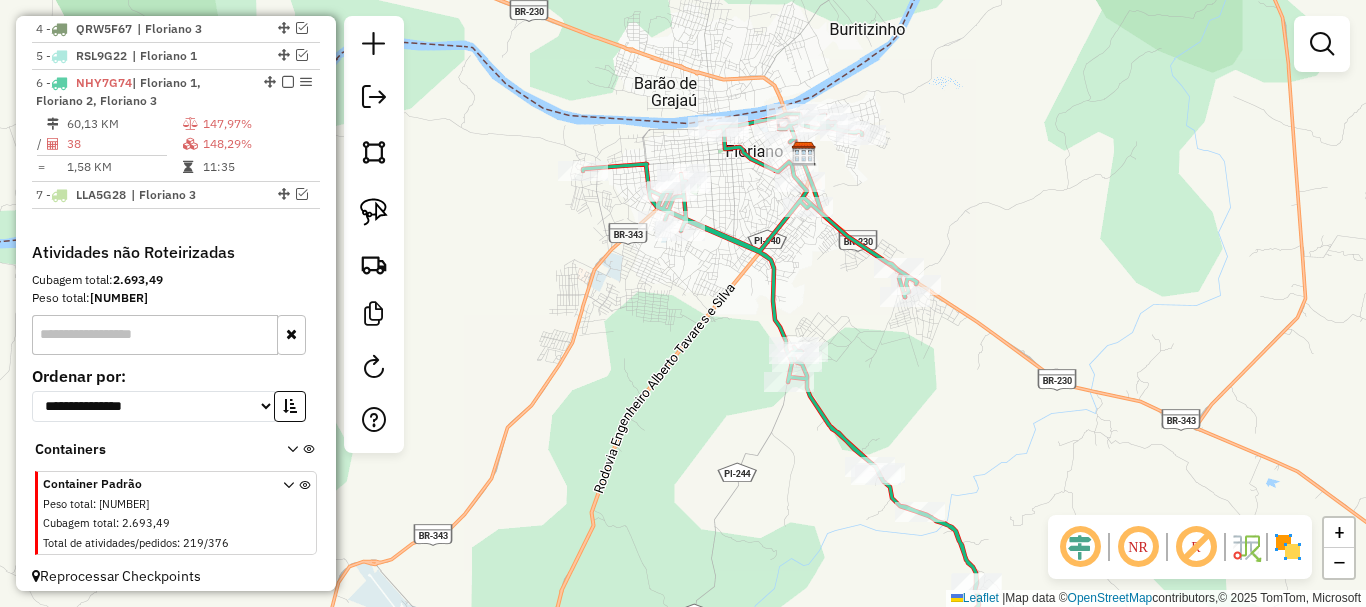 drag, startPoint x: 668, startPoint y: 287, endPoint x: 659, endPoint y: 308, distance: 22.847319 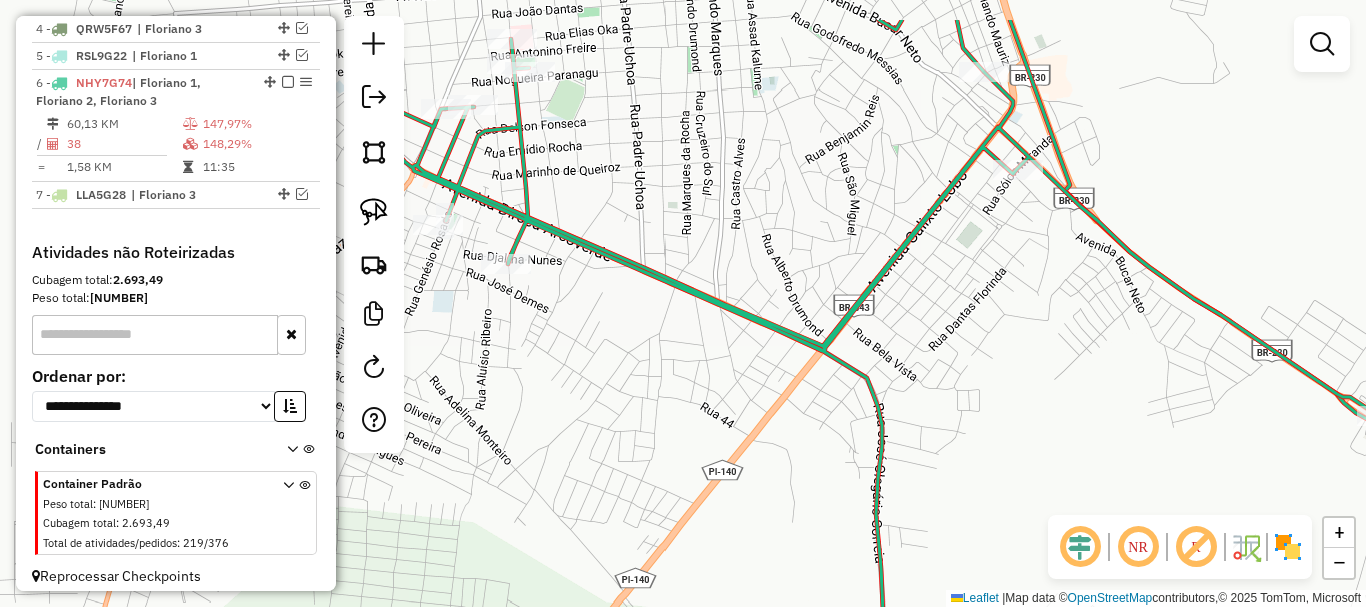 drag, startPoint x: 721, startPoint y: 243, endPoint x: 844, endPoint y: 353, distance: 165.01212 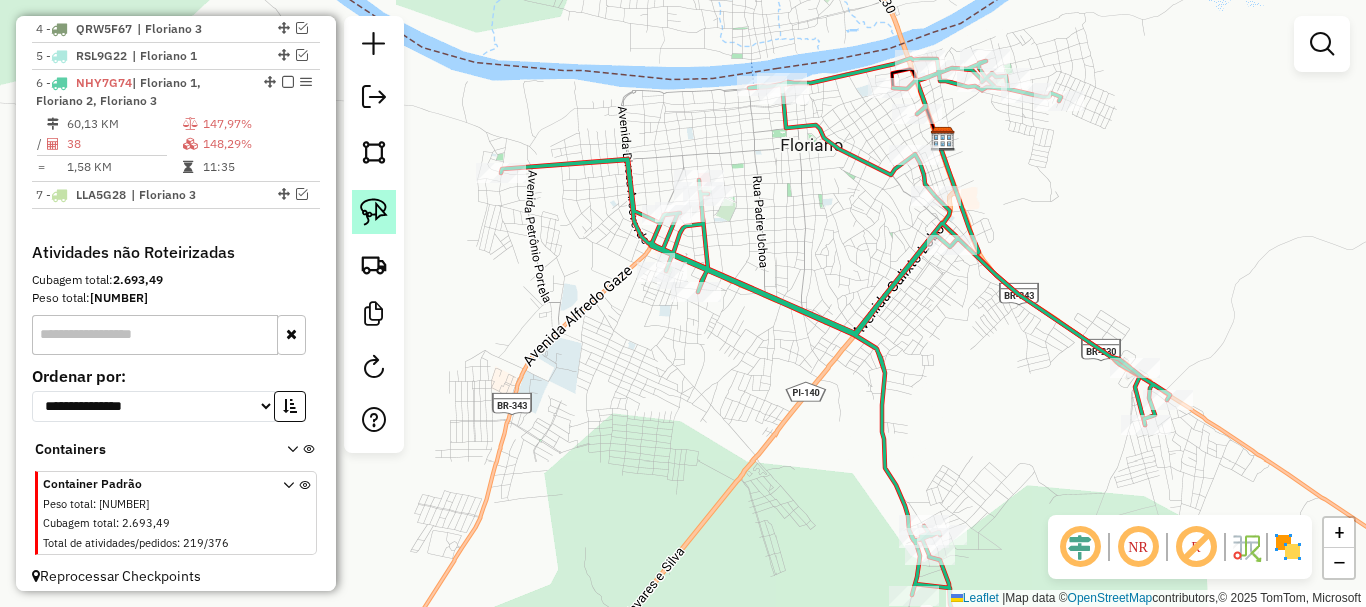 click 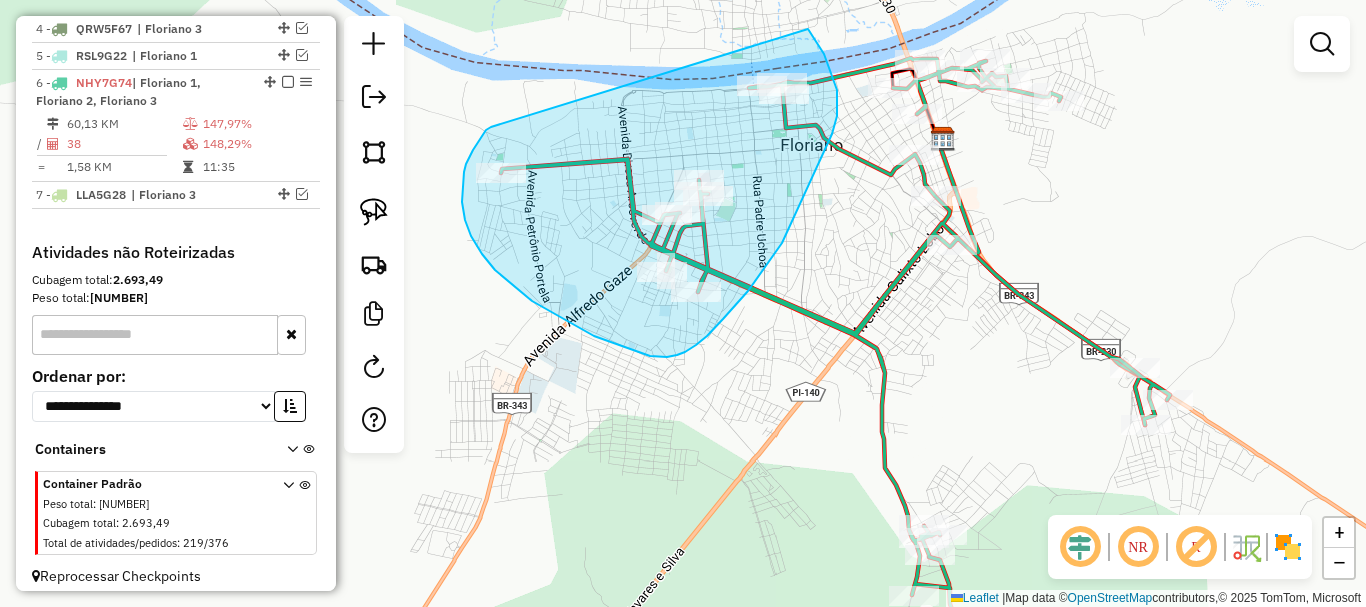 drag, startPoint x: 491, startPoint y: 127, endPoint x: 808, endPoint y: 29, distance: 331.80264 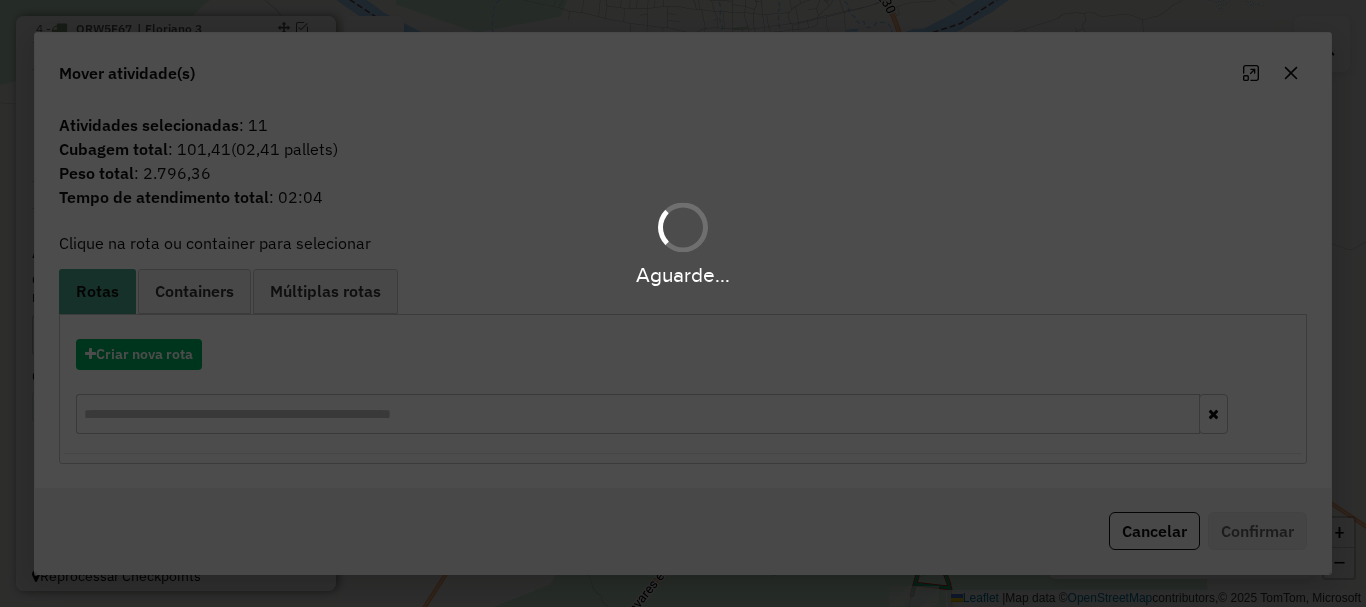 click on "Aguarde..." at bounding box center [683, 303] 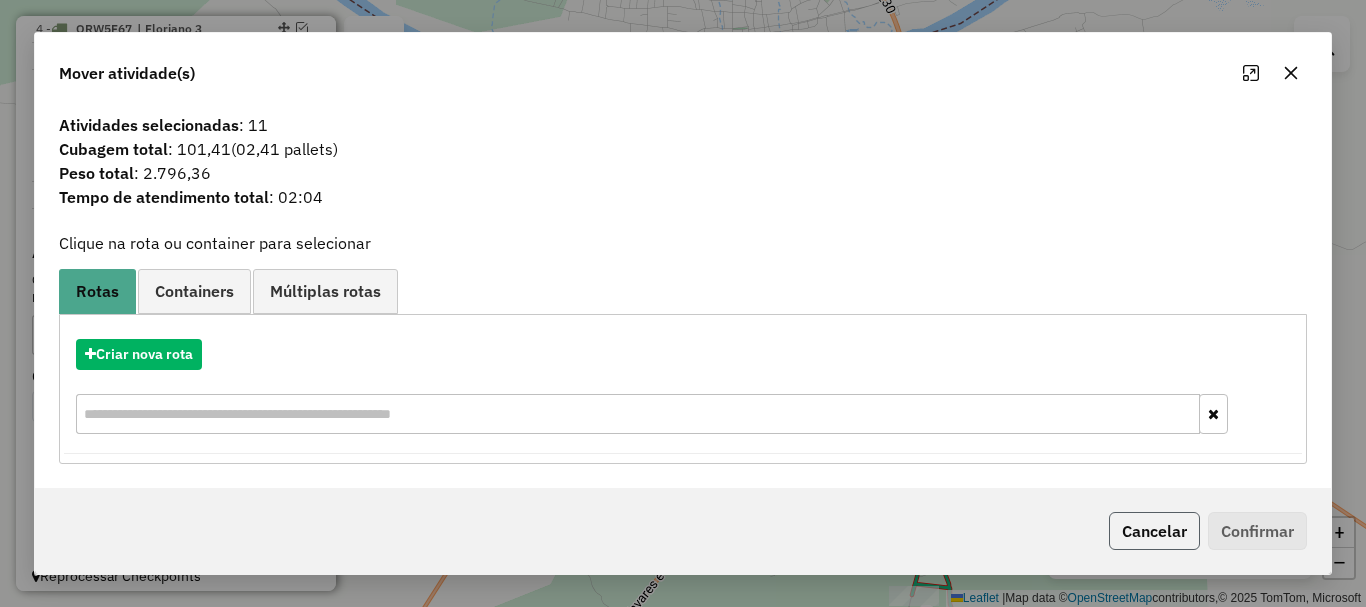 click on "Cancelar" 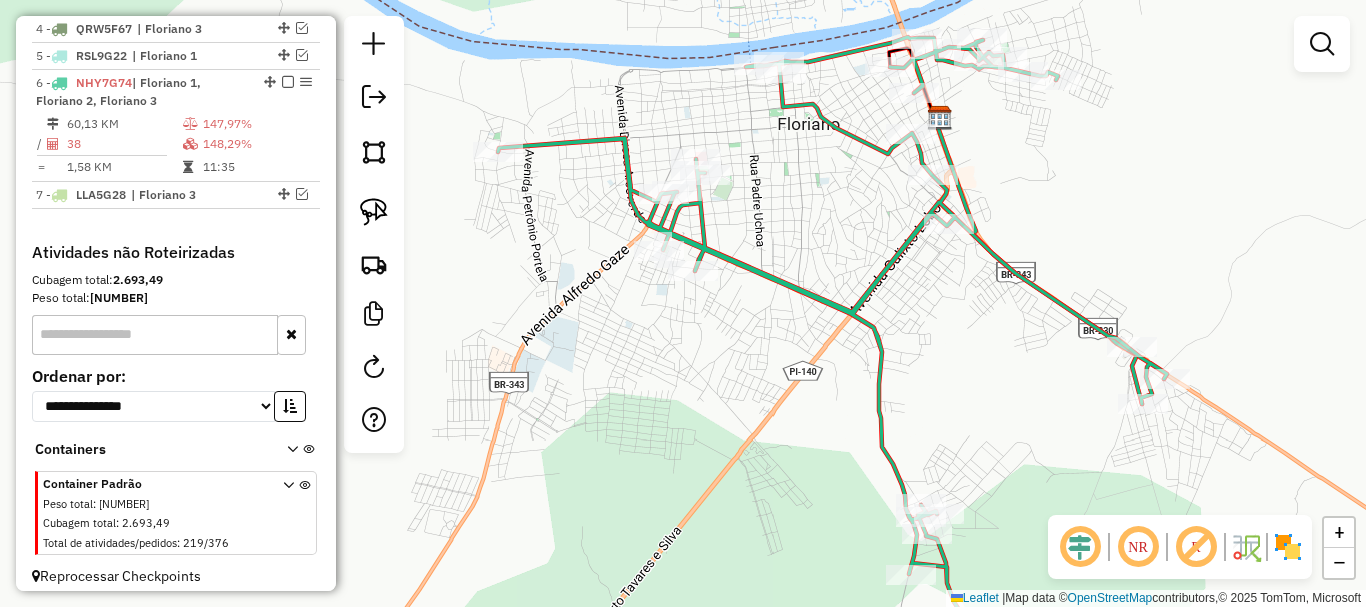 drag, startPoint x: 834, startPoint y: 386, endPoint x: 654, endPoint y: 261, distance: 219.14607 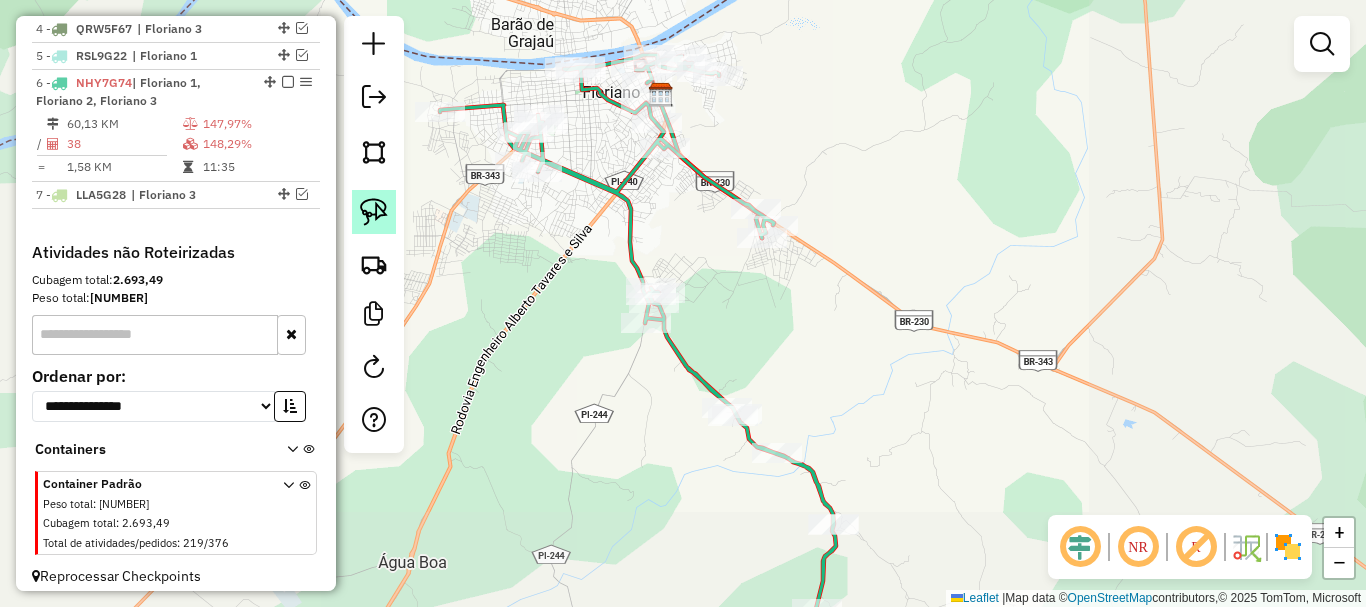 click 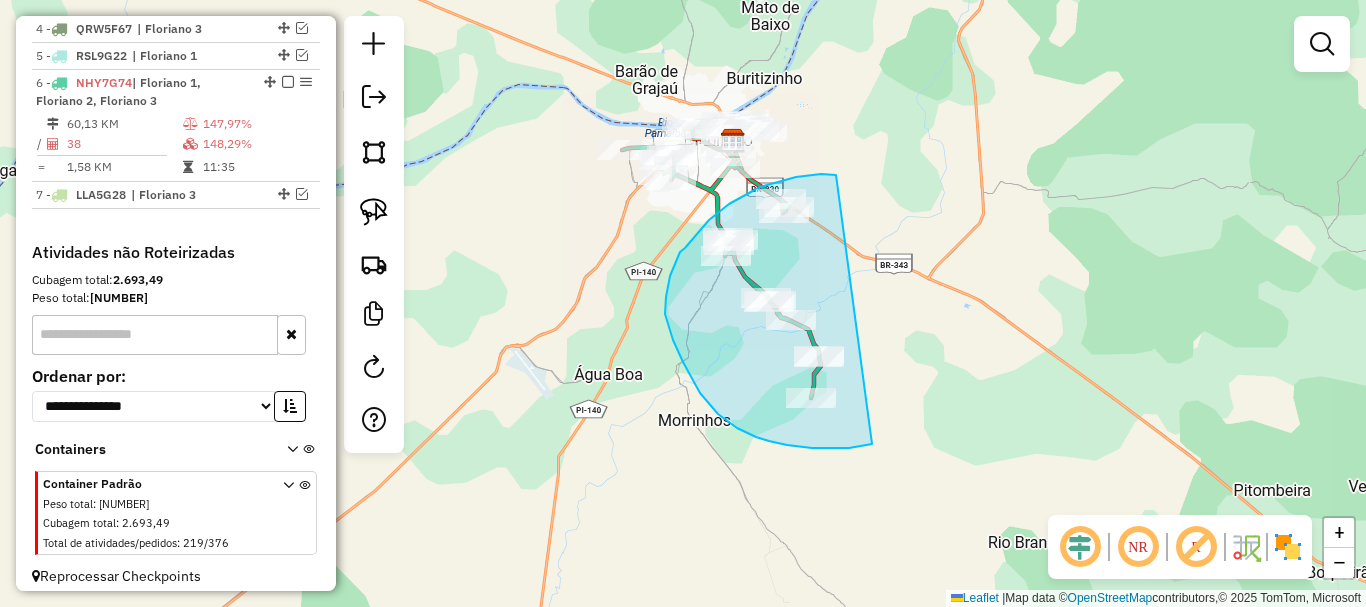 drag, startPoint x: 836, startPoint y: 175, endPoint x: 872, endPoint y: 444, distance: 271.39822 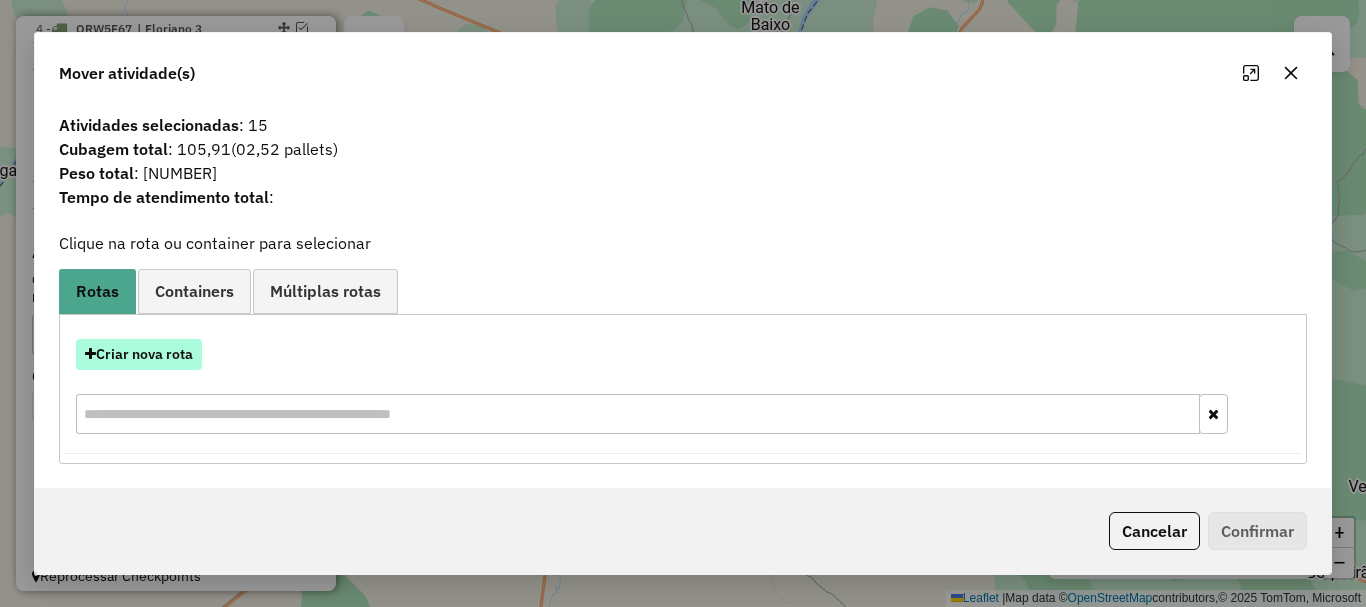 click on "Criar nova rota" at bounding box center (139, 354) 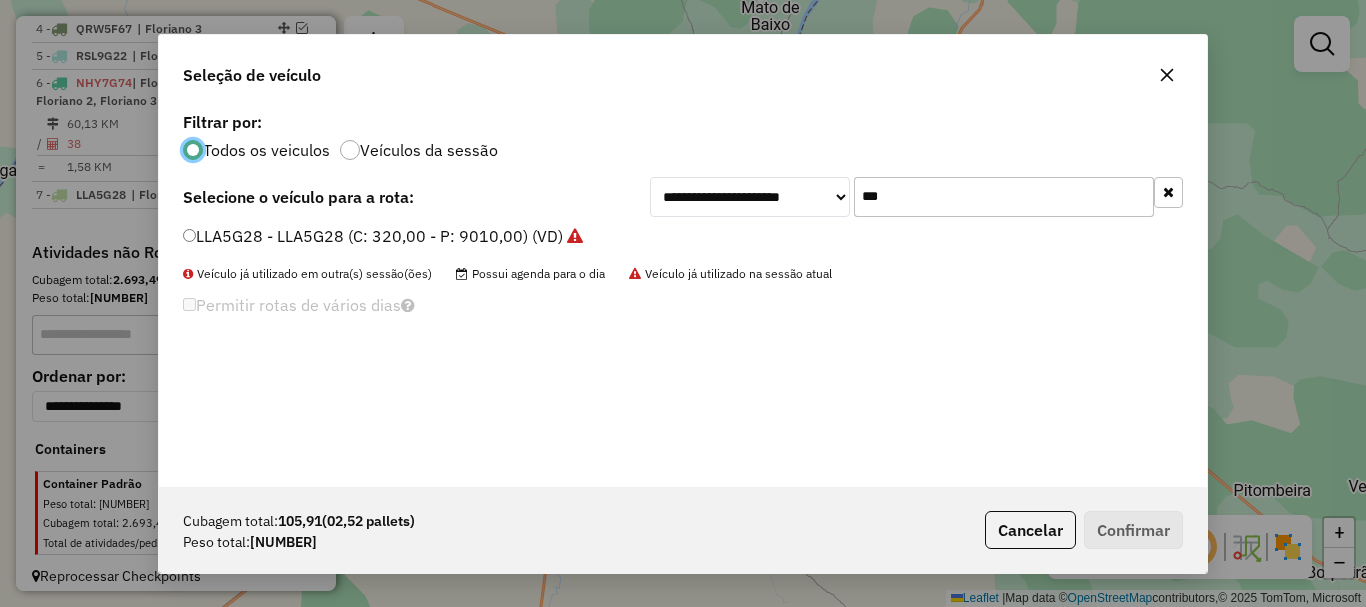 scroll, scrollTop: 11, scrollLeft: 6, axis: both 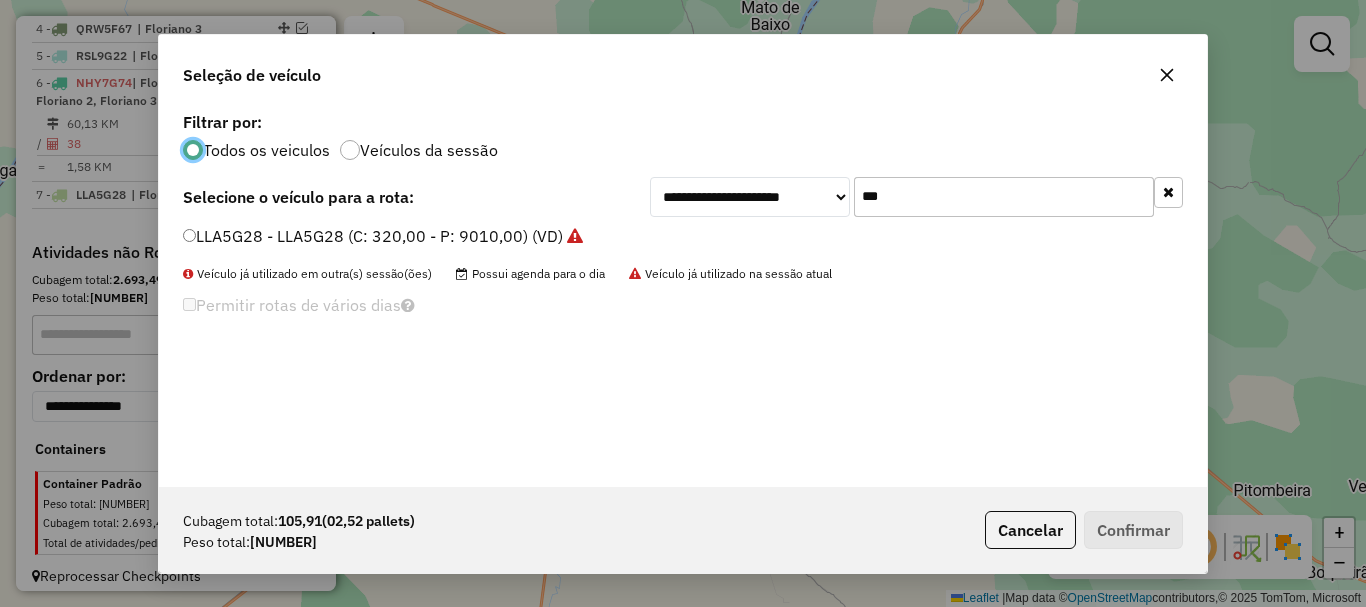 click on "***" 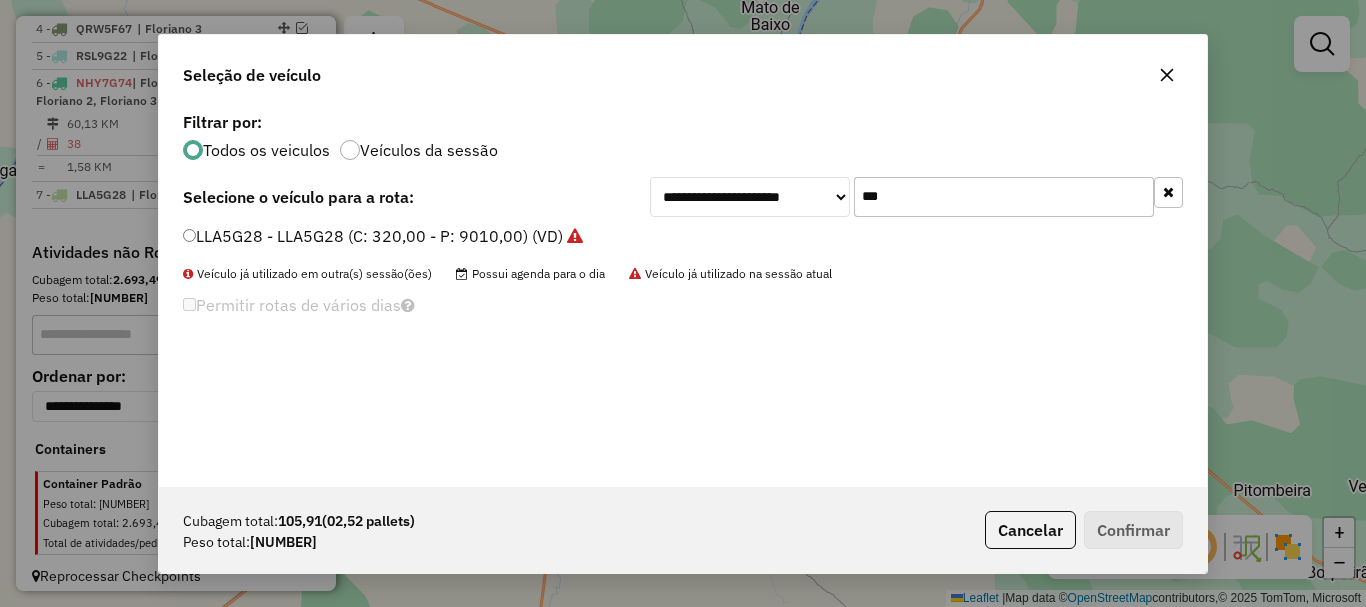 click on "***" 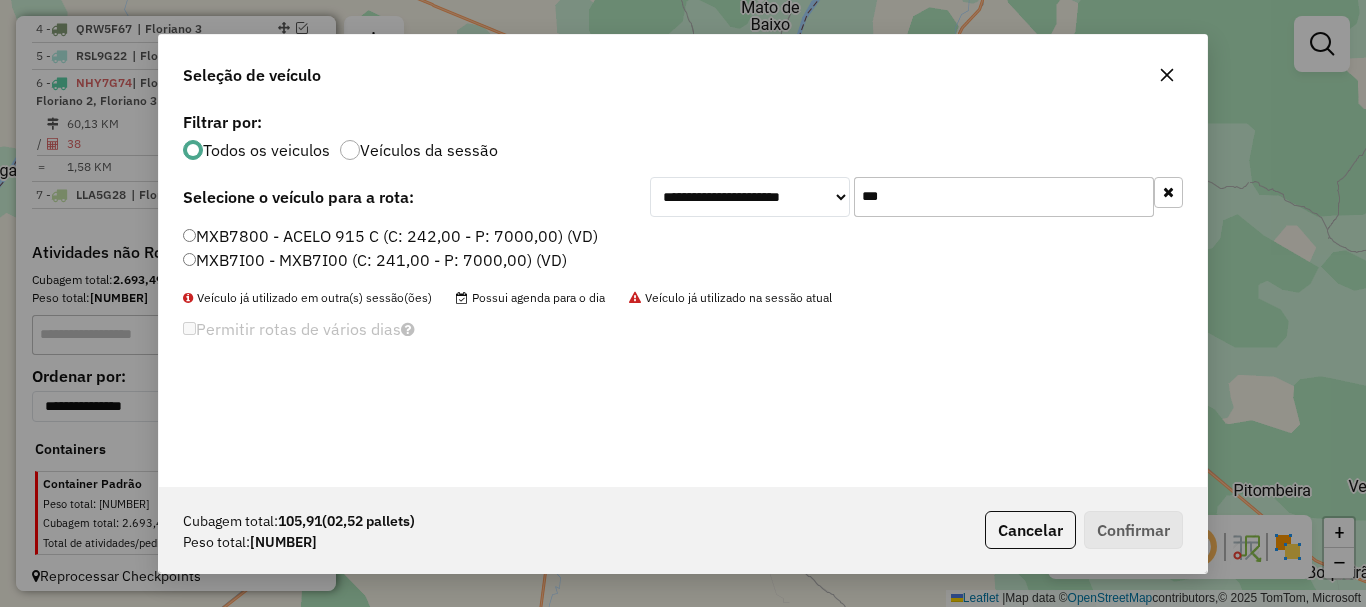 type on "***" 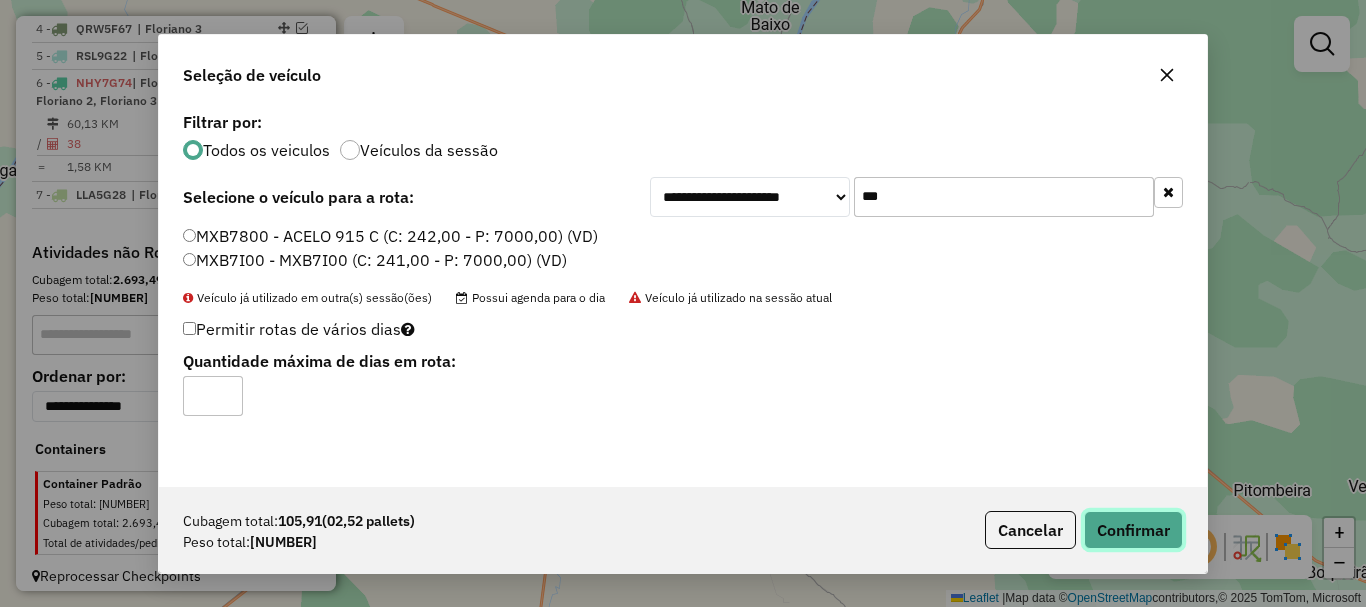 click on "Confirmar" 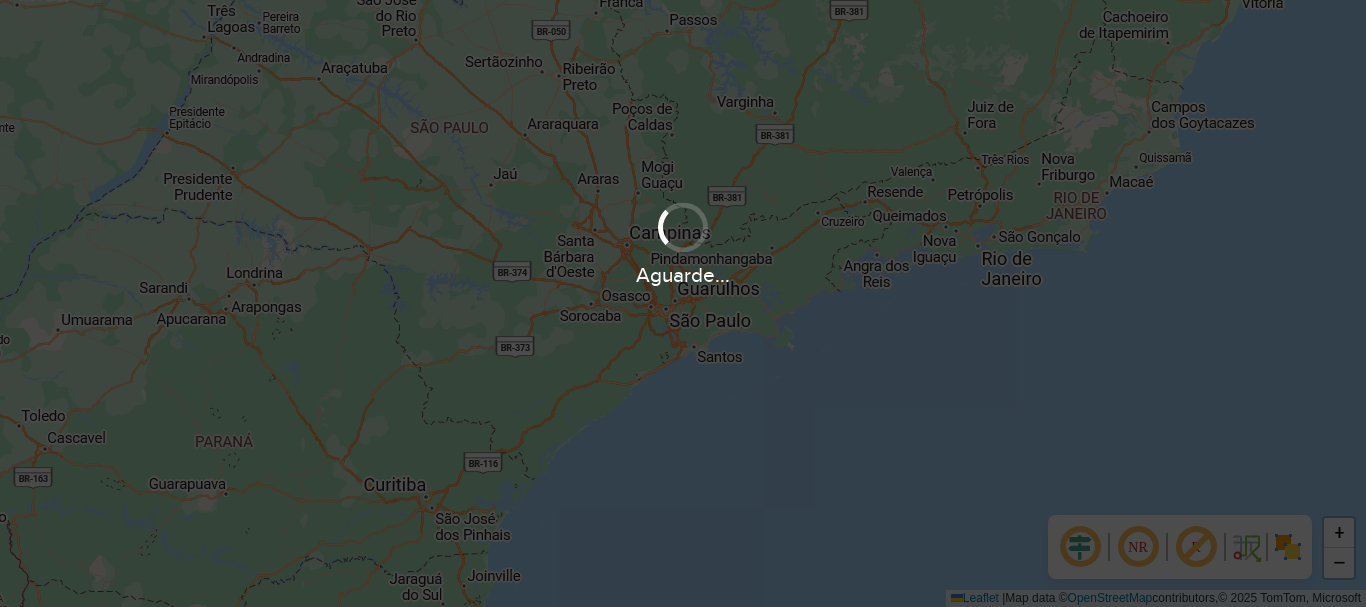 scroll, scrollTop: 0, scrollLeft: 0, axis: both 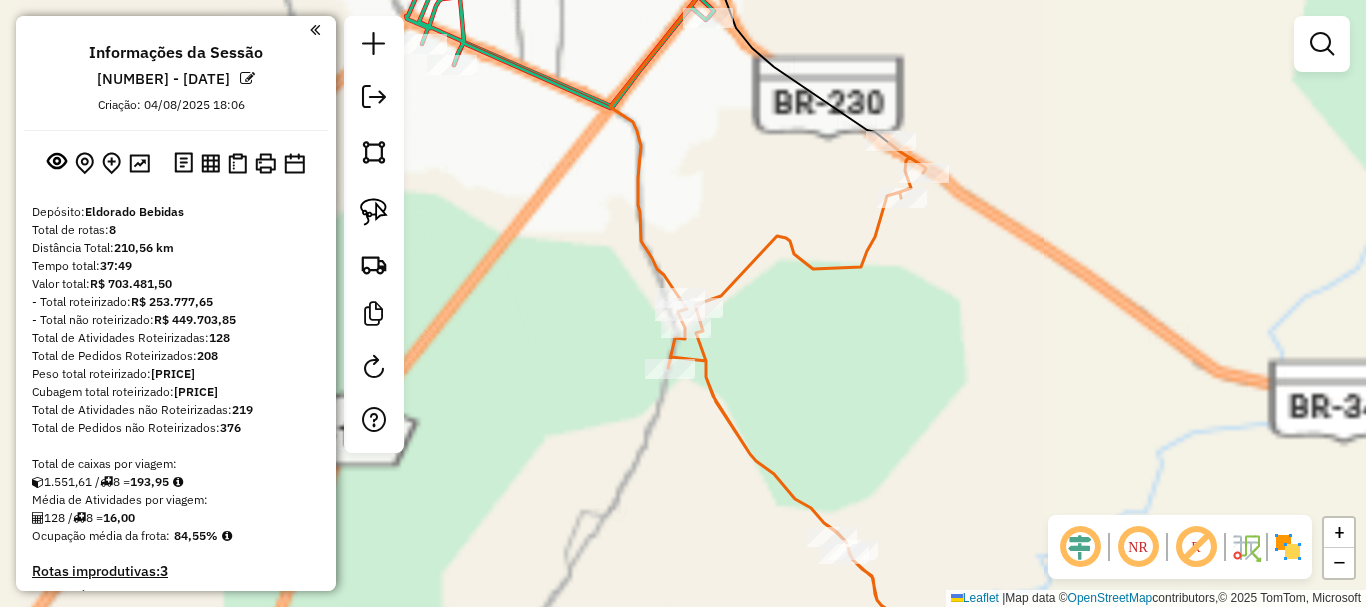 click on "Janela de atendimento Grade de atendimento Capacidade Transportadoras Veículos Cliente Pedidos  Rotas Selecione os dias de semana para filtrar as janelas de atendimento  Seg   Ter   Qua   Qui   Sex   Sáb   Dom  Informe o período da janela de atendimento: De: Até:  Filtrar exatamente a janela do cliente  Considerar janela de atendimento padrão  Selecione os dias de semana para filtrar as grades de atendimento  Seg   Ter   Qua   Qui   Sex   Sáb   Dom   Considerar clientes sem dia de atendimento cadastrado  Clientes fora do dia de atendimento selecionado Filtrar as atividades entre os valores definidos abaixo:  Peso mínimo:   Peso máximo:   Cubagem mínima:   Cubagem máxima:   De:   Até:  Filtrar as atividades entre o tempo de atendimento definido abaixo:  De:   Até:   Considerar capacidade total dos clientes não roteirizados Transportadora: Selecione um ou mais itens Tipo de veículo: Selecione um ou mais itens Veículo: Selecione um ou mais itens Motorista: Selecione um ou mais itens Nome: Rótulo:" 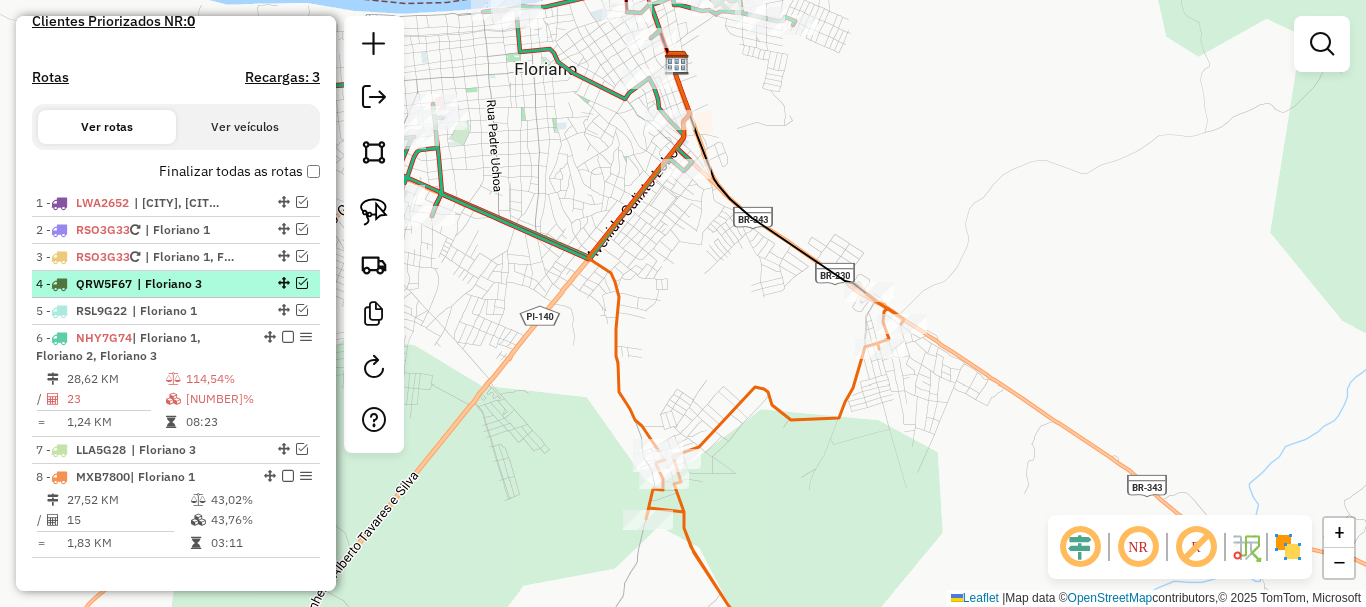scroll, scrollTop: 700, scrollLeft: 0, axis: vertical 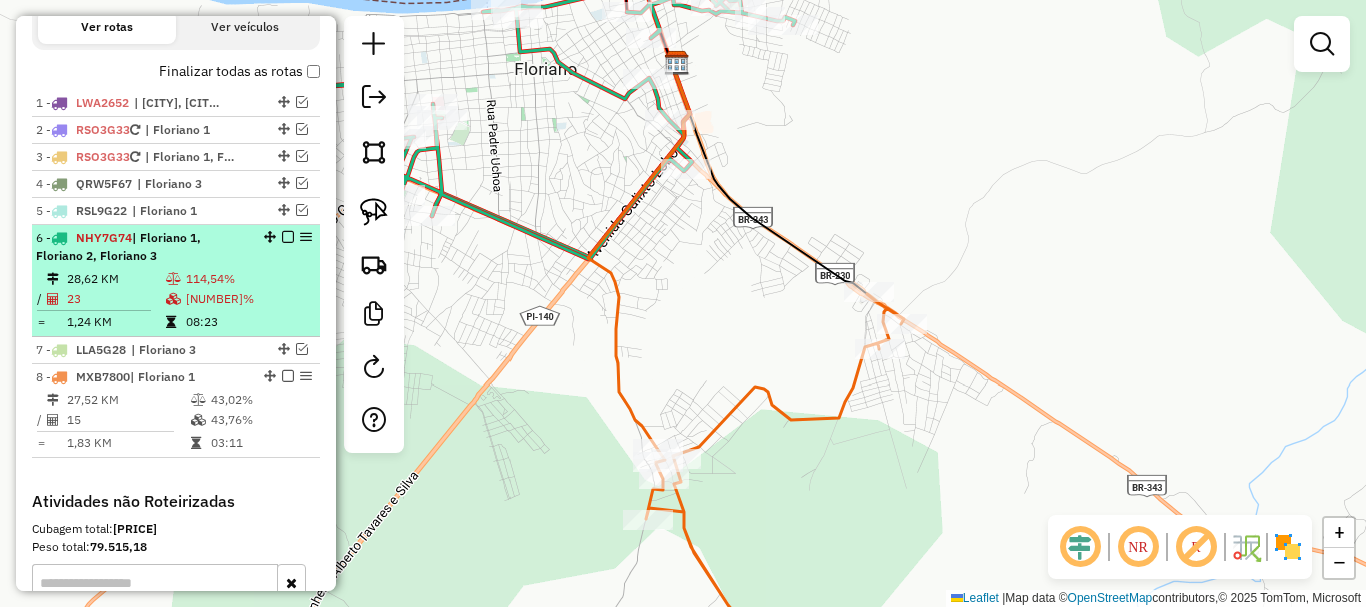 click on "115,19%" at bounding box center (249, 299) 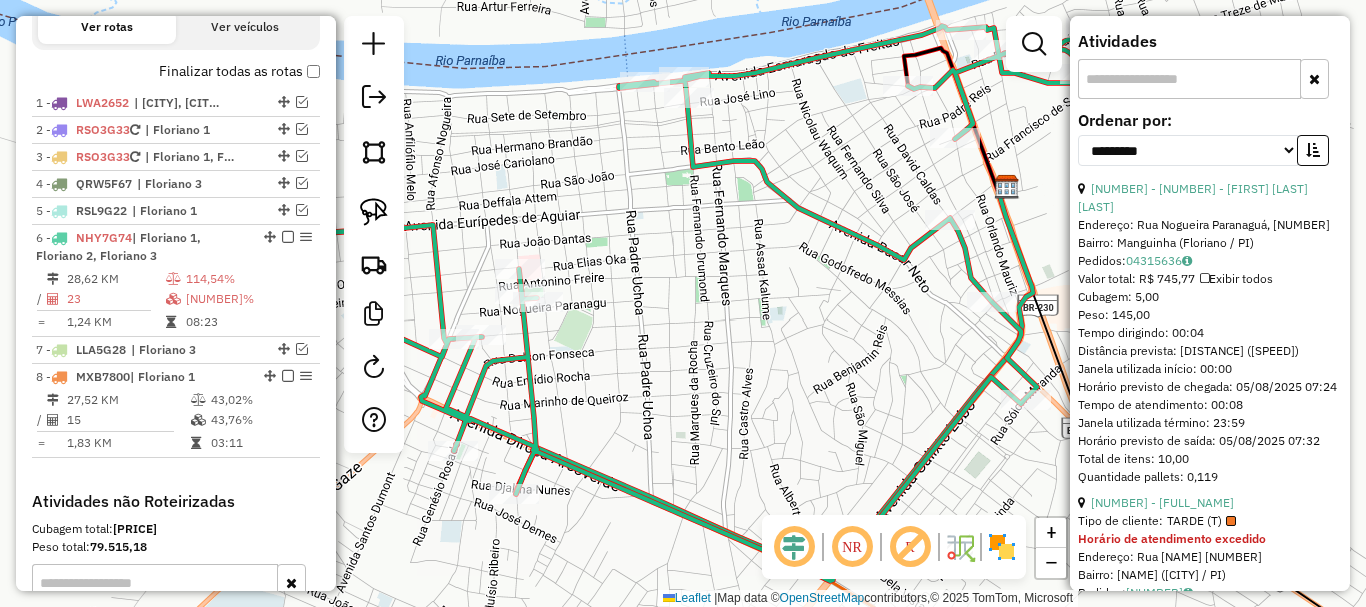 scroll, scrollTop: 1200, scrollLeft: 0, axis: vertical 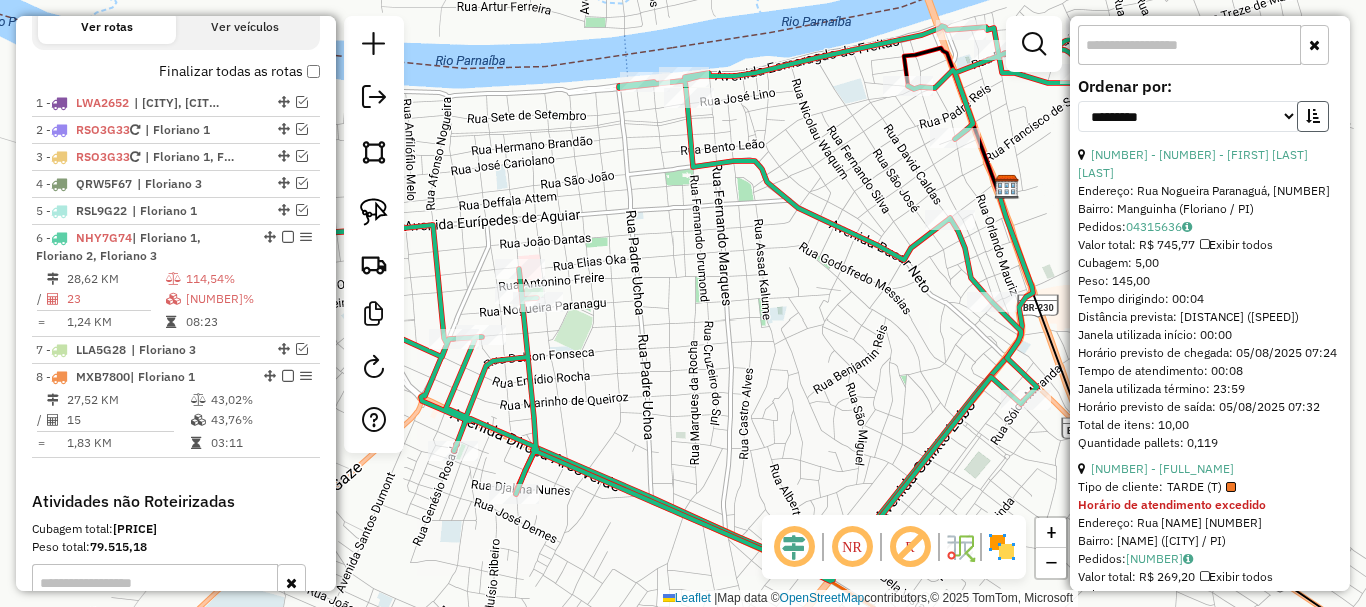 click at bounding box center (1313, 116) 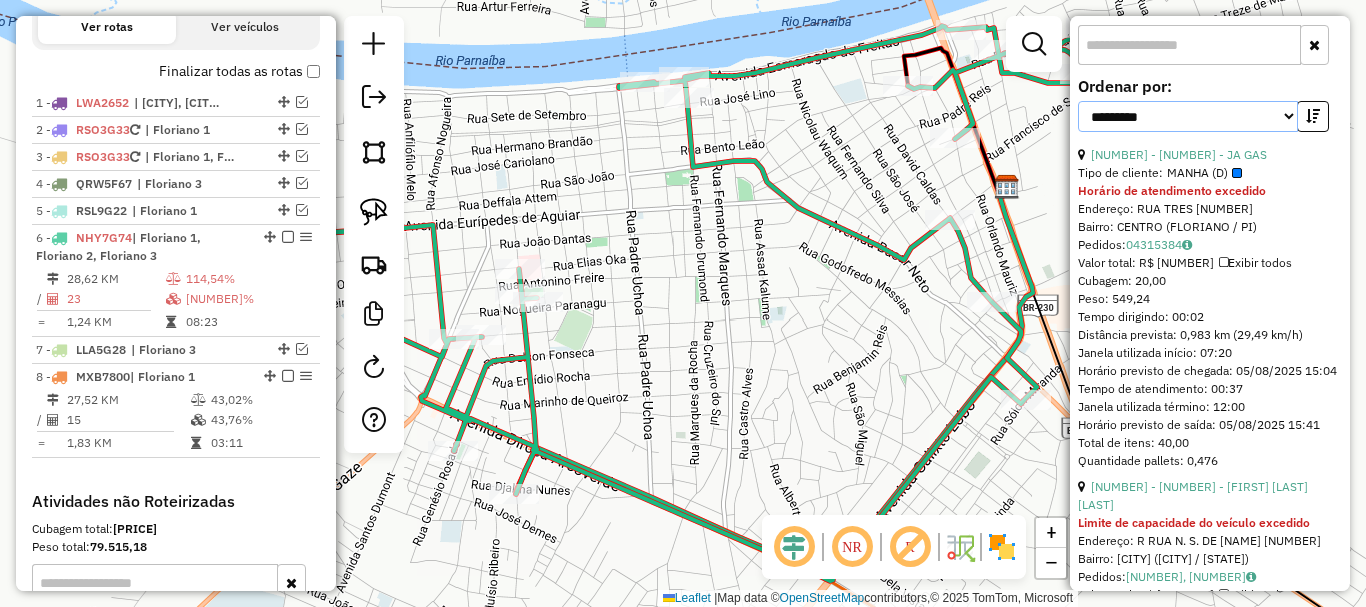 click on "**********" at bounding box center (1188, 116) 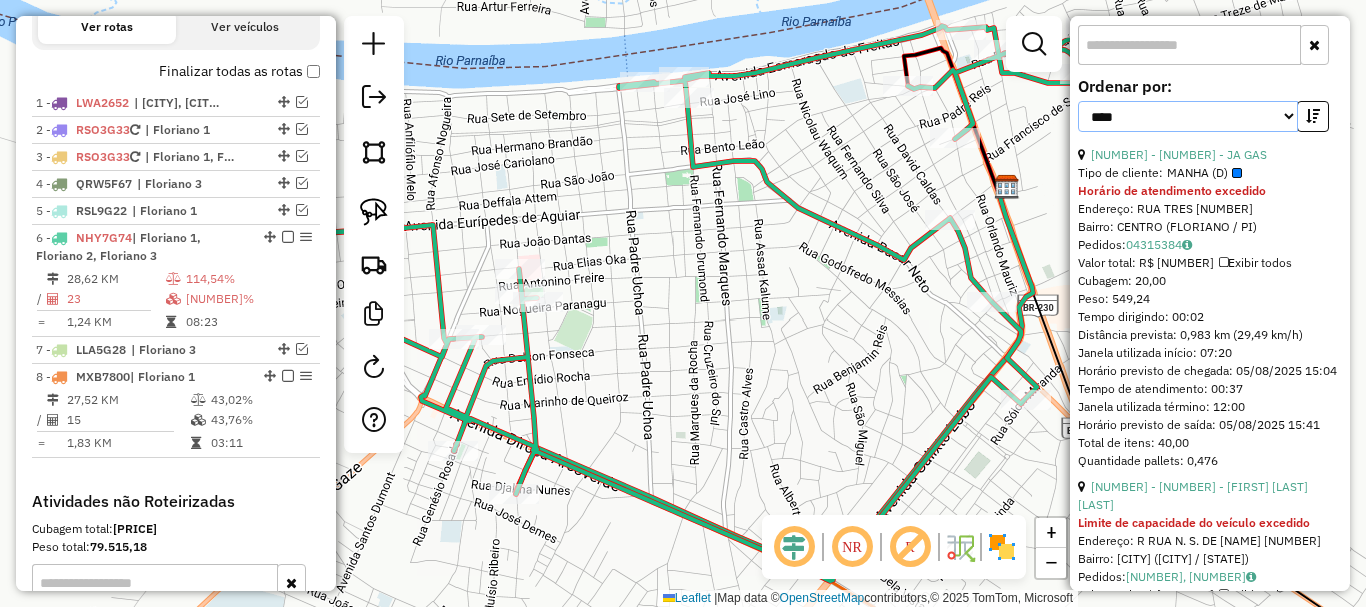 click on "**********" at bounding box center (1188, 116) 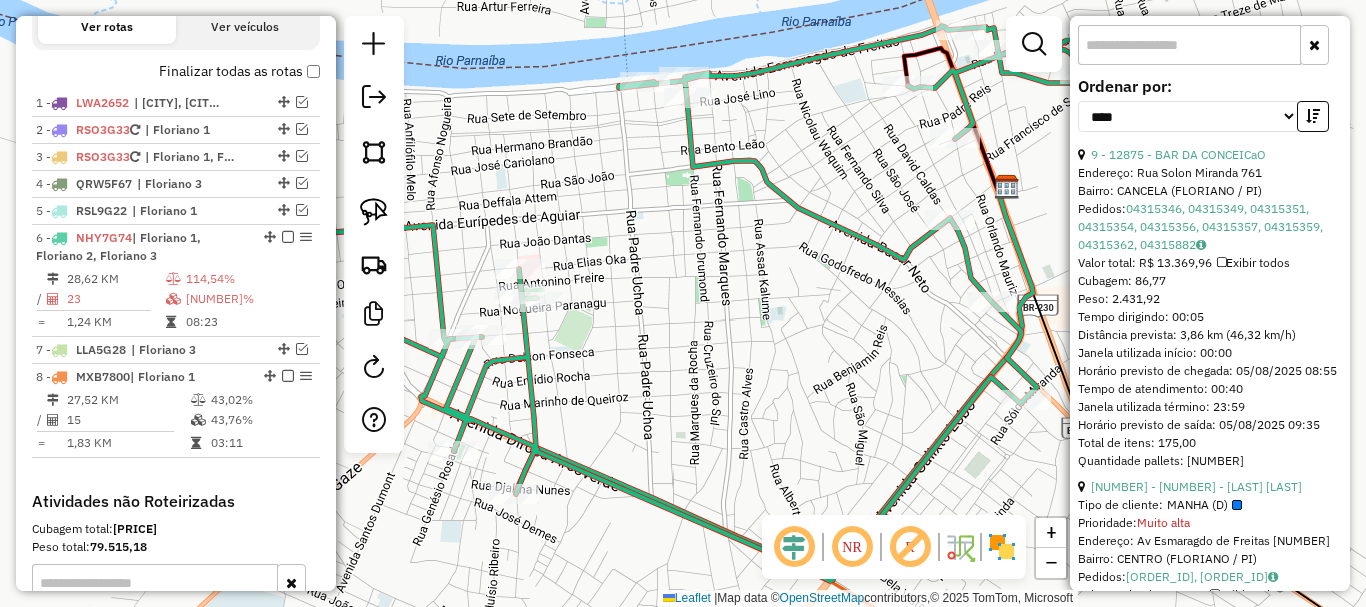 click on "9 - 12875 - BAR DA CONCEICaO" at bounding box center (1210, 155) 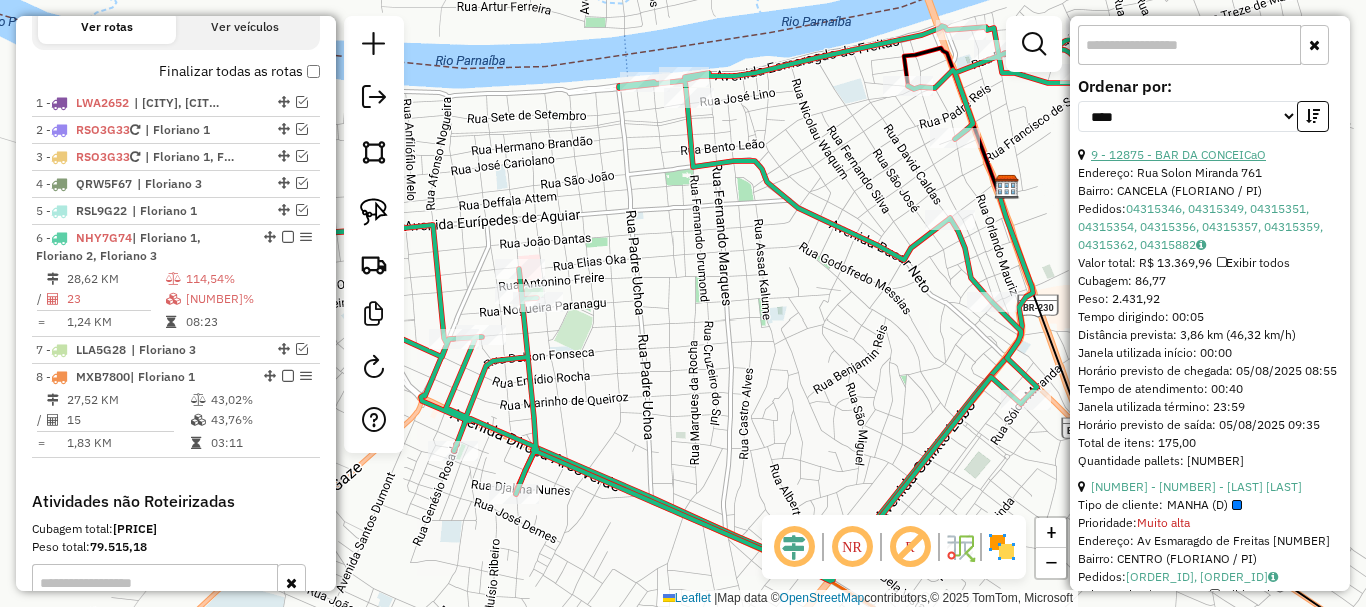 click on "9 - 12875 - BAR DA CONCEICaO" at bounding box center [1178, 154] 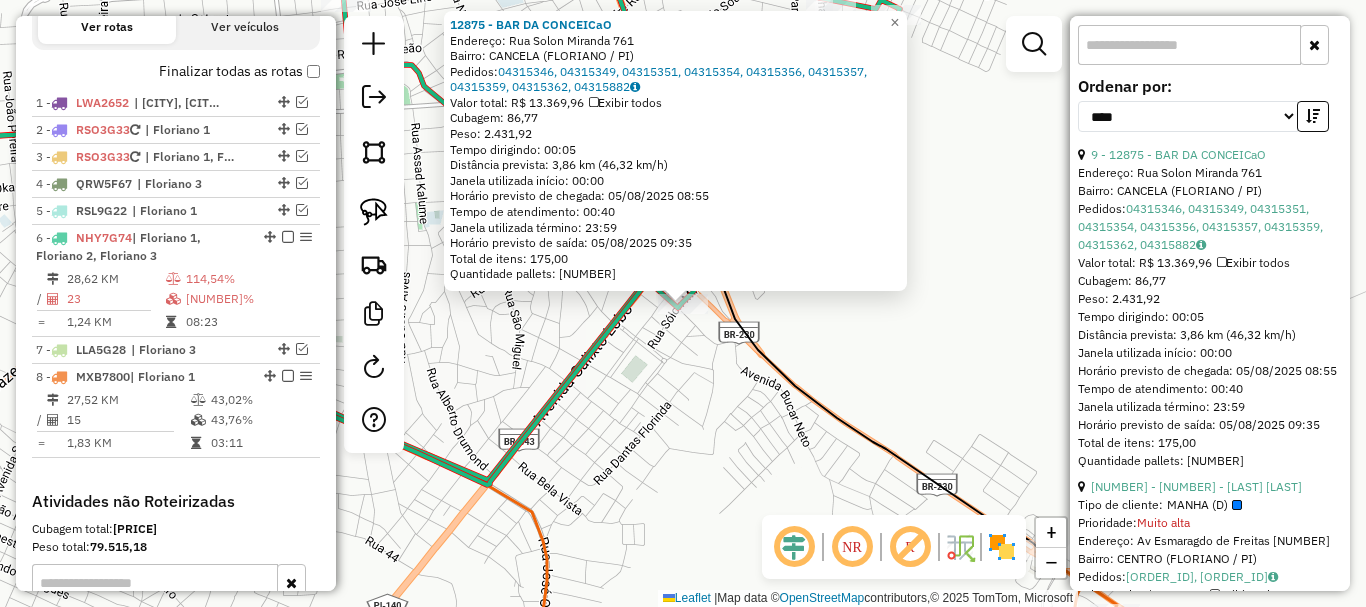 click on "12875 - BAR DA CONCEICaO  Endereço:  Rua Solon Miranda 761   Bairro: CANCELA (FLORIANO / PI)   Pedidos:  04315346, 04315349, 04315351, 04315354, 04315356, 04315357, 04315359, 04315362, 04315882   Valor total: R$ 13.369,96   Exibir todos   Cubagem: 86,77  Peso: 2.431,92  Tempo dirigindo: 00:05   Distância prevista: 3,86 km (46,32 km/h)   Janela utilizada início: 00:00   Horário previsto de chegada: 05/08/2025 08:55   Tempo de atendimento: 00:40   Janela utilizada término: 23:59   Horário previsto de saída: 05/08/2025 09:35   Total de itens: 175,00   Quantidade pallets: 2,066  × Janela de atendimento Grade de atendimento Capacidade Transportadoras Veículos Cliente Pedidos  Rotas Selecione os dias de semana para filtrar as janelas de atendimento  Seg   Ter   Qua   Qui   Sex   Sáb   Dom  Informe o período da janela de atendimento: De: Até:  Filtrar exatamente a janela do cliente  Considerar janela de atendimento padrão  Selecione os dias de semana para filtrar as grades de atendimento  Seg   Ter  De:" 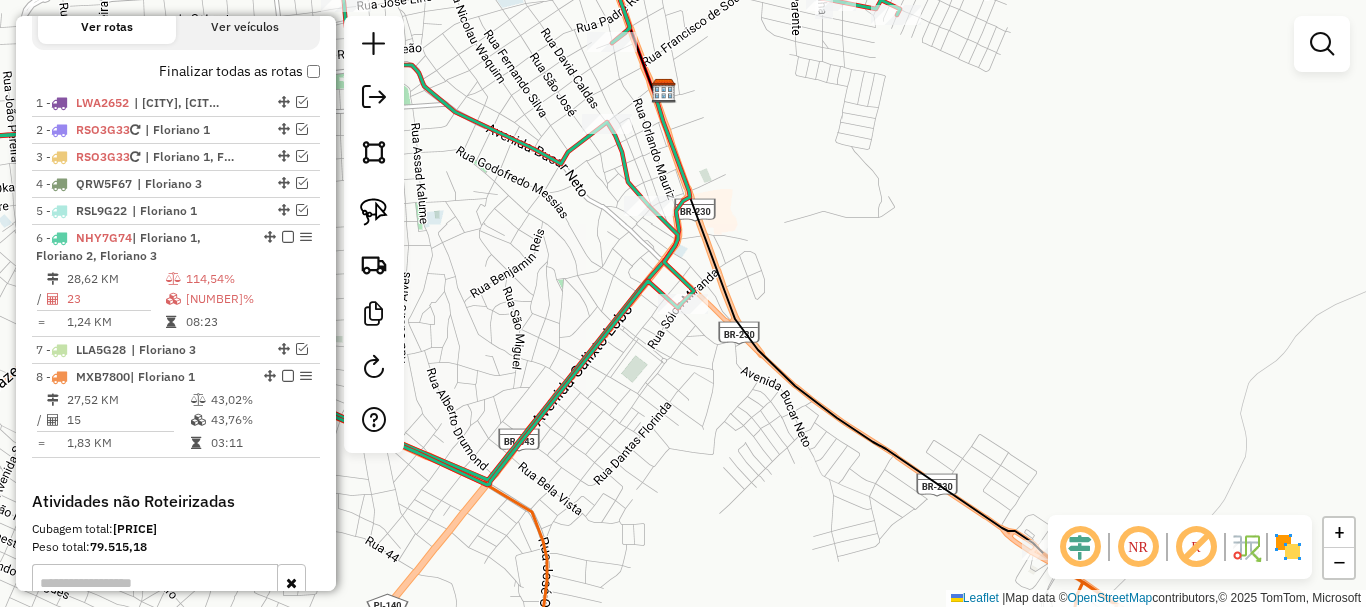 drag, startPoint x: 781, startPoint y: 388, endPoint x: 716, endPoint y: 270, distance: 134.71823 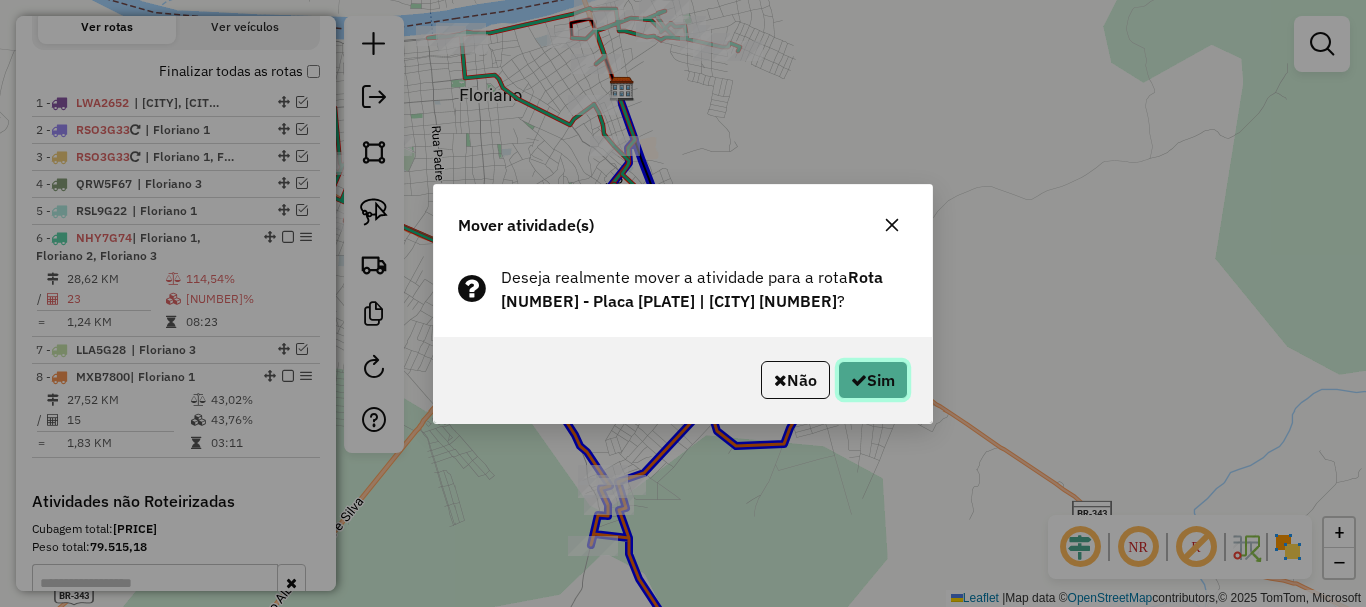 click on "Sim" 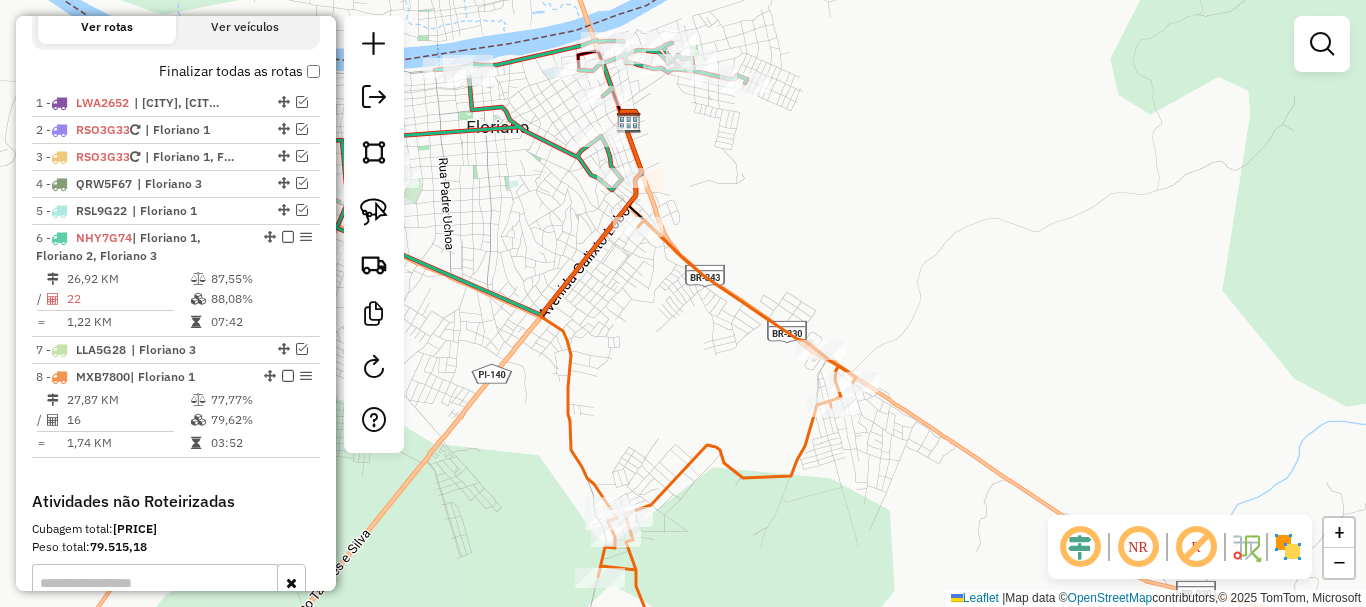 drag, startPoint x: 638, startPoint y: 298, endPoint x: 628, endPoint y: 356, distance: 58.855755 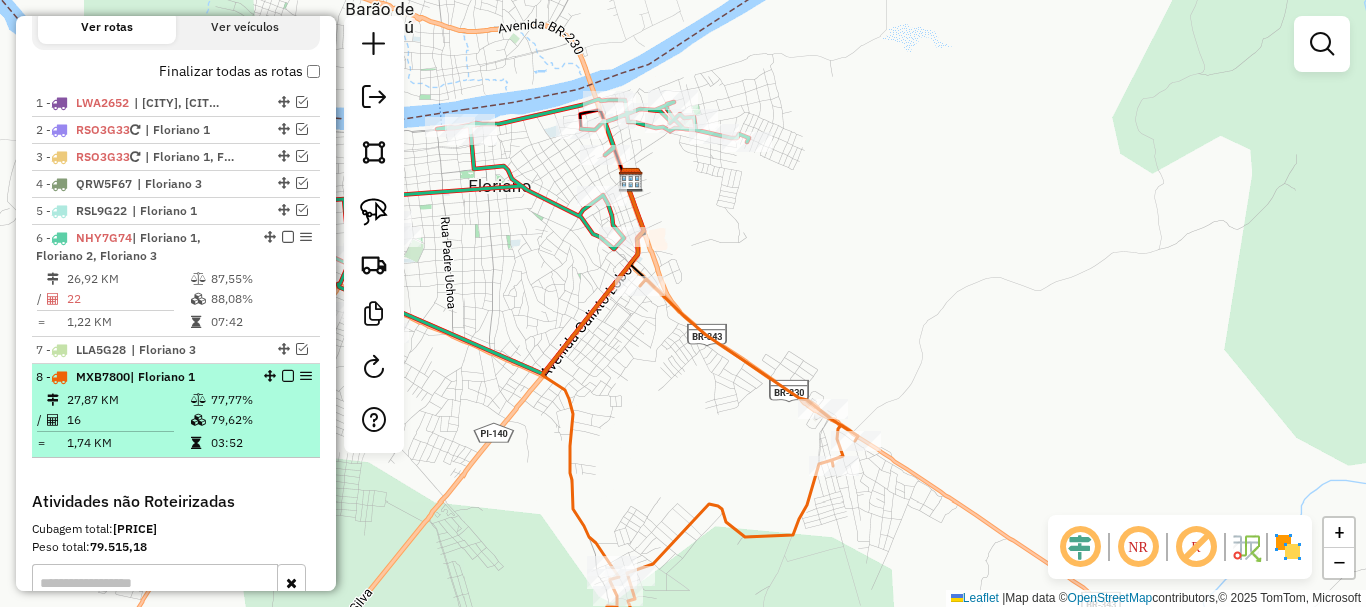 click on "79,62%" at bounding box center (260, 420) 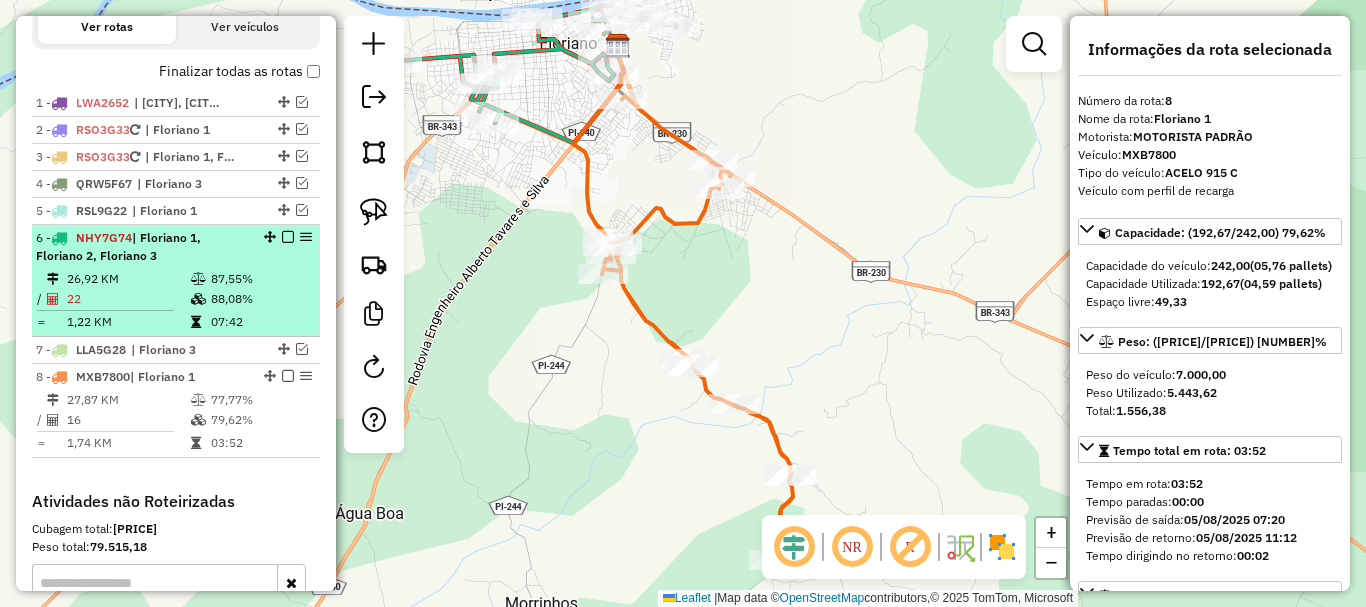 click on "87,55%" at bounding box center [260, 279] 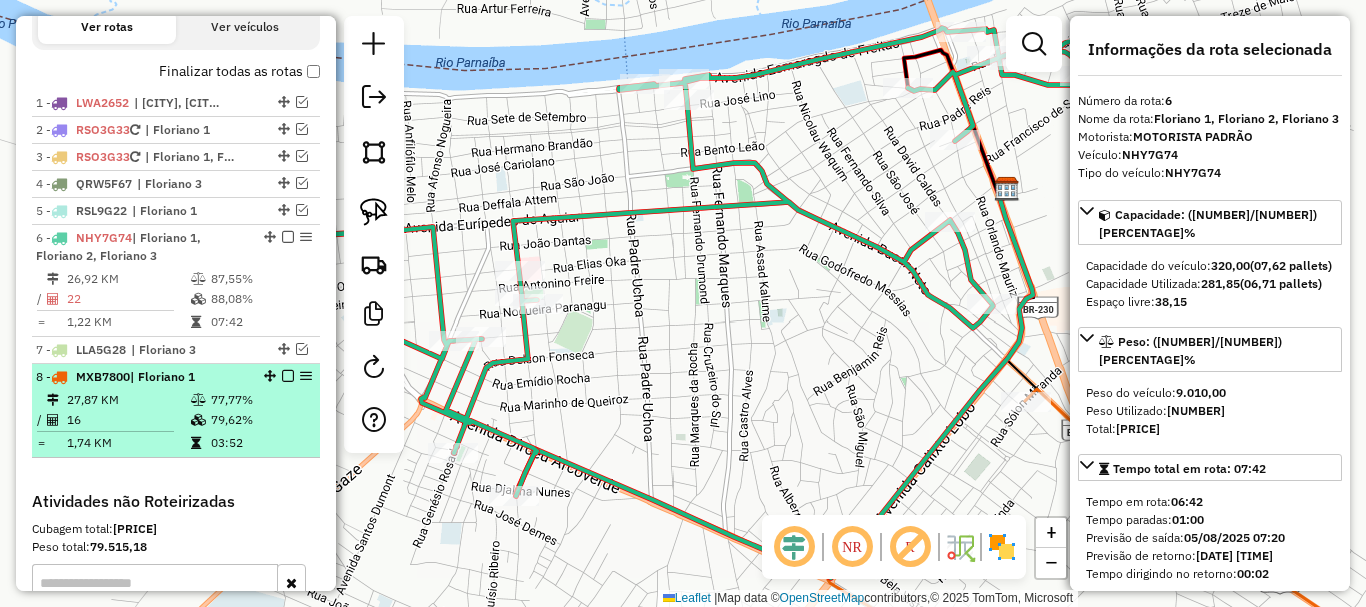 click on "77,77%" at bounding box center (260, 400) 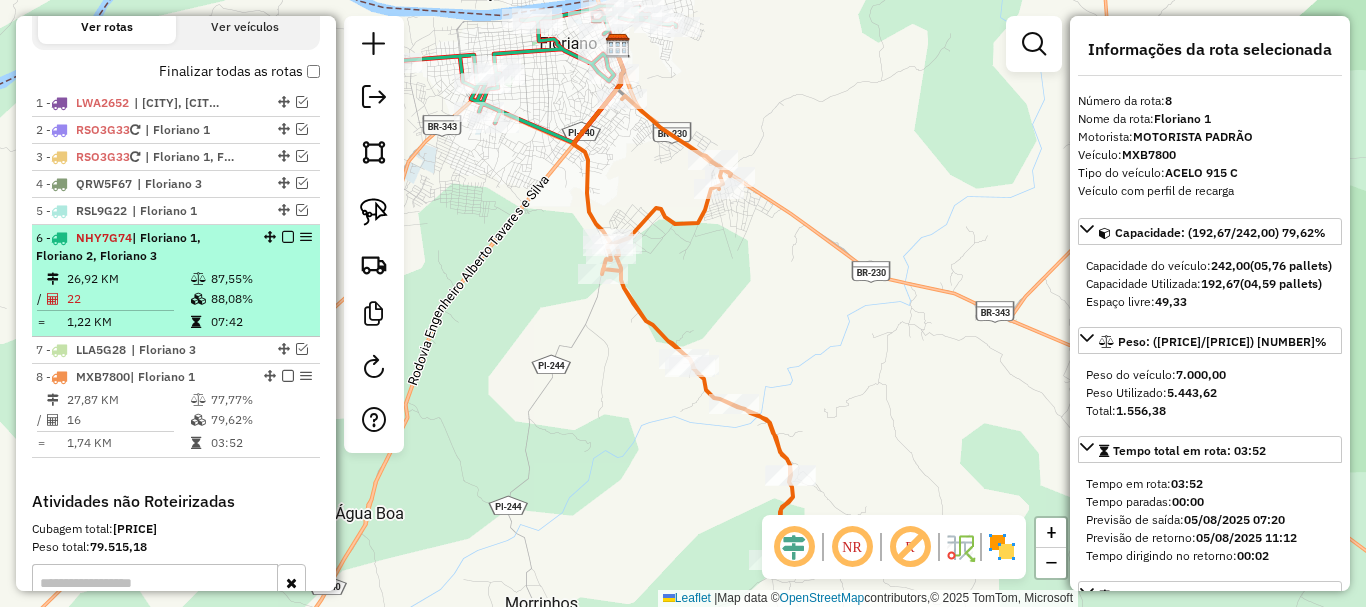 click on "87,55%" at bounding box center (260, 279) 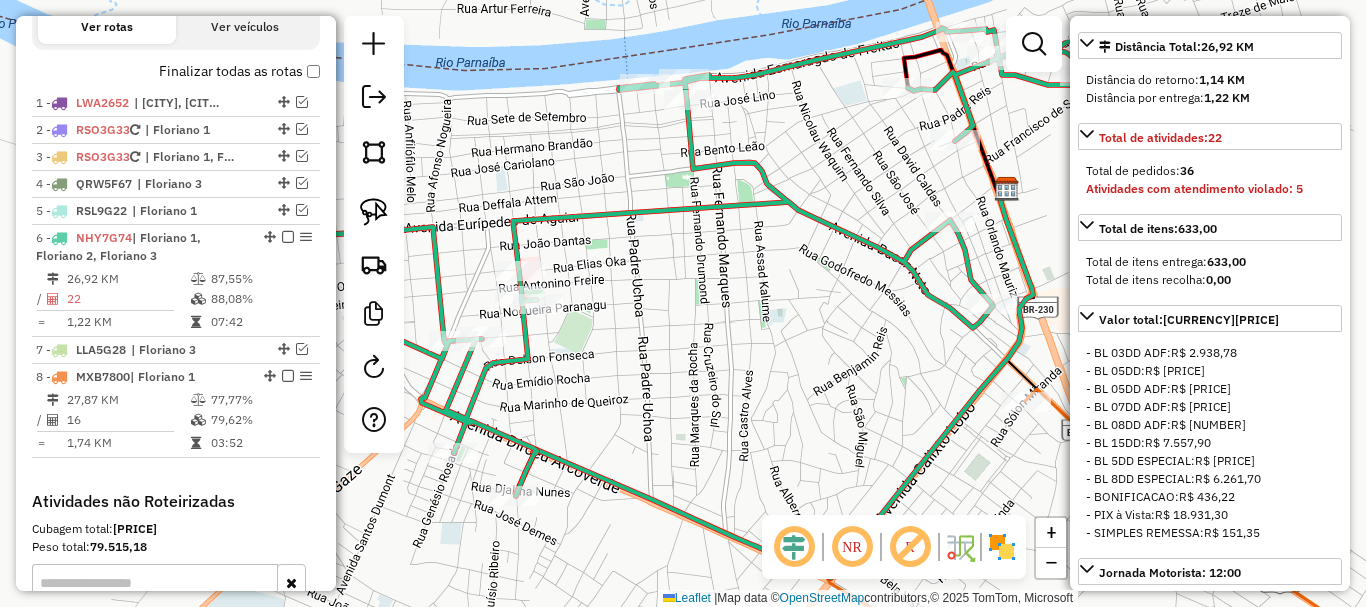 scroll, scrollTop: 600, scrollLeft: 0, axis: vertical 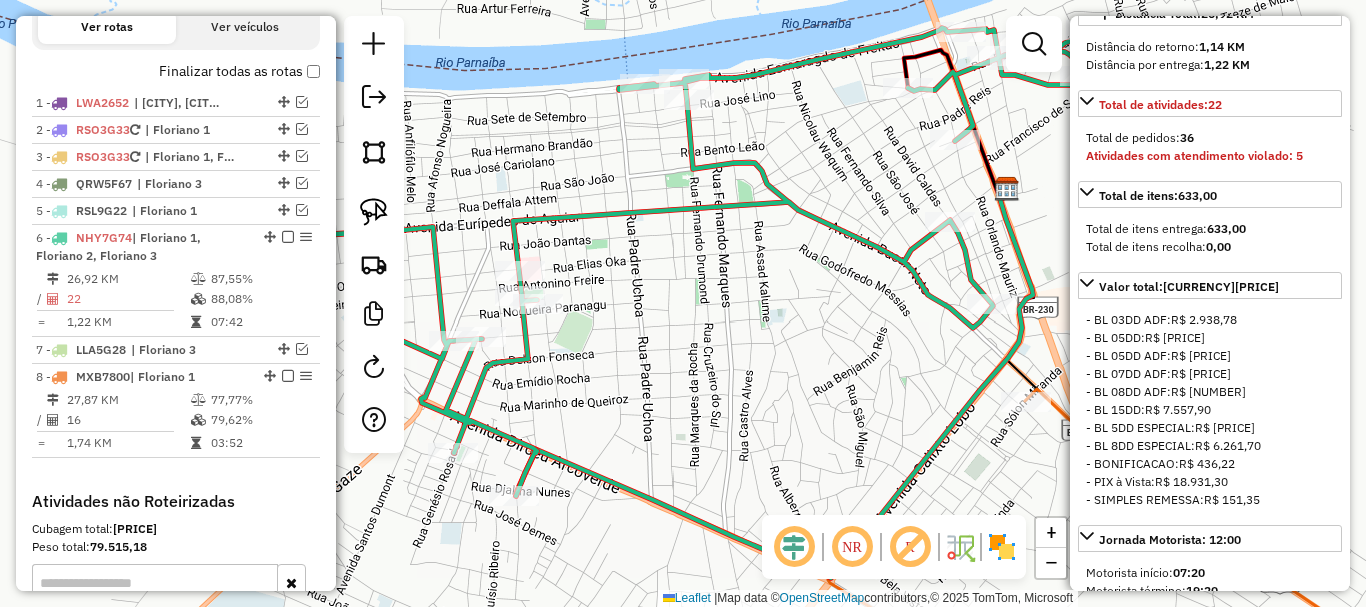 click 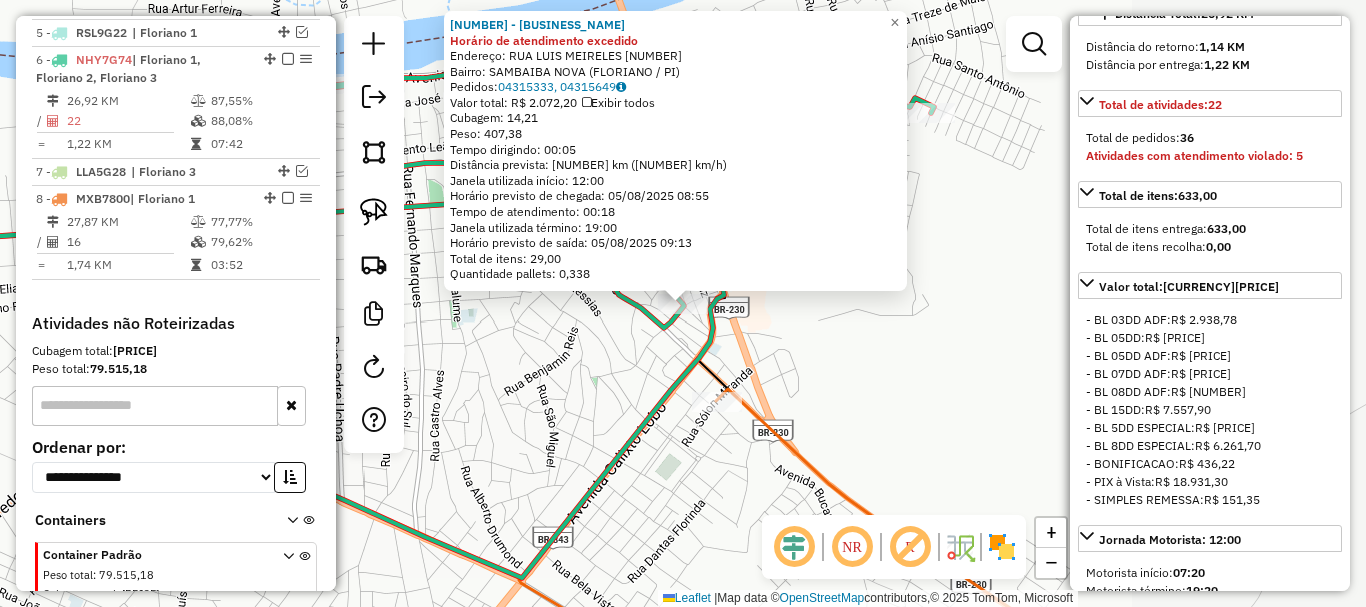 scroll, scrollTop: 909, scrollLeft: 0, axis: vertical 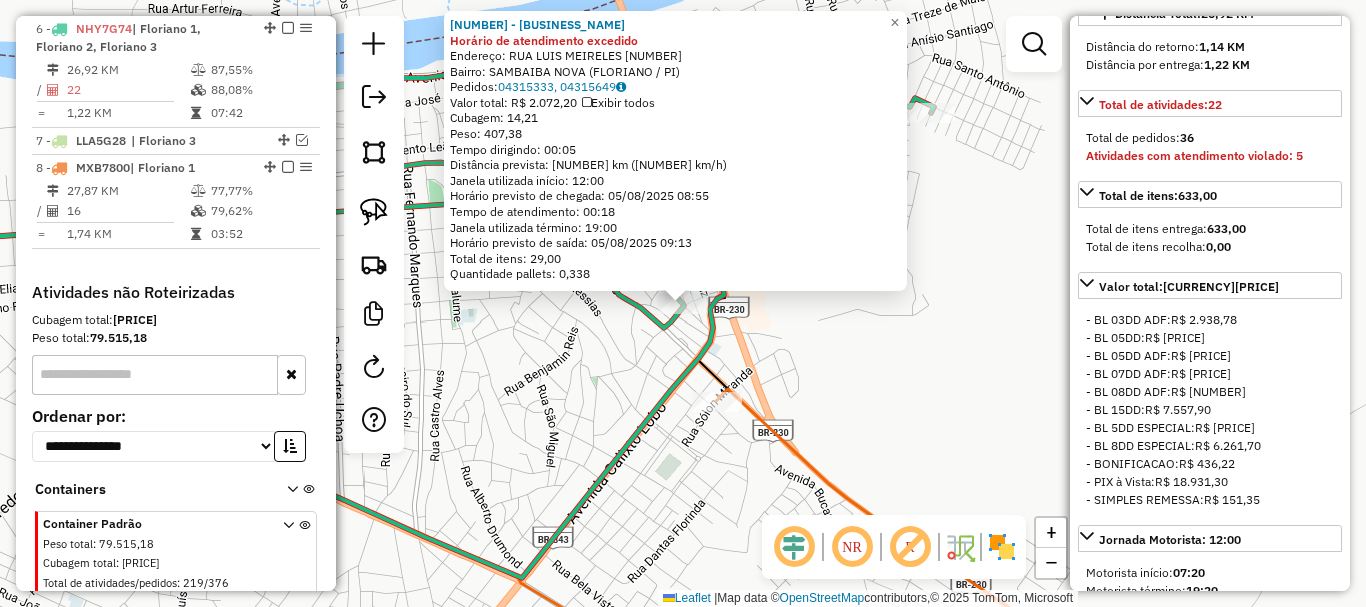 click on "2781 - RODA D AGUA Horário de atendimento excedido  Endereço:  RUA LUIS MEIRELES 222   Bairro: SAMBAIBA NOVA (FLORIANO / PI)   Pedidos:  04315333, 04315649   Valor total: R$ 2.072,20   Exibir todos   Cubagem: 14,21  Peso: 407,38  Tempo dirigindo: 00:05   Distância prevista: 2,781 km (33,37 km/h)   Janela utilizada início: 12:00   Horário previsto de chegada: 05/08/2025 08:55   Tempo de atendimento: 00:18   Janela utilizada término: 19:00   Horário previsto de saída: 05/08/2025 09:13   Total de itens: 29,00   Quantidade pallets: 0,338  × Janela de atendimento Grade de atendimento Capacidade Transportadoras Veículos Cliente Pedidos  Rotas Selecione os dias de semana para filtrar as janelas de atendimento  Seg   Ter   Qua   Qui   Sex   Sáb   Dom  Informe o período da janela de atendimento: De: Até:  Filtrar exatamente a janela do cliente  Considerar janela de atendimento padrão  Selecione os dias de semana para filtrar as grades de atendimento  Seg   Ter   Qua   Qui   Sex   Sáb   Dom   De:   De:" 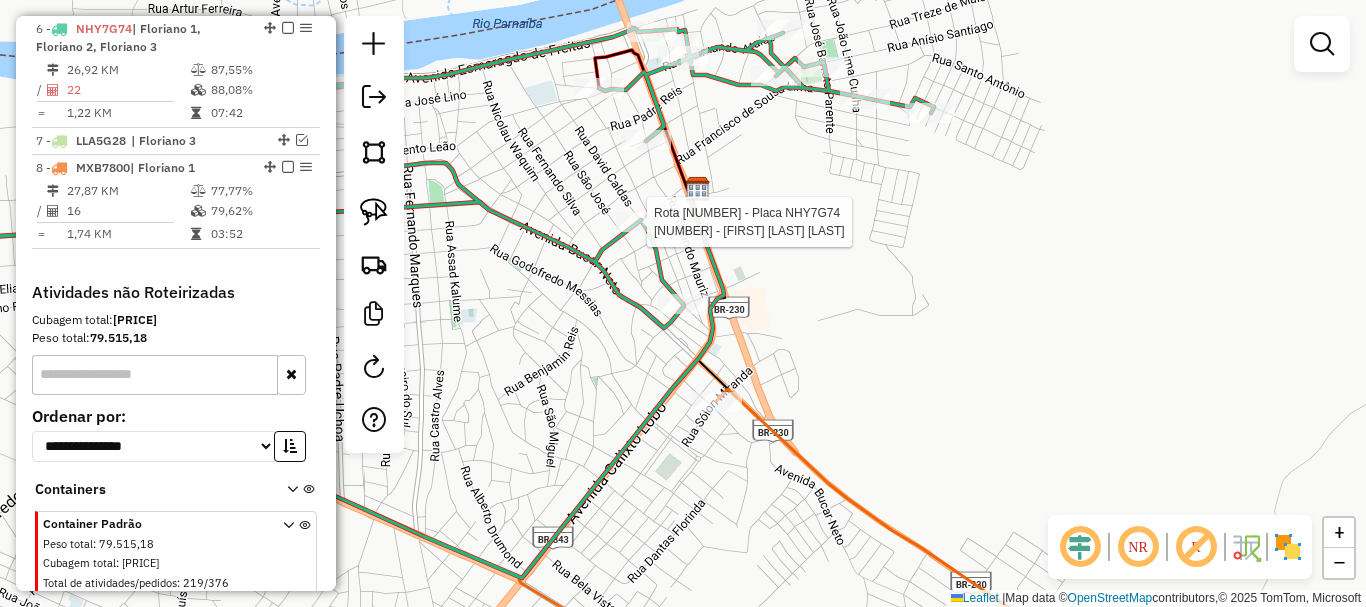 select on "*********" 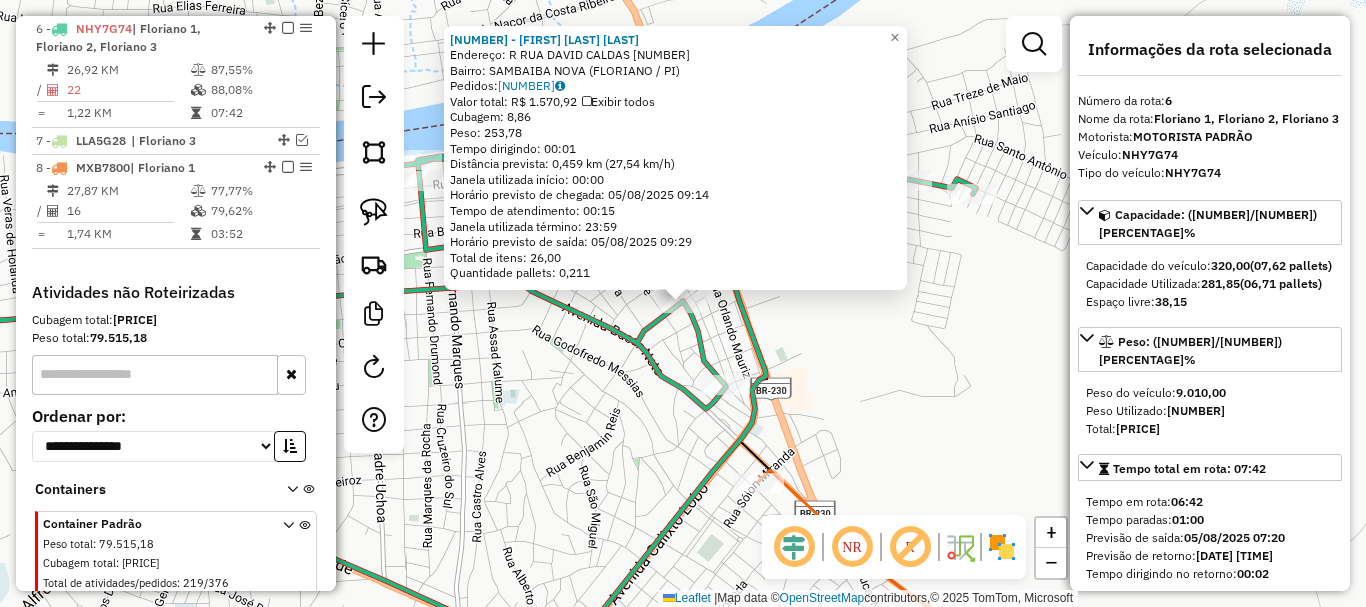 click 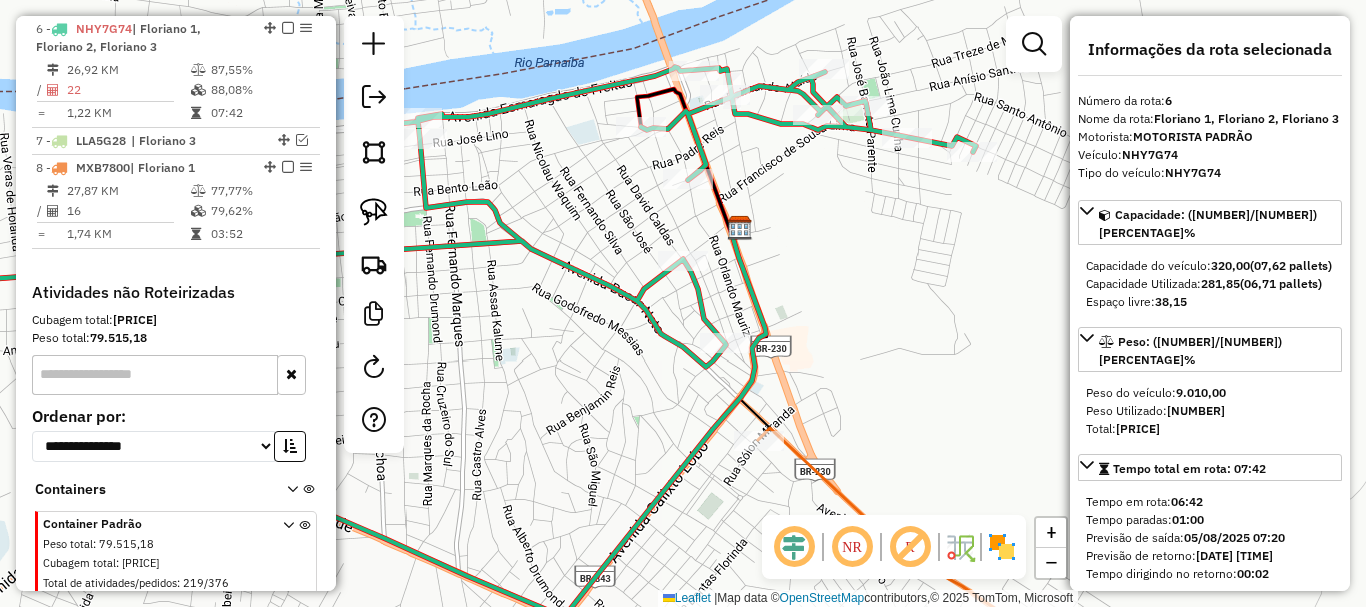 drag, startPoint x: 558, startPoint y: 309, endPoint x: 558, endPoint y: 258, distance: 51 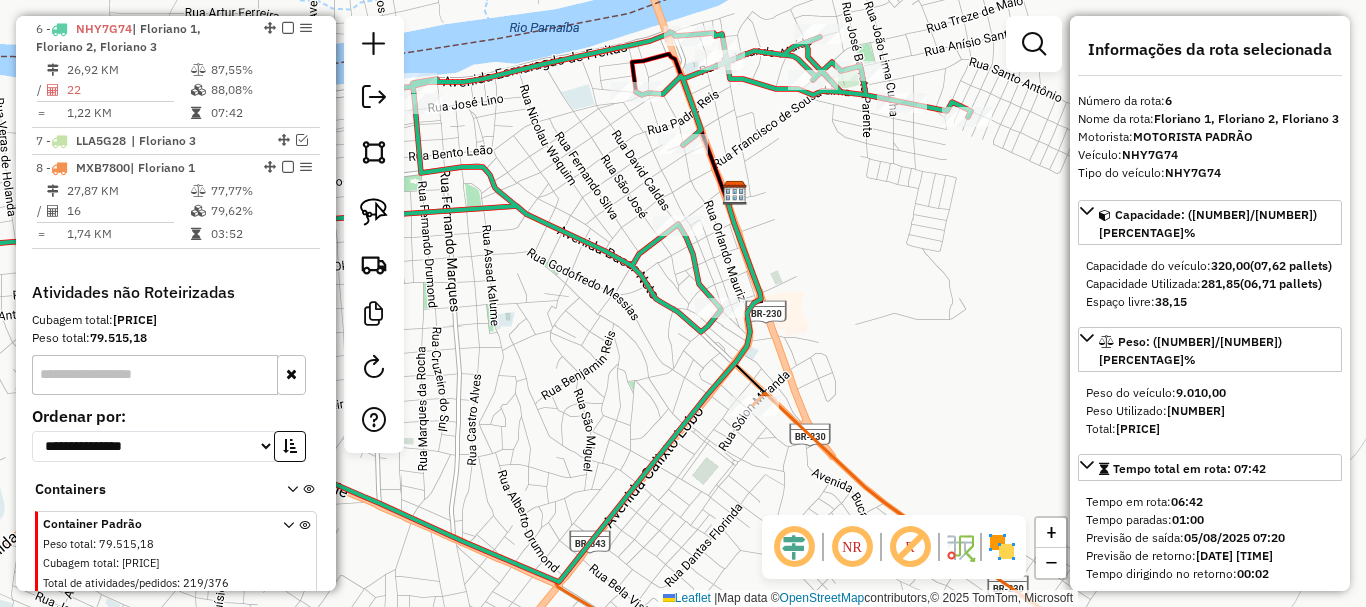 drag, startPoint x: 642, startPoint y: 331, endPoint x: 634, endPoint y: 274, distance: 57.558666 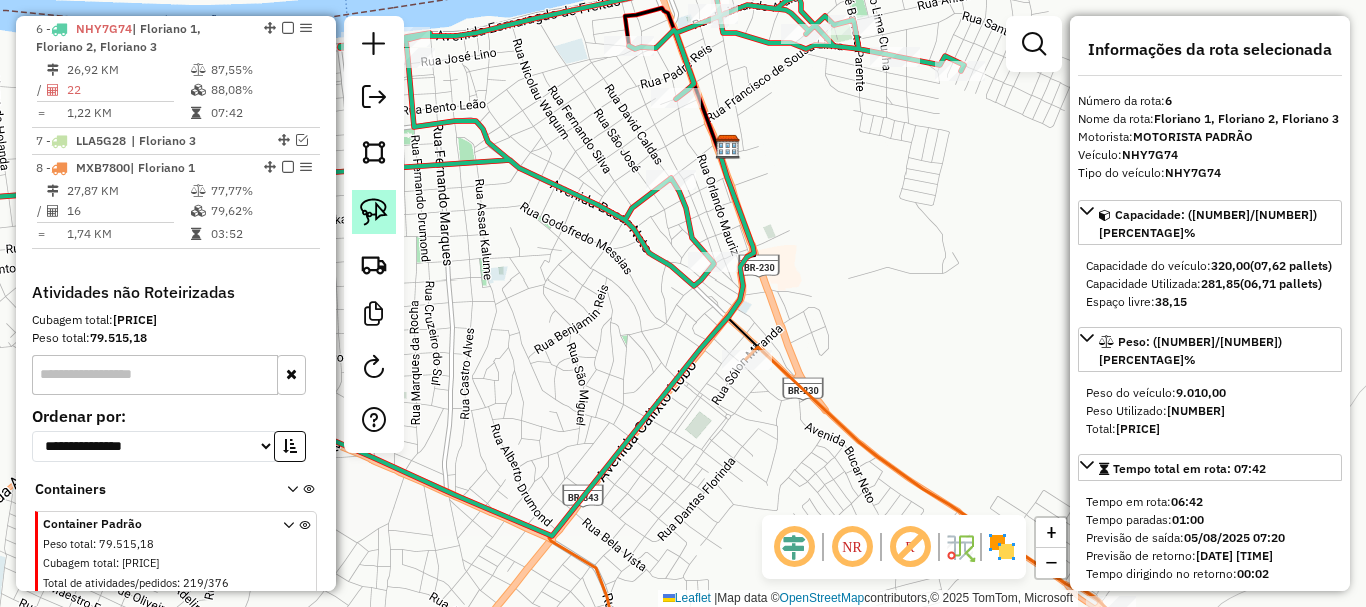 click 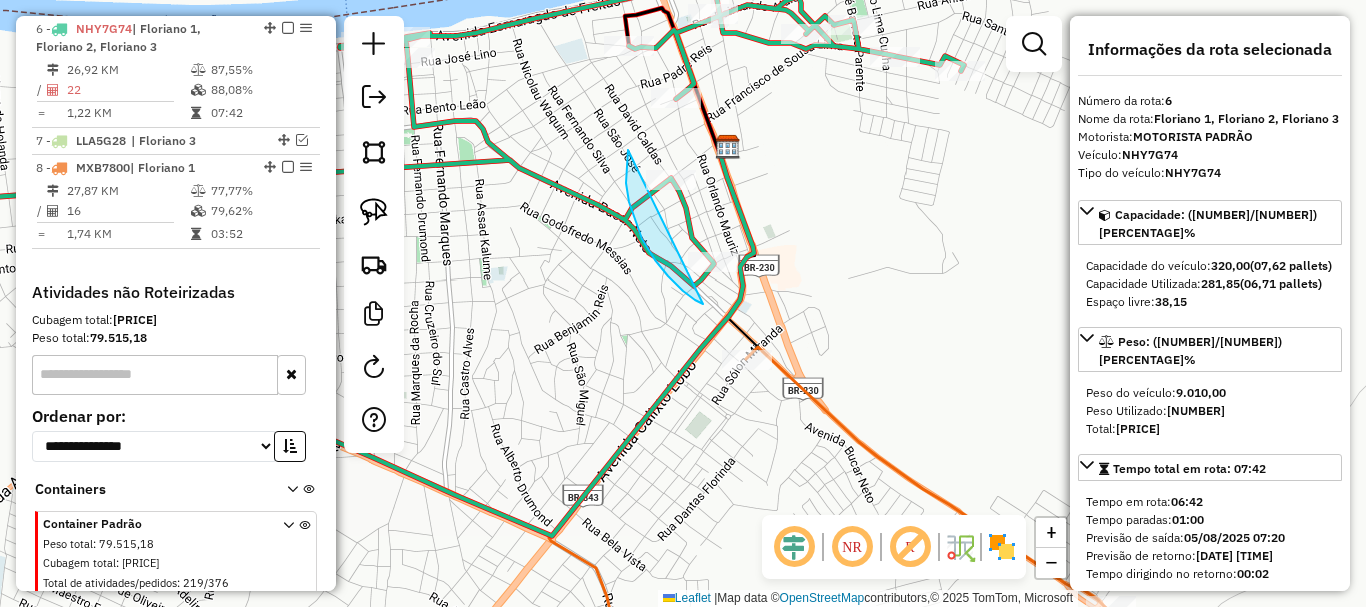 drag, startPoint x: 628, startPoint y: 150, endPoint x: 780, endPoint y: 218, distance: 166.51727 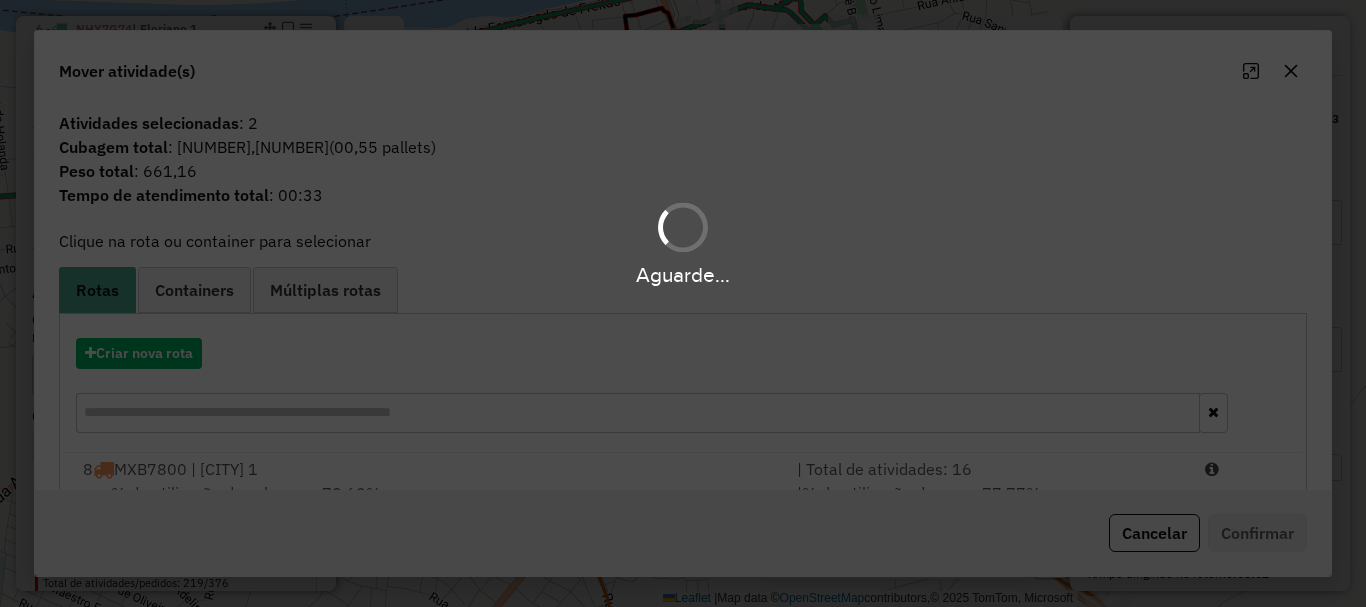 click on "Aguarde..." at bounding box center [683, 303] 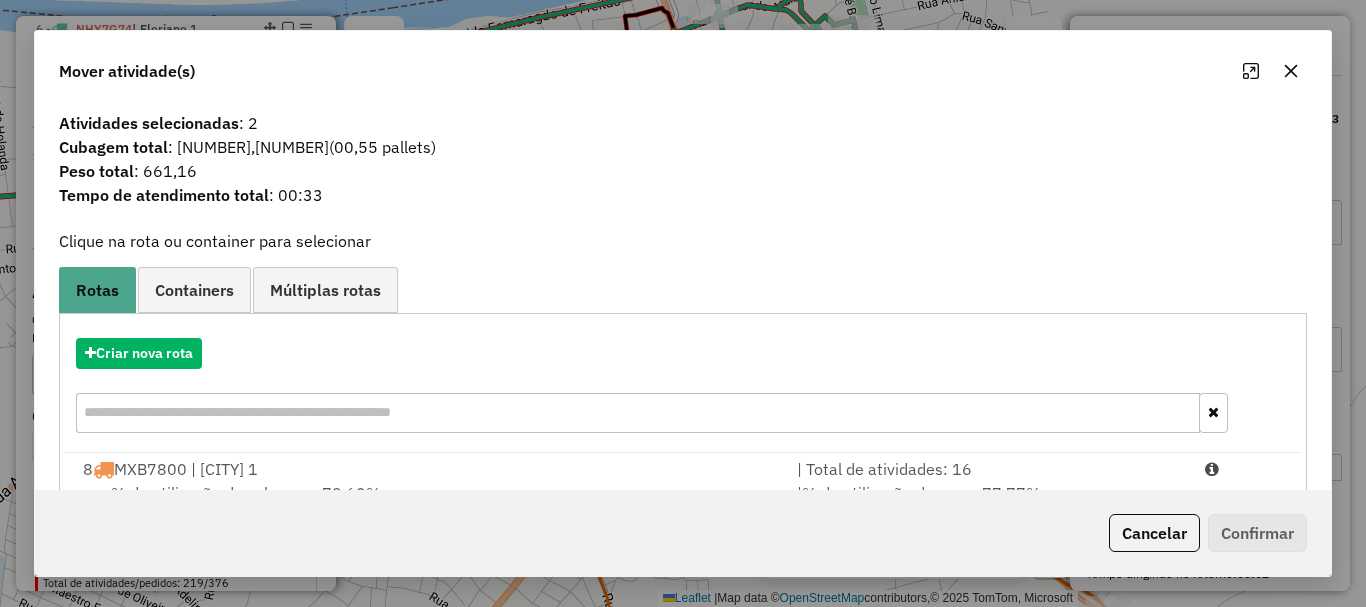 click on "8  MXB7800 | Floriano 1" at bounding box center [428, 469] 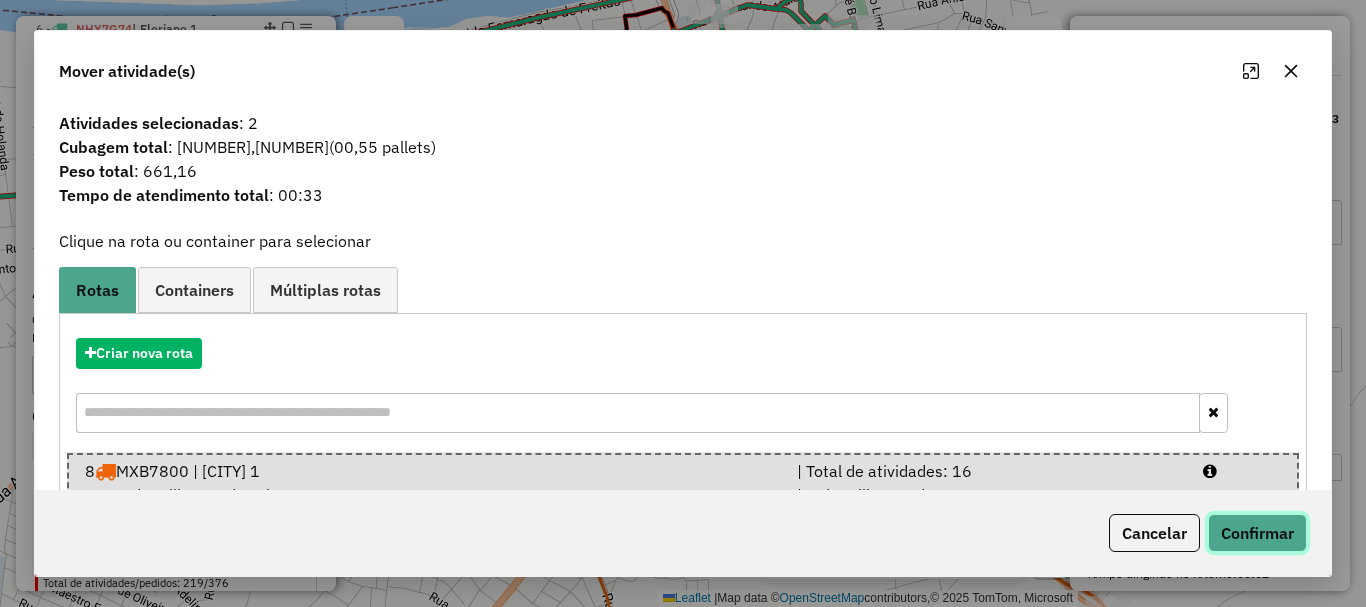click on "Confirmar" 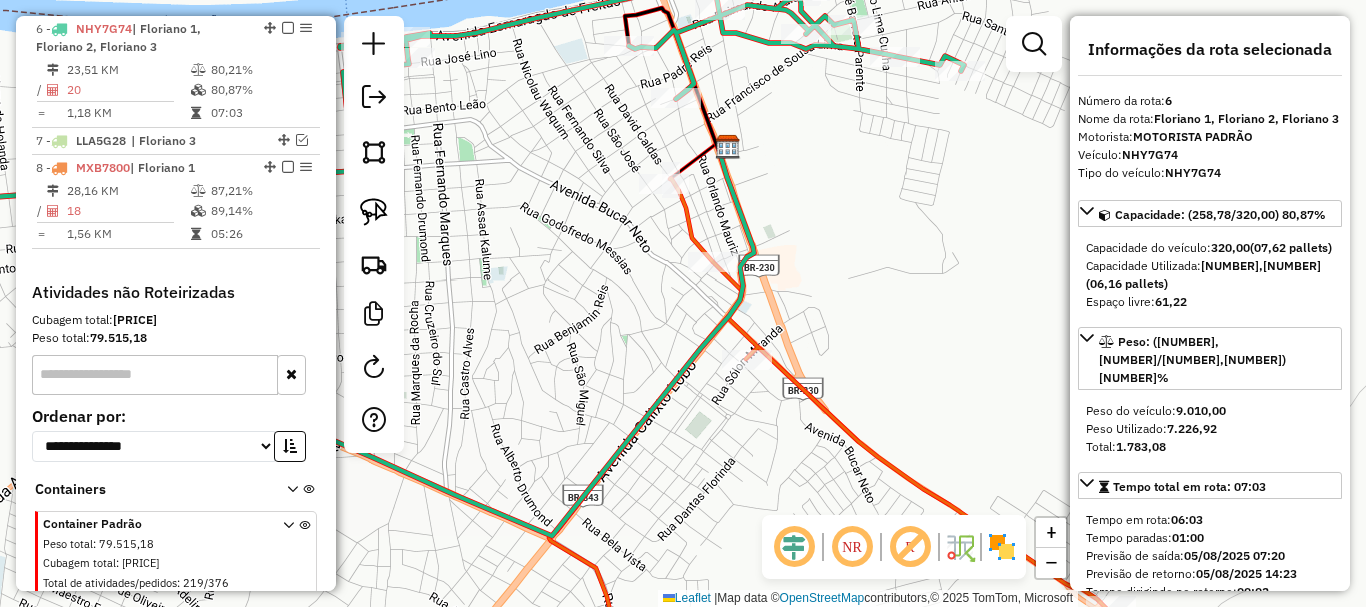 drag, startPoint x: 568, startPoint y: 288, endPoint x: 557, endPoint y: 328, distance: 41.484936 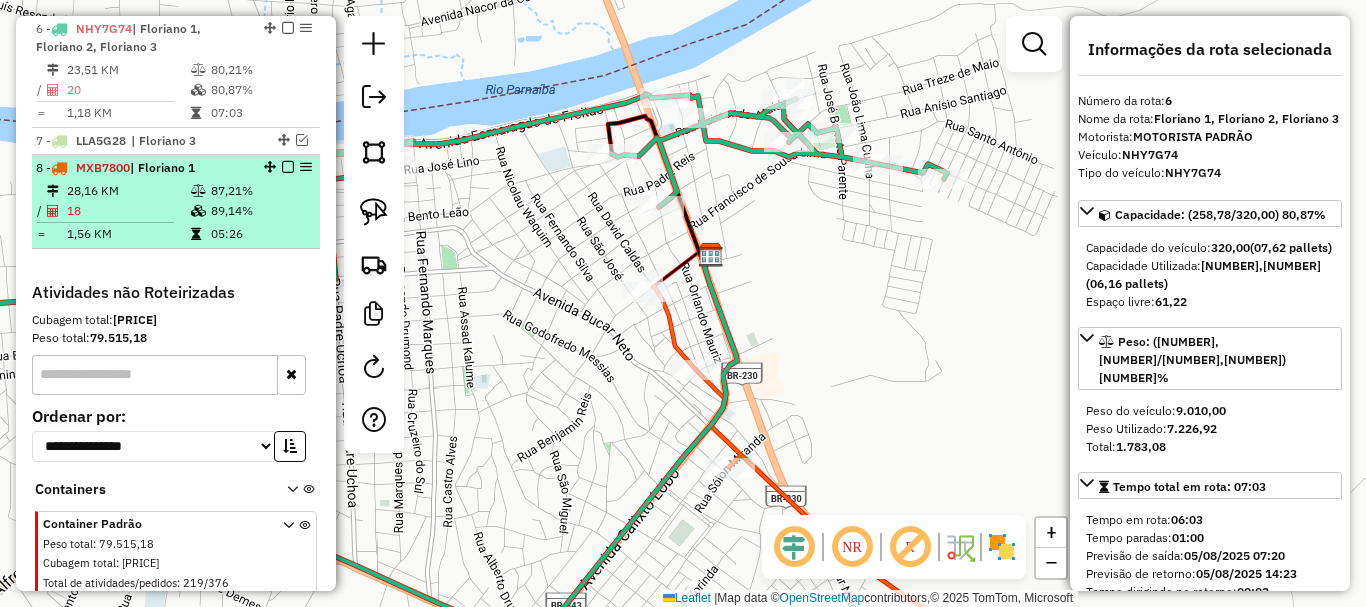 click on "8 -       MXB7800   | Floriano 1  28,16 KM   87,21%  /  18   89,14%     =  1,56 KM   05:26" at bounding box center (176, 202) 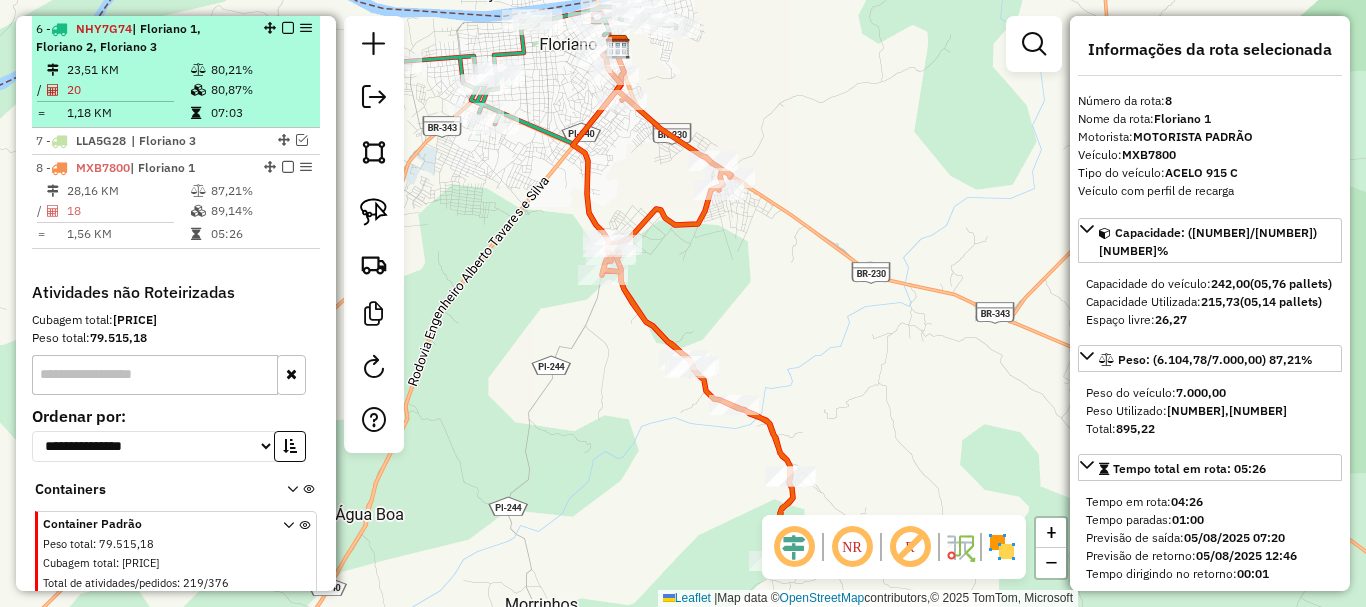 click on "07:03" at bounding box center (260, 113) 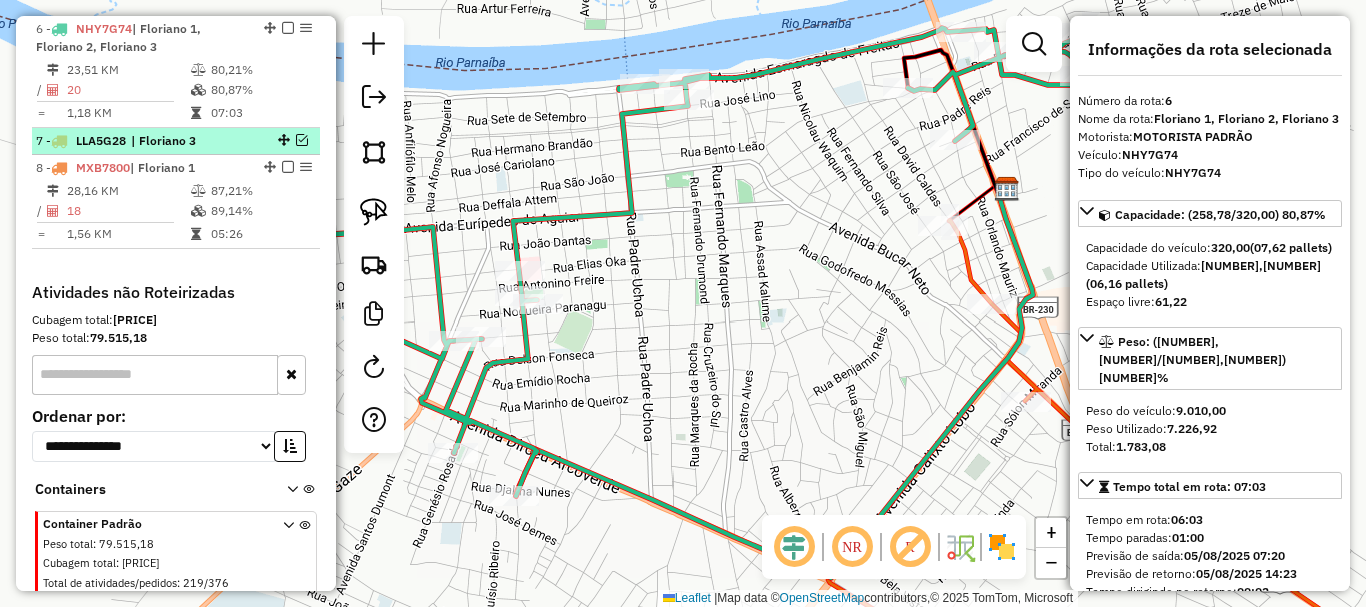 click on "7 -       LLA5G28   | Floriano 3" at bounding box center (142, 141) 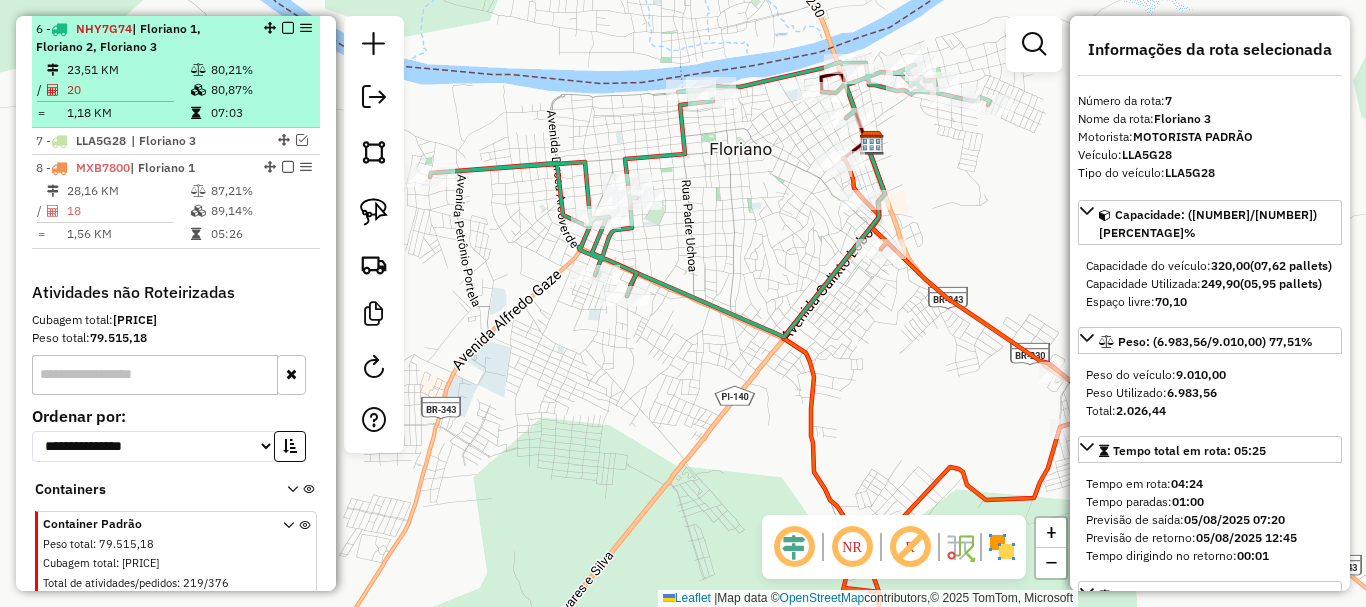 click on "23,51 KM   80,21%  /  20   80,87%     =  1,18 KM   07:03" at bounding box center (176, 91) 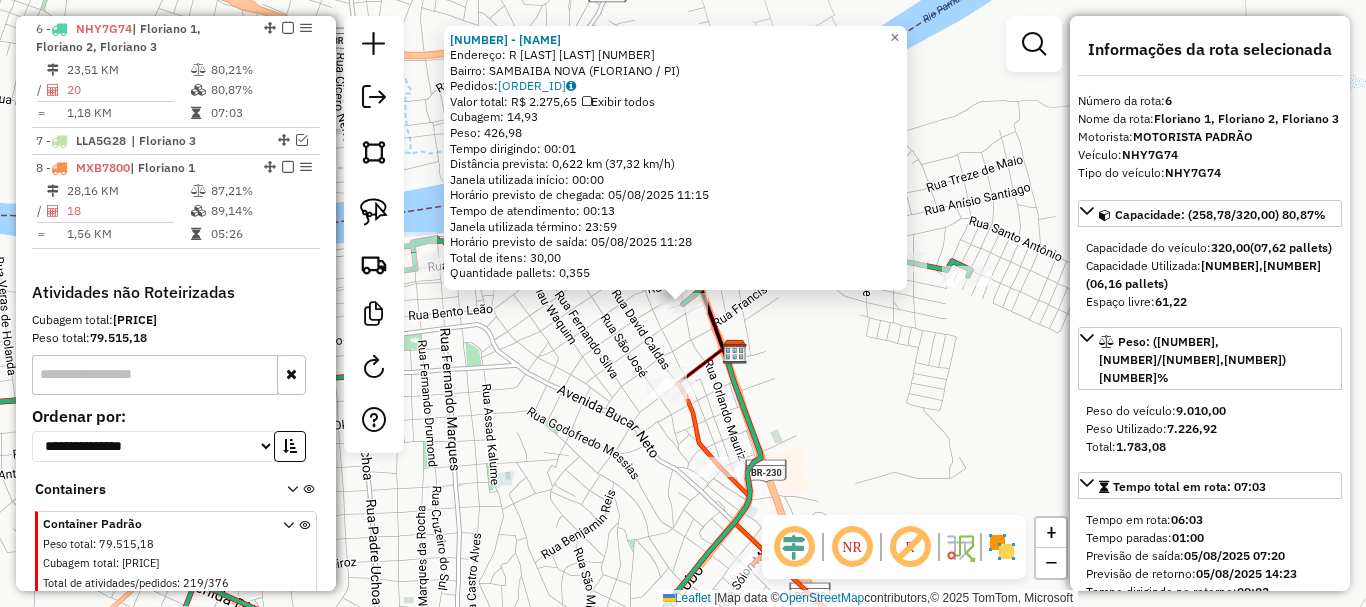 click on "2598 - LUIZ VIANA DO NASCIMENTO  Endereço: R   VIANA DE CARVALHO              258   Bairro: SAMBAIBA NOVA (FLORIANO / PI)   Pedidos:  04315682   Valor total: R$ 2.275,65   Exibir todos   Cubagem: 14,93  Peso: 426,98  Tempo dirigindo: 00:01   Distância prevista: 0,622 km (37,32 km/h)   Janela utilizada início: 00:00   Horário previsto de chegada: 05/08/2025 11:15   Tempo de atendimento: 00:13   Janela utilizada término: 23:59   Horário previsto de saída: 05/08/2025 11:28   Total de itens: 30,00   Quantidade pallets: 0,355  × Janela de atendimento Grade de atendimento Capacidade Transportadoras Veículos Cliente Pedidos  Rotas Selecione os dias de semana para filtrar as janelas de atendimento  Seg   Ter   Qua   Qui   Sex   Sáb   Dom  Informe o período da janela de atendimento: De: Até:  Filtrar exatamente a janela do cliente  Considerar janela de atendimento padrão  Selecione os dias de semana para filtrar as grades de atendimento  Seg   Ter   Qua   Qui   Sex   Sáb   Dom   Peso mínimo:   De:  De:" 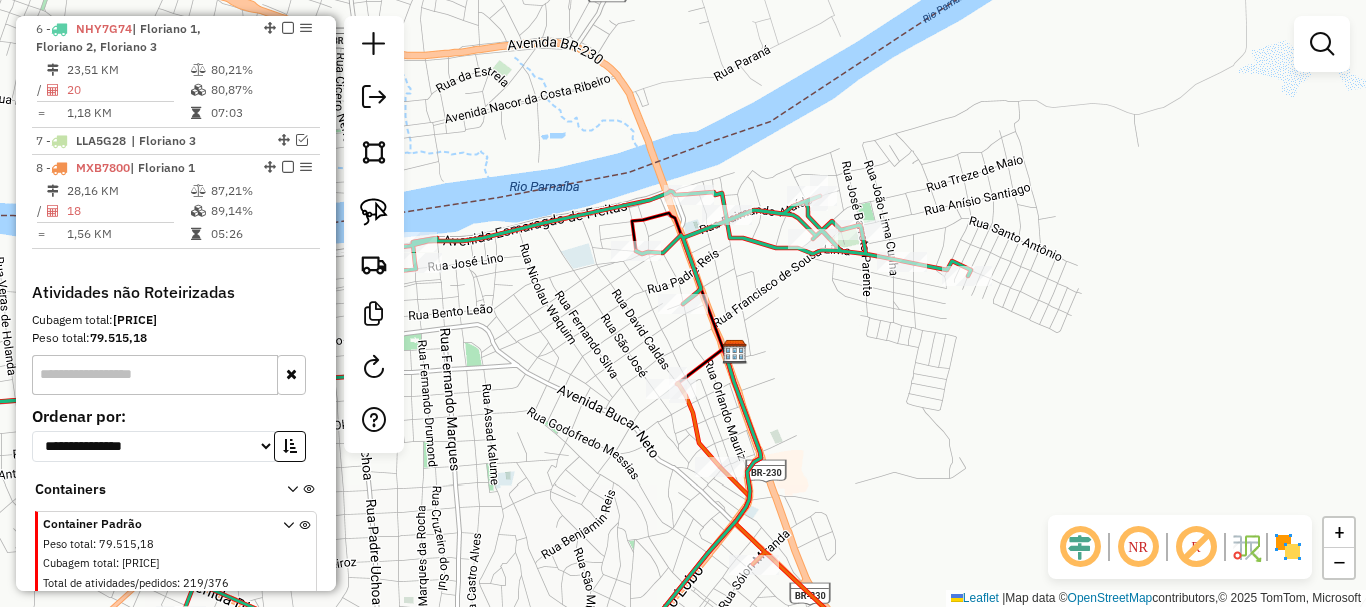 drag, startPoint x: 374, startPoint y: 213, endPoint x: 607, endPoint y: 331, distance: 261.17618 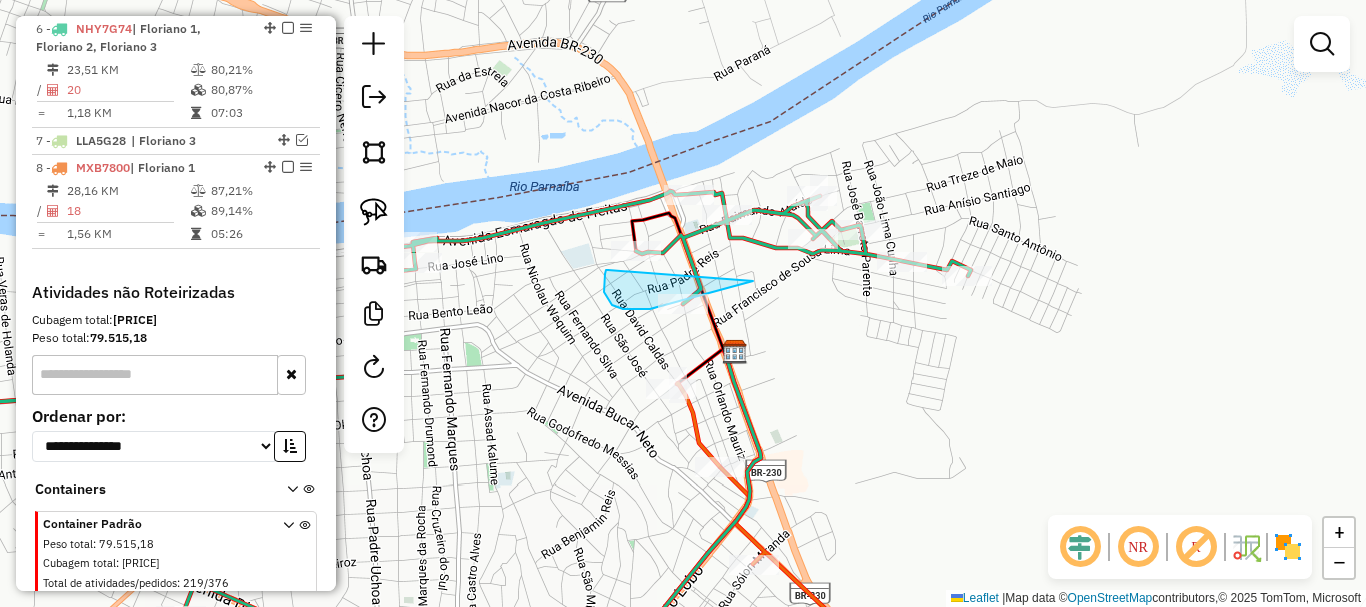 drag, startPoint x: 608, startPoint y: 270, endPoint x: 753, endPoint y: 281, distance: 145.41664 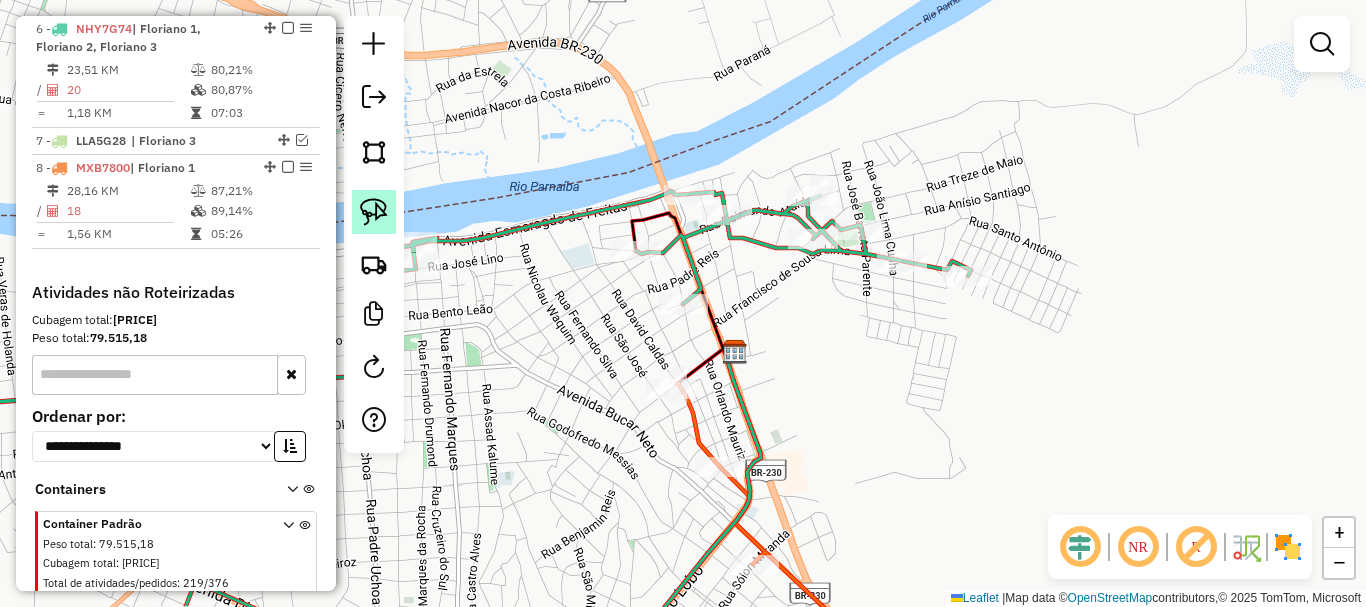 click 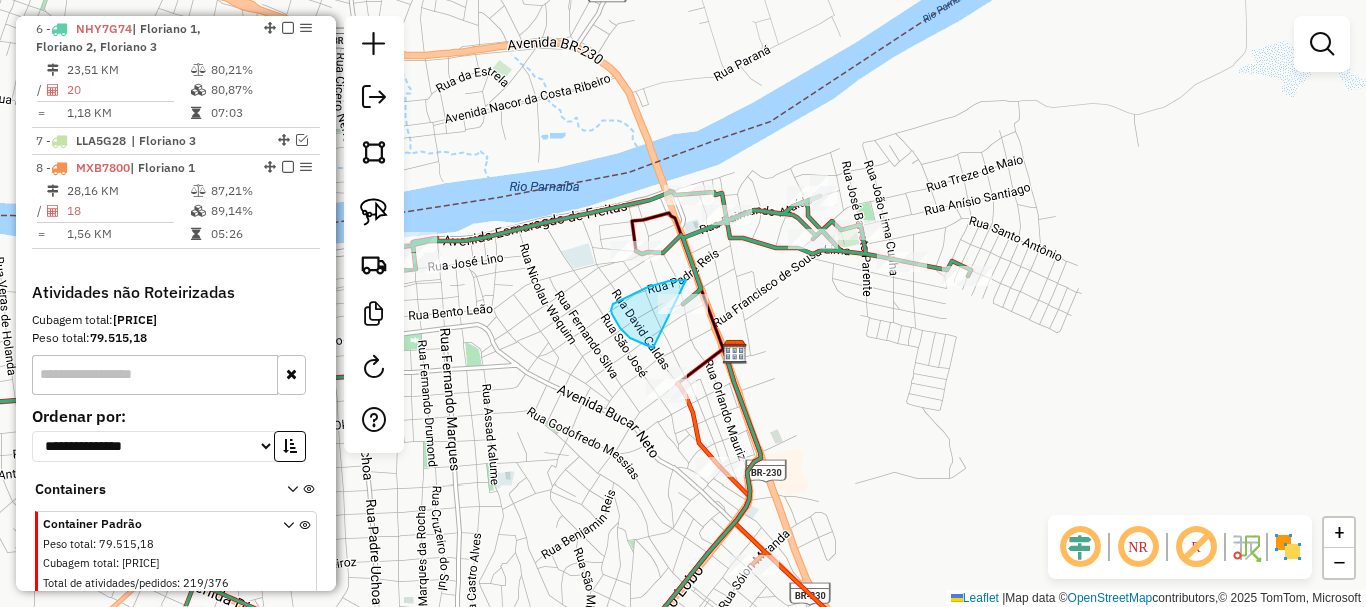 drag, startPoint x: 613, startPoint y: 304, endPoint x: 731, endPoint y: 347, distance: 125.59061 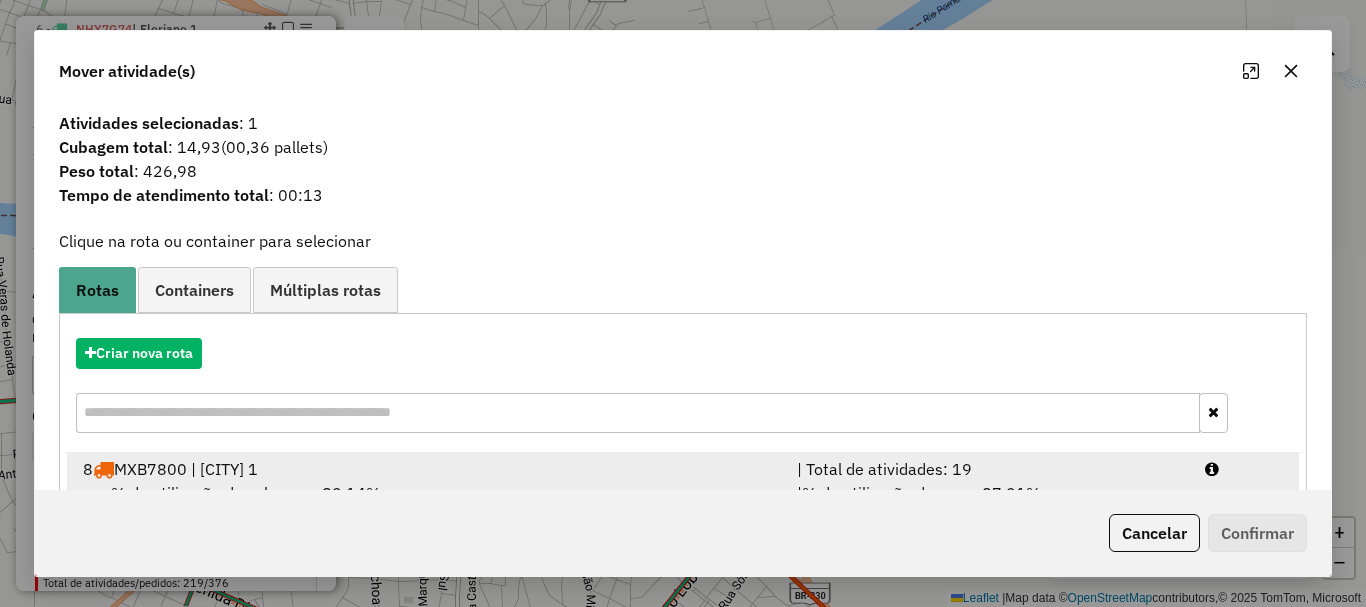 click on "8  MXB7800 | Floriano 1" at bounding box center (428, 469) 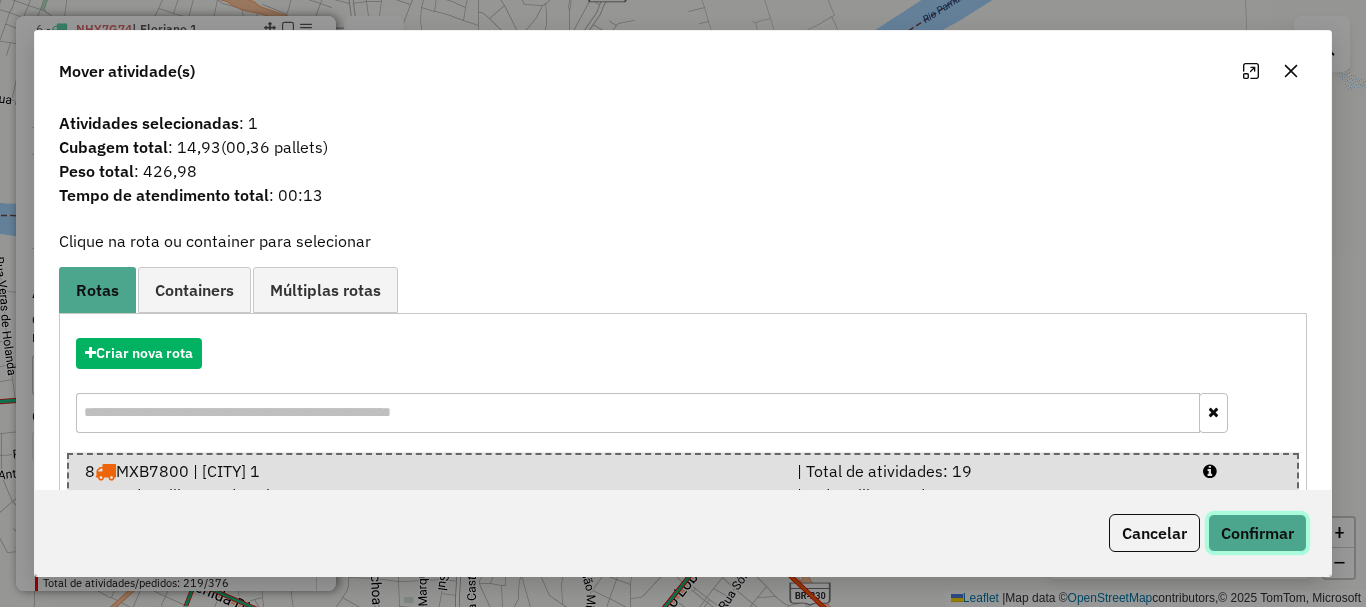 click on "Confirmar" 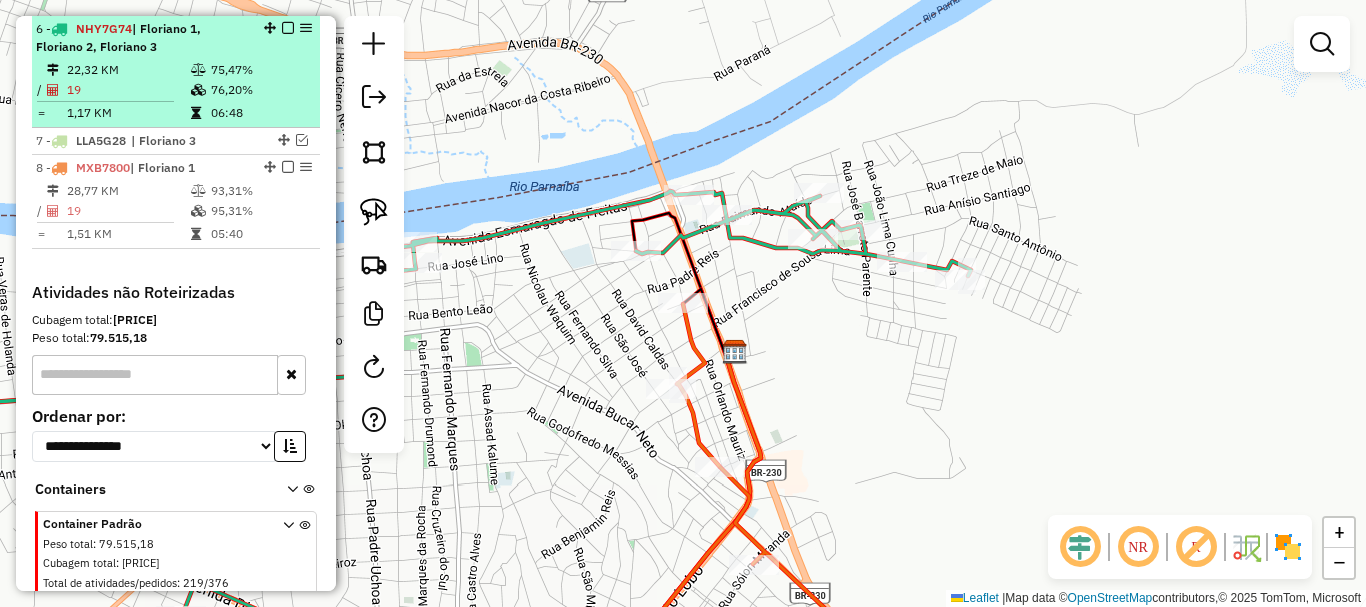 click on "22,32 KM" at bounding box center (128, 70) 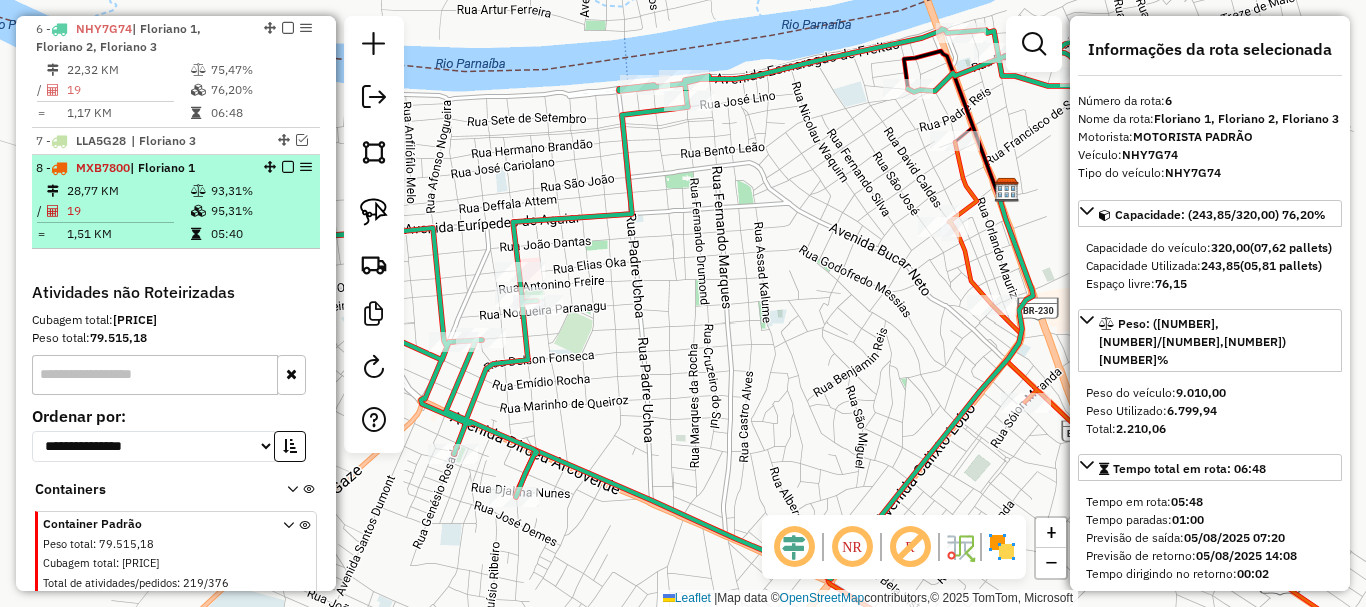 click on "19" at bounding box center (128, 211) 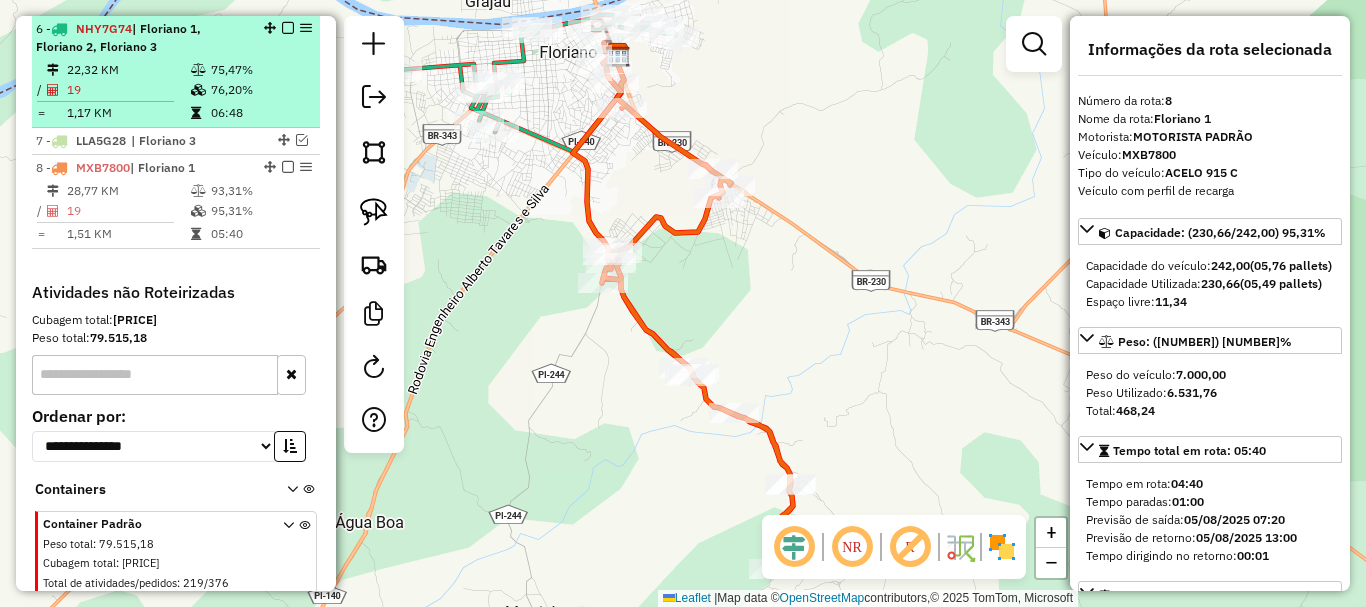click at bounding box center [288, 28] 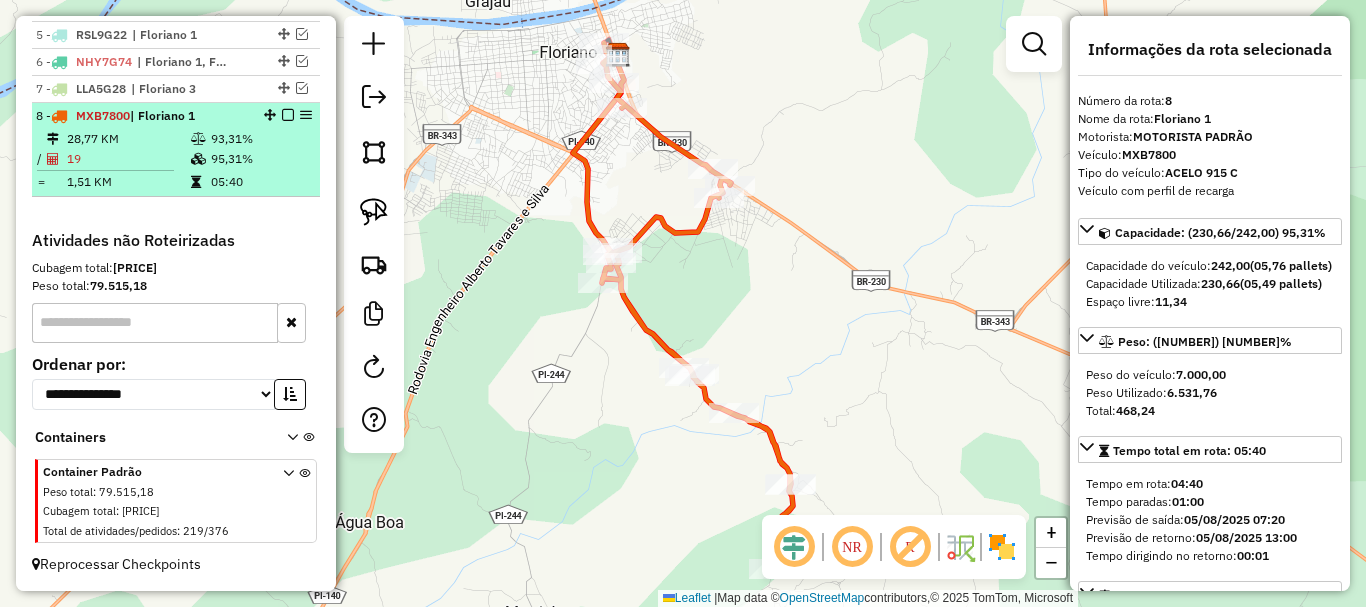 click at bounding box center (288, 115) 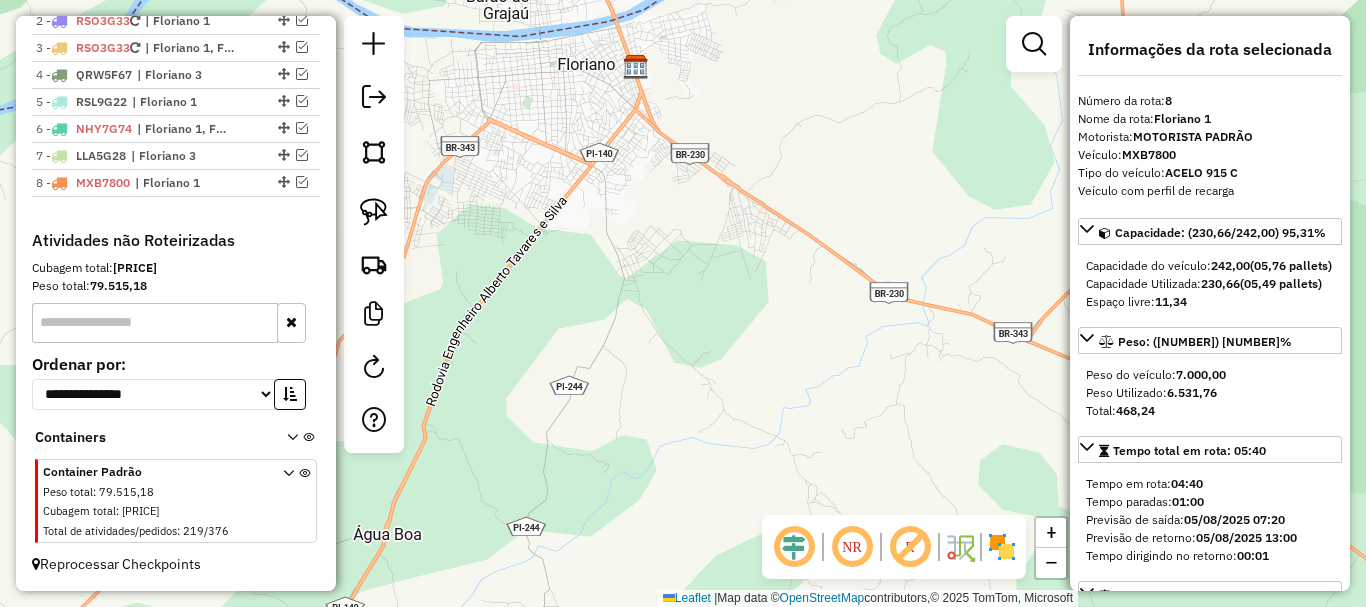drag, startPoint x: 594, startPoint y: 276, endPoint x: 677, endPoint y: 327, distance: 97.41663 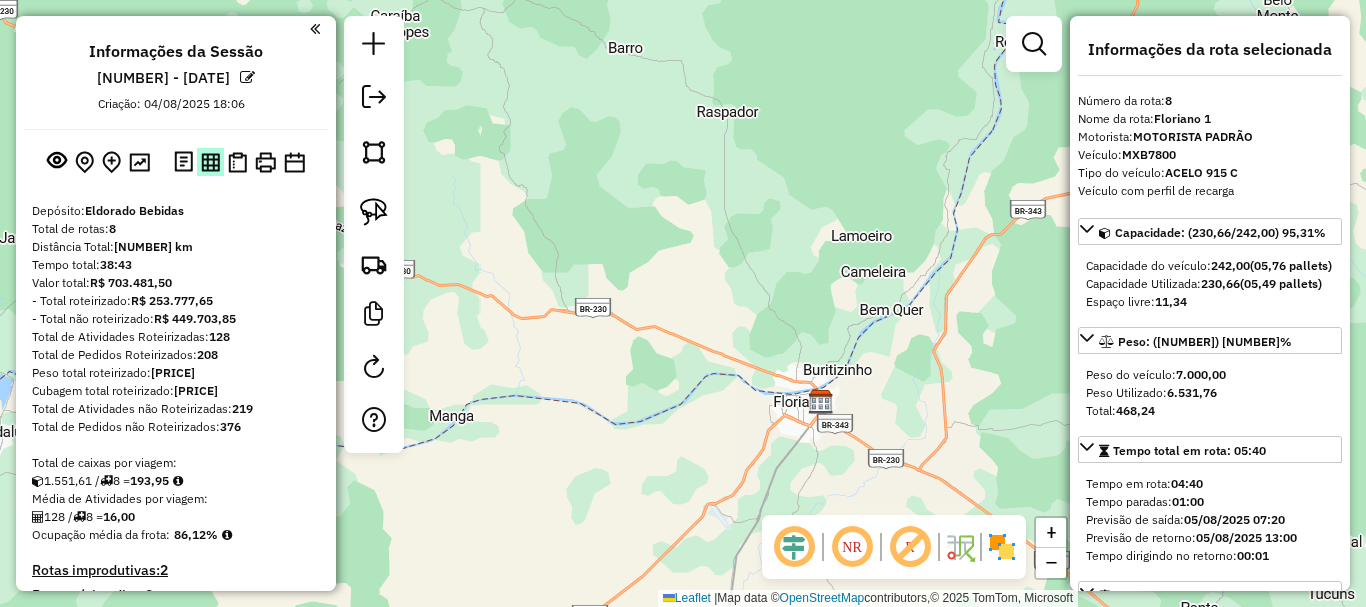 scroll, scrollTop: 0, scrollLeft: 0, axis: both 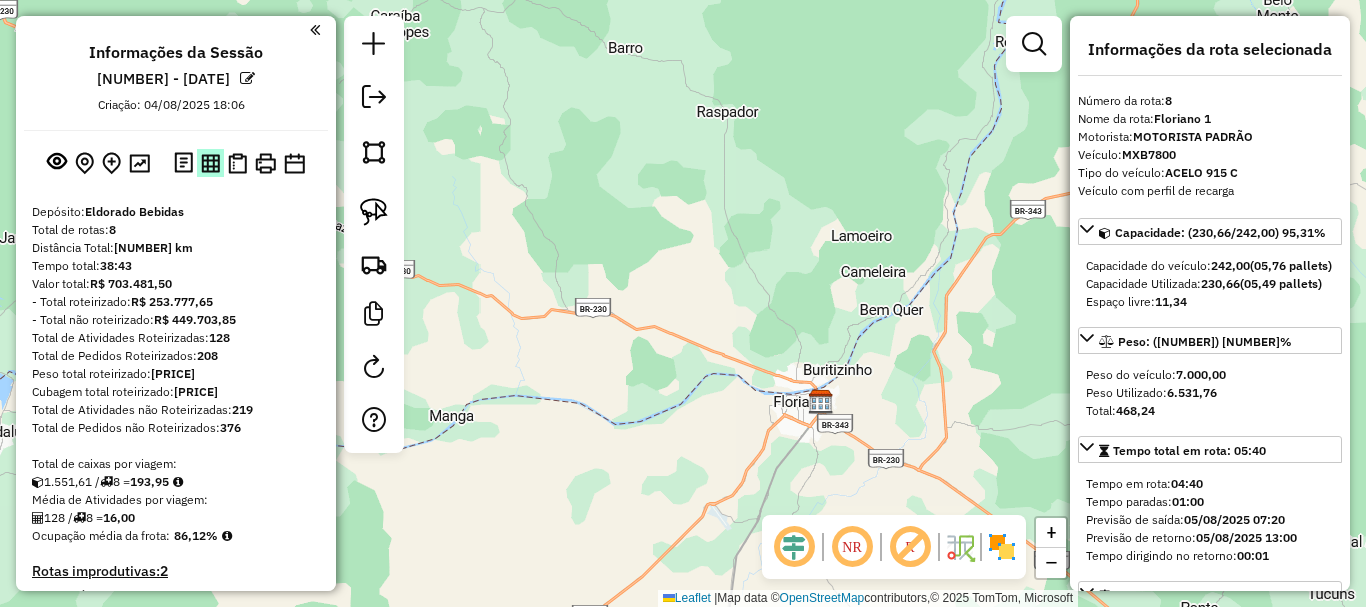 click at bounding box center [210, 162] 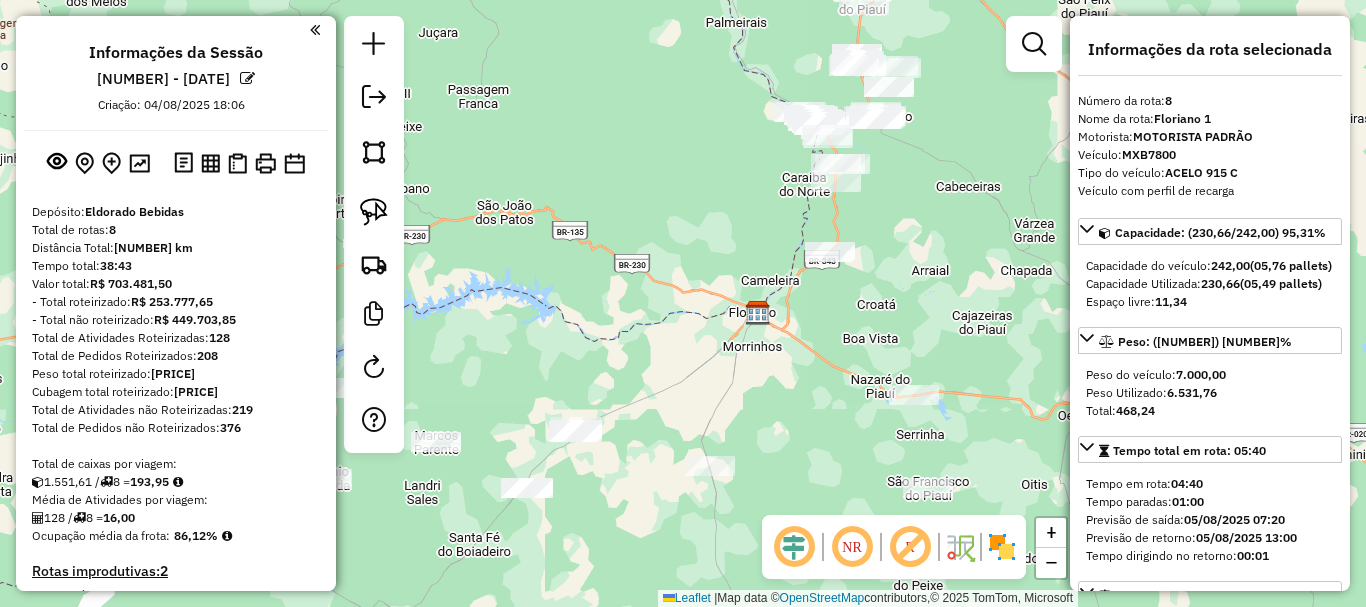 drag, startPoint x: 813, startPoint y: 286, endPoint x: 776, endPoint y: 400, distance: 119.85408 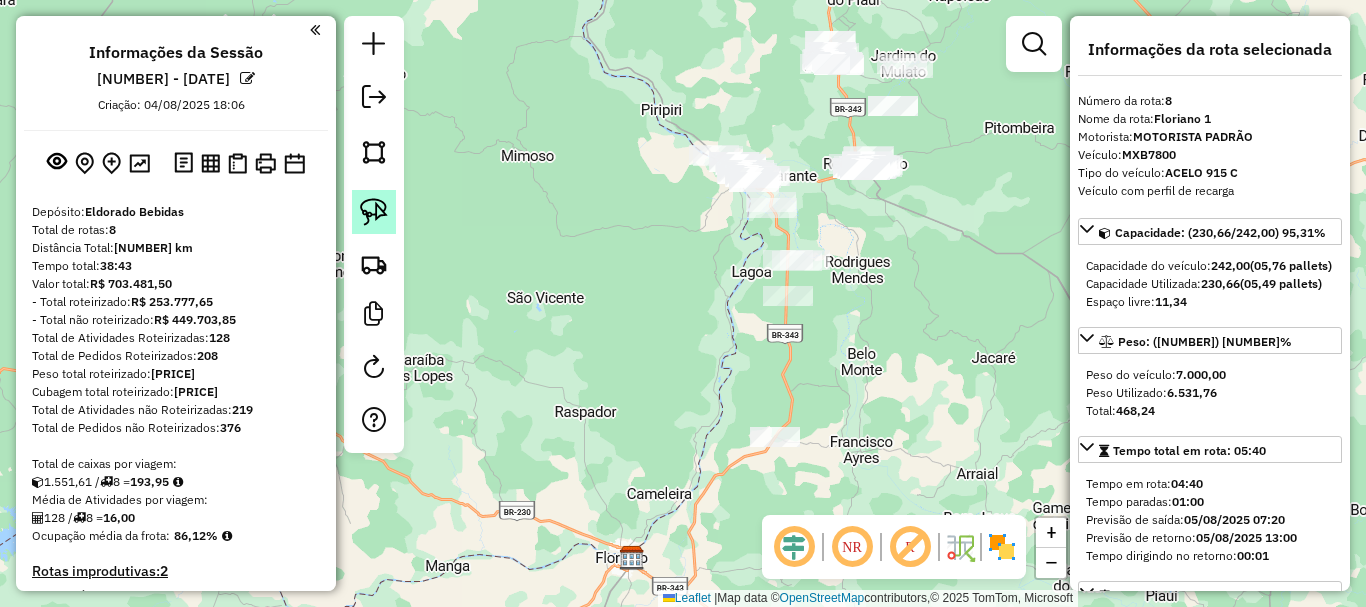 click 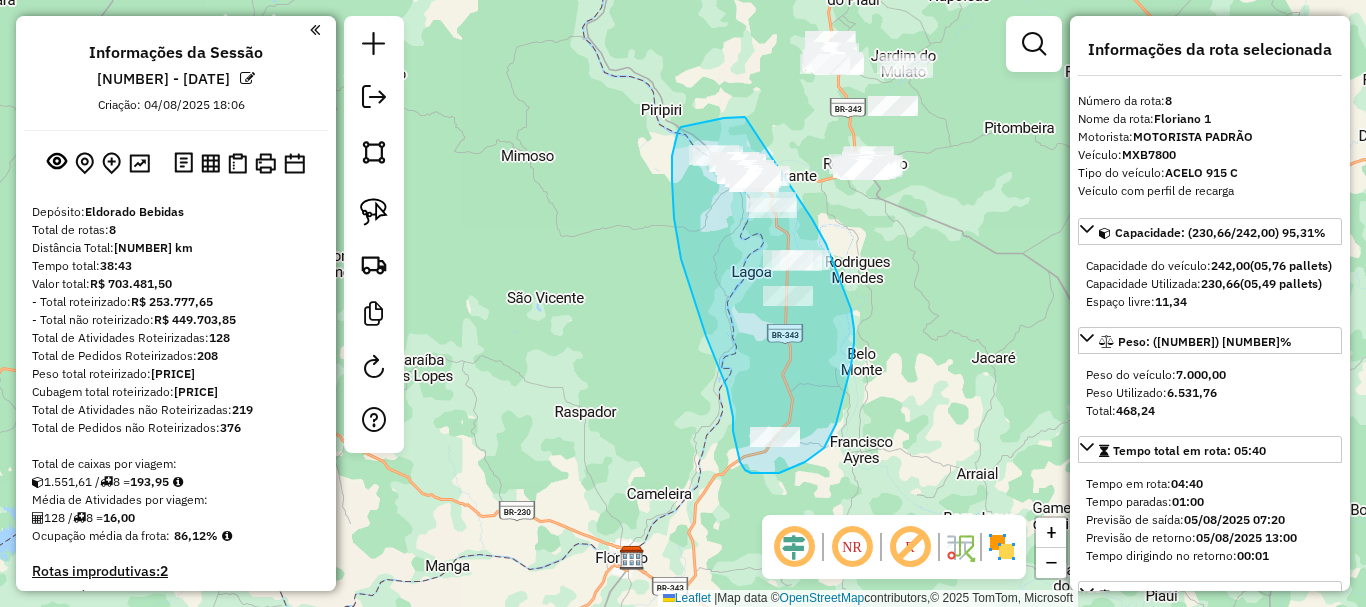 drag, startPoint x: 675, startPoint y: 142, endPoint x: 808, endPoint y: 211, distance: 149.83324 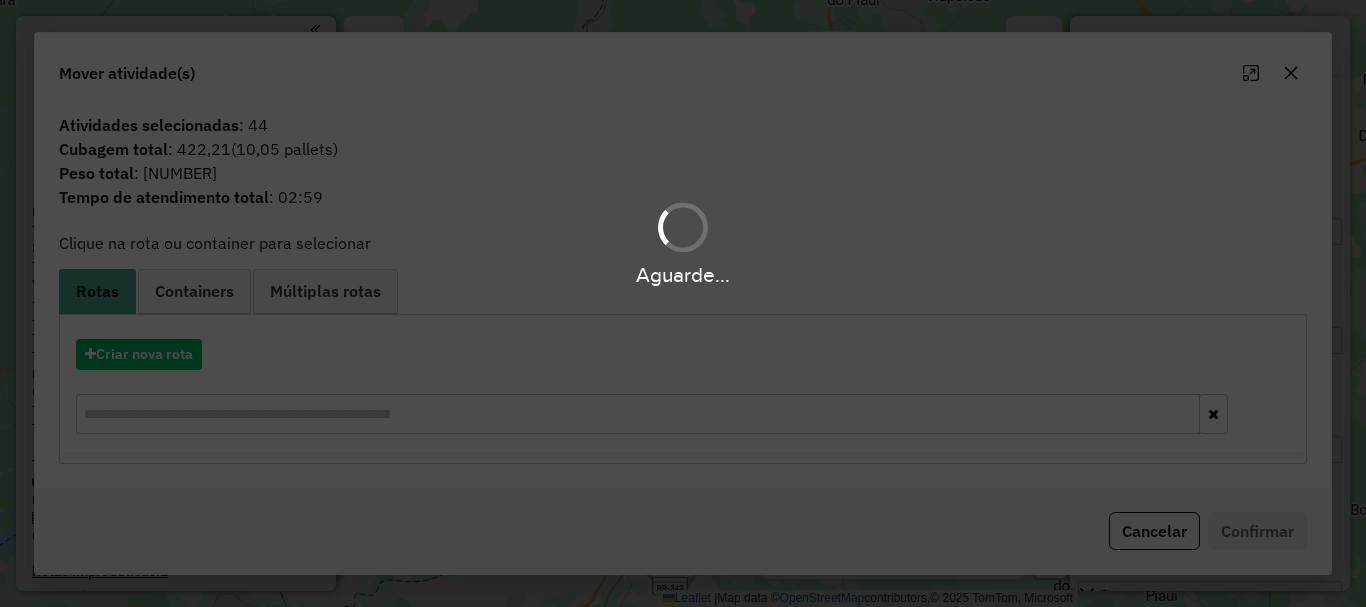click on "Aguarde..." at bounding box center [683, 303] 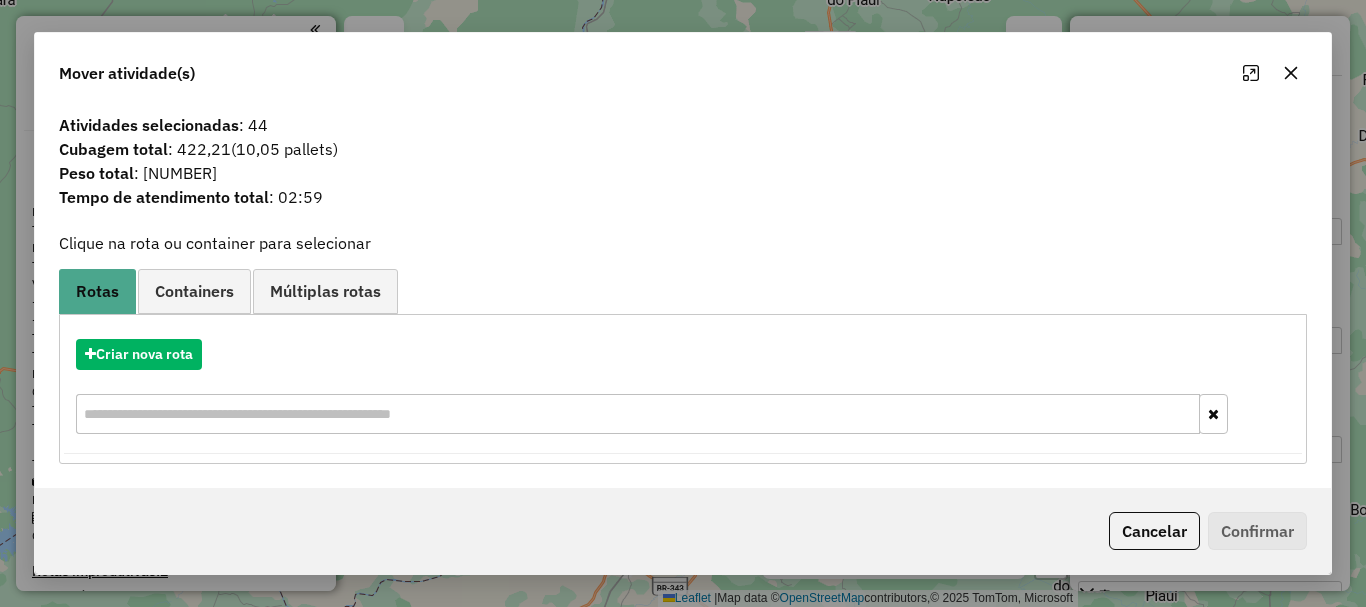 click on "Cancelar" 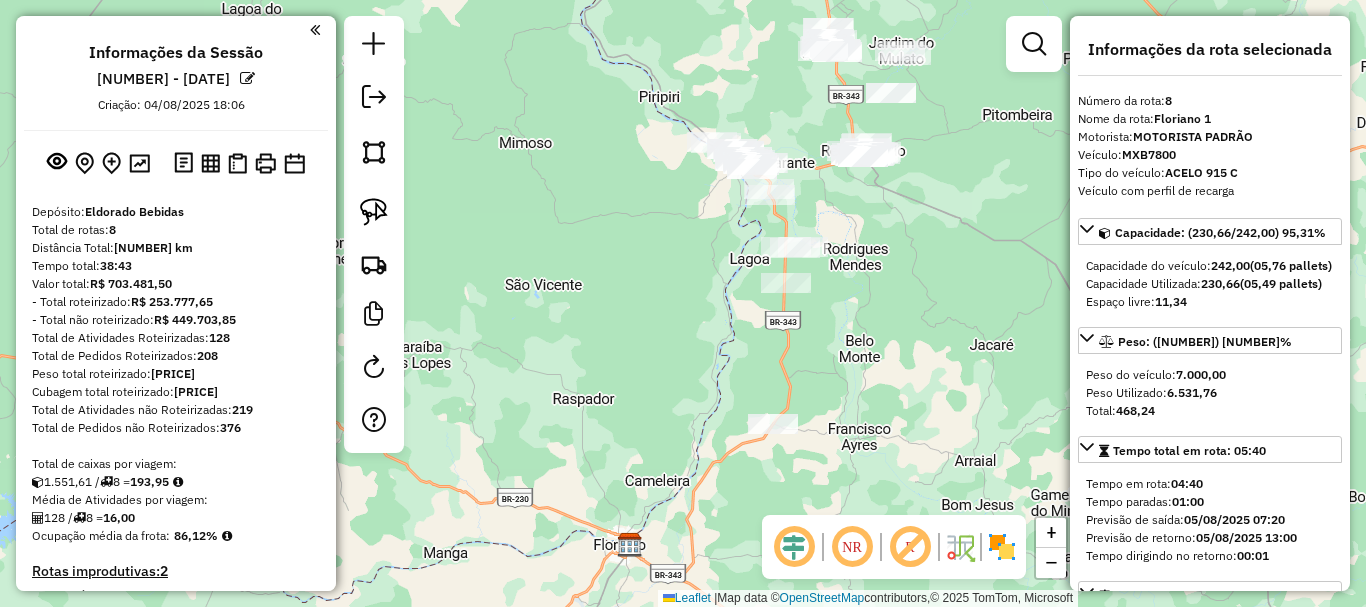 drag, startPoint x: 707, startPoint y: 453, endPoint x: 762, endPoint y: 256, distance: 204.53362 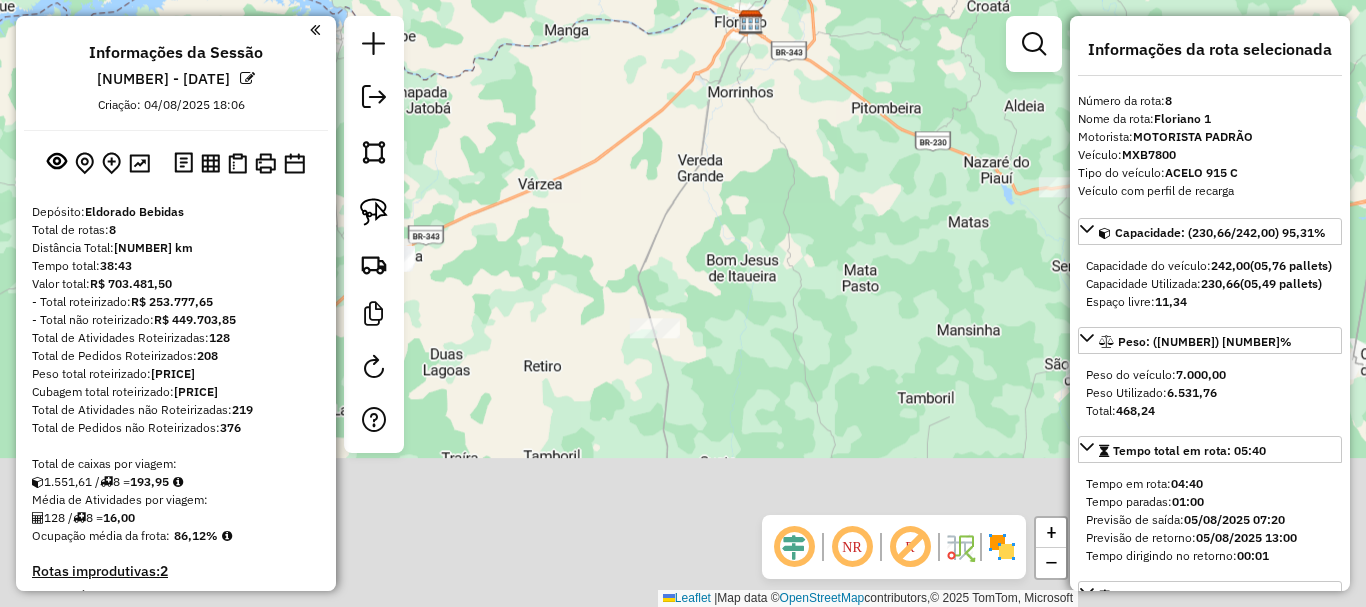 drag, startPoint x: 717, startPoint y: 407, endPoint x: 747, endPoint y: 193, distance: 216.09258 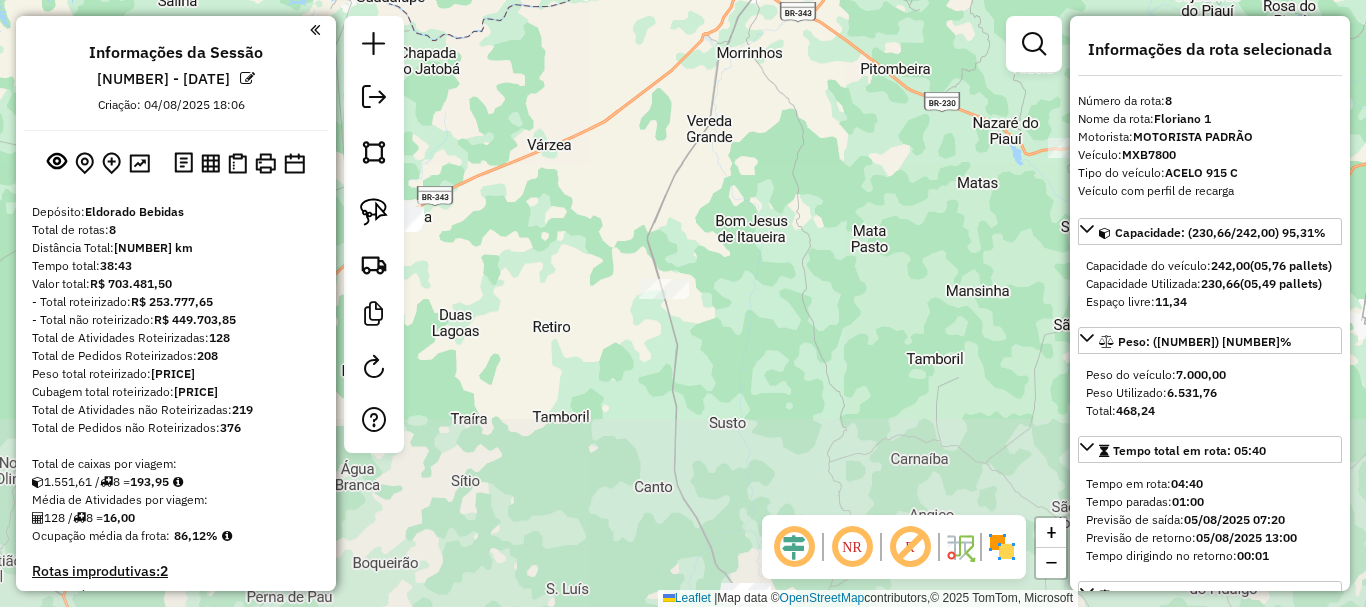 drag, startPoint x: 707, startPoint y: 328, endPoint x: 711, endPoint y: 112, distance: 216.03703 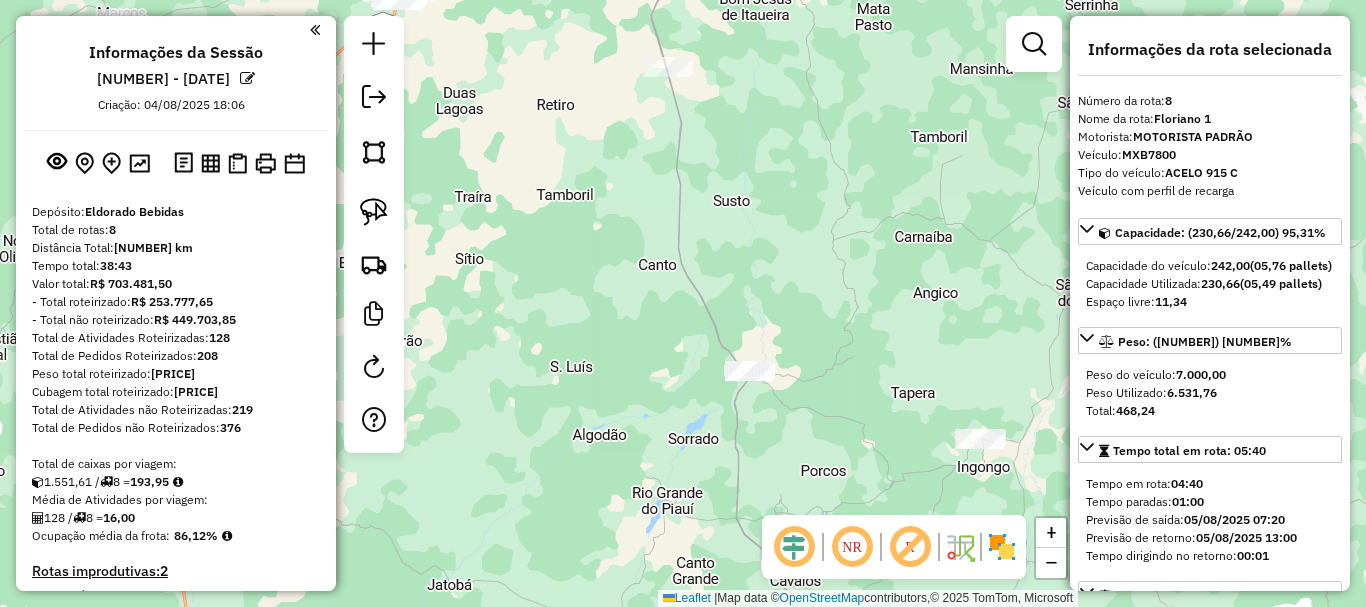 drag, startPoint x: 727, startPoint y: 80, endPoint x: 721, endPoint y: 59, distance: 21.84033 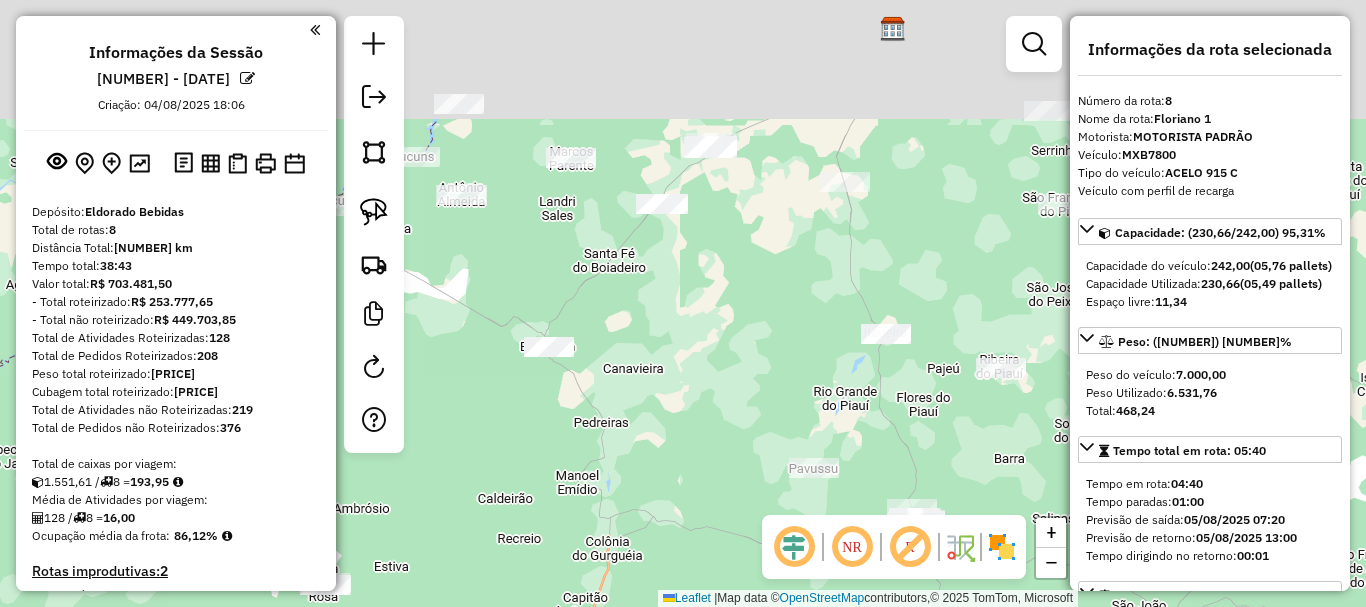 drag, startPoint x: 680, startPoint y: 249, endPoint x: 786, endPoint y: 345, distance: 143.01048 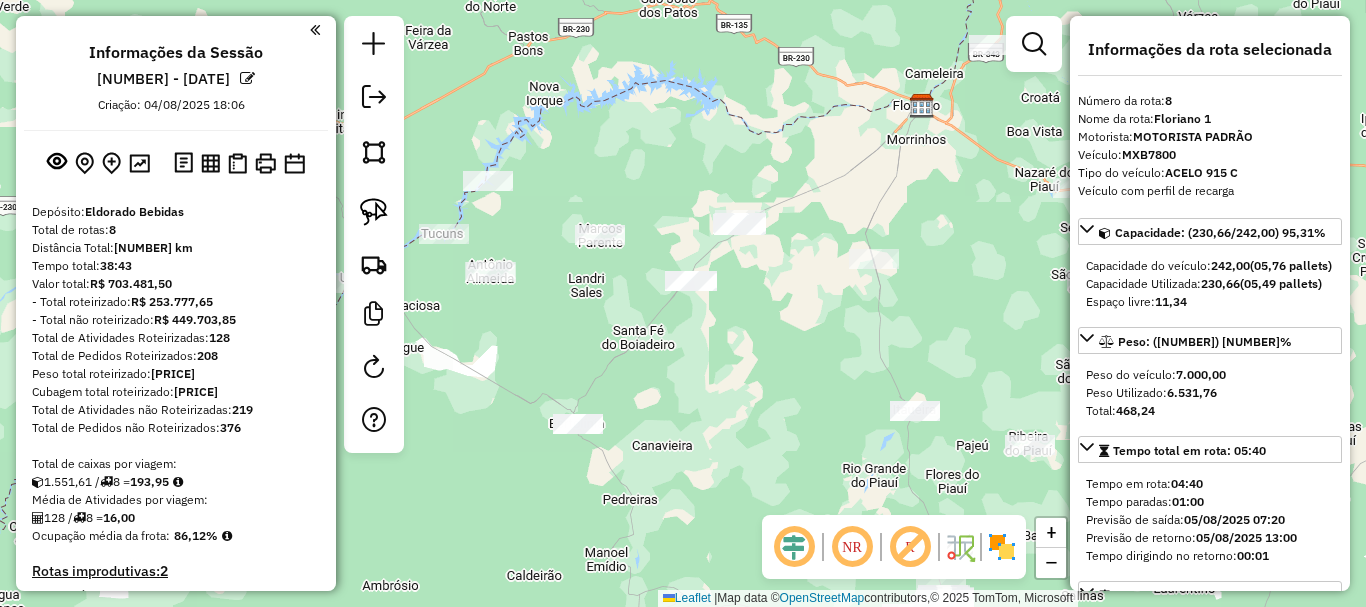 click on "Janela de atendimento Grade de atendimento Capacidade Transportadoras Veículos Cliente Pedidos  Rotas Selecione os dias de semana para filtrar as janelas de atendimento  Seg   Ter   Qua   Qui   Sex   Sáb   Dom  Informe o período da janela de atendimento: De: Até:  Filtrar exatamente a janela do cliente  Considerar janela de atendimento padrão  Selecione os dias de semana para filtrar as grades de atendimento  Seg   Ter   Qua   Qui   Sex   Sáb   Dom   Considerar clientes sem dia de atendimento cadastrado  Clientes fora do dia de atendimento selecionado Filtrar as atividades entre os valores definidos abaixo:  Peso mínimo:   Peso máximo:   Cubagem mínima:   Cubagem máxima:   De:   Até:  Filtrar as atividades entre o tempo de atendimento definido abaixo:  De:   Até:   Considerar capacidade total dos clientes não roteirizados Transportadora: Selecione um ou mais itens Tipo de veículo: Selecione um ou mais itens Veículo: Selecione um ou mais itens Motorista: Selecione um ou mais itens Nome: Rótulo:" 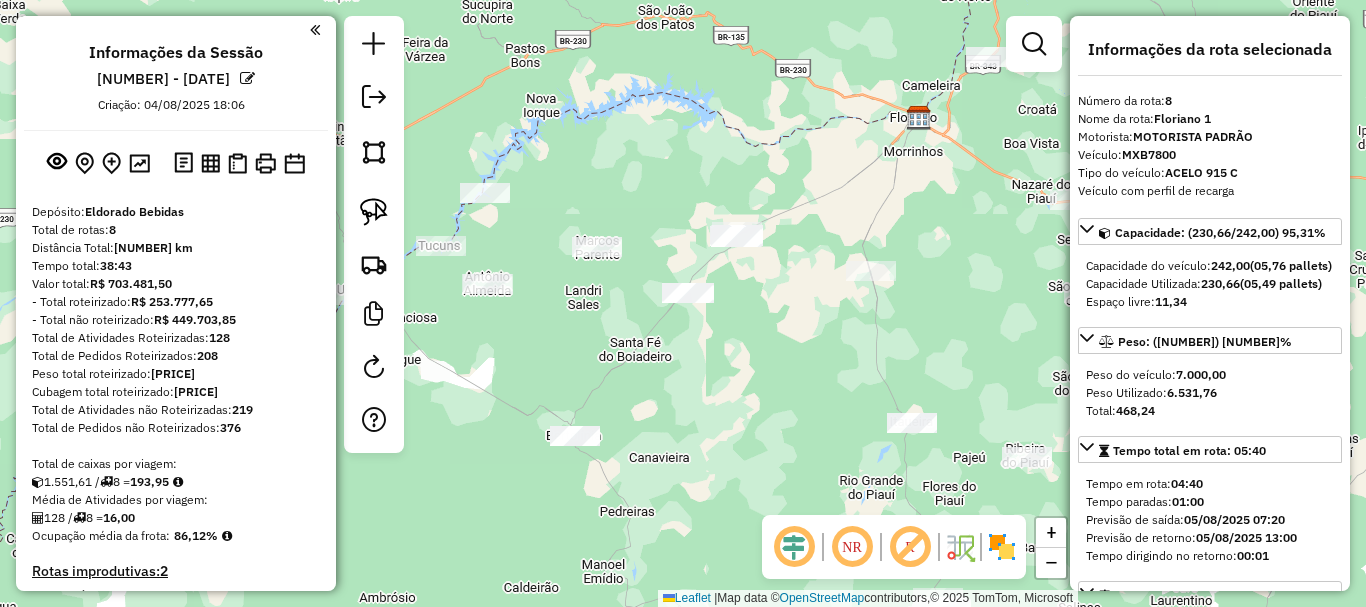 click 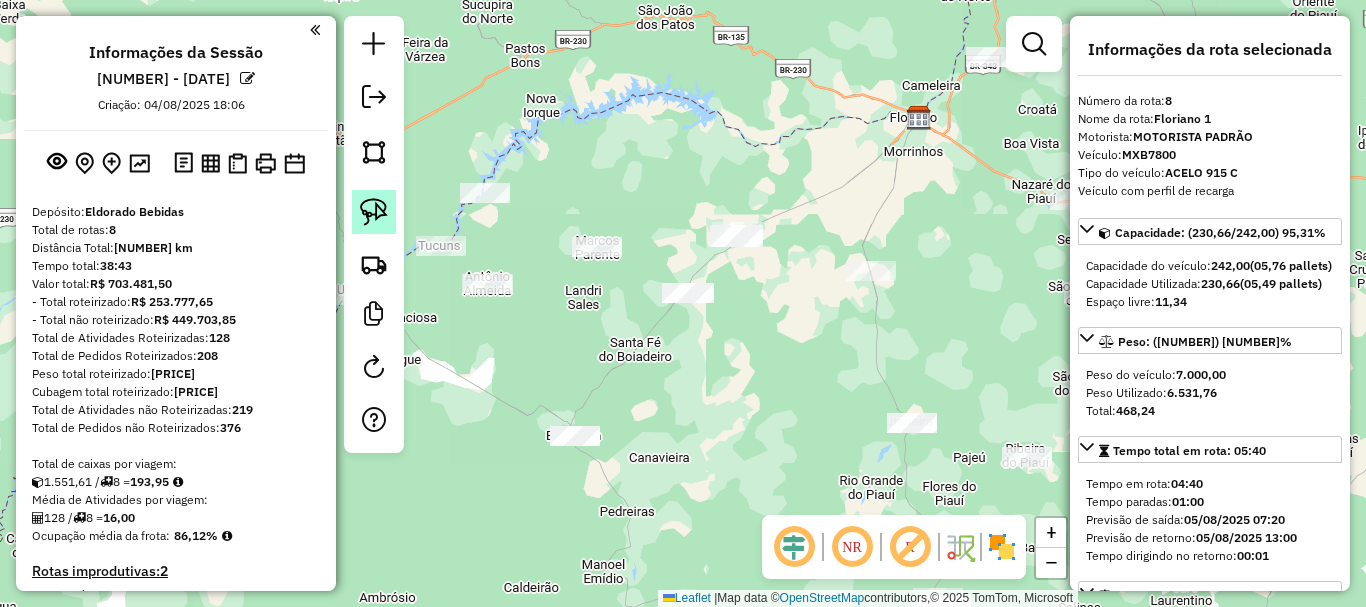 click 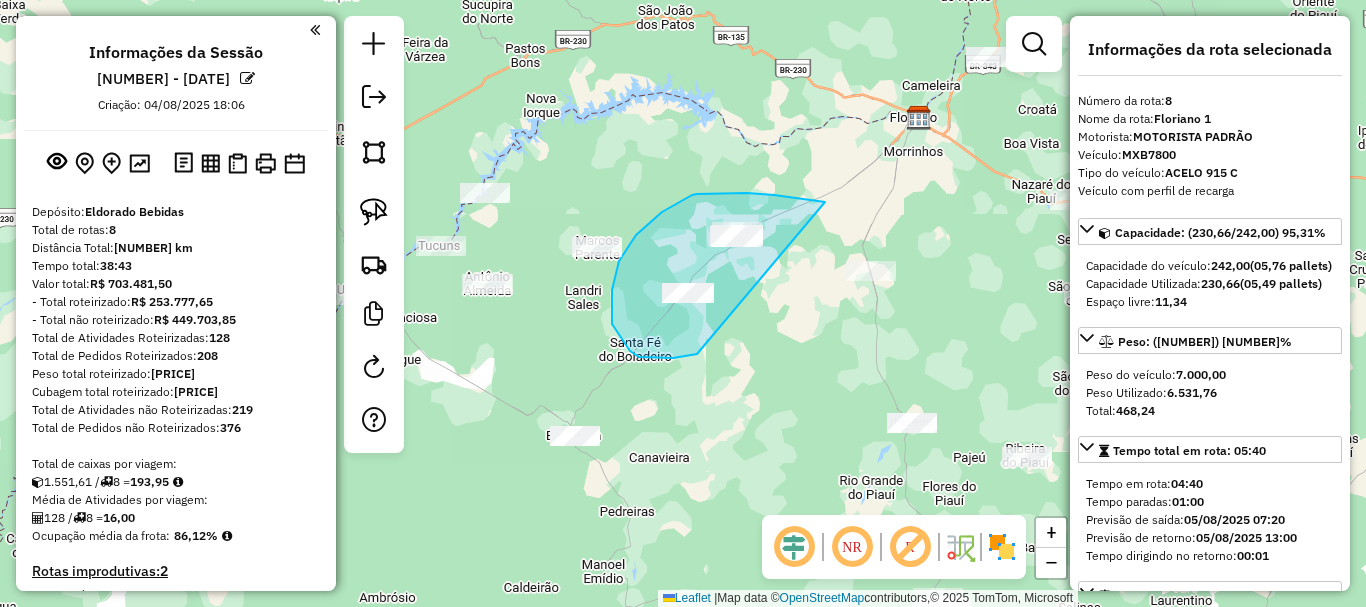 drag, startPoint x: 825, startPoint y: 202, endPoint x: 704, endPoint y: 353, distance: 193.49936 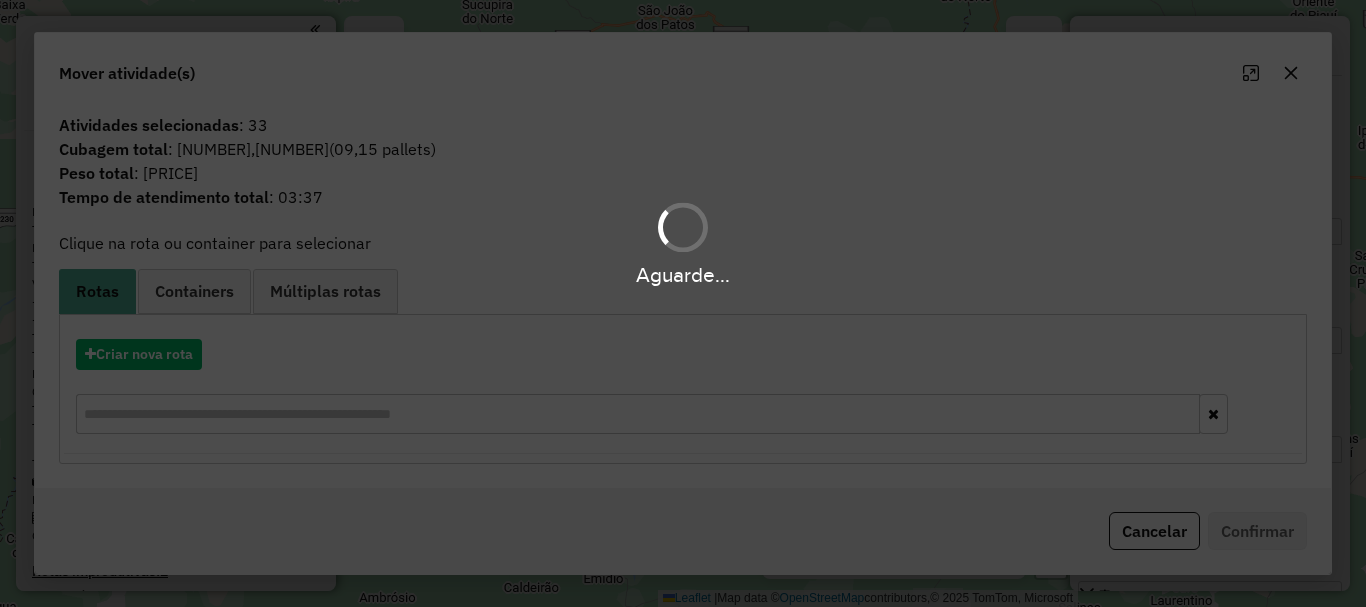 click on "Aguarde..." at bounding box center (683, 303) 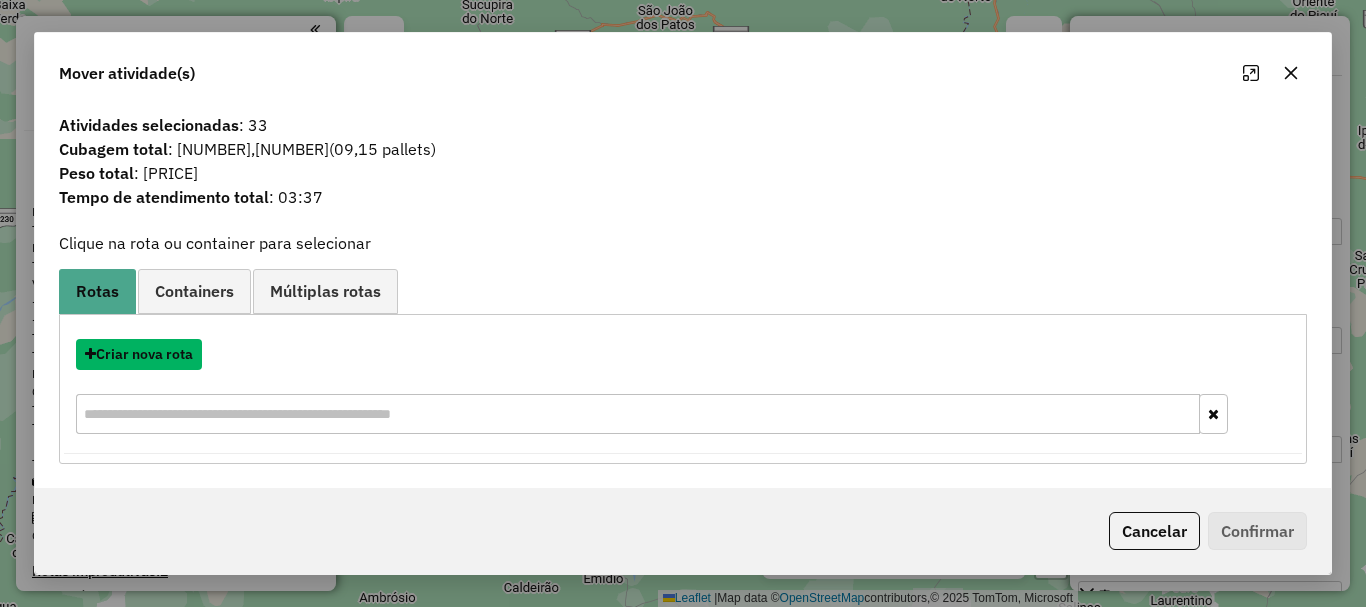 click on "Criar nova rota" at bounding box center (139, 354) 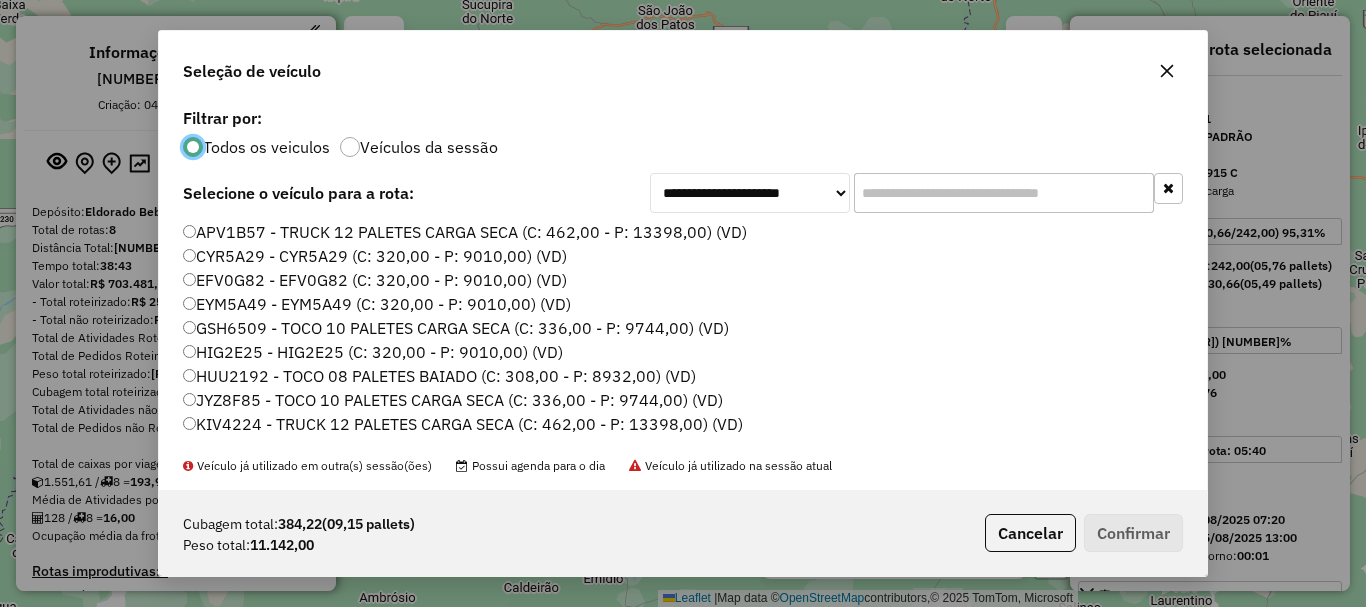 scroll, scrollTop: 11, scrollLeft: 6, axis: both 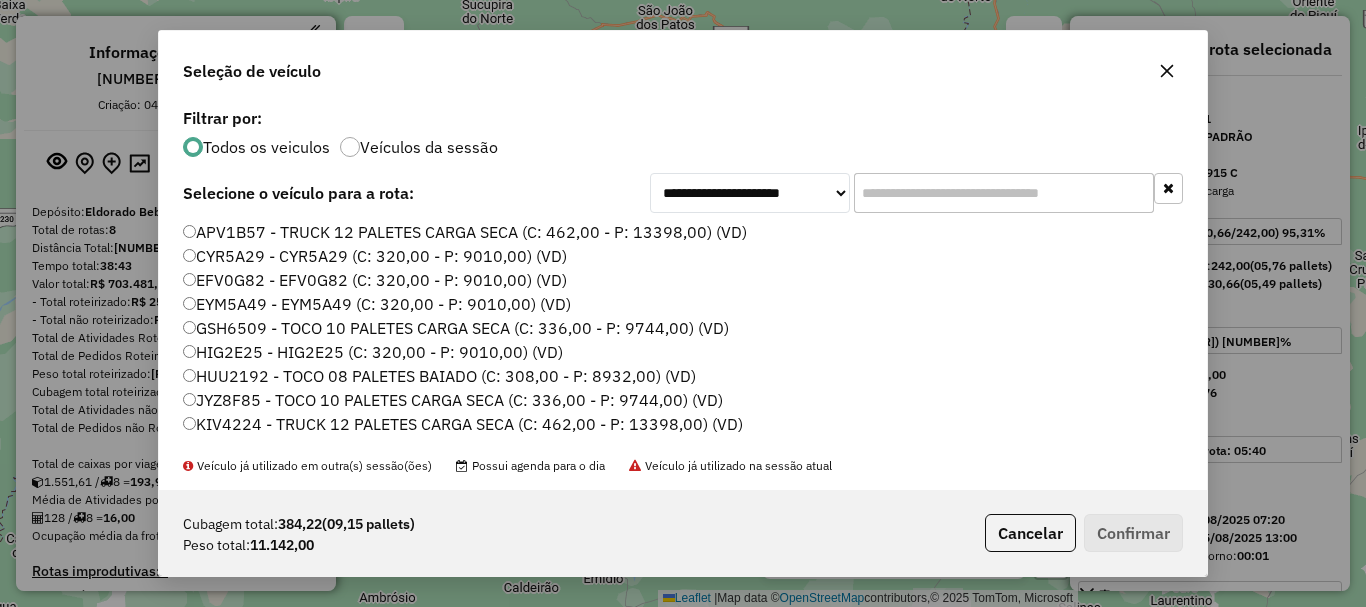 click on "APV1B57 - TRUCK 12 PALETES CARGA SECA (C: 462,00 - P: 13398,00) (VD)" 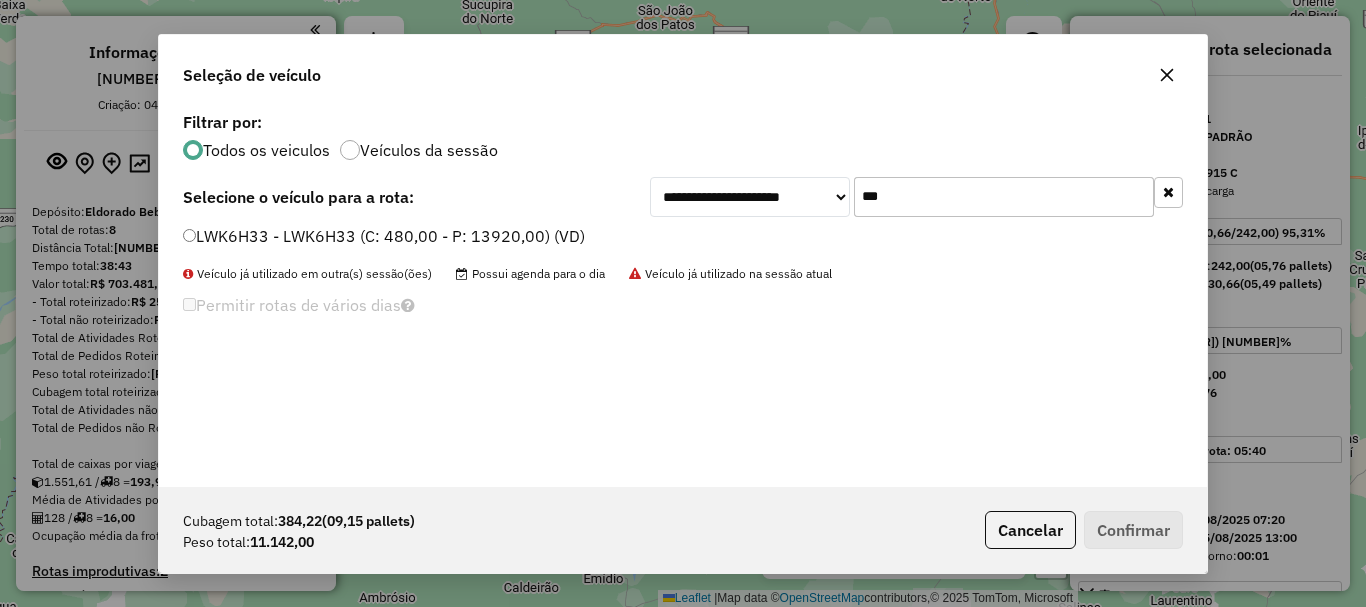 type on "***" 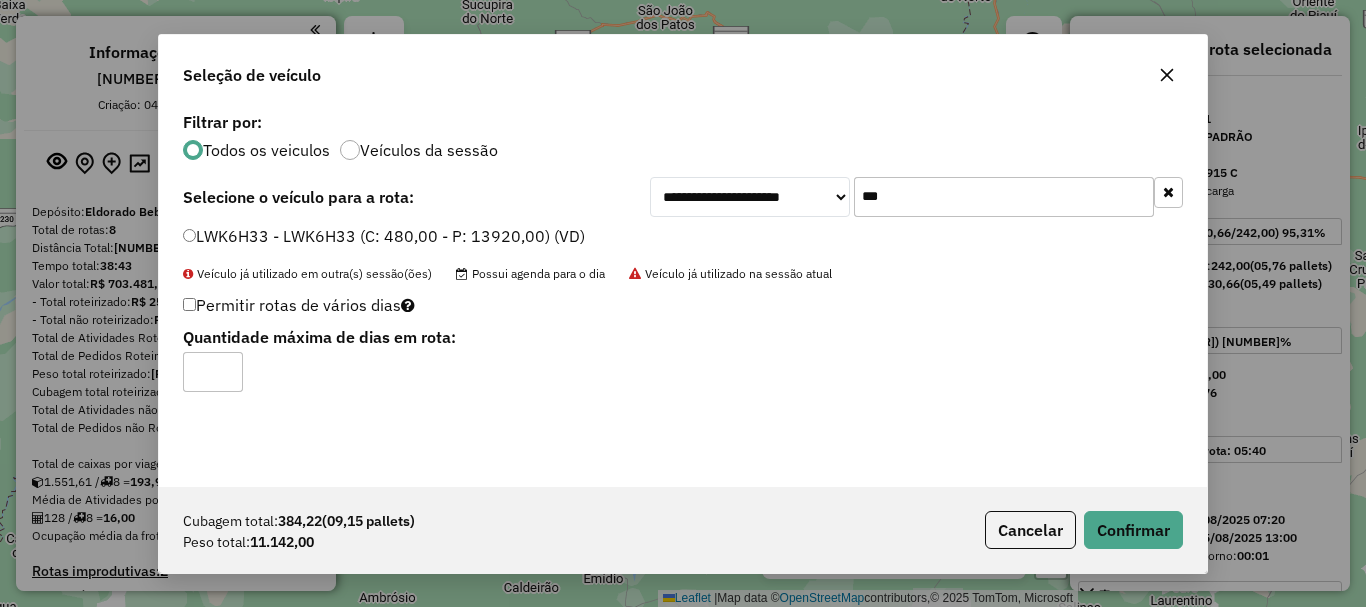 type on "*" 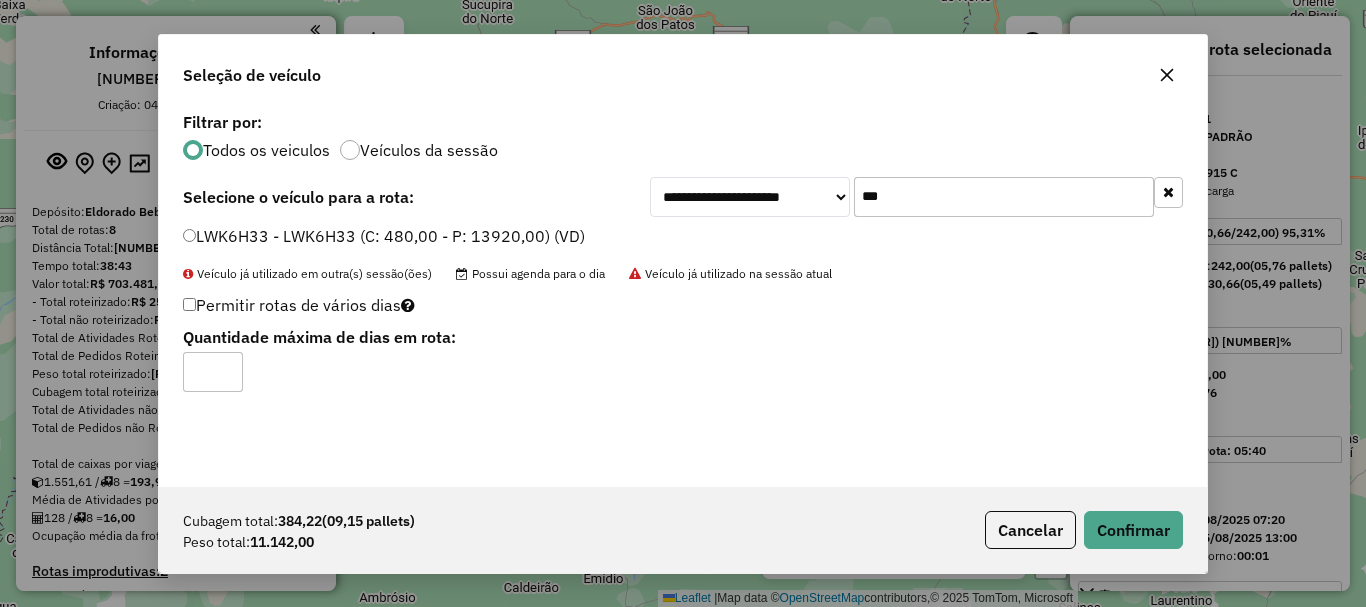 click on "Cubagem total:  384,22   (09,15 pallets)  Peso total: 11.142,00  Cancelar   Confirmar" 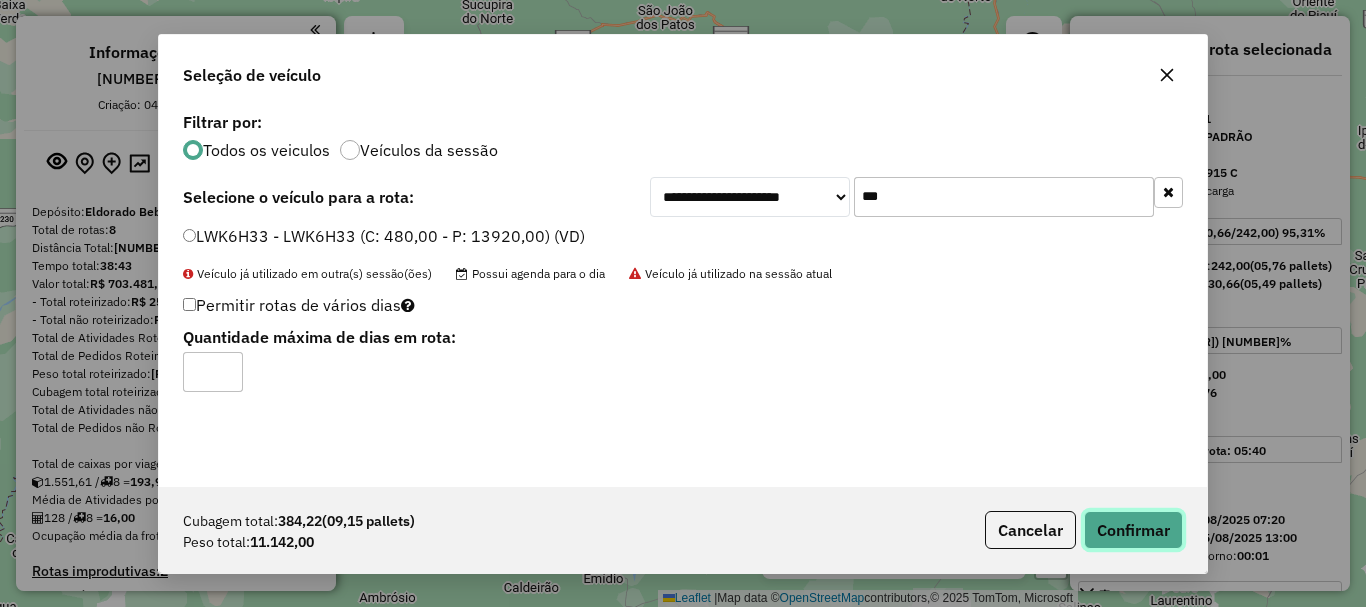click on "Confirmar" 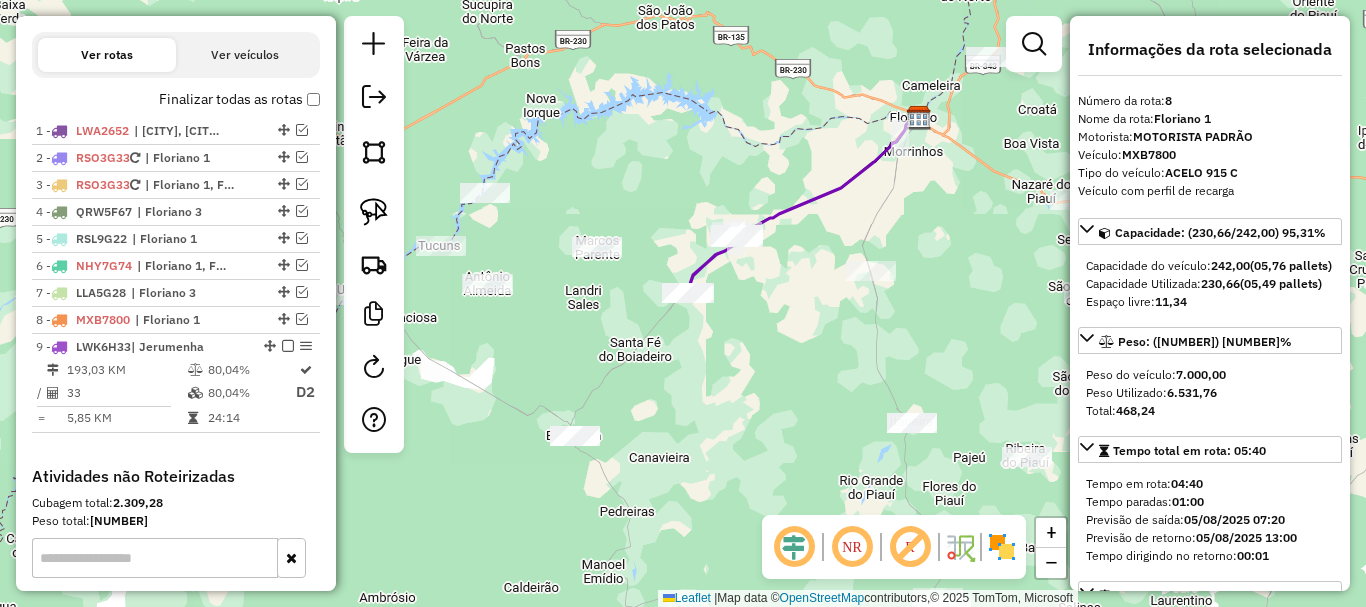 scroll, scrollTop: 908, scrollLeft: 0, axis: vertical 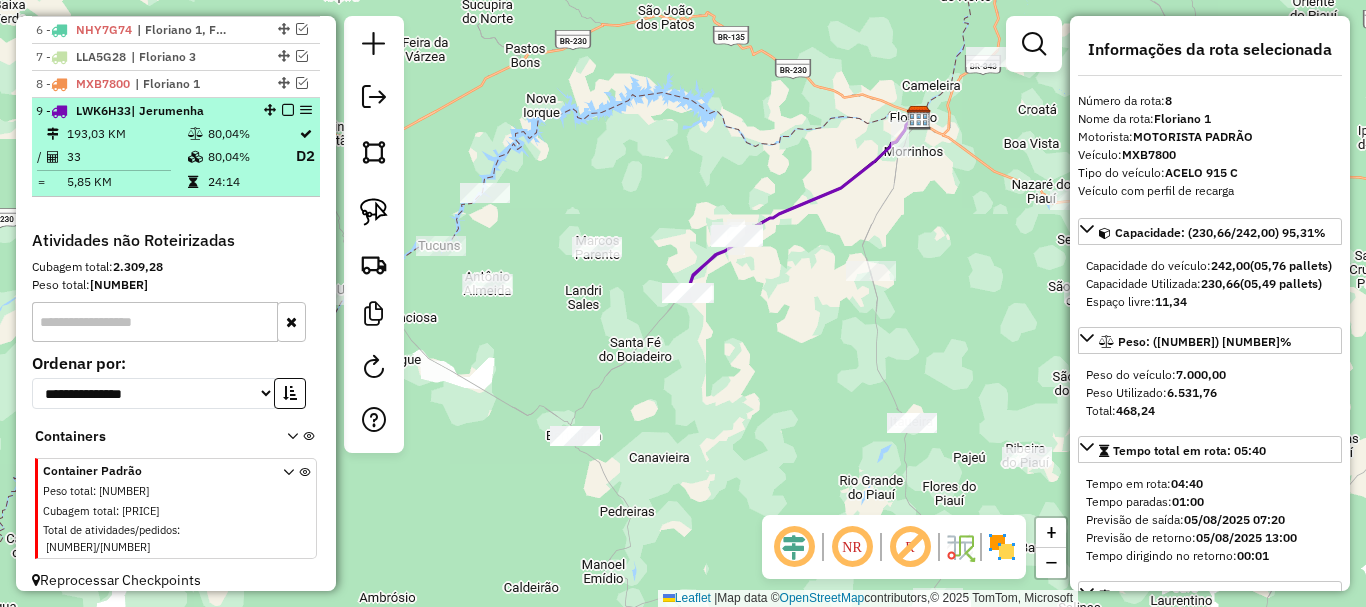 click at bounding box center (288, 110) 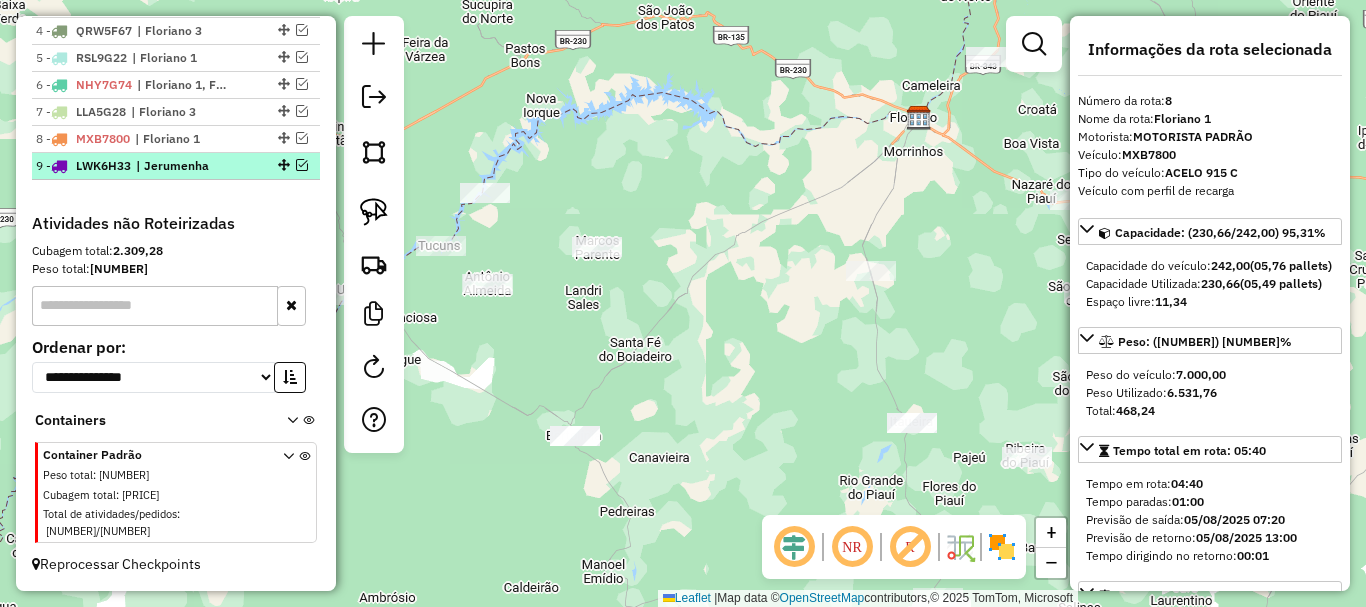 scroll, scrollTop: 836, scrollLeft: 0, axis: vertical 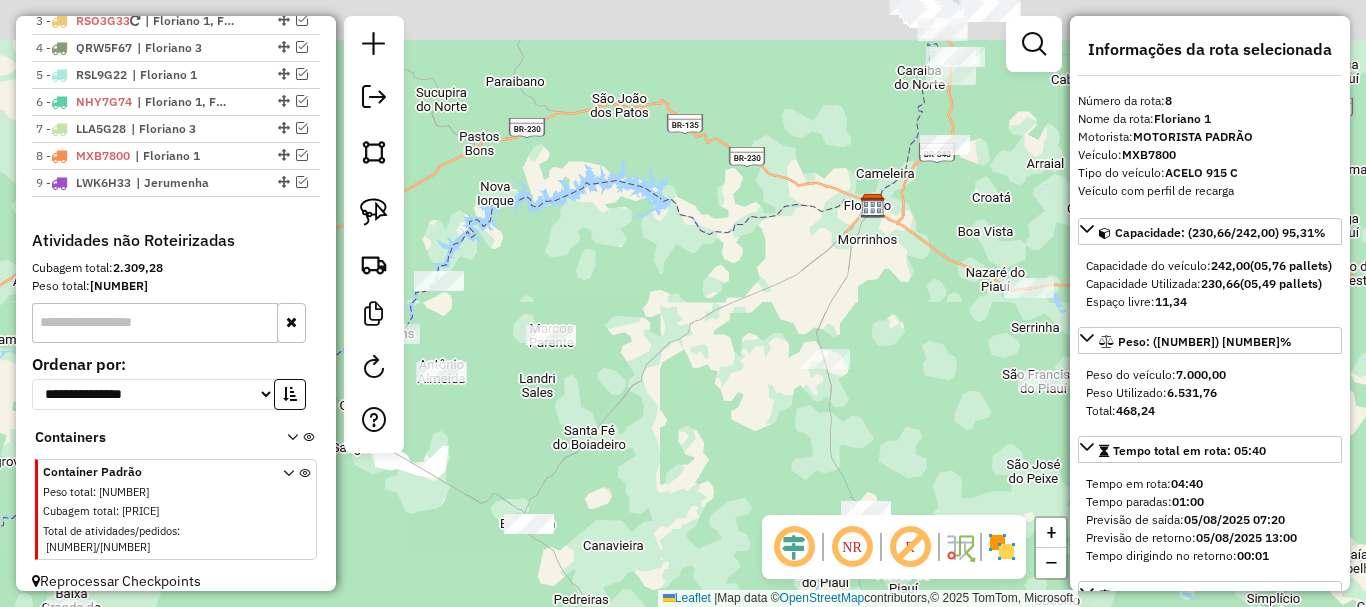 drag, startPoint x: 633, startPoint y: 426, endPoint x: 486, endPoint y: 556, distance: 196.2371 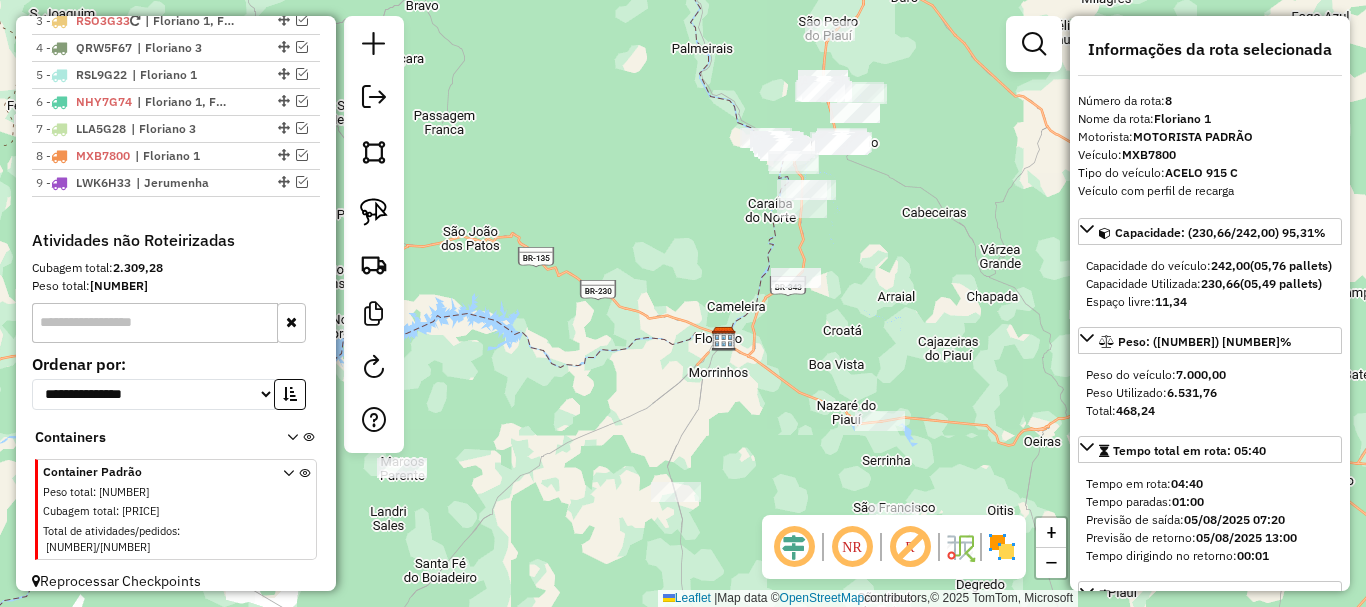 click on "Janela de atendimento Grade de atendimento Capacidade Transportadoras Veículos Cliente Pedidos  Rotas Selecione os dias de semana para filtrar as janelas de atendimento  Seg   Ter   Qua   Qui   Sex   Sáb   Dom  Informe o período da janela de atendimento: De: Até:  Filtrar exatamente a janela do cliente  Considerar janela de atendimento padrão  Selecione os dias de semana para filtrar as grades de atendimento  Seg   Ter   Qua   Qui   Sex   Sáb   Dom   Considerar clientes sem dia de atendimento cadastrado  Clientes fora do dia de atendimento selecionado Filtrar as atividades entre os valores definidos abaixo:  Peso mínimo:   Peso máximo:   Cubagem mínima:   Cubagem máxima:   De:   Até:  Filtrar as atividades entre o tempo de atendimento definido abaixo:  De:   Até:   Considerar capacidade total dos clientes não roteirizados Transportadora: Selecione um ou mais itens Tipo de veículo: Selecione um ou mais itens Veículo: Selecione um ou mais itens Motorista: Selecione um ou mais itens Nome: Rótulo:" 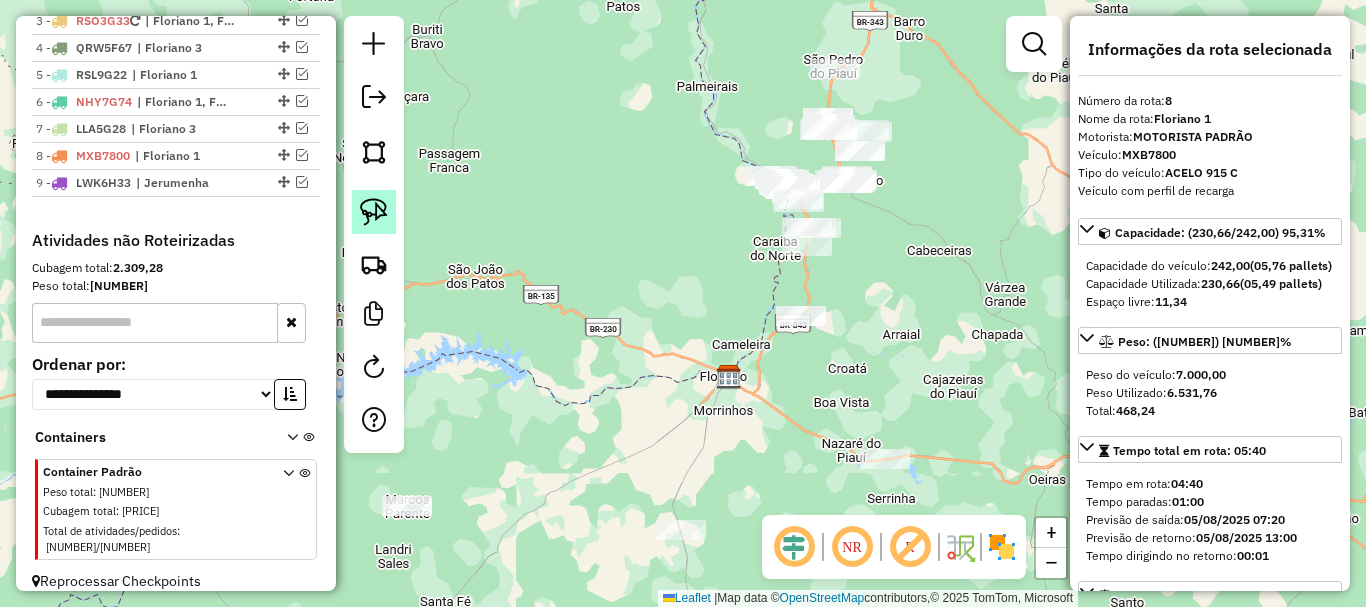 click 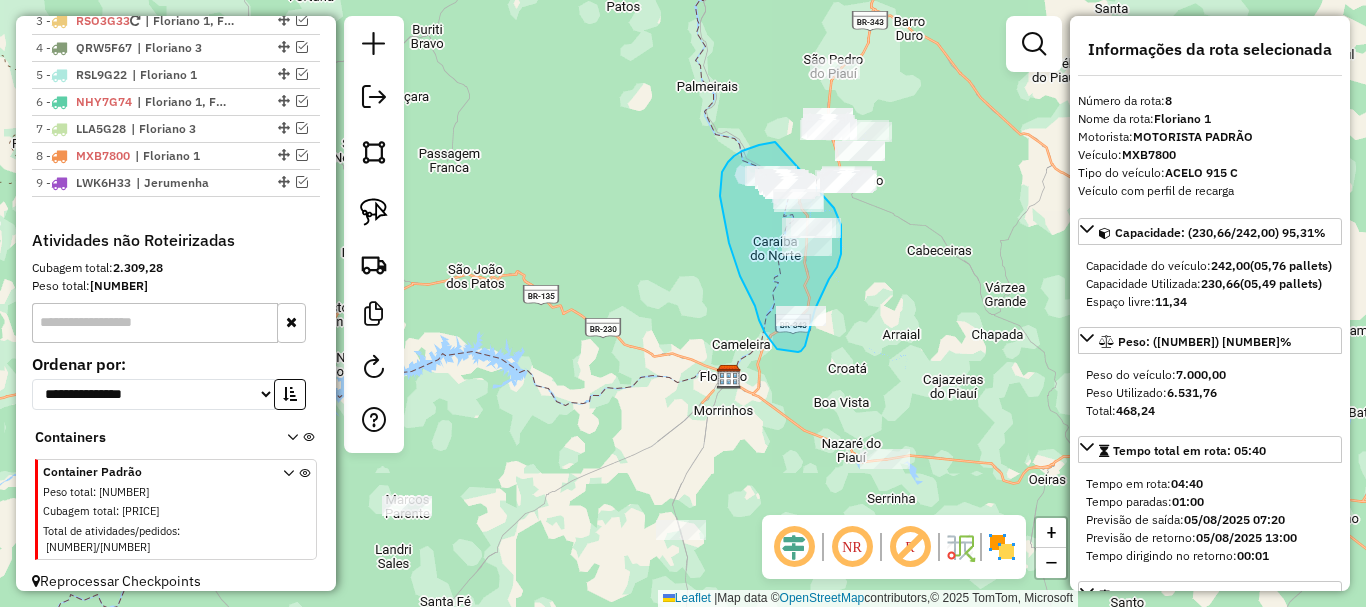 drag, startPoint x: 776, startPoint y: 143, endPoint x: 834, endPoint y: 208, distance: 87.11487 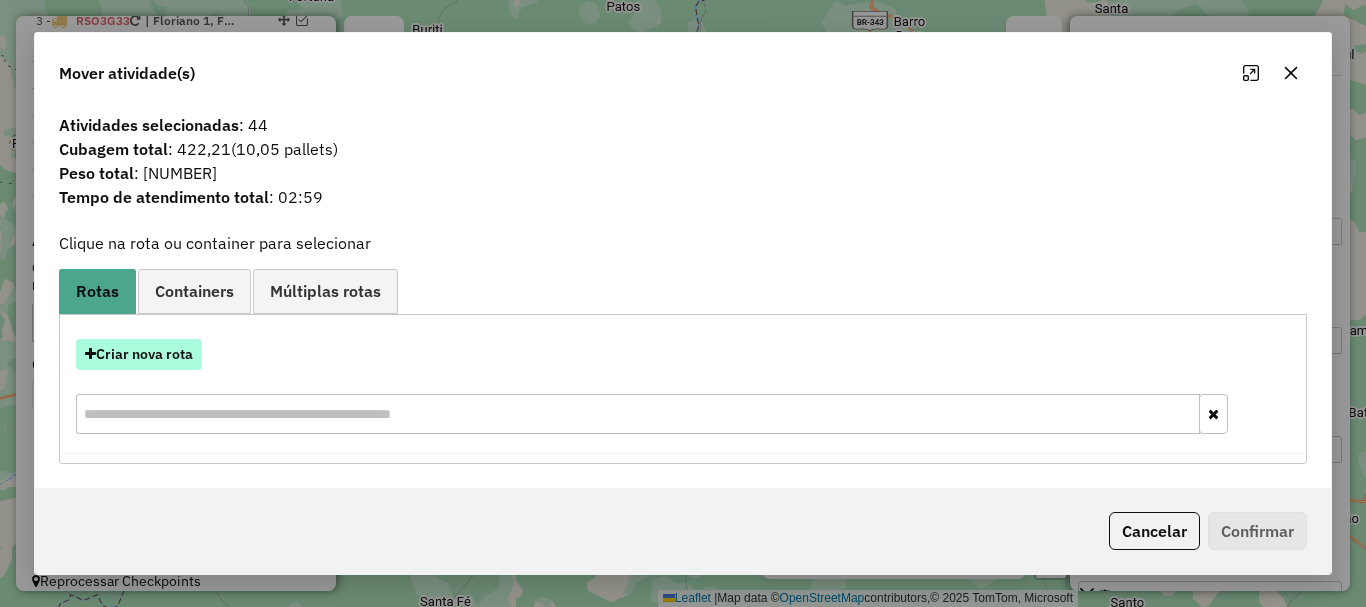 click on "Criar nova rota" at bounding box center [139, 354] 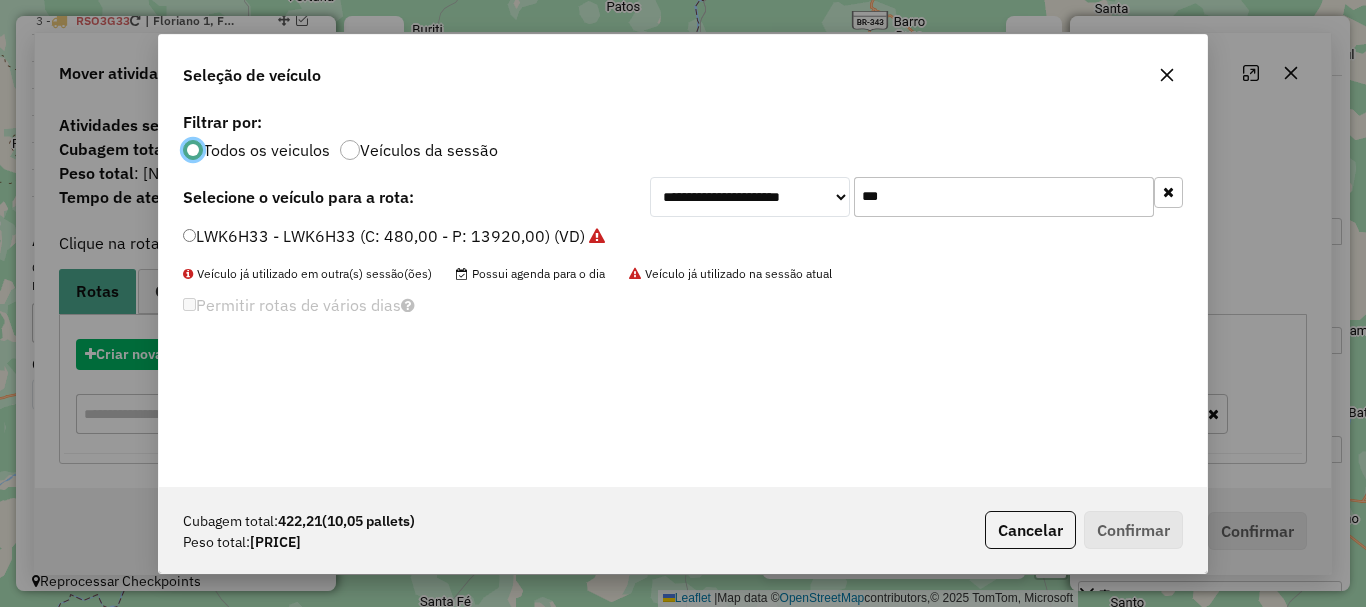 scroll, scrollTop: 11, scrollLeft: 6, axis: both 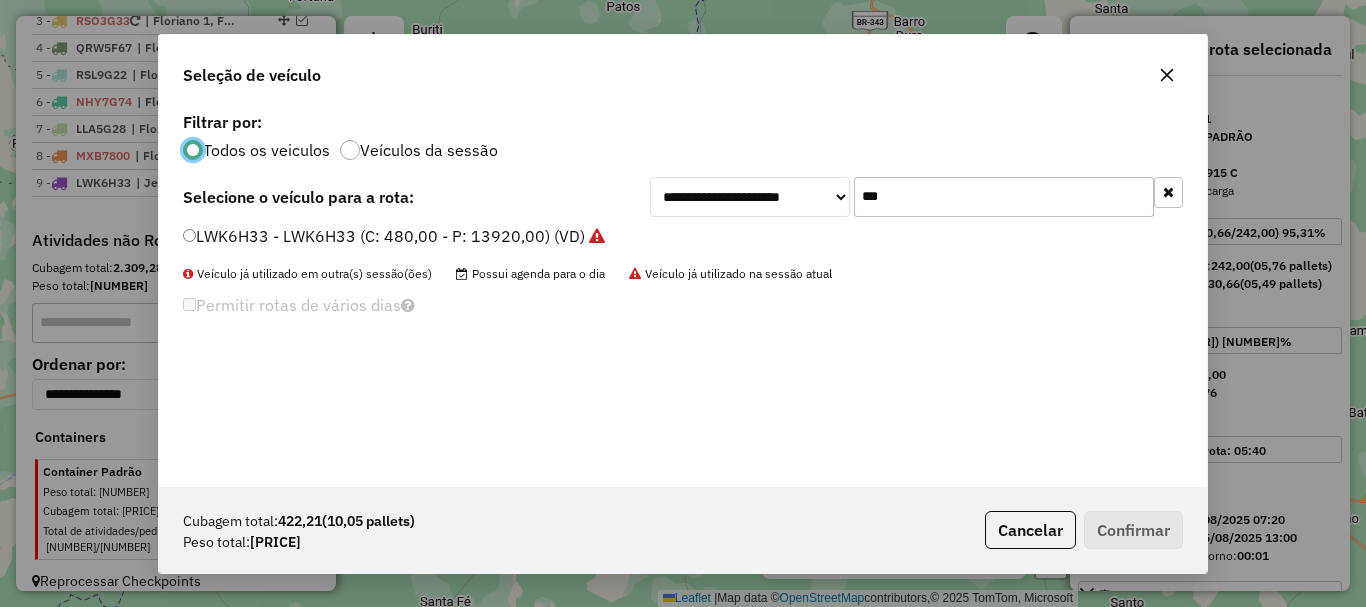 click on "***" 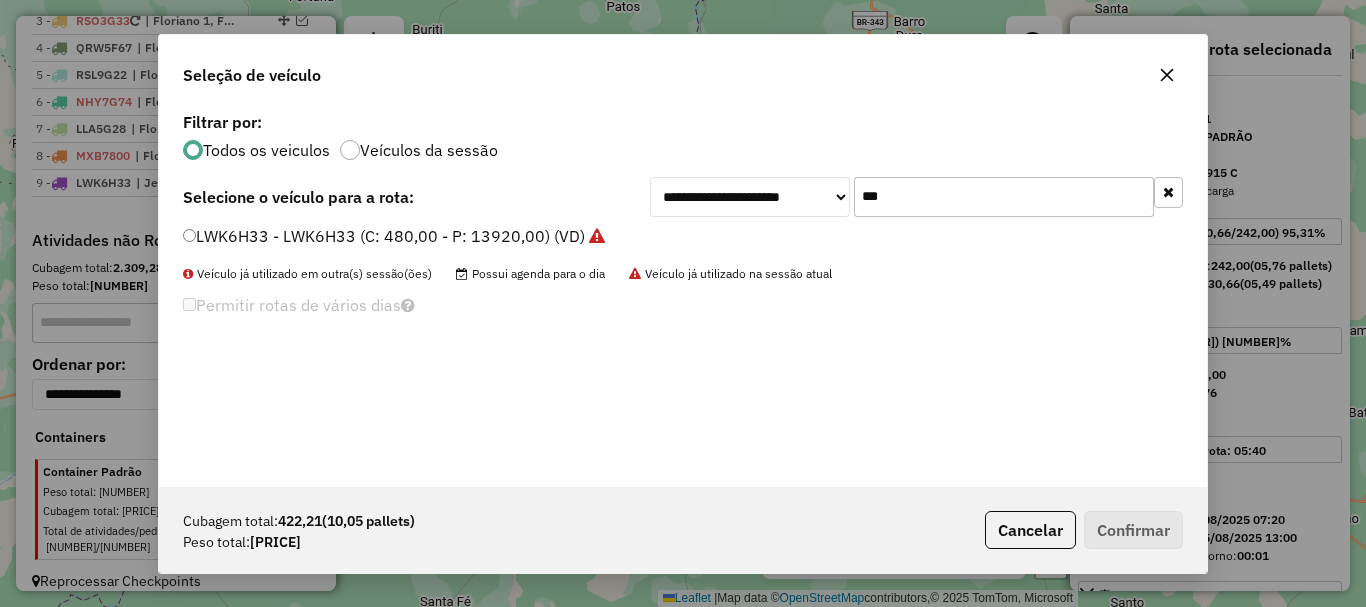 click on "***" 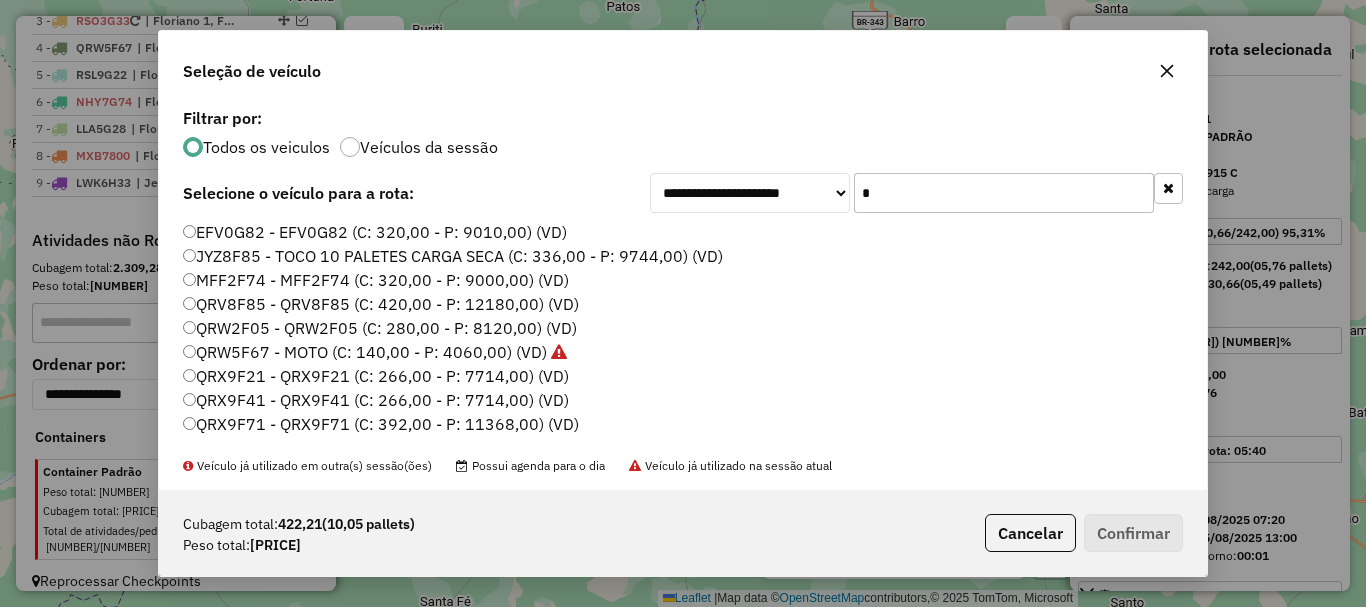 type on "*" 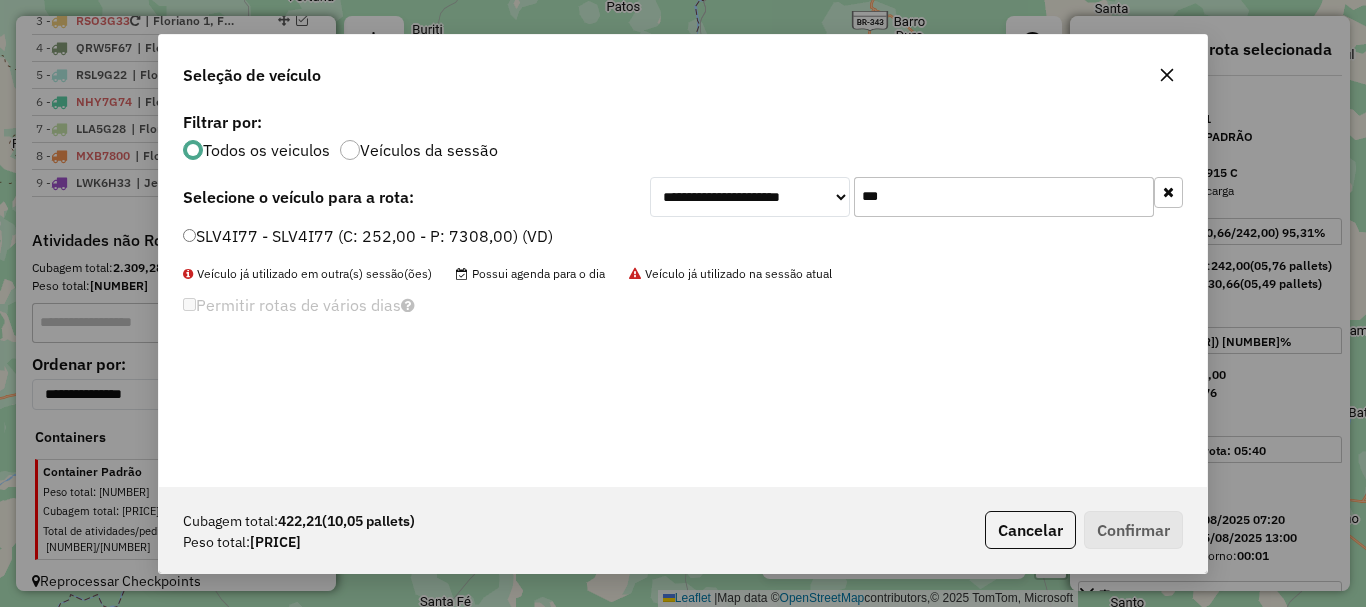 type on "***" 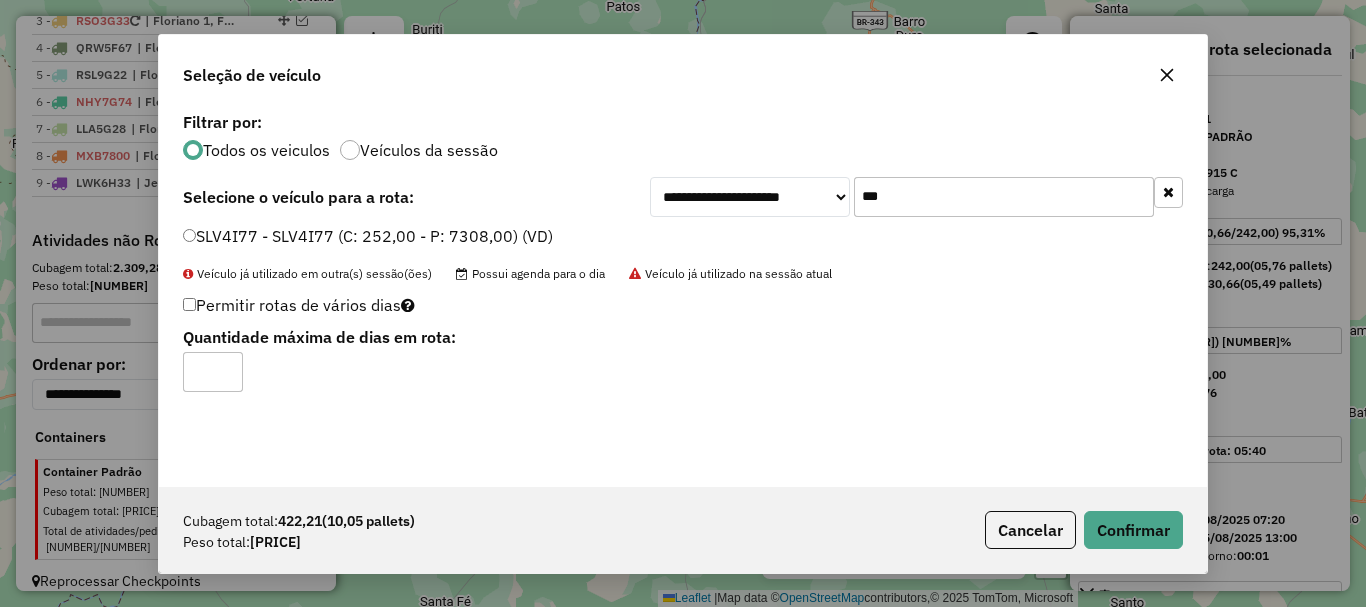 drag, startPoint x: 226, startPoint y: 365, endPoint x: 236, endPoint y: 366, distance: 10.049875 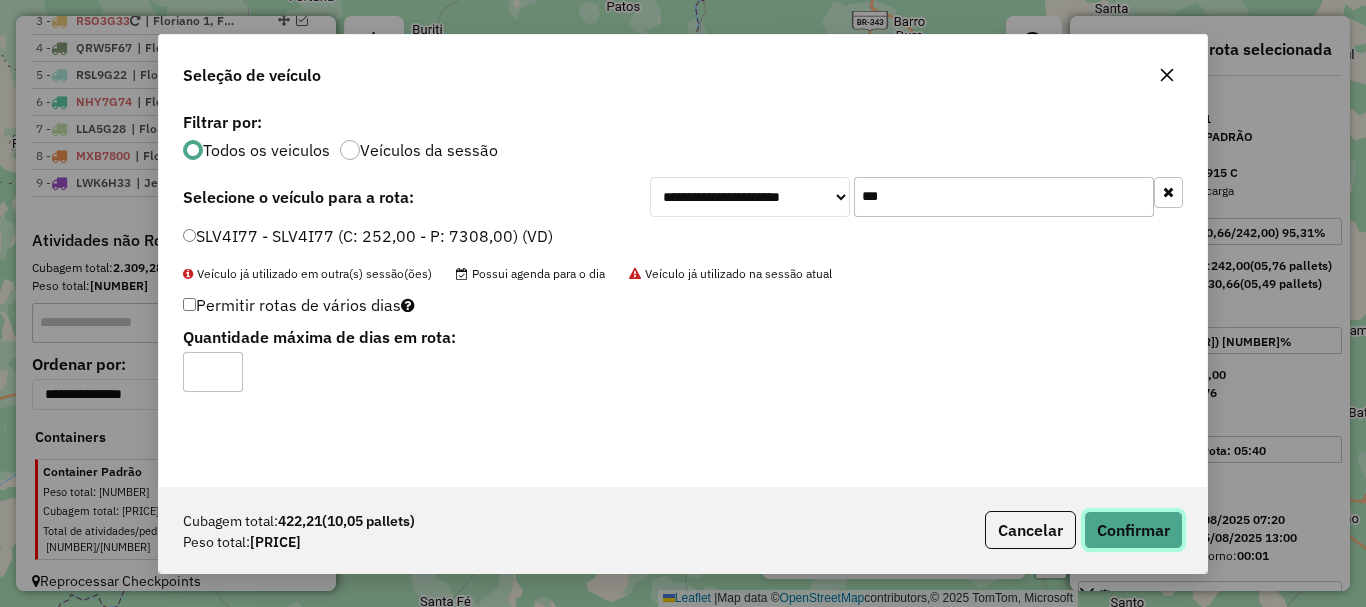 click on "Confirmar" 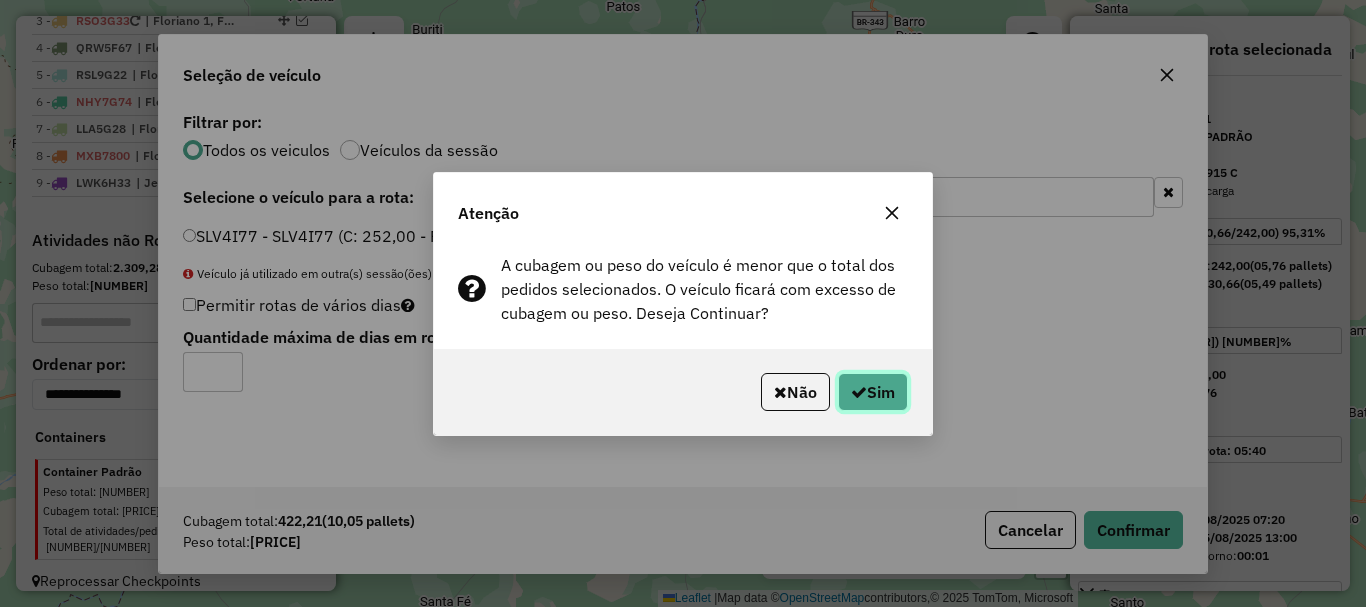 click on "Sim" 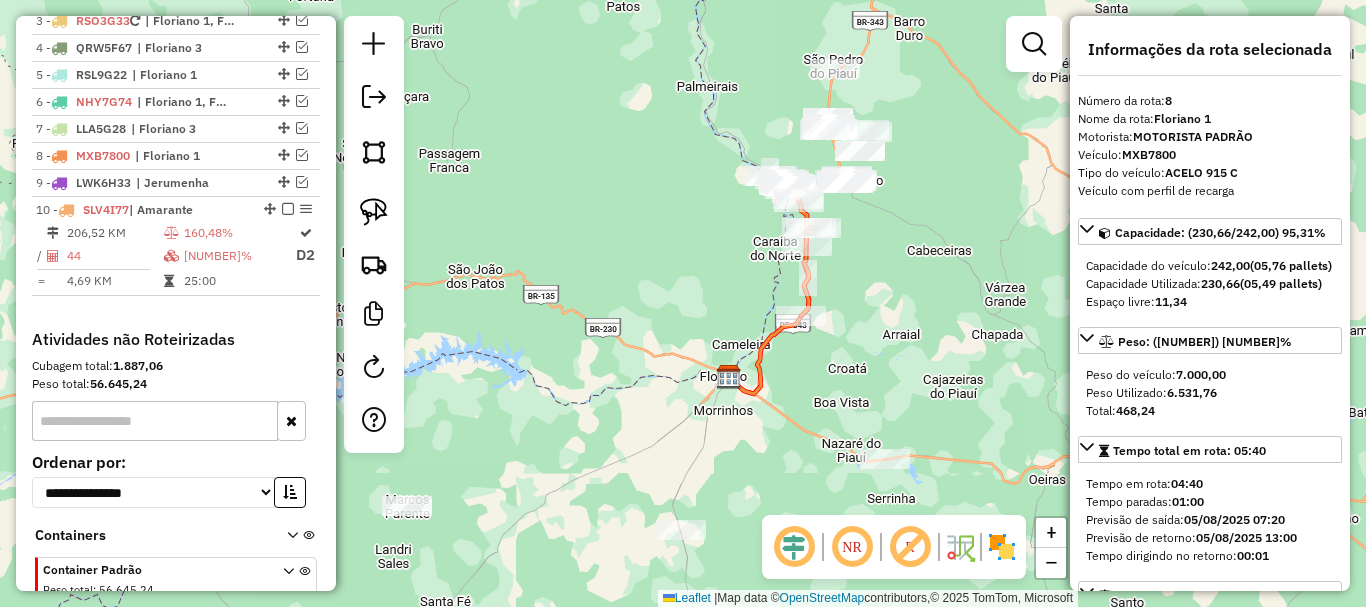 scroll, scrollTop: 935, scrollLeft: 0, axis: vertical 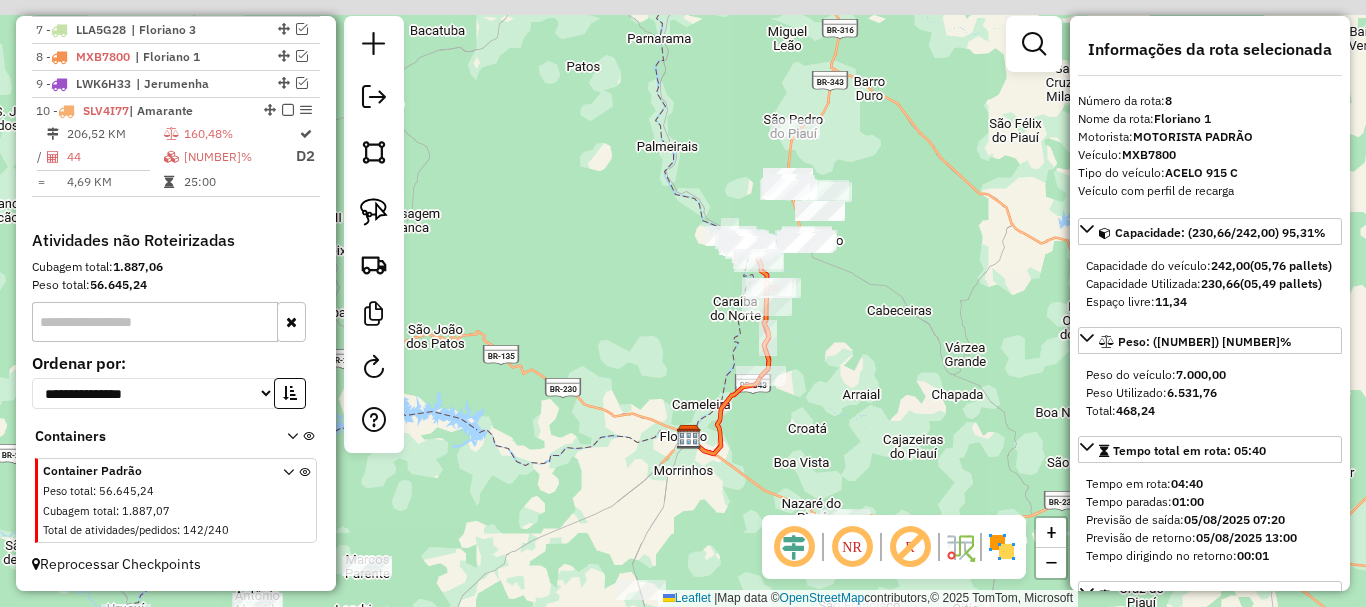 drag, startPoint x: 662, startPoint y: 283, endPoint x: 552, endPoint y: 352, distance: 129.84991 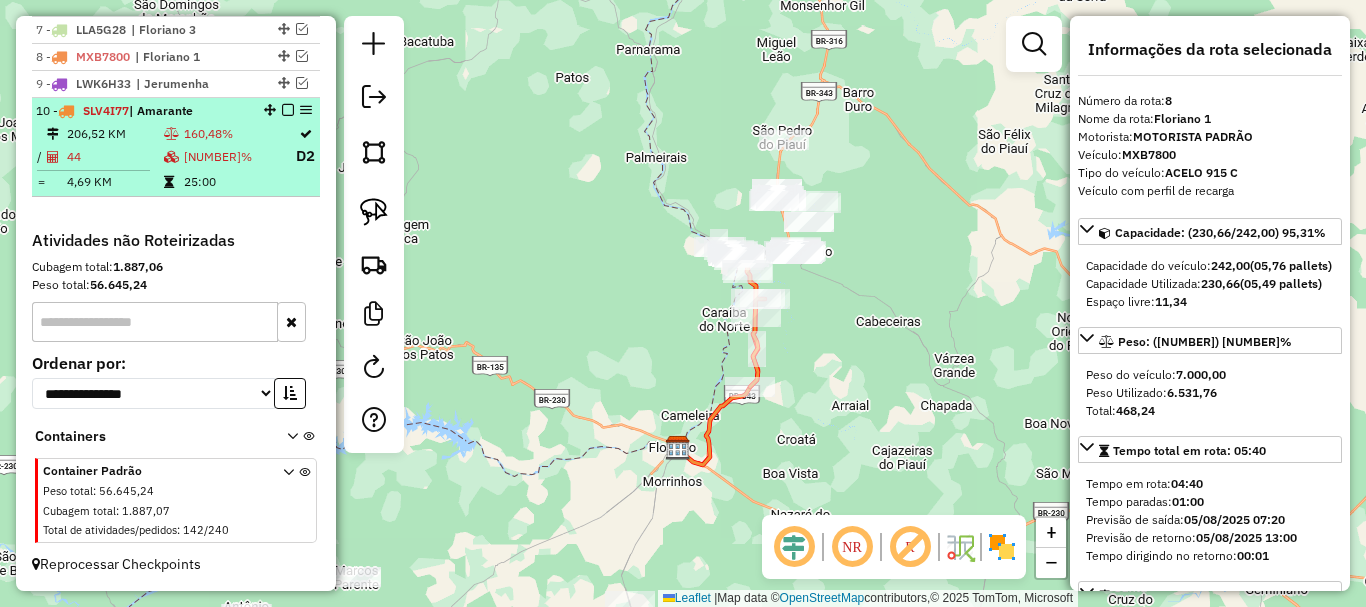 click on "10 -       SLV4I77   | Amarante  206,52 KM   160,48%  /  44   167,54%   D2  =  4,69 KM   25:00" at bounding box center [176, 147] 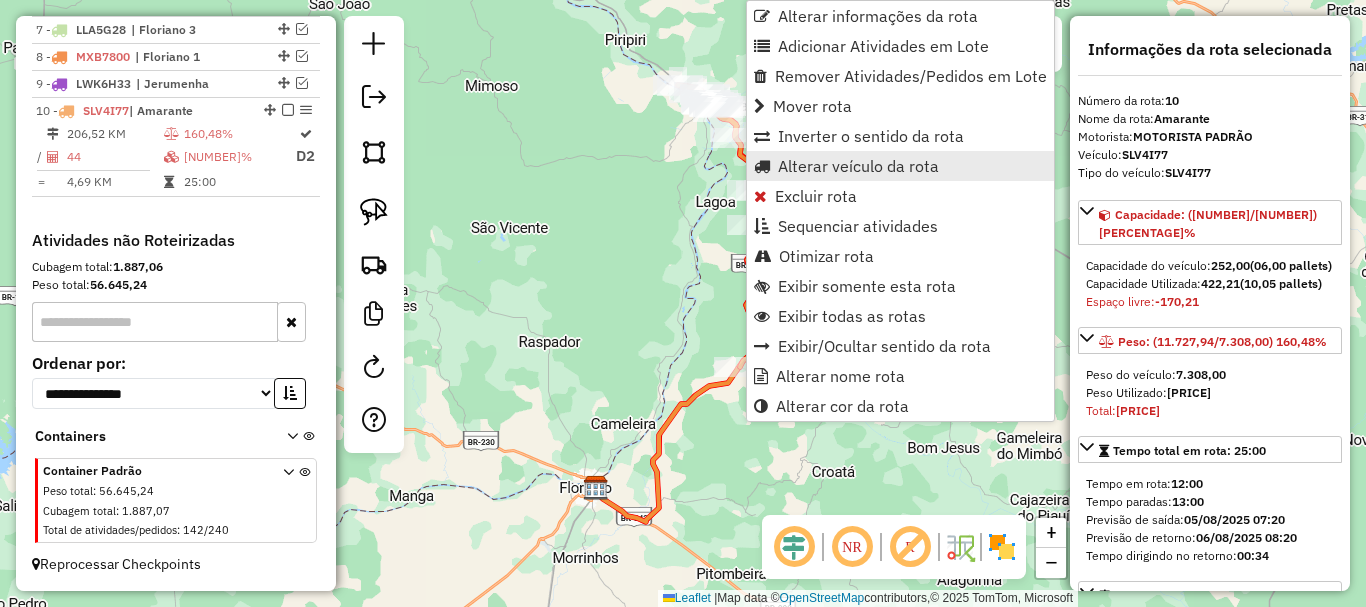 click on "Alterar veículo da rota" at bounding box center (858, 166) 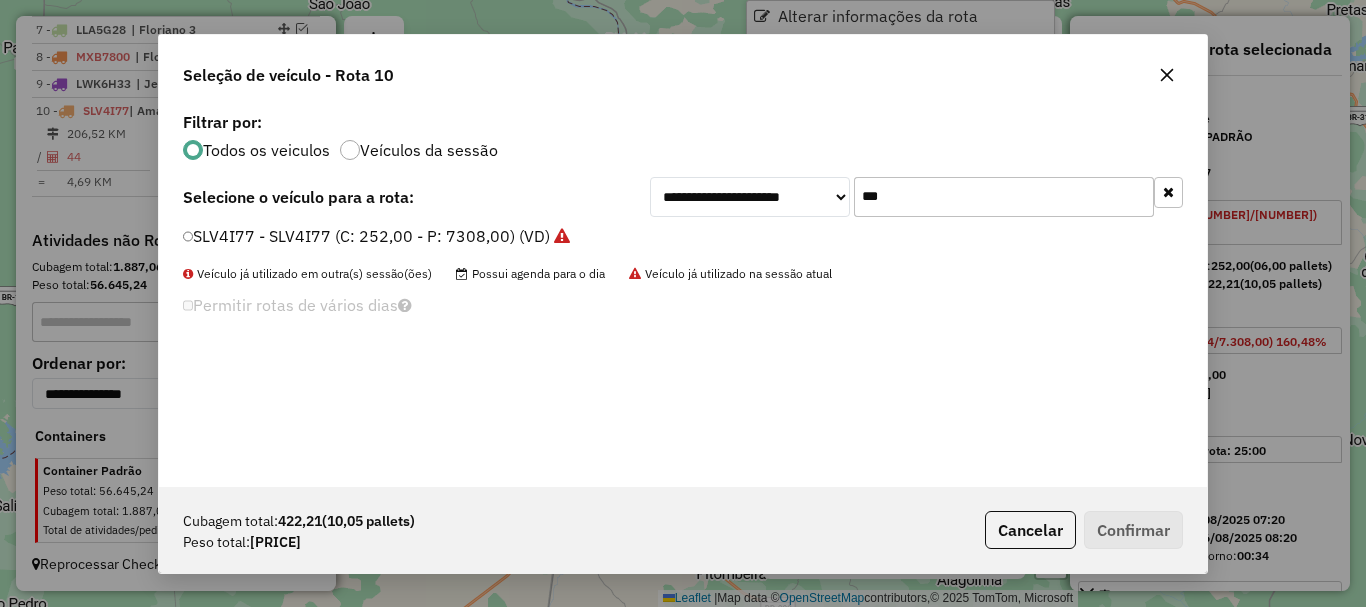 scroll, scrollTop: 11, scrollLeft: 6, axis: both 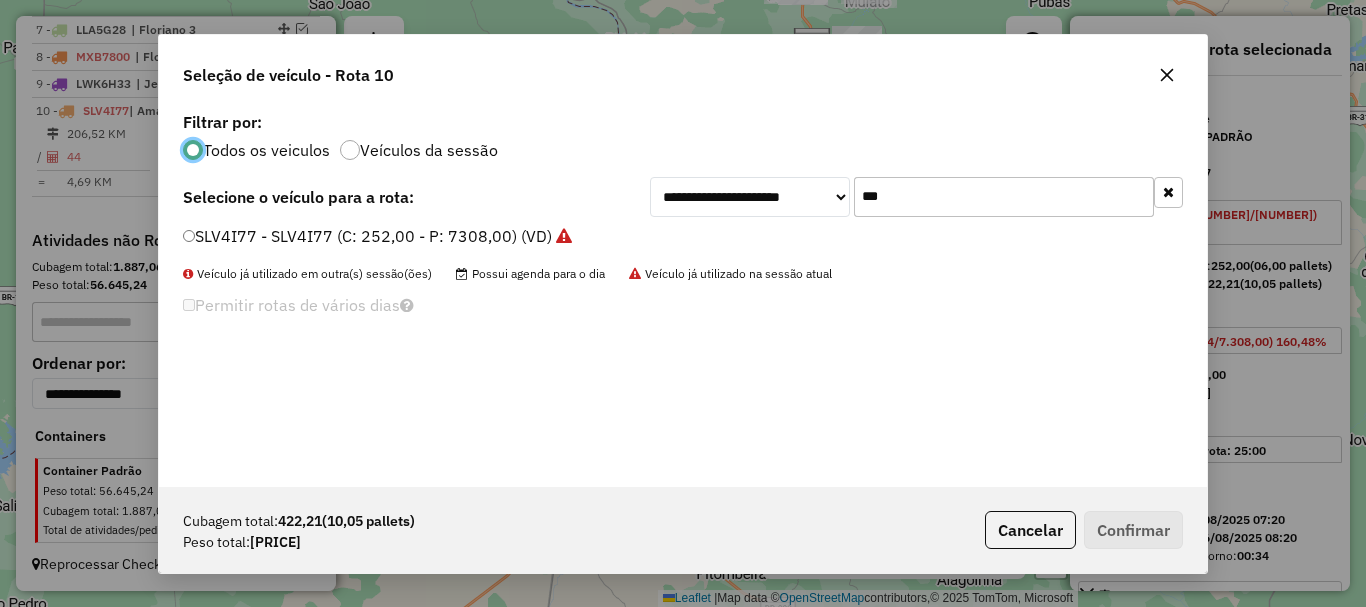 click on "***" 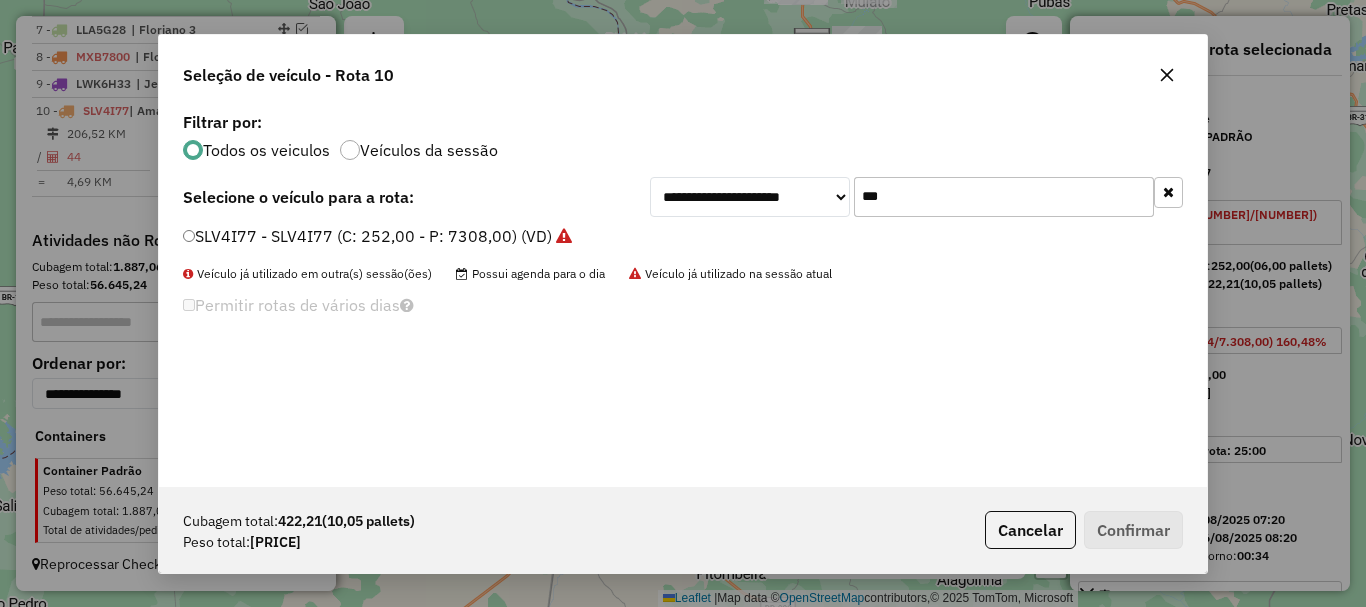 click on "***" 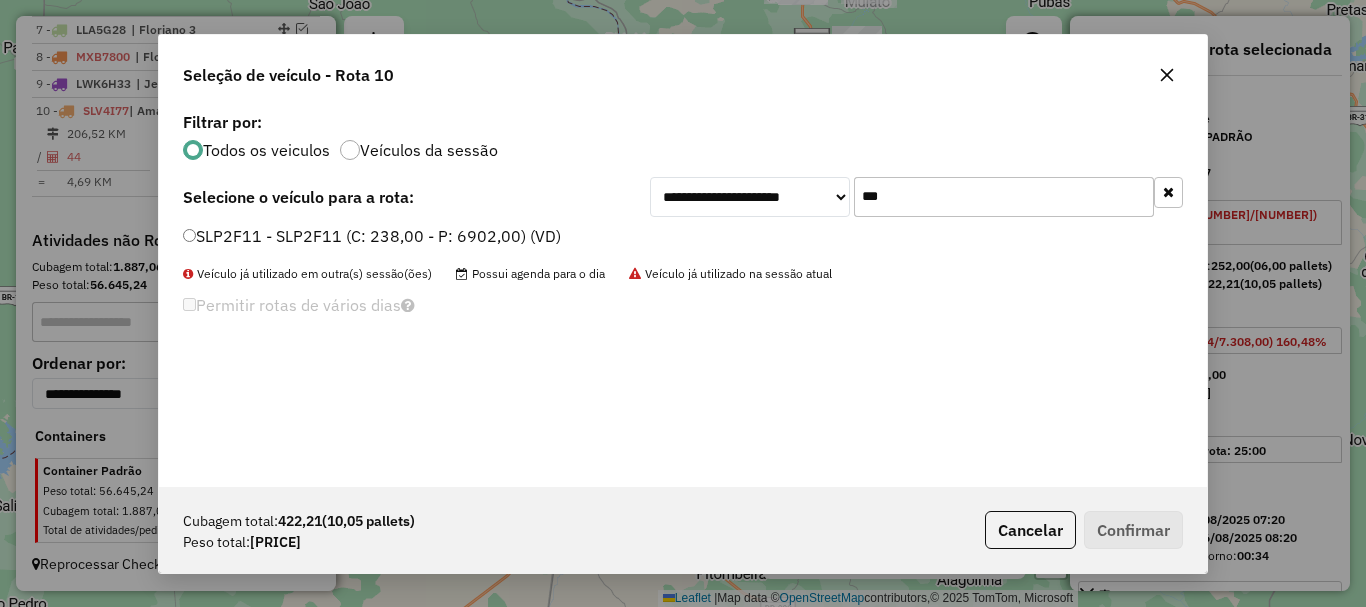 type on "***" 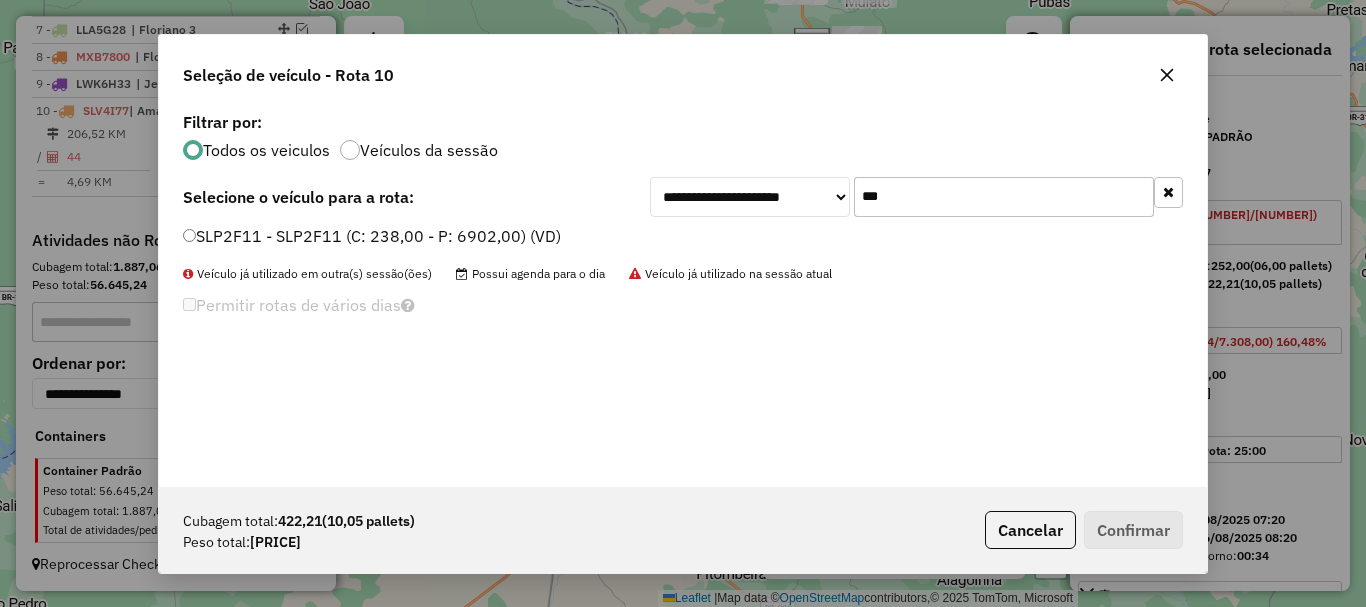 click on "SLP2F11 - SLP2F11 (C: 238,00 - P: 6902,00) (VD)" 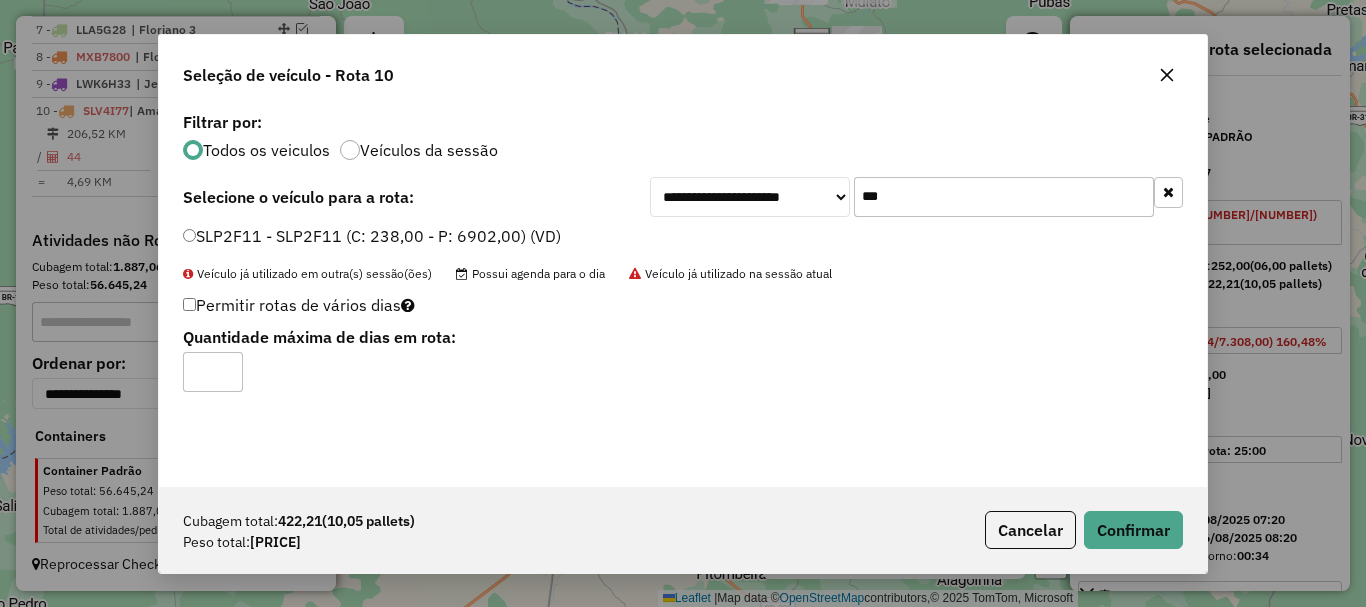 type on "*" 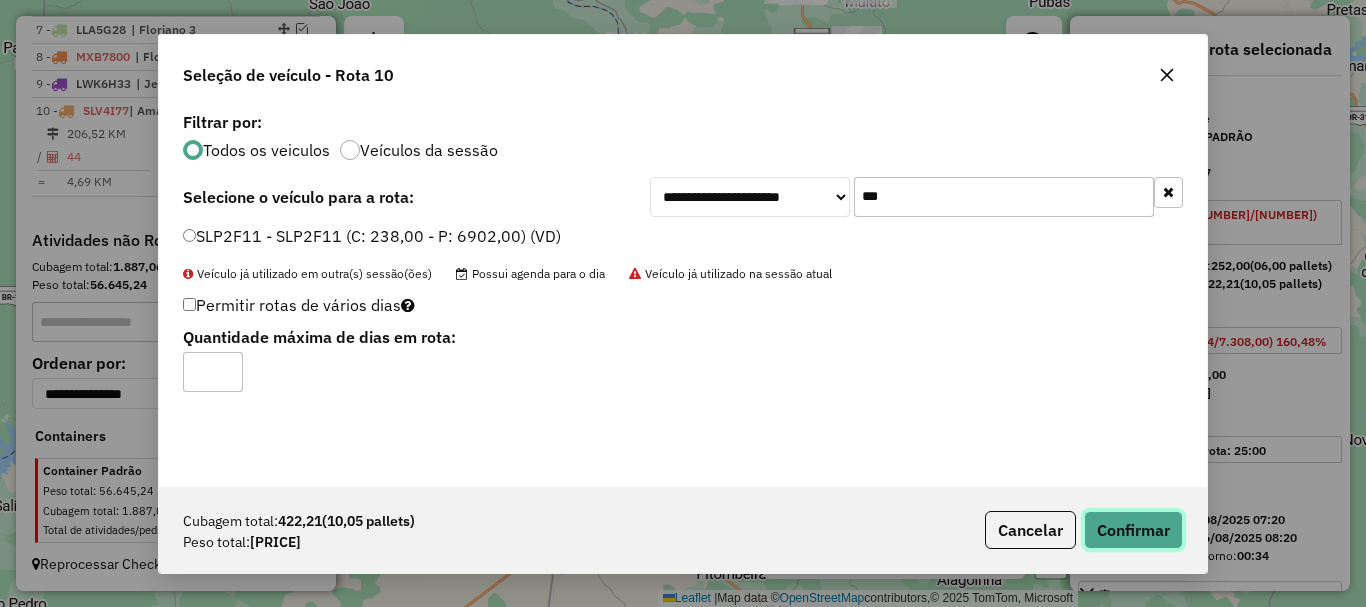 click on "Confirmar" 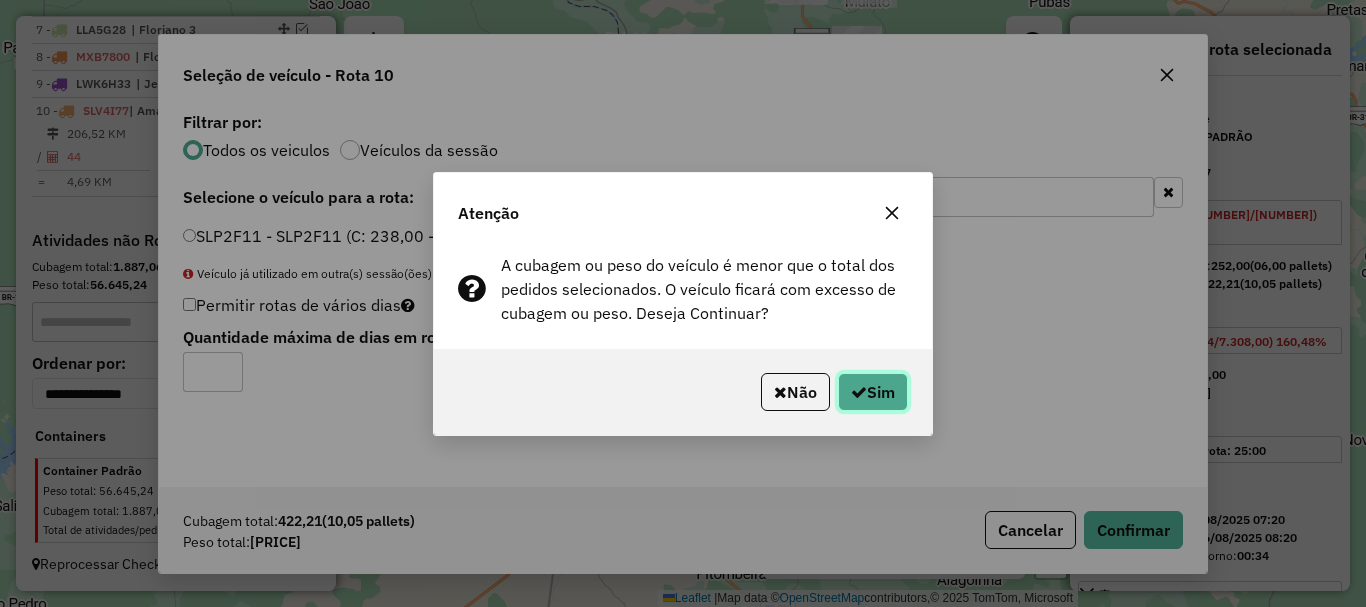 click on "Sim" 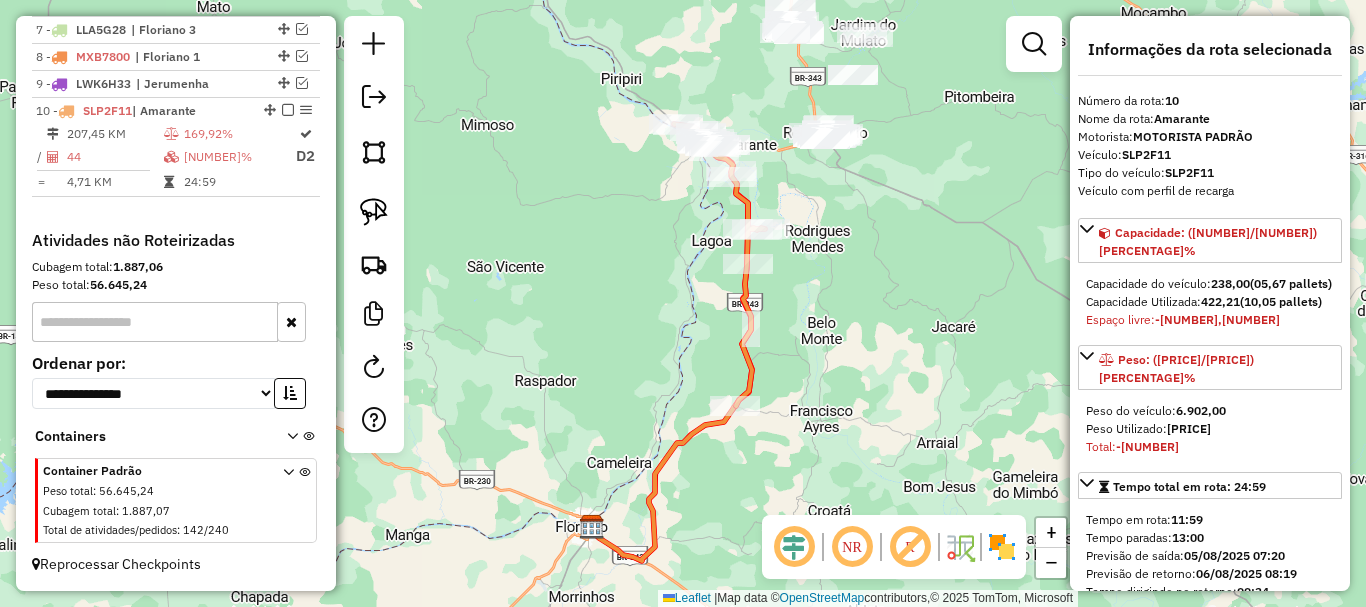 drag, startPoint x: 813, startPoint y: 341, endPoint x: 779, endPoint y: 393, distance: 62.1289 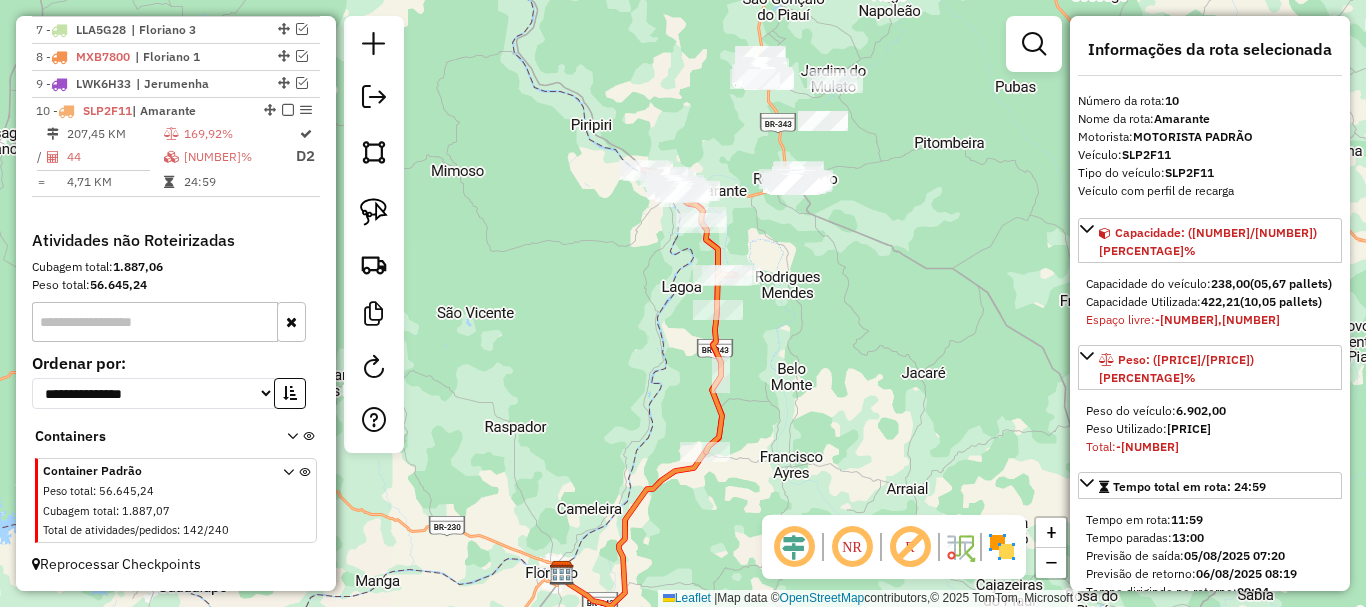 drag, startPoint x: 382, startPoint y: 218, endPoint x: 539, endPoint y: 307, distance: 180.4716 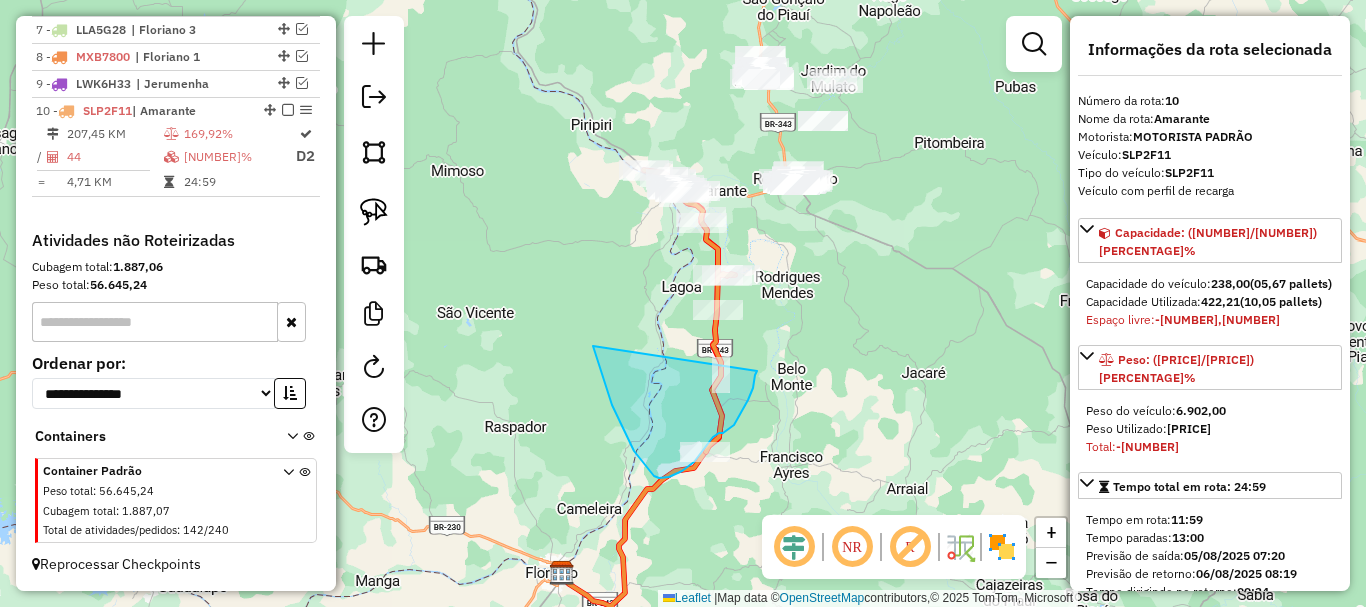 drag, startPoint x: 612, startPoint y: 405, endPoint x: 750, endPoint y: 394, distance: 138.43771 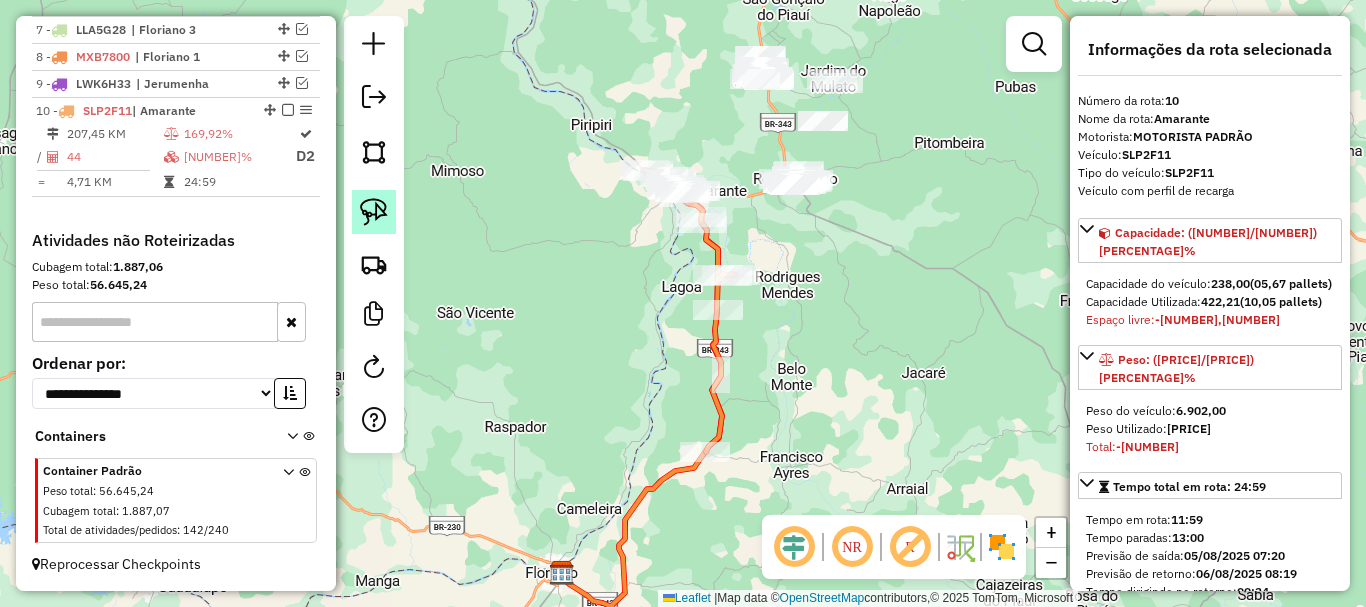 click 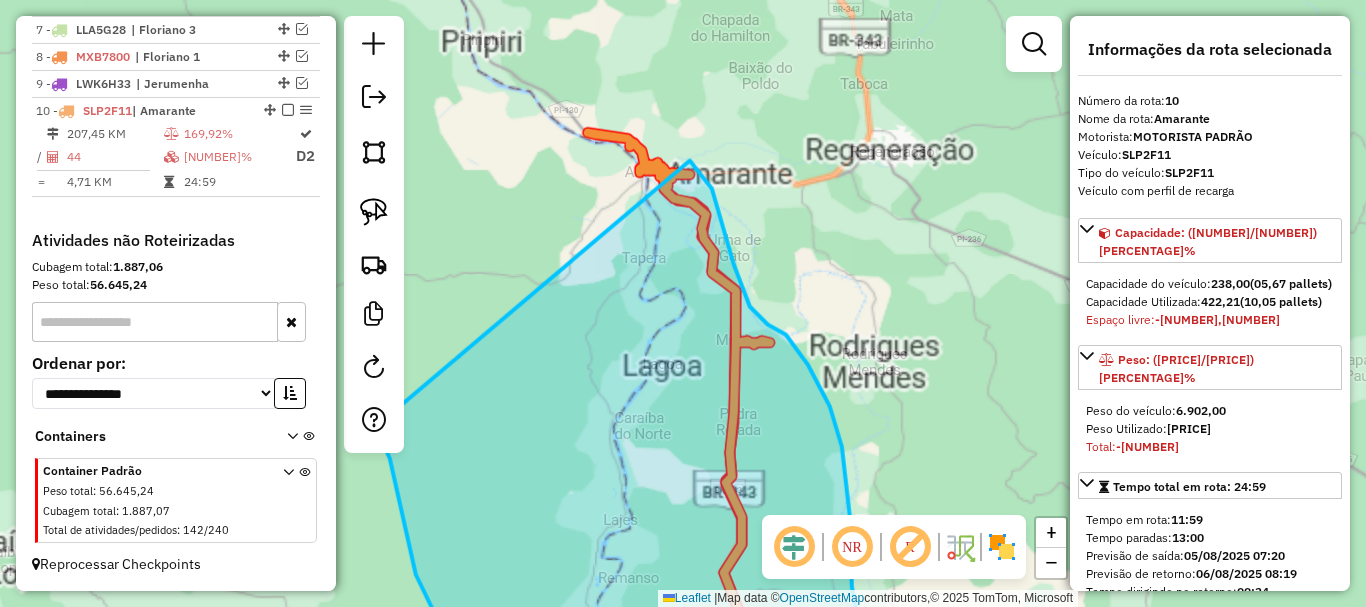drag, startPoint x: 558, startPoint y: 391, endPoint x: 687, endPoint y: 156, distance: 268.07834 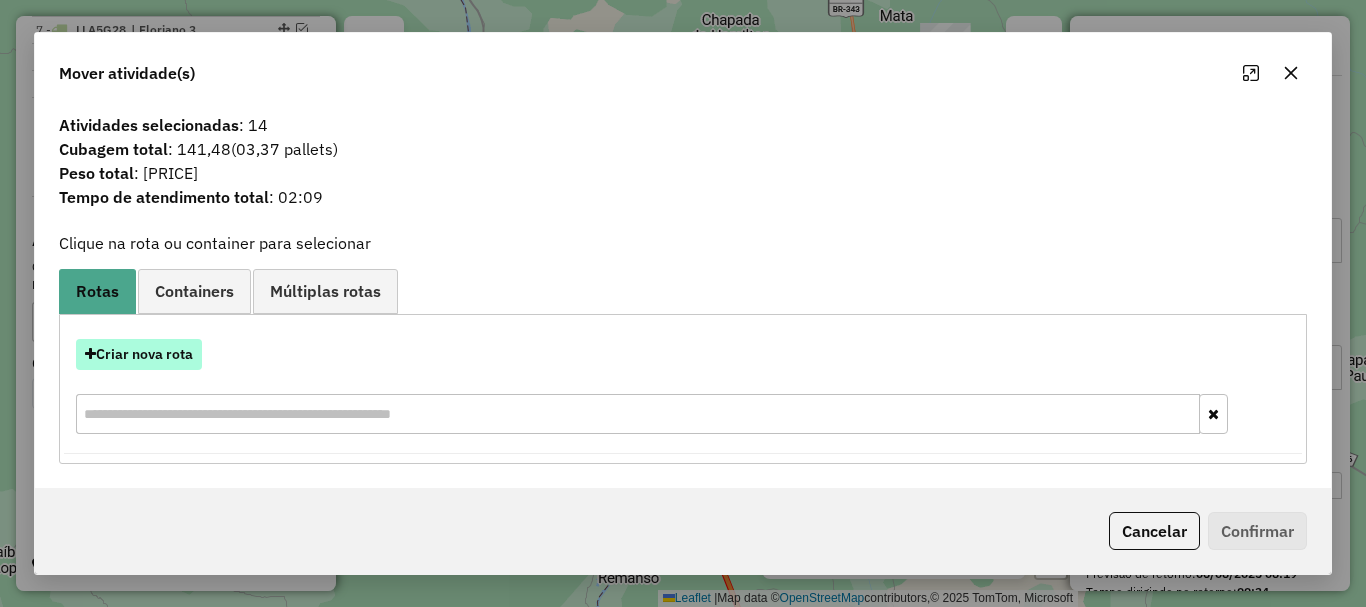 click on "Criar nova rota" at bounding box center (139, 354) 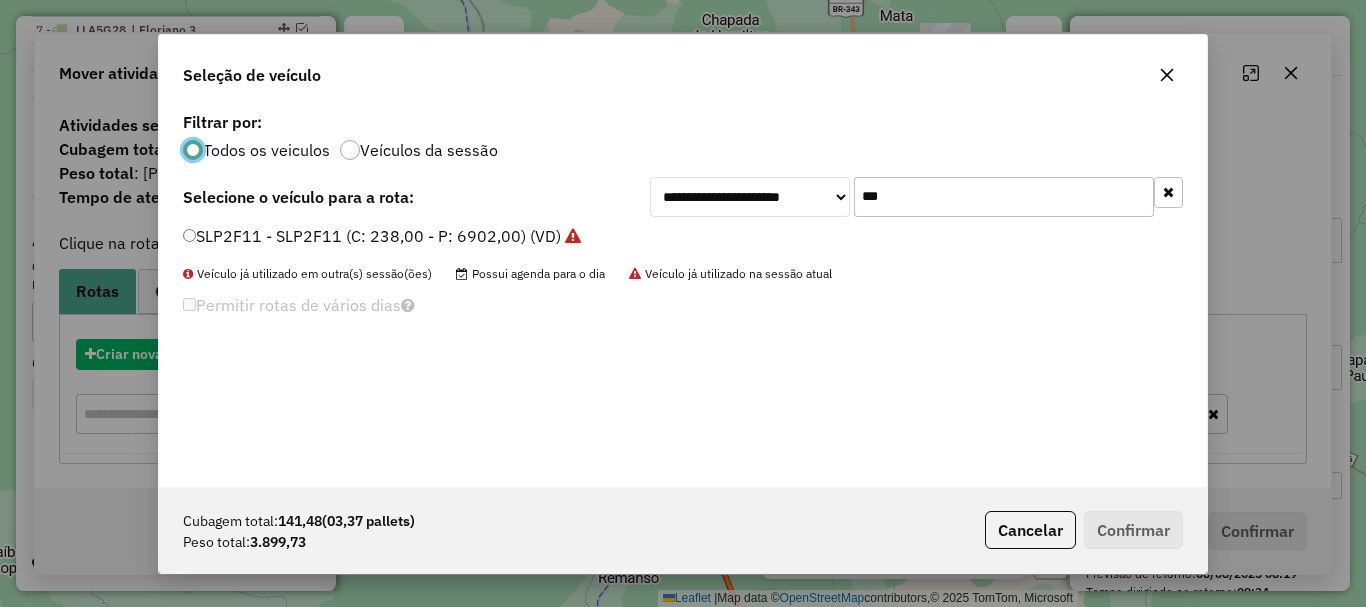 scroll, scrollTop: 11, scrollLeft: 6, axis: both 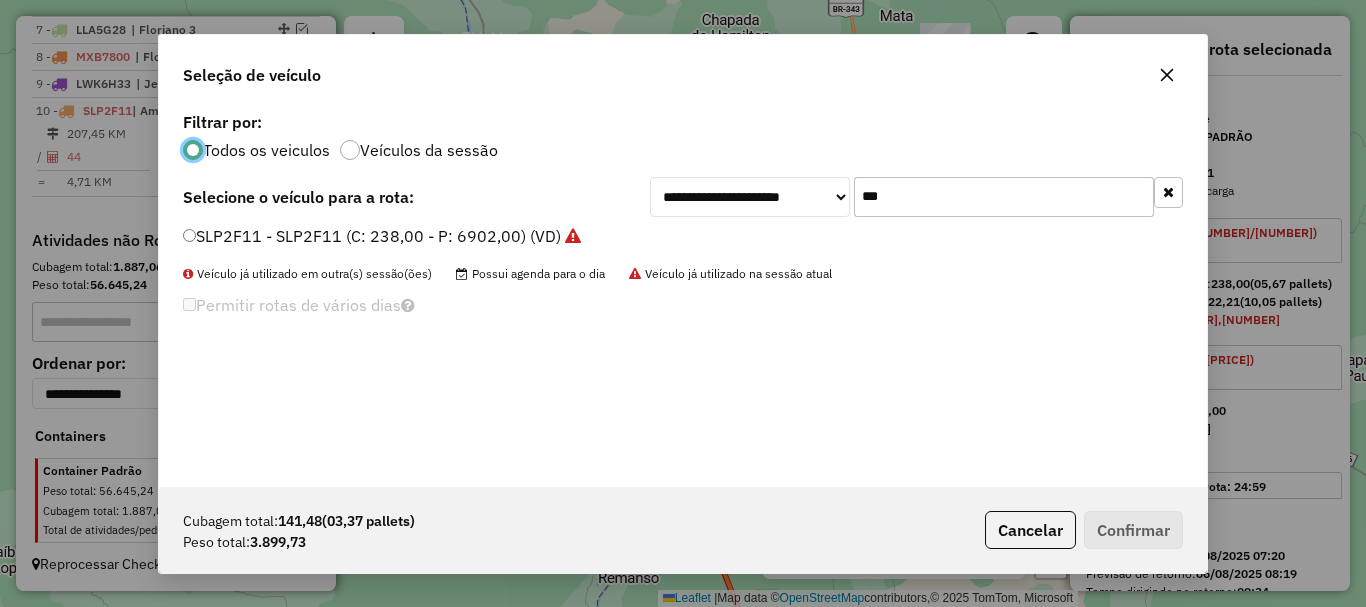 click on "***" 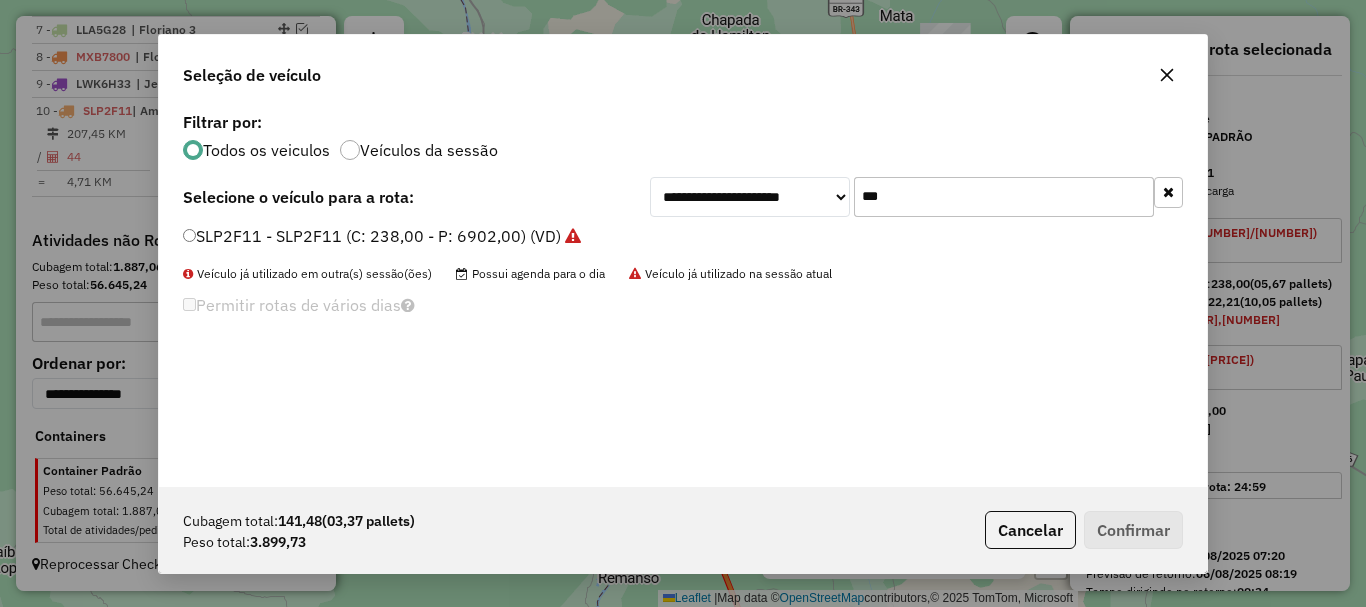 click on "***" 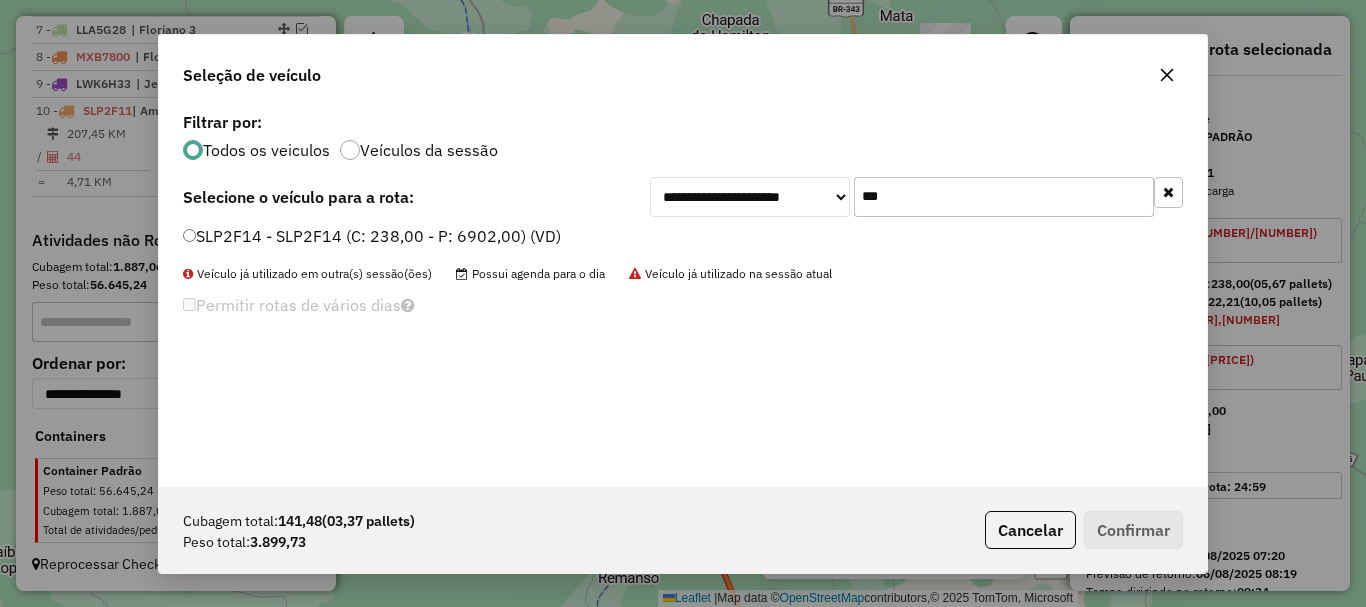 type on "***" 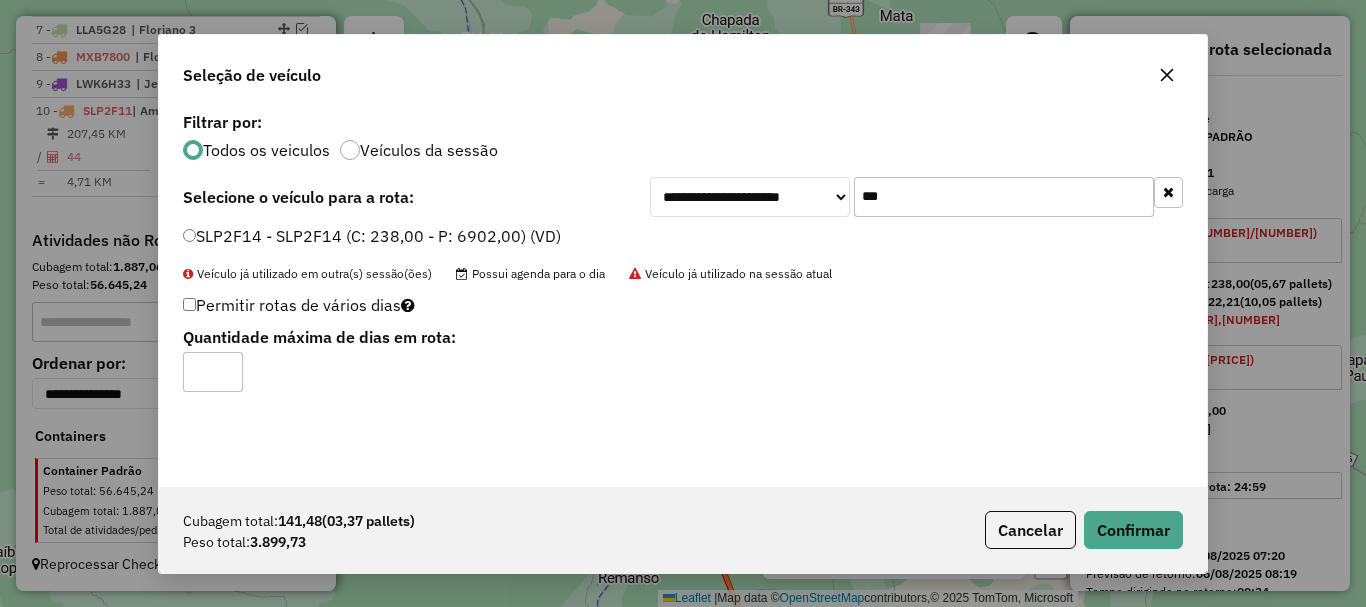 drag, startPoint x: 226, startPoint y: 364, endPoint x: 335, endPoint y: 381, distance: 110.317726 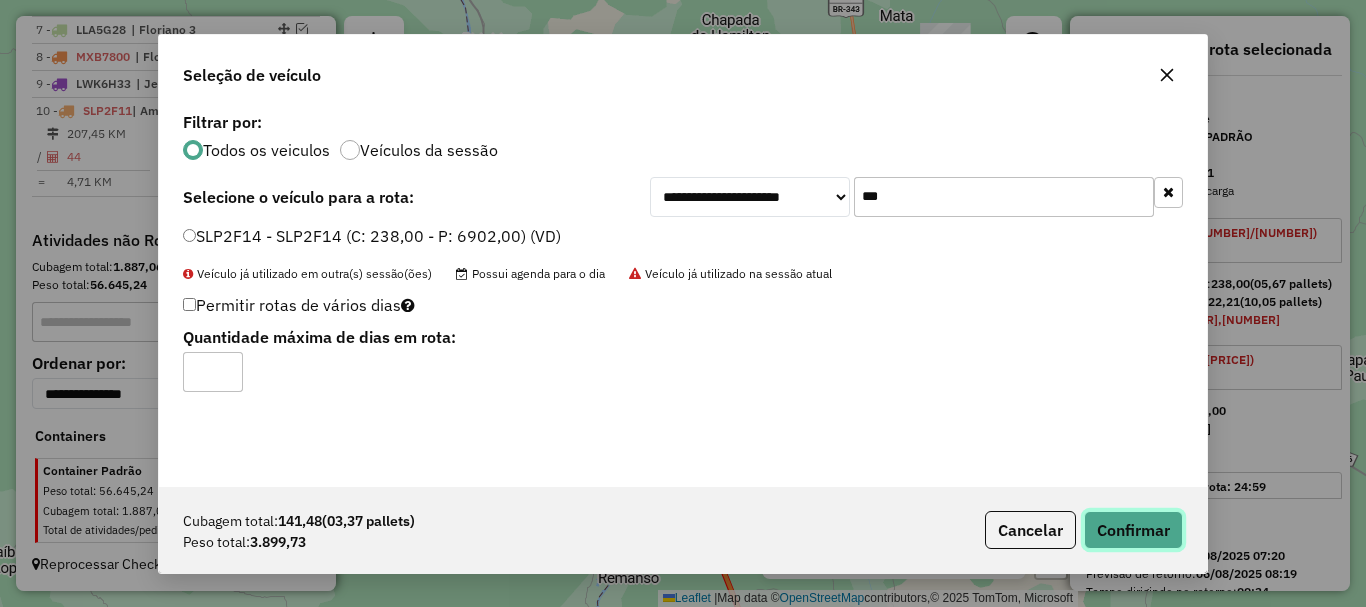 click on "Confirmar" 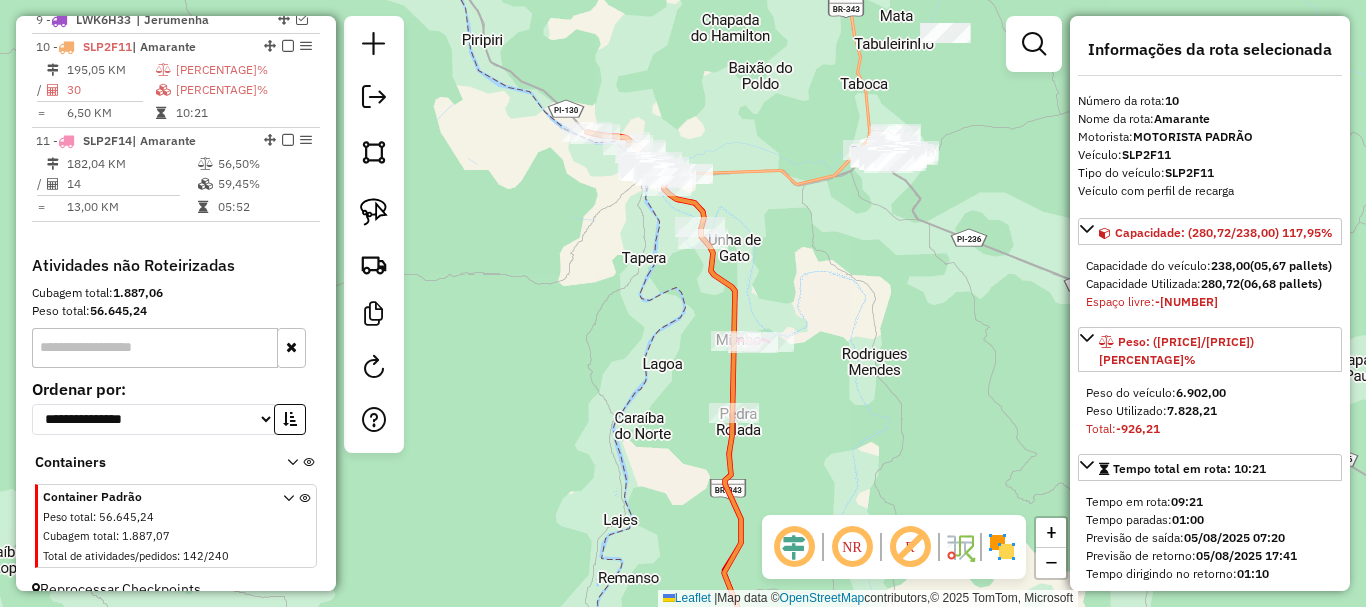 scroll, scrollTop: 1017, scrollLeft: 0, axis: vertical 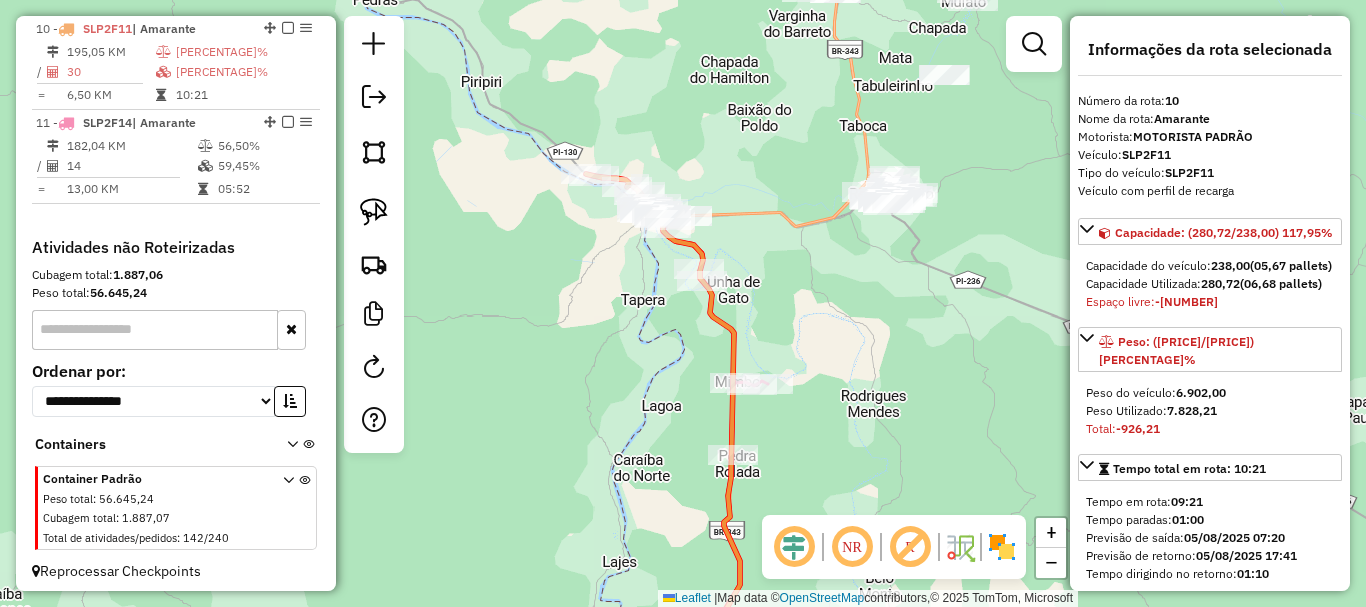 drag, startPoint x: 780, startPoint y: 190, endPoint x: 737, endPoint y: 238, distance: 64.44377 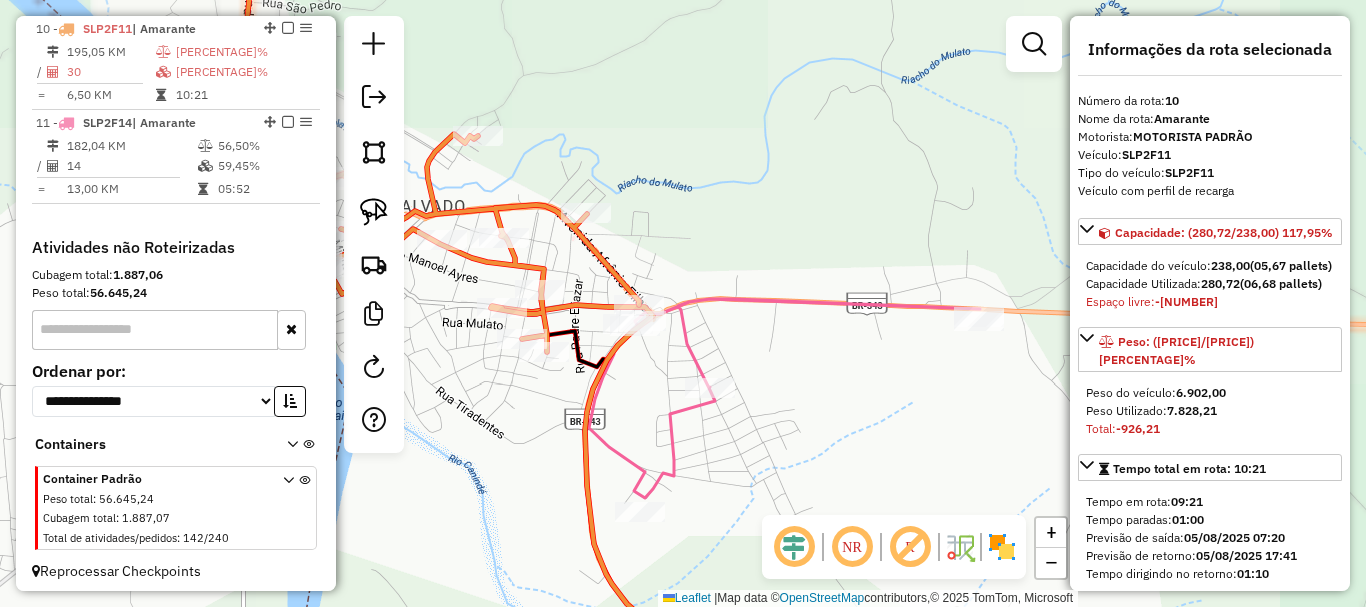 drag, startPoint x: 696, startPoint y: 254, endPoint x: 871, endPoint y: 164, distance: 196.78668 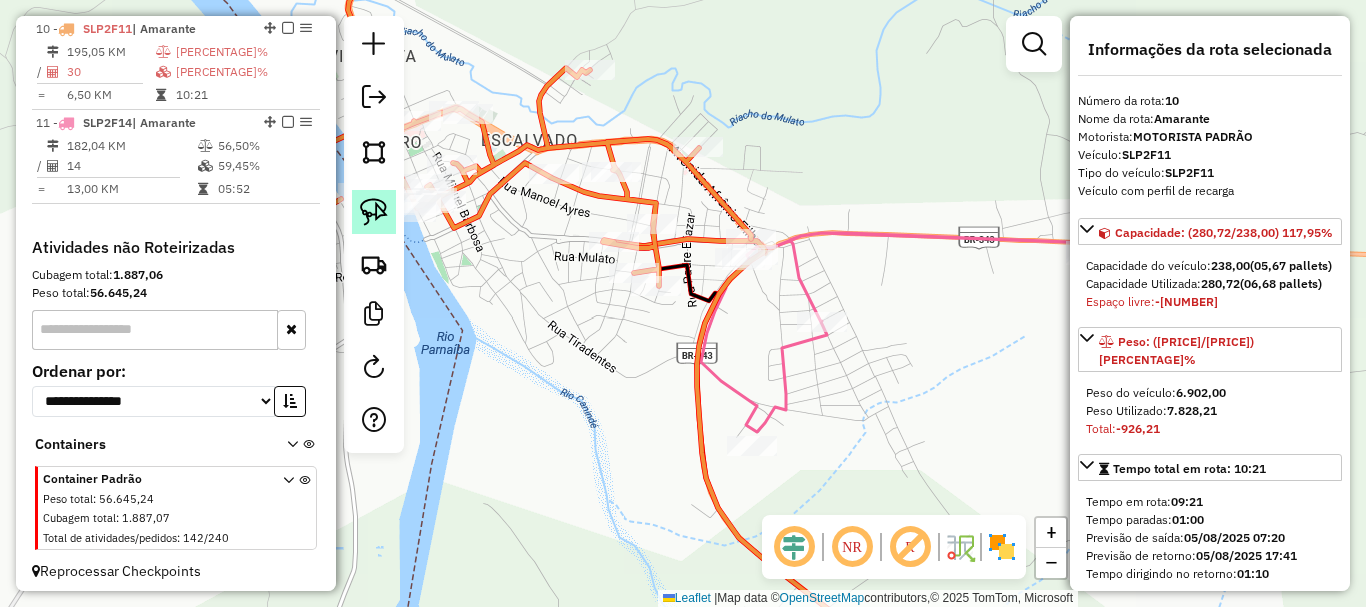 click 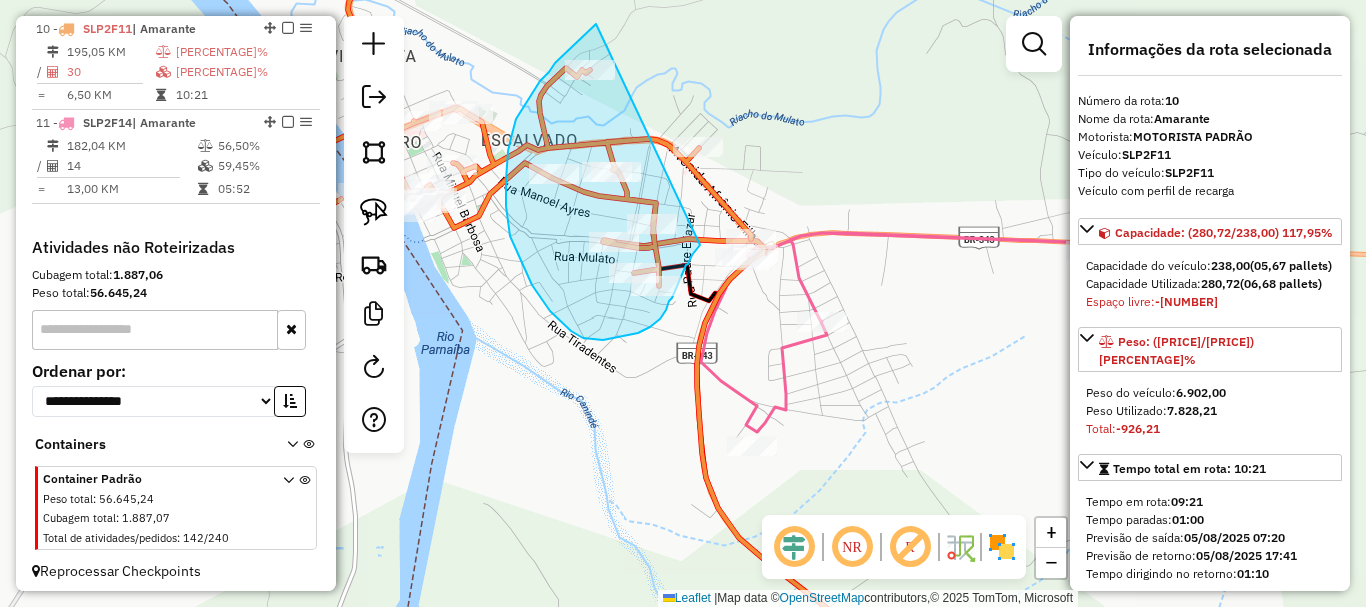 drag, startPoint x: 596, startPoint y: 24, endPoint x: 700, endPoint y: 245, distance: 244.24782 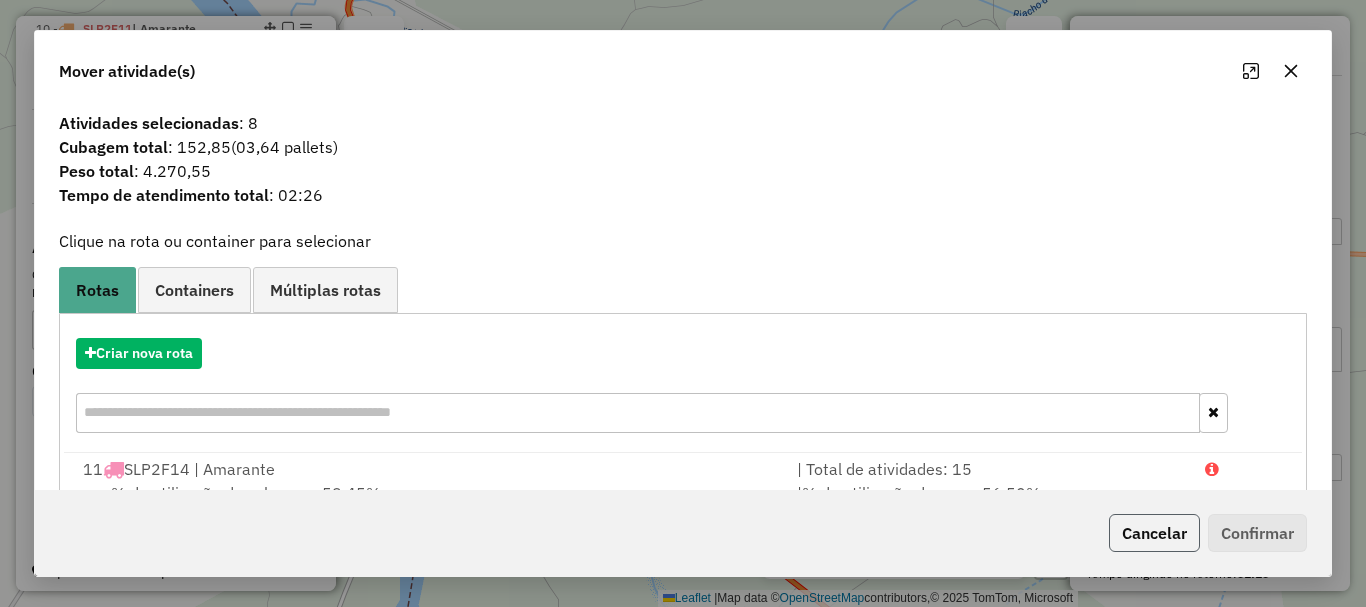 drag, startPoint x: 1129, startPoint y: 525, endPoint x: 800, endPoint y: 346, distance: 374.5424 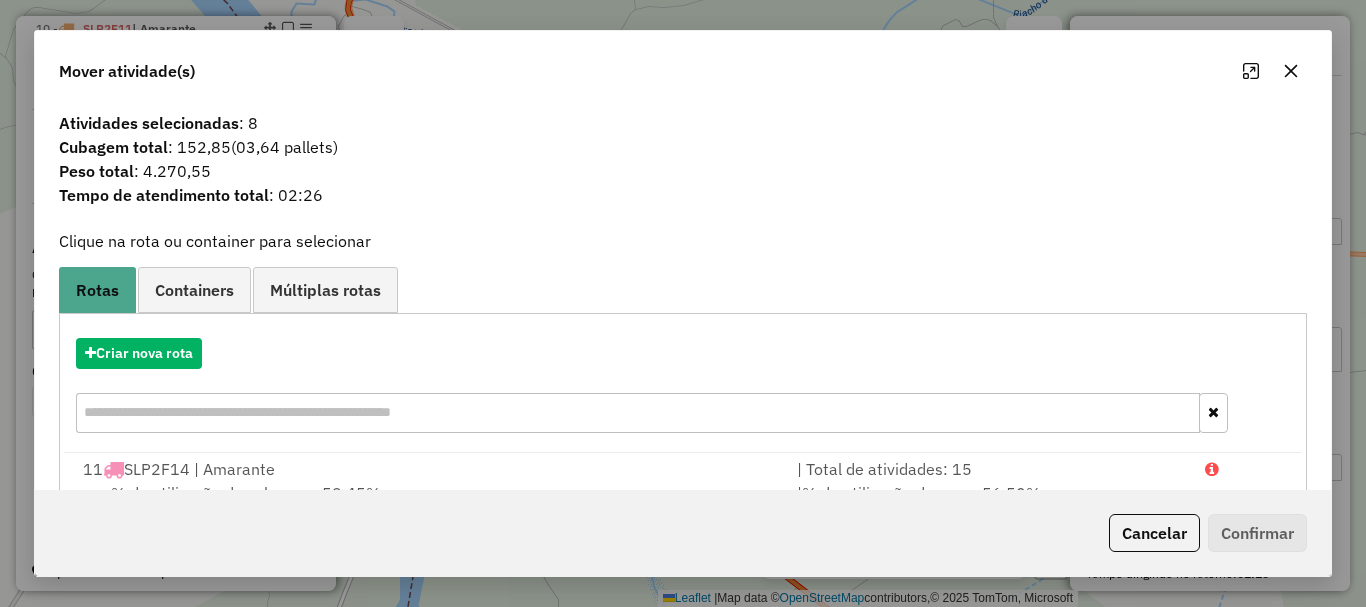 click on "Cancelar" 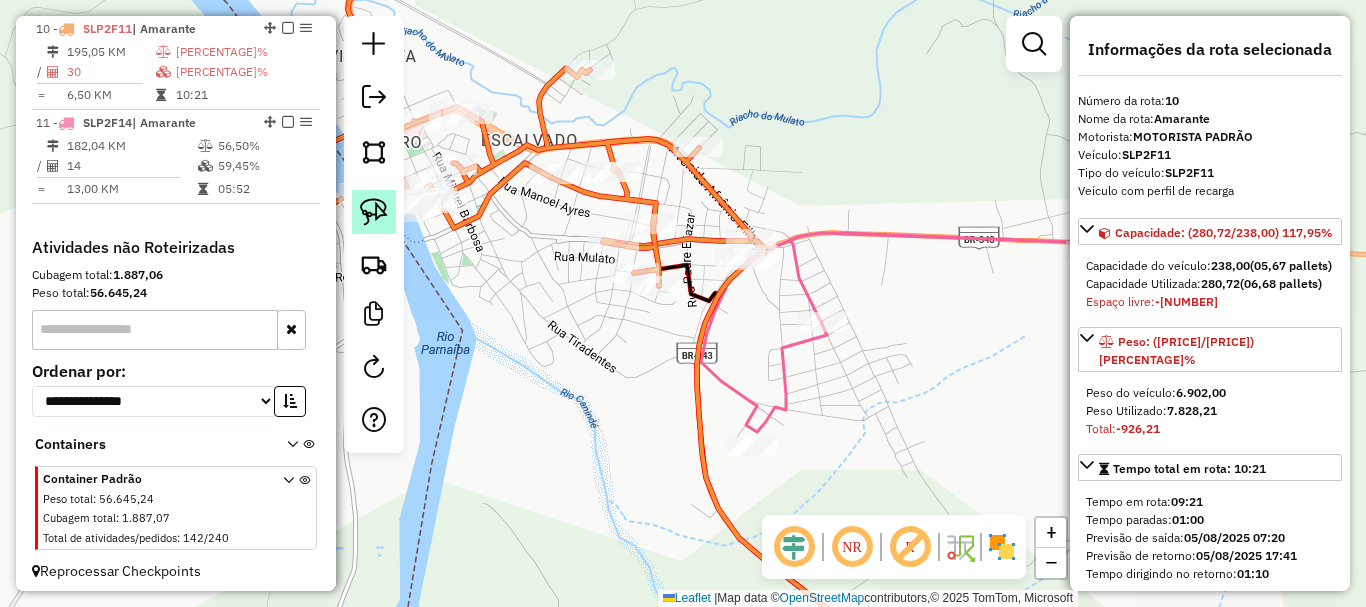 click 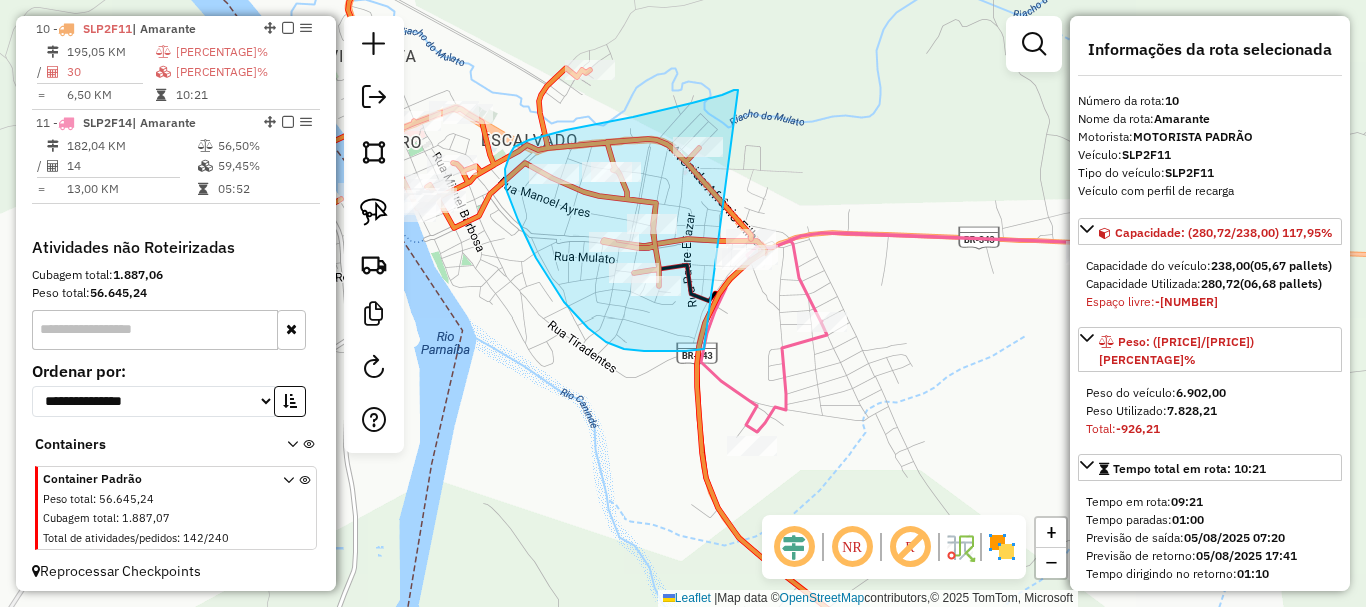 drag, startPoint x: 738, startPoint y: 90, endPoint x: 711, endPoint y: 346, distance: 257.4199 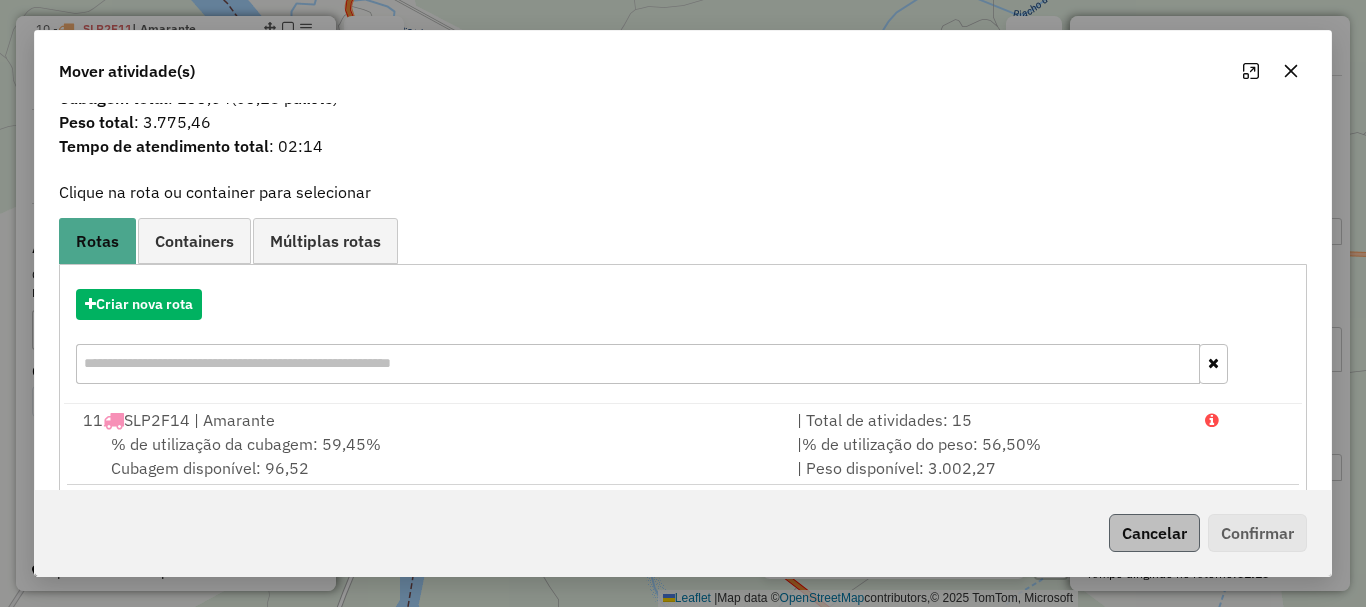 scroll, scrollTop: 78, scrollLeft: 0, axis: vertical 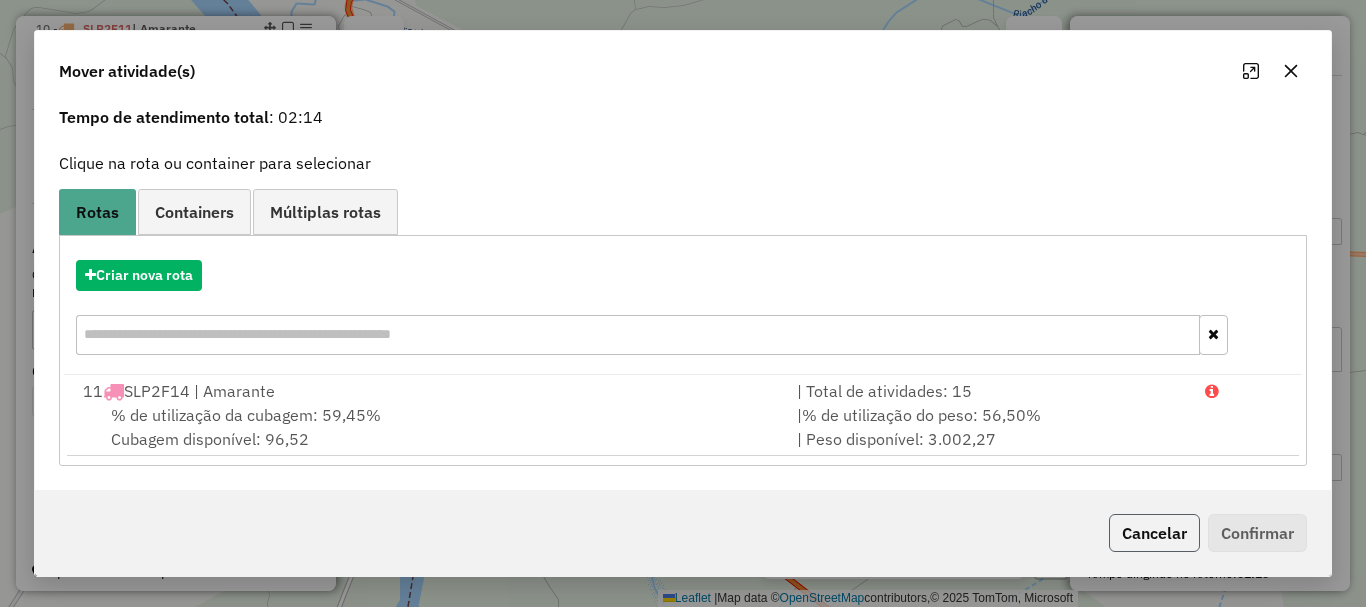 click on "Cancelar" 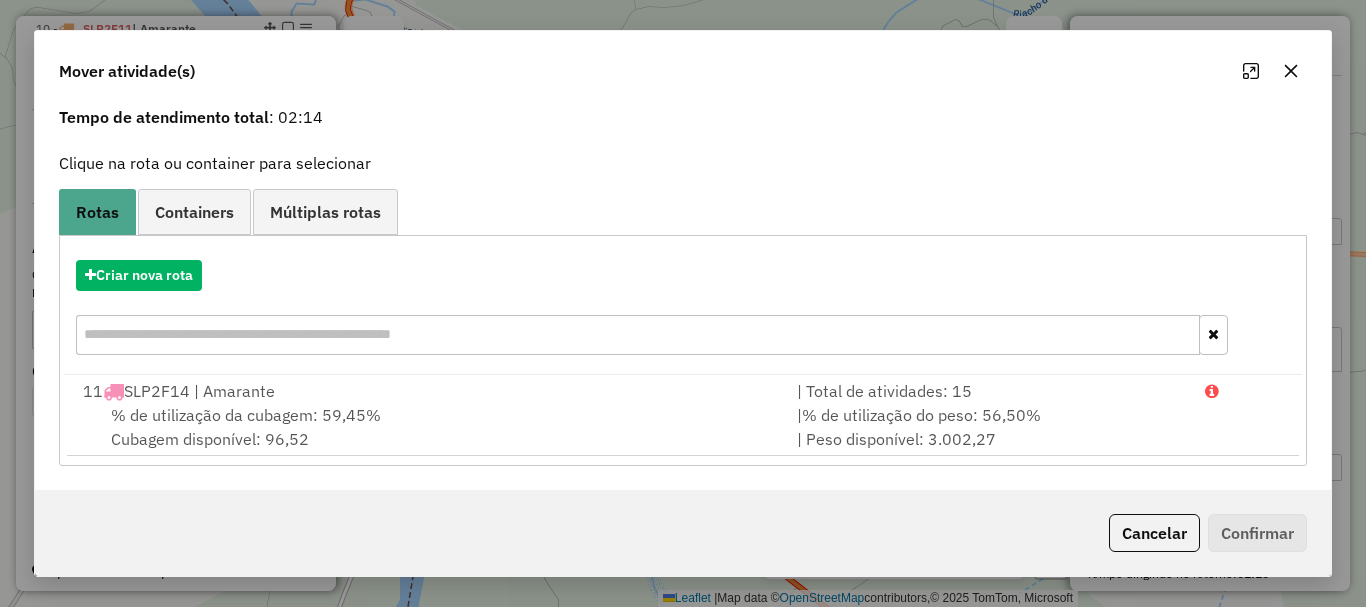 scroll, scrollTop: 0, scrollLeft: 0, axis: both 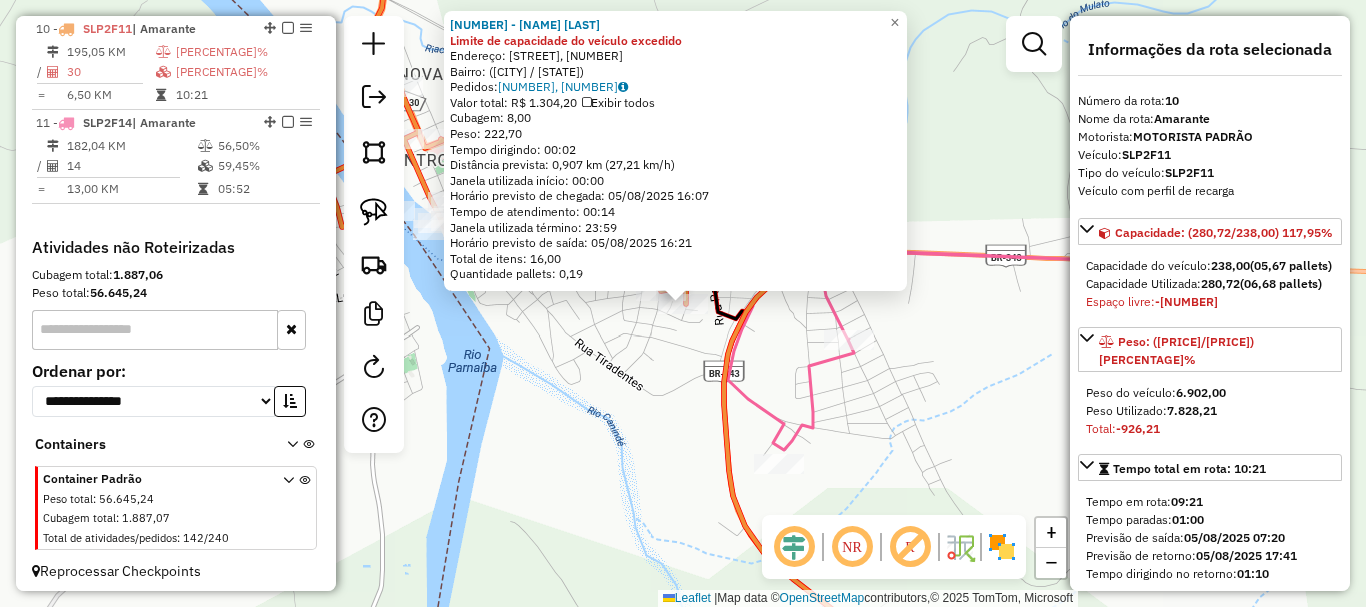 click on "10440 - LC DEPOSITO Limite de capacidade do veículo excedido  Endereço: Rua Prefeito Enoque Silva, 291   Bairro:  (Amarante / PI)   Pedidos:  04315572, 04315644   Valor total: R$ 1.304,20   Exibir todos   Cubagem: 8,00  Peso: 222,70  Tempo dirigindo: 00:02   Distância prevista: 0,907 km (27,21 km/h)   Janela utilizada início: 00:00   Horário previsto de chegada: 05/08/2025 16:07   Tempo de atendimento: 00:14   Janela utilizada término: 23:59   Horário previsto de saída: 05/08/2025 16:21   Total de itens: 16,00   Quantidade pallets: 0,19  × Janela de atendimento Grade de atendimento Capacidade Transportadoras Veículos Cliente Pedidos  Rotas Selecione os dias de semana para filtrar as janelas de atendimento  Seg   Ter   Qua   Qui   Sex   Sáb   Dom  Informe o período da janela de atendimento: De: Até:  Filtrar exatamente a janela do cliente  Considerar janela de atendimento padrão  Selecione os dias de semana para filtrar as grades de atendimento  Seg   Ter   Qua   Qui   Sex   Sáb   Dom   De:  De:" 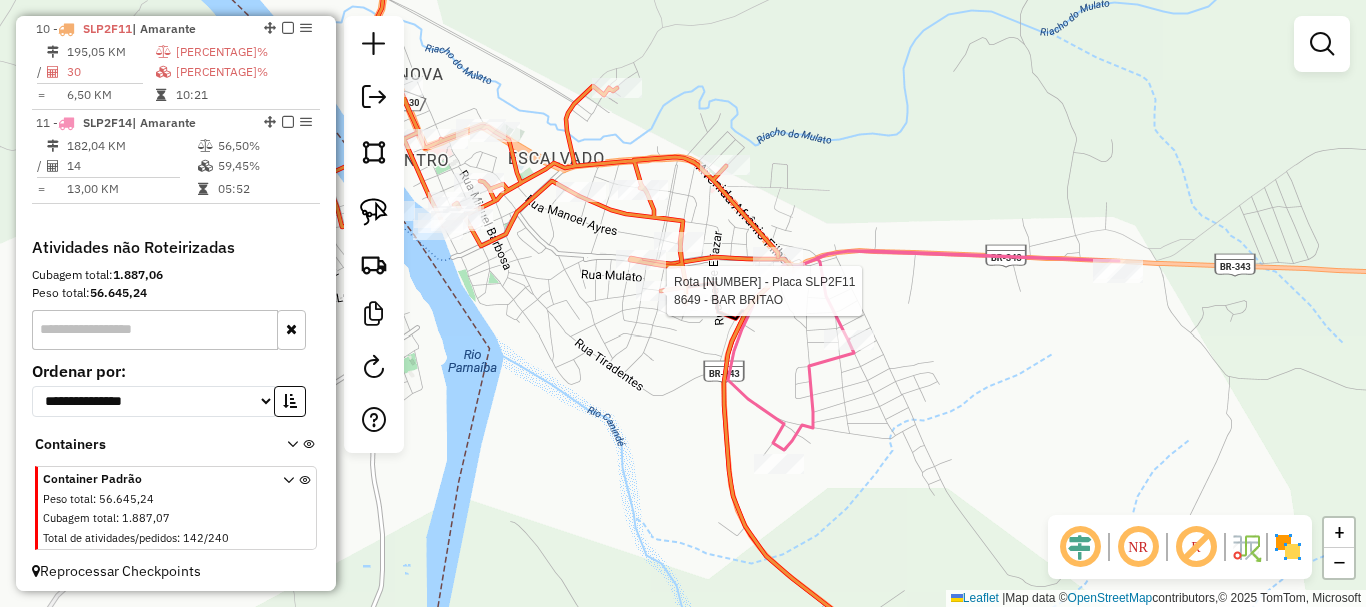 select on "*********" 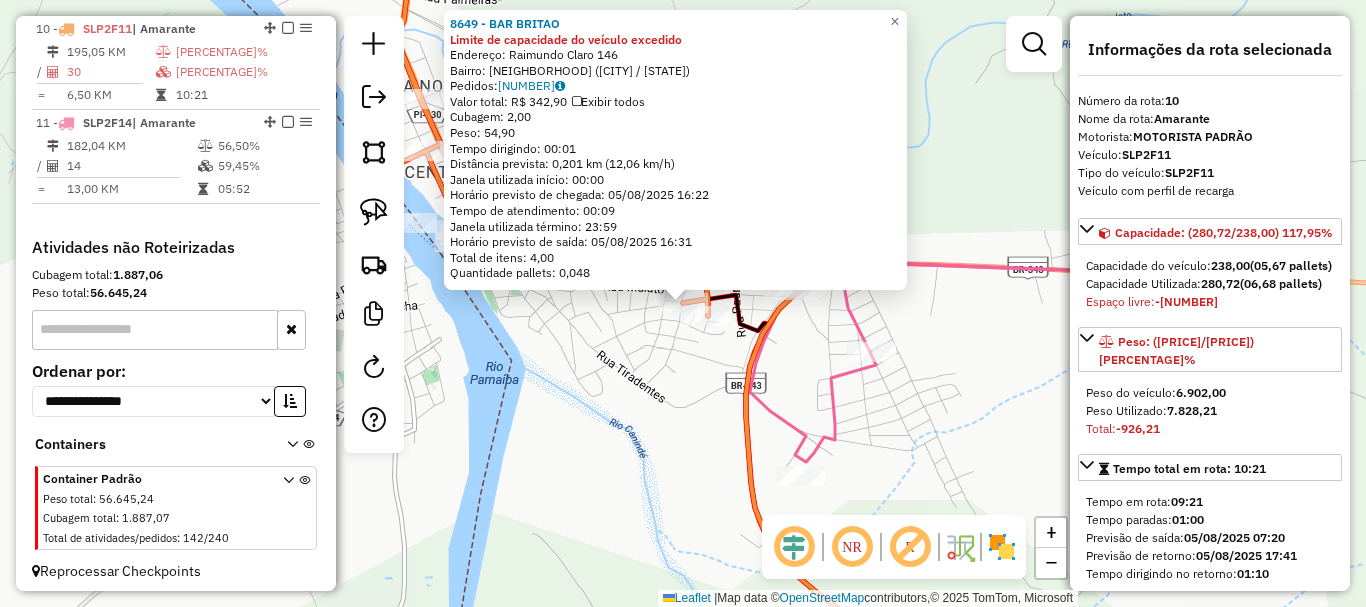 click on "8649 - BAR BRITAO Limite de capacidade do veículo excedido  Endereço:  Raimundo Claro 146   Bairro: ESCALVADO (AMARANTE / PI)   Pedidos:  04315811   Valor total: R$ 342,90   Exibir todos   Cubagem: 2,00  Peso: 54,90  Tempo dirigindo: 00:01   Distância prevista: 0,201 km (12,06 km/h)   Janela utilizada início: 00:00   Horário previsto de chegada: 05/08/2025 16:22   Tempo de atendimento: 00:09   Janela utilizada término: 23:59   Horário previsto de saída: 05/08/2025 16:31   Total de itens: 4,00   Quantidade pallets: 0,048  × Janela de atendimento Grade de atendimento Capacidade Transportadoras Veículos Cliente Pedidos  Rotas Selecione os dias de semana para filtrar as janelas de atendimento  Seg   Ter   Qua   Qui   Sex   Sáb   Dom  Informe o período da janela de atendimento: De: Até:  Filtrar exatamente a janela do cliente  Considerar janela de atendimento padrão  Selecione os dias de semana para filtrar as grades de atendimento  Seg   Ter   Qua   Qui   Sex   Sáb   Dom   Peso mínimo:   De:  De:" 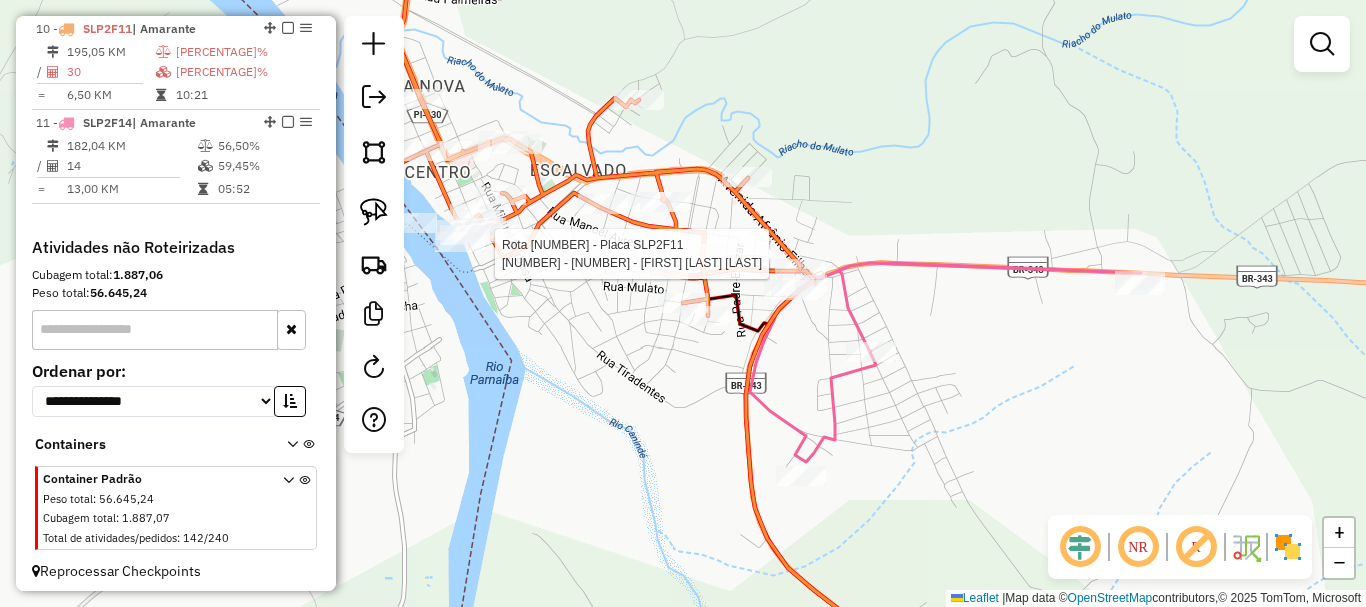 select on "*********" 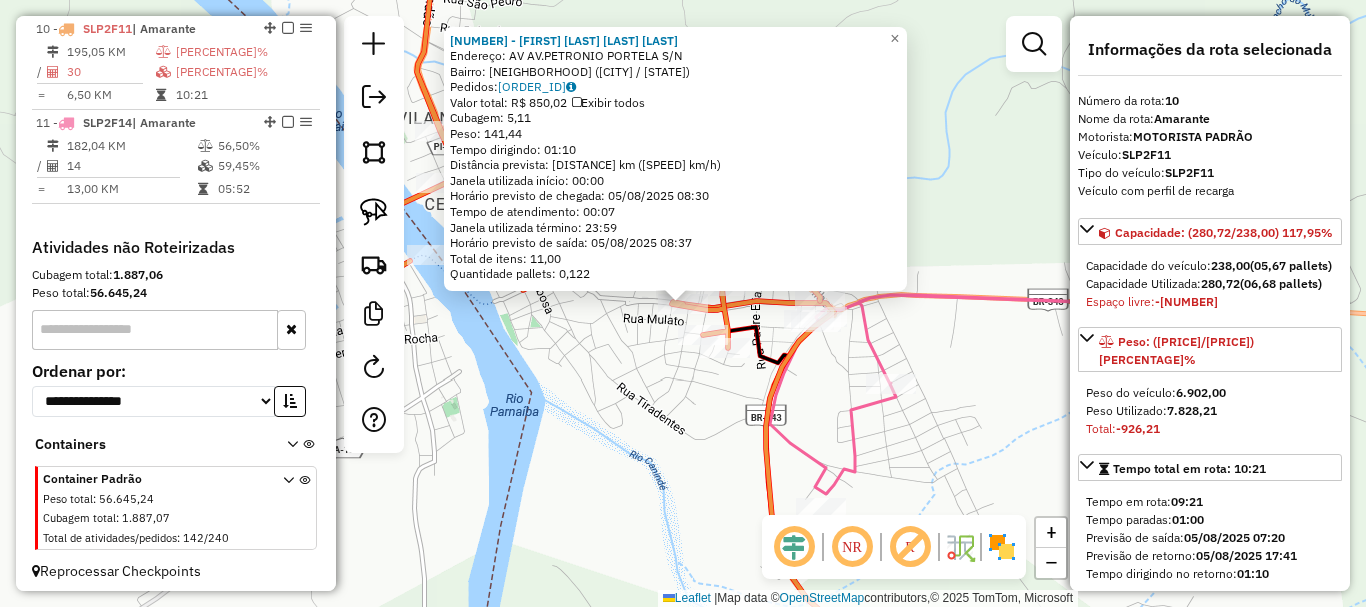 click on "6613 - VERA LUCIA GOMES DE SOUSA  Endereço: AV  AV.PETRONIO PORTELA            S/N   Bairro: ESCALVADO (AMARANTE / PI)   Pedidos:  04315700   Valor total: R$ 850,02   Exibir todos   Cubagem: 5,11  Peso: 141,44  Tempo dirigindo: 01:10   Distância prevista: 86,369 km (74,03 km/h)   Janela utilizada início: 00:00   Horário previsto de chegada: 05/08/2025 08:30   Tempo de atendimento: 00:07   Janela utilizada término: 23:59   Horário previsto de saída: 05/08/2025 08:37   Total de itens: 11,00   Quantidade pallets: 0,122  × Janela de atendimento Grade de atendimento Capacidade Transportadoras Veículos Cliente Pedidos  Rotas Selecione os dias de semana para filtrar as janelas de atendimento  Seg   Ter   Qua   Qui   Sex   Sáb   Dom  Informe o período da janela de atendimento: De: Até:  Filtrar exatamente a janela do cliente  Considerar janela de atendimento padrão  Selecione os dias de semana para filtrar as grades de atendimento  Seg   Ter   Qua   Qui   Sex   Sáb   Dom   Peso mínimo:   Peso máximo:" 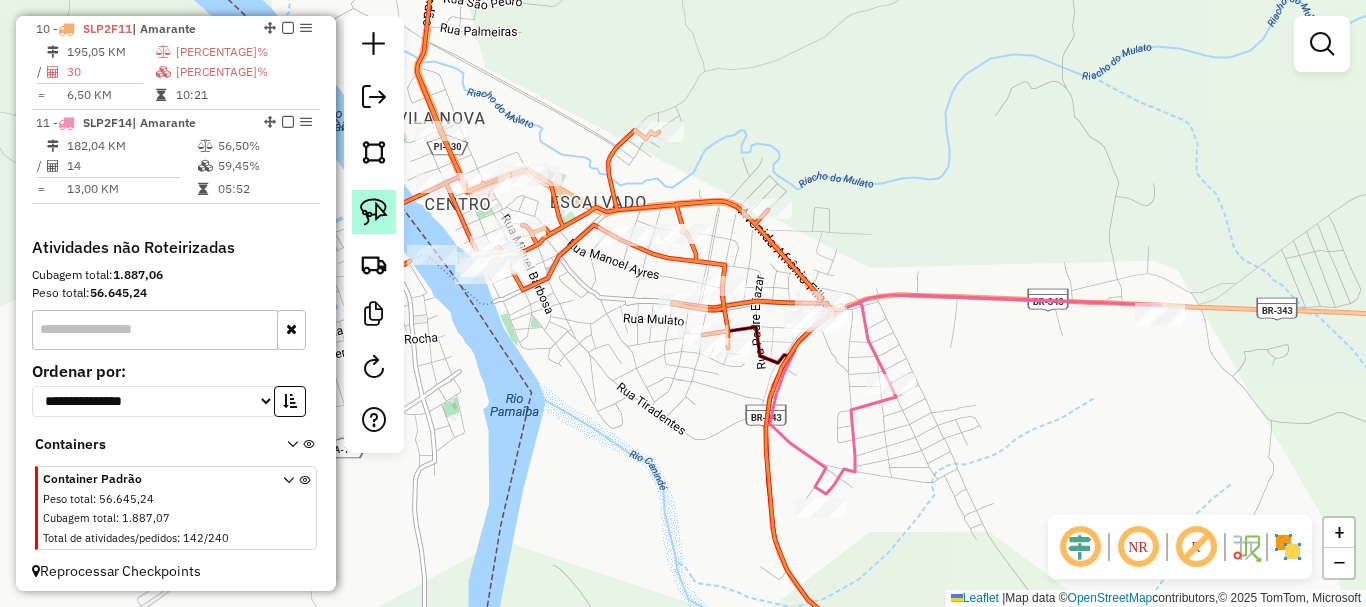 click 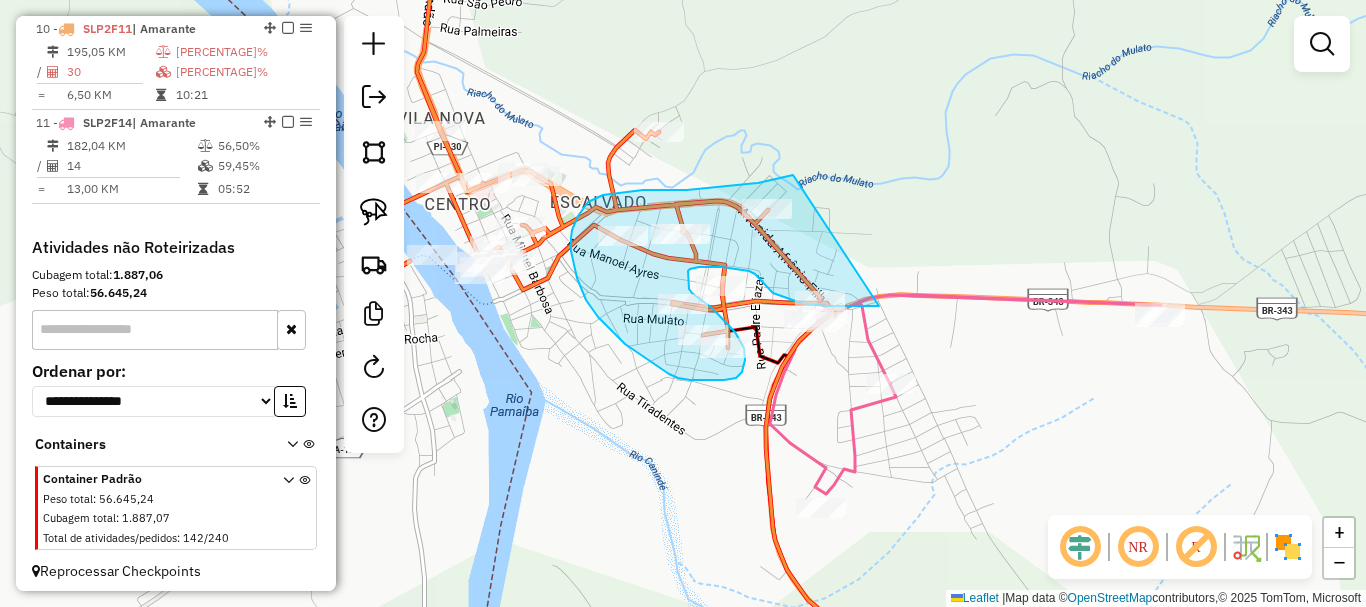 drag, startPoint x: 793, startPoint y: 175, endPoint x: 879, endPoint y: 306, distance: 156.70673 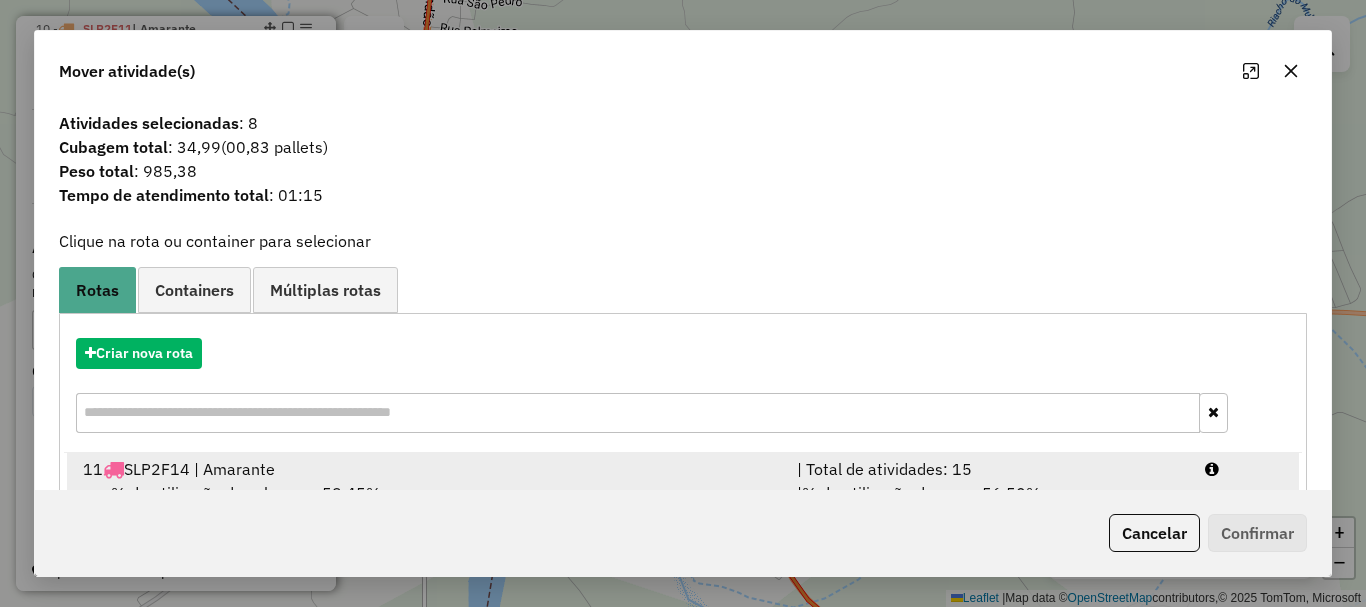 scroll, scrollTop: 78, scrollLeft: 0, axis: vertical 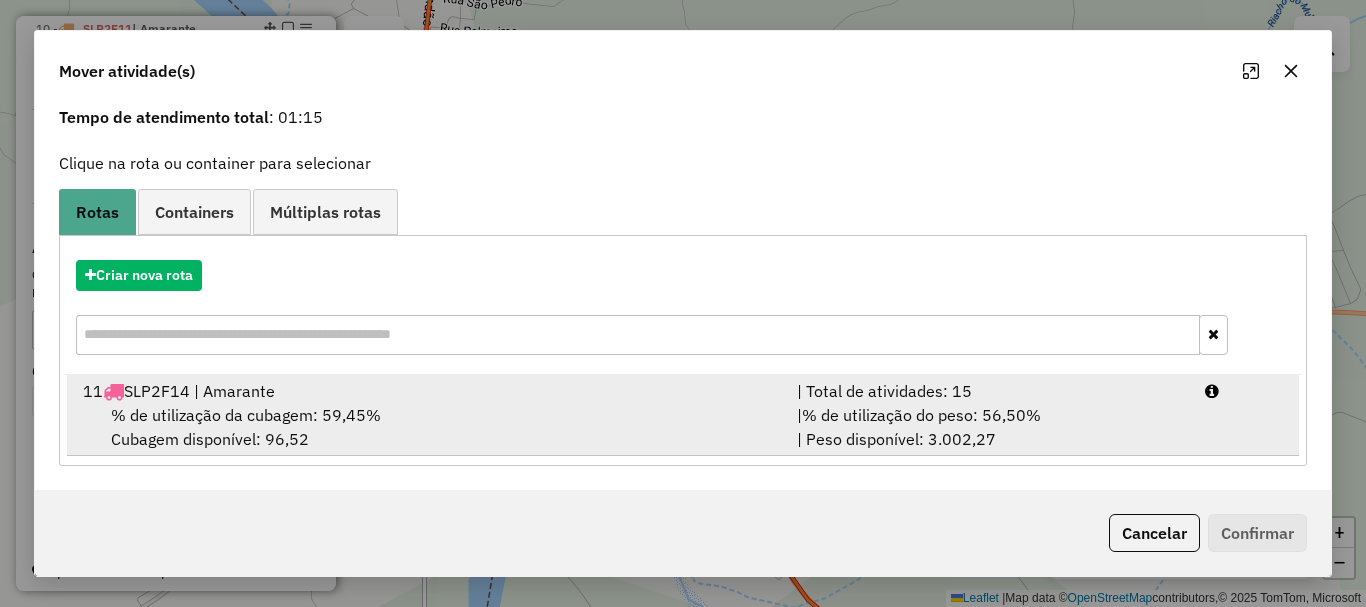 click on "|  % de utilização do peso: 56,50%  | Peso disponível: 3.002,27" at bounding box center (989, 427) 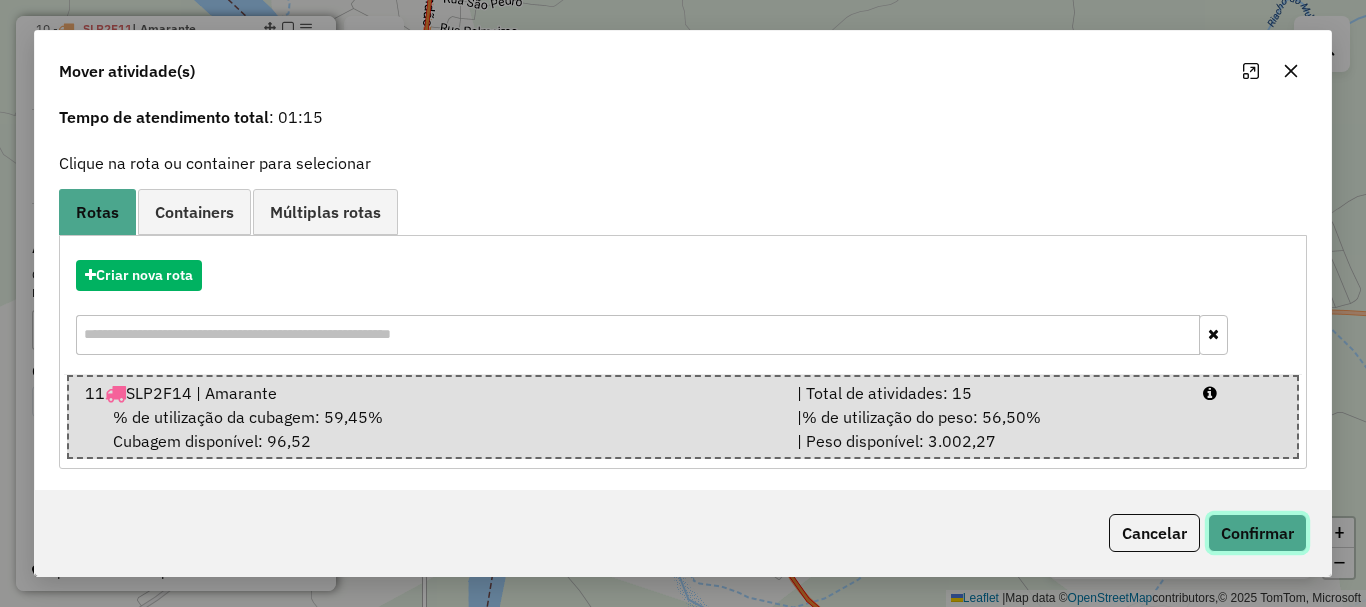 click on "Confirmar" 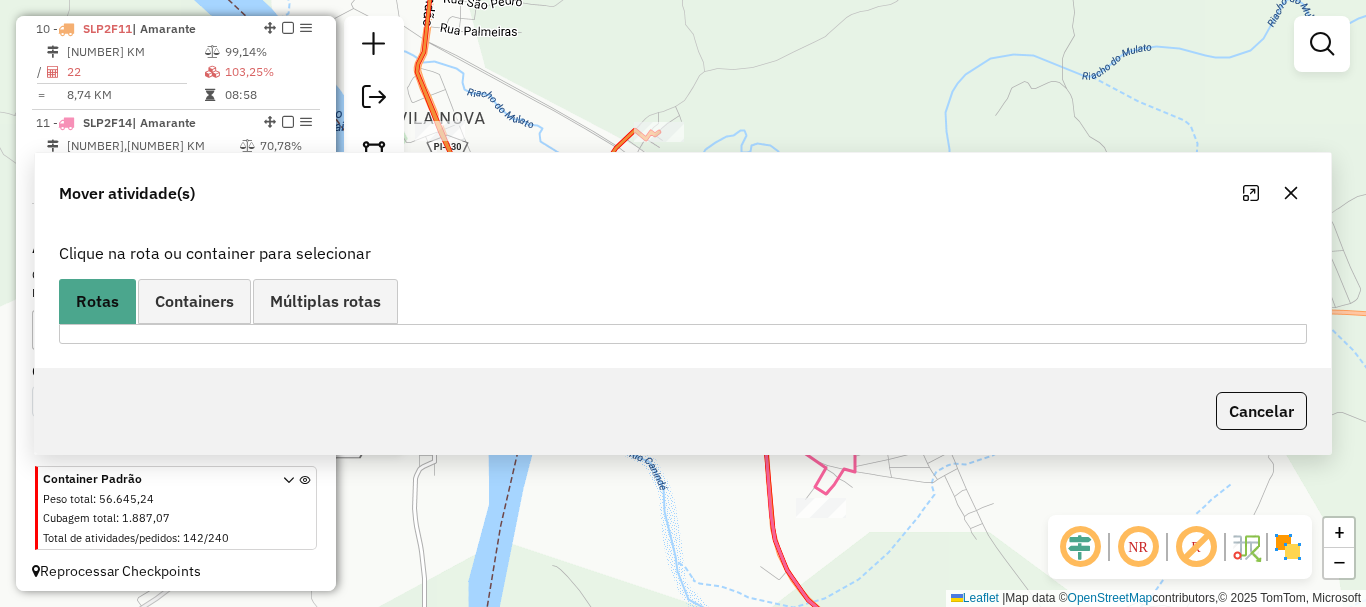 scroll, scrollTop: 0, scrollLeft: 0, axis: both 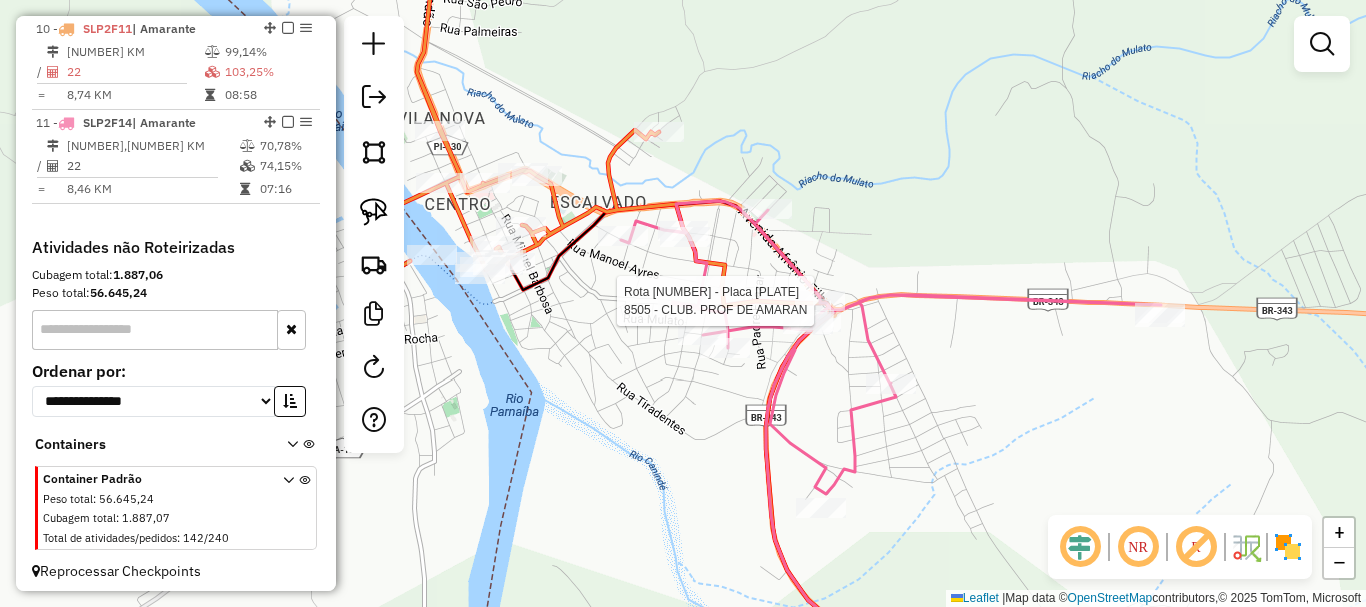 select on "*********" 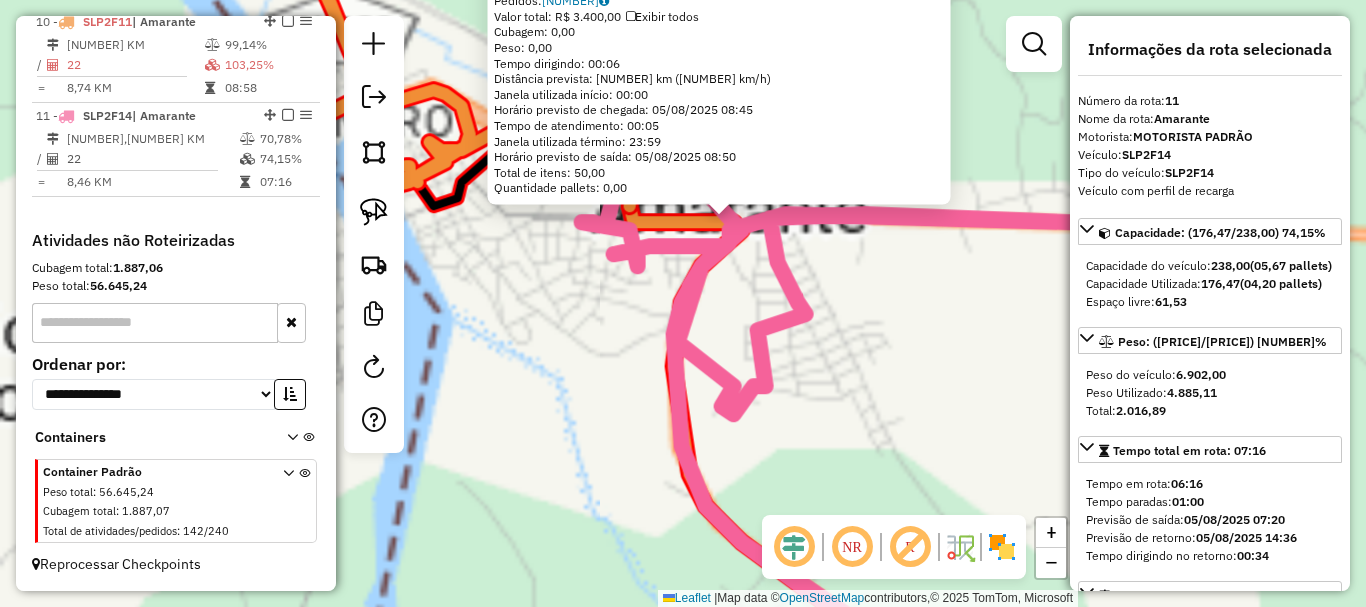 click on "8505 - CLUB. PROF DE AMARAN  Endereço:  BR 343 173   Bairro: BARIRRO RURAL (AMARANTE / PI)   Pedidos:  04315067   Valor total: R$ 3.400,00   Exibir todos   Cubagem: 0,00  Peso: 0,00  Tempo dirigindo: 00:06   Distância prevista: 6,193 km (61,93 km/h)   Janela utilizada início: 00:00   Horário previsto de chegada: 05/08/2025 08:45   Tempo de atendimento: 00:05   Janela utilizada término: 23:59   Horário previsto de saída: 05/08/2025 08:50   Total de itens: 50,00   Quantidade pallets: 0,00  × Janela de atendimento Grade de atendimento Capacidade Transportadoras Veículos Cliente Pedidos  Rotas Selecione os dias de semana para filtrar as janelas de atendimento  Seg   Ter   Qua   Qui   Sex   Sáb   Dom  Informe o período da janela de atendimento: De: Até:  Filtrar exatamente a janela do cliente  Considerar janela de atendimento padrão  Selecione os dias de semana para filtrar as grades de atendimento  Seg   Ter   Qua   Qui   Sex   Sáb   Dom   Considerar clientes sem dia de atendimento cadastrado  De:" 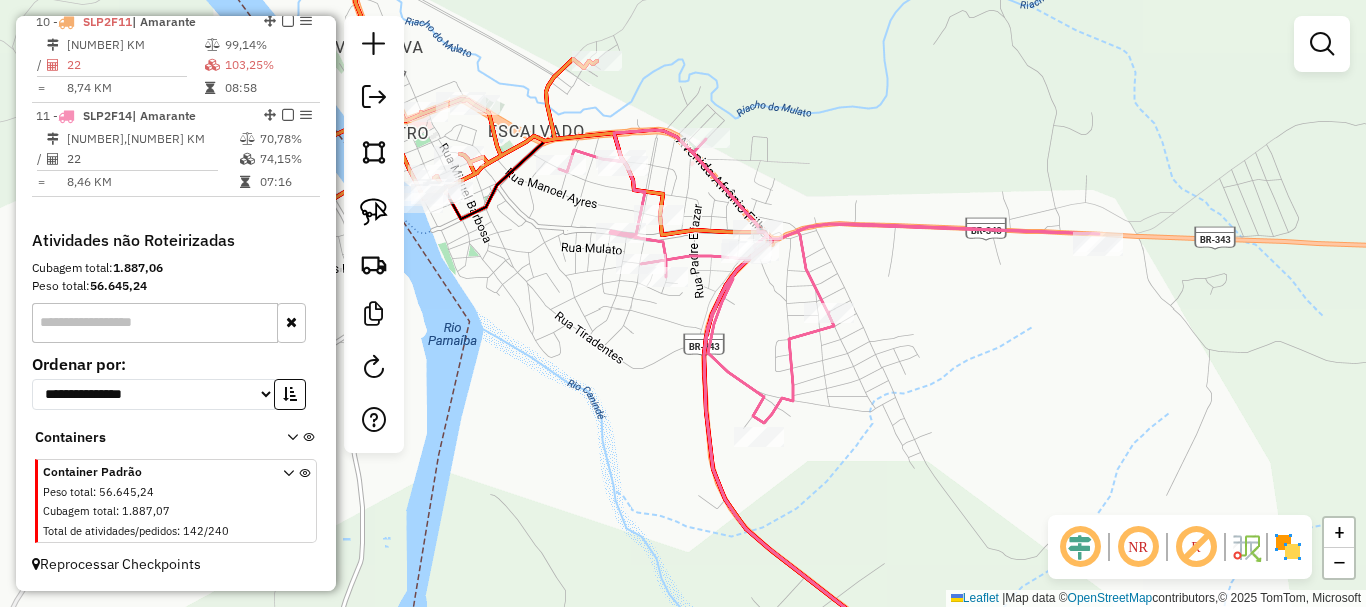 drag, startPoint x: 503, startPoint y: 294, endPoint x: 562, endPoint y: 316, distance: 62.968246 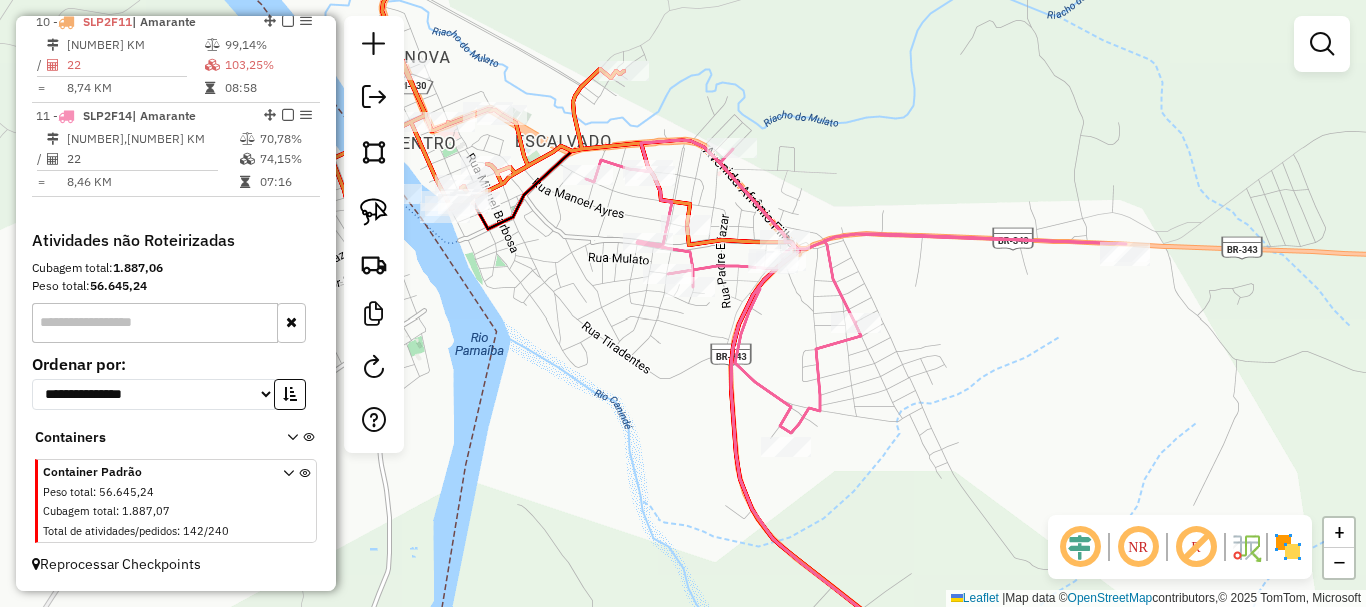 select on "*********" 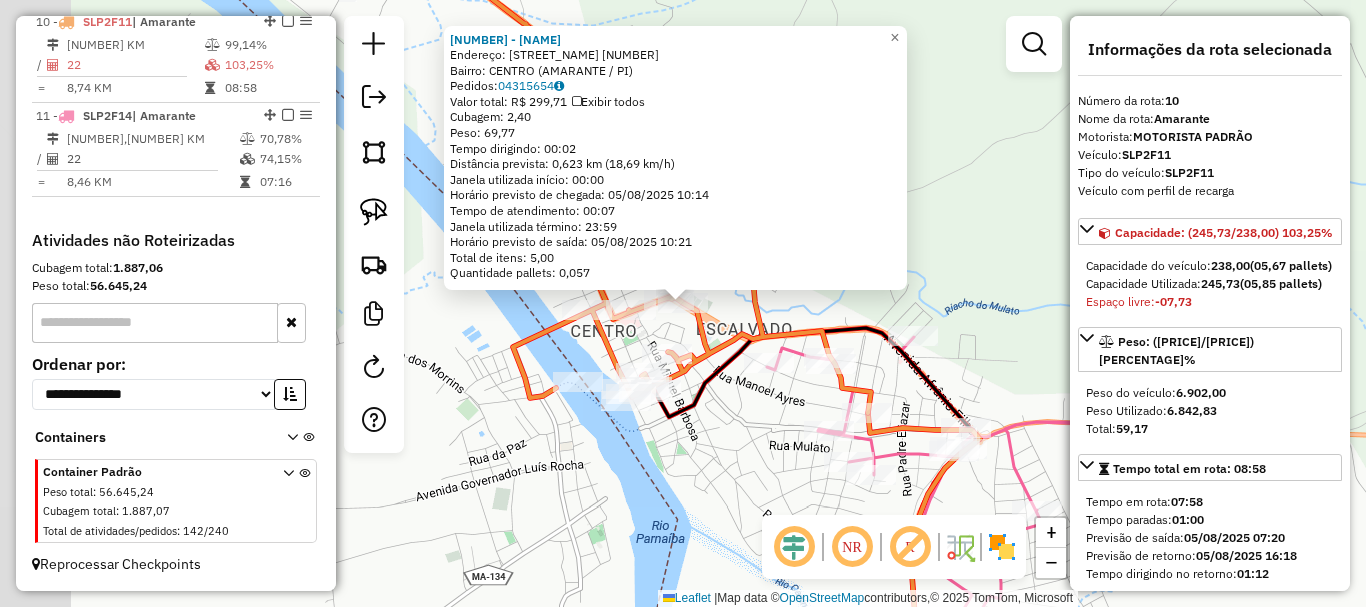 scroll, scrollTop: 1017, scrollLeft: 0, axis: vertical 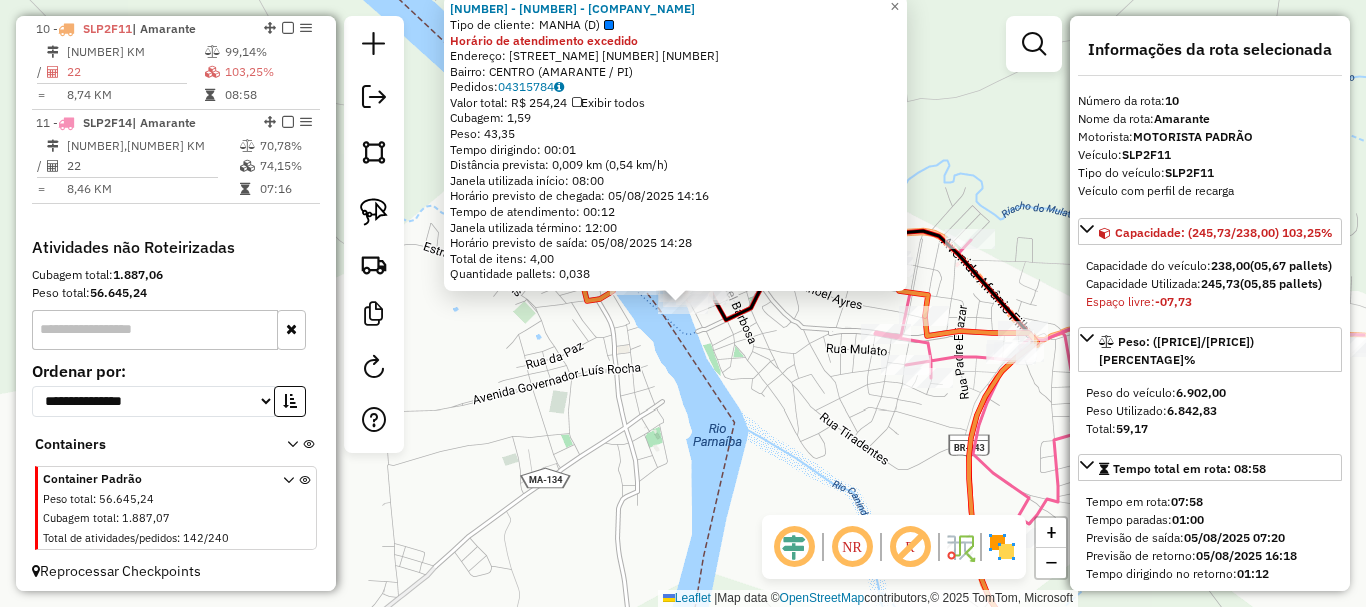 click on "8644 - BAR DA HELENA  Tipo de cliente:   MANHA (D)  Horário de atendimento excedido  Endereço:  R. Costa E Silva 367 367   Bairro: CENTRO (AMARANTE / PI)   Pedidos:  04315784   Valor total: R$ 254,24   Exibir todos   Cubagem: 1,59  Peso: 43,35  Tempo dirigindo: 00:01   Distância prevista: 0,009 km (0,54 km/h)   Janela utilizada início: 08:00   Horário previsto de chegada: 05/08/2025 14:16   Tempo de atendimento: 00:12   Janela utilizada término: 12:00   Horário previsto de saída: 05/08/2025 14:28   Total de itens: 4,00   Quantidade pallets: 0,038  × Janela de atendimento Grade de atendimento Capacidade Transportadoras Veículos Cliente Pedidos  Rotas Selecione os dias de semana para filtrar as janelas de atendimento  Seg   Ter   Qua   Qui   Sex   Sáb   Dom  Informe o período da janela de atendimento: De: Até:  Filtrar exatamente a janela do cliente  Considerar janela de atendimento padrão  Selecione os dias de semana para filtrar as grades de atendimento  Seg   Ter   Qua   Qui   Sex   Sáb   Dom" 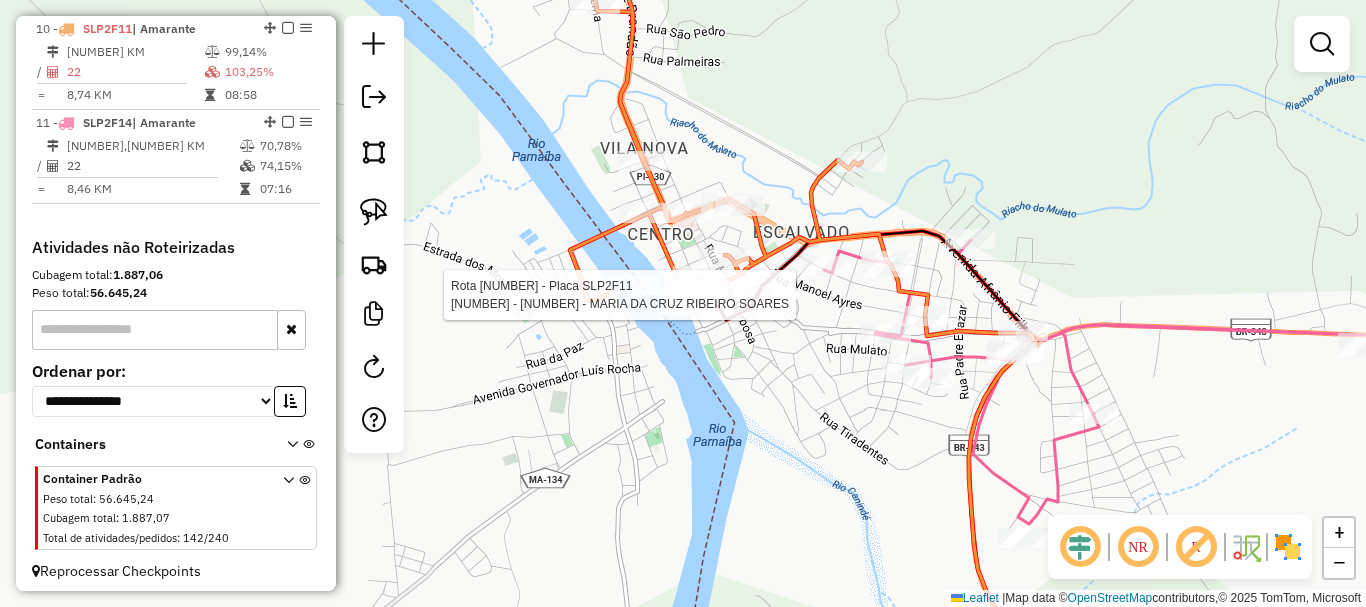 select on "*********" 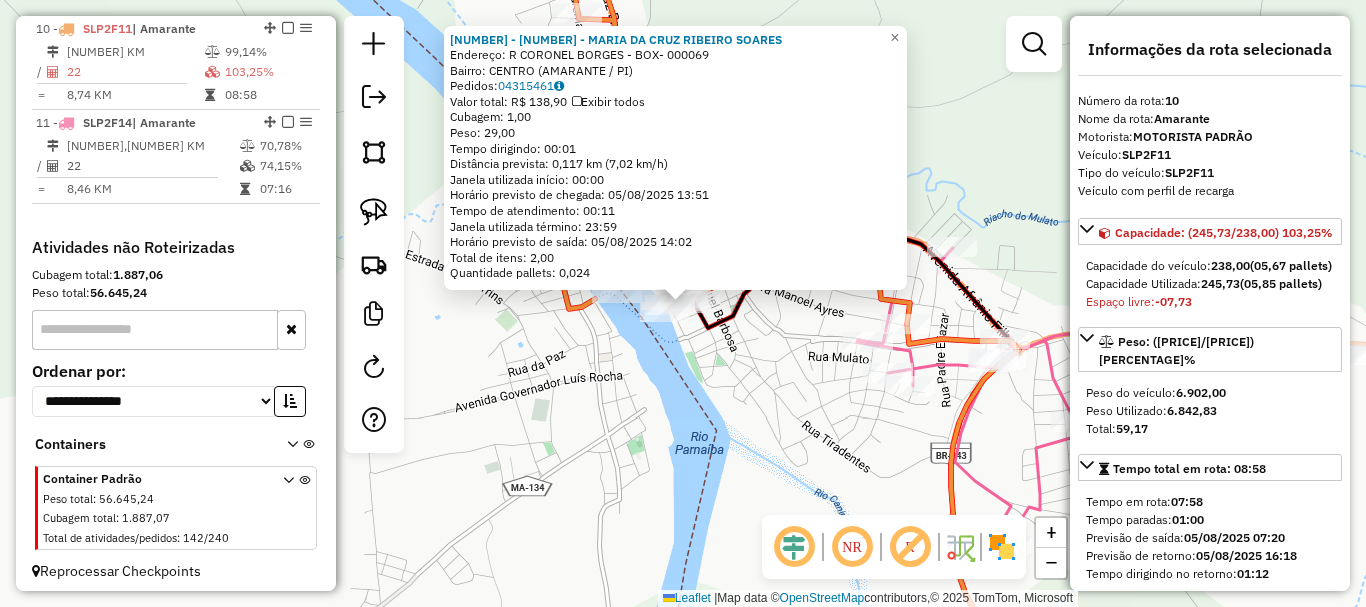 click on "5794 - MARIA DA CRUZ RIBEIRO SOARES  Endereço: R   CORONEL BORGES - BOX-          000069   Bairro: CENTRO (AMARANTE / PI)   Pedidos:  04315461   Valor total: R$ 138,90   Exibir todos   Cubagem: 1,00  Peso: 29,00  Tempo dirigindo: 00:01   Distância prevista: 0,117 km (7,02 km/h)   Janela utilizada início: 00:00   Horário previsto de chegada: 05/08/2025 13:51   Tempo de atendimento: 00:11   Janela utilizada término: 23:59   Horário previsto de saída: 05/08/2025 14:02   Total de itens: 2,00   Quantidade pallets: 0,024  × Janela de atendimento Grade de atendimento Capacidade Transportadoras Veículos Cliente Pedidos  Rotas Selecione os dias de semana para filtrar as janelas de atendimento  Seg   Ter   Qua   Qui   Sex   Sáb   Dom  Informe o período da janela de atendimento: De: Até:  Filtrar exatamente a janela do cliente  Considerar janela de atendimento padrão  Selecione os dias de semana para filtrar as grades de atendimento  Seg   Ter   Qua   Qui   Sex   Sáb   Dom   Peso mínimo:   Peso máximo:" 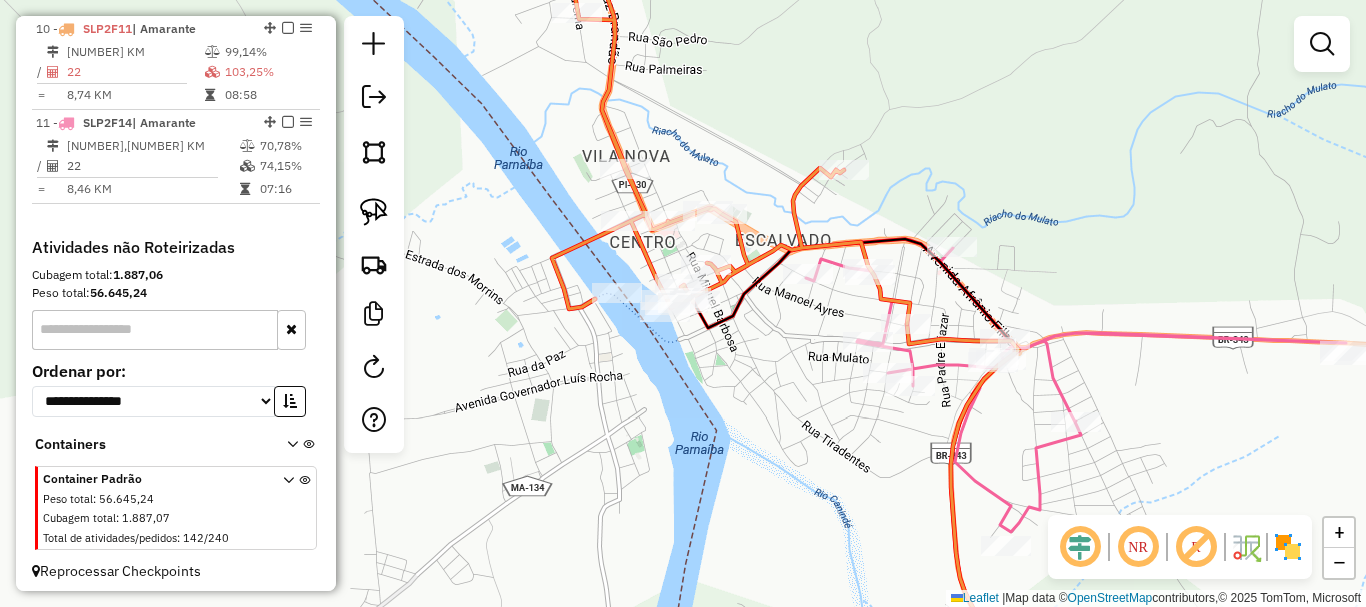 select on "*********" 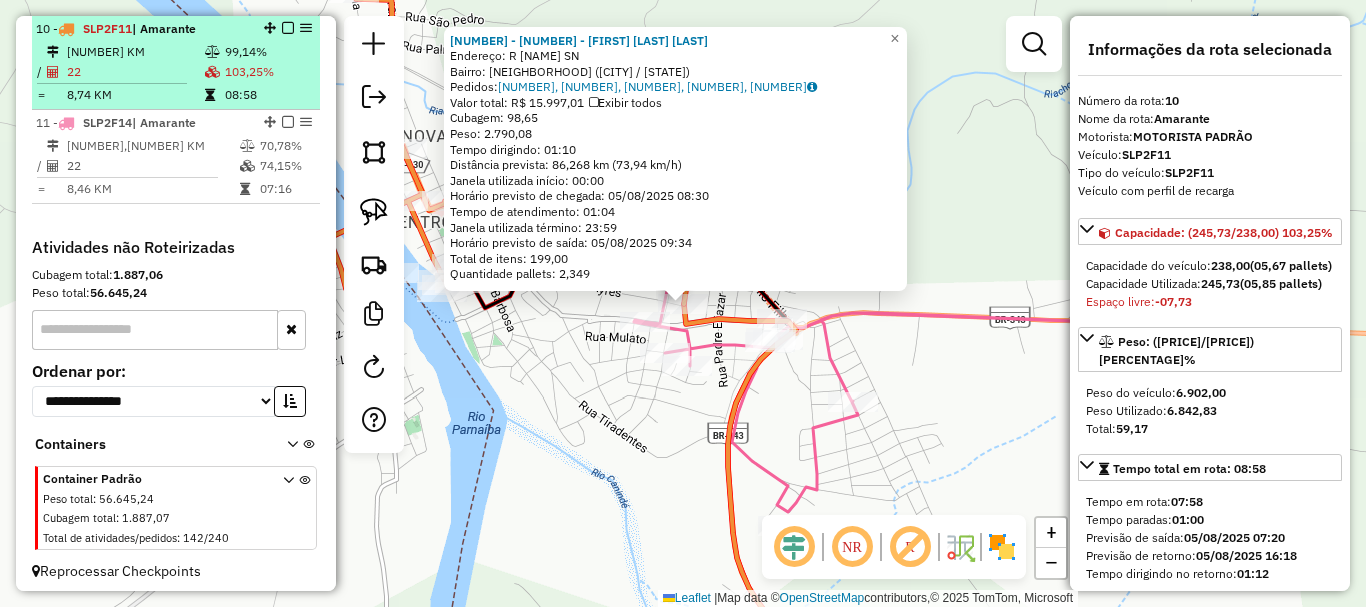 click on "8,74 KM" at bounding box center [135, 95] 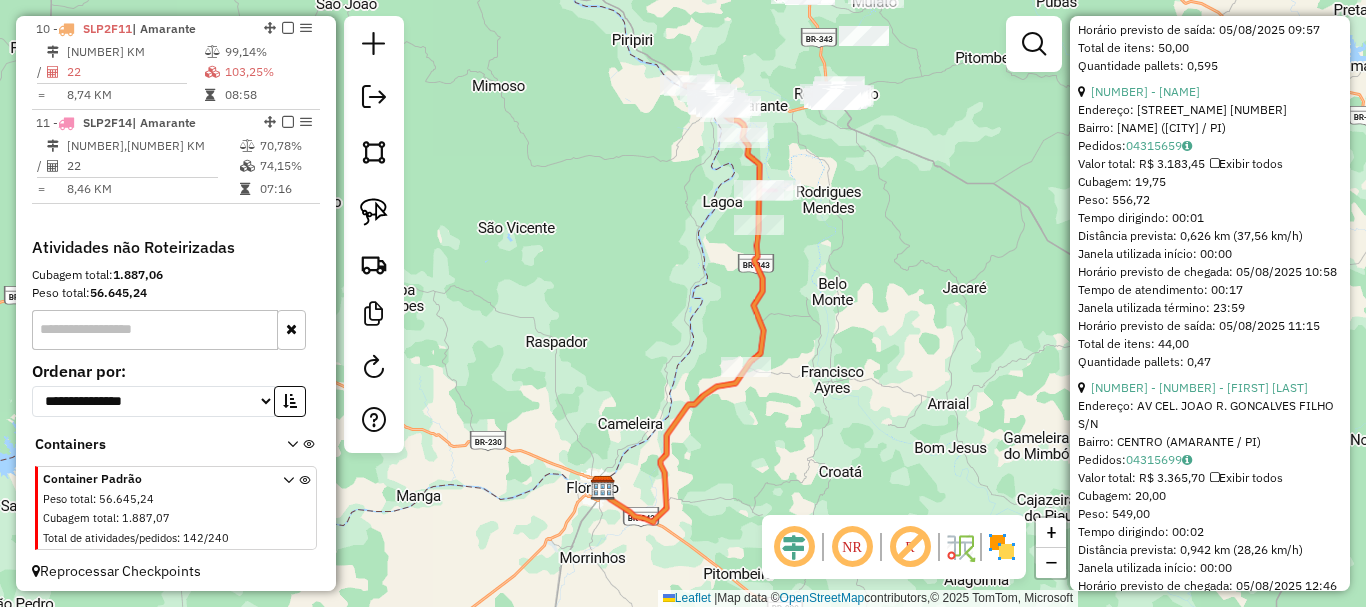 scroll, scrollTop: 2500, scrollLeft: 0, axis: vertical 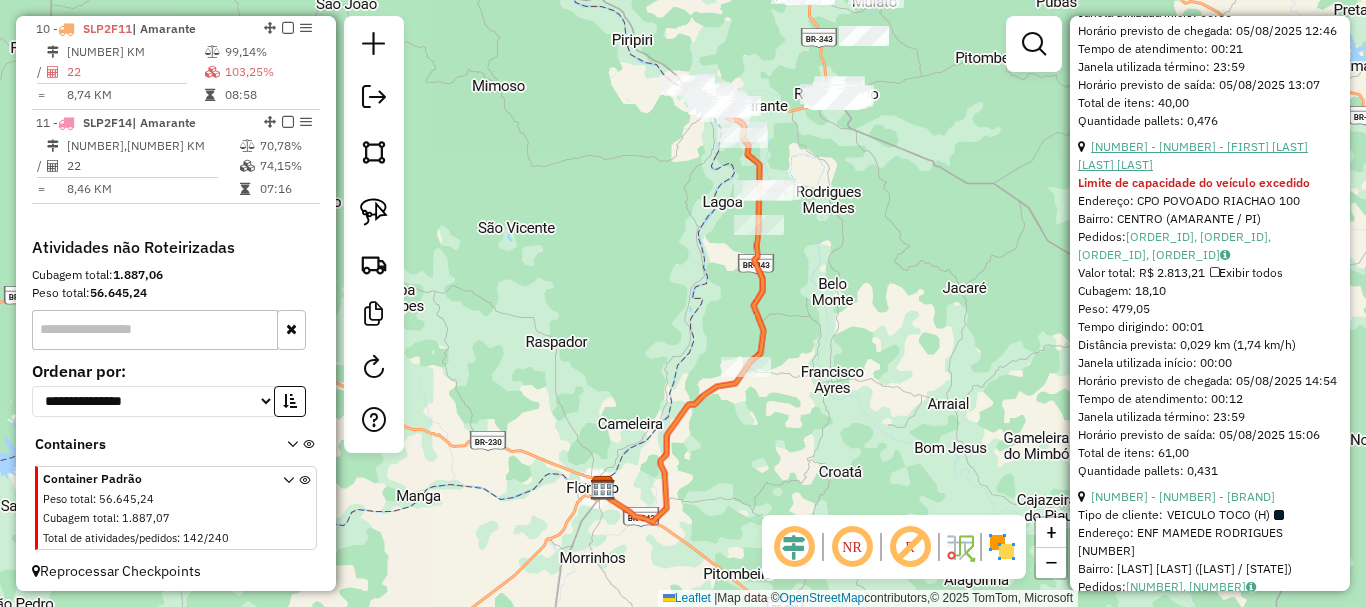 click on "22 - 5791 - FRANCISCA NUNES M. ALBUQUERQUE" at bounding box center [1193, 155] 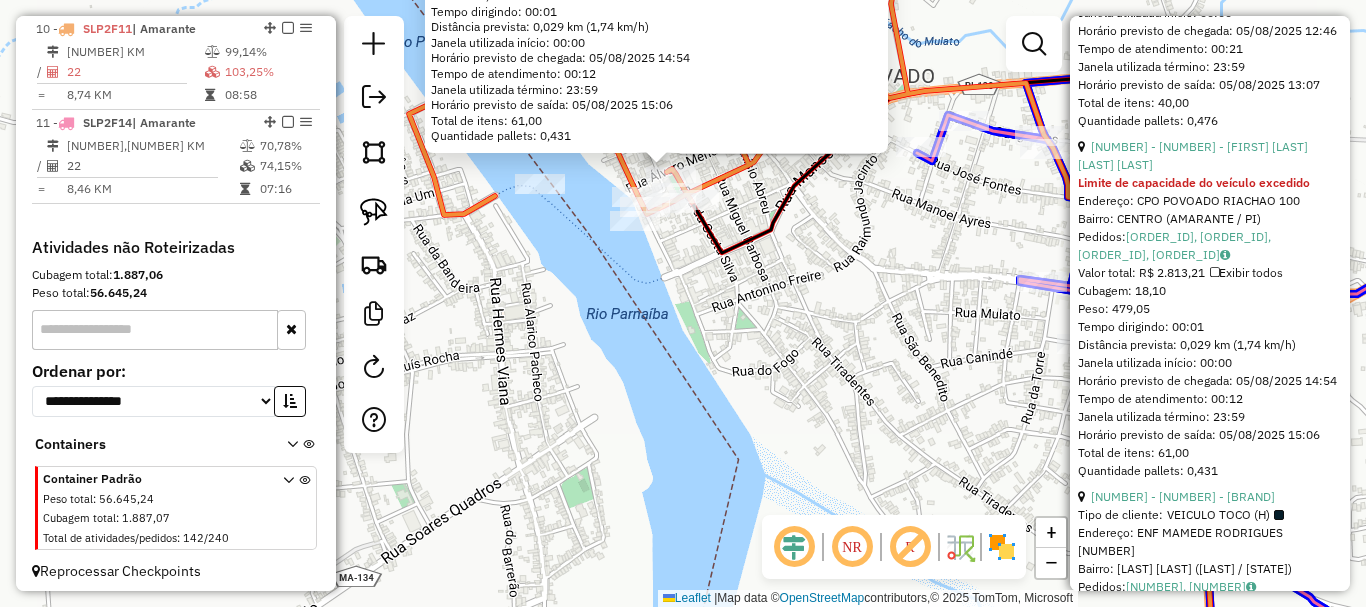click 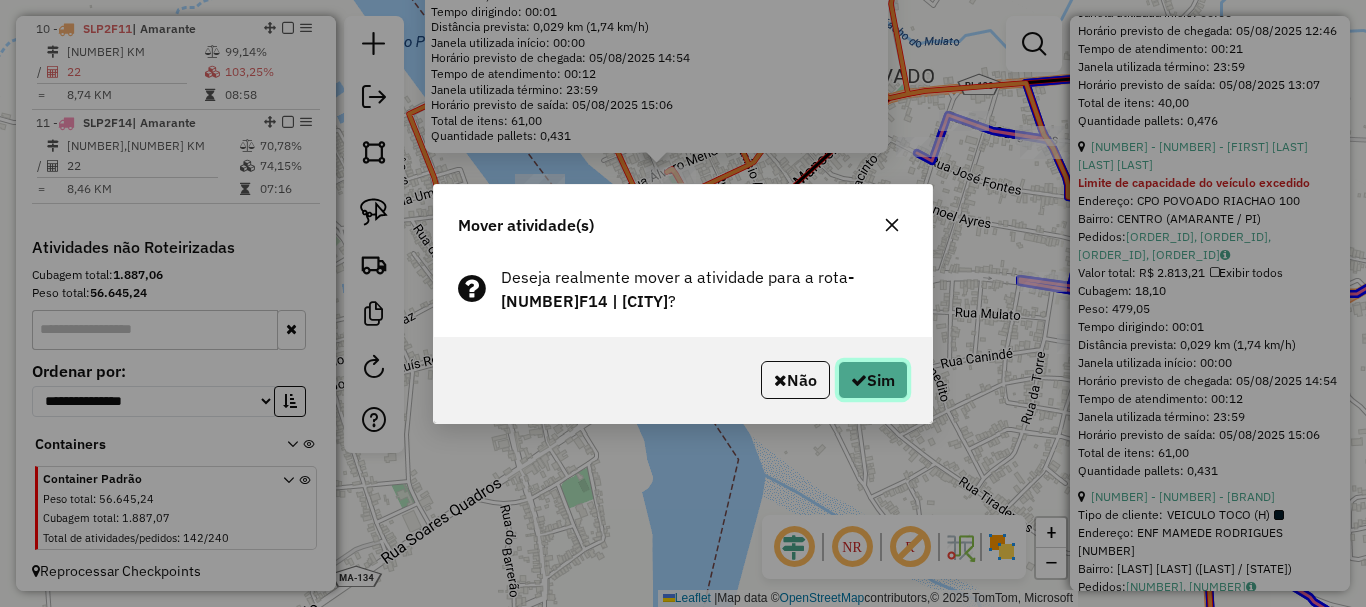 click on "Sim" 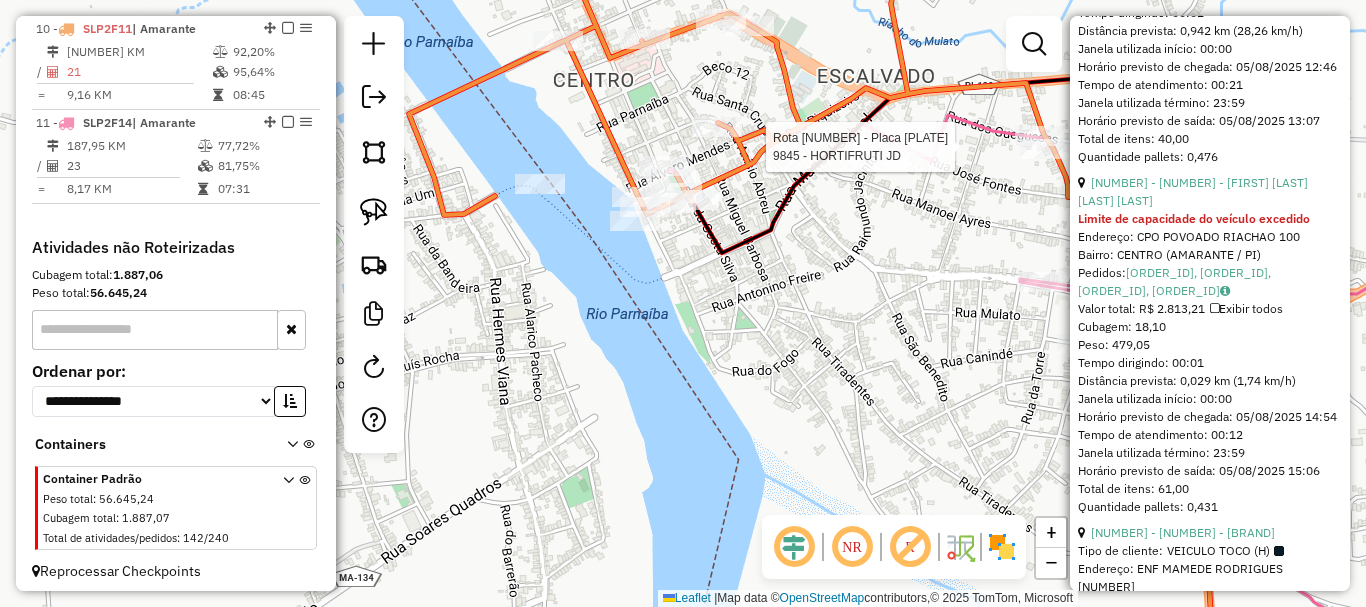 scroll, scrollTop: 2410, scrollLeft: 0, axis: vertical 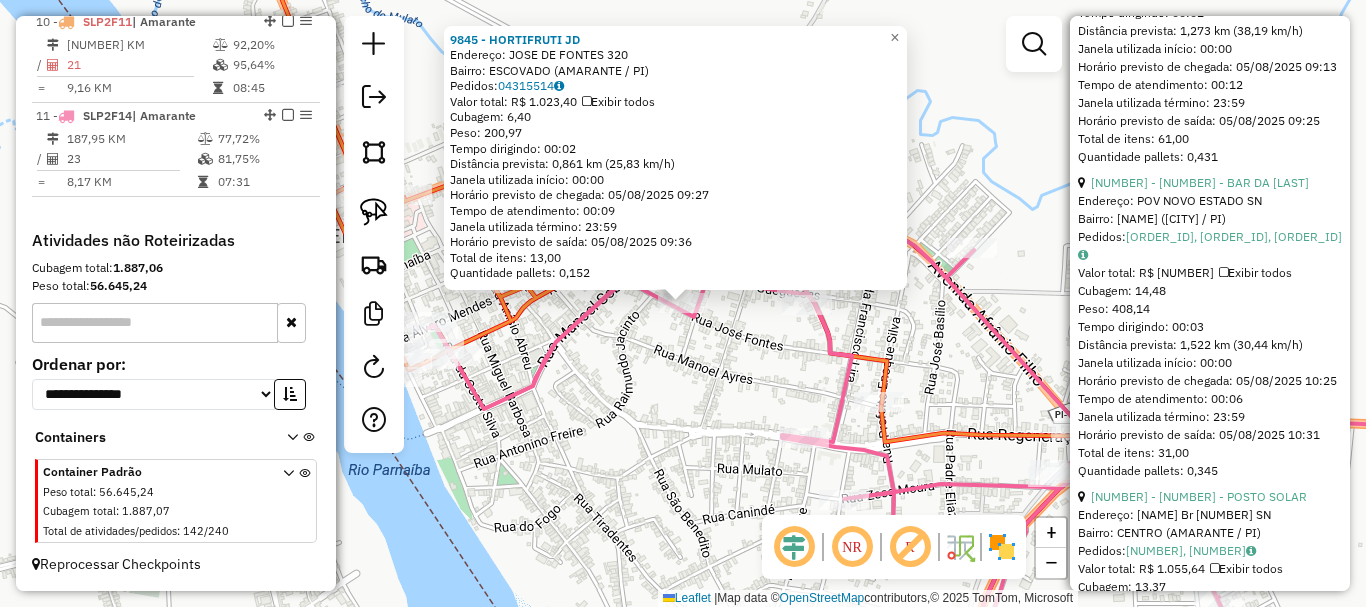 click on "9845 - HORTIFRUTI JD  Endereço:  JOSE DE FONTES 320   Bairro: ESCOVADO (AMARANTE / PI)   Pedidos:  04315514   Valor total: R$ 1.023,40   Exibir todos   Cubagem: 6,40  Peso: 200,97  Tempo dirigindo: 00:02   Distância prevista: 0,861 km (25,83 km/h)   Janela utilizada início: 00:00   Horário previsto de chegada: 05/08/2025 09:27   Tempo de atendimento: 00:09   Janela utilizada término: 23:59   Horário previsto de saída: 05/08/2025 09:36   Total de itens: 13,00   Quantidade pallets: 0,152  × Janela de atendimento Grade de atendimento Capacidade Transportadoras Veículos Cliente Pedidos  Rotas Selecione os dias de semana para filtrar as janelas de atendimento  Seg   Ter   Qua   Qui   Sex   Sáb   Dom  Informe o período da janela de atendimento: De: Até:  Filtrar exatamente a janela do cliente  Considerar janela de atendimento padrão  Selecione os dias de semana para filtrar as grades de atendimento  Seg   Ter   Qua   Qui   Sex   Sáb   Dom   Considerar clientes sem dia de atendimento cadastrado  De:  +" 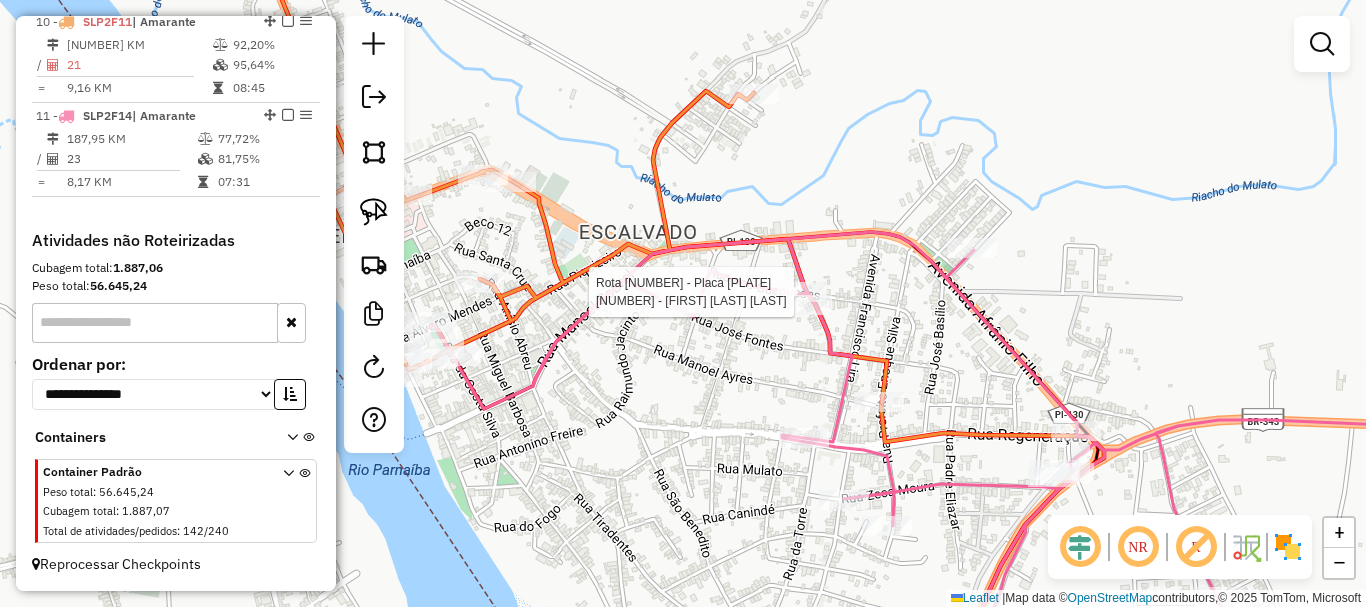 select on "*********" 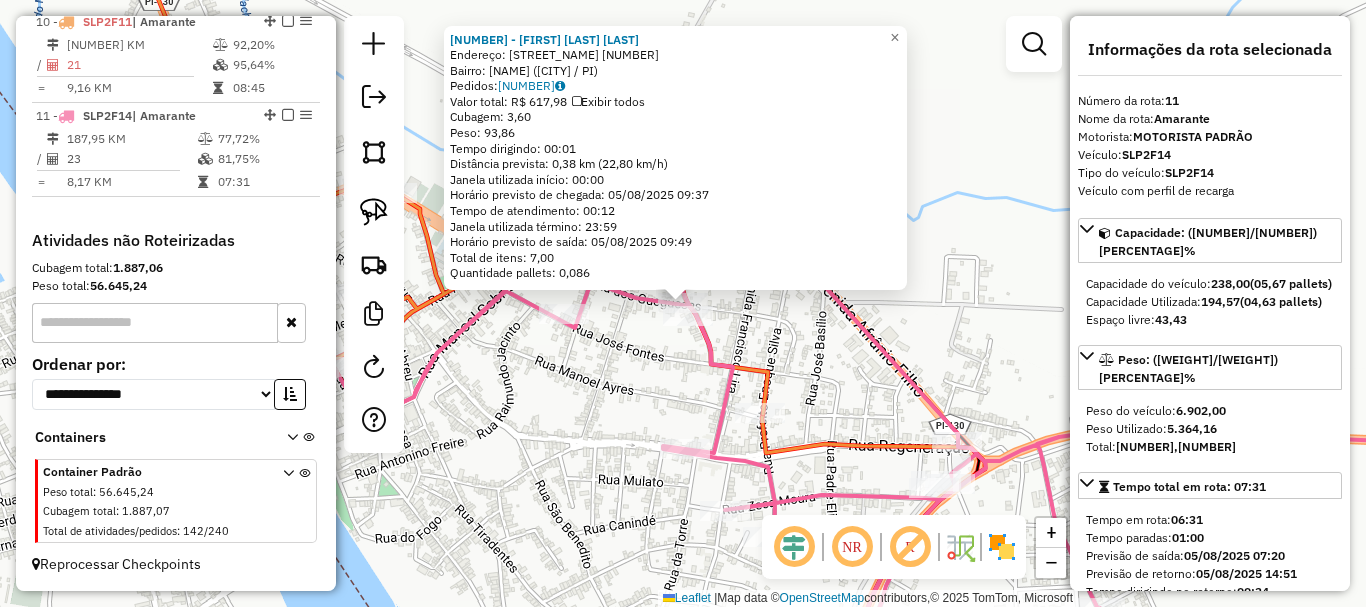 click on "3219 - DUCILHA MARIA DA COSTA  Endereço: R   GUEGUESES                      212   Bairro: BARIRRO RURAL (AMARANTE / PI)   Pedidos:  04315793   Valor total: R$ 617,98   Exibir todos   Cubagem: 3,60  Peso: 93,86  Tempo dirigindo: 00:01   Distância prevista: 0,38 km (22,80 km/h)   Janela utilizada início: 00:00   Horário previsto de chegada: 05/08/2025 09:37   Tempo de atendimento: 00:12   Janela utilizada término: 23:59   Horário previsto de saída: 05/08/2025 09:49   Total de itens: 7,00   Quantidade pallets: 0,086  × Janela de atendimento Grade de atendimento Capacidade Transportadoras Veículos Cliente Pedidos  Rotas Selecione os dias de semana para filtrar as janelas de atendimento  Seg   Ter   Qua   Qui   Sex   Sáb   Dom  Informe o período da janela de atendimento: De: Até:  Filtrar exatamente a janela do cliente  Considerar janela de atendimento padrão  Selecione os dias de semana para filtrar as grades de atendimento  Seg   Ter   Qua   Qui   Sex   Sáb   Dom   Peso mínimo:   Peso máximo:  +" 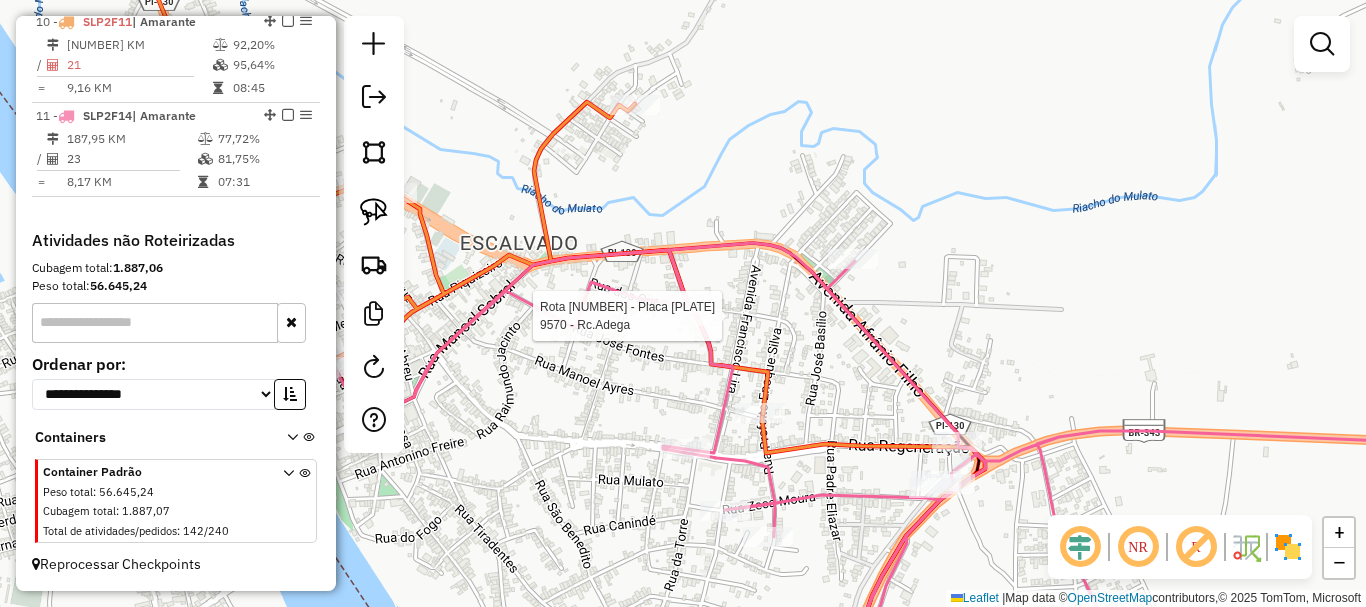 select on "*********" 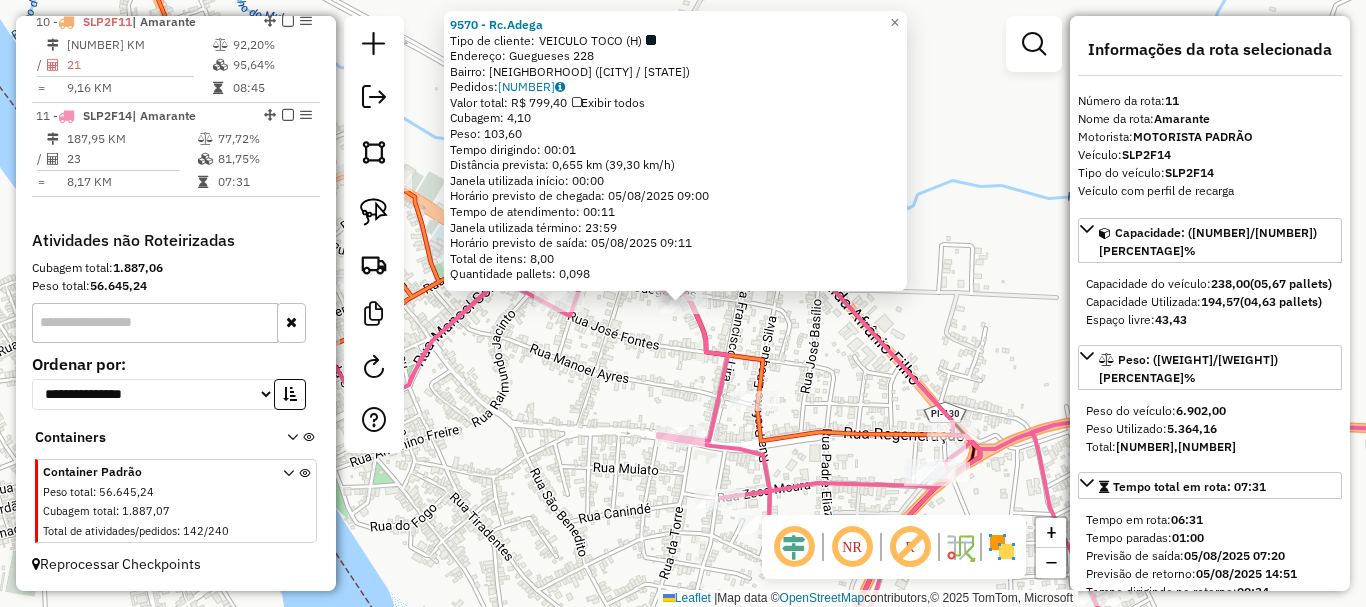 click on "Rota 11 - Placa SLP2F14  9570 - Rc.Adega 9570 - Rc.Adega  Tipo de cliente:   VEICULO TOCO (H)   Endereço:  Guegueses 228   Bairro: ESCALVADO (AMARANTE / PI)   Pedidos:  04315492   Valor total: R$ 799,40   Exibir todos   Cubagem: 4,10  Peso: 103,60  Tempo dirigindo: 00:01   Distância prevista: 0,655 km (39,30 km/h)   Janela utilizada início: 00:00   Horário previsto de chegada: 05/08/2025 09:00   Tempo de atendimento: 00:11   Janela utilizada término: 23:59   Horário previsto de saída: 05/08/2025 09:11   Total de itens: 8,00   Quantidade pallets: 0,098  × Janela de atendimento Grade de atendimento Capacidade Transportadoras Veículos Cliente Pedidos  Rotas Selecione os dias de semana para filtrar as janelas de atendimento  Seg   Ter   Qua   Qui   Sex   Sáb   Dom  Informe o período da janela de atendimento: De: Até:  Filtrar exatamente a janela do cliente  Considerar janela de atendimento padrão  Selecione os dias de semana para filtrar as grades de atendimento  Seg   Ter   Qua   Qui   Sex   Sáb  +" 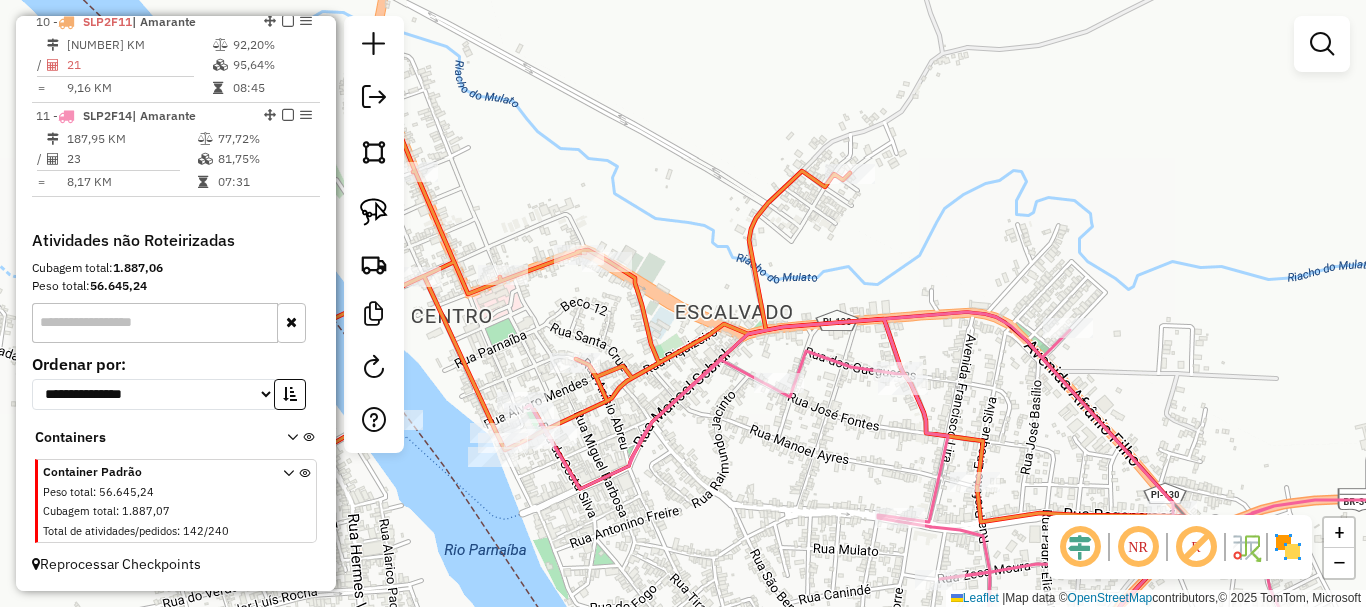 drag, startPoint x: 827, startPoint y: 415, endPoint x: 884, endPoint y: 434, distance: 60.083275 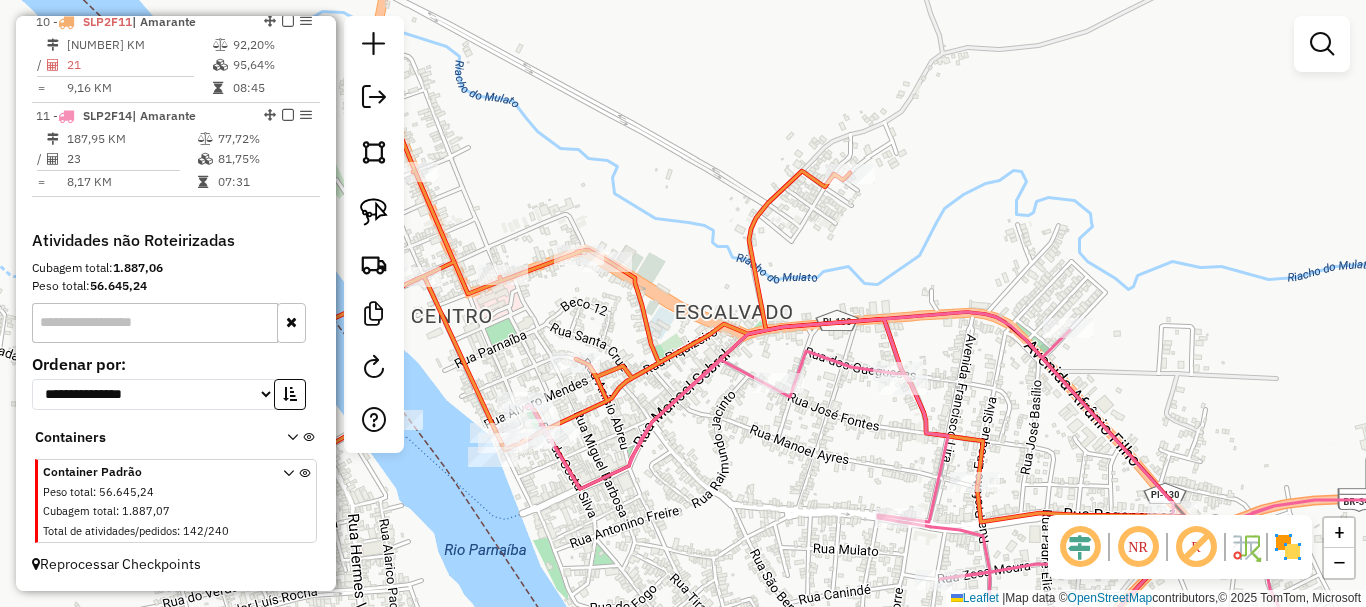 click on "Janela de atendimento Grade de atendimento Capacidade Transportadoras Veículos Cliente Pedidos  Rotas Selecione os dias de semana para filtrar as janelas de atendimento  Seg   Ter   Qua   Qui   Sex   Sáb   Dom  Informe o período da janela de atendimento: De: Até:  Filtrar exatamente a janela do cliente  Considerar janela de atendimento padrão  Selecione os dias de semana para filtrar as grades de atendimento  Seg   Ter   Qua   Qui   Sex   Sáb   Dom   Considerar clientes sem dia de atendimento cadastrado  Clientes fora do dia de atendimento selecionado Filtrar as atividades entre os valores definidos abaixo:  Peso mínimo:   Peso máximo:   Cubagem mínima:   Cubagem máxima:   De:   Até:  Filtrar as atividades entre o tempo de atendimento definido abaixo:  De:   Até:   Considerar capacidade total dos clientes não roteirizados Transportadora: Selecione um ou mais itens Tipo de veículo: Selecione um ou mais itens Veículo: Selecione um ou mais itens Motorista: Selecione um ou mais itens Nome: Rótulo:" 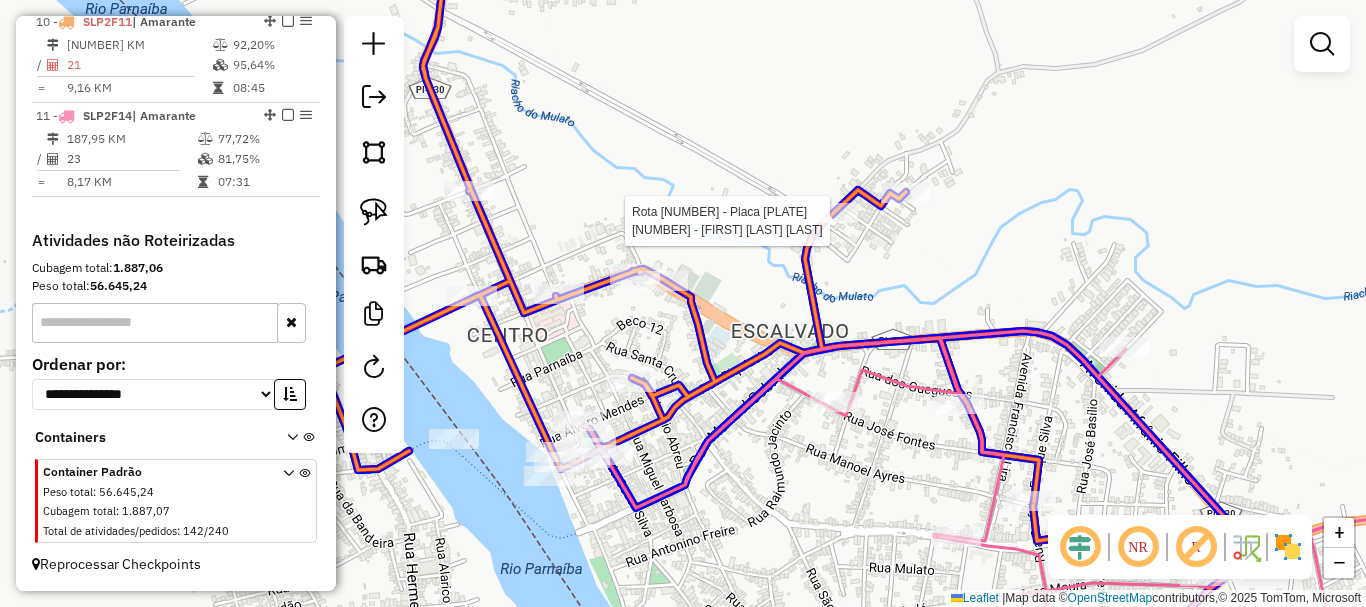 click 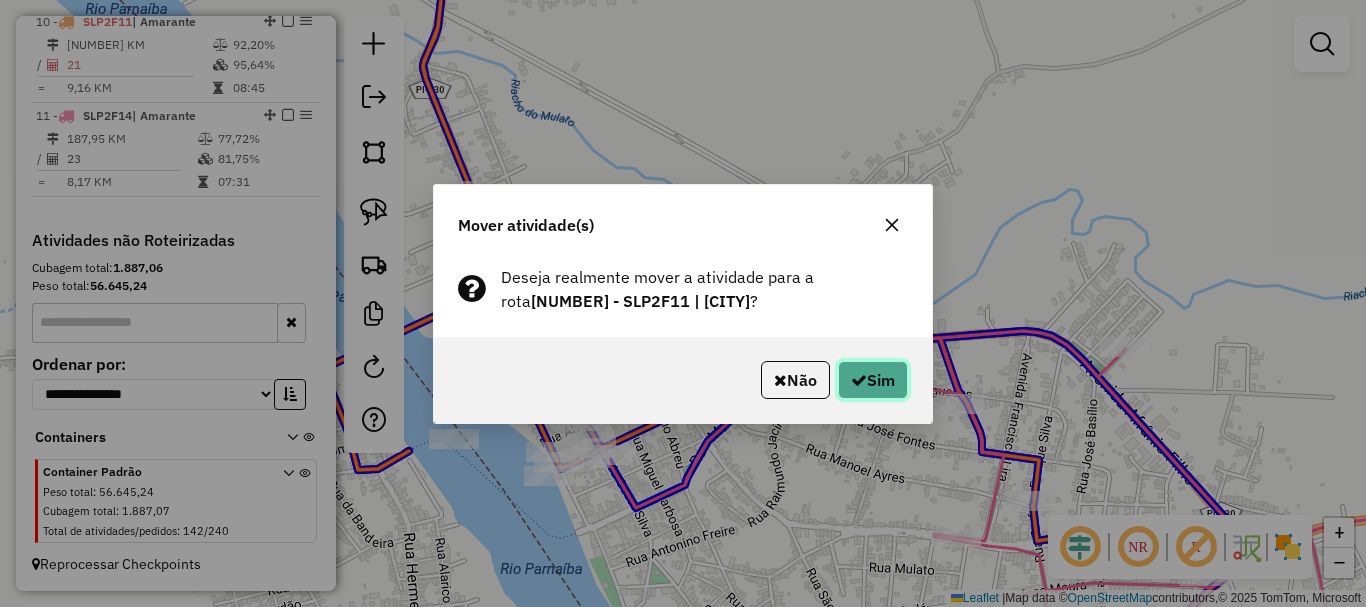 click on "Sim" 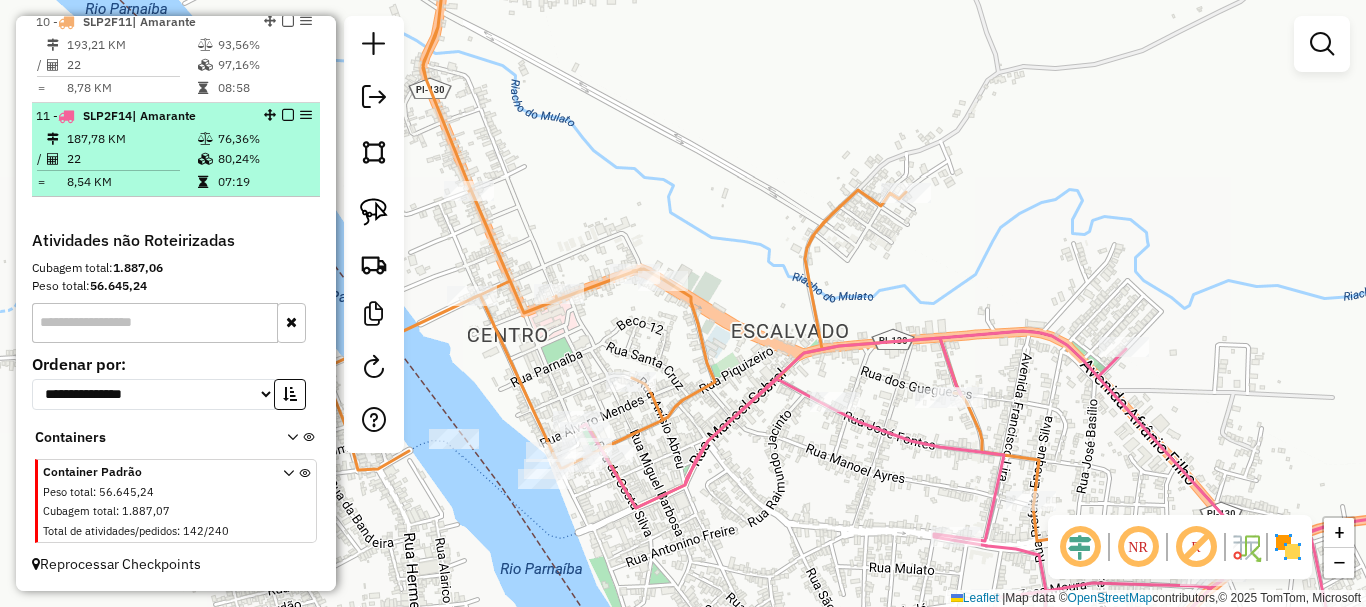 scroll, scrollTop: 824, scrollLeft: 0, axis: vertical 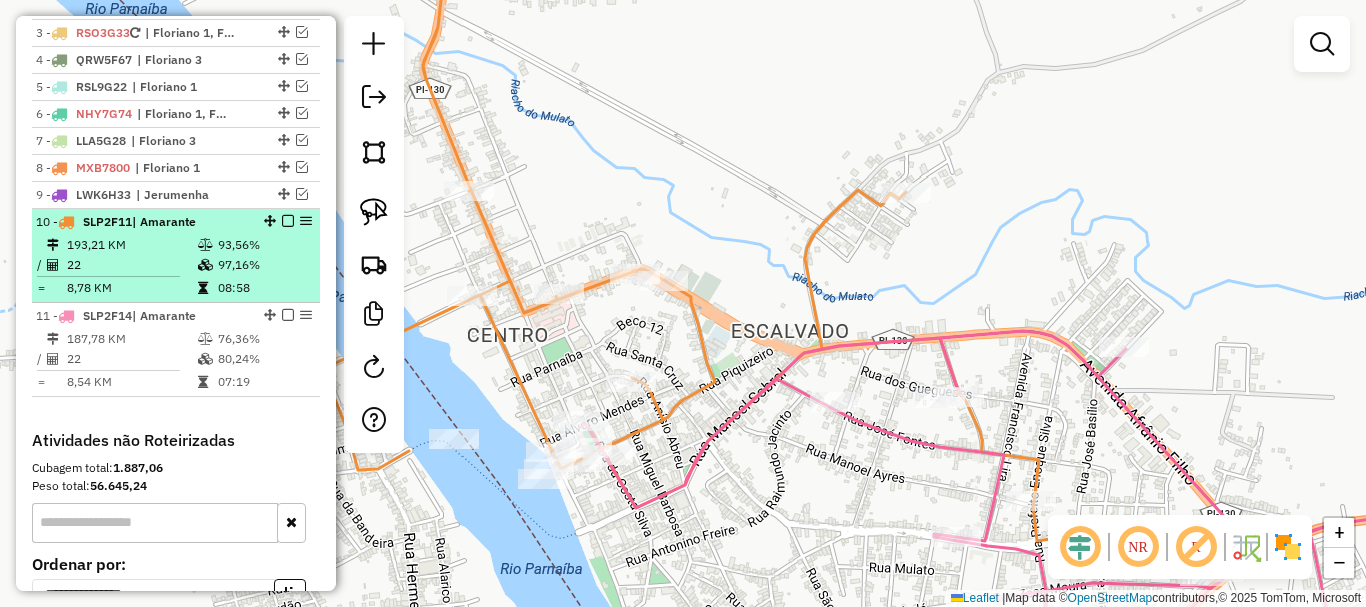 click on "22" at bounding box center [131, 265] 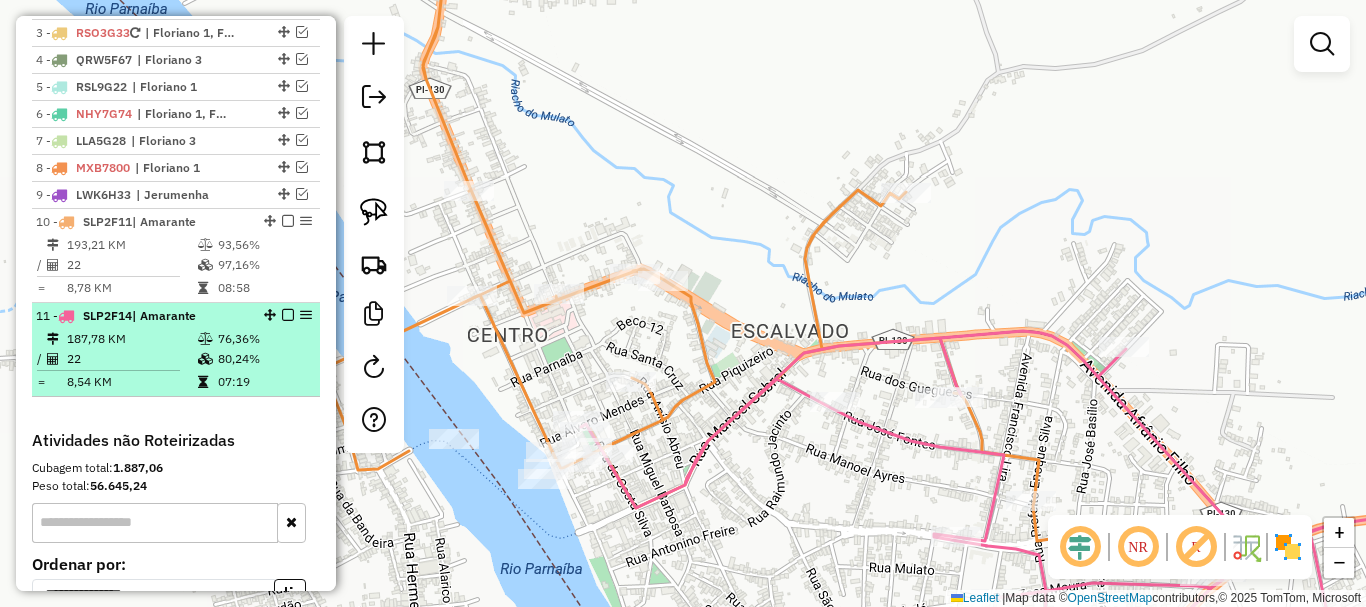 select on "*********" 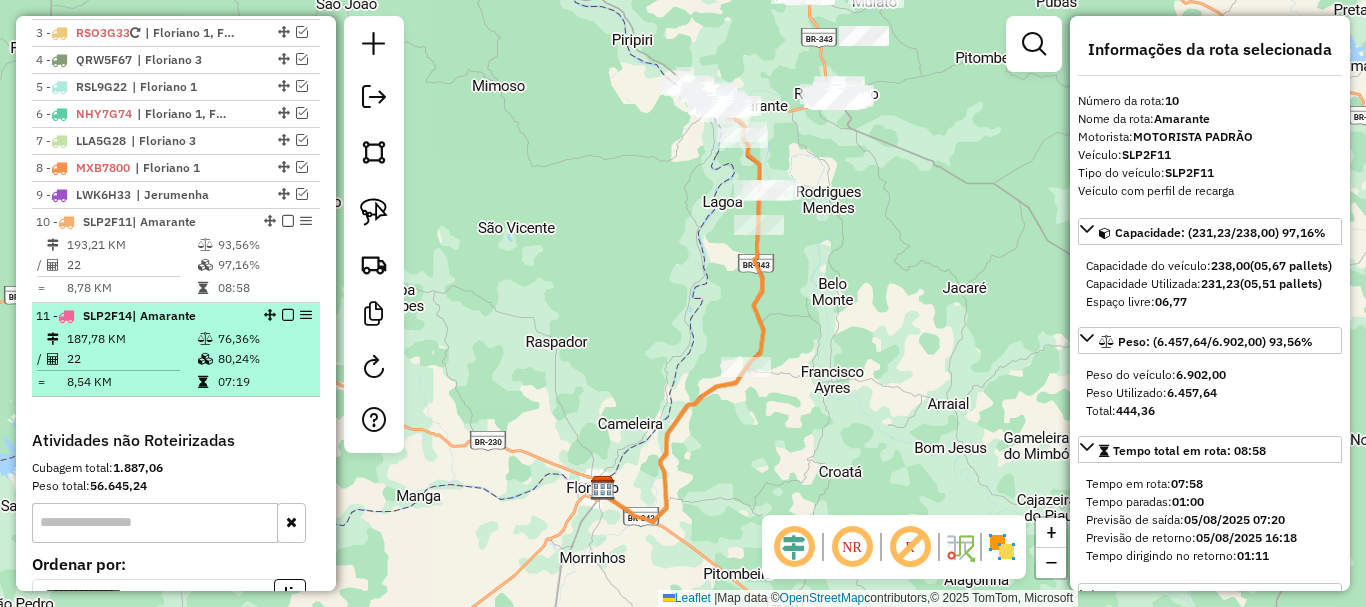click on "76,36%" at bounding box center (264, 339) 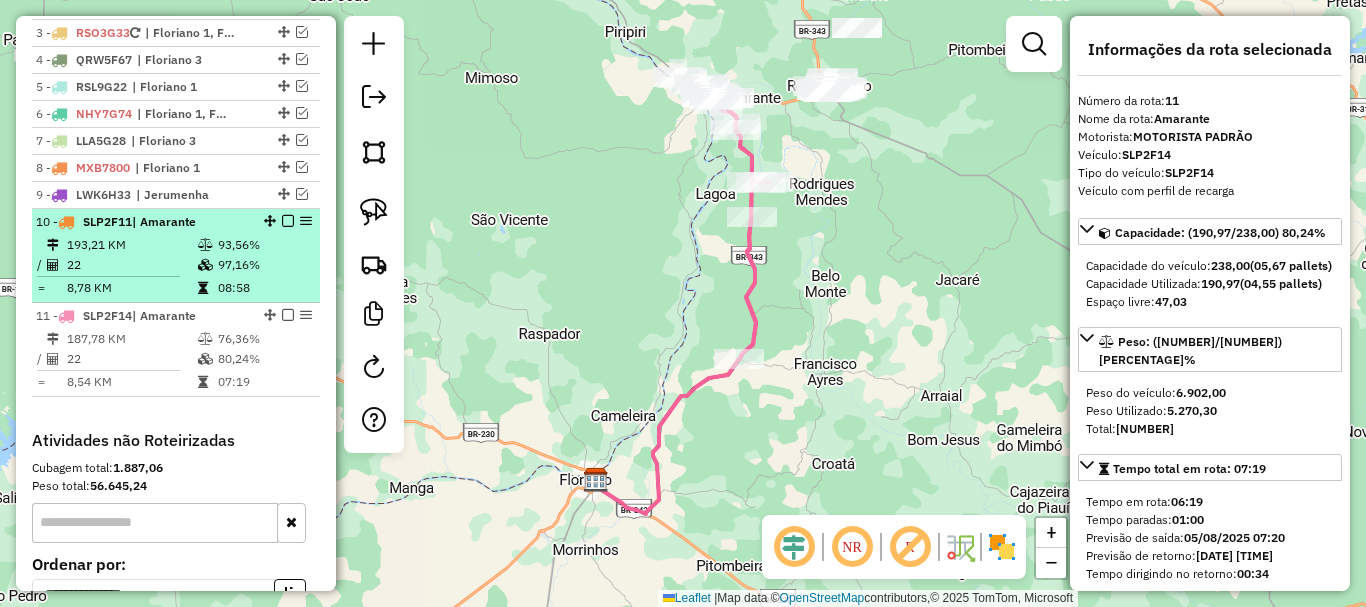 click at bounding box center (288, 221) 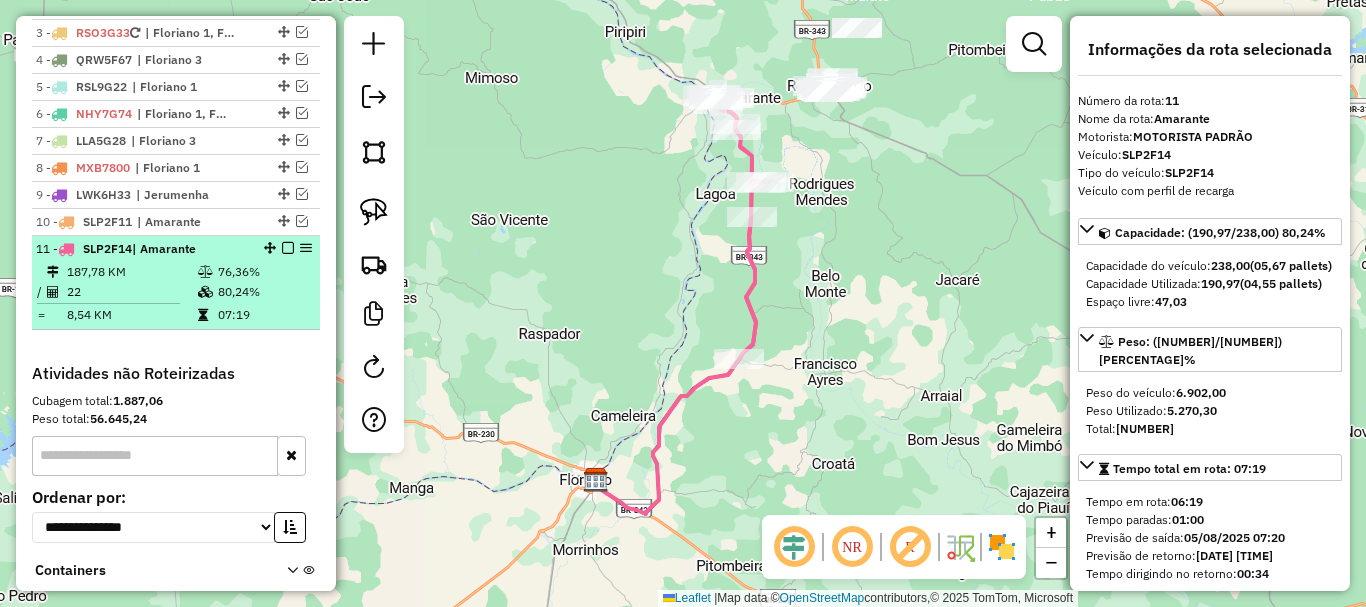 click at bounding box center (288, 248) 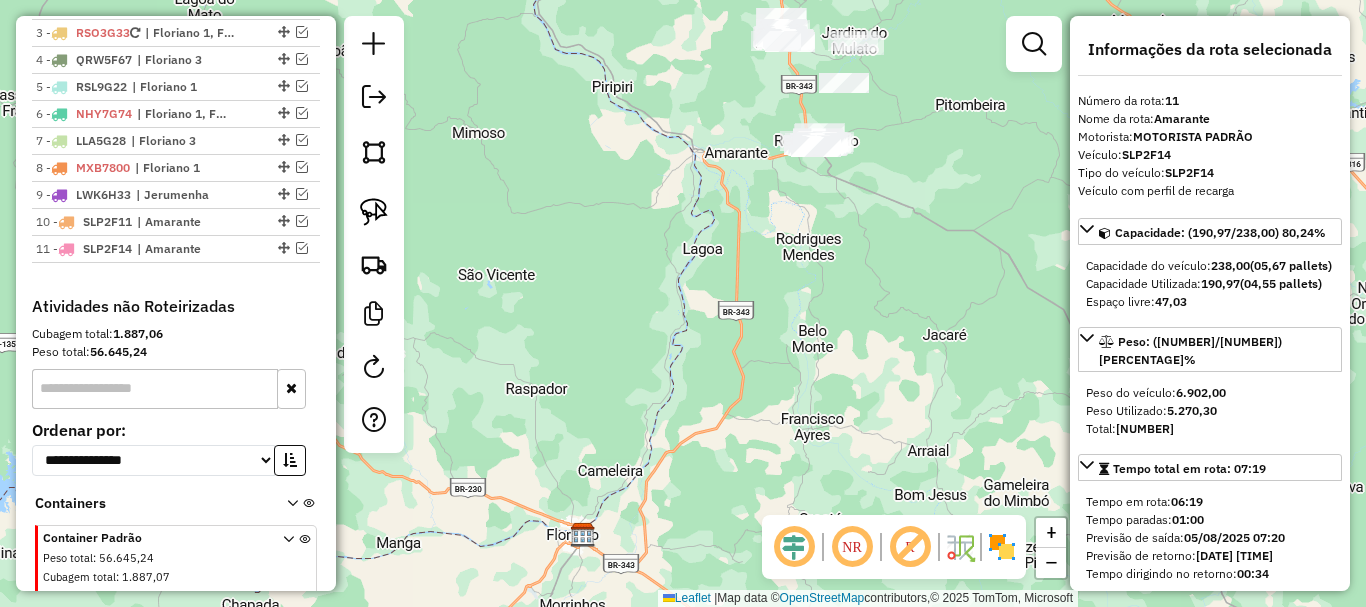 drag, startPoint x: 743, startPoint y: 237, endPoint x: 685, endPoint y: 389, distance: 162.6899 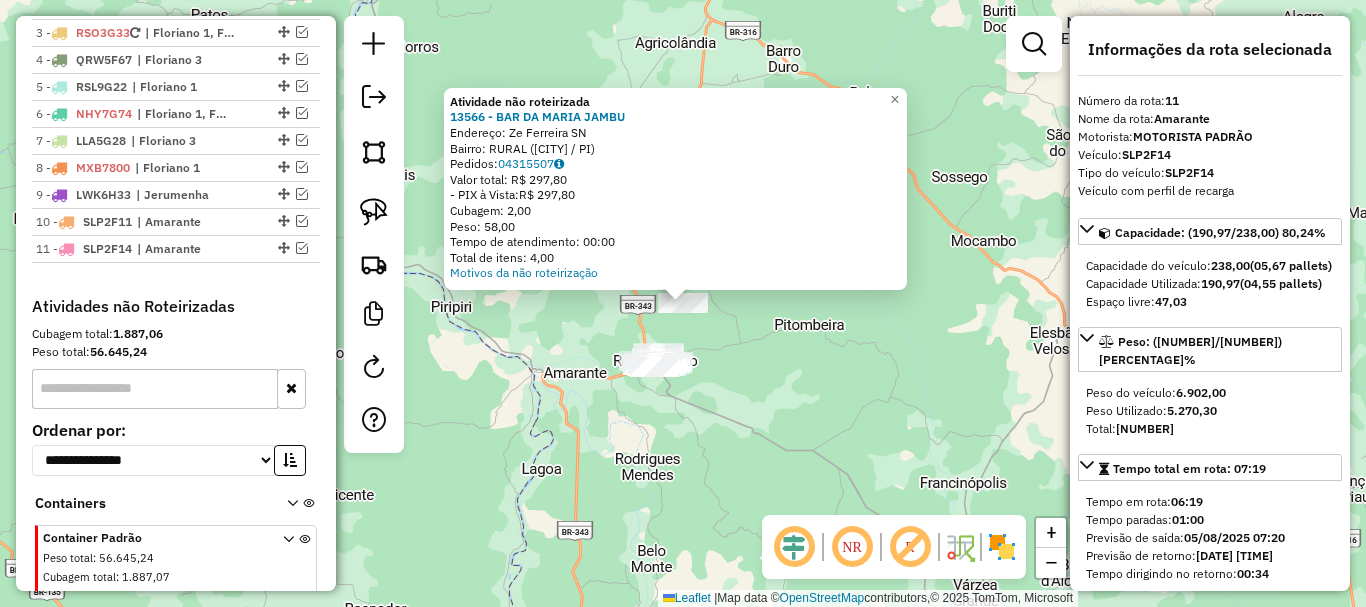 click on "Atividade não roteirizada 13566 - BAR DA MARIA JAMBU  Endereço:  Ze Ferreira SN   Bairro: RURAL (JARDIM DO MULATO / PI)   Pedidos:  04315507   Valor total: R$ 297,80   - PIX à Vista:  R$ 297,80   Cubagem: 2,00   Peso: 58,00   Tempo de atendimento: 00:00   Total de itens: 4,00  Motivos da não roteirização × Janela de atendimento Grade de atendimento Capacidade Transportadoras Veículos Cliente Pedidos  Rotas Selecione os dias de semana para filtrar as janelas de atendimento  Seg   Ter   Qua   Qui   Sex   Sáb   Dom  Informe o período da janela de atendimento: De: Até:  Filtrar exatamente a janela do cliente  Considerar janela de atendimento padrão  Selecione os dias de semana para filtrar as grades de atendimento  Seg   Ter   Qua   Qui   Sex   Sáb   Dom   Considerar clientes sem dia de atendimento cadastrado  Clientes fora do dia de atendimento selecionado Filtrar as atividades entre os valores definidos abaixo:  Peso mínimo:   Peso máximo:   Cubagem mínima:   Cubagem máxima:   De:   Até:  De:" 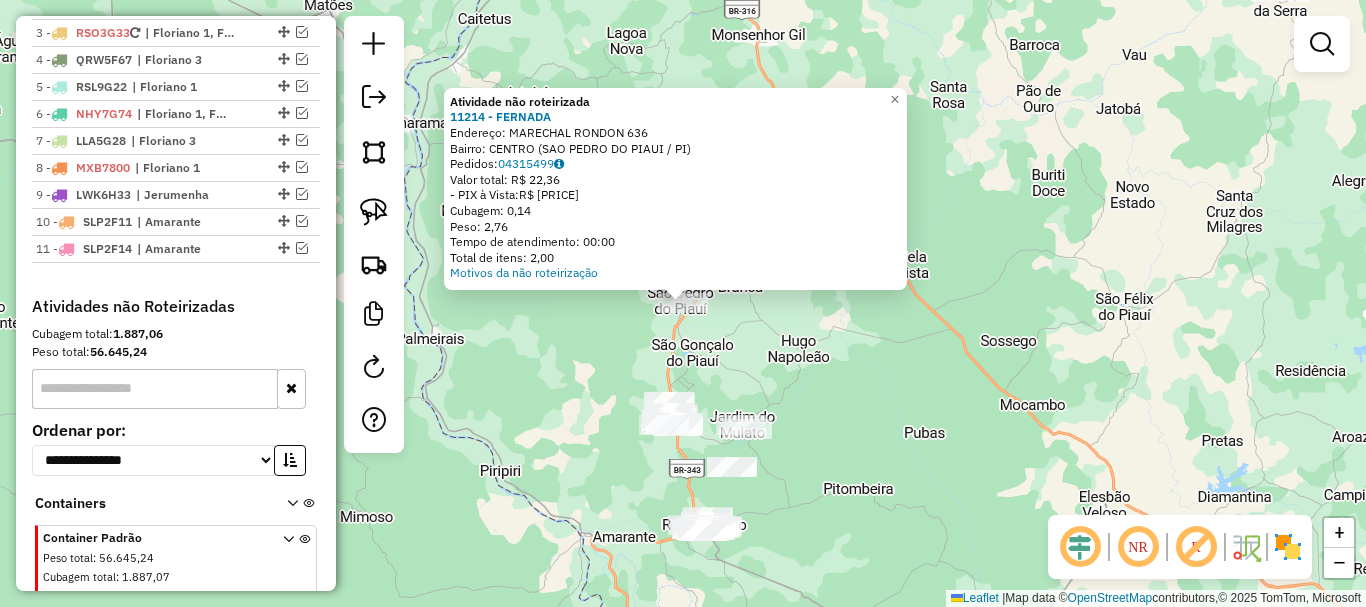drag, startPoint x: 764, startPoint y: 347, endPoint x: 749, endPoint y: 365, distance: 23.43075 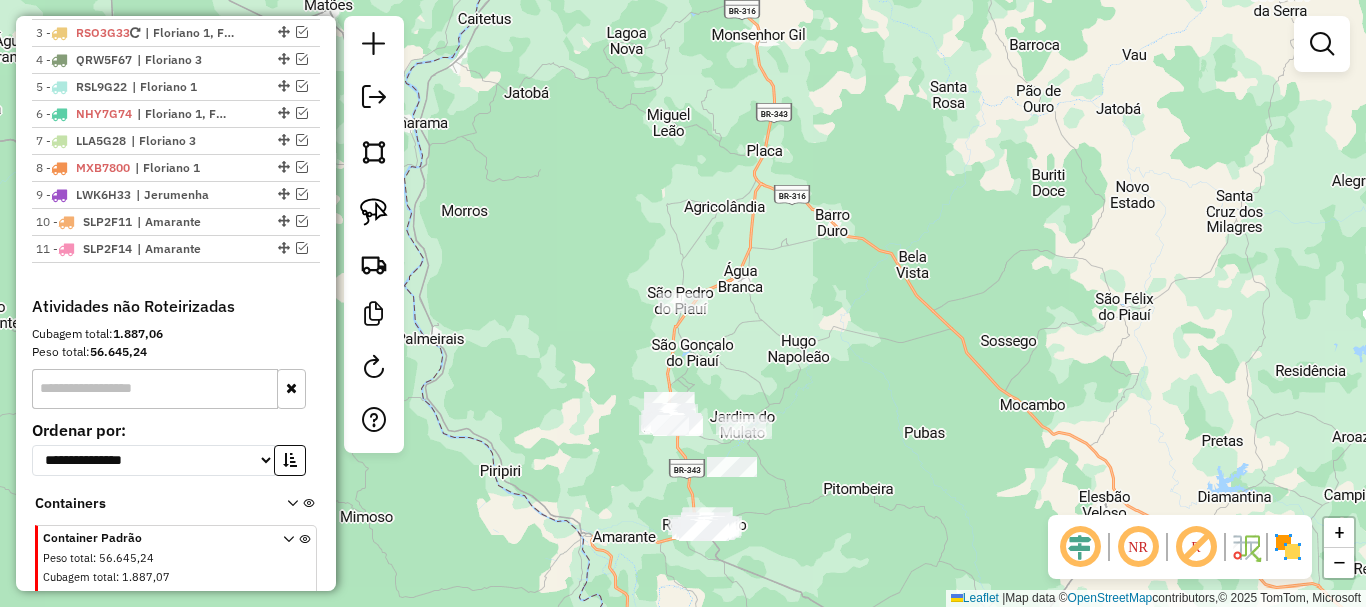drag, startPoint x: 745, startPoint y: 371, endPoint x: 767, endPoint y: 292, distance: 82.006096 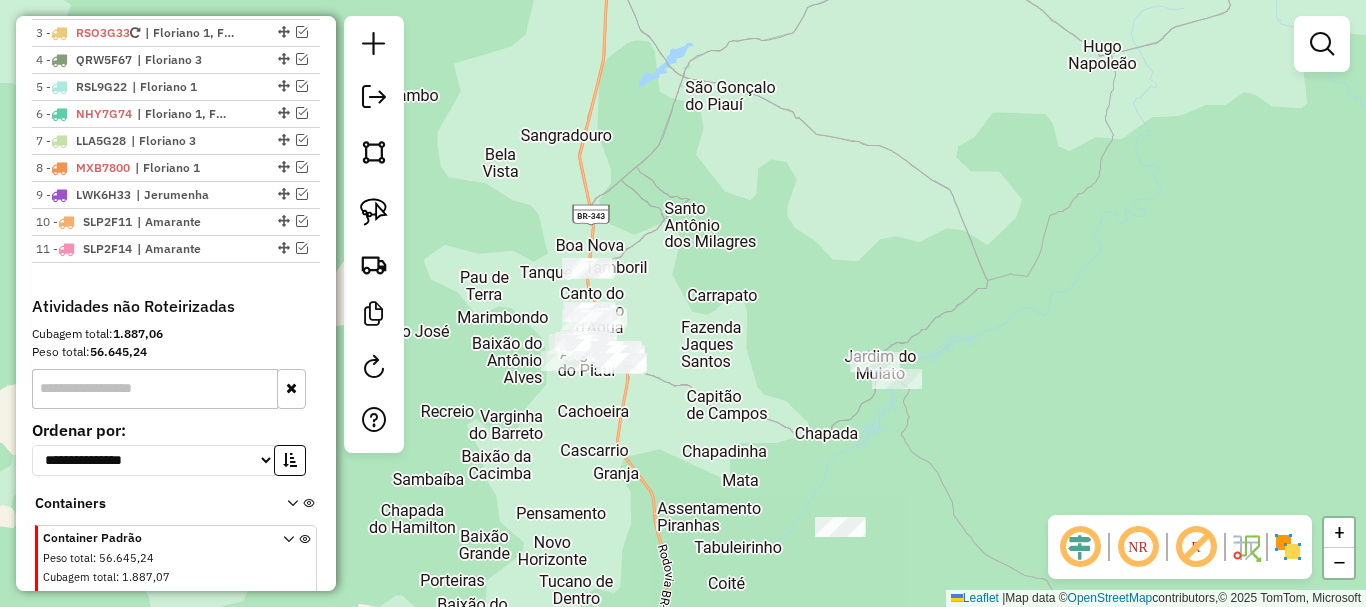 click on "Janela de atendimento Grade de atendimento Capacidade Transportadoras Veículos Cliente Pedidos  Rotas Selecione os dias de semana para filtrar as janelas de atendimento  Seg   Ter   Qua   Qui   Sex   Sáb   Dom  Informe o período da janela de atendimento: De: Até:  Filtrar exatamente a janela do cliente  Considerar janela de atendimento padrão  Selecione os dias de semana para filtrar as grades de atendimento  Seg   Ter   Qua   Qui   Sex   Sáb   Dom   Considerar clientes sem dia de atendimento cadastrado  Clientes fora do dia de atendimento selecionado Filtrar as atividades entre os valores definidos abaixo:  Peso mínimo:   Peso máximo:   Cubagem mínima:   Cubagem máxima:   De:   Até:  Filtrar as atividades entre o tempo de atendimento definido abaixo:  De:   Até:   Considerar capacidade total dos clientes não roteirizados Transportadora: Selecione um ou mais itens Tipo de veículo: Selecione um ou mais itens Veículo: Selecione um ou mais itens Motorista: Selecione um ou mais itens Nome: Rótulo:" 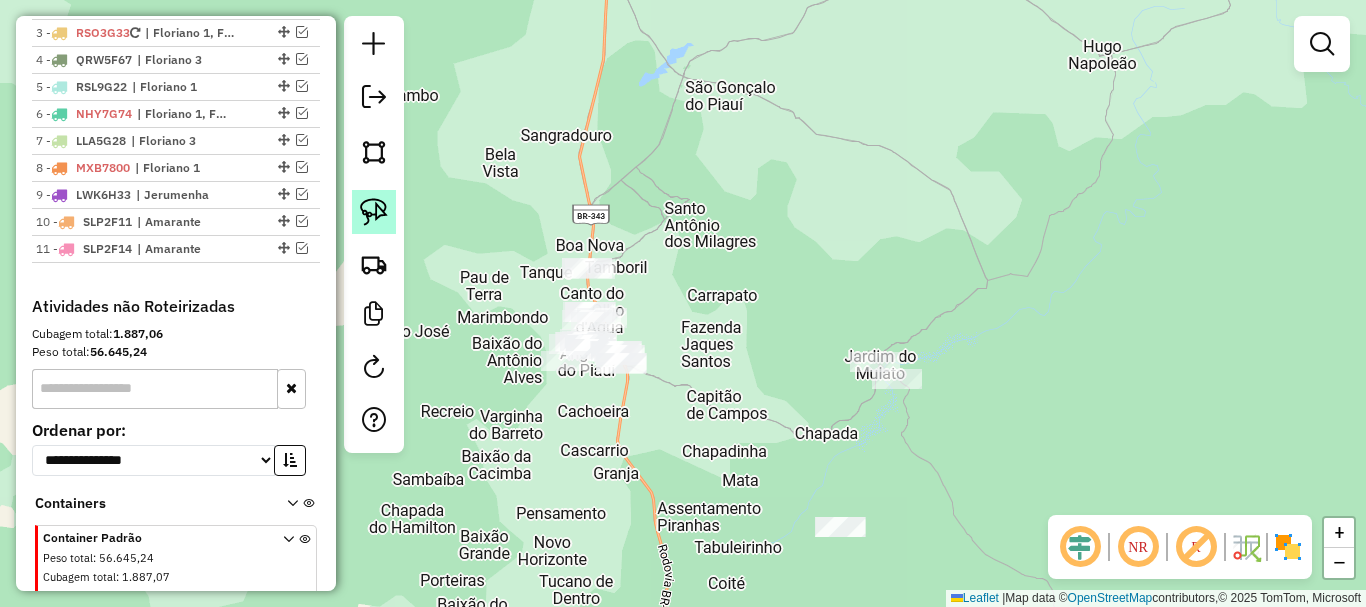 click 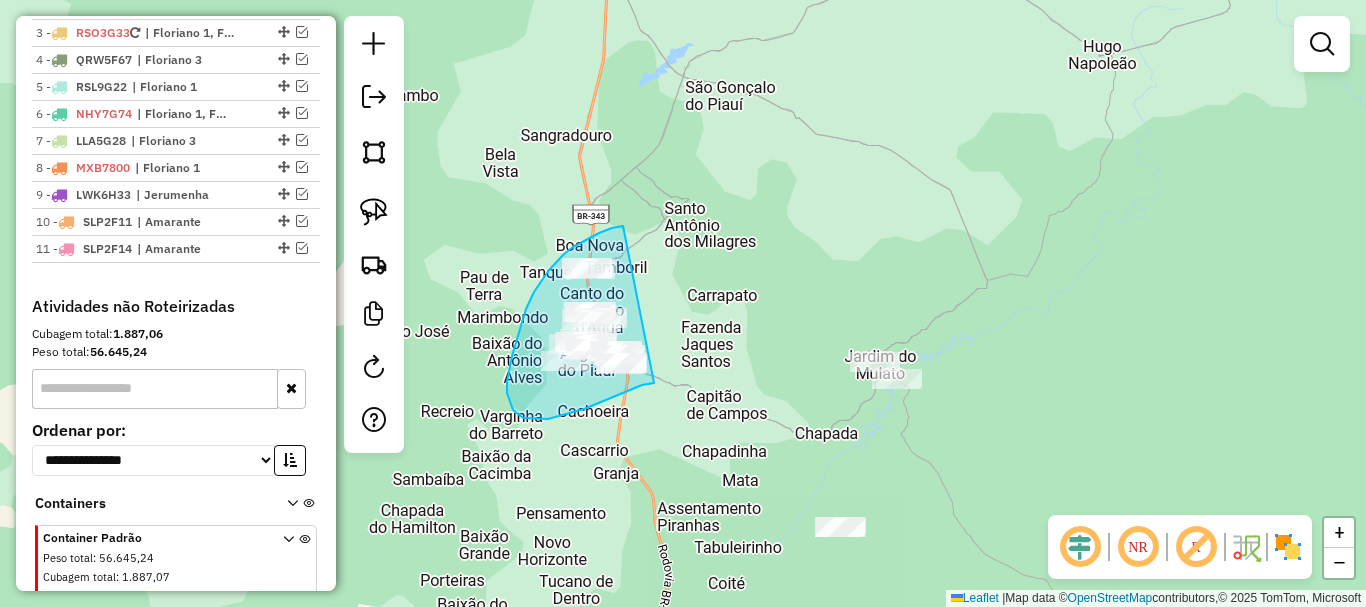 drag, startPoint x: 623, startPoint y: 226, endPoint x: 656, endPoint y: 383, distance: 160.43066 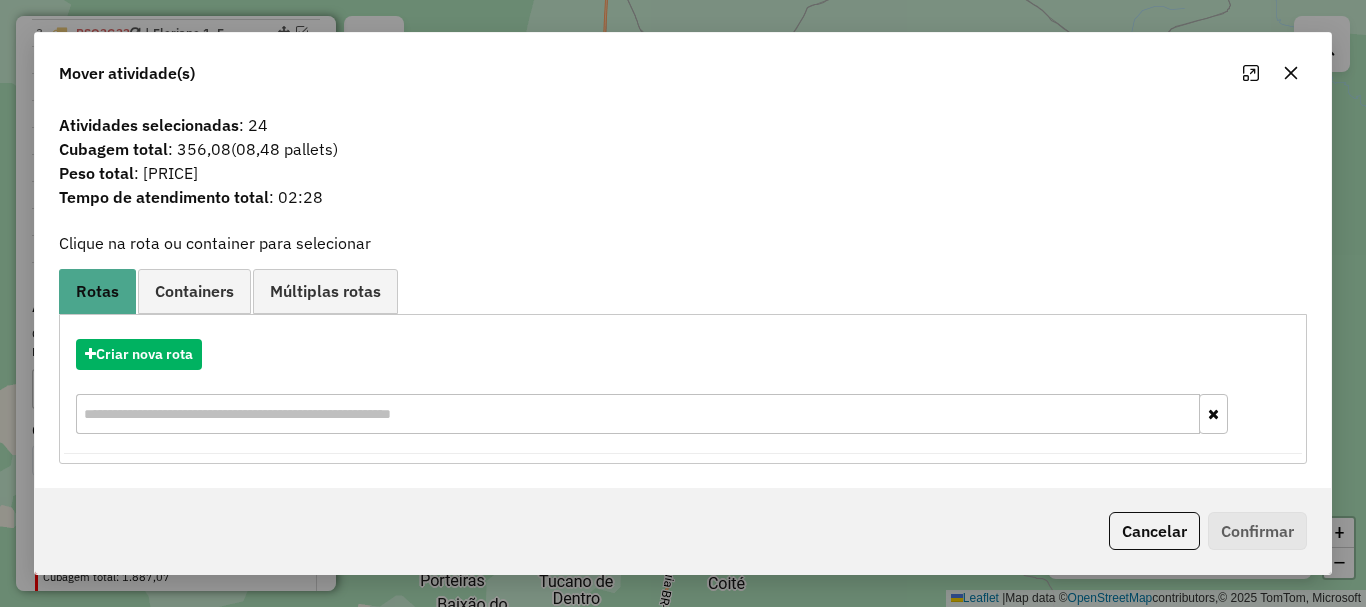 click on "Criar nova rota" at bounding box center [683, 389] 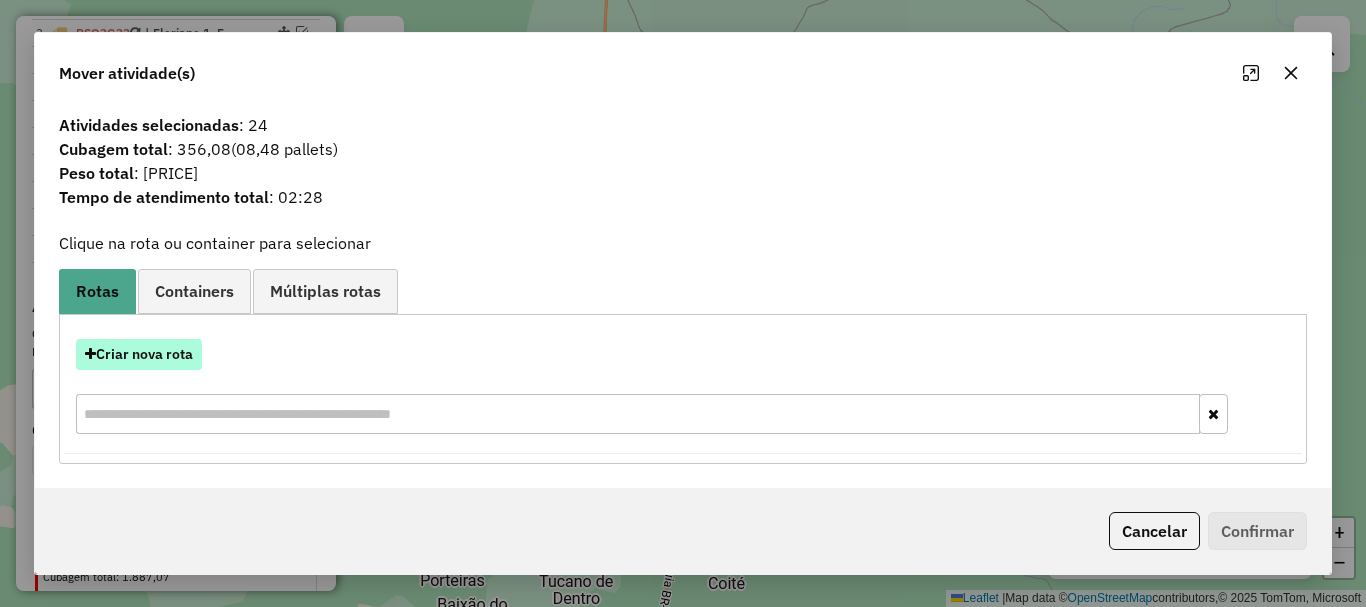 click on "Criar nova rota" at bounding box center [139, 354] 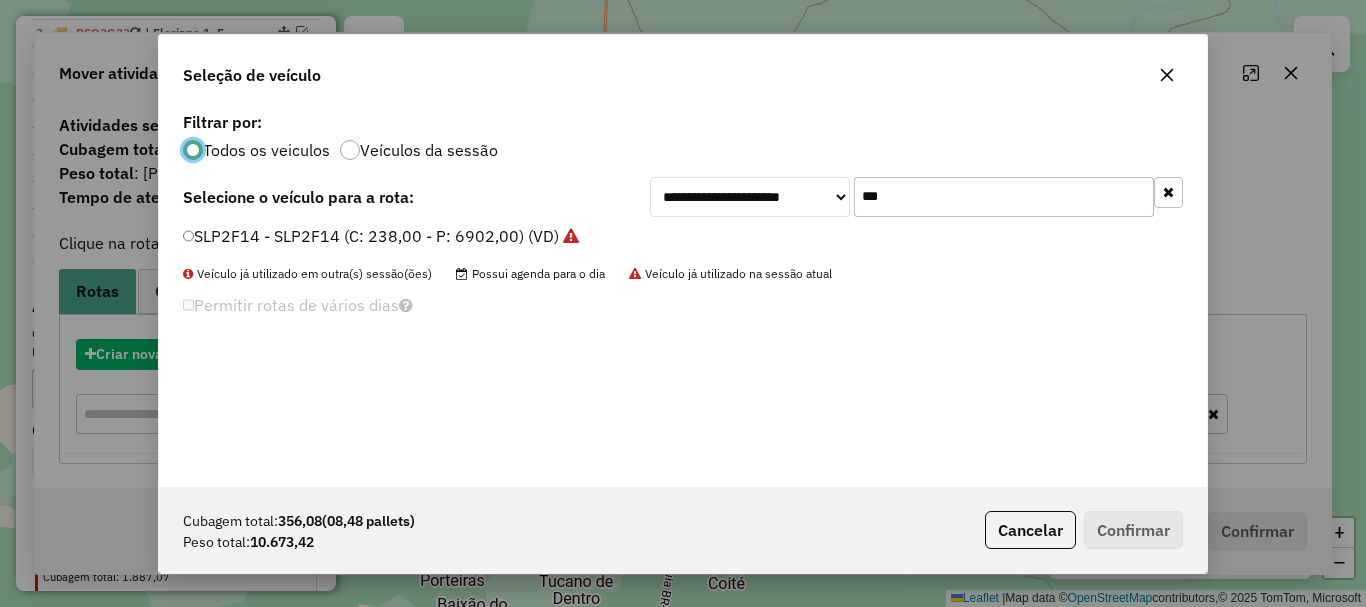 scroll, scrollTop: 11, scrollLeft: 6, axis: both 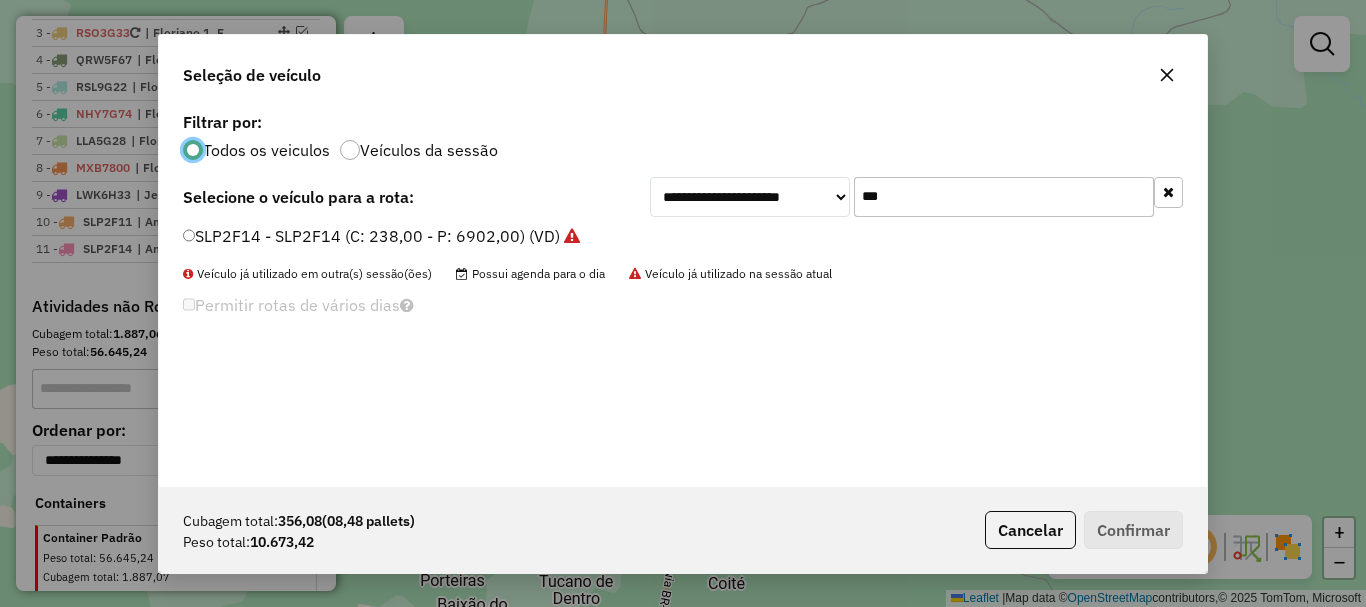 click on "***" 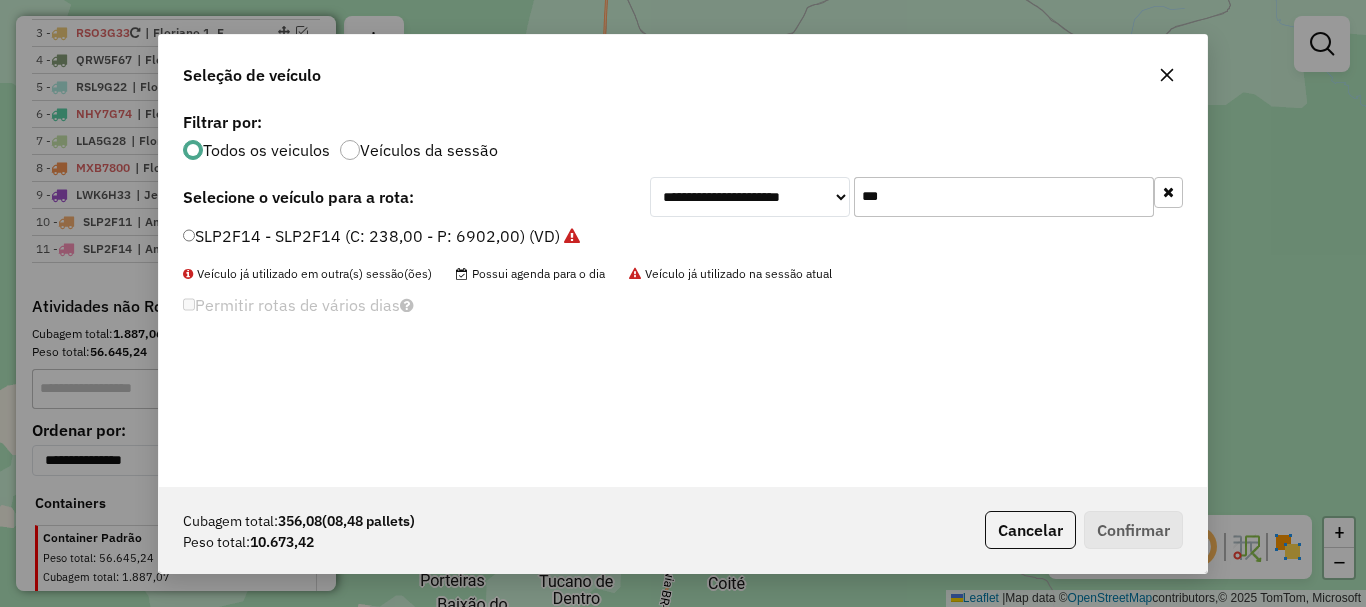click on "***" 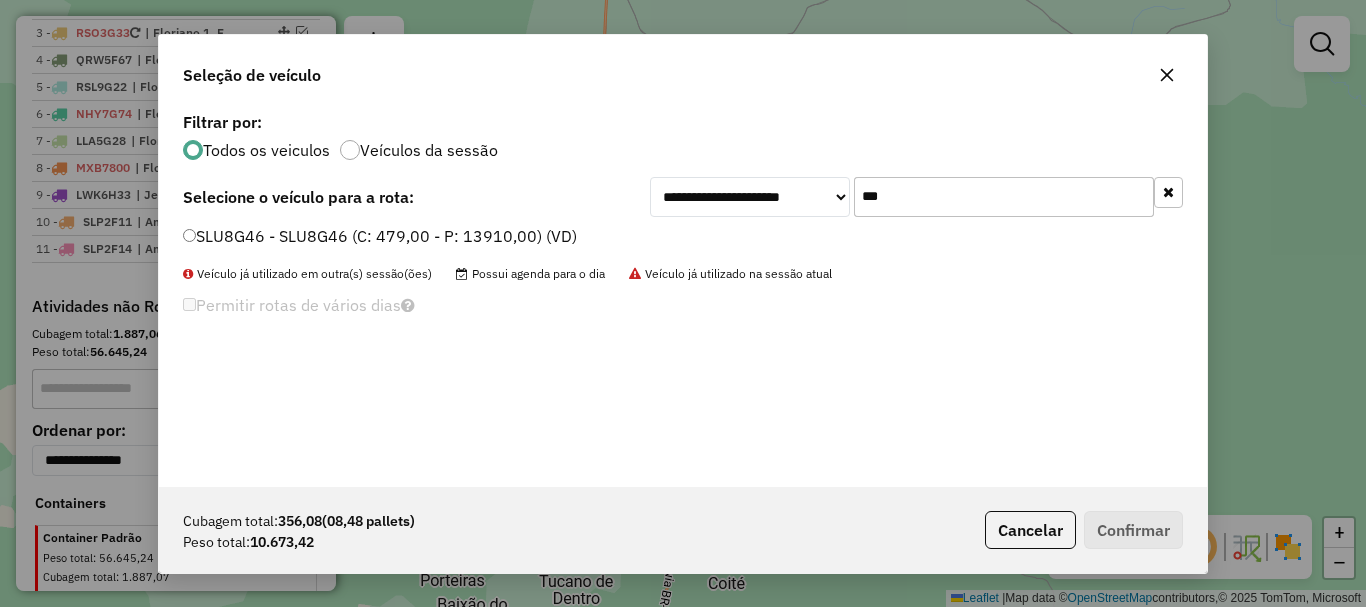 type on "***" 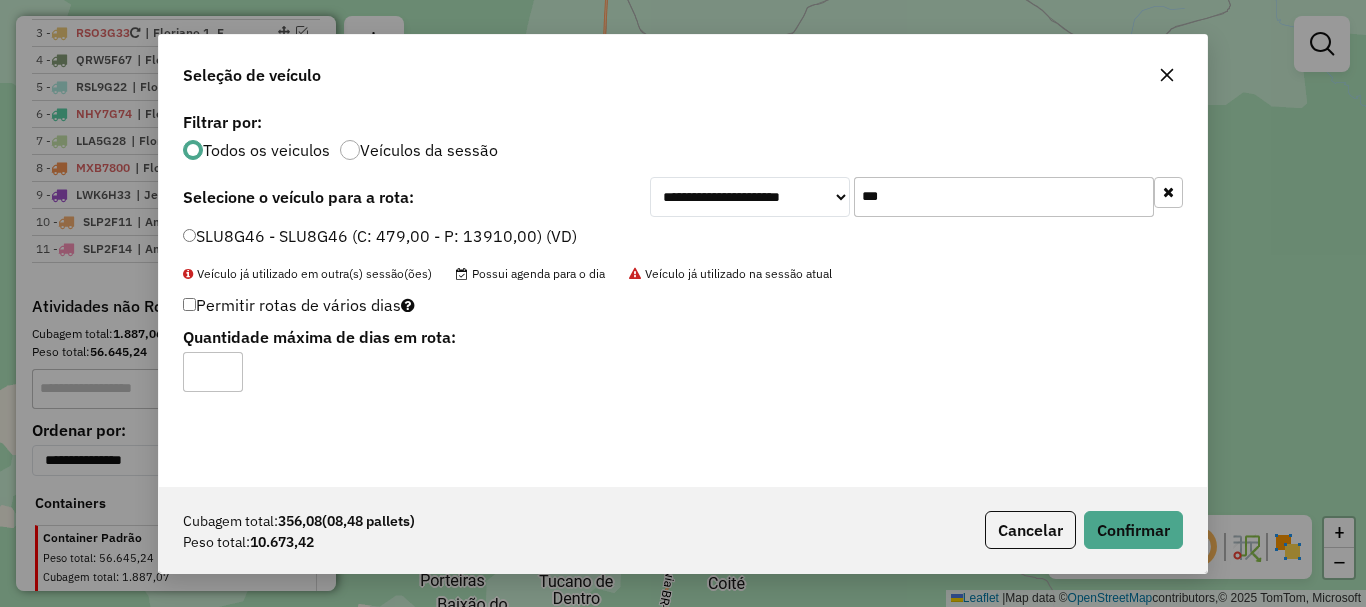 type on "*" 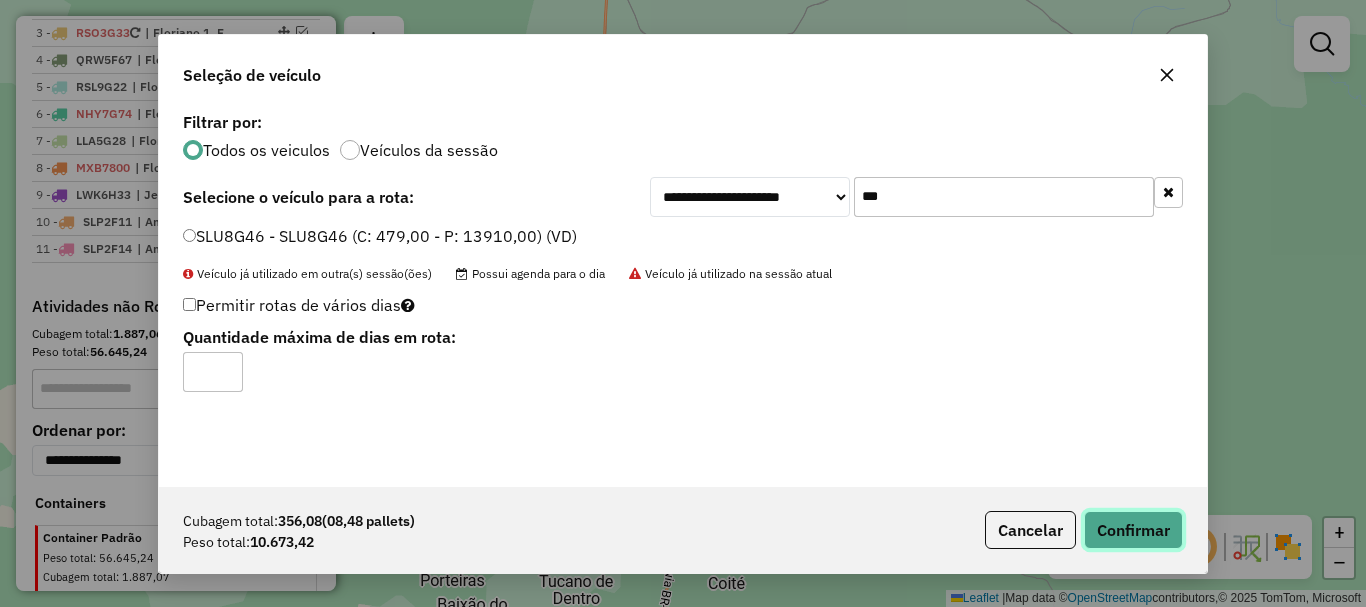 click on "Confirmar" 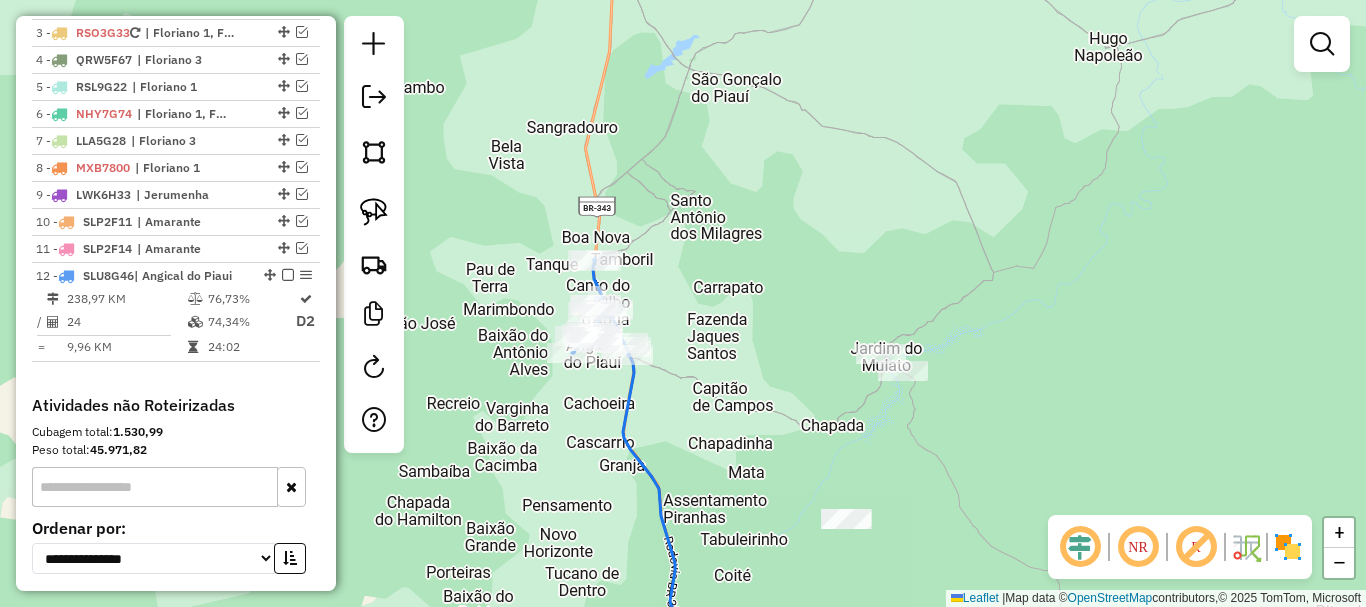 drag, startPoint x: 500, startPoint y: 400, endPoint x: 639, endPoint y: 176, distance: 263.62283 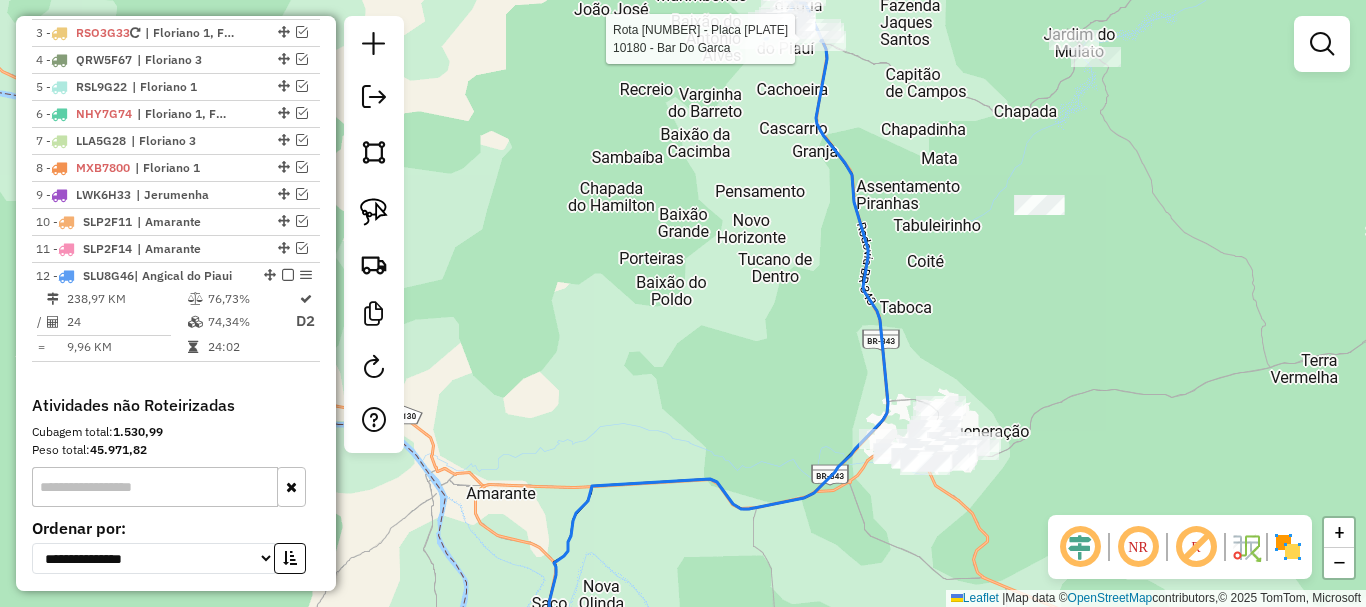 select on "*********" 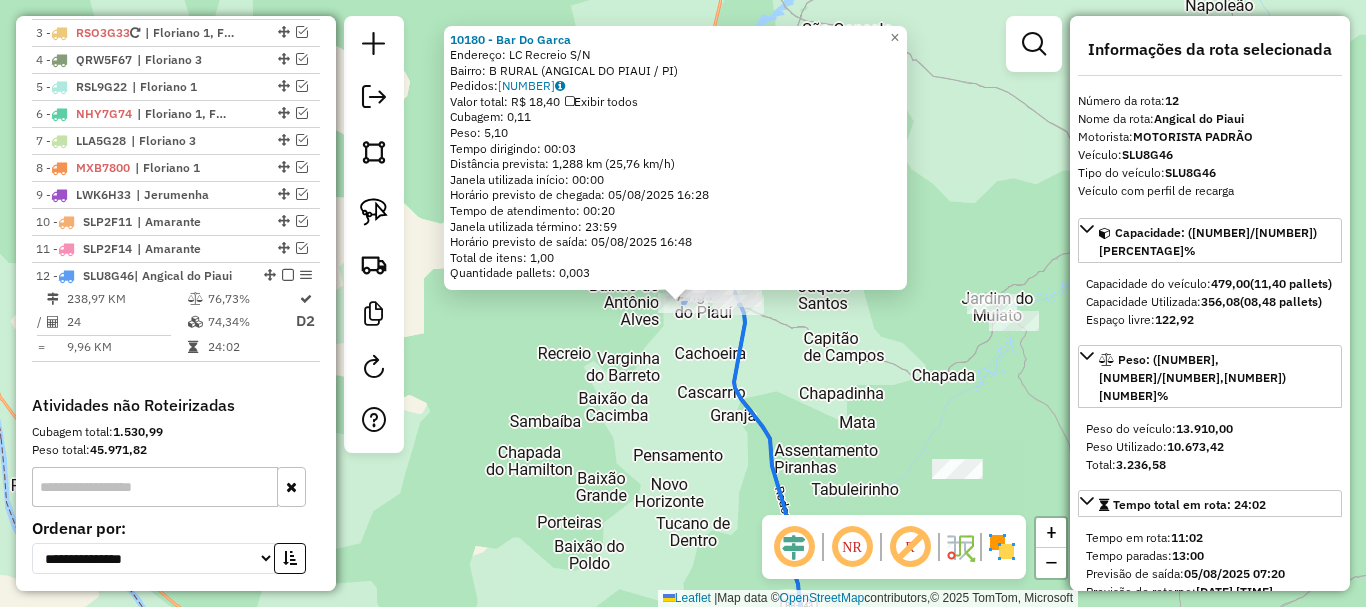 scroll, scrollTop: 989, scrollLeft: 0, axis: vertical 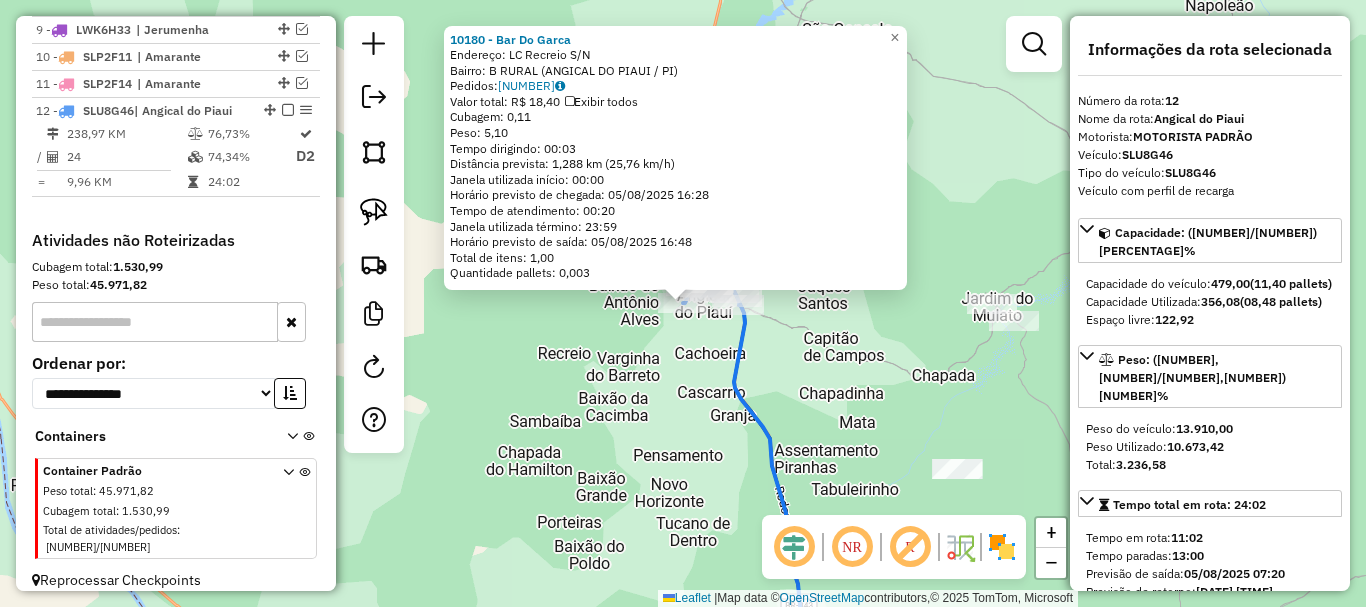 click 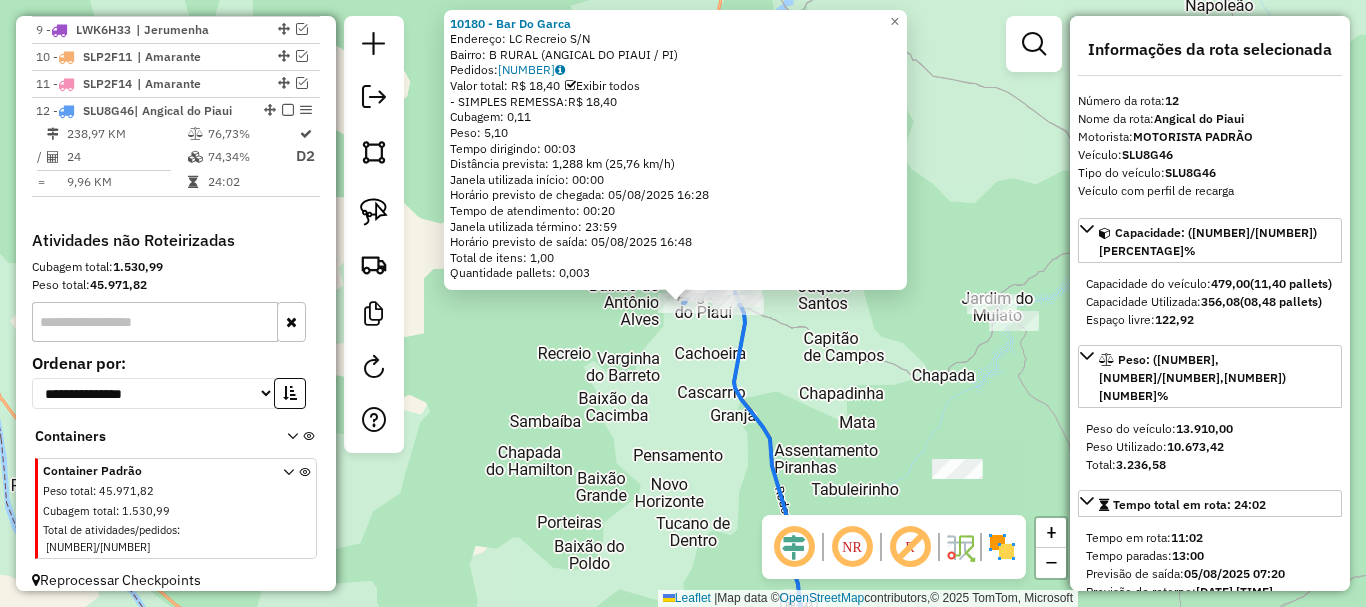click on "10180 - Bar Do Garca  Endereço:  LC Recreio S/N   Bairro: B RURAL (ANGICAL DO PIAUI / PI)   Pedidos:  04309991   Valor total: R$ 18,40   Exibir todos   - SIMPLES REMESSA:  R$ 18,40   Cubagem: 0,11  Peso: 5,10  Tempo dirigindo: 00:03   Distância prevista: 1,288 km (25,76 km/h)   Janela utilizada início: 00:00   Horário previsto de chegada: 05/08/2025 16:28   Tempo de atendimento: 00:20   Janela utilizada término: 23:59   Horário previsto de saída: 05/08/2025 16:48   Total de itens: 1,00   Quantidade pallets: 0,003  × Janela de atendimento Grade de atendimento Capacidade Transportadoras Veículos Cliente Pedidos  Rotas Selecione os dias de semana para filtrar as janelas de atendimento  Seg   Ter   Qua   Qui   Sex   Sáb   Dom  Informe o período da janela de atendimento: De: Até:  Filtrar exatamente a janela do cliente  Considerar janela de atendimento padrão  Selecione os dias de semana para filtrar as grades de atendimento  Seg   Ter   Qua   Qui   Sex   Sáb   Dom   Peso mínimo:   Peso máximo:  +" 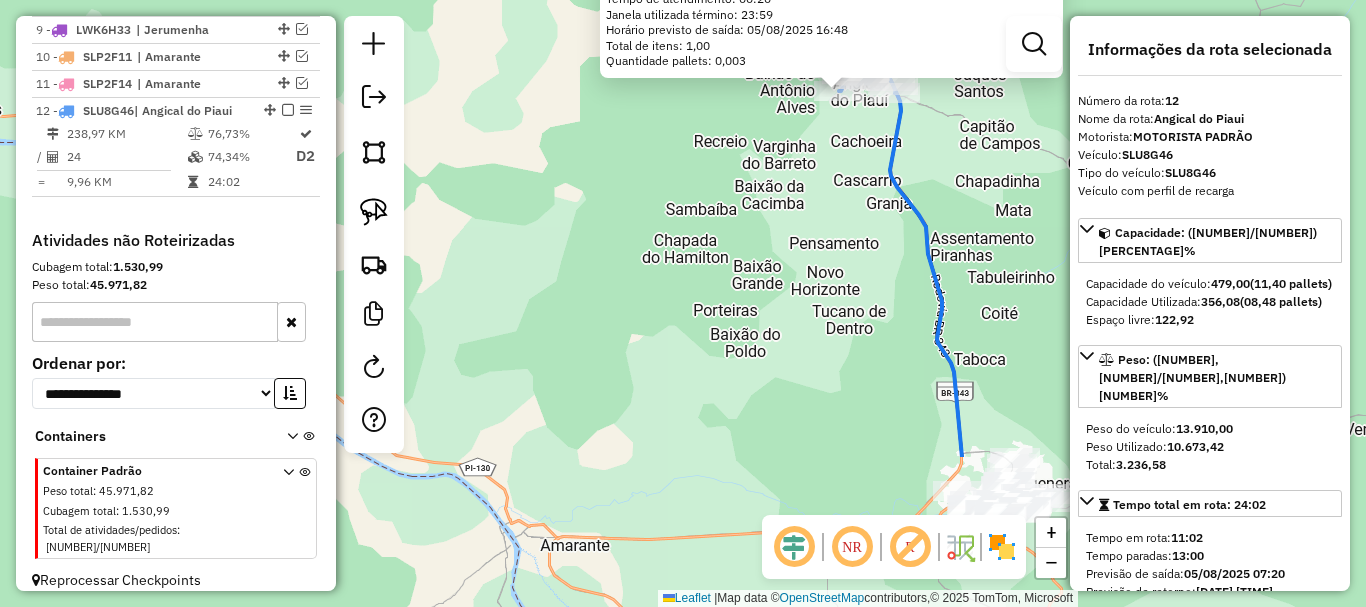 drag, startPoint x: 612, startPoint y: 416, endPoint x: 788, endPoint y: 151, distance: 318.12103 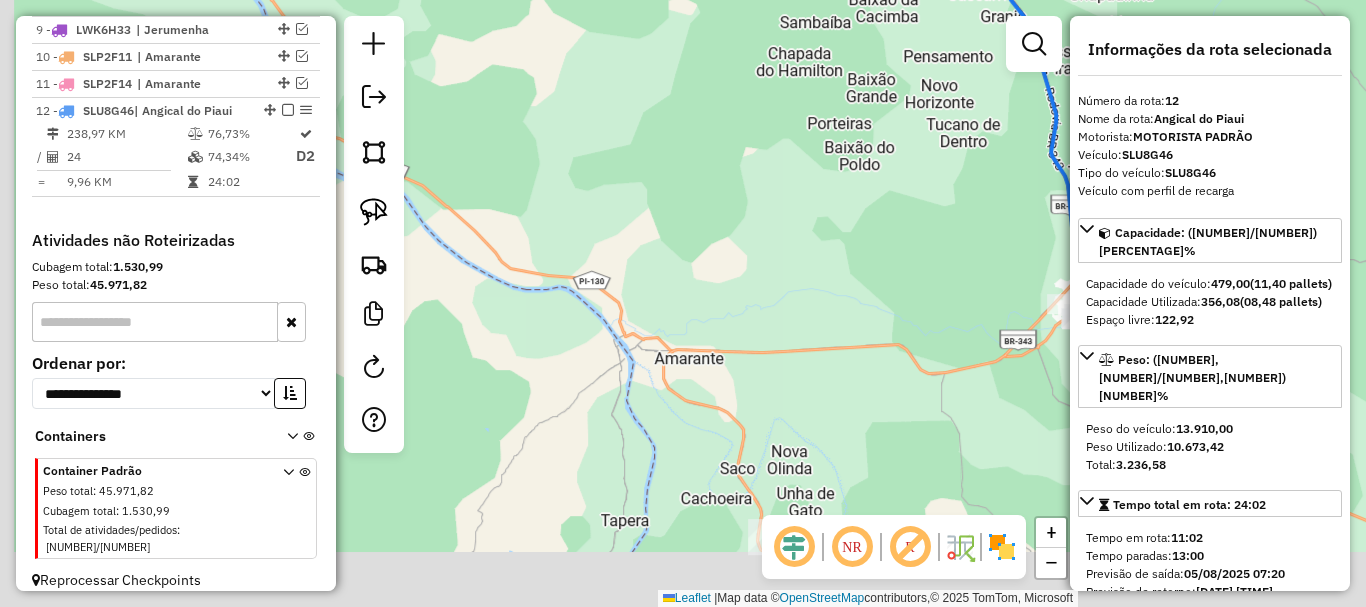 click on "10180 - Bar Do Garca  Endereço:  LC Recreio S/N   Bairro: B RURAL (ANGICAL DO PIAUI / PI)   Pedidos:  04309991   Valor total: R$ 18,40   Exibir todos   - SIMPLES REMESSA:  R$ 18,40   Cubagem: 0,11  Peso: 5,10  Tempo dirigindo: 00:03   Distância prevista: 1,288 km (25,76 km/h)   Janela utilizada início: 00:00   Horário previsto de chegada: 05/08/2025 16:28   Tempo de atendimento: 00:20   Janela utilizada término: 23:59   Horário previsto de saída: 05/08/2025 16:48   Total de itens: 1,00   Quantidade pallets: 0,003  × Janela de atendimento Grade de atendimento Capacidade Transportadoras Veículos Cliente Pedidos  Rotas Selecione os dias de semana para filtrar as janelas de atendimento  Seg   Ter   Qua   Qui   Sex   Sáb   Dom  Informe o período da janela de atendimento: De: Até:  Filtrar exatamente a janela do cliente  Considerar janela de atendimento padrão  Selecione os dias de semana para filtrar as grades de atendimento  Seg   Ter   Qua   Qui   Sex   Sáb   Dom   Peso mínimo:   Peso máximo:  +" 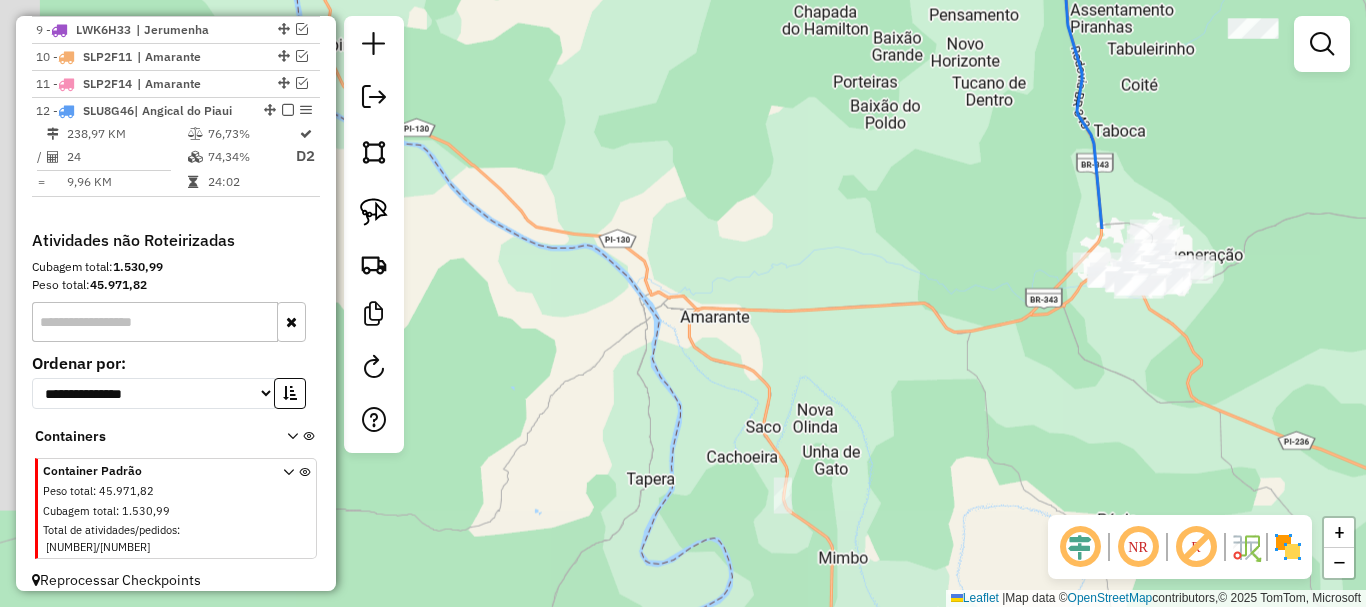 click on "10180 - Bar Do Garca  Endereço:  LC Recreio S/N   Bairro: B RURAL (ANGICAL DO PIAUI / PI)   Pedidos:  04309991   Valor total: R$ 18,40   Exibir todos   - SIMPLES REMESSA:  R$ 18,40   Cubagem: 0,11  Peso: 5,10  Tempo dirigindo: 00:03   Distância prevista: 1,288 km (25,76 km/h)   Janela utilizada início: 00:00   Horário previsto de chegada: 05/08/2025 16:28   Tempo de atendimento: 00:20   Janela utilizada término: 23:59   Horário previsto de saída: 05/08/2025 16:48   Total de itens: 1,00   Quantidade pallets: 0,003  × Janela de atendimento Grade de atendimento Capacidade Transportadoras Veículos Cliente Pedidos  Rotas Selecione os dias de semana para filtrar as janelas de atendimento  Seg   Ter   Qua   Qui   Sex   Sáb   Dom  Informe o período da janela de atendimento: De: Até:  Filtrar exatamente a janela do cliente  Considerar janela de atendimento padrão  Selecione os dias de semana para filtrar as grades de atendimento  Seg   Ter   Qua   Qui   Sex   Sáb   Dom   Peso mínimo:   Peso máximo:  +" 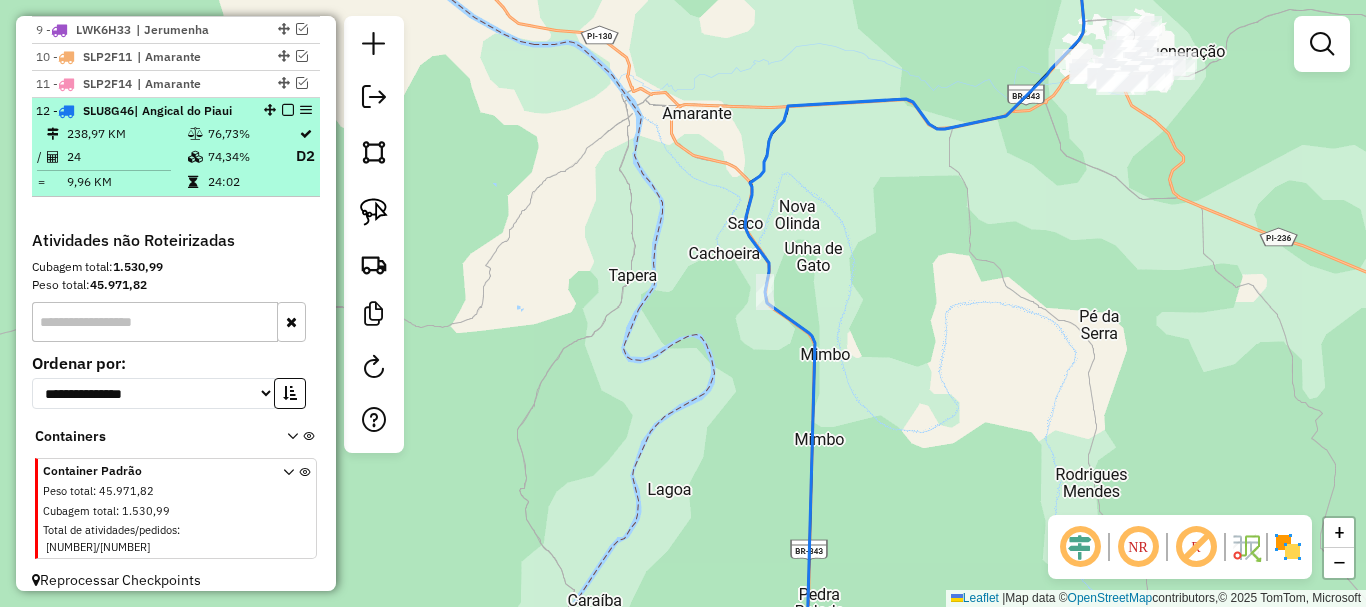 scroll, scrollTop: 889, scrollLeft: 0, axis: vertical 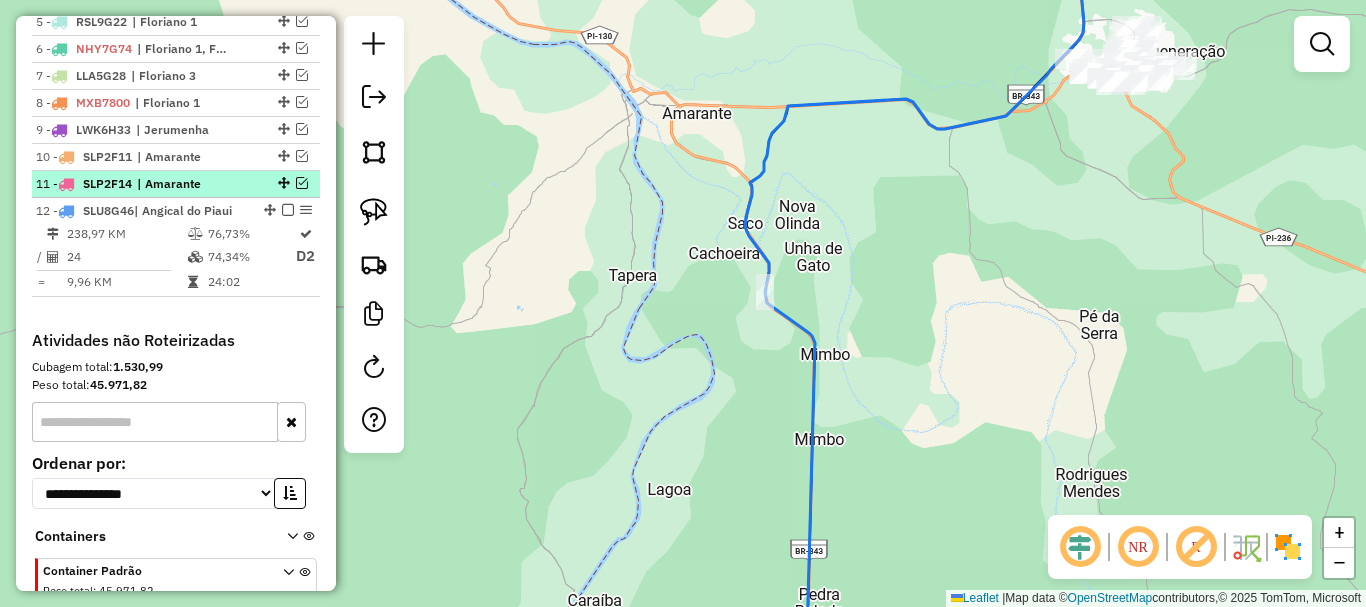 click at bounding box center (302, 183) 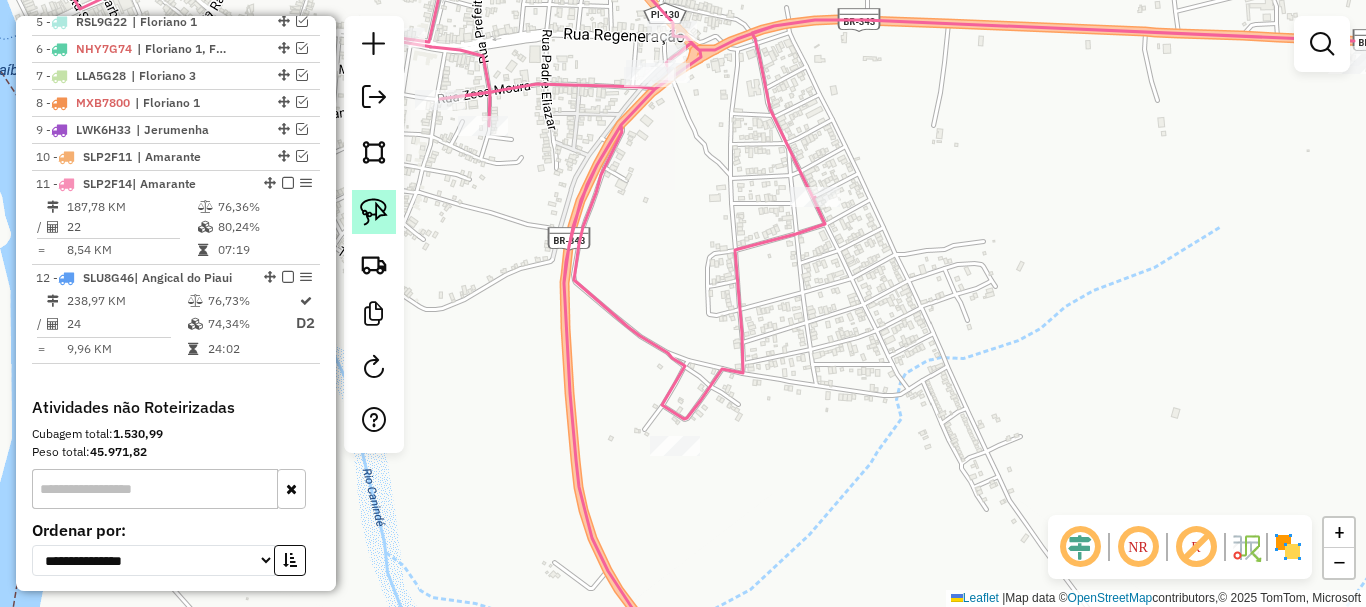 click 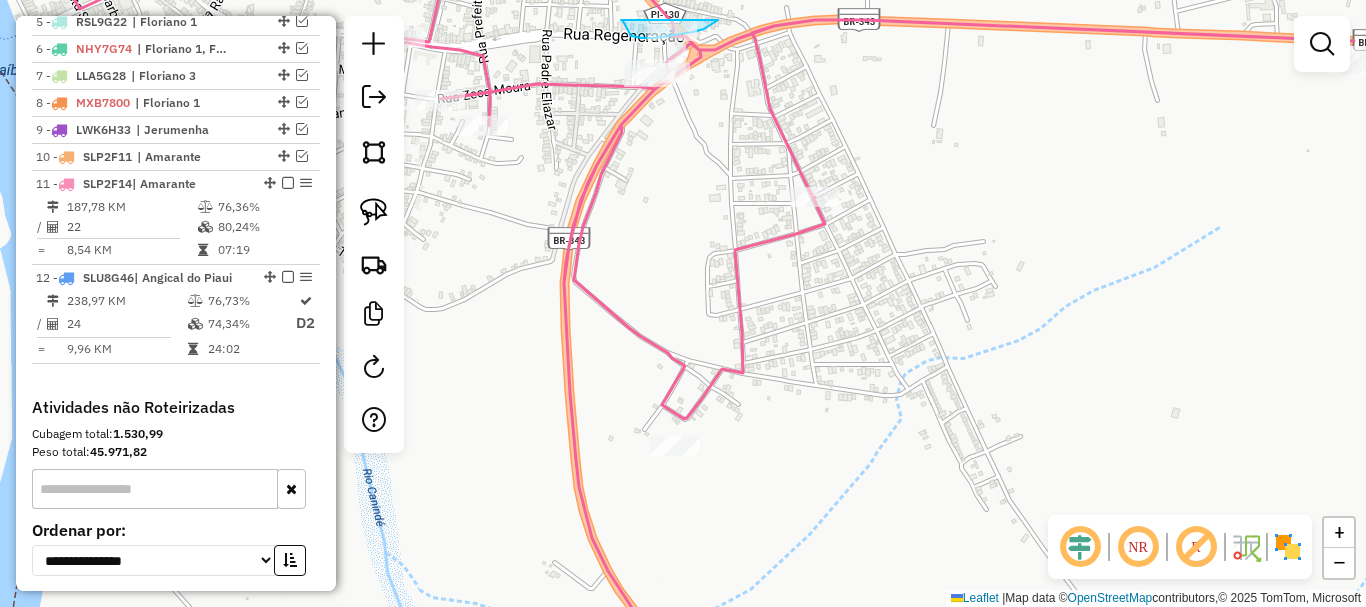 drag, startPoint x: 625, startPoint y: 26, endPoint x: 718, endPoint y: 20, distance: 93.193344 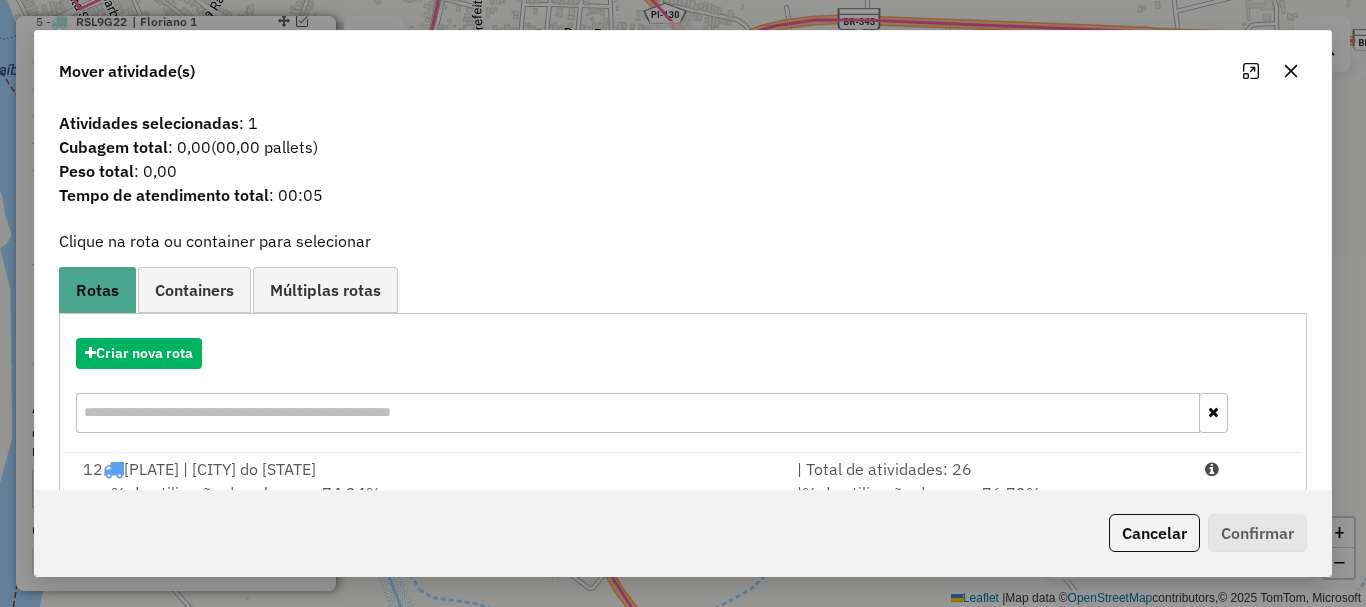 click on "12  SLU8G46 | Angical do Piaui" at bounding box center (428, 469) 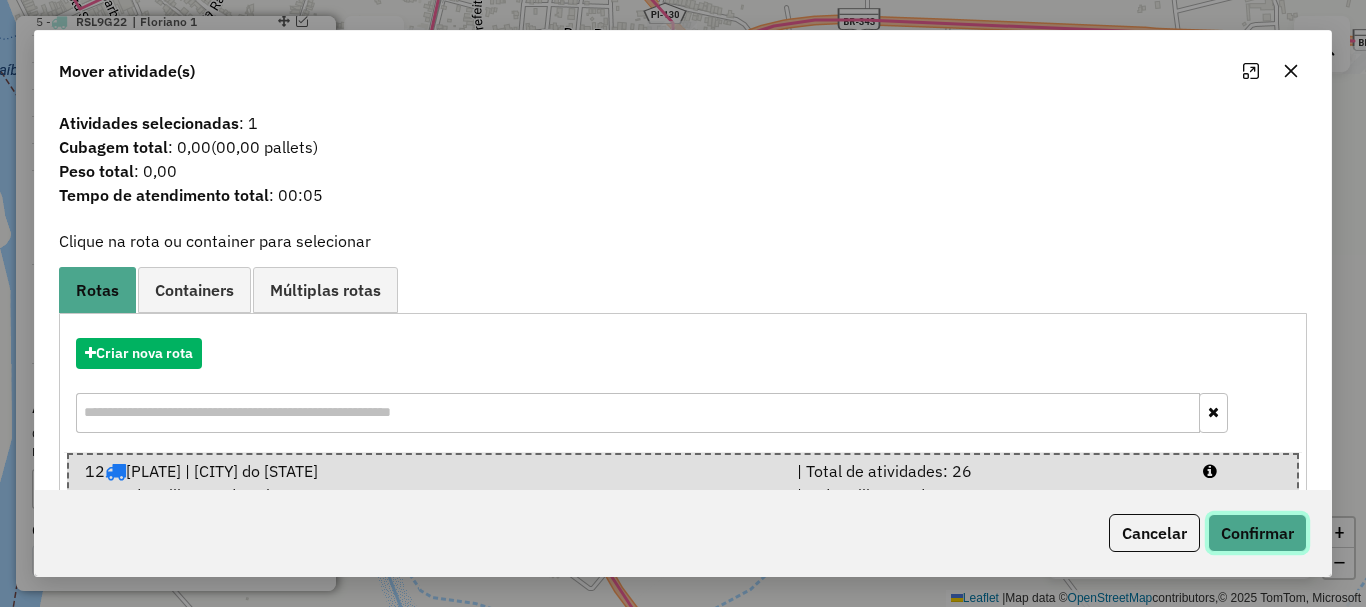 click on "Confirmar" 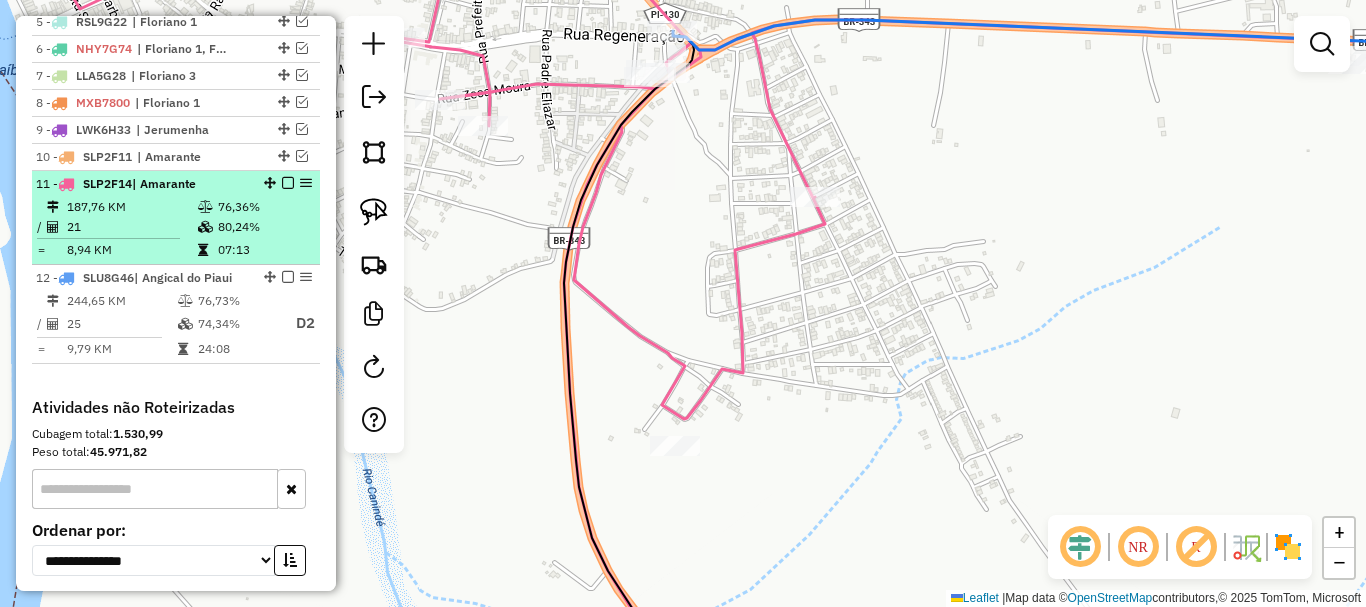 click at bounding box center [288, 183] 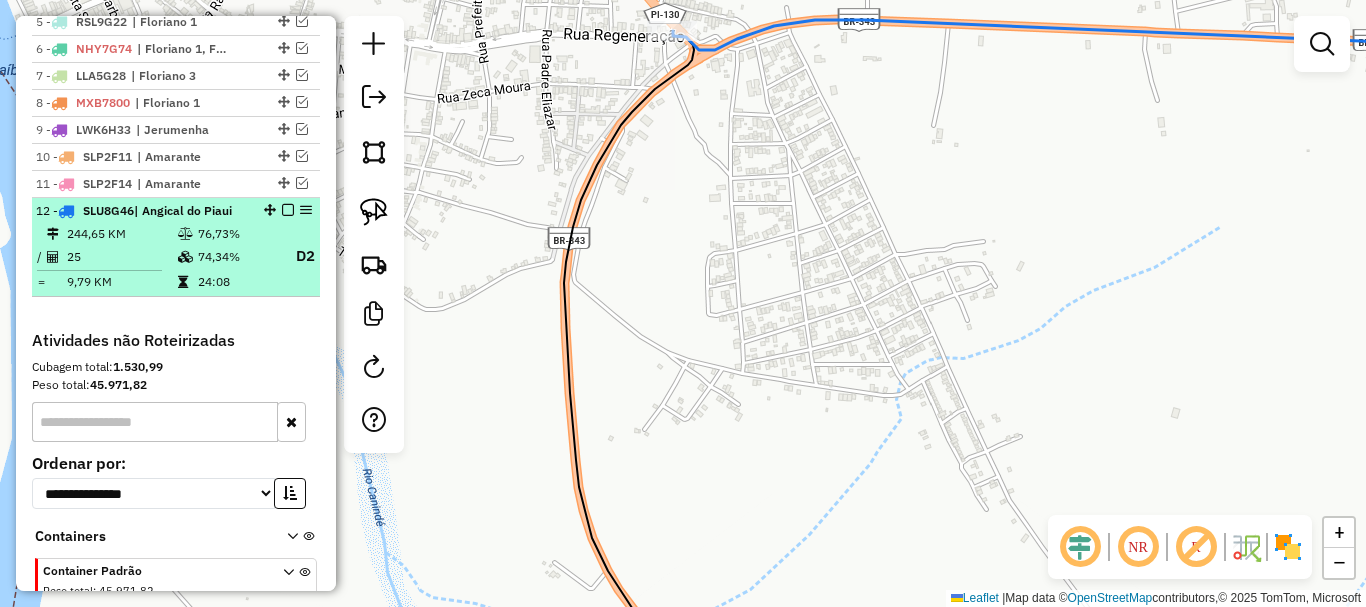 click at bounding box center (288, 210) 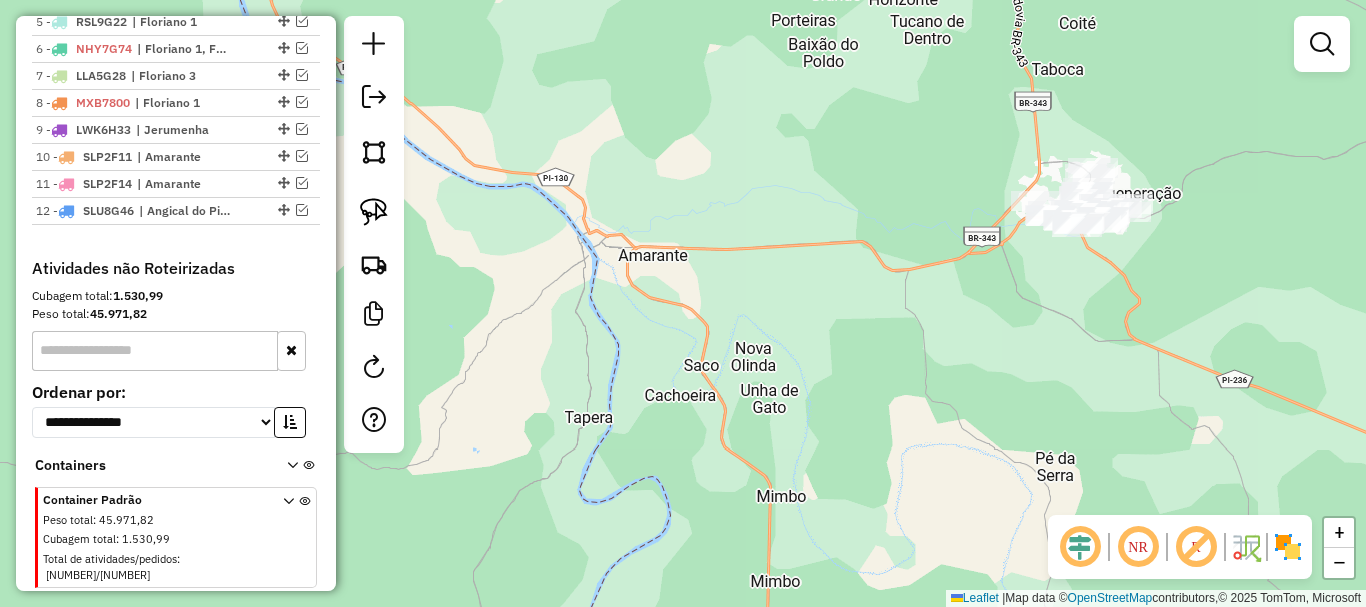 drag, startPoint x: 819, startPoint y: 376, endPoint x: 567, endPoint y: 412, distance: 254.55844 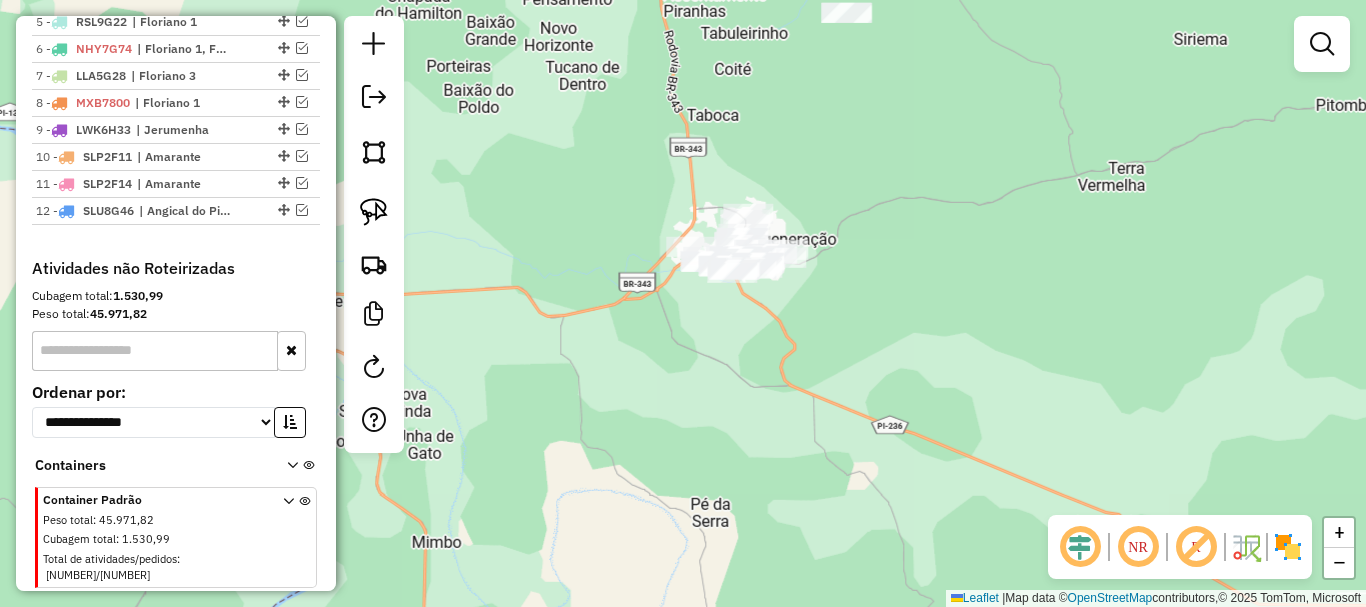 drag, startPoint x: 811, startPoint y: 275, endPoint x: 806, endPoint y: 289, distance: 14.866069 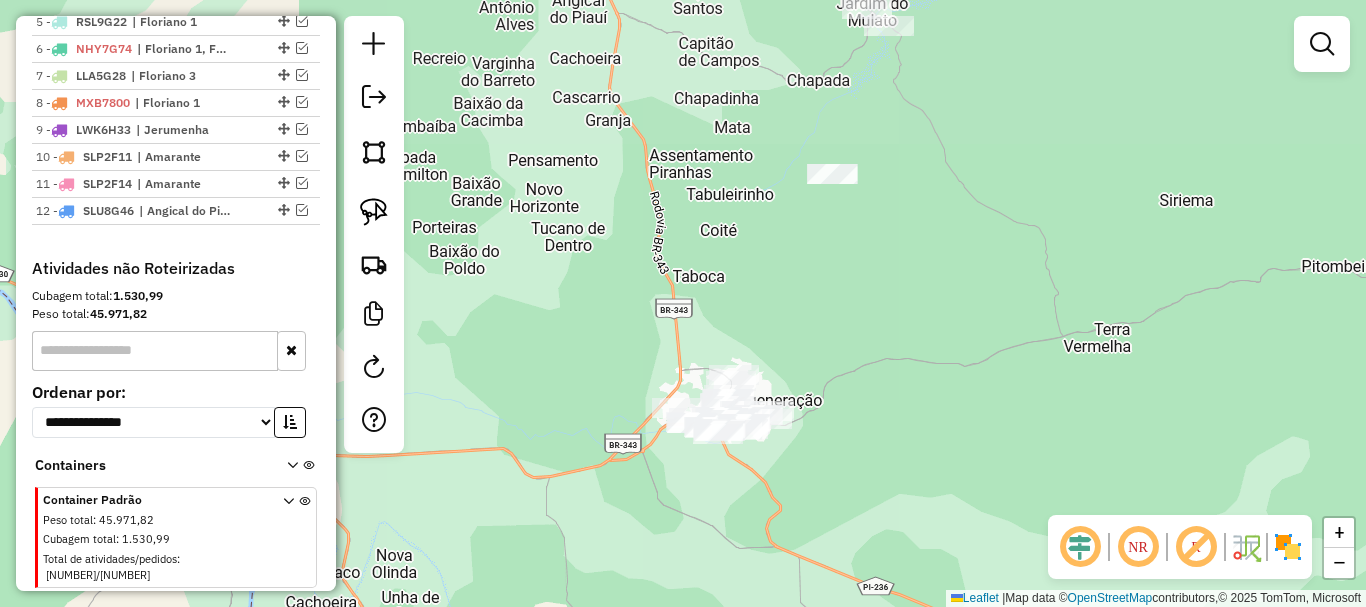 drag, startPoint x: 804, startPoint y: 311, endPoint x: 796, endPoint y: 180, distance: 131.24405 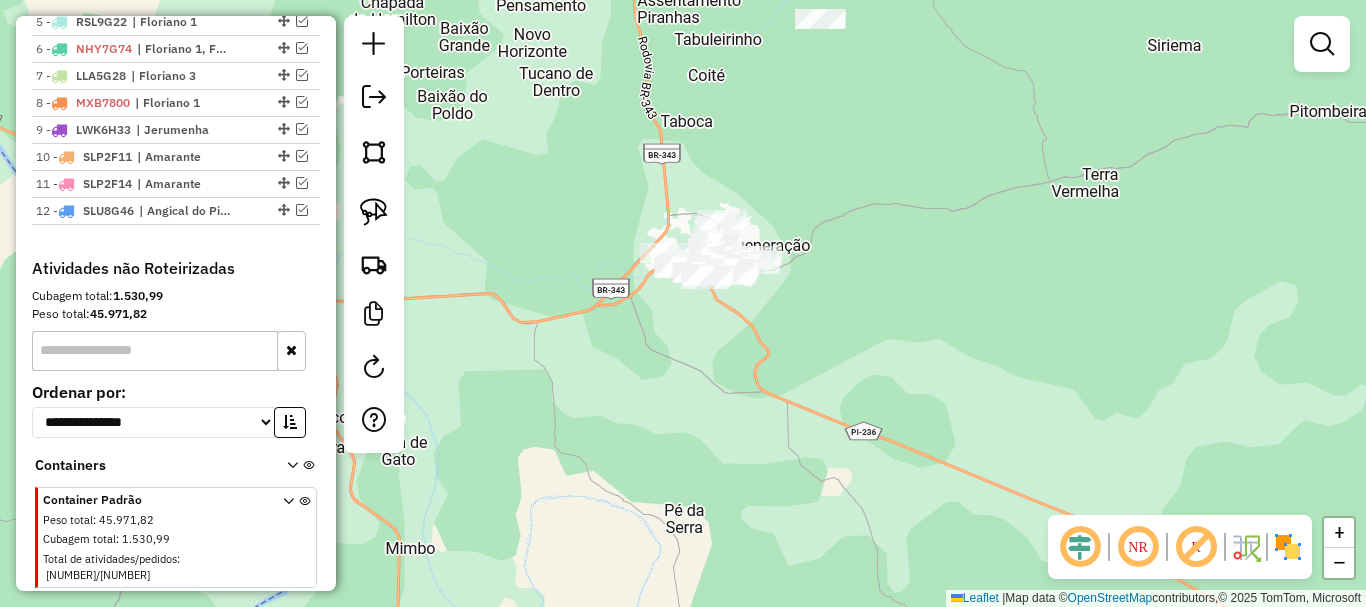 drag, startPoint x: 373, startPoint y: 201, endPoint x: 401, endPoint y: 206, distance: 28.442924 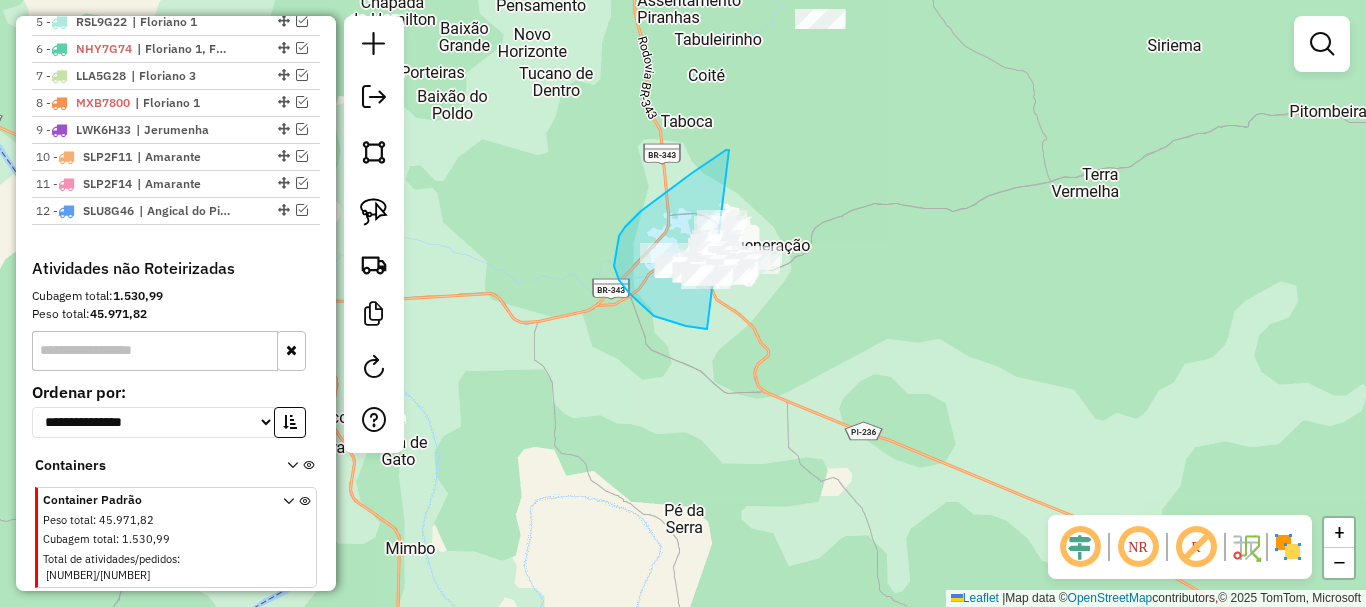 drag, startPoint x: 729, startPoint y: 150, endPoint x: 812, endPoint y: 307, distance: 177.58942 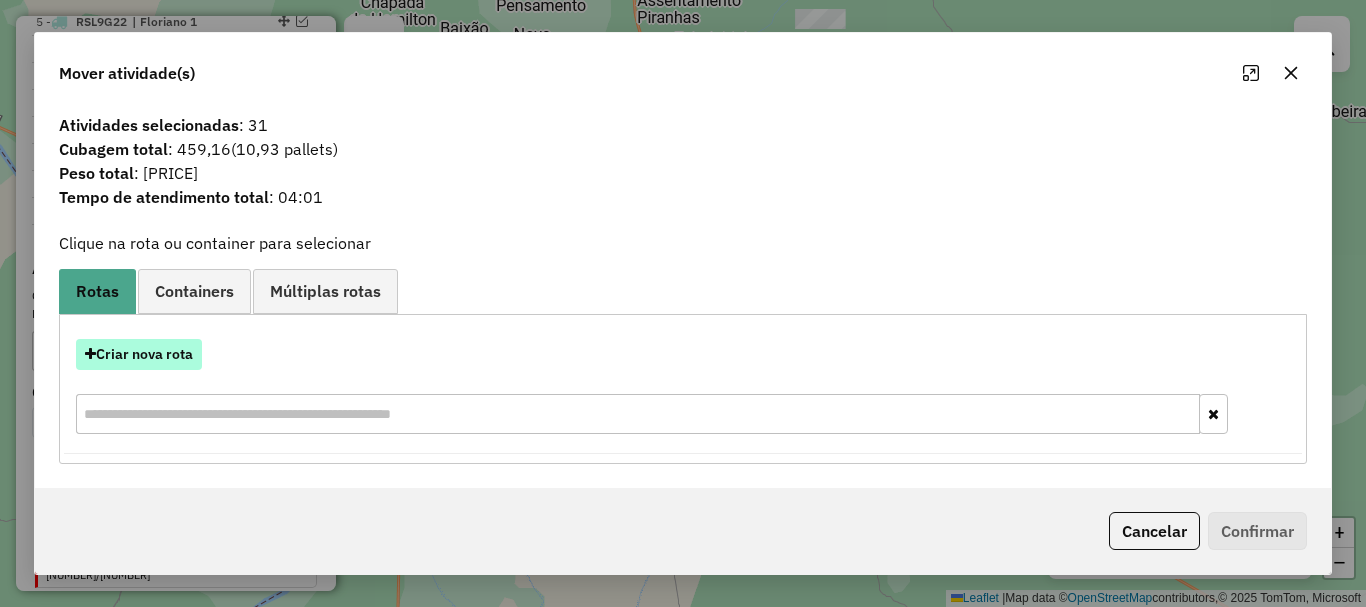 click on "Criar nova rota" at bounding box center [139, 354] 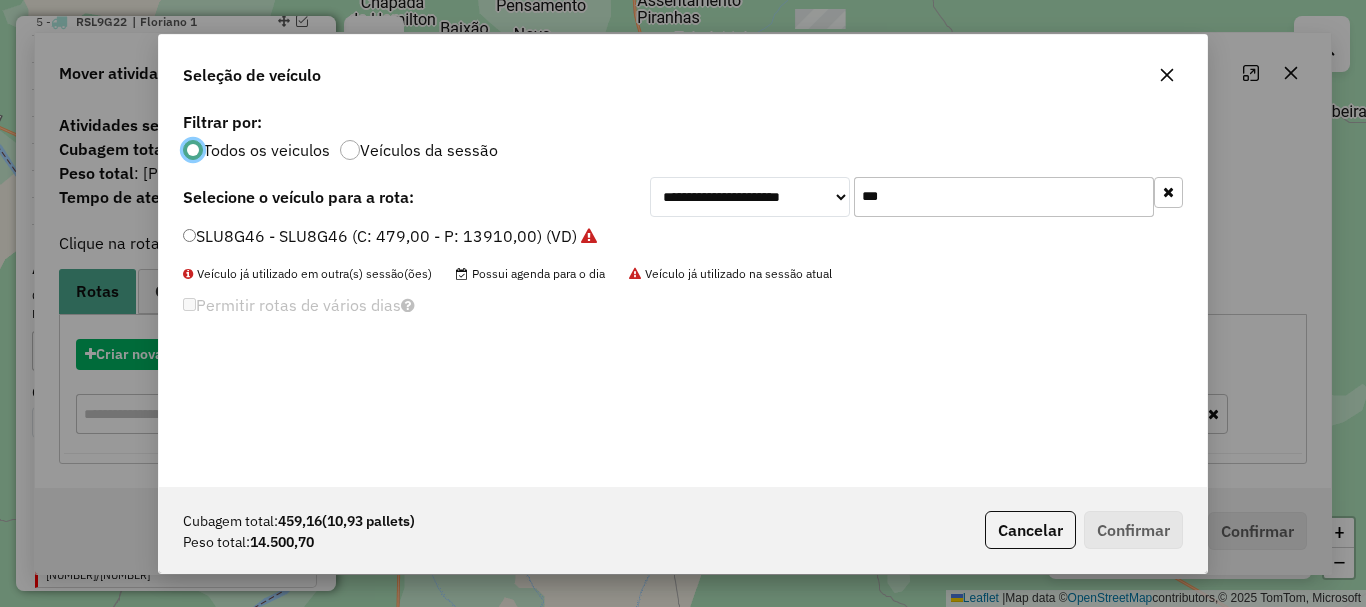 scroll, scrollTop: 11, scrollLeft: 6, axis: both 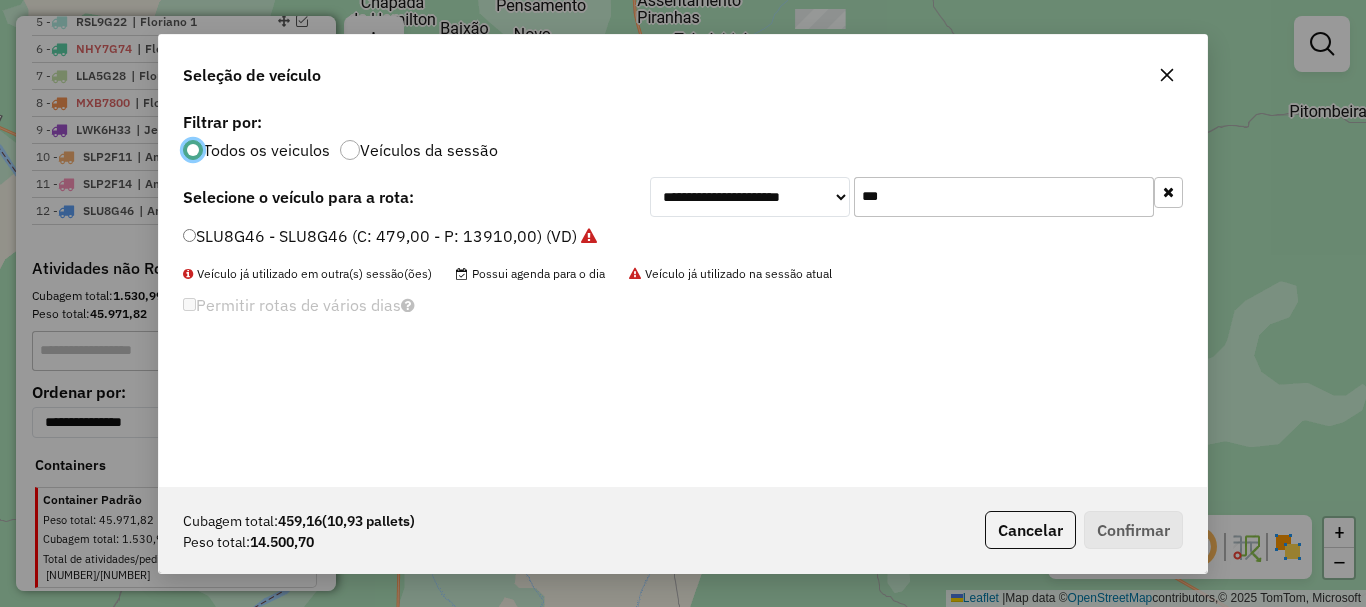click on "***" 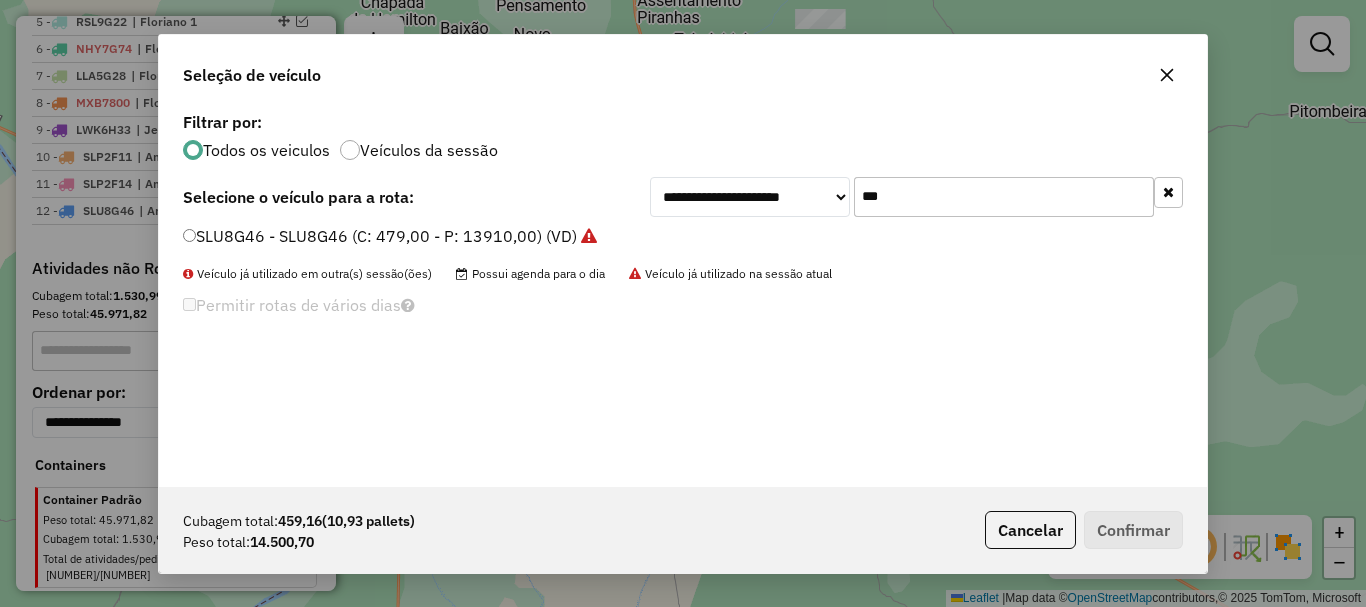 click on "***" 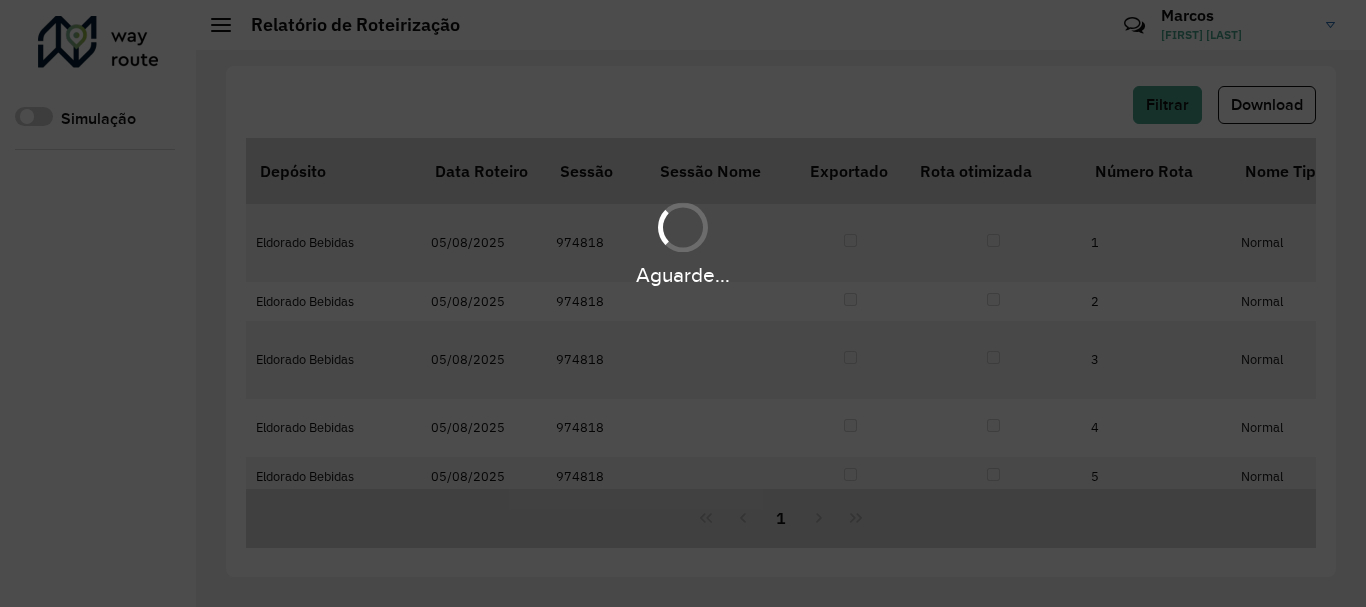 scroll, scrollTop: 0, scrollLeft: 0, axis: both 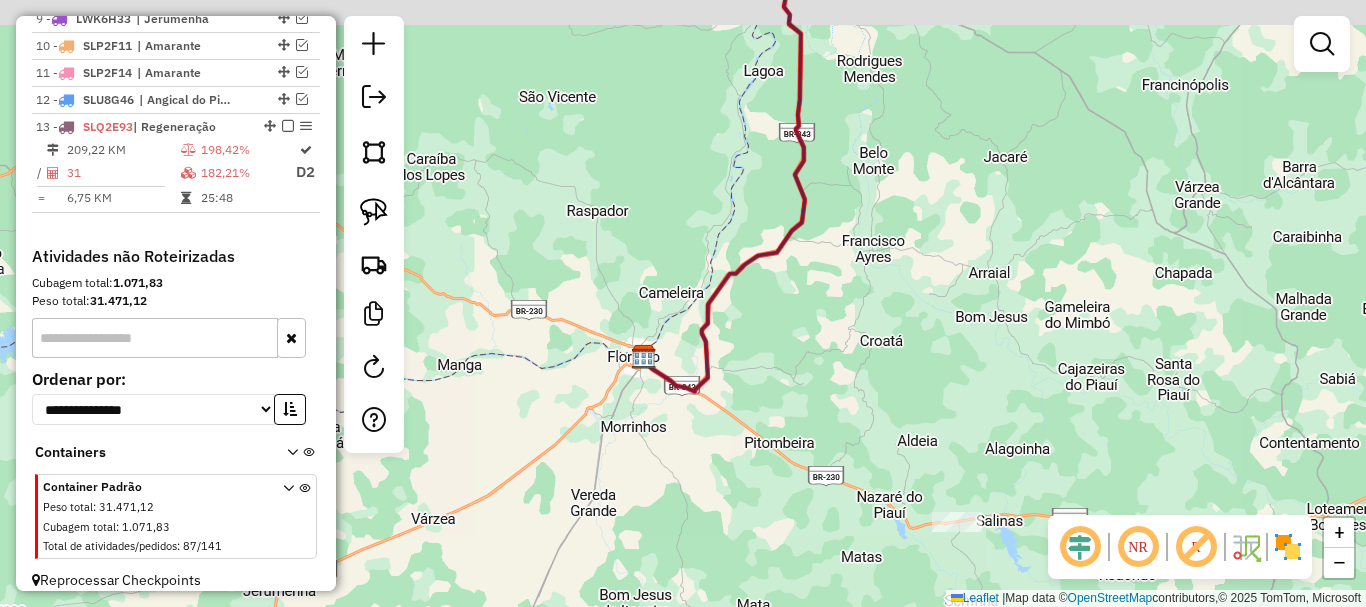 drag, startPoint x: 853, startPoint y: 204, endPoint x: 583, endPoint y: 442, distance: 359.9222 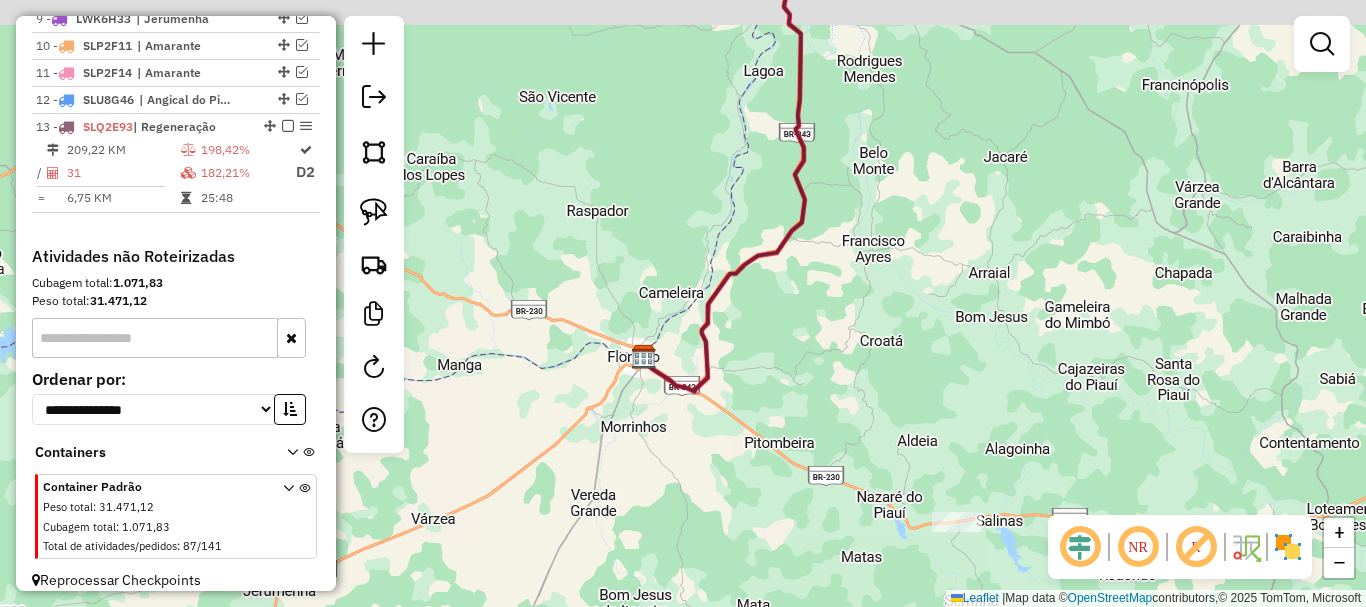 click on "Janela de atendimento Grade de atendimento Capacidade Transportadoras Veículos Cliente Pedidos  Rotas Selecione os dias de semana para filtrar as janelas de atendimento  Seg   Ter   Qua   Qui   Sex   Sáb   Dom  Informe o período da janela de atendimento: De: Até:  Filtrar exatamente a janela do cliente  Considerar janela de atendimento padrão  Selecione os dias de semana para filtrar as grades de atendimento  Seg   Ter   Qua   Qui   Sex   Sáb   Dom   Considerar clientes sem dia de atendimento cadastrado  Clientes fora do dia de atendimento selecionado Filtrar as atividades entre os valores definidos abaixo:  Peso mínimo:   Peso máximo:   Cubagem mínima:   Cubagem máxima:   De:   Até:  Filtrar as atividades entre o tempo de atendimento definido abaixo:  De:   Até:   Considerar capacidade total dos clientes não roteirizados Transportadora: Selecione um ou mais itens Tipo de veículo: Selecione um ou mais itens Veículo: Selecione um ou mais itens Motorista: Selecione um ou mais itens Nome: Rótulo:" 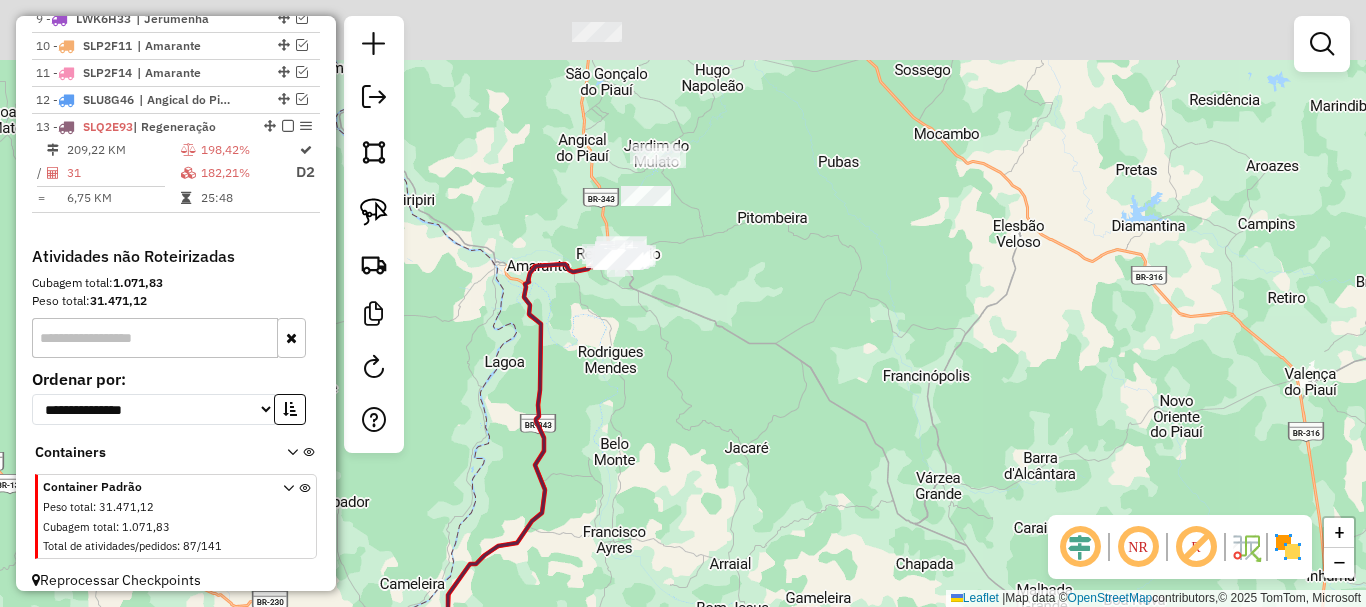 drag, startPoint x: 688, startPoint y: 306, endPoint x: 641, endPoint y: 424, distance: 127.01575 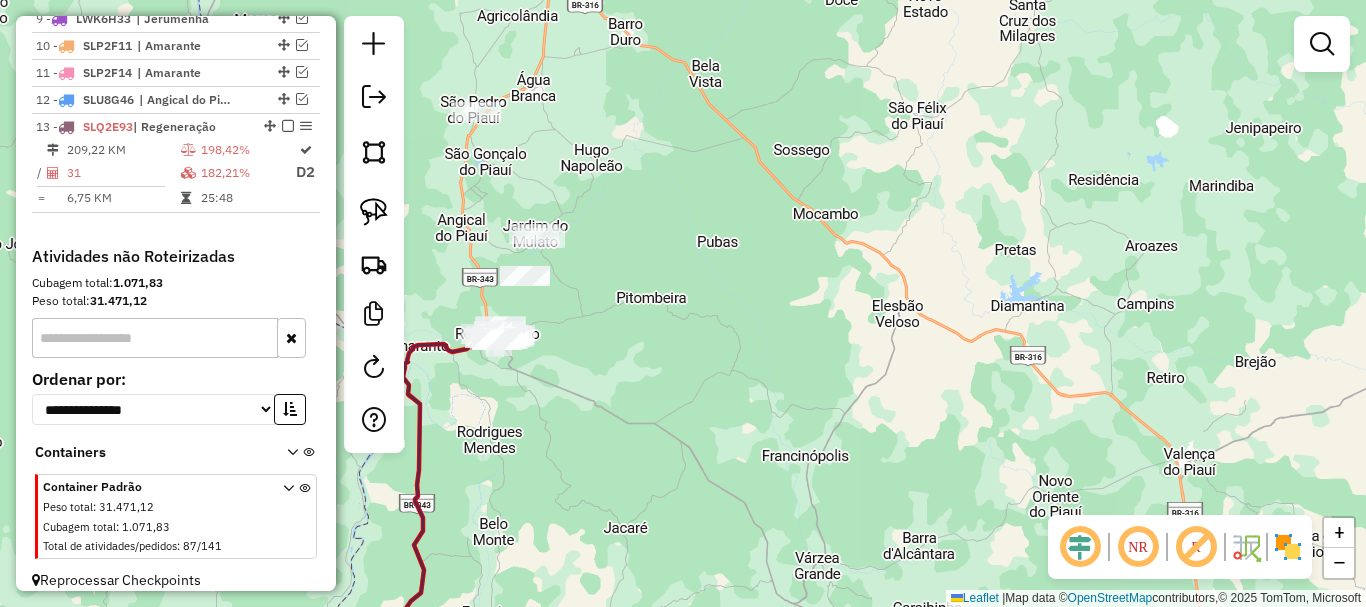 drag, startPoint x: 628, startPoint y: 388, endPoint x: 831, endPoint y: 334, distance: 210.05951 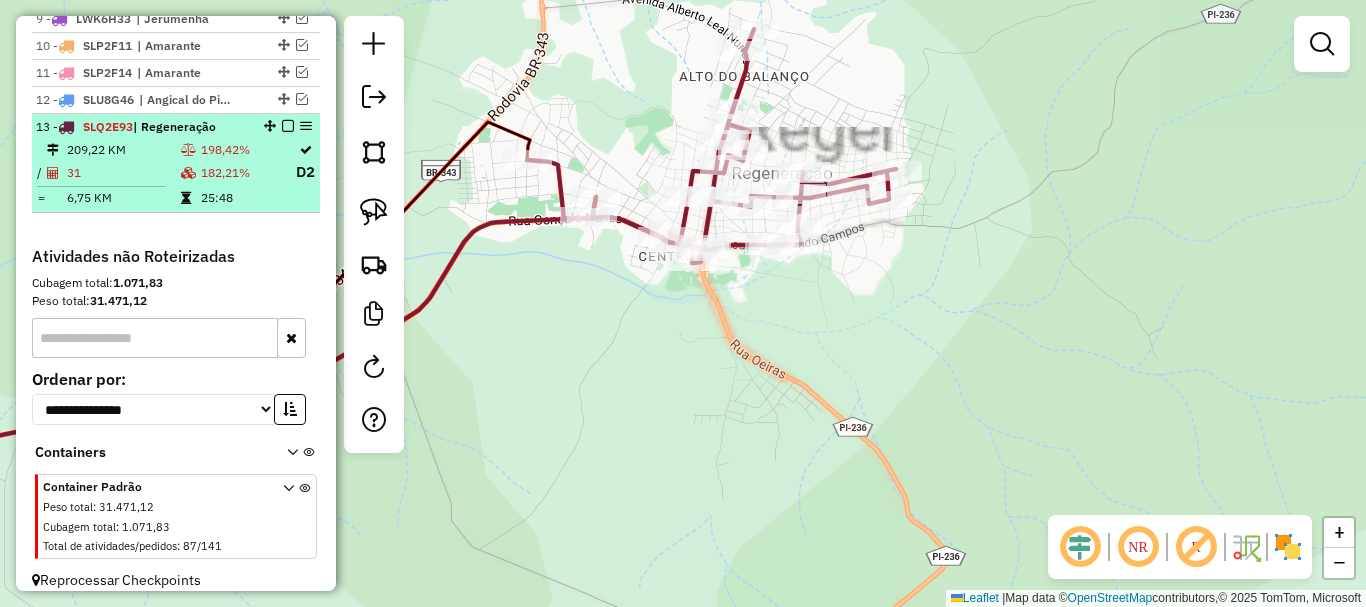click on "25:48" at bounding box center (247, 198) 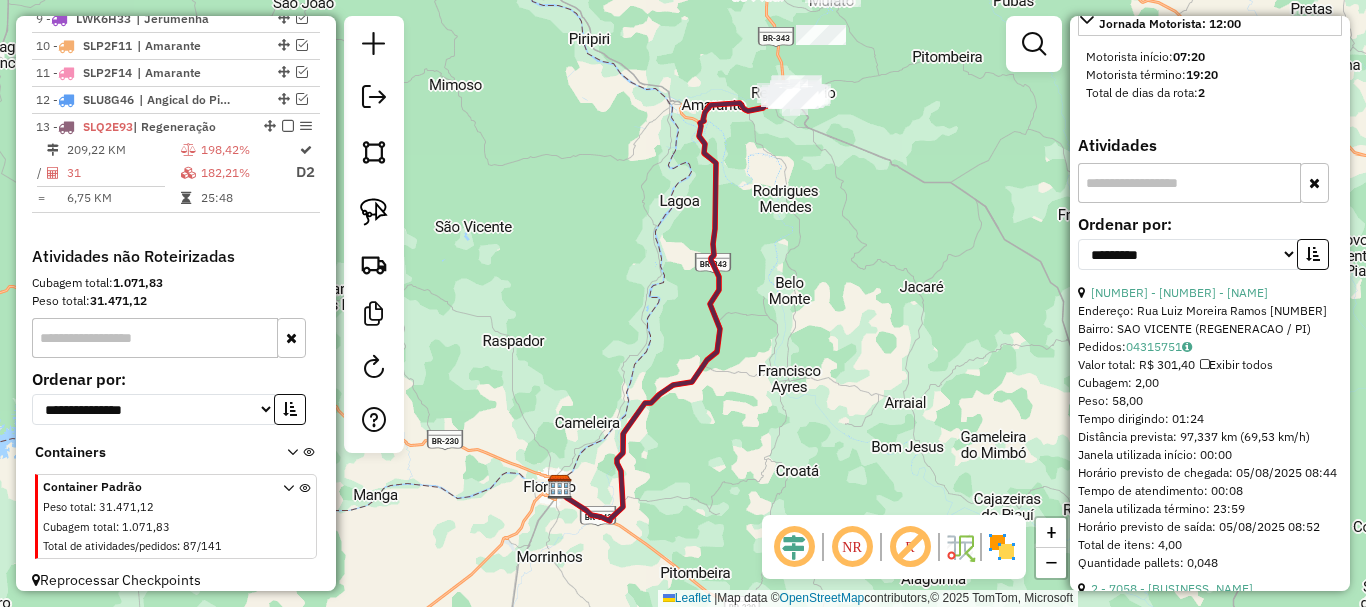 scroll, scrollTop: 1200, scrollLeft: 0, axis: vertical 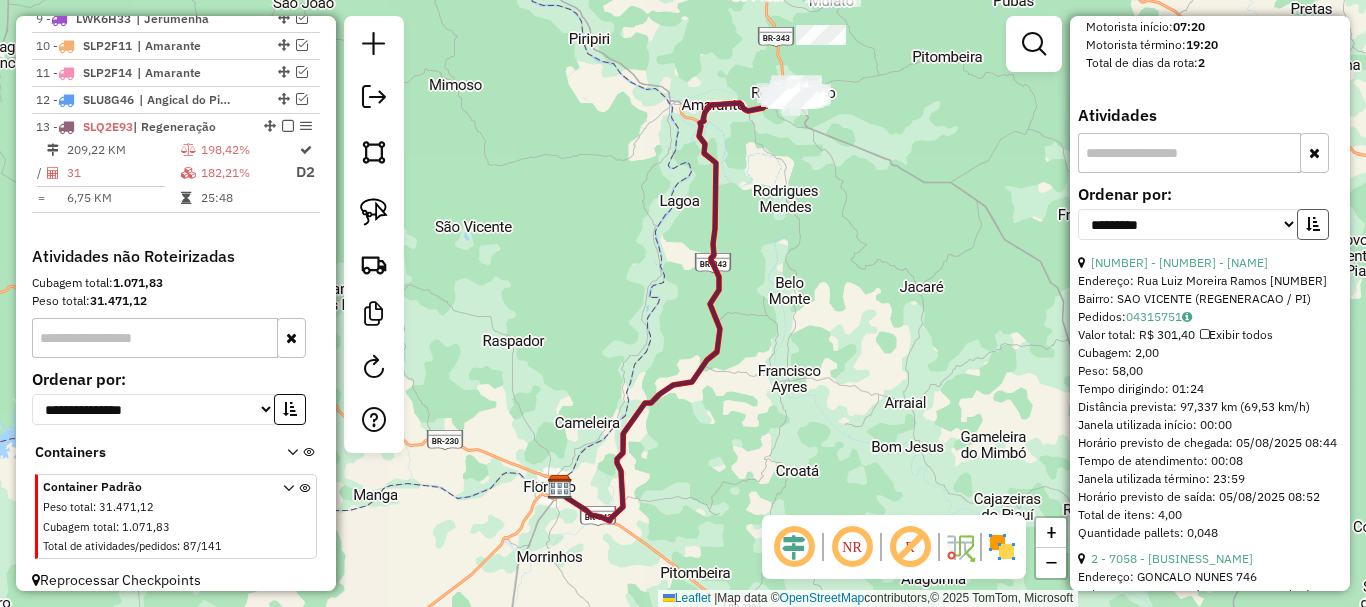 click at bounding box center [1313, 224] 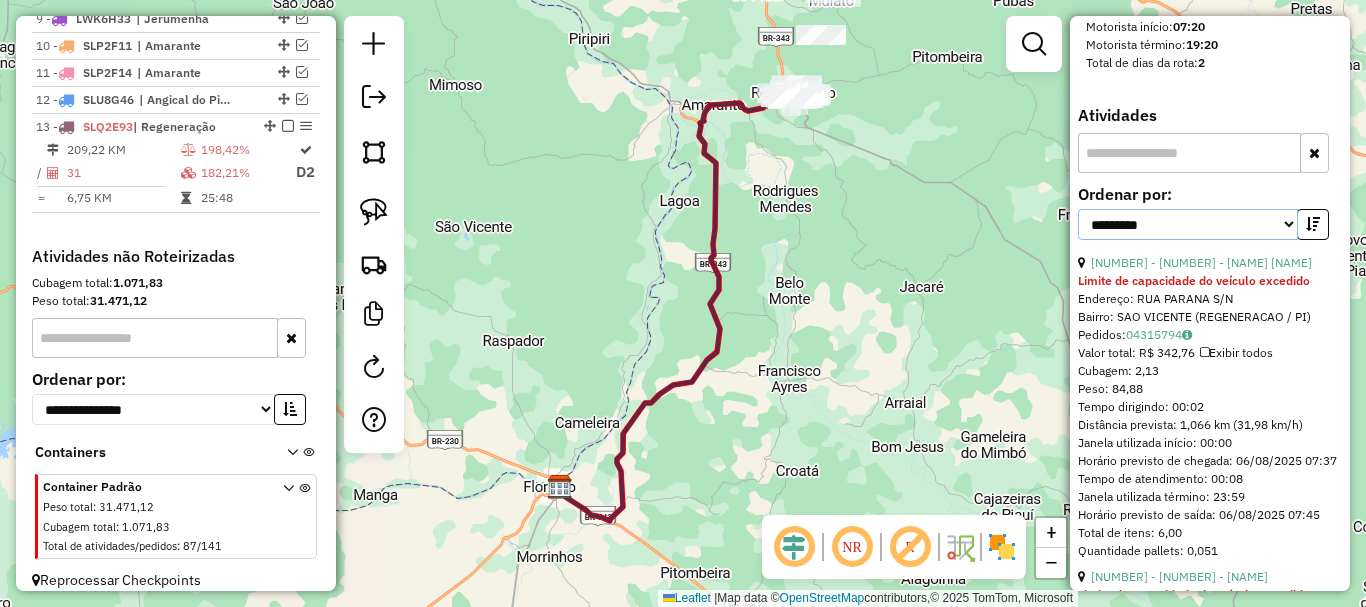 click on "**********" at bounding box center (1188, 224) 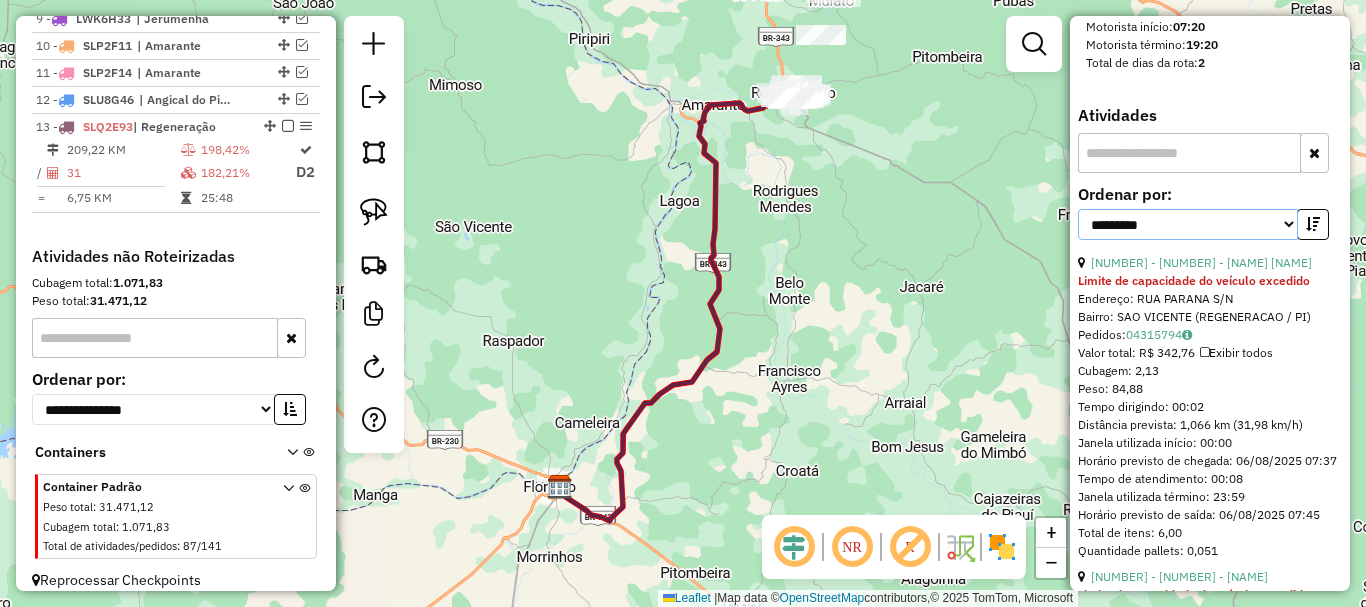 select on "*********" 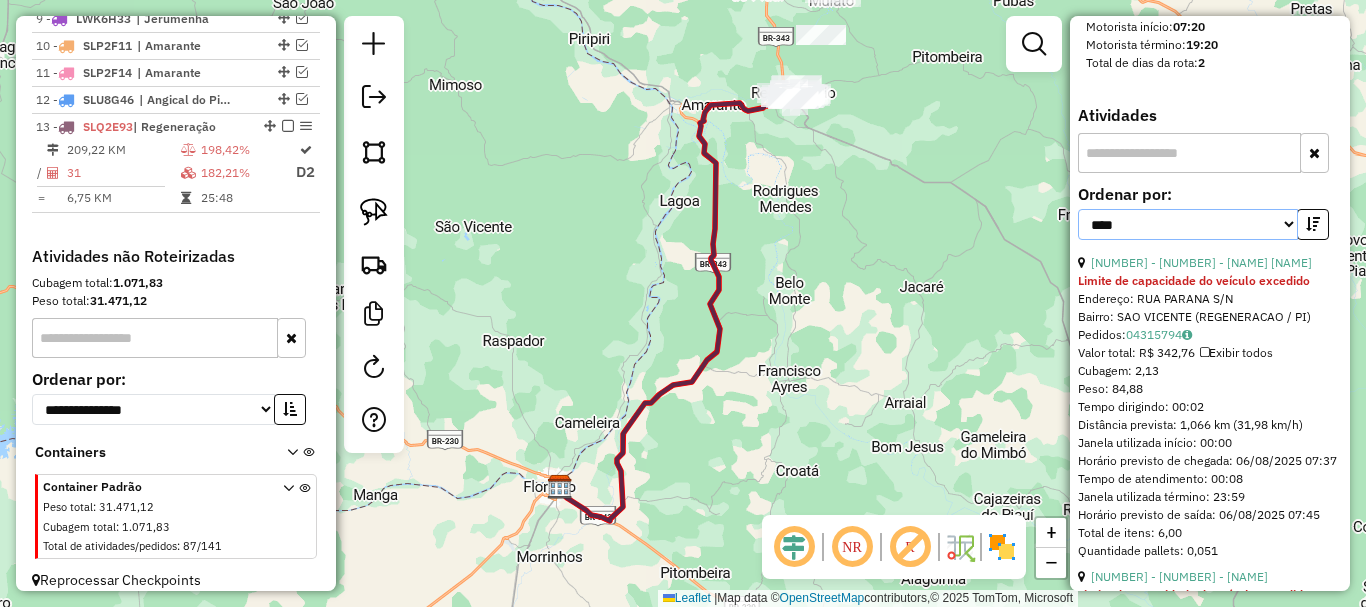 click on "**********" at bounding box center (1188, 224) 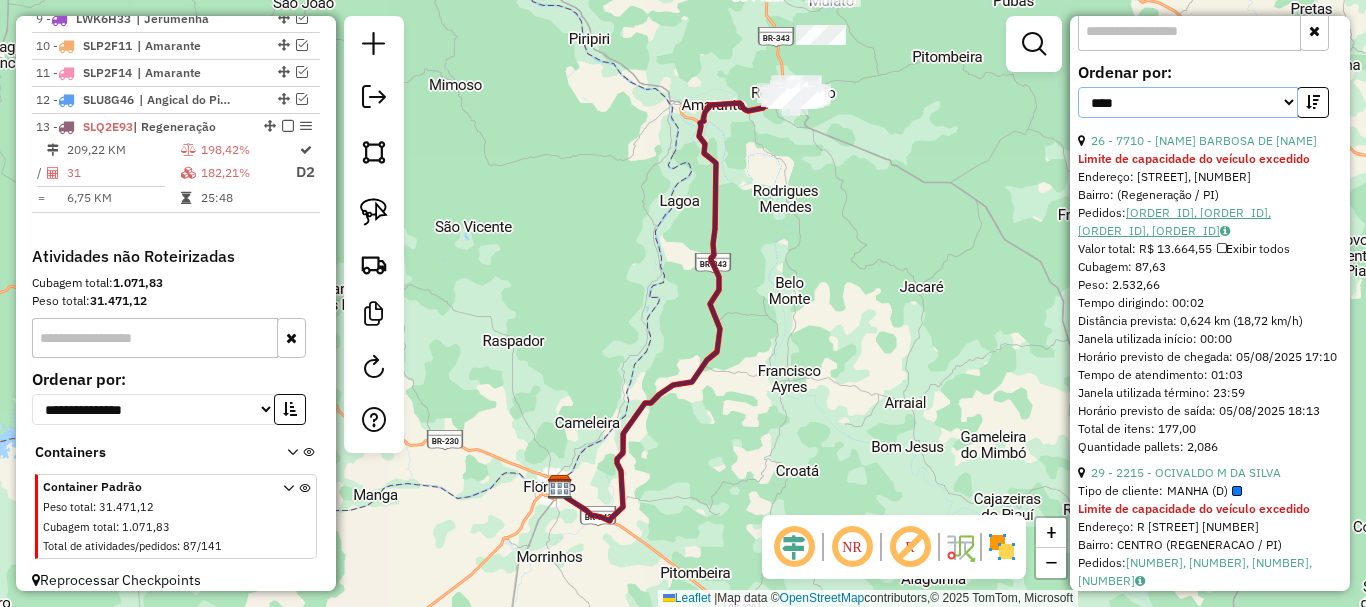 scroll, scrollTop: 1300, scrollLeft: 0, axis: vertical 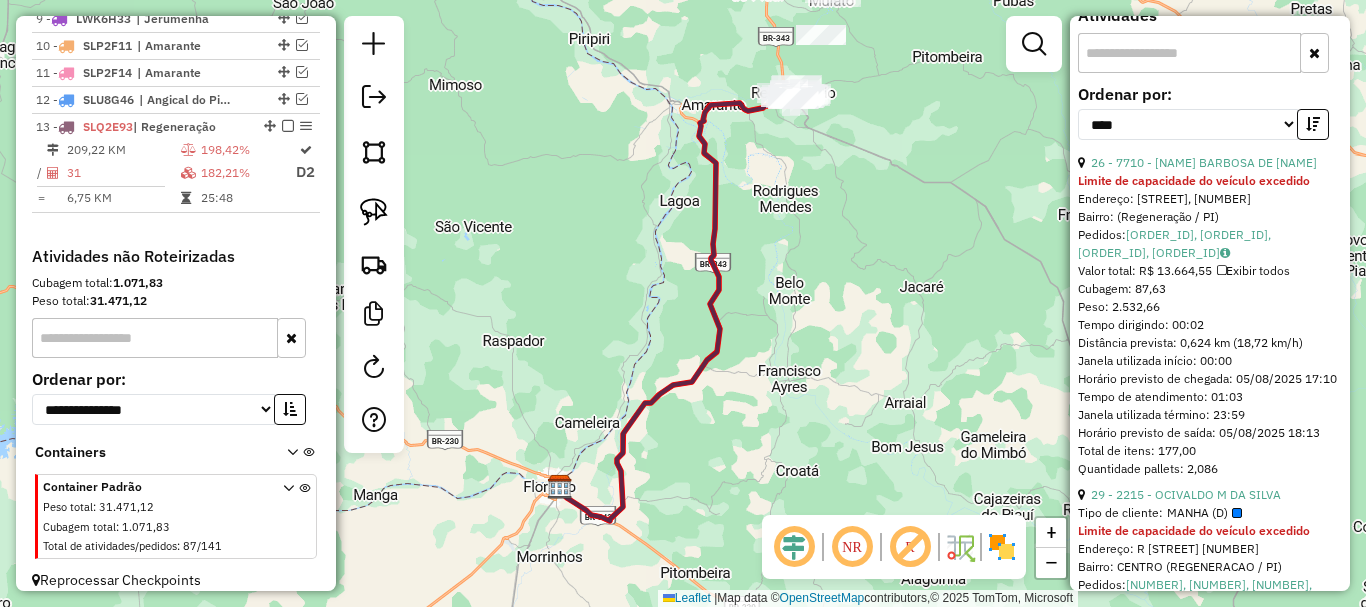 click on "Limite de capacidade do veículo excedido" at bounding box center (1194, 180) 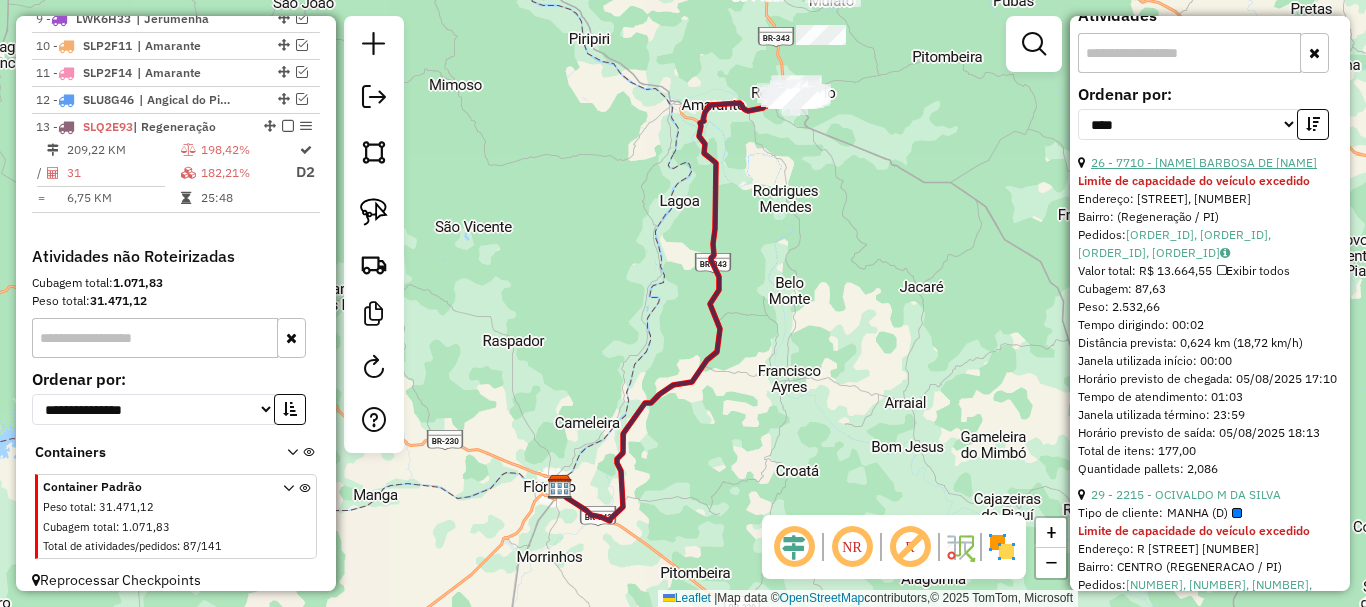 click on "26 - 7710 - [NAME] BARBOSA DE [NAME]" at bounding box center (1204, 162) 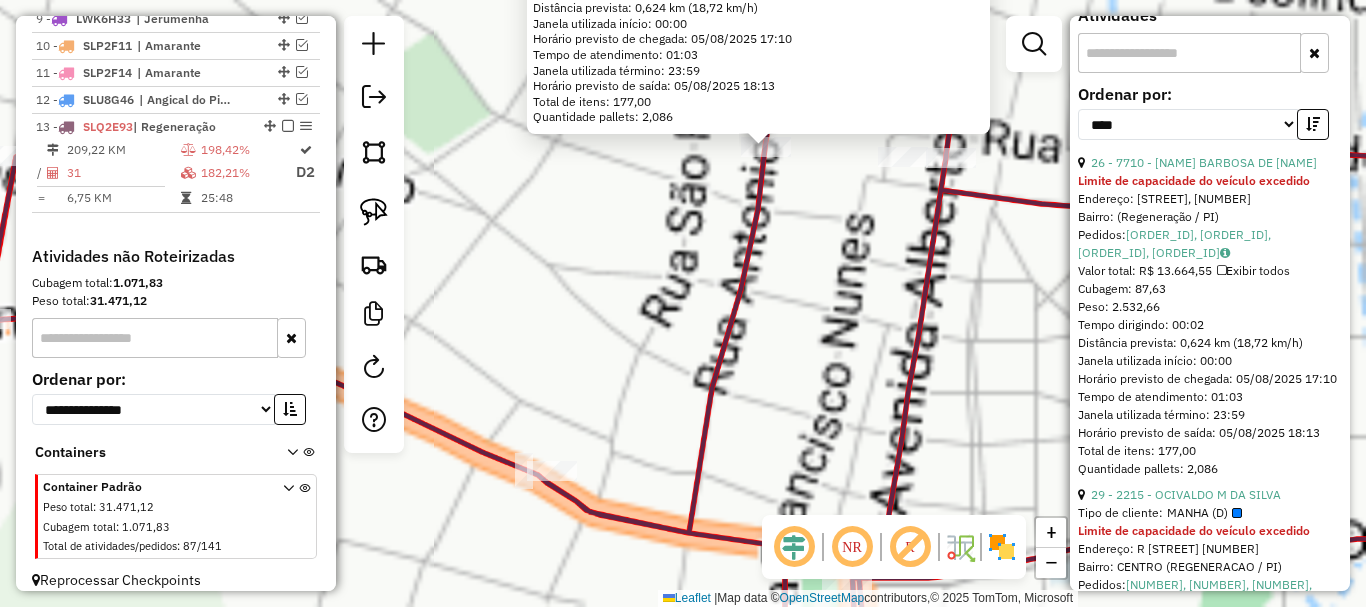 click on "[NUMBER] - [NAME] [NAME] Limite de capacidade do veículo excedido  Endereço: Rua Antônio de Neiva, [NUMBER]   Bairro:  (Regeneração / [STATE])   Pedidos:  [ORDER_ID], [ORDER_ID], [ORDER_ID], [ORDER_ID]   Valor total: R$ [PRICE]   Exibir todos   Cubagem: [CUBAGE]  Peso: [WEIGHT]  Tempo dirigindo: [TIME]   Distância prevista: [DISTANCE] ([SPEED])   Janela utilizada início: [TIME]   Horário previsto de chegada: [DATE] [TIME]   Tempo de atendimento: [TIME]   Janela utilizada término: [TIME]   Horário previsto de saída: [DATE] [TIME]   Total de itens: [ITEMS]   Quantidade pallets: [PALLETS]  × Janela de atendimento Grade de atendimento Capacidade Transportadoras Veículos Cliente Pedidos  Rotas Selecione os dias de semana para filtrar as janelas de atendimento  Seg   Ter   Qua   Qui   Sex   Sáb   Dom  Informe o período da janela de atendimento: De: Até:  Filtrar exatamente a janela do cliente  Considerar janela de atendimento padrão  Selecione os dias de semana para filtrar as grades de atendimento  Seg   Ter  De:" 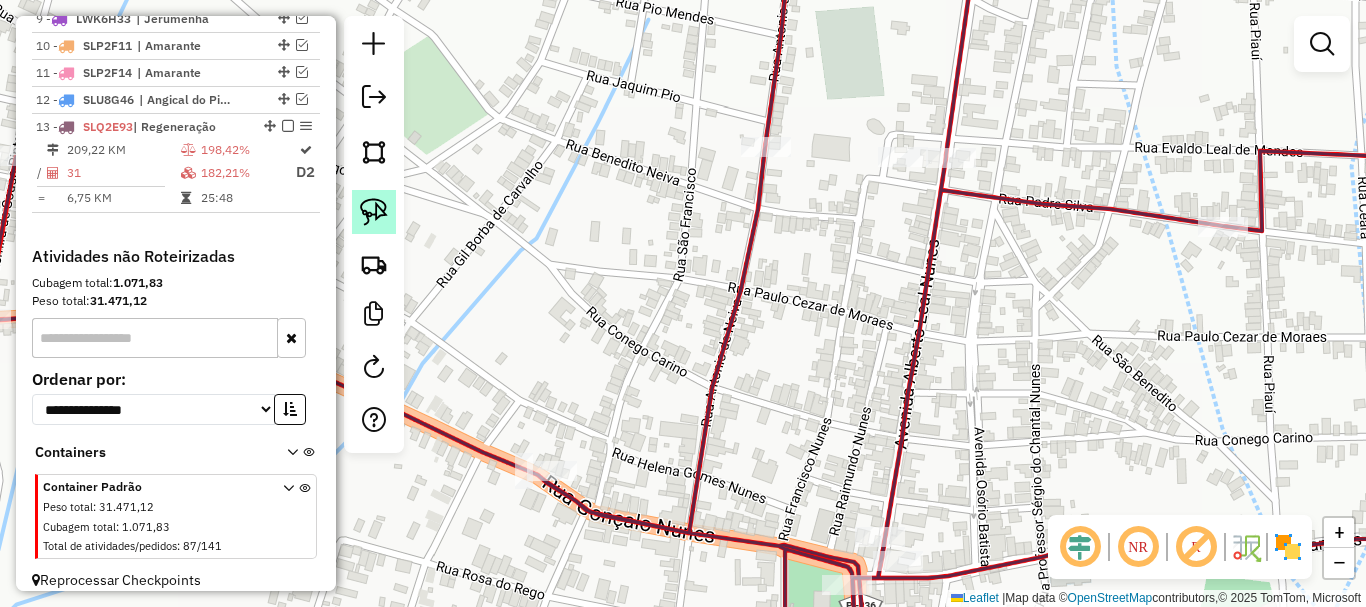 click 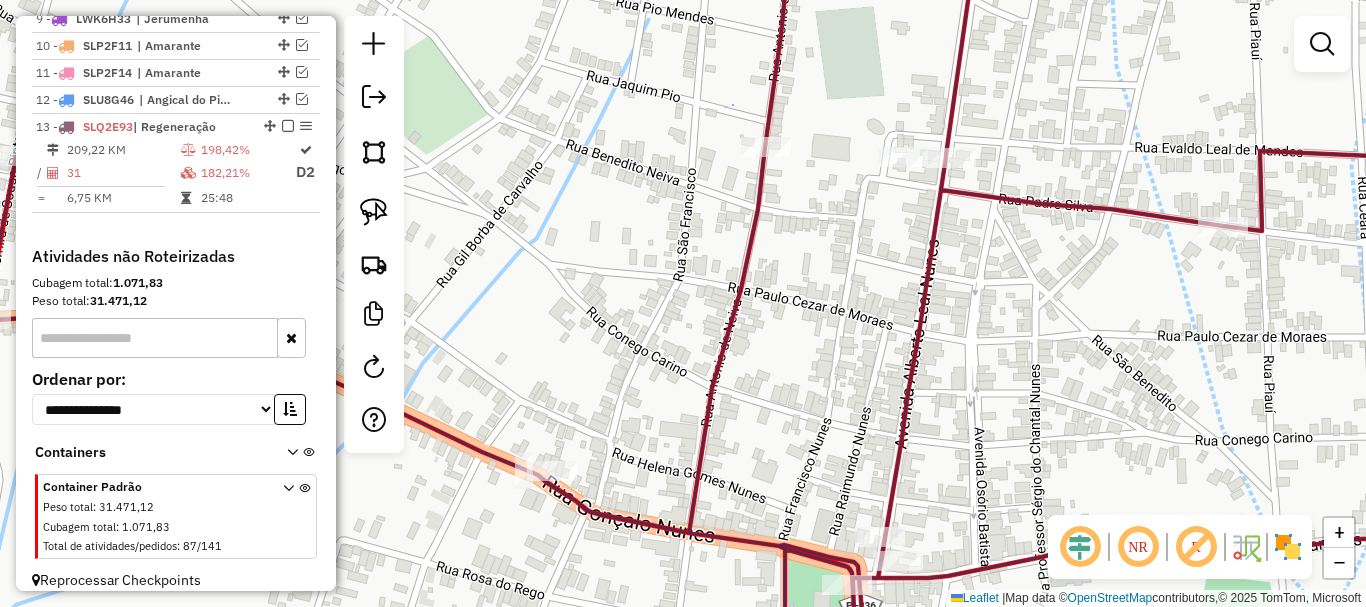drag, startPoint x: 733, startPoint y: 105, endPoint x: 799, endPoint y: 173, distance: 94.76286 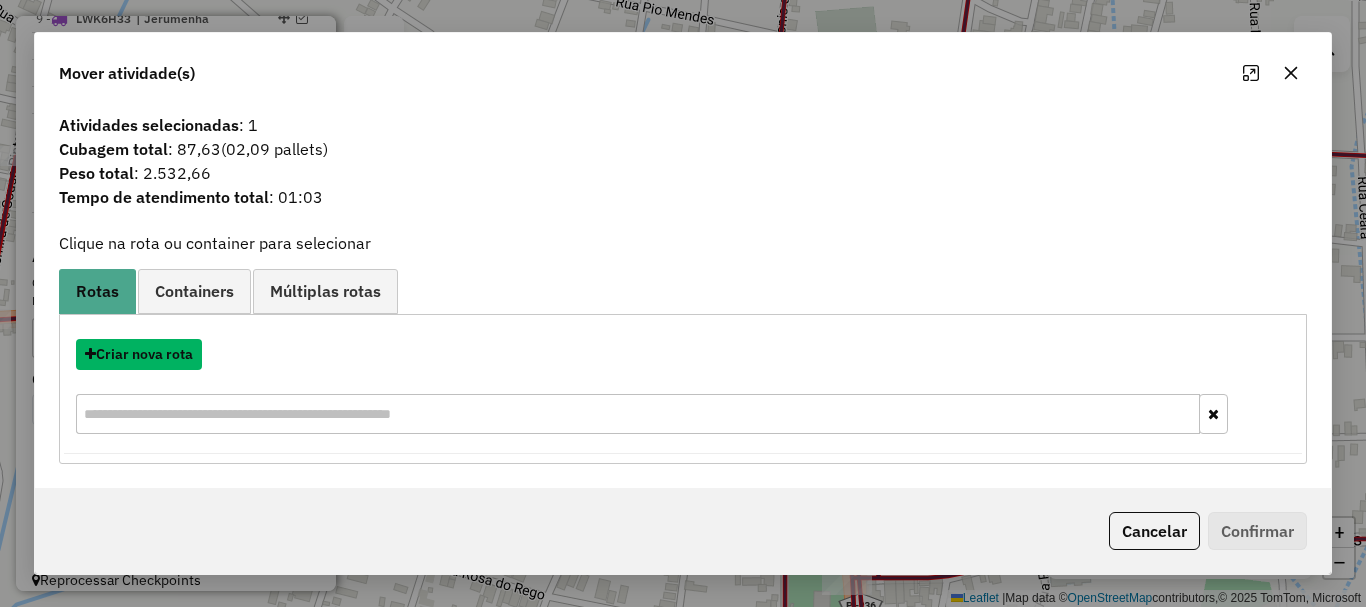 click on "Criar nova rota" at bounding box center [139, 354] 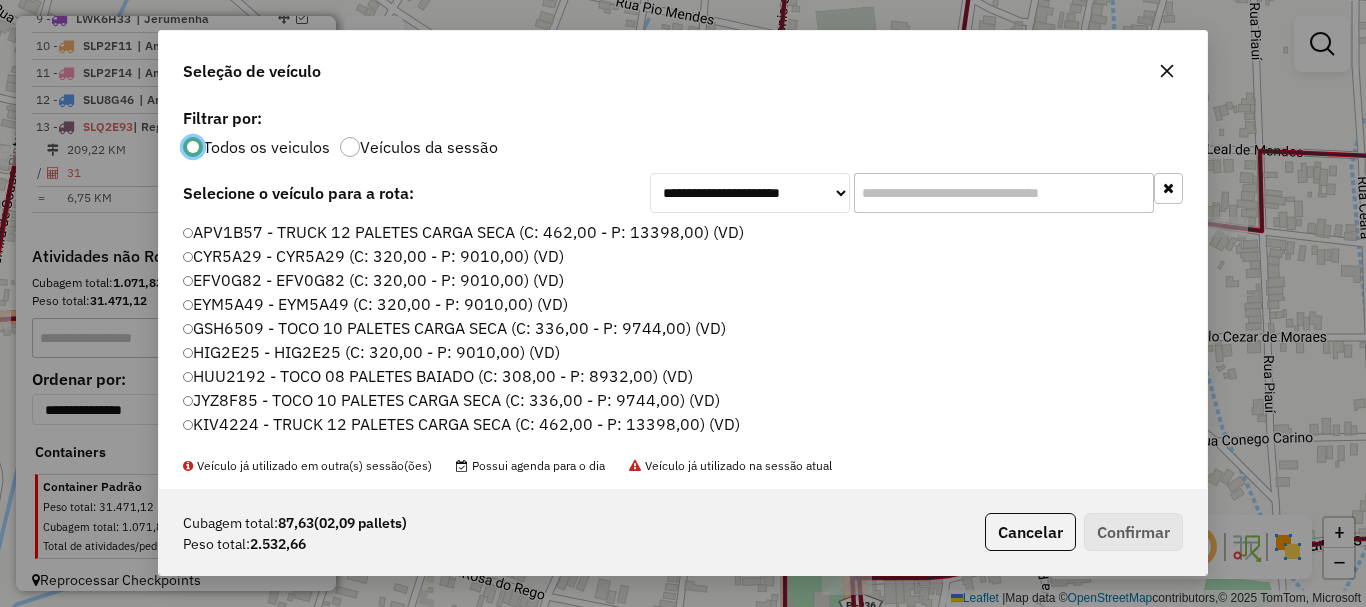 scroll, scrollTop: 11, scrollLeft: 6, axis: both 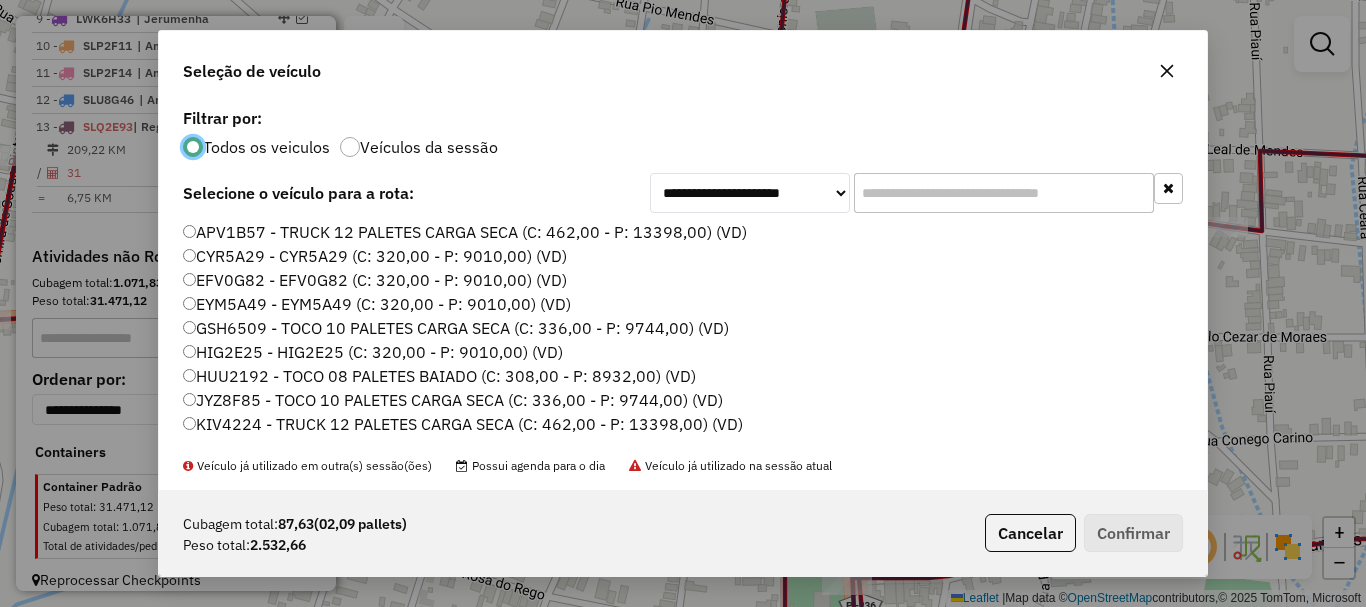click 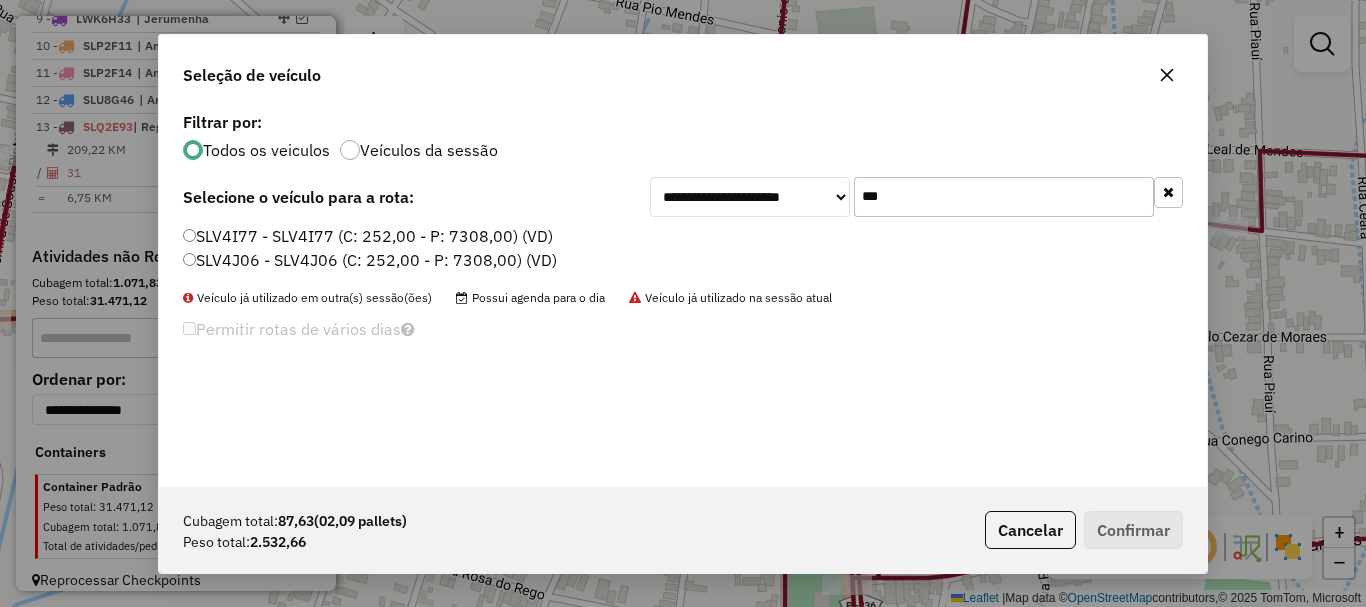 type on "***" 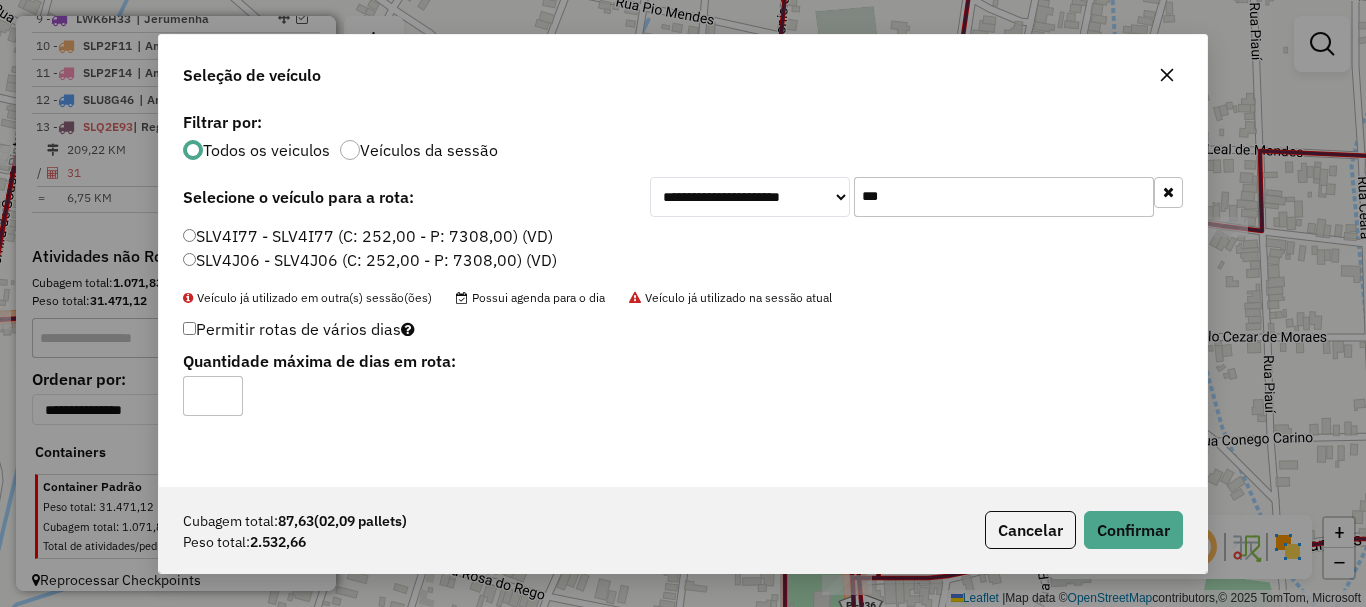 type on "*" 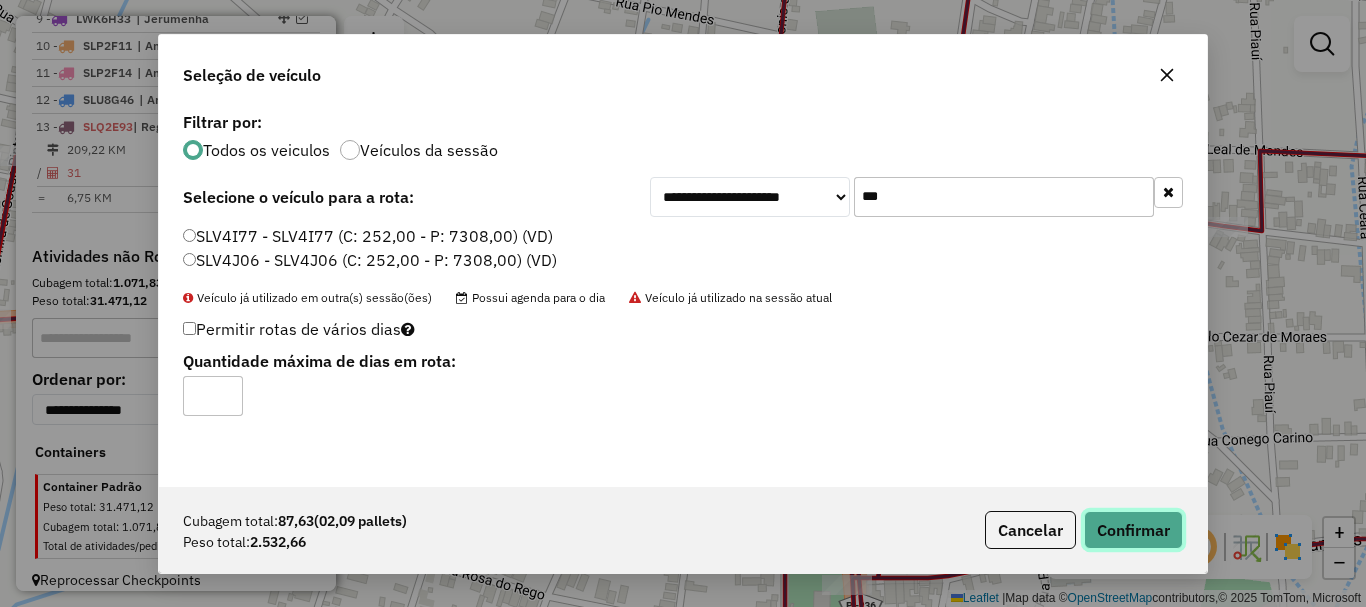 click on "Confirmar" 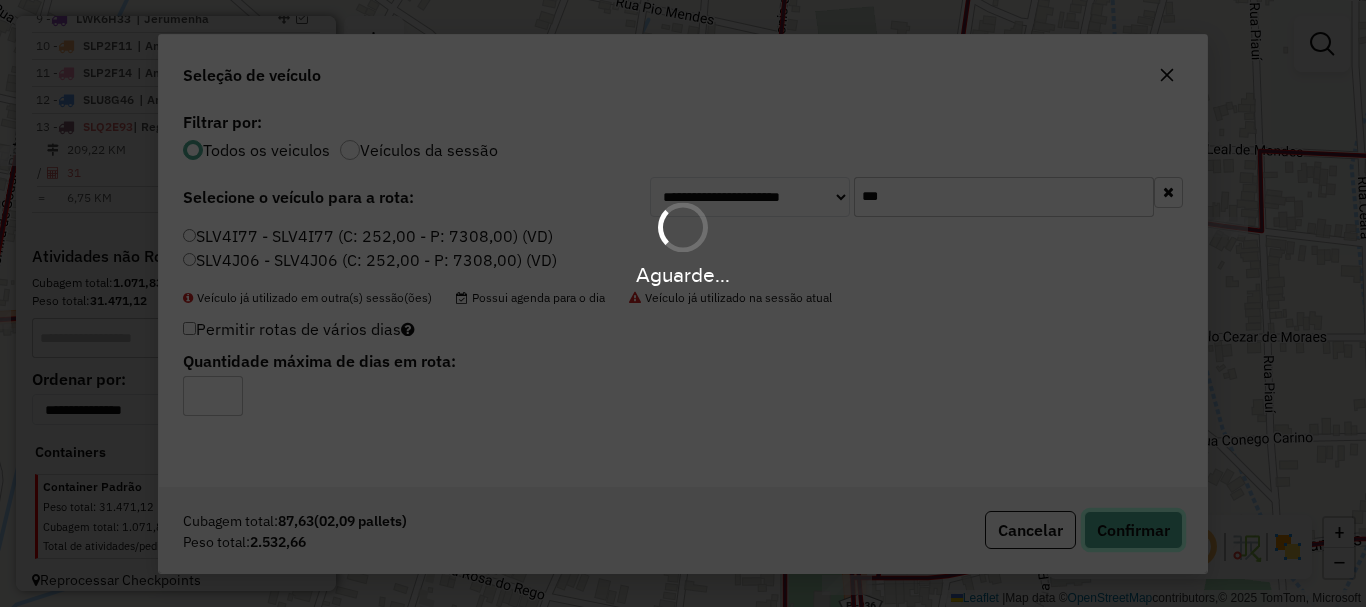 type 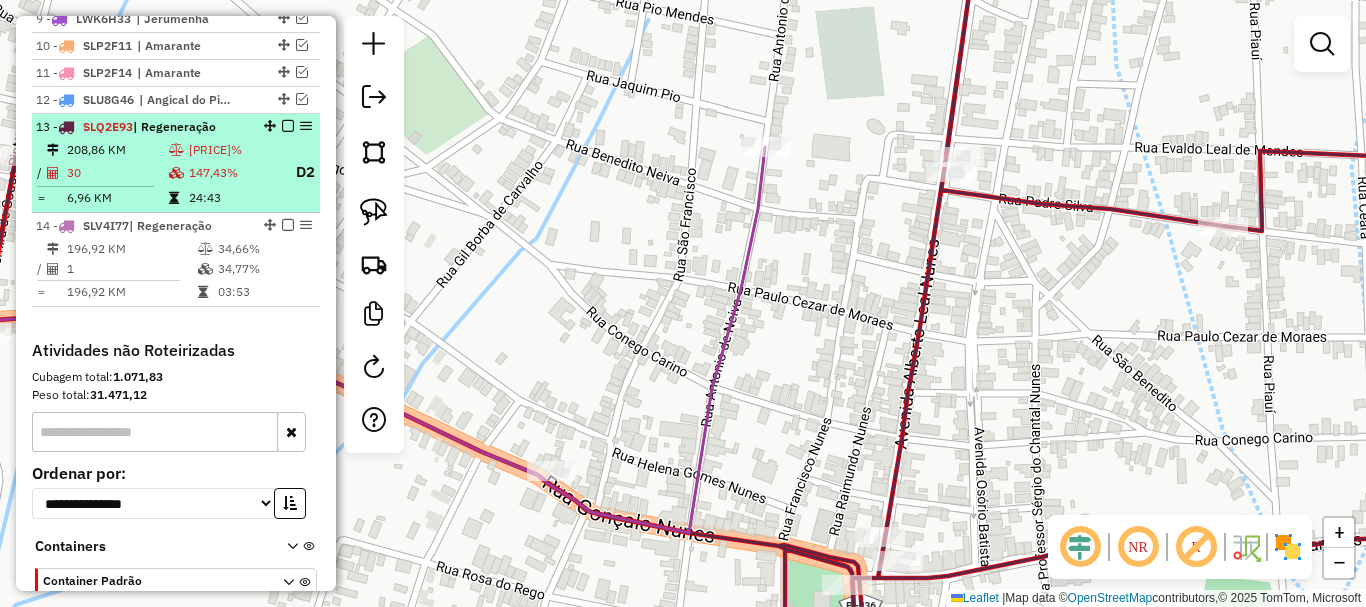click on "30" at bounding box center (117, 172) 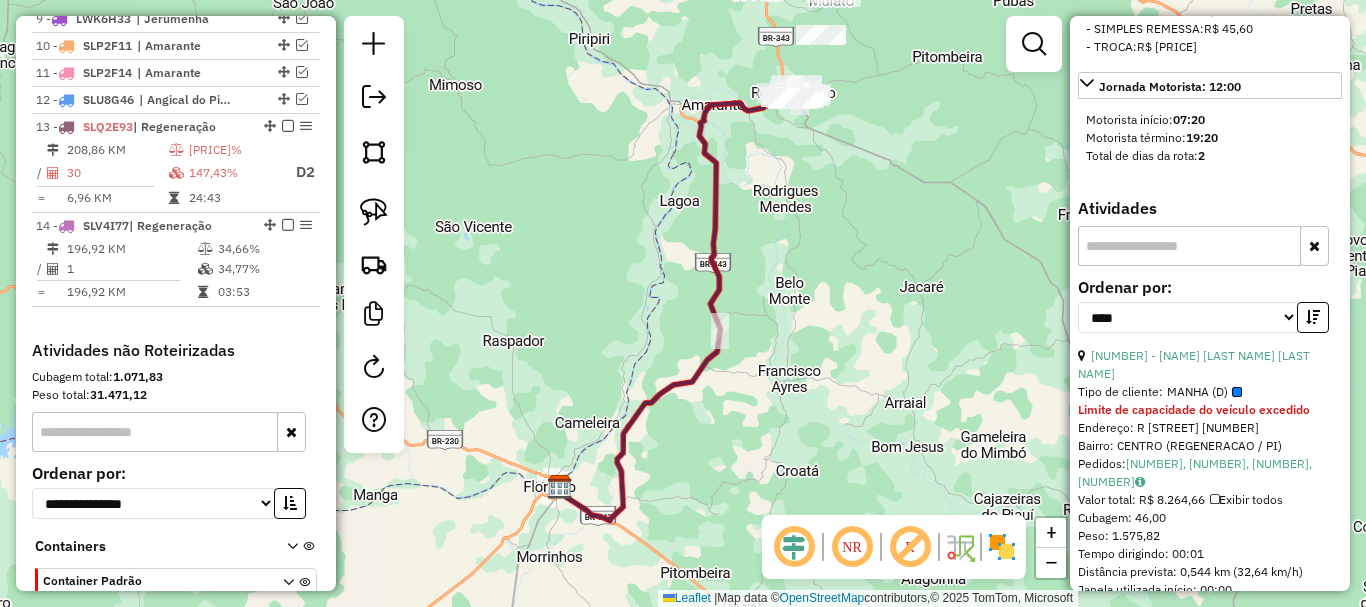scroll, scrollTop: 1400, scrollLeft: 0, axis: vertical 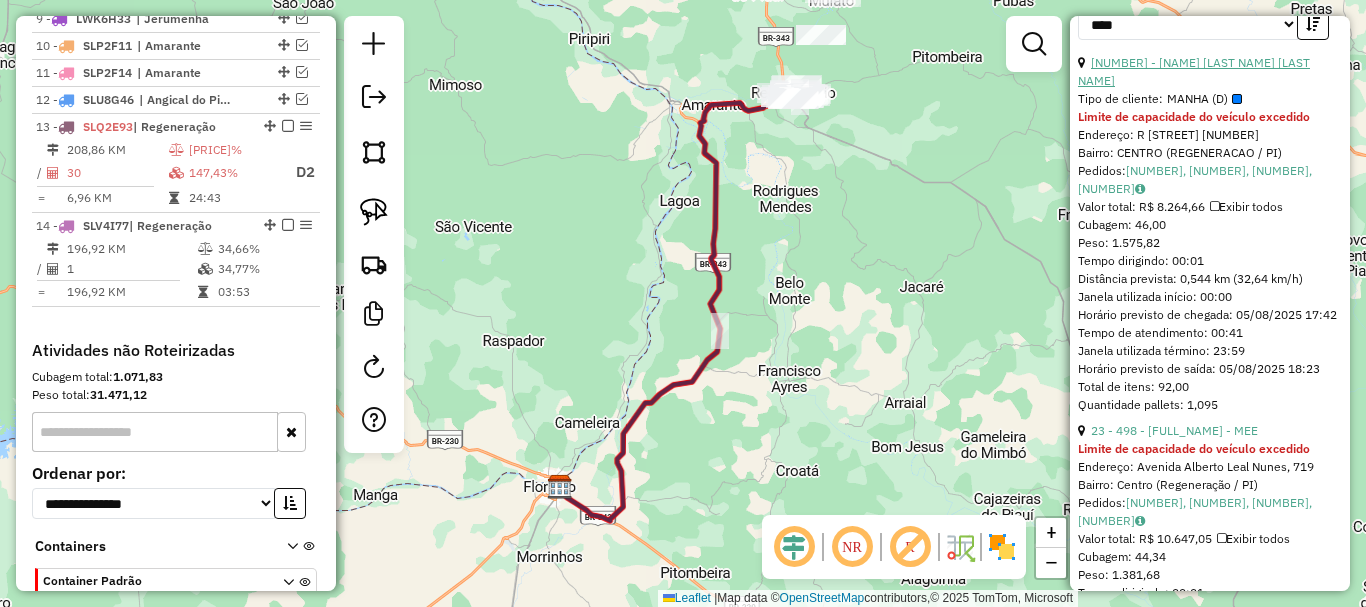 click on "28 - 2215 - OCIVALDO M DA SILVA" at bounding box center (1194, 71) 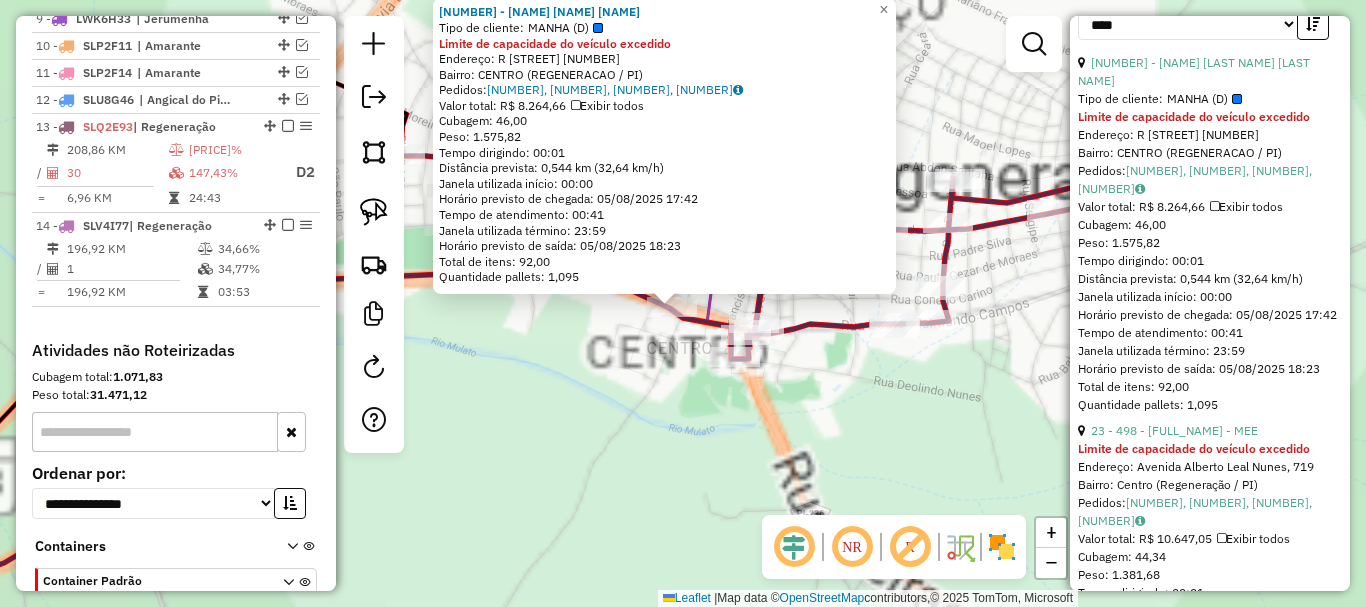 click on "2215 - OCIVALDO M DA SILVA  Tipo de cliente:   MANHA (D)  Limite de capacidade do veículo excedido  Endereço: R   RUA SAO FRANCISCO              293   Bairro: CENTRO (REGENERACAO / PI)   Pedidos:  04315545, 04315709, 04315862, 04315547   Valor total: R$ 8.264,66   Exibir todos   Cubagem: 46,00  Peso: 1.575,82  Tempo dirigindo: 00:01   Distância prevista: 0,544 km (32,64 km/h)   Janela utilizada início: 00:00   Horário previsto de chegada: 05/08/2025 17:42   Tempo de atendimento: 00:41   Janela utilizada término: 23:59   Horário previsto de saída: 05/08/2025 18:23   Total de itens: 92,00   Quantidade pallets: 1,095  × Janela de atendimento Grade de atendimento Capacidade Transportadoras Veículos Cliente Pedidos  Rotas Selecione os dias de semana para filtrar as janelas de atendimento  Seg   Ter   Qua   Qui   Sex   Sáb   Dom  Informe o período da janela de atendimento: De: Até:  Filtrar exatamente a janela do cliente  Considerar janela de atendimento padrão   Seg   Ter   Qua   Qui   Sex   Sáb  +" 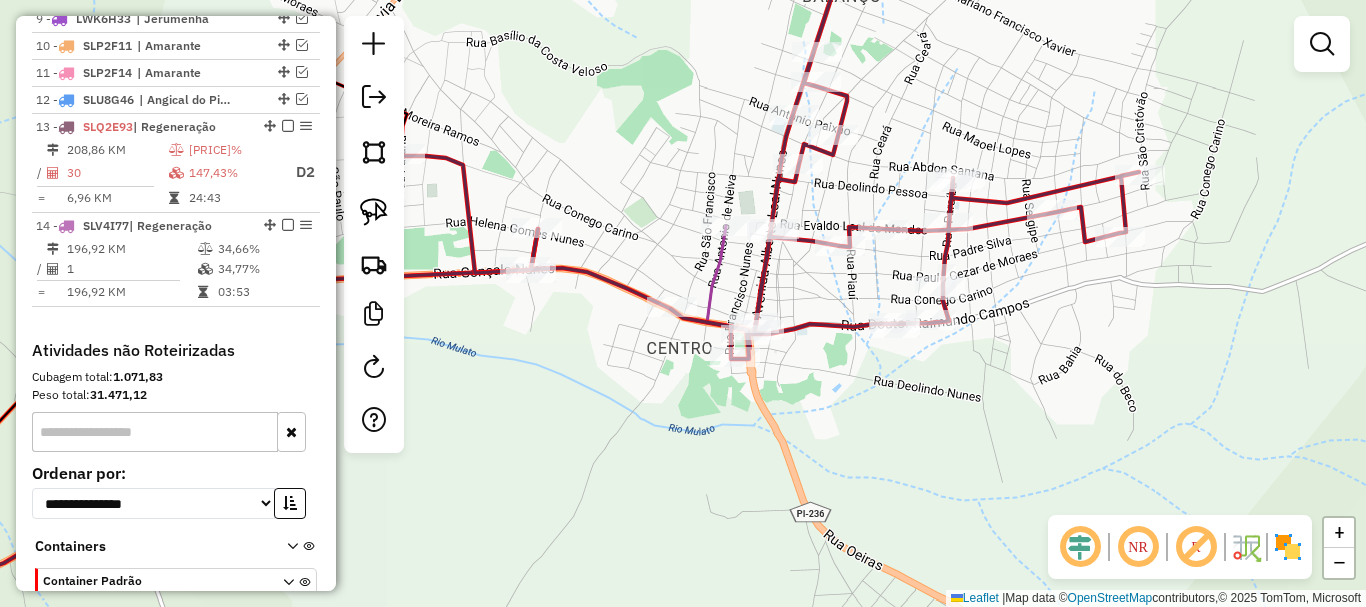 click 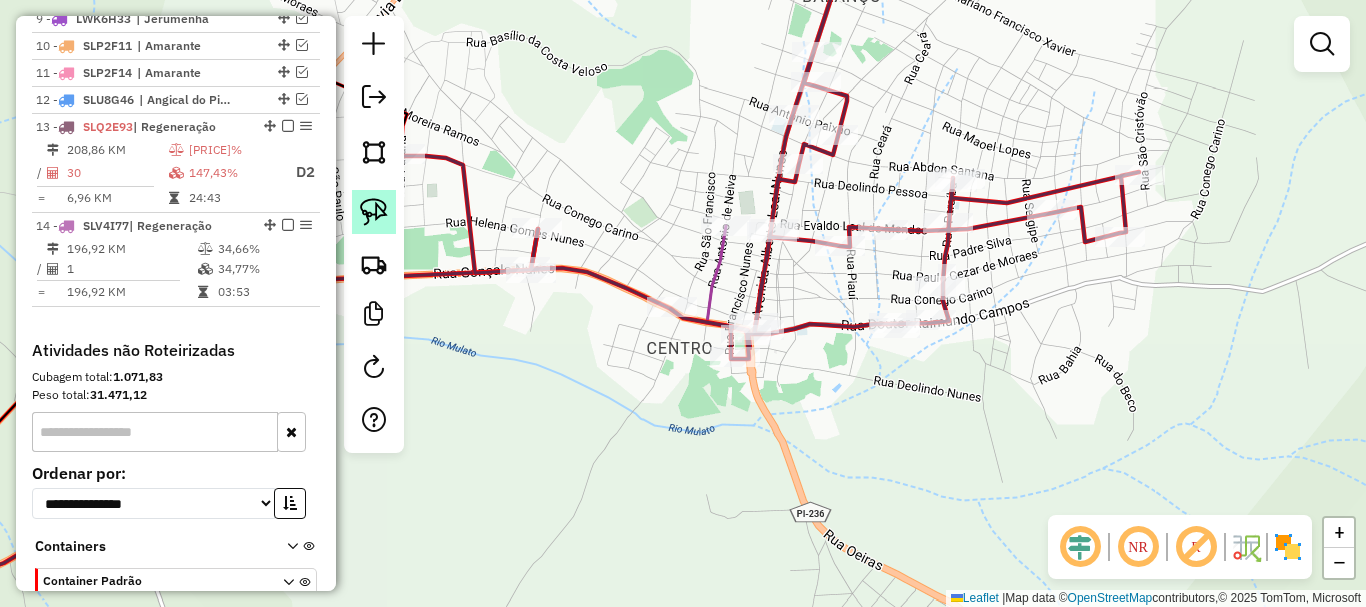click 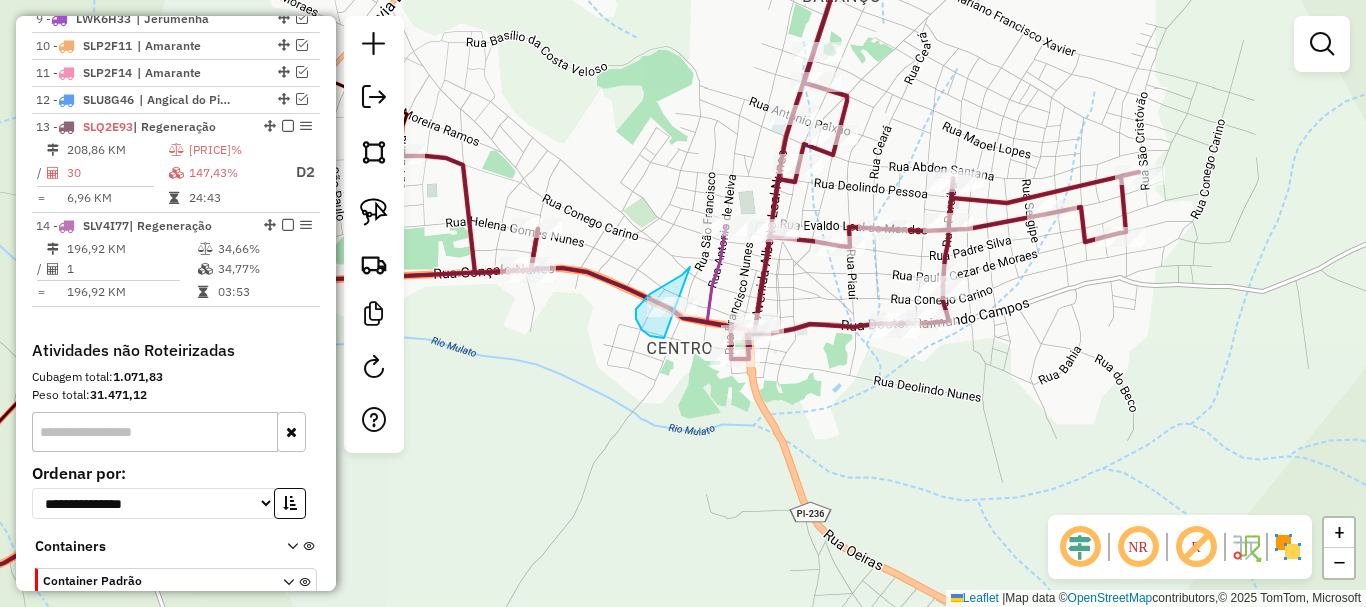 drag, startPoint x: 690, startPoint y: 267, endPoint x: 695, endPoint y: 326, distance: 59.211487 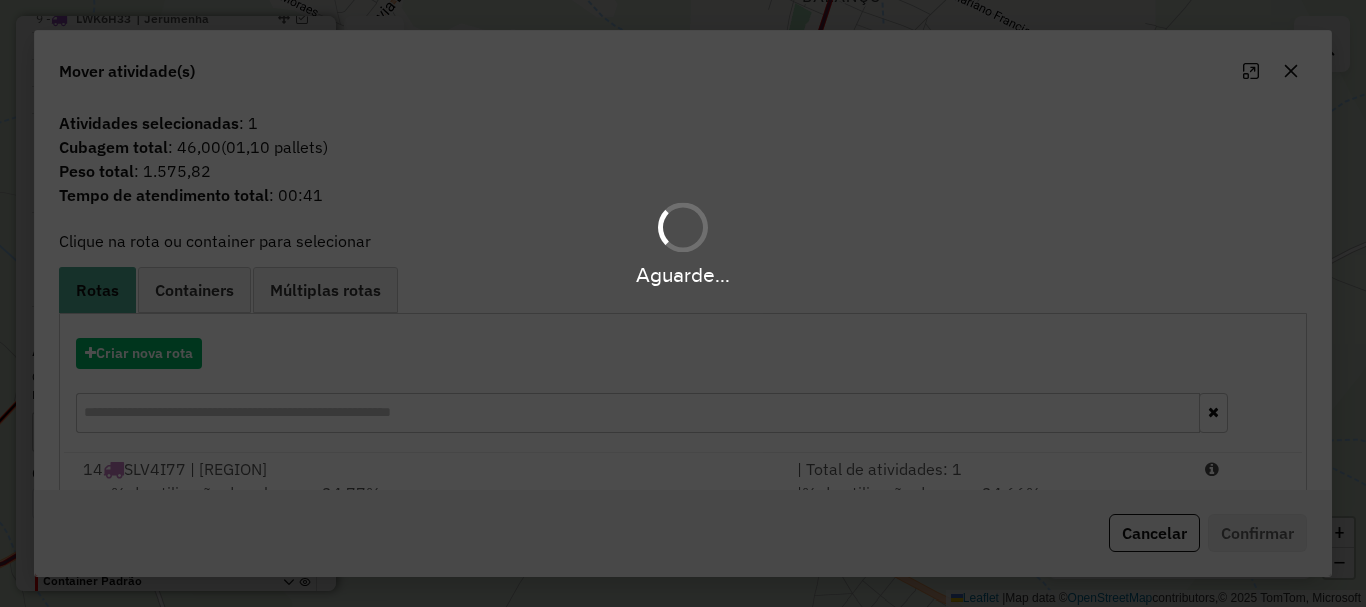 click on "Aguarde..." at bounding box center [683, 303] 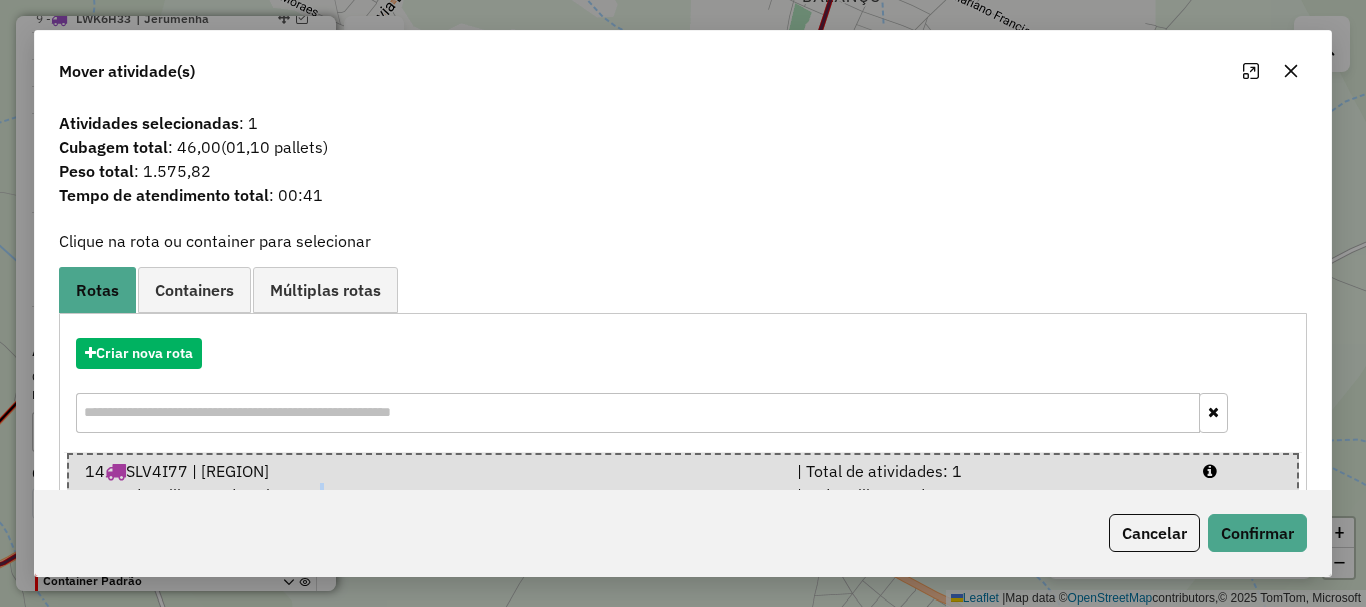 click on "% de utilização da cubagem: 34,77%" at bounding box center (248, 495) 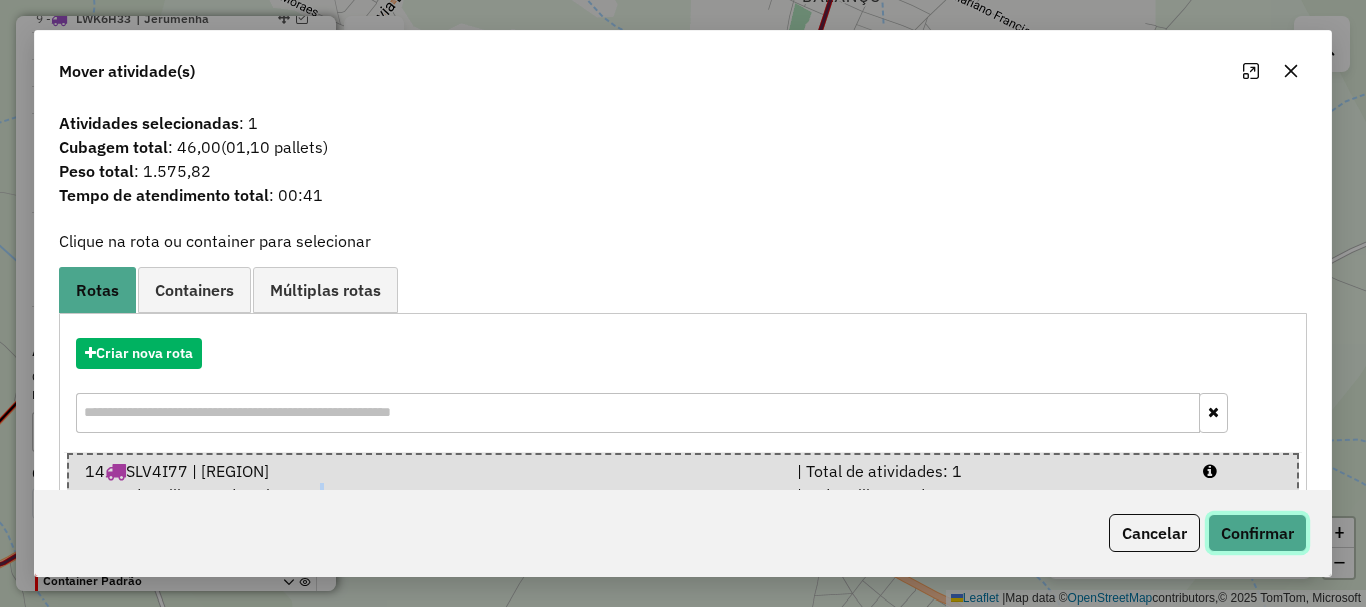 click on "Confirmar" 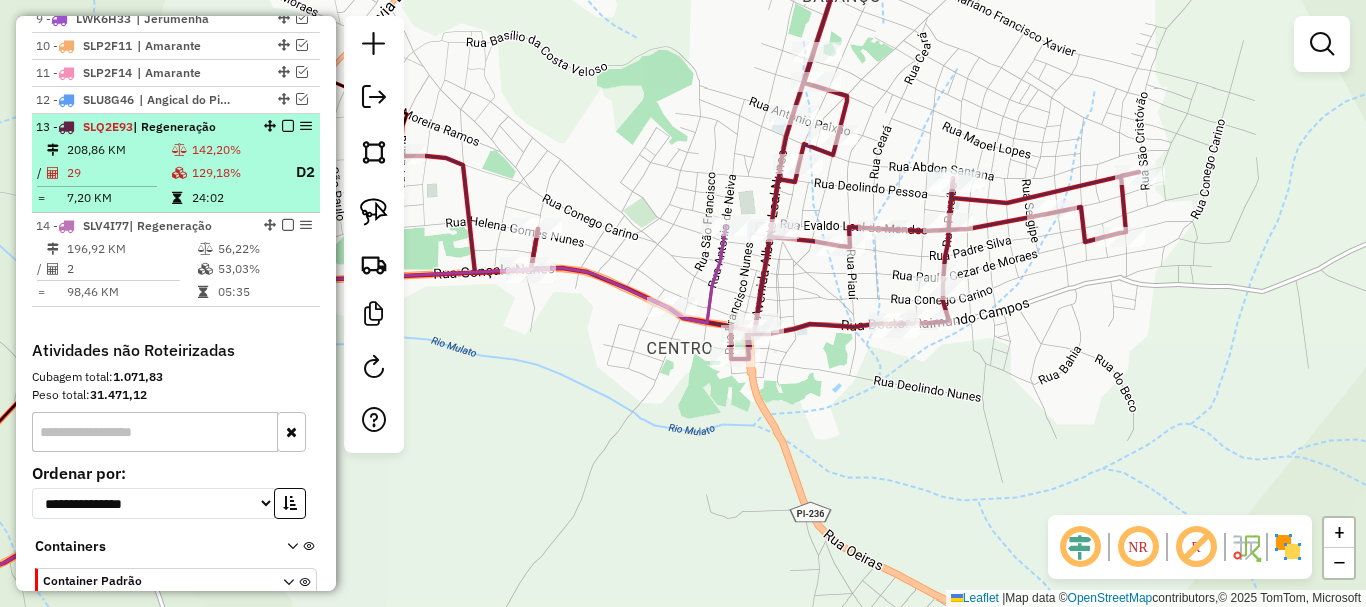 click on "208,86 KM" at bounding box center (118, 150) 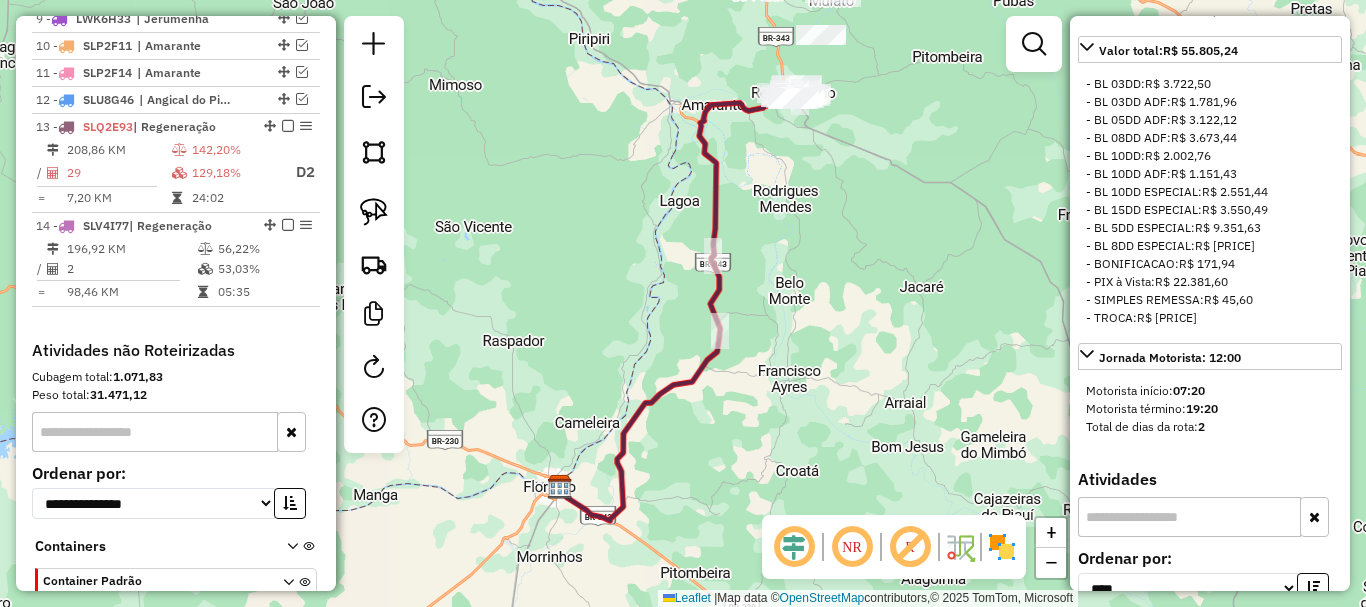 scroll, scrollTop: 1100, scrollLeft: 0, axis: vertical 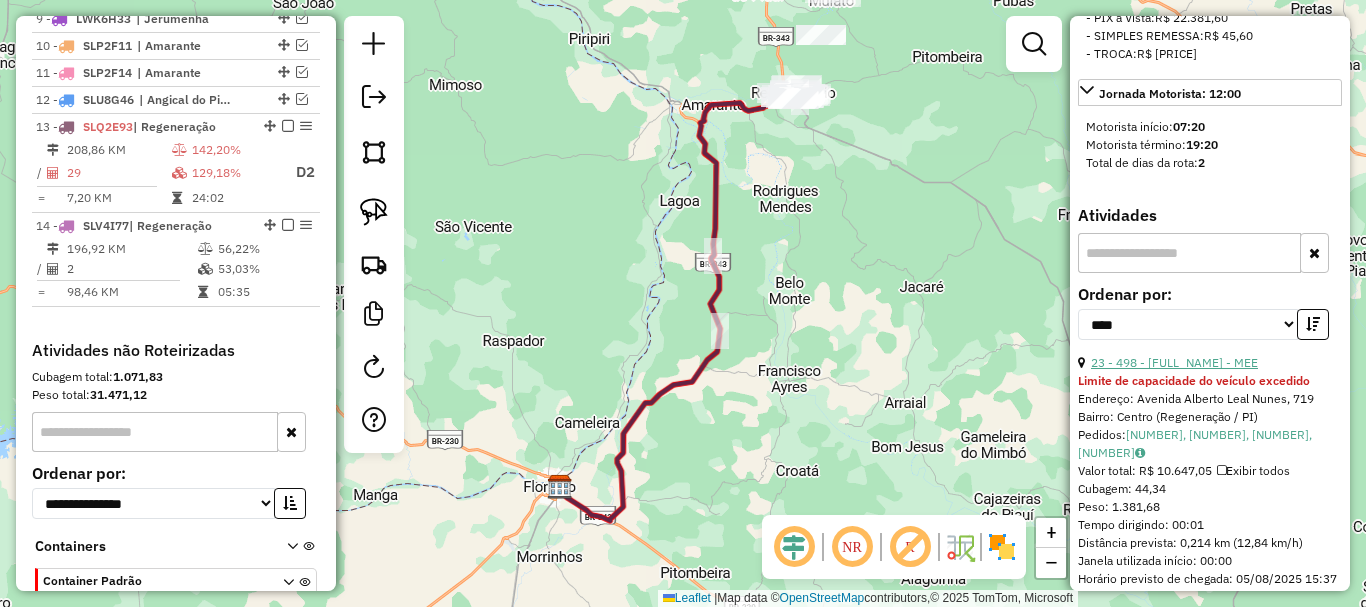 click on "23 - 498 - FRANCINETE NUNES DA COSTA - MEE" at bounding box center [1174, 362] 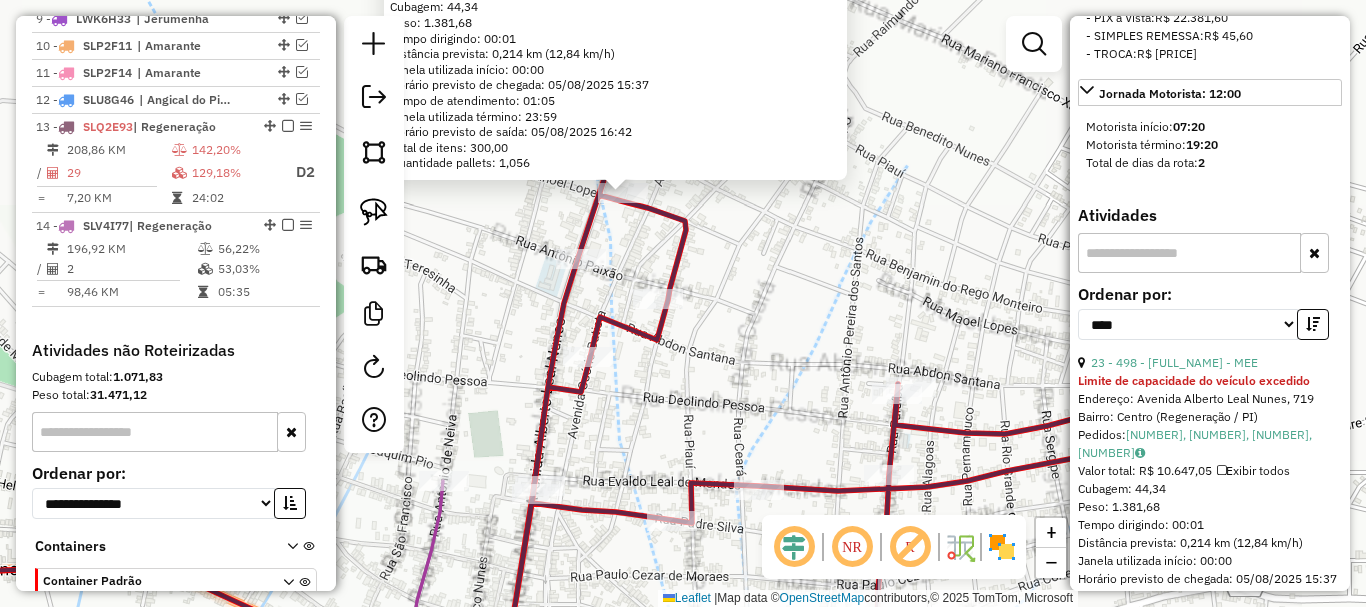 click on "498 - FRANCINETE NUNES DA COSTA - MEE Limite de capacidade do veículo excedido  Endereço: Avenida Alberto Leal Nunes, 719   Bairro: Centro (Regeneração / PI)   Pedidos:  04315531, 04315532, 04315926, 04315925   Valor total: R$ 10.647,05   Exibir todos   Cubagem: 44,34  Peso: 1.381,68  Tempo dirigindo: 00:01   Distância prevista: 0,214 km (12,84 km/h)   Janela utilizada início: 00:00   Horário previsto de chegada: 05/08/2025 15:37   Tempo de atendimento: 01:05   Janela utilizada término: 23:59   Horário previsto de saída: 05/08/2025 16:42   Total de itens: 300,00   Quantidade pallets: 1,056  × Janela de atendimento Grade de atendimento Capacidade Transportadoras Veículos Cliente Pedidos  Rotas Selecione os dias de semana para filtrar as janelas de atendimento  Seg   Ter   Qua   Qui   Sex   Sáb   Dom  Informe o período da janela de atendimento: De: Até:  Filtrar exatamente a janela do cliente  Considerar janela de atendimento padrão   Seg   Ter   Qua   Qui   Sex   Sáb   Dom   Peso mínimo:  De:" 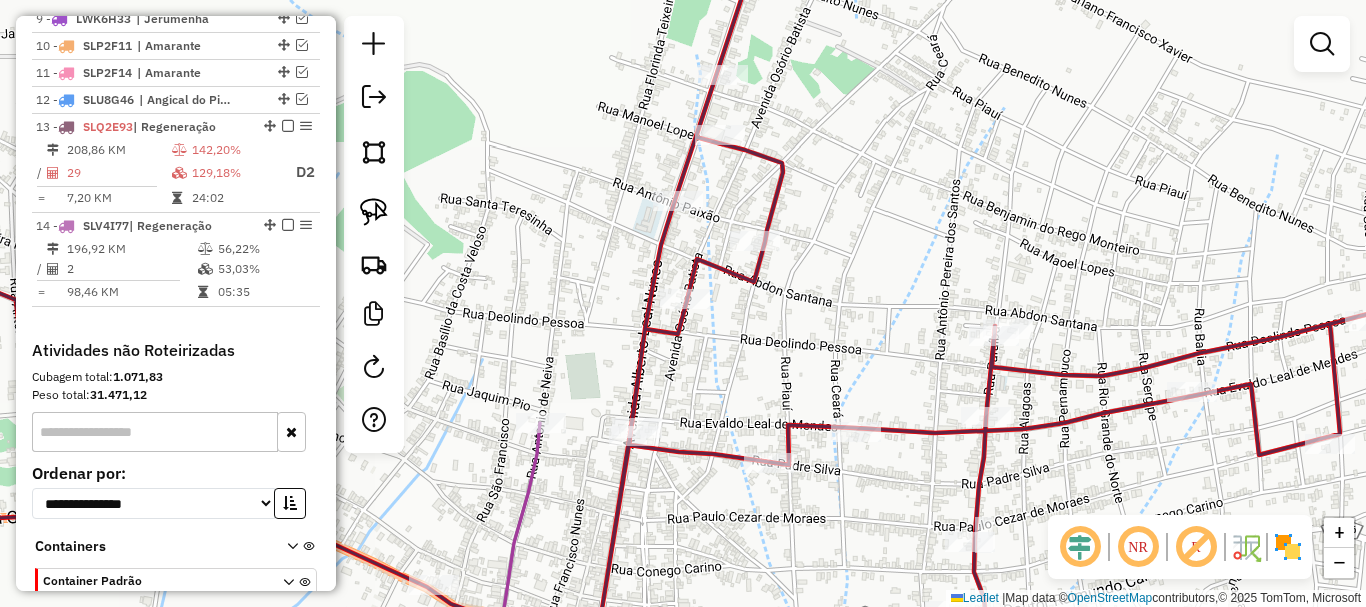 drag, startPoint x: 629, startPoint y: 270, endPoint x: 779, endPoint y: 169, distance: 180.83418 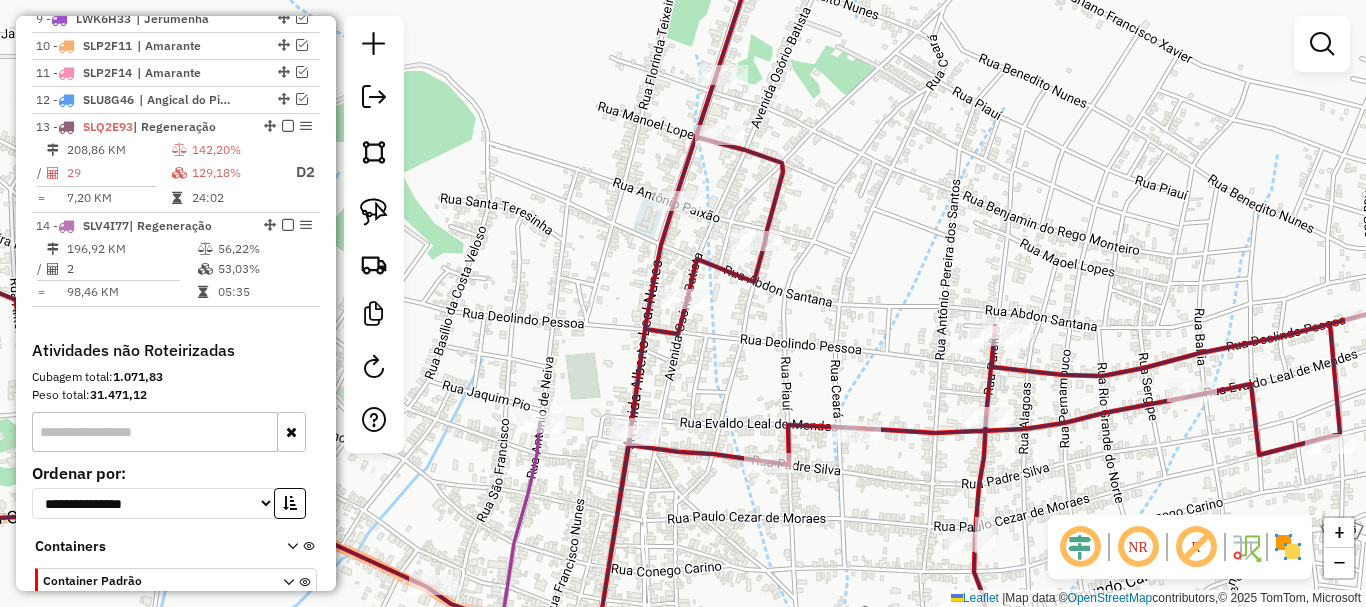 click on "Janela de atendimento Grade de atendimento Capacidade Transportadoras Veículos Cliente Pedidos  Rotas Selecione os dias de semana para filtrar as janelas de atendimento  Seg   Ter   Qua   Qui   Sex   Sáb   Dom  Informe o período da janela de atendimento: De: Até:  Filtrar exatamente a janela do cliente  Considerar janela de atendimento padrão  Selecione os dias de semana para filtrar as grades de atendimento  Seg   Ter   Qua   Qui   Sex   Sáb   Dom   Considerar clientes sem dia de atendimento cadastrado  Clientes fora do dia de atendimento selecionado Filtrar as atividades entre os valores definidos abaixo:  Peso mínimo:   Peso máximo:   Cubagem mínima:   Cubagem máxima:   De:   Até:  Filtrar as atividades entre o tempo de atendimento definido abaixo:  De:   Até:   Considerar capacidade total dos clientes não roteirizados Transportadora: Selecione um ou mais itens Tipo de veículo: Selecione um ou mais itens Veículo: Selecione um ou mais itens Motorista: Selecione um ou mais itens Nome: Rótulo:" 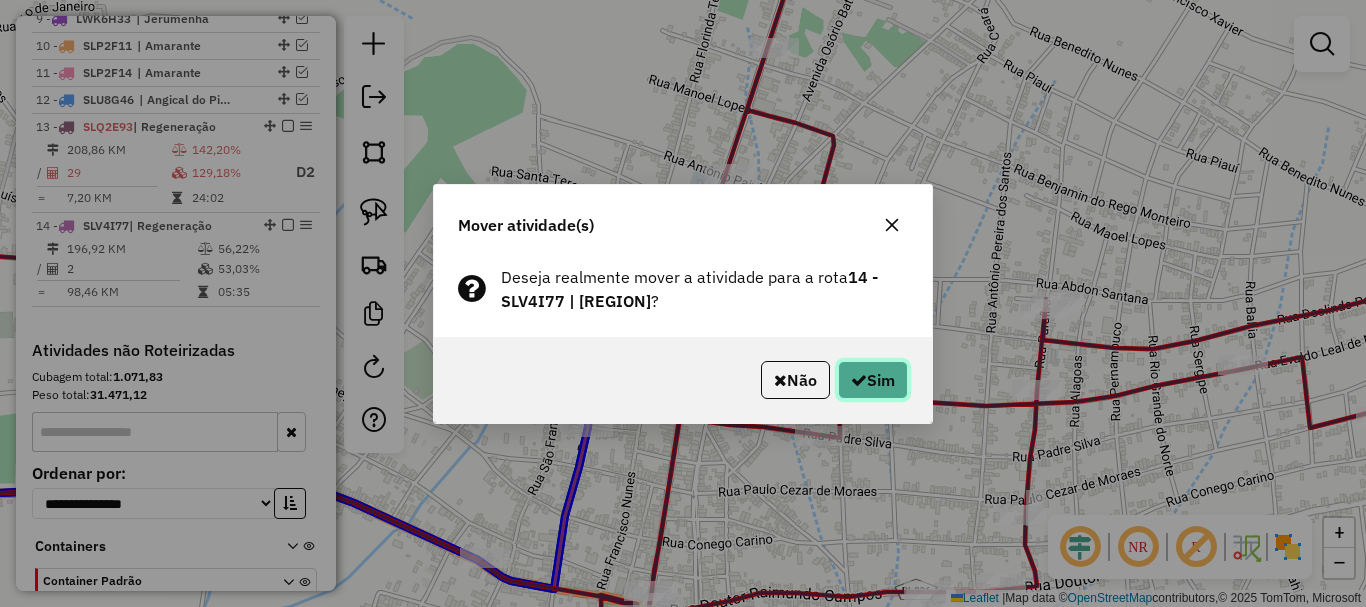 click on "Sim" 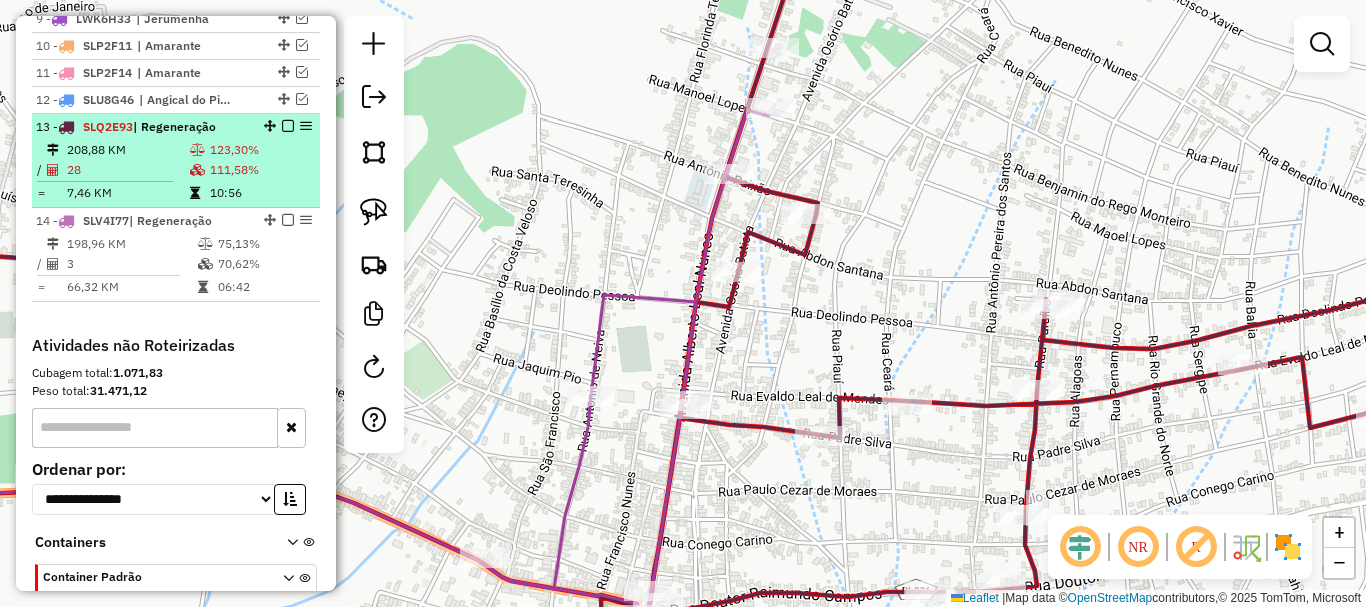 click on "10:56" at bounding box center [260, 193] 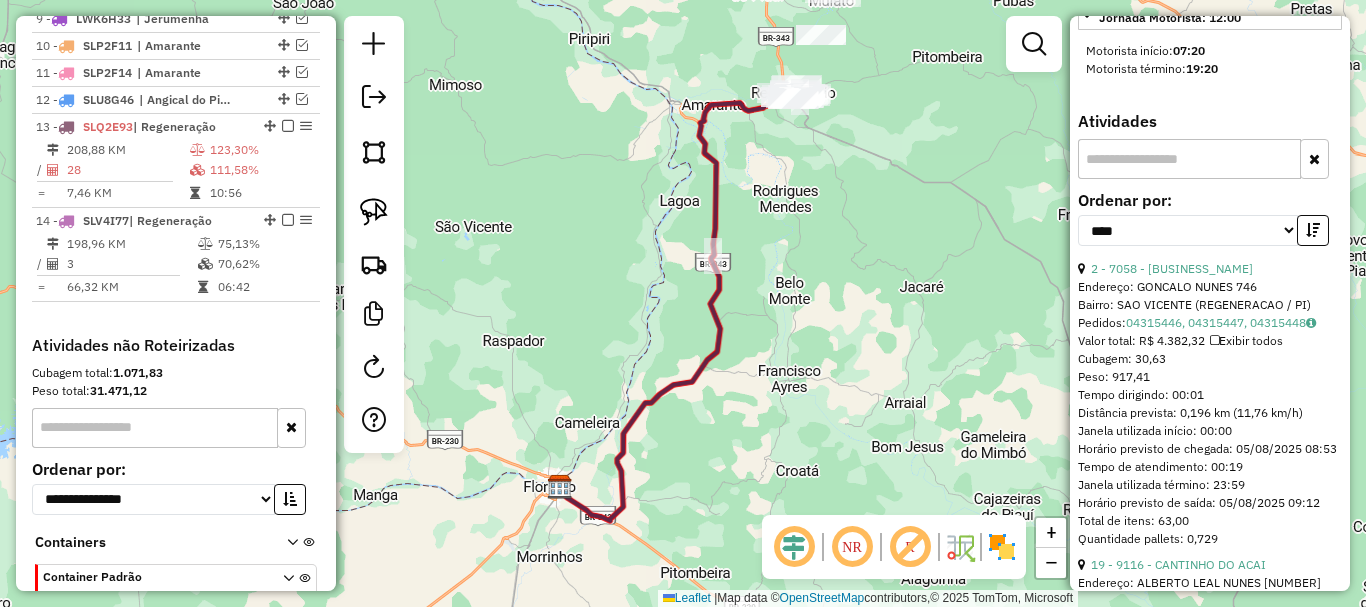 scroll, scrollTop: 1200, scrollLeft: 0, axis: vertical 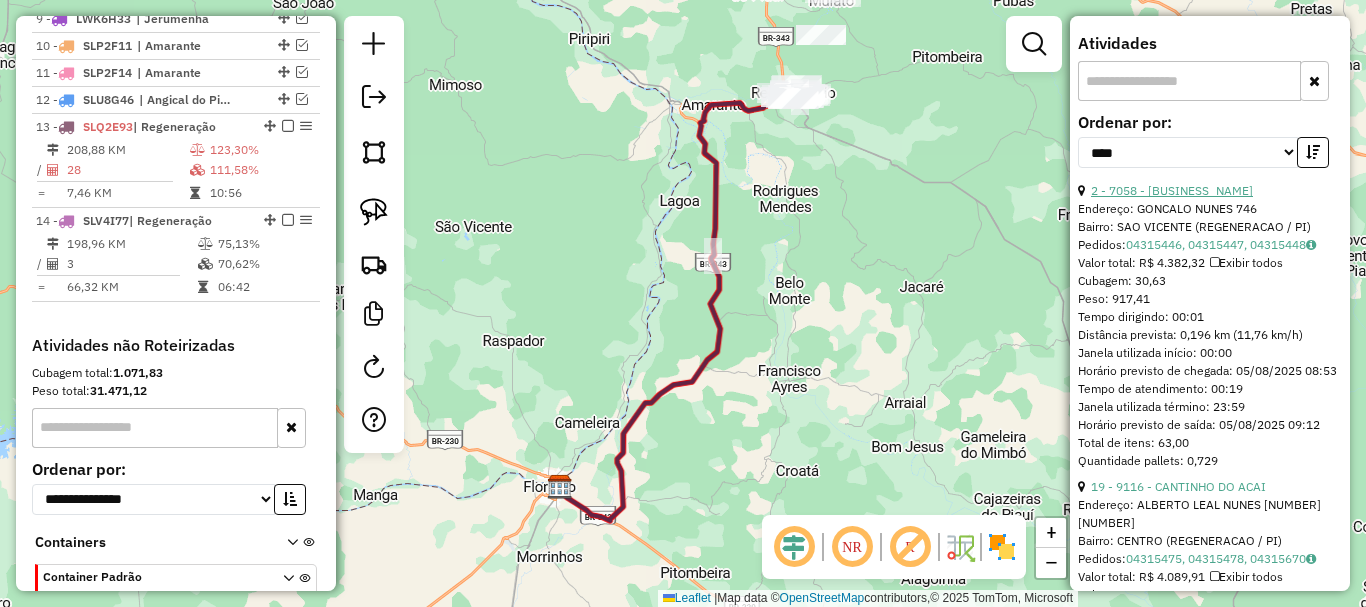 click on "2 - 7058 - BAR DO ANTONIO NETO" at bounding box center [1172, 190] 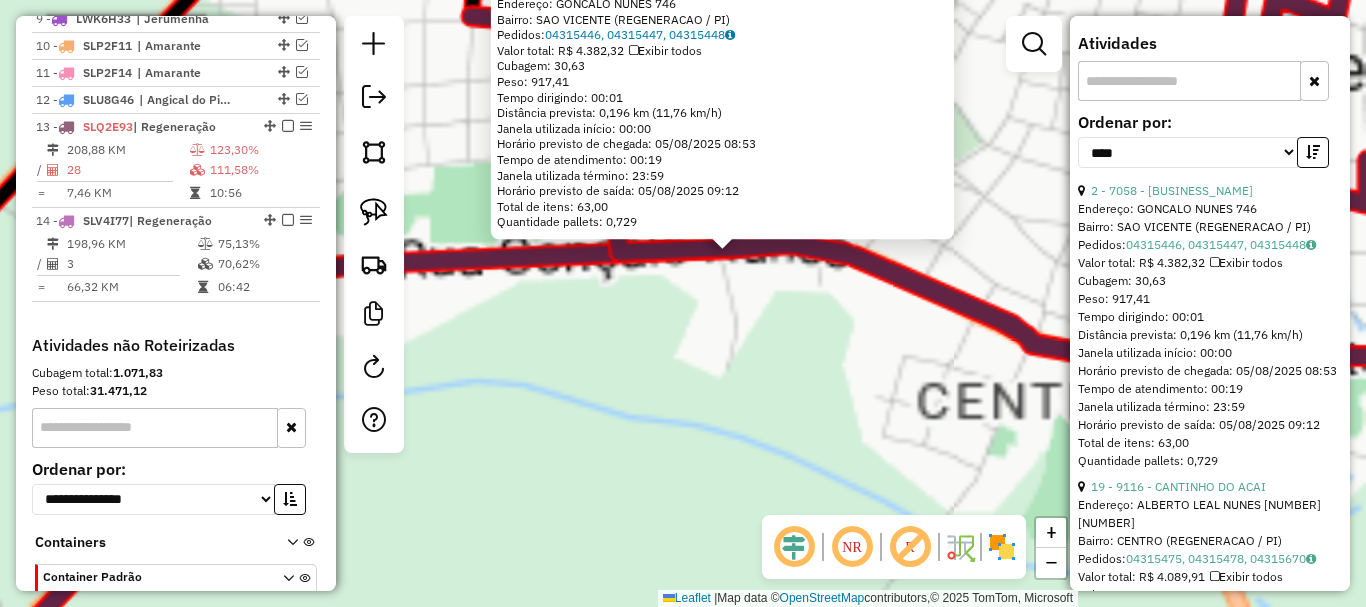 click on "7058 - BAR DO ANTONIO NETO  Endereço:  GONCALO NUNES 746   Bairro: SAO VICENTE (REGENERACAO / PI)   Pedidos:  04315446, 04315447, 04315448   Valor total: R$ 4.382,32   Exibir todos   Cubagem: 30,63  Peso: 917,41  Tempo dirigindo: 00:01   Distância prevista: 0,196 km (11,76 km/h)   Janela utilizada início: 00:00   Horário previsto de chegada: 05/08/2025 08:53   Tempo de atendimento: 00:19   Janela utilizada término: 23:59   Horário previsto de saída: 05/08/2025 09:12   Total de itens: 63,00   Quantidade pallets: 0,729  × Janela de atendimento Grade de atendimento Capacidade Transportadoras Veículos Cliente Pedidos  Rotas Selecione os dias de semana para filtrar as janelas de atendimento  Seg   Ter   Qua   Qui   Sex   Sáb   Dom  Informe o período da janela de atendimento: De: Até:  Filtrar exatamente a janela do cliente  Considerar janela de atendimento padrão  Selecione os dias de semana para filtrar as grades de atendimento  Seg   Ter   Qua   Qui   Sex   Sáb   Dom   Peso mínimo:   De:   Até:" 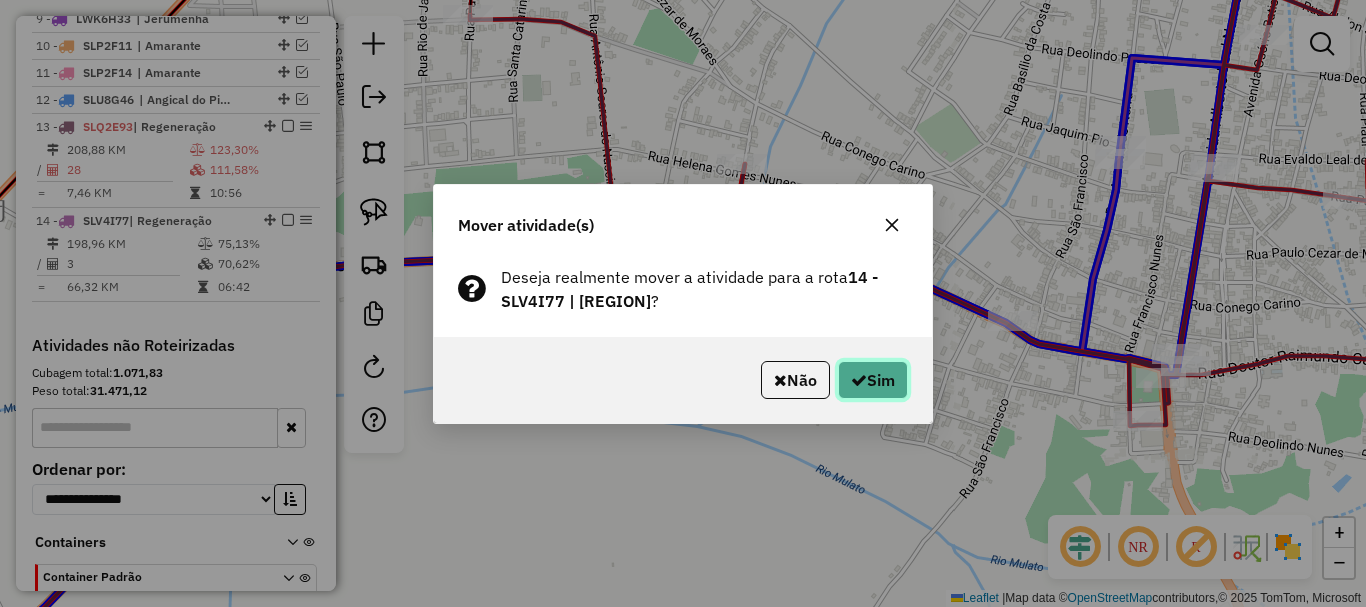 click on "Sim" 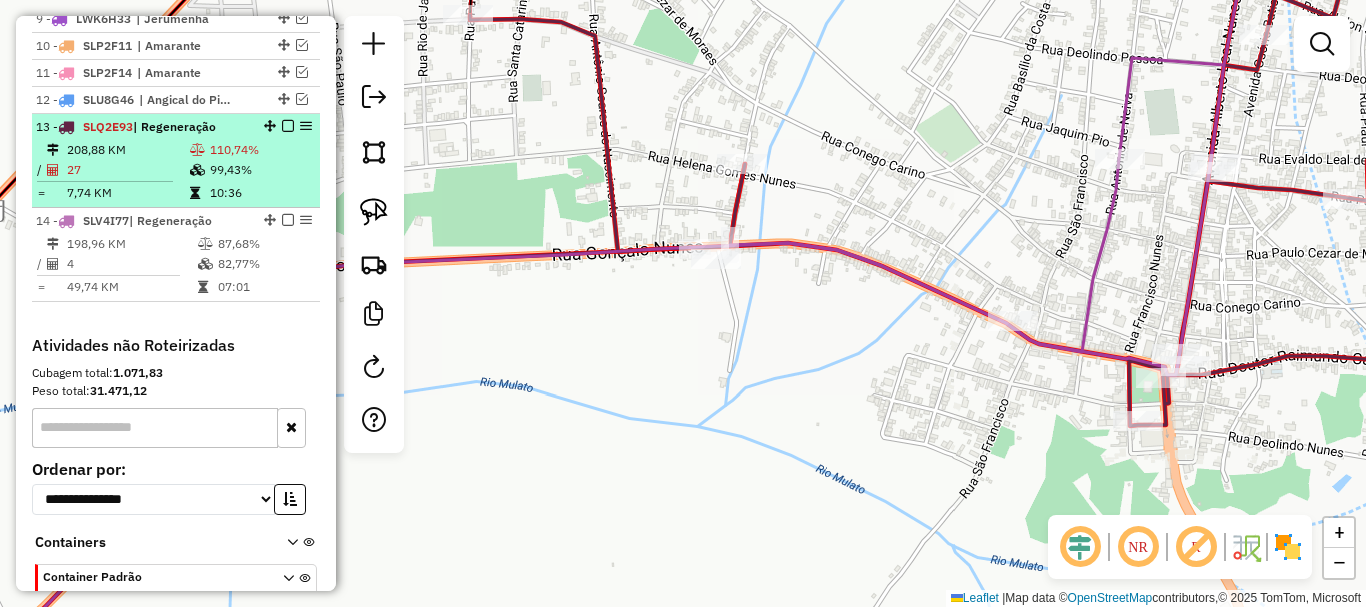 click on "10:36" at bounding box center [260, 193] 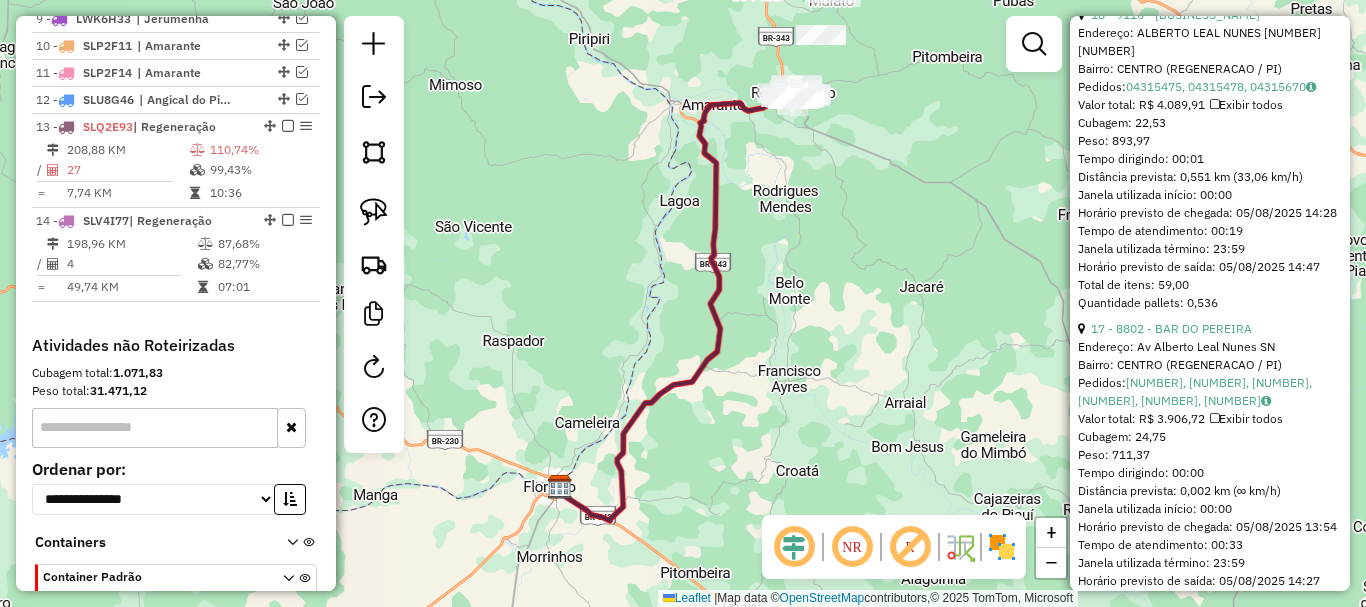 scroll, scrollTop: 1200, scrollLeft: 0, axis: vertical 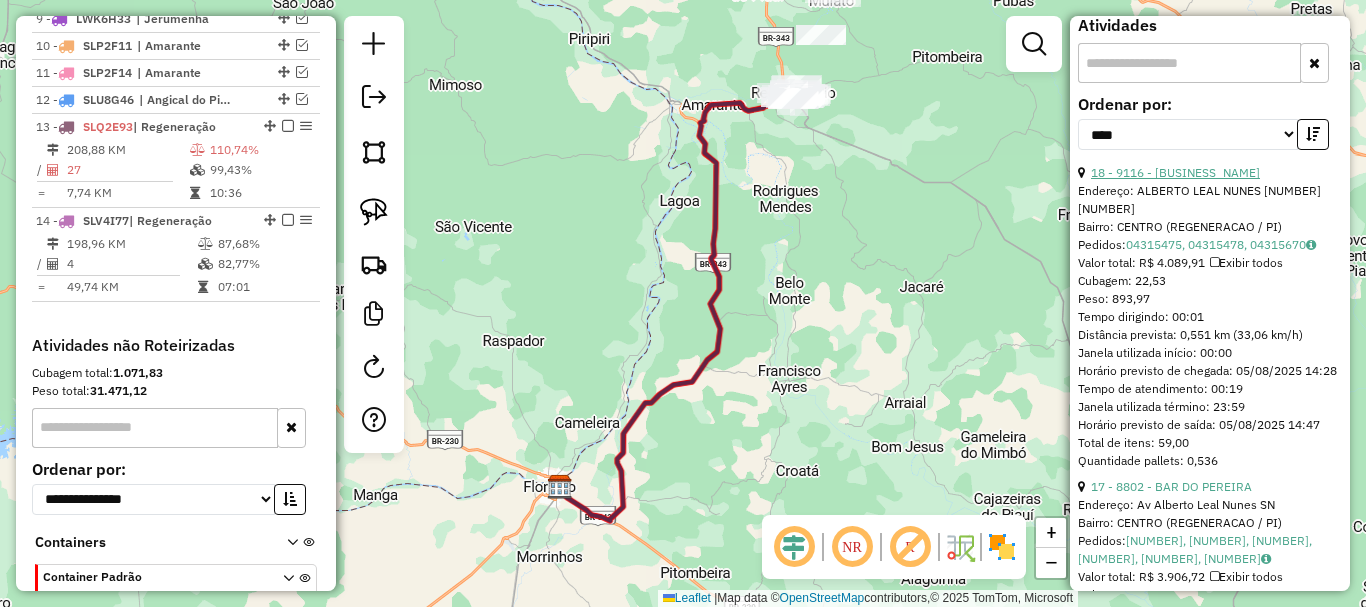 click on "18 - 9116 - CANTINHO DO ACAI" at bounding box center (1175, 172) 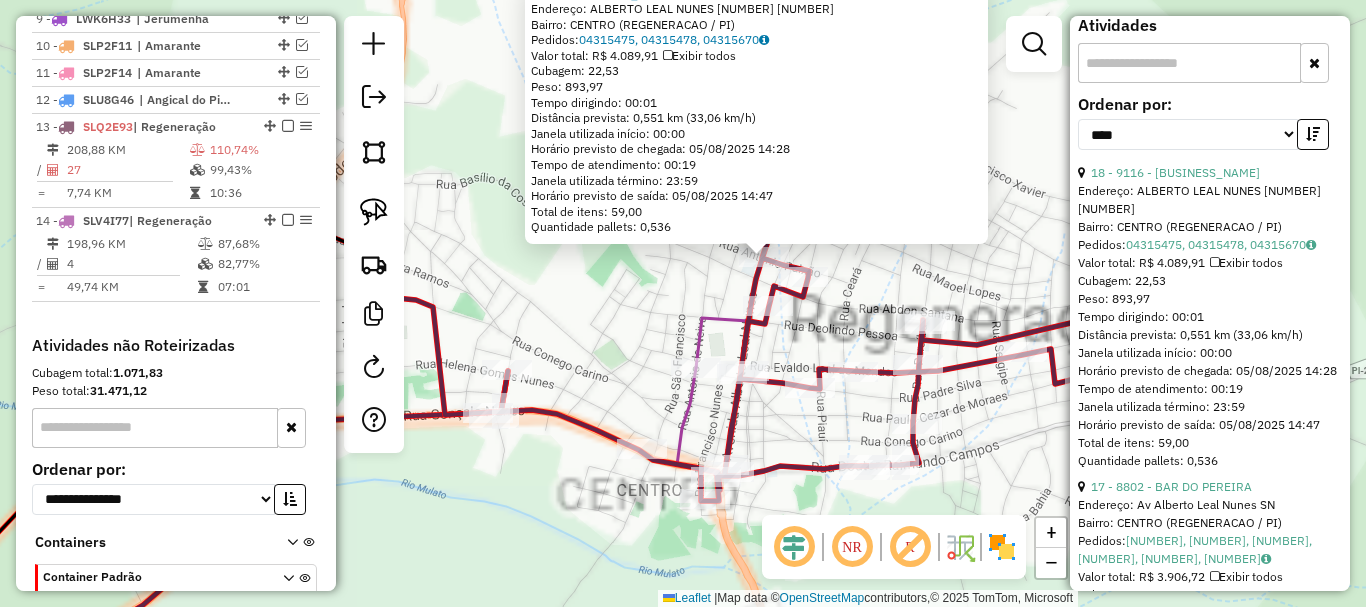 click on "9116 - CANTINHO DO ACAI  Endereço:  ALBERTO LEAL NUNES 1229 1229   Bairro: CENTRO (REGENERACAO / PI)   Pedidos:  04315475, 04315478, 04315670   Valor total: R$ 4.089,91   Exibir todos   Cubagem: 22,53  Peso: 893,97  Tempo dirigindo: 00:01   Distância prevista: 0,551 km (33,06 km/h)   Janela utilizada início: 00:00   Horário previsto de chegada: 05/08/2025 14:28   Tempo de atendimento: 00:19   Janela utilizada término: 23:59   Horário previsto de saída: 05/08/2025 14:47   Total de itens: 59,00   Quantidade pallets: 0,536  × Janela de atendimento Grade de atendimento Capacidade Transportadoras Veículos Cliente Pedidos  Rotas Selecione os dias de semana para filtrar as janelas de atendimento  Seg   Ter   Qua   Qui   Sex   Sáb   Dom  Informe o período da janela de atendimento: De: Até:  Filtrar exatamente a janela do cliente  Considerar janela de atendimento padrão  Selecione os dias de semana para filtrar as grades de atendimento  Seg   Ter   Qua   Qui   Sex   Sáb   Dom   Peso mínimo:   De:   De:" 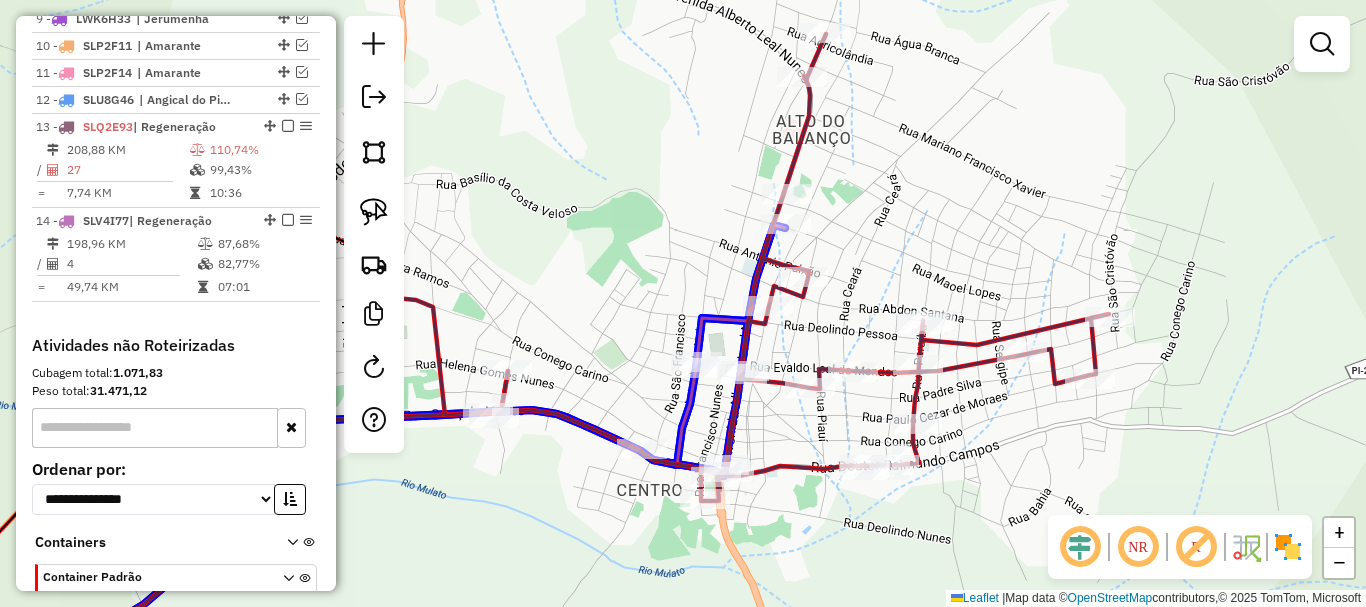 click 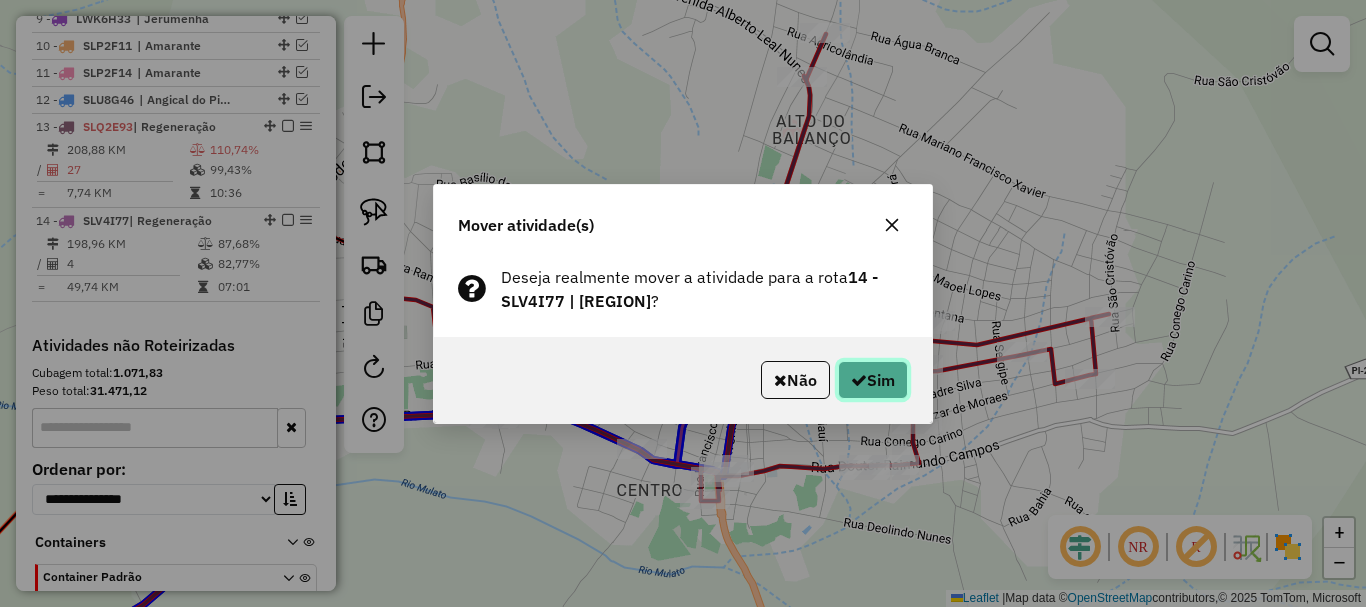 click 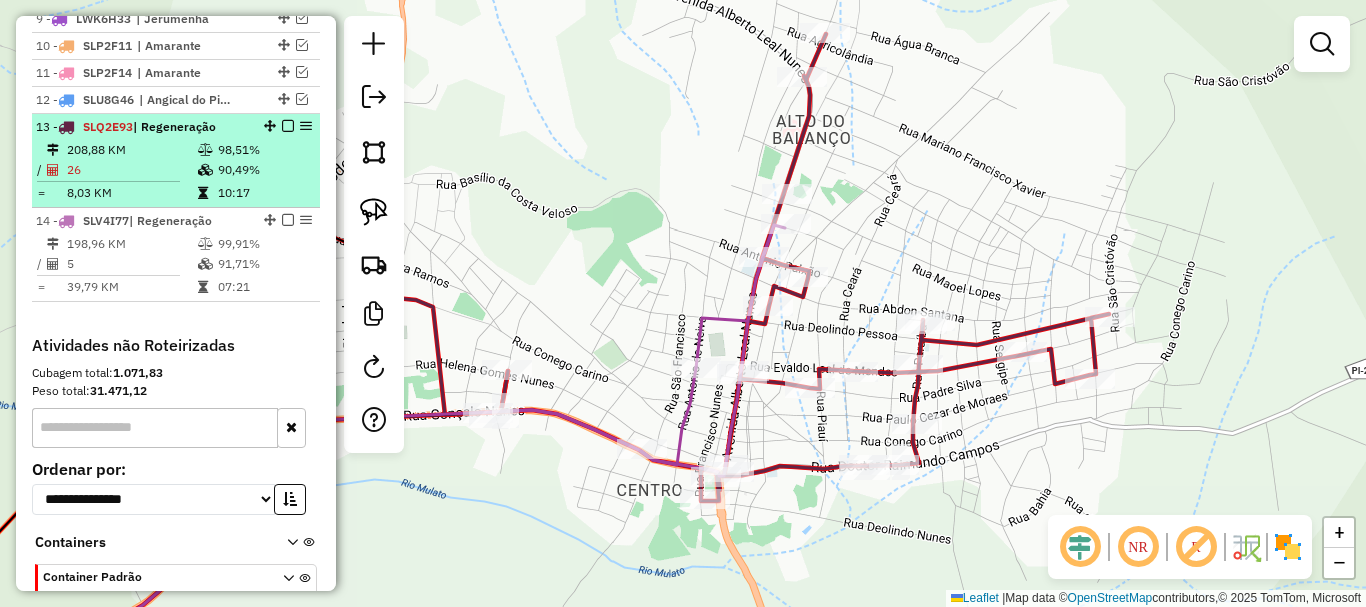 click at bounding box center (288, 126) 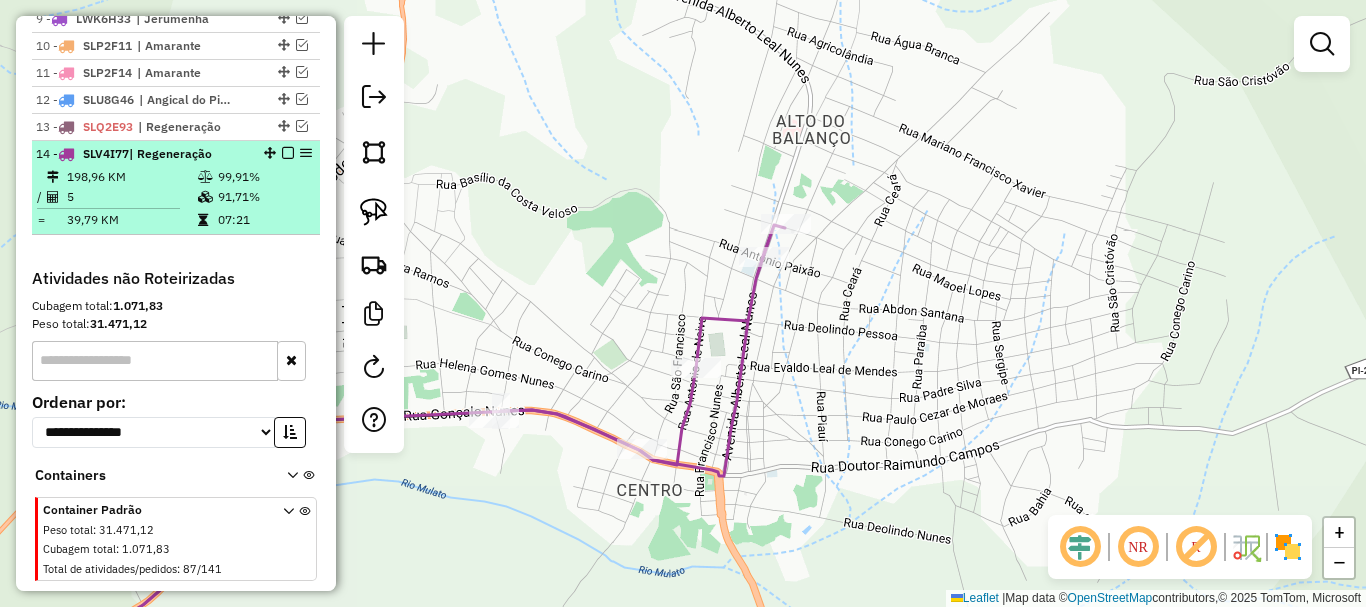 click at bounding box center [288, 153] 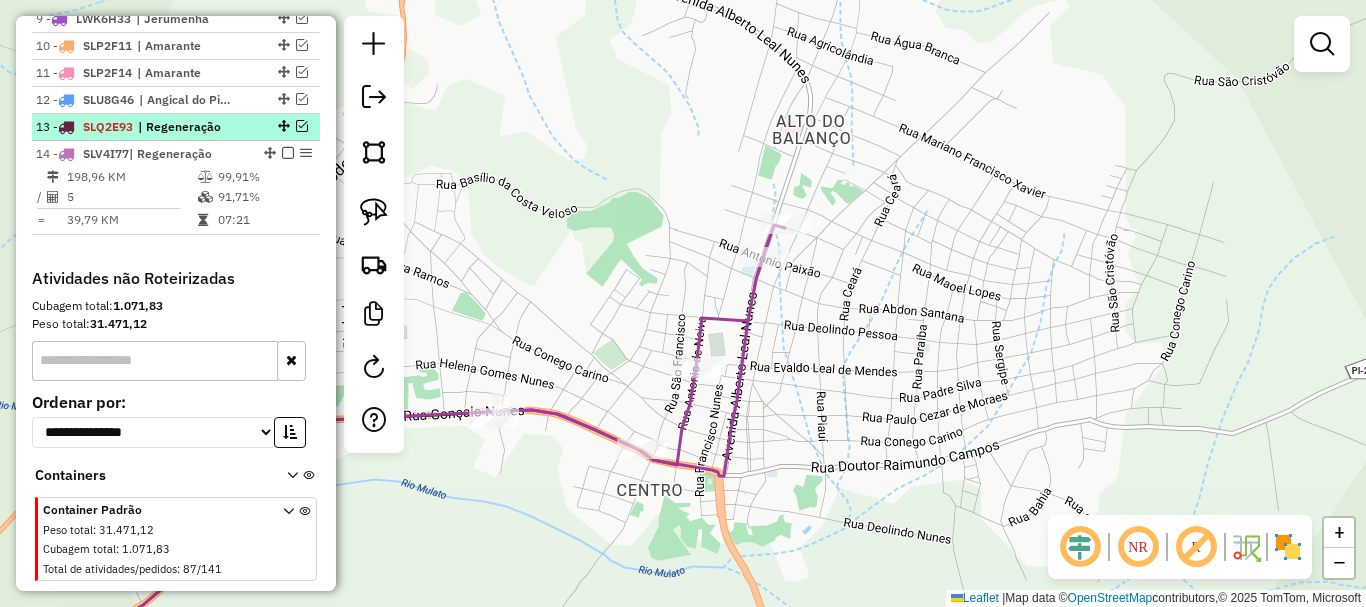 scroll, scrollTop: 971, scrollLeft: 0, axis: vertical 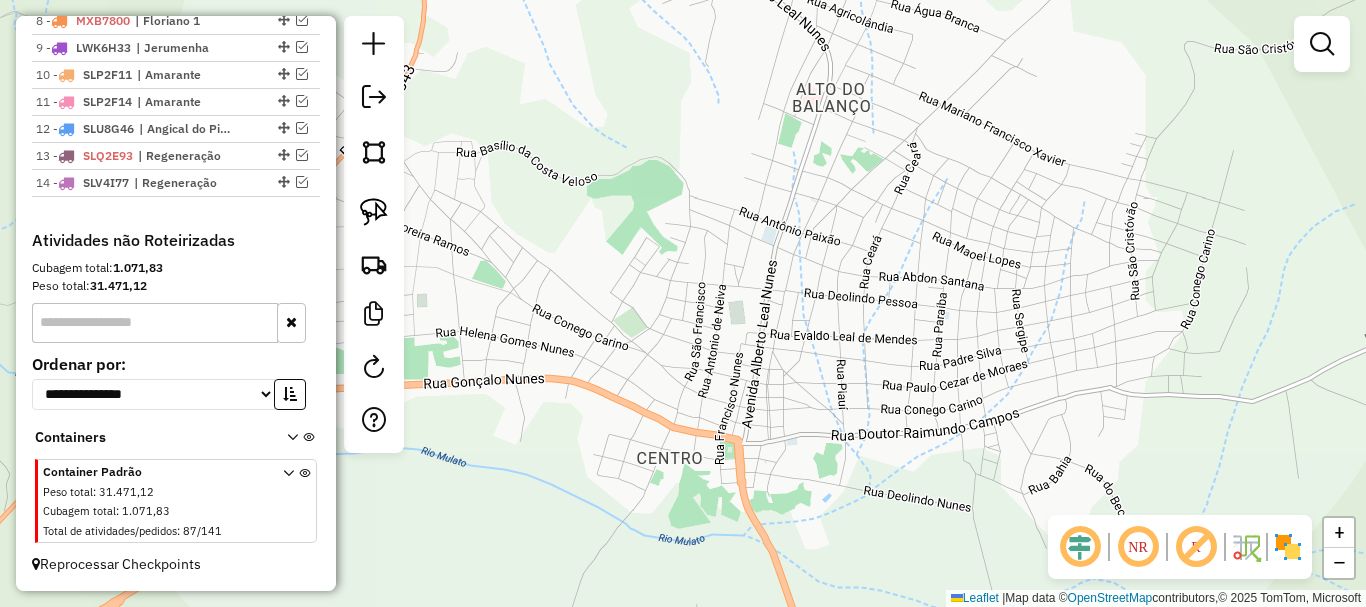 drag, startPoint x: 653, startPoint y: 450, endPoint x: 724, endPoint y: 359, distance: 115.42097 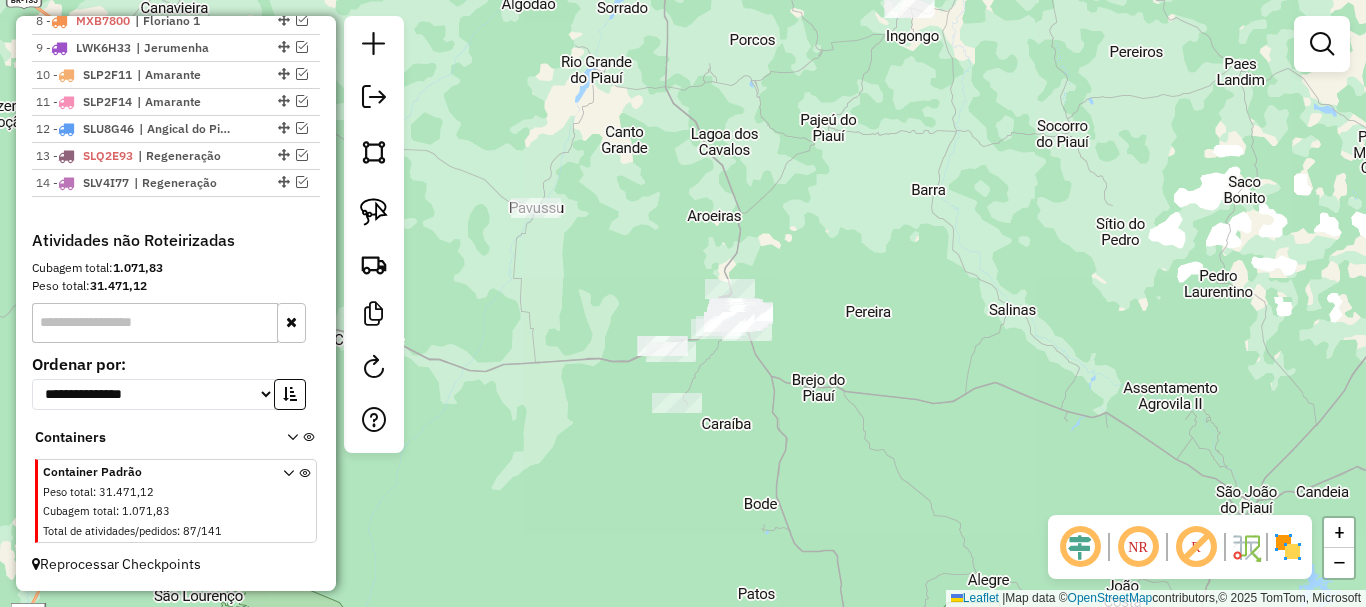 click on "Janela de atendimento Grade de atendimento Capacidade Transportadoras Veículos Cliente Pedidos  Rotas Selecione os dias de semana para filtrar as janelas de atendimento  Seg   Ter   Qua   Qui   Sex   Sáb   Dom  Informe o período da janela de atendimento: De: Até:  Filtrar exatamente a janela do cliente  Considerar janela de atendimento padrão  Selecione os dias de semana para filtrar as grades de atendimento  Seg   Ter   Qua   Qui   Sex   Sáb   Dom   Considerar clientes sem dia de atendimento cadastrado  Clientes fora do dia de atendimento selecionado Filtrar as atividades entre os valores definidos abaixo:  Peso mínimo:   Peso máximo:   Cubagem mínima:   Cubagem máxima:   De:   Até:  Filtrar as atividades entre o tempo de atendimento definido abaixo:  De:   Até:   Considerar capacidade total dos clientes não roteirizados Transportadora: Selecione um ou mais itens Tipo de veículo: Selecione um ou mais itens Veículo: Selecione um ou mais itens Motorista: Selecione um ou mais itens Nome: Rótulo:" 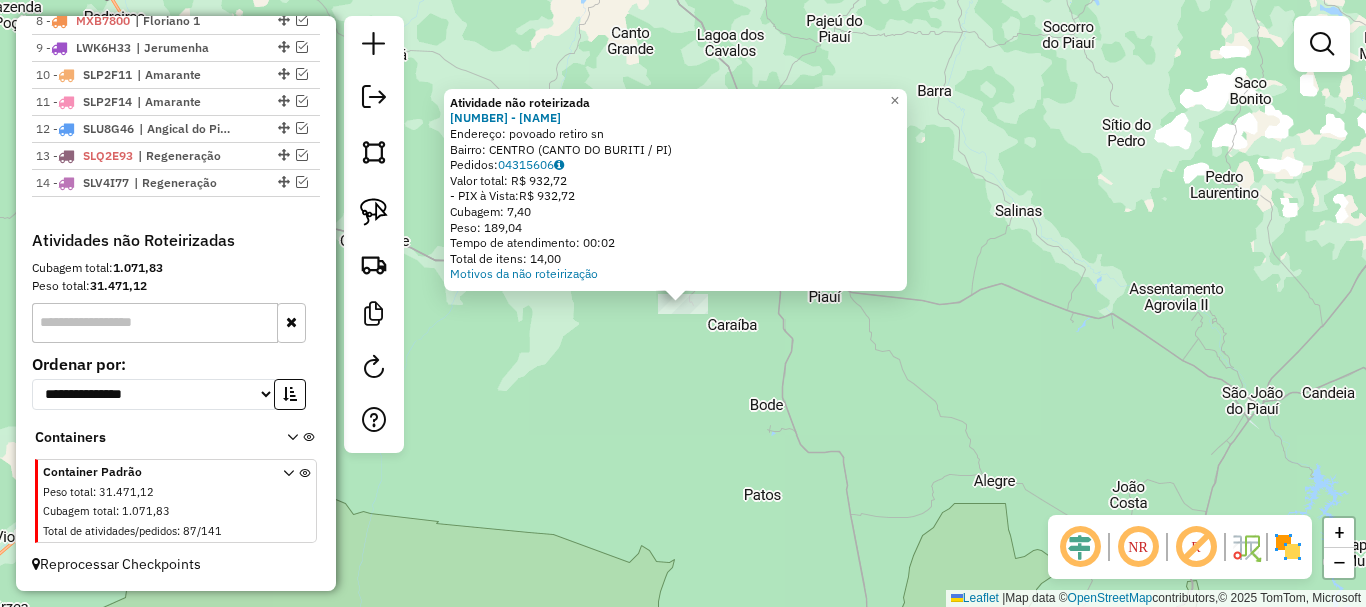 click on "Atividade não roteirizada 13497 - BAR CAJUEIRO  Endereço:  povoado retiro sn   Bairro: CENTRO (CANTO DO BURITI / PI)   Pedidos:  04315606   Valor total: R$ 932,72   - PIX à Vista:  R$ 932,72   Cubagem: 7,40   Peso: 189,04   Tempo de atendimento: 00:02   Total de itens: 14,00  Motivos da não roteirização × Janela de atendimento Grade de atendimento Capacidade Transportadoras Veículos Cliente Pedidos  Rotas Selecione os dias de semana para filtrar as janelas de atendimento  Seg   Ter   Qua   Qui   Sex   Sáb   Dom  Informe o período da janela de atendimento: De: Até:  Filtrar exatamente a janela do cliente  Considerar janela de atendimento padrão  Selecione os dias de semana para filtrar as grades de atendimento  Seg   Ter   Qua   Qui   Sex   Sáb   Dom   Considerar clientes sem dia de atendimento cadastrado  Clientes fora do dia de atendimento selecionado Filtrar as atividades entre os valores definidos abaixo:  Peso mínimo:   Peso máximo:   Cubagem mínima:   Cubagem máxima:   De:   Até:   De:" 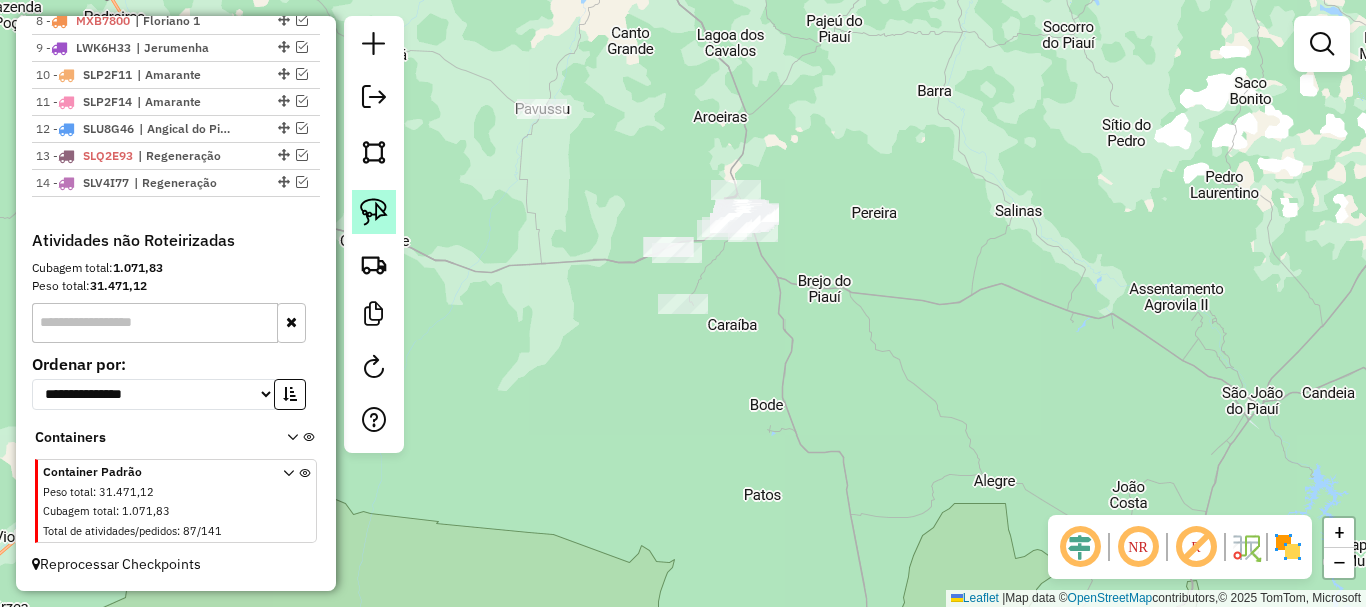 click 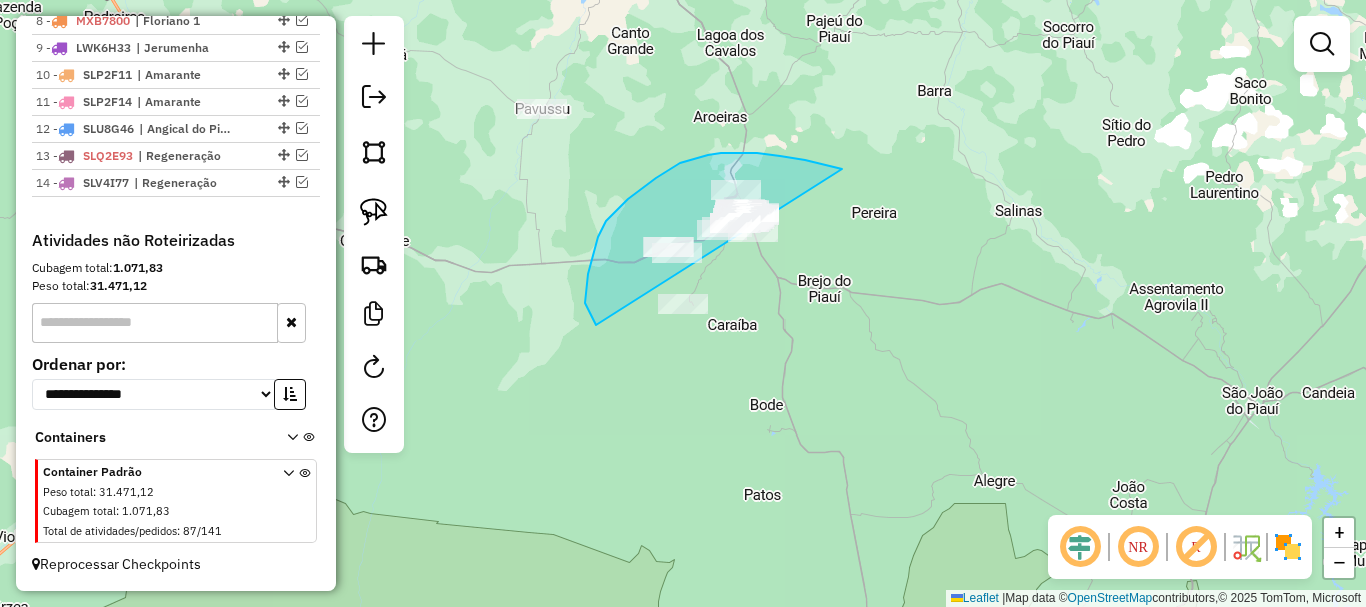 drag, startPoint x: 837, startPoint y: 168, endPoint x: 757, endPoint y: 352, distance: 200.63898 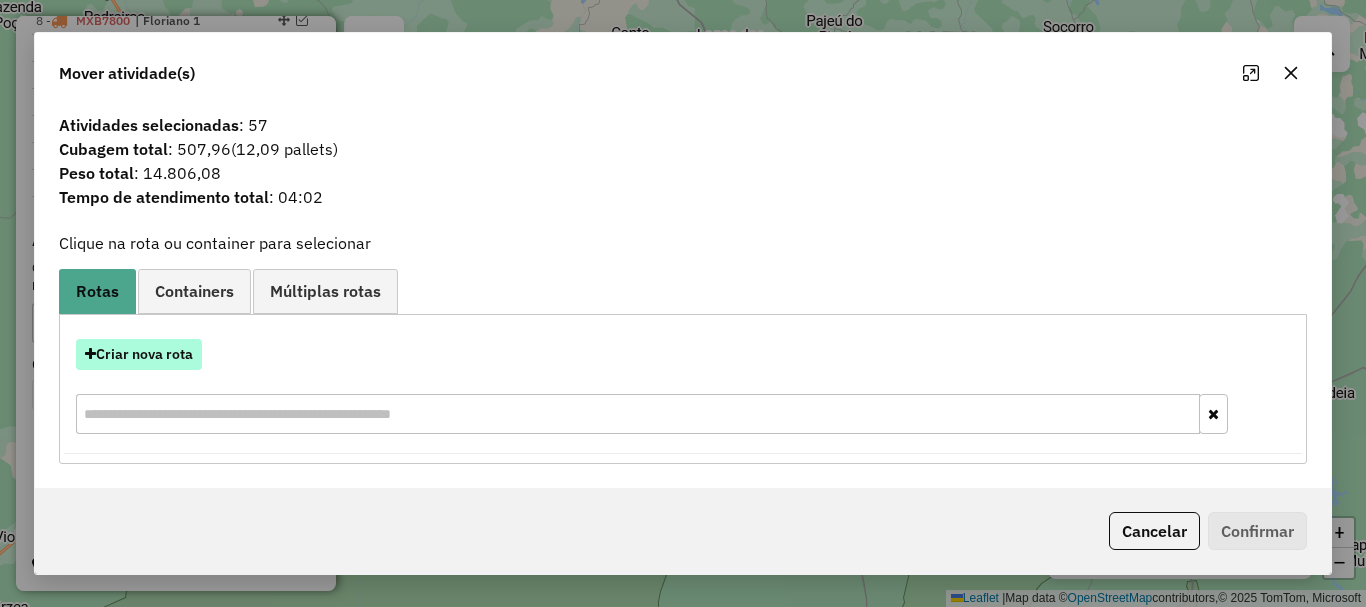 click on "Criar nova rota" at bounding box center [139, 354] 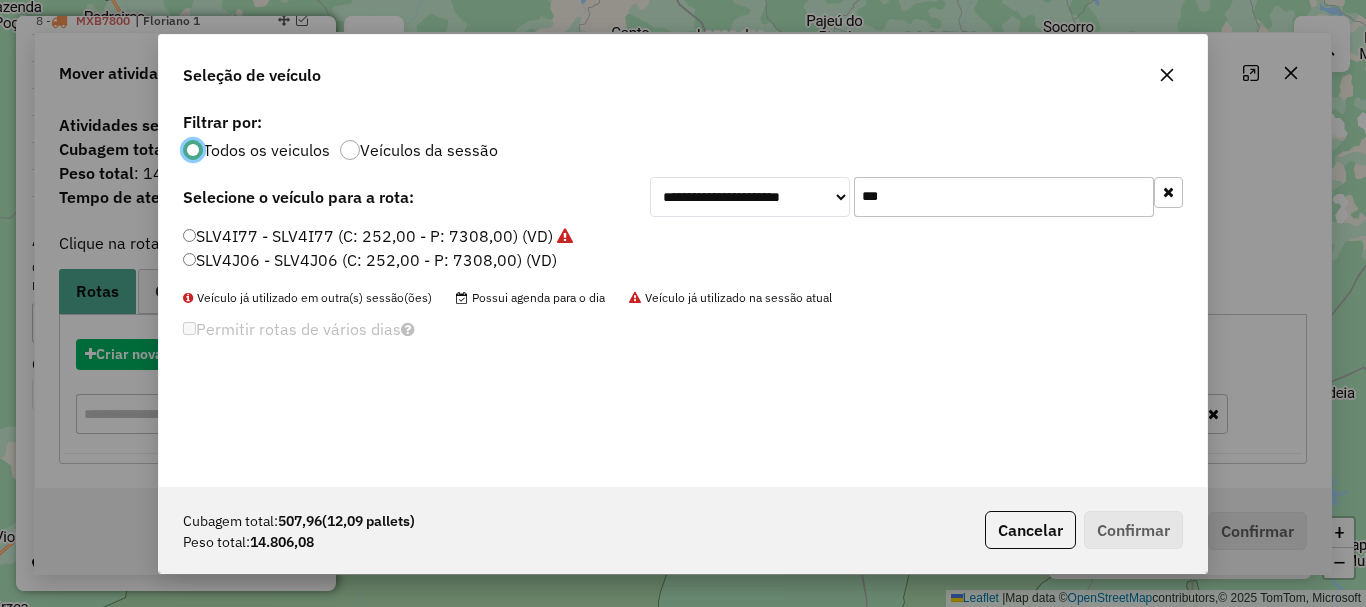 scroll, scrollTop: 11, scrollLeft: 6, axis: both 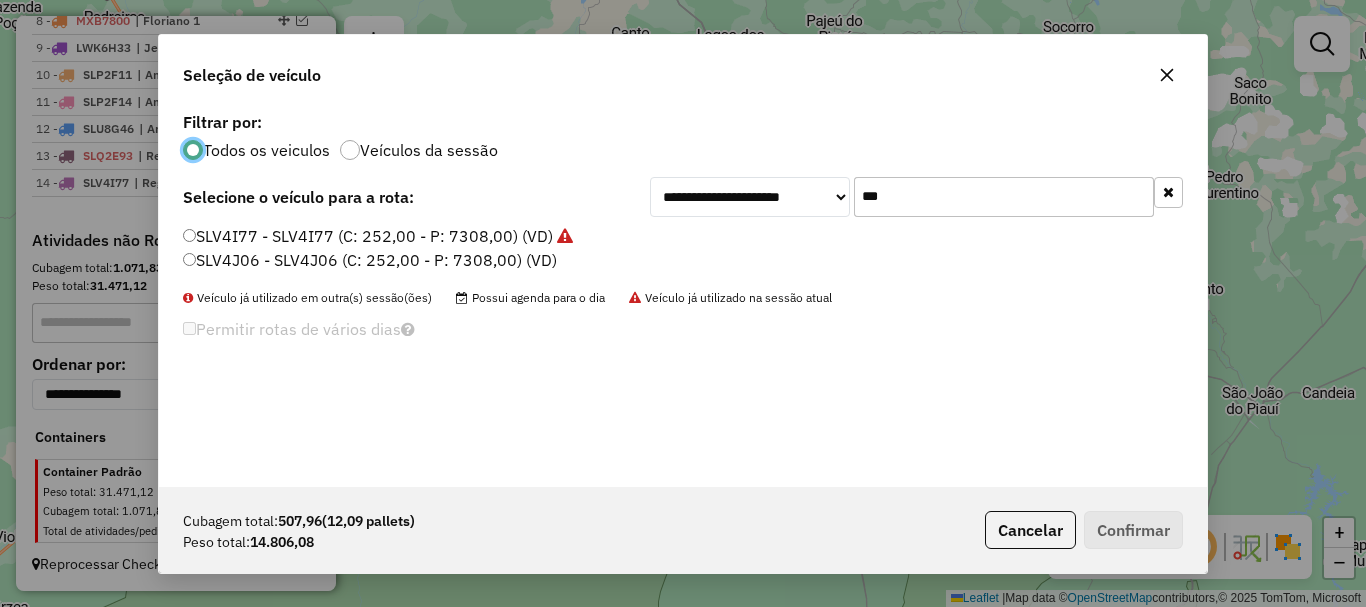click on "**********" 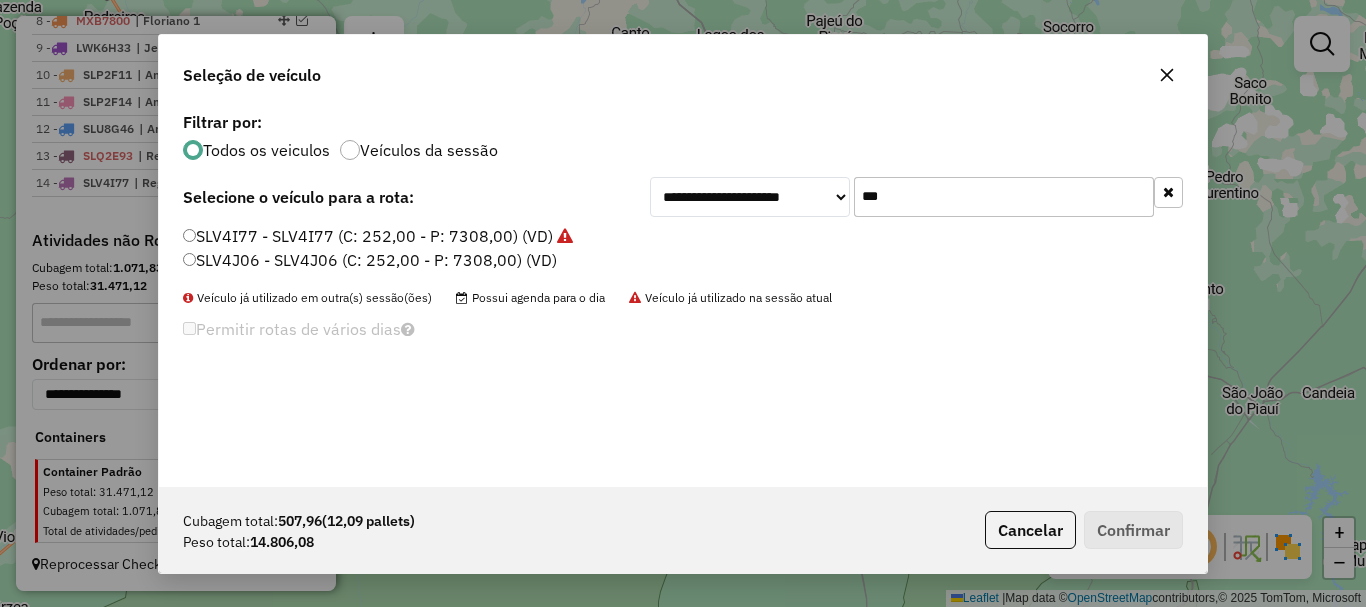 click on "***" 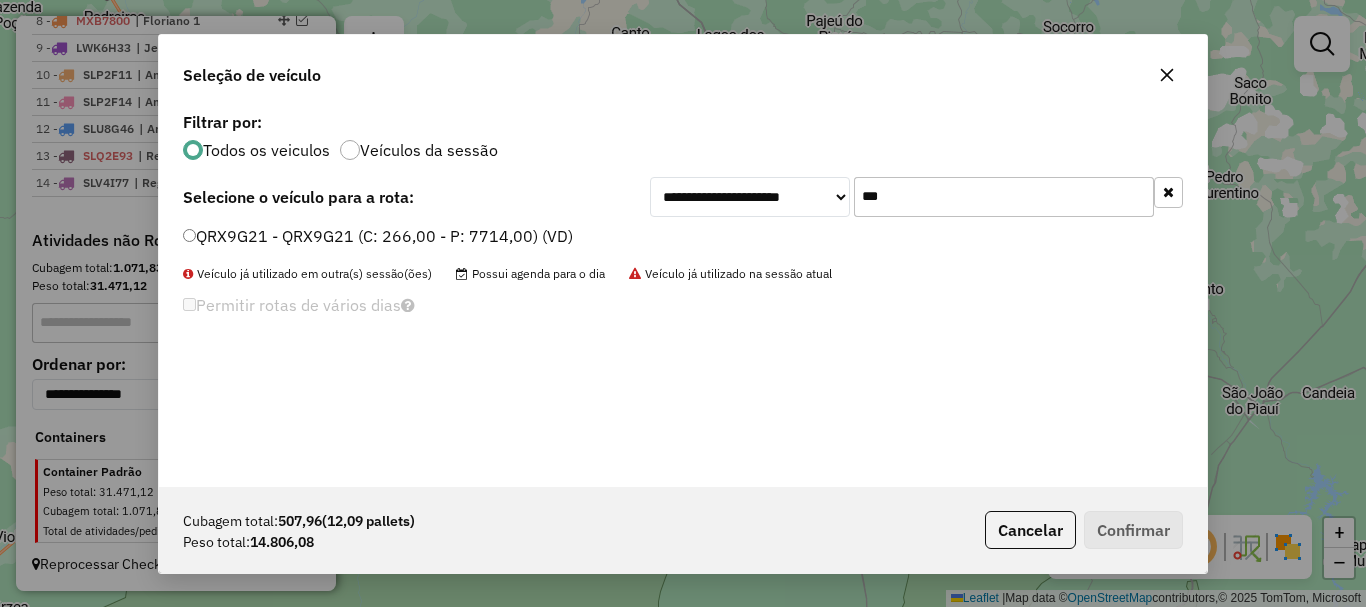 type on "***" 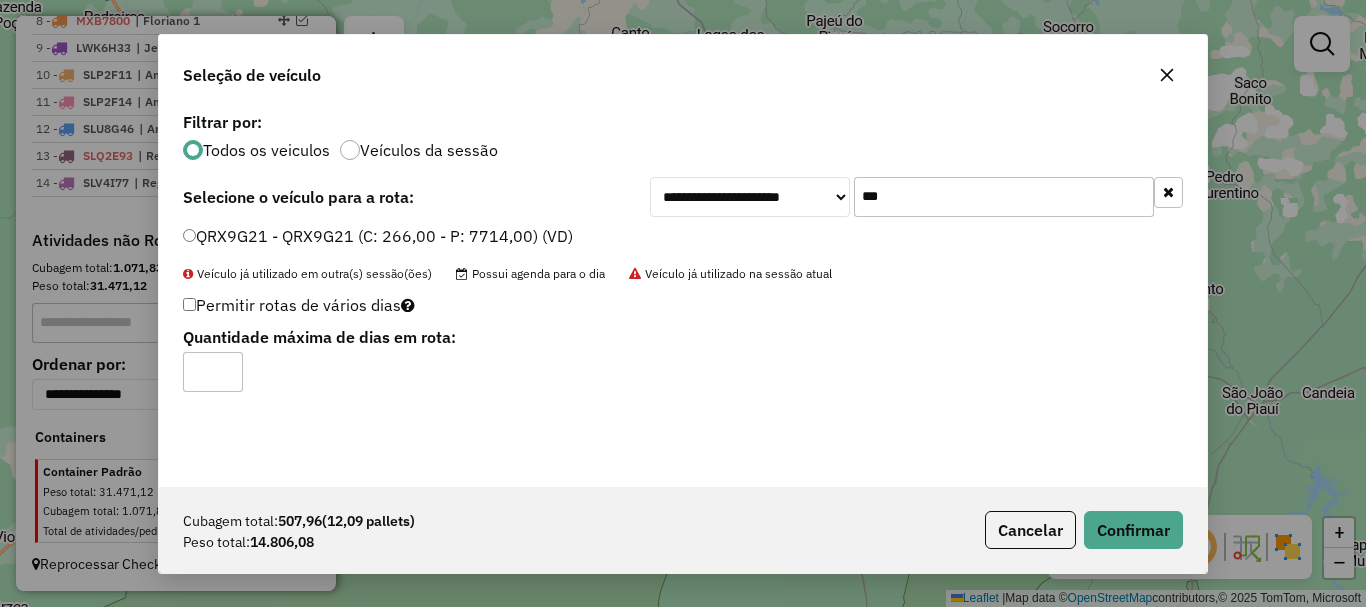 click on "*" 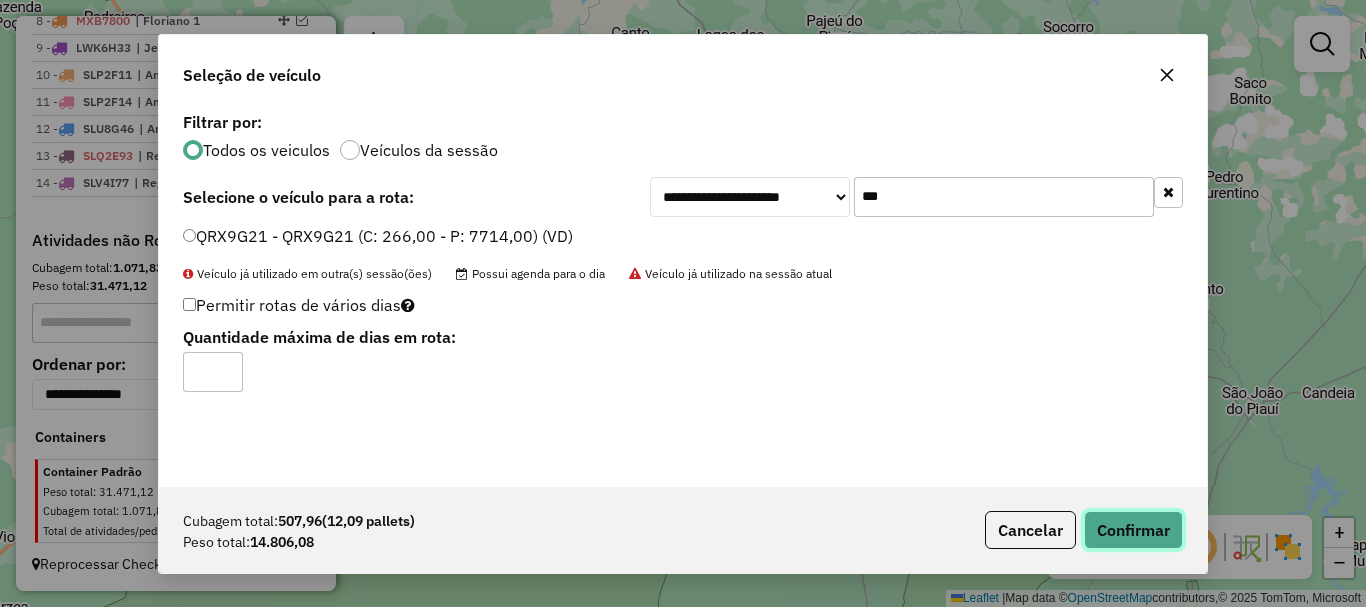 click on "Confirmar" 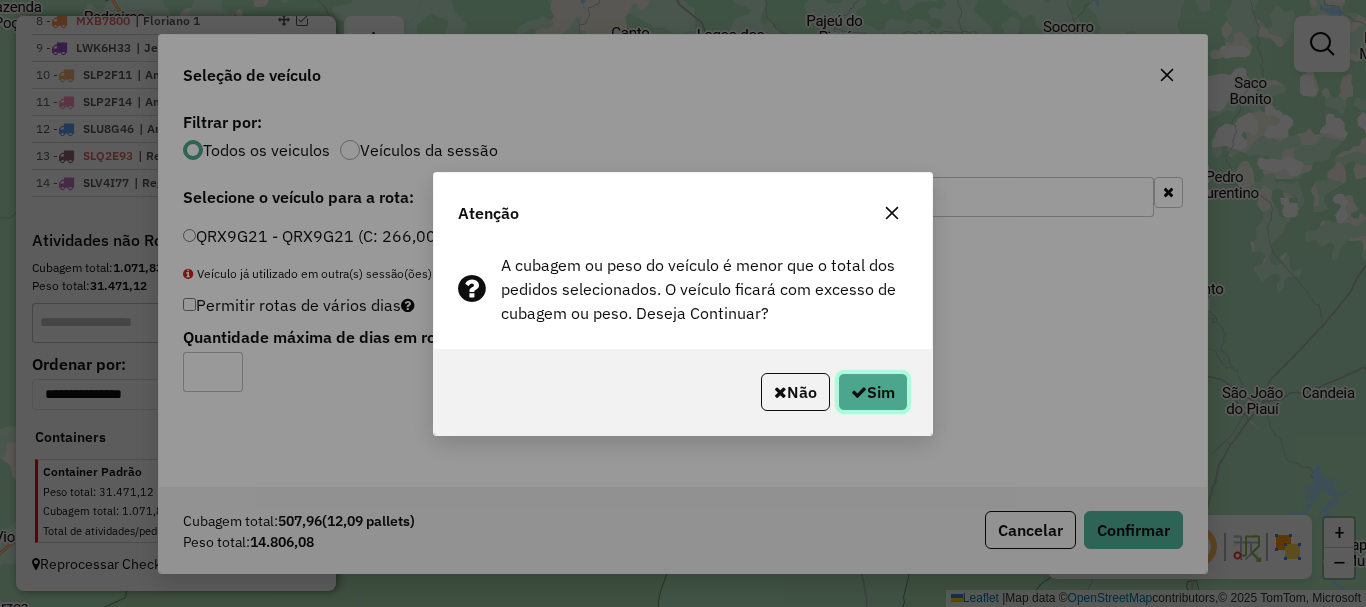 click on "Sim" 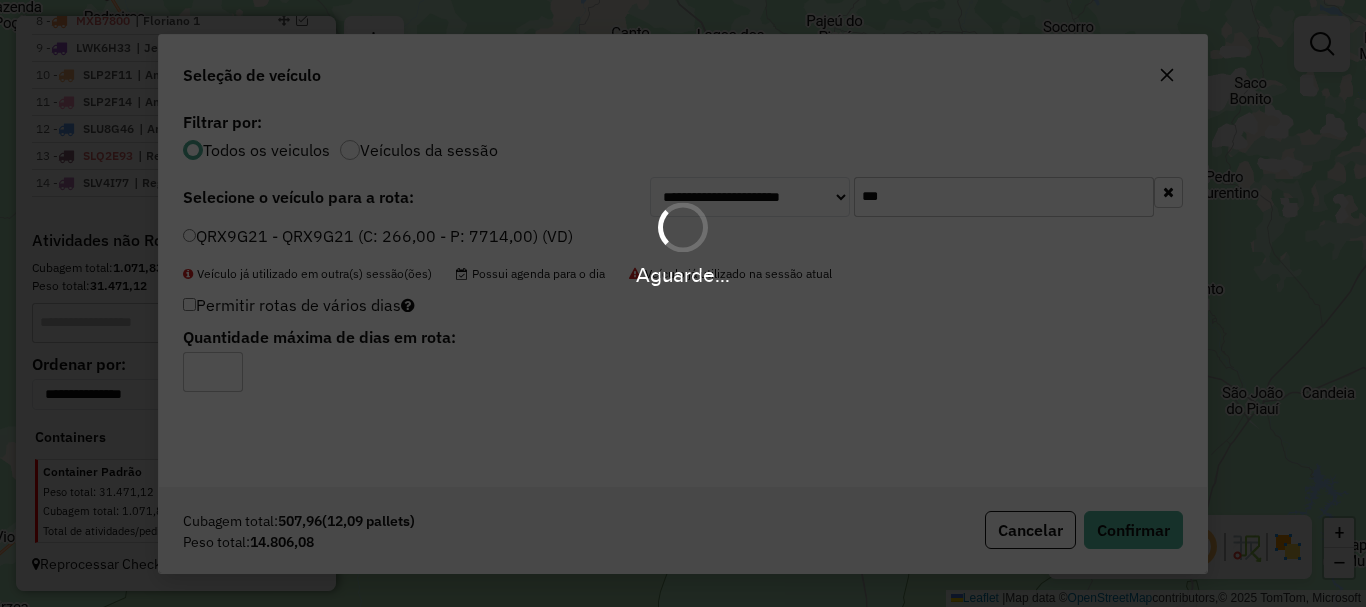 click at bounding box center [683, 227] 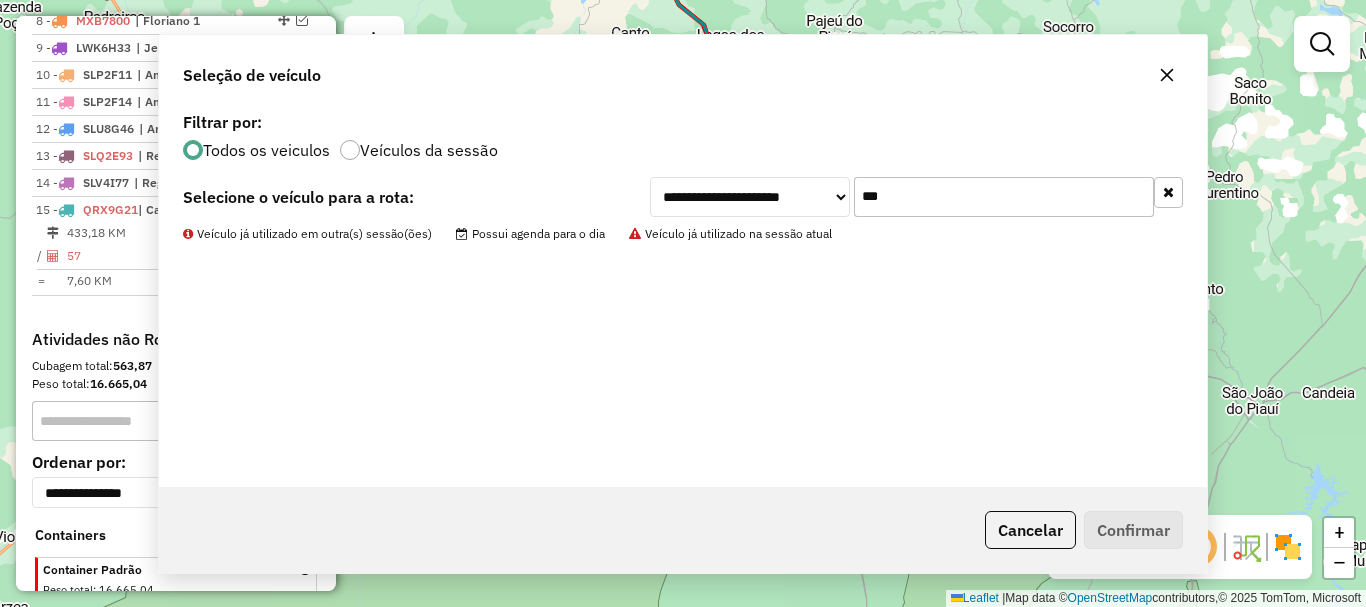 scroll, scrollTop: 1000, scrollLeft: 0, axis: vertical 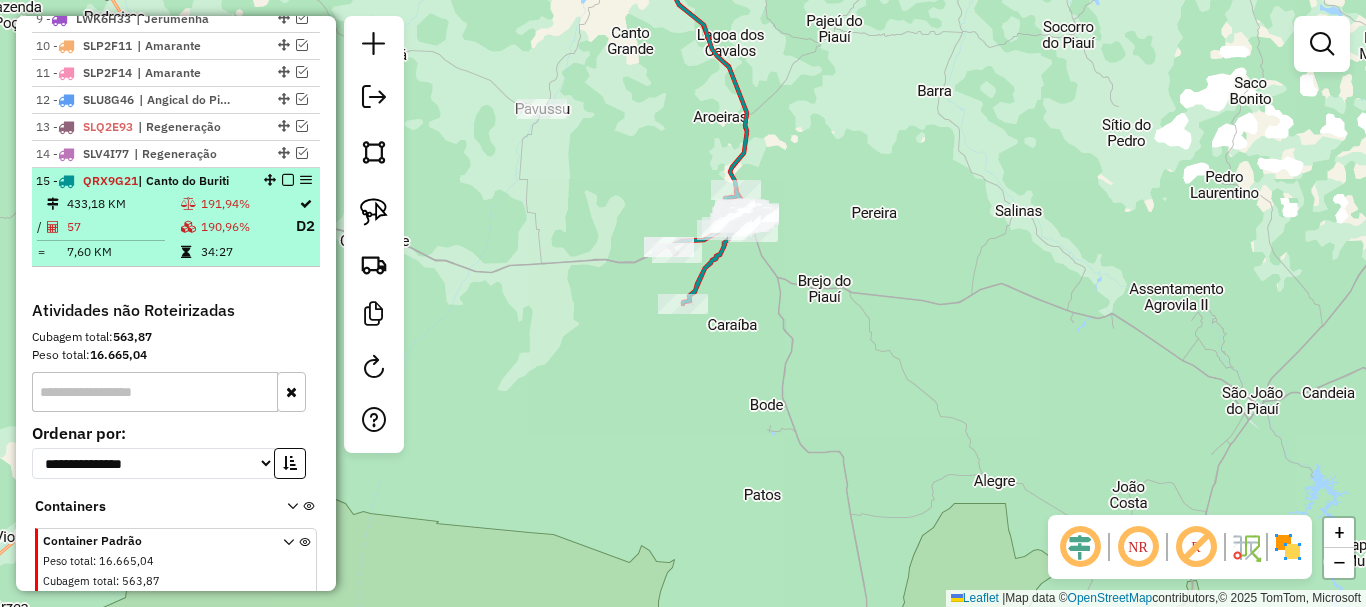 click on "34:27" at bounding box center [247, 252] 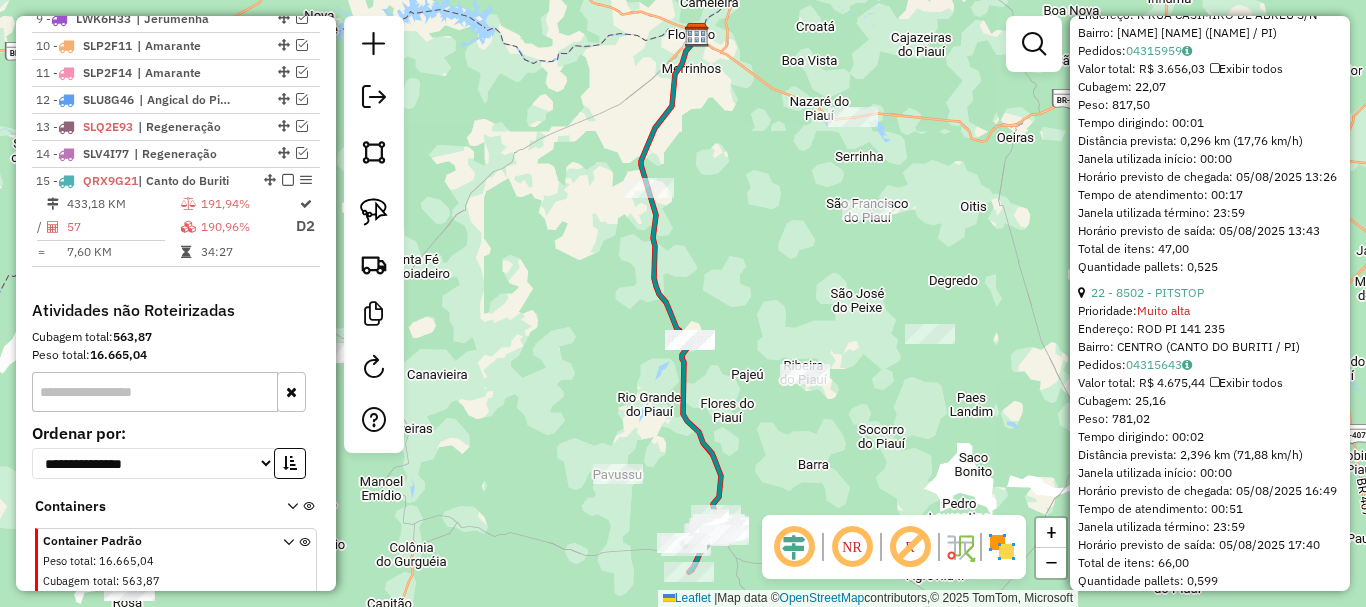 scroll, scrollTop: 1400, scrollLeft: 0, axis: vertical 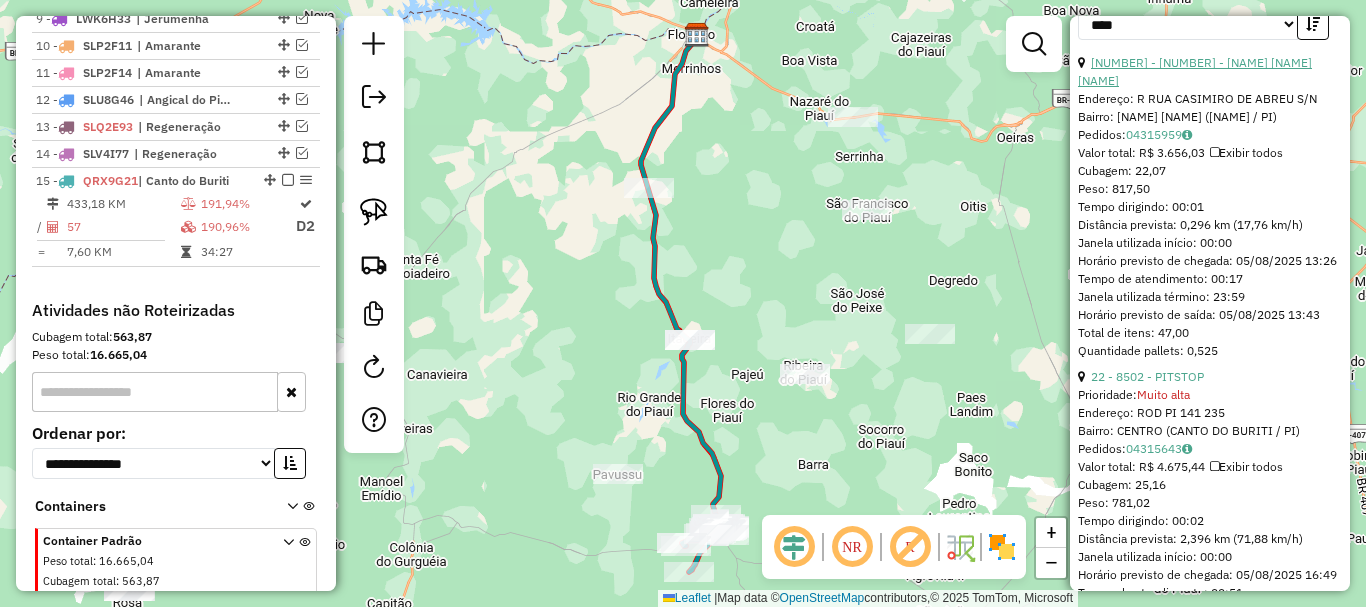 click on "9 - 6092 - JOAO PEREIRA BRUNO" at bounding box center (1195, 71) 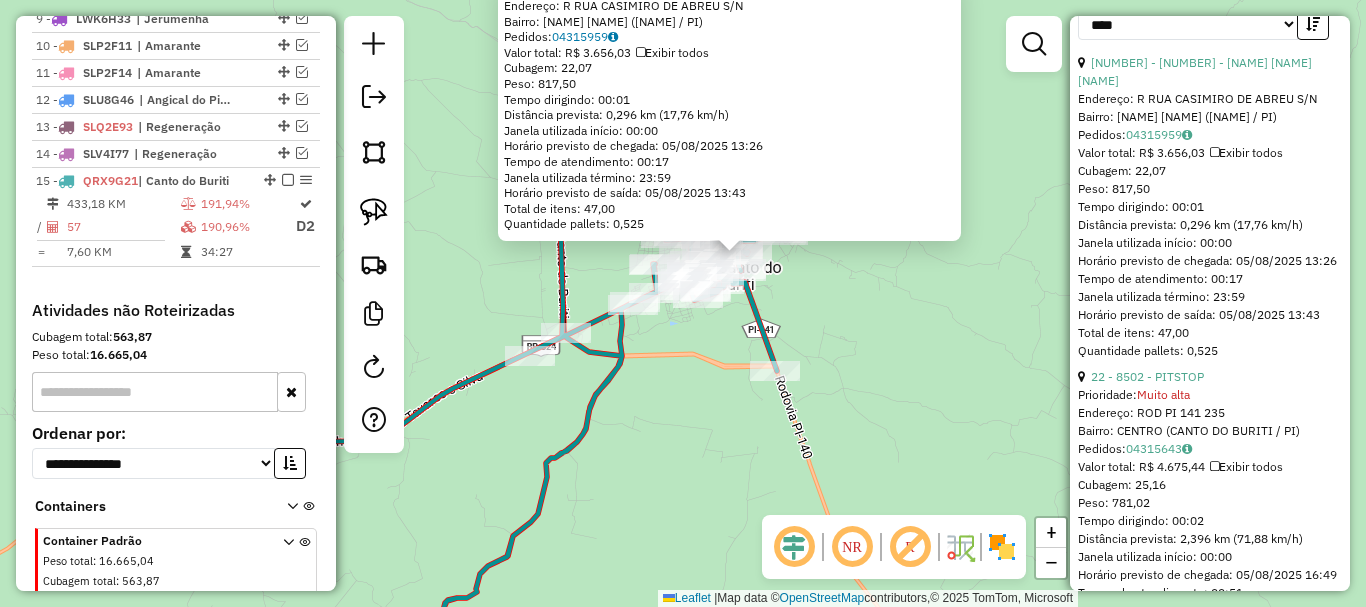 click on "6092 - JOAO PEREIRA BRUNO  Endereço: R   RUA CASIMIRO DE ABREU          S/N   Bairro: CONTRO DO BURITI (CANTO DO BURITI / PI)   Pedidos:  04315959   Valor total: R$ 3.656,03   Exibir todos   Cubagem: 22,07  Peso: 817,50  Tempo dirigindo: 00:01   Distância prevista: 0,296 km (17,76 km/h)   Janela utilizada início: 00:00   Horário previsto de chegada: 05/08/2025 13:26   Tempo de atendimento: 00:17   Janela utilizada término: 23:59   Horário previsto de saída: 05/08/2025 13:43   Total de itens: 47,00   Quantidade pallets: 0,525  × Janela de atendimento Grade de atendimento Capacidade Transportadoras Veículos Cliente Pedidos  Rotas Selecione os dias de semana para filtrar as janelas de atendimento  Seg   Ter   Qua   Qui   Sex   Sáb   Dom  Informe o período da janela de atendimento: De: Até:  Filtrar exatamente a janela do cliente  Considerar janela de atendimento padrão  Selecione os dias de semana para filtrar as grades de atendimento  Seg   Ter   Qua   Qui   Sex   Sáb   Dom   Peso mínimo:   De:" 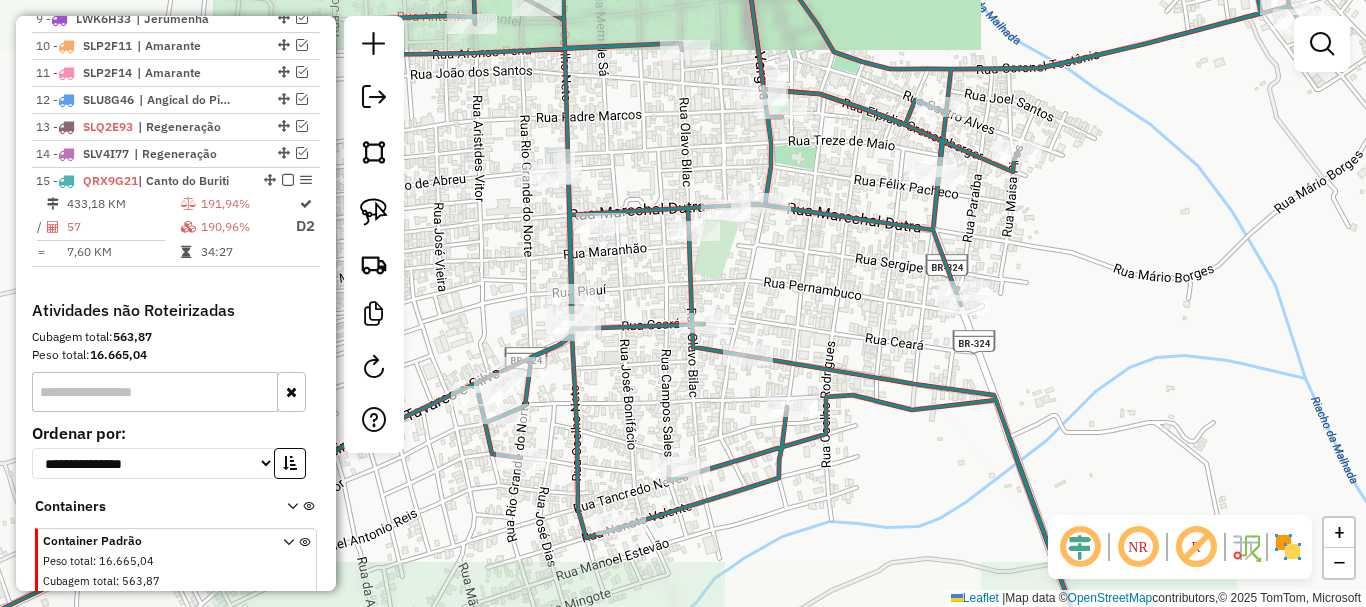 click on "Janela de atendimento Grade de atendimento Capacidade Transportadoras Veículos Cliente Pedidos  Rotas Selecione os dias de semana para filtrar as janelas de atendimento  Seg   Ter   Qua   Qui   Sex   Sáb   Dom  Informe o período da janela de atendimento: De: Até:  Filtrar exatamente a janela do cliente  Considerar janela de atendimento padrão  Selecione os dias de semana para filtrar as grades de atendimento  Seg   Ter   Qua   Qui   Sex   Sáb   Dom   Considerar clientes sem dia de atendimento cadastrado  Clientes fora do dia de atendimento selecionado Filtrar as atividades entre os valores definidos abaixo:  Peso mínimo:   Peso máximo:   Cubagem mínima:   Cubagem máxima:   De:   Até:  Filtrar as atividades entre o tempo de atendimento definido abaixo:  De:   Até:   Considerar capacidade total dos clientes não roteirizados Transportadora: Selecione um ou mais itens Tipo de veículo: Selecione um ou mais itens Veículo: Selecione um ou mais itens Motorista: Selecione um ou mais itens Nome: Rótulo:" 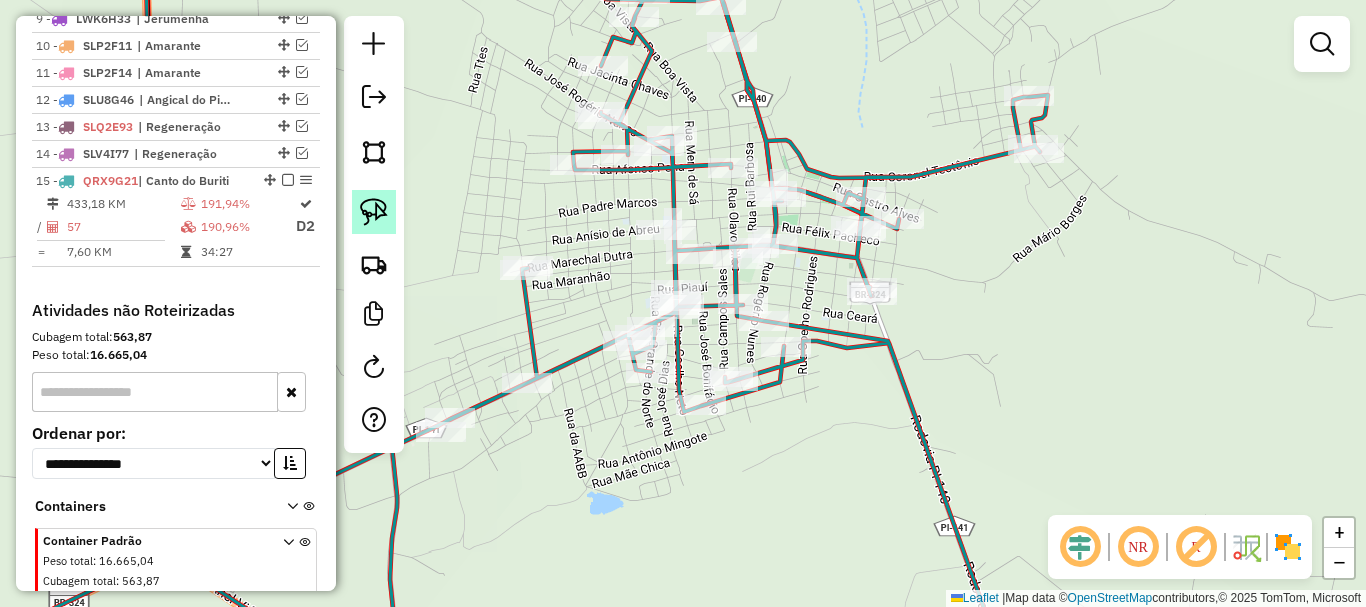 click 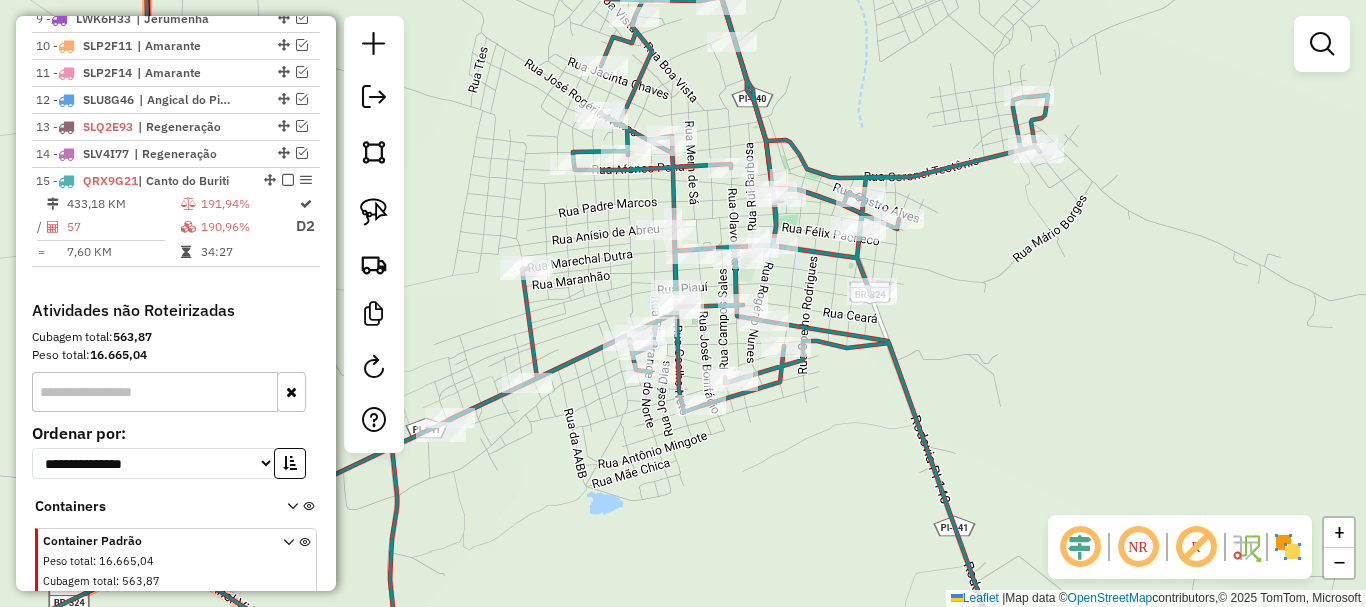 drag, startPoint x: 802, startPoint y: 87, endPoint x: 811, endPoint y: 125, distance: 39.051247 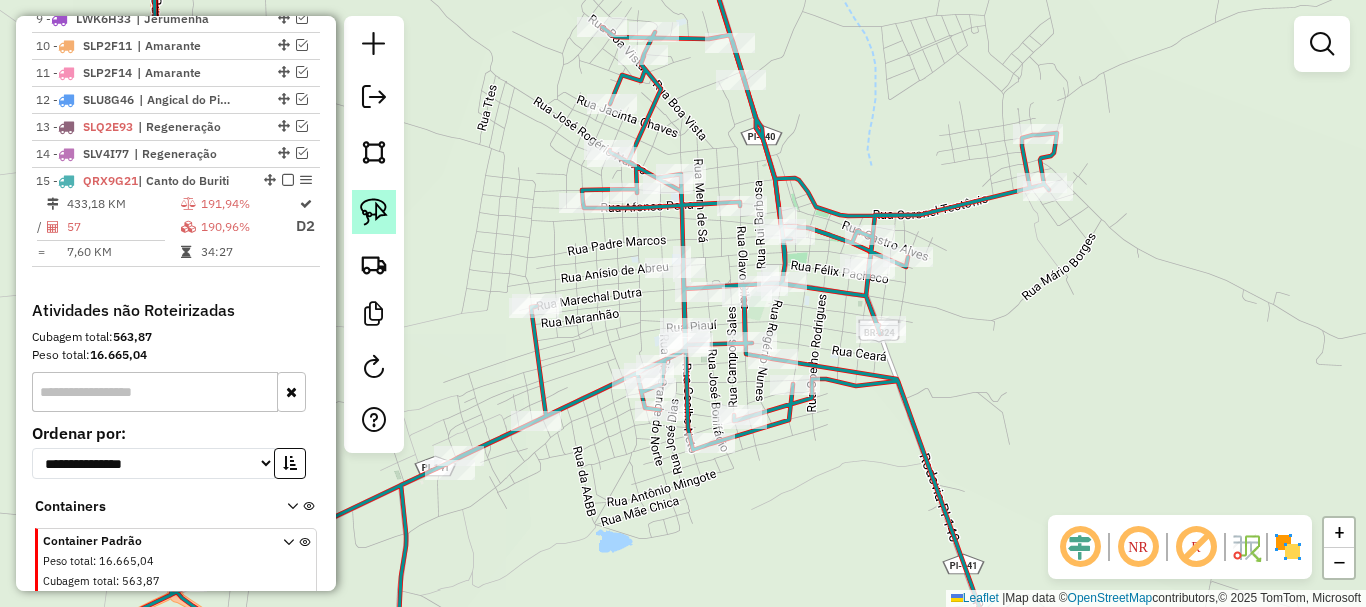 click 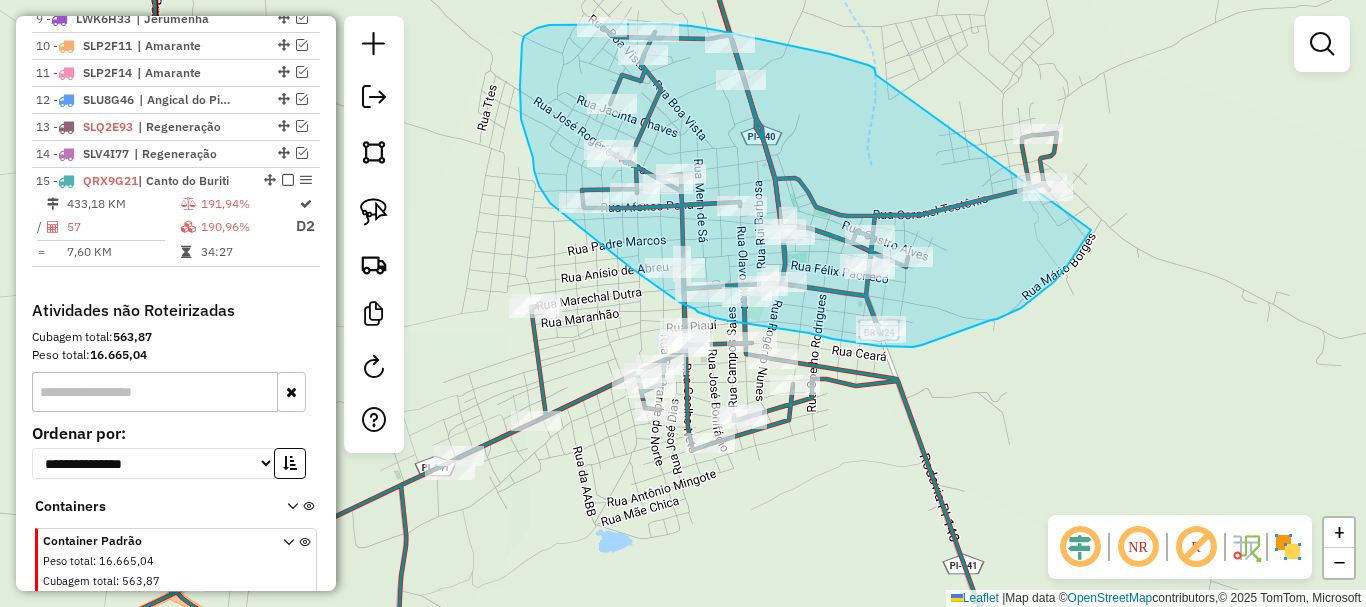 drag, startPoint x: 807, startPoint y: 50, endPoint x: 1107, endPoint y: 182, distance: 327.756 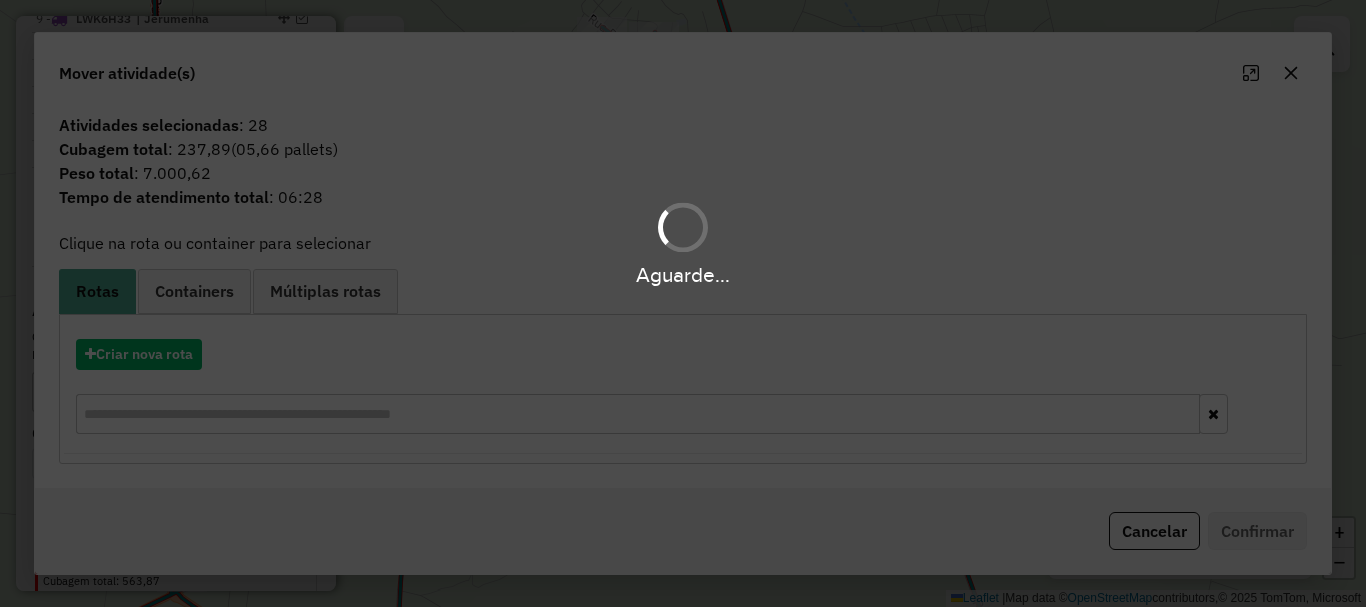 click on "Aguarde..." at bounding box center (683, 303) 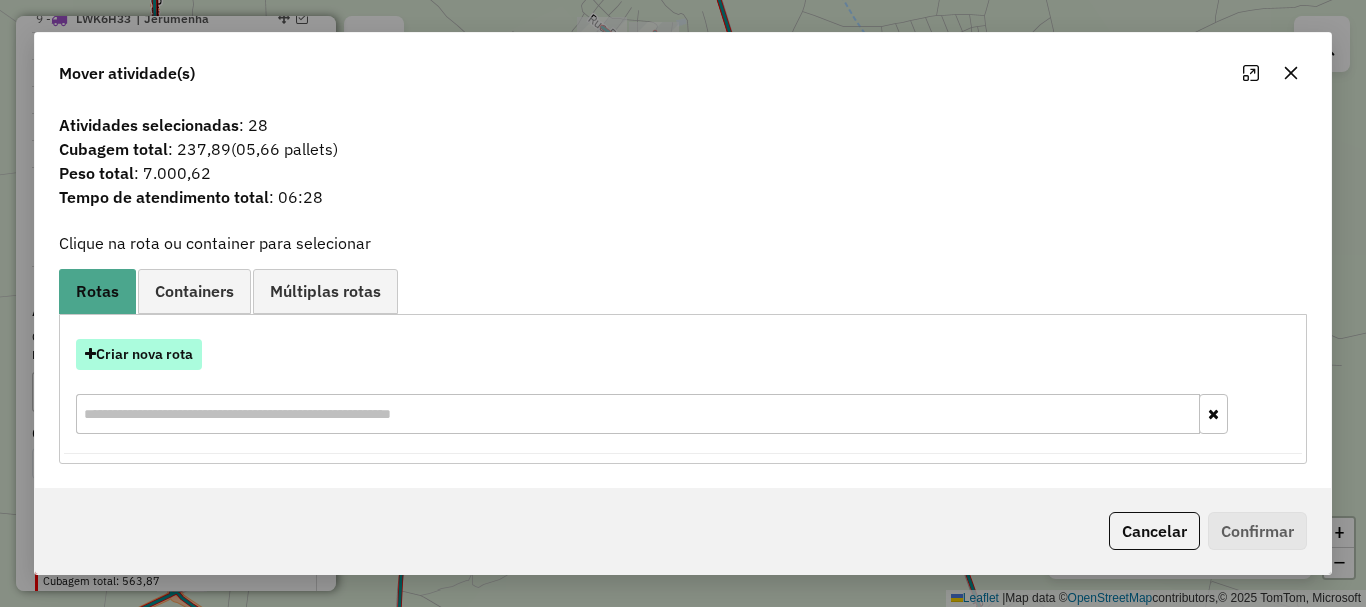 click on "Criar nova rota" at bounding box center (139, 354) 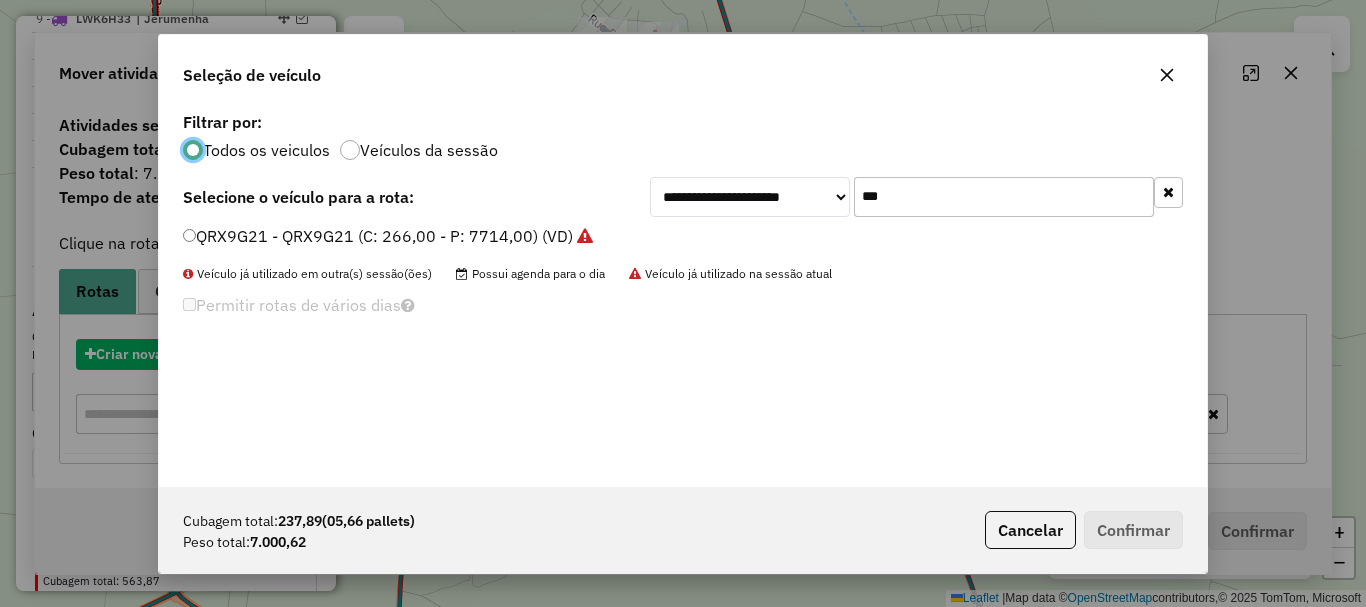 scroll, scrollTop: 11, scrollLeft: 6, axis: both 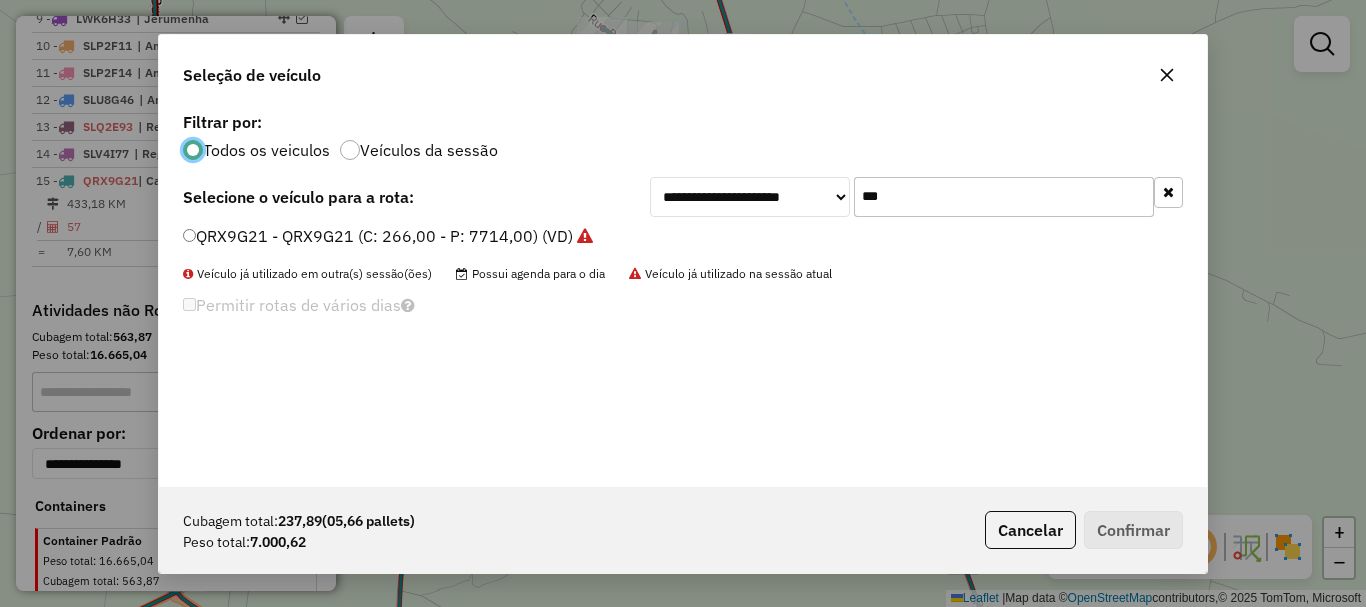 click on "***" 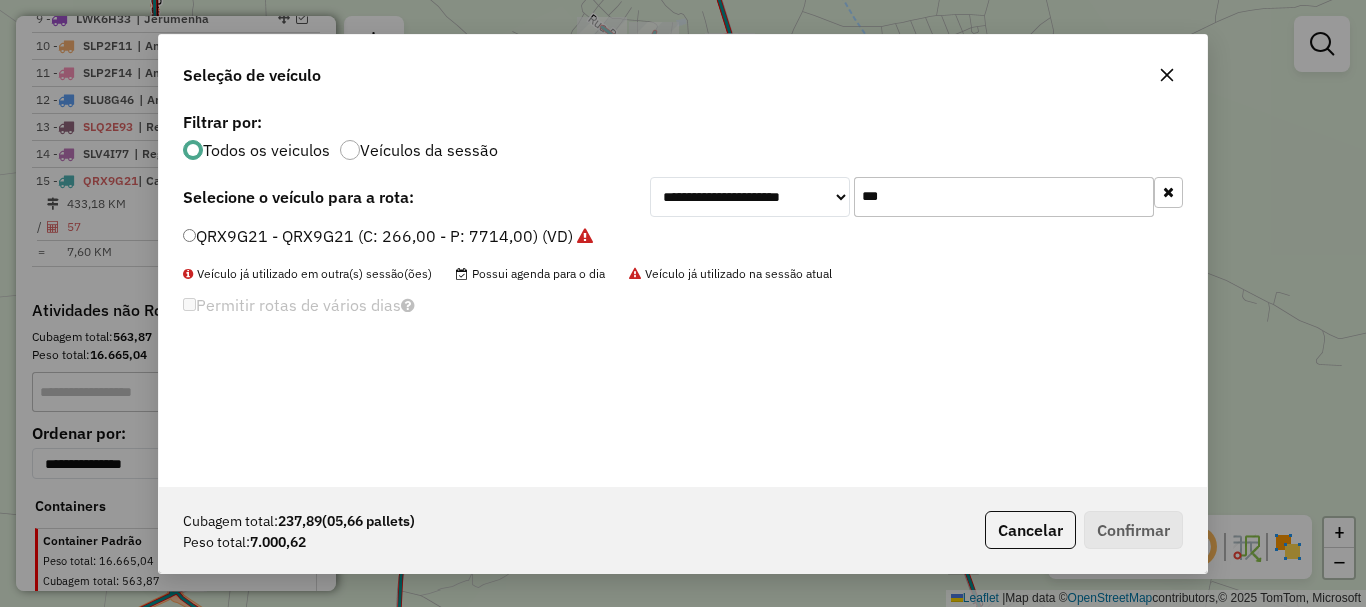 click on "***" 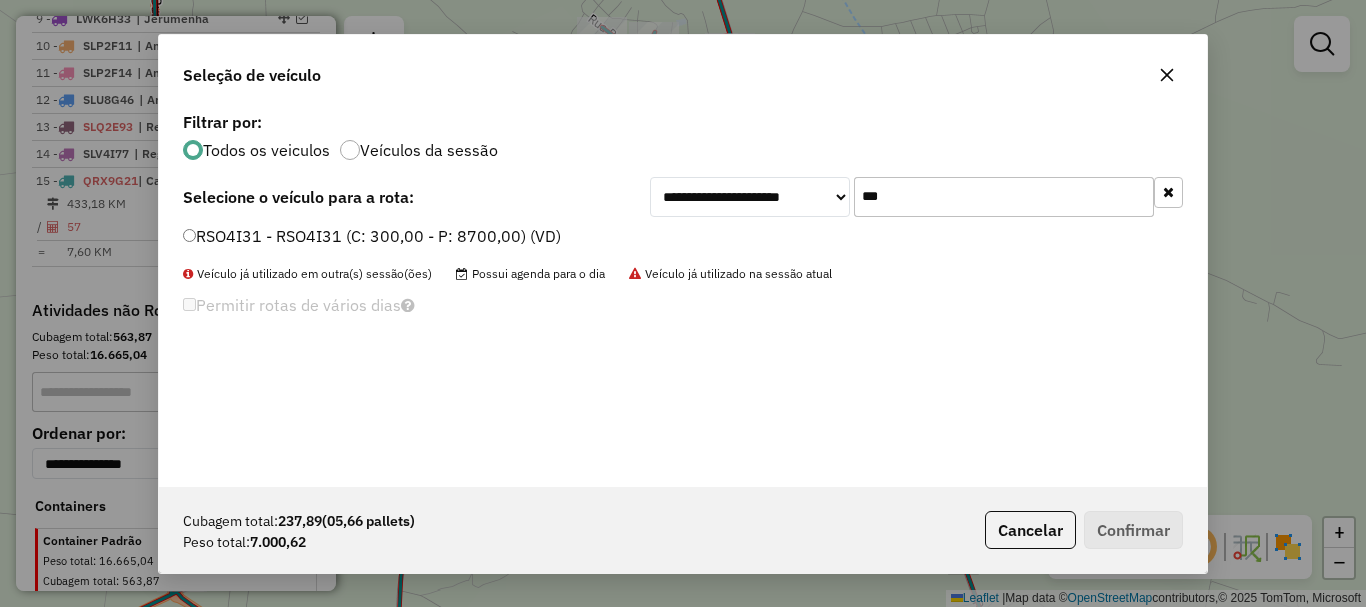 type on "***" 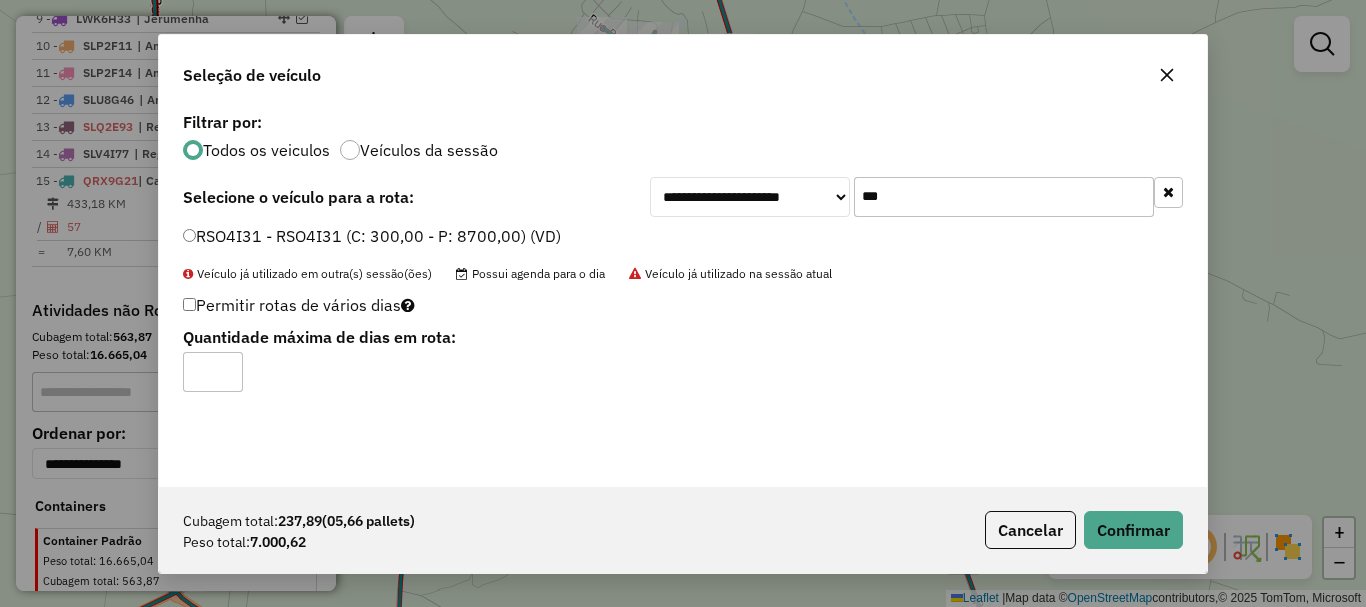 type on "*" 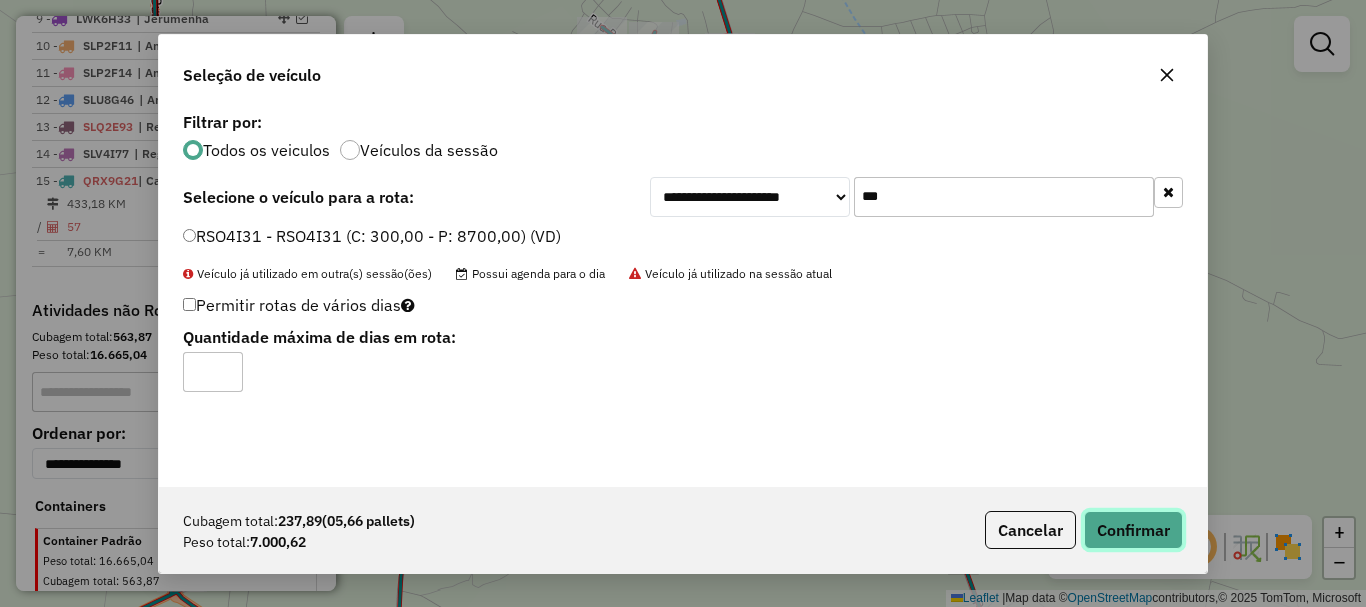 click on "Confirmar" 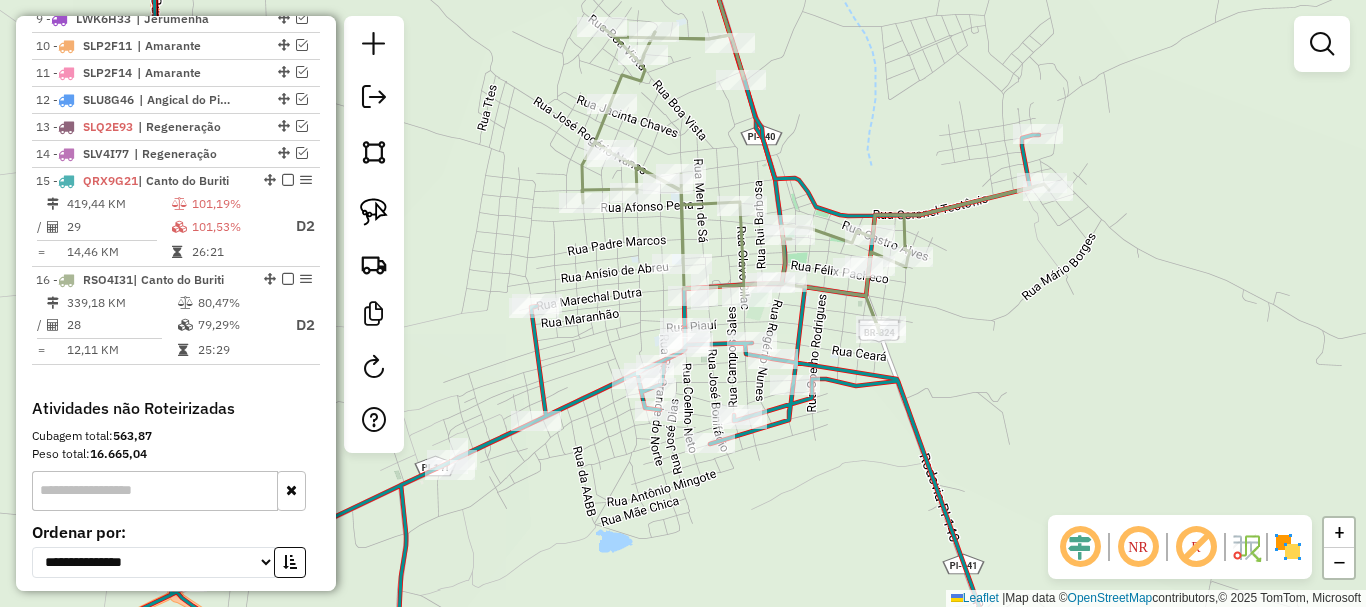 select on "*********" 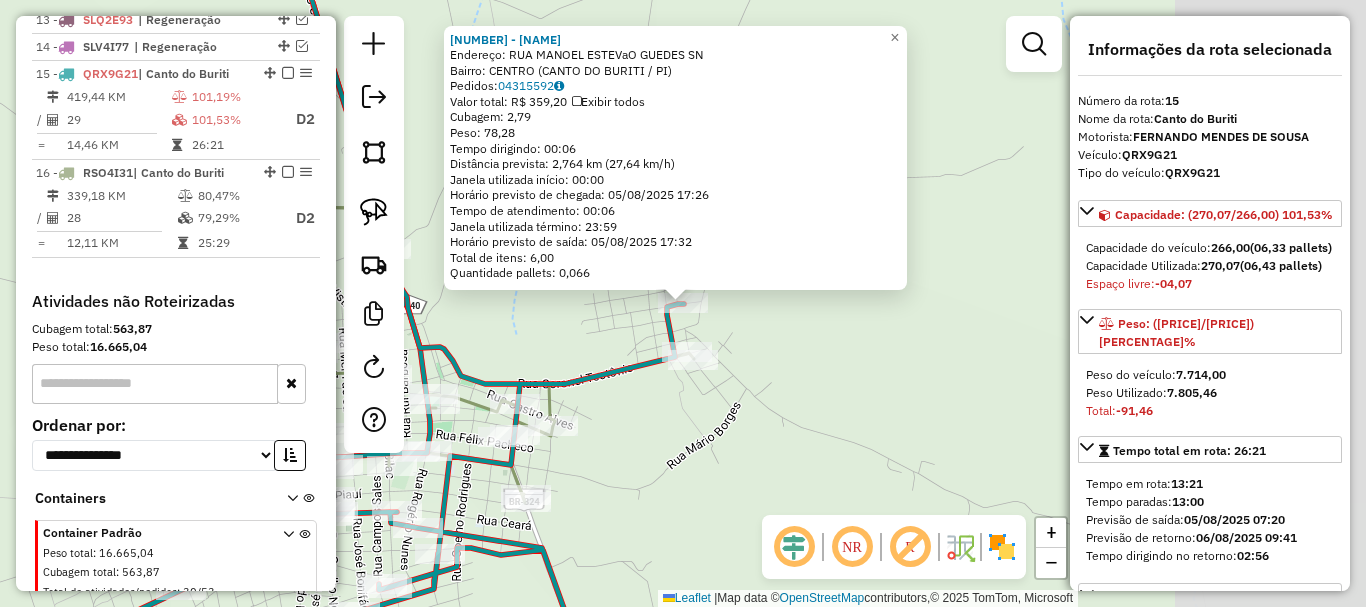 scroll, scrollTop: 1152, scrollLeft: 0, axis: vertical 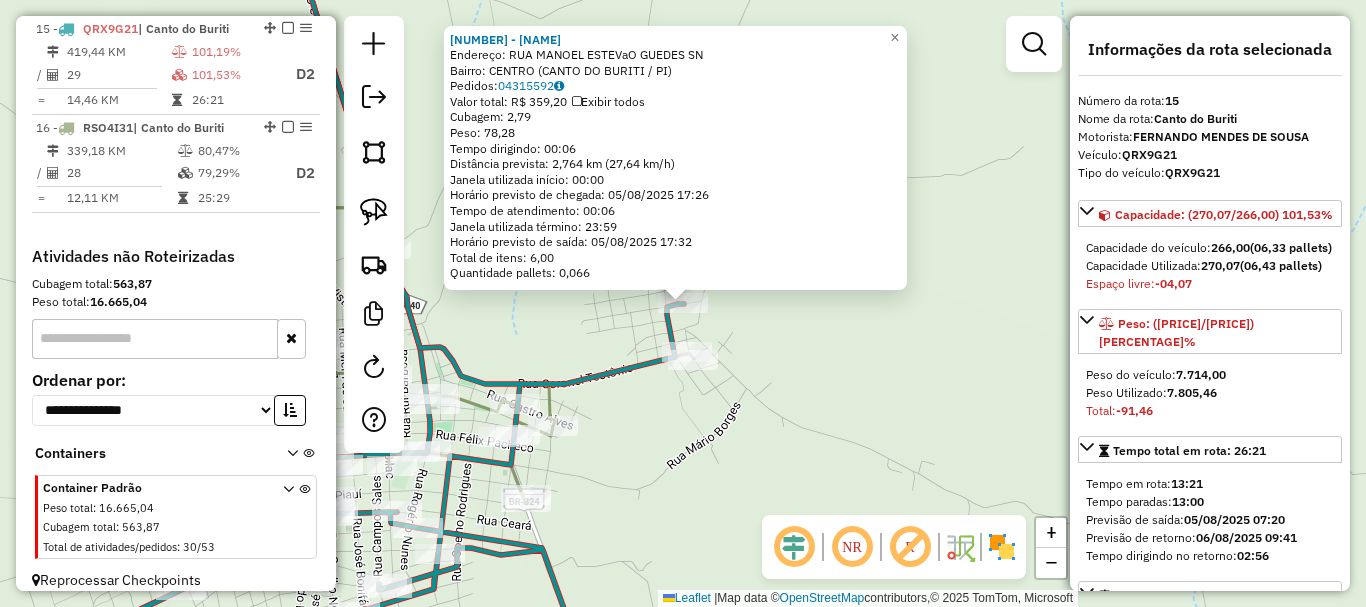 click on "11230 - BAR DA LAILA  Endereço:  RUA  MANOEL ESTEVaO GUEDES SN   Bairro: CENTRO (CANTO DO BURITI / PI)   Pedidos:  04315592   Valor total: R$ 359,20   Exibir todos   Cubagem: 2,79  Peso: 78,28  Tempo dirigindo: 00:06   Distância prevista: 2,764 km (27,64 km/h)   Janela utilizada início: 00:00   Horário previsto de chegada: 05/08/2025 17:26   Tempo de atendimento: 00:06   Janela utilizada término: 23:59   Horário previsto de saída: 05/08/2025 17:32   Total de itens: 6,00   Quantidade pallets: 0,066  × Janela de atendimento Grade de atendimento Capacidade Transportadoras Veículos Cliente Pedidos  Rotas Selecione os dias de semana para filtrar as janelas de atendimento  Seg   Ter   Qua   Qui   Sex   Sáb   Dom  Informe o período da janela de atendimento: De: Até:  Filtrar exatamente a janela do cliente  Considerar janela de atendimento padrão  Selecione os dias de semana para filtrar as grades de atendimento  Seg   Ter   Qua   Qui   Sex   Sáb   Dom   Clientes fora do dia de atendimento selecionado +" 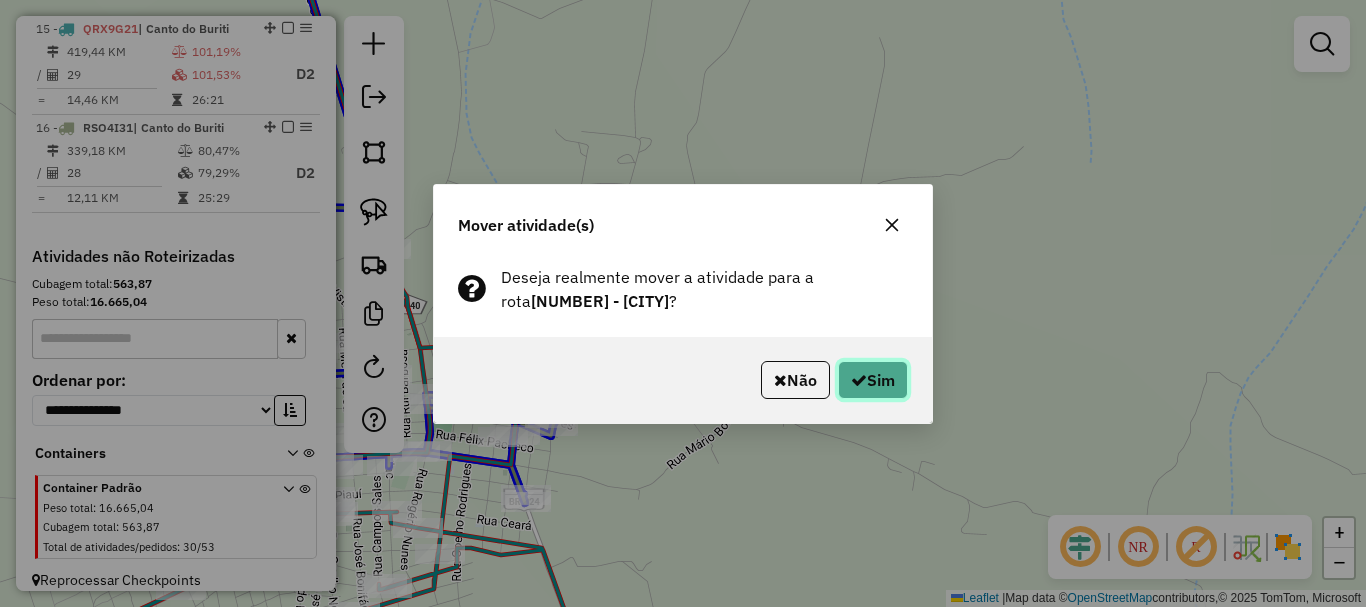click on "Sim" 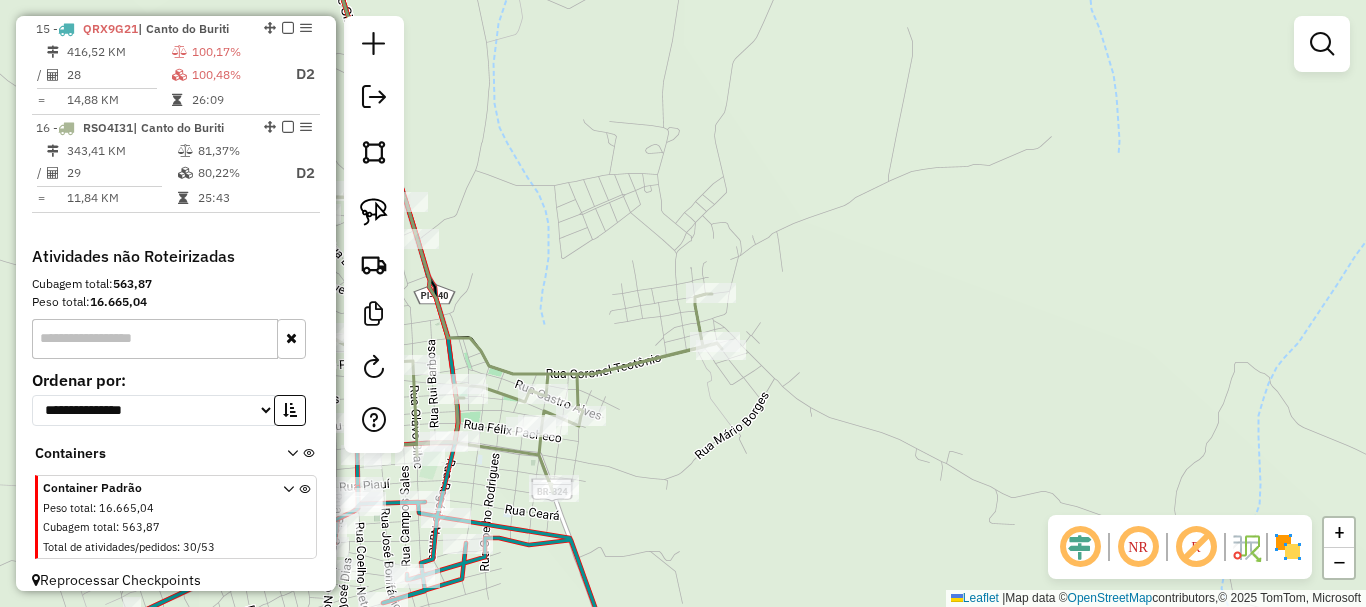 drag, startPoint x: 484, startPoint y: 321, endPoint x: 600, endPoint y: 233, distance: 145.6022 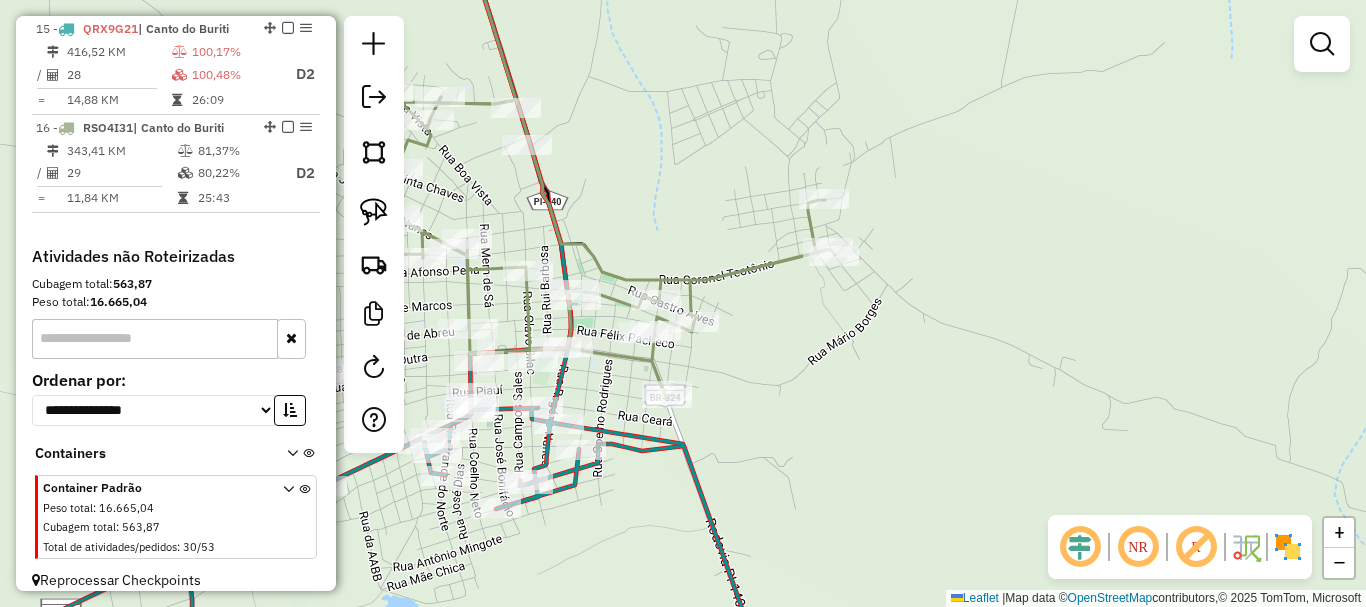 click 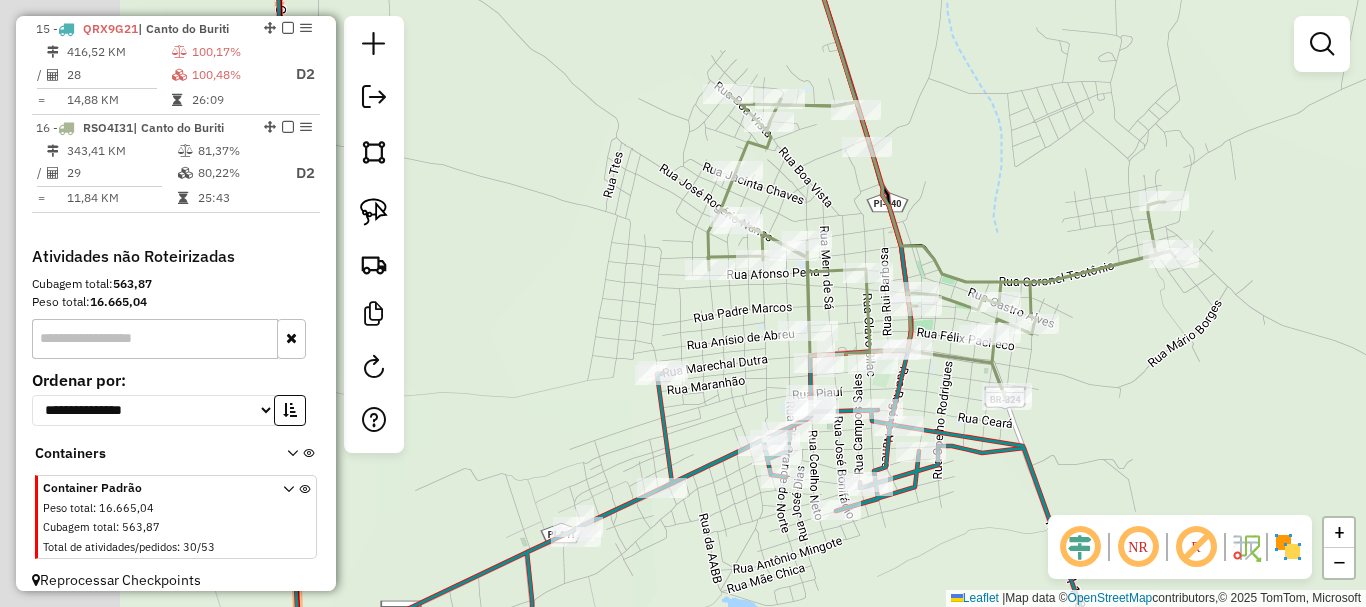 drag, startPoint x: 576, startPoint y: 162, endPoint x: 990, endPoint y: 151, distance: 414.14612 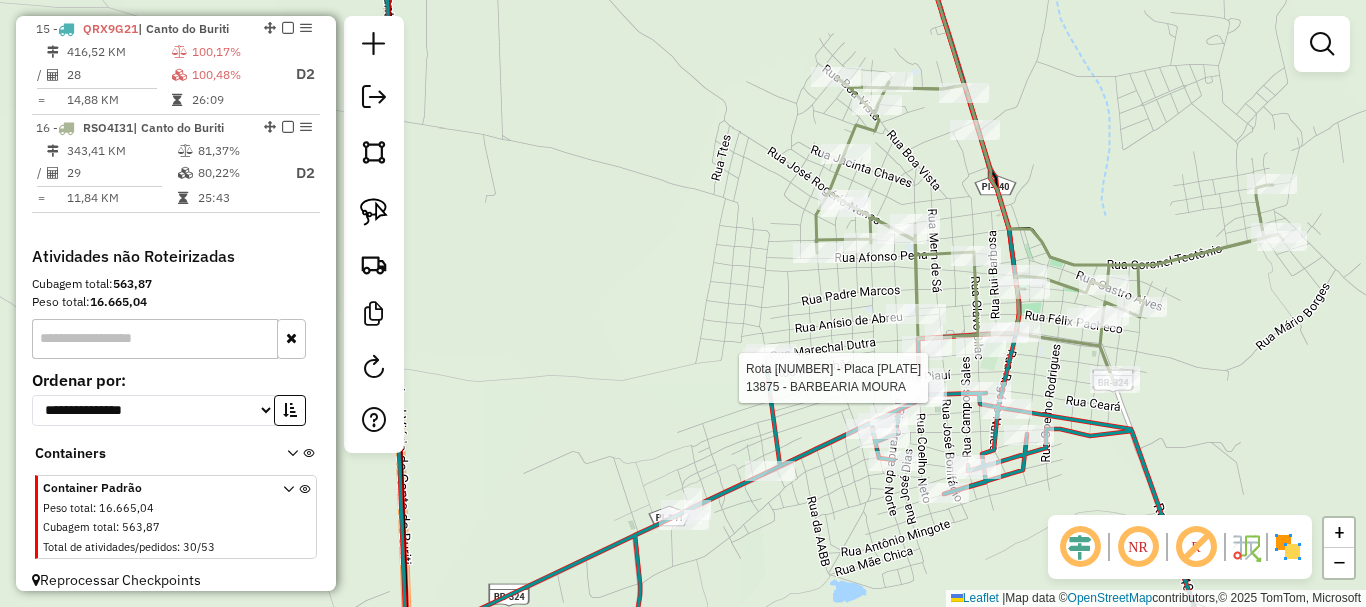 select on "*********" 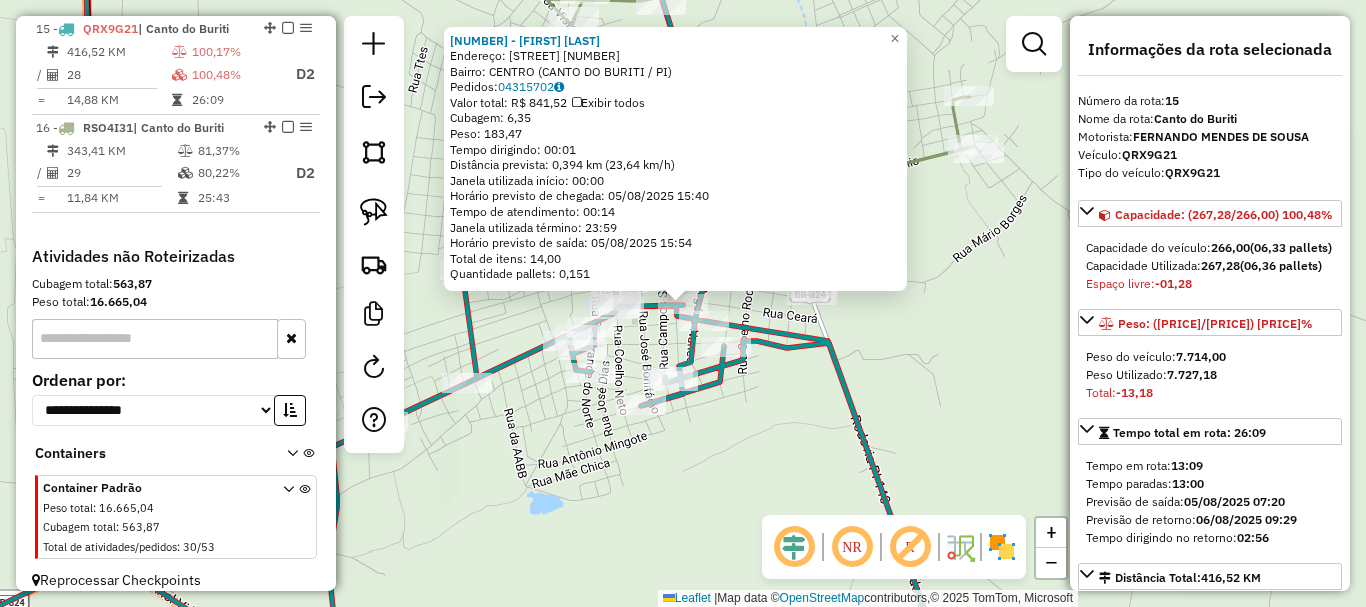 click 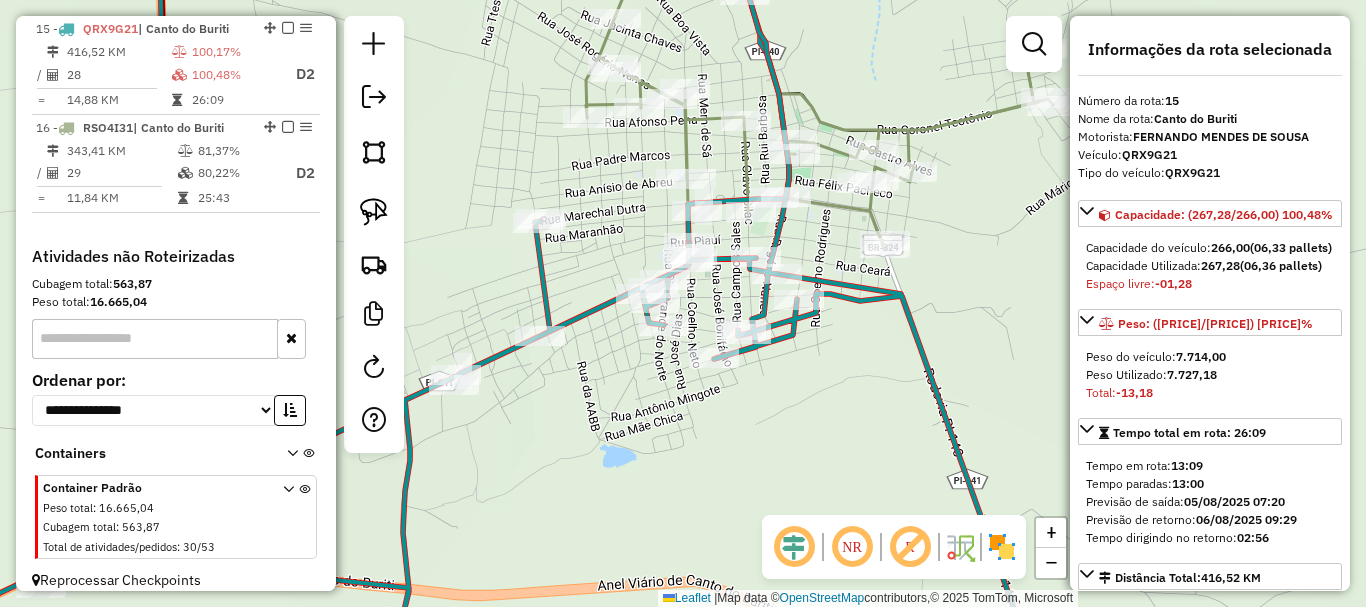 drag, startPoint x: 686, startPoint y: 293, endPoint x: 762, endPoint y: 245, distance: 89.88882 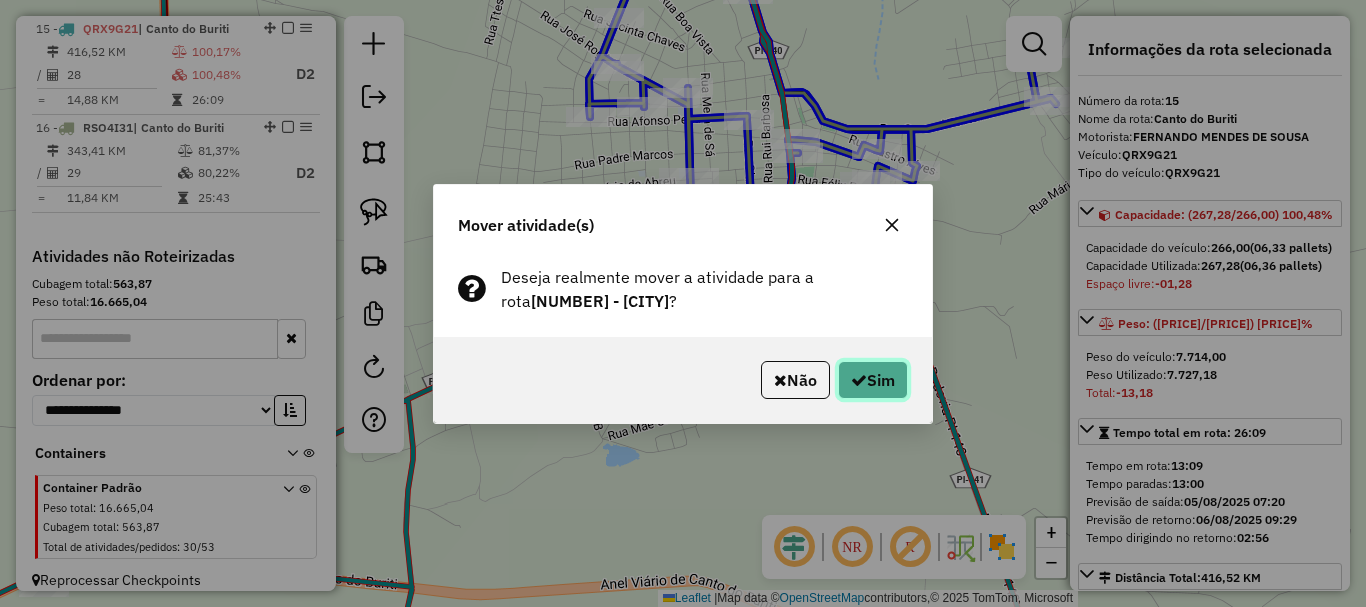 click on "Sim" 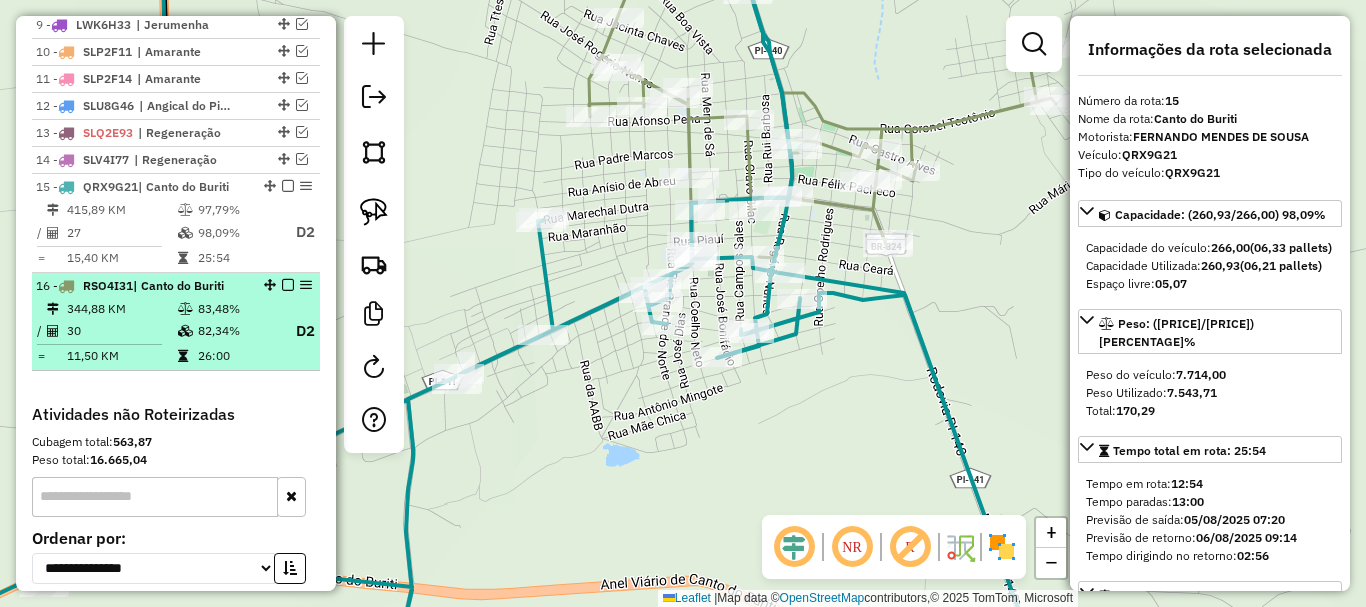 scroll, scrollTop: 952, scrollLeft: 0, axis: vertical 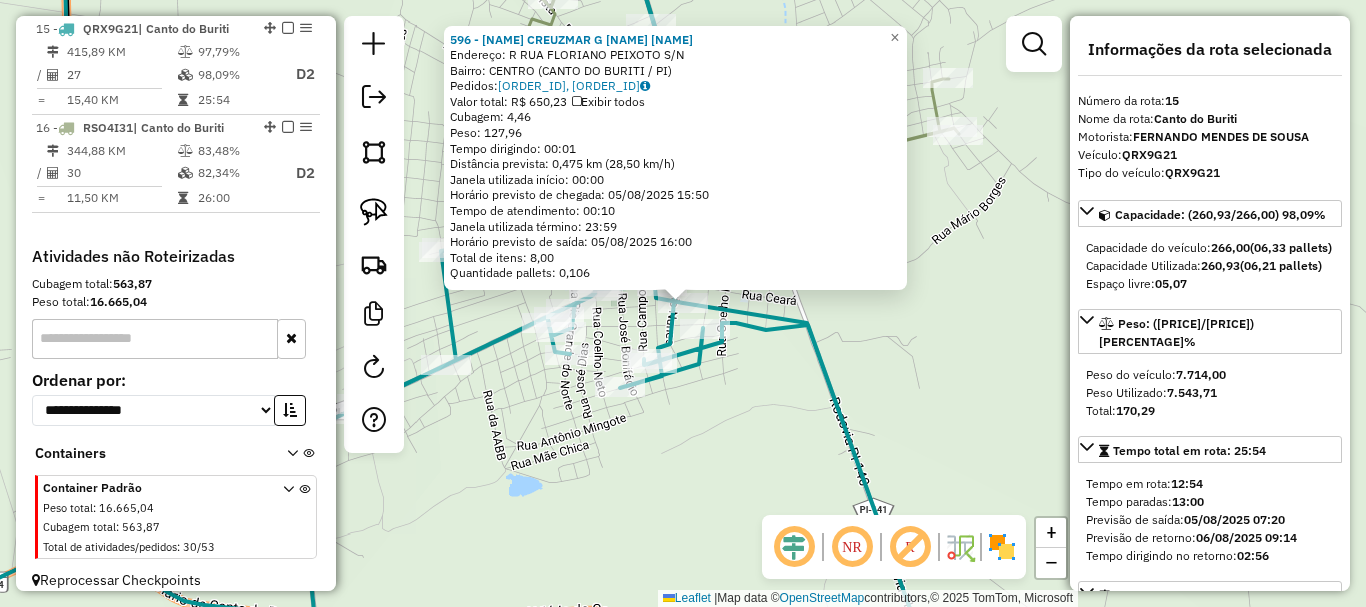 click 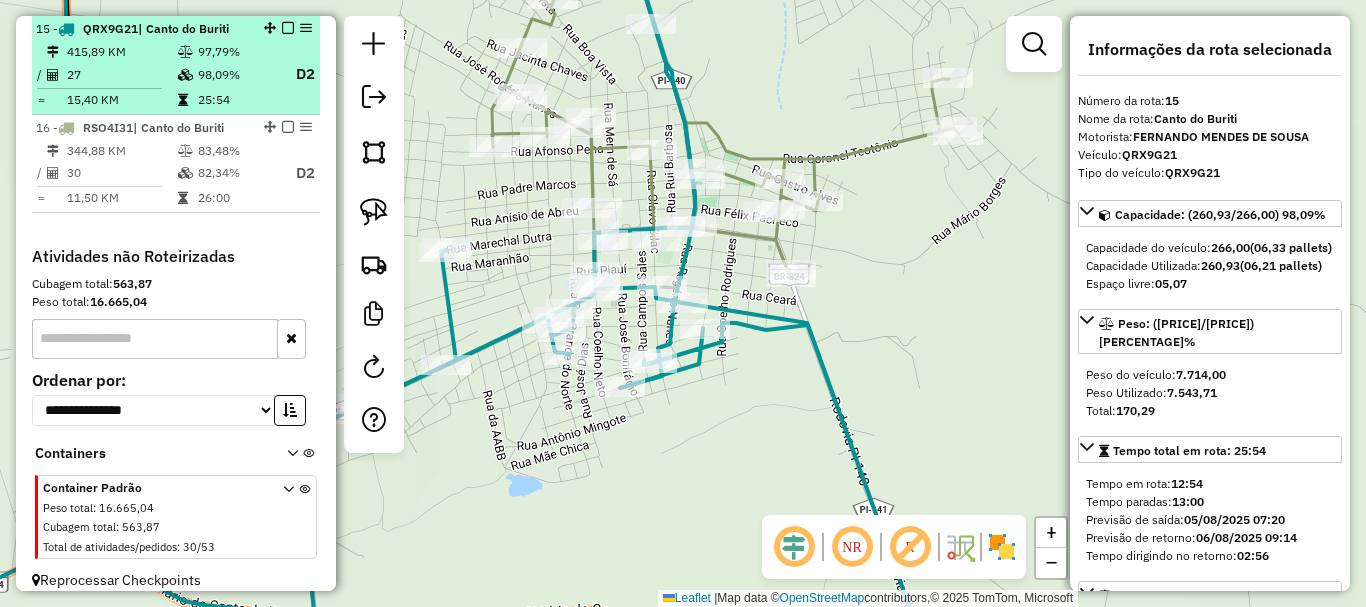 click at bounding box center [288, 28] 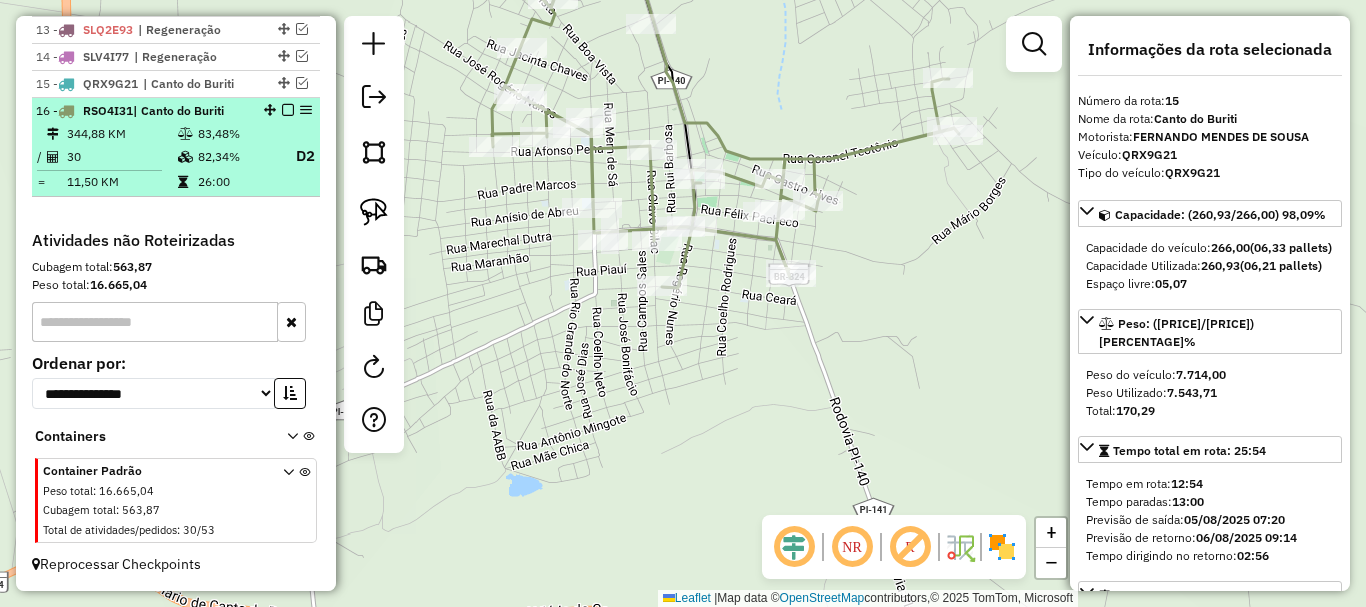 click at bounding box center [288, 110] 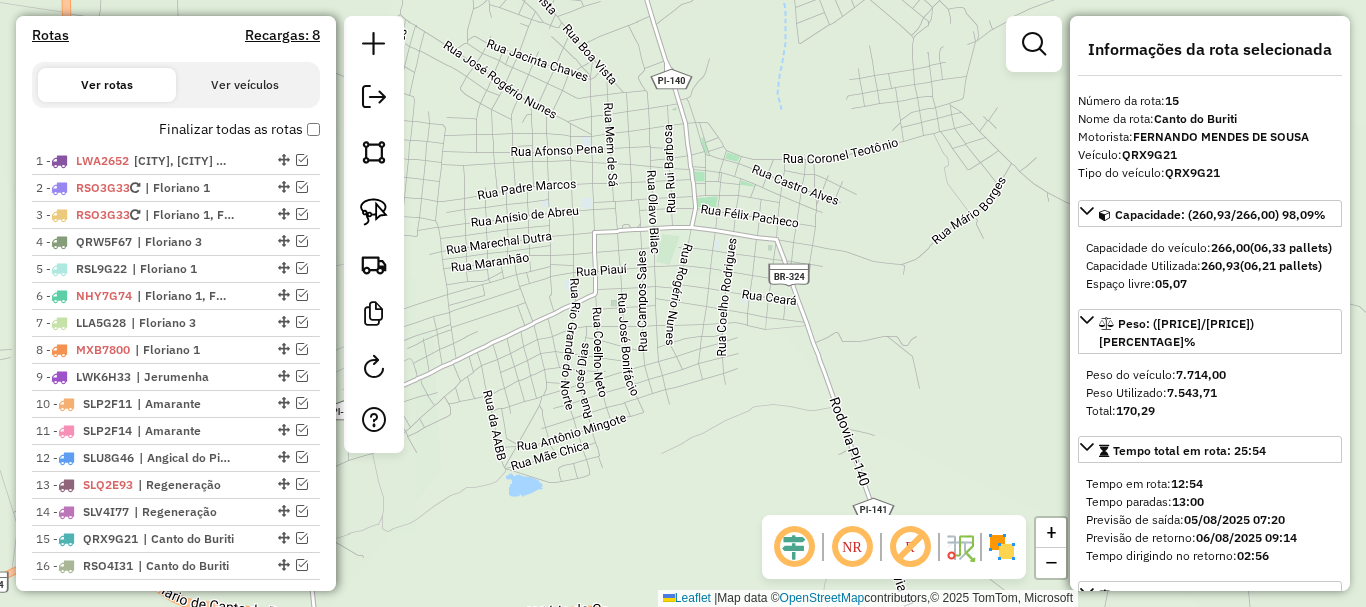 scroll, scrollTop: 625, scrollLeft: 0, axis: vertical 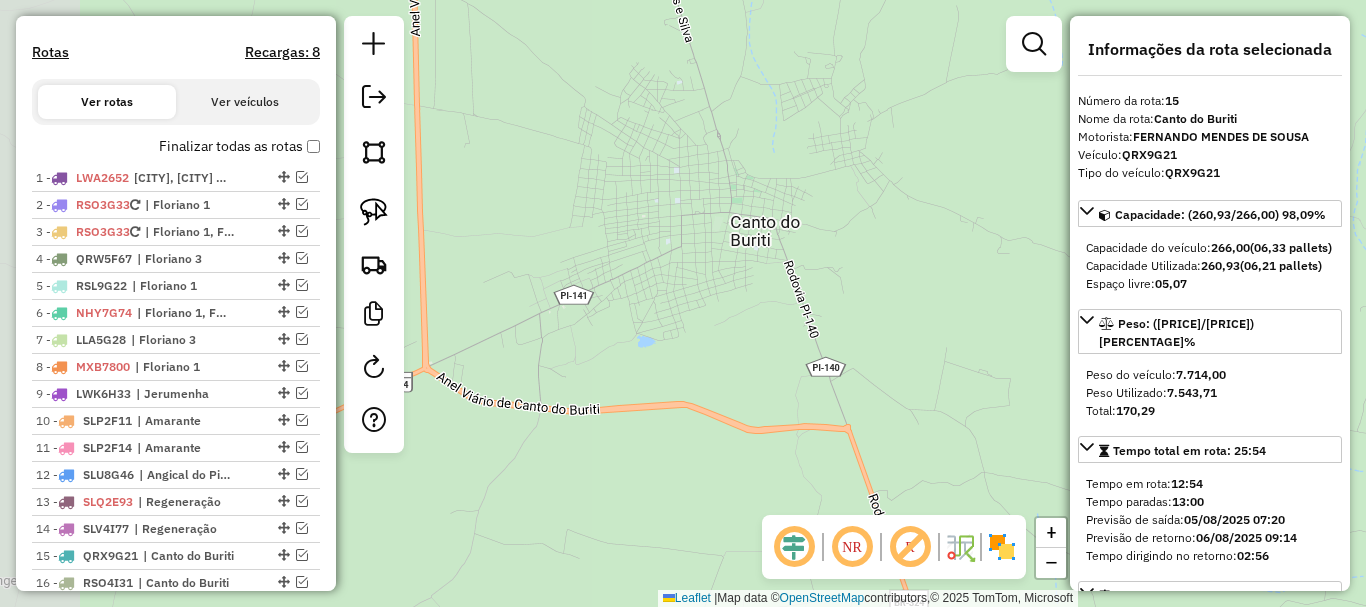 drag, startPoint x: 665, startPoint y: 335, endPoint x: 679, endPoint y: 328, distance: 15.652476 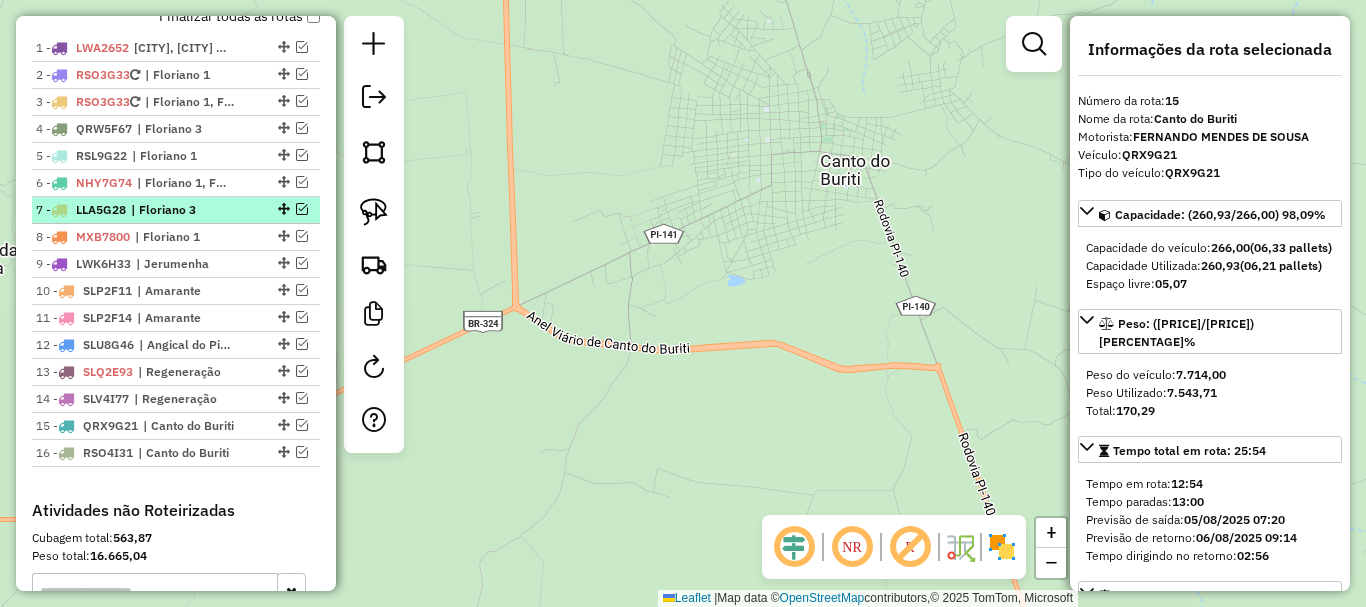 scroll, scrollTop: 825, scrollLeft: 0, axis: vertical 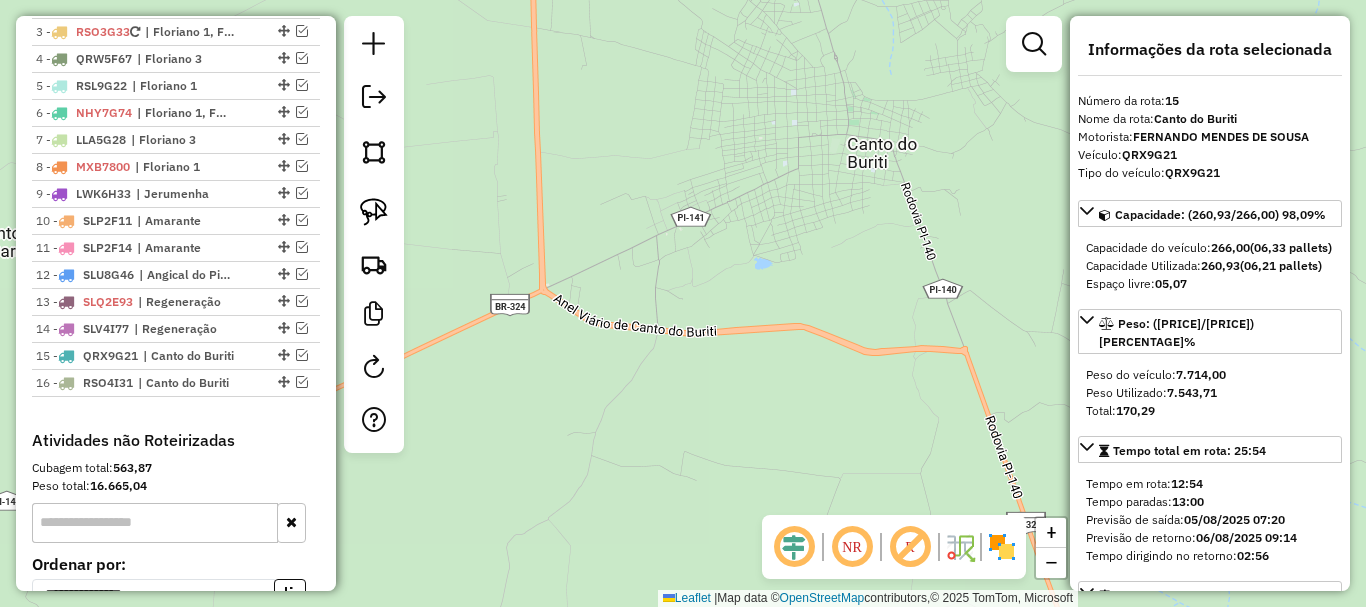 drag, startPoint x: 649, startPoint y: 298, endPoint x: 709, endPoint y: 273, distance: 65 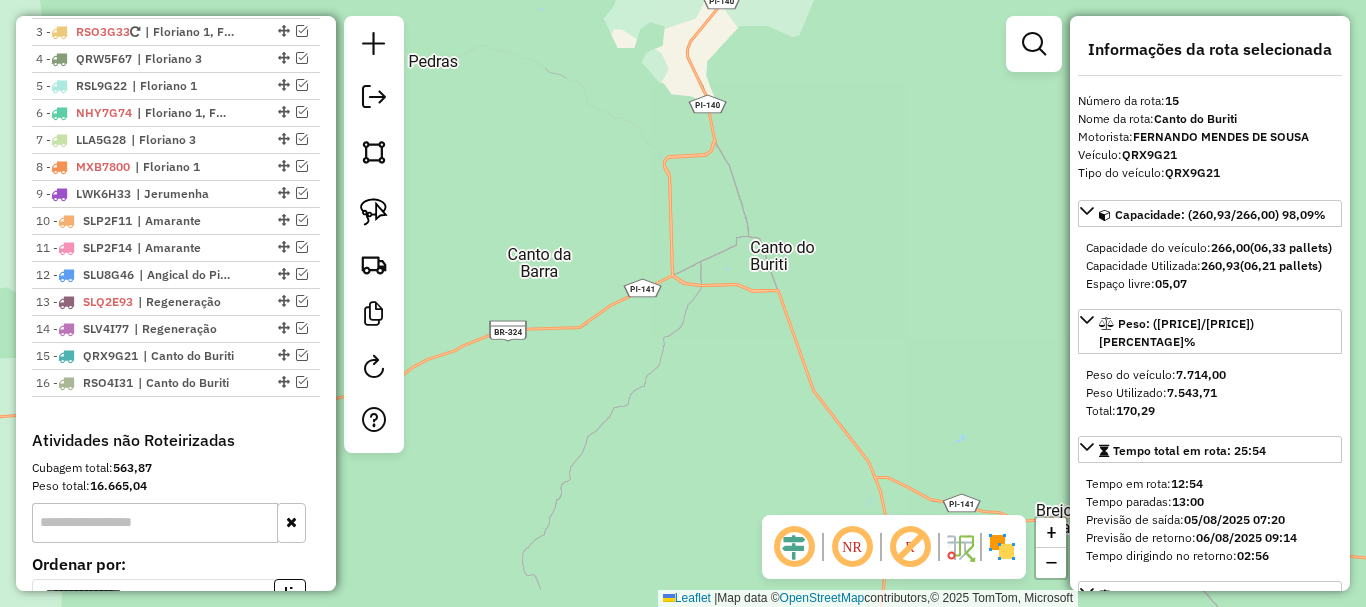 click on "Janela de atendimento Grade de atendimento Capacidade Transportadoras Veículos Cliente Pedidos  Rotas Selecione os dias de semana para filtrar as janelas de atendimento  Seg   Ter   Qua   Qui   Sex   Sáb   Dom  Informe o período da janela de atendimento: De: Até:  Filtrar exatamente a janela do cliente  Considerar janela de atendimento padrão  Selecione os dias de semana para filtrar as grades de atendimento  Seg   Ter   Qua   Qui   Sex   Sáb   Dom   Considerar clientes sem dia de atendimento cadastrado  Clientes fora do dia de atendimento selecionado Filtrar as atividades entre os valores definidos abaixo:  Peso mínimo:   Peso máximo:   Cubagem mínima:   Cubagem máxima:   De:   Até:  Filtrar as atividades entre o tempo de atendimento definido abaixo:  De:   Até:   Considerar capacidade total dos clientes não roteirizados Transportadora: Selecione um ou mais itens Tipo de veículo: Selecione um ou mais itens Veículo: Selecione um ou mais itens Motorista: Selecione um ou mais itens Nome: Rótulo:" 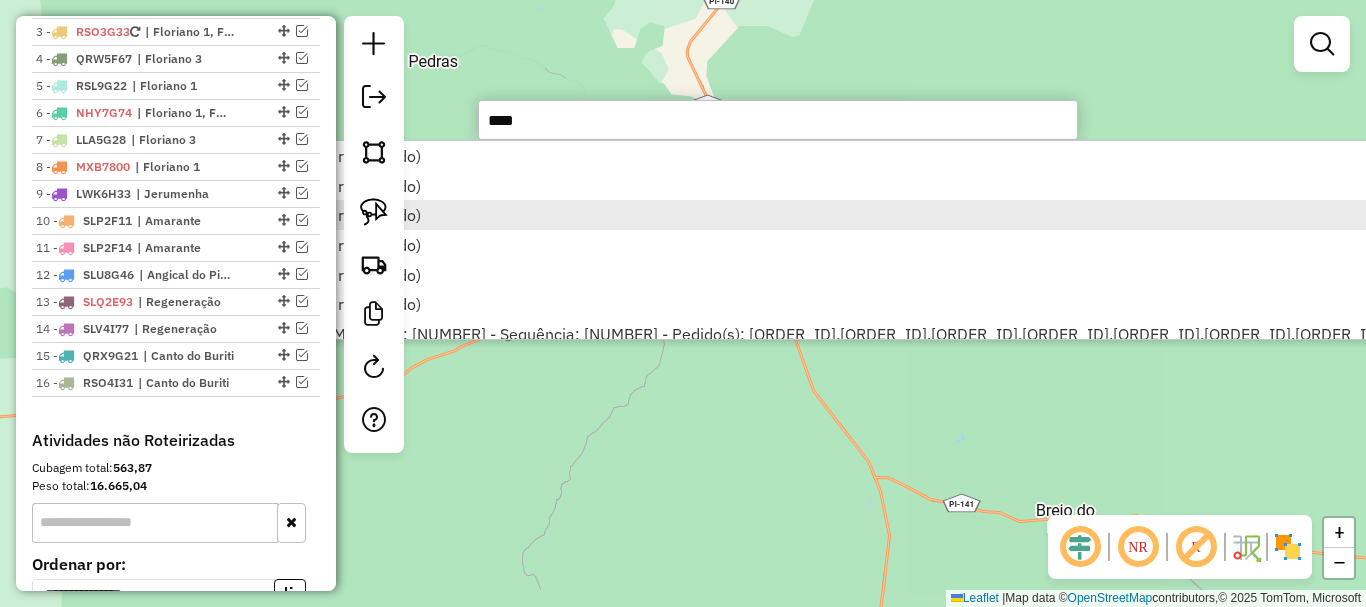 type on "****" 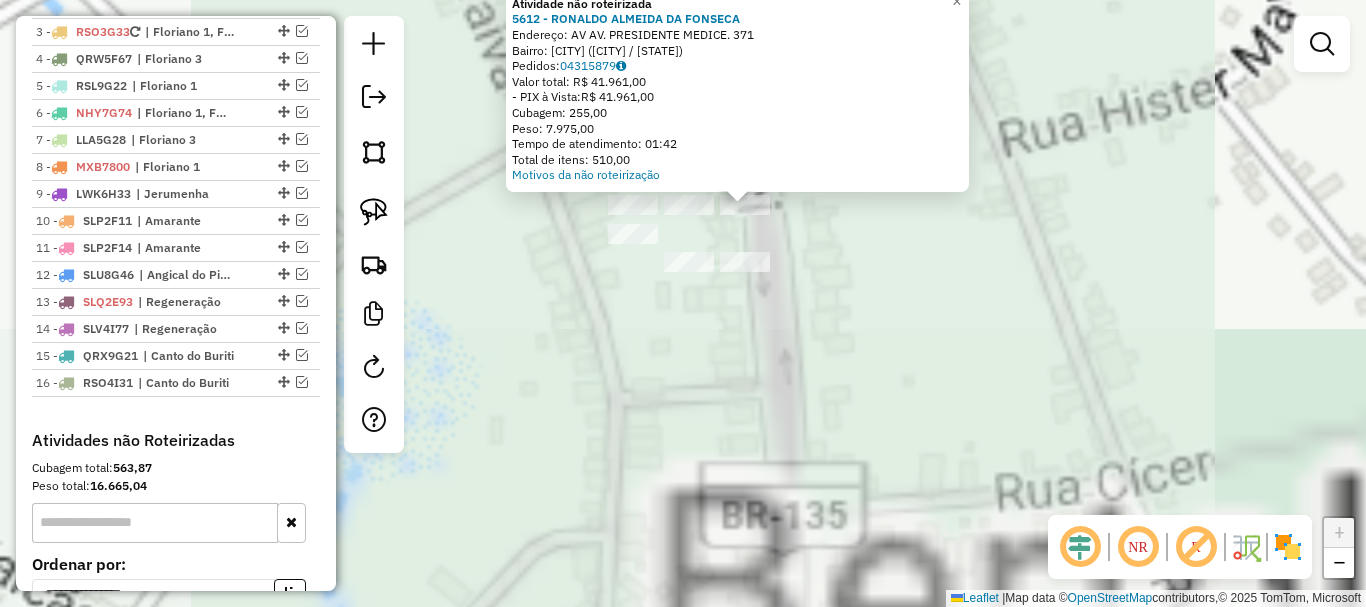click on "Atividade não roteirizada 5612 - RONALDO ALMEIDA DA FONSECA  Endereço: AV  AV. PRESIDENTE MEDICE.         371   Bairro: CENTRO (BERTOLINIA / PI)   Pedidos:  04315879   Valor total: R$ 41.961,00   - PIX à Vista:  R$ 41.961,00   Cubagem: 255,00   Peso: 7.975,00   Tempo de atendimento: 01:42   Total de itens: 510,00  Motivos da não roteirização × Janela de atendimento Grade de atendimento Capacidade Transportadoras Veículos Cliente Pedidos  Rotas Selecione os dias de semana para filtrar as janelas de atendimento  Seg   Ter   Qua   Qui   Sex   Sáb   Dom  Informe o período da janela de atendimento: De: Até:  Filtrar exatamente a janela do cliente  Considerar janela de atendimento padrão  Selecione os dias de semana para filtrar as grades de atendimento  Seg   Ter   Qua   Qui   Sex   Sáb   Dom   Considerar clientes sem dia de atendimento cadastrado  Clientes fora do dia de atendimento selecionado Filtrar as atividades entre os valores definidos abaixo:  Peso mínimo:   Peso máximo:   Cubagem mínima:" 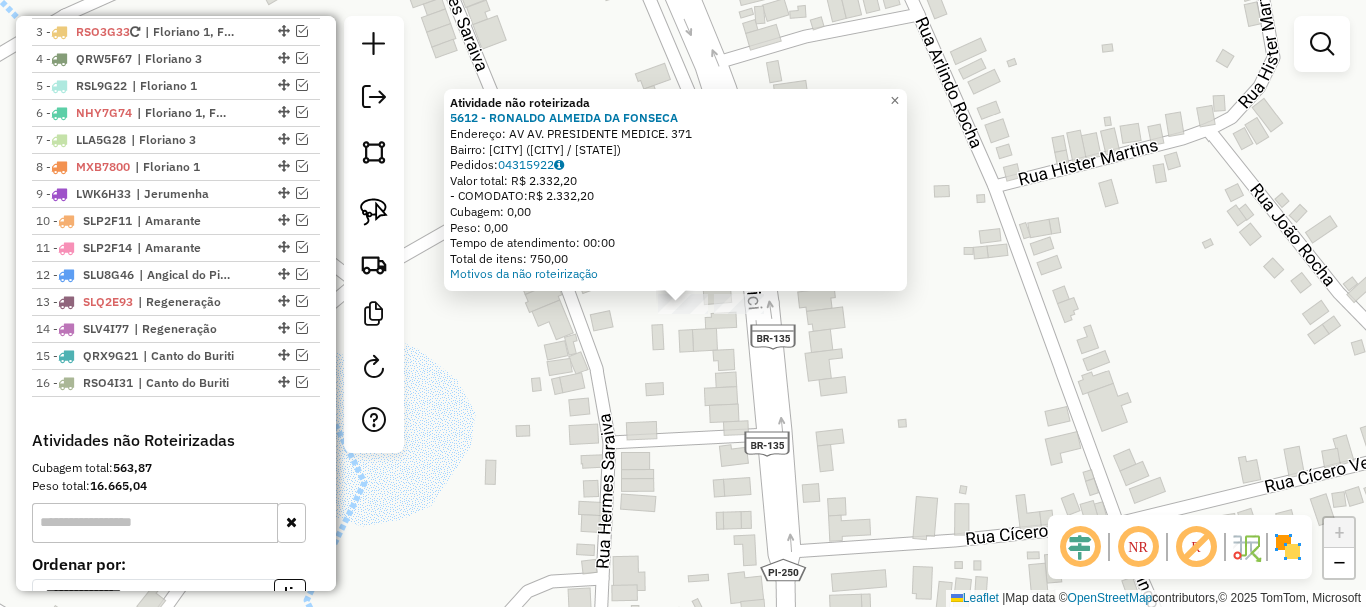 click on "Atividade não roteirizada 5612 - RONALDO ALMEIDA DA FONSECA  Endereço: AV  AV. PRESIDENTE MEDICE.         371   Bairro: CENTRO (BERTOLINIA / PI)   Pedidos:  04315922   Valor total: R$ 2.332,20   - COMODATO:  R$ 2.332,20   Cubagem: 0,00   Peso: 0,00   Tempo de atendimento: 00:00   Total de itens: 750,00  Motivos da não roteirização × Janela de atendimento Grade de atendimento Capacidade Transportadoras Veículos Cliente Pedidos  Rotas Selecione os dias de semana para filtrar as janelas de atendimento  Seg   Ter   Qua   Qui   Sex   Sáb   Dom  Informe o período da janela de atendimento: De: Até:  Filtrar exatamente a janela do cliente  Considerar janela de atendimento padrão  Selecione os dias de semana para filtrar as grades de atendimento  Seg   Ter   Qua   Qui   Sex   Sáb   Dom   Considerar clientes sem dia de atendimento cadastrado  Clientes fora do dia de atendimento selecionado Filtrar as atividades entre os valores definidos abaixo:  Peso mínimo:   Peso máximo:   Cubagem mínima:   De:   De:" 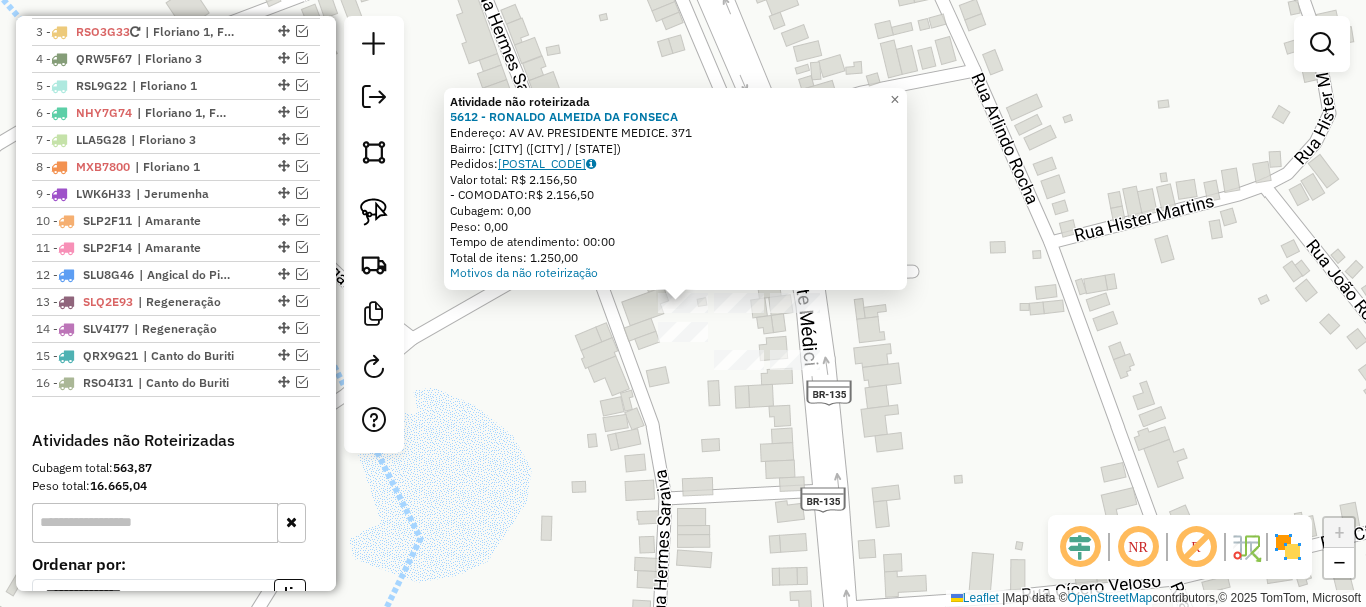 click on "04315920" 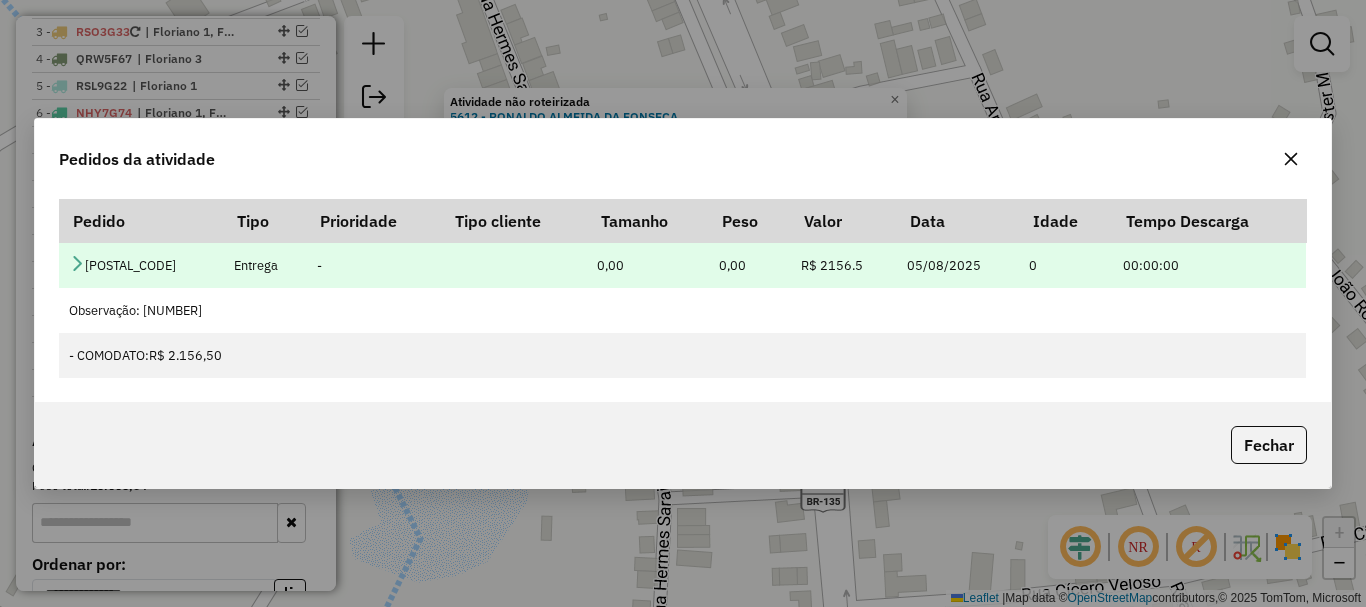 click on "04315920" at bounding box center (141, 265) 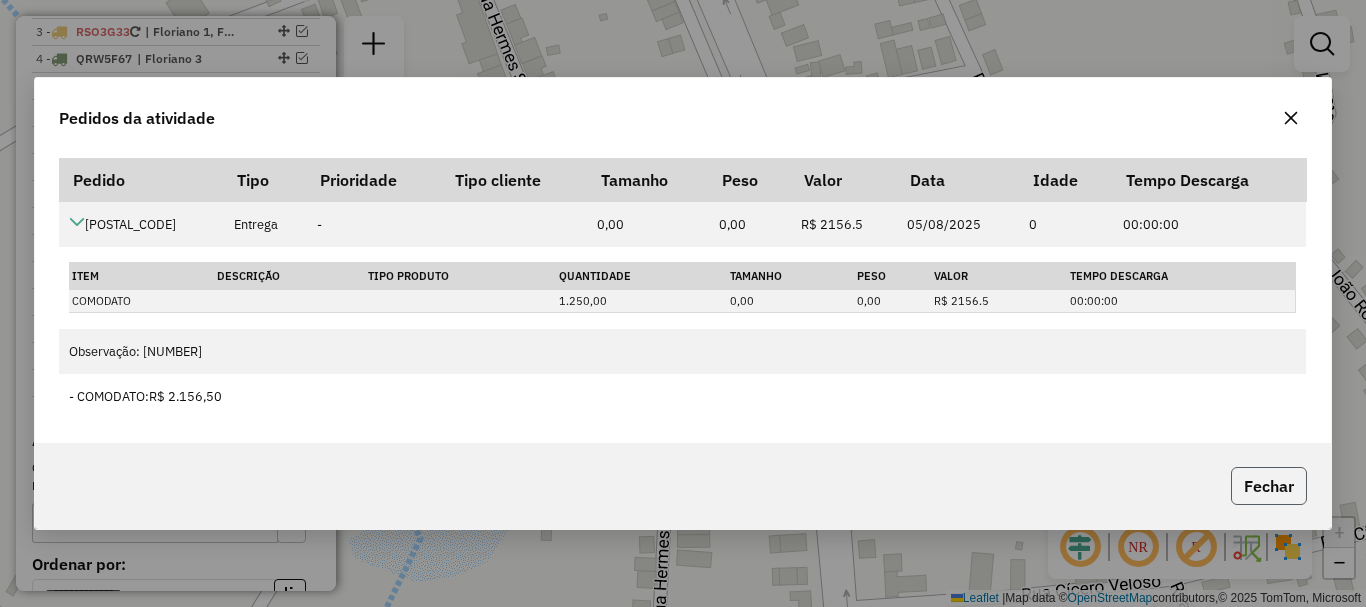 click on "Fechar" 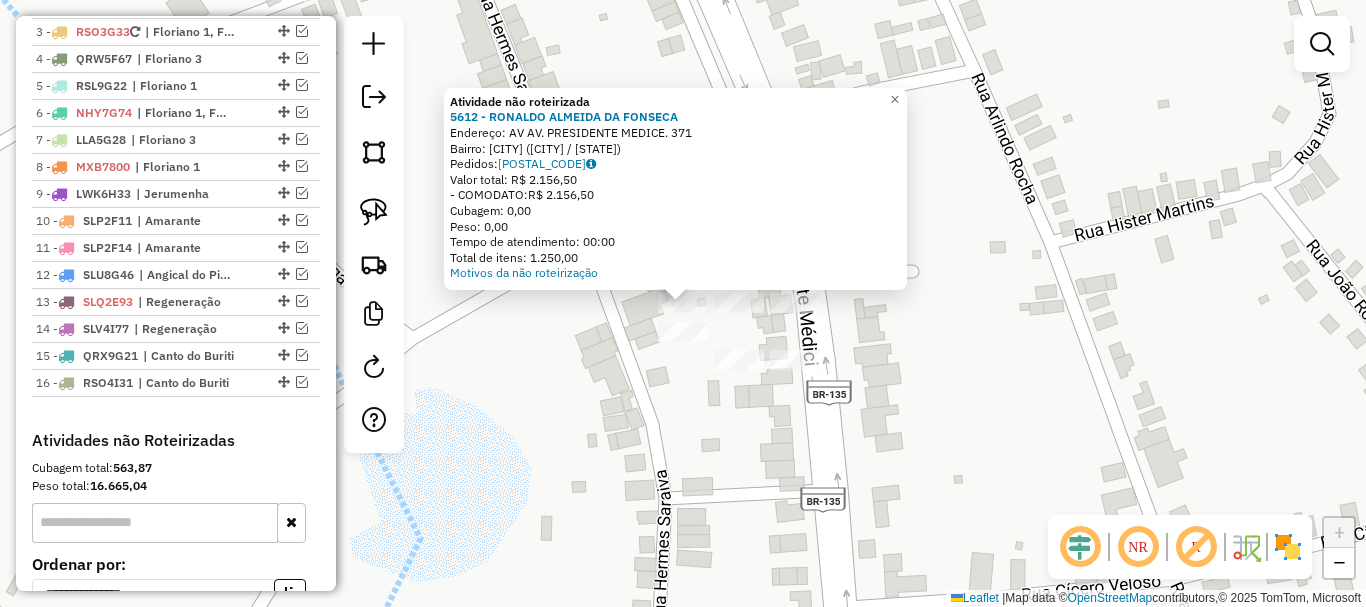 click on "Atividade não roteirizada 5612 - RONALDO ALMEIDA DA FONSECA  Endereço: AV  AV. PRESIDENTE MEDICE.         371   Bairro: CENTRO (BERTOLINIA / PI)   Pedidos:  04315920   Valor total: R$ 2.156,50   - COMODATO:  R$ 2.156,50   Cubagem: 0,00   Peso: 0,00   Tempo de atendimento: 00:00   Total de itens: 1.250,00  Motivos da não roteirização × Janela de atendimento Grade de atendimento Capacidade Transportadoras Veículos Cliente Pedidos  Rotas Selecione os dias de semana para filtrar as janelas de atendimento  Seg   Ter   Qua   Qui   Sex   Sáb   Dom  Informe o período da janela de atendimento: De: Até:  Filtrar exatamente a janela do cliente  Considerar janela de atendimento padrão  Selecione os dias de semana para filtrar as grades de atendimento  Seg   Ter   Qua   Qui   Sex   Sáb   Dom   Considerar clientes sem dia de atendimento cadastrado  Clientes fora do dia de atendimento selecionado Filtrar as atividades entre os valores definidos abaixo:  Peso mínimo:   Peso máximo:   Cubagem mínima:   De:  De:" 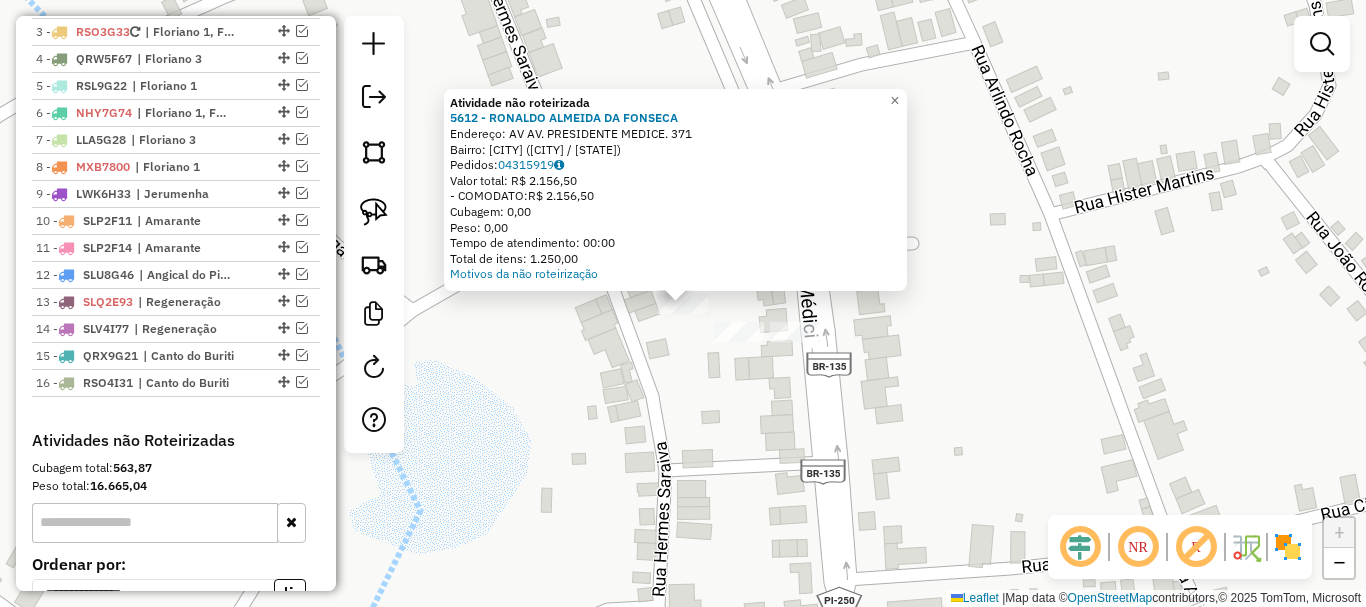 click on "Bairro: CENTRO (BERTOLINIA / PI)" 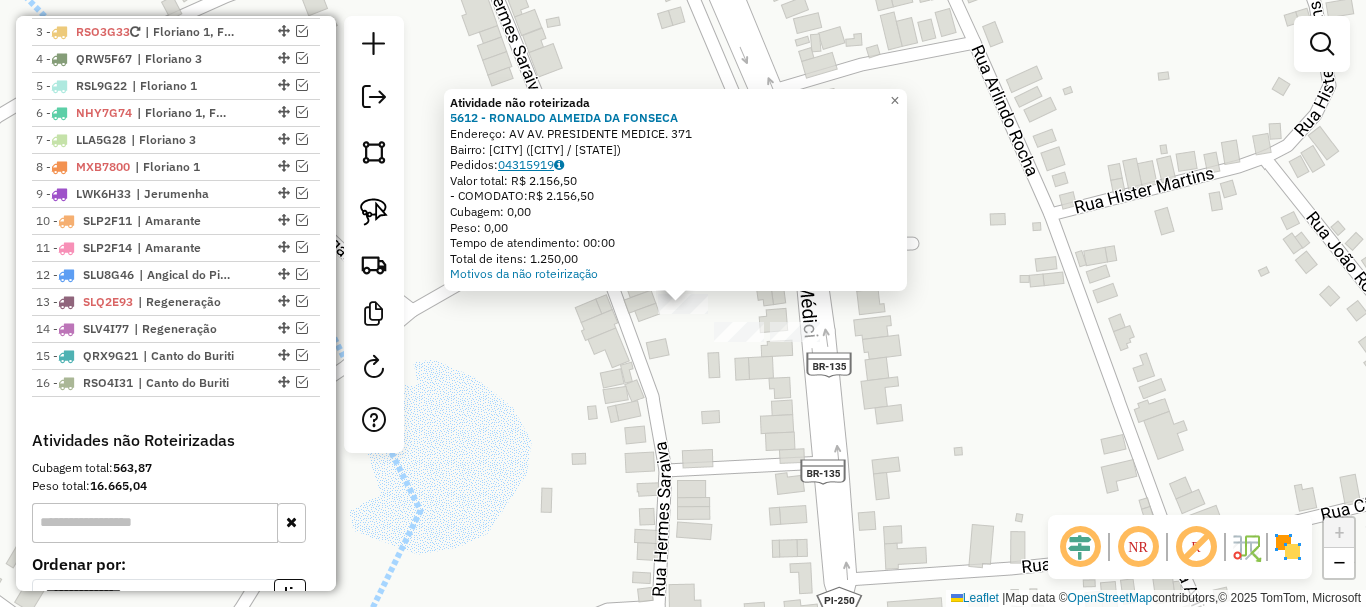 click on "04315919" 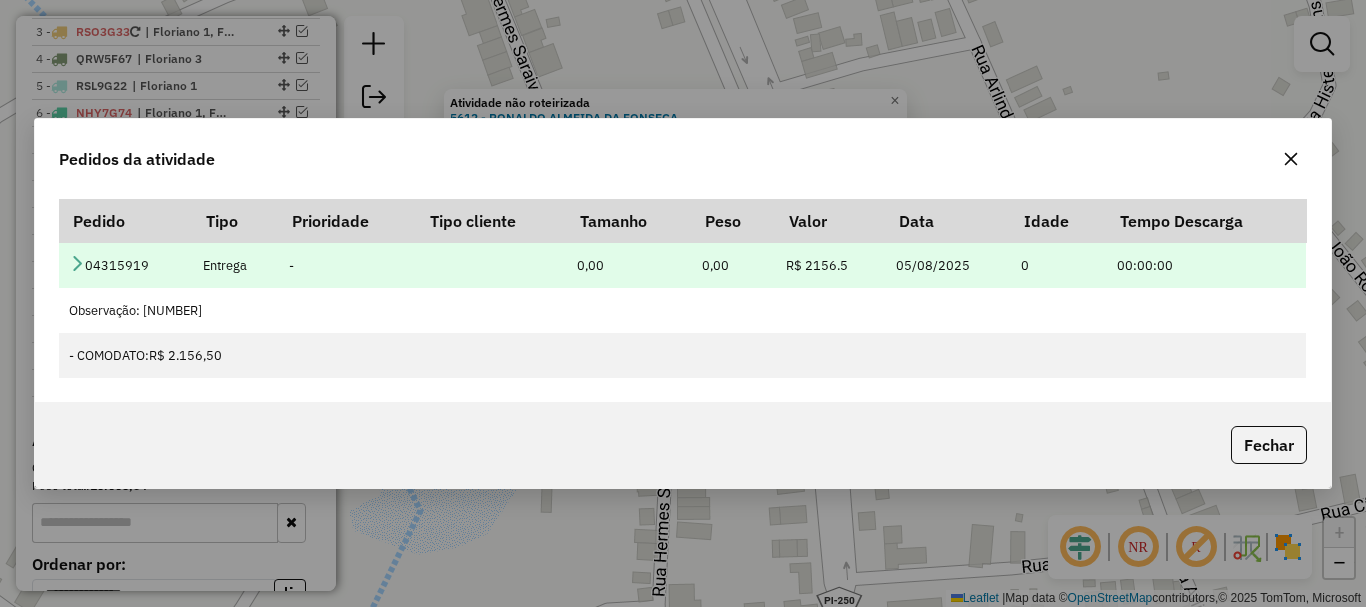 click on "04315919" at bounding box center [125, 265] 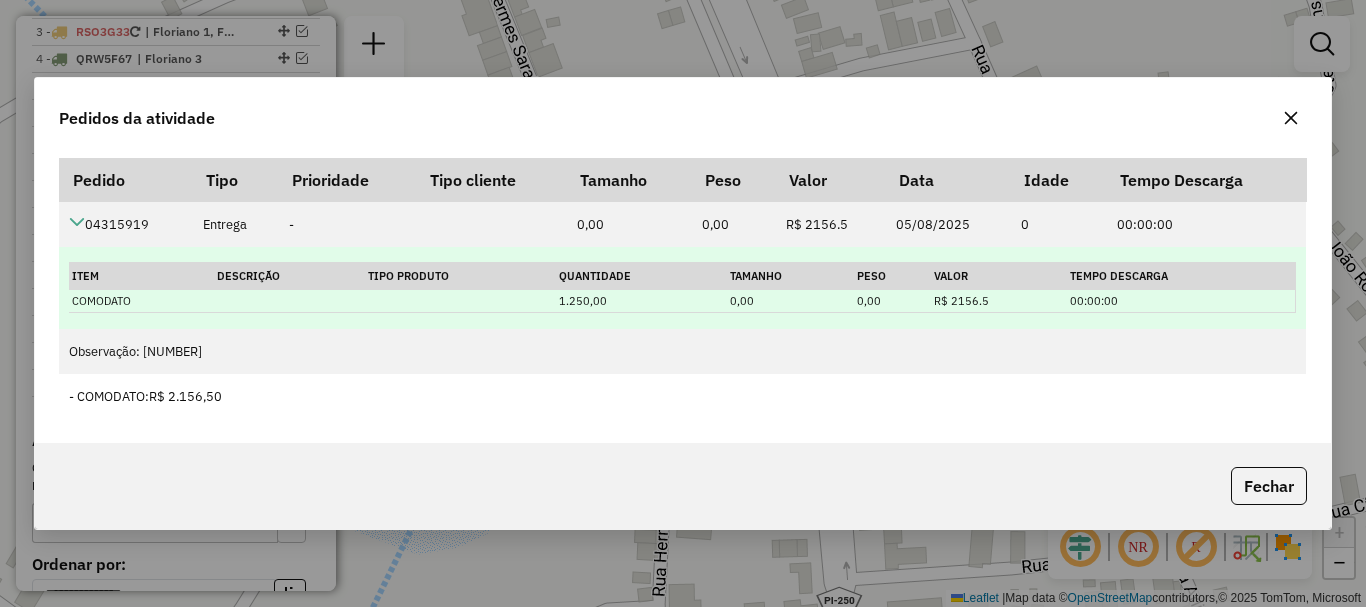drag, startPoint x: 563, startPoint y: 303, endPoint x: 611, endPoint y: 307, distance: 48.166378 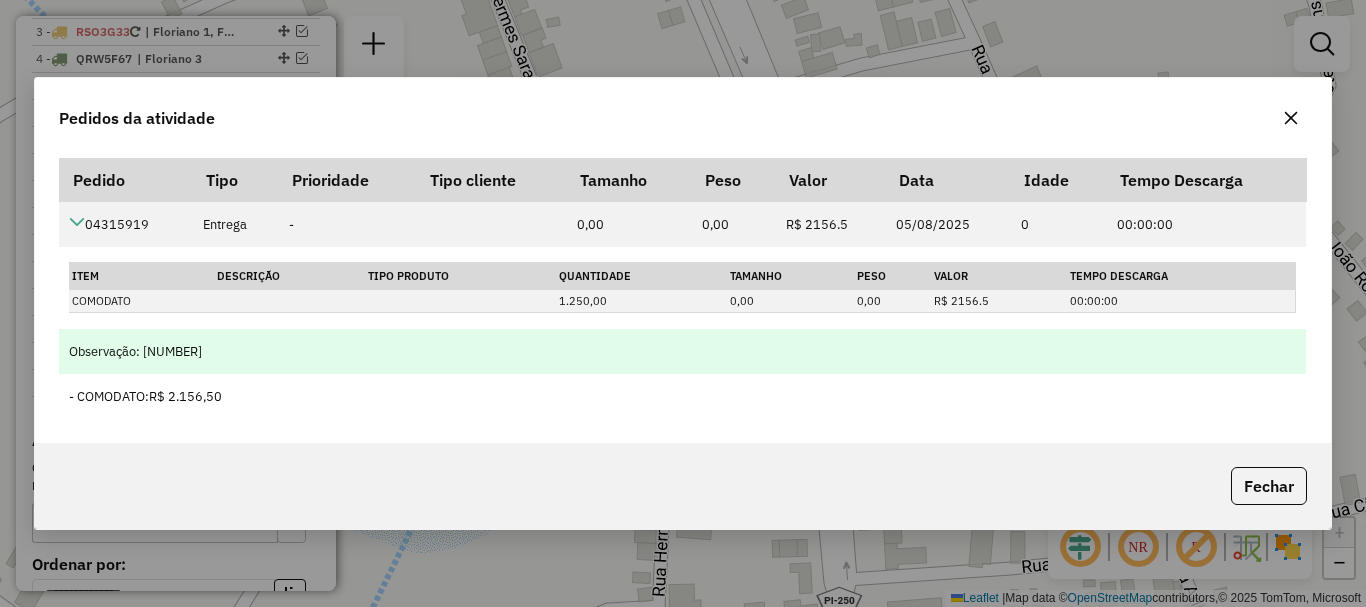 click on "Observação: 315919000106" at bounding box center (682, 351) 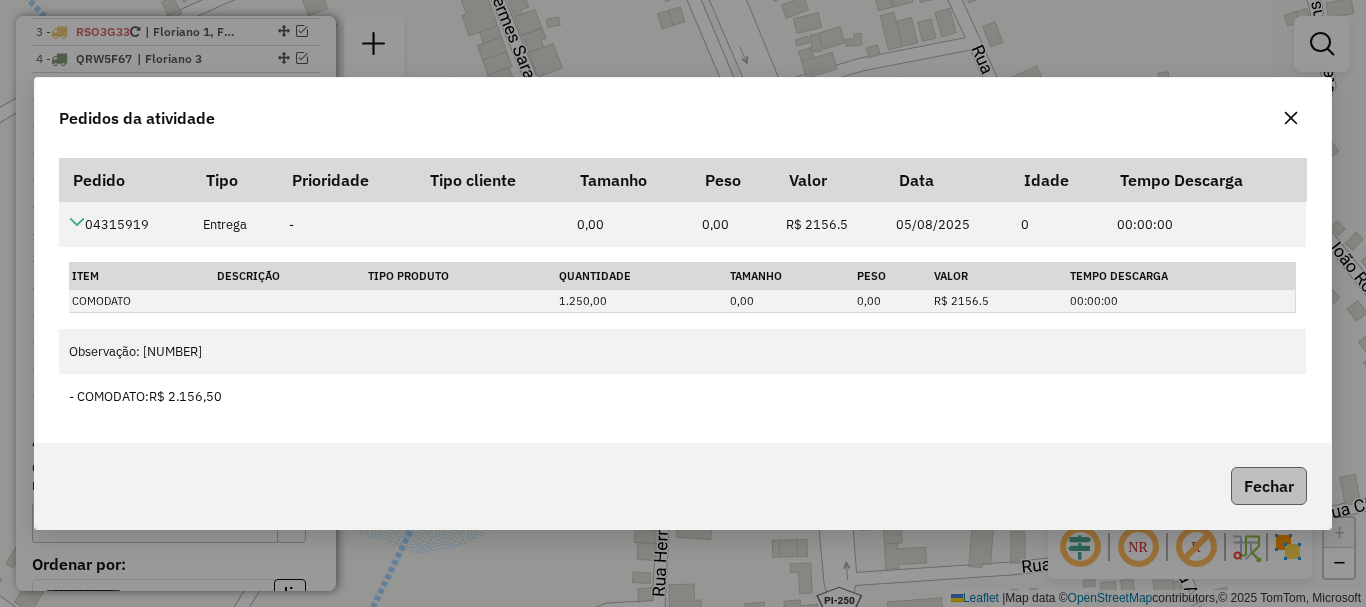 drag, startPoint x: 1194, startPoint y: 455, endPoint x: 1242, endPoint y: 474, distance: 51.62364 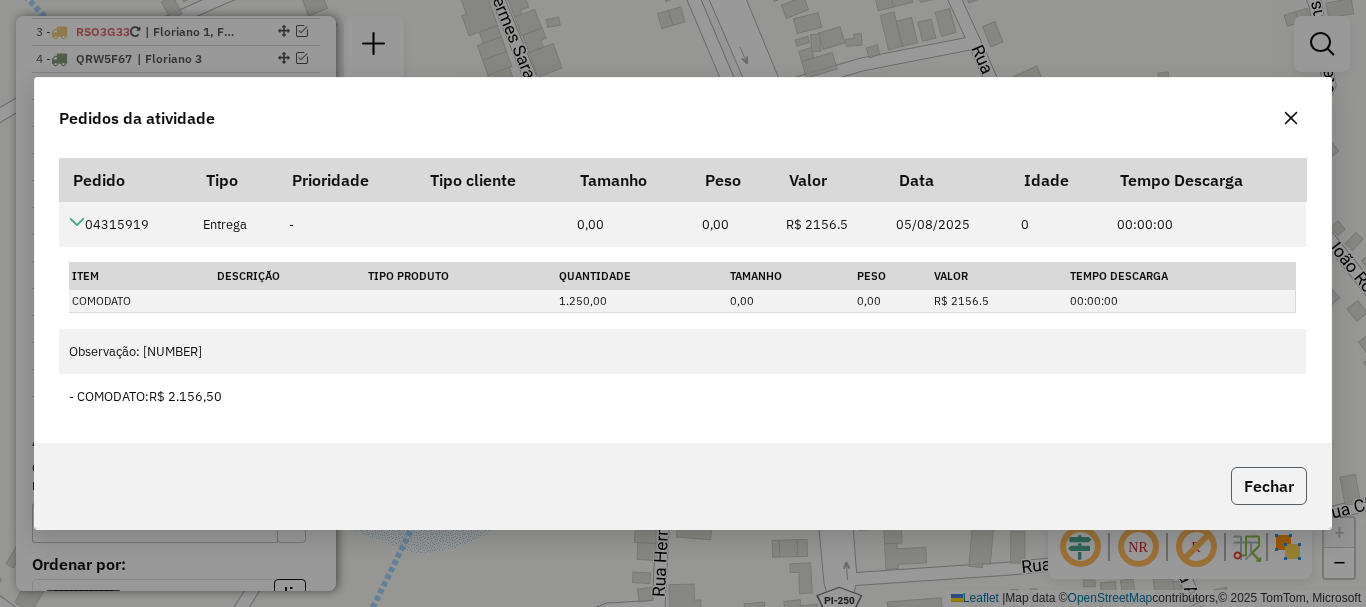 click on "Fechar" 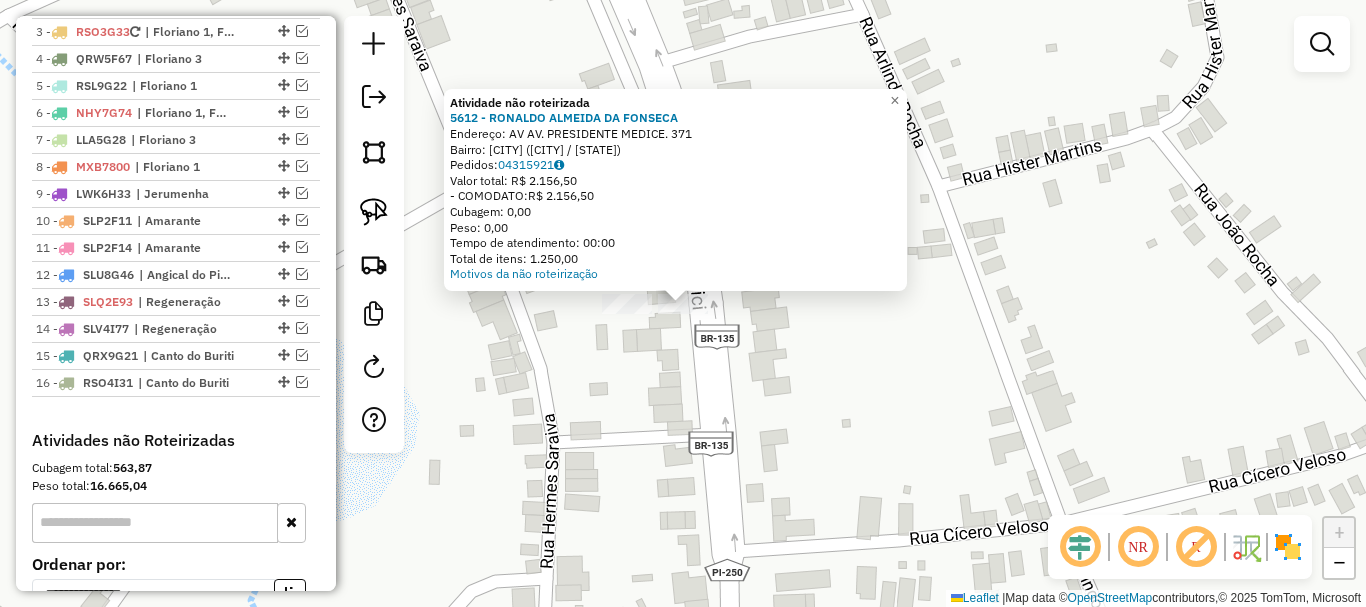 click on "Atividade não roteirizada 5612 - RONALDO ALMEIDA DA FONSECA  Endereço: AV  AV. PRESIDENTE MEDICE.         371   Bairro: CENTRO (BERTOLINIA / PI)   Pedidos:  04315921   Valor total: R$ 2.156,50   - COMODATO:  R$ 2.156,50   Cubagem: 0,00   Peso: 0,00   Tempo de atendimento: 00:00   Total de itens: 1.250,00  Motivos da não roteirização × Janela de atendimento Grade de atendimento Capacidade Transportadoras Veículos Cliente Pedidos  Rotas Selecione os dias de semana para filtrar as janelas de atendimento  Seg   Ter   Qua   Qui   Sex   Sáb   Dom  Informe o período da janela de atendimento: De: Até:  Filtrar exatamente a janela do cliente  Considerar janela de atendimento padrão  Selecione os dias de semana para filtrar as grades de atendimento  Seg   Ter   Qua   Qui   Sex   Sáb   Dom   Considerar clientes sem dia de atendimento cadastrado  Clientes fora do dia de atendimento selecionado Filtrar as atividades entre os valores definidos abaixo:  Peso mínimo:   Peso máximo:   Cubagem mínima:   De:  De:" 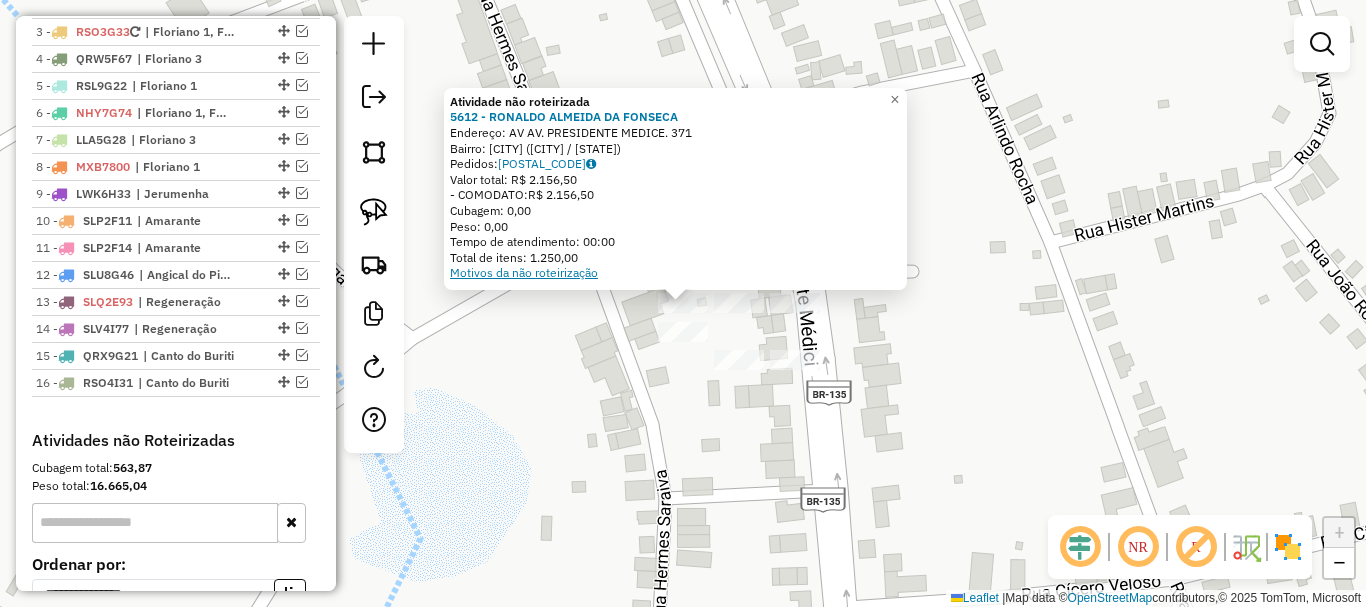click on "Motivos da não roteirização" 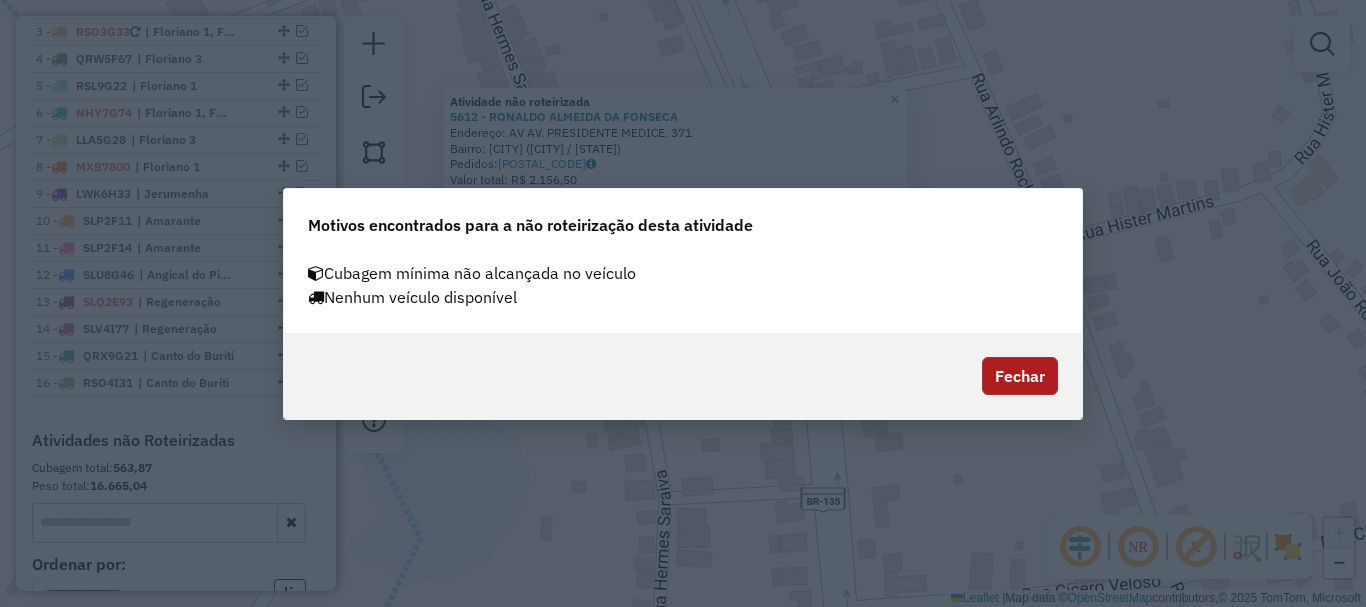 click on "Fechar" 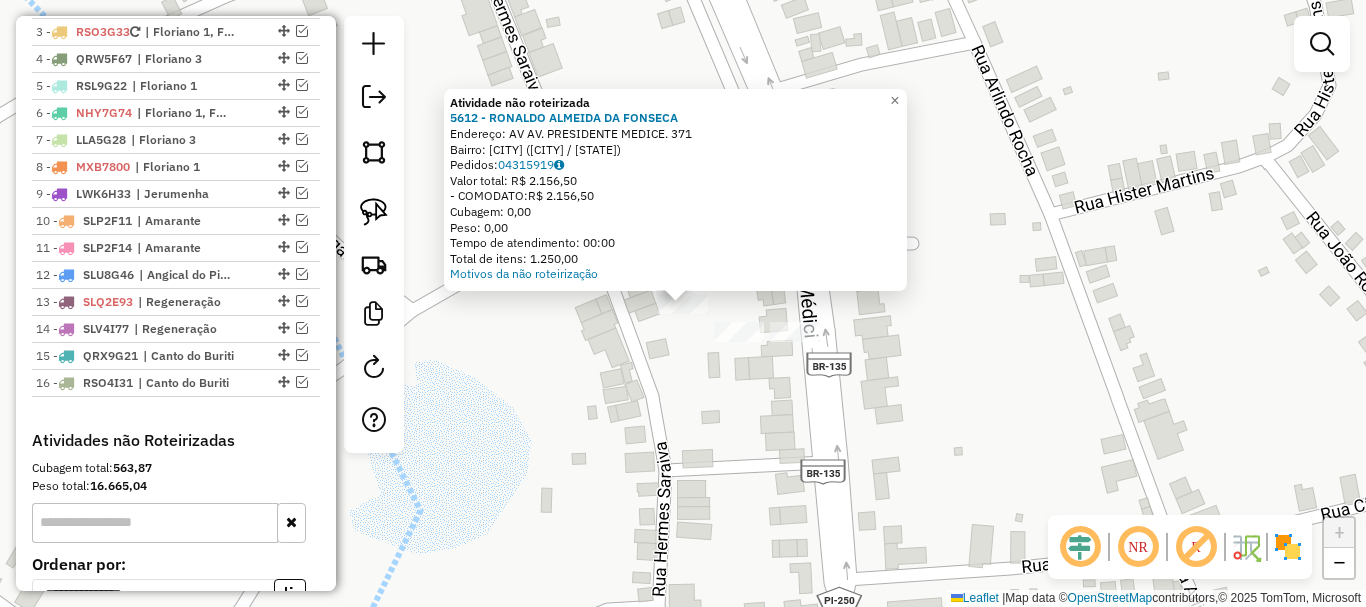 click on "Atividade não roteirizada 5612 - RONALDO ALMEIDA DA FONSECA  Endereço: AV  AV. PRESIDENTE MEDICE.         371   Bairro: CENTRO (BERTOLINIA / PI)   Pedidos:  04315919   Valor total: R$ 2.156,50   - COMODATO:  R$ 2.156,50   Cubagem: 0,00   Peso: 0,00   Tempo de atendimento: 00:00   Total de itens: 1.250,00  Motivos da não roteirização × Janela de atendimento Grade de atendimento Capacidade Transportadoras Veículos Cliente Pedidos  Rotas Selecione os dias de semana para filtrar as janelas de atendimento  Seg   Ter   Qua   Qui   Sex   Sáb   Dom  Informe o período da janela de atendimento: De: Até:  Filtrar exatamente a janela do cliente  Considerar janela de atendimento padrão  Selecione os dias de semana para filtrar as grades de atendimento  Seg   Ter   Qua   Qui   Sex   Sáb   Dom   Considerar clientes sem dia de atendimento cadastrado  Clientes fora do dia de atendimento selecionado Filtrar as atividades entre os valores definidos abaixo:  Peso mínimo:   Peso máximo:   Cubagem mínima:   De:  De:" 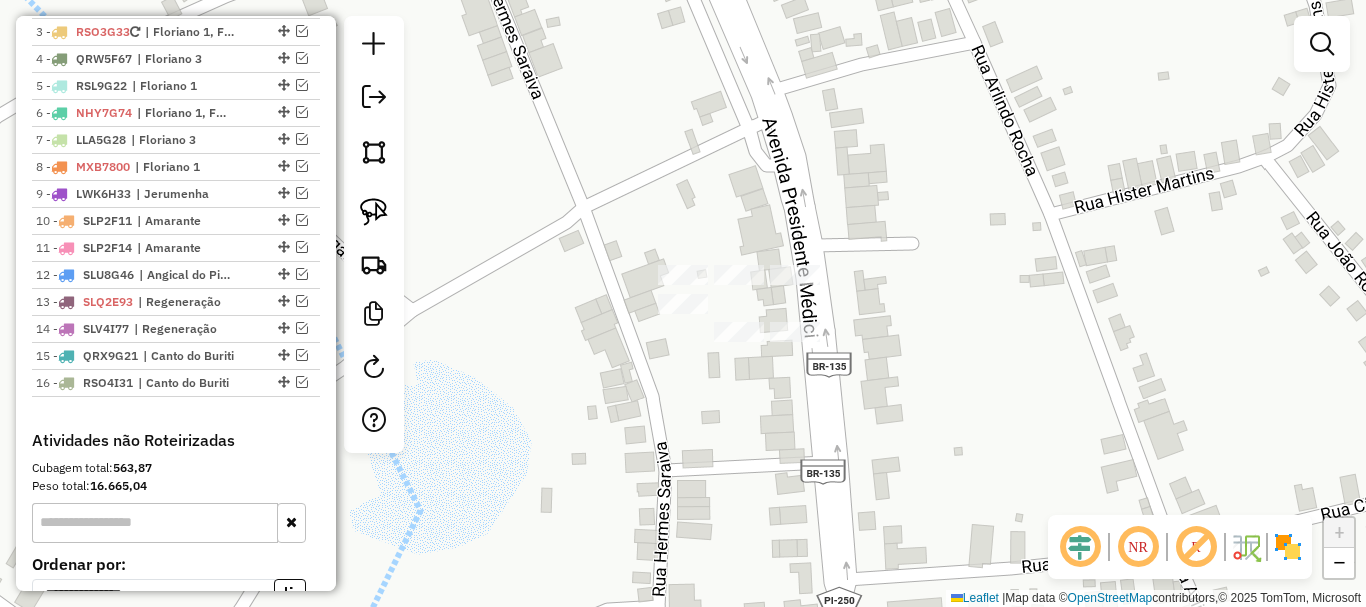 click on "Janela de atendimento Grade de atendimento Capacidade Transportadoras Veículos Cliente Pedidos  Rotas Selecione os dias de semana para filtrar as janelas de atendimento  Seg   Ter   Qua   Qui   Sex   Sáb   Dom  Informe o período da janela de atendimento: De: Até:  Filtrar exatamente a janela do cliente  Considerar janela de atendimento padrão  Selecione os dias de semana para filtrar as grades de atendimento  Seg   Ter   Qua   Qui   Sex   Sáb   Dom   Considerar clientes sem dia de atendimento cadastrado  Clientes fora do dia de atendimento selecionado Filtrar as atividades entre os valores definidos abaixo:  Peso mínimo:   Peso máximo:   Cubagem mínima:   Cubagem máxima:   De:   Até:  Filtrar as atividades entre o tempo de atendimento definido abaixo:  De:   Até:   Considerar capacidade total dos clientes não roteirizados Transportadora: Selecione um ou mais itens Tipo de veículo: Selecione um ou mais itens Veículo: Selecione um ou mais itens Motorista: Selecione um ou mais itens Nome: Rótulo:" 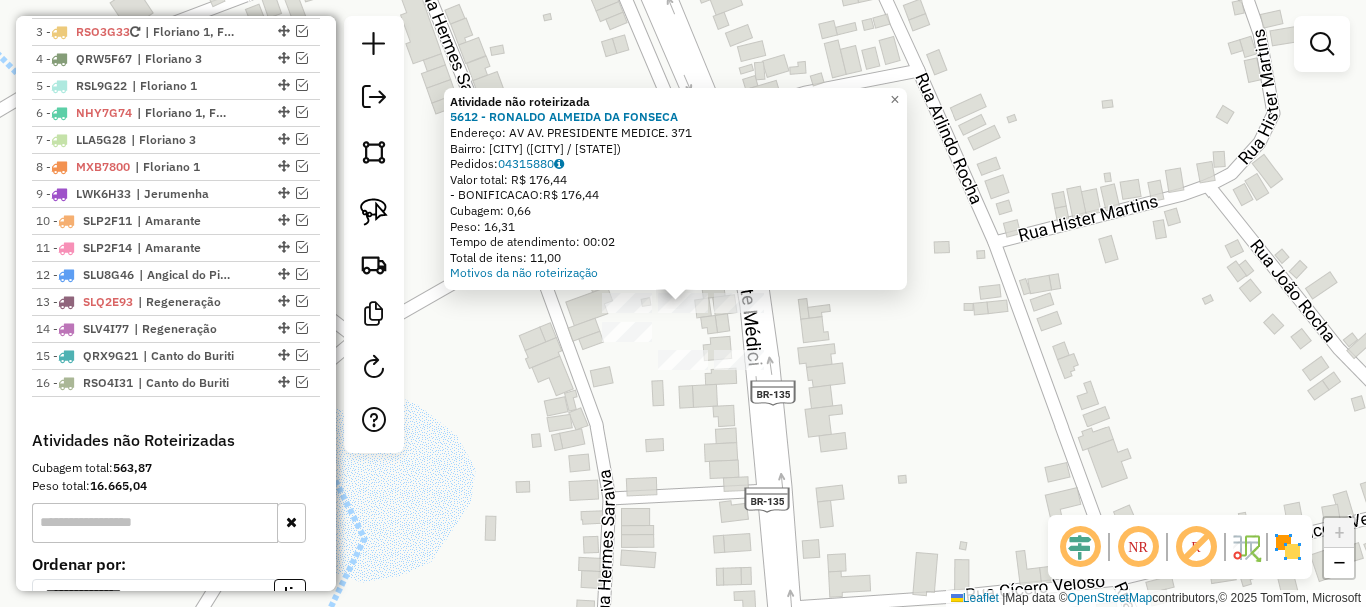 click on "Atividade não roteirizada 5612 - RONALDO ALMEIDA DA FONSECA  Endereço: AV  AV. PRESIDENTE MEDICE.         371   Bairro: CENTRO (BERTOLINIA / PI)   Pedidos:  04315880   Valor total: R$ 176,44   - BONIFICACAO:  R$ 176,44   Cubagem: 0,66   Peso: 16,31   Tempo de atendimento: 00:02   Total de itens: 11,00  Motivos da não roteirização" 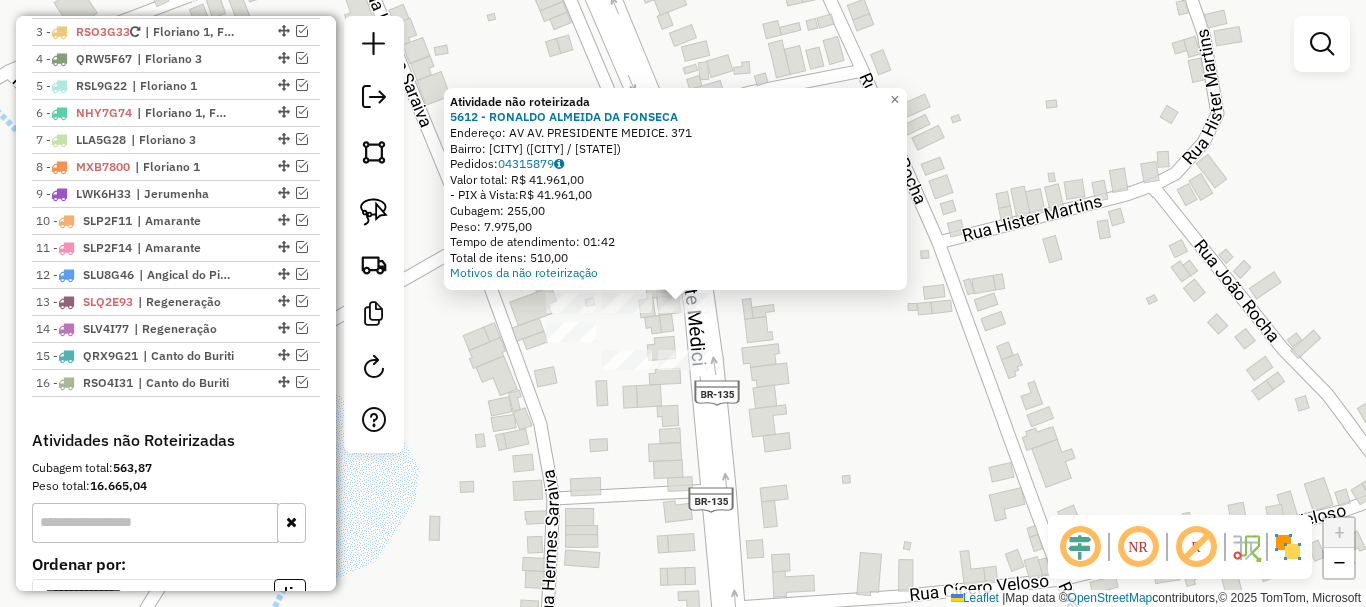 click on "Atividade não roteirizada 5612 - RONALDO ALMEIDA DA FONSECA  Endereço: AV  AV. PRESIDENTE MEDICE.         371   Bairro: CENTRO (BERTOLINIA / PI)   Pedidos:  04315879   Valor total: R$ 41.961,00   - PIX à Vista:  R$ 41.961,00   Cubagem: 255,00   Peso: 7.975,00   Tempo de atendimento: 01:42   Total de itens: 510,00  Motivos da não roteirização × Janela de atendimento Grade de atendimento Capacidade Transportadoras Veículos Cliente Pedidos  Rotas Selecione os dias de semana para filtrar as janelas de atendimento  Seg   Ter   Qua   Qui   Sex   Sáb   Dom  Informe o período da janela de atendimento: De: Até:  Filtrar exatamente a janela do cliente  Considerar janela de atendimento padrão  Selecione os dias de semana para filtrar as grades de atendimento  Seg   Ter   Qua   Qui   Sex   Sáb   Dom   Considerar clientes sem dia de atendimento cadastrado  Clientes fora do dia de atendimento selecionado Filtrar as atividades entre os valores definidos abaixo:  Peso mínimo:   Peso máximo:   Cubagem mínima:" 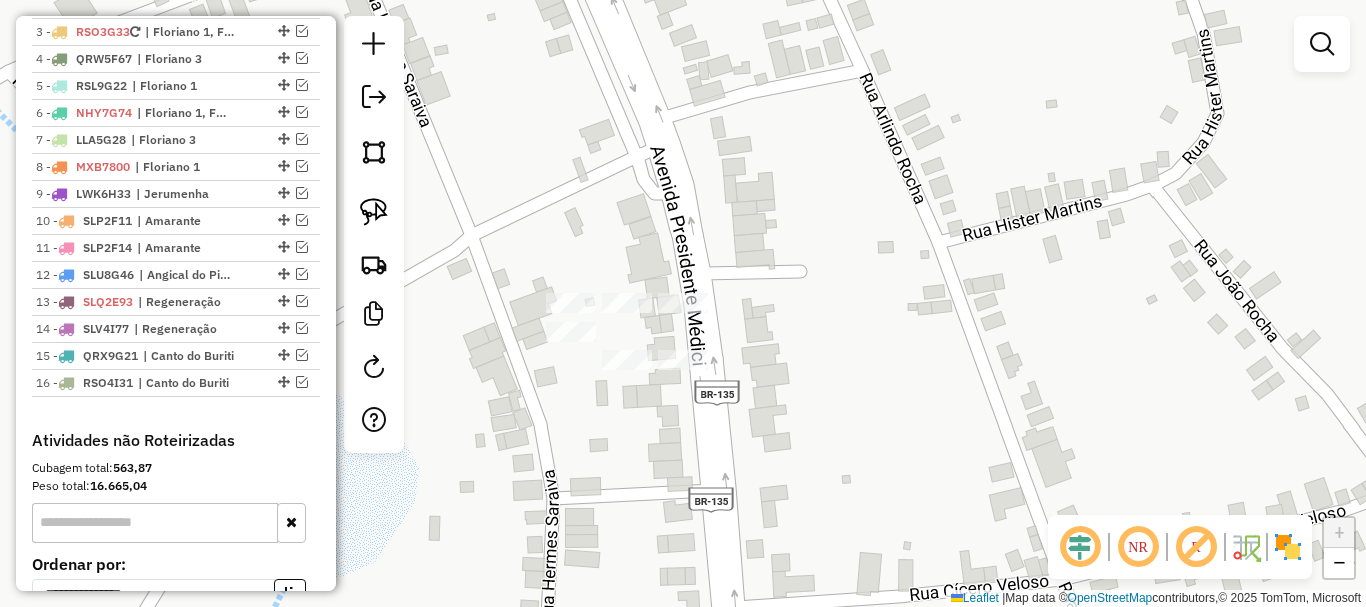 drag, startPoint x: 760, startPoint y: 365, endPoint x: 815, endPoint y: 263, distance: 115.88356 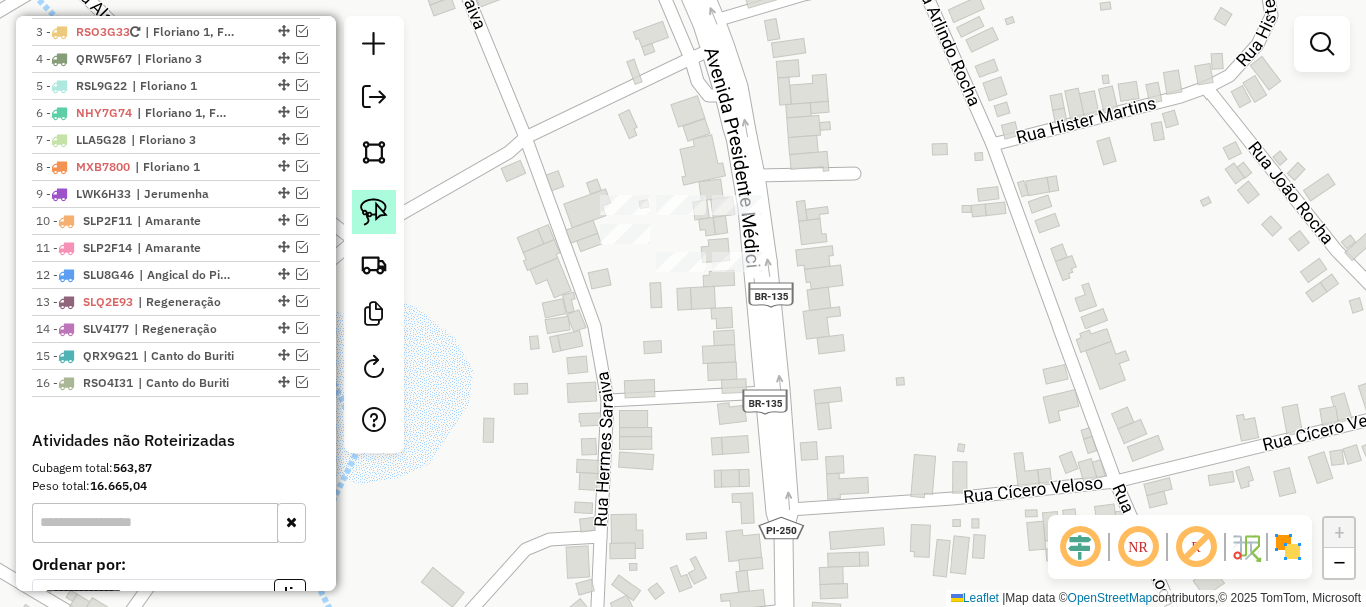 click 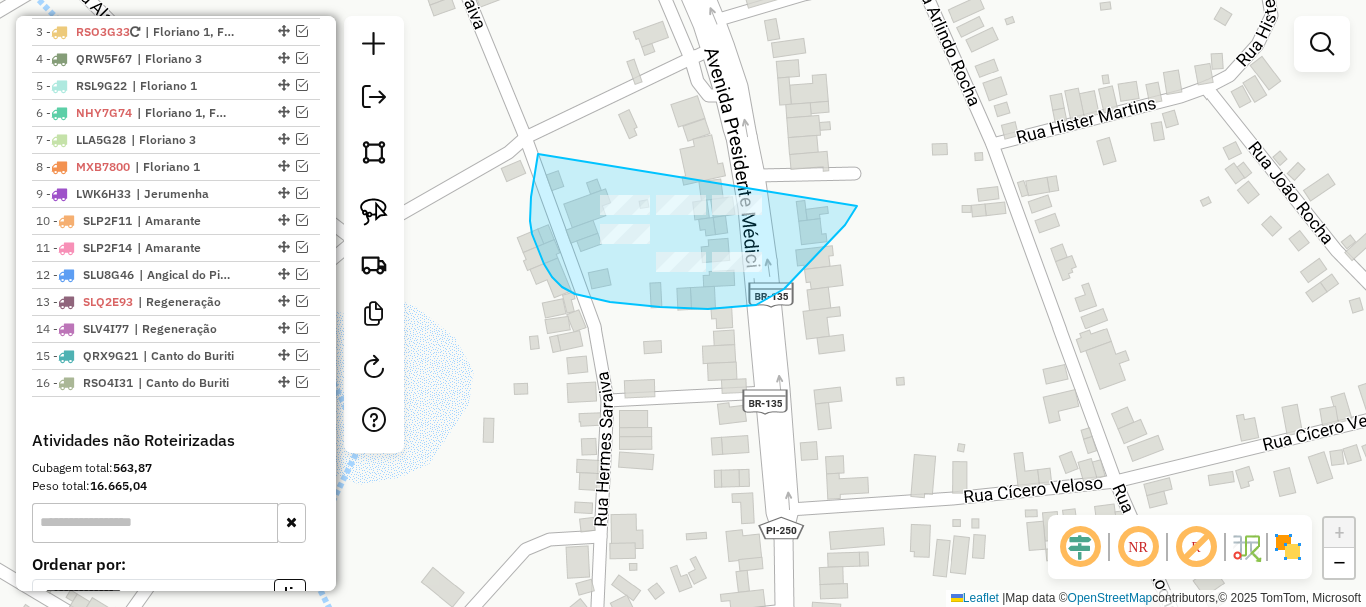 drag, startPoint x: 531, startPoint y: 197, endPoint x: 862, endPoint y: 195, distance: 331.00604 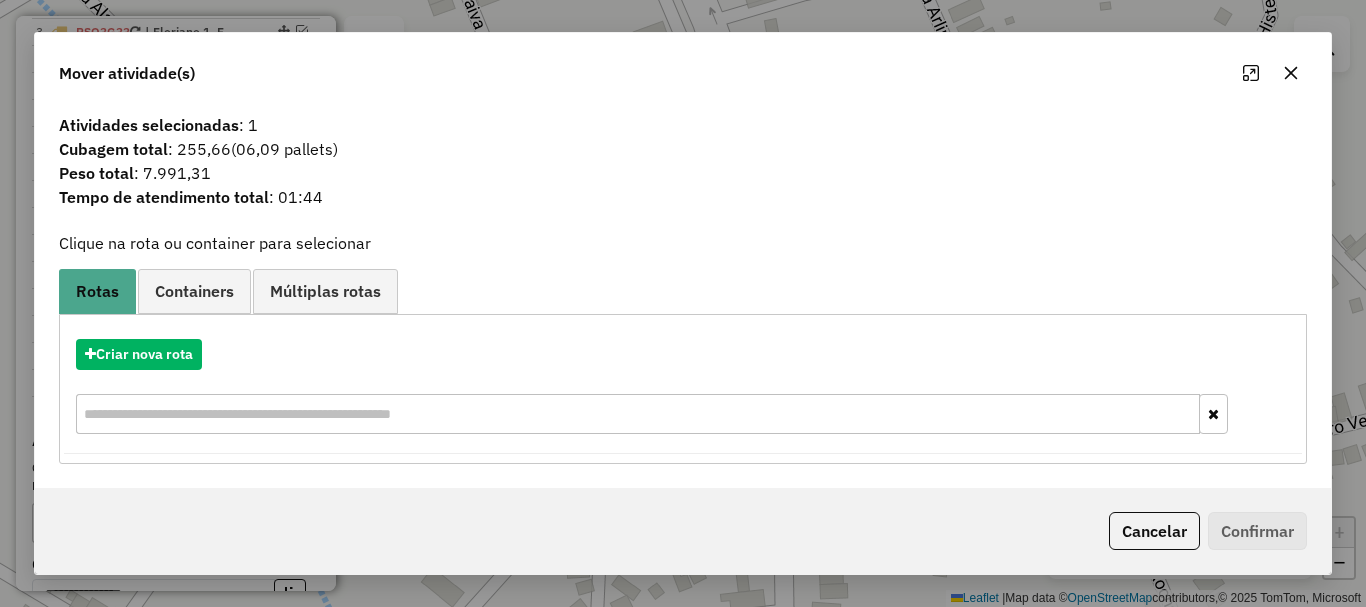 click on "Criar nova rota" at bounding box center (683, 389) 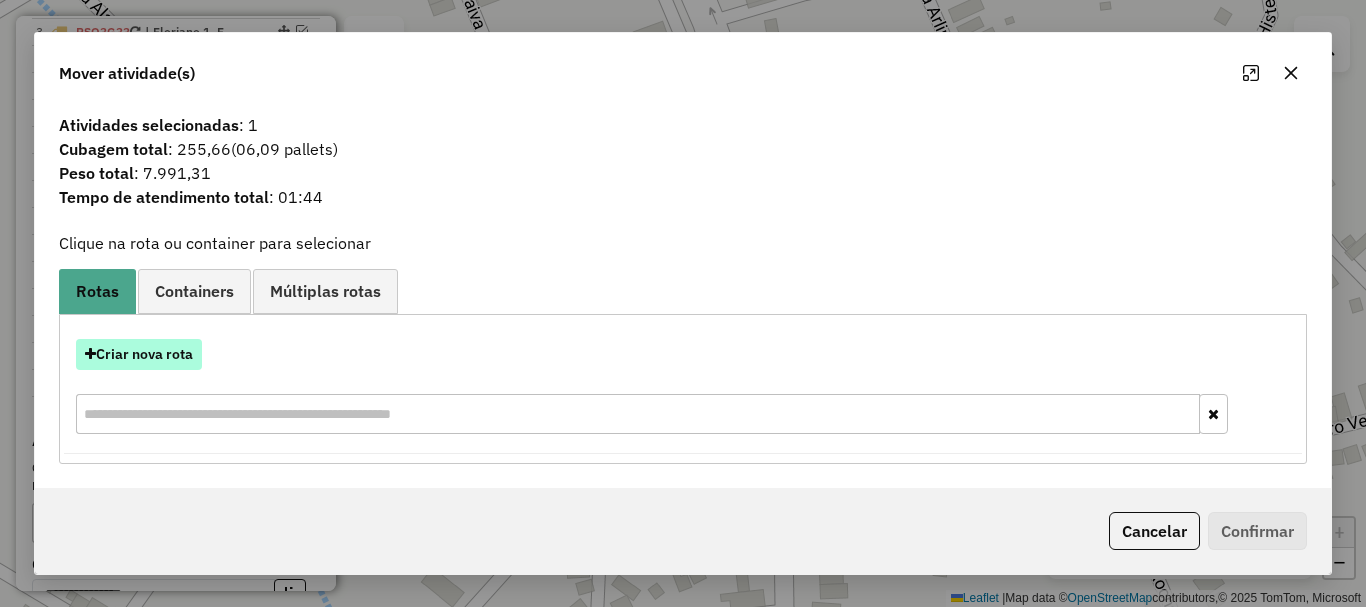click on "Criar nova rota" at bounding box center [139, 354] 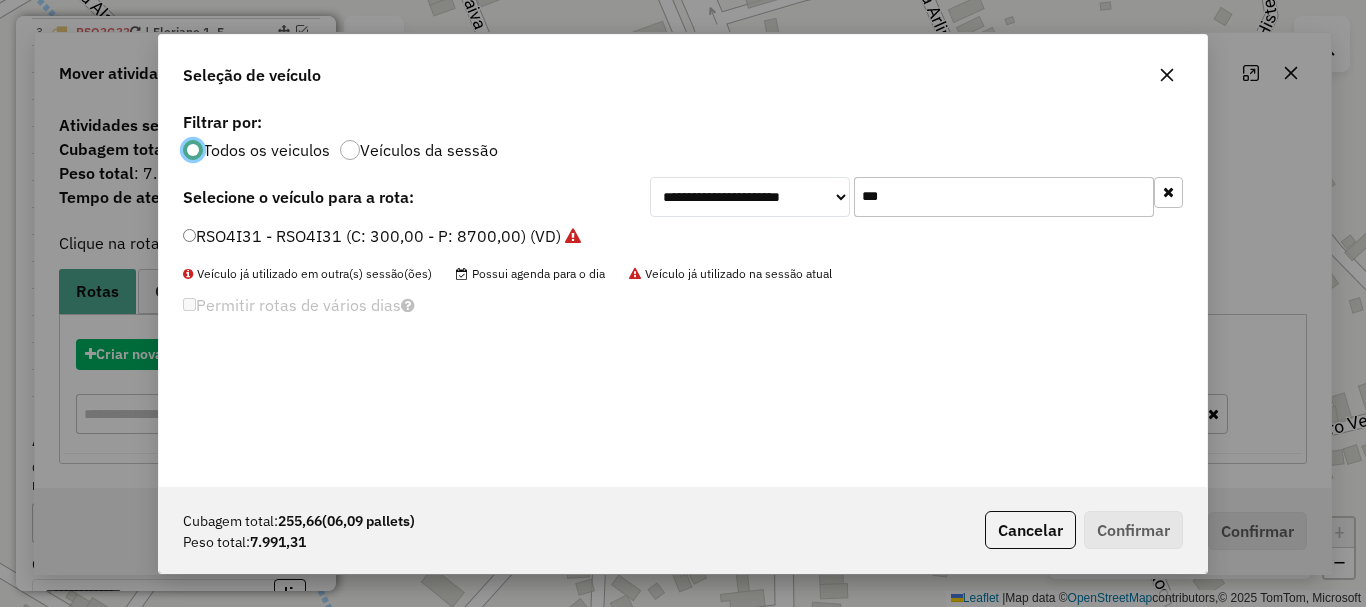 scroll, scrollTop: 11, scrollLeft: 6, axis: both 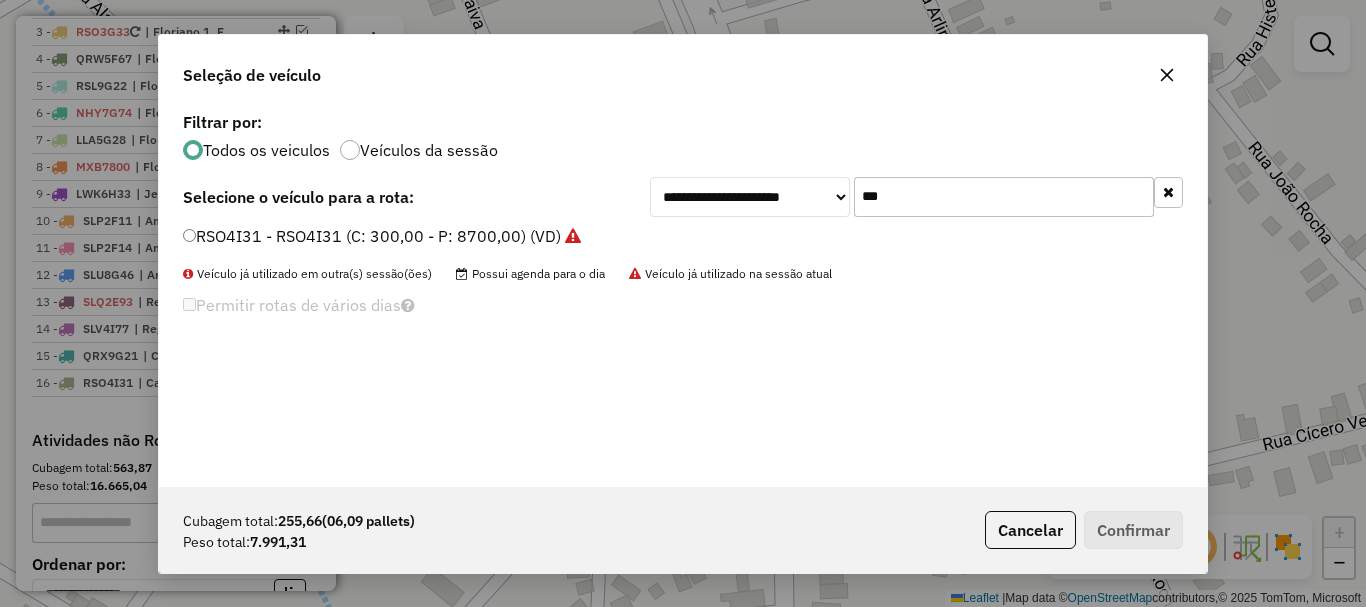 click on "***" 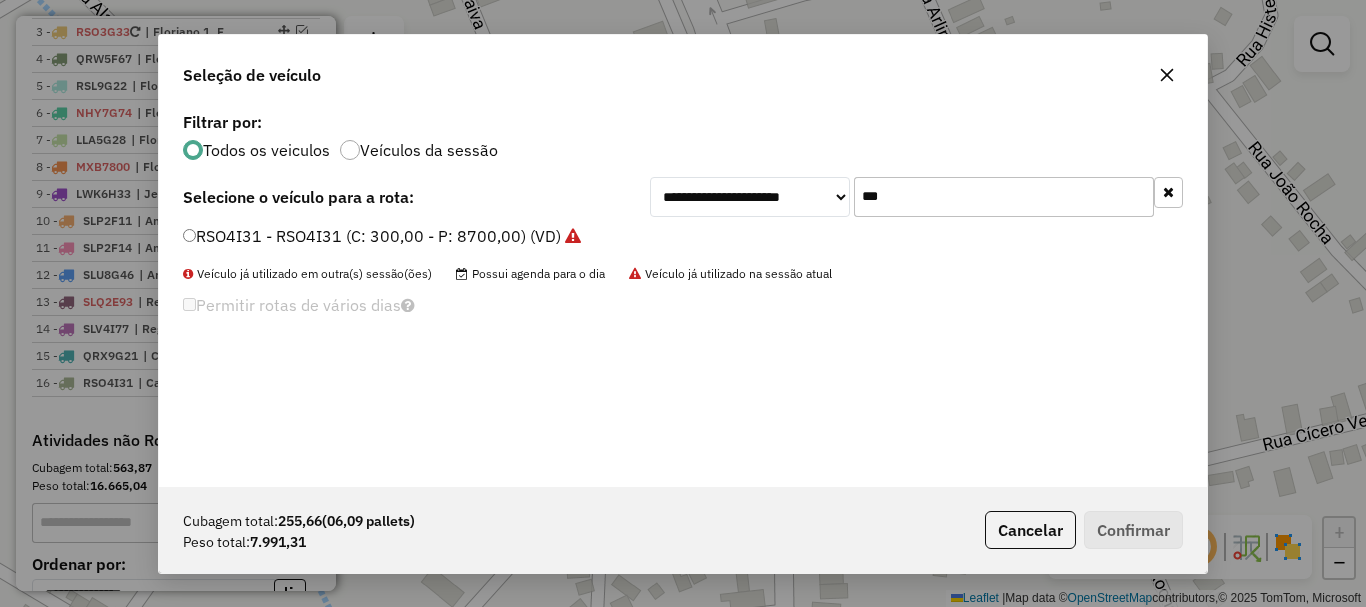 click on "RSO4I31 - RSO4I31 (C: 300,00 - P: 8700,00) (VD)" 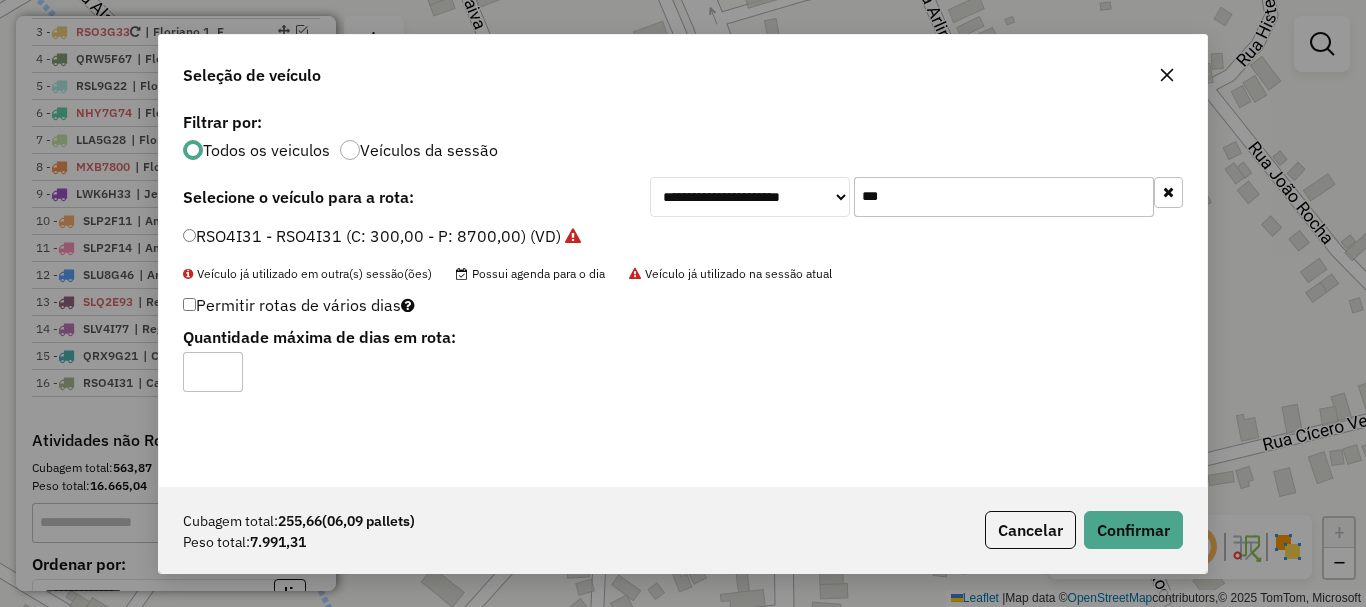 type on "*" 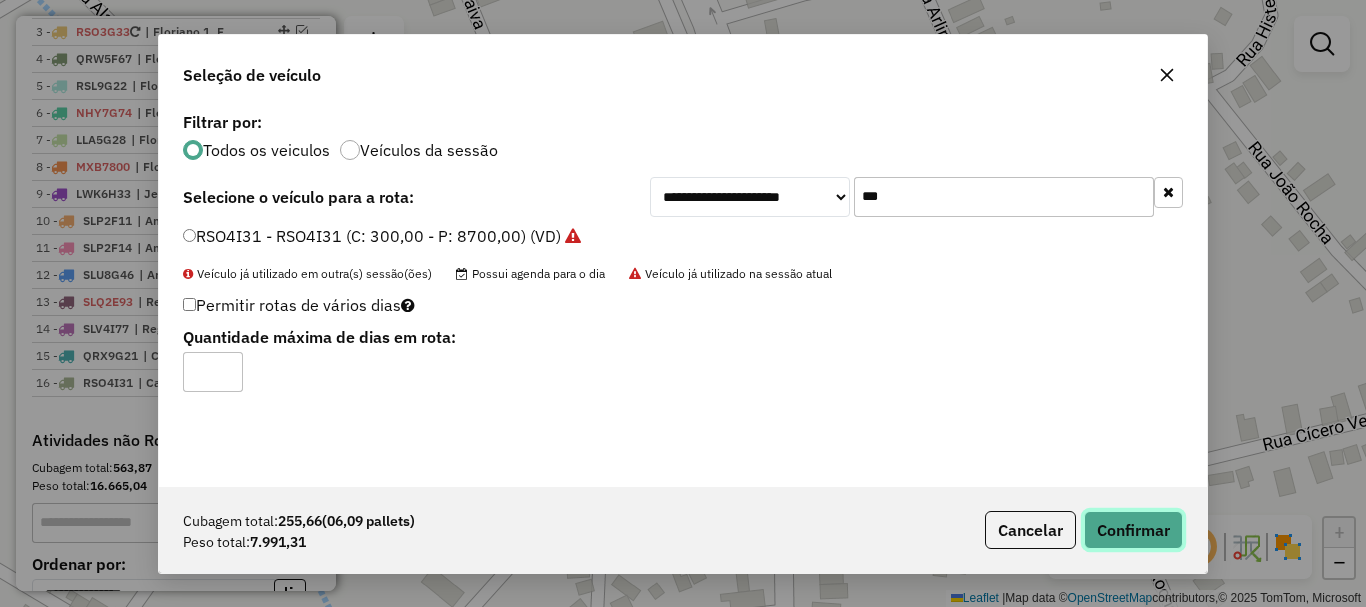 click on "Confirmar" 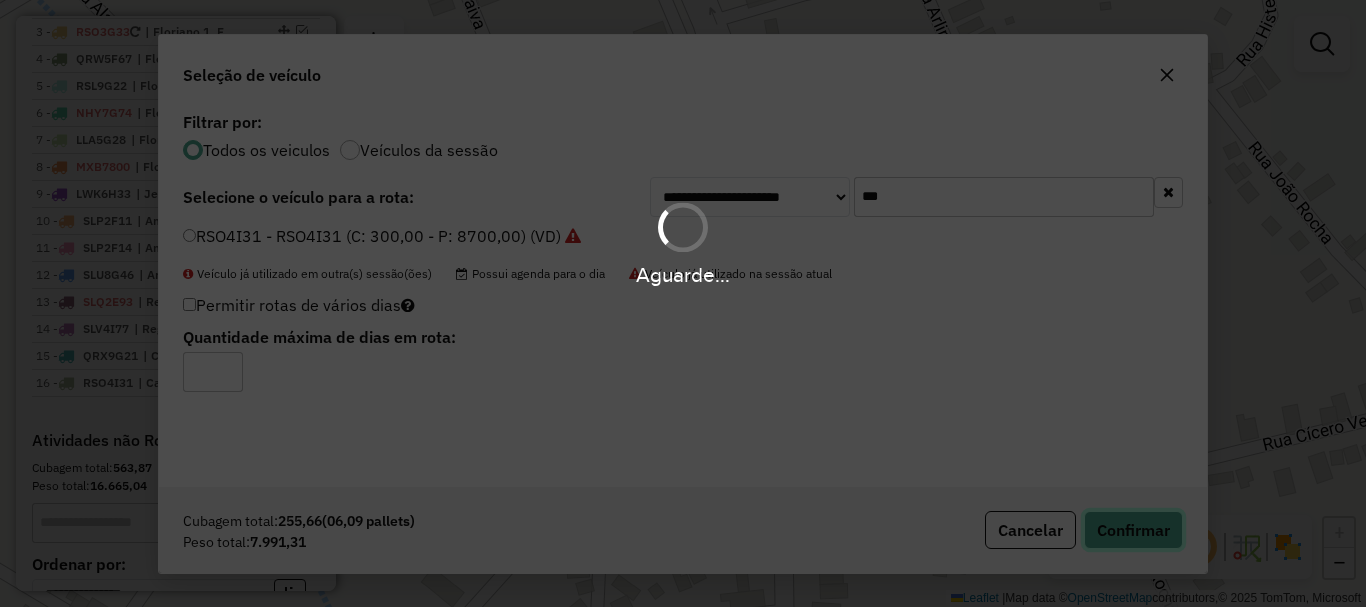 type 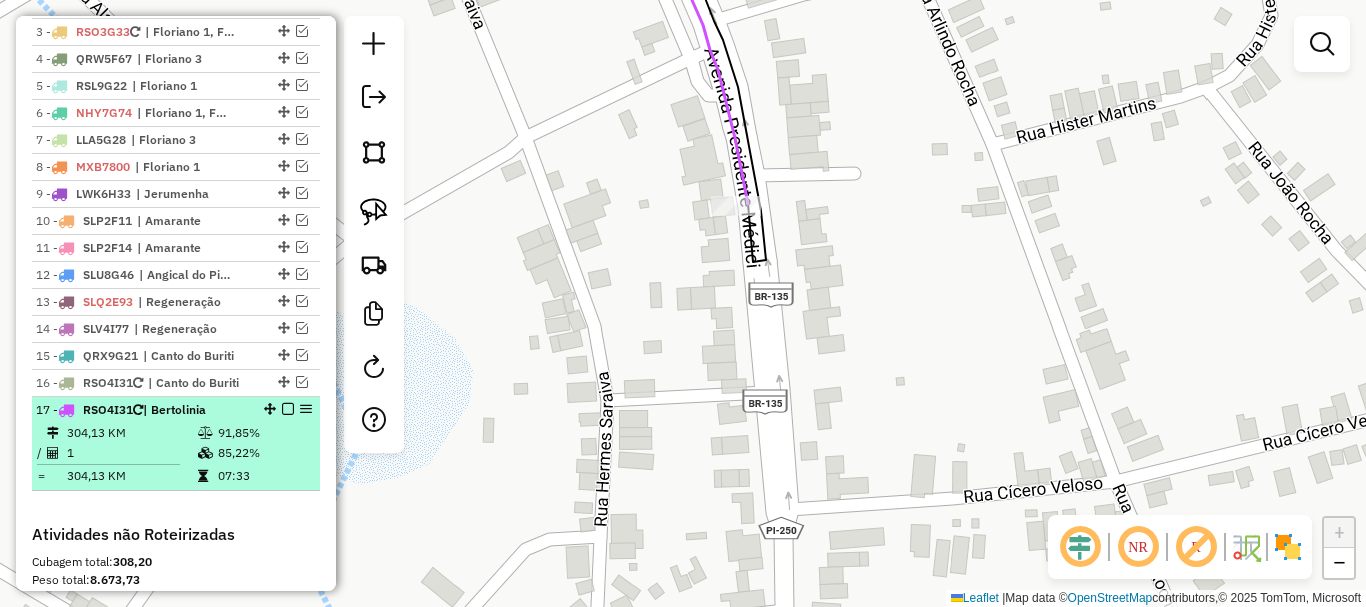 click at bounding box center (288, 409) 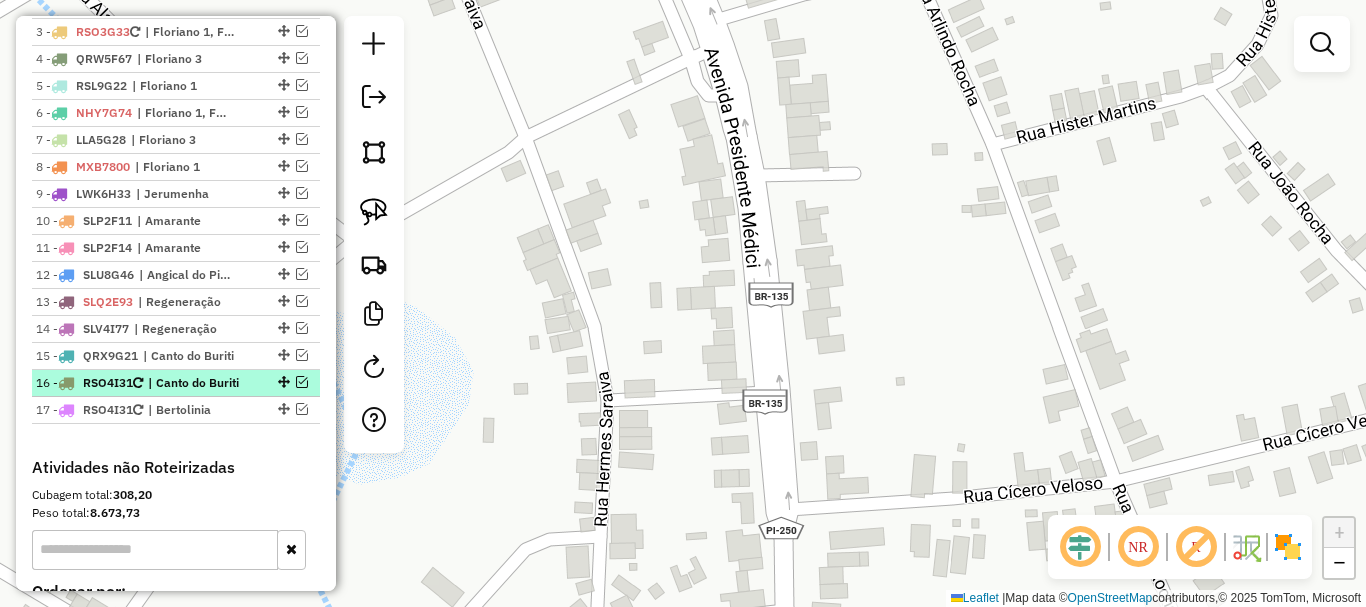 click at bounding box center [302, 382] 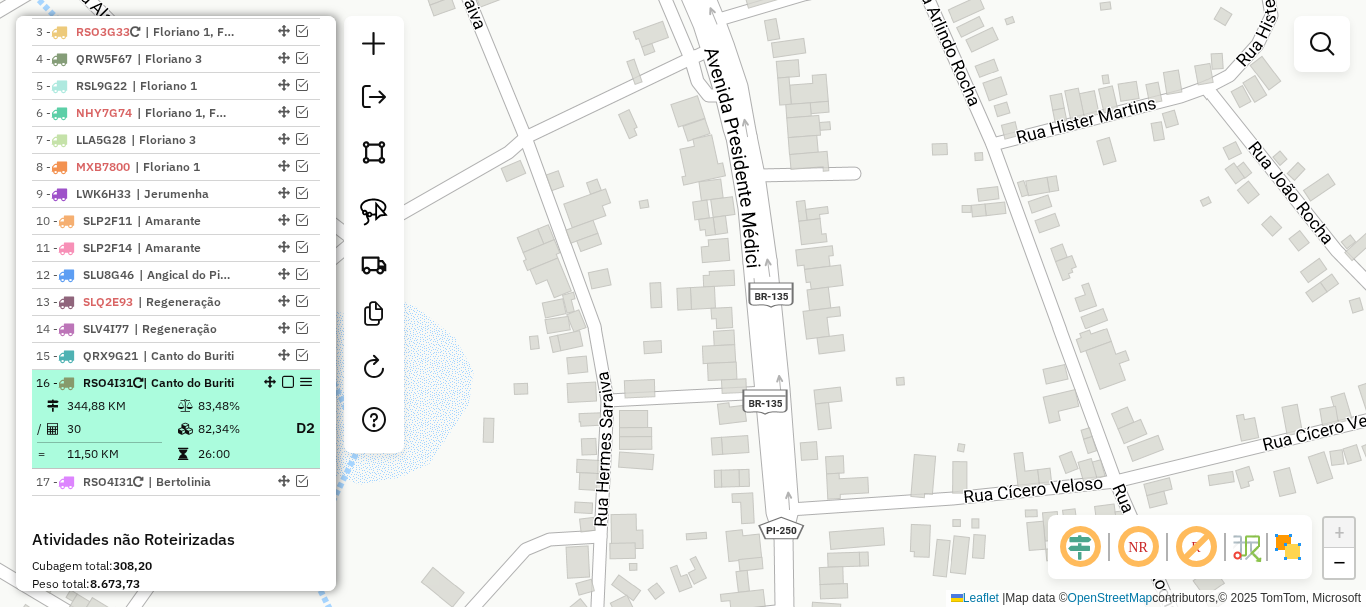 click on "16 -       RSO4I31   | Canto do Buriti  344,88 KM   83,48%  /  30   82,34%   D2  =  11,50 KM   26:00" at bounding box center (176, 419) 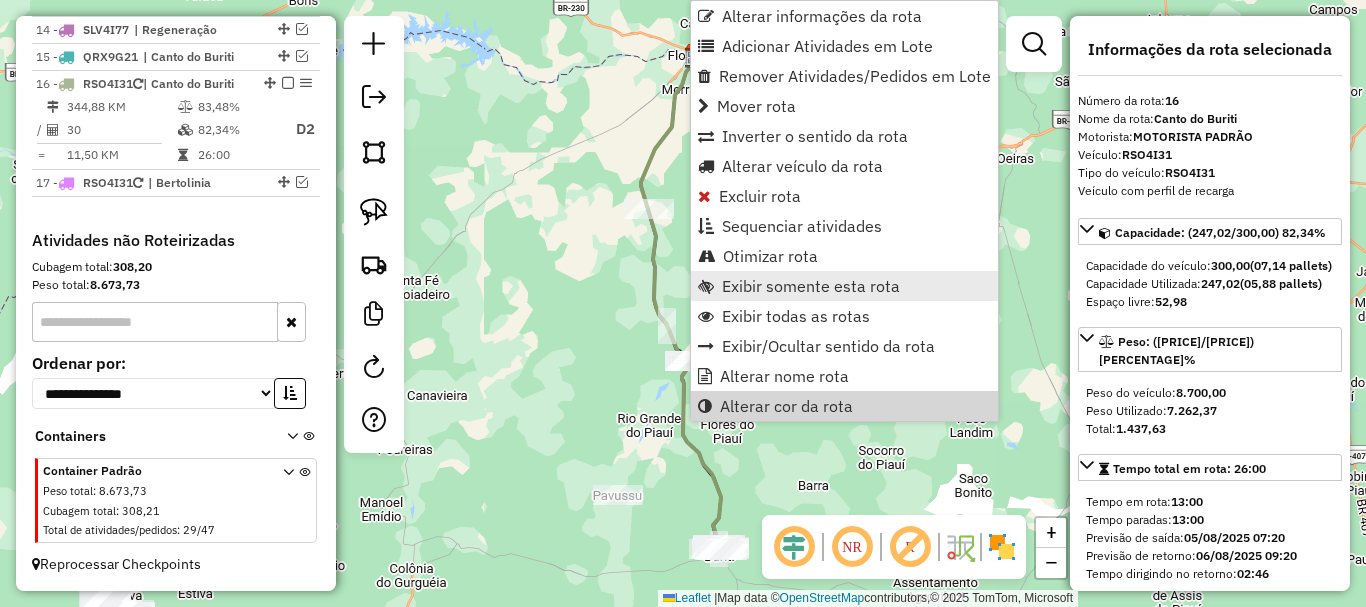 scroll, scrollTop: 1142, scrollLeft: 0, axis: vertical 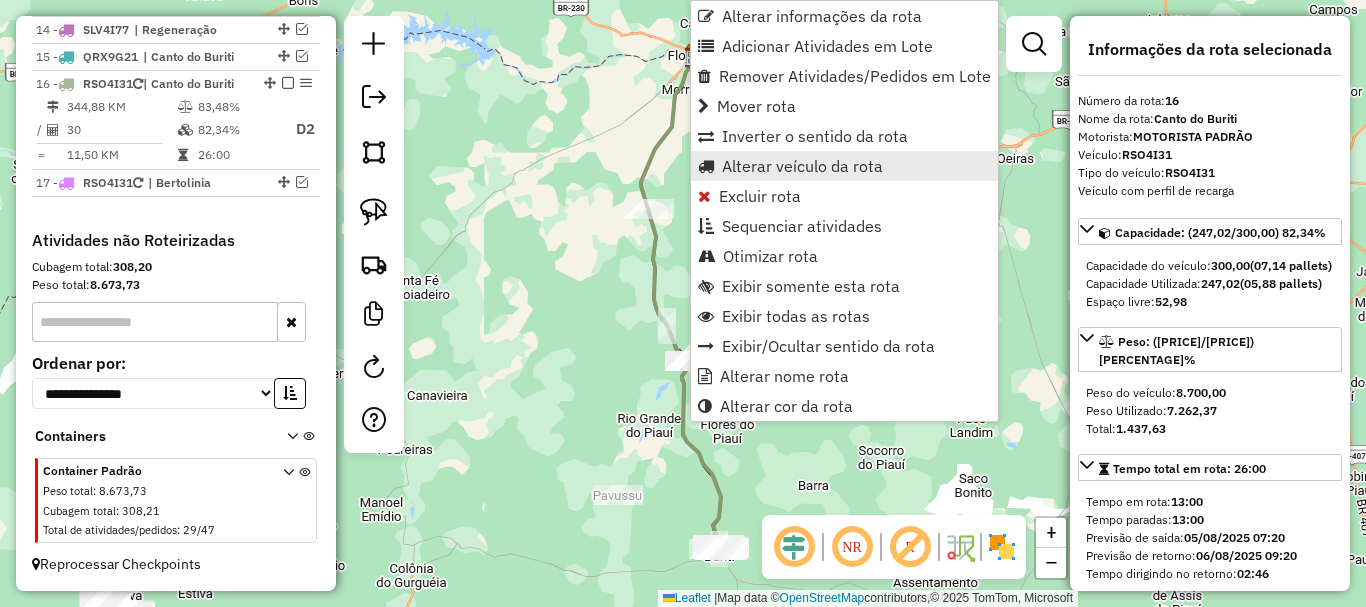 click on "Alterar veículo da rota" at bounding box center [802, 166] 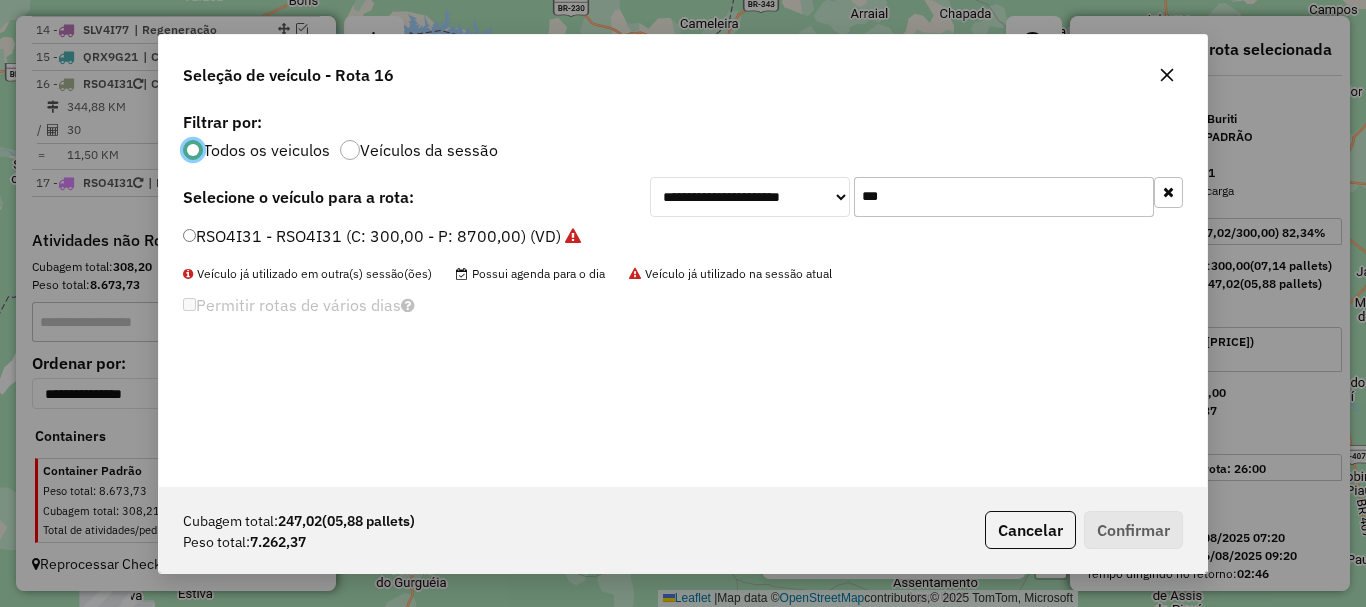scroll, scrollTop: 11, scrollLeft: 6, axis: both 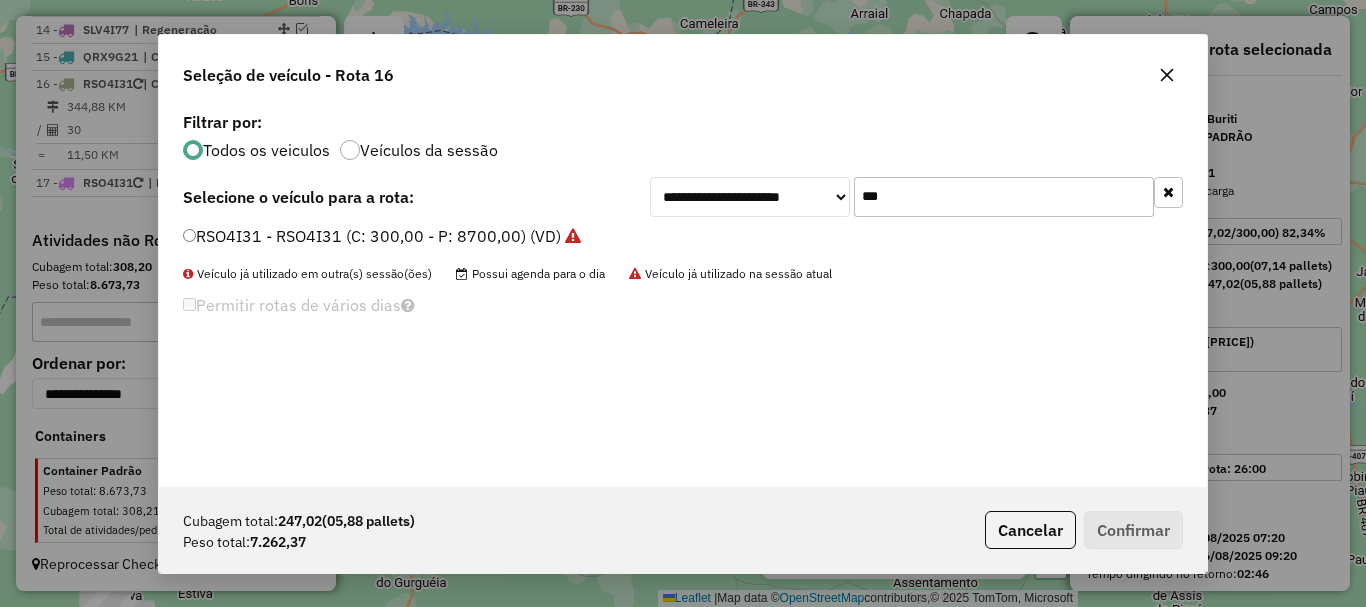 click on "***" 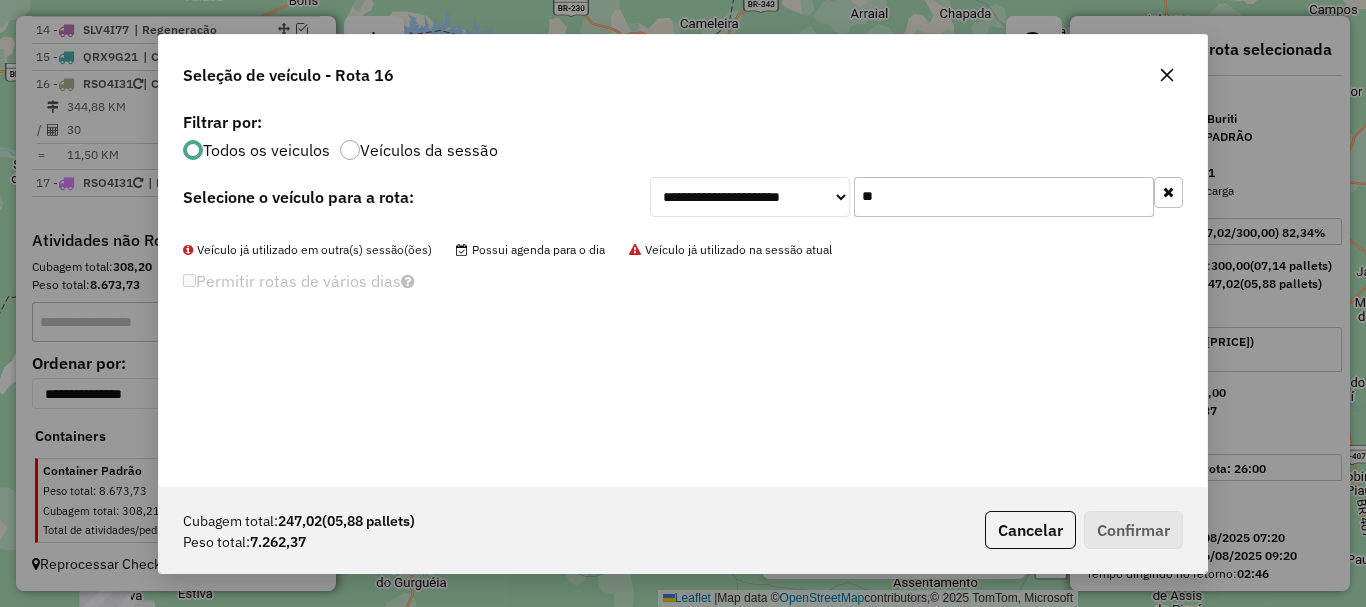 type on "*" 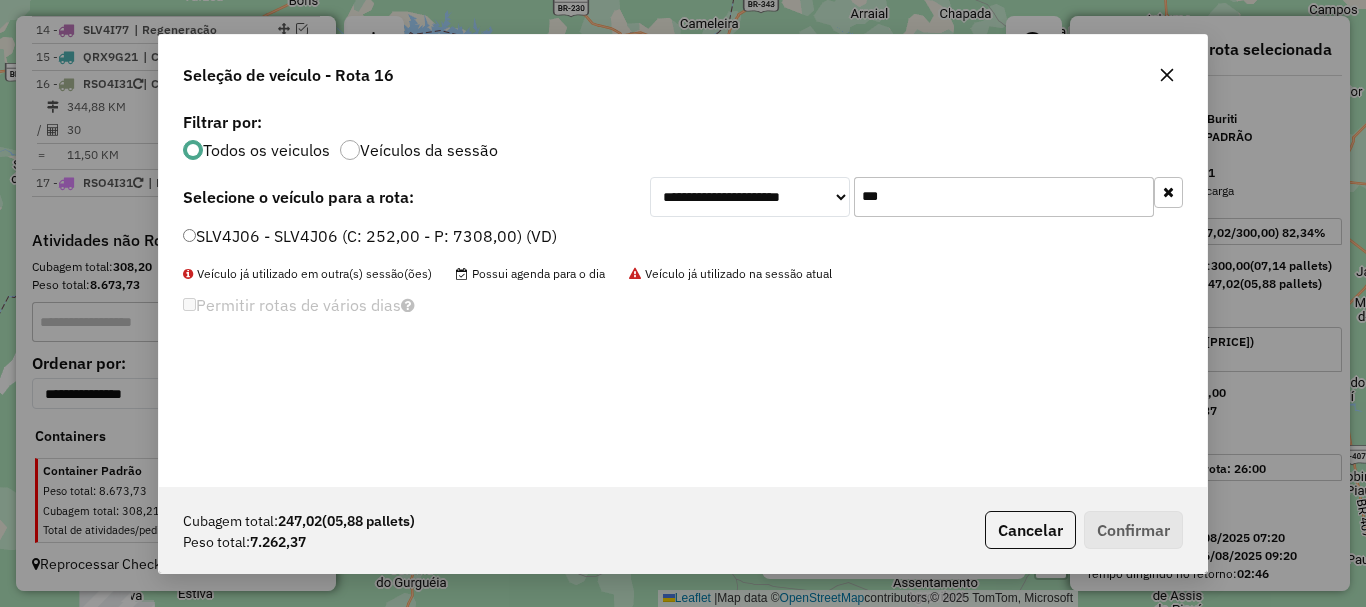 type on "***" 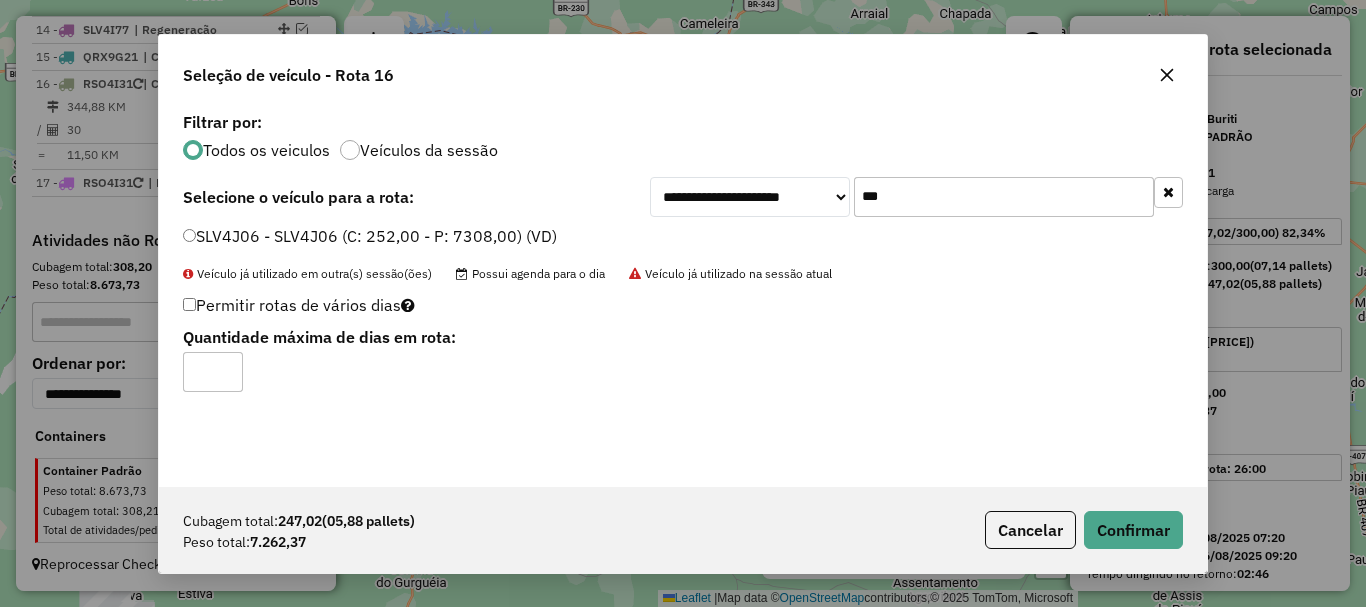 click on "Permitir rotas de vários dias" 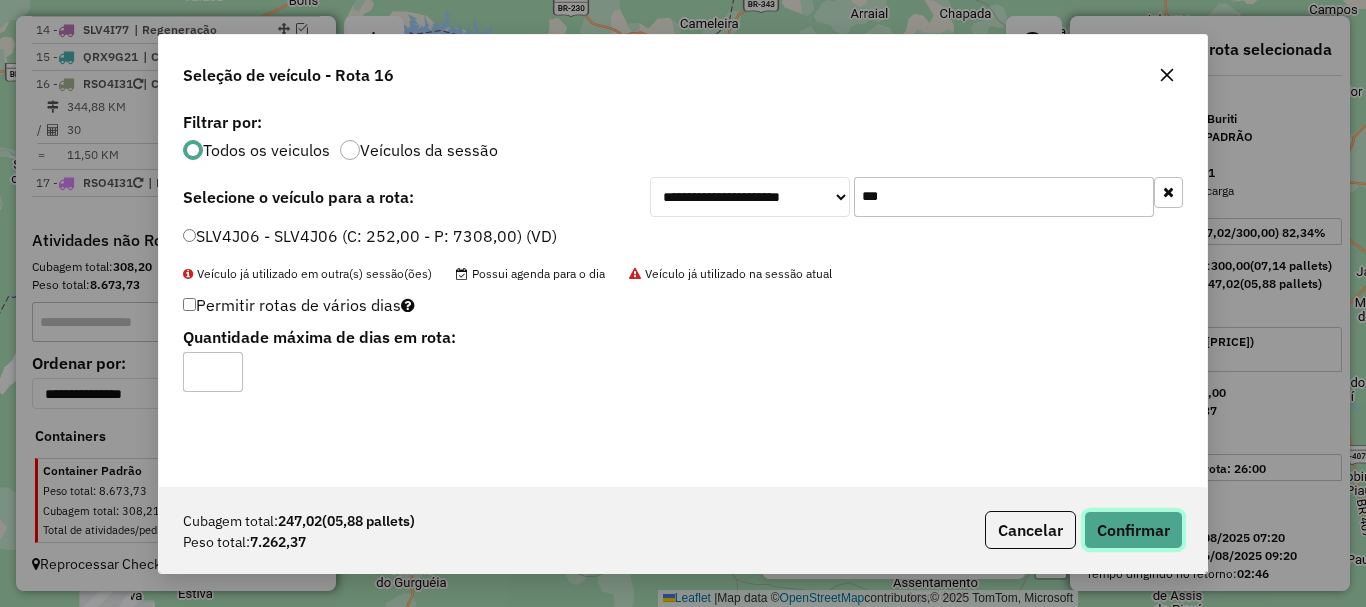click on "Confirmar" 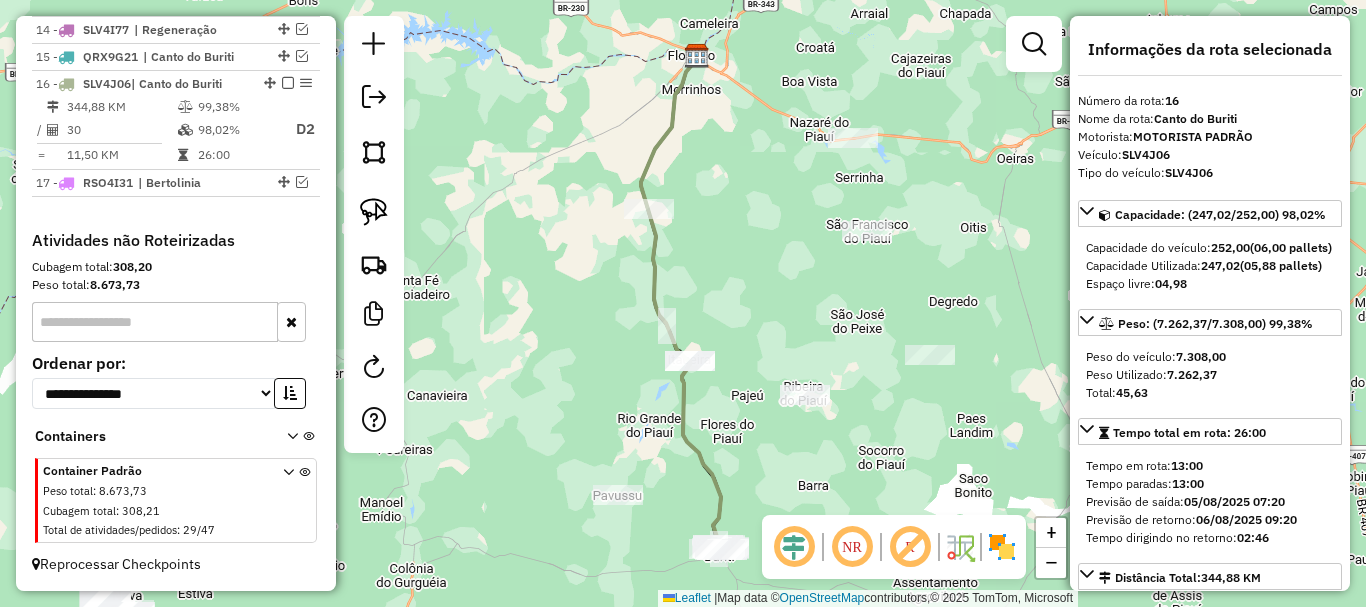 scroll, scrollTop: 1124, scrollLeft: 0, axis: vertical 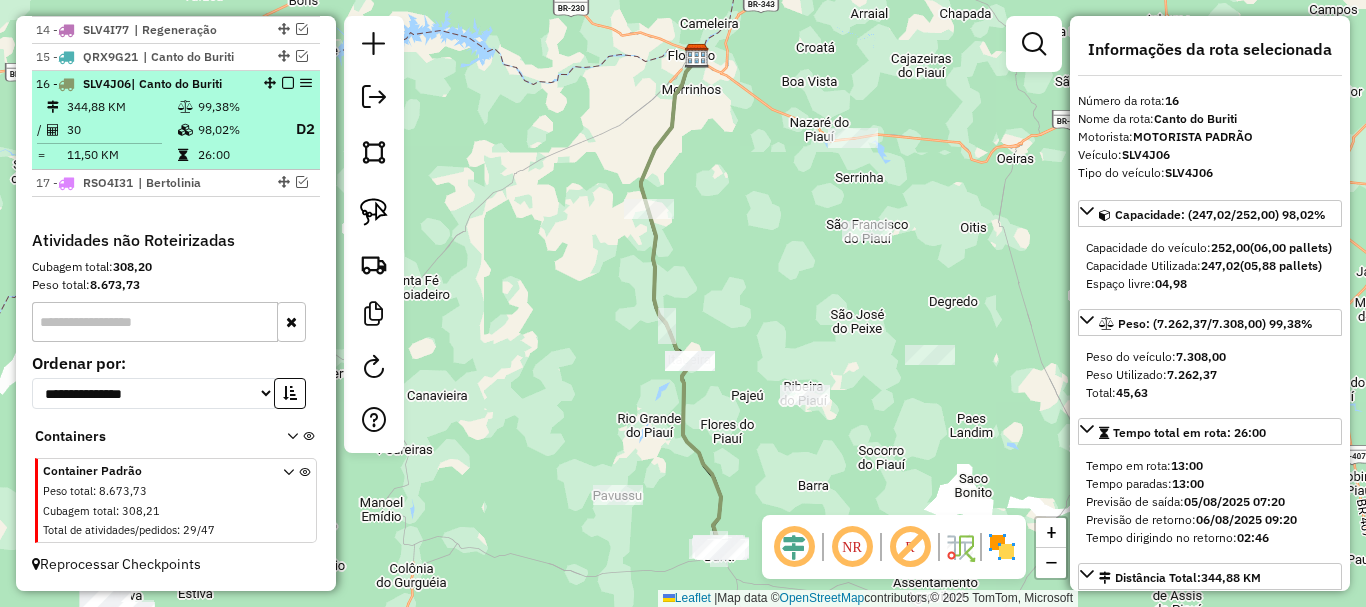 click at bounding box center (288, 83) 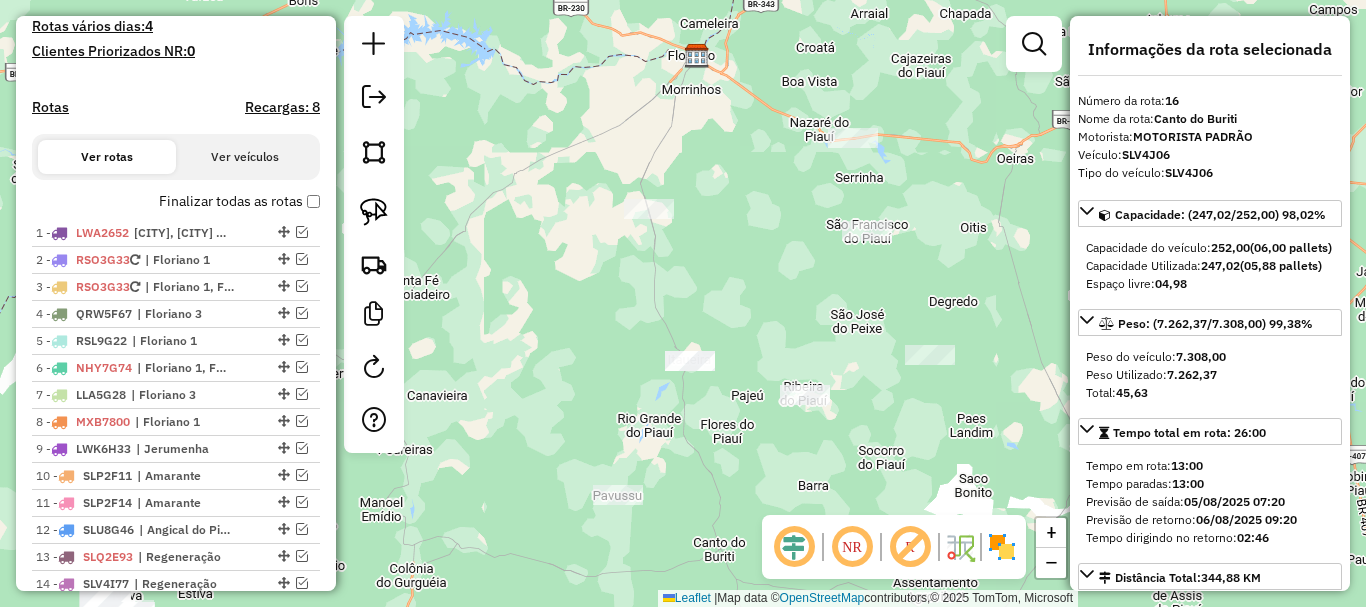scroll, scrollTop: 552, scrollLeft: 0, axis: vertical 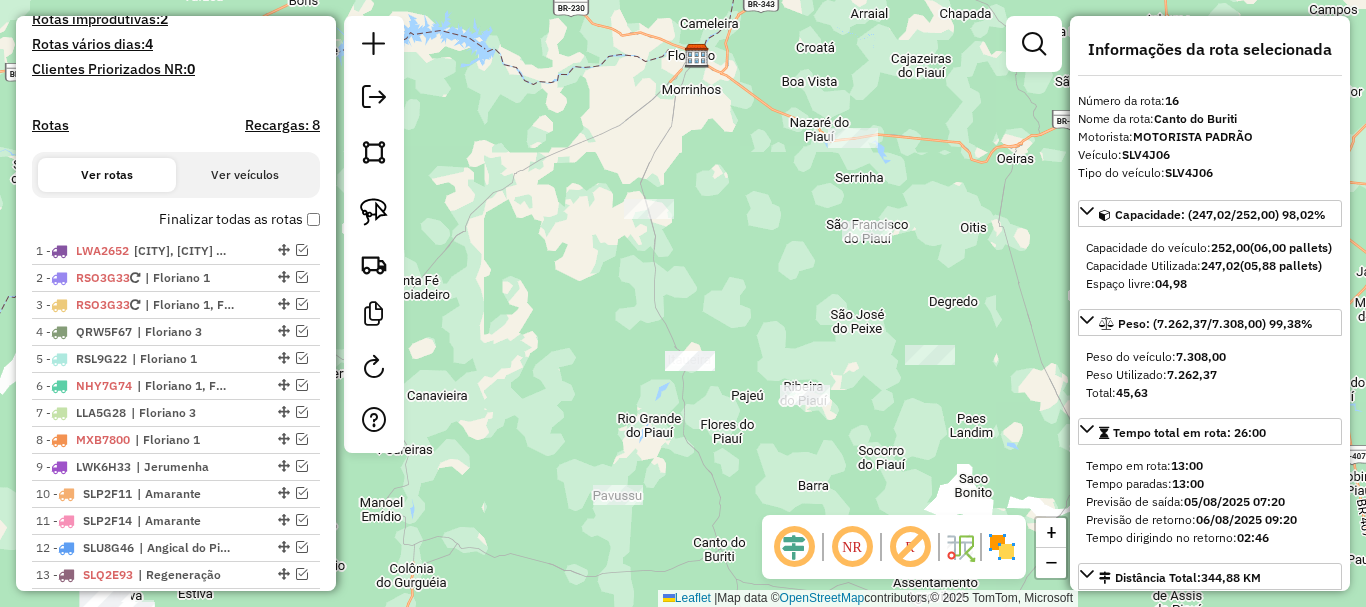 drag, startPoint x: 776, startPoint y: 357, endPoint x: 772, endPoint y: 337, distance: 20.396078 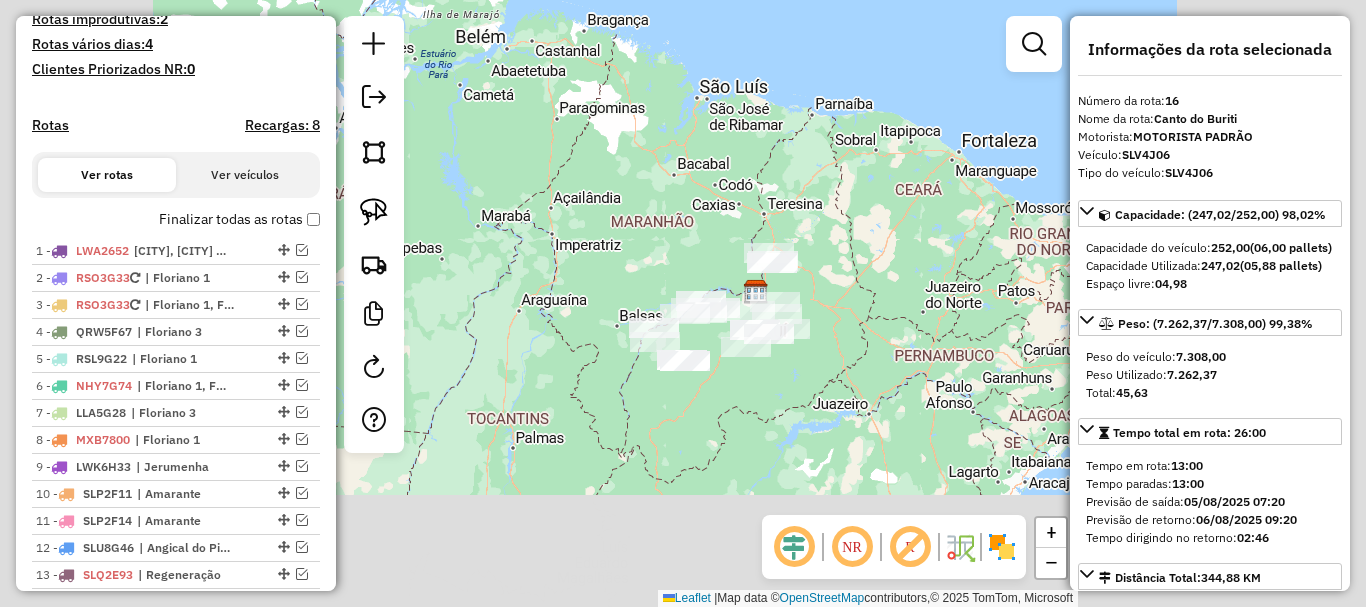 click on "Janela de atendimento Grade de atendimento Capacidade Transportadoras Veículos Cliente Pedidos  Rotas Selecione os dias de semana para filtrar as janelas de atendimento  Seg   Ter   Qua   Qui   Sex   Sáb   Dom  Informe o período da janela de atendimento: De: Até:  Filtrar exatamente a janela do cliente  Considerar janela de atendimento padrão  Selecione os dias de semana para filtrar as grades de atendimento  Seg   Ter   Qua   Qui   Sex   Sáb   Dom   Considerar clientes sem dia de atendimento cadastrado  Clientes fora do dia de atendimento selecionado Filtrar as atividades entre os valores definidos abaixo:  Peso mínimo:   Peso máximo:   Cubagem mínima:   Cubagem máxima:   De:   Até:  Filtrar as atividades entre o tempo de atendimento definido abaixo:  De:   Até:   Considerar capacidade total dos clientes não roteirizados Transportadora: Selecione um ou mais itens Tipo de veículo: Selecione um ou mais itens Veículo: Selecione um ou mais itens Motorista: Selecione um ou mais itens Nome: Rótulo:" 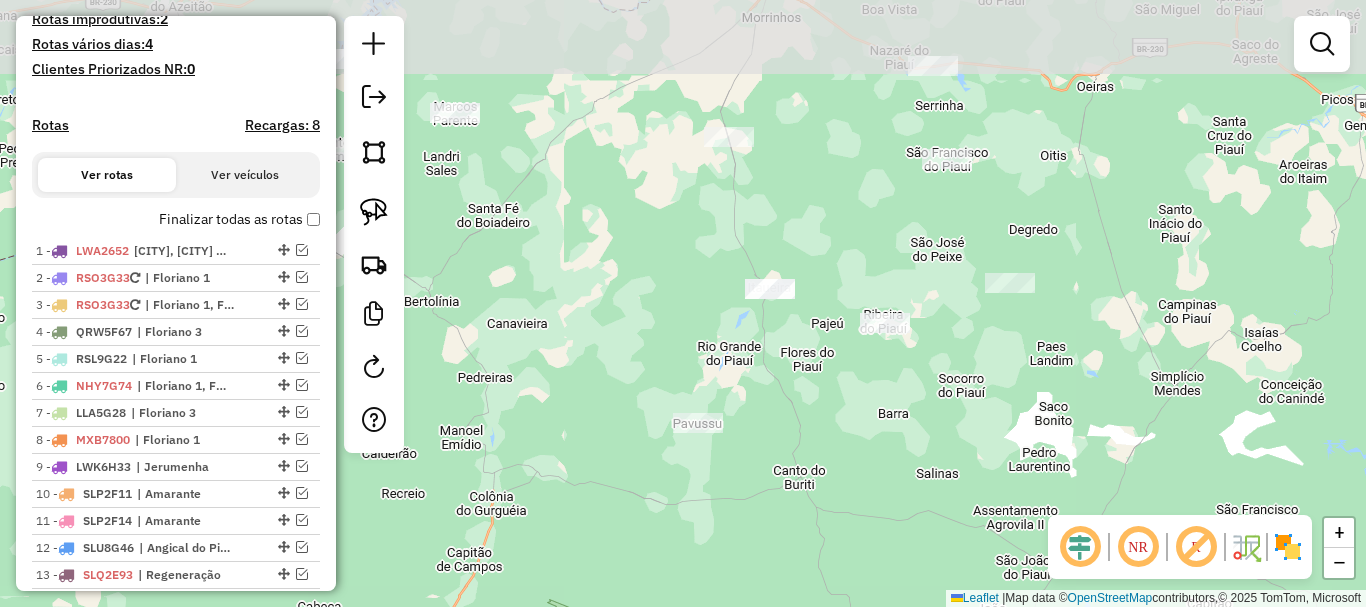 drag, startPoint x: 677, startPoint y: 178, endPoint x: 767, endPoint y: 309, distance: 158.93709 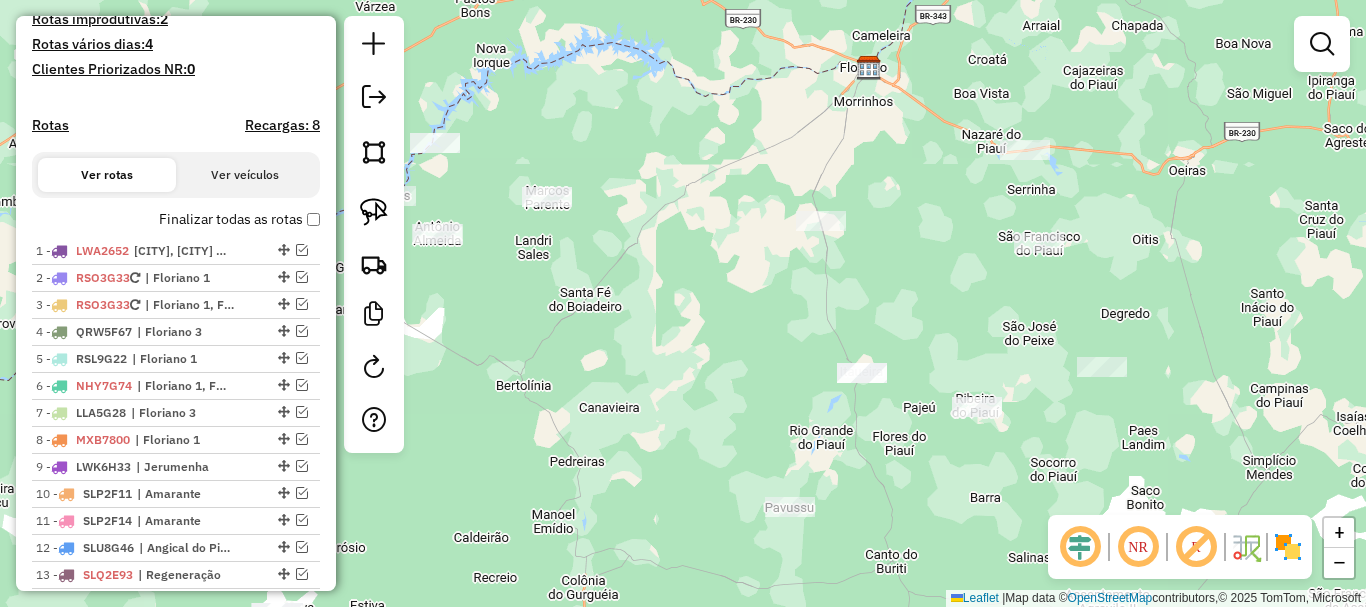 click on "Janela de atendimento Grade de atendimento Capacidade Transportadoras Veículos Cliente Pedidos  Rotas Selecione os dias de semana para filtrar as janelas de atendimento  Seg   Ter   Qua   Qui   Sex   Sáb   Dom  Informe o período da janela de atendimento: De: Até:  Filtrar exatamente a janela do cliente  Considerar janela de atendimento padrão  Selecione os dias de semana para filtrar as grades de atendimento  Seg   Ter   Qua   Qui   Sex   Sáb   Dom   Considerar clientes sem dia de atendimento cadastrado  Clientes fora do dia de atendimento selecionado Filtrar as atividades entre os valores definidos abaixo:  Peso mínimo:   Peso máximo:   Cubagem mínima:   Cubagem máxima:   De:   Até:  Filtrar as atividades entre o tempo de atendimento definido abaixo:  De:   Até:   Considerar capacidade total dos clientes não roteirizados Transportadora: Selecione um ou mais itens Tipo de veículo: Selecione um ou mais itens Veículo: Selecione um ou mais itens Motorista: Selecione um ou mais itens Nome: Rótulo:" 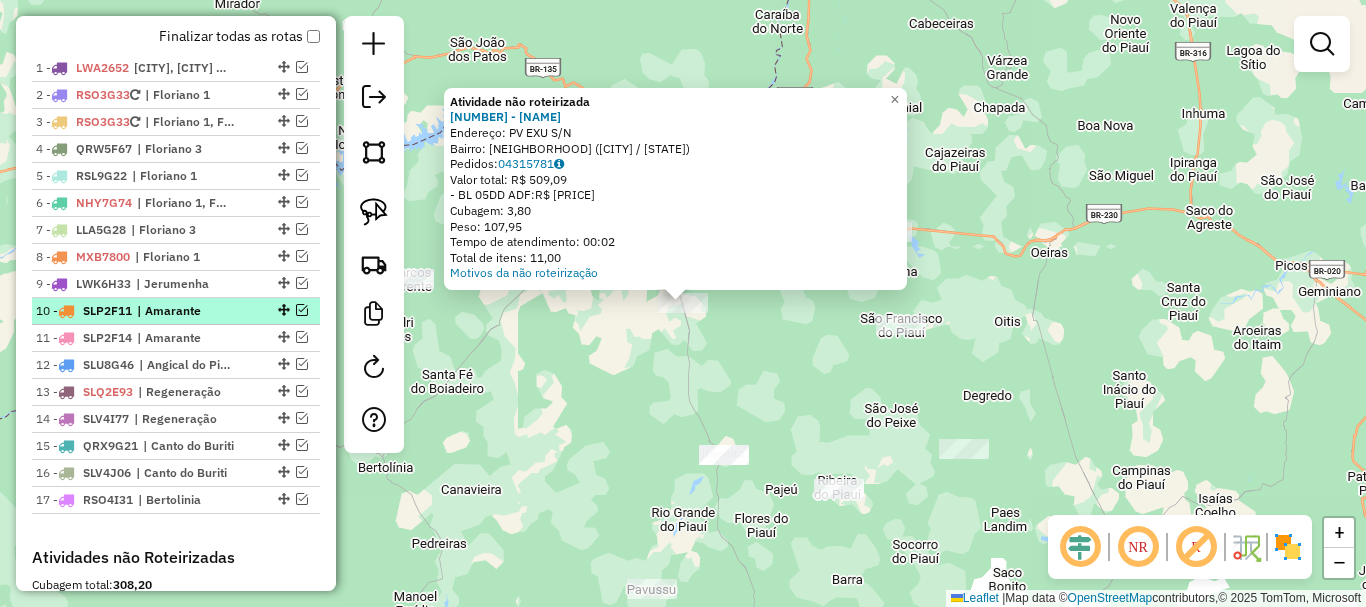 scroll, scrollTop: 752, scrollLeft: 0, axis: vertical 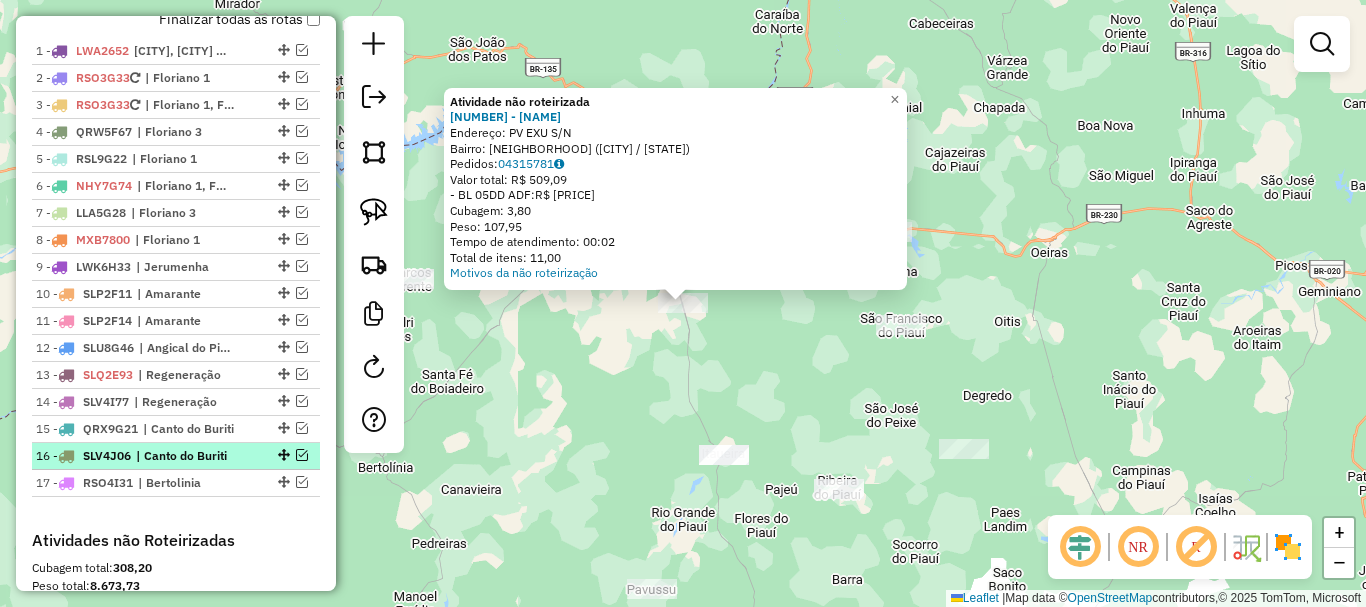 click at bounding box center (302, 455) 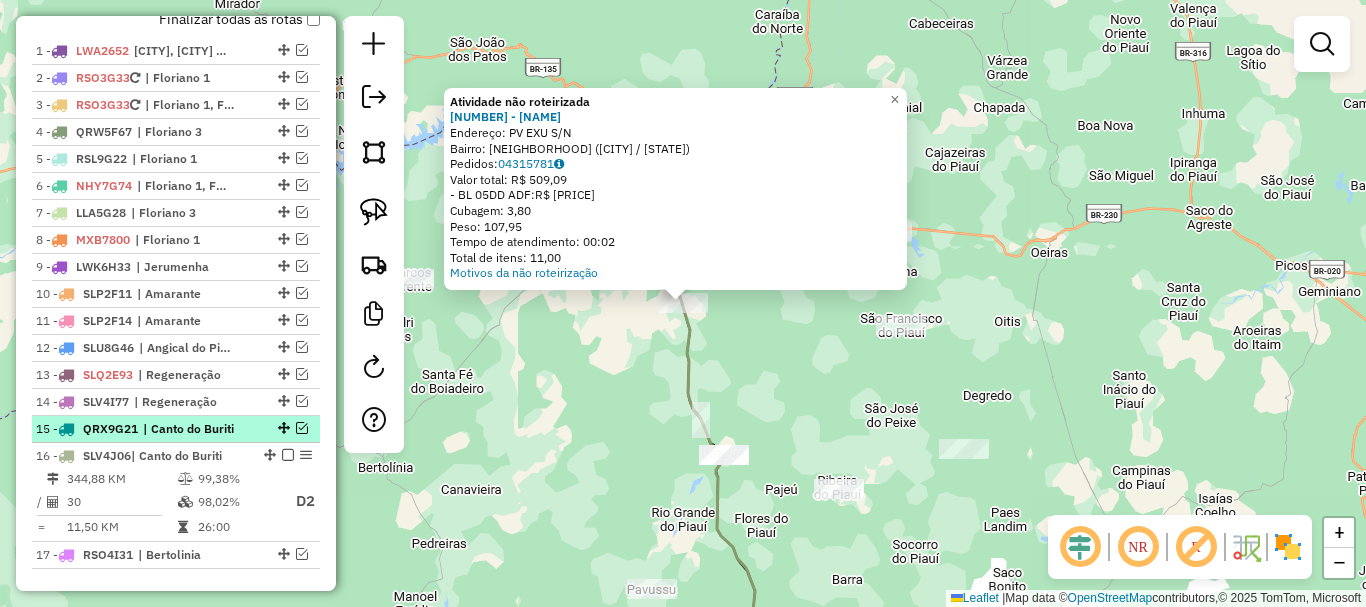 click at bounding box center [302, 428] 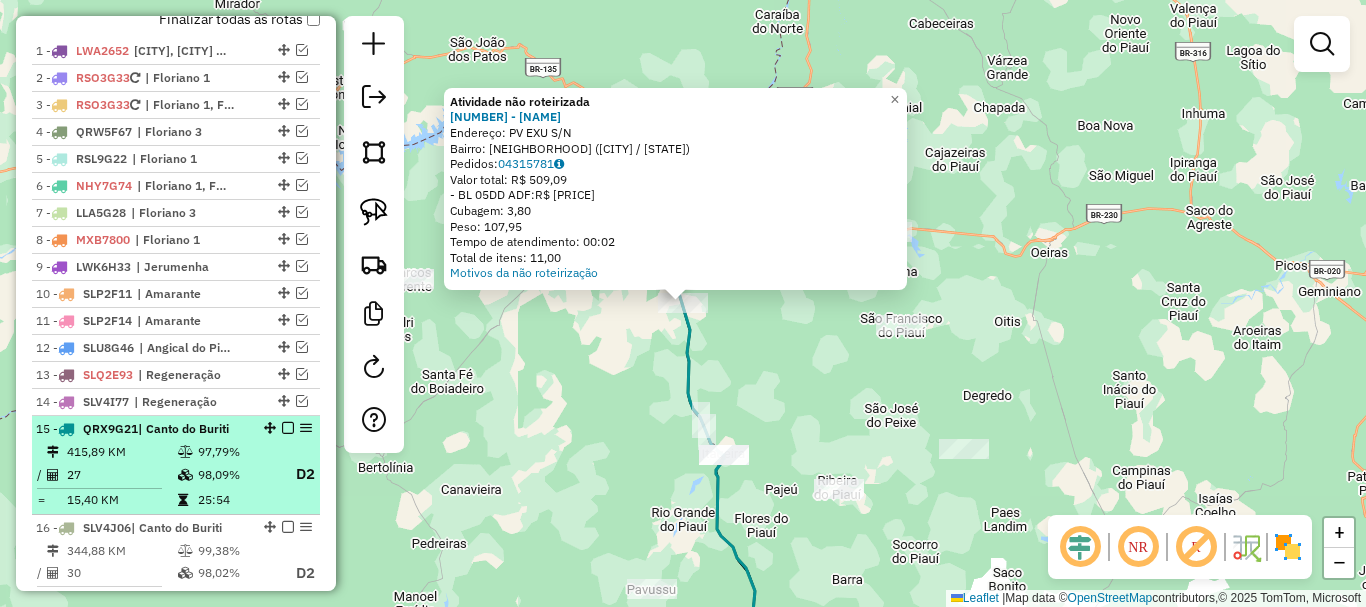 click on "98,09%" at bounding box center (237, 474) 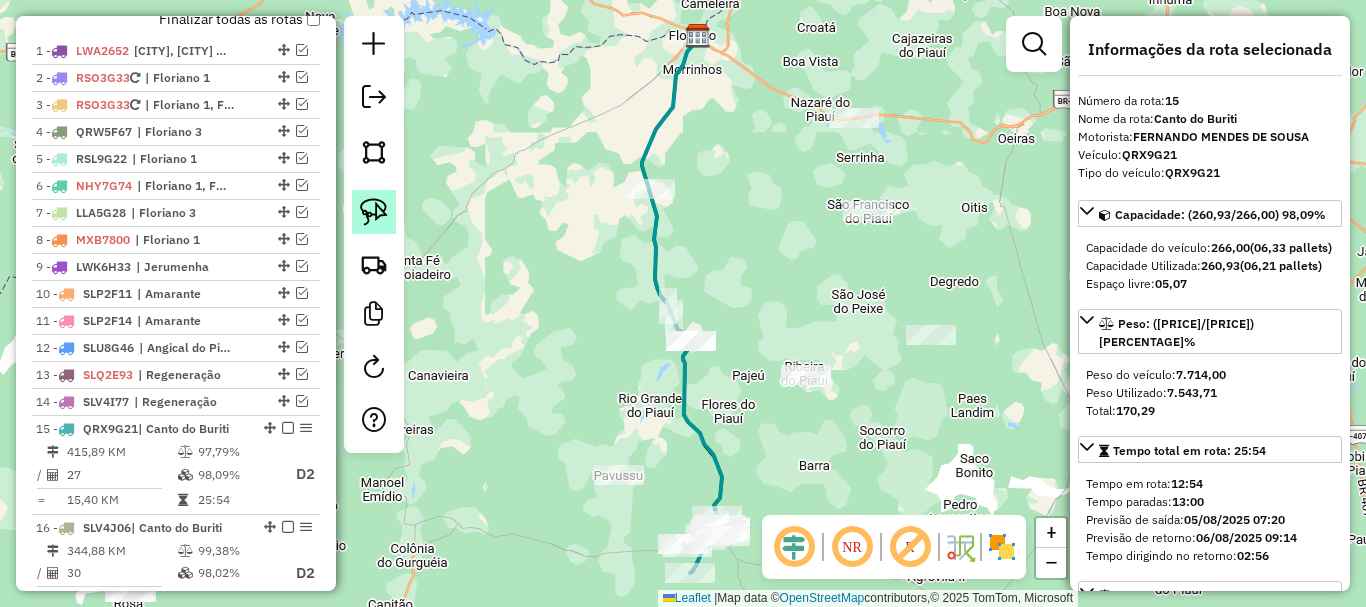 click 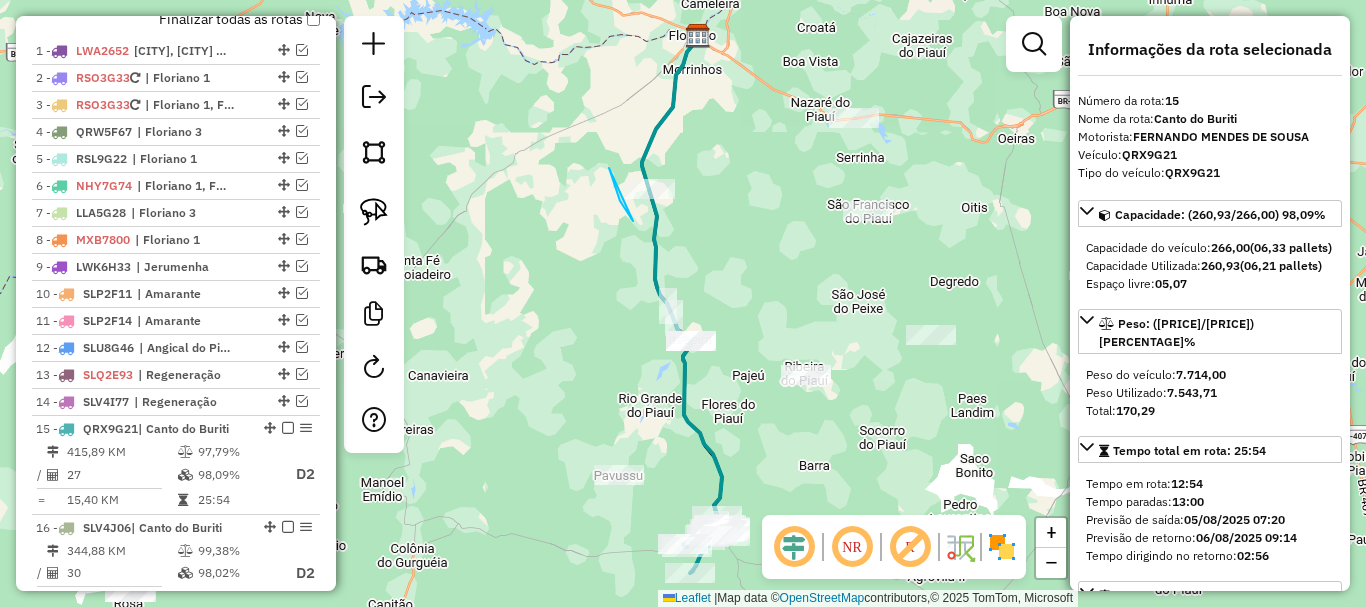 drag, startPoint x: 633, startPoint y: 221, endPoint x: 734, endPoint y: 181, distance: 108.63241 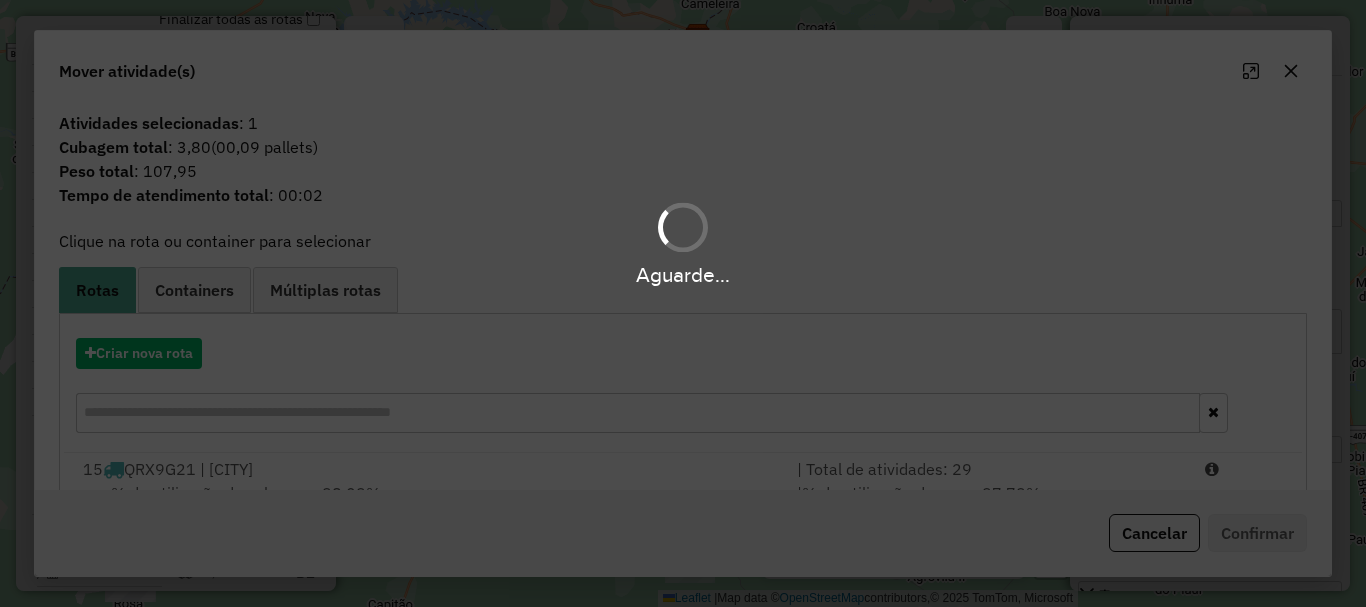 click on "Aguarde..." at bounding box center (683, 303) 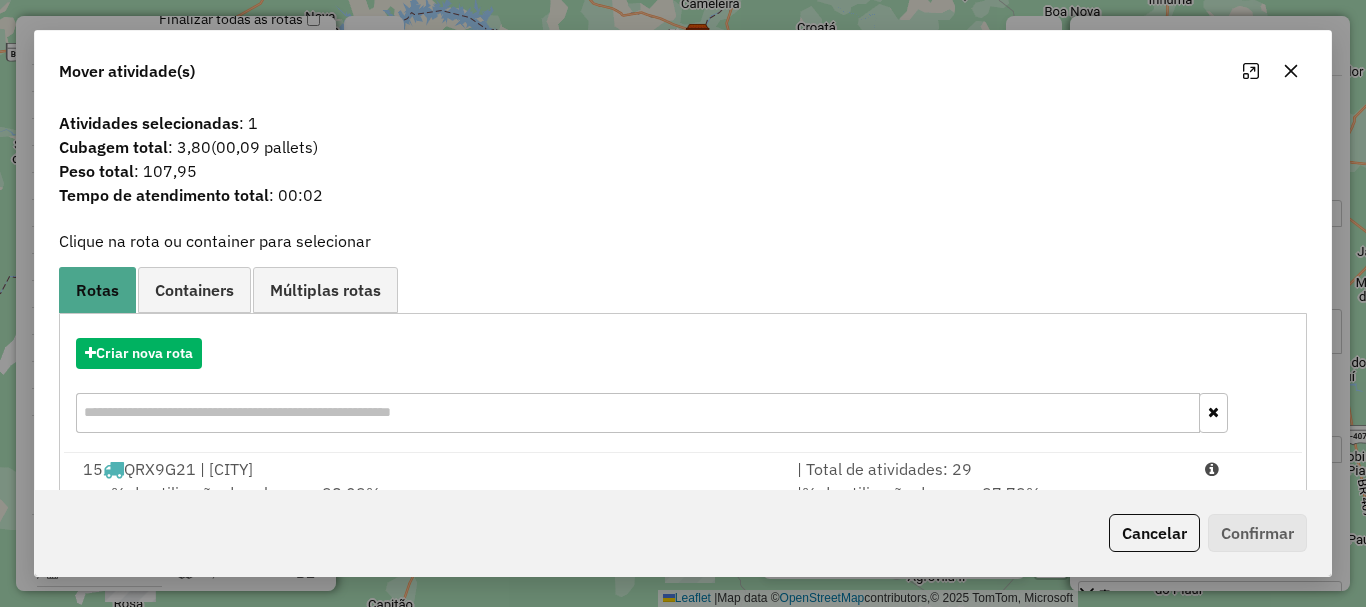 click on "| Total de atividades: 29" at bounding box center [989, 469] 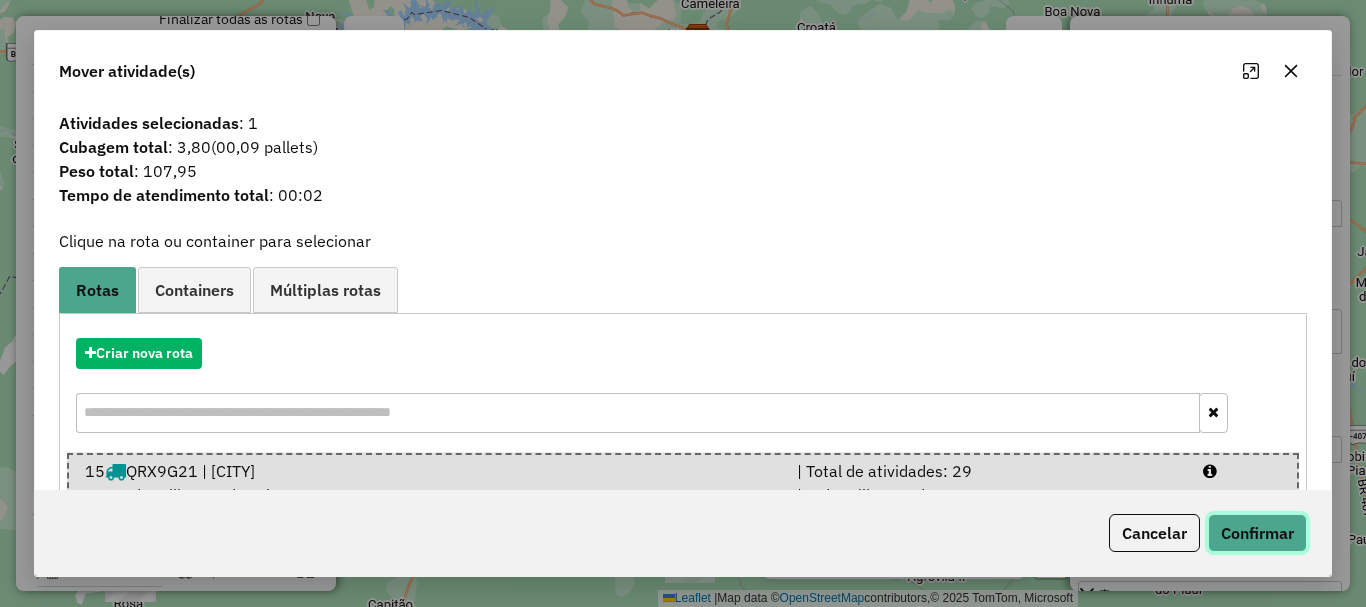 click on "Confirmar" 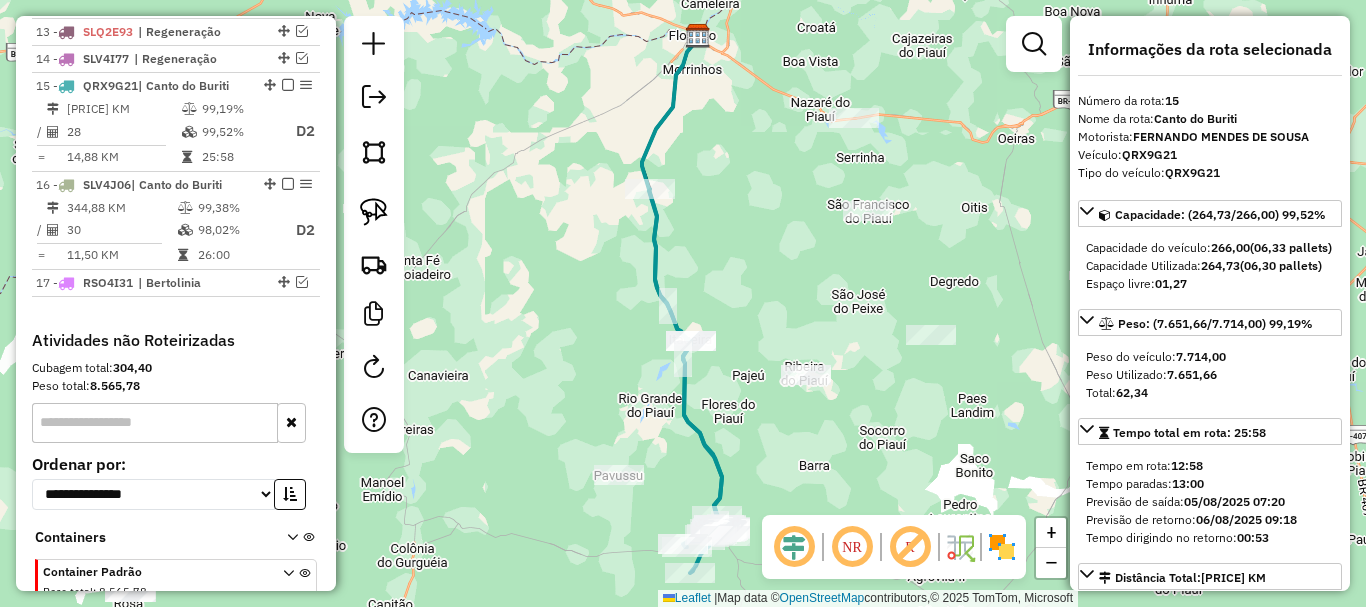 scroll, scrollTop: 1095, scrollLeft: 0, axis: vertical 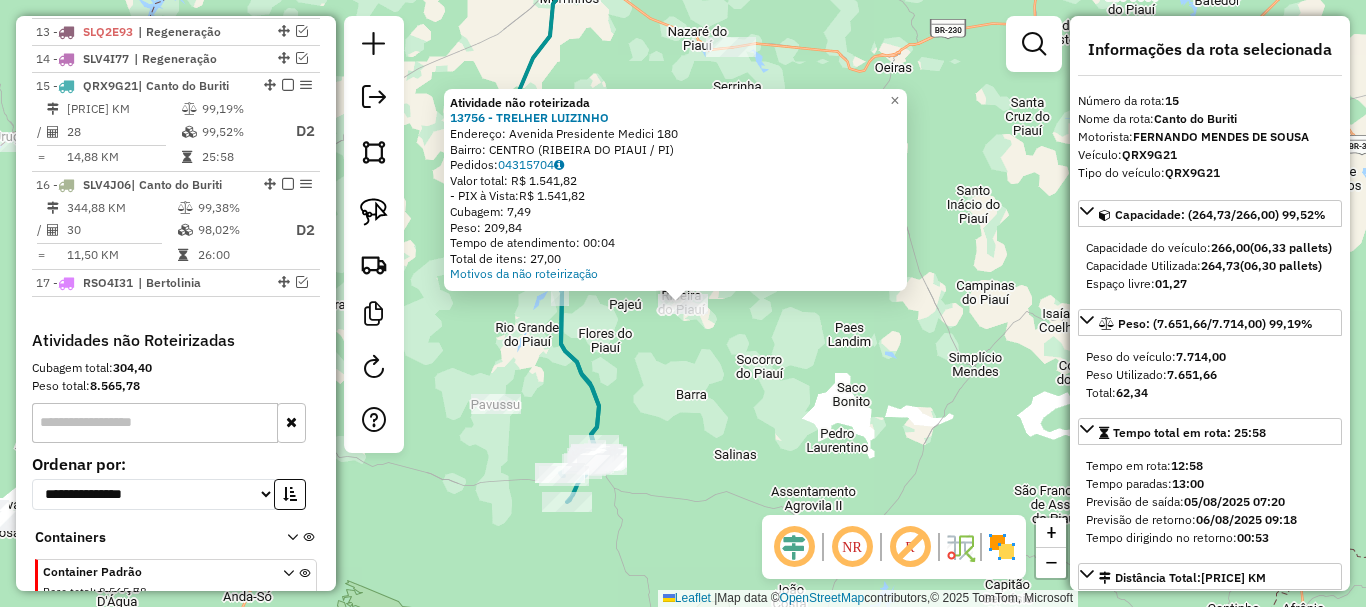 click on "Atividade não roteirizada 13756 - TRELHER LUIZINHO  Endereço:  Avenida Presidente Medici 180   Bairro: CENTRO (RIBEIRA DO PIAUI / PI)   Pedidos:  04315704   Valor total: R$ 1.541,82   - PIX à Vista:  R$ 1.541,82   Cubagem: 7,49   Peso: 209,84   Tempo de atendimento: 00:04   Total de itens: 27,00  Motivos da não roteirização × Janela de atendimento Grade de atendimento Capacidade Transportadoras Veículos Cliente Pedidos  Rotas Selecione os dias de semana para filtrar as janelas de atendimento  Seg   Ter   Qua   Qui   Sex   Sáb   Dom  Informe o período da janela de atendimento: De: Até:  Filtrar exatamente a janela do cliente  Considerar janela de atendimento padrão  Selecione os dias de semana para filtrar as grades de atendimento  Seg   Ter   Qua   Qui   Sex   Sáb   Dom   Considerar clientes sem dia de atendimento cadastrado  Clientes fora do dia de atendimento selecionado Filtrar as atividades entre os valores definidos abaixo:  Peso mínimo:   Peso máximo:   Cubagem mínima:   De:   Até:  De:" 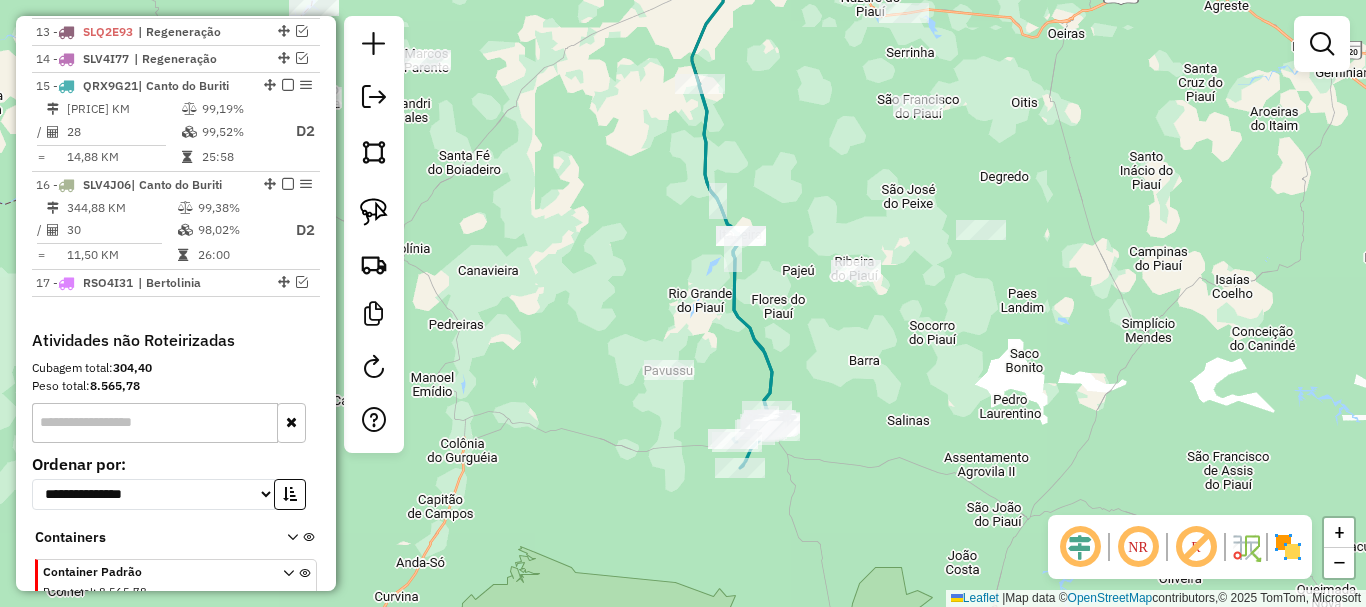 drag, startPoint x: 736, startPoint y: 373, endPoint x: 875, endPoint y: 342, distance: 142.41489 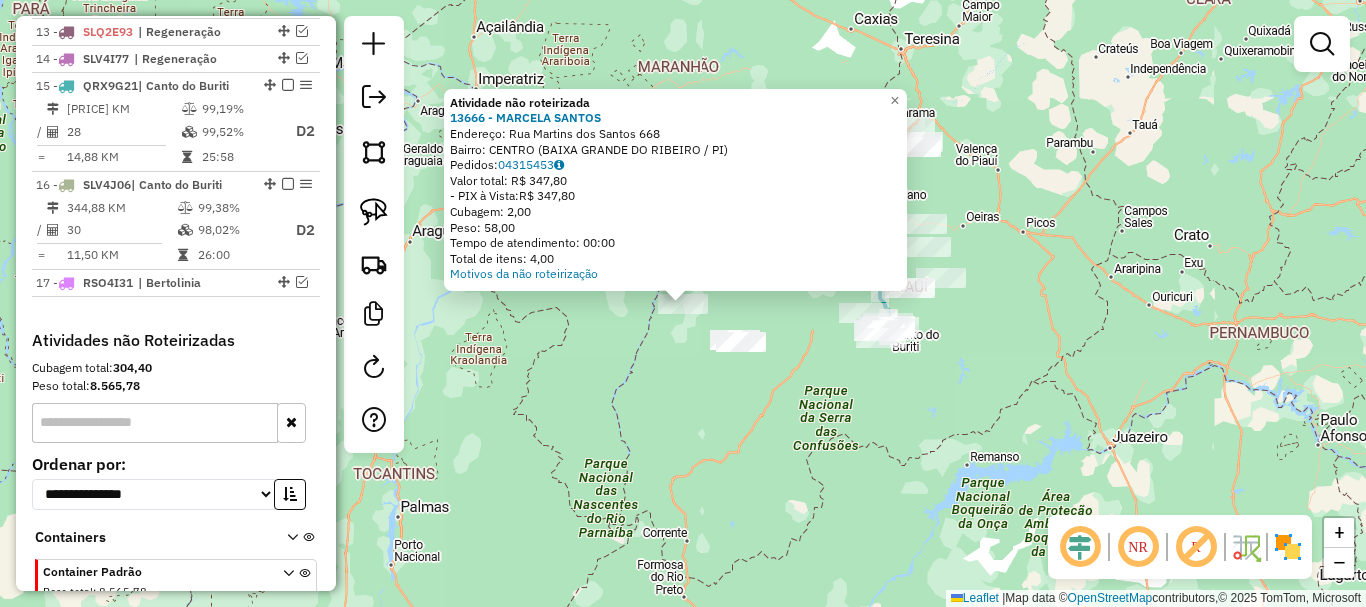 click on "Atividade não roteirizada 13666 - MARCELA SANTOS  Endereço:  Rua Martins dos Santos 668   Bairro: CENTRO (BAIXA GRANDE DO RIBEIRO / PI)   Pedidos:  04315453   Valor total: R$ 347,80   - PIX à Vista:  R$ 347,80   Cubagem: 2,00   Peso: 58,00   Tempo de atendimento: 00:00   Total de itens: 4,00  Motivos da não roteirização × Janela de atendimento Grade de atendimento Capacidade Transportadoras Veículos Cliente Pedidos  Rotas Selecione os dias de semana para filtrar as janelas de atendimento  Seg   Ter   Qua   Qui   Sex   Sáb   Dom  Informe o período da janela de atendimento: De: Até:  Filtrar exatamente a janela do cliente  Considerar janela de atendimento padrão  Selecione os dias de semana para filtrar as grades de atendimento  Seg   Ter   Qua   Qui   Sex   Sáb   Dom   Considerar clientes sem dia de atendimento cadastrado  Clientes fora do dia de atendimento selecionado Filtrar as atividades entre os valores definidos abaixo:  Peso mínimo:   Peso máximo:   Cubagem mínima:   Cubagem máxima:  +" 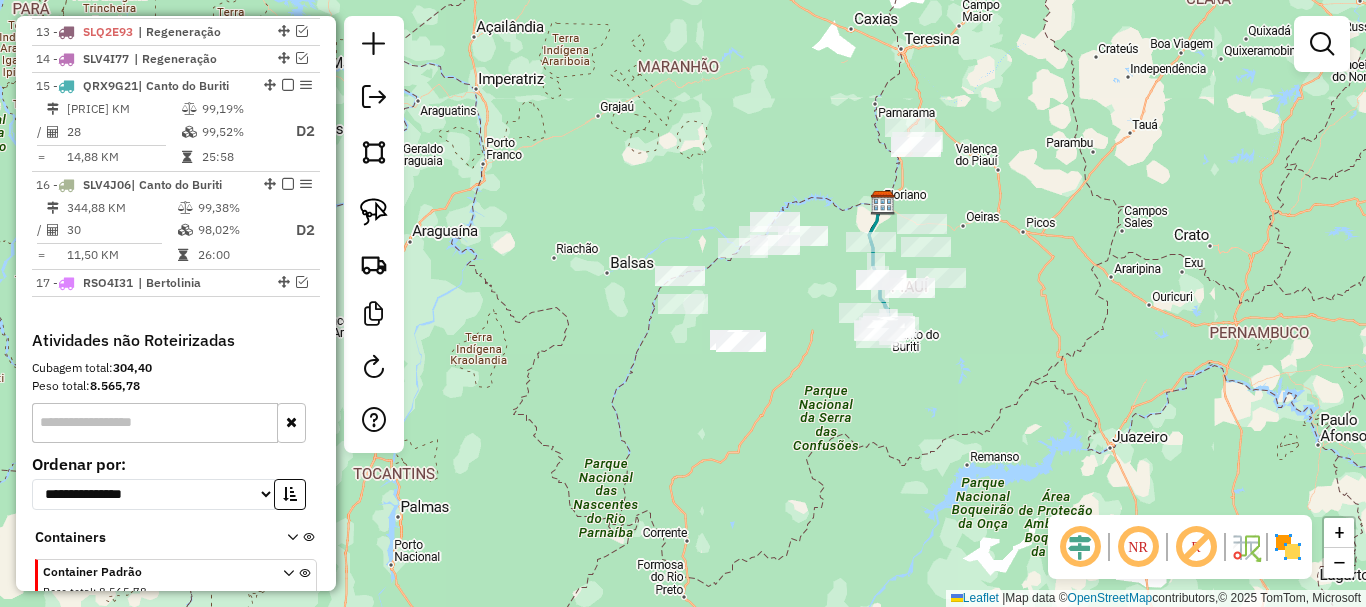 drag, startPoint x: 761, startPoint y: 300, endPoint x: 725, endPoint y: 361, distance: 70.83079 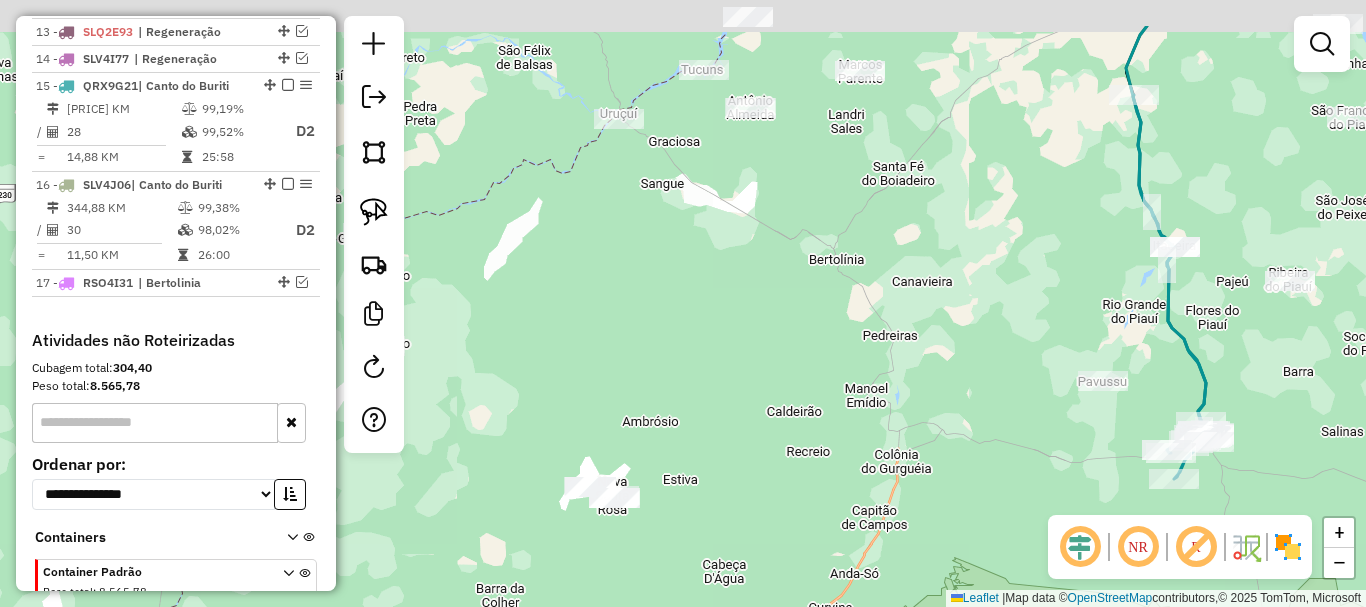 drag, startPoint x: 754, startPoint y: 309, endPoint x: 706, endPoint y: 404, distance: 106.437775 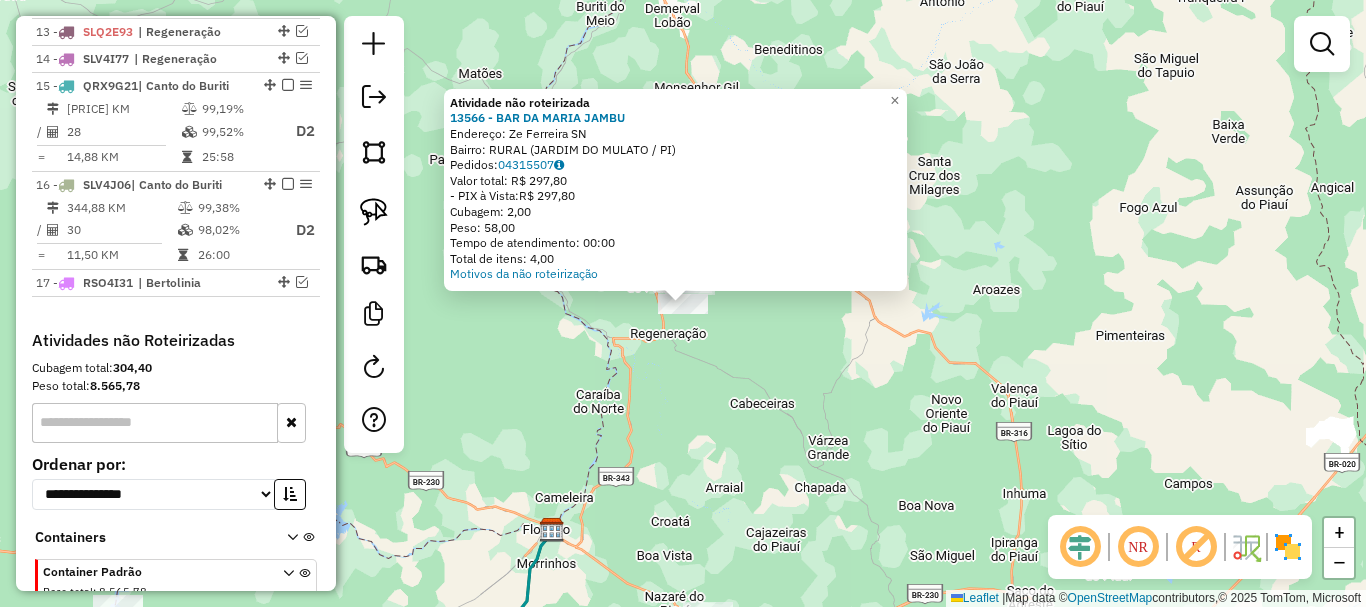 click on "Atividade não roteirizada 13566 - BAR DA MARIA JAMBU  Endereço:  Ze Ferreira SN   Bairro: RURAL (JARDIM DO MULATO / PI)   Pedidos:  04315507   Valor total: R$ 297,80   - PIX à Vista:  R$ 297,80   Cubagem: 2,00   Peso: 58,00   Tempo de atendimento: 00:00   Total de itens: 4,00  Motivos da não roteirização × Janela de atendimento Grade de atendimento Capacidade Transportadoras Veículos Cliente Pedidos  Rotas Selecione os dias de semana para filtrar as janelas de atendimento  Seg   Ter   Qua   Qui   Sex   Sáb   Dom  Informe o período da janela de atendimento: De: Até:  Filtrar exatamente a janela do cliente  Considerar janela de atendimento padrão  Selecione os dias de semana para filtrar as grades de atendimento  Seg   Ter   Qua   Qui   Sex   Sáb   Dom   Considerar clientes sem dia de atendimento cadastrado  Clientes fora do dia de atendimento selecionado Filtrar as atividades entre os valores definidos abaixo:  Peso mínimo:   Peso máximo:   Cubagem mínima:   Cubagem máxima:   De:   Até:  De:" 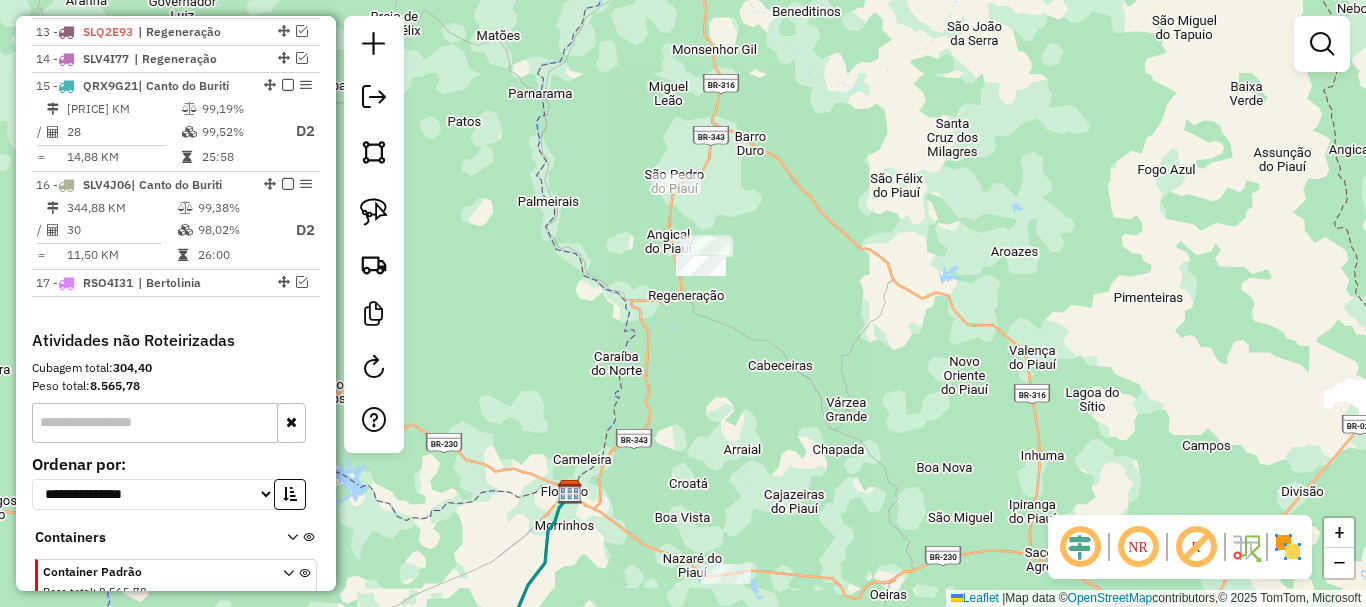 drag, startPoint x: 709, startPoint y: 448, endPoint x: 794, endPoint y: 286, distance: 182.94534 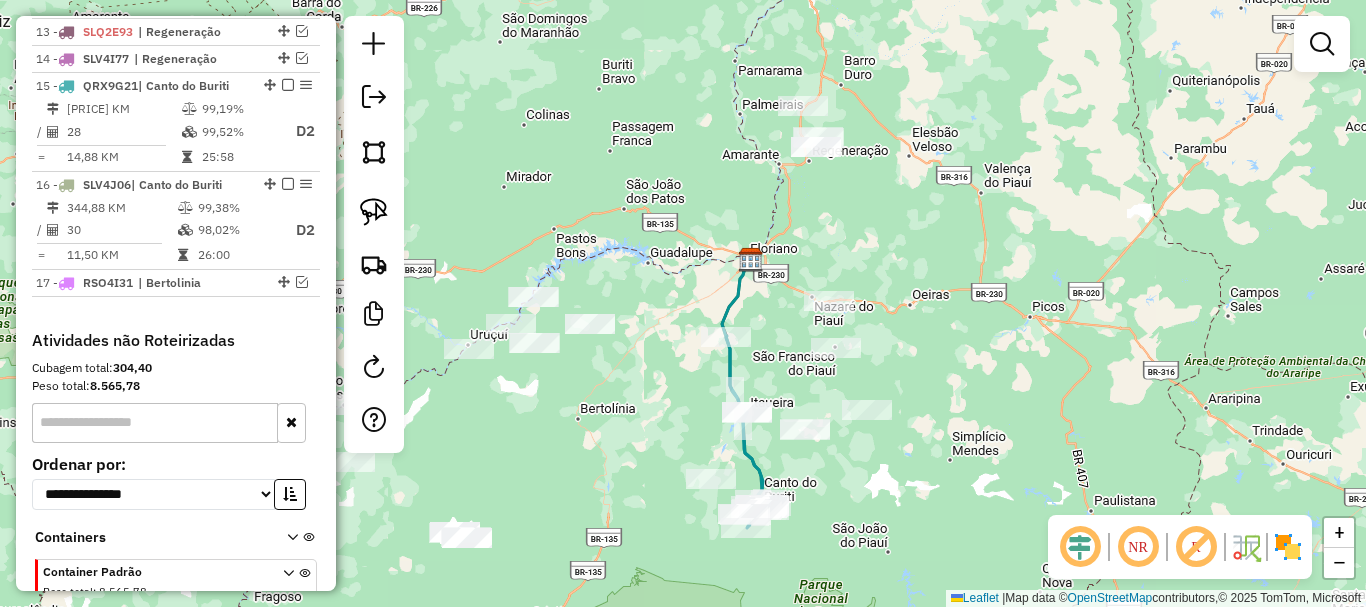 scroll, scrollTop: 995, scrollLeft: 0, axis: vertical 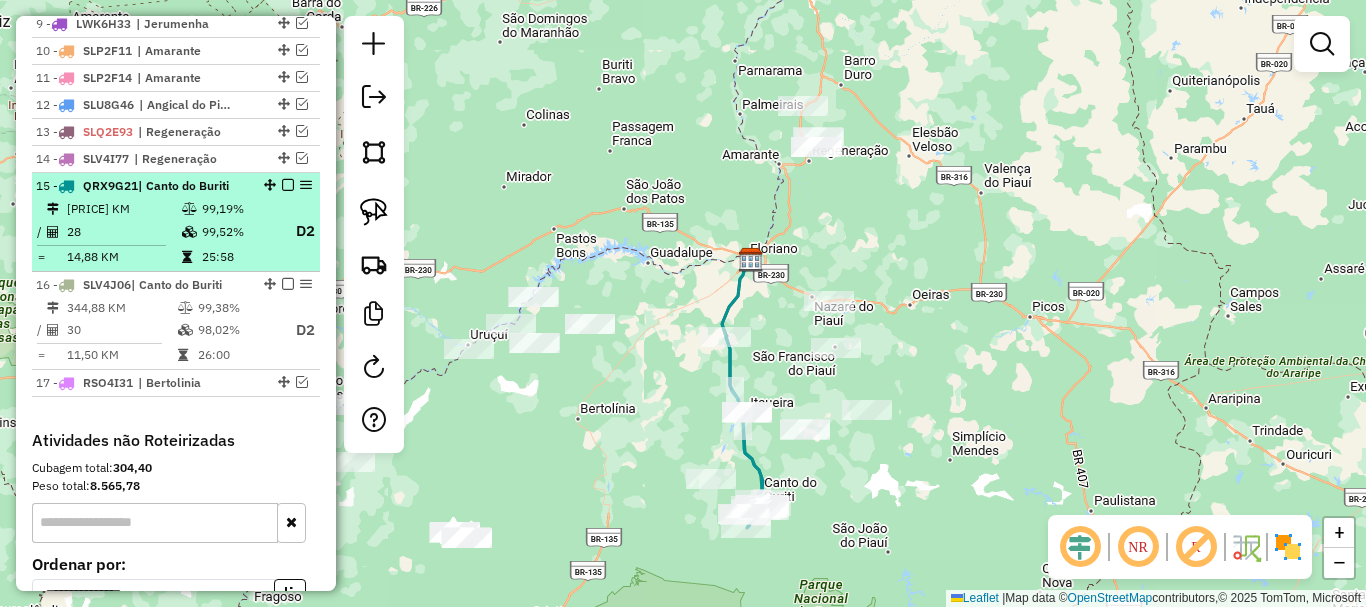 click at bounding box center [288, 185] 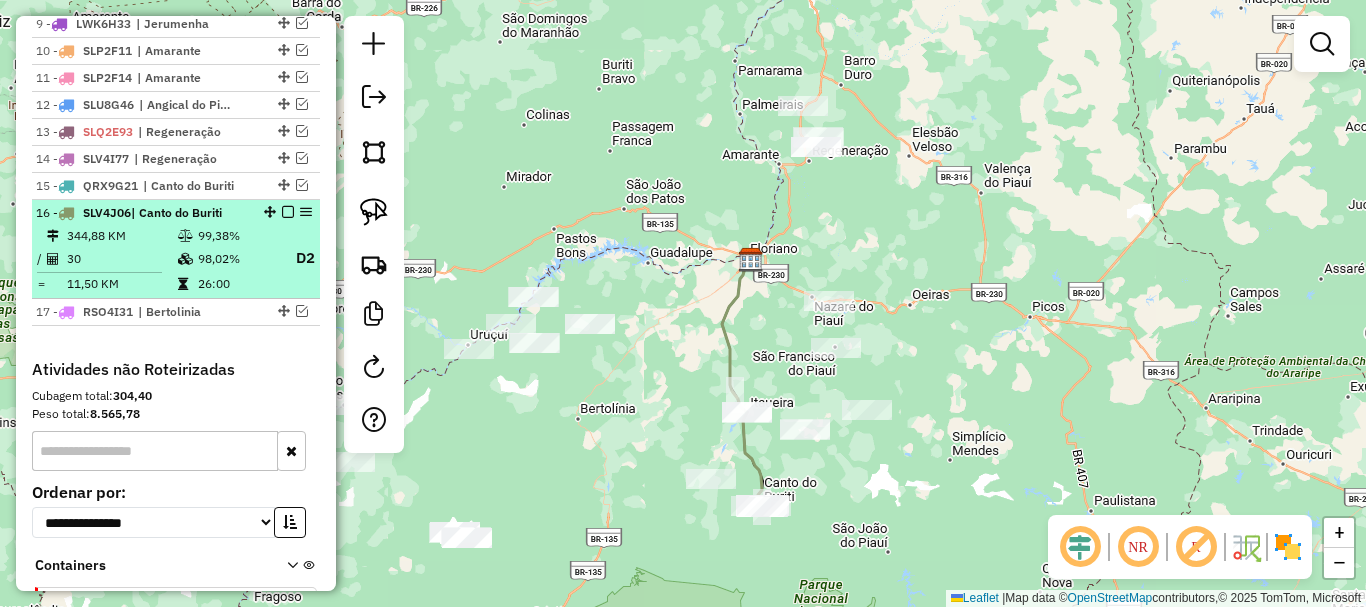 click at bounding box center [288, 212] 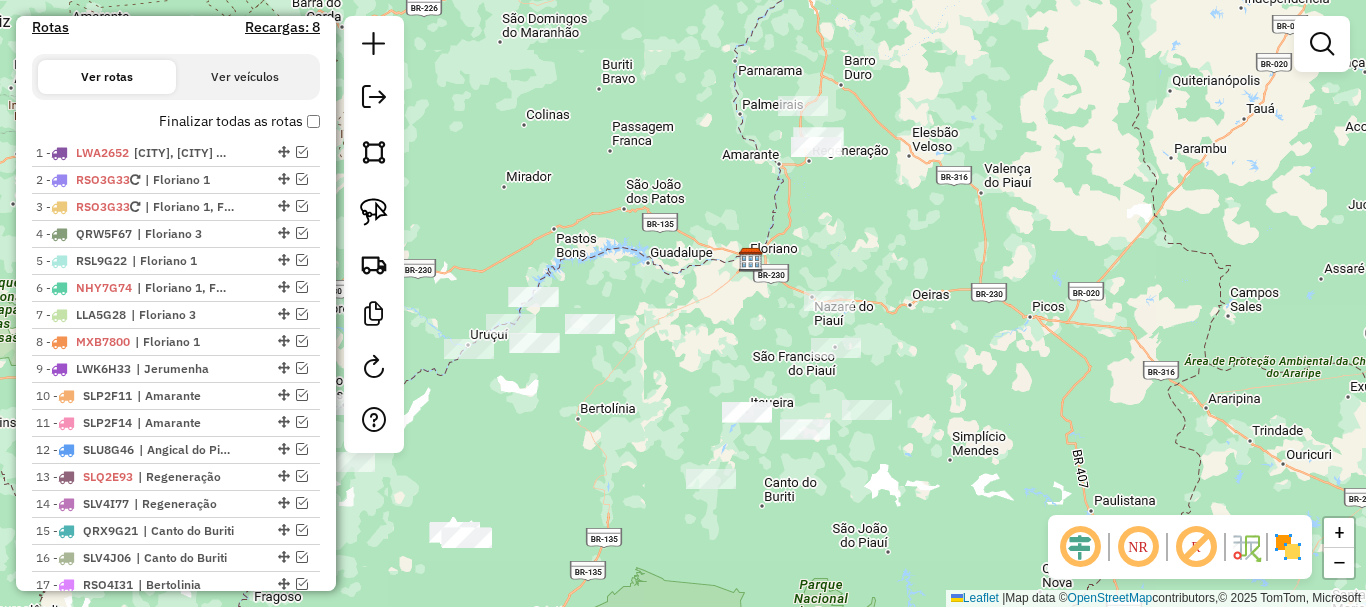 scroll, scrollTop: 695, scrollLeft: 0, axis: vertical 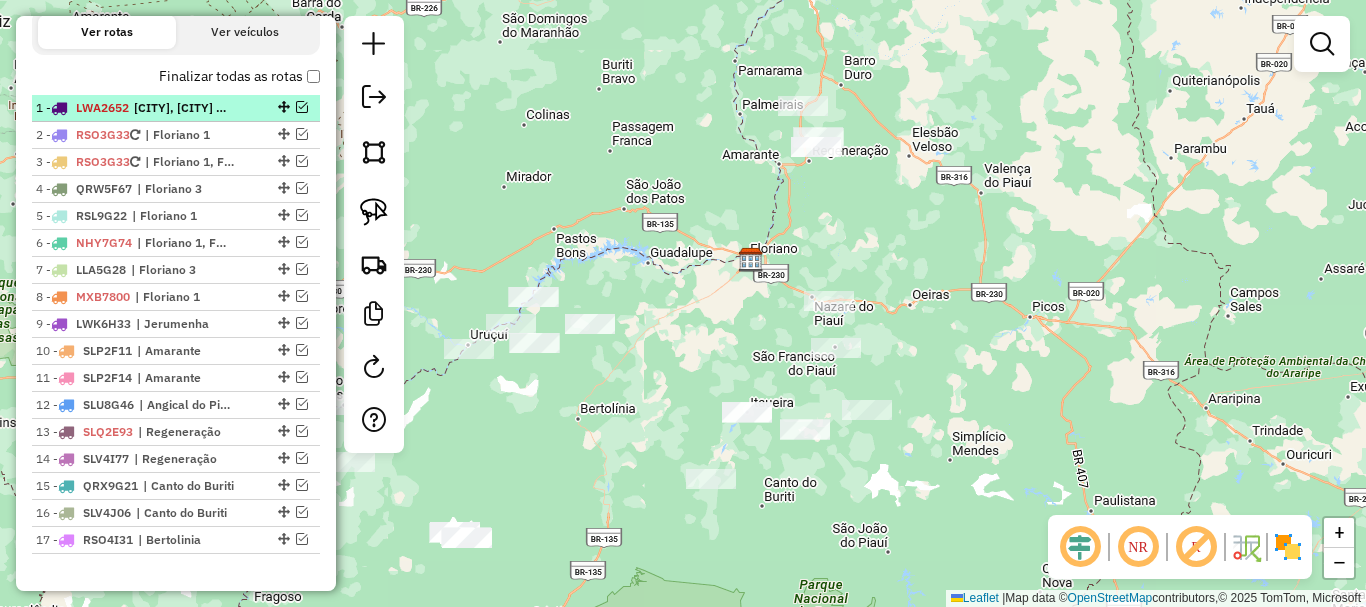 click at bounding box center [302, 107] 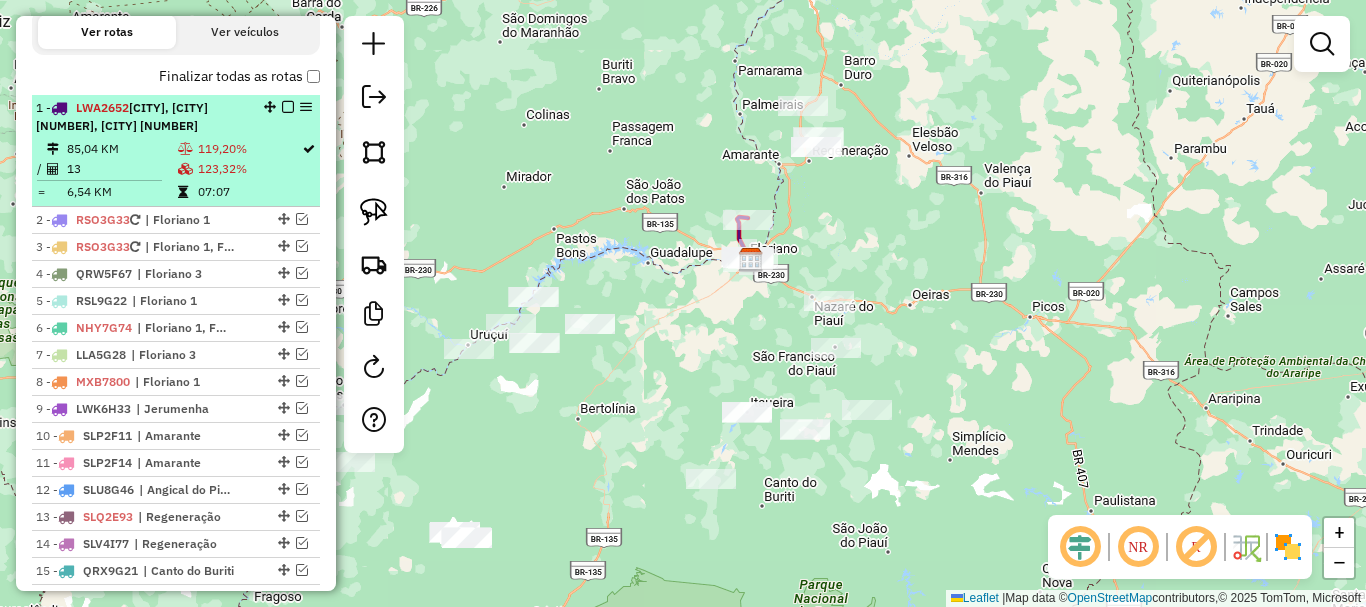 click on "123,32%" at bounding box center (249, 169) 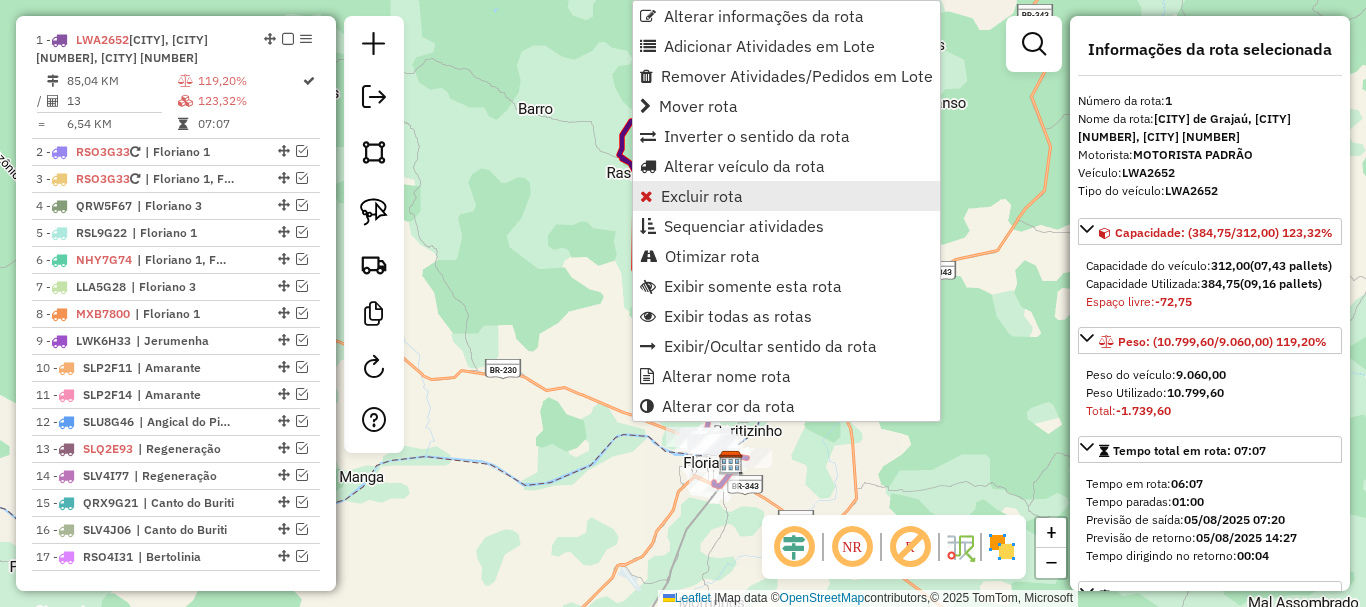 scroll, scrollTop: 774, scrollLeft: 0, axis: vertical 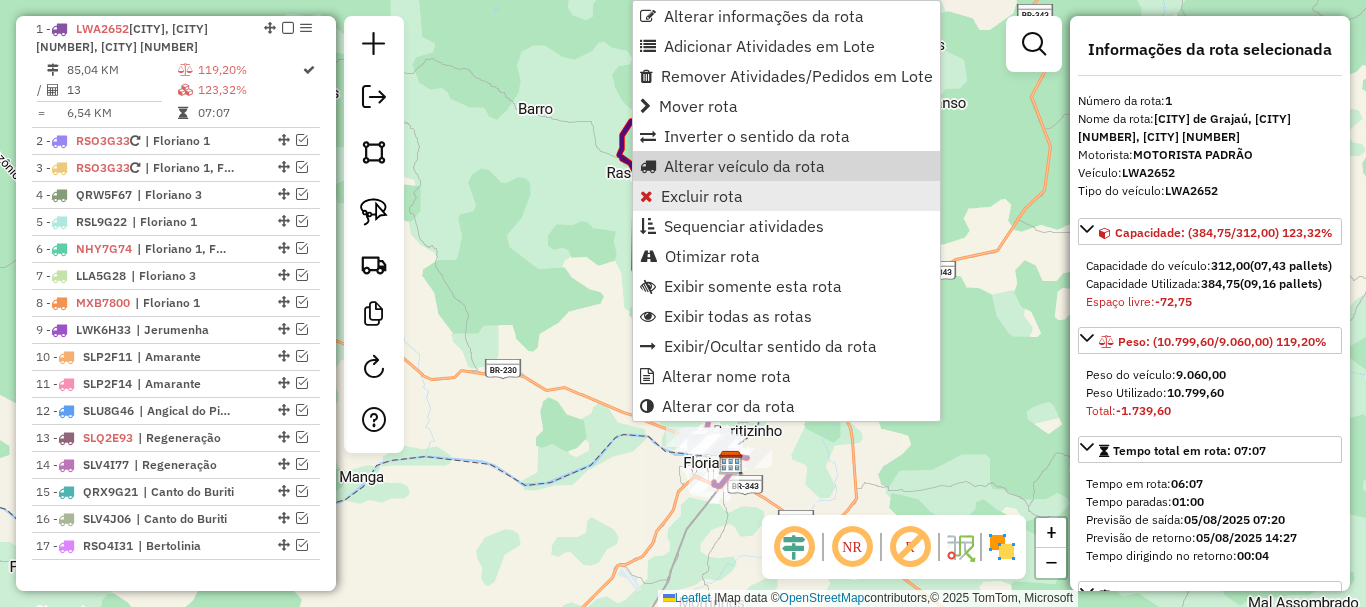 click on "Excluir rota" at bounding box center [702, 196] 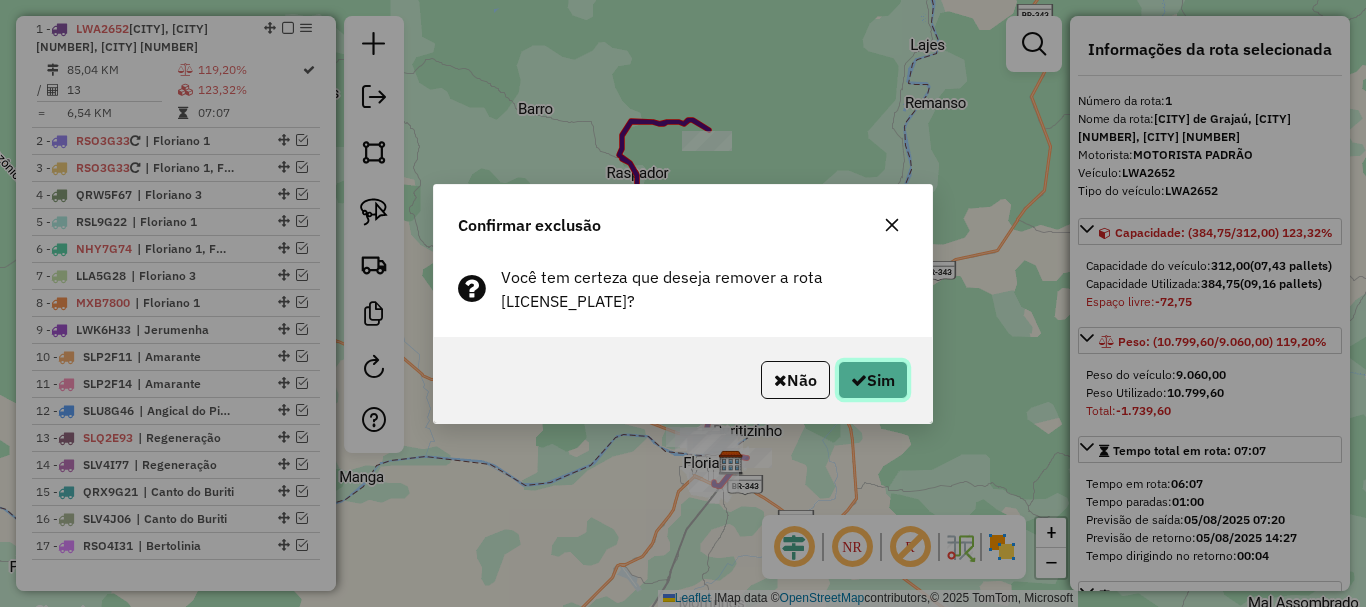 click on "Sim" 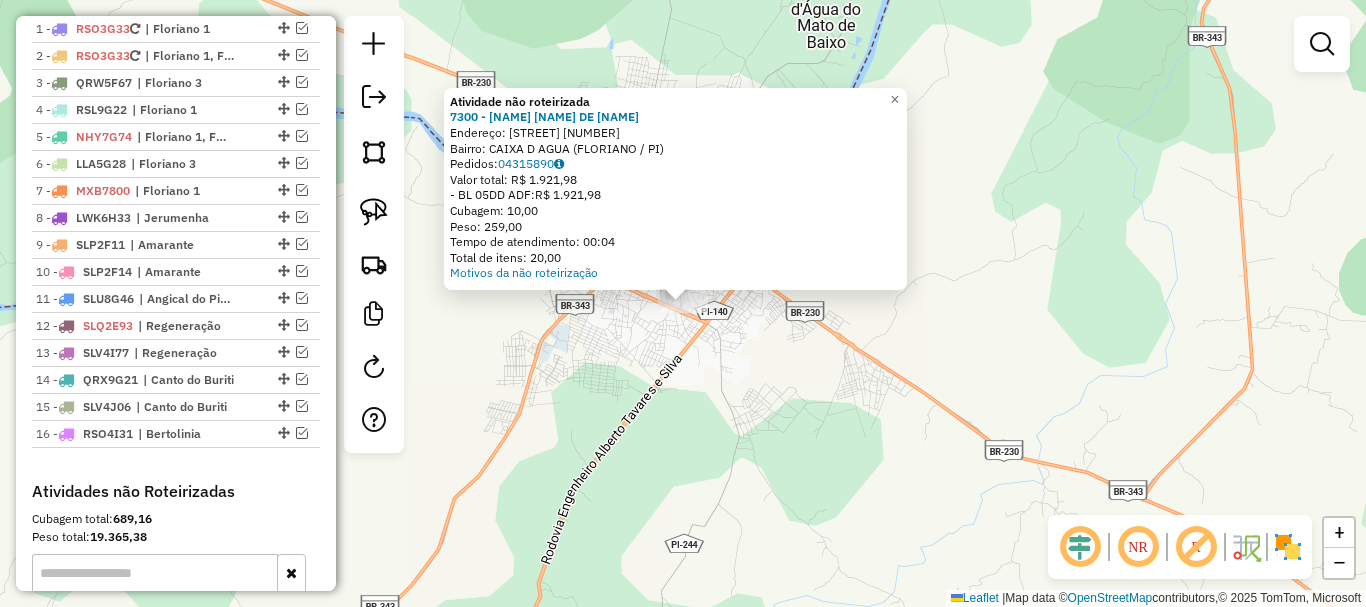 click on "Atividade não roteirizada 7300 - ANTONIO MARCOS MELO DE OLIVEIRA  Endereço: R    CASTRO ALVES                  1436   Bairro: CAIXA D AGUA (FLORIANO / PI)   Pedidos:  04315890   Valor total: R$ 1.921,98   - BL 05DD ADF:  R$ 1.921,98   Cubagem: 10,00   Peso: 259,00   Tempo de atendimento: 00:04   Total de itens: 20,00  Motivos da não roteirização × Janela de atendimento Grade de atendimento Capacidade Transportadoras Veículos Cliente Pedidos  Rotas Selecione os dias de semana para filtrar as janelas de atendimento  Seg   Ter   Qua   Qui   Sex   Sáb   Dom  Informe o período da janela de atendimento: De: Até:  Filtrar exatamente a janela do cliente  Considerar janela de atendimento padrão  Selecione os dias de semana para filtrar as grades de atendimento  Seg   Ter   Qua   Qui   Sex   Sáb   Dom   Considerar clientes sem dia de atendimento cadastrado  Clientes fora do dia de atendimento selecionado Filtrar as atividades entre os valores definidos abaixo:  Peso mínimo:   Peso máximo:   De:   Até:  +" 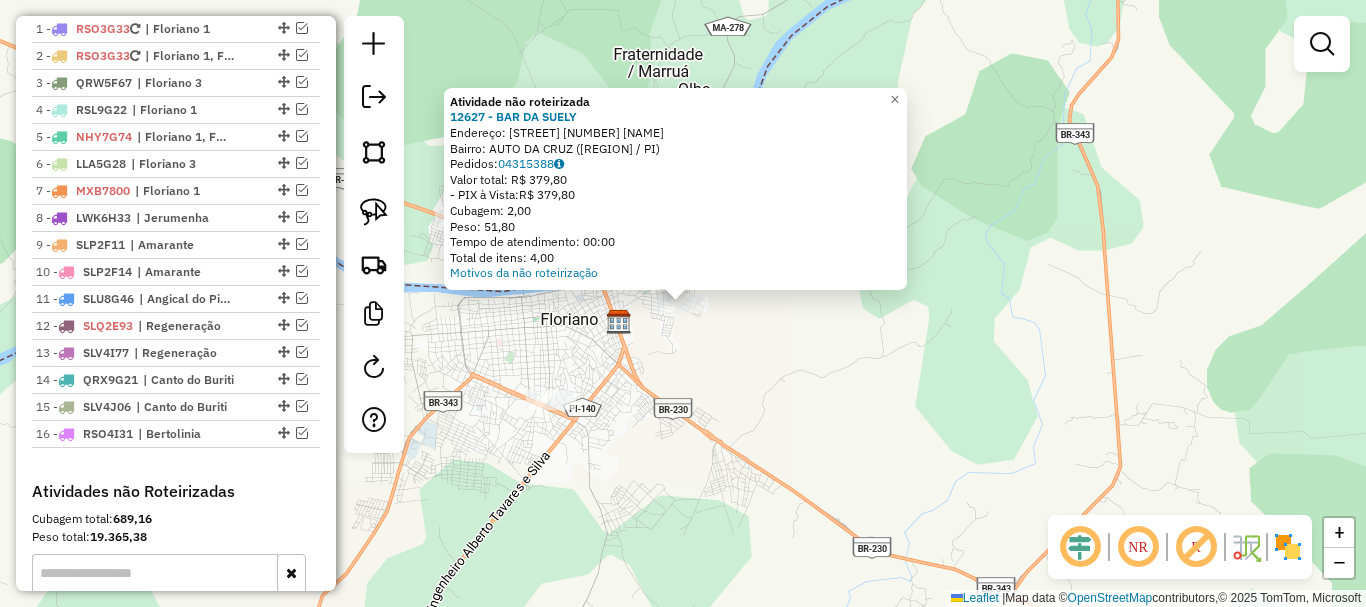 click on "Atividade não roteirizada 12627 - BAR DA SUELY  Endereço:  RUA PROJETADA 157 CJ RES ALTO 02   Bairro: AUTO DA CRUZ (FLORIANO / PI)   Pedidos:  04315388   Valor total: R$ 379,80   - PIX à Vista:  R$ 379,80   Cubagem: 2,00   Peso: 51,80   Tempo de atendimento: 00:00   Total de itens: 4,00  Motivos da não roteirização × Janela de atendimento Grade de atendimento Capacidade Transportadoras Veículos Cliente Pedidos  Rotas Selecione os dias de semana para filtrar as janelas de atendimento  Seg   Ter   Qua   Qui   Sex   Sáb   Dom  Informe o período da janela de atendimento: De: Até:  Filtrar exatamente a janela do cliente  Considerar janela de atendimento padrão  Selecione os dias de semana para filtrar as grades de atendimento  Seg   Ter   Qua   Qui   Sex   Sáb   Dom   Considerar clientes sem dia de atendimento cadastrado  Clientes fora do dia de atendimento selecionado Filtrar as atividades entre os valores definidos abaixo:  Peso mínimo:   Peso máximo:   Cubagem mínima:   Cubagem máxima:   De:  +" 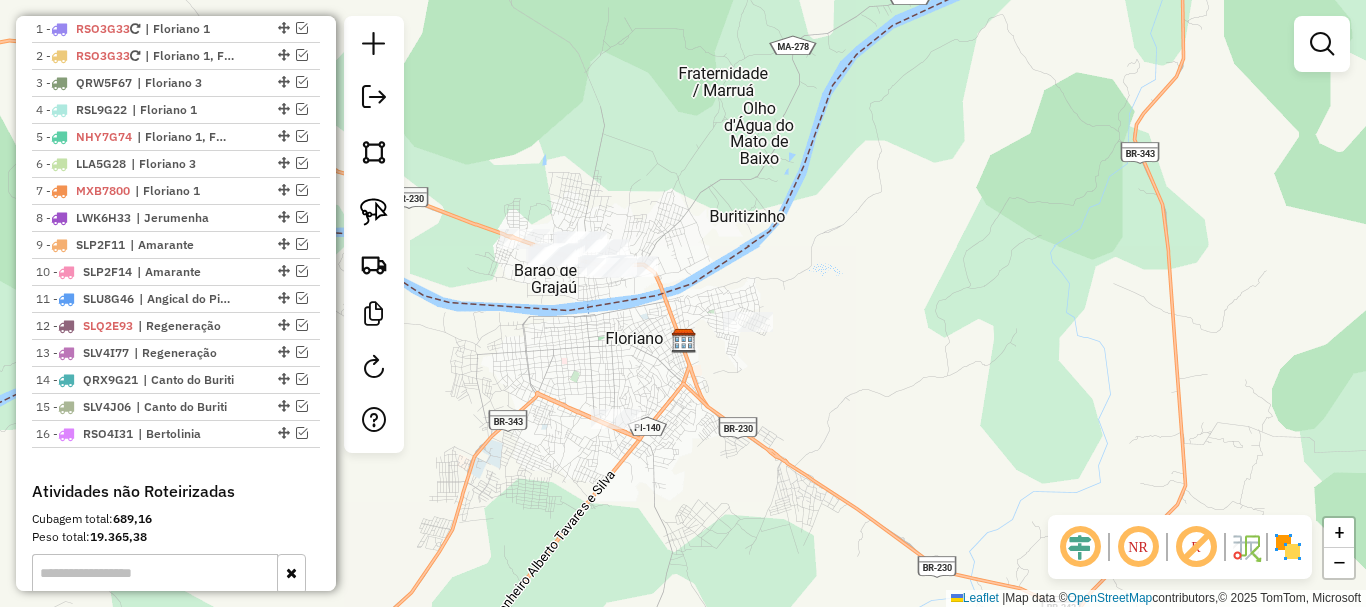 drag, startPoint x: 578, startPoint y: 321, endPoint x: 714, endPoint y: 350, distance: 139.05754 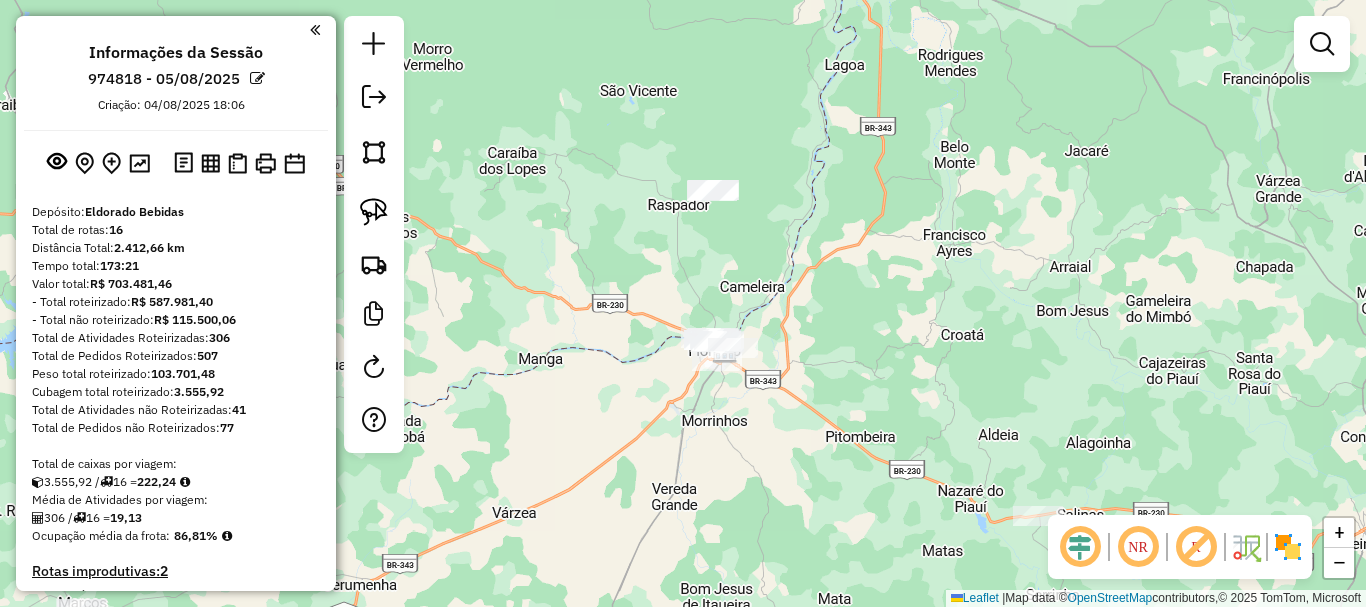 scroll, scrollTop: 100, scrollLeft: 0, axis: vertical 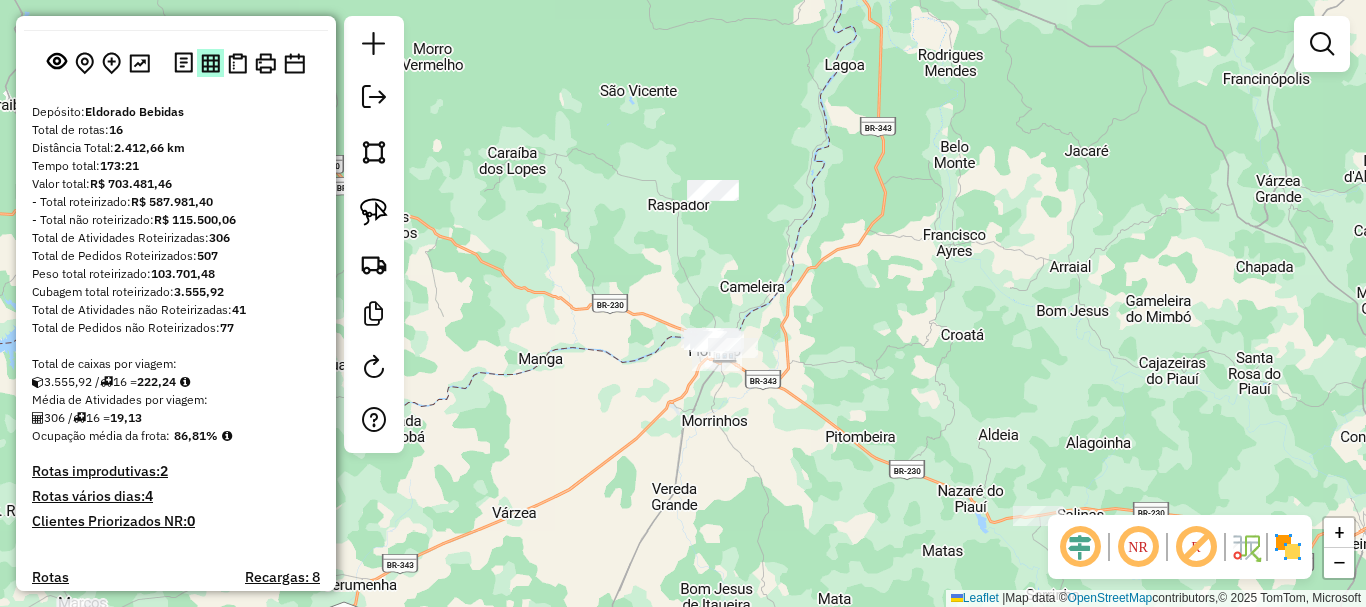 click at bounding box center (210, 63) 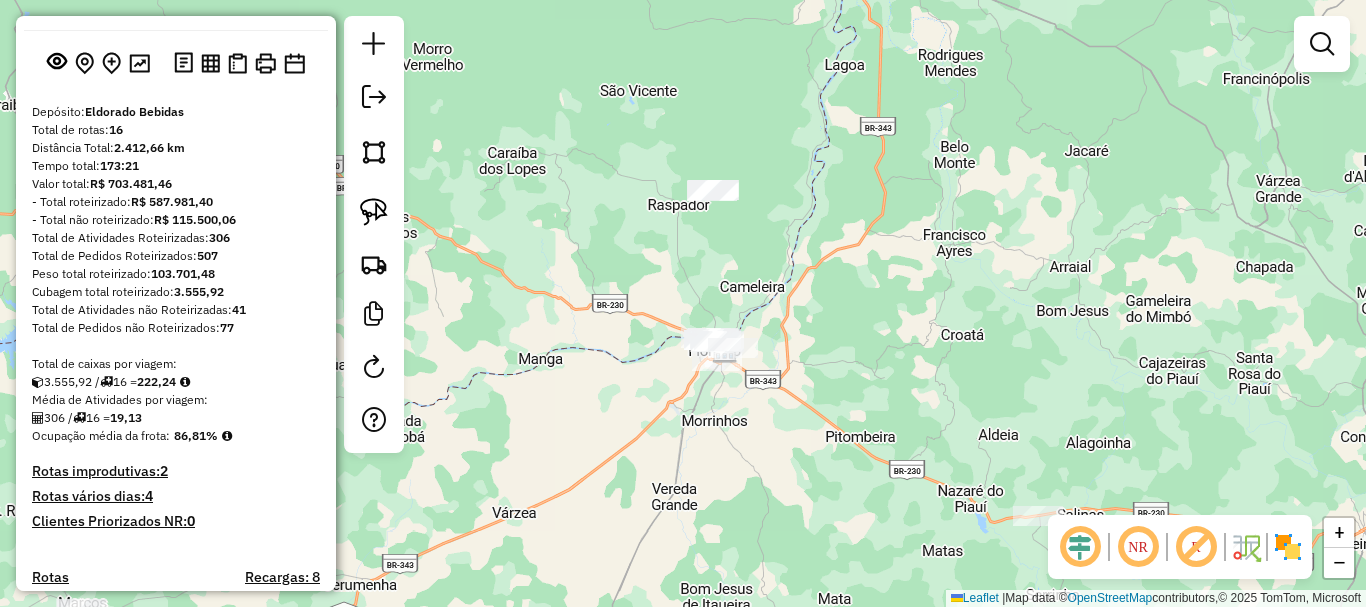 type 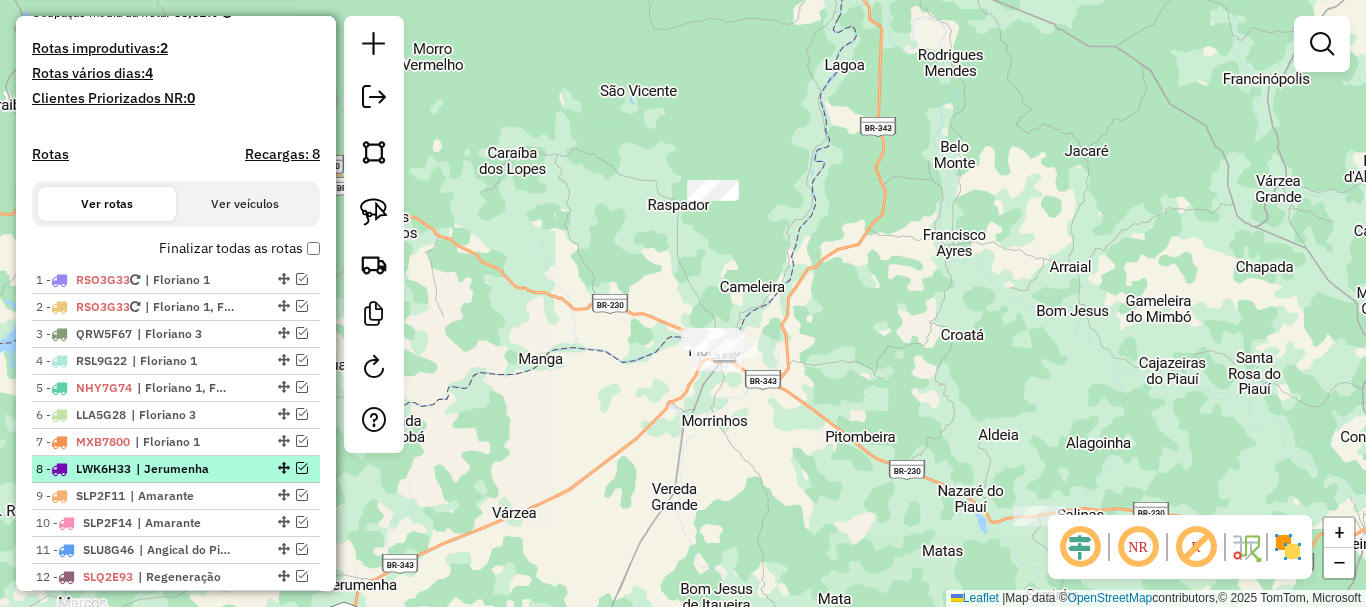 scroll, scrollTop: 700, scrollLeft: 0, axis: vertical 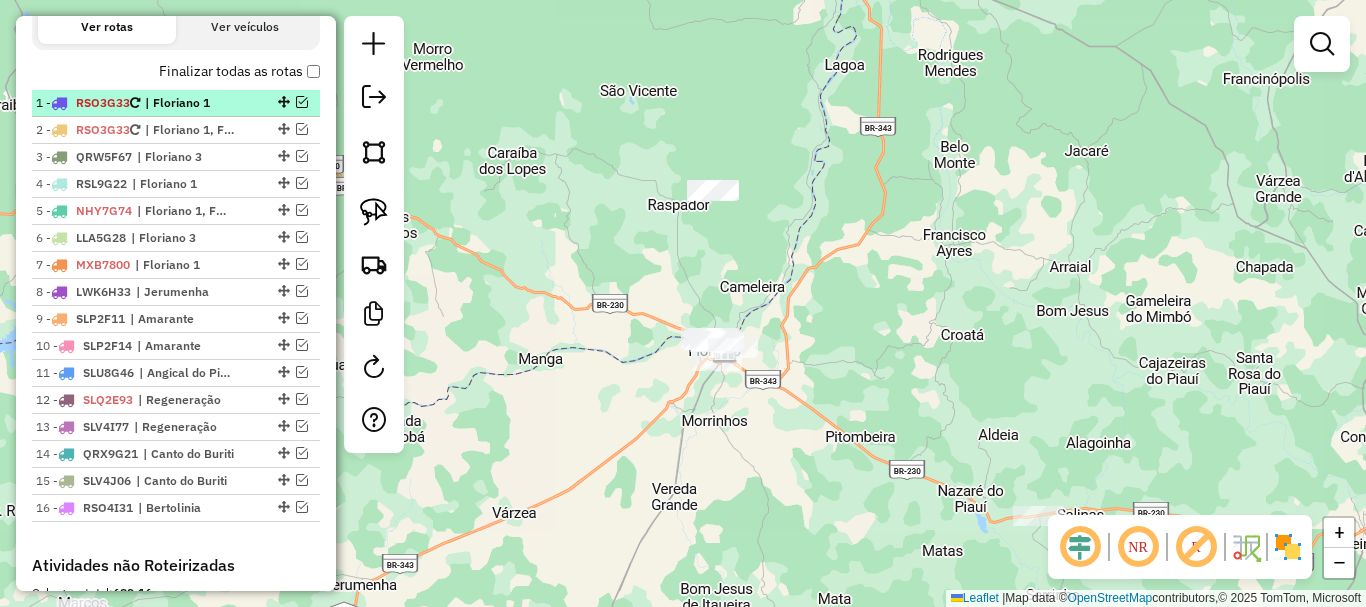 click at bounding box center [302, 102] 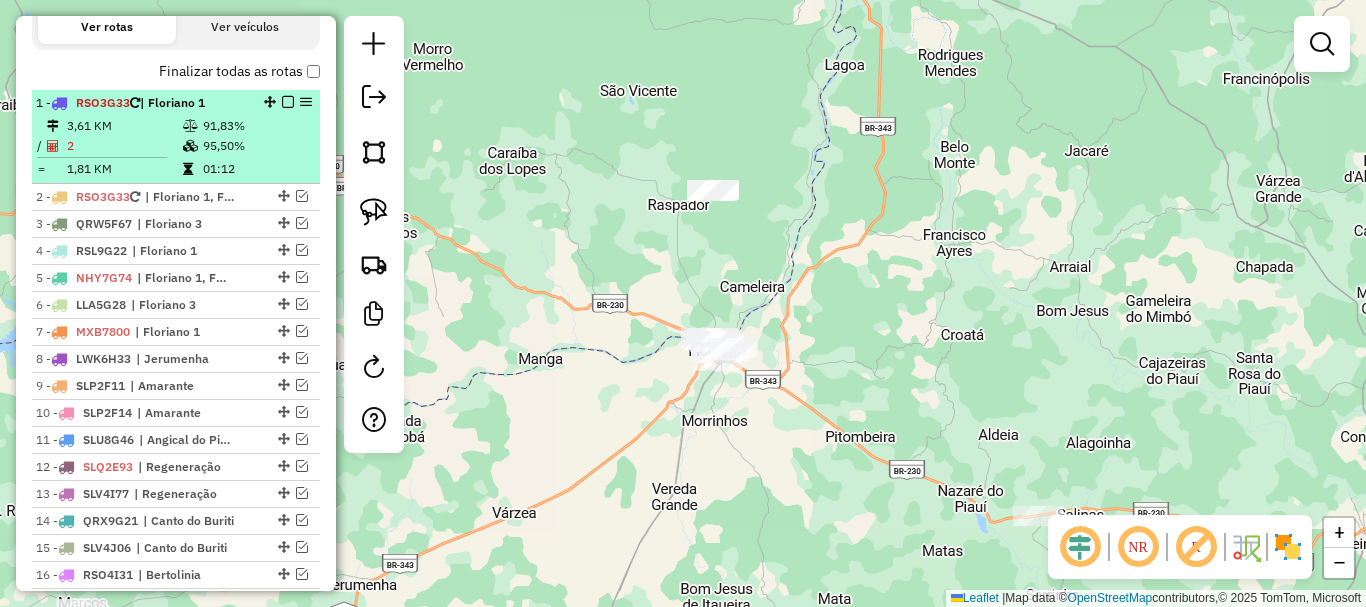 click on "91,83%" at bounding box center [256, 126] 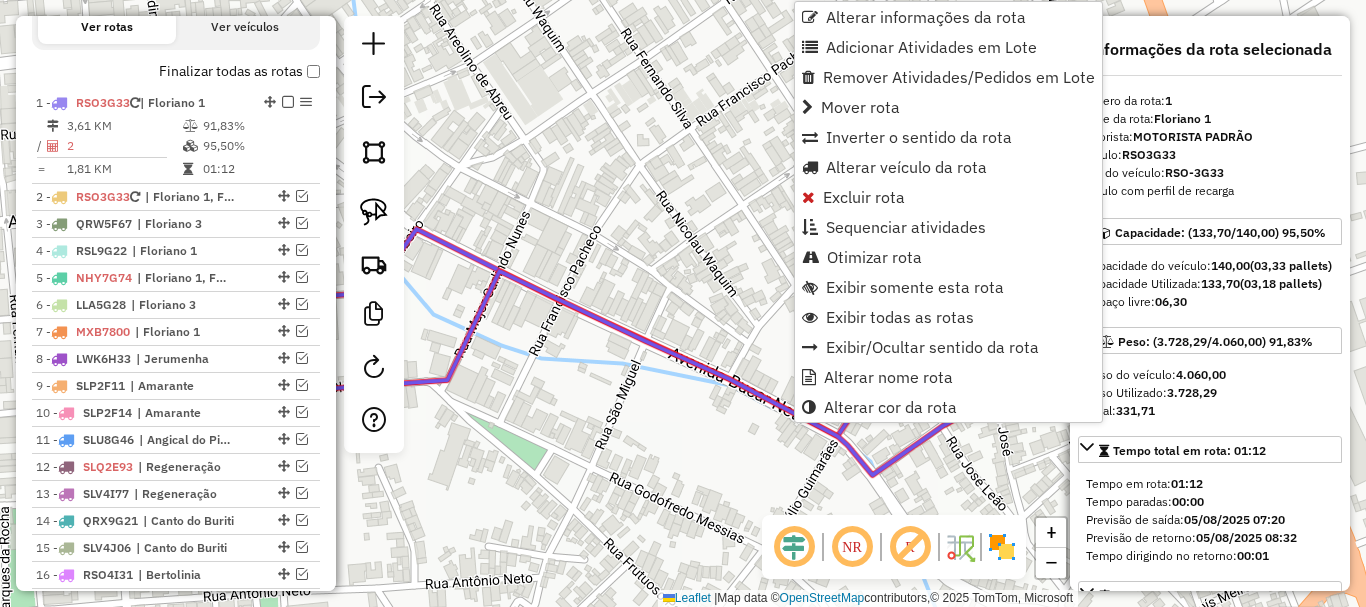 scroll, scrollTop: 774, scrollLeft: 0, axis: vertical 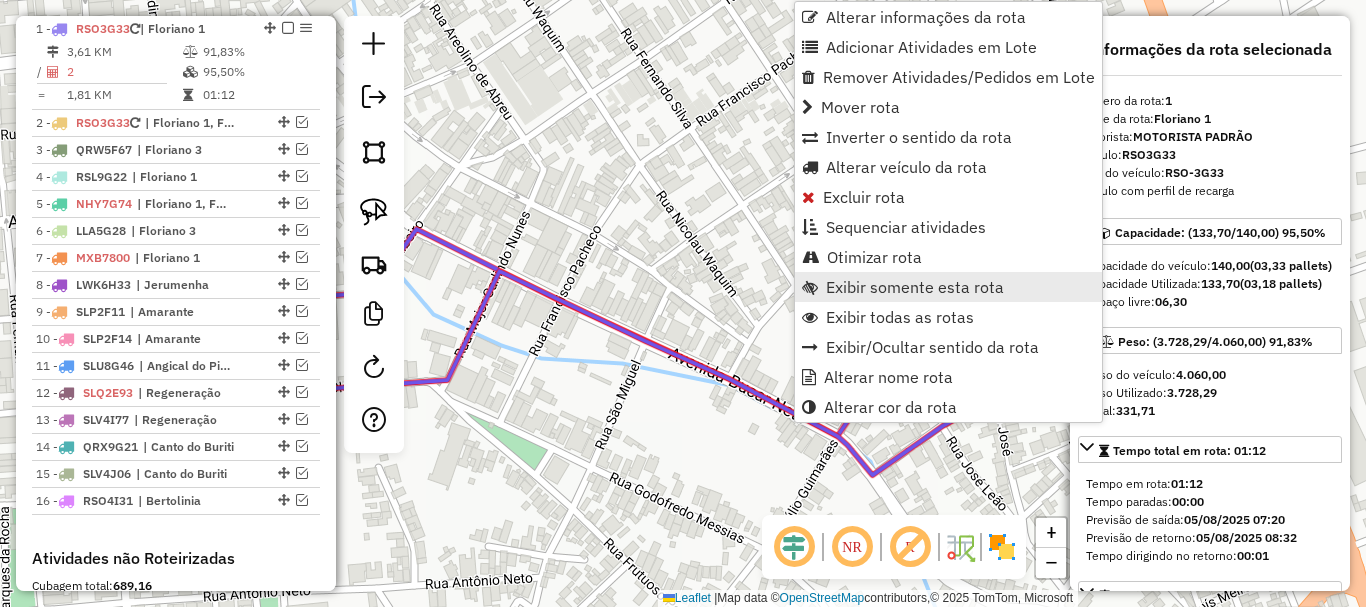 click on "Exibir somente esta rota" at bounding box center (915, 287) 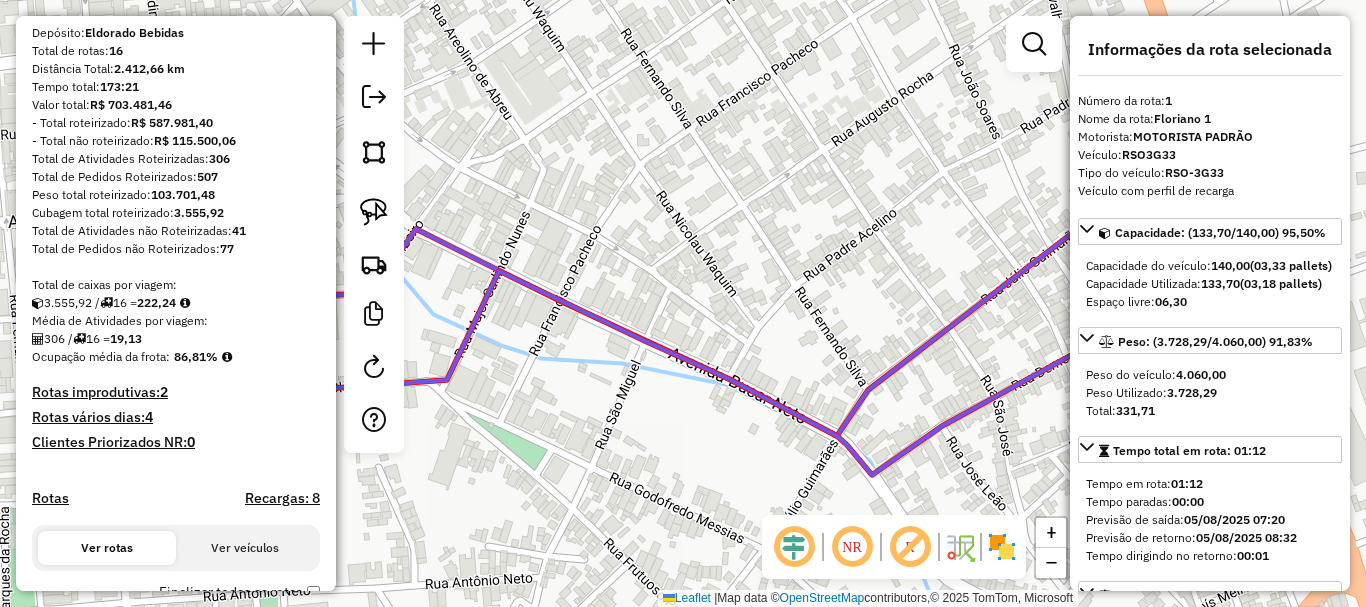 scroll, scrollTop: 74, scrollLeft: 0, axis: vertical 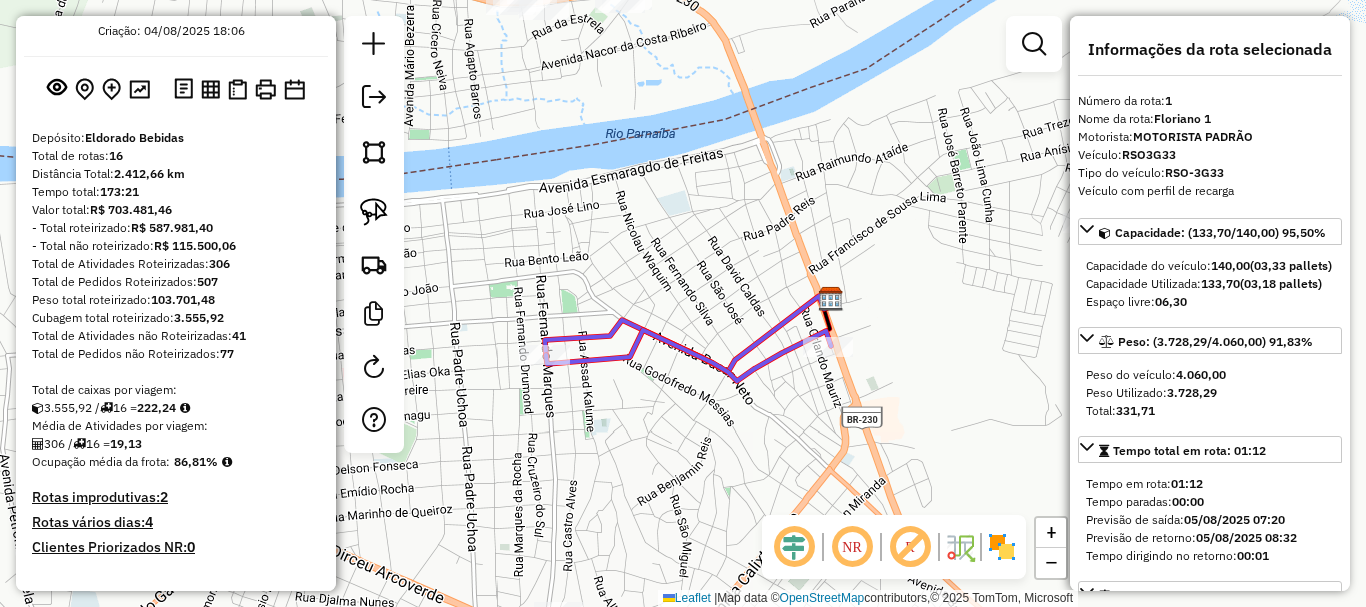 click 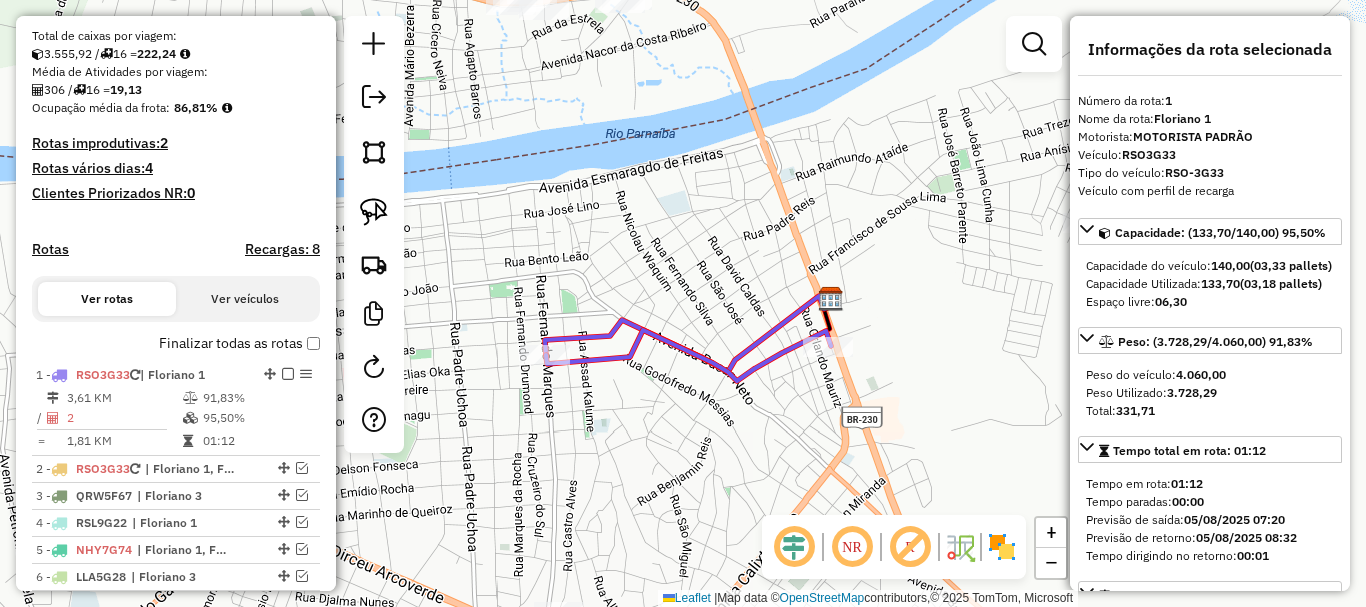 click 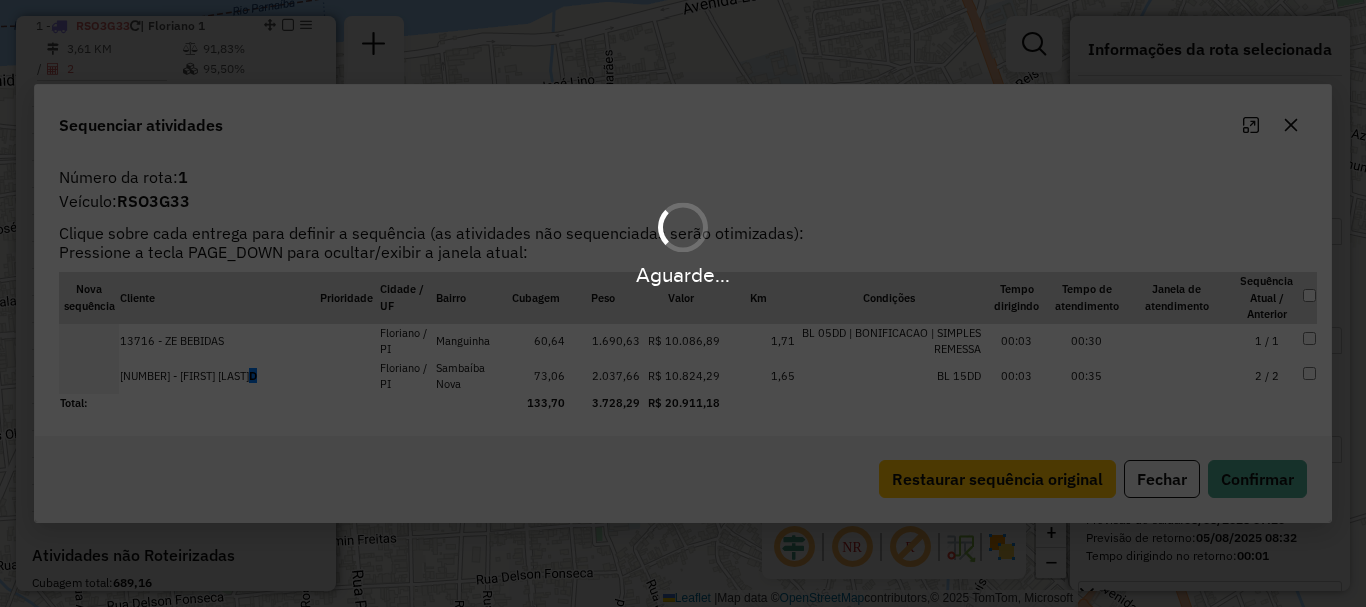 scroll, scrollTop: 774, scrollLeft: 0, axis: vertical 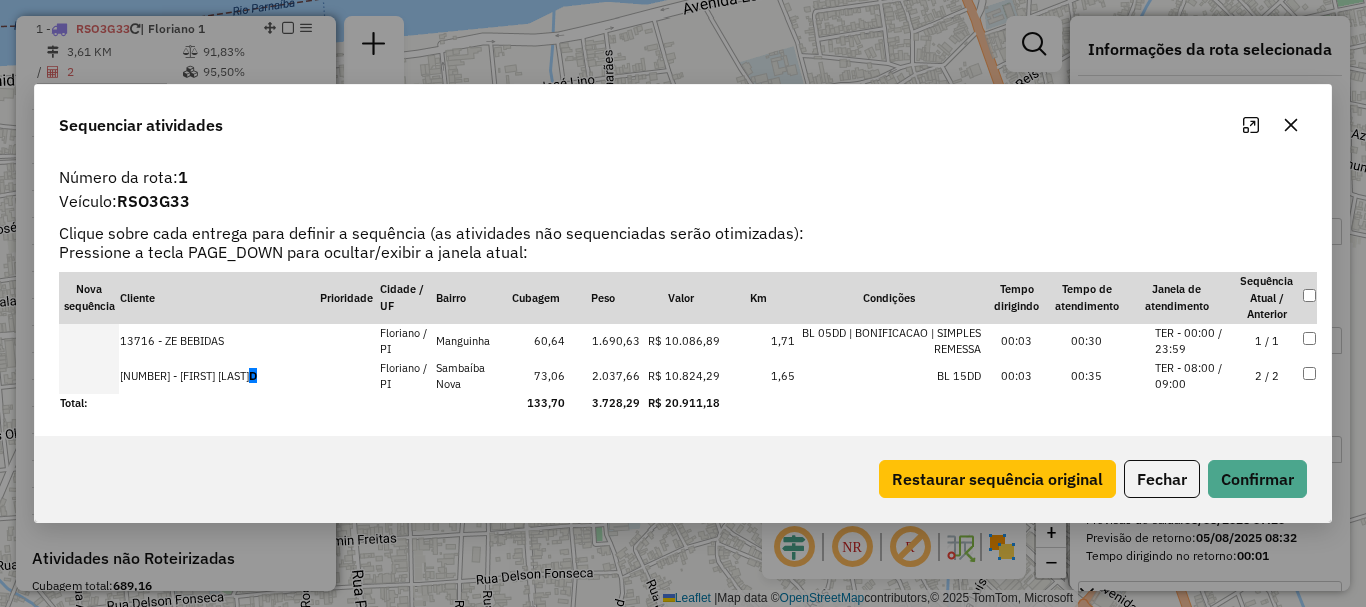 click on "1395 - ANA MARIA RIBERO BRITO  D" at bounding box center (219, 376) 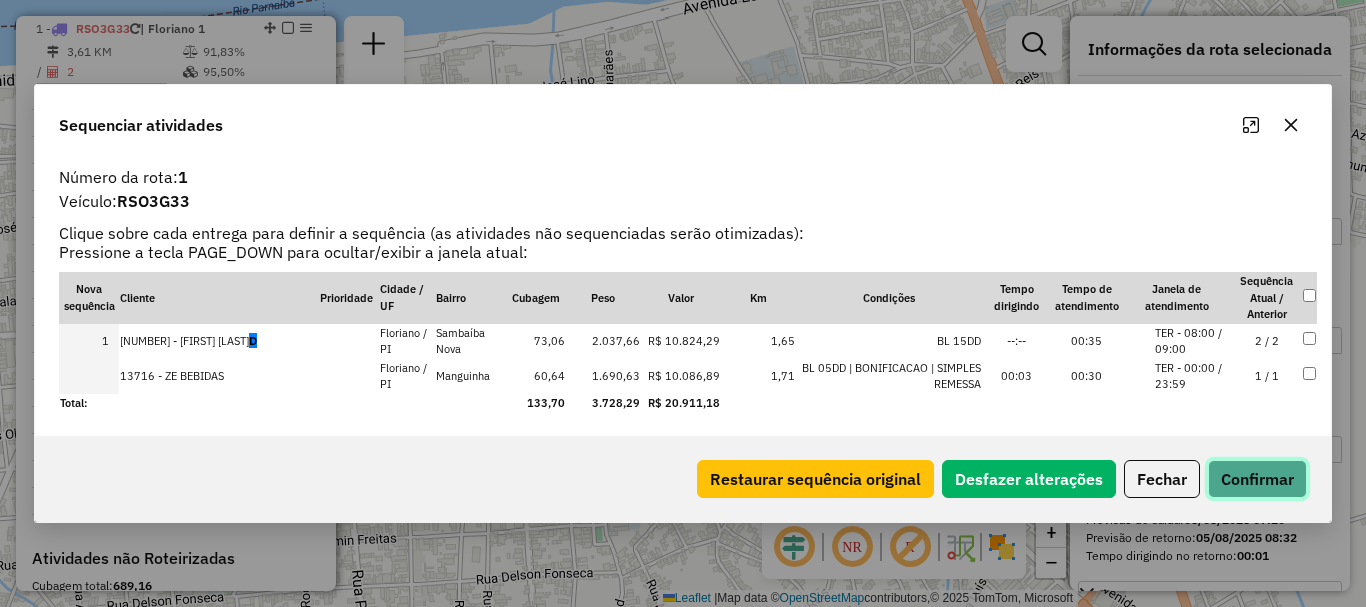 click on "Confirmar" 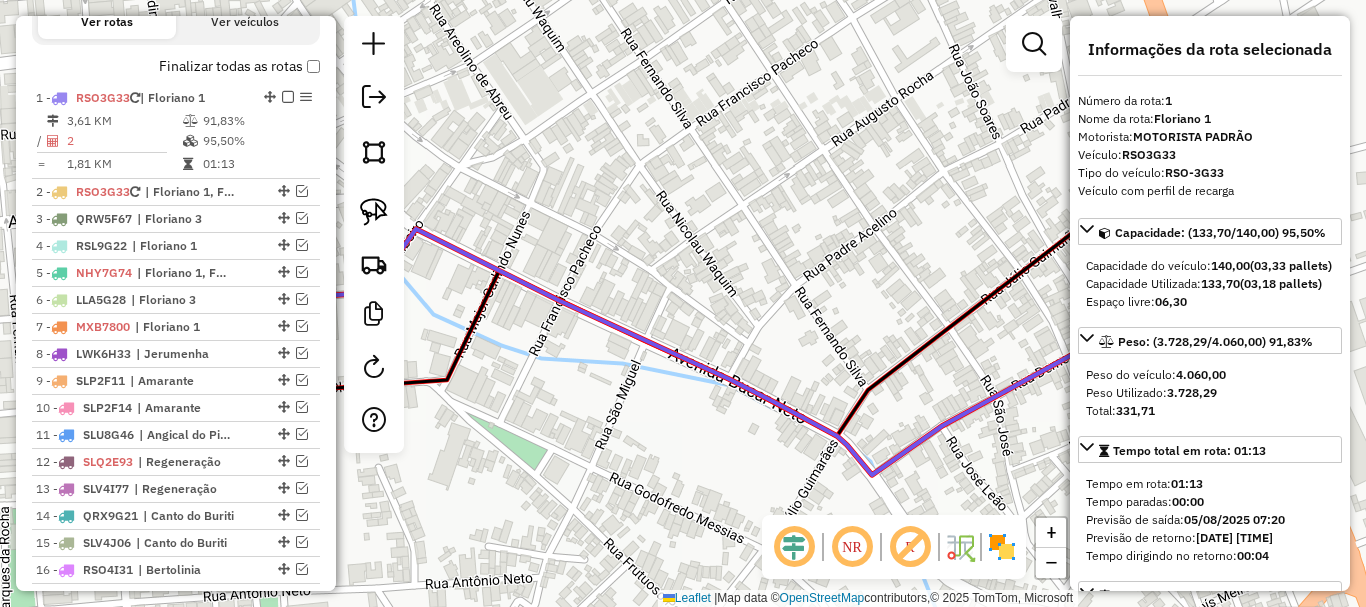 scroll, scrollTop: 674, scrollLeft: 0, axis: vertical 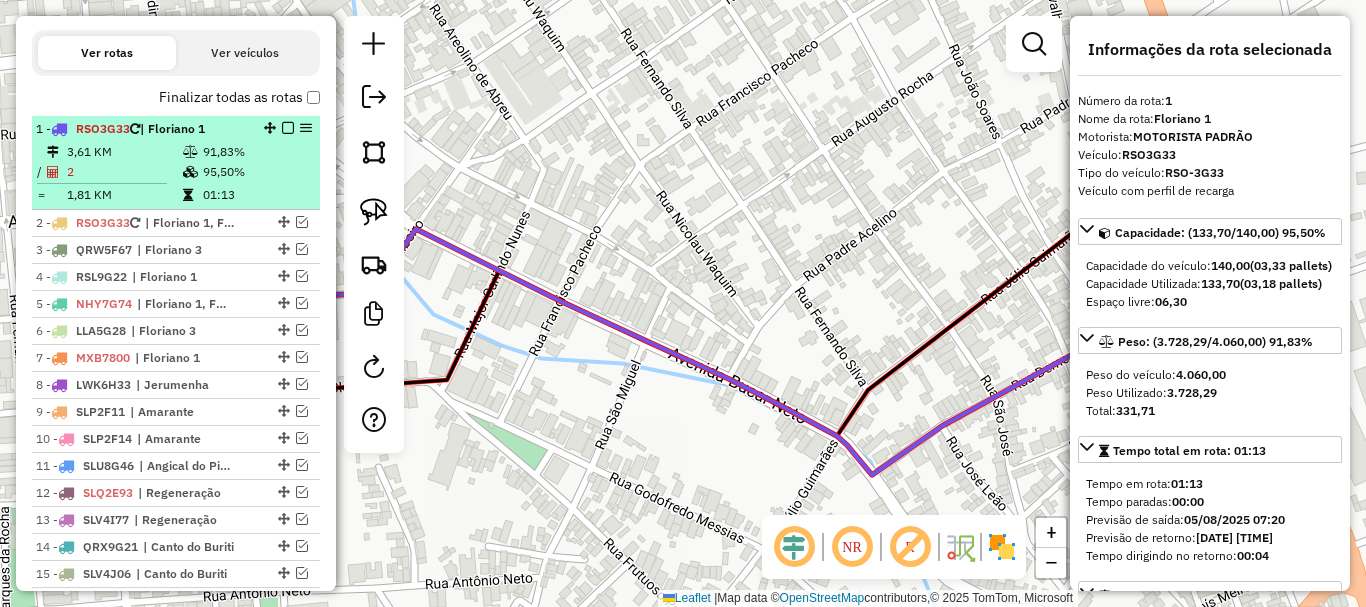 click at bounding box center [288, 128] 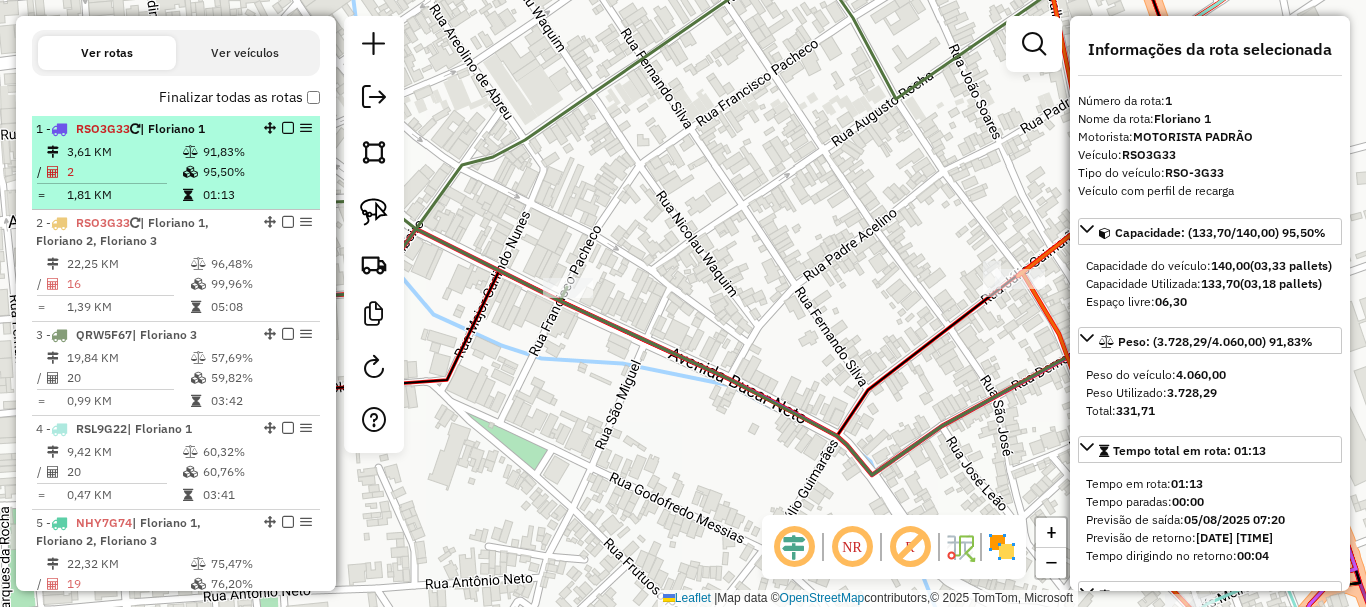 click on "91,83%" at bounding box center [256, 152] 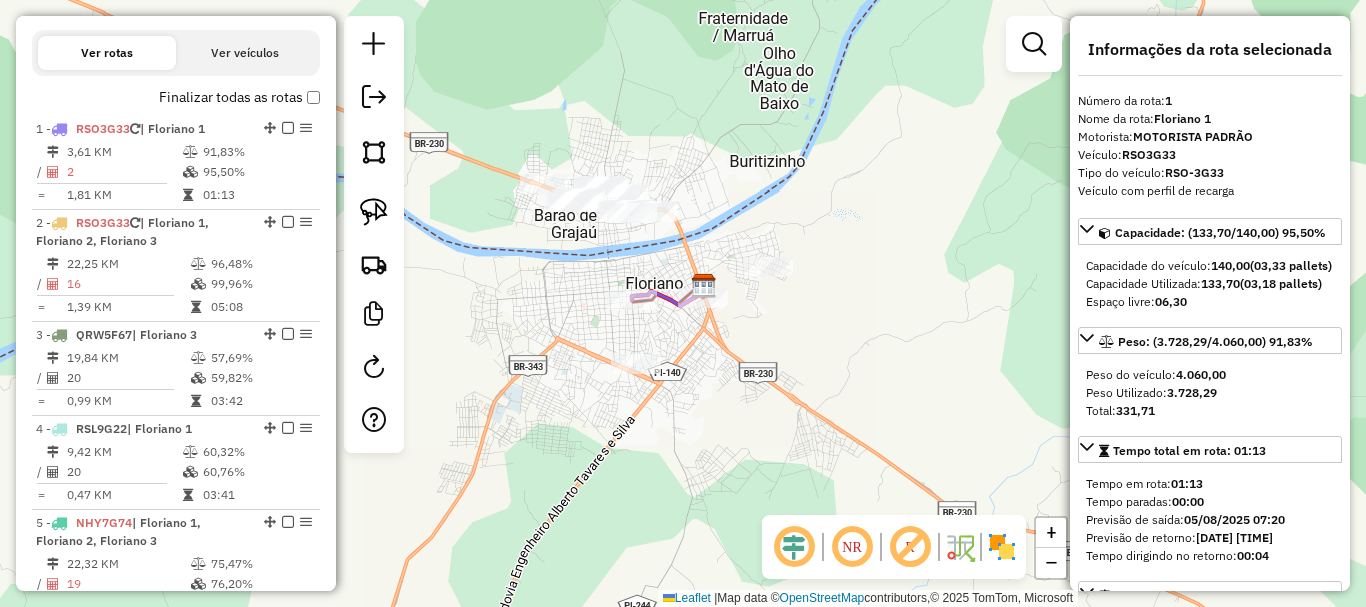 click 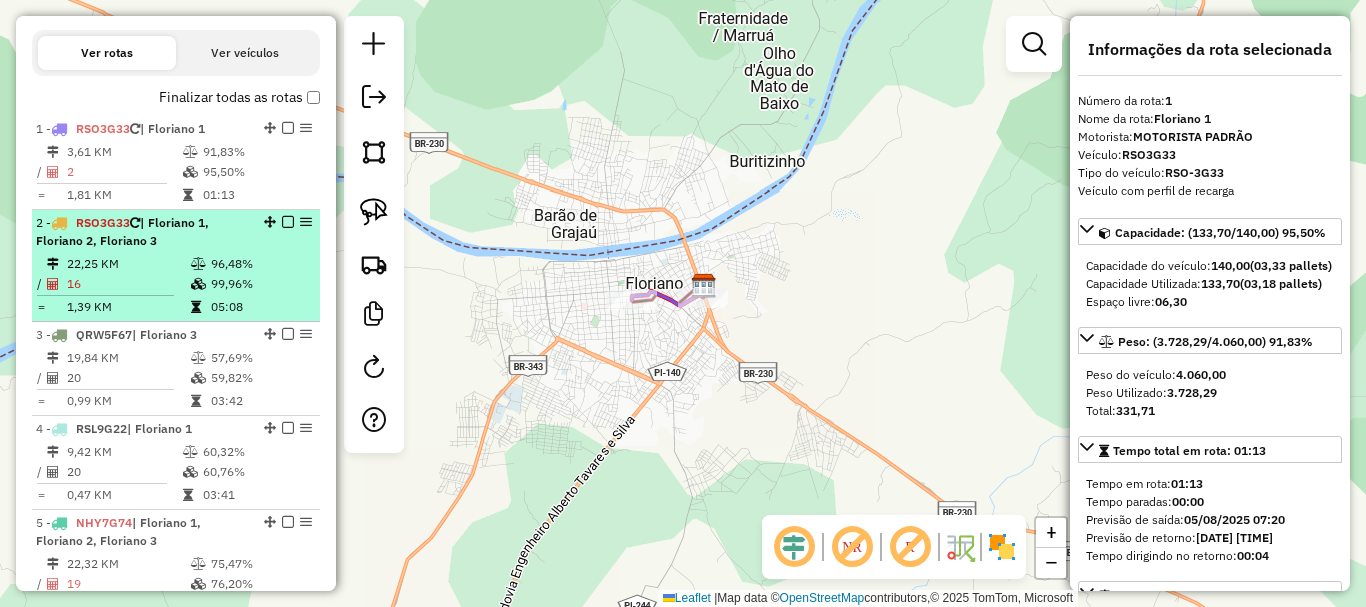 click on "2 -       RSO3G33   | Floriano 1, Floriano 2, Floriano 3" at bounding box center [142, 232] 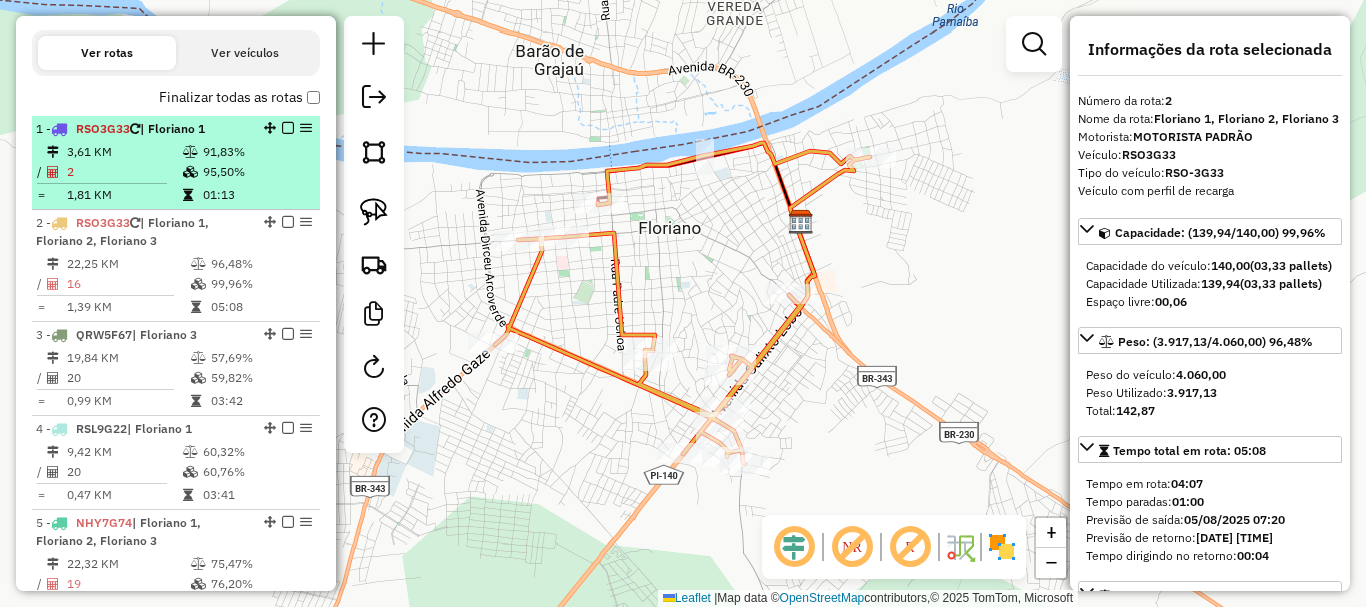 click at bounding box center [288, 128] 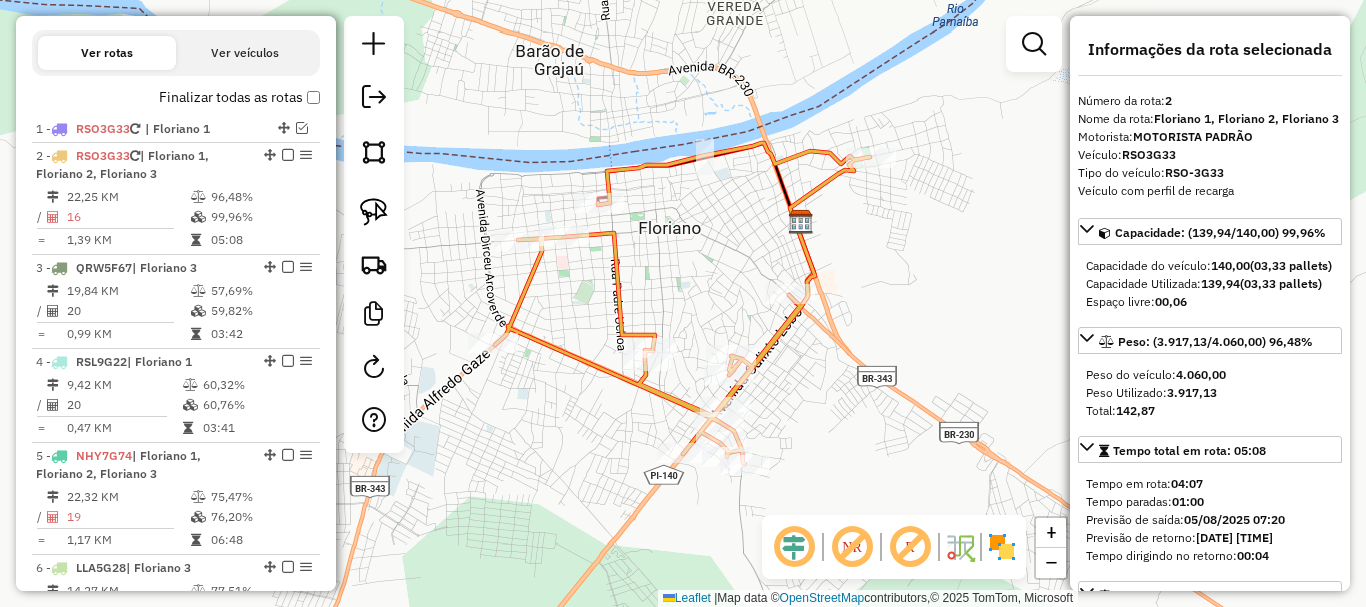 click 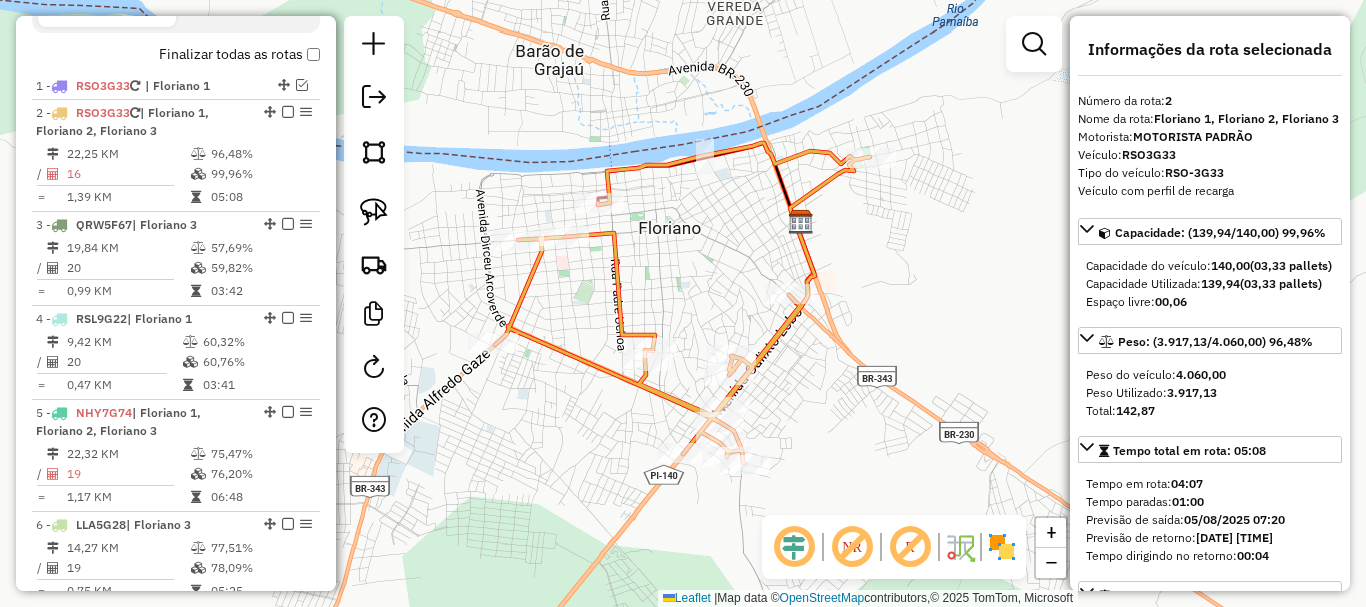 click 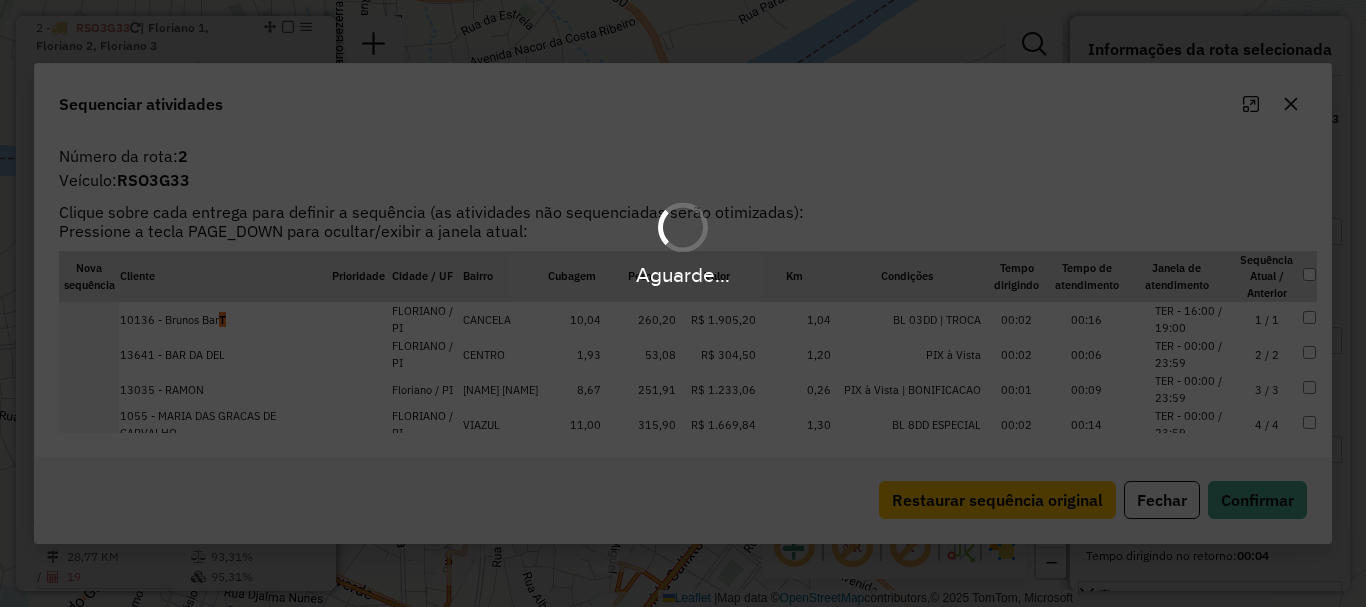 scroll, scrollTop: 801, scrollLeft: 0, axis: vertical 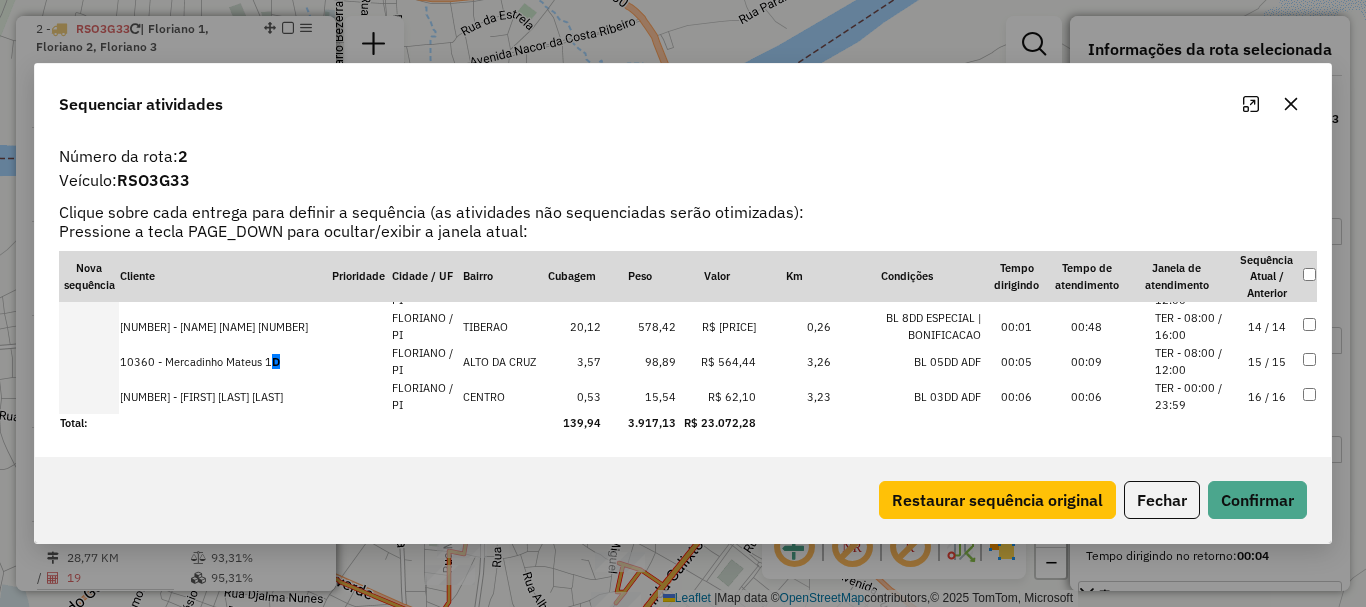 click on "15 / 15" at bounding box center [1267, 361] 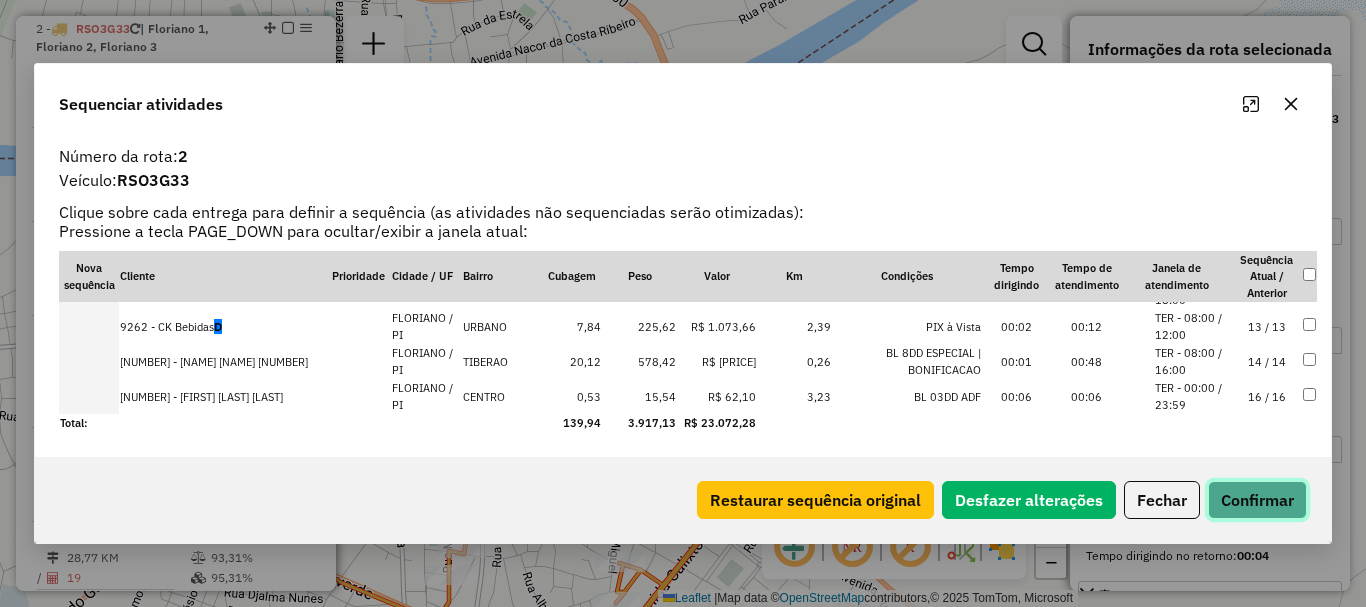 click on "Confirmar" 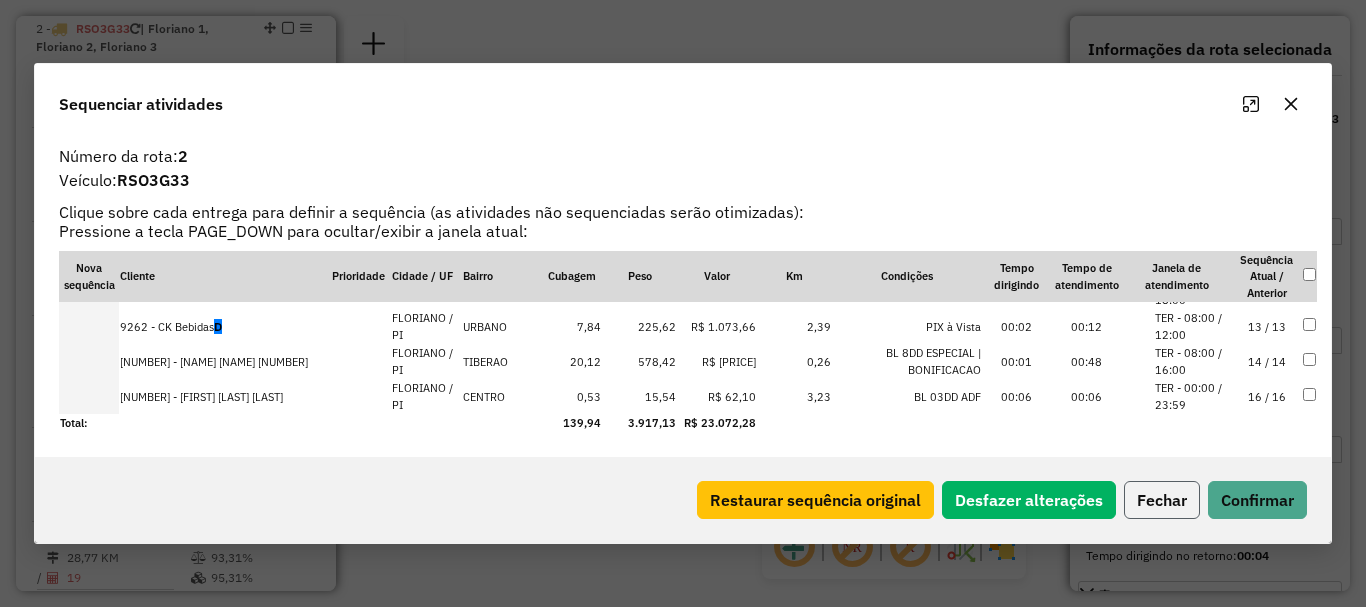 click on "Fechar" 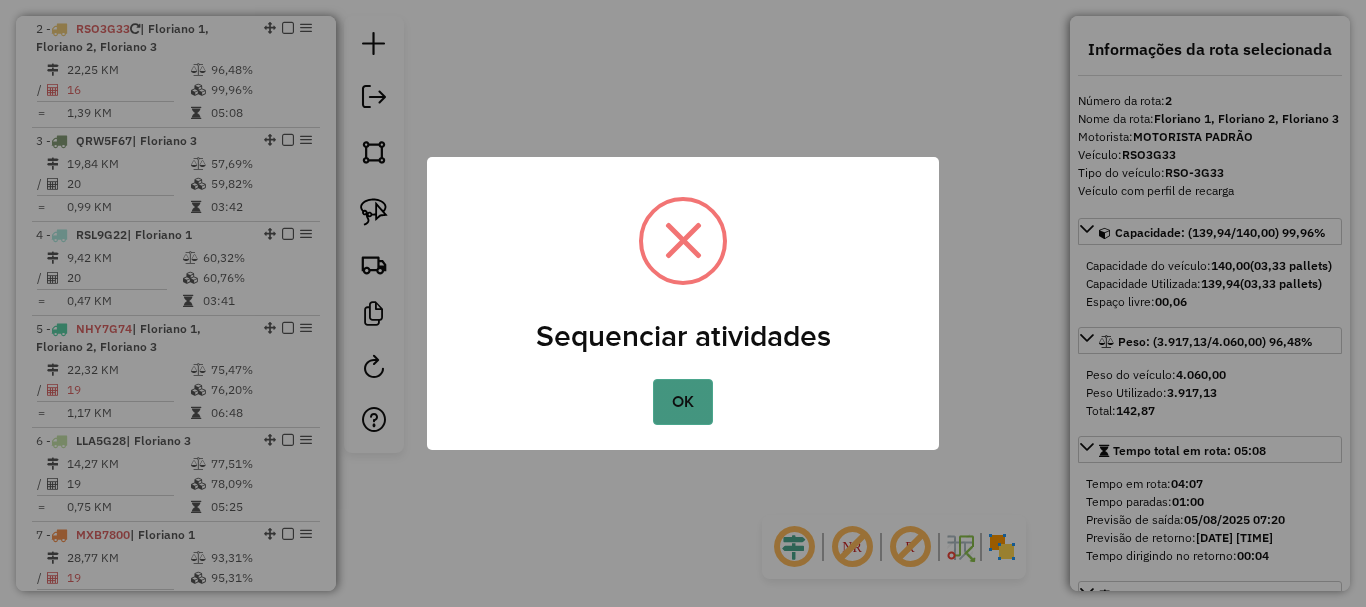 click on "OK" at bounding box center (682, 402) 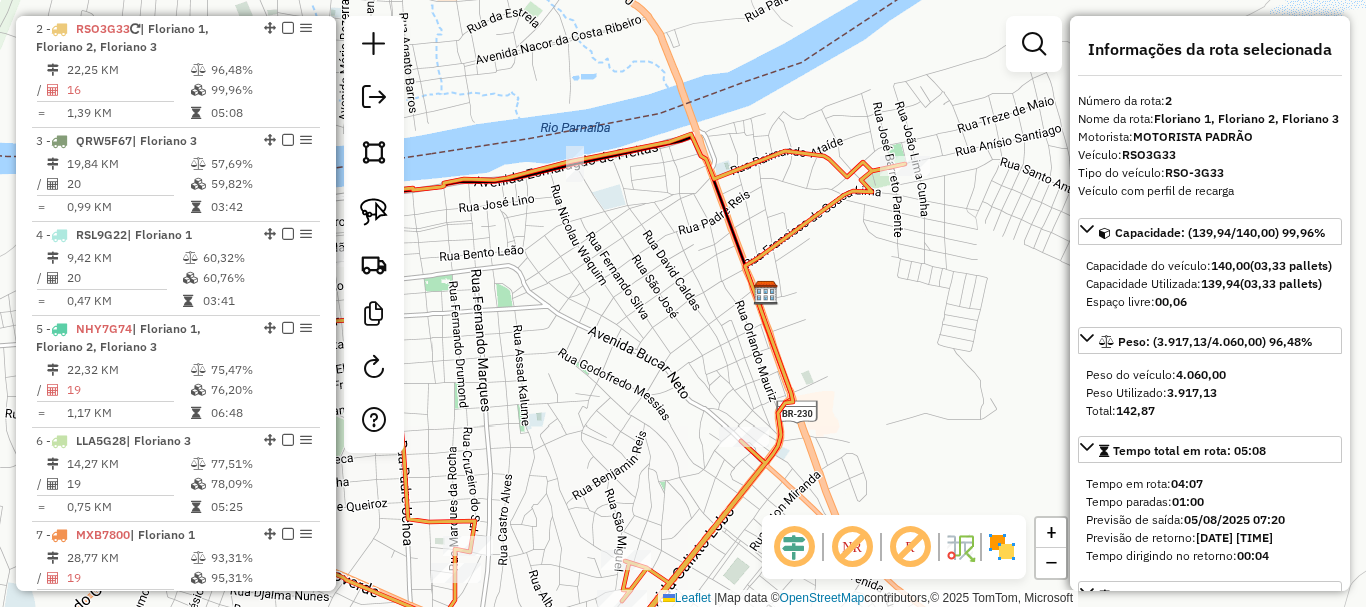 drag, startPoint x: 631, startPoint y: 381, endPoint x: 727, endPoint y: 295, distance: 128.88754 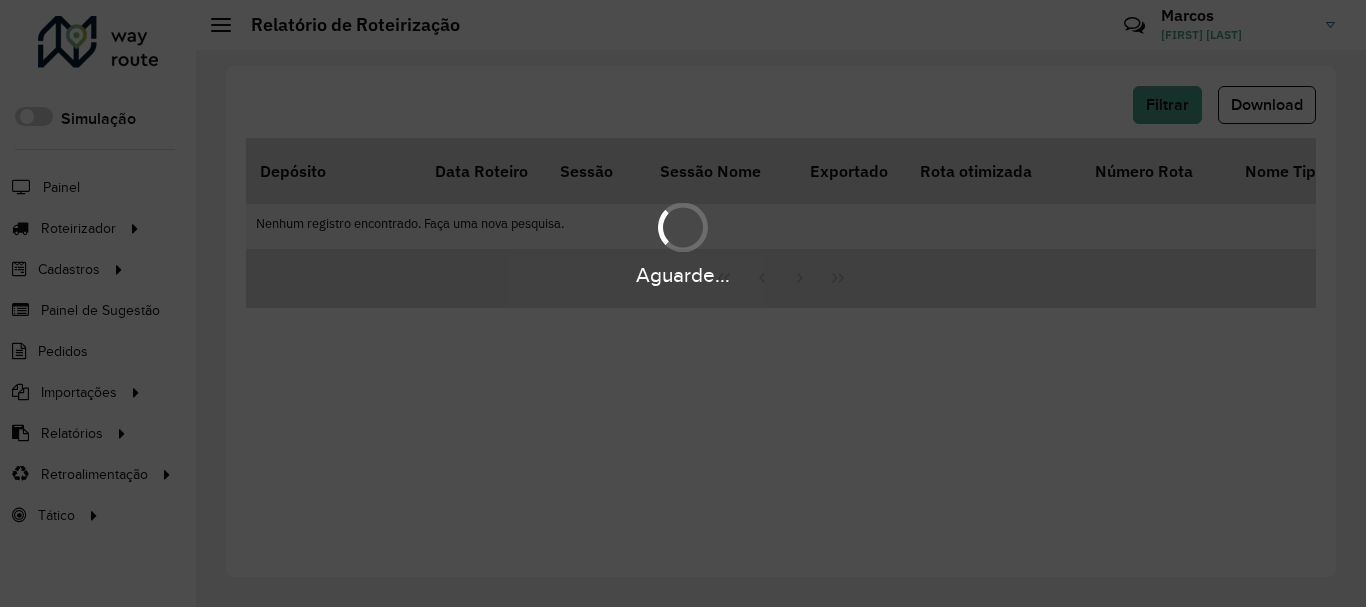 scroll, scrollTop: 0, scrollLeft: 0, axis: both 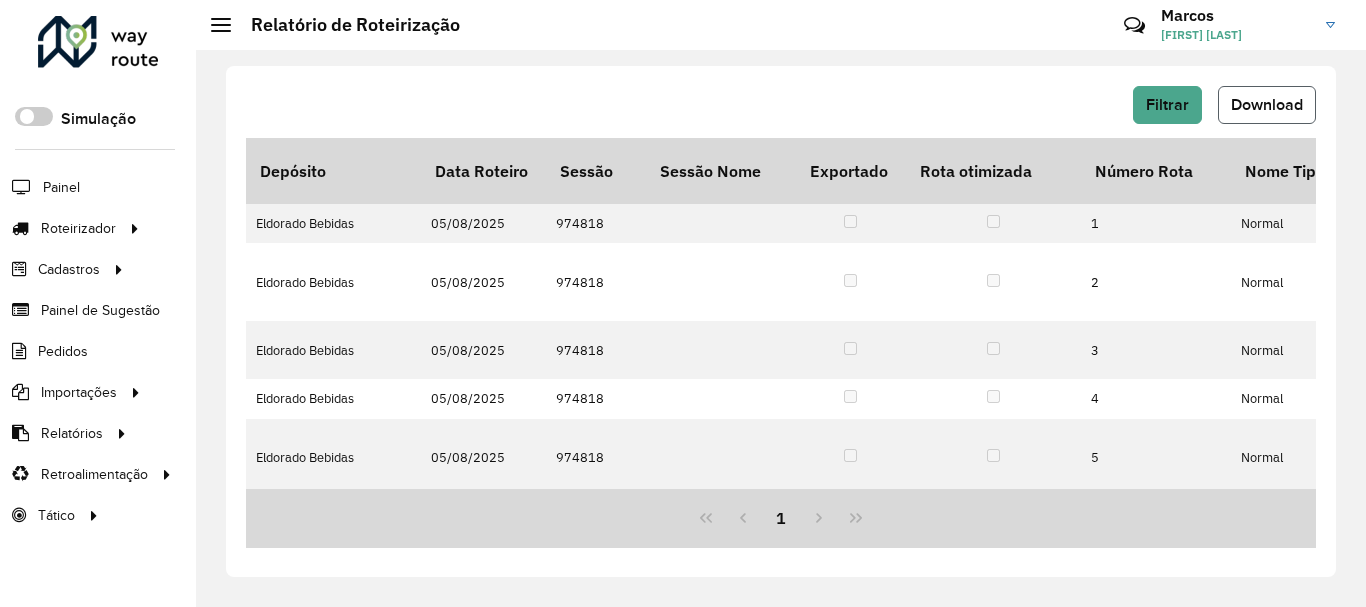 click on "Download" 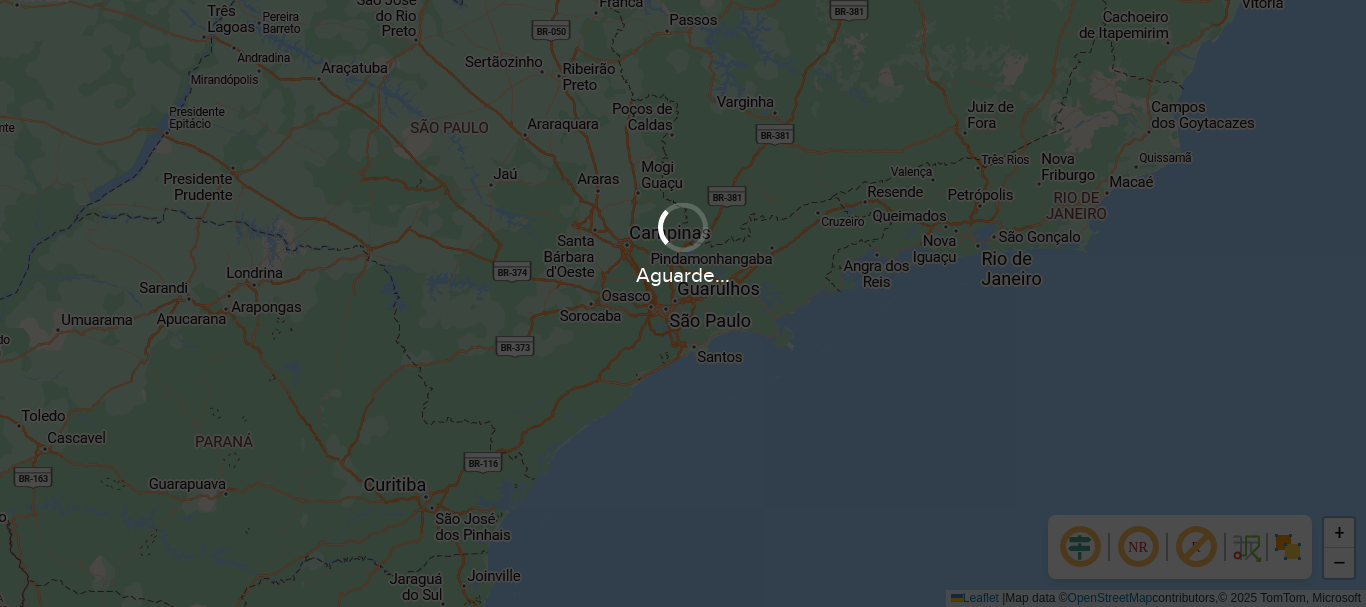scroll, scrollTop: 0, scrollLeft: 0, axis: both 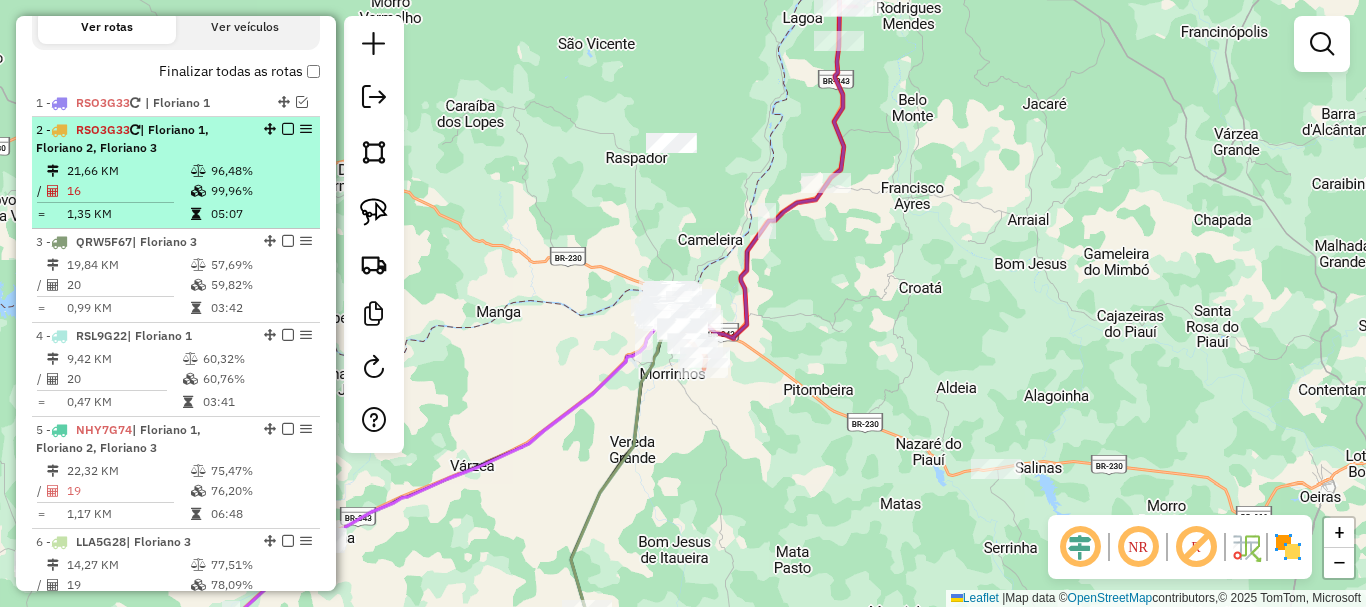 click on "96,48%" at bounding box center (260, 171) 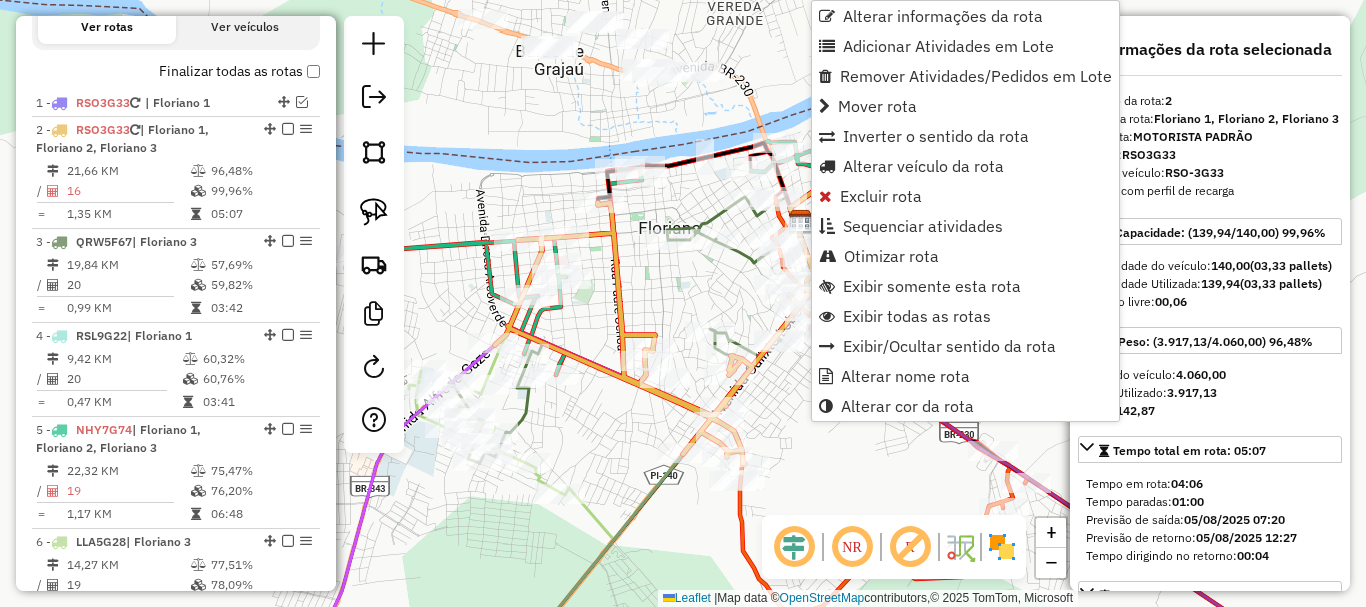 scroll, scrollTop: 801, scrollLeft: 0, axis: vertical 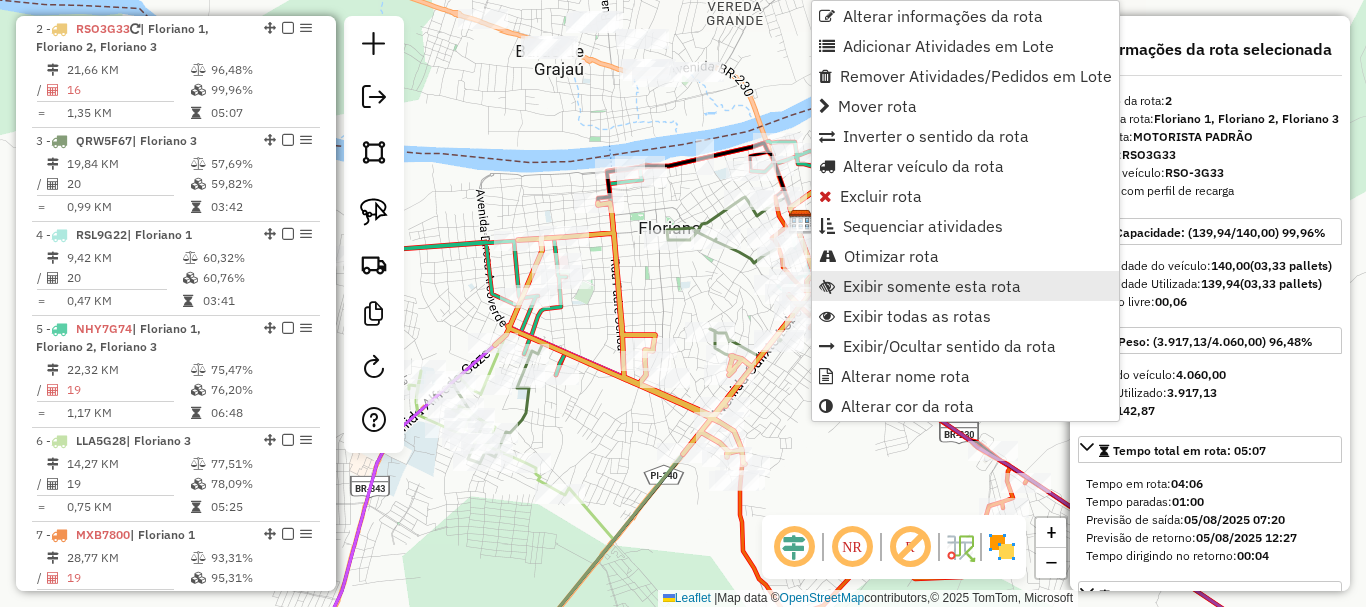 click on "Exibir somente esta rota" at bounding box center [932, 286] 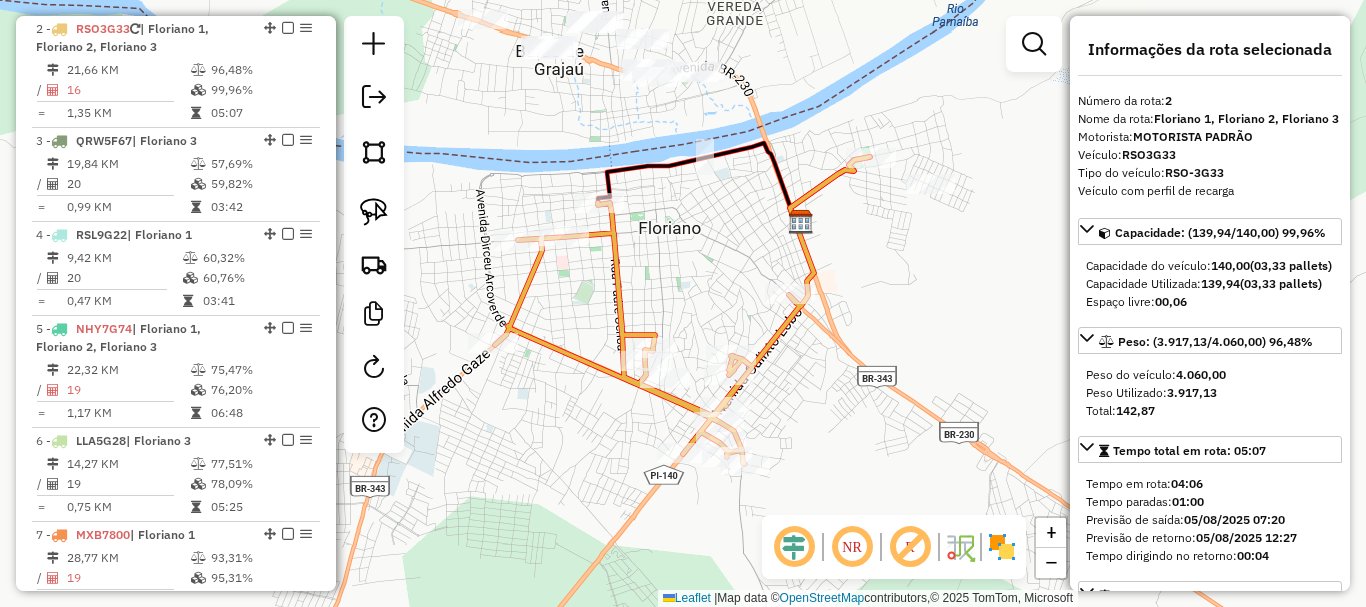 click 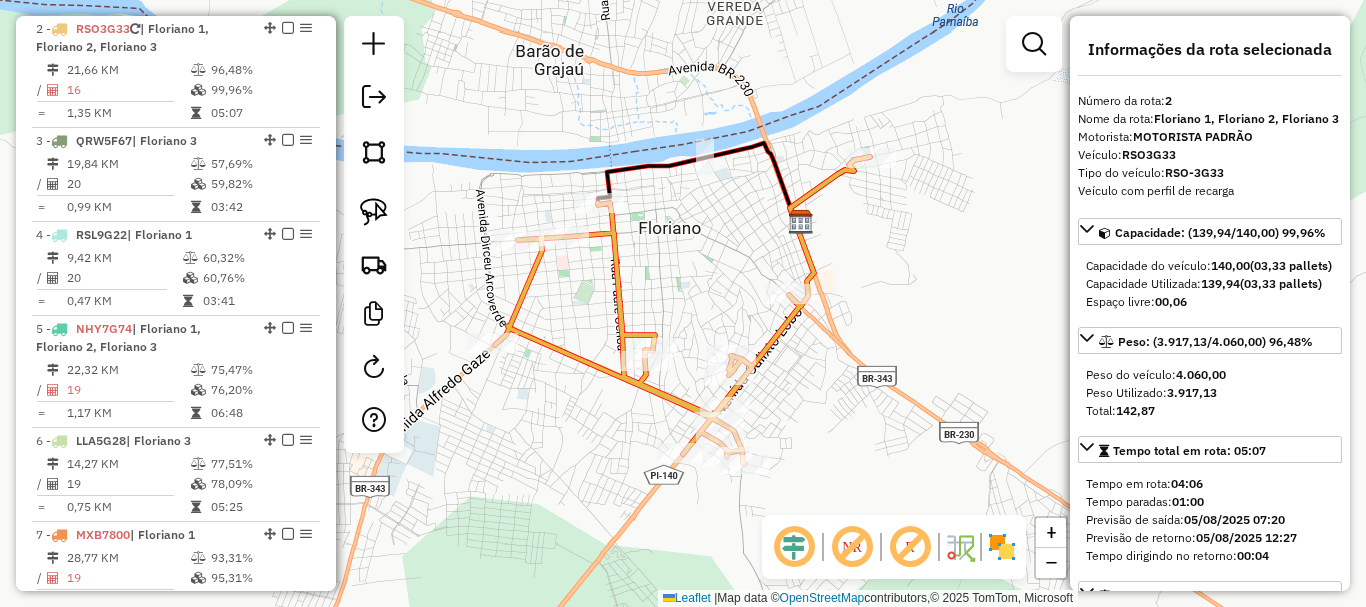 drag, startPoint x: 856, startPoint y: 175, endPoint x: 850, endPoint y: 185, distance: 11.661903 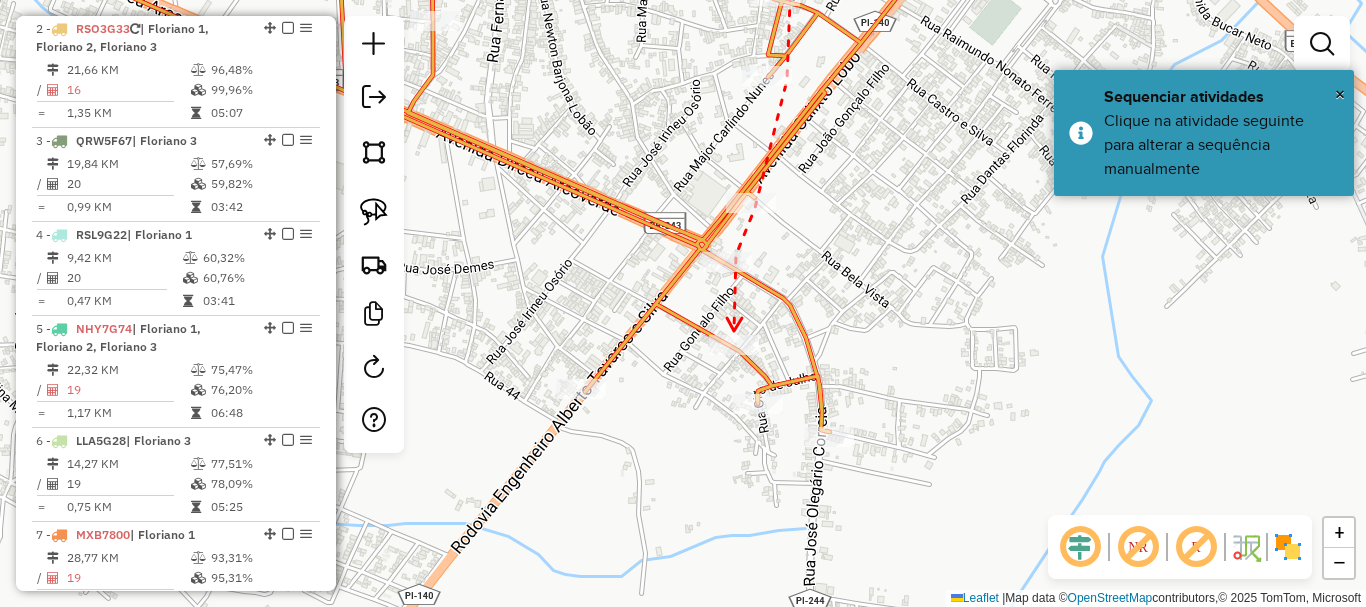 click 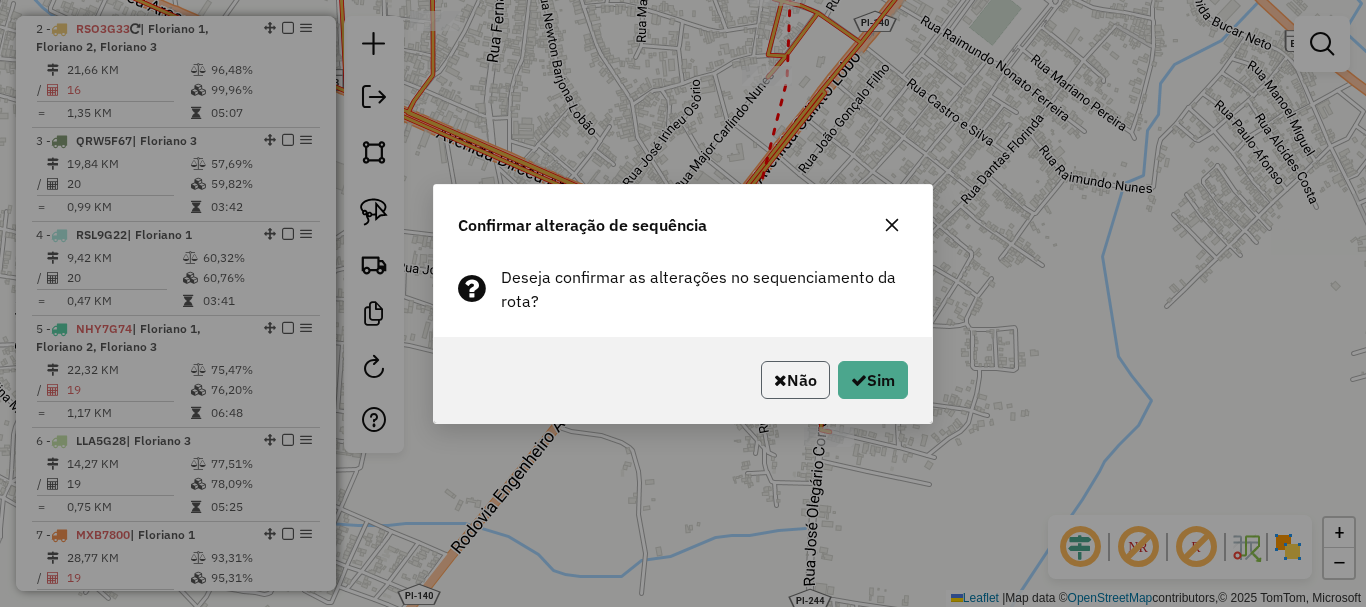 click 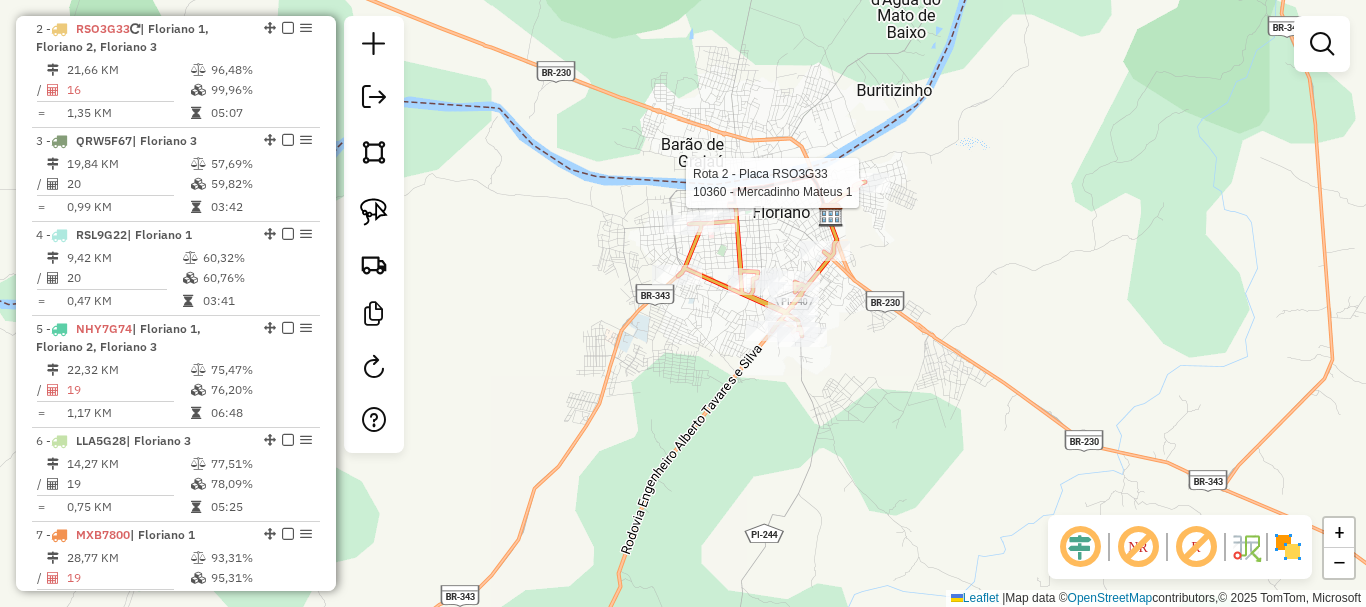 click 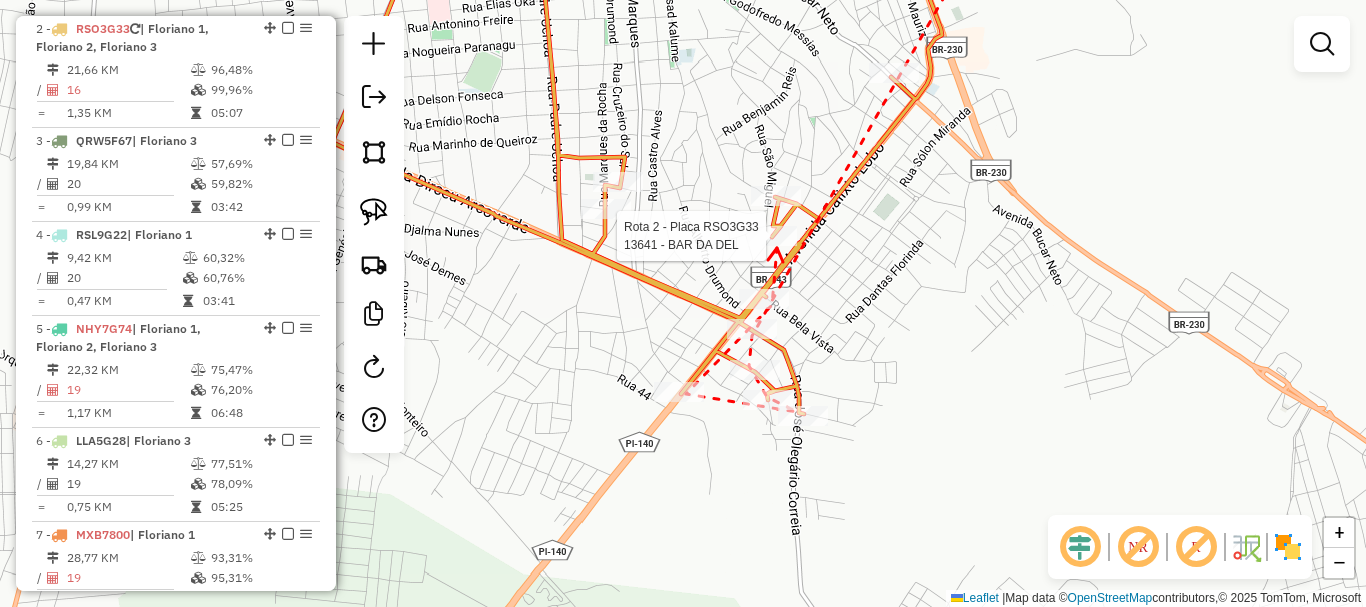 click 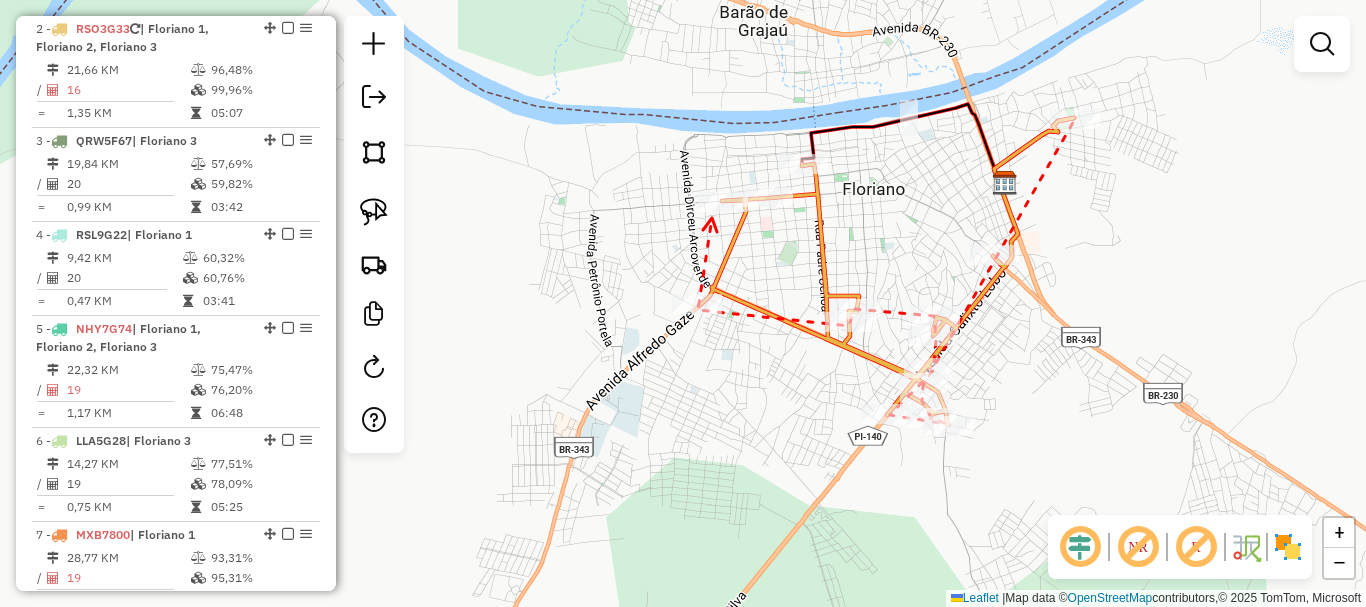 click 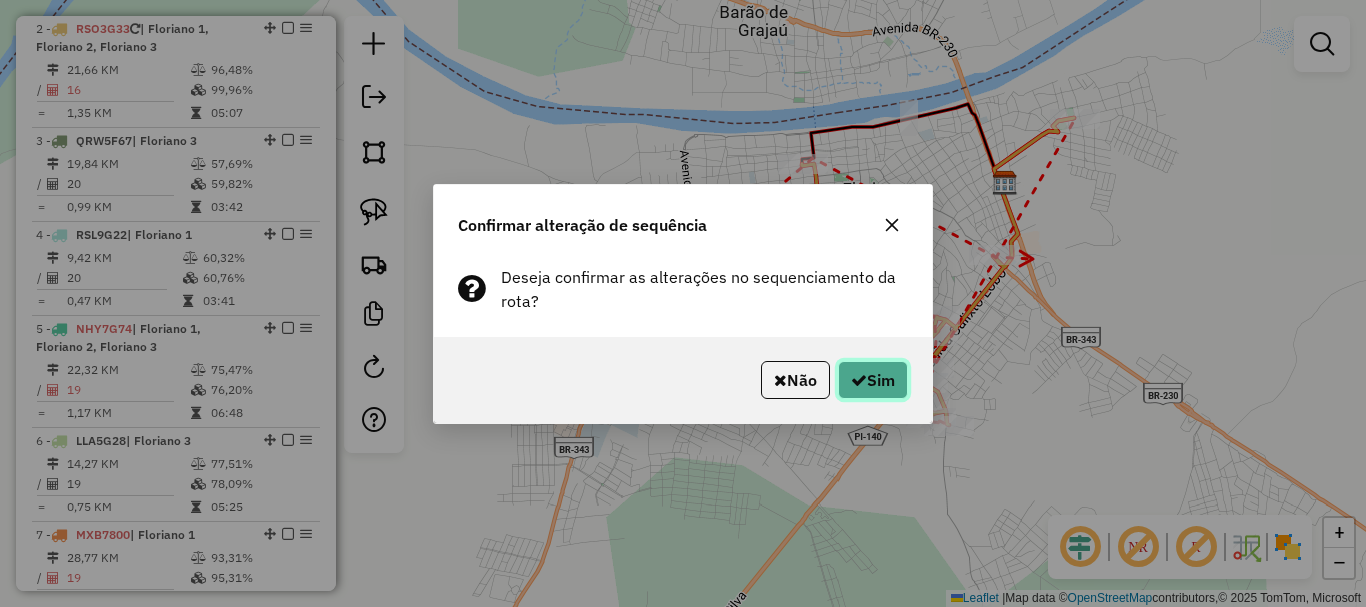 click 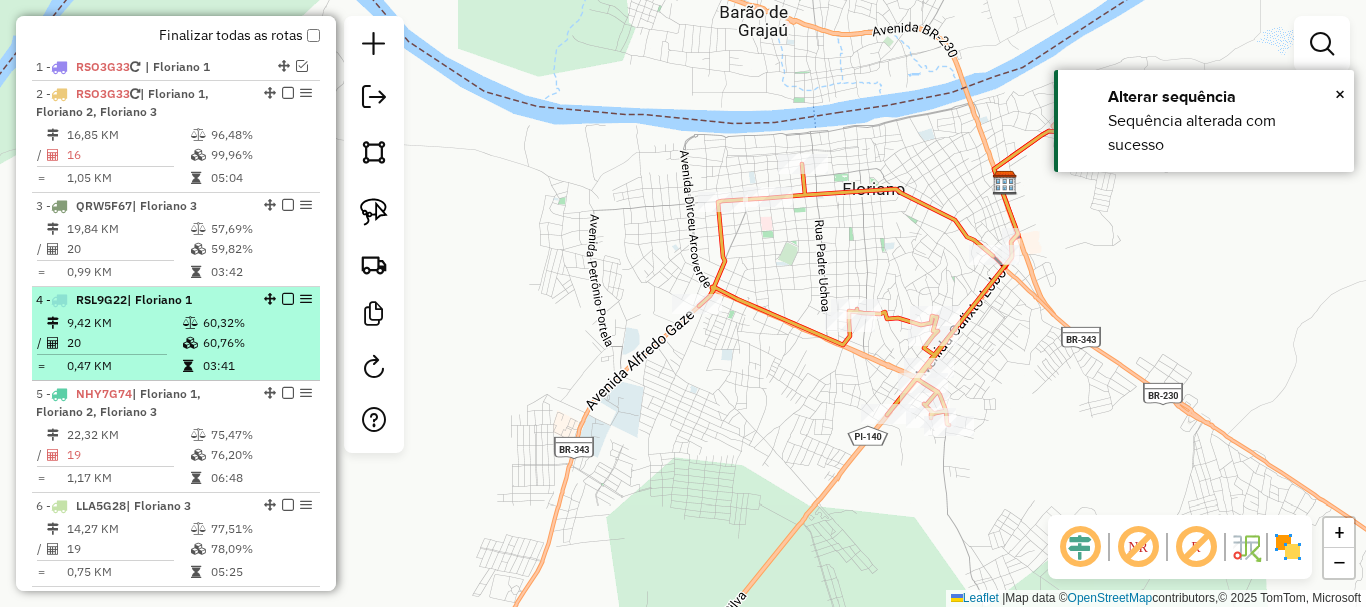 scroll, scrollTop: 701, scrollLeft: 0, axis: vertical 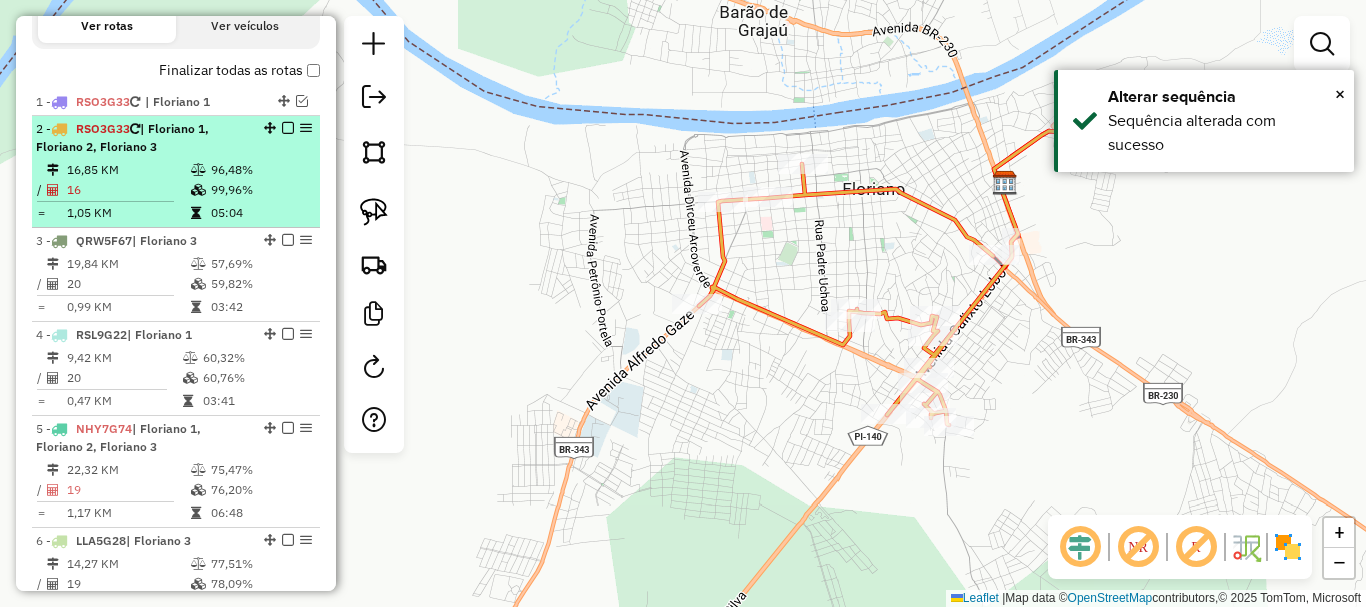 click at bounding box center [288, 128] 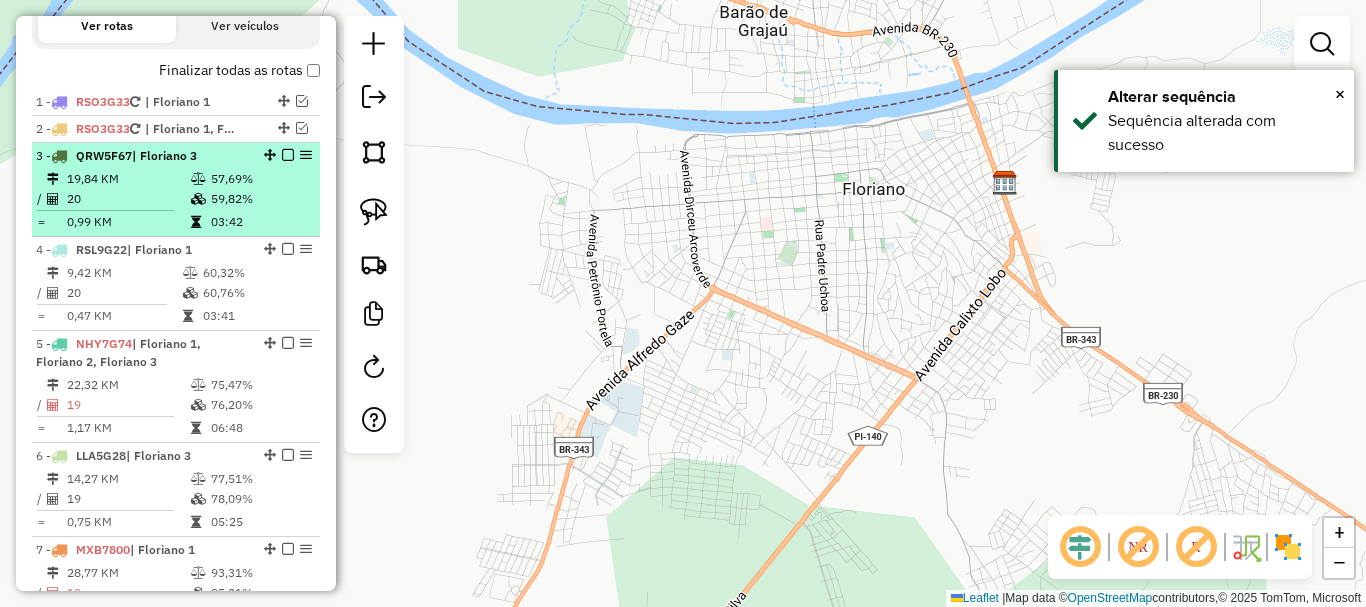 click on "57,69%" at bounding box center [260, 179] 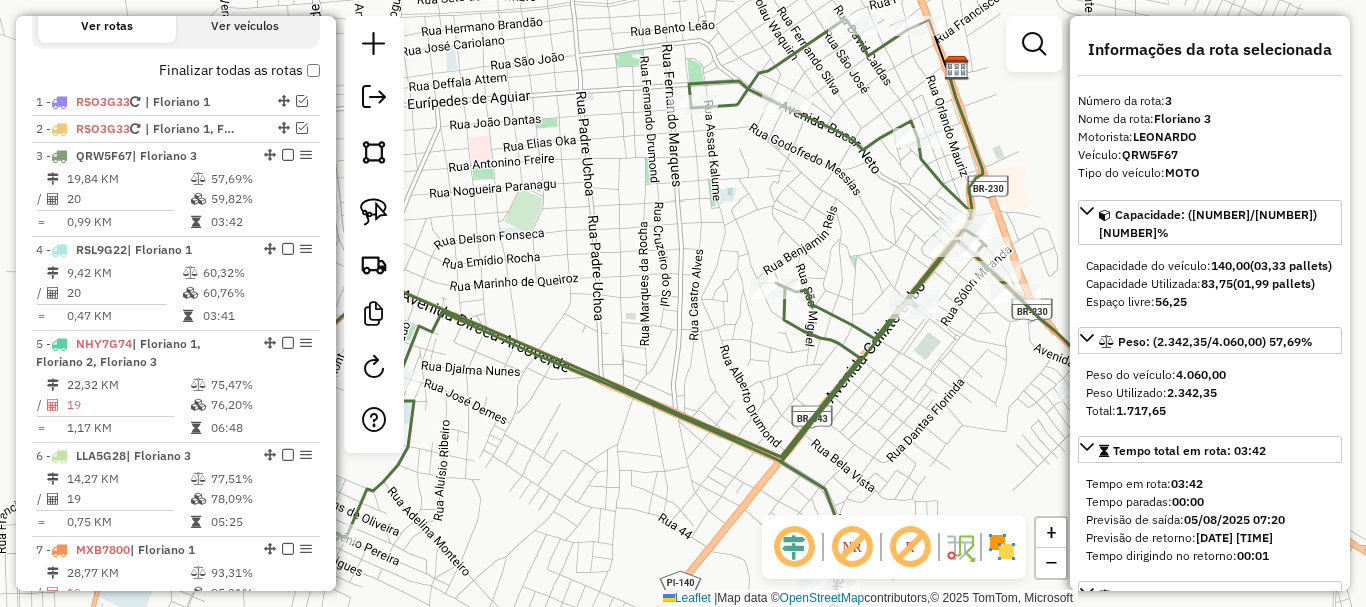 drag, startPoint x: 653, startPoint y: 255, endPoint x: 597, endPoint y: 265, distance: 56.88585 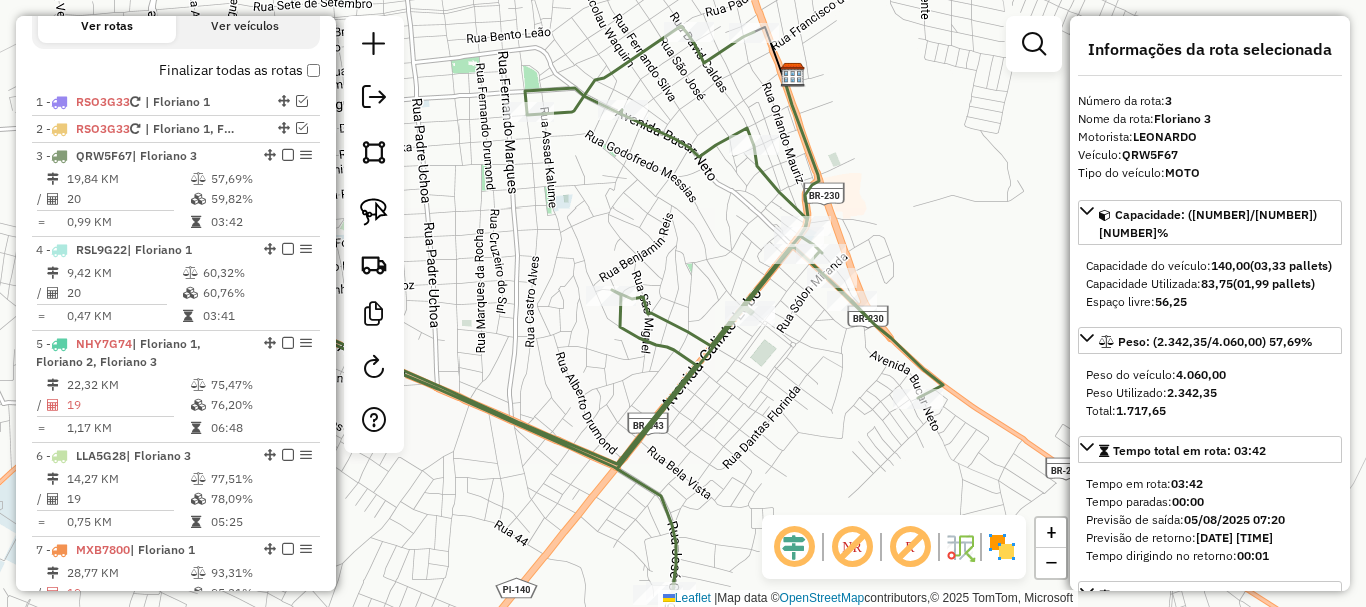 click 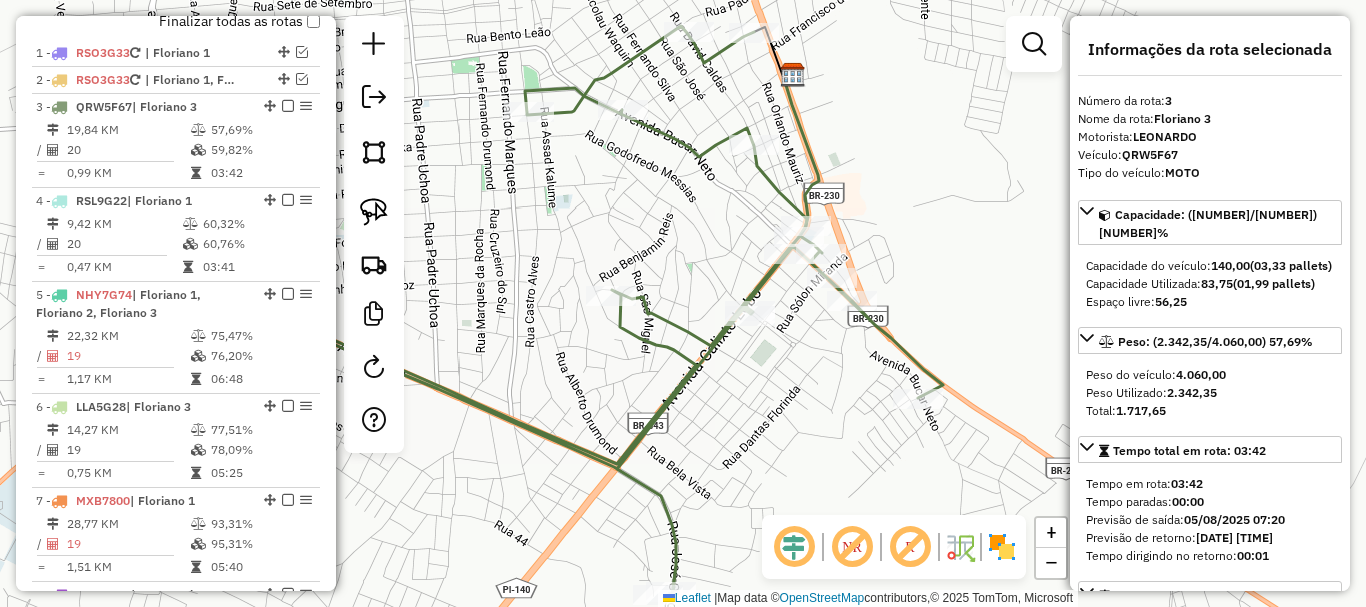 click 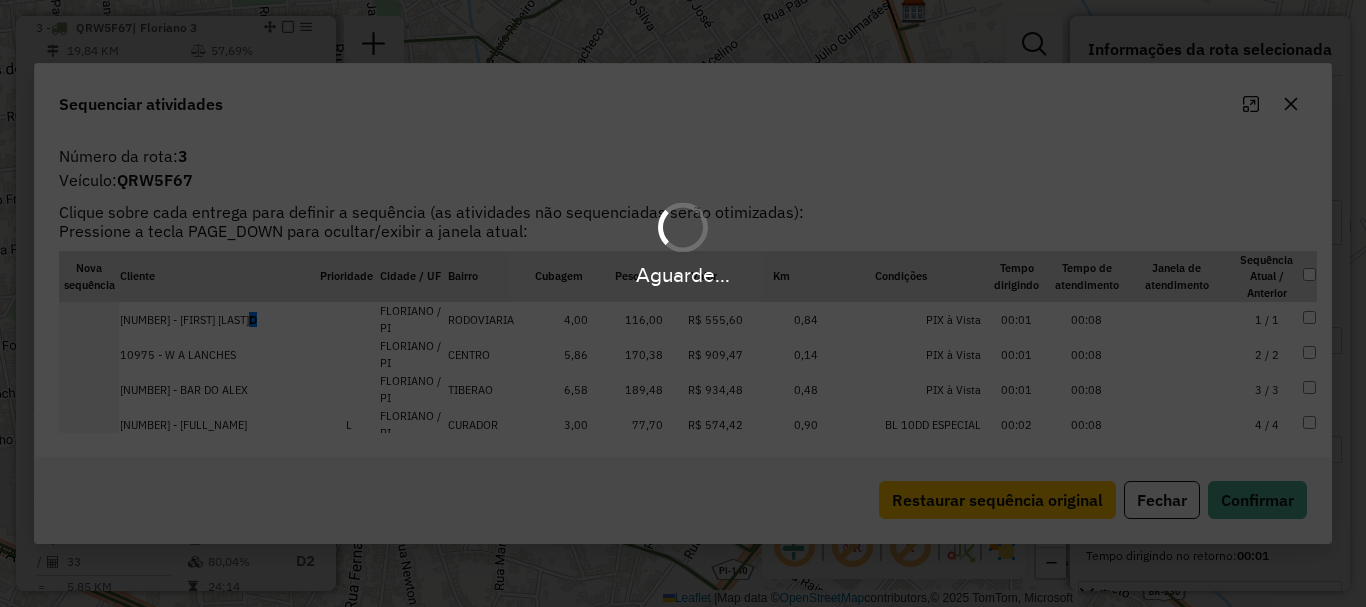 scroll, scrollTop: 828, scrollLeft: 0, axis: vertical 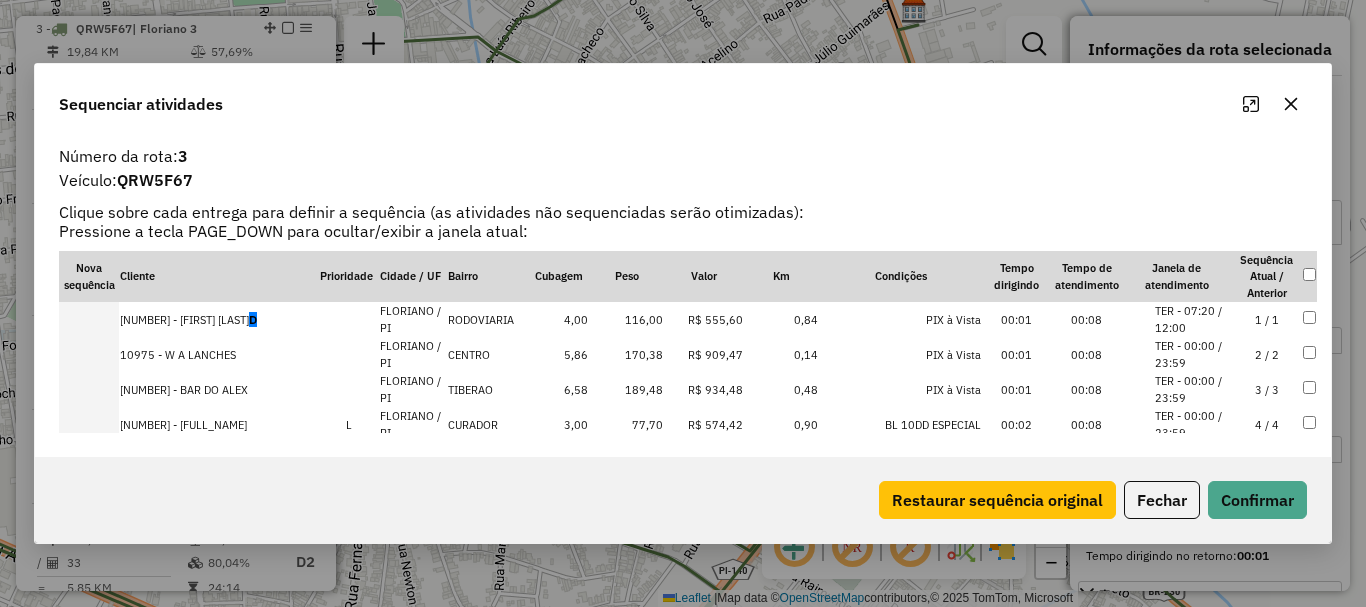 click 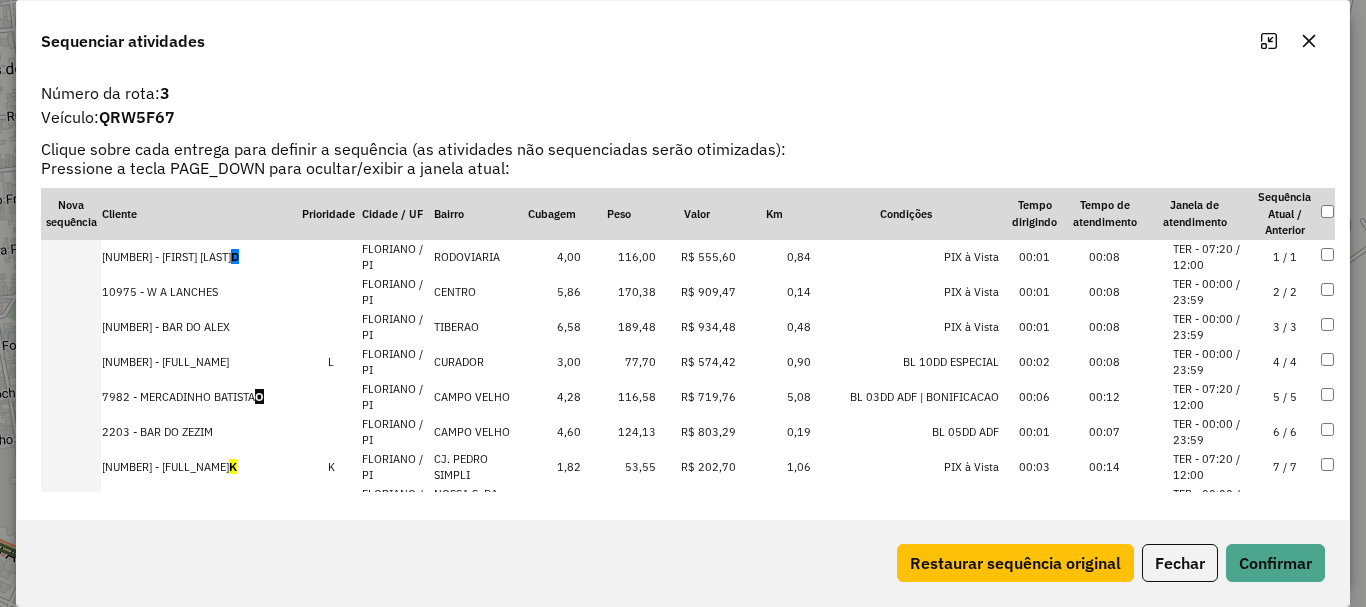 click on "[NUMBER] - [FIRST] [LAST] [LAST] D" at bounding box center (201, 257) 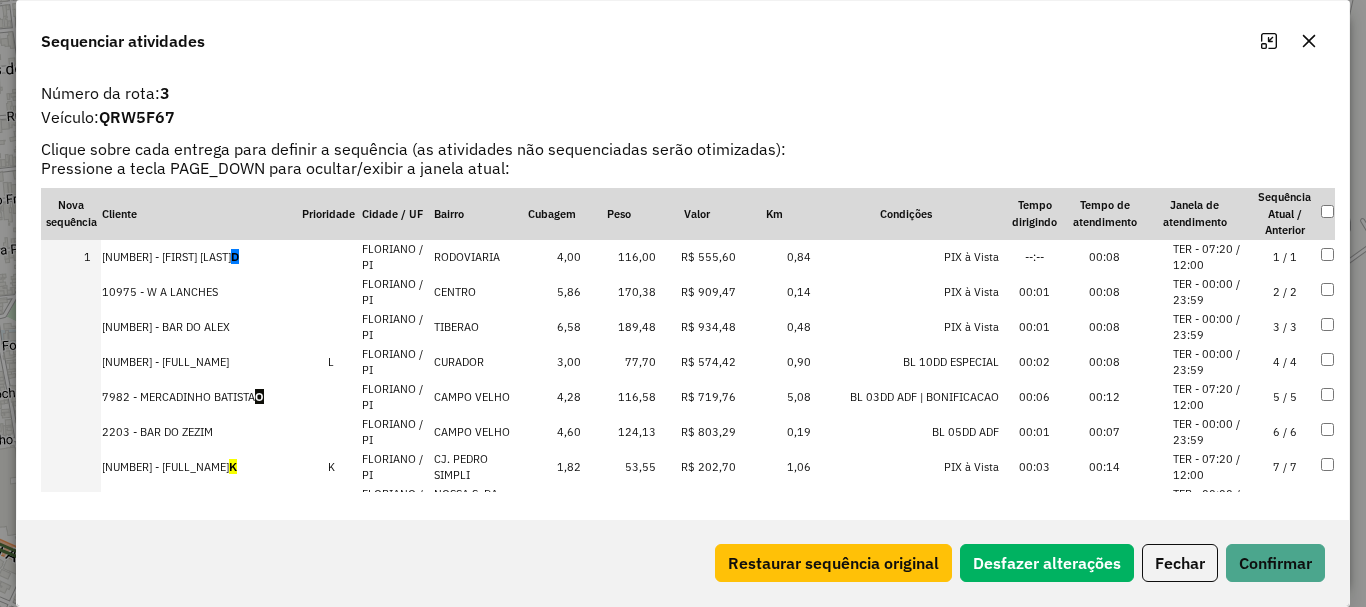 click on "[NUMBER] - [NAME] BATISTA O" at bounding box center [201, 397] 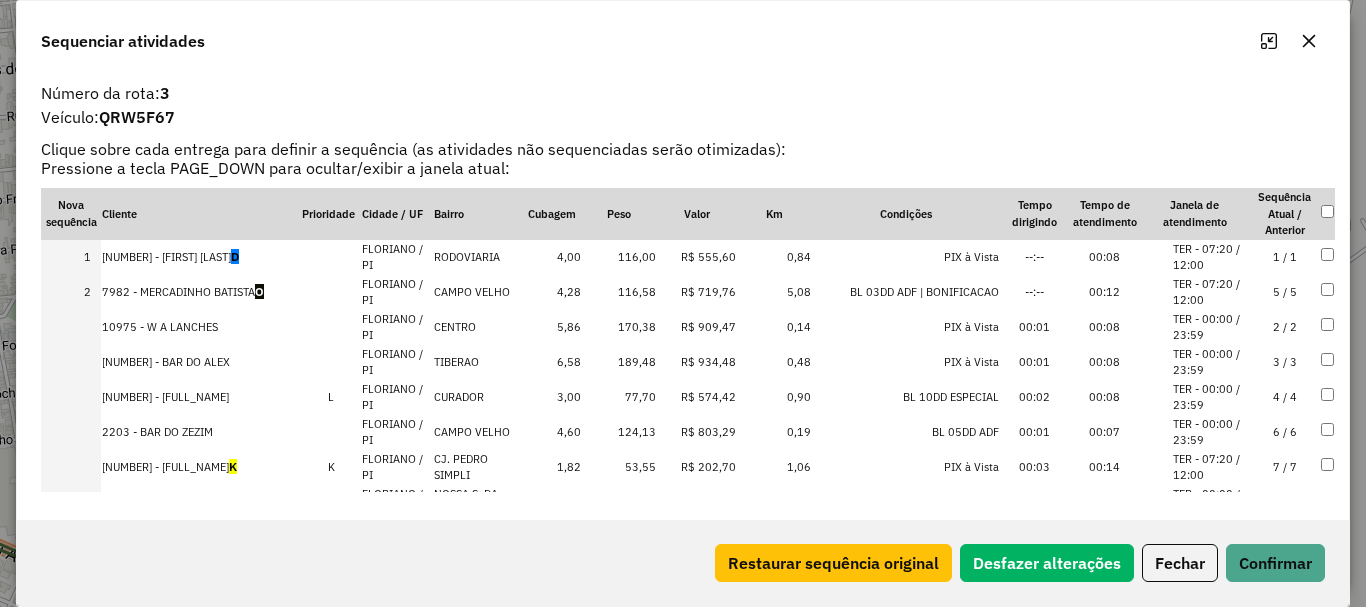 click on "[NUMBER] - [FIRST] [LAST] DA [LAST] MEE  K" at bounding box center (201, 467) 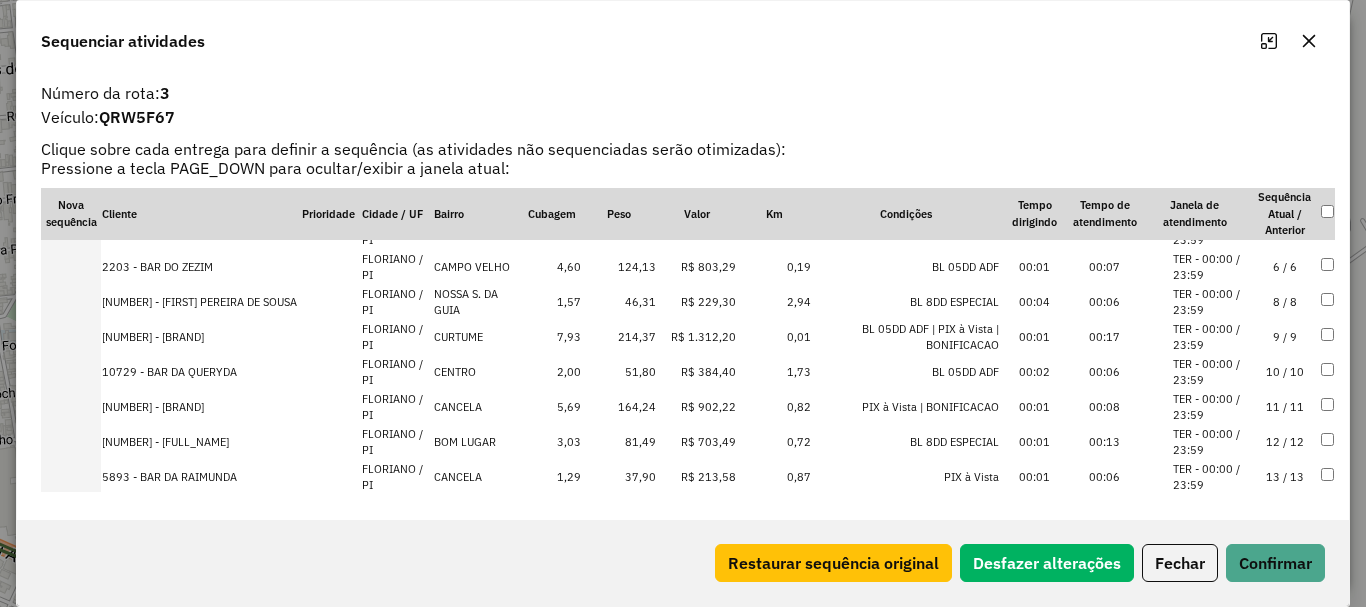 click on "[NUMBER] - [BRAND]" at bounding box center (201, 337) 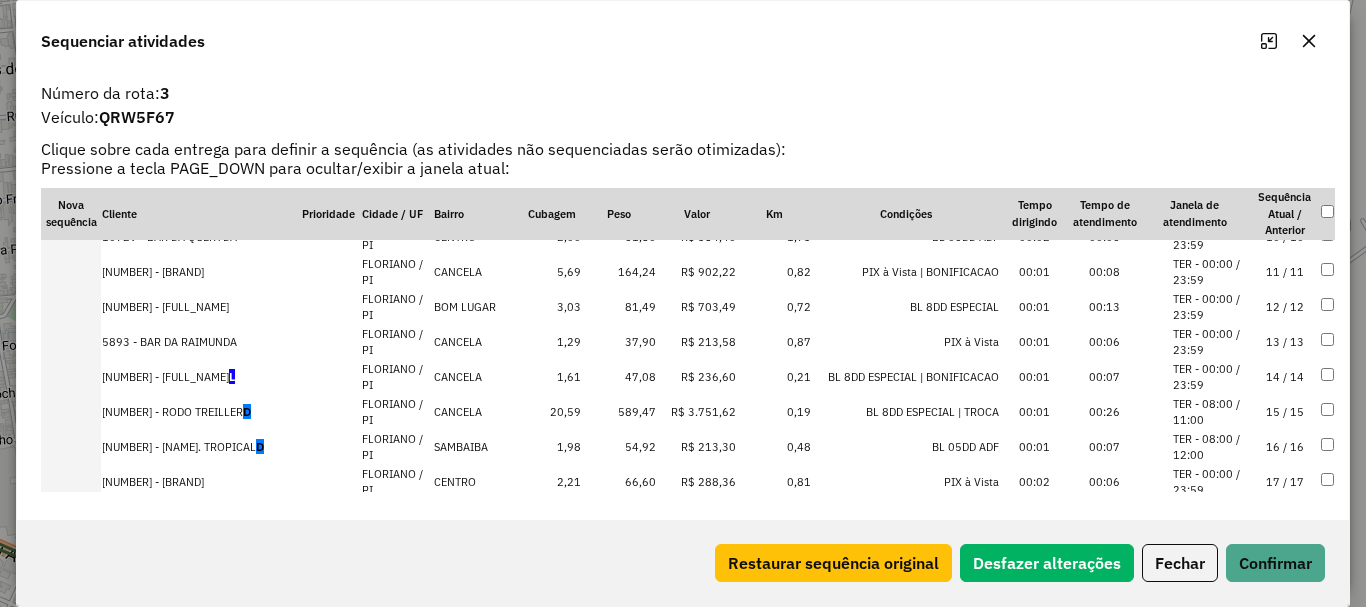 click on "[NUMBER] - [FIRST] [LAST] [LAST] [LAST]" at bounding box center (201, 377) 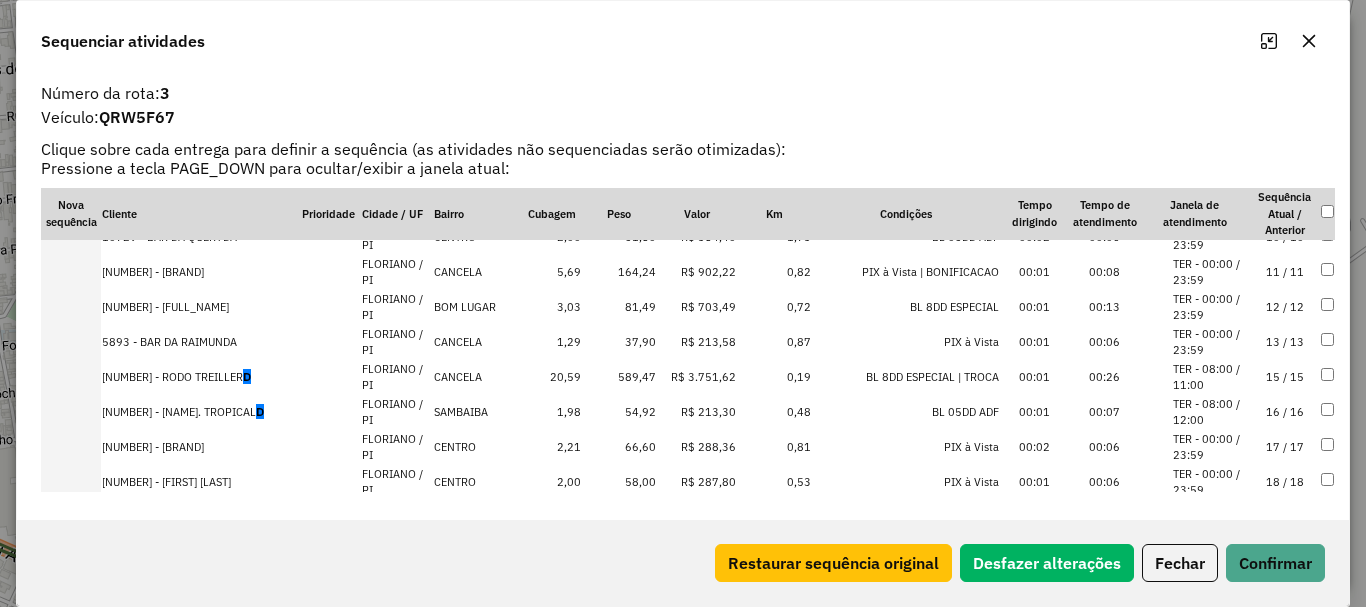 click on "[NUMBER] - [BRAND] D" at bounding box center (201, 377) 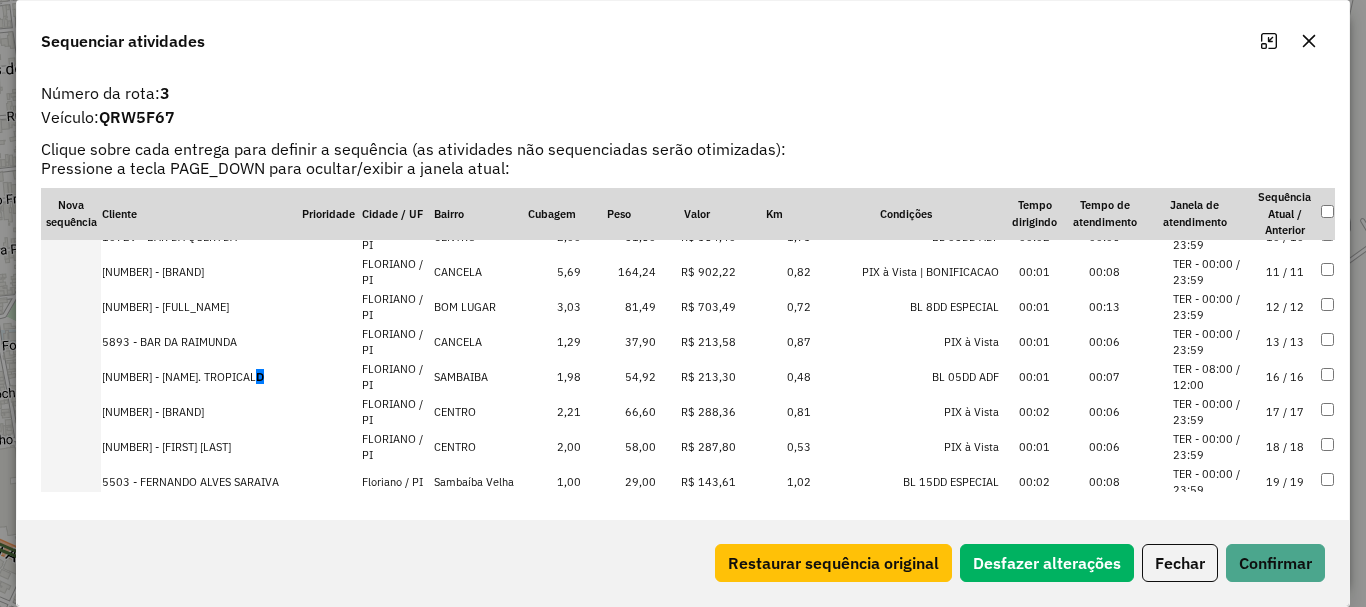 click on "1678 - MERC. TROPICAL  D" at bounding box center [201, 377] 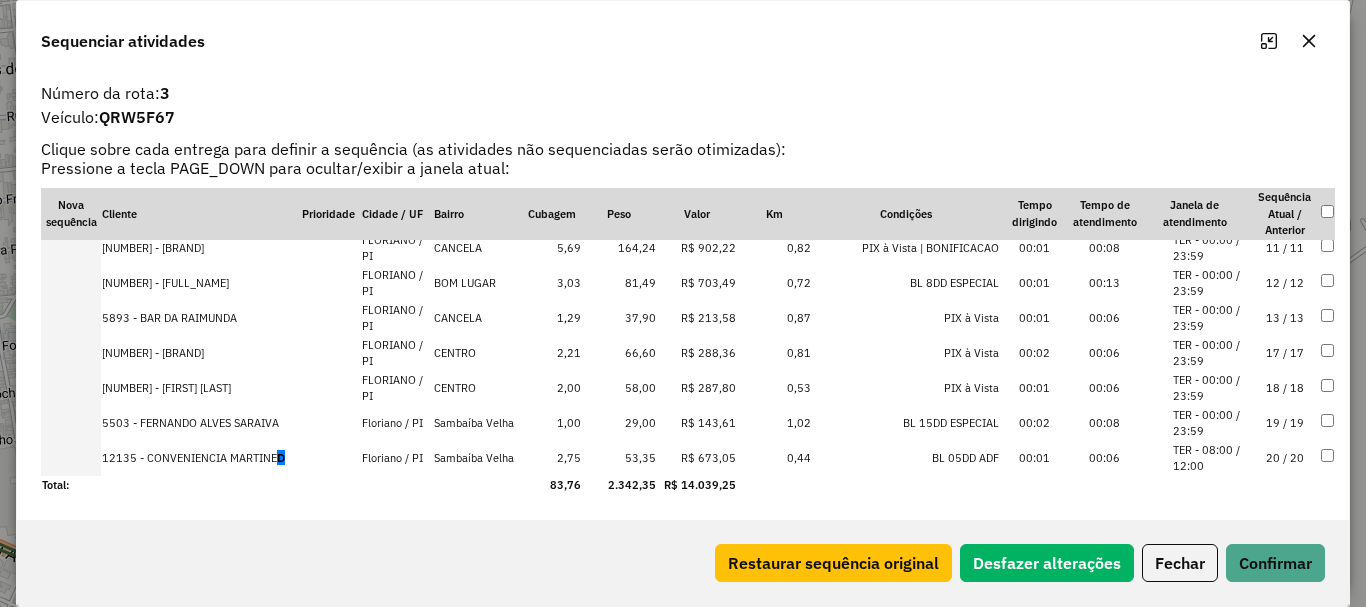 scroll, scrollTop: 468, scrollLeft: 0, axis: vertical 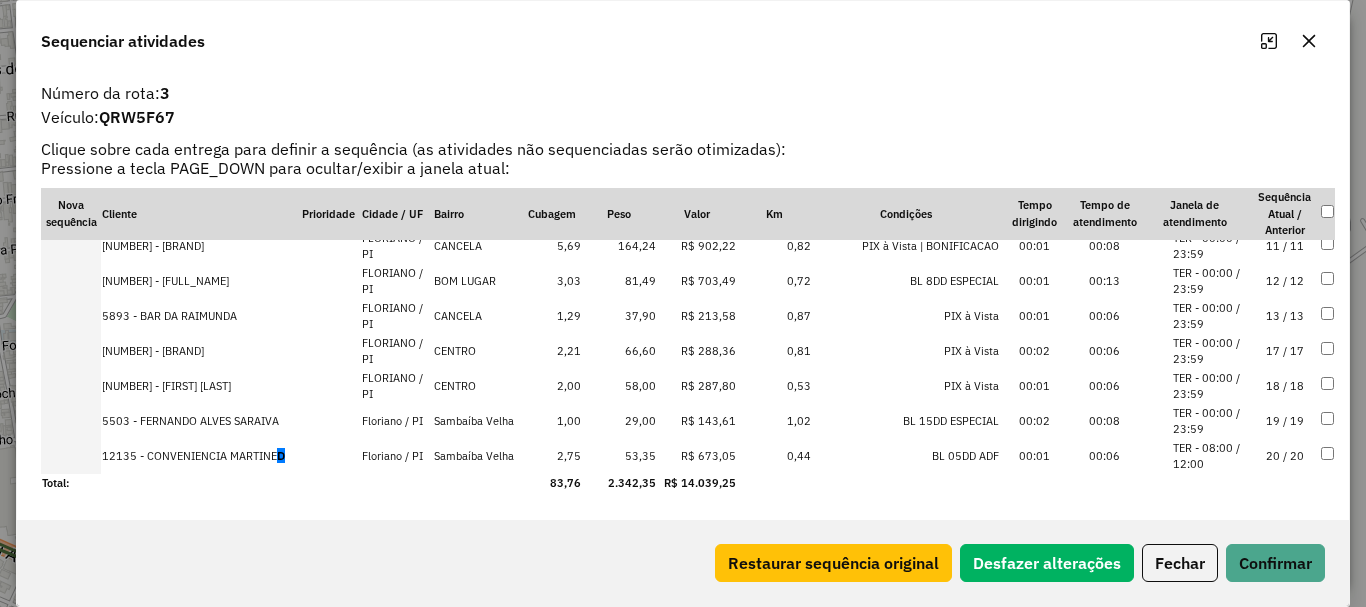 click on "[NUMBER] - [FIRST] [LAST]  D" at bounding box center (201, 456) 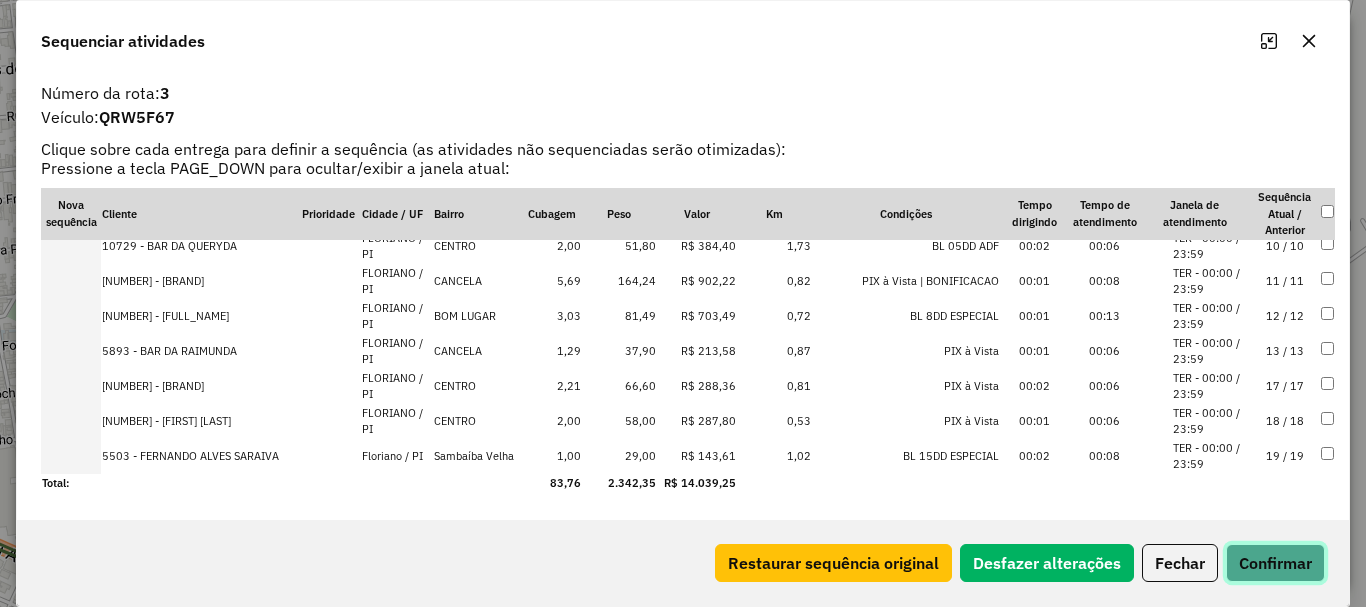 click on "Confirmar" 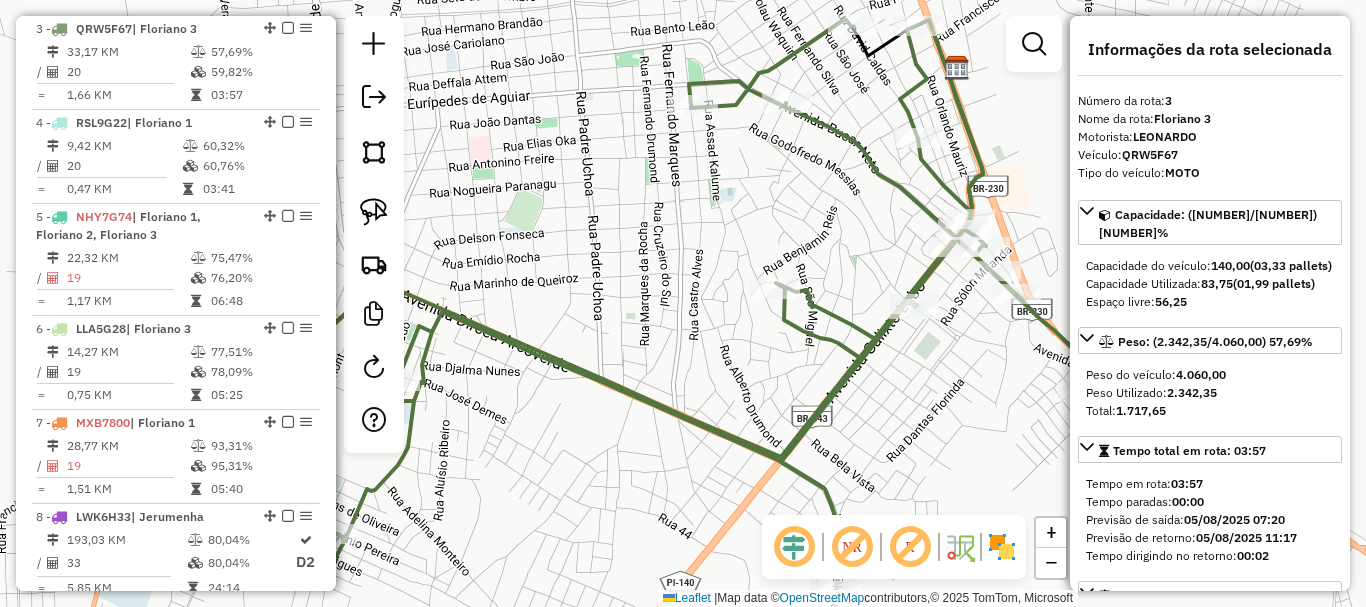 drag, startPoint x: 753, startPoint y: 249, endPoint x: 666, endPoint y: 236, distance: 87.965904 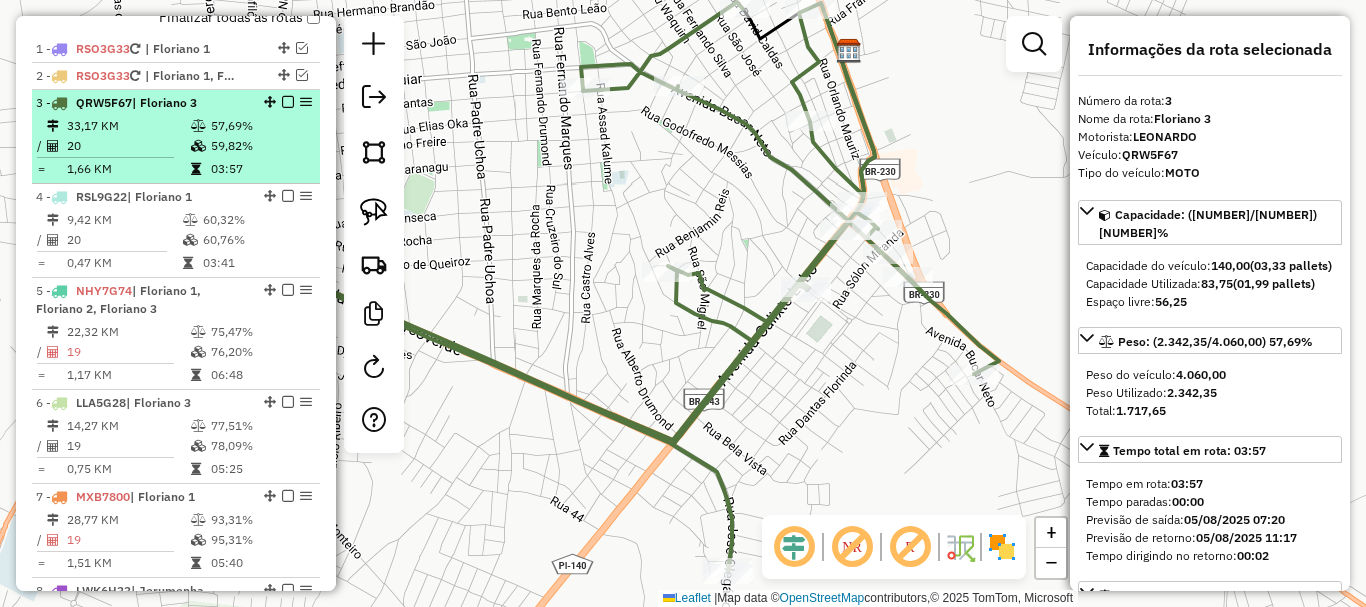 scroll, scrollTop: 728, scrollLeft: 0, axis: vertical 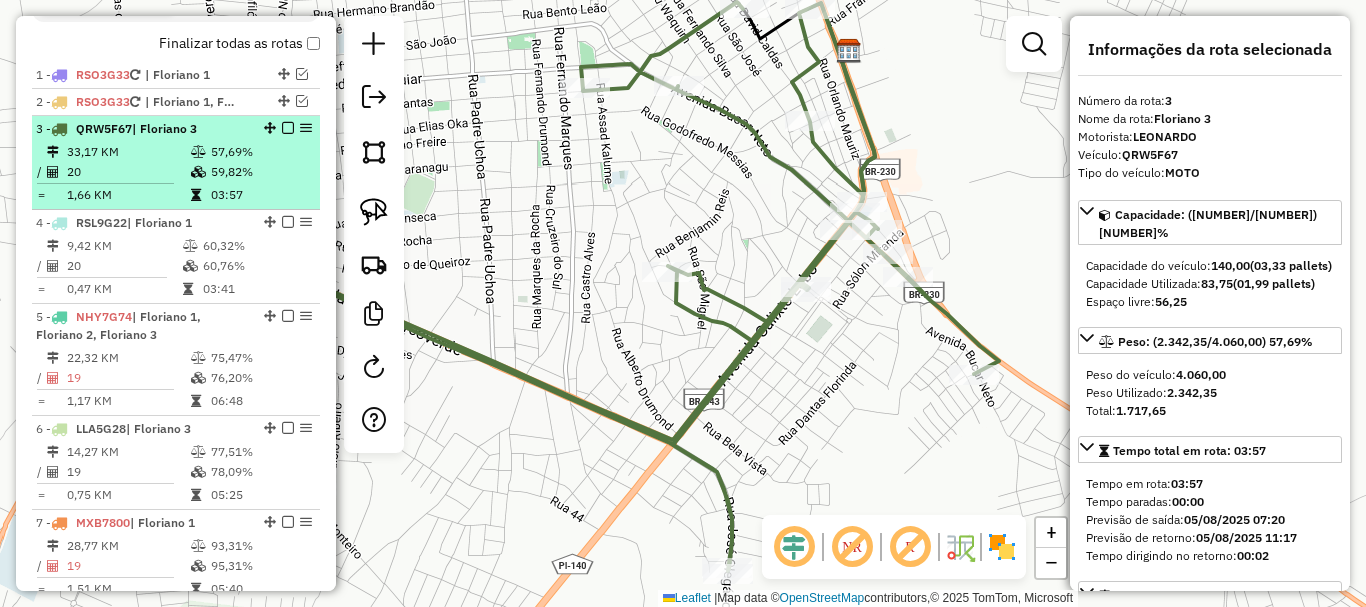 click at bounding box center [288, 128] 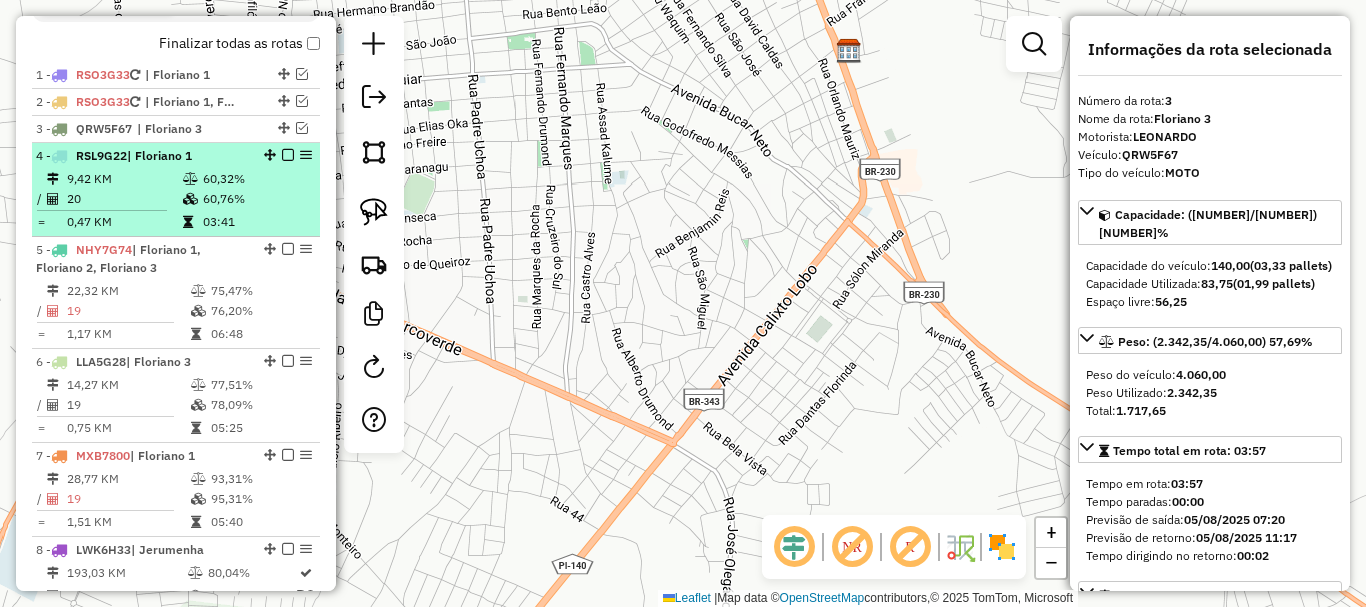 click on "60,76%" at bounding box center (256, 199) 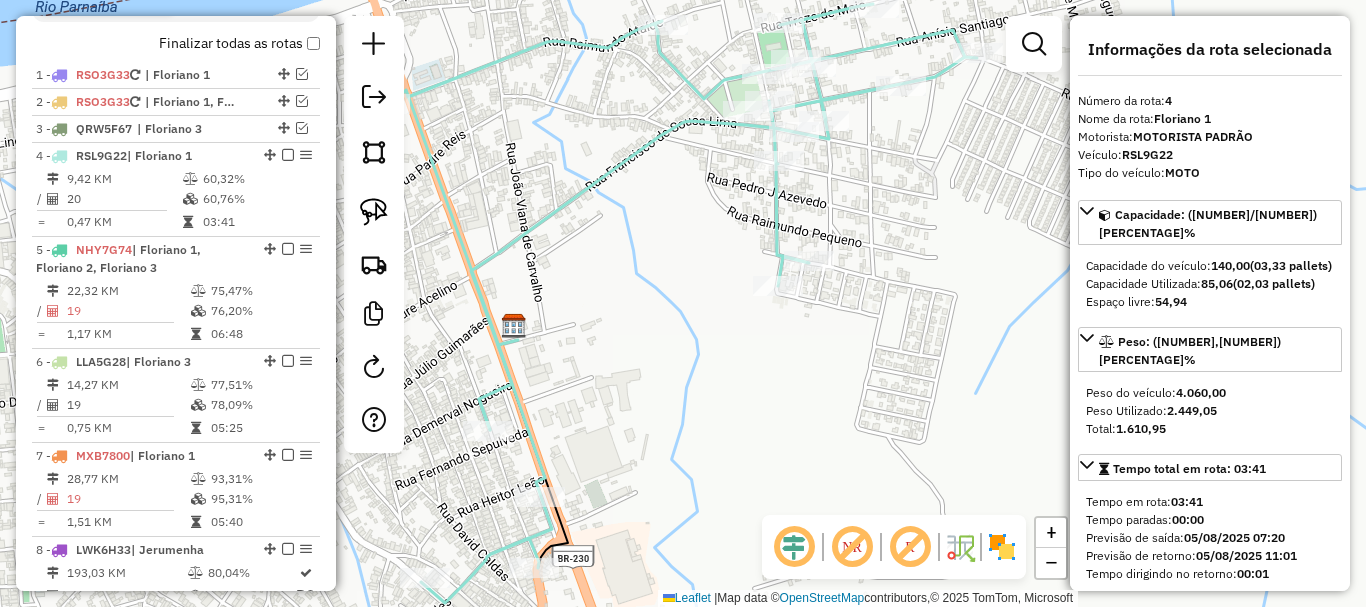 click on "Janela de atendimento Grade de atendimento Capacidade Transportadoras Veículos Cliente Pedidos  Rotas Selecione os dias de semana para filtrar as janelas de atendimento  Seg   Ter   Qua   Qui   Sex   Sáb   Dom  Informe o período da janela de atendimento: De: Até:  Filtrar exatamente a janela do cliente  Considerar janela de atendimento padrão  Selecione os dias de semana para filtrar as grades de atendimento  Seg   Ter   Qua   Qui   Sex   Sáb   Dom   Considerar clientes sem dia de atendimento cadastrado  Clientes fora do dia de atendimento selecionado Filtrar as atividades entre os valores definidos abaixo:  Peso mínimo:   Peso máximo:   Cubagem mínima:   Cubagem máxima:   De:   Até:  Filtrar as atividades entre o tempo de atendimento definido abaixo:  De:   Até:   Considerar capacidade total dos clientes não roteirizados Transportadora: Selecione um ou mais itens Tipo de veículo: Selecione um ou mais itens Veículo: Selecione um ou mais itens Motorista: Selecione um ou mais itens Nome: Rótulo:" 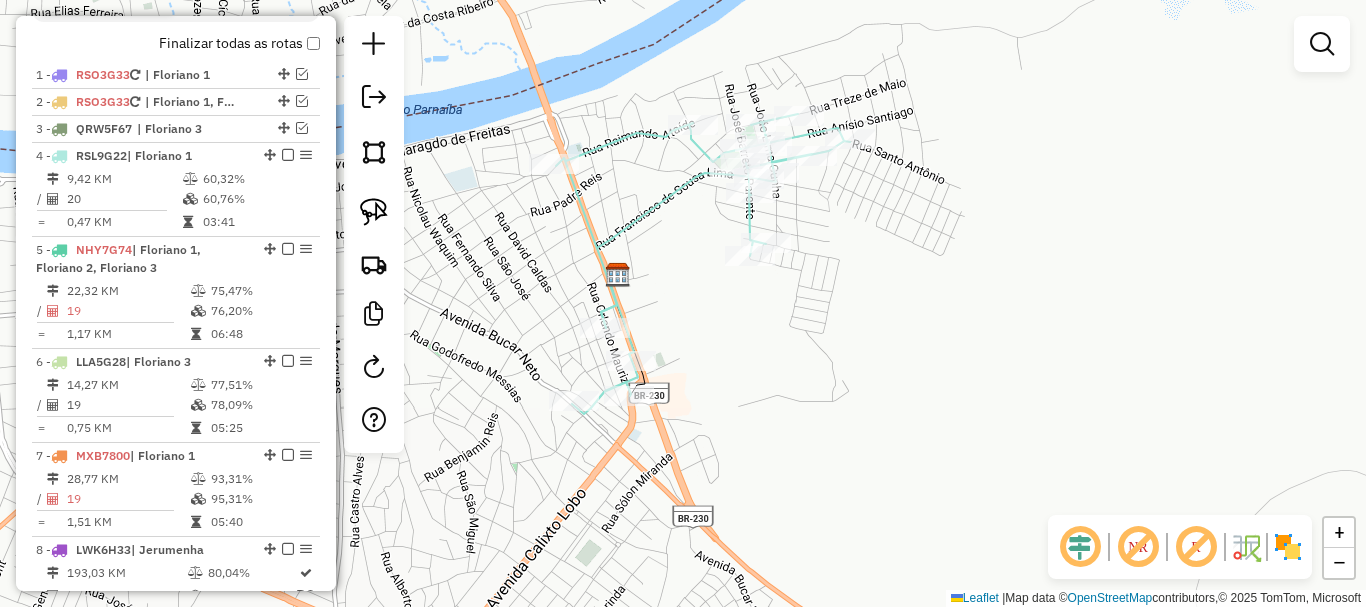 drag, startPoint x: 672, startPoint y: 303, endPoint x: 682, endPoint y: 260, distance: 44.14748 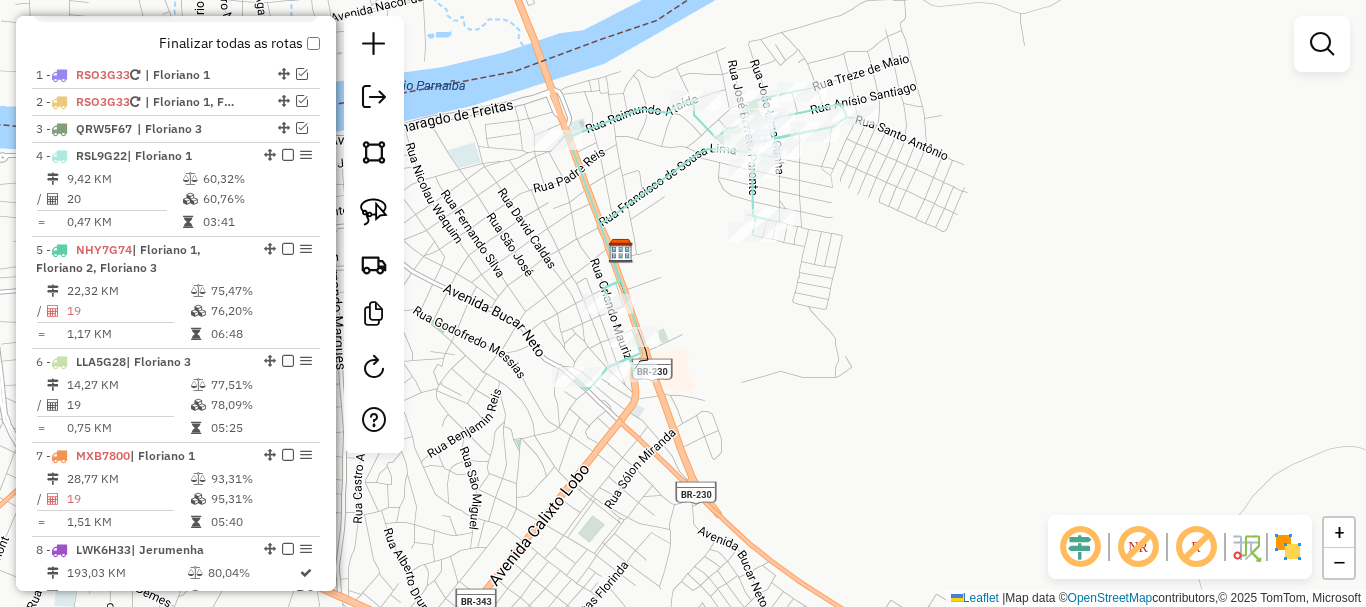 click 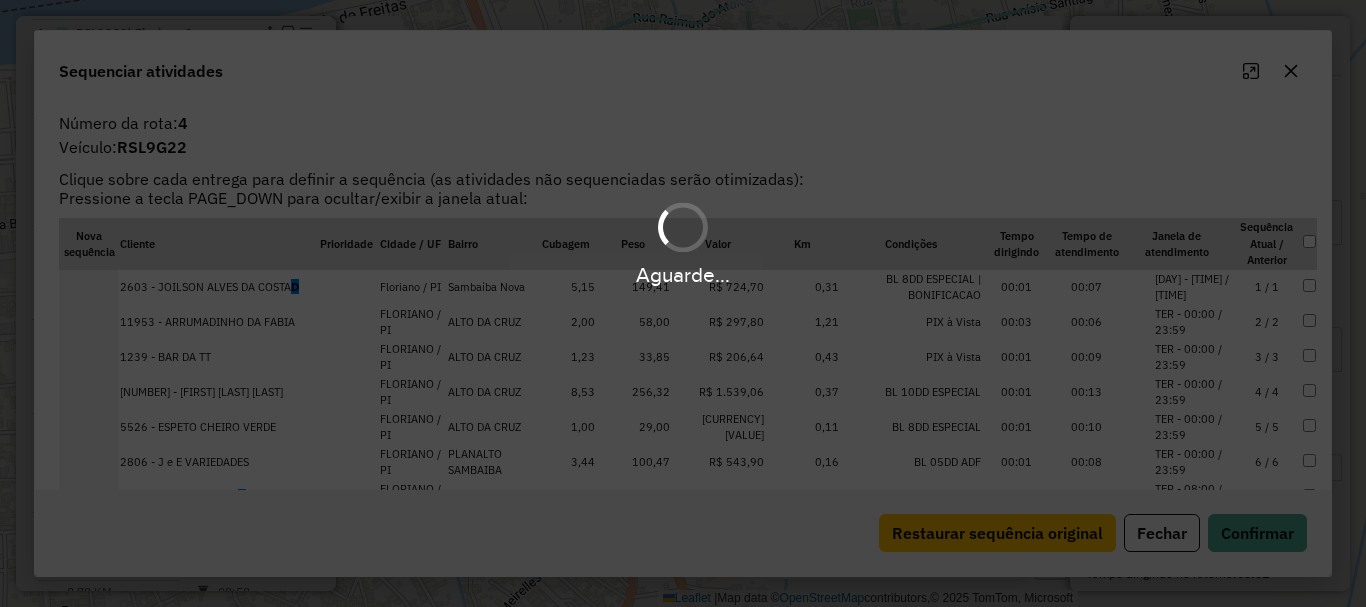 scroll, scrollTop: 855, scrollLeft: 0, axis: vertical 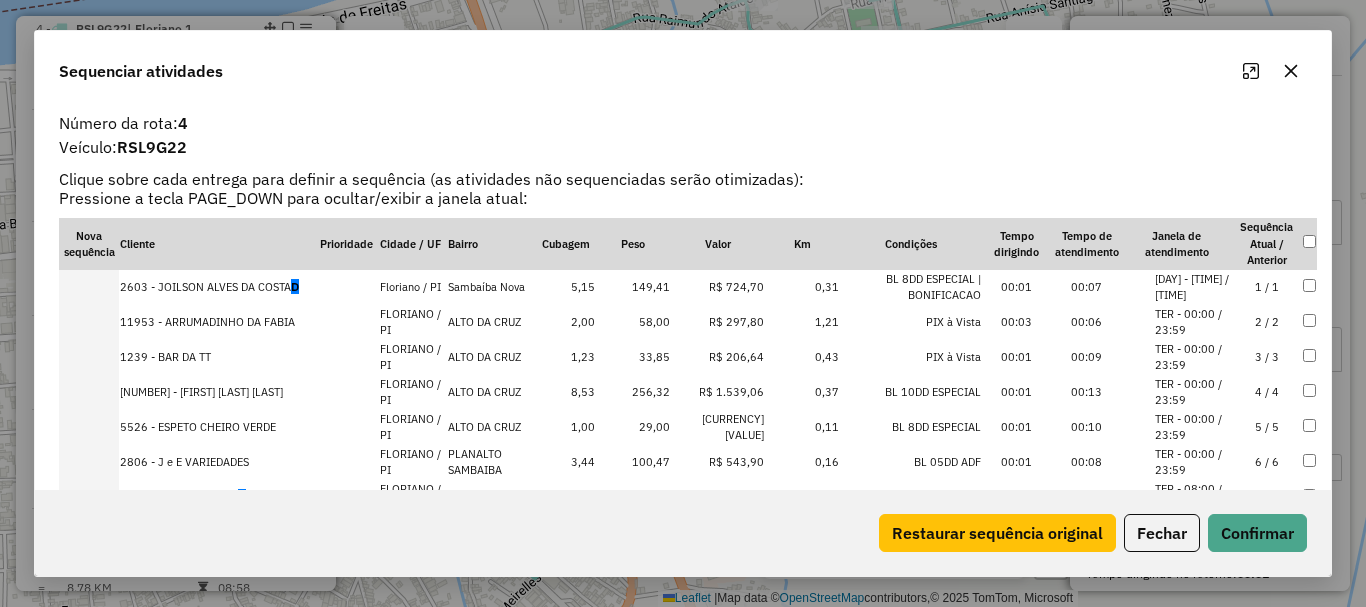 click on "[NUMBER] - [FIRST] [LAST] DA [LAST]  D" at bounding box center [219, 287] 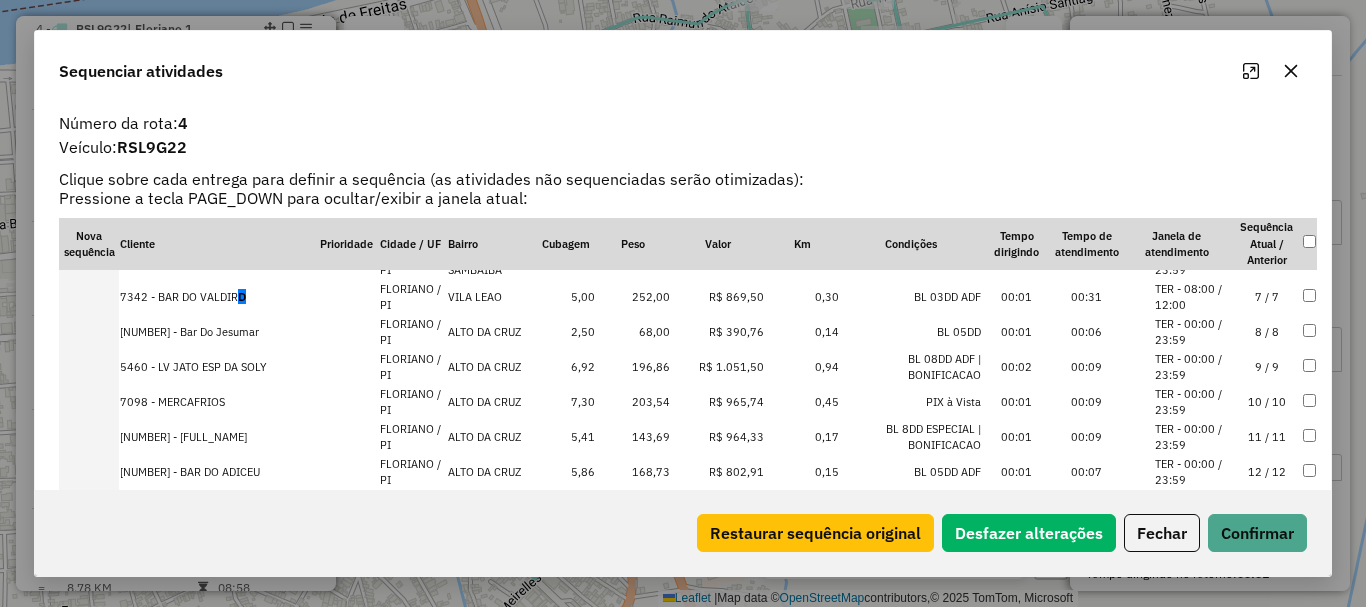 click on "[NUMBER] - BAR DO VALDIR D" at bounding box center [219, 297] 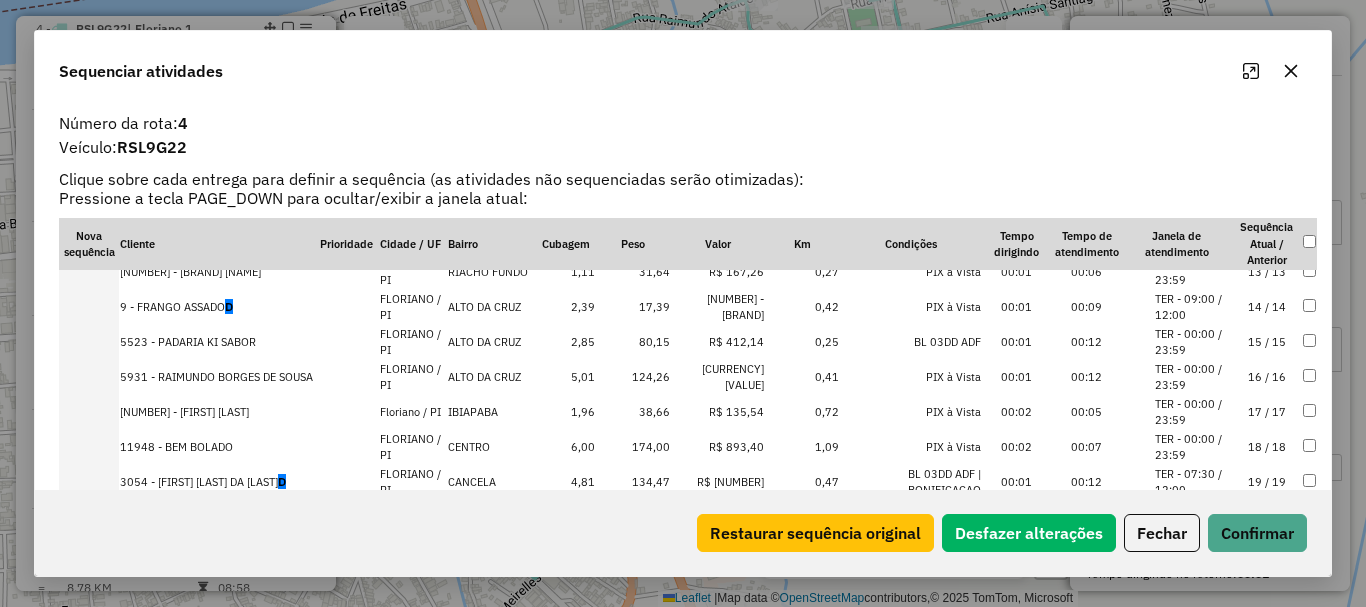 click on "[NUMBER] - [NAME]  D" at bounding box center [219, 307] 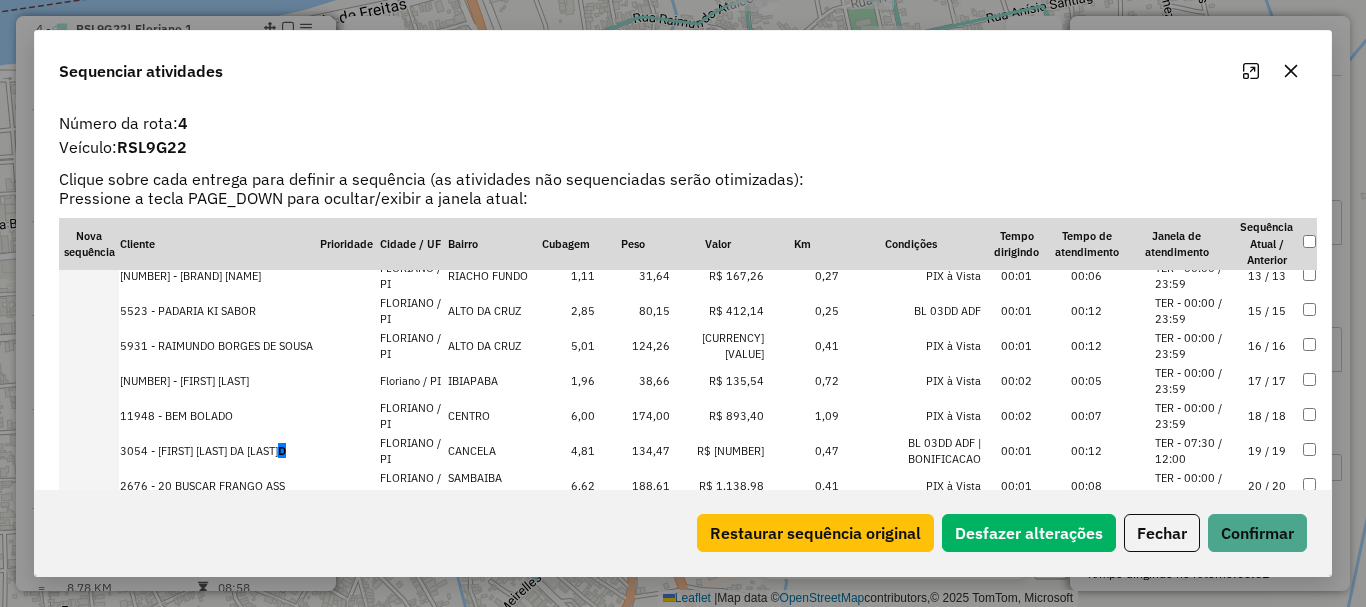 scroll, scrollTop: 56, scrollLeft: 0, axis: vertical 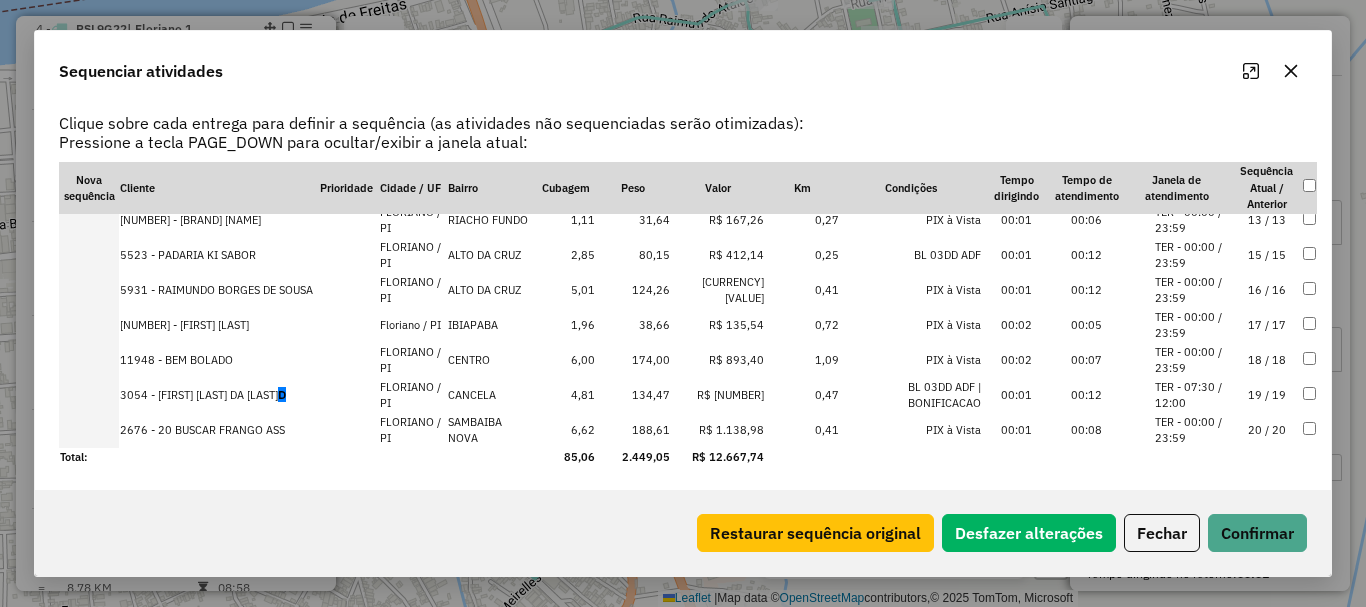 click on "[NUMBER] - [FIRST] [LAST]  D" at bounding box center [219, 395] 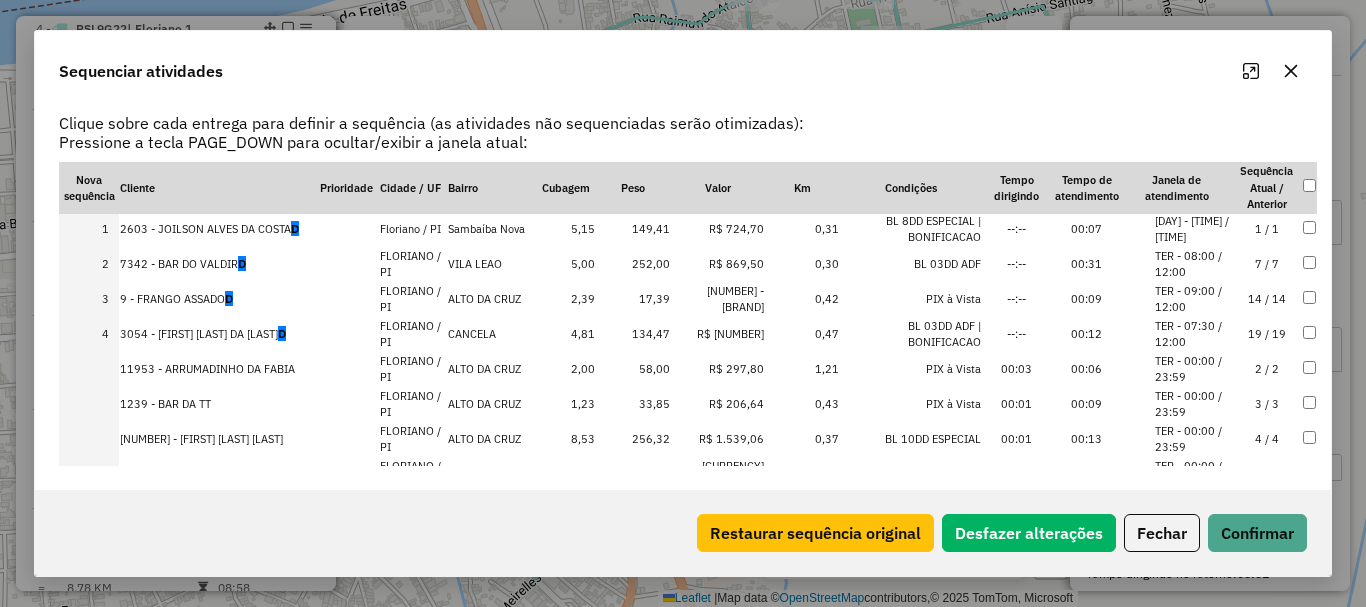 scroll, scrollTop: 0, scrollLeft: 0, axis: both 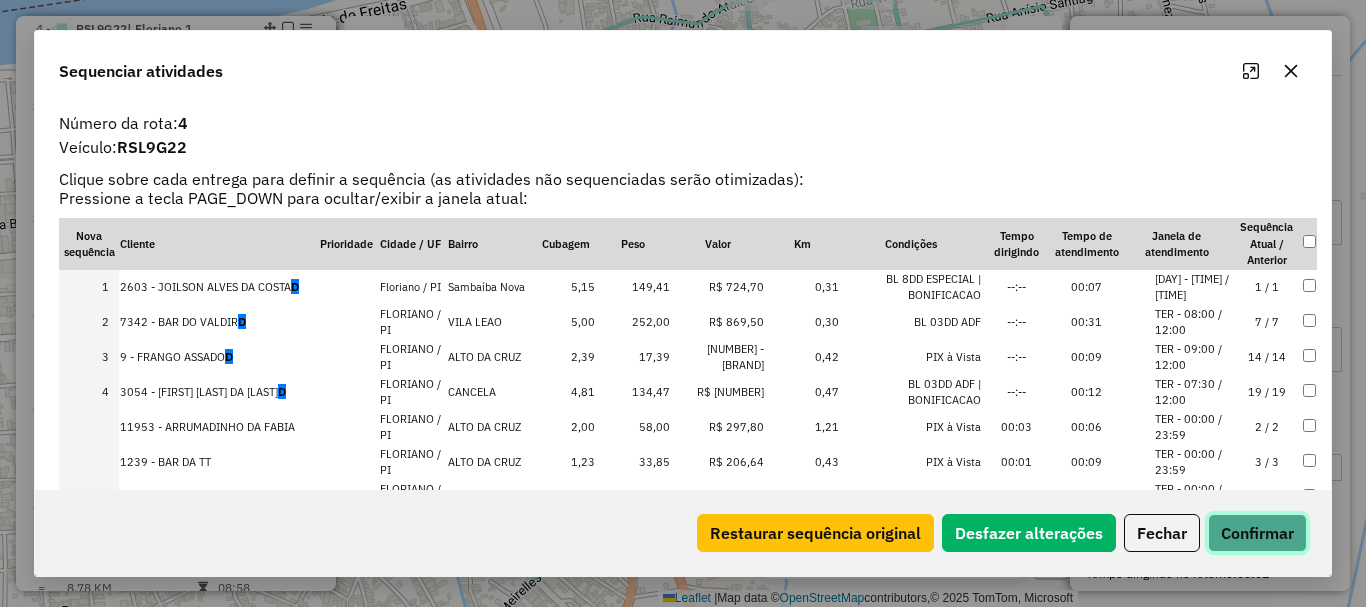 click on "Confirmar" 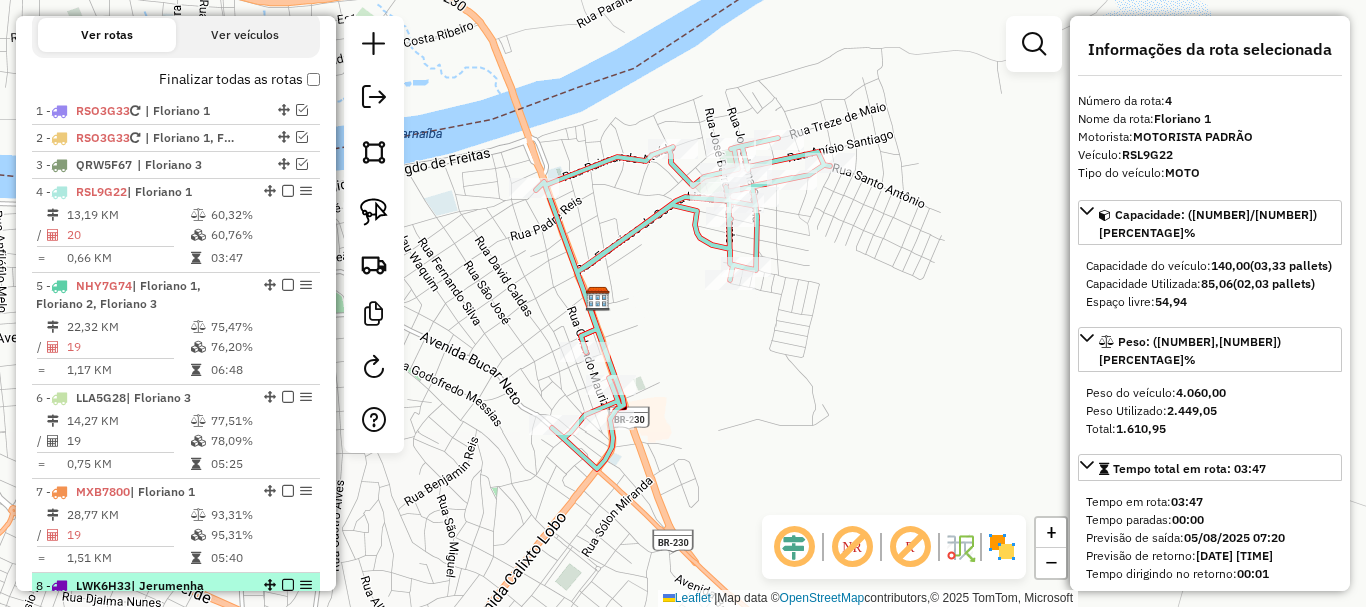 scroll, scrollTop: 655, scrollLeft: 0, axis: vertical 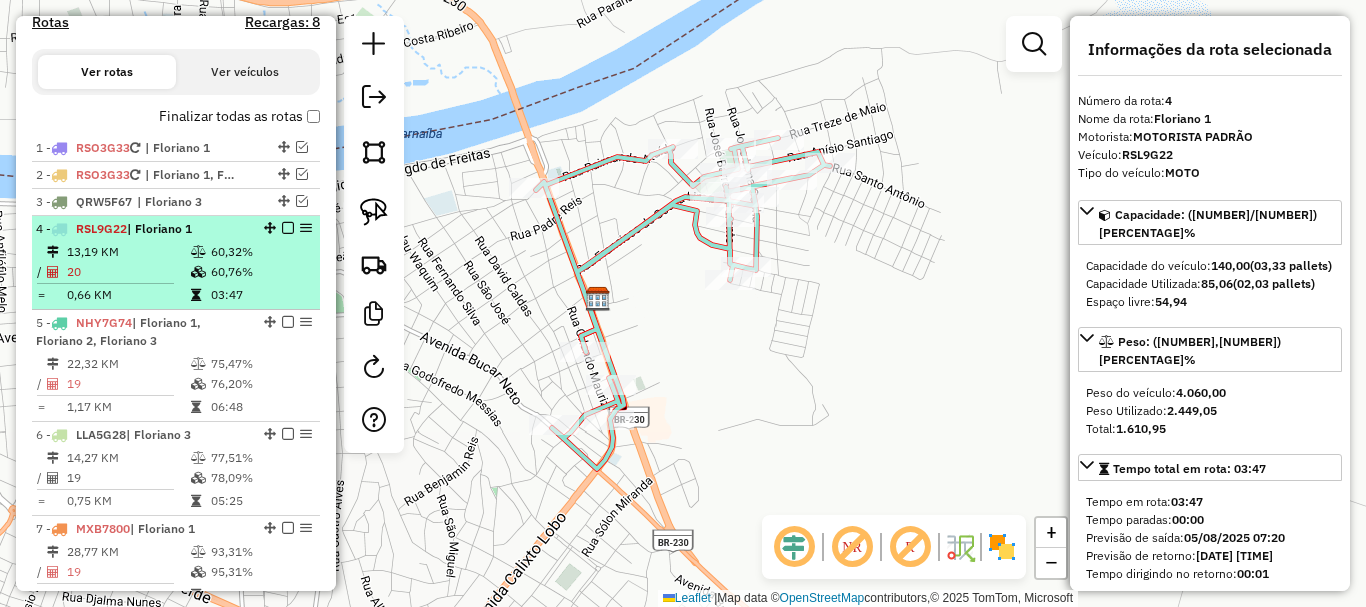 click at bounding box center (288, 228) 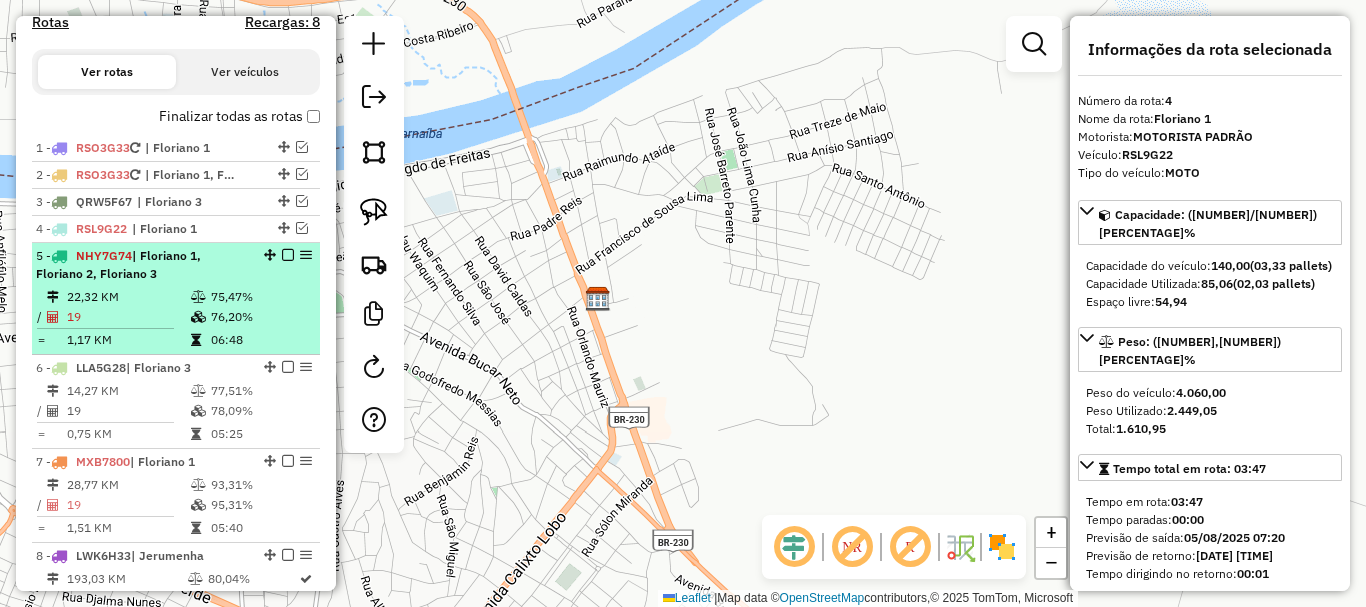 click on "75,47%" at bounding box center (260, 297) 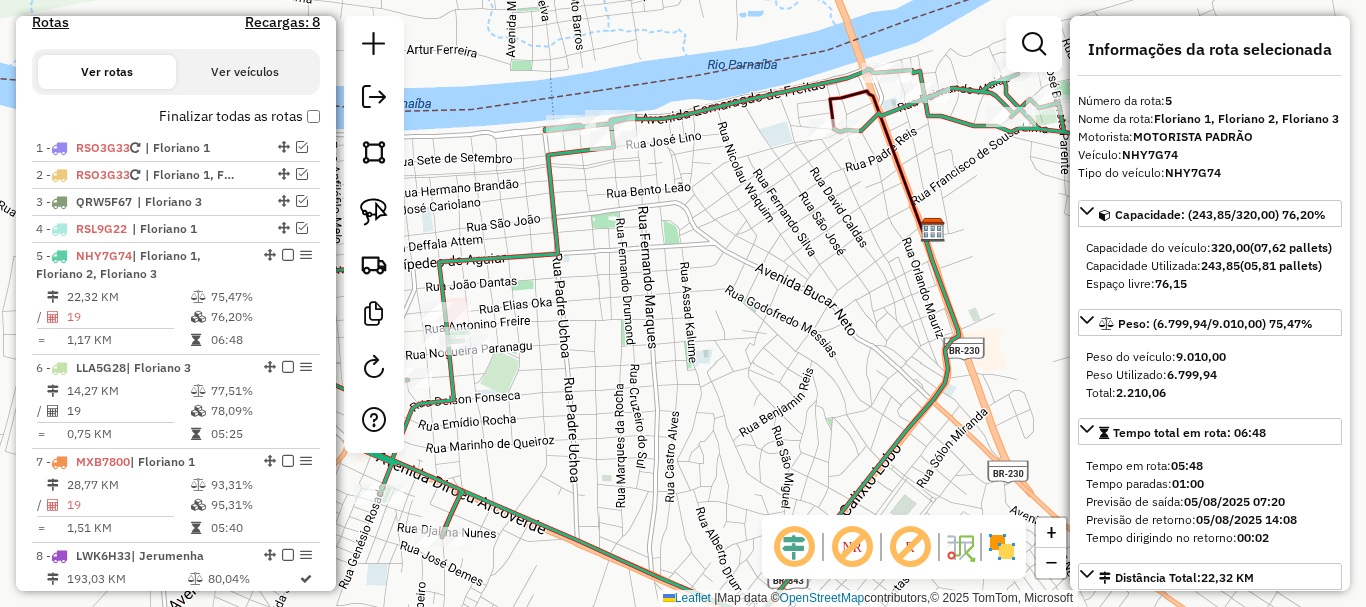 drag, startPoint x: 601, startPoint y: 316, endPoint x: 522, endPoint y: 356, distance: 88.54942 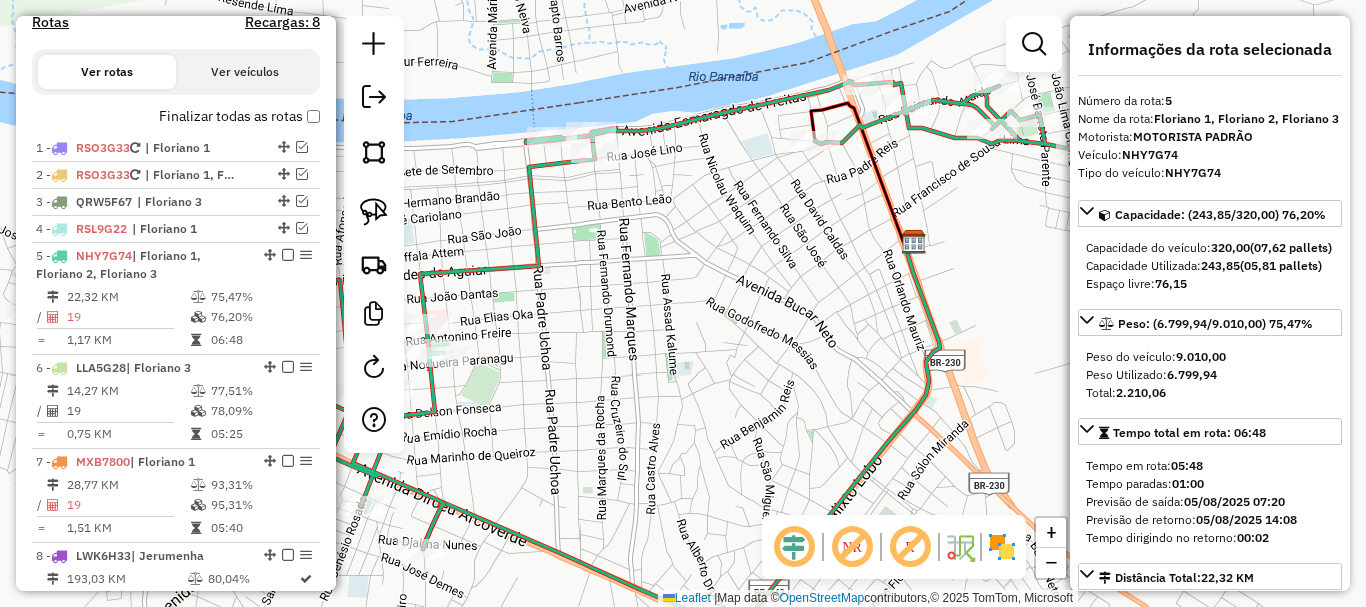drag, startPoint x: 766, startPoint y: 376, endPoint x: 627, endPoint y: 409, distance: 142.86357 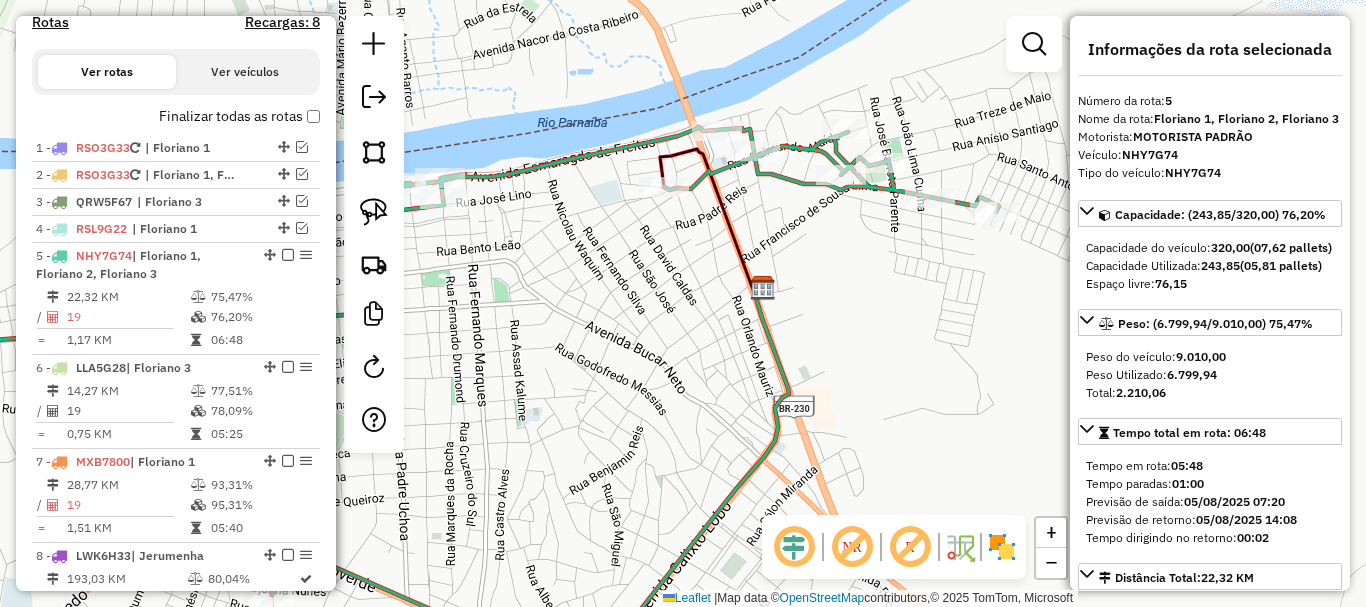 drag, startPoint x: 602, startPoint y: 311, endPoint x: 779, endPoint y: 254, distance: 185.9516 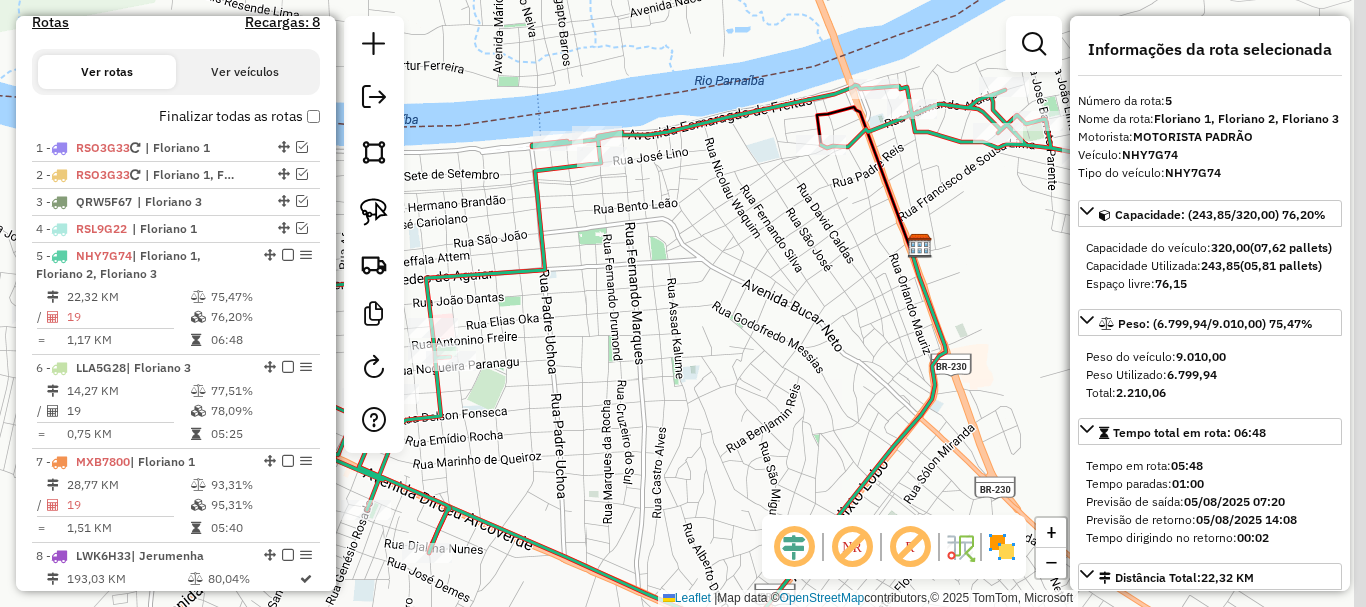 drag, startPoint x: 589, startPoint y: 424, endPoint x: 648, endPoint y: 354, distance: 91.5478 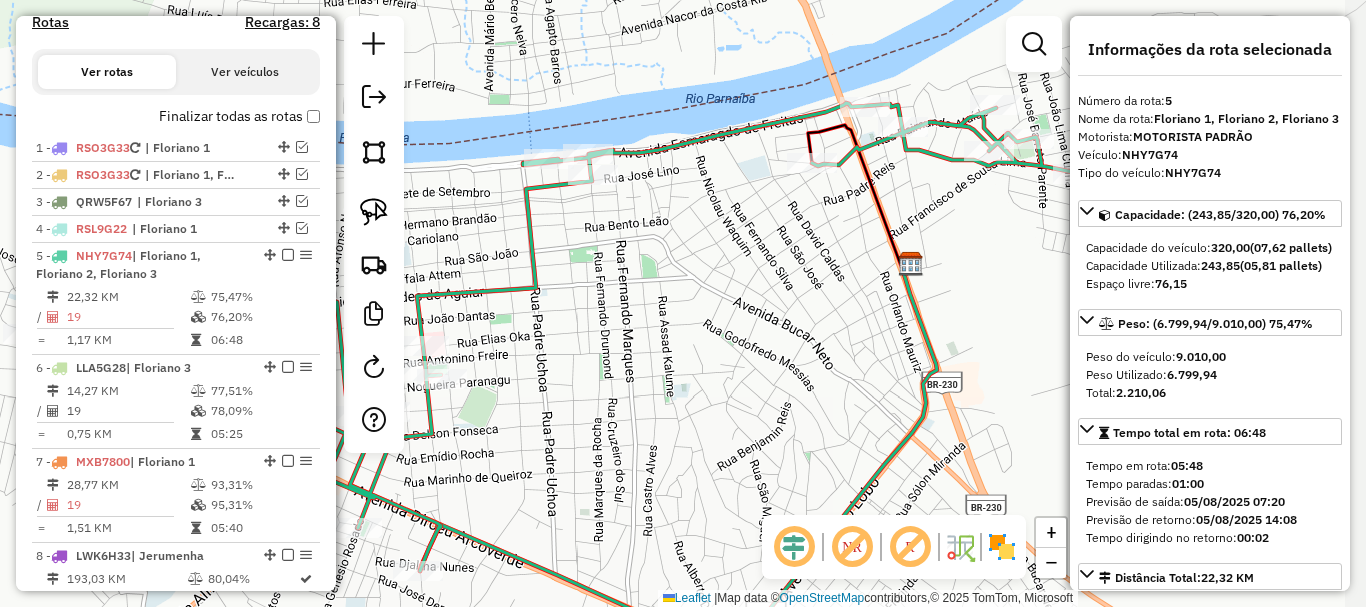 click on "Janela de atendimento Grade de atendimento Capacidade Transportadoras Veículos Cliente Pedidos  Rotas Selecione os dias de semana para filtrar as janelas de atendimento  Seg   Ter   Qua   Qui   Sex   Sáb   Dom  Informe o período da janela de atendimento: De: Até:  Filtrar exatamente a janela do cliente  Considerar janela de atendimento padrão  Selecione os dias de semana para filtrar as grades de atendimento  Seg   Ter   Qua   Qui   Sex   Sáb   Dom   Considerar clientes sem dia de atendimento cadastrado  Clientes fora do dia de atendimento selecionado Filtrar as atividades entre os valores definidos abaixo:  Peso mínimo:   Peso máximo:   Cubagem mínima:   Cubagem máxima:   De:   Até:  Filtrar as atividades entre o tempo de atendimento definido abaixo:  De:   Até:   Considerar capacidade total dos clientes não roteirizados Transportadora: Selecione um ou mais itens Tipo de veículo: Selecione um ou mais itens Veículo: Selecione um ou mais itens Motorista: Selecione um ou mais itens Nome: Rótulo:" 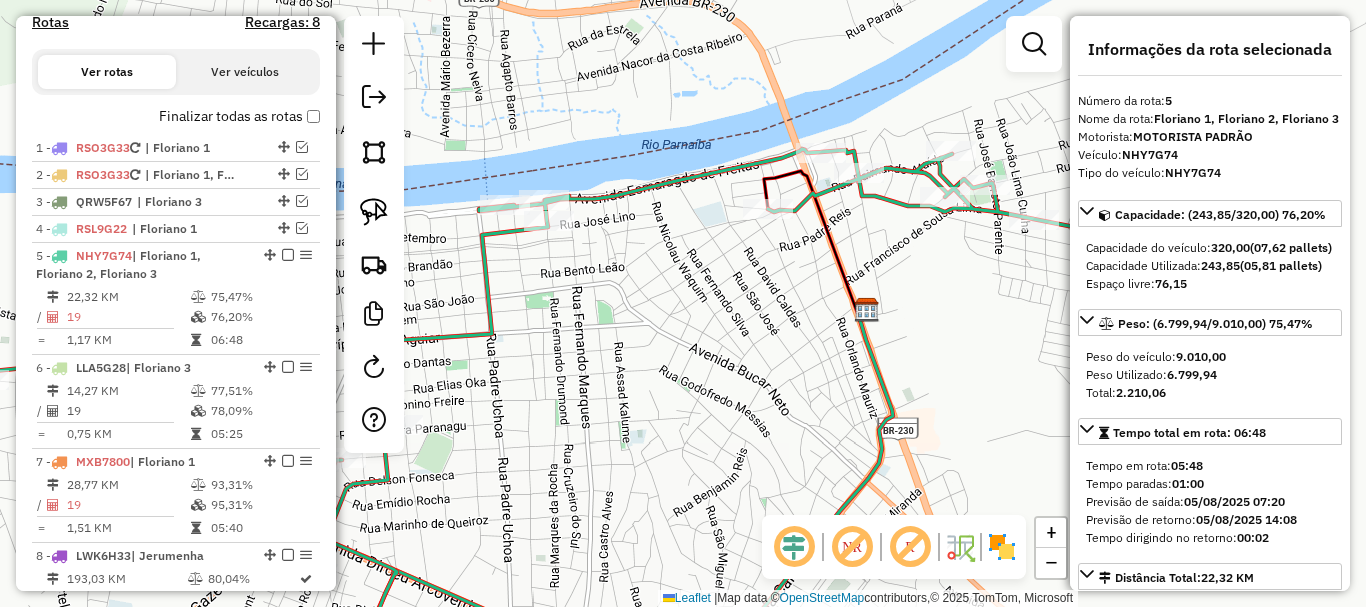 click 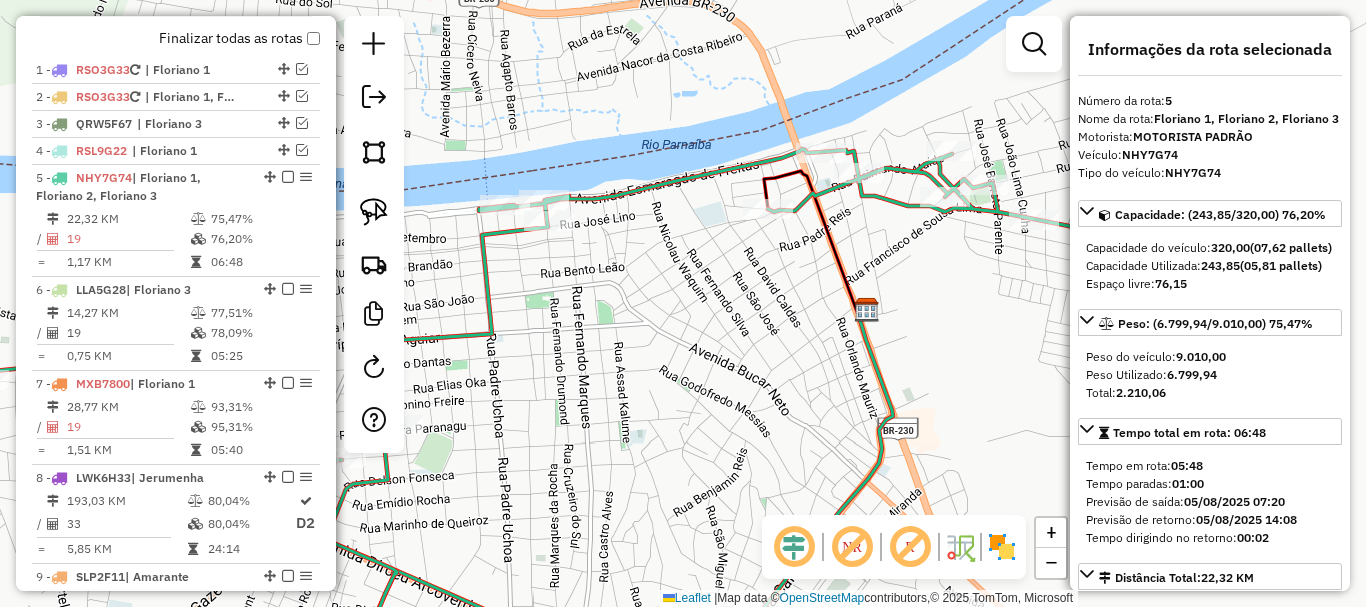 click 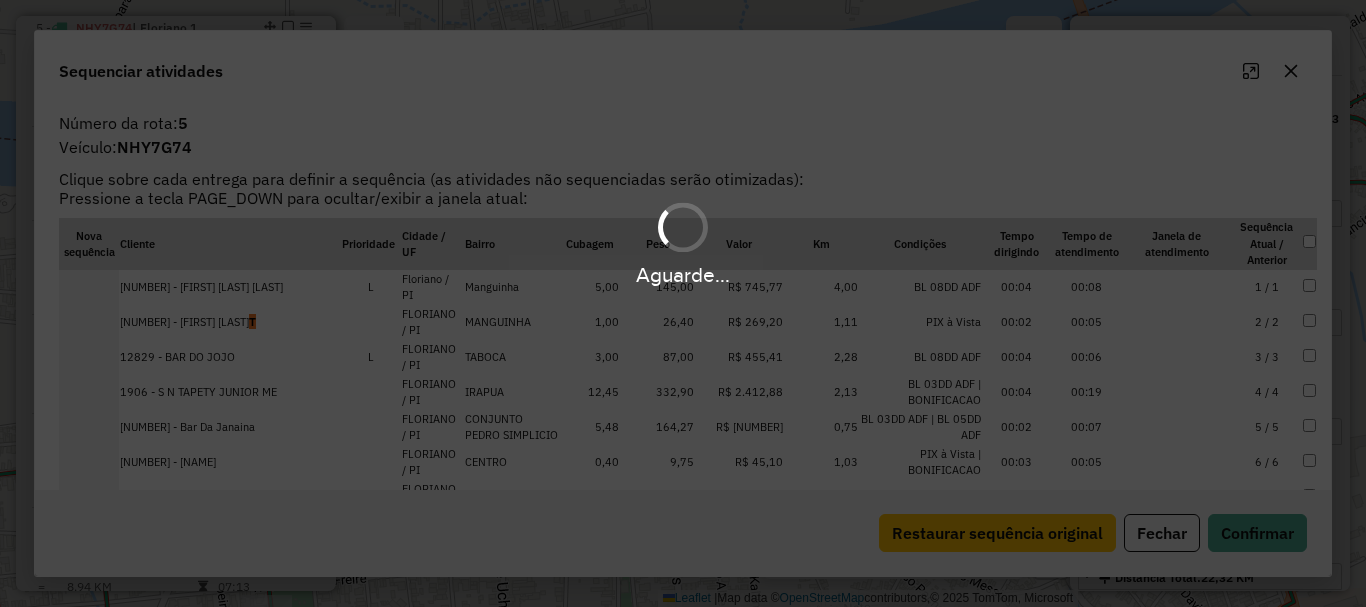 scroll, scrollTop: 882, scrollLeft: 0, axis: vertical 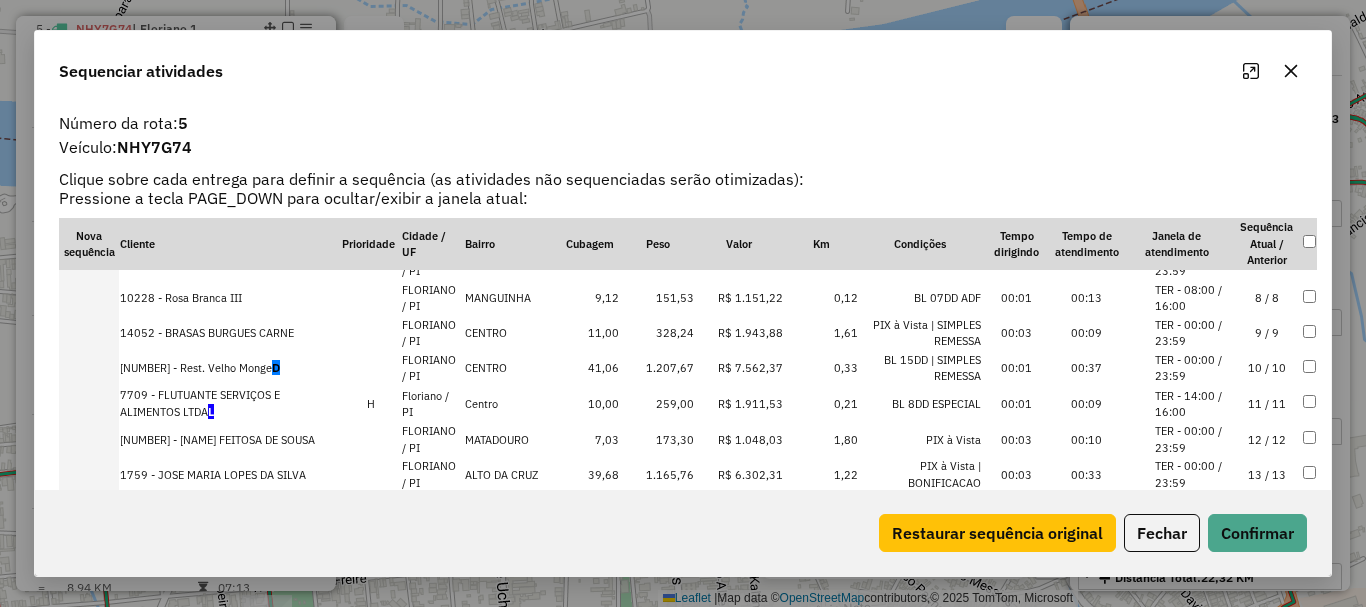 click on "11 / 11" at bounding box center (1267, 404) 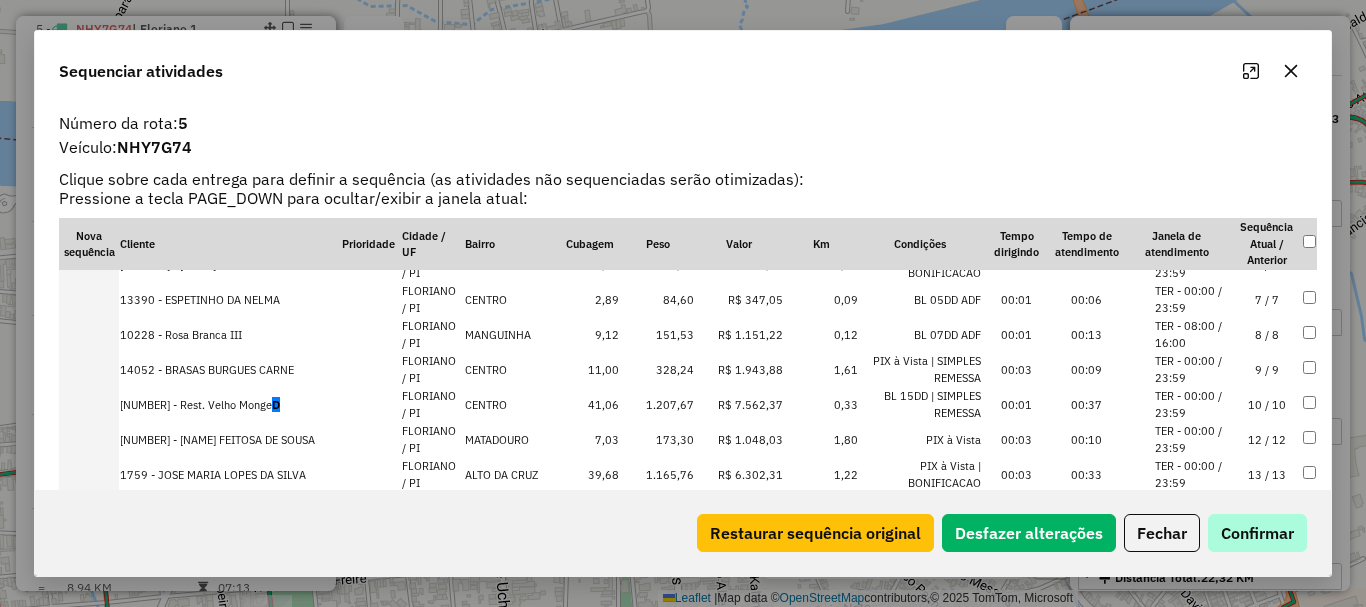 scroll, scrollTop: 270, scrollLeft: 0, axis: vertical 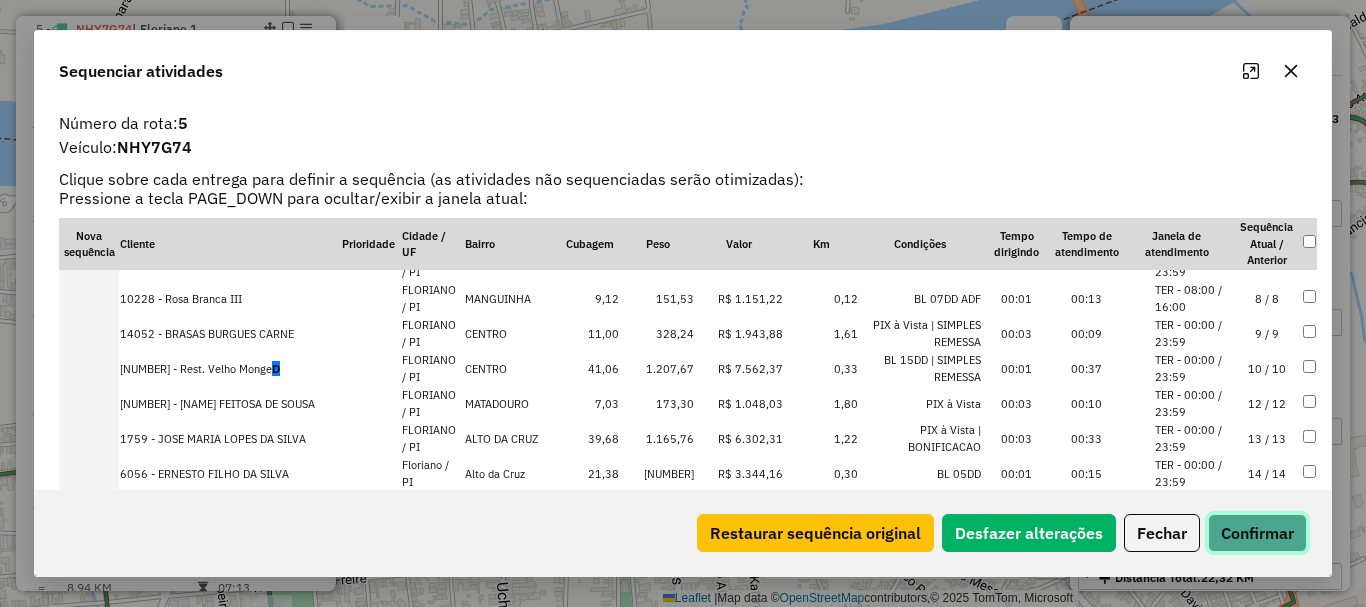 click on "Confirmar" 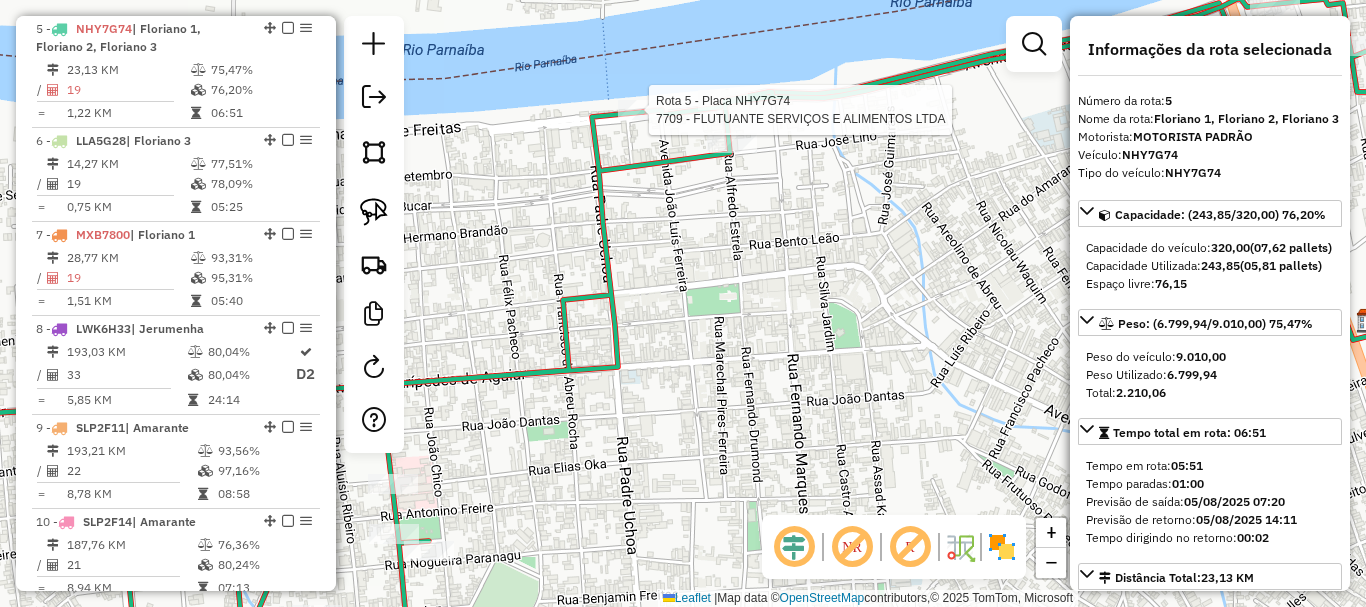 click 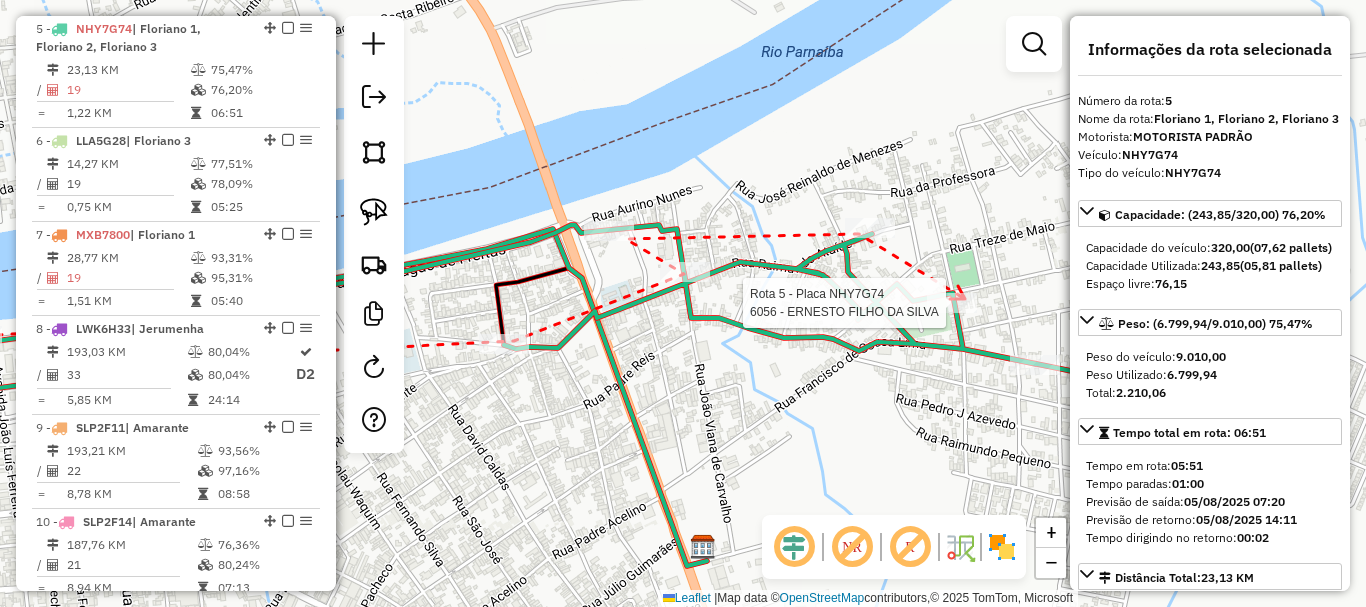 click on "Rota 5 - Placa NHY7G74 6056 - [FIRST] [LAST] DA [LAST]" 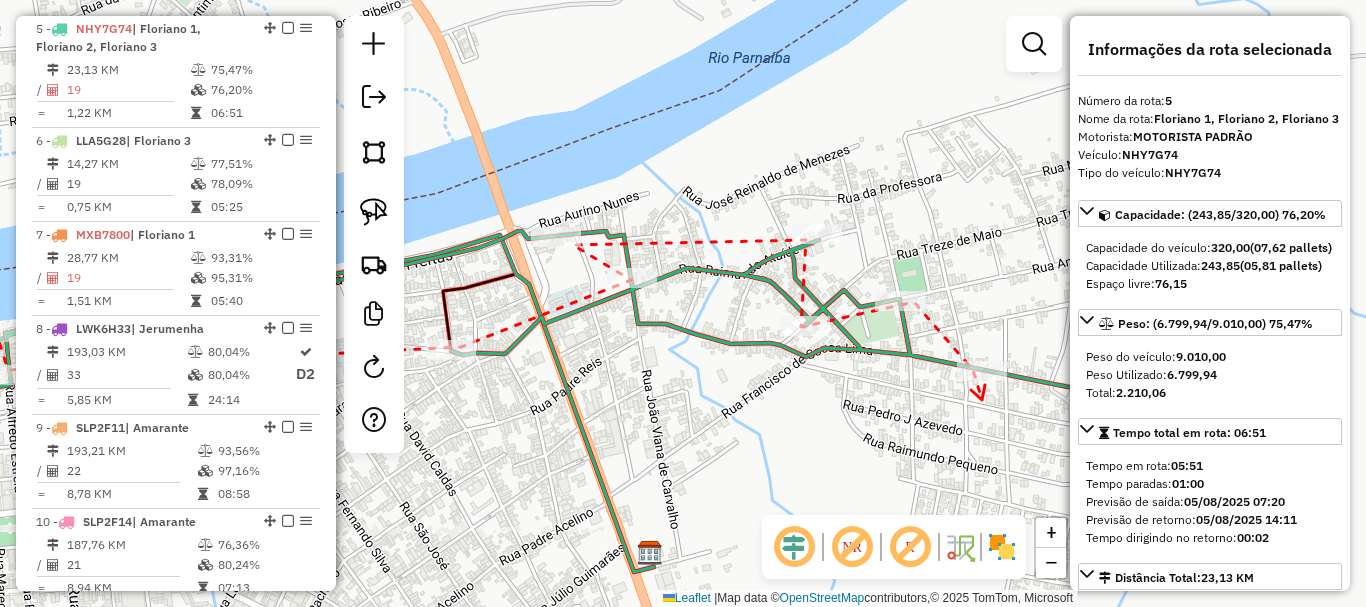 drag, startPoint x: 982, startPoint y: 399, endPoint x: 842, endPoint y: 380, distance: 141.2834 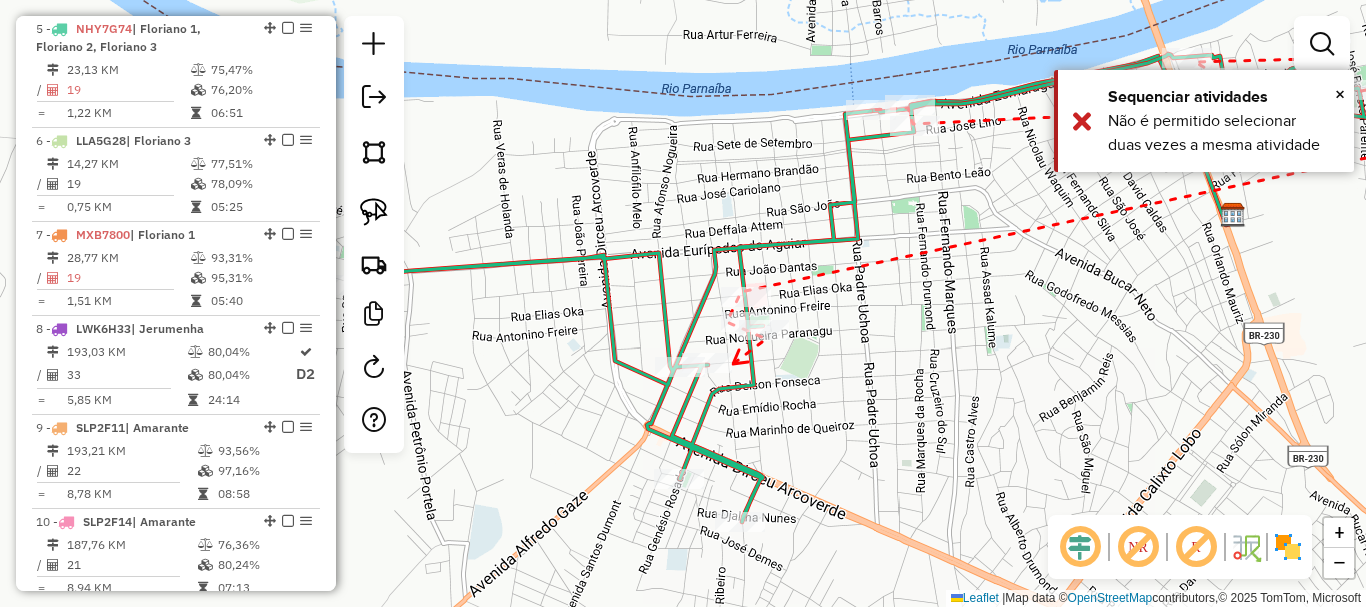 click 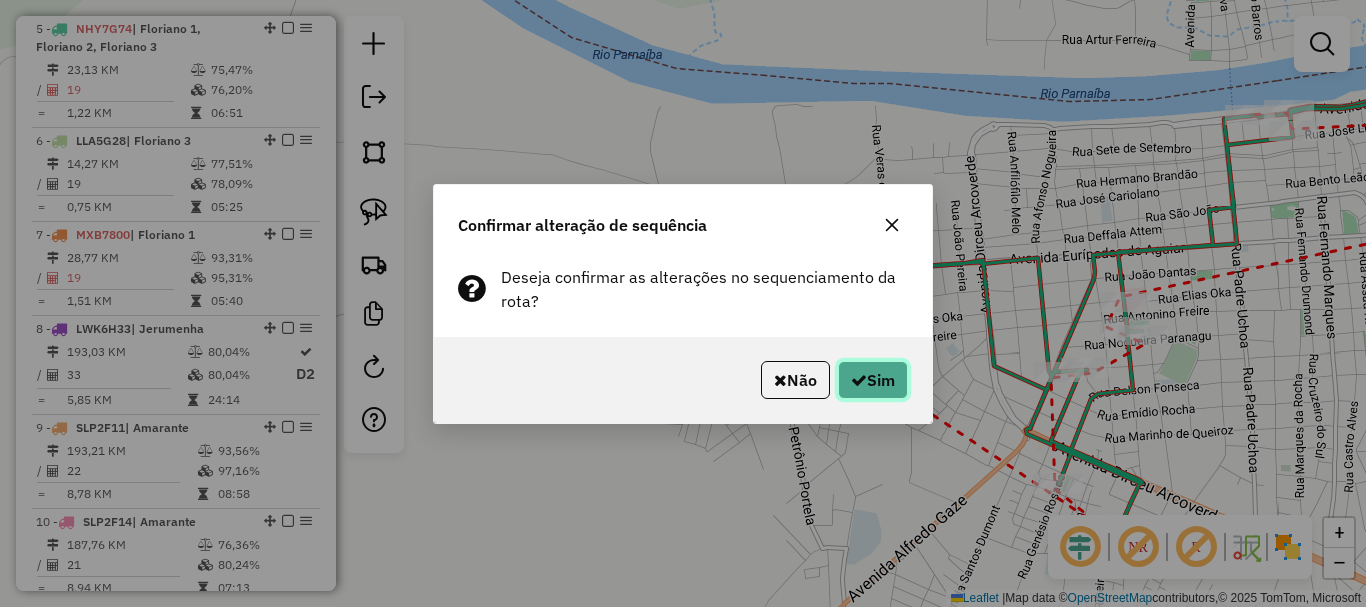 click on "Sim" 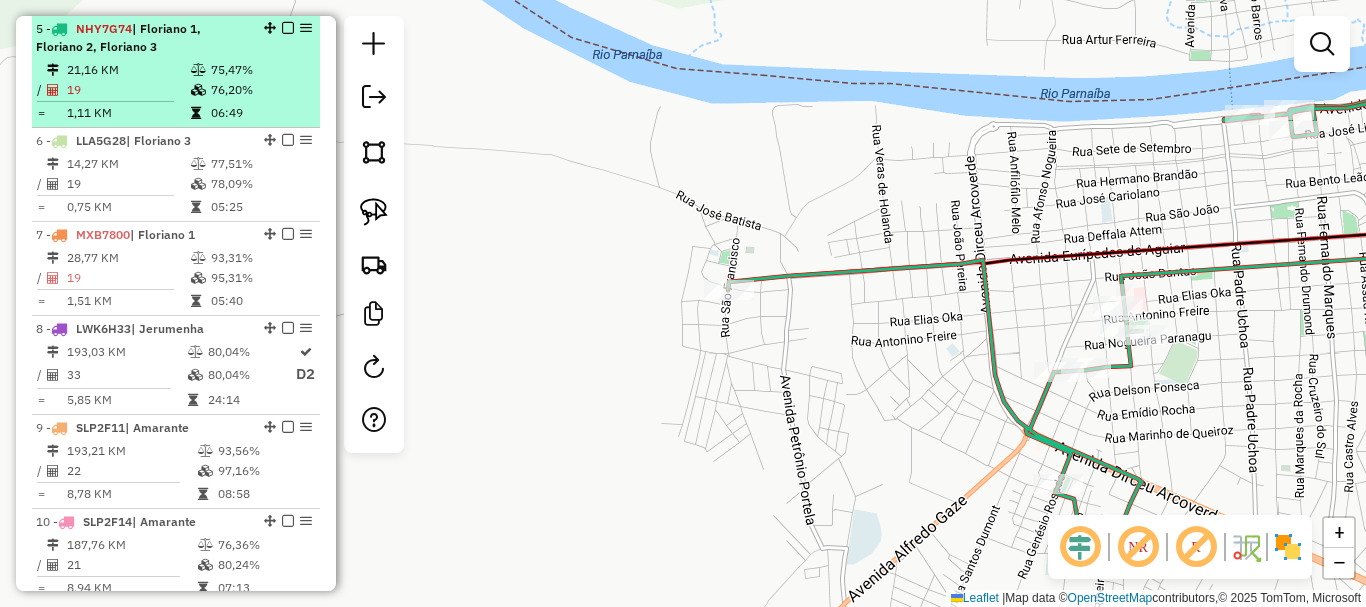 click at bounding box center (288, 28) 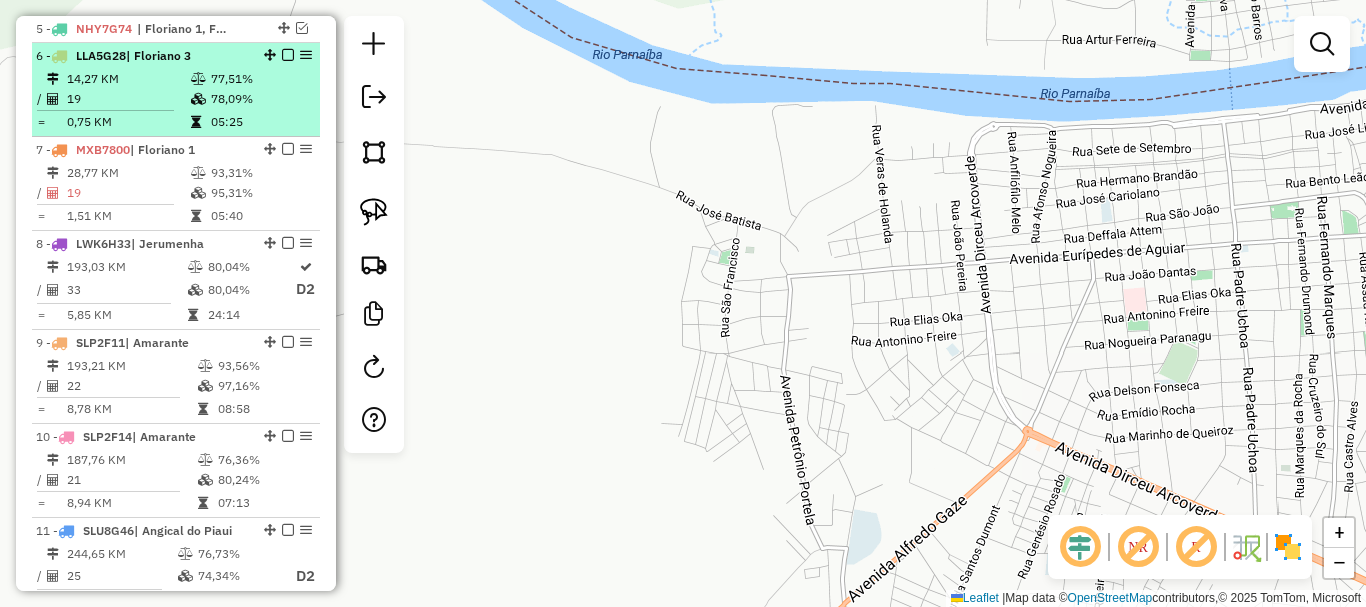 click on "[NUMBER] KM [PERCENTAGE] / [NUMBER] [PERCENTAGE] = [NUMBER] KM [TIME]" at bounding box center (176, 100) 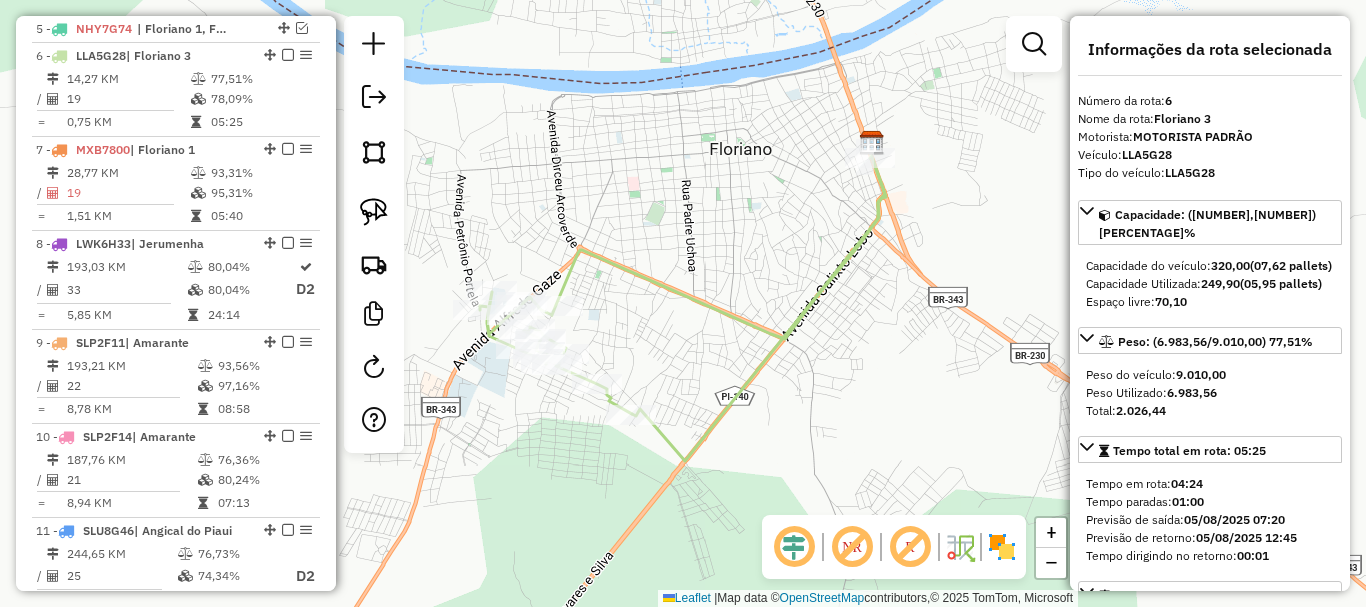 click 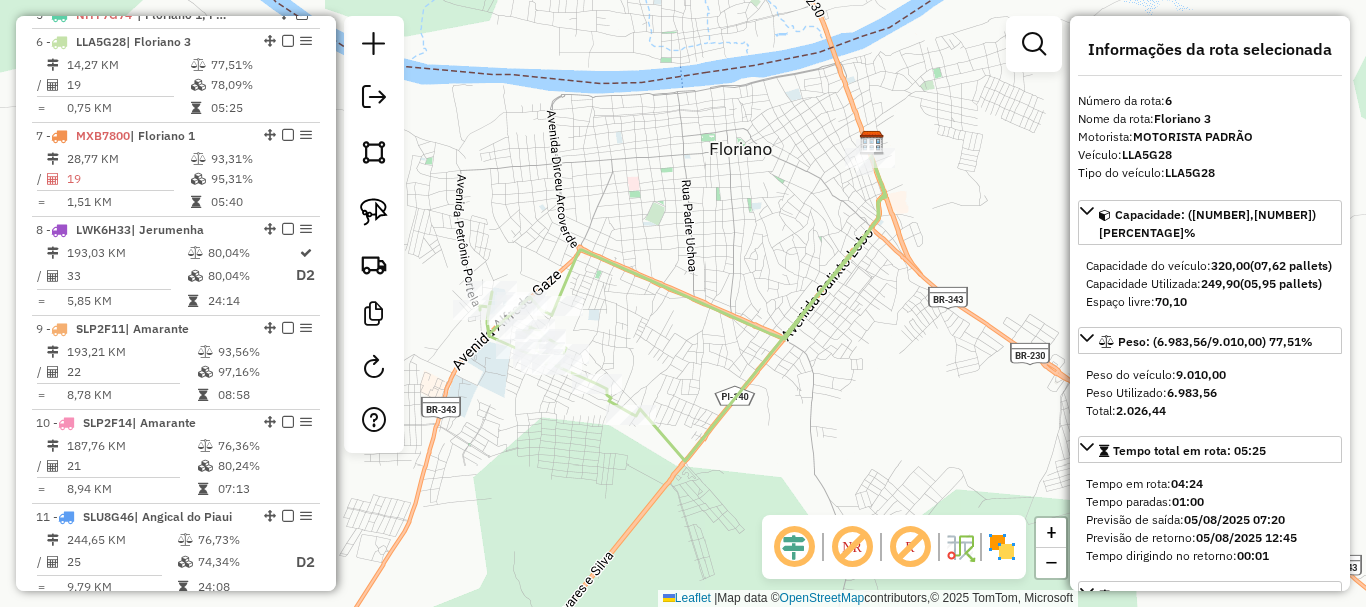 click 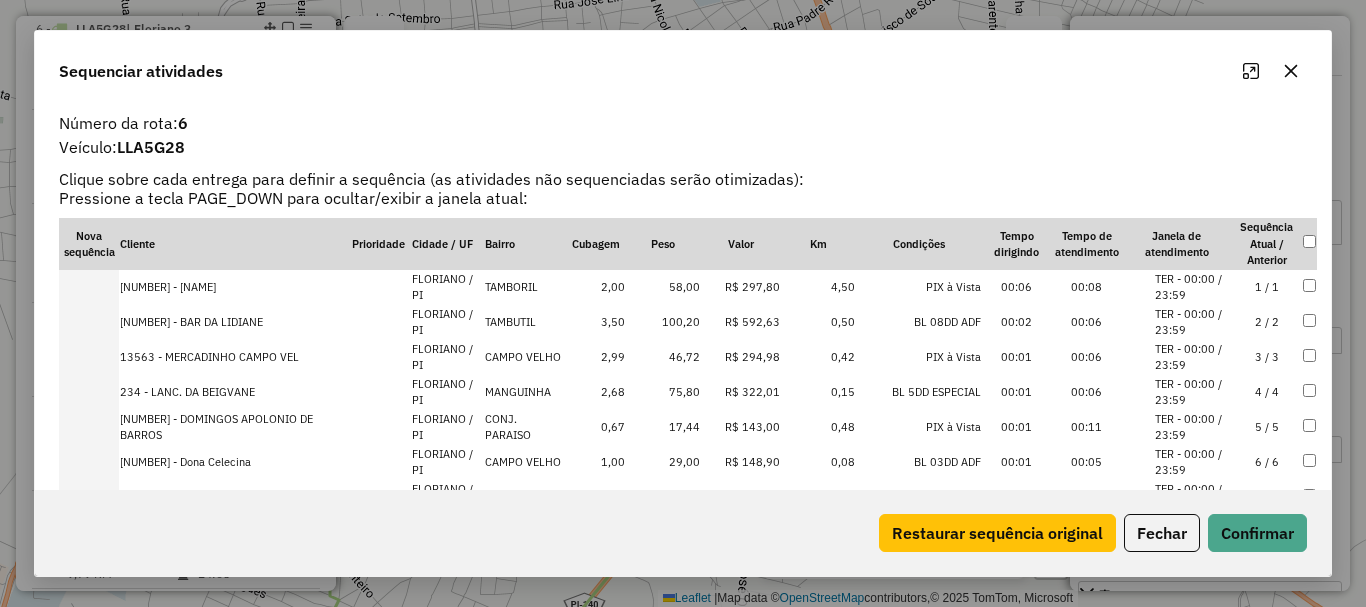 scroll, scrollTop: 431, scrollLeft: 0, axis: vertical 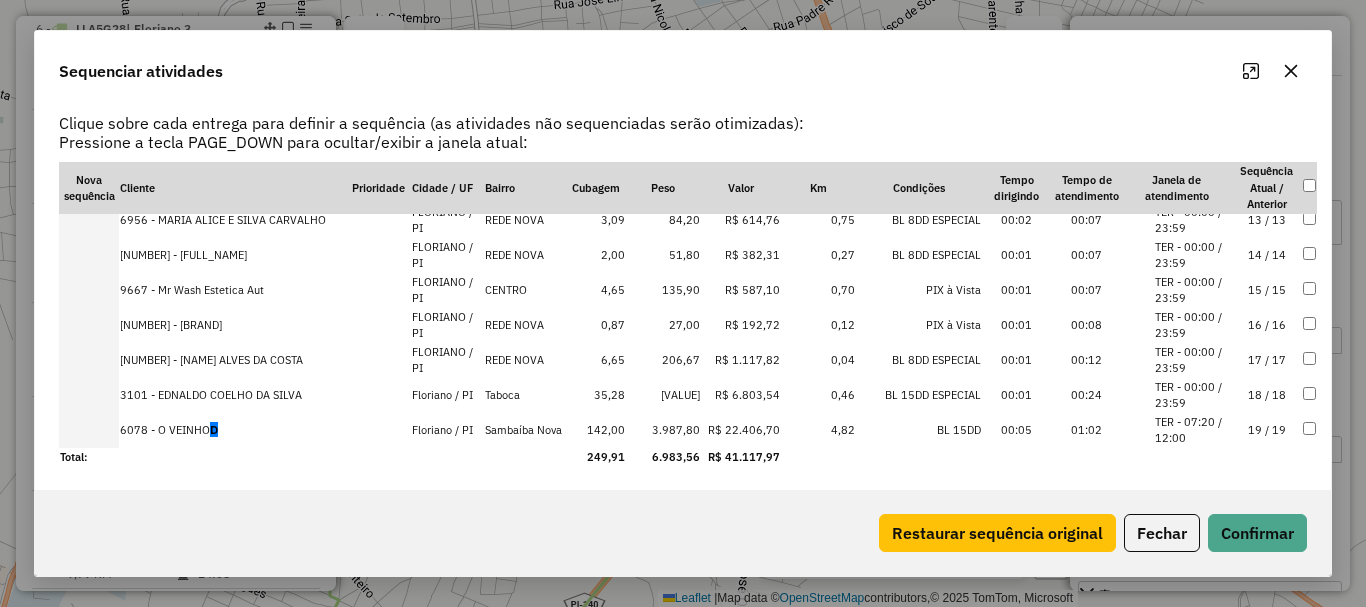 click on "19 / 19" at bounding box center [1267, 430] 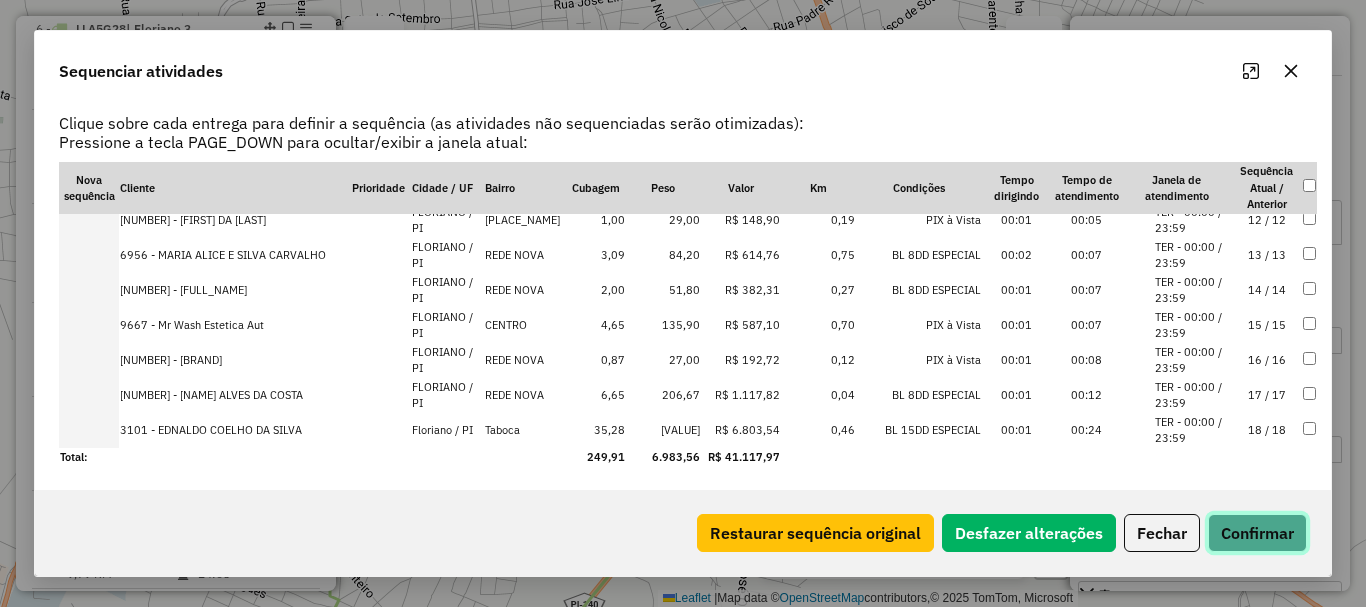 click on "Confirmar" 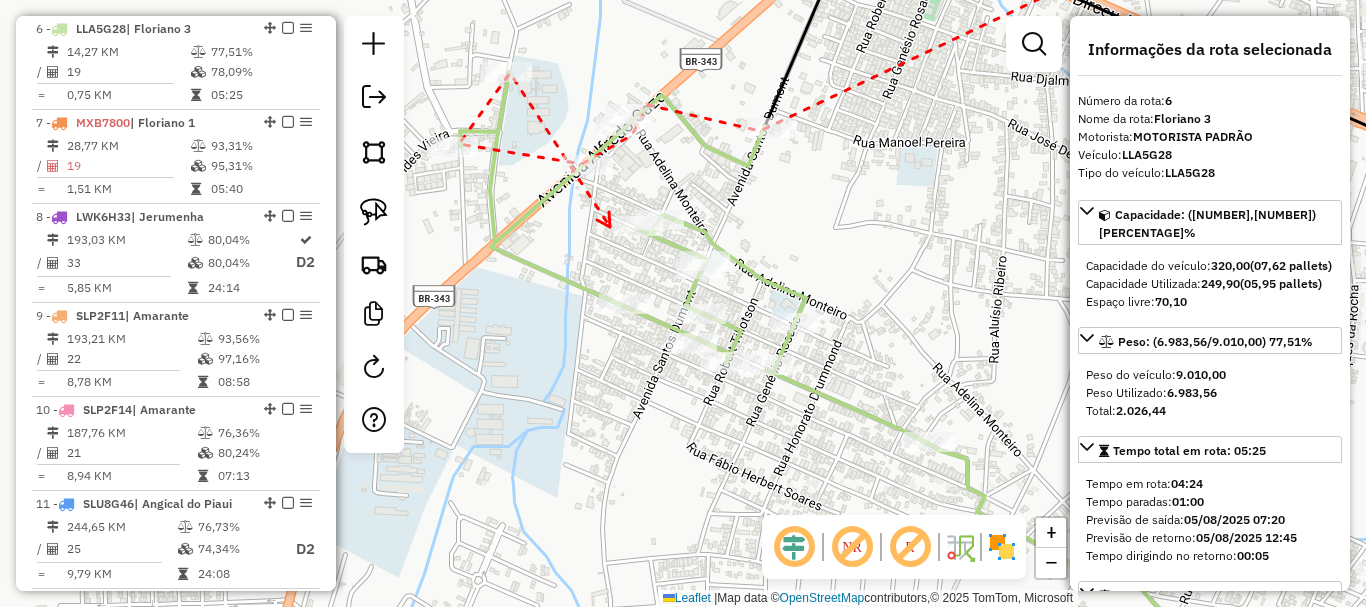 click 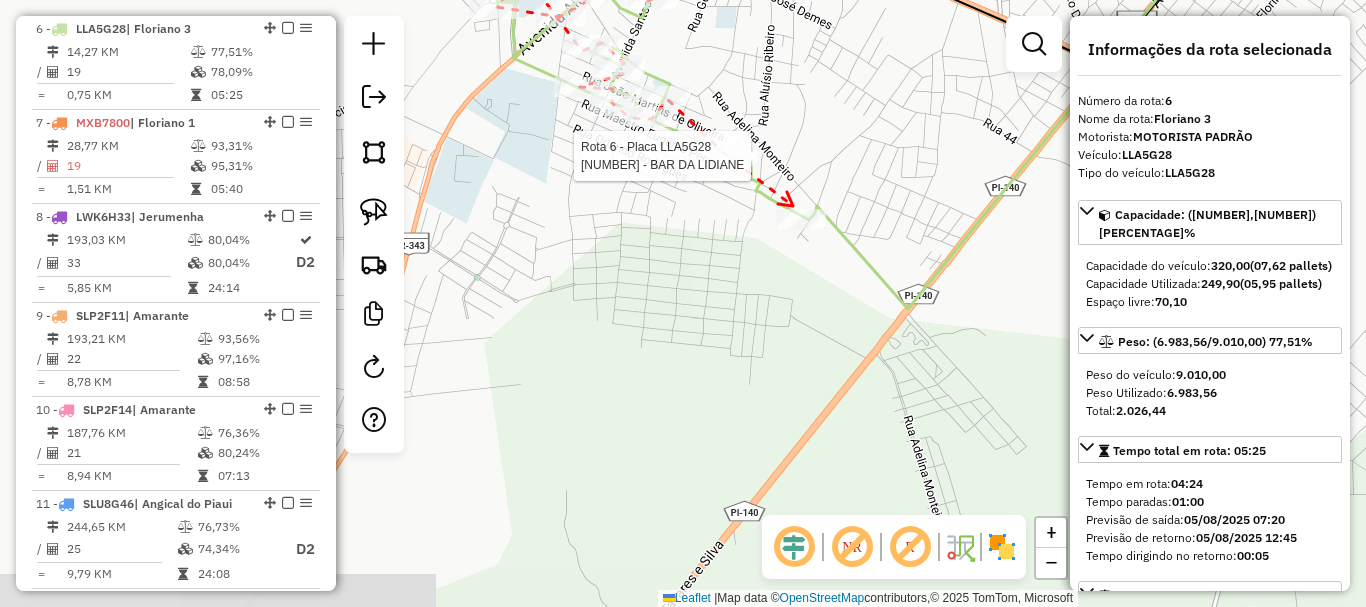 click 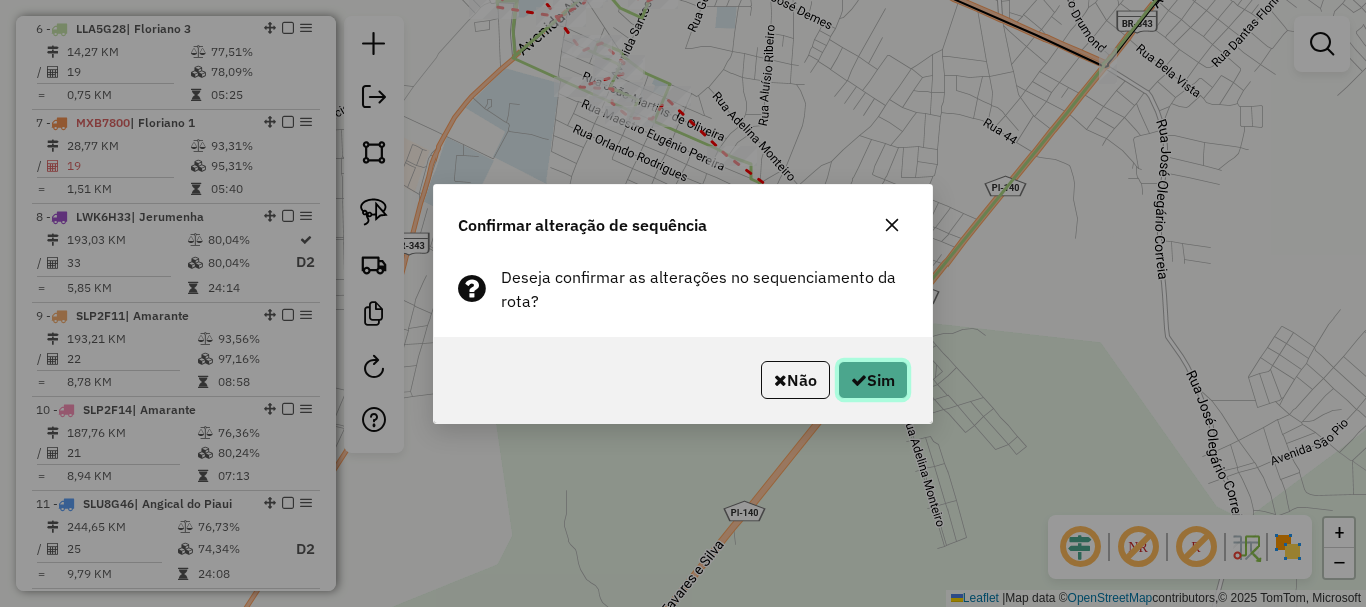 click on "Sim" 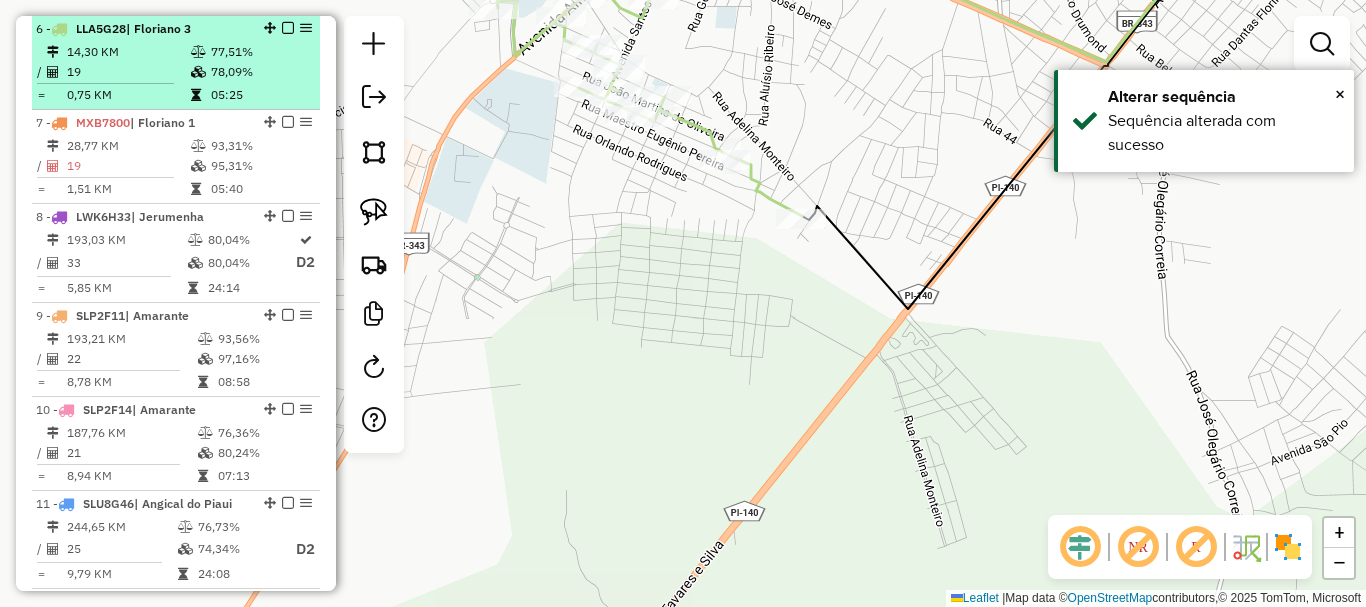 click at bounding box center (288, 28) 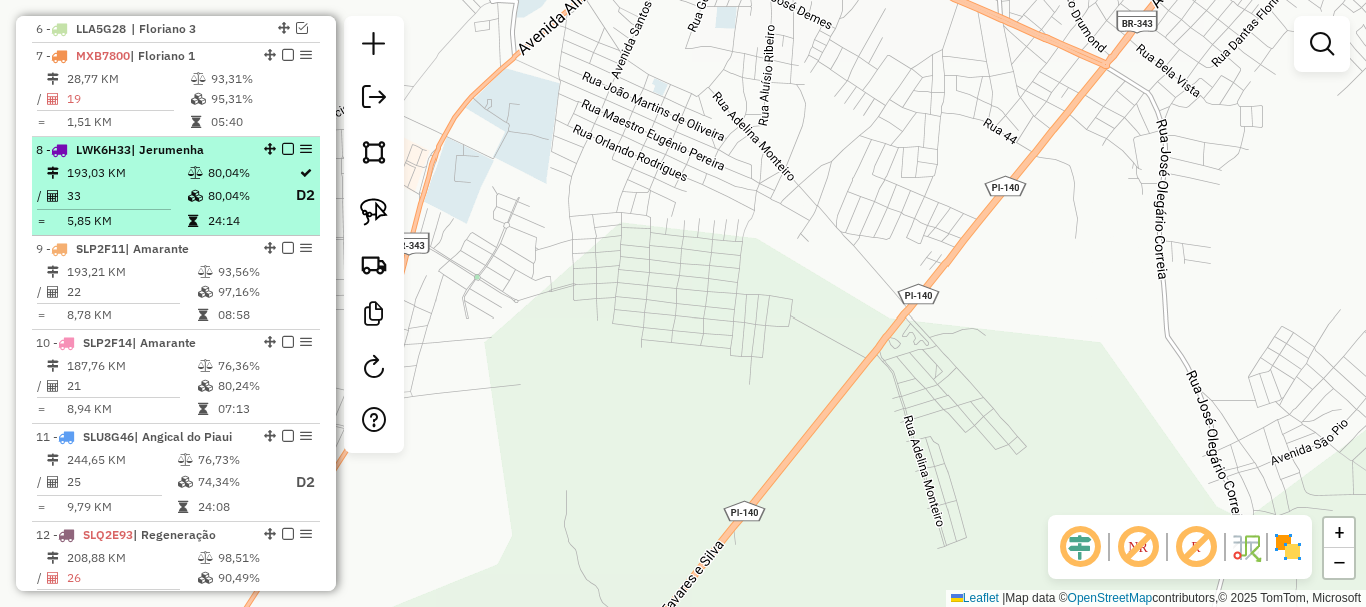scroll, scrollTop: 1009, scrollLeft: 0, axis: vertical 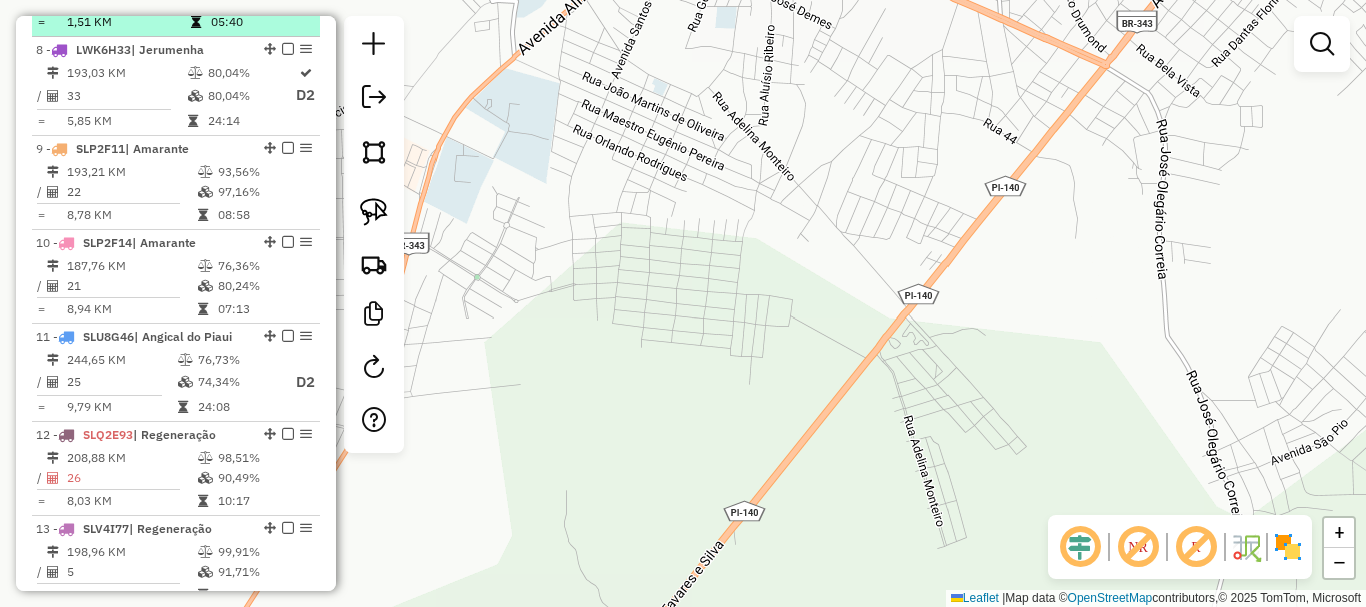 click at bounding box center [200, 22] 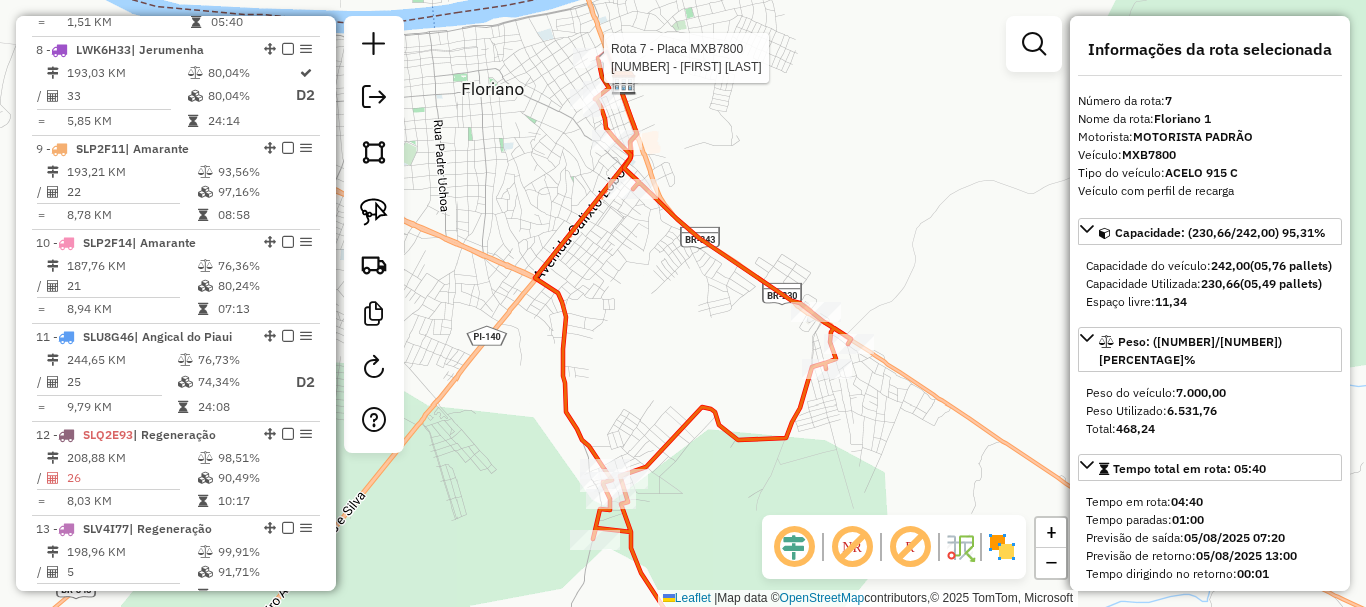 click 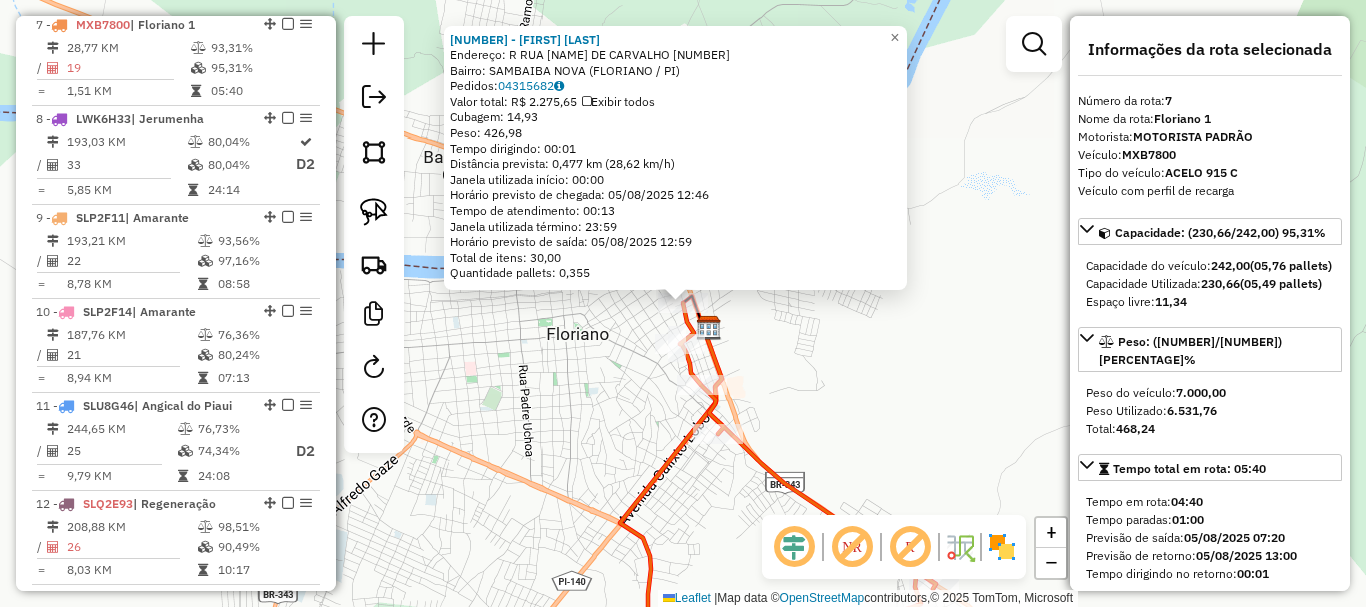 scroll, scrollTop: 936, scrollLeft: 0, axis: vertical 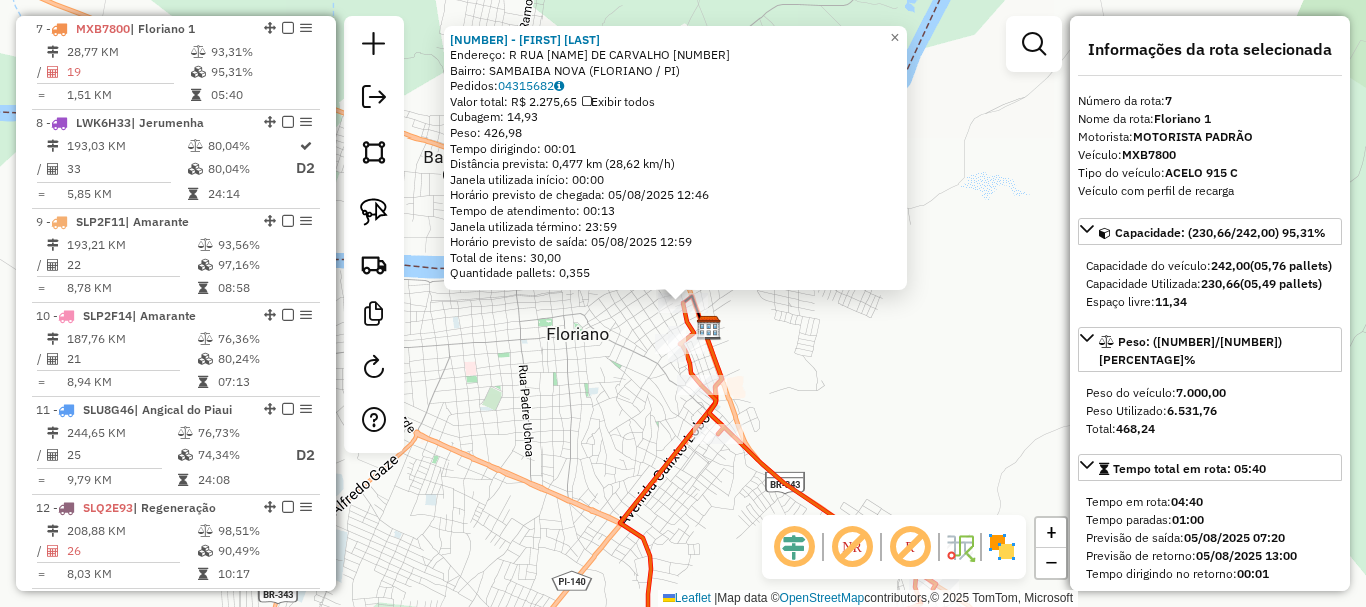 click on "[NUMBER] - [FIRST] [LAST] [LAST] Endereço: [STREET] [NAME] [NUMBER] Bairro: [NEIGHBORHOOD] ([CITY] / [STATE]) Pedidos: [NUMBER] Valor total: [CURRENCY] [AMOUNT] Exibir todos Cubagem: [AMOUNT] Peso: [AMOUNT] Tempo de atendimento: [TIME] Total de itens: [AMOUNT] Quantidade pallets: [AMOUNT] × Janela de atendimento Grade de atendimento Capacidade Transportadoras Veículos Cliente Pedidos Rotas Selecione os dias de semana para filtrar as janelas de atendimento Seg Ter Qua Qui Sex Sáb Dom Informe o período da janela de atendimento: De: Até: Filtrar exatamente a janela do cliente Considerar janela de atendimento padrão Selecione os dias de semana para filtrar as grades de atendimento Seg Ter Qua Qui Sex Sáb Dom Peso mínimo: De: De:" 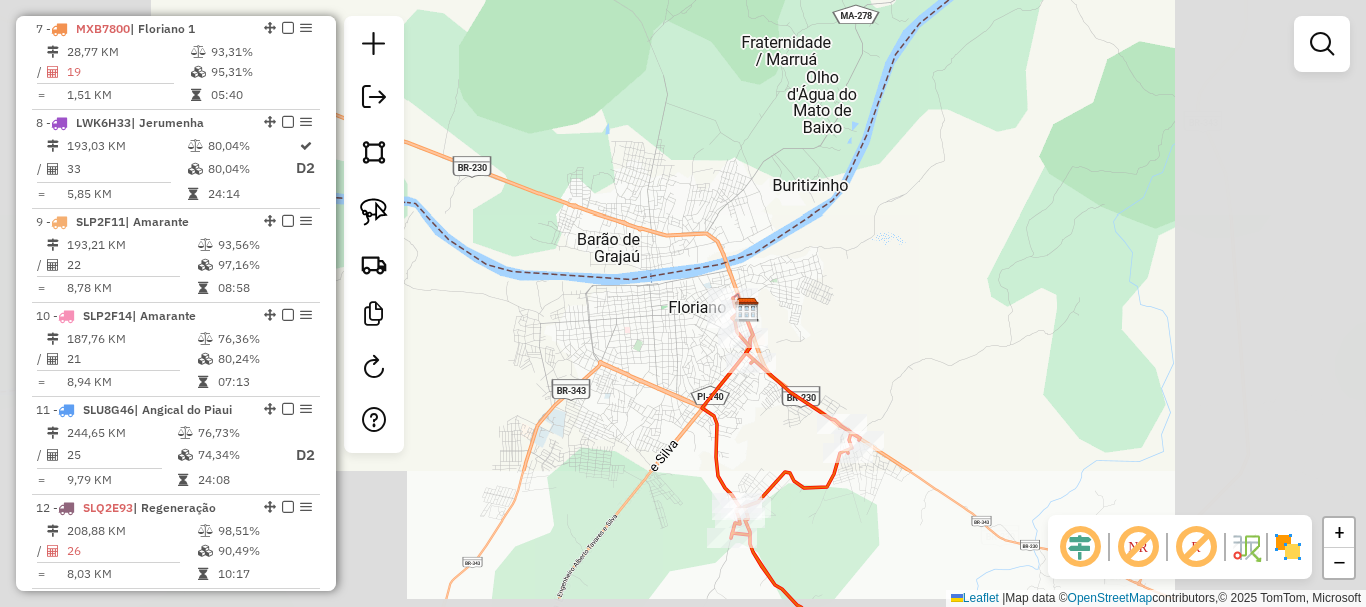 drag, startPoint x: 855, startPoint y: 350, endPoint x: 851, endPoint y: 284, distance: 66.1211 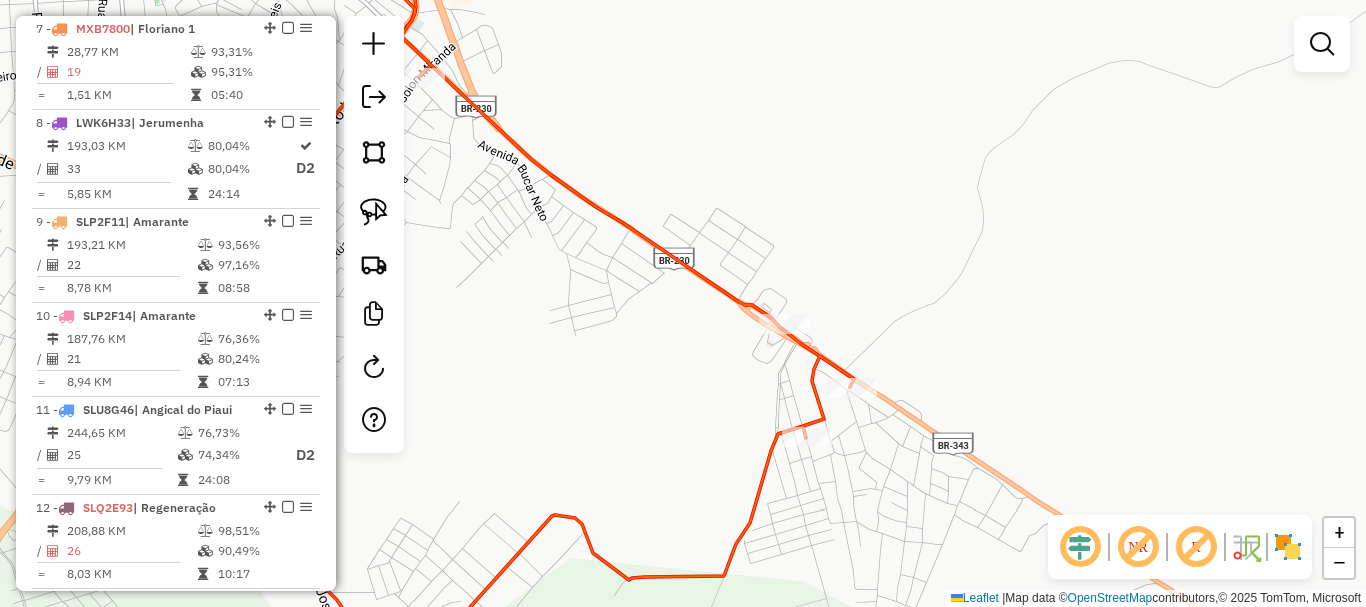 click 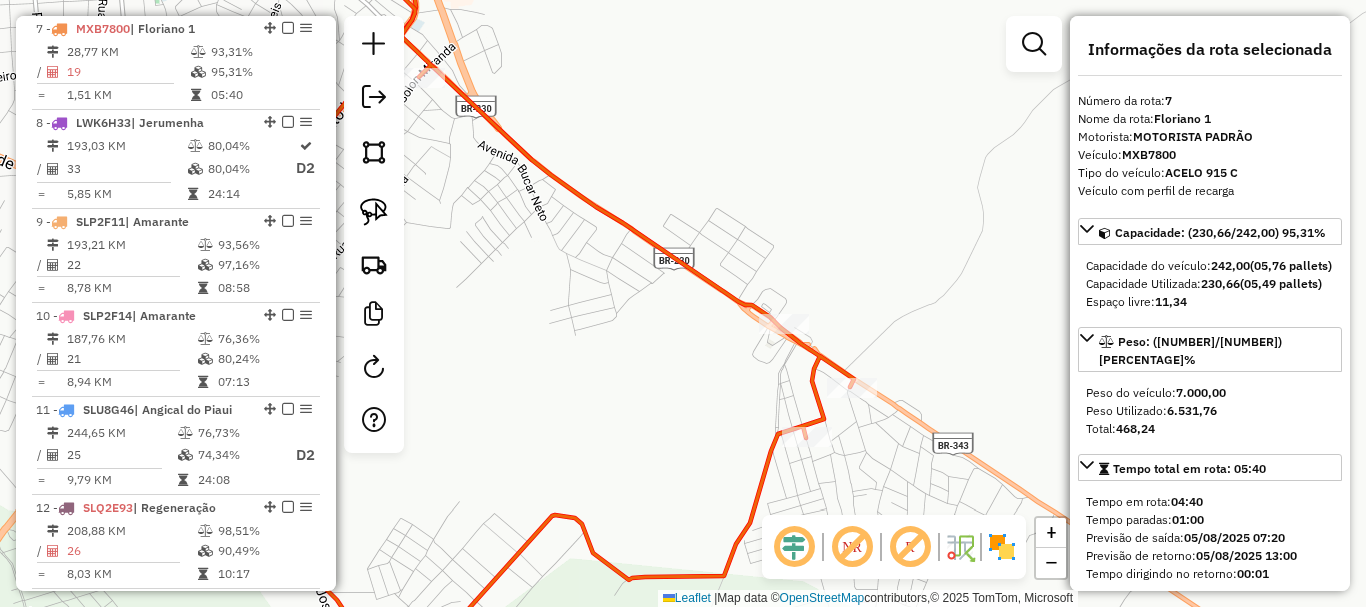 click 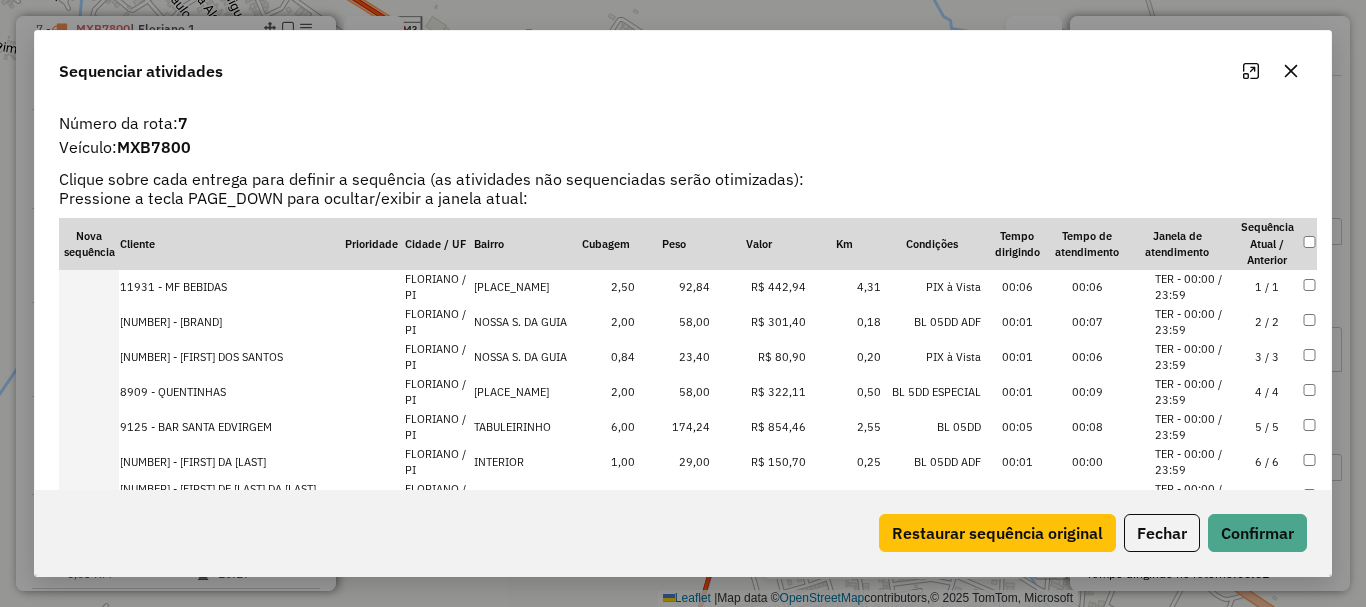 scroll, scrollTop: 431, scrollLeft: 0, axis: vertical 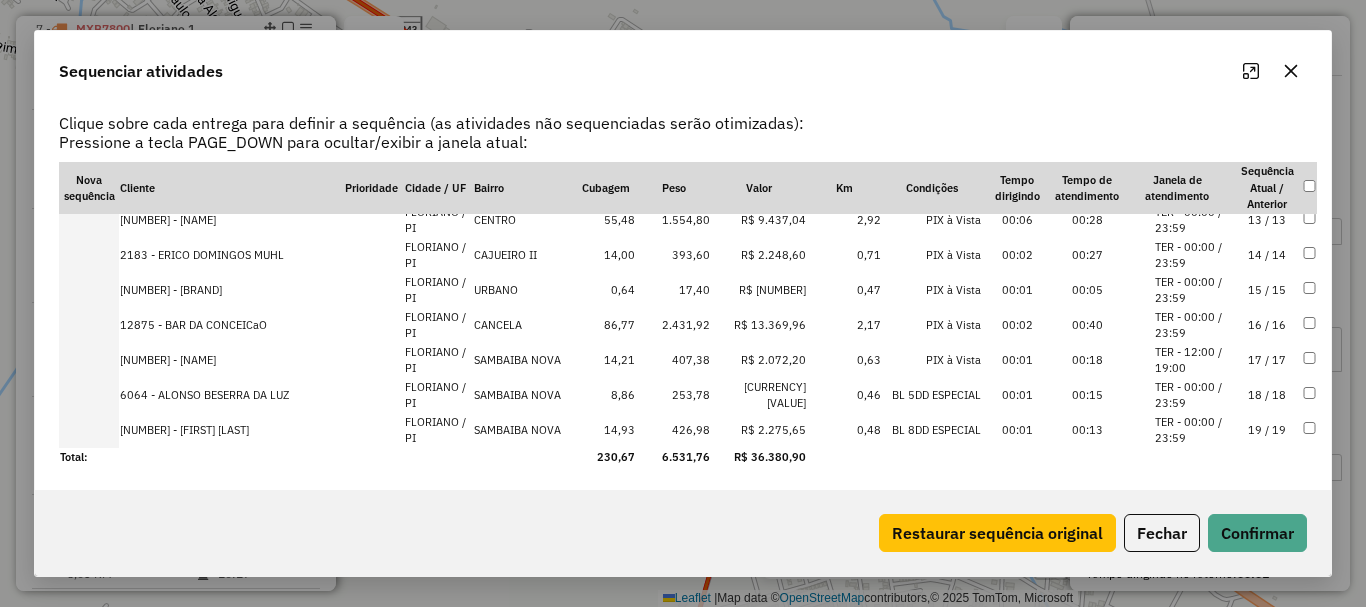 click on "Cliente" 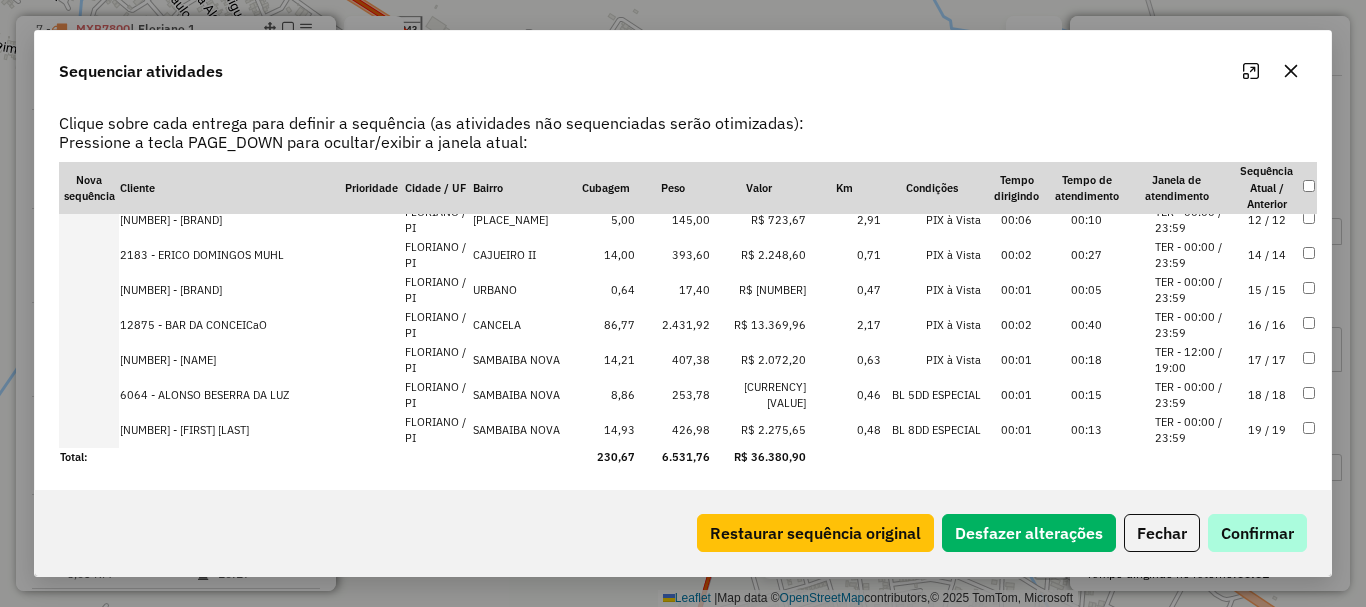 click on "Restaurar sequência original   Desfazer alterações   Fechar   Confirmar" 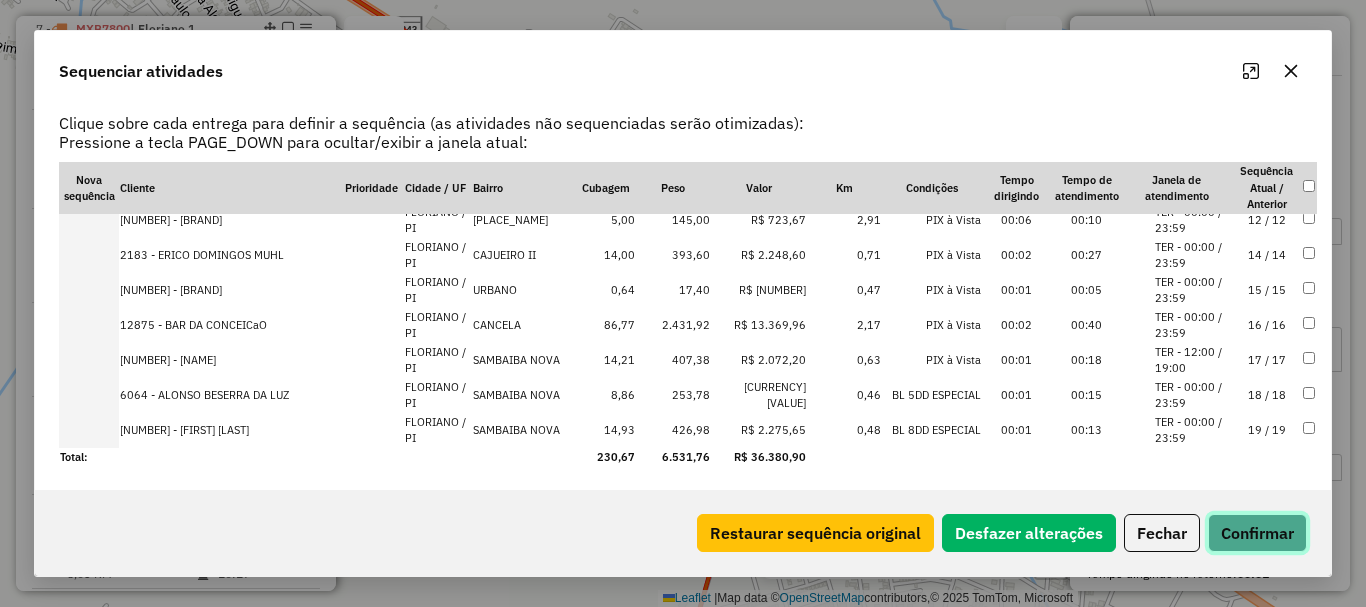 click on "Confirmar" 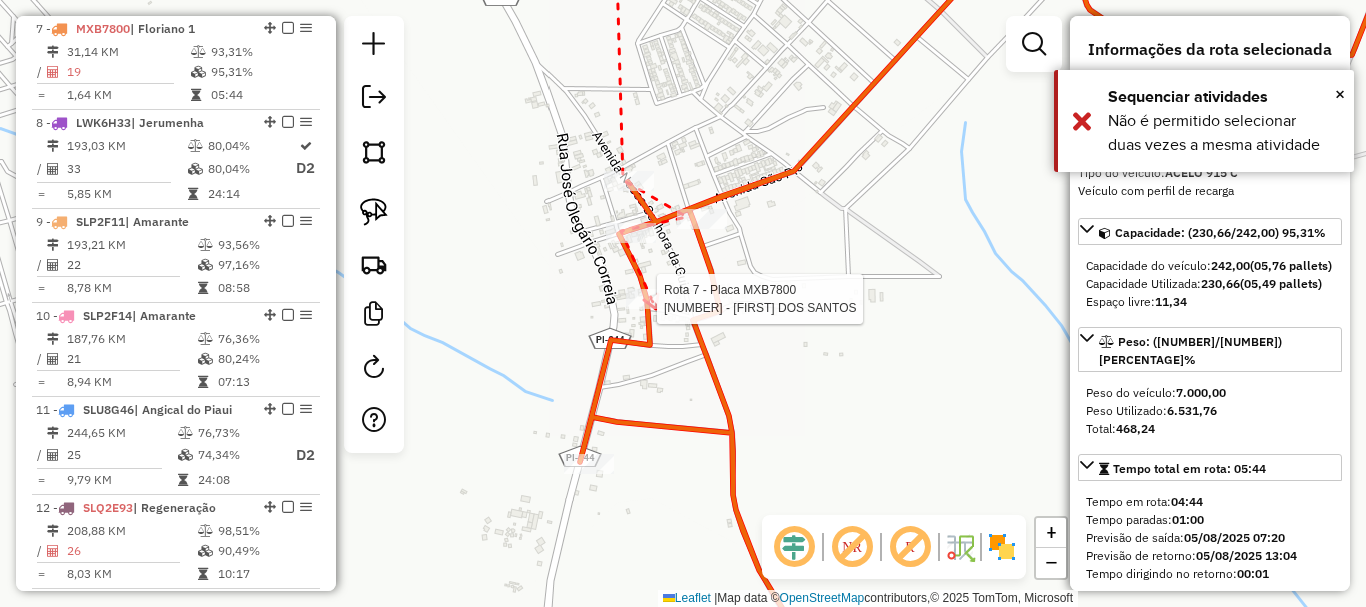 click 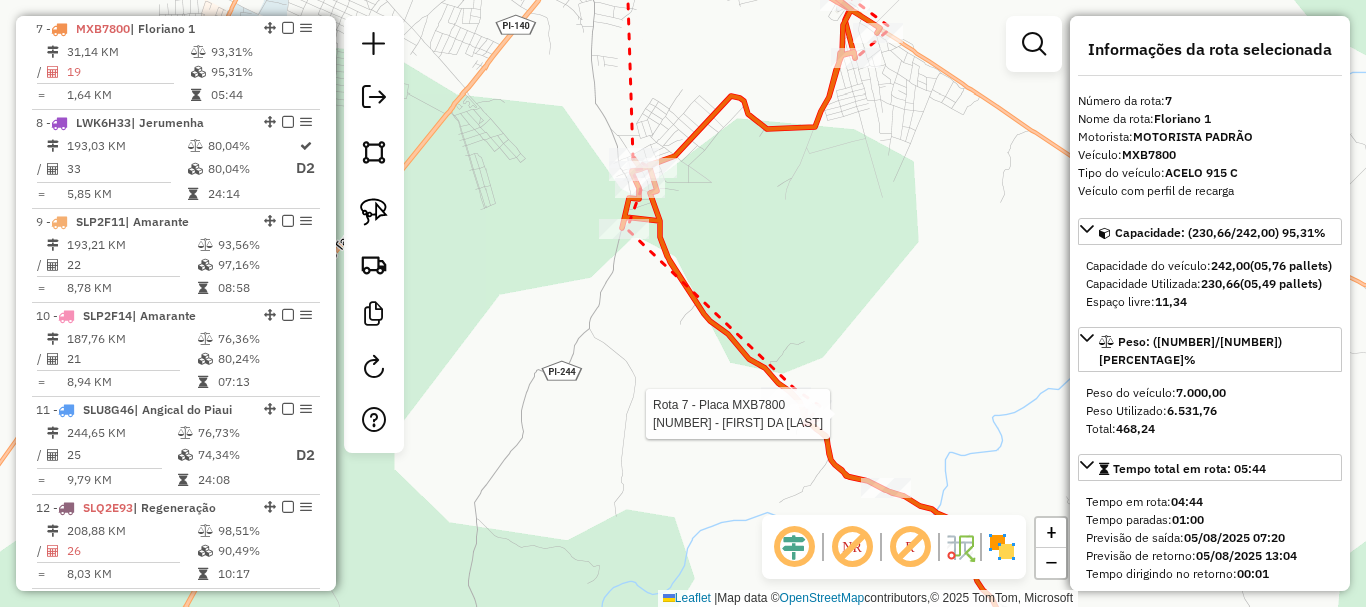 click 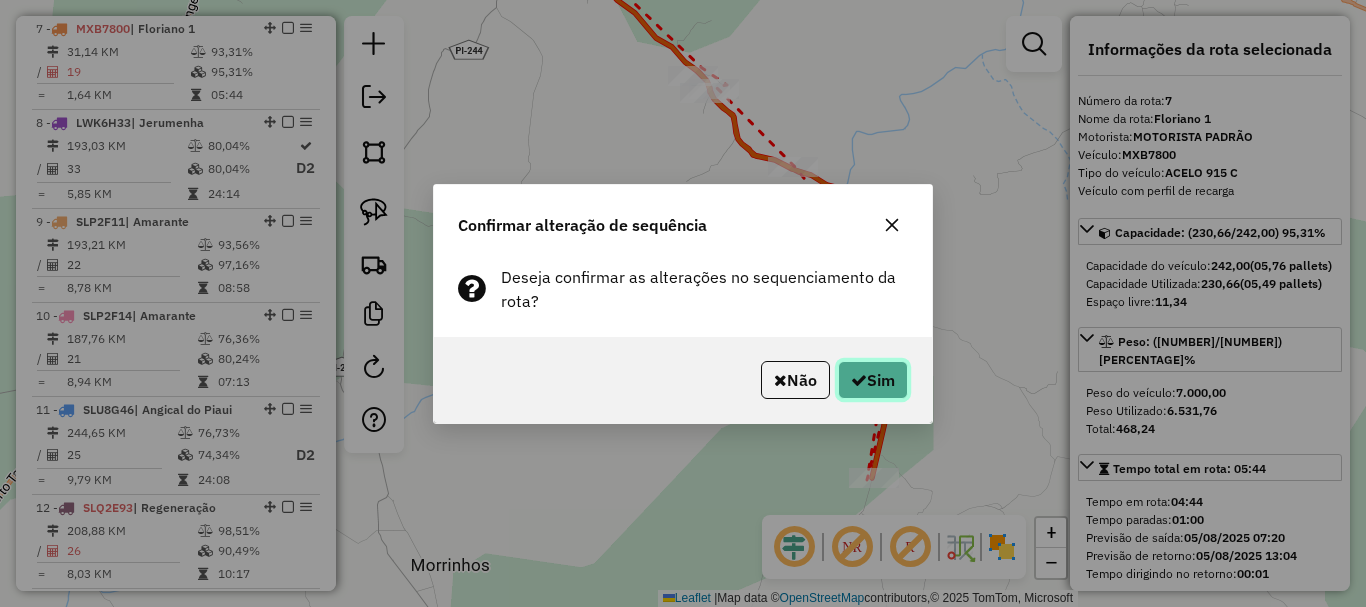 click on "Sim" 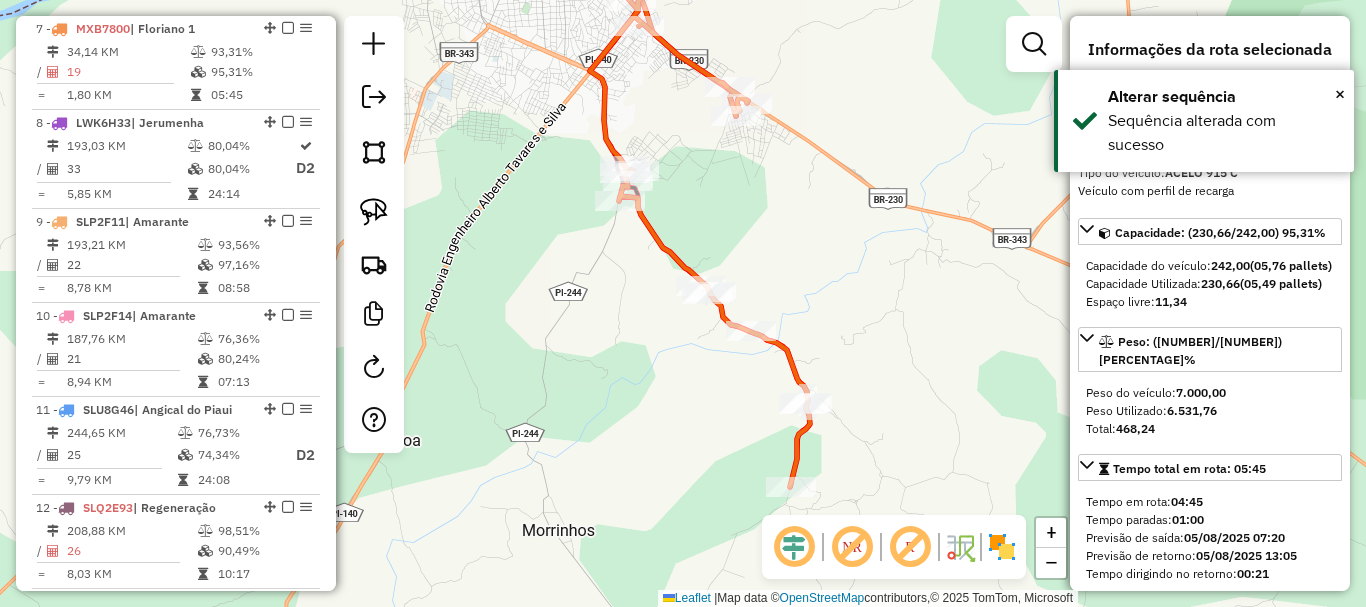 drag, startPoint x: 902, startPoint y: 382, endPoint x: 904, endPoint y: 347, distance: 35.057095 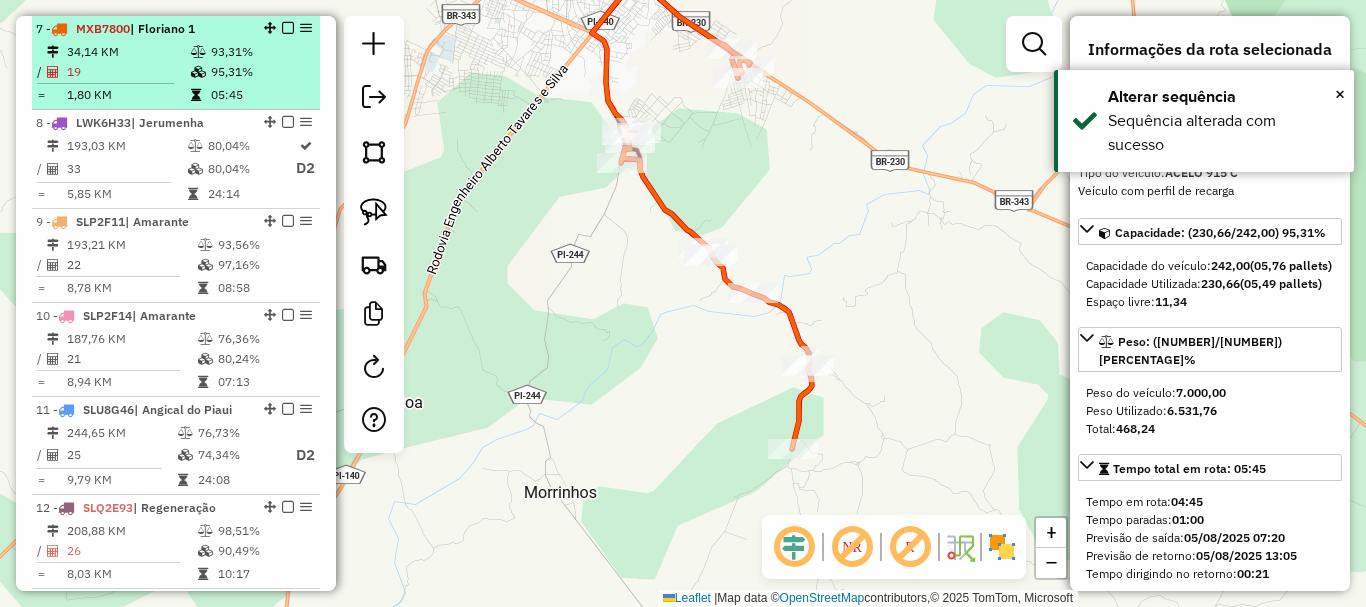 click at bounding box center [288, 28] 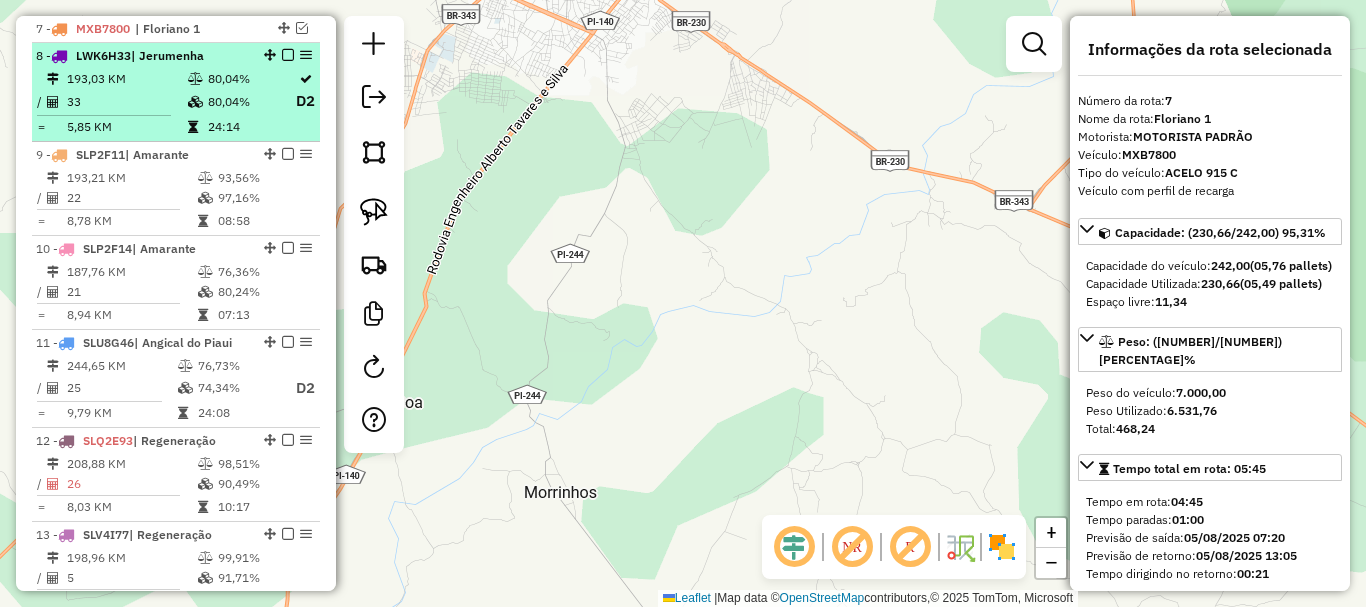 click on "80,04%" at bounding box center (251, 79) 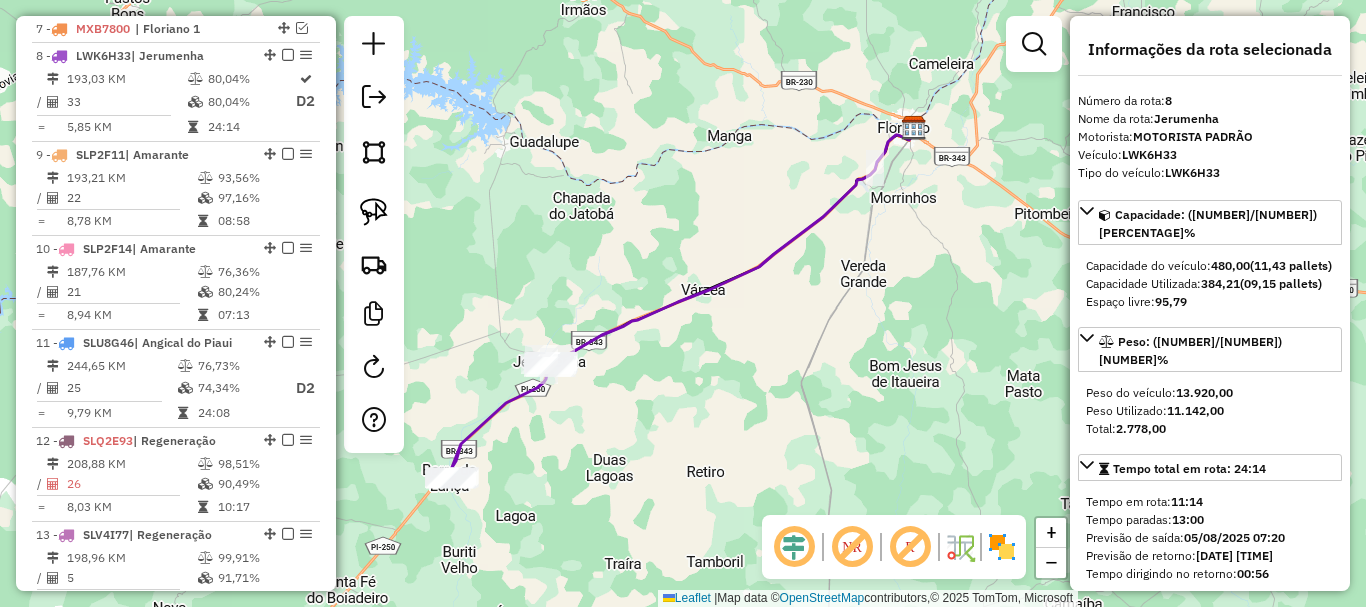 drag, startPoint x: 857, startPoint y: 228, endPoint x: 874, endPoint y: 207, distance: 27.018513 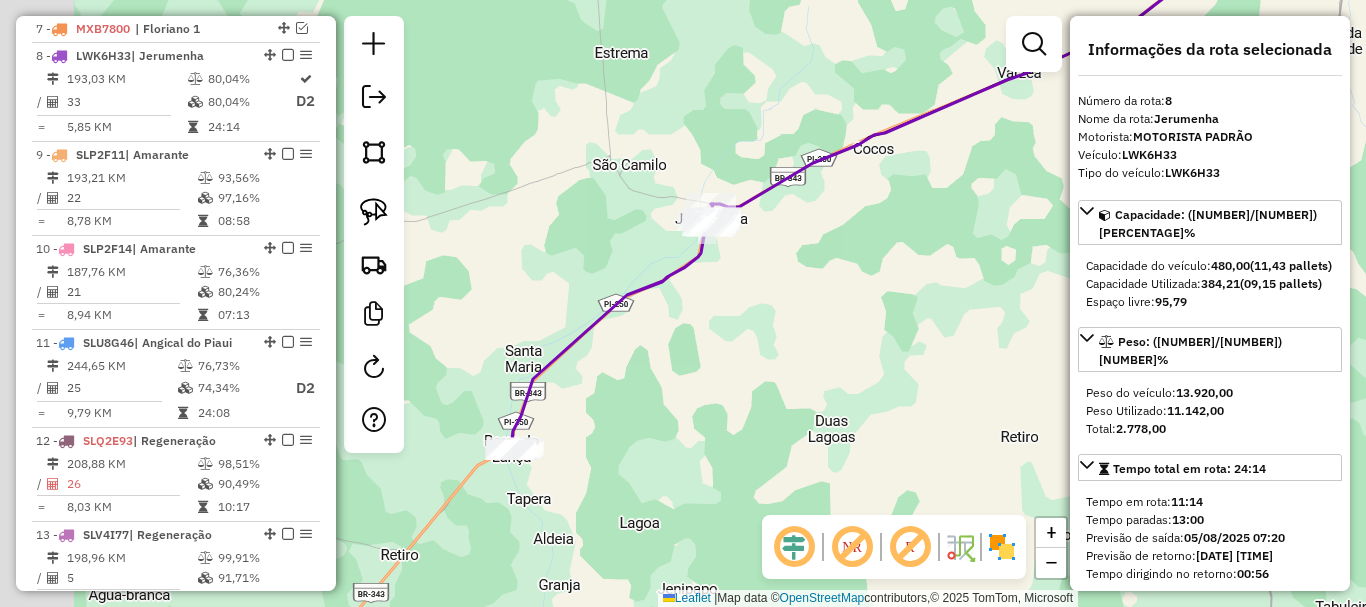 drag, startPoint x: 579, startPoint y: 392, endPoint x: 685, endPoint y: 281, distance: 153.4829 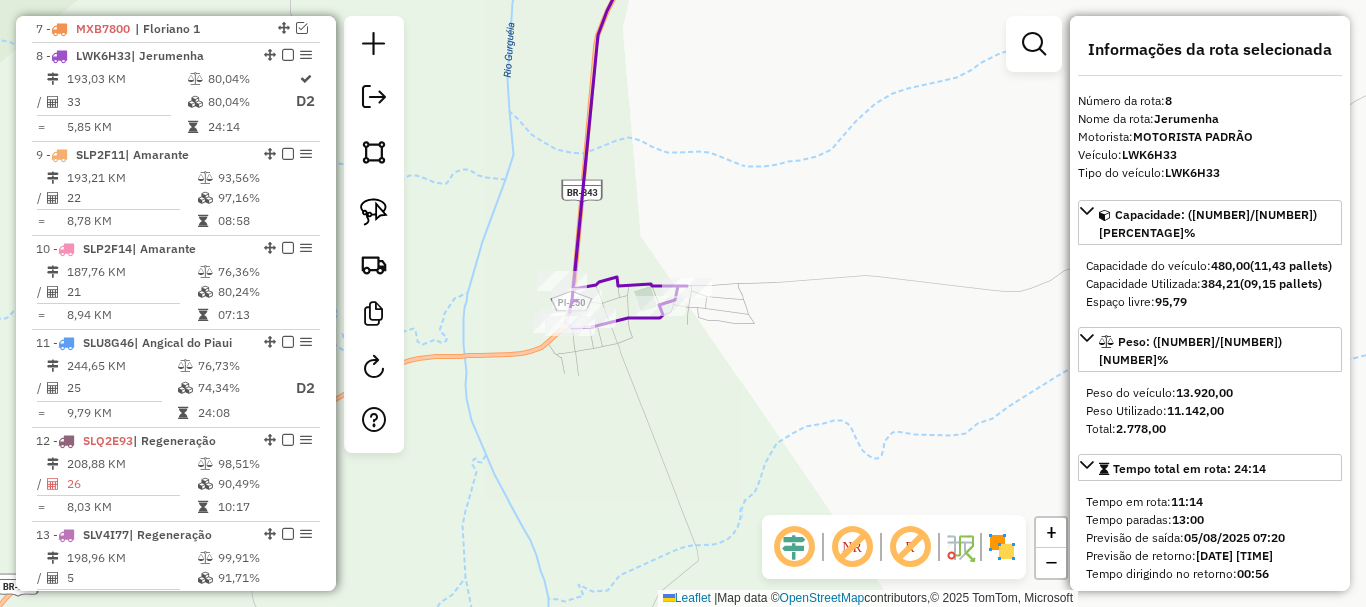 click 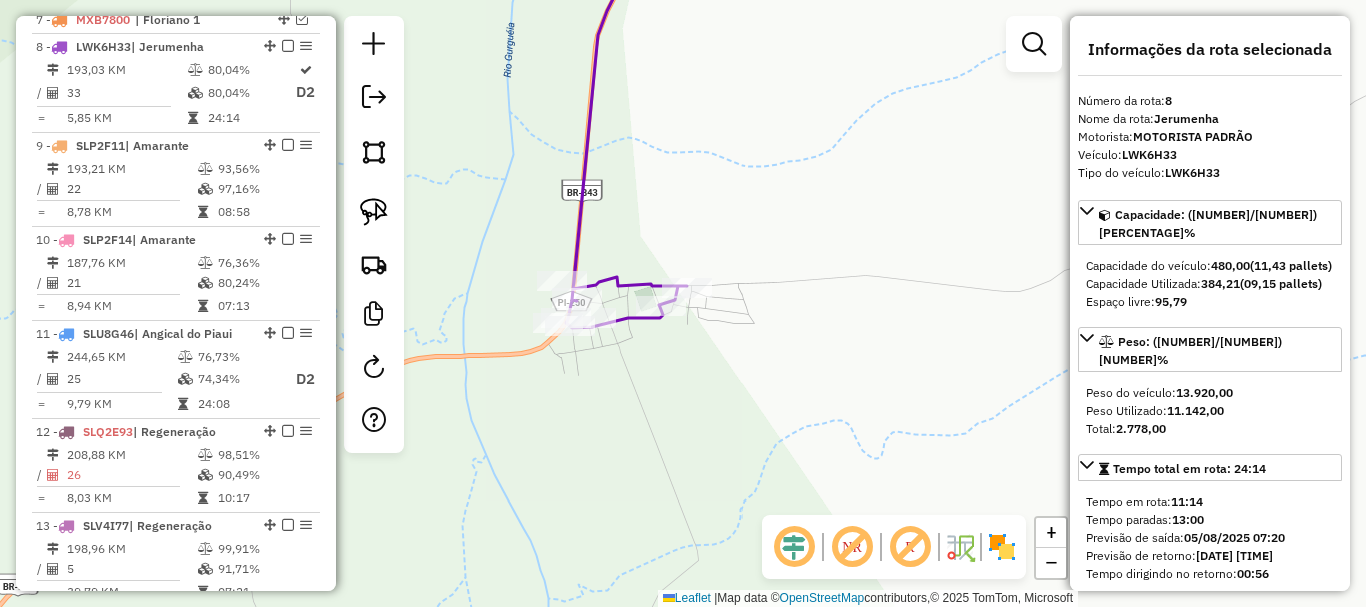 click 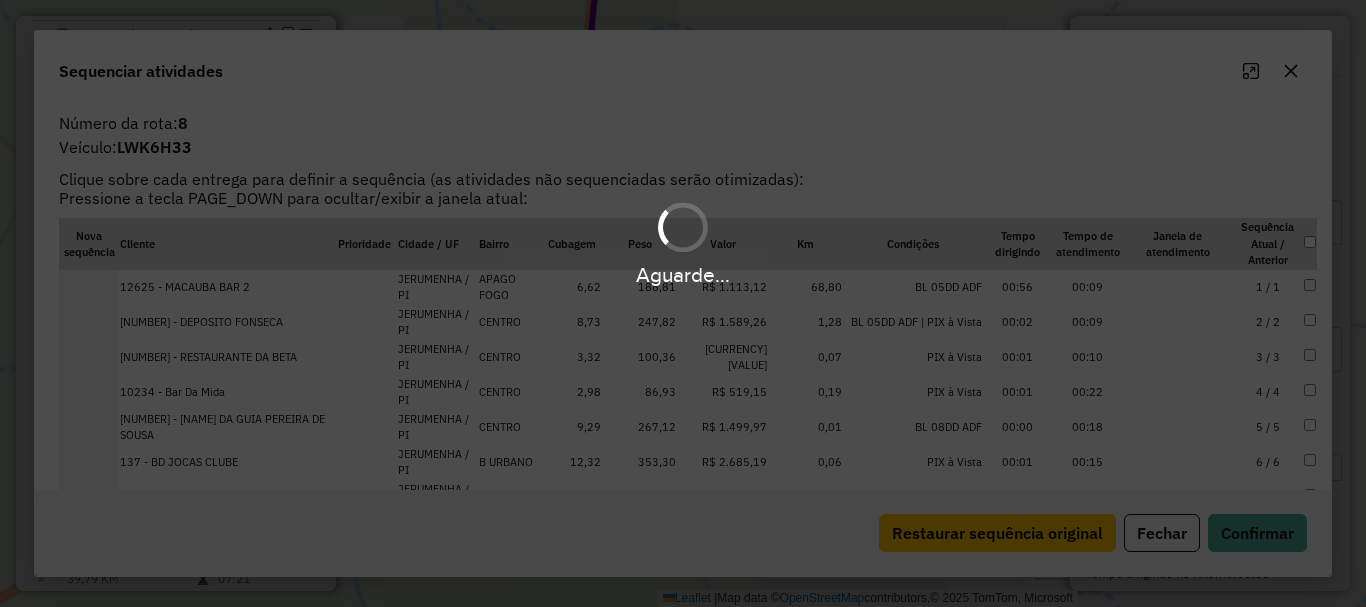 scroll, scrollTop: 963, scrollLeft: 0, axis: vertical 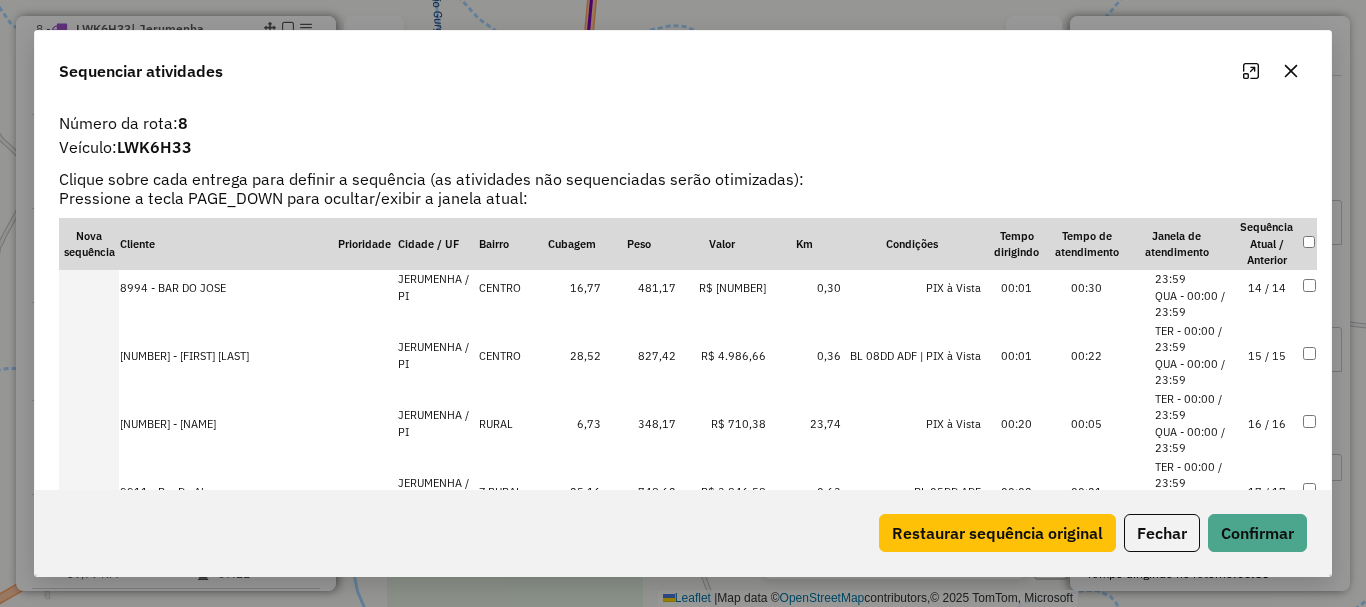 click on "16 / 16" at bounding box center (1267, 424) 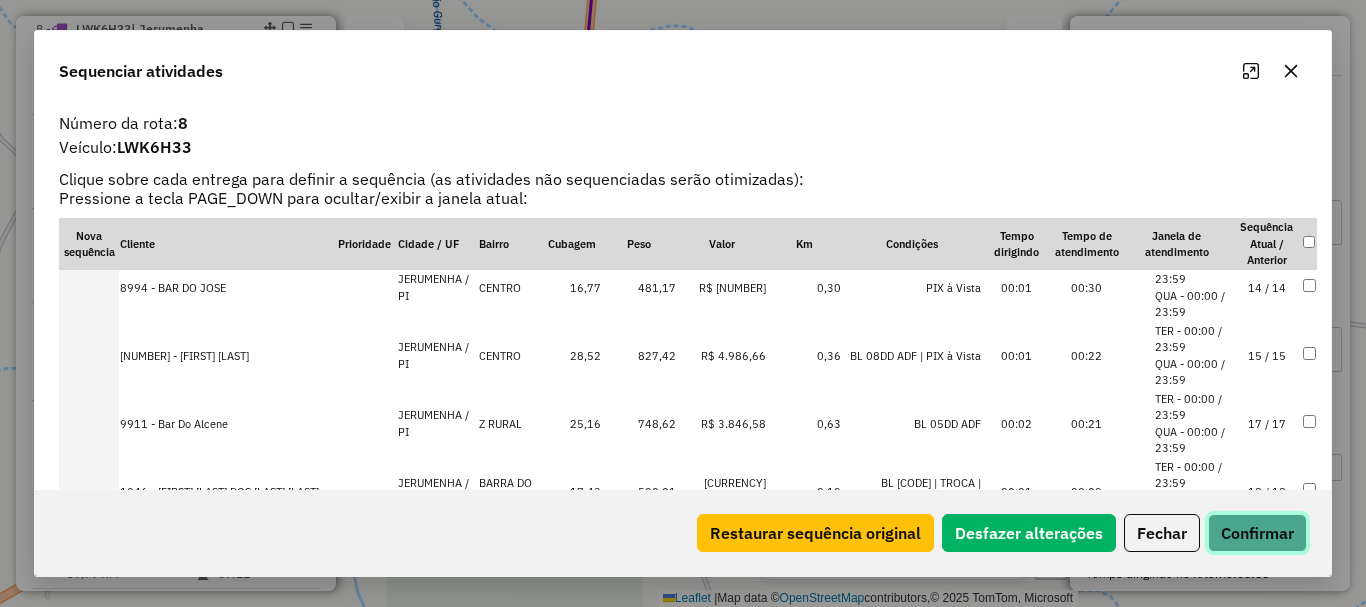click on "Confirmar" 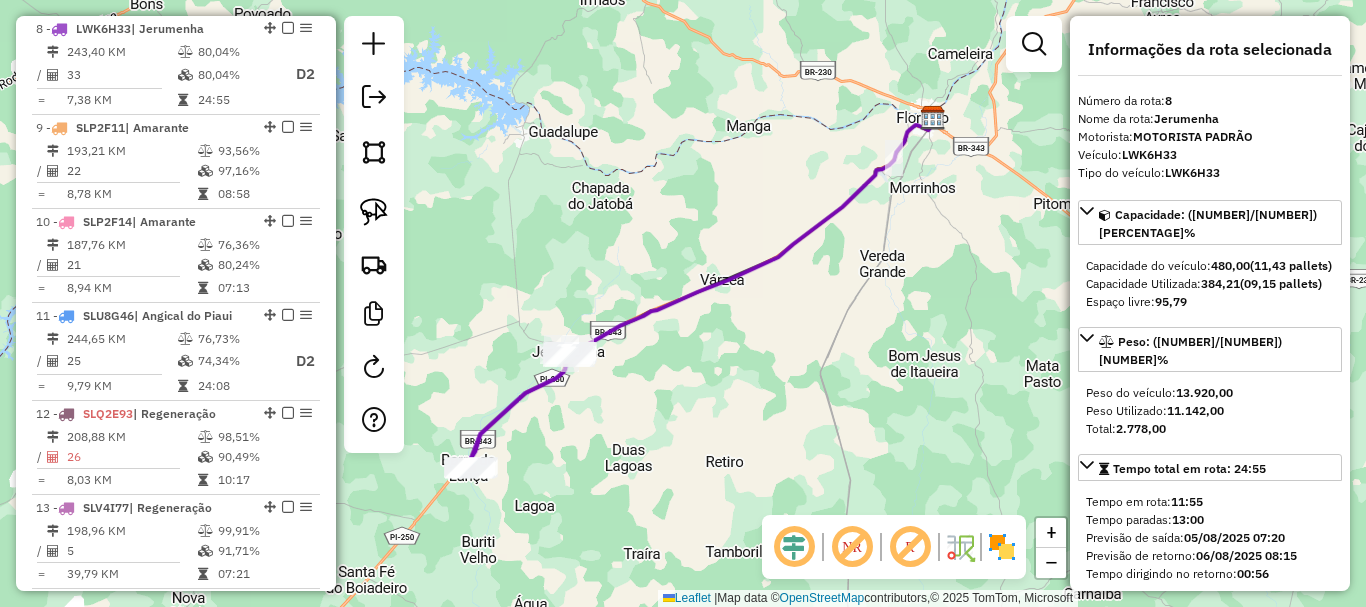 drag, startPoint x: 561, startPoint y: 302, endPoint x: 659, endPoint y: 169, distance: 165.20593 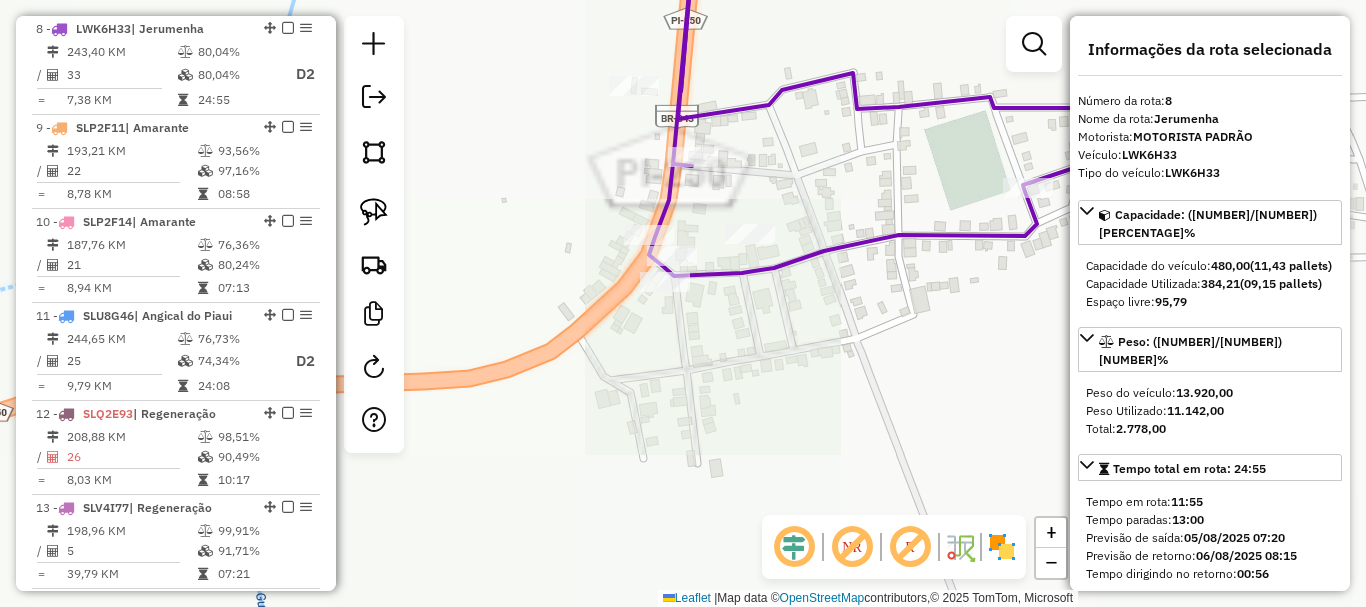 click on "Rota [NUMBER] - Placa [PLATE] [NUMBER] - POSTO DONA DEL Janela de atendimento Grade de atendimento Capacidade Transportadoras Veículos Cliente Pedidos Rotas Selecione os dias de semana para filtrar as janelas de atendimento Seg Ter Qua Qui Sex Sáb Dom Informe o período da janela de atendimento: De: Até: Filtrar exatamente a janela do cliente Considerar janela de atendimento padrão Selecione os dias de semana para filtrar as grades de atendimento Seg Ter Qua Qui Sex Sáb Dom Considerar clientes sem dia de atendimento cadastrado Clientes fora do dia de atendimento selecionado Filtrar as atividades entre os valores definidos abaixo: Peso mínimo: Peso máximo: Cubagem mínima: Cubagem máxima: De: Até: Filtrar as atividades entre o tempo de atendimento definido abaixo: De: Até: Considerar capacidade total dos clientes não roteirizados Transportadora: Selecione um ou mais itens Tipo de veículo: Selecione um ou mais itens Veículo: Selecione um ou mais itens Nome:" 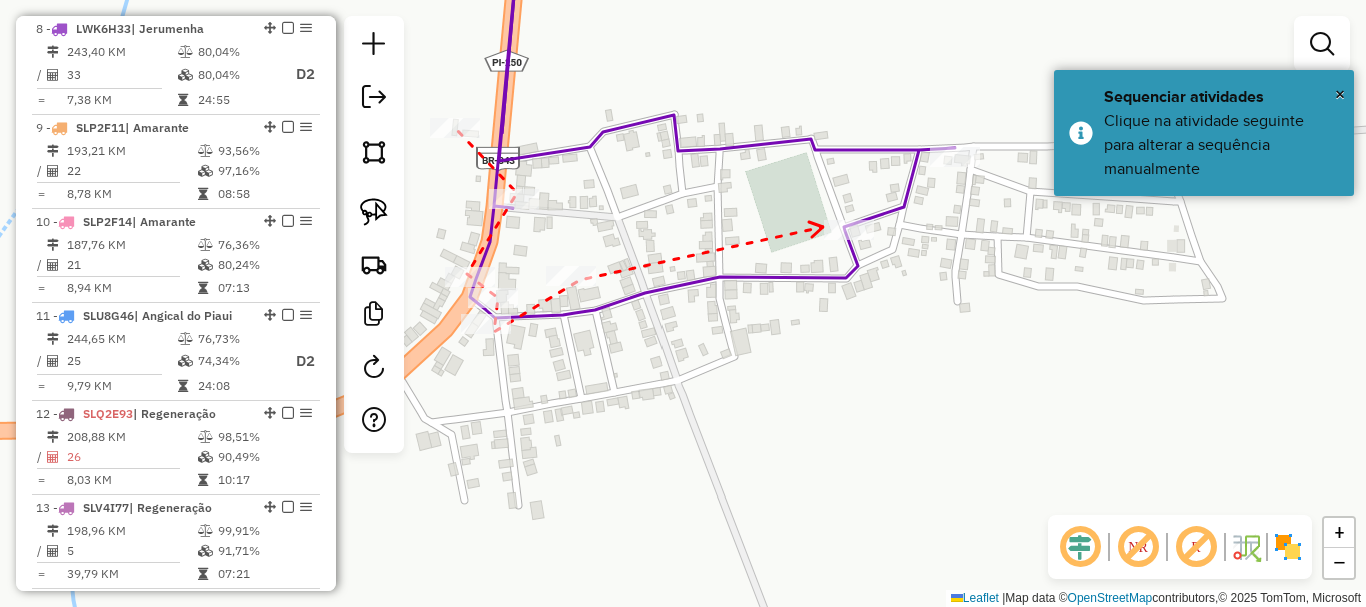 click 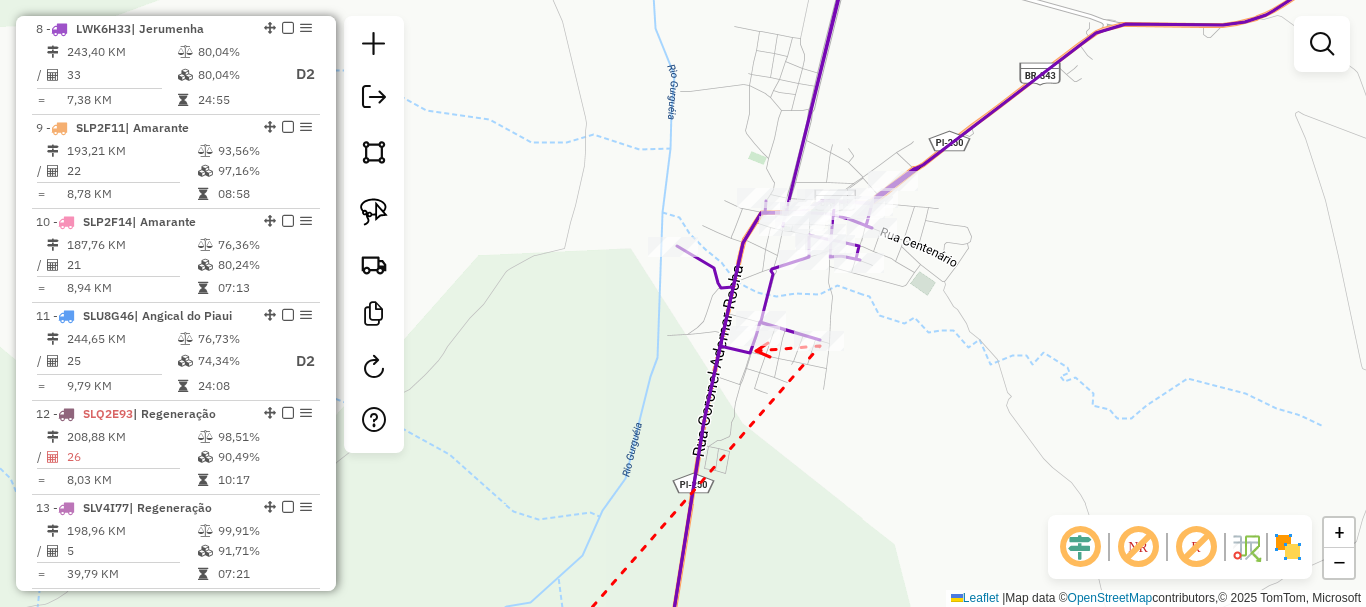 click 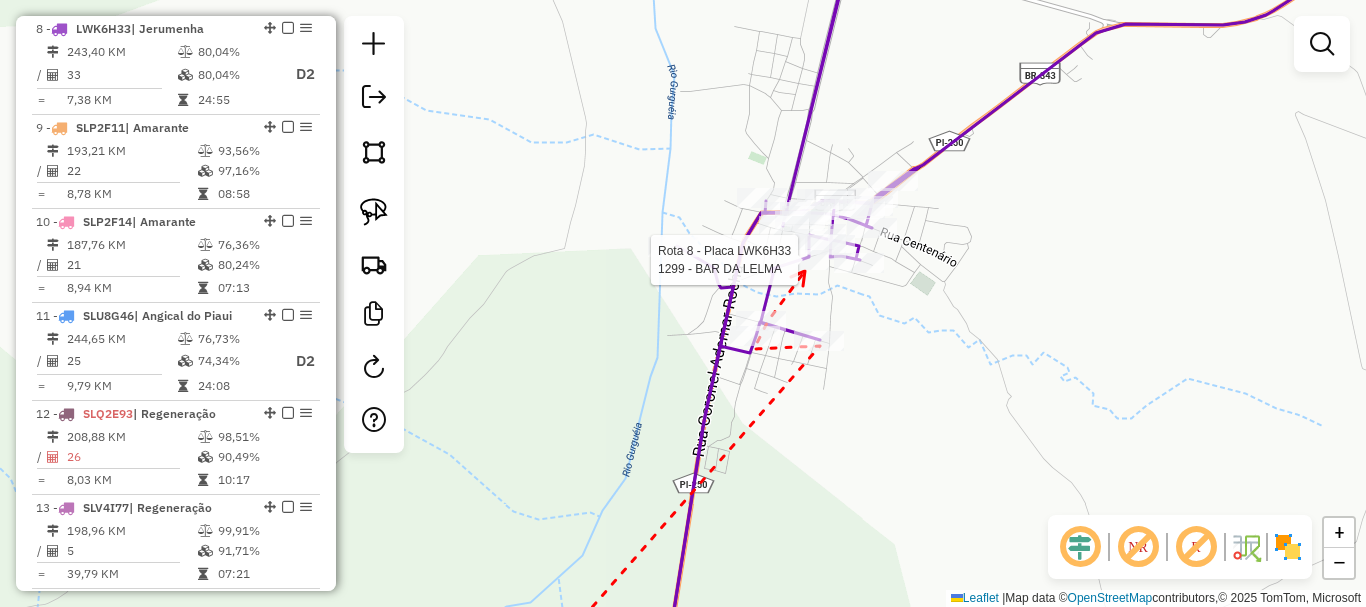 click 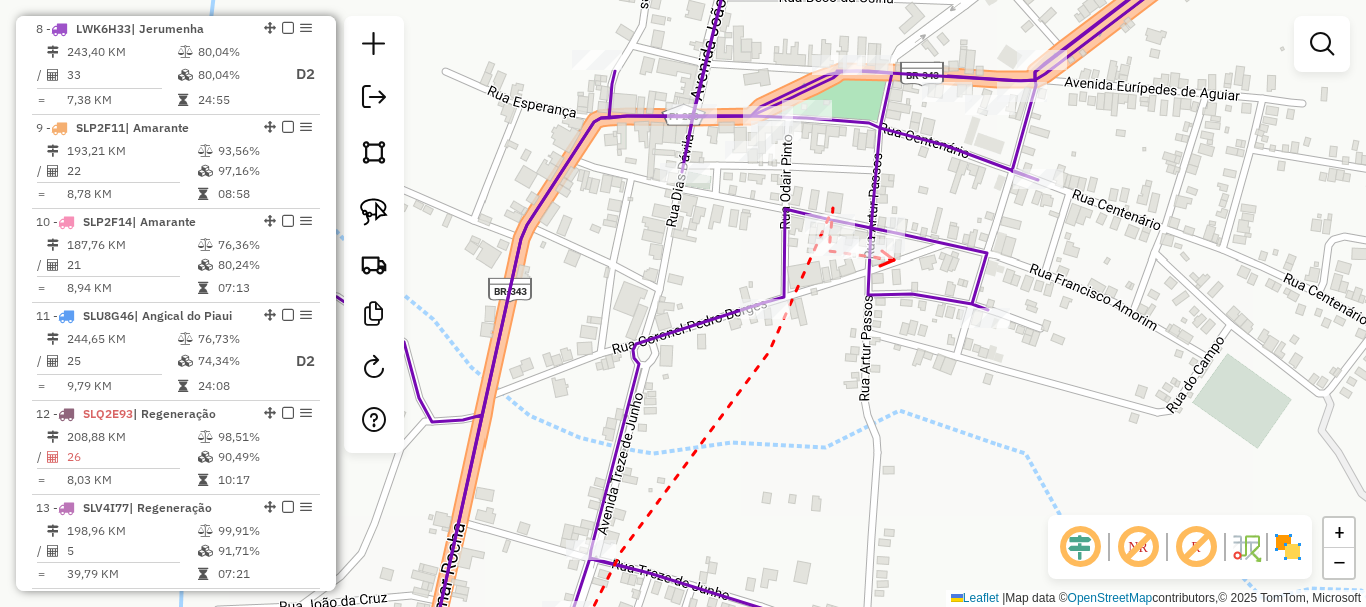 click 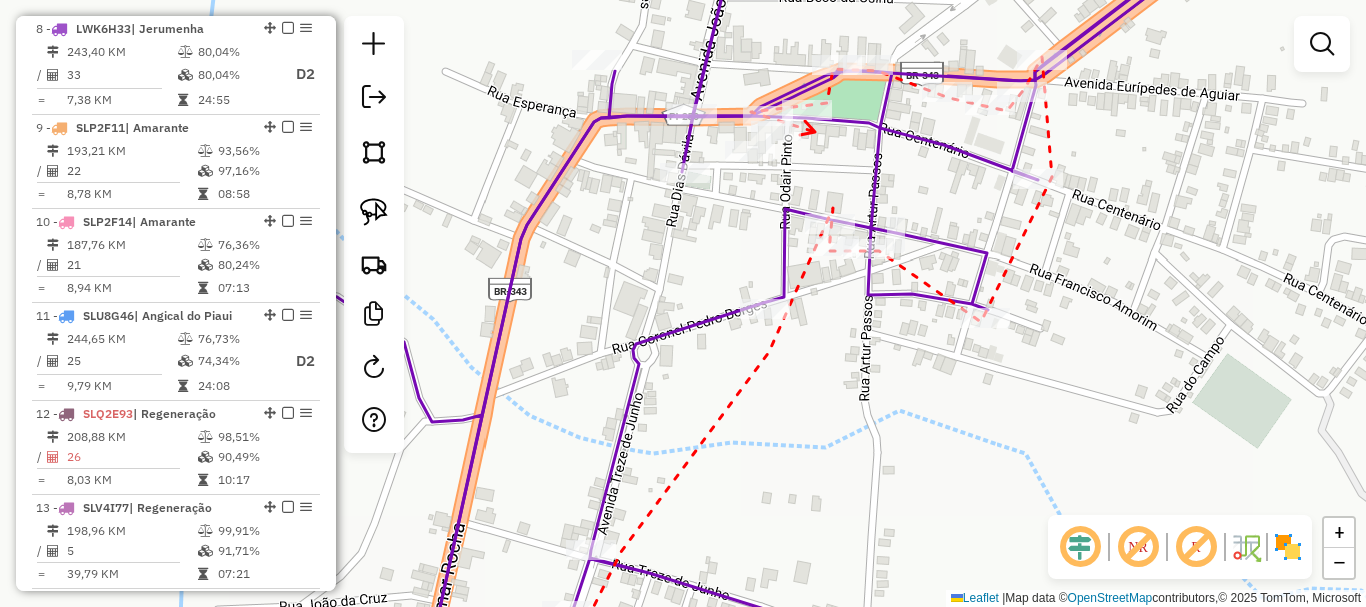 click 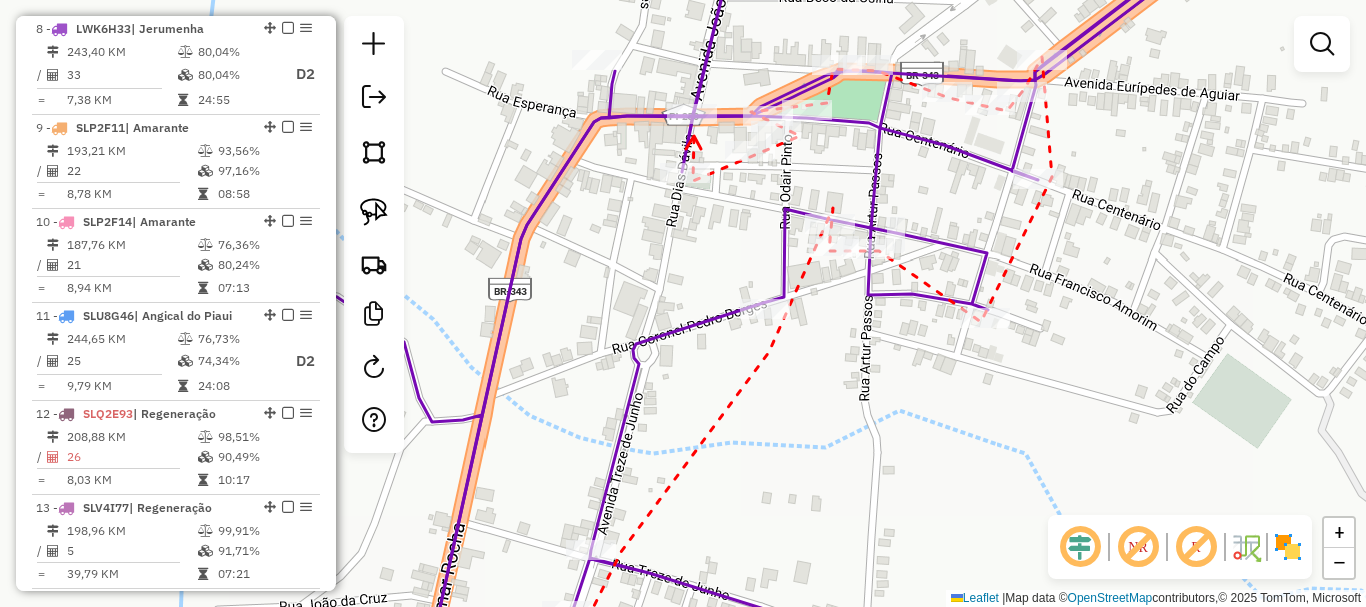 click 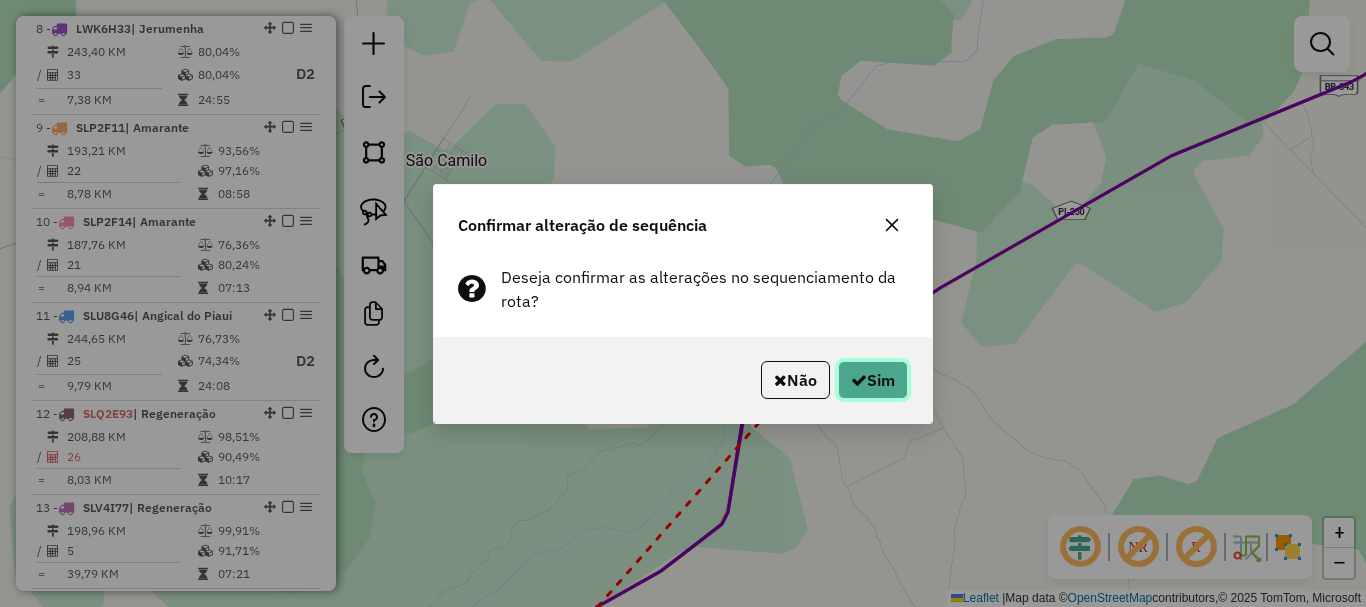 click on "Sim" 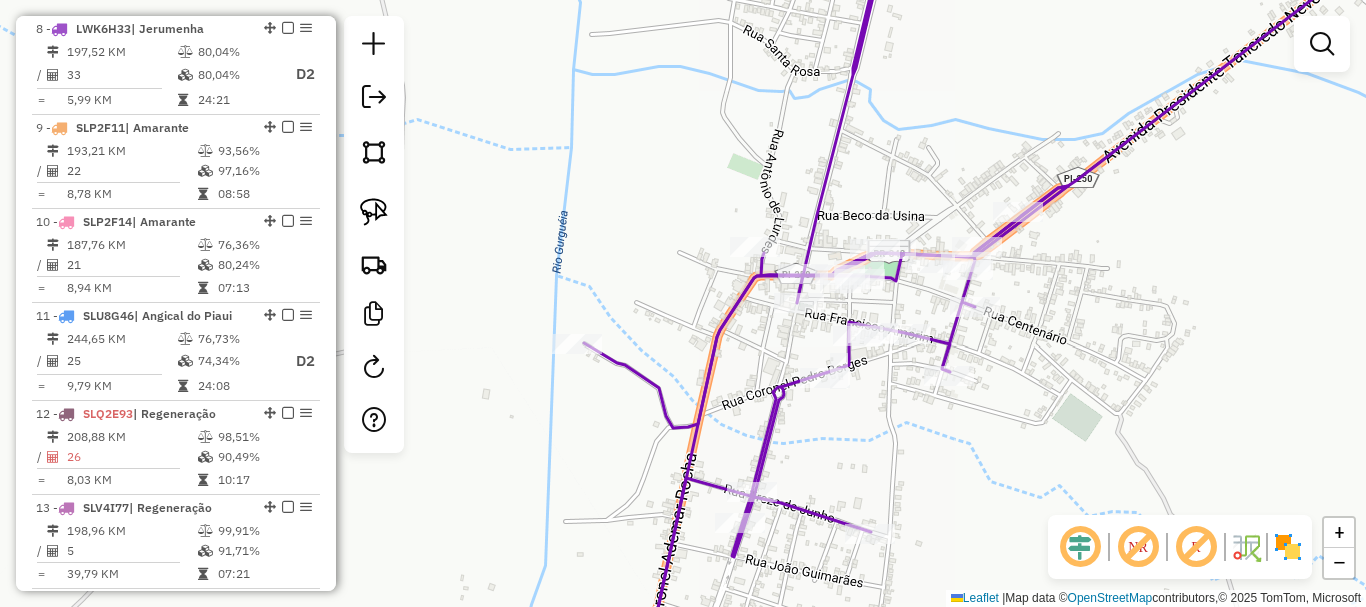 drag, startPoint x: 734, startPoint y: 318, endPoint x: 727, endPoint y: 347, distance: 29.832869 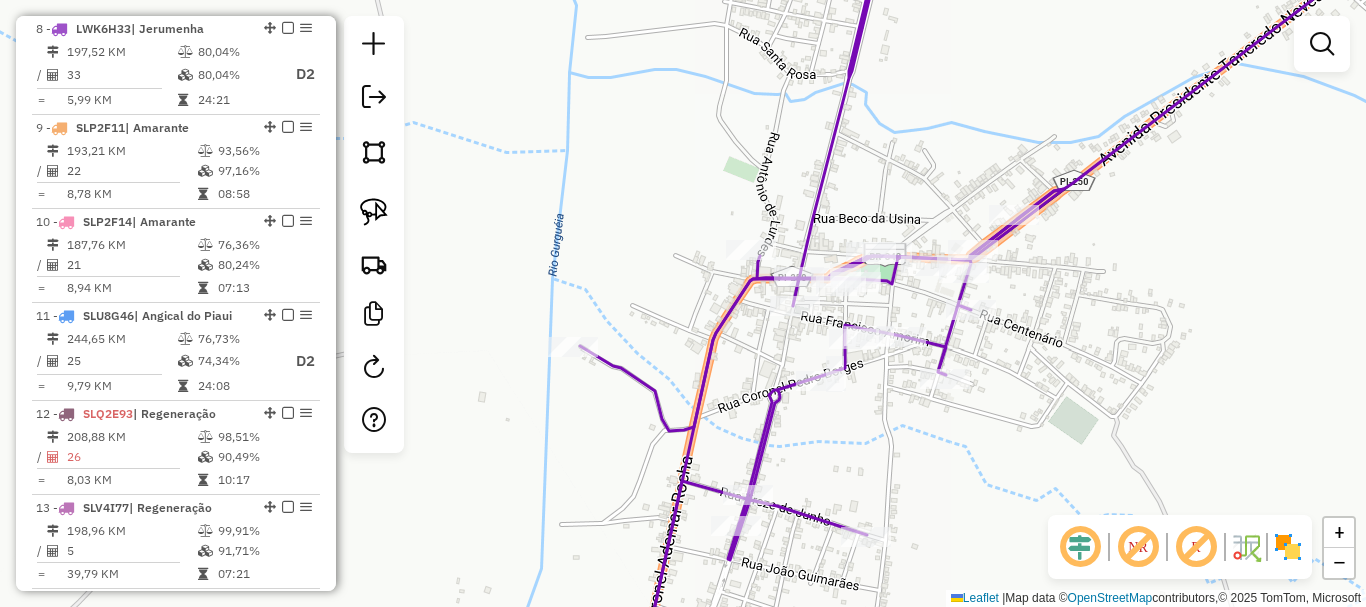 drag, startPoint x: 727, startPoint y: 333, endPoint x: 692, endPoint y: 345, distance: 37 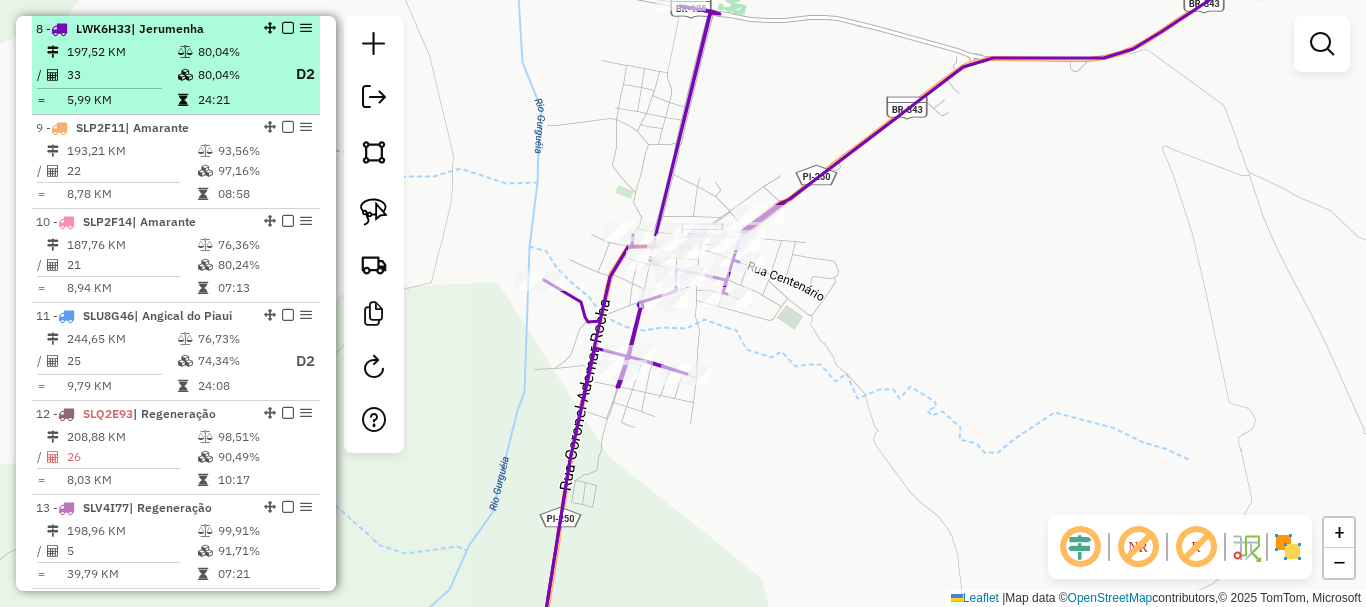 click at bounding box center [288, 28] 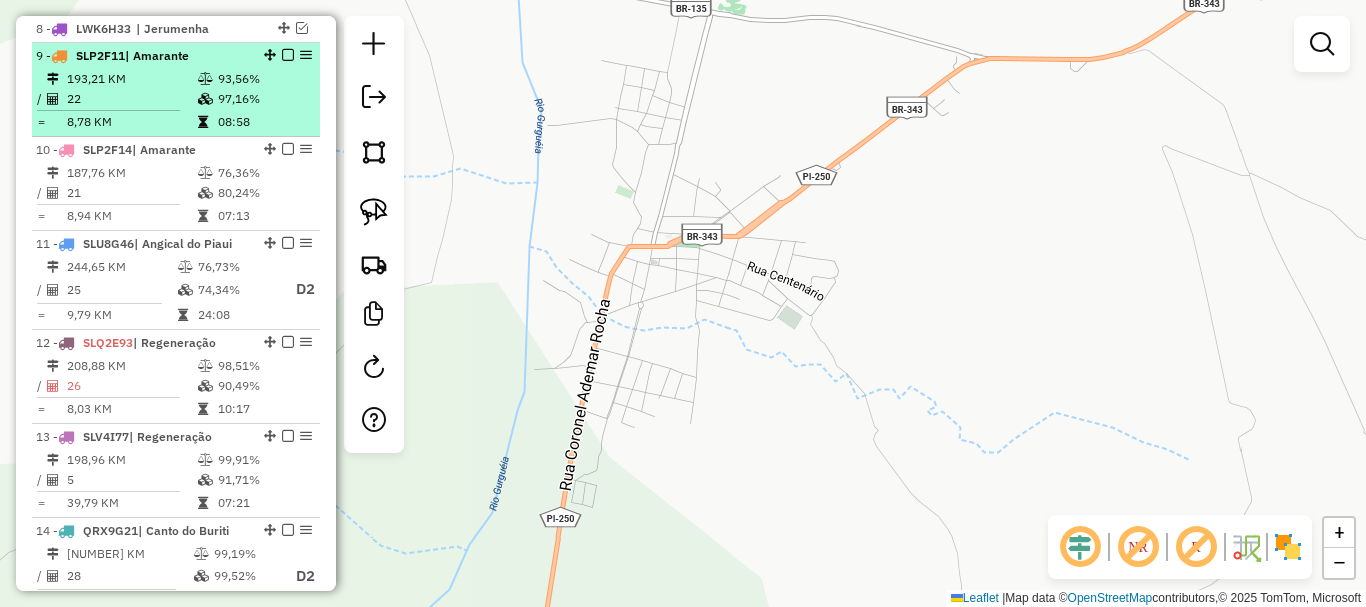 click on "97,16%" at bounding box center [264, 99] 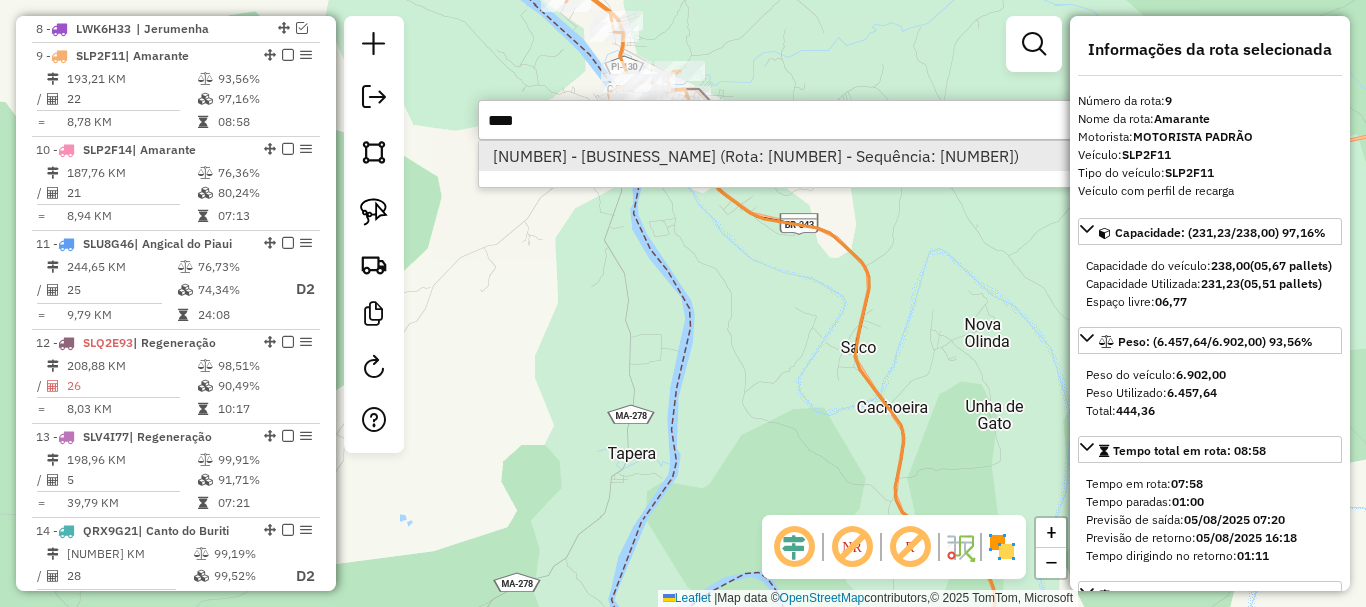 type on "****" 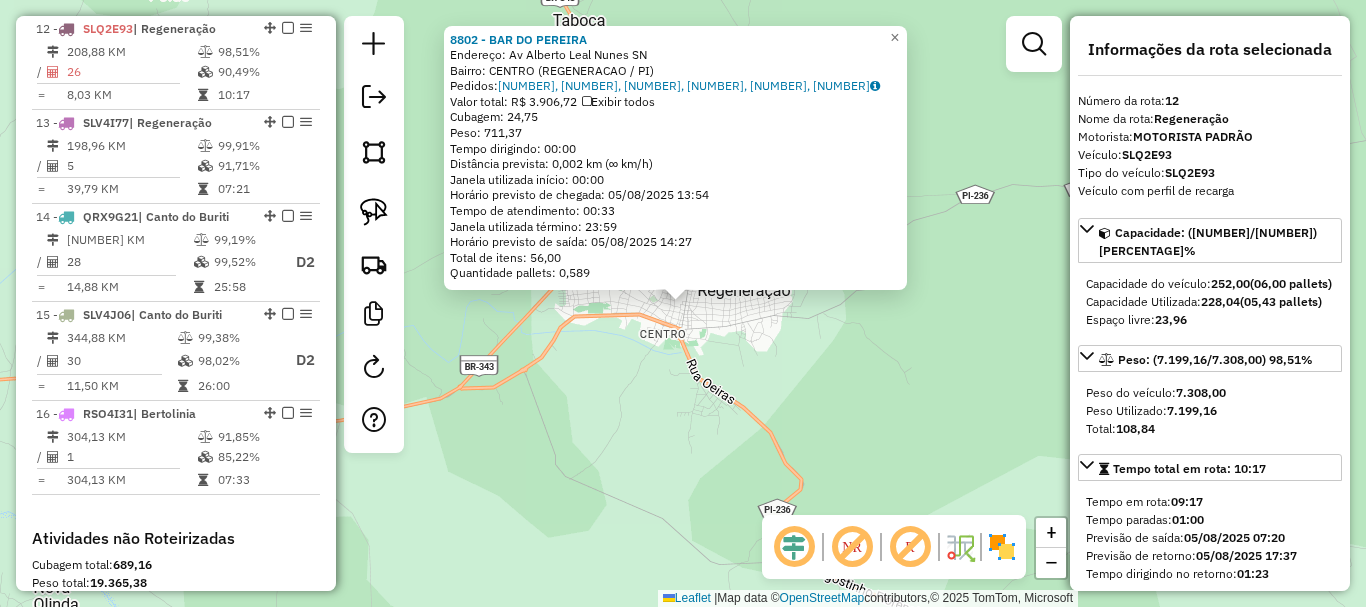 scroll, scrollTop: 977, scrollLeft: 0, axis: vertical 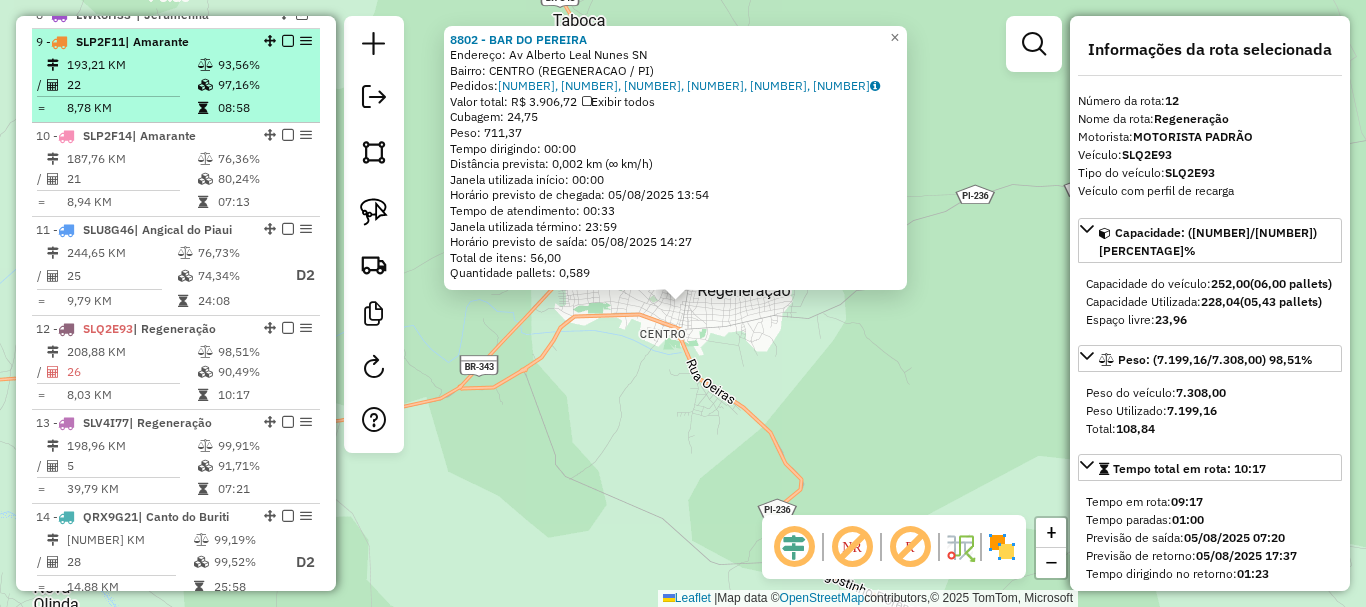 click on "8,78 KM" at bounding box center (131, 108) 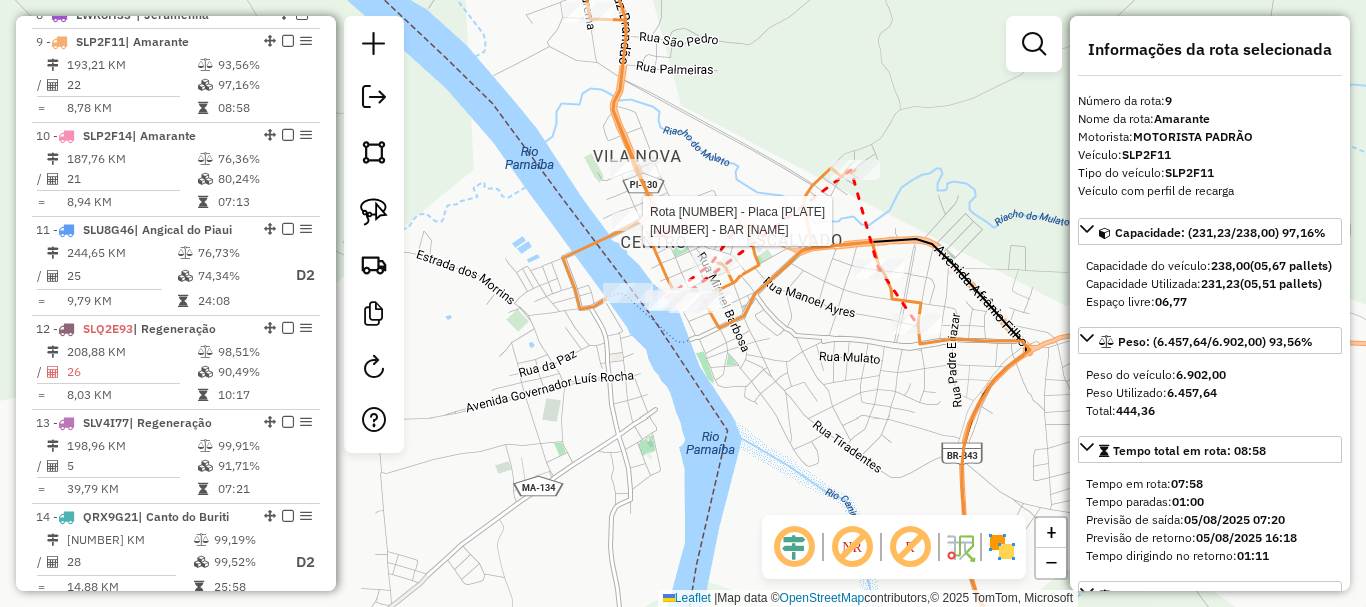 click 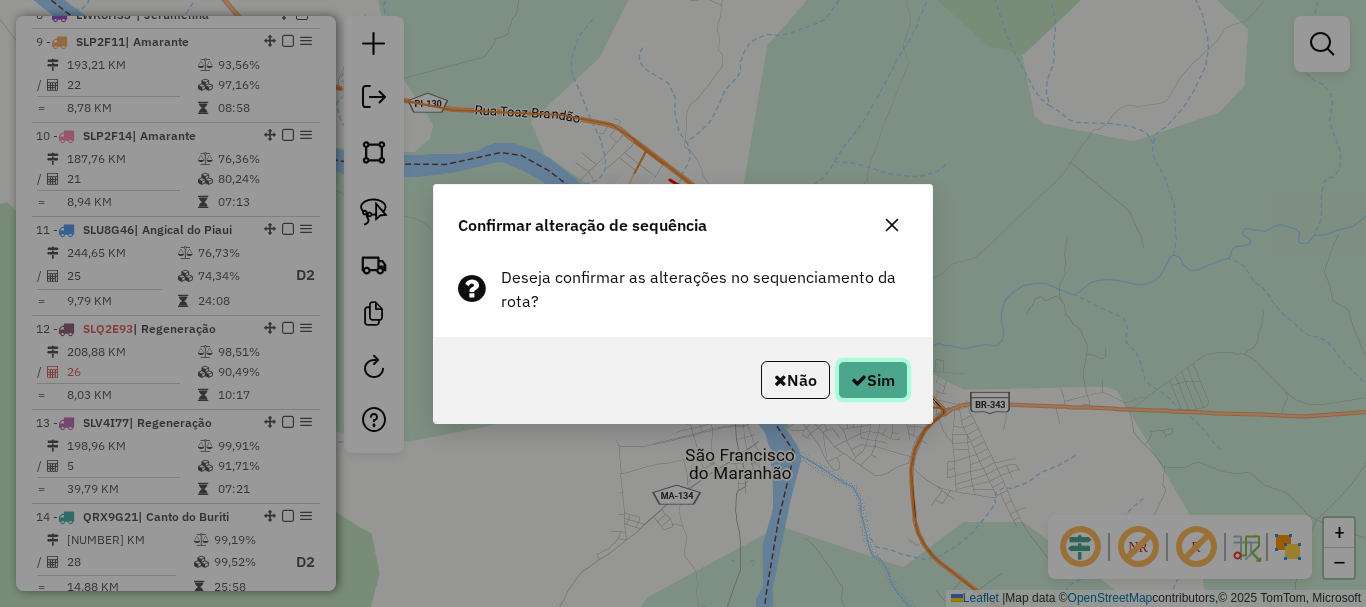 click on "Sim" 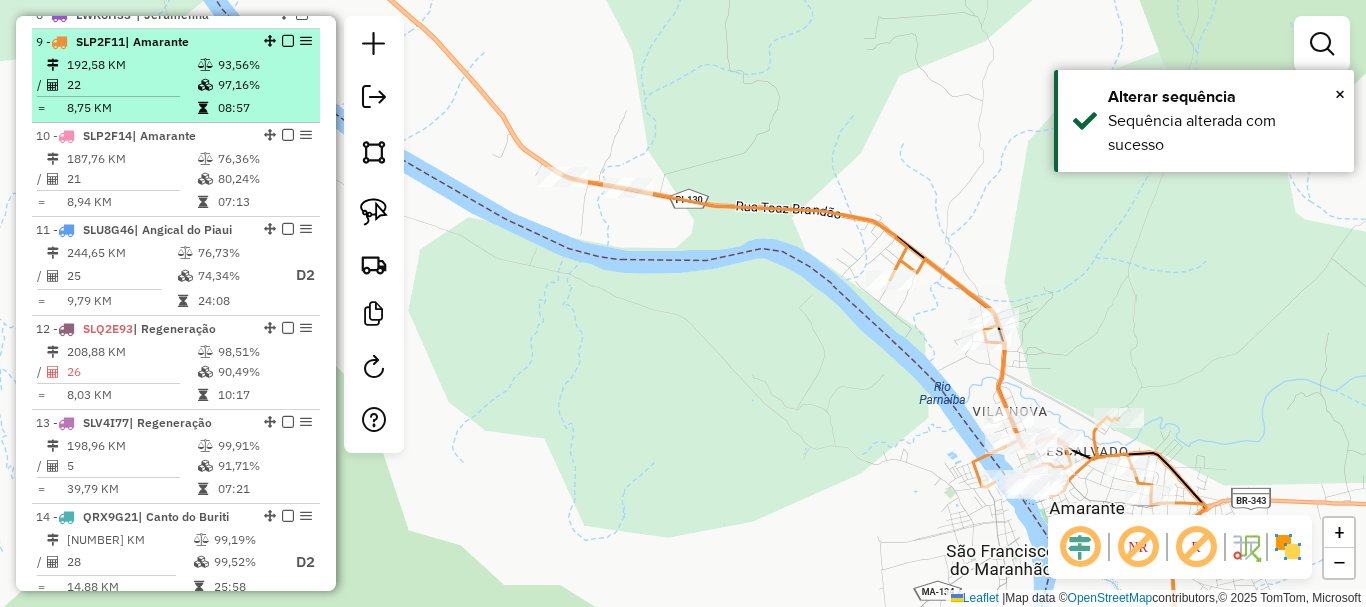 click at bounding box center [288, 41] 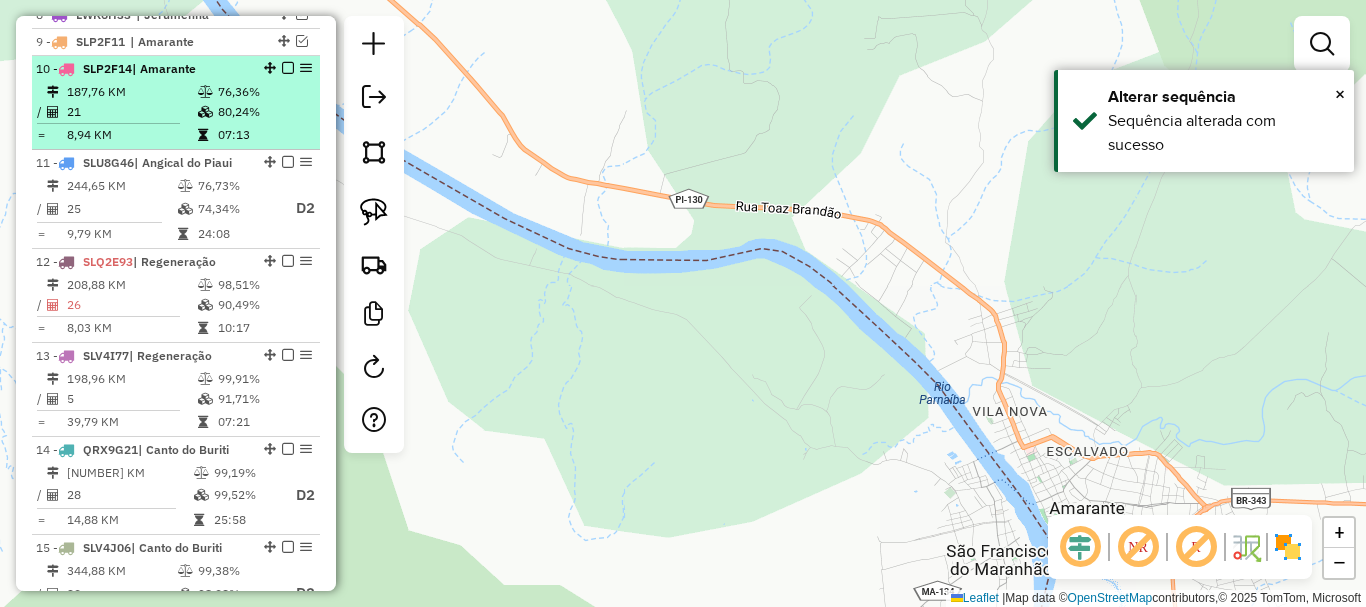 click on "76,36%" at bounding box center [264, 92] 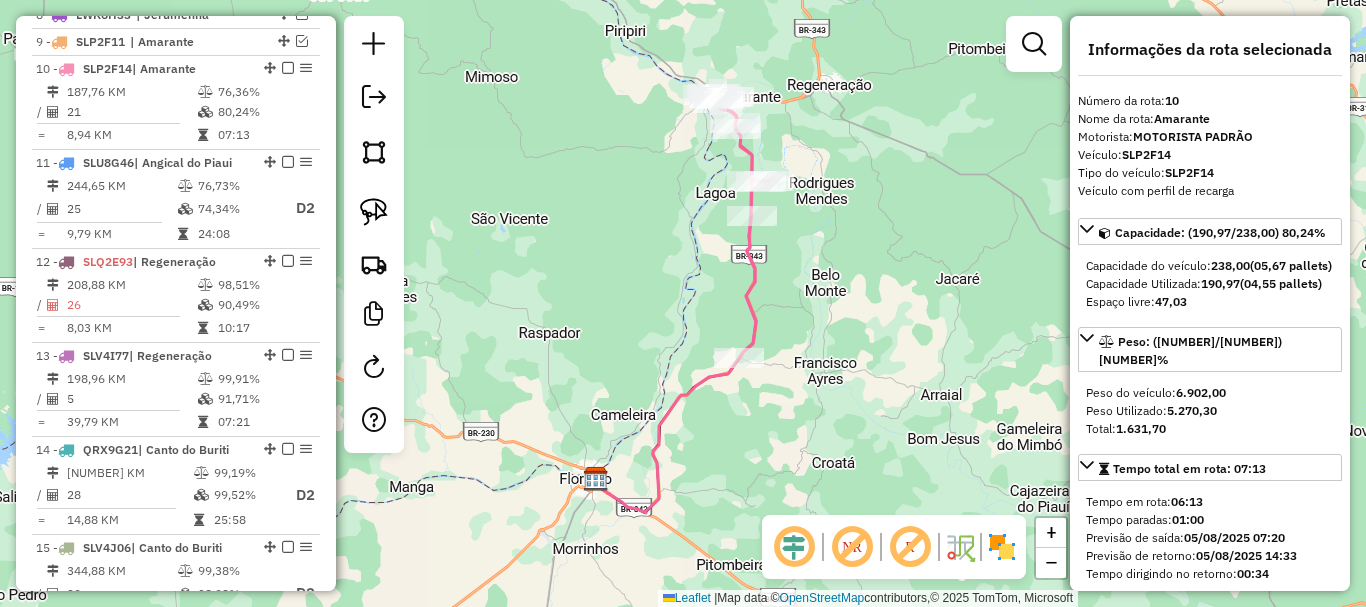 click 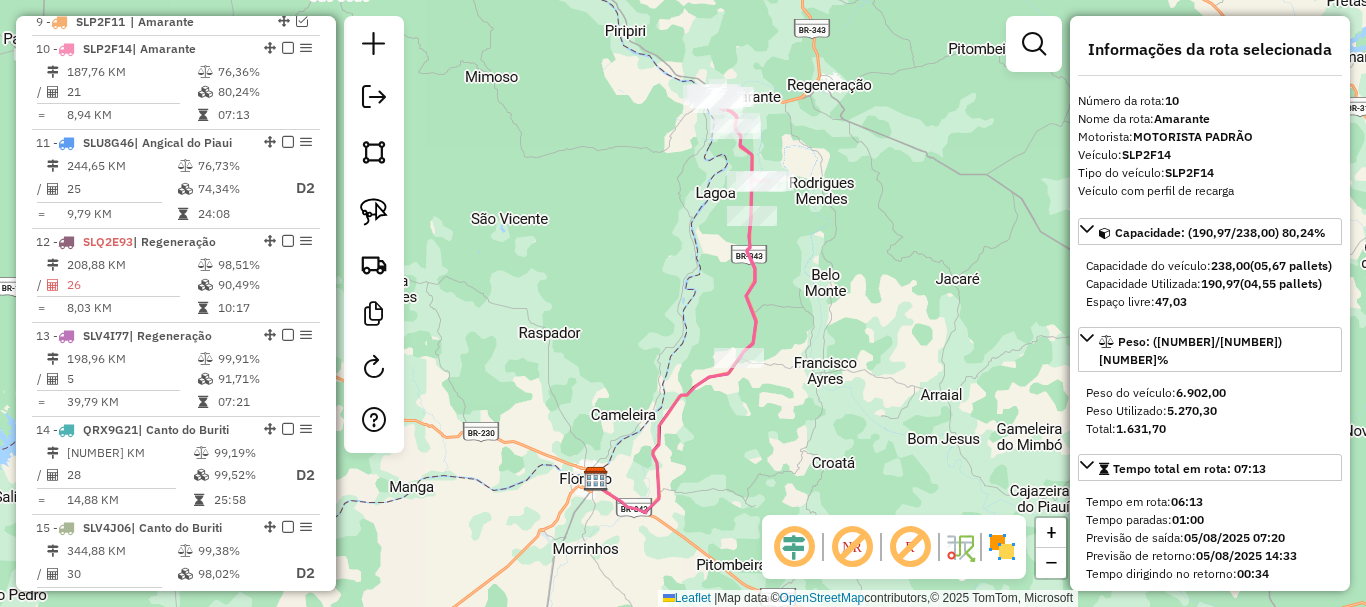 scroll, scrollTop: 1017, scrollLeft: 0, axis: vertical 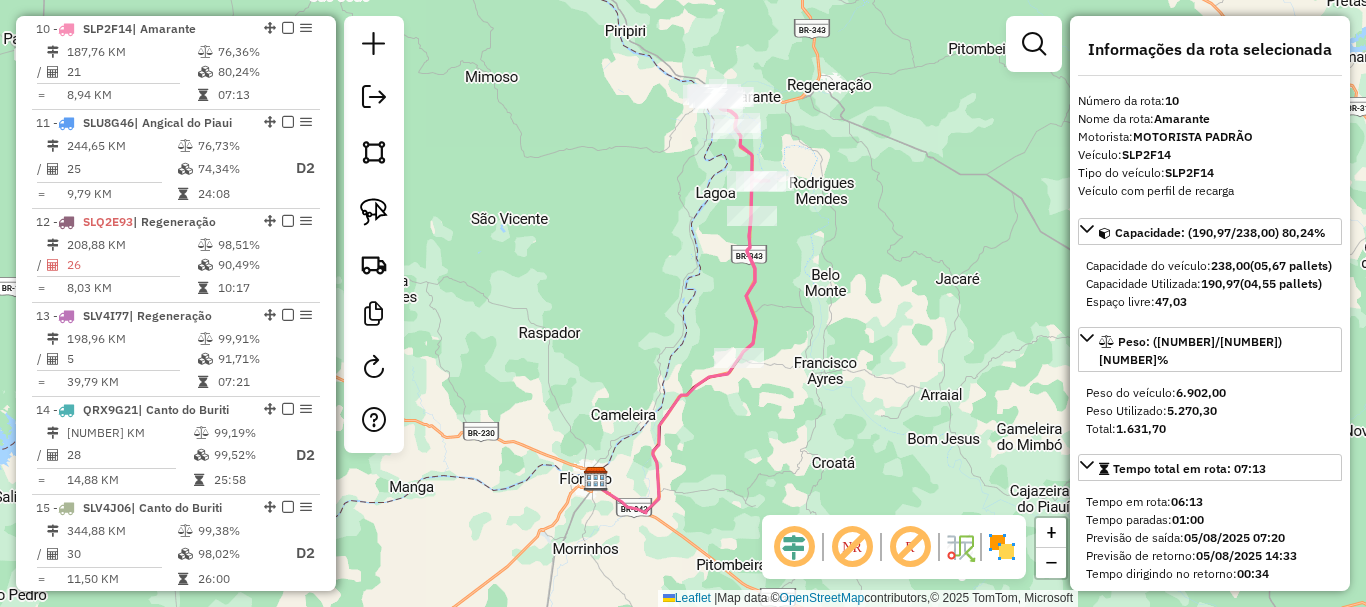 click 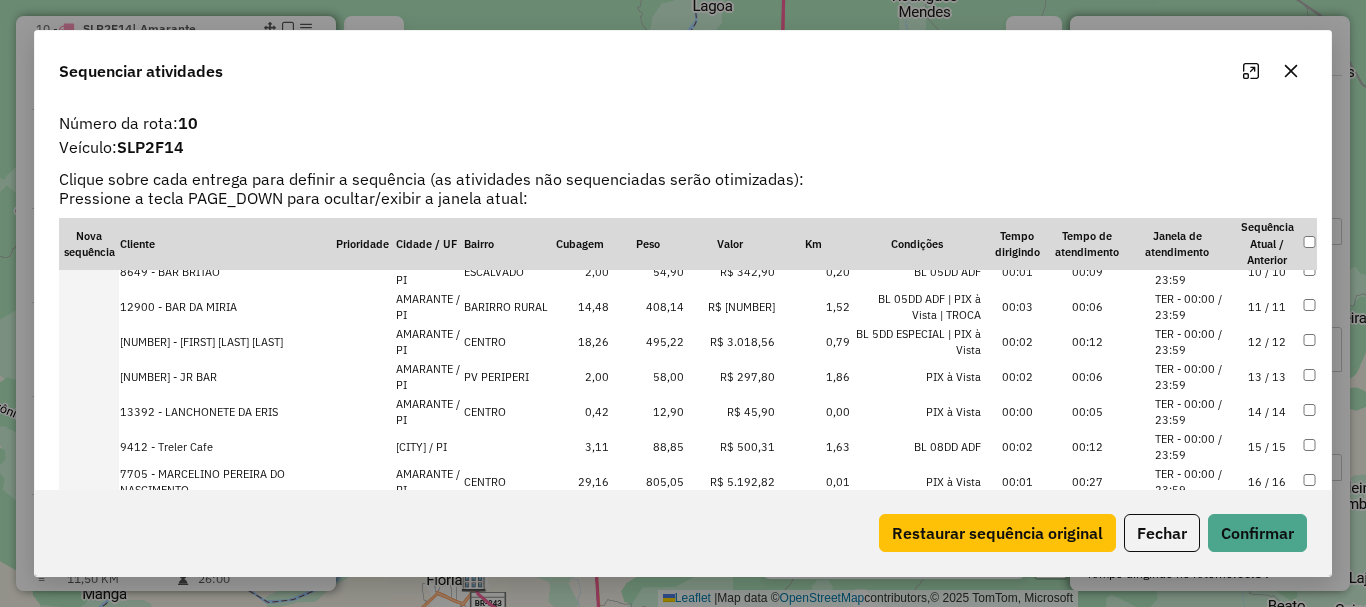 scroll, scrollTop: 501, scrollLeft: 0, axis: vertical 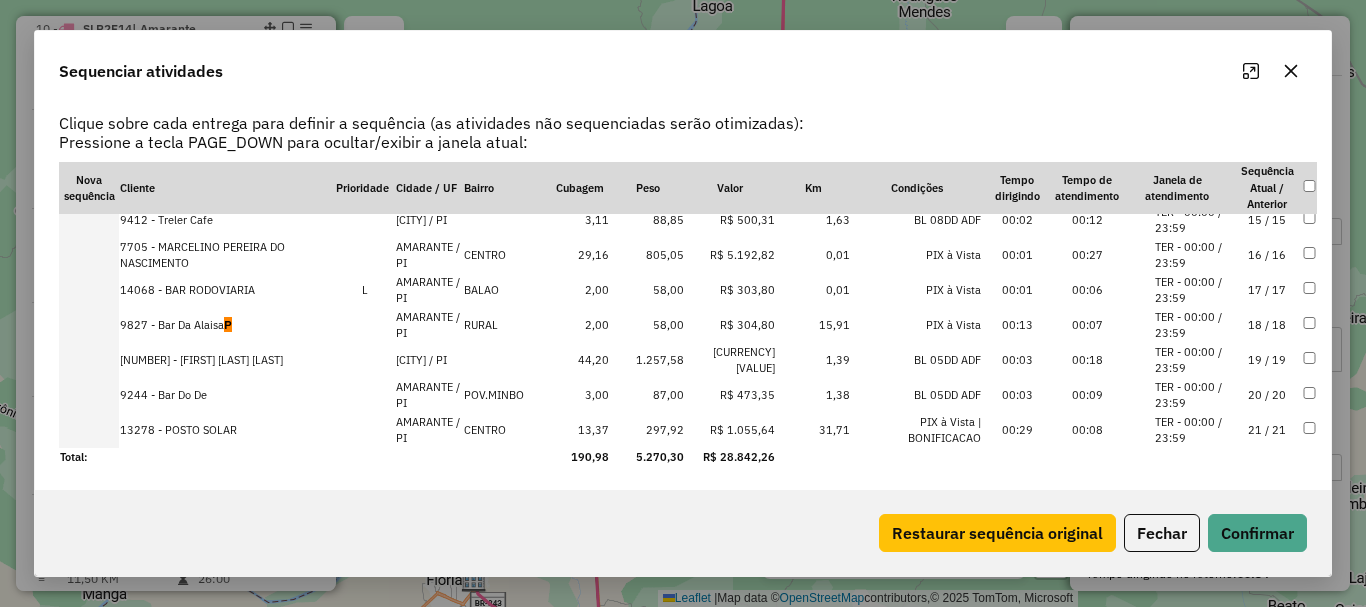 click on "21 / 21" at bounding box center [1267, 430] 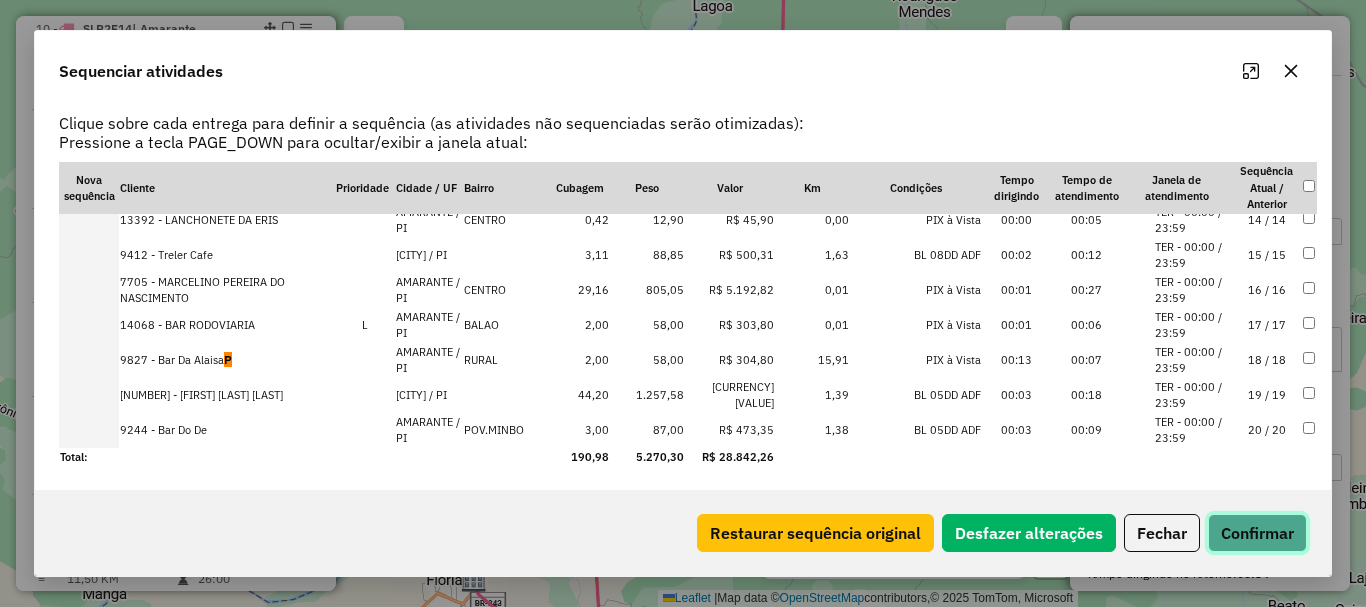 click on "Confirmar" 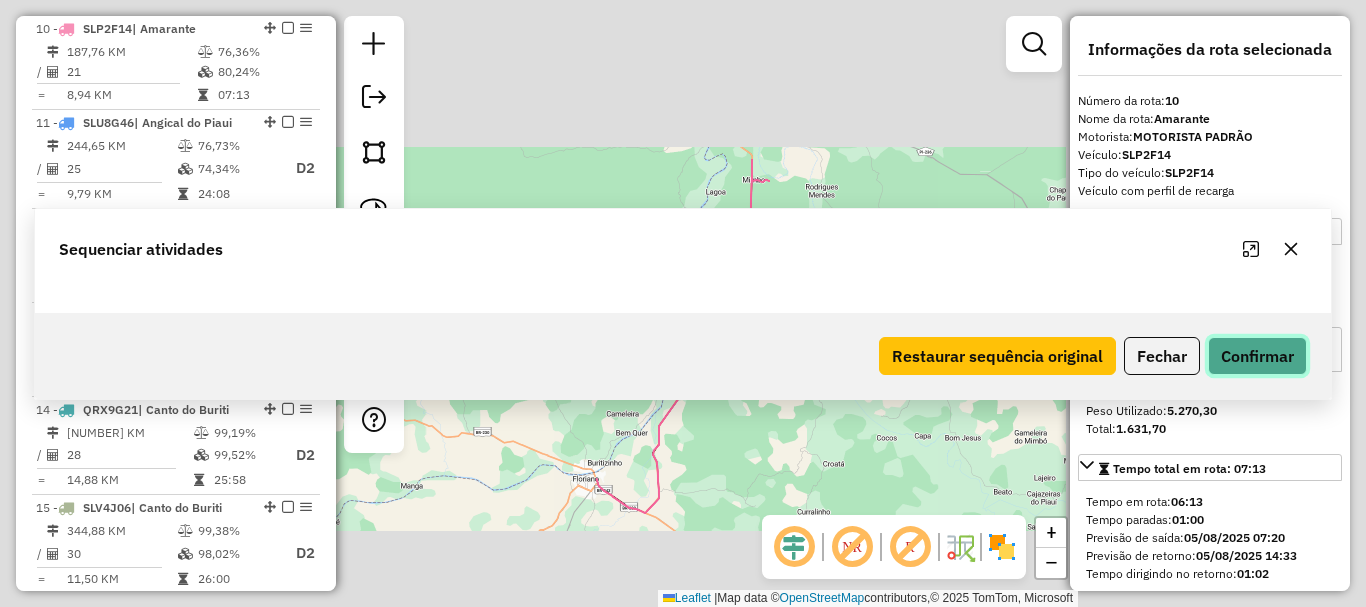 scroll, scrollTop: 0, scrollLeft: 0, axis: both 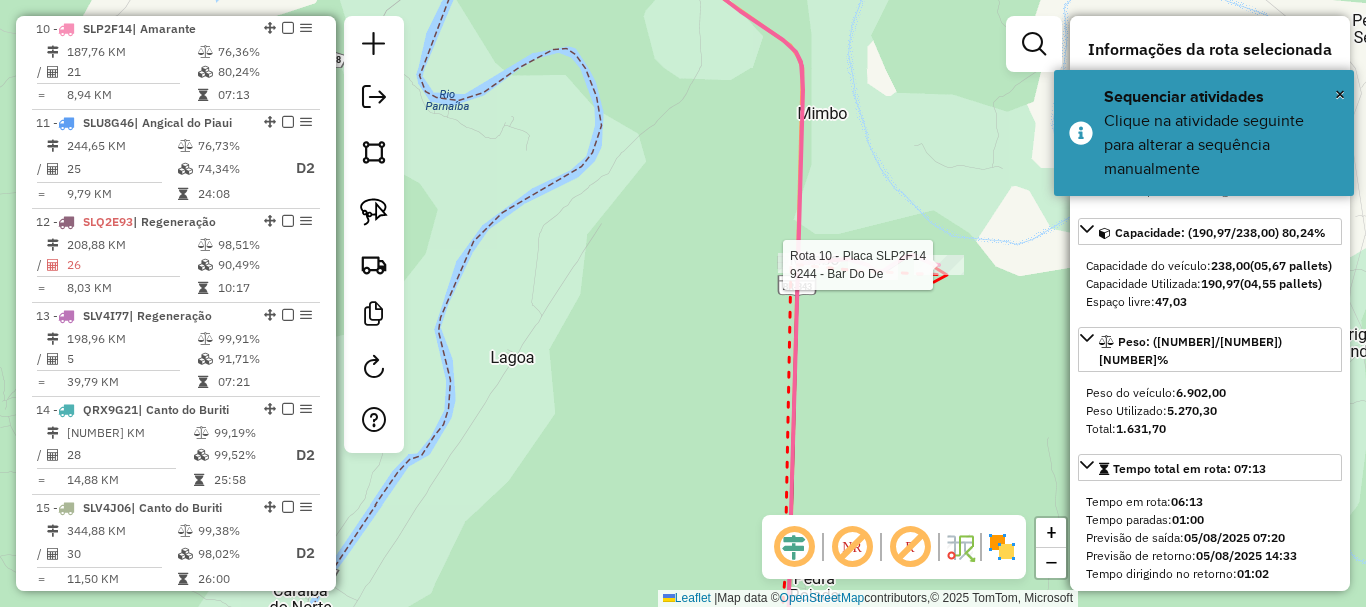 click 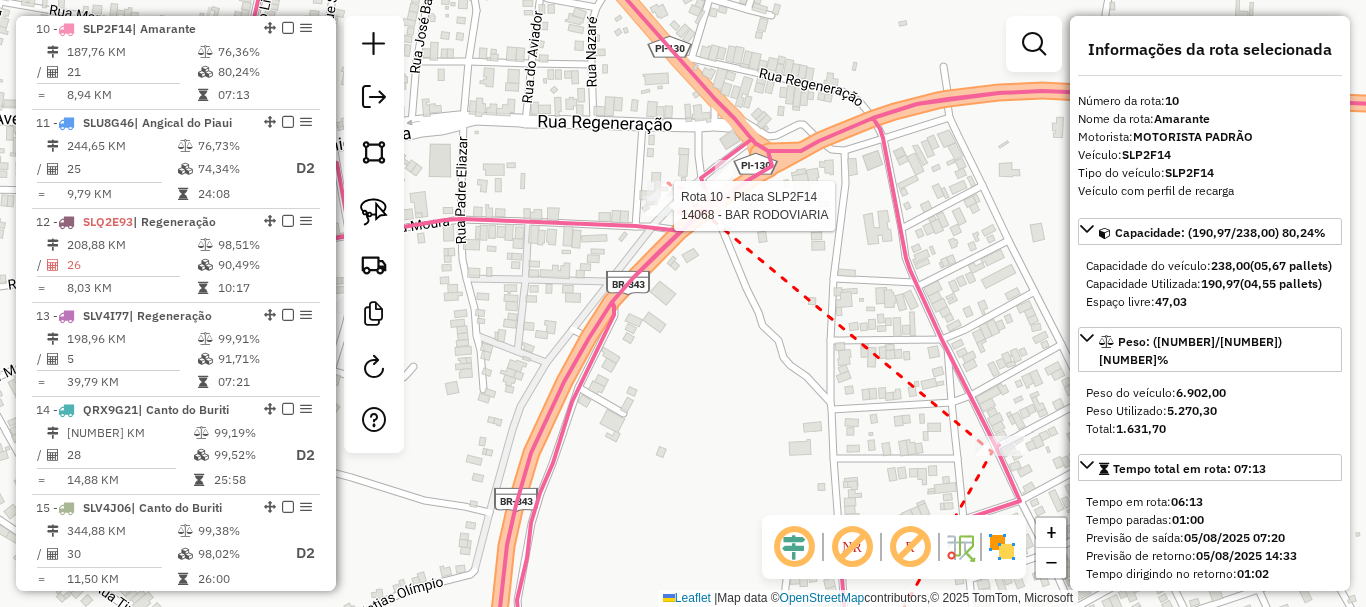 click 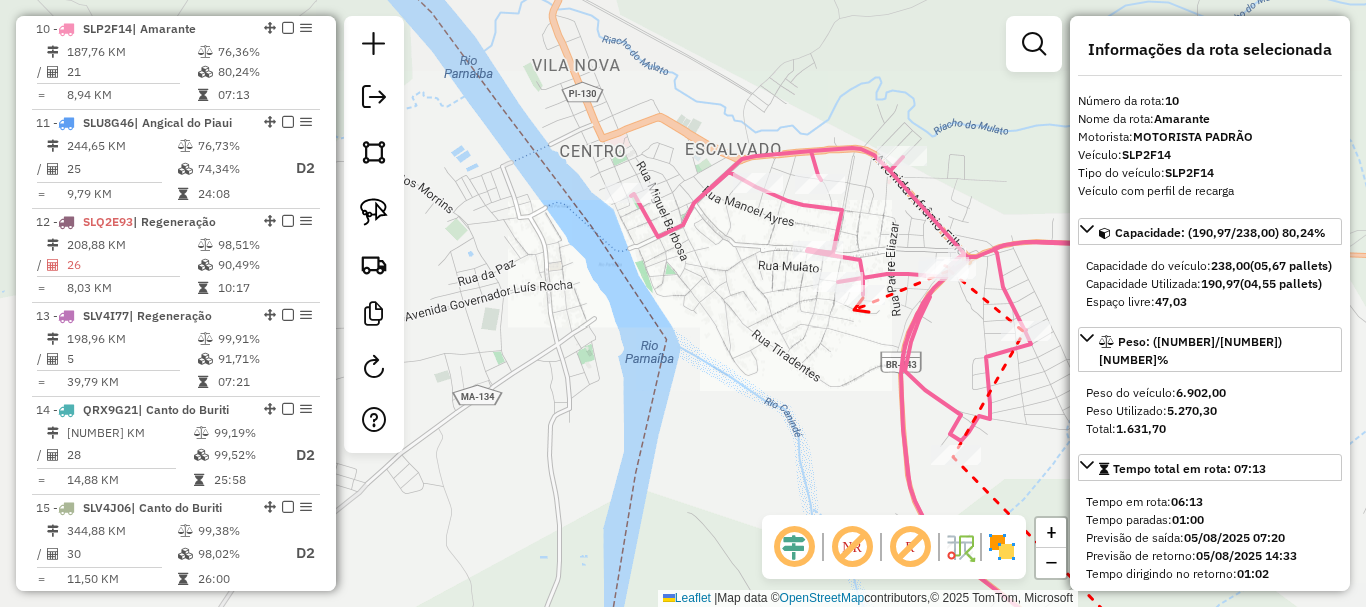click 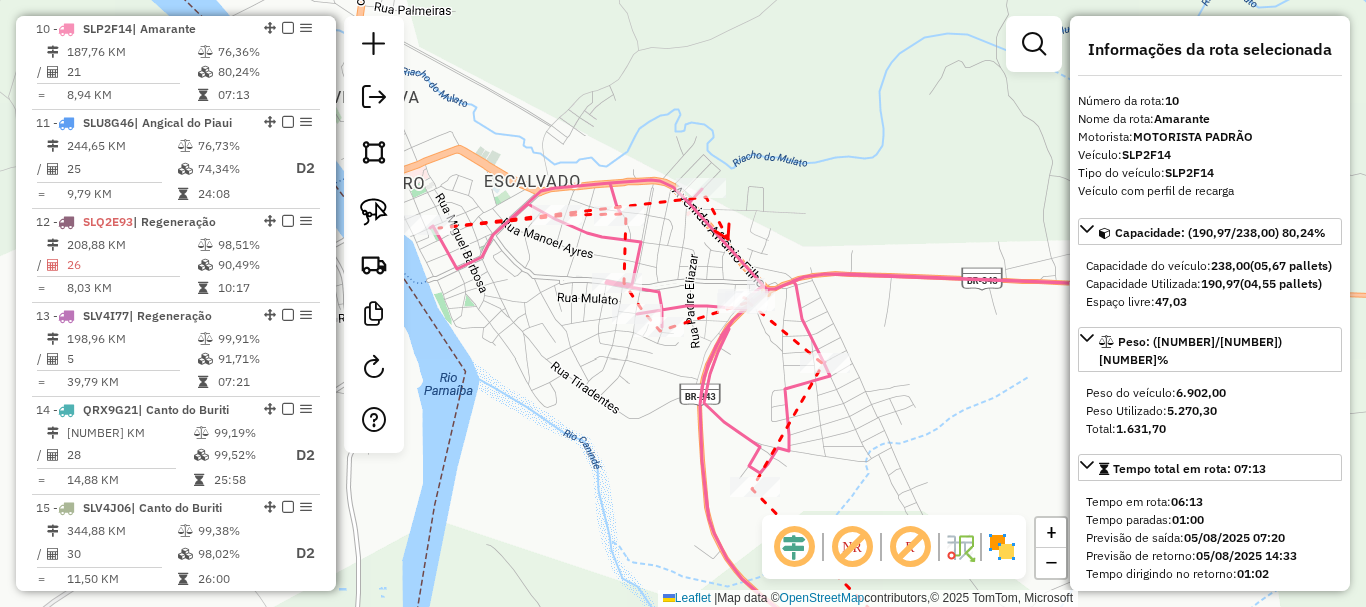 drag, startPoint x: 968, startPoint y: 205, endPoint x: 702, endPoint y: 225, distance: 266.75082 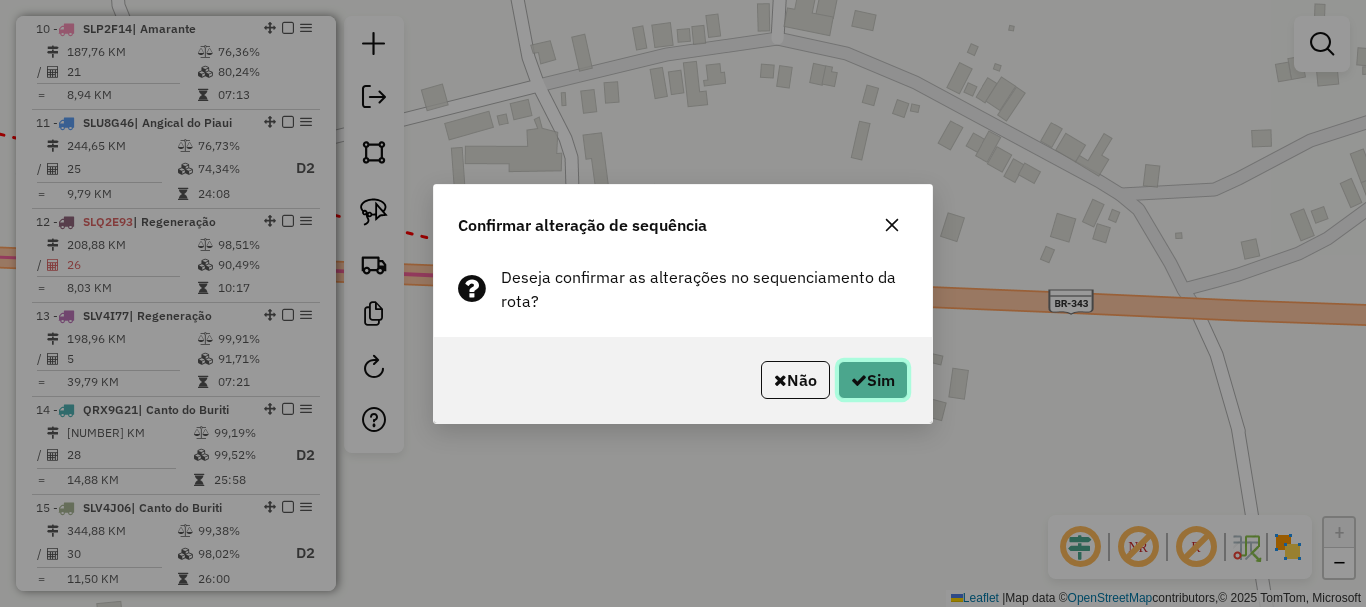 click on "Sim" 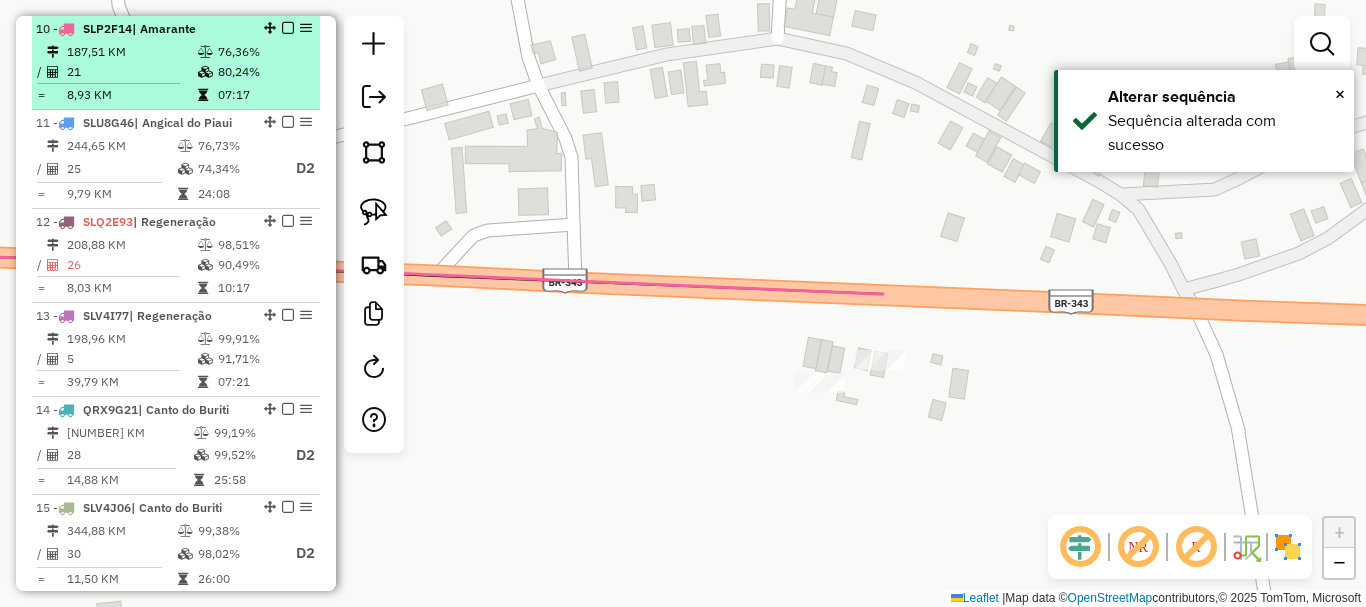 click at bounding box center [288, 28] 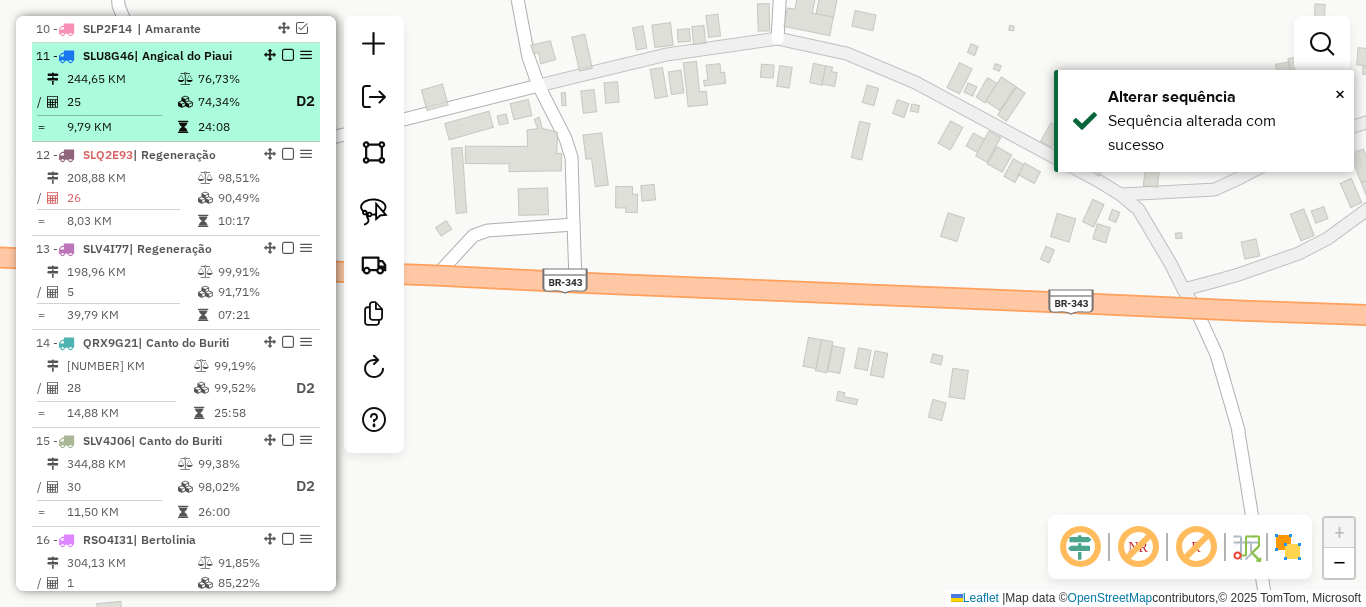 click on "74,34%" at bounding box center [237, 101] 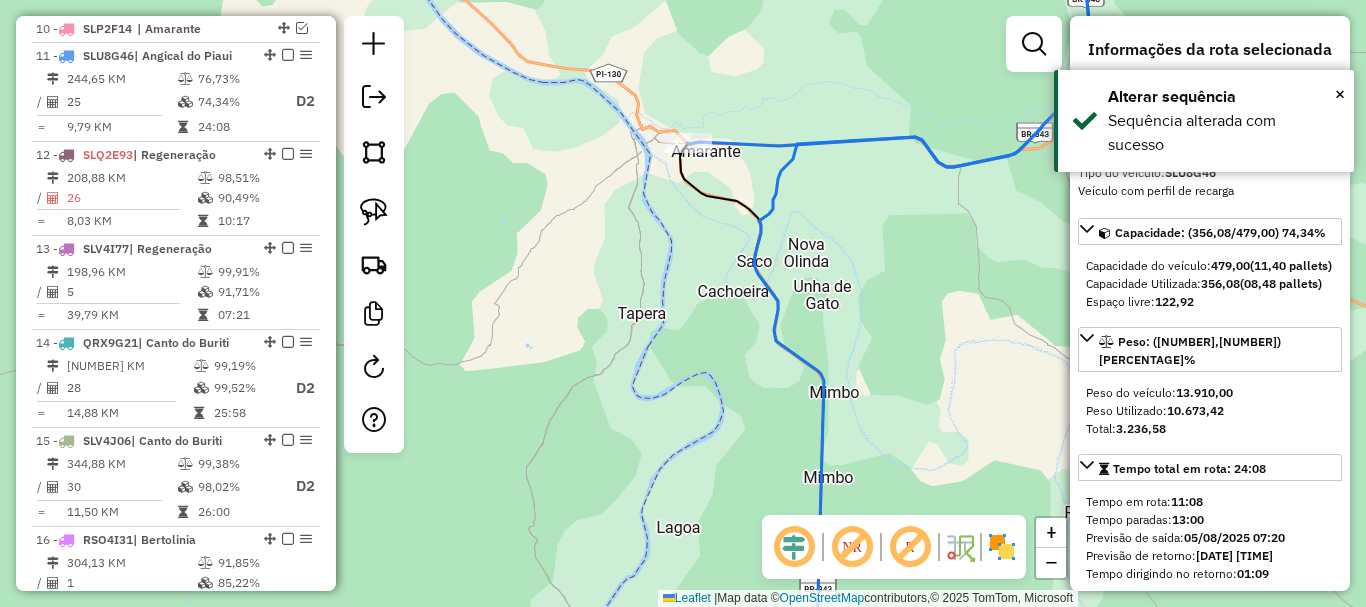 click 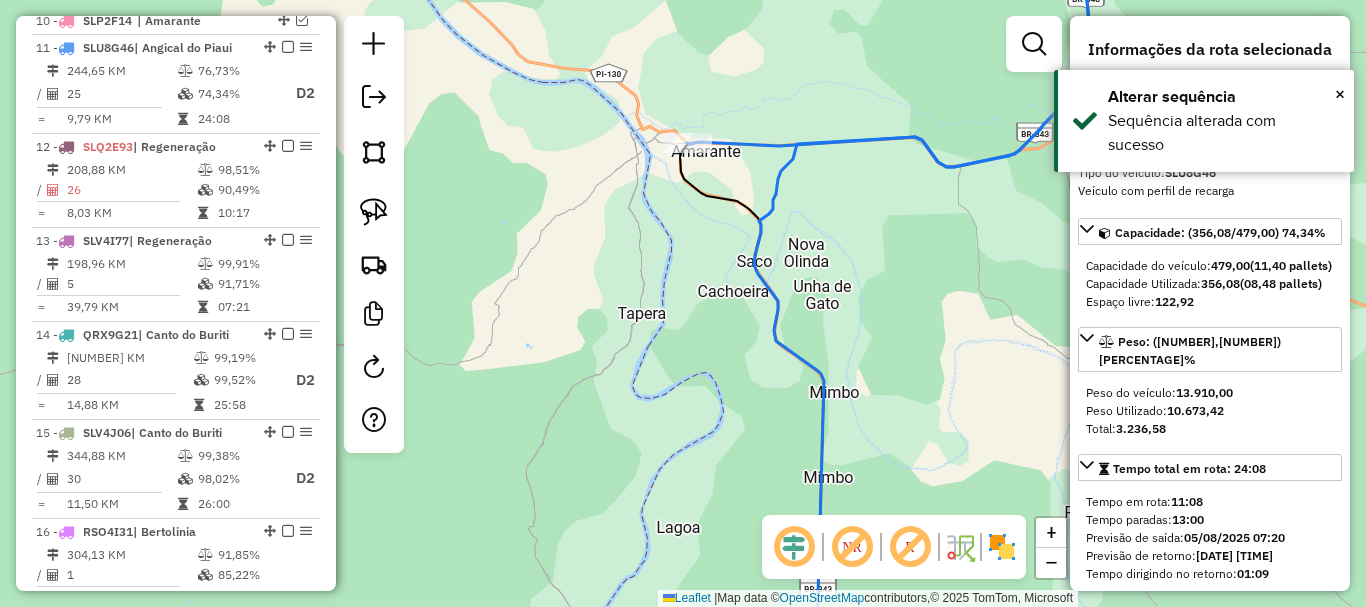 click 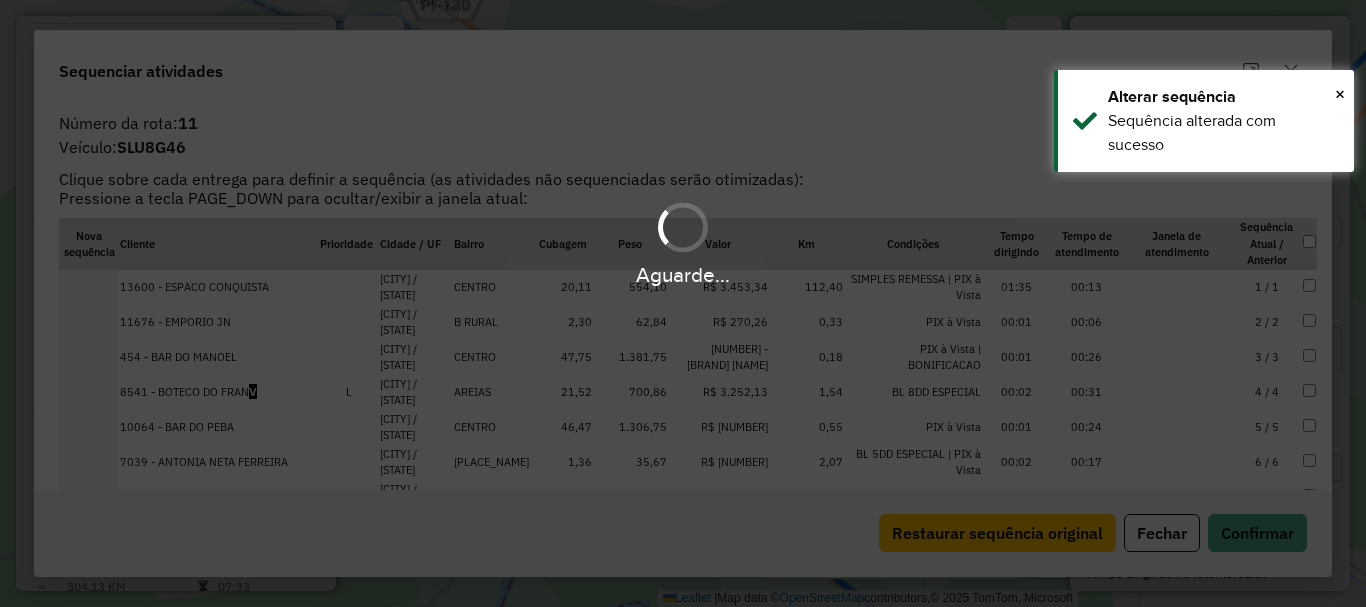 scroll, scrollTop: 1044, scrollLeft: 0, axis: vertical 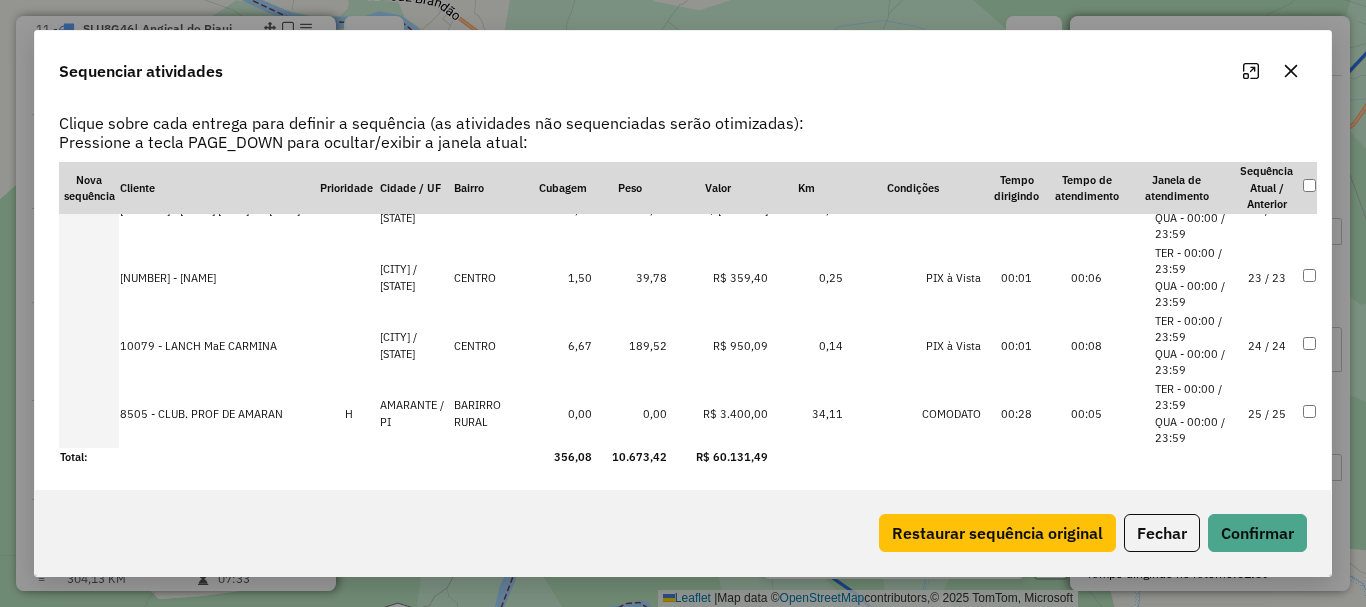 click on "25 / 25" at bounding box center [1267, 414] 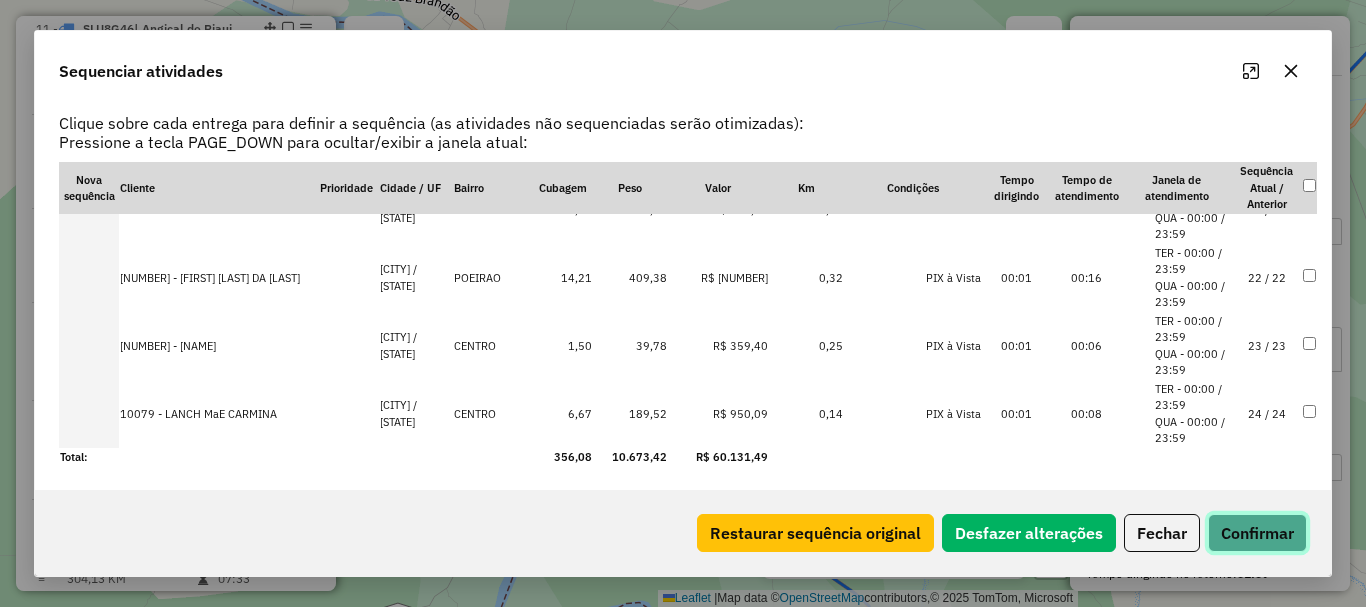 click on "Confirmar" 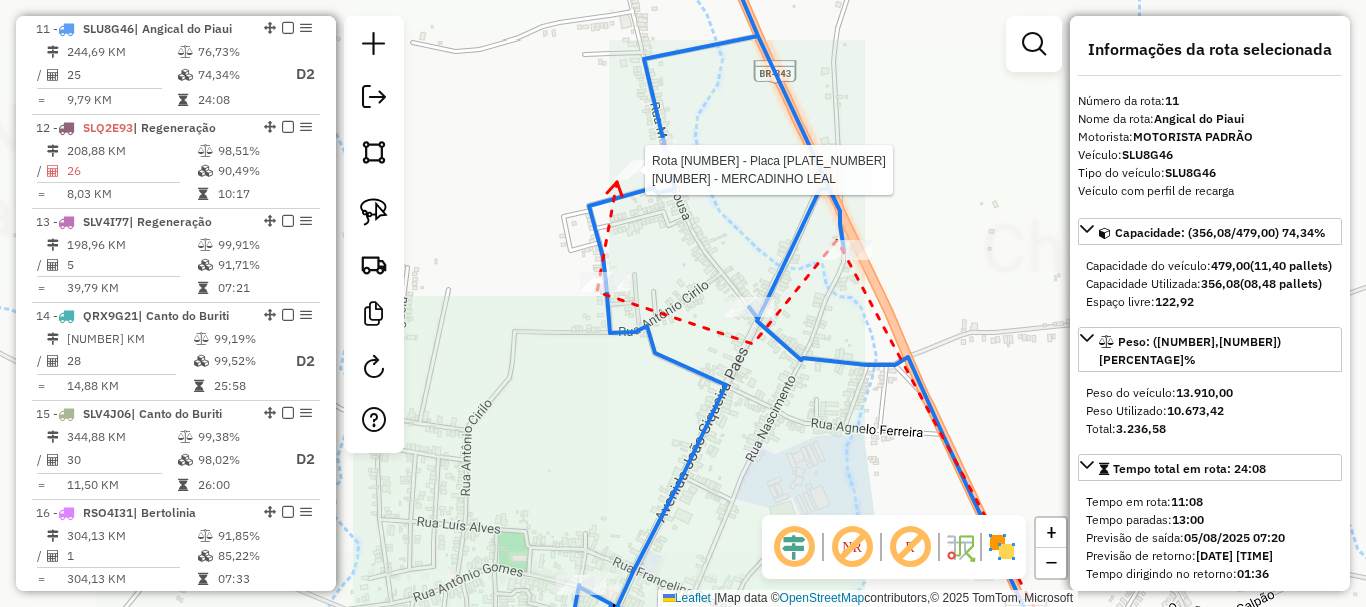 click 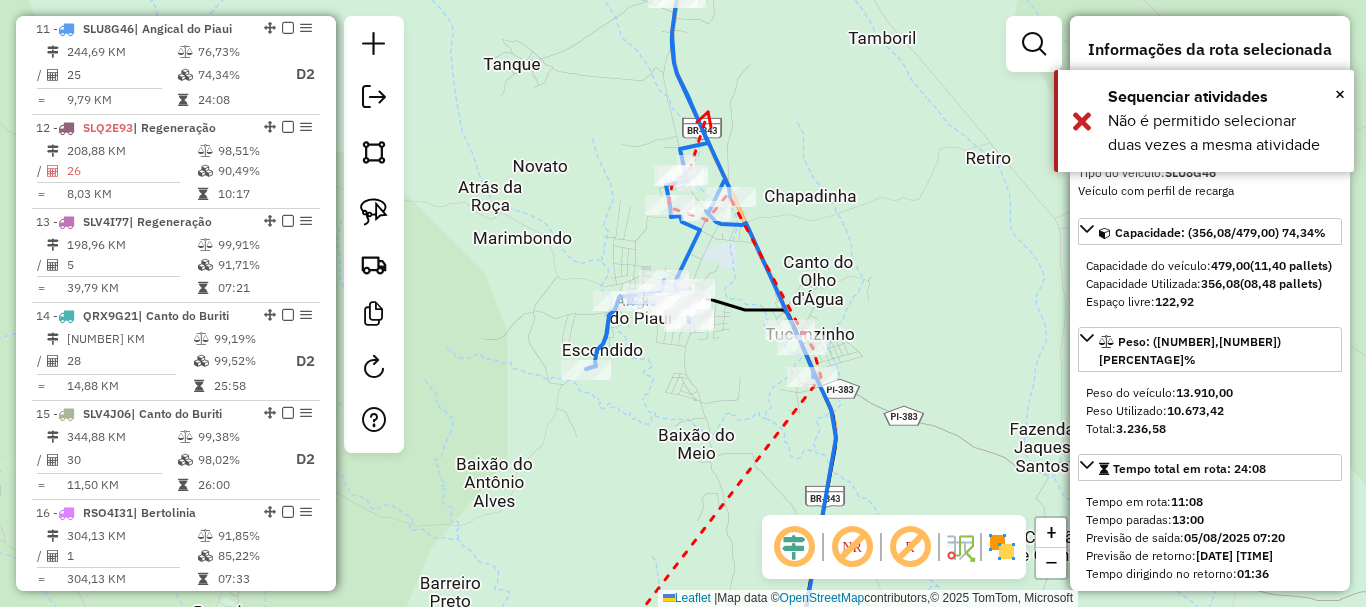 drag, startPoint x: 707, startPoint y: 113, endPoint x: 715, endPoint y: 259, distance: 146.21901 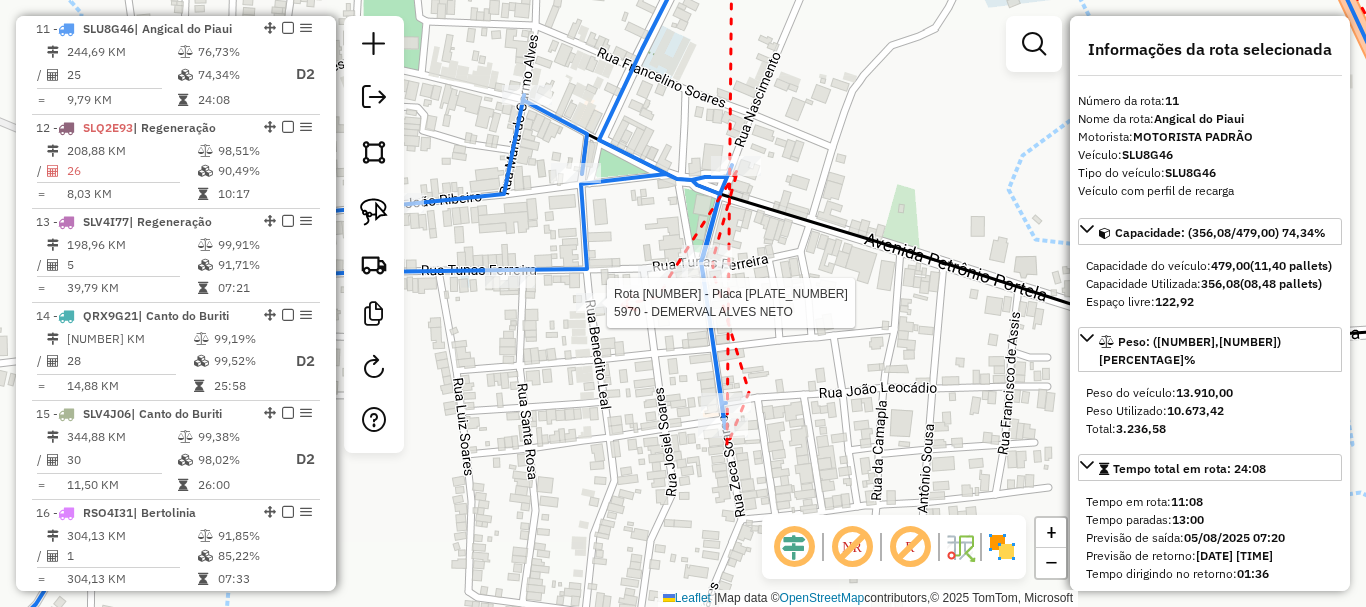 click 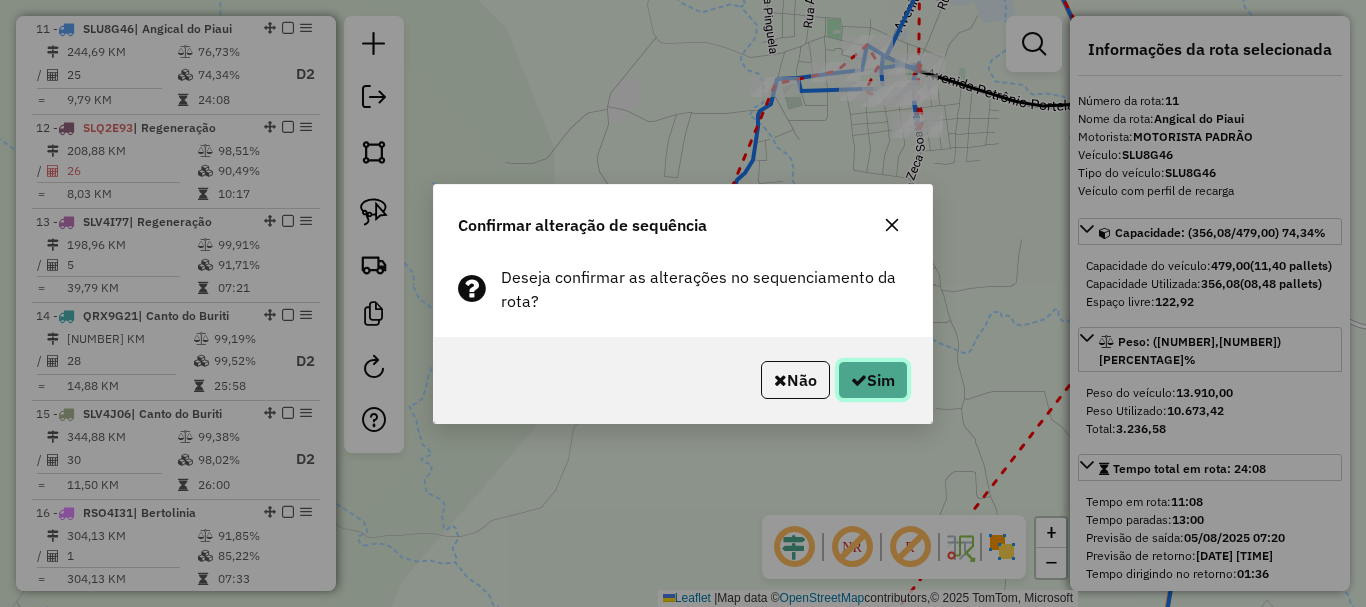click on "Sim" 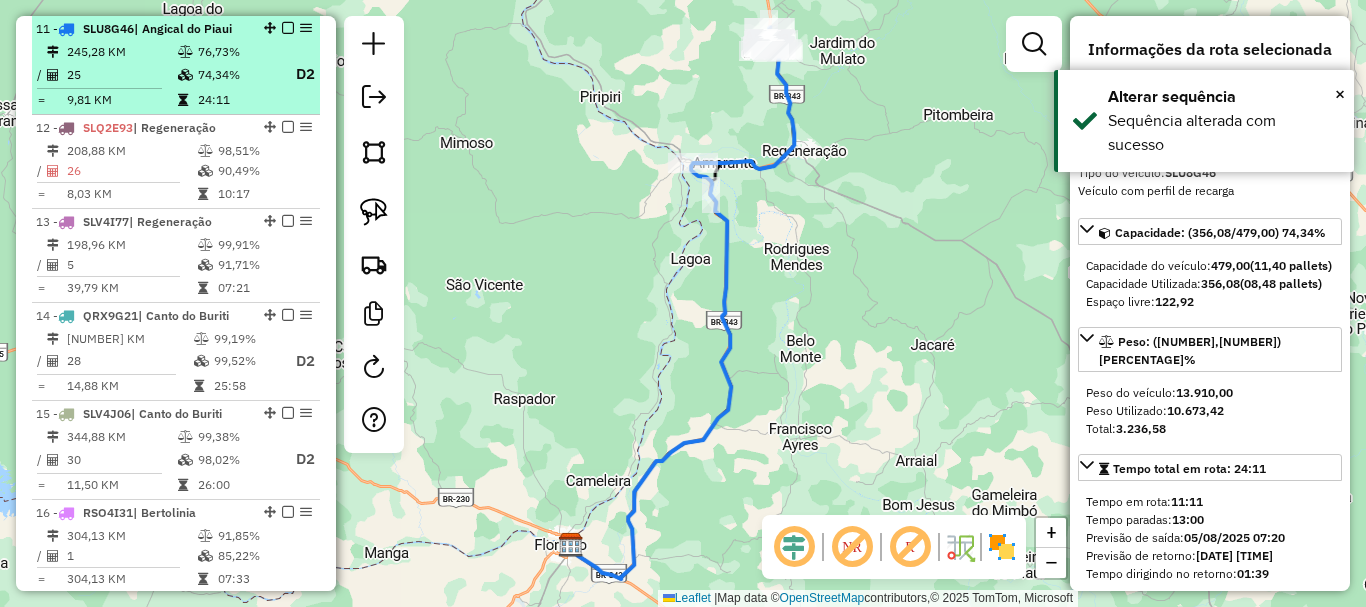 click at bounding box center [288, 28] 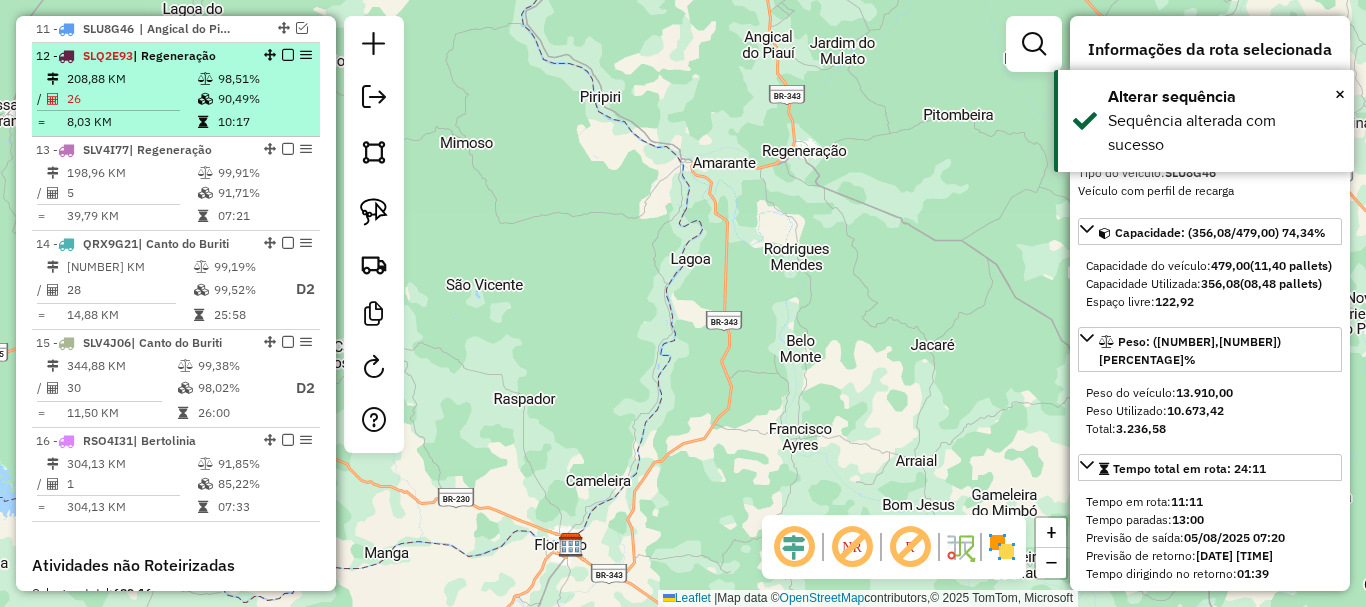click on "98,51%" at bounding box center [264, 79] 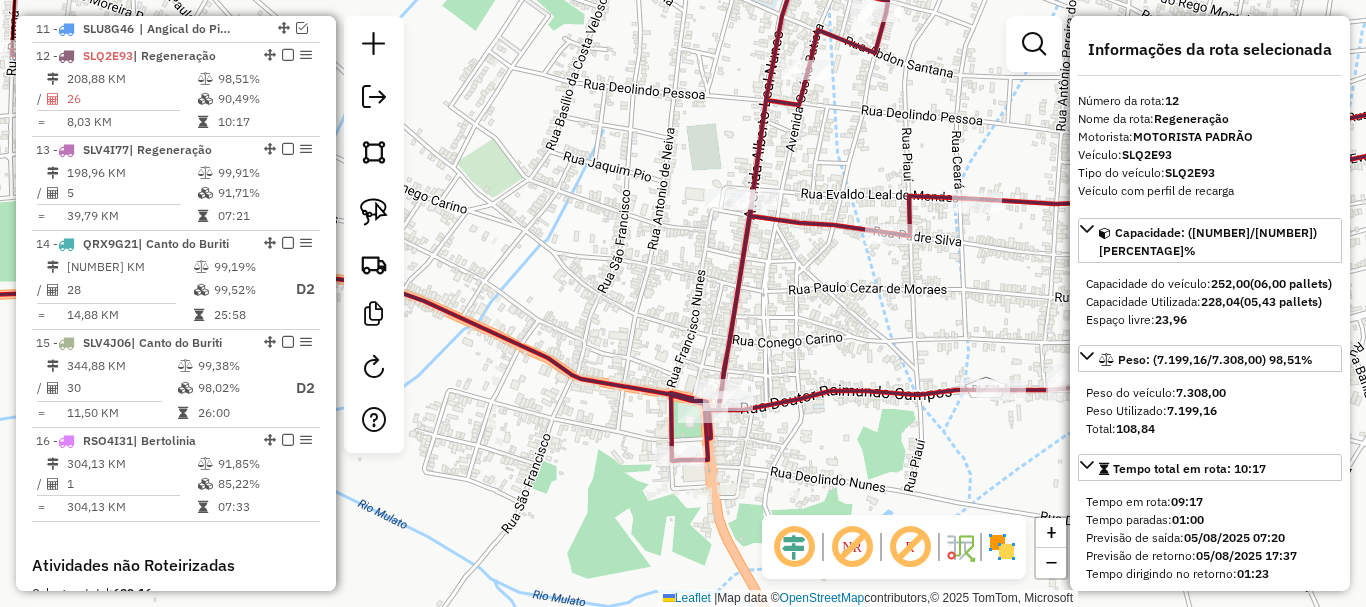 click on "Janela de atendimento Grade de atendimento Capacidade Transportadoras Veículos Cliente Pedidos  Rotas Selecione os dias de semana para filtrar as janelas de atendimento  Seg   Ter   Qua   Qui   Sex   Sáb   Dom  Informe o período da janela de atendimento: De: Até:  Filtrar exatamente a janela do cliente  Considerar janela de atendimento padrão  Selecione os dias de semana para filtrar as grades de atendimento  Seg   Ter   Qua   Qui   Sex   Sáb   Dom   Considerar clientes sem dia de atendimento cadastrado  Clientes fora do dia de atendimento selecionado Filtrar as atividades entre os valores definidos abaixo:  Peso mínimo:   Peso máximo:   Cubagem mínima:   Cubagem máxima:   De:   Até:  Filtrar as atividades entre o tempo de atendimento definido abaixo:  De:   Até:   Considerar capacidade total dos clientes não roteirizados Transportadora: Selecione um ou mais itens Tipo de veículo: Selecione um ou mais itens Veículo: Selecione um ou mais itens Motorista: Selecione um ou mais itens Nome: Rótulo:" 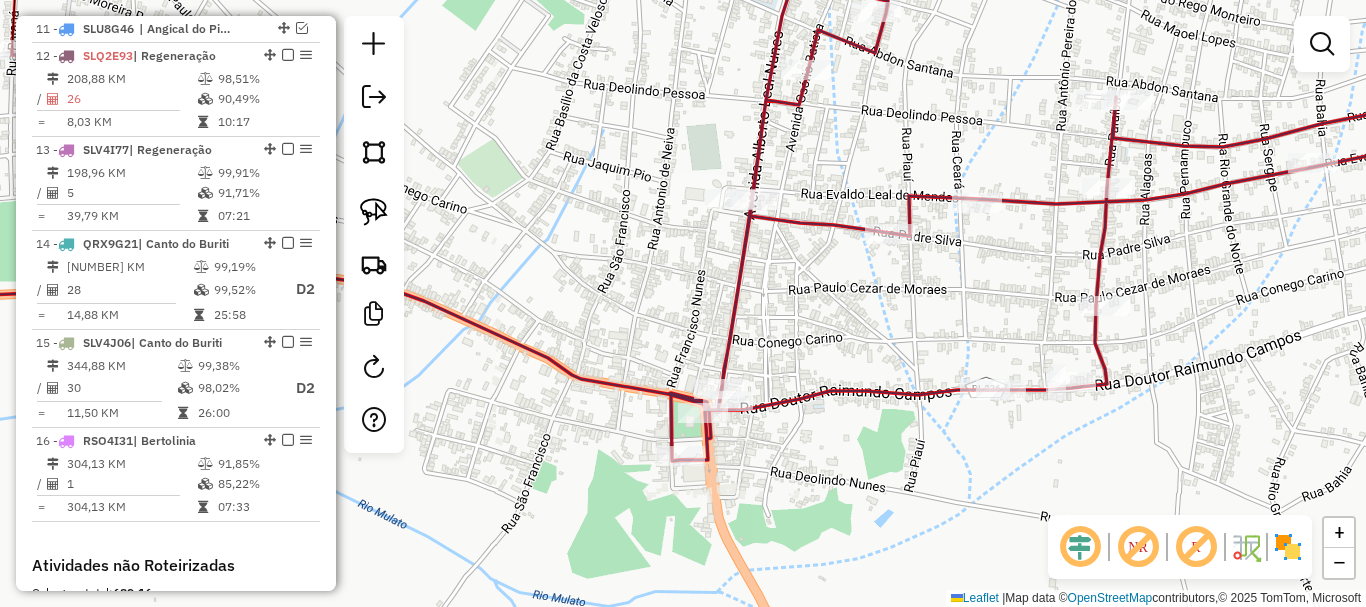 click 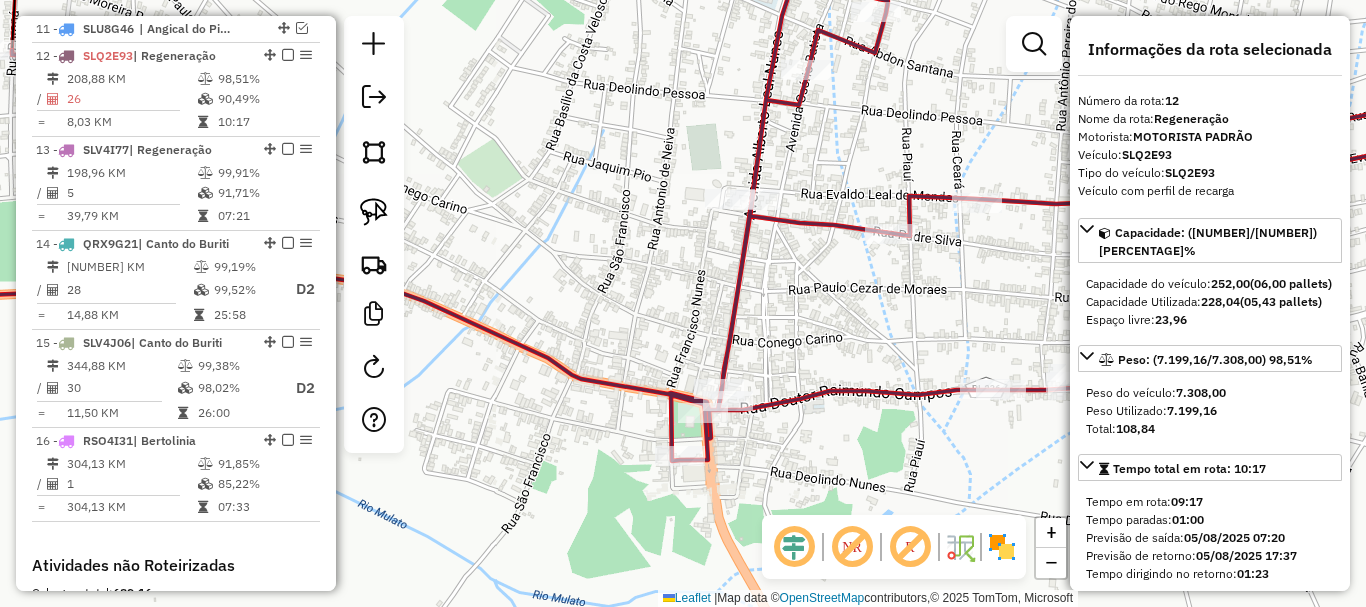 click 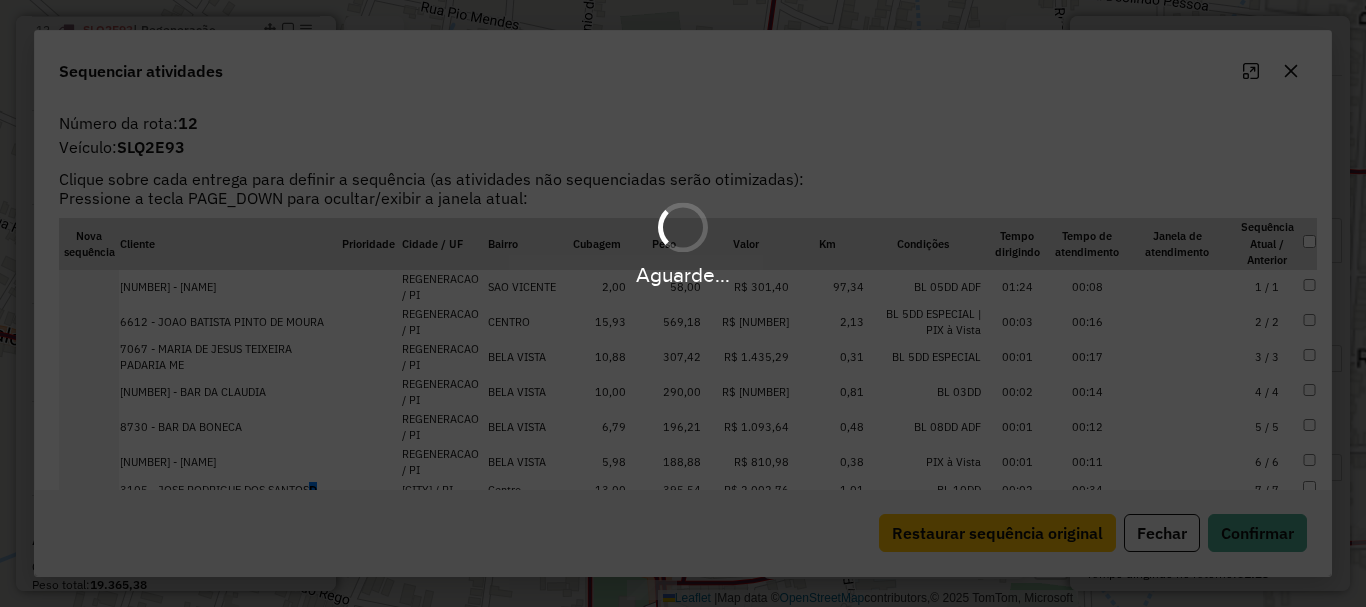 scroll, scrollTop: 1071, scrollLeft: 0, axis: vertical 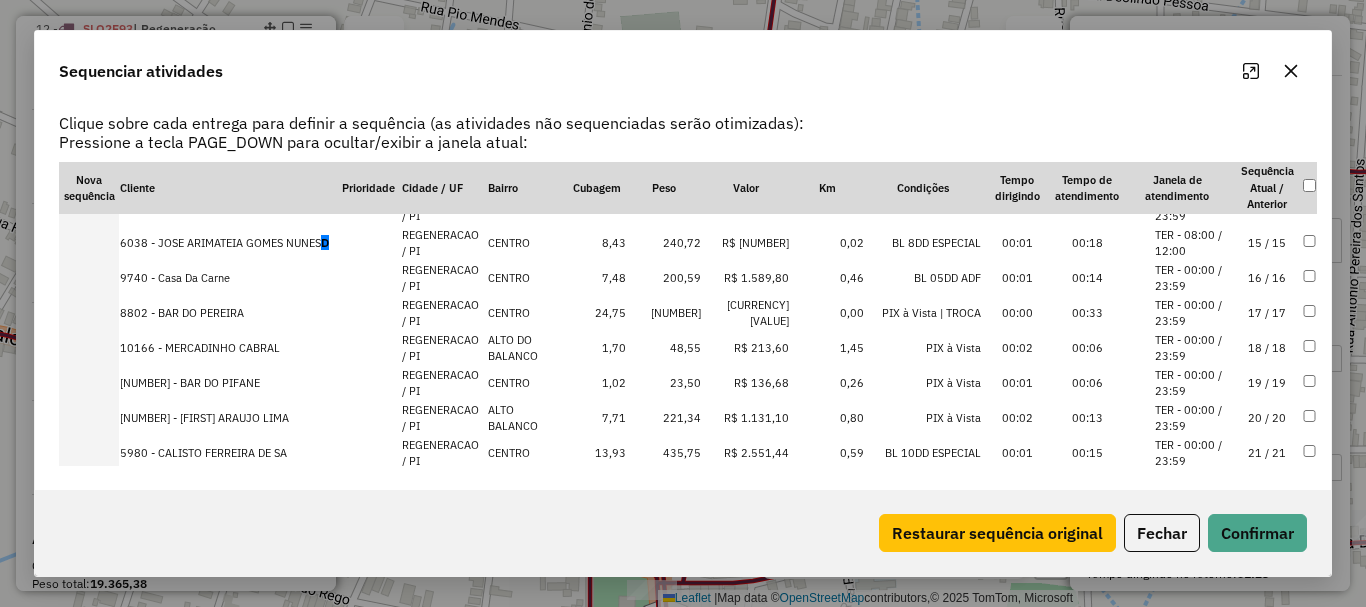 click on "8802 - BAR DO PEREIRA" at bounding box center (230, 313) 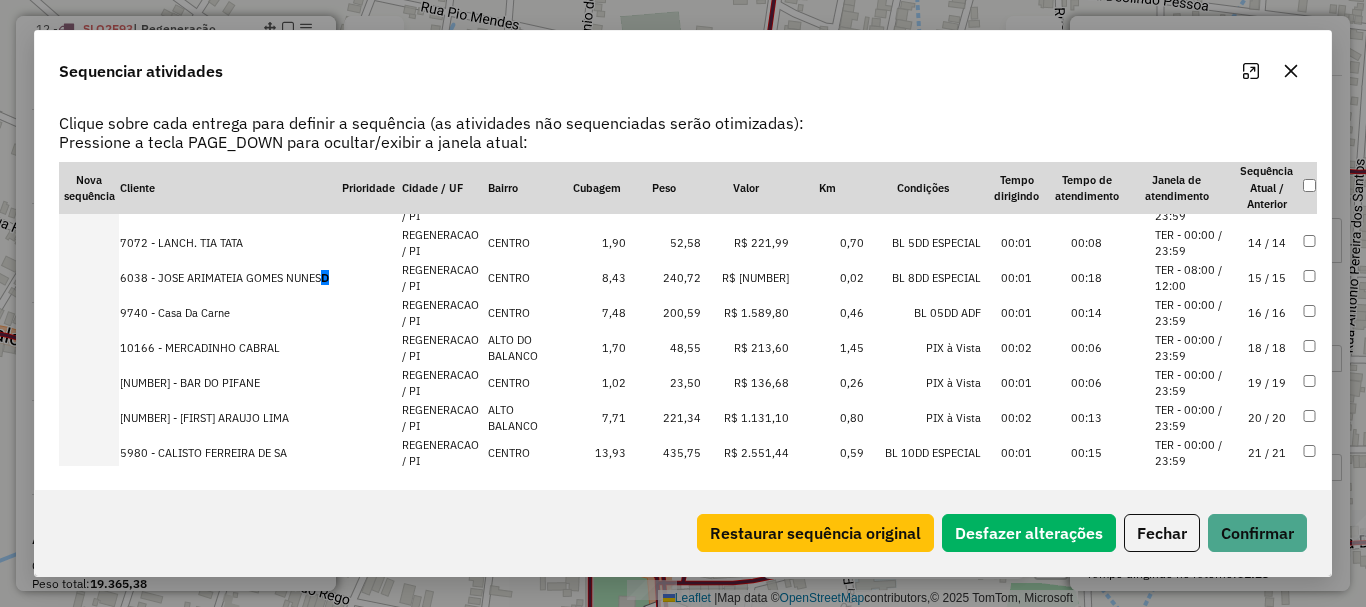 scroll, scrollTop: 513, scrollLeft: 0, axis: vertical 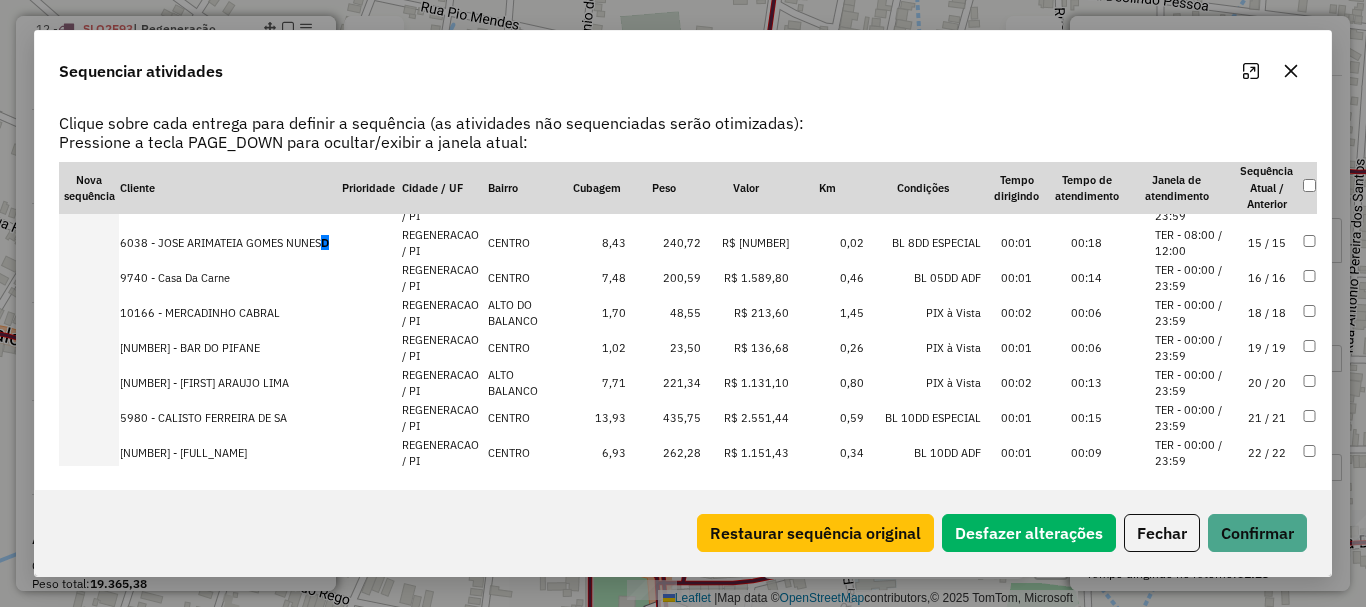 click on "Restaurar sequência original   Desfazer alterações   Fechar   Confirmar" 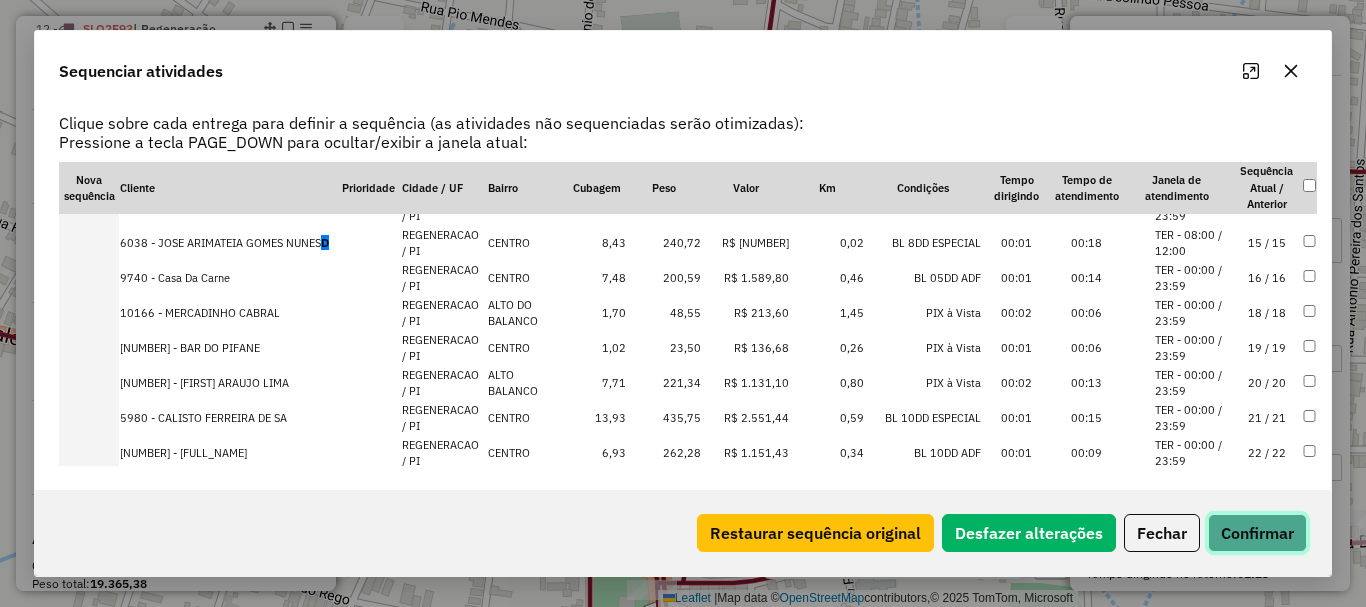 click on "Confirmar" 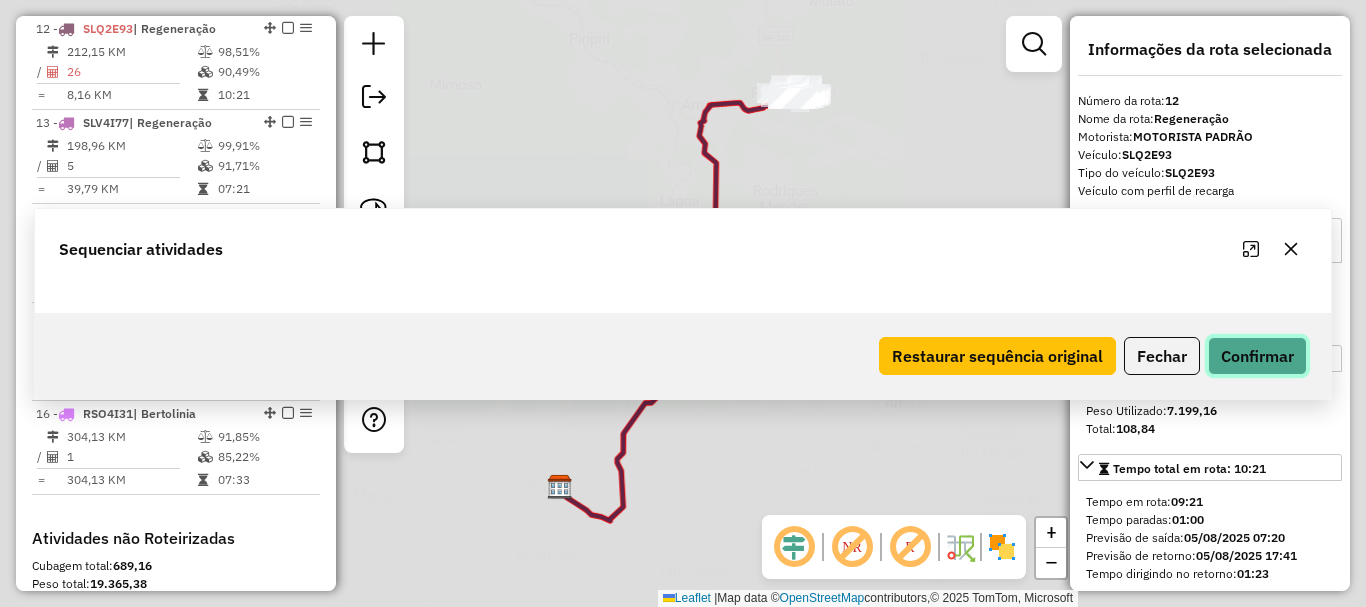 scroll, scrollTop: 0, scrollLeft: 0, axis: both 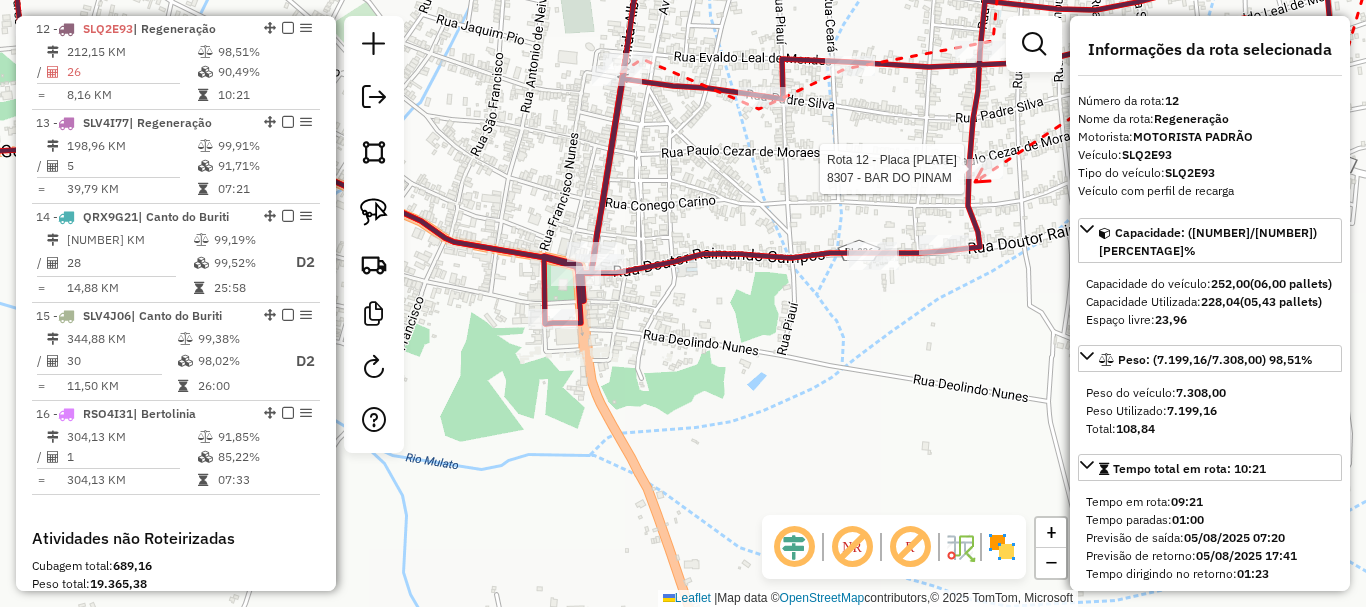 click 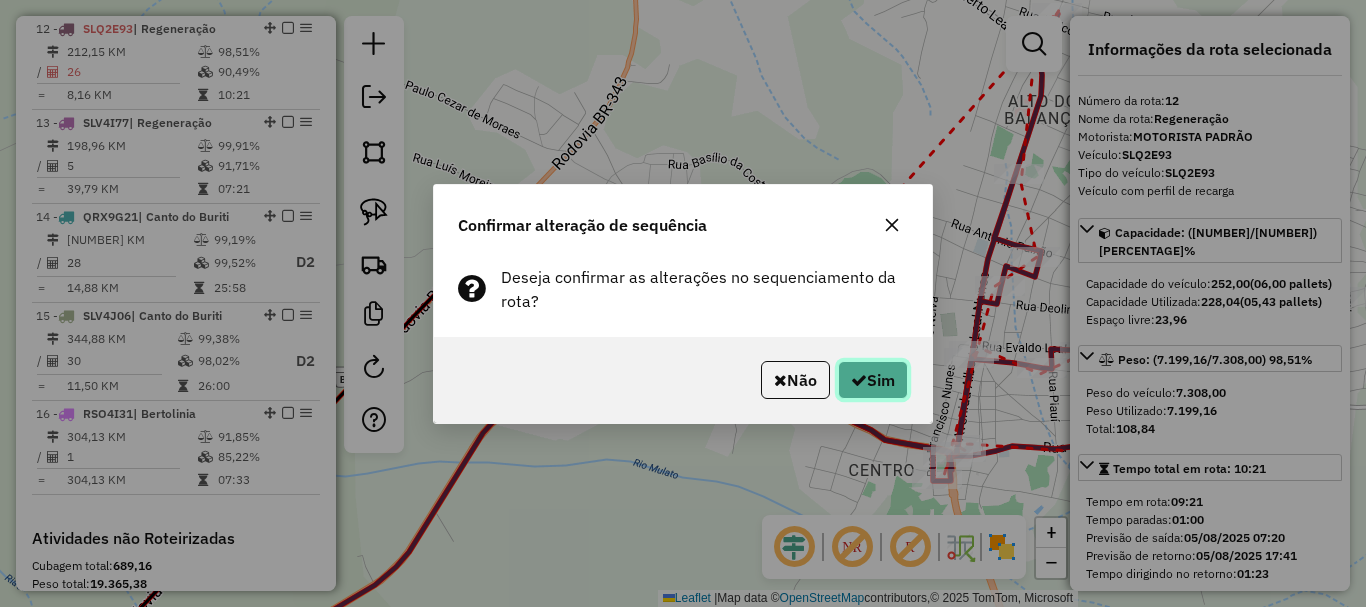 click on "Sim" 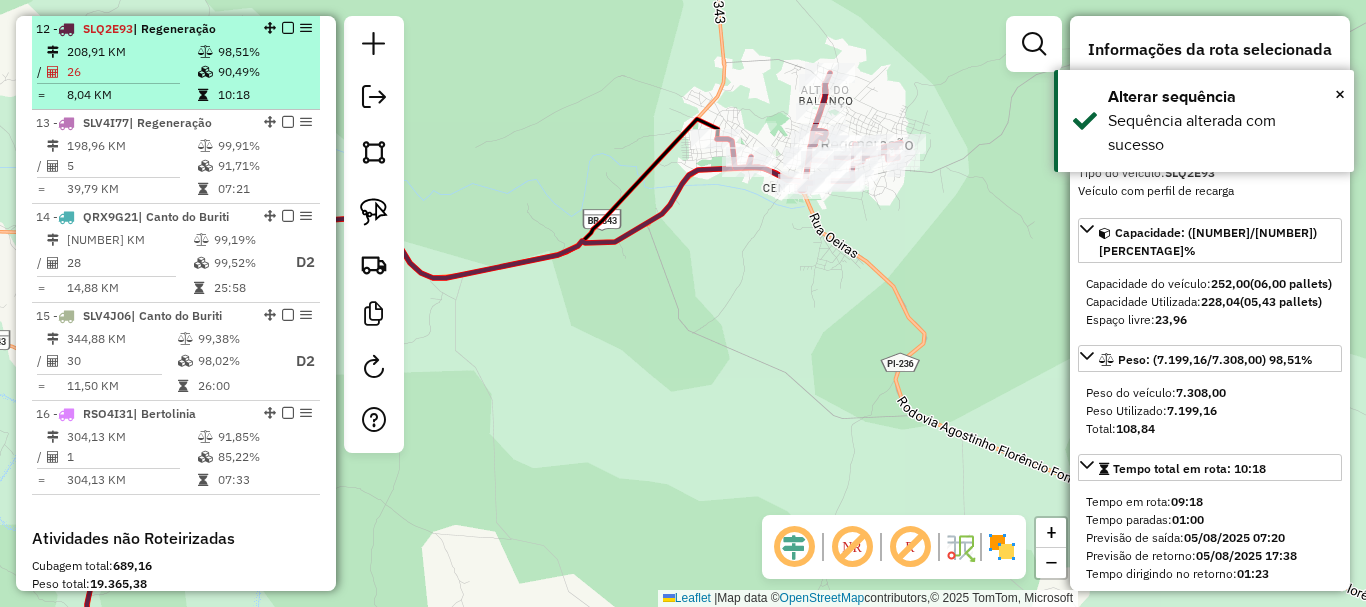 click at bounding box center (288, 28) 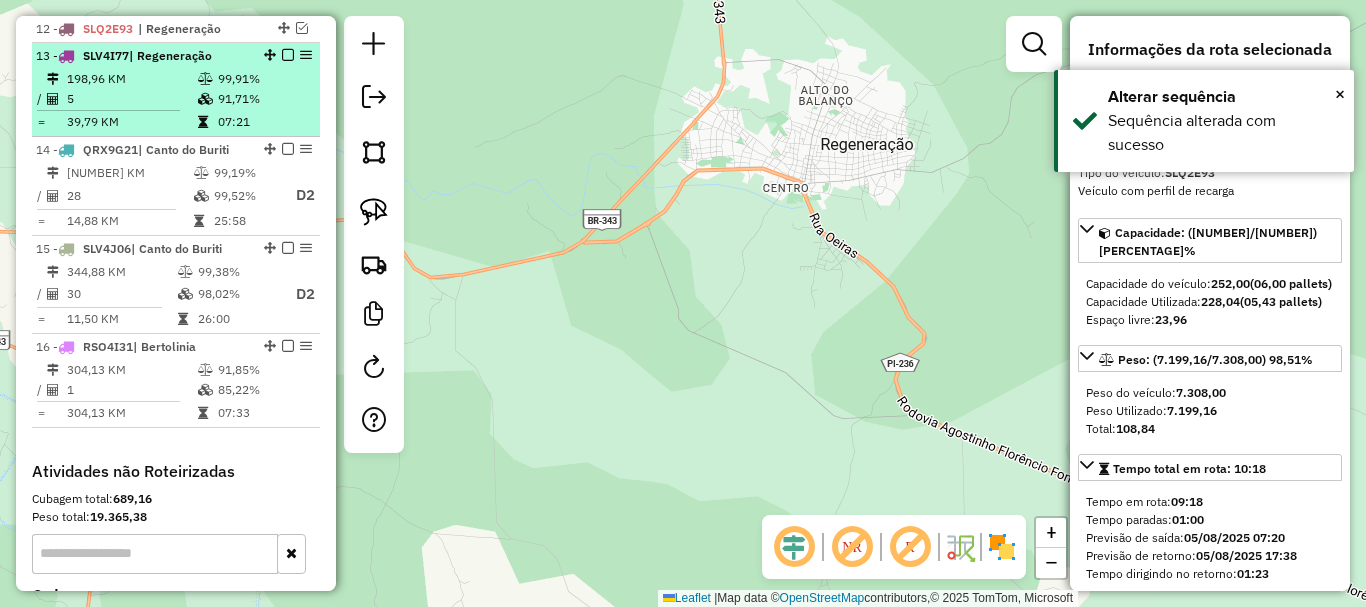 click on "91,71%" at bounding box center [264, 99] 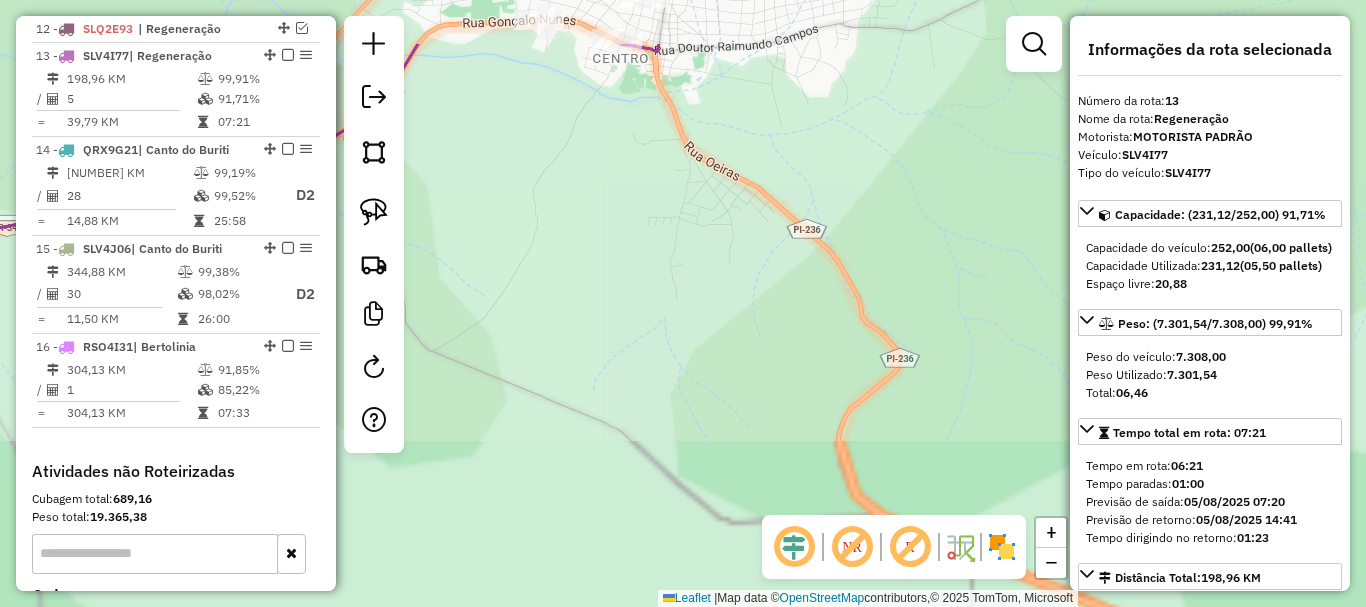 drag, startPoint x: 742, startPoint y: 219, endPoint x: 740, endPoint y: 379, distance: 160.0125 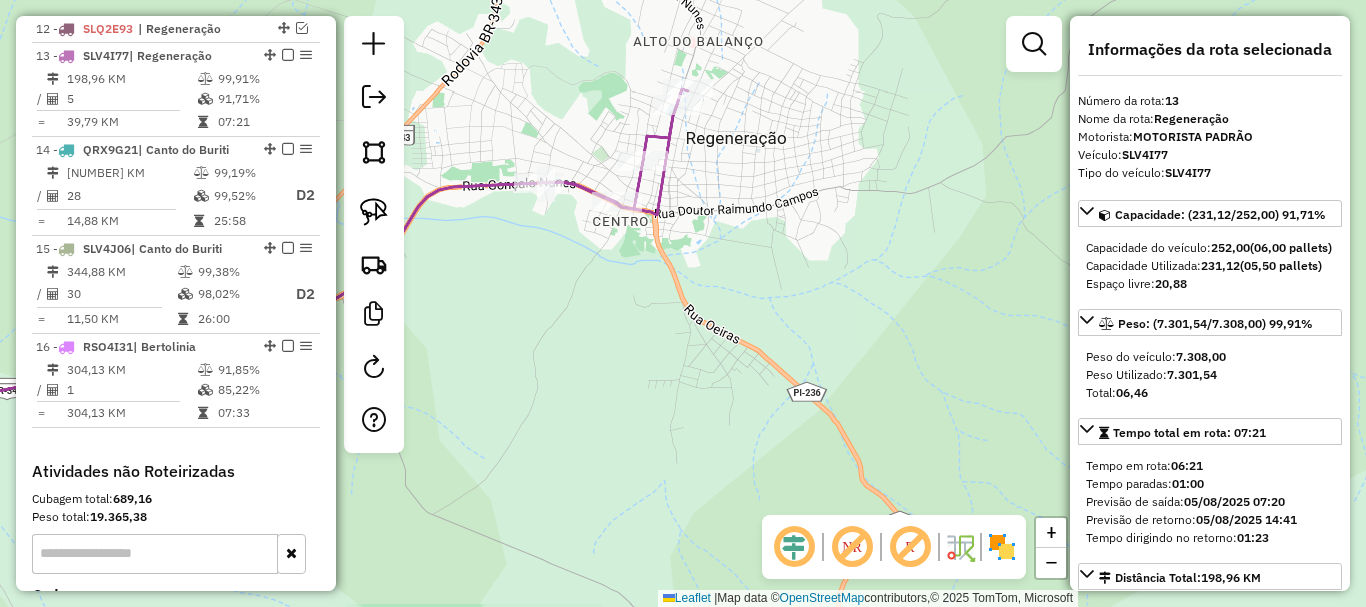 drag, startPoint x: 672, startPoint y: 284, endPoint x: 706, endPoint y: 332, distance: 58.821766 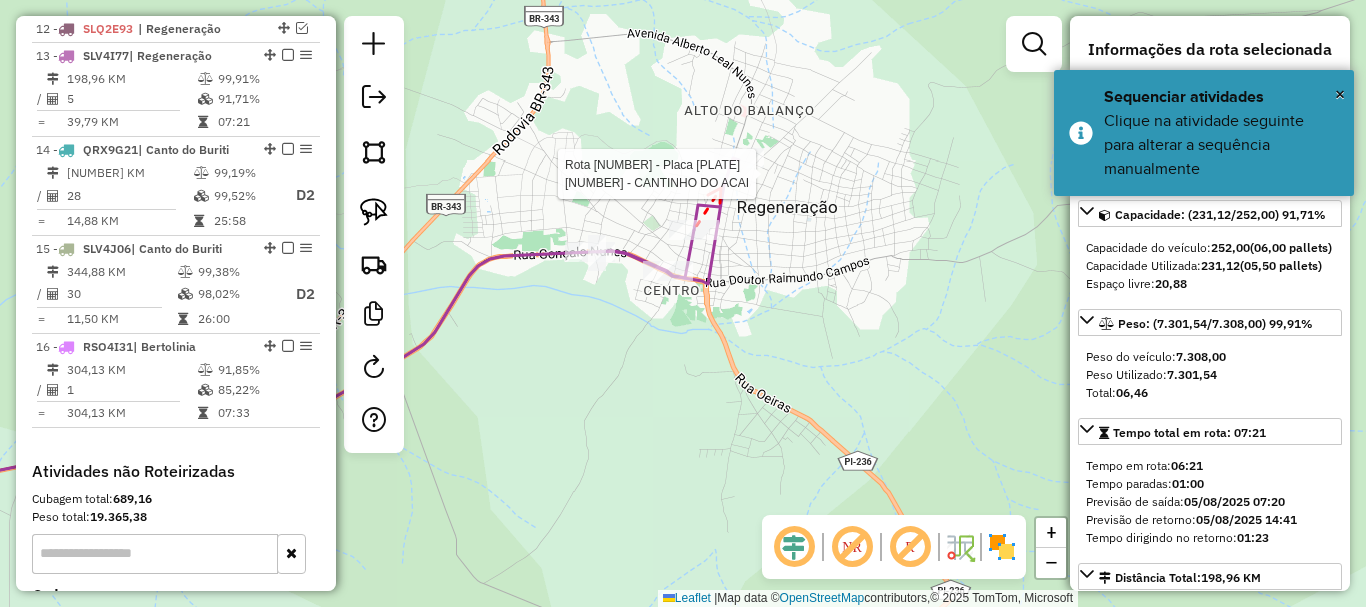 click 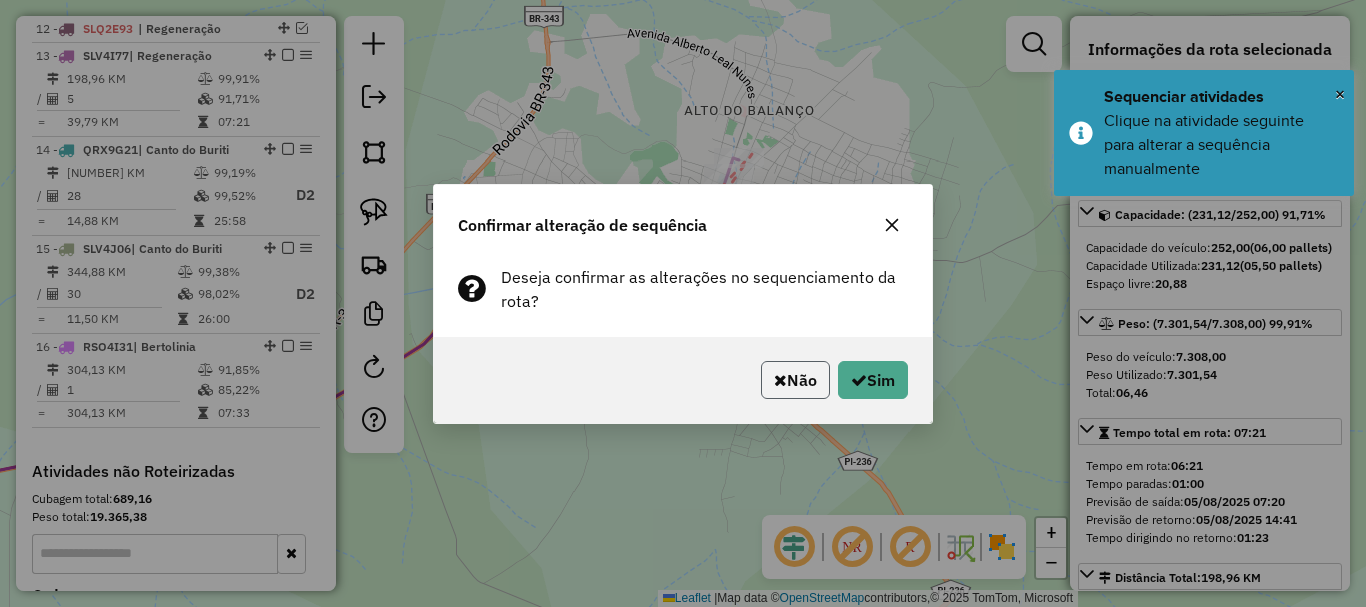 click on "Não" 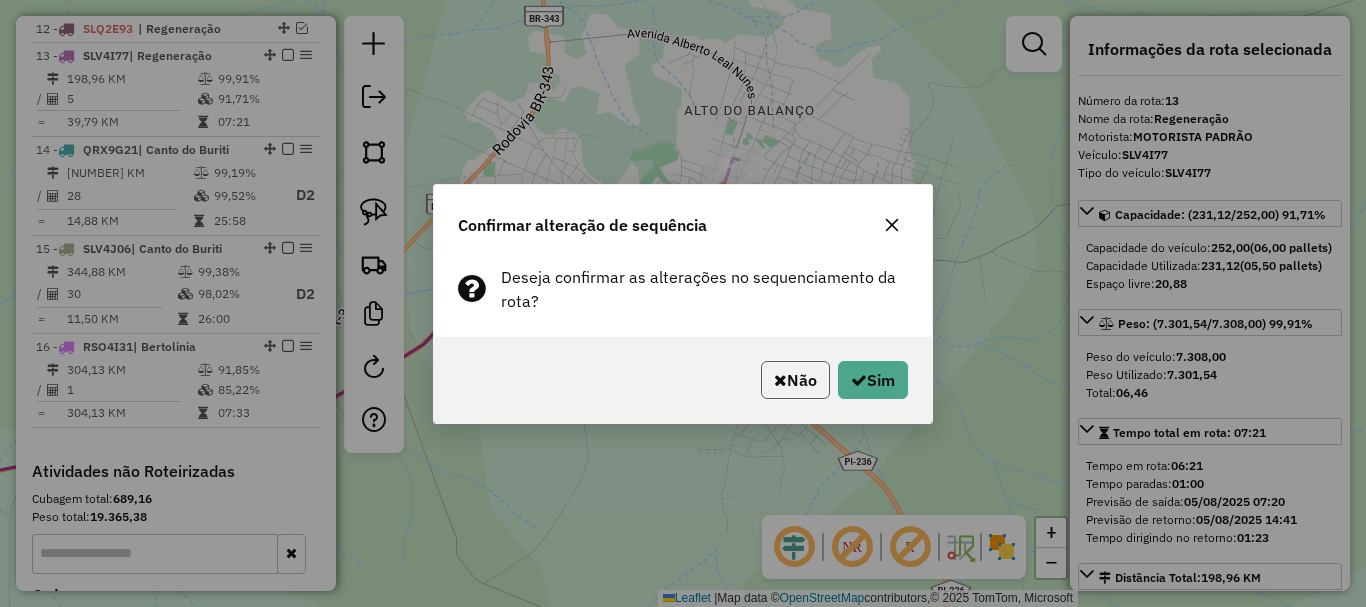 click on "Não" 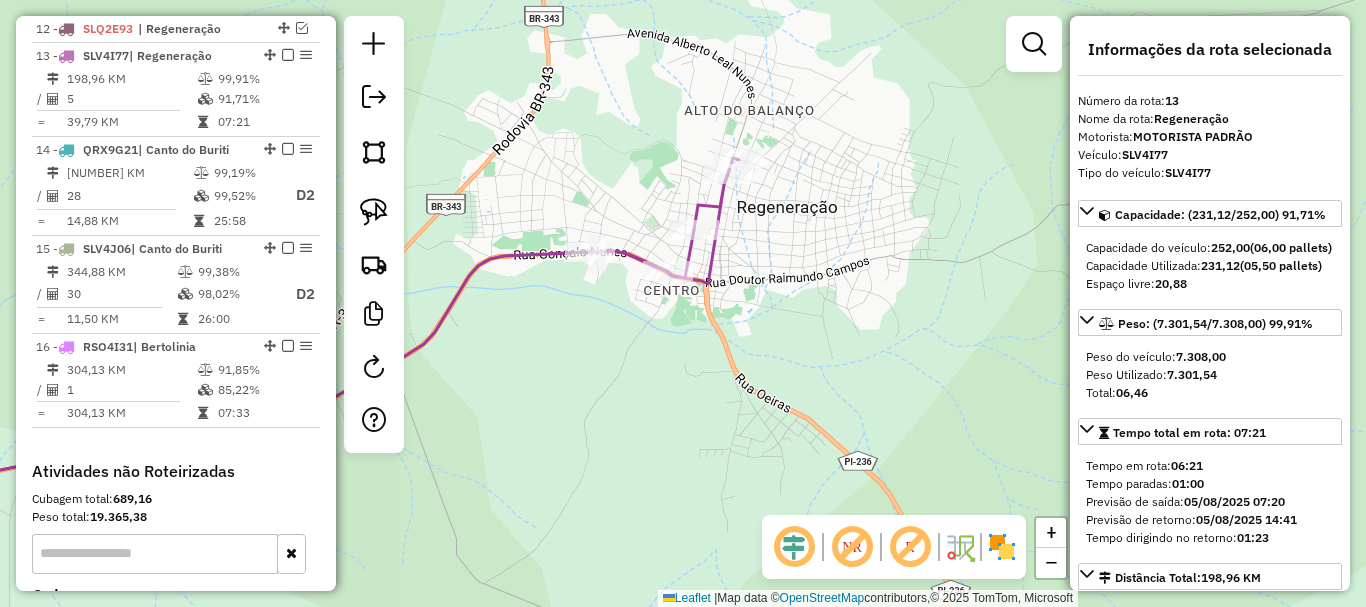 click 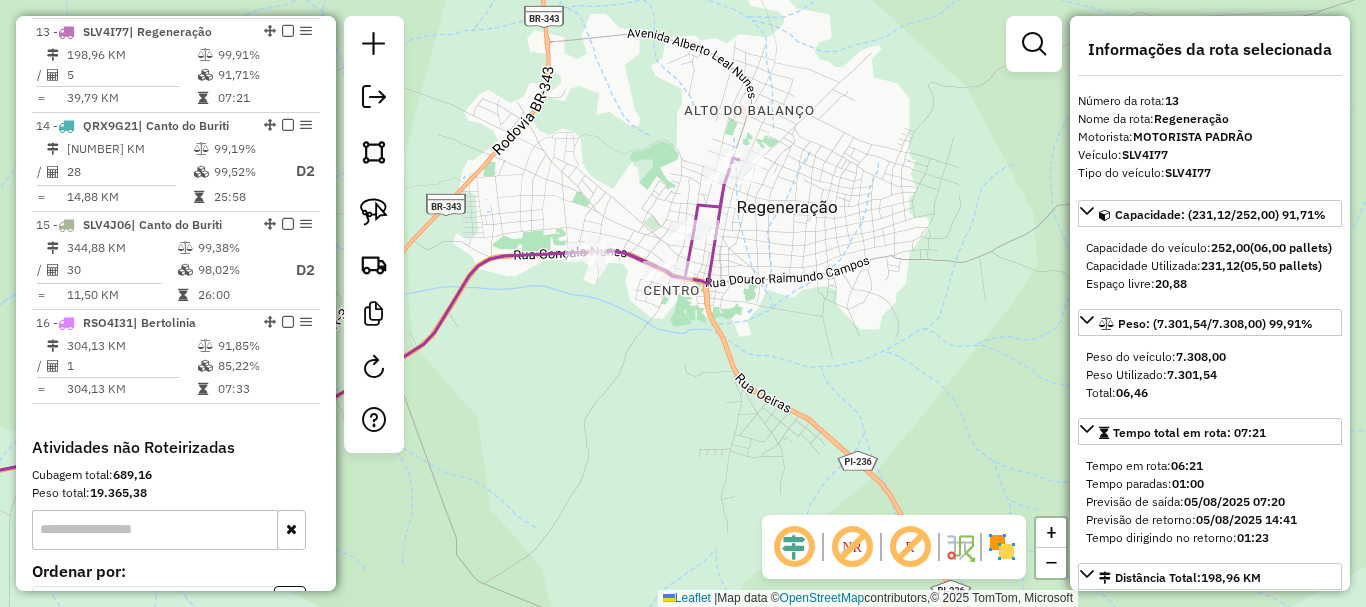 scroll, scrollTop: 1098, scrollLeft: 0, axis: vertical 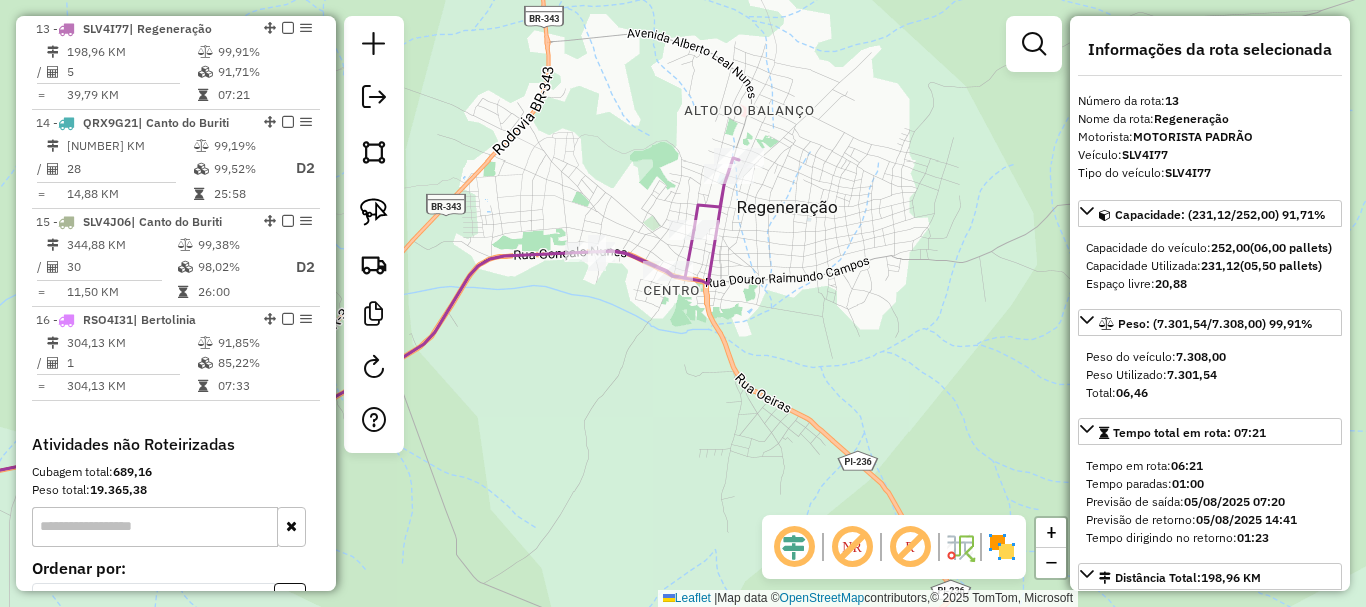 click 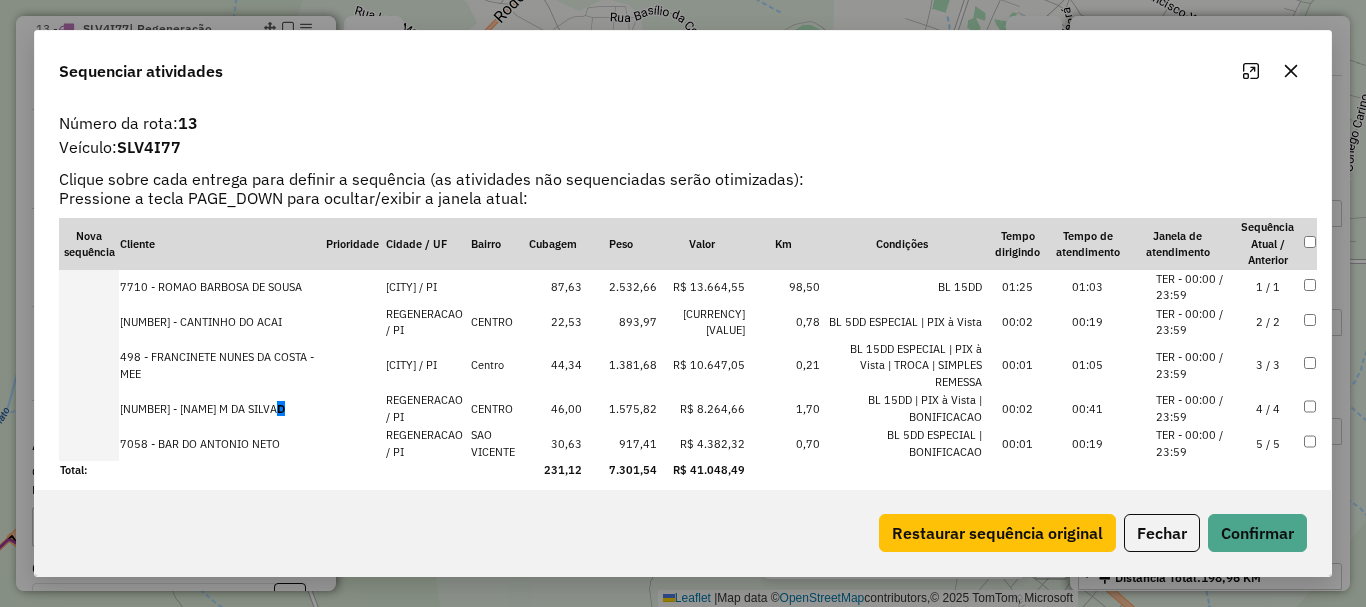 click on "7058 - BAR DO ANTONIO NETO" at bounding box center (222, 443) 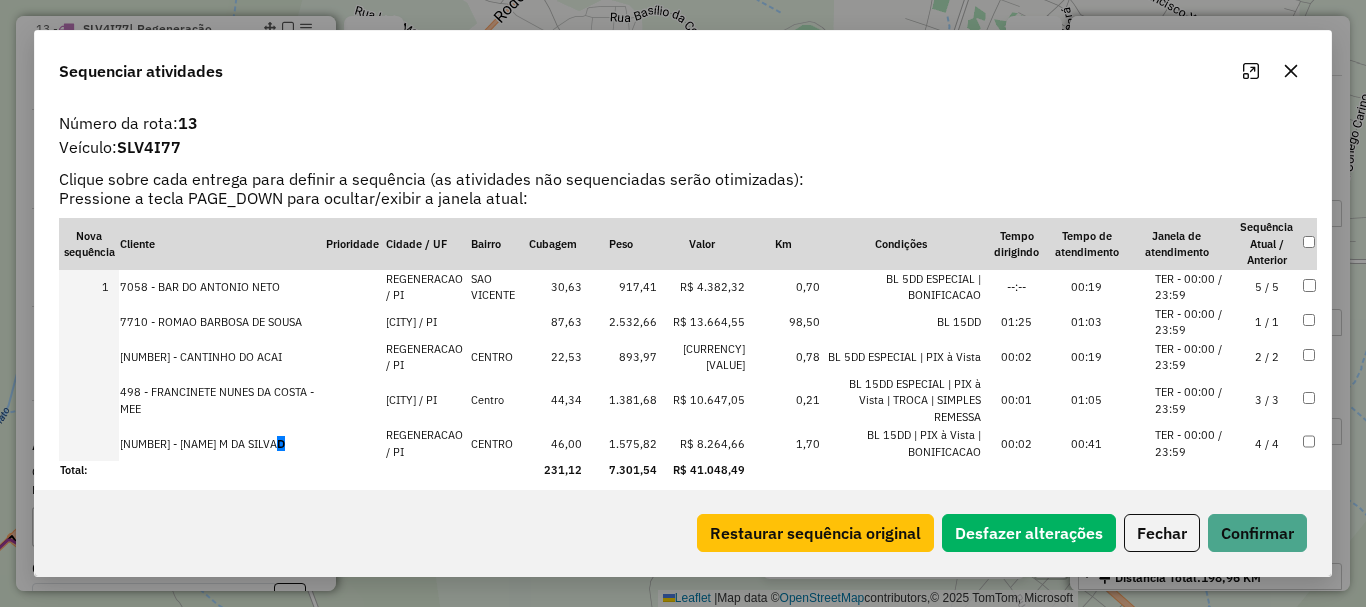 click on "2215 - OCIVALDO M DA SILVA  D" at bounding box center (222, 443) 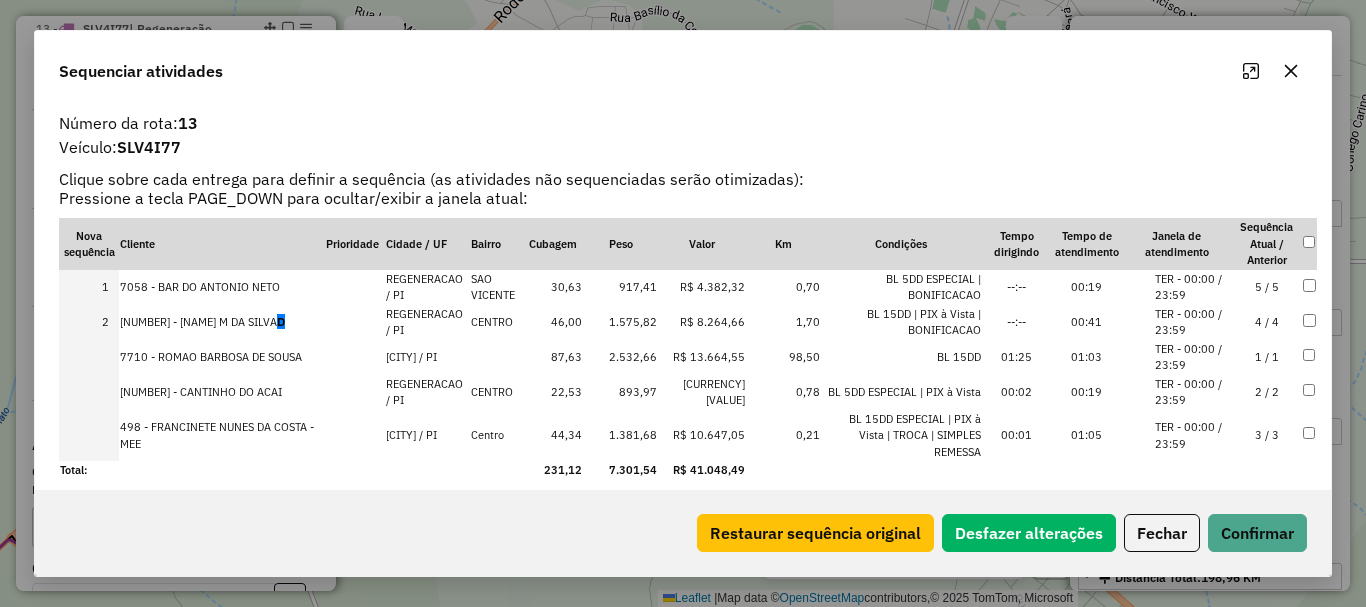 click on "Restaurar sequência original   Desfazer alterações   Fechar   Confirmar" 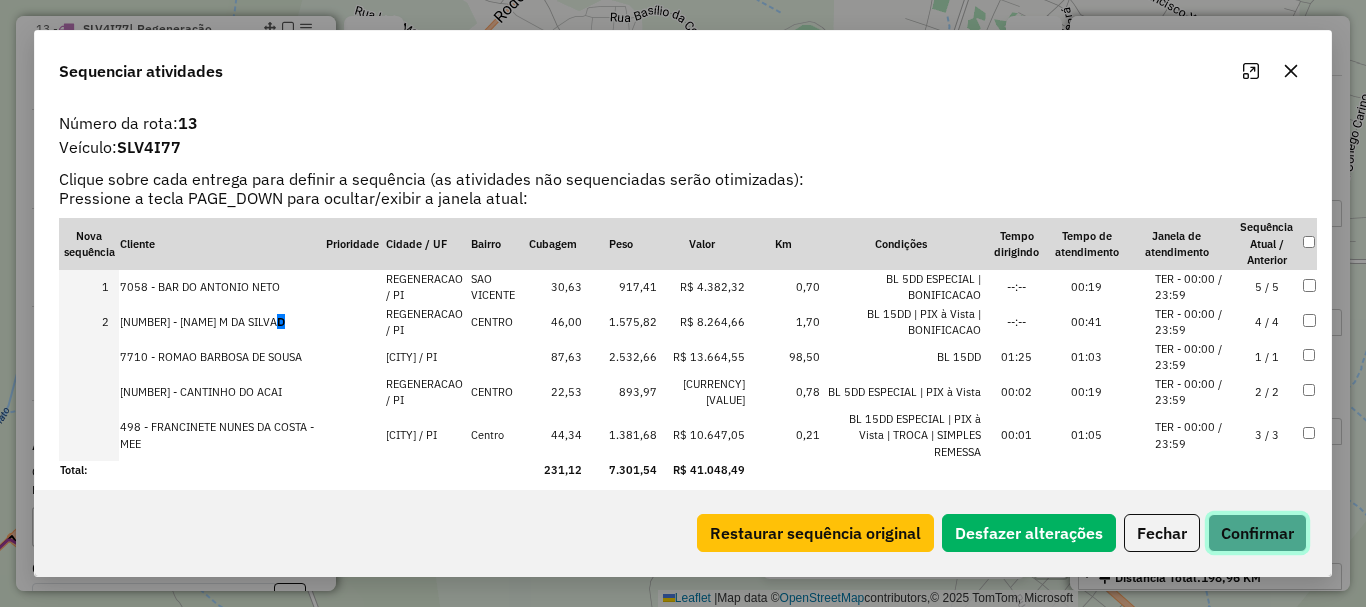 click on "Confirmar" 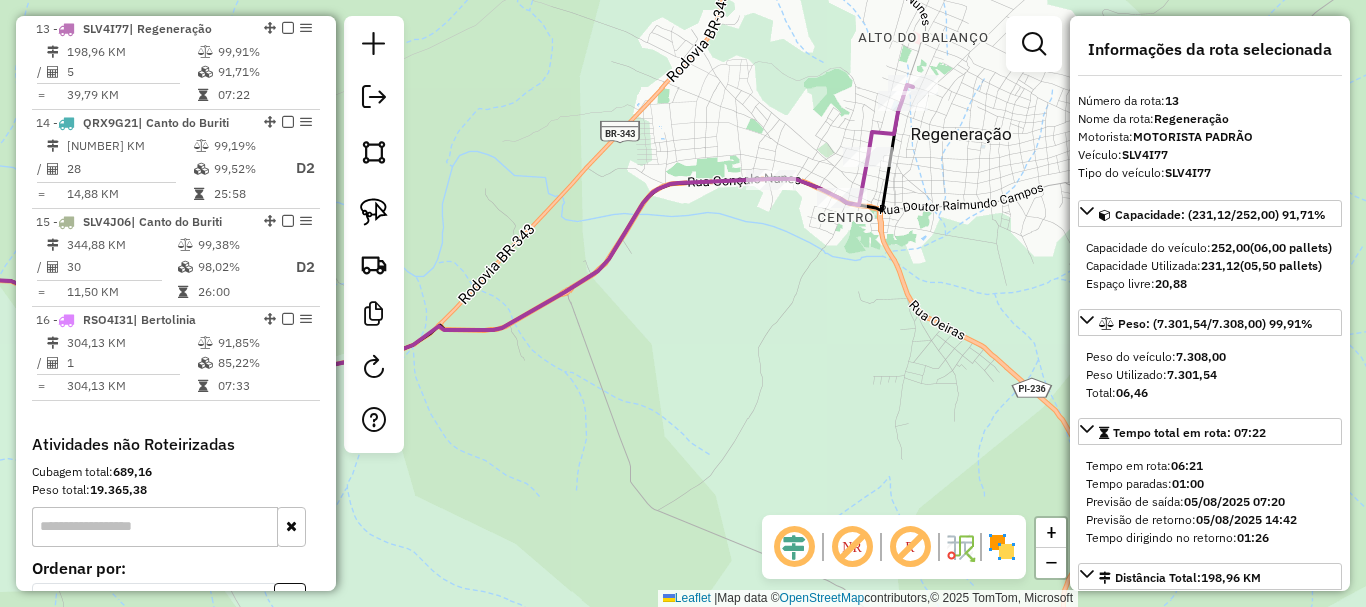 drag, startPoint x: 942, startPoint y: 165, endPoint x: 729, endPoint y: 249, distance: 228.96506 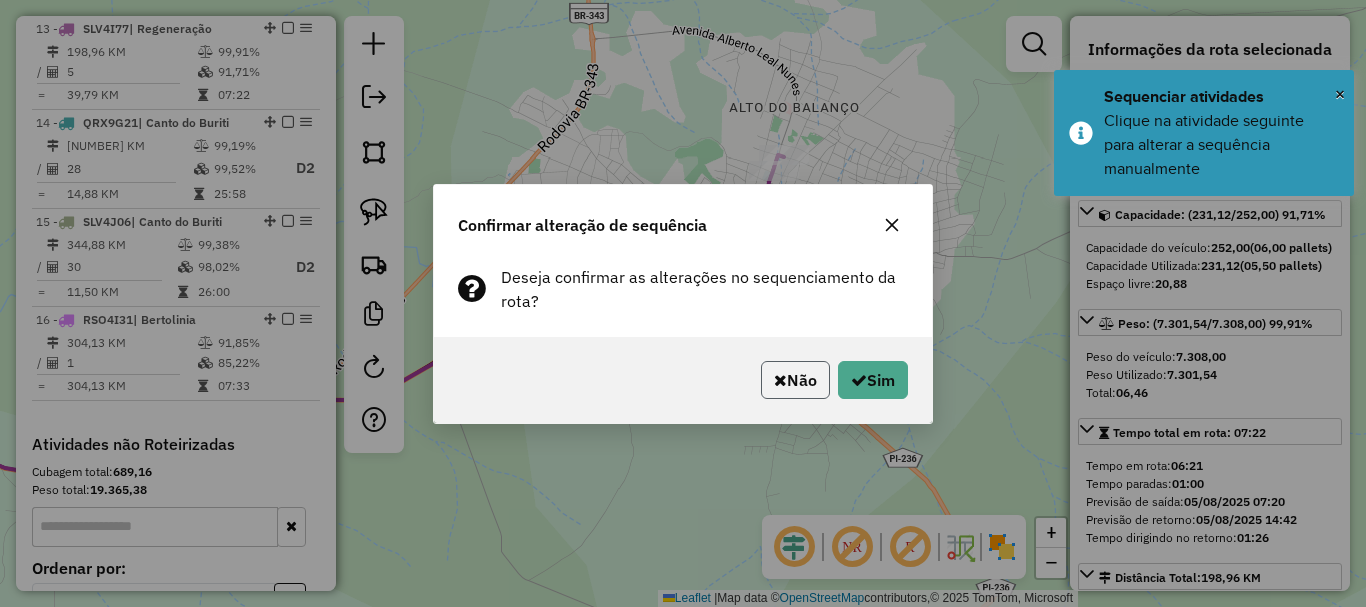 click on "Não" 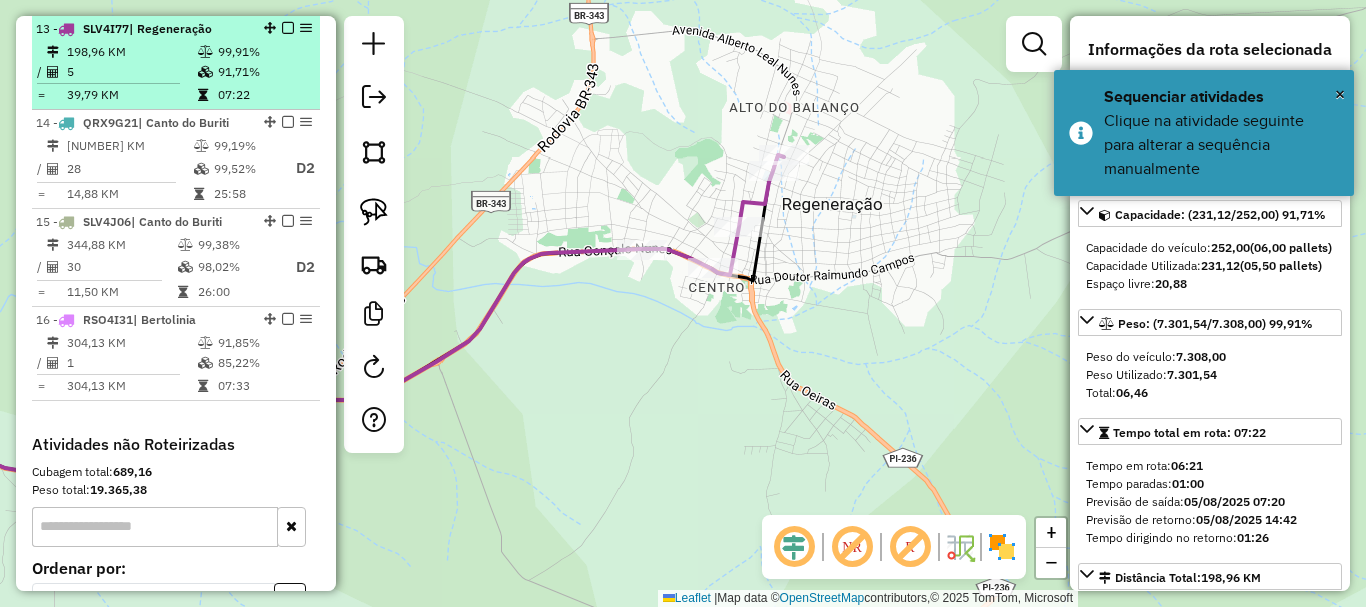 click at bounding box center [288, 28] 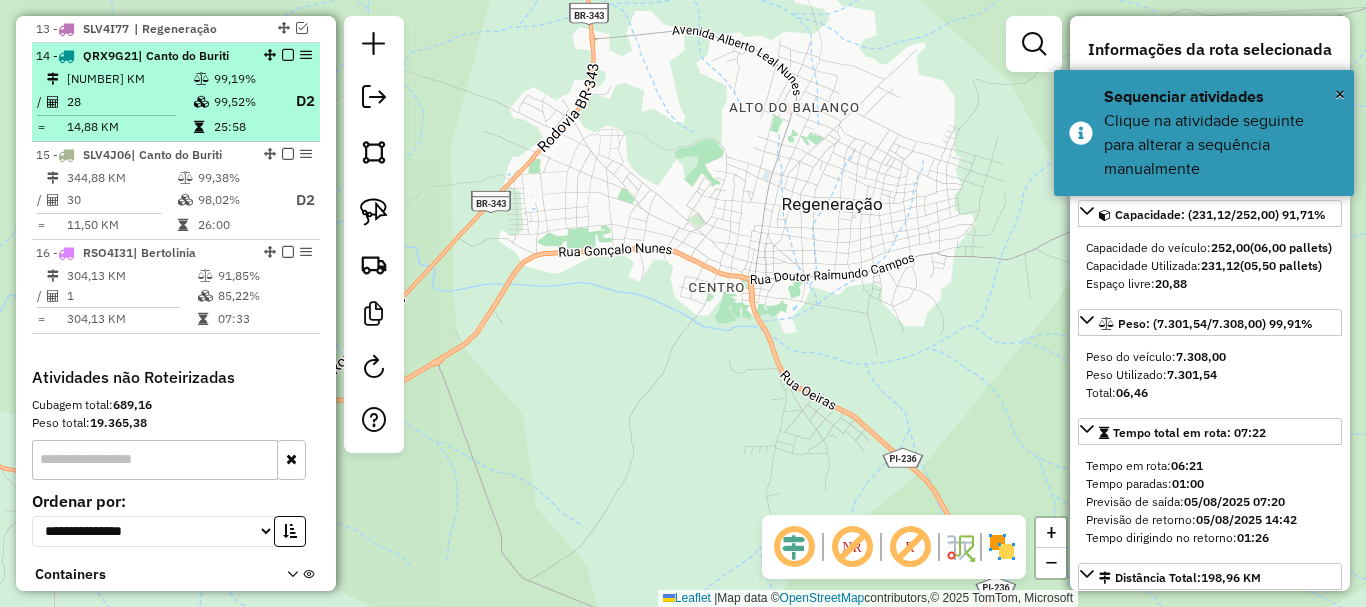 click on "99,19%" at bounding box center (248, 79) 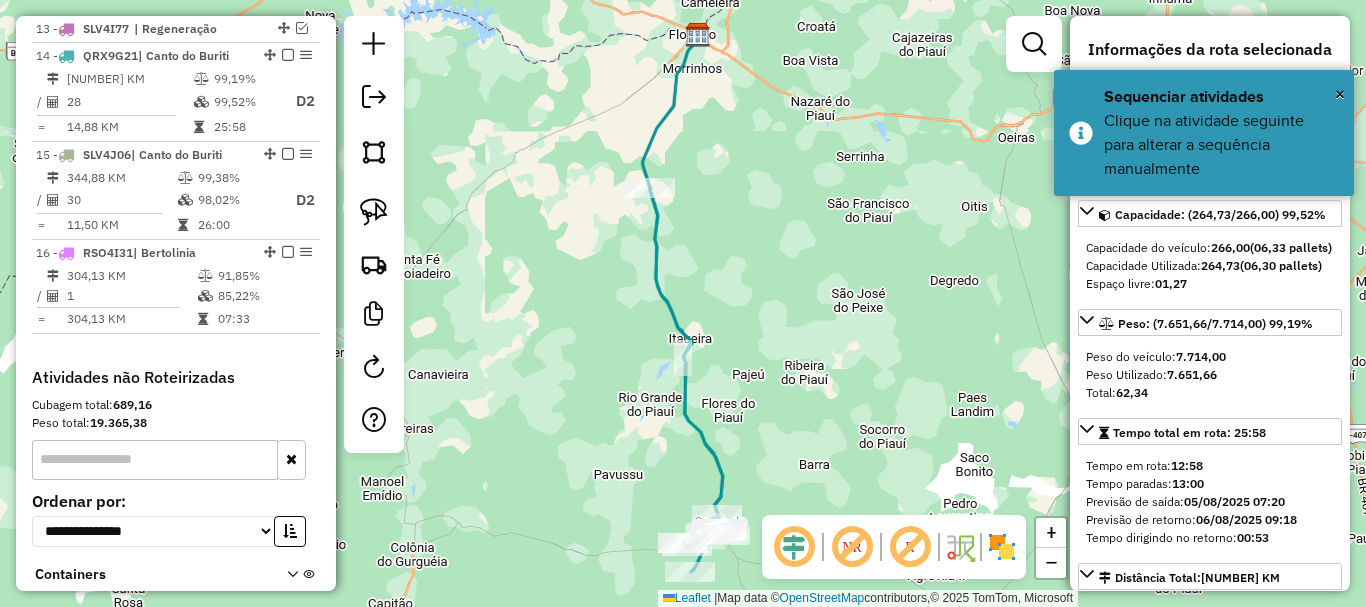 click 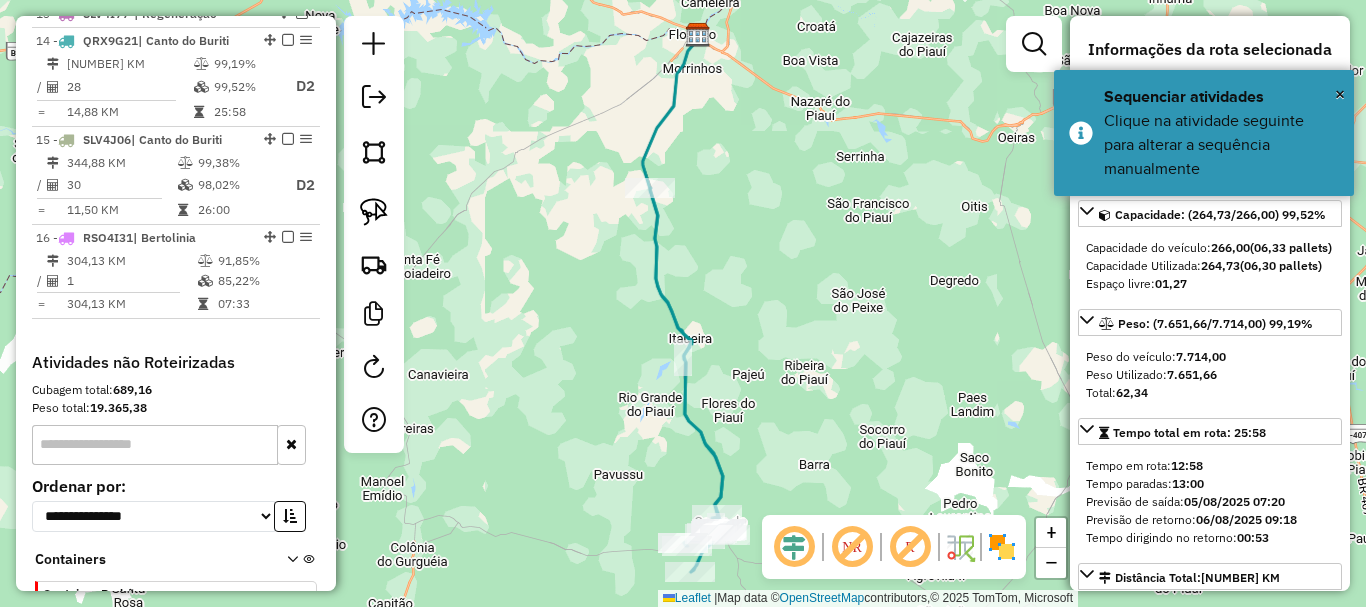 scroll, scrollTop: 1125, scrollLeft: 0, axis: vertical 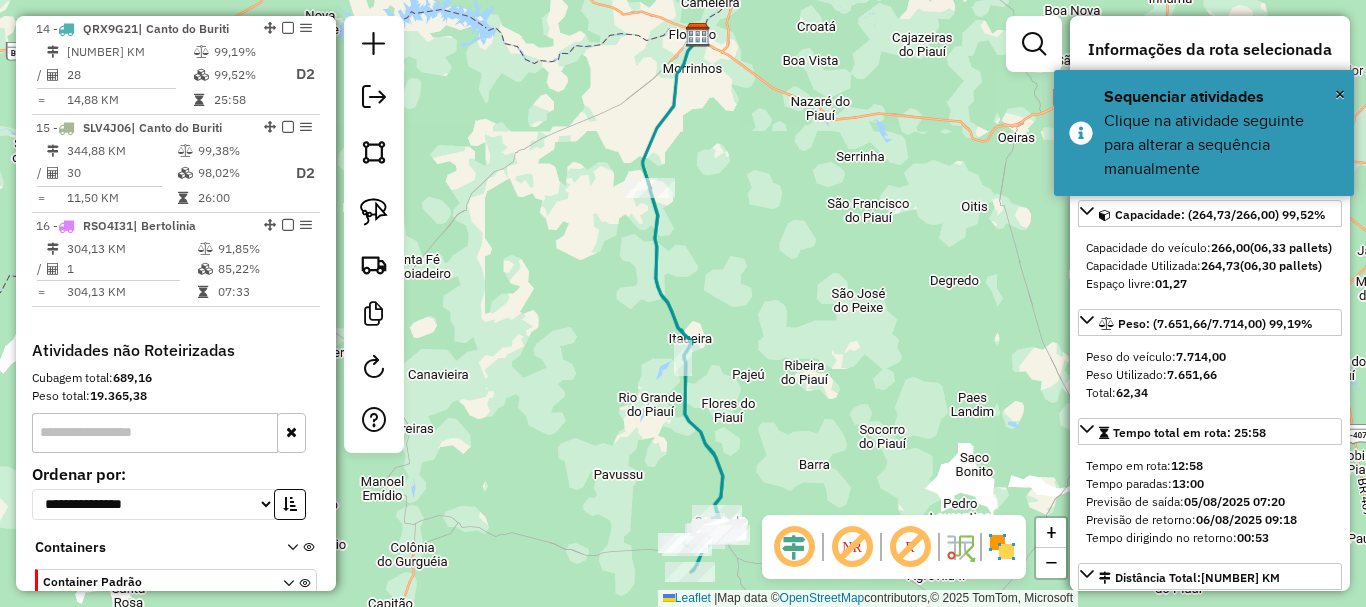 click 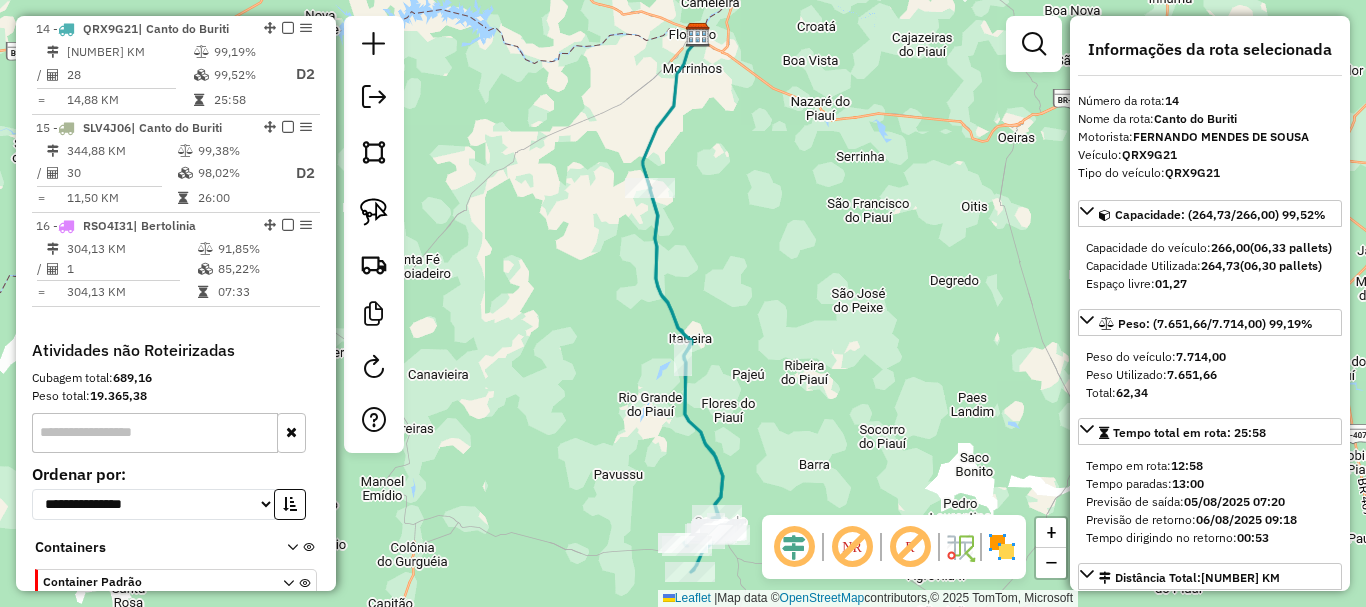 click 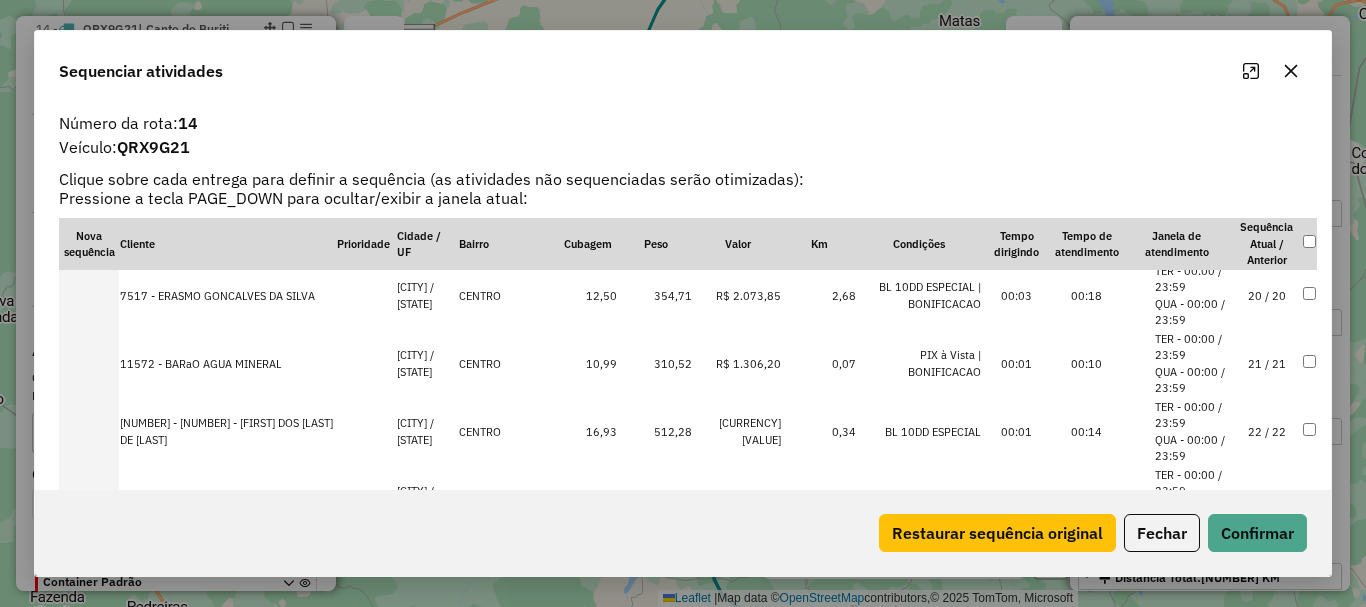 scroll, scrollTop: 1670, scrollLeft: 0, axis: vertical 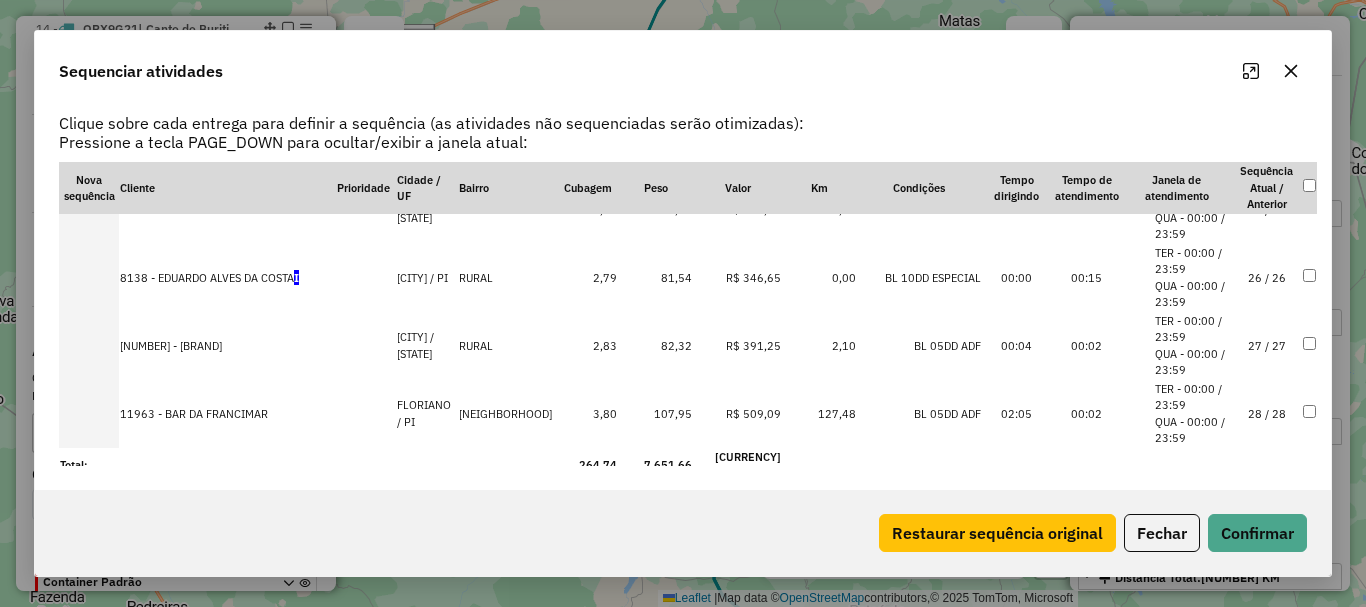 click on "28 / 28" at bounding box center [1267, 414] 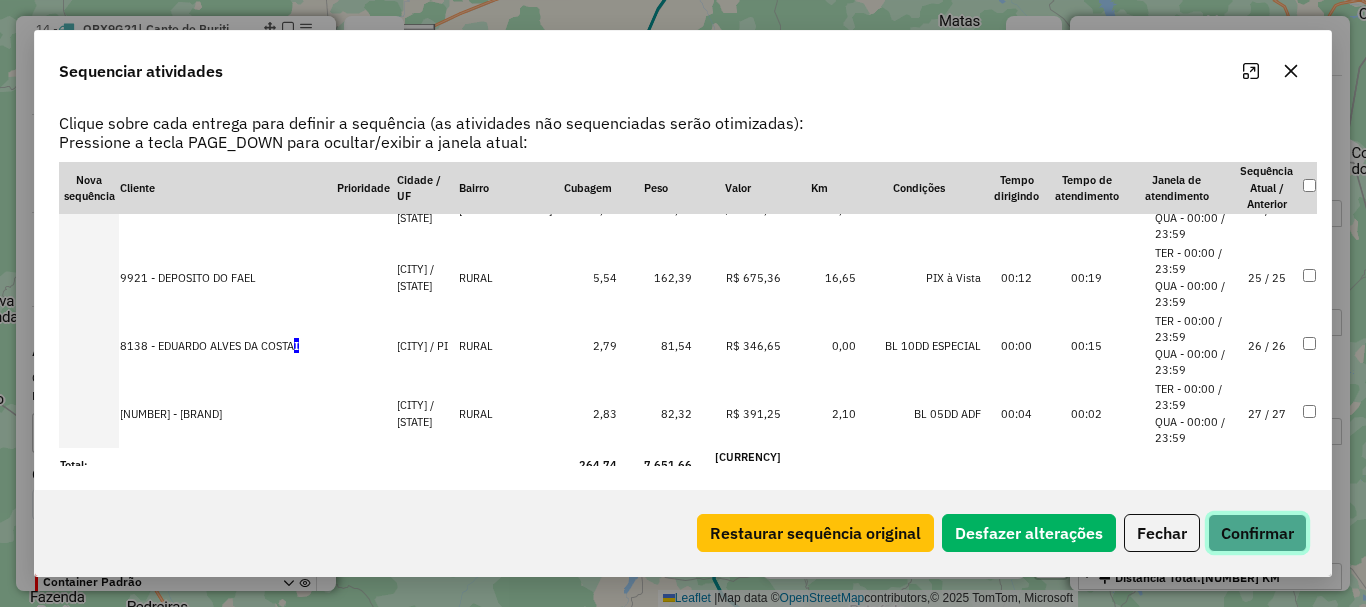 click on "Confirmar" 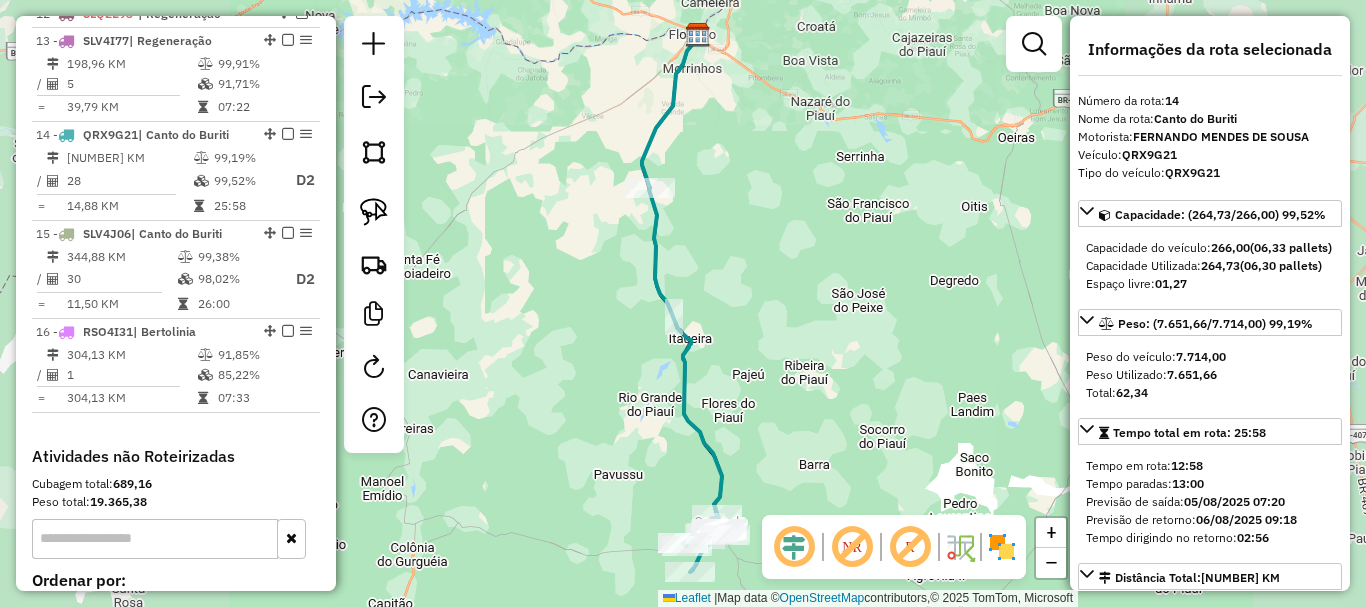scroll, scrollTop: 1125, scrollLeft: 0, axis: vertical 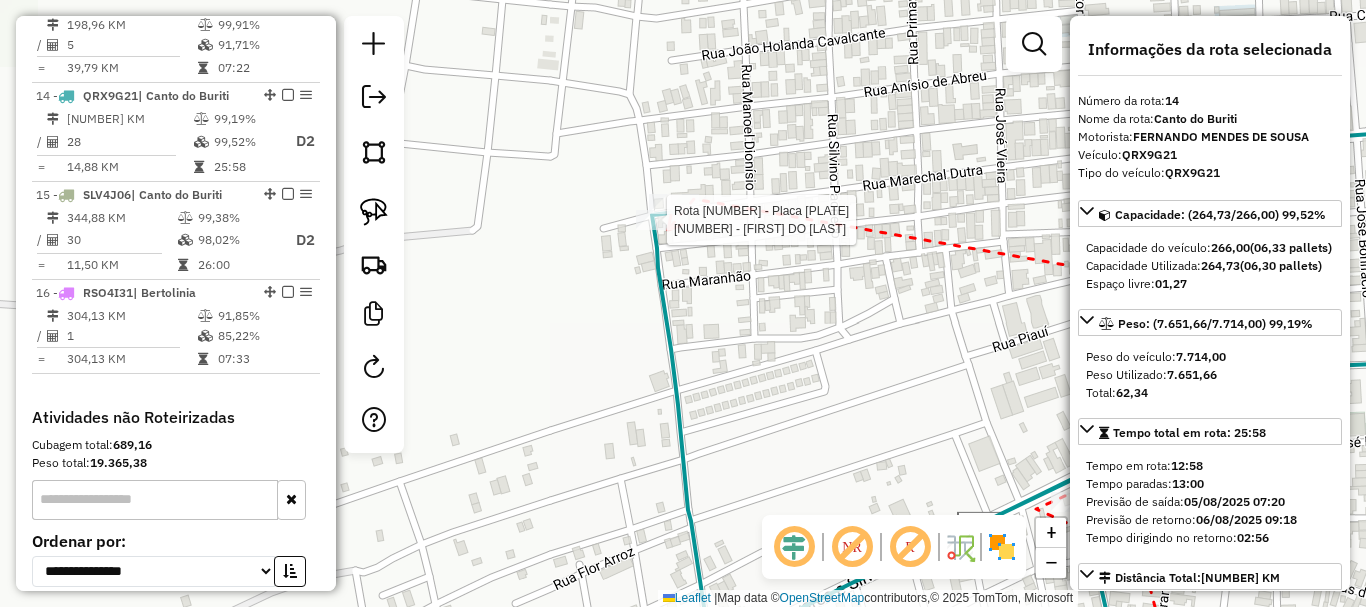 click 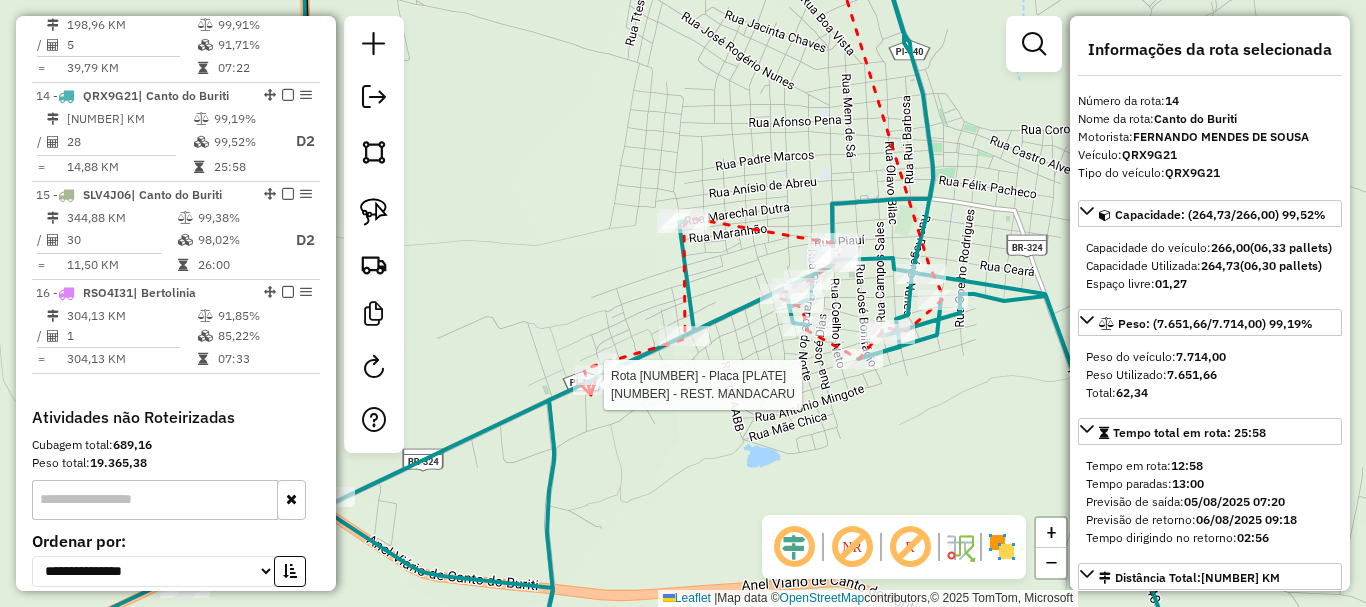 click 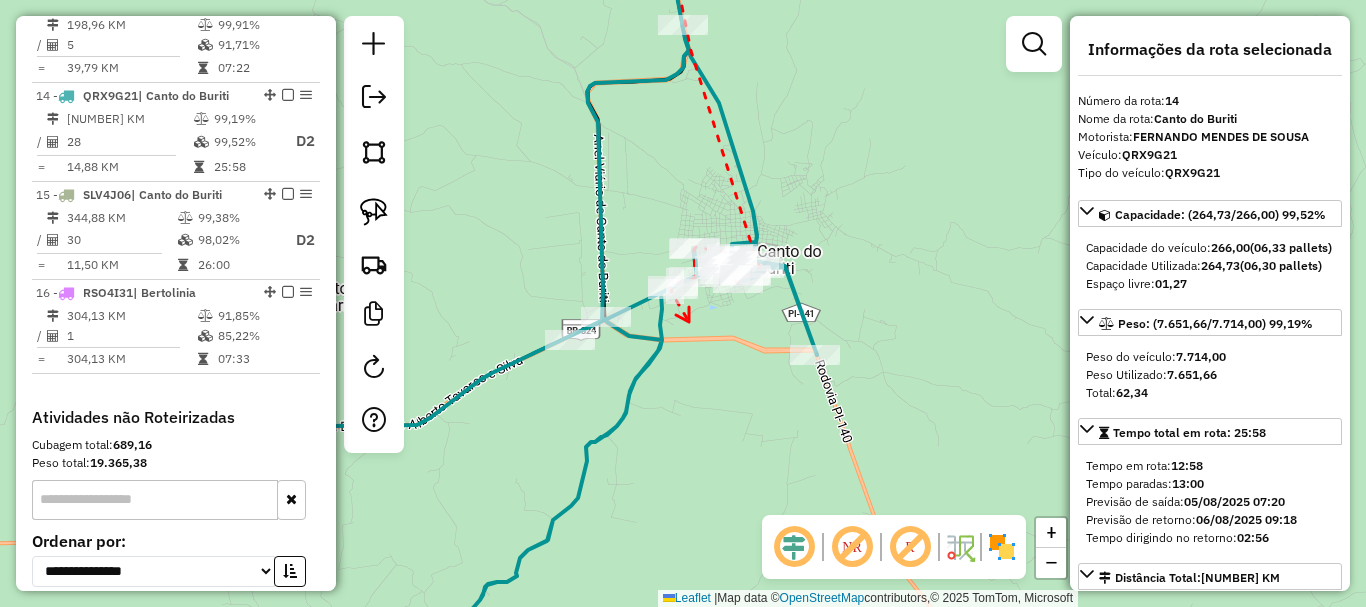 drag, startPoint x: 657, startPoint y: 350, endPoint x: 688, endPoint y: 324, distance: 40.459858 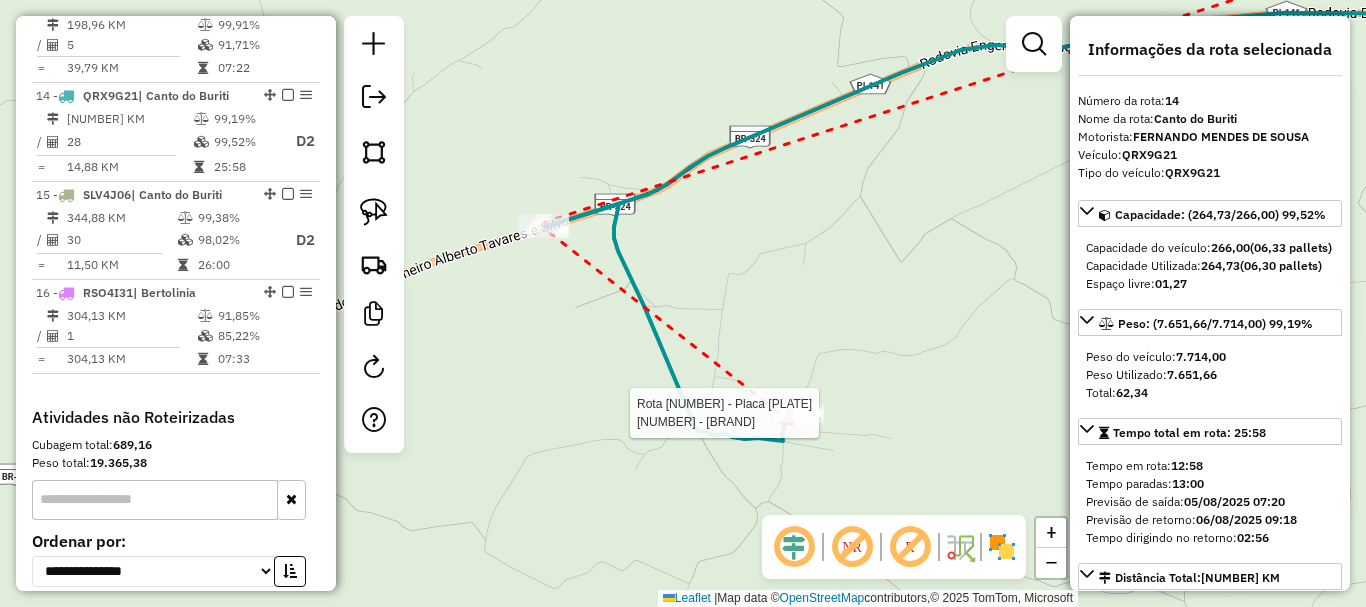 click 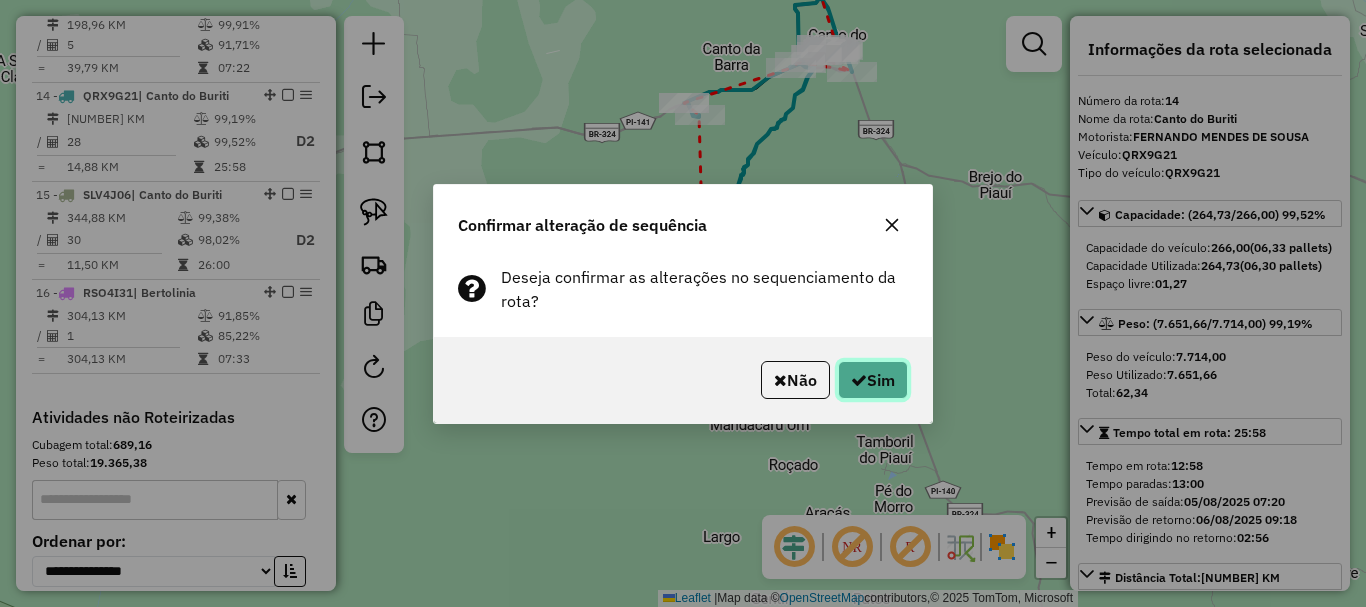 click on "Sim" 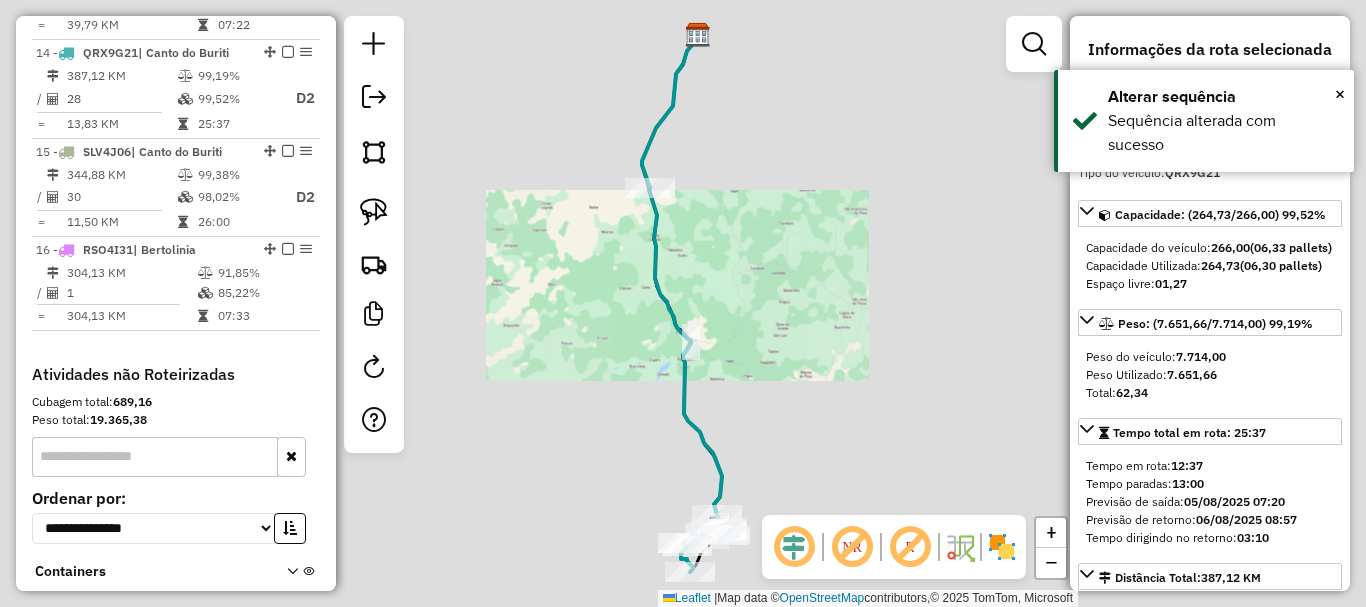 scroll, scrollTop: 1192, scrollLeft: 0, axis: vertical 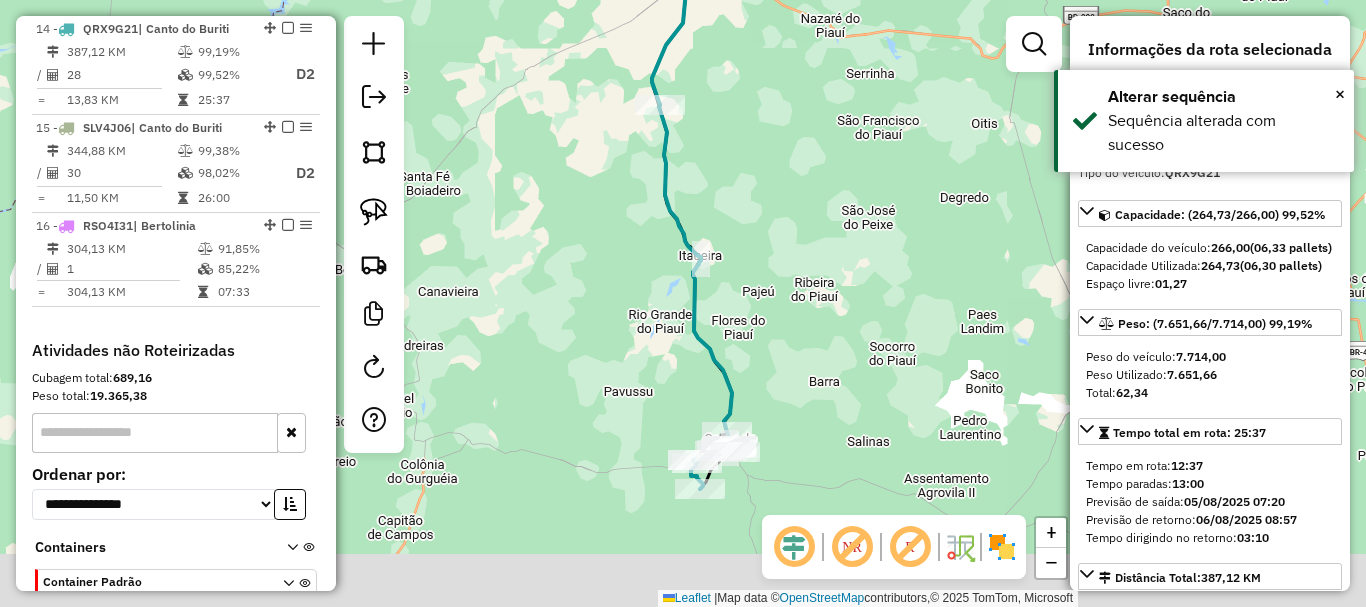 drag, startPoint x: 734, startPoint y: 290, endPoint x: 641, endPoint y: 296, distance: 93.193344 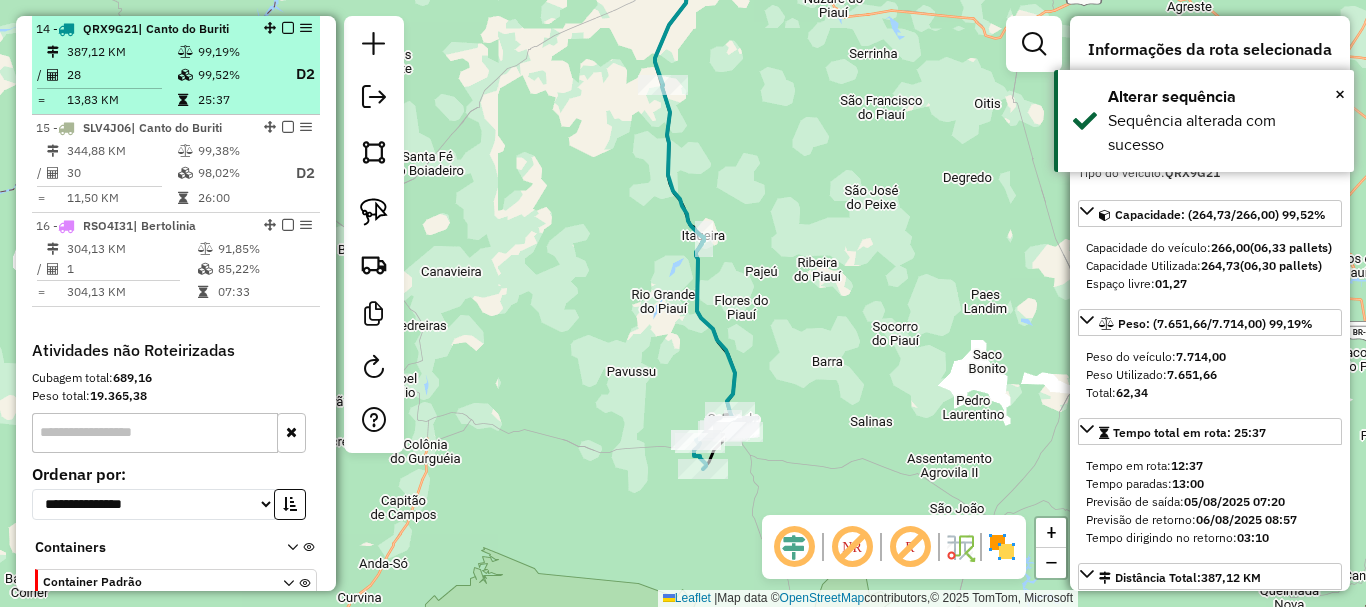 click at bounding box center [288, 28] 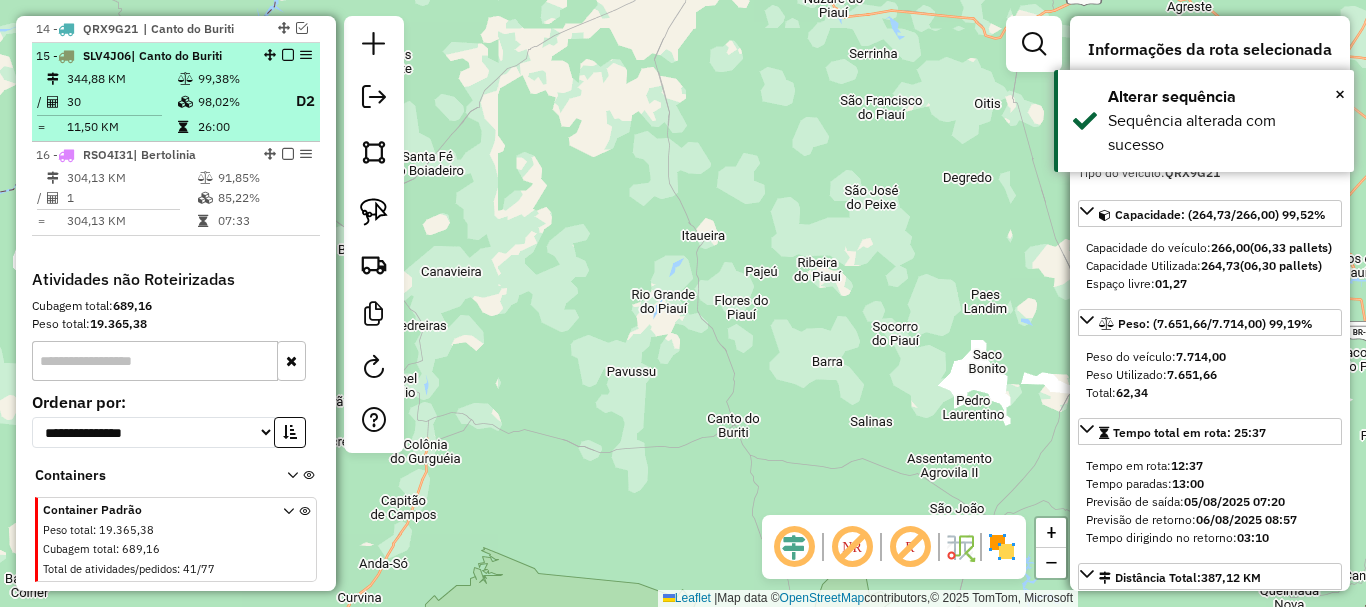 click on "26:00" at bounding box center [237, 127] 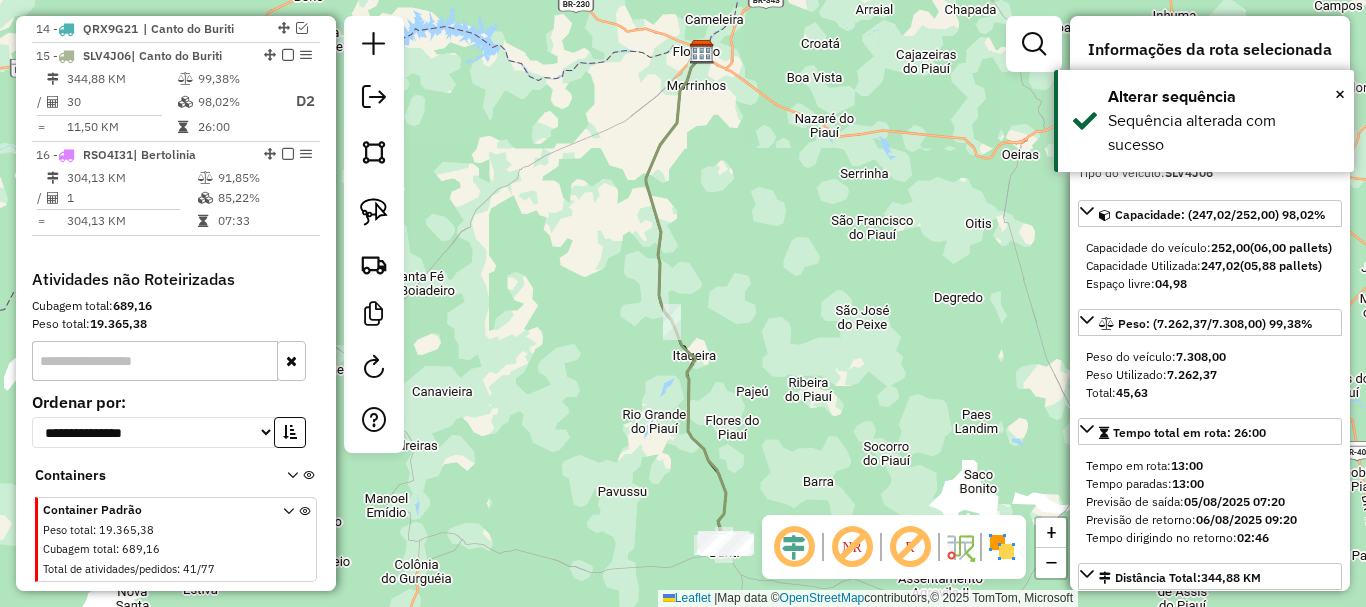 drag, startPoint x: 644, startPoint y: 366, endPoint x: 630, endPoint y: 205, distance: 161.60754 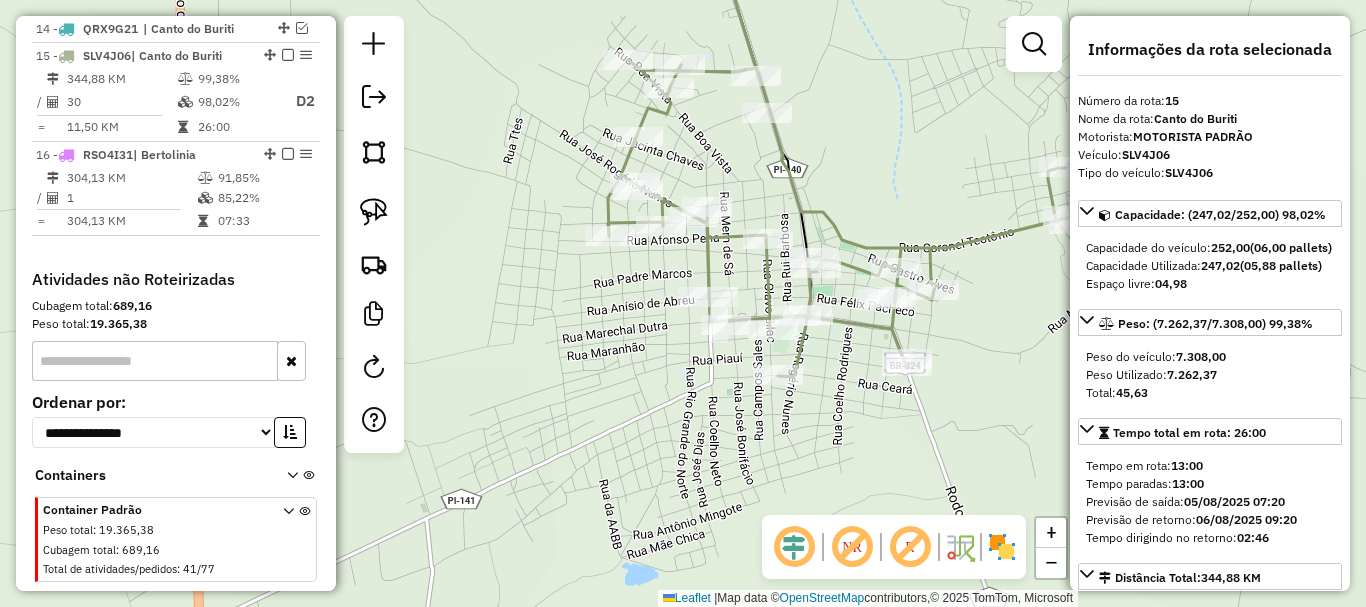 click 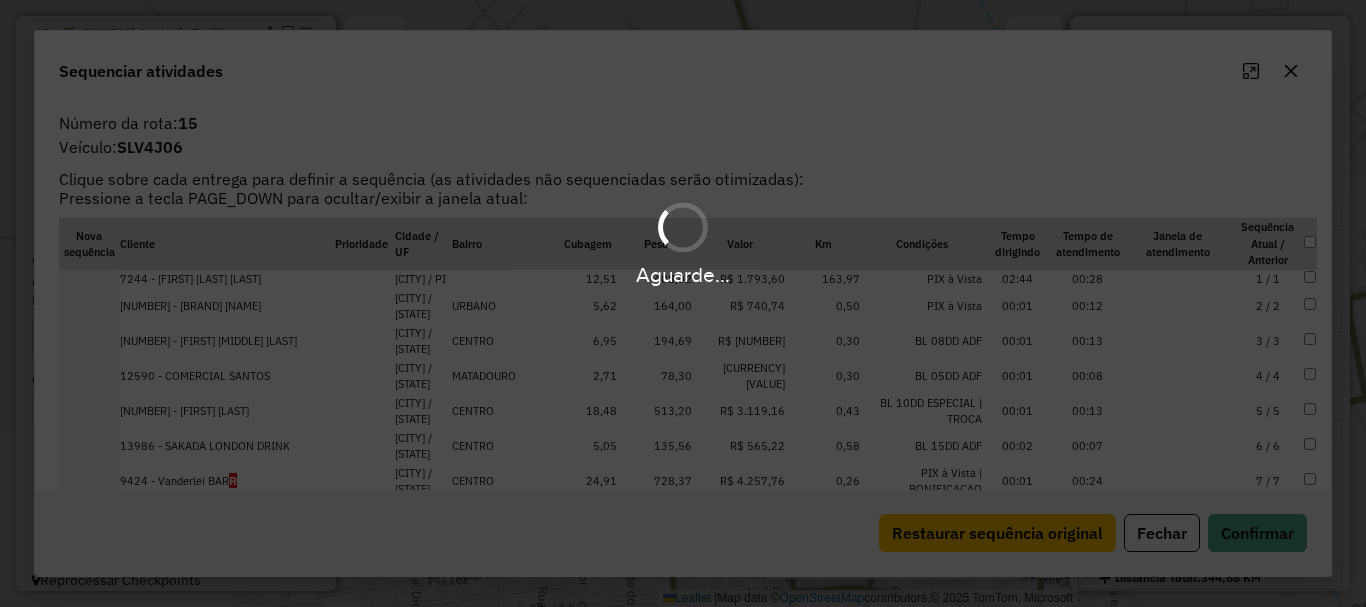 scroll, scrollTop: 1219, scrollLeft: 0, axis: vertical 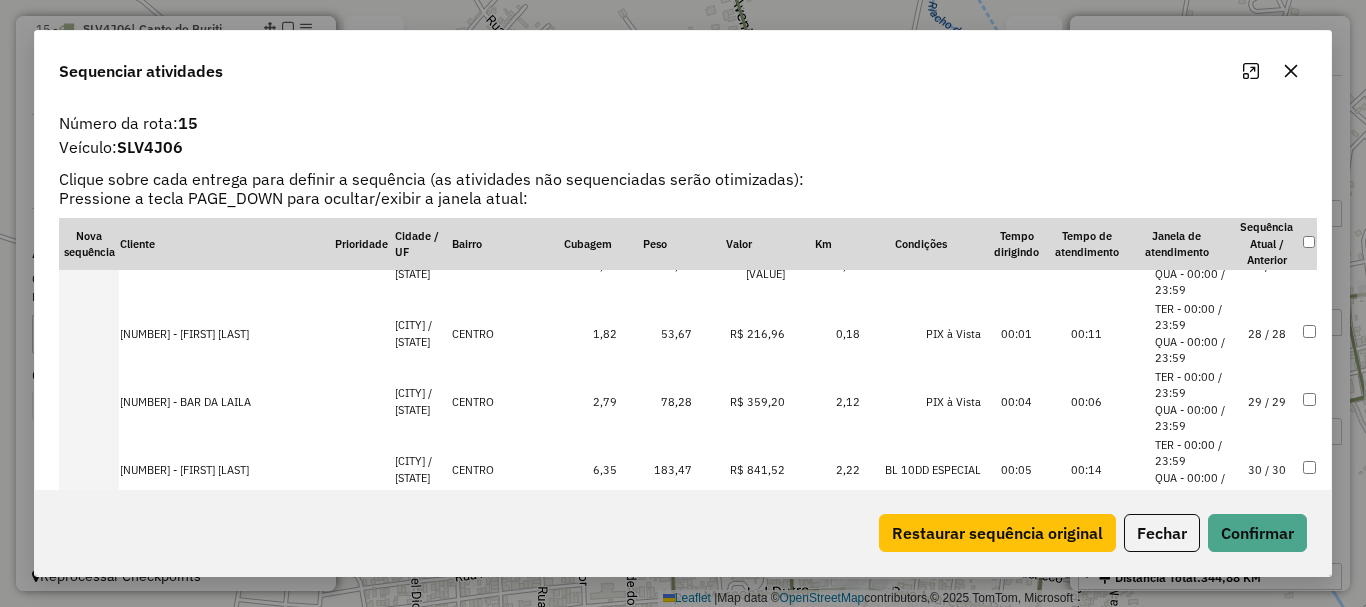 click on "27 / 27" at bounding box center (1267, 266) 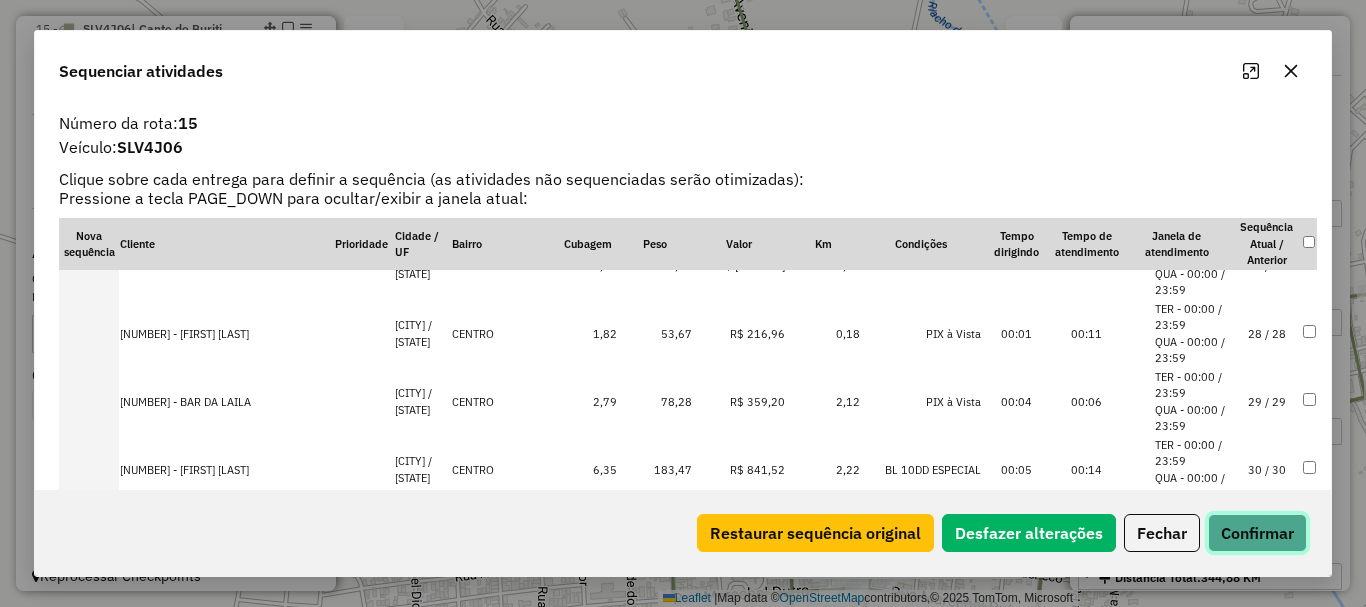 click on "Confirmar" 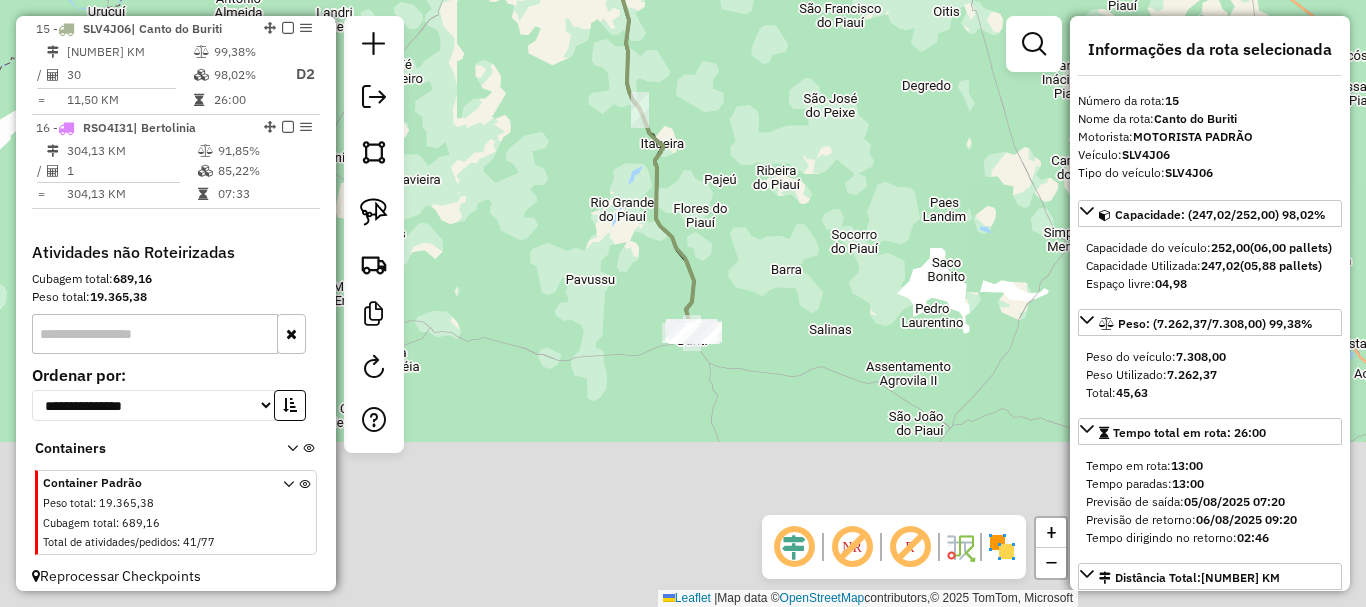 drag, startPoint x: 698, startPoint y: 227, endPoint x: 689, endPoint y: 139, distance: 88.45903 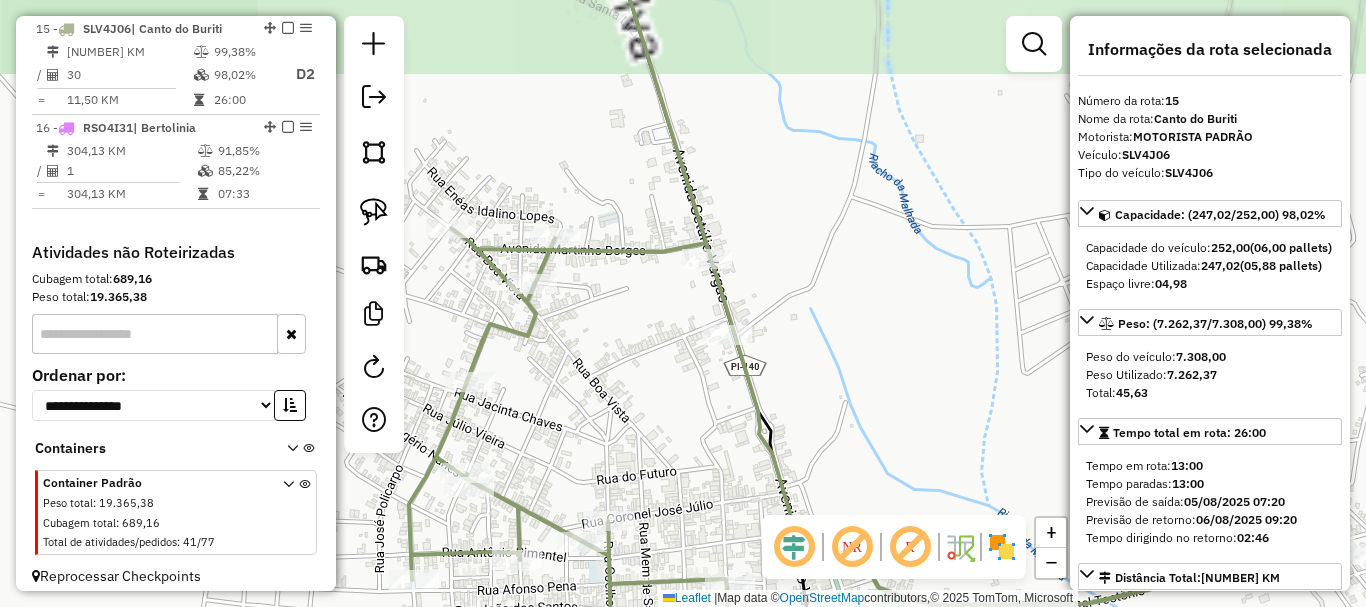 drag, startPoint x: 812, startPoint y: 151, endPoint x: 815, endPoint y: 141, distance: 10.440307 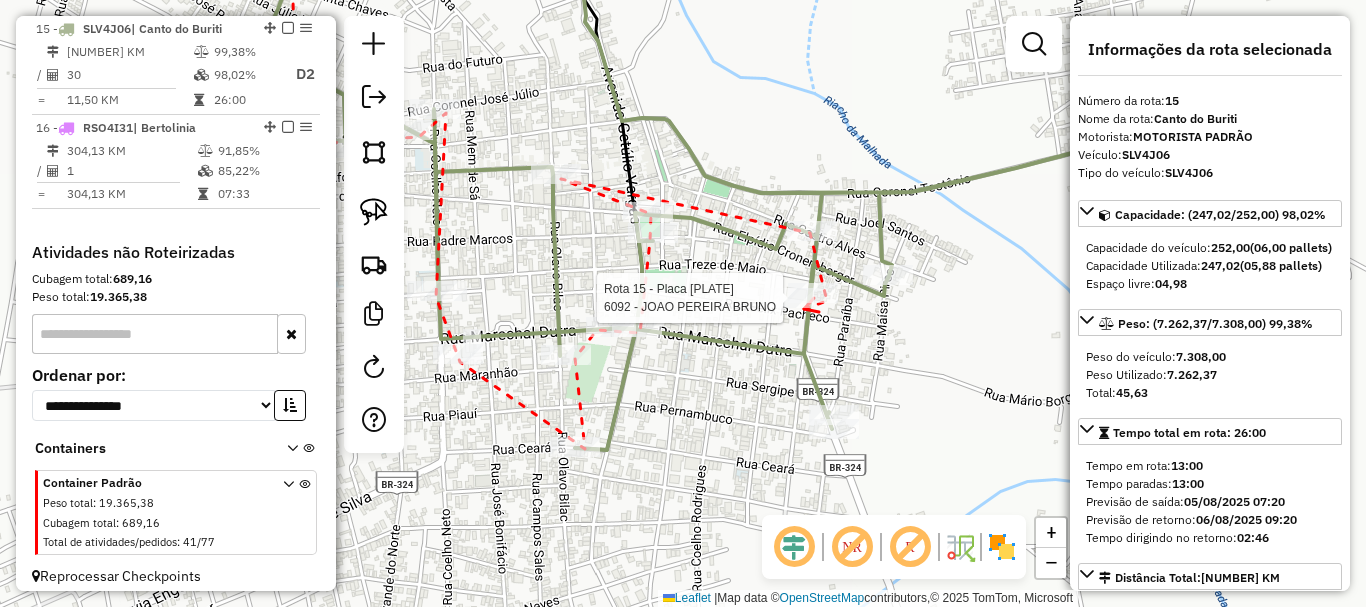 click 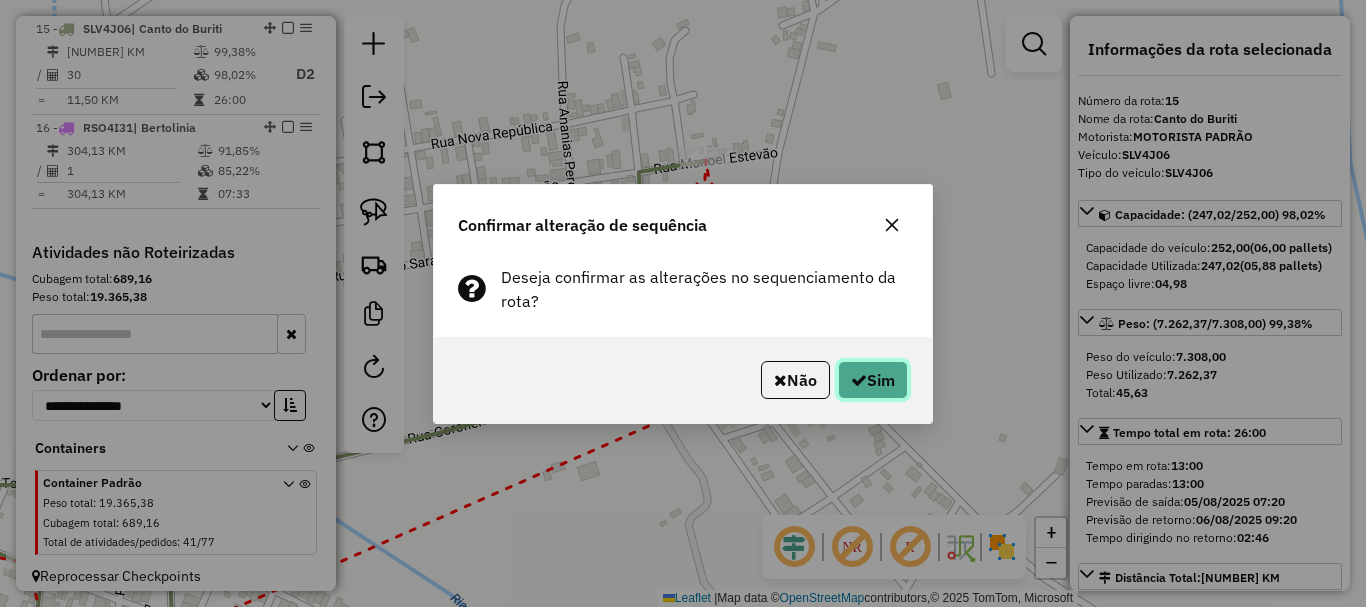 click on "Sim" 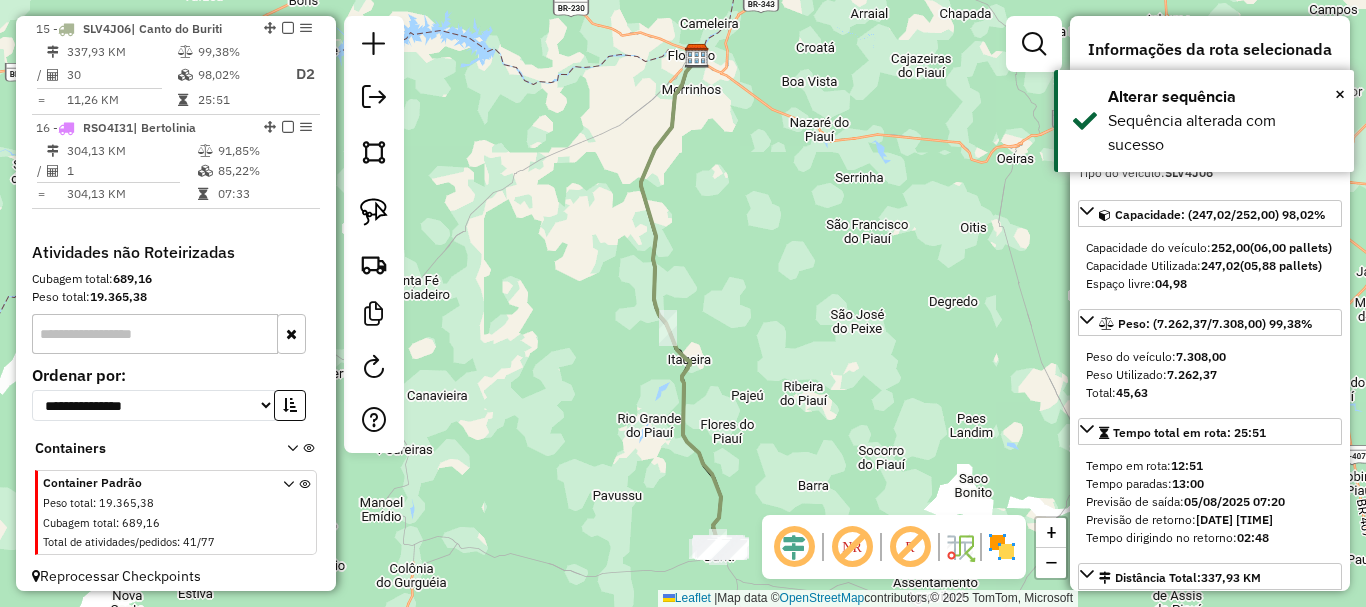 drag, startPoint x: 775, startPoint y: 309, endPoint x: 744, endPoint y: 234, distance: 81.154175 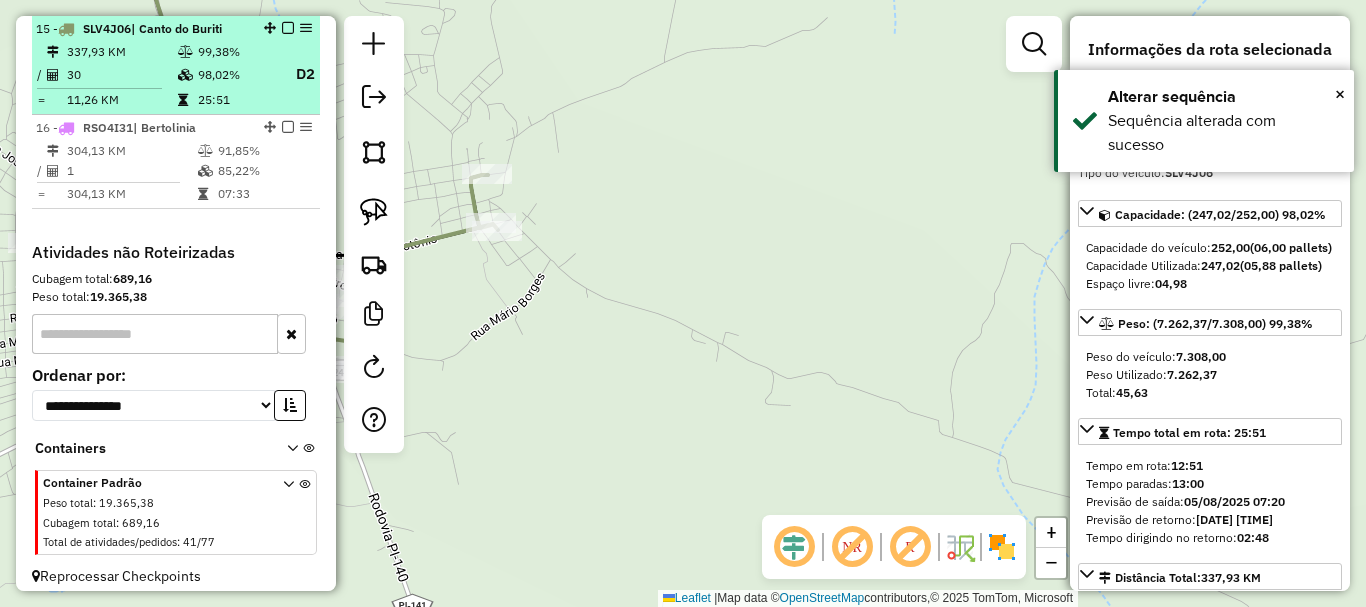 click at bounding box center [288, 28] 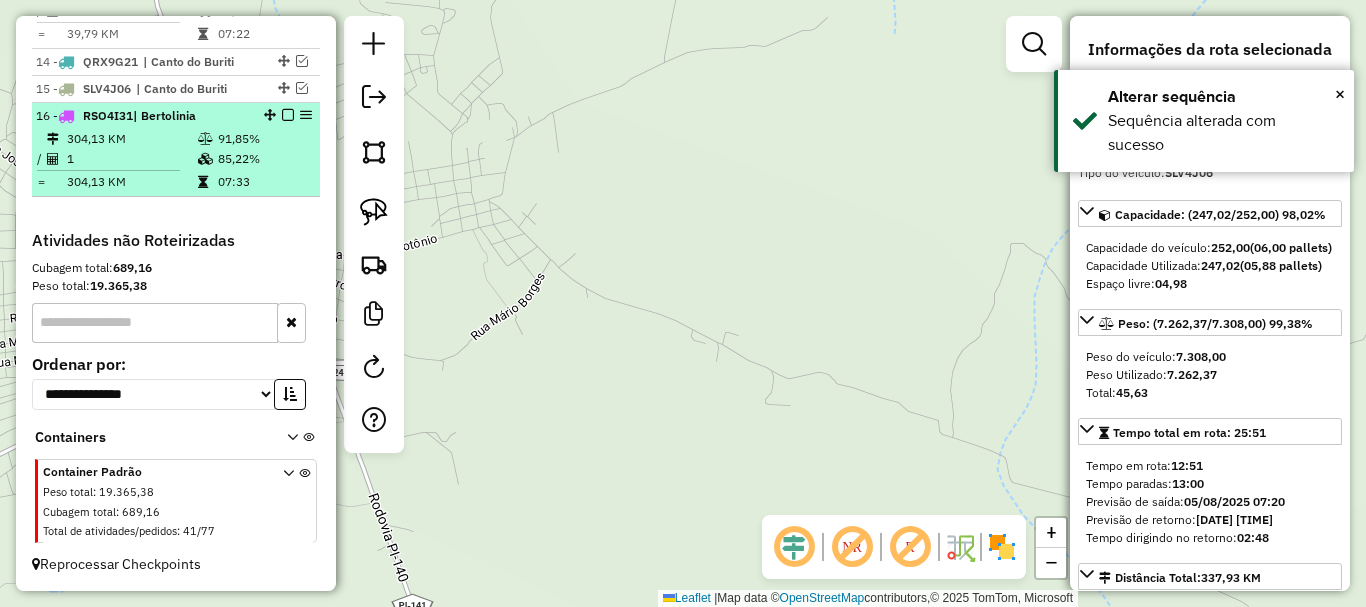 scroll, scrollTop: 1159, scrollLeft: 0, axis: vertical 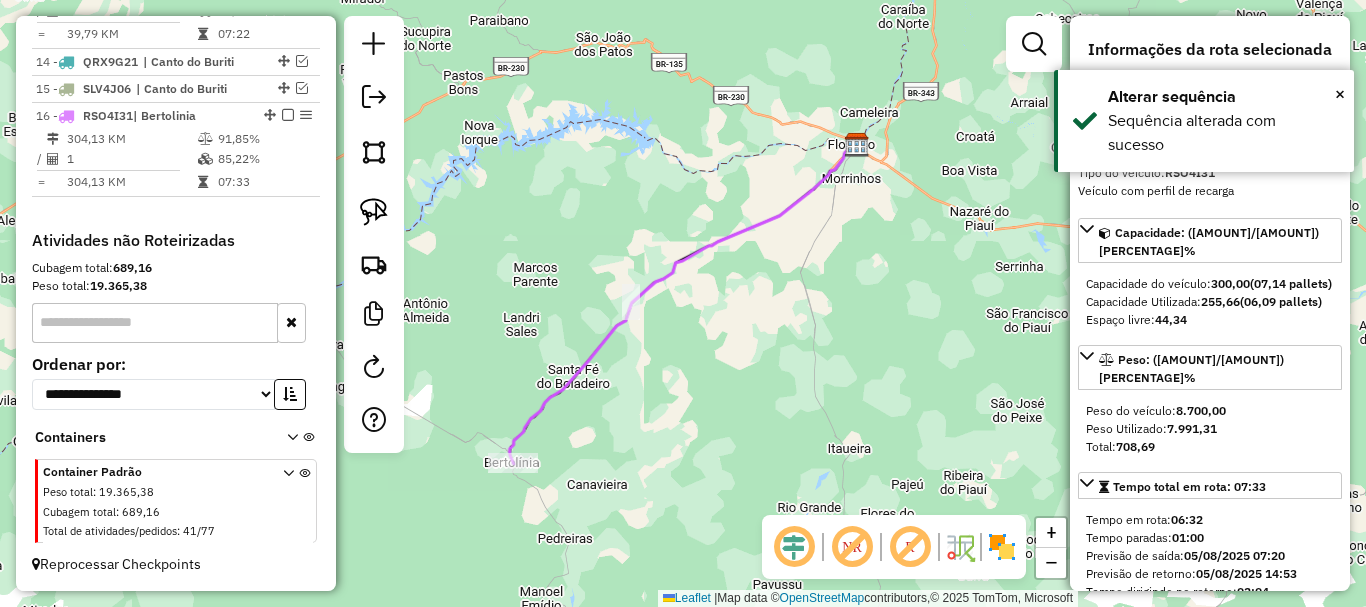 drag, startPoint x: 648, startPoint y: 323, endPoint x: 791, endPoint y: 341, distance: 144.12842 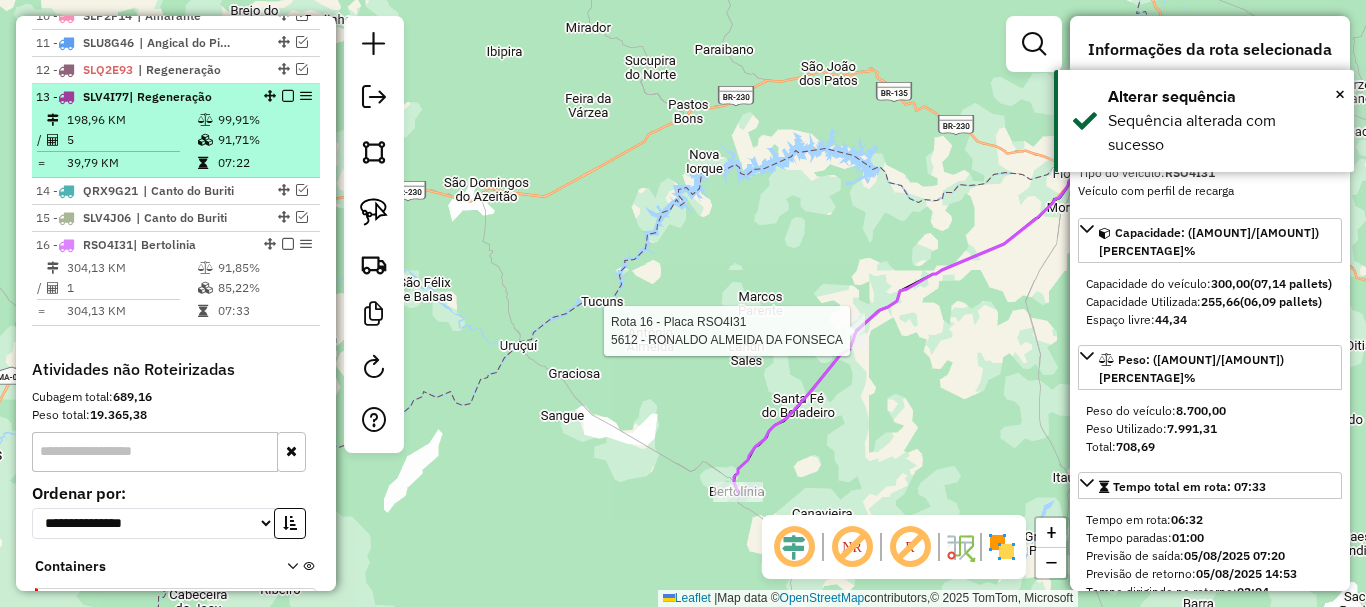 scroll, scrollTop: 959, scrollLeft: 0, axis: vertical 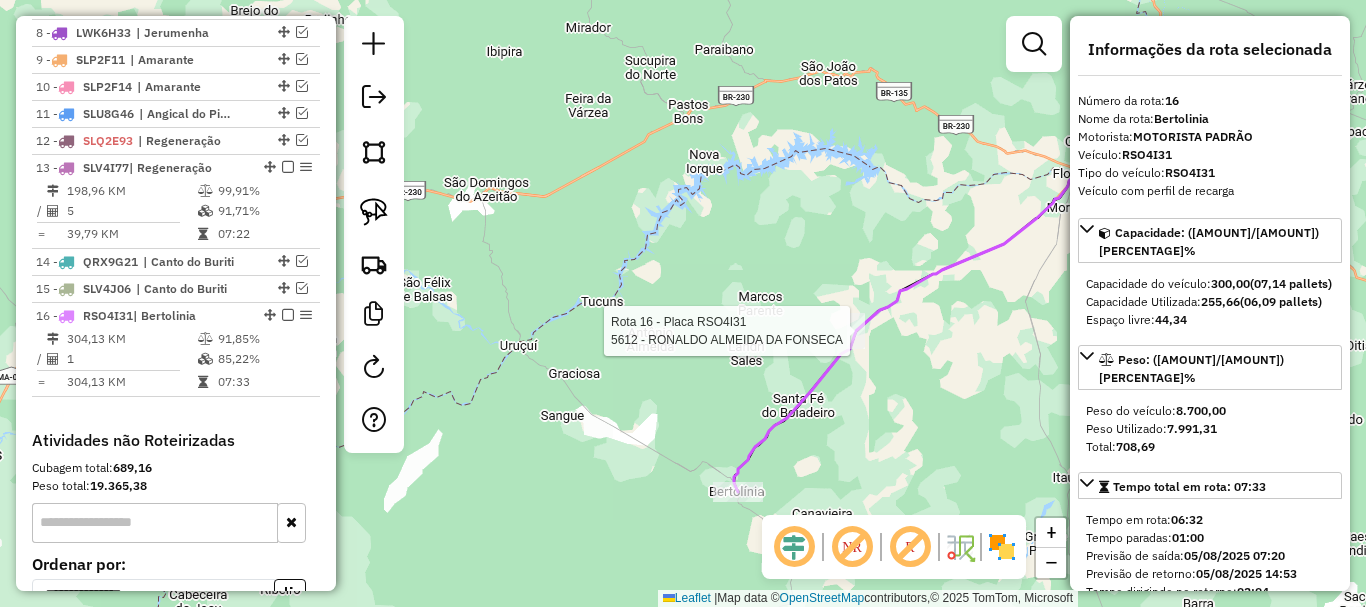 drag, startPoint x: 667, startPoint y: 311, endPoint x: 662, endPoint y: 296, distance: 15.811388 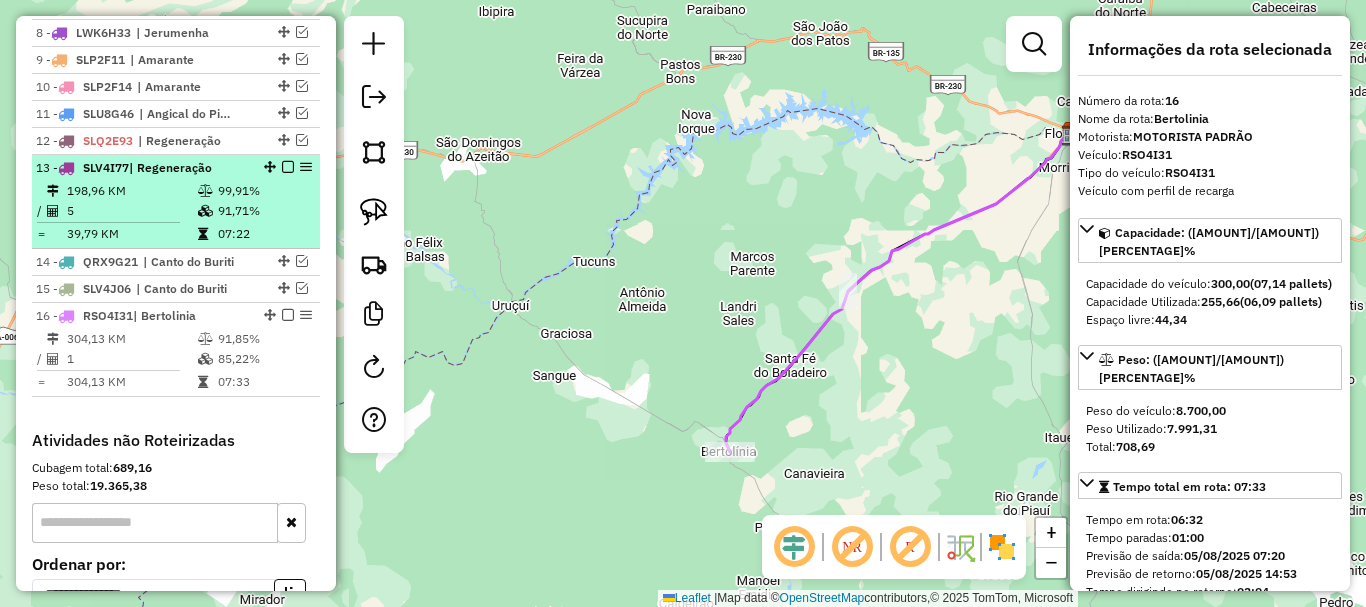 click on "91,71%" at bounding box center [264, 211] 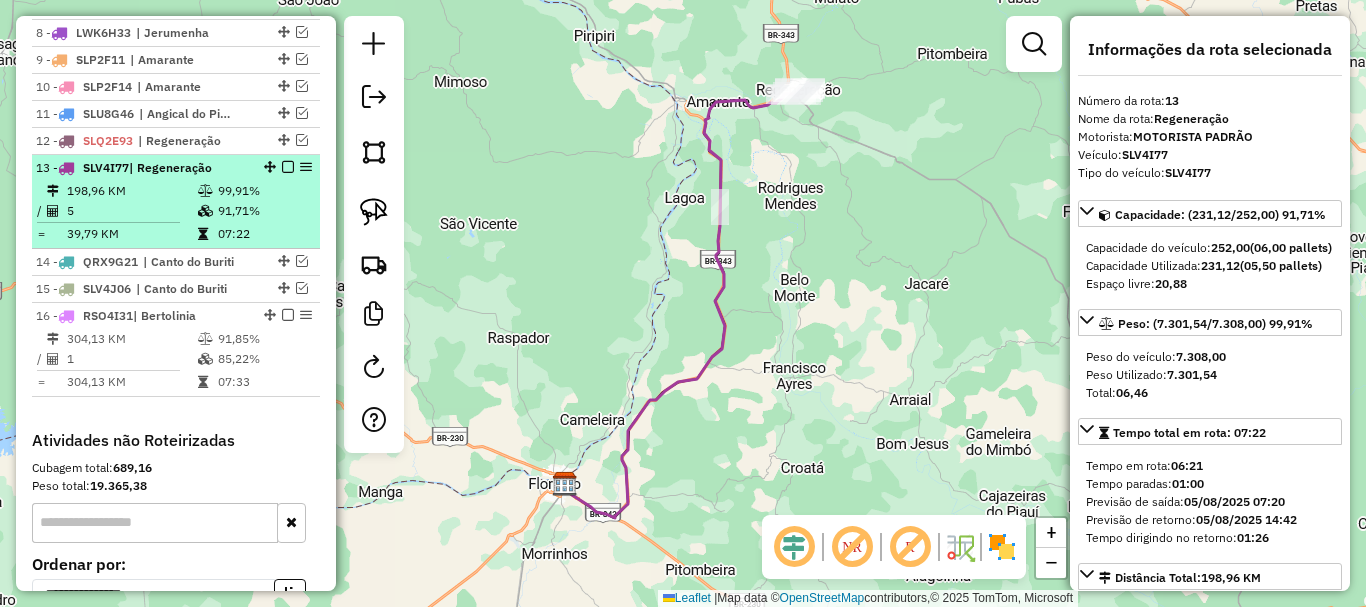 click at bounding box center (288, 167) 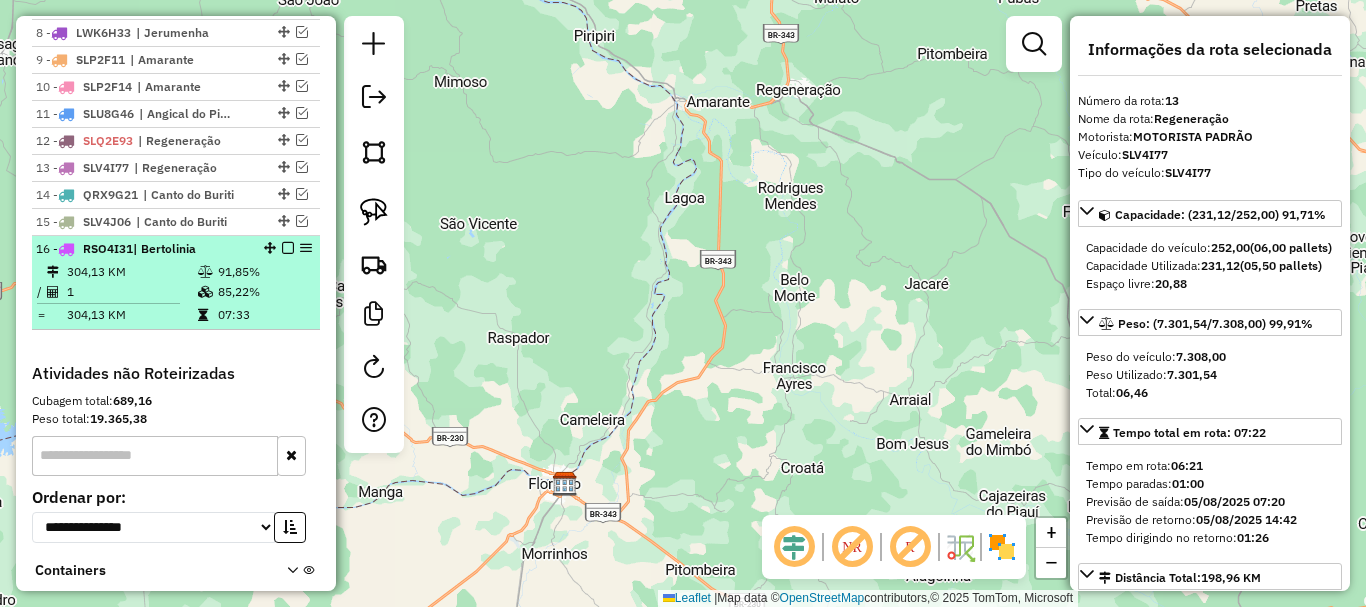 click on "16 -       RSO4I31   | Bertolinia" at bounding box center [142, 249] 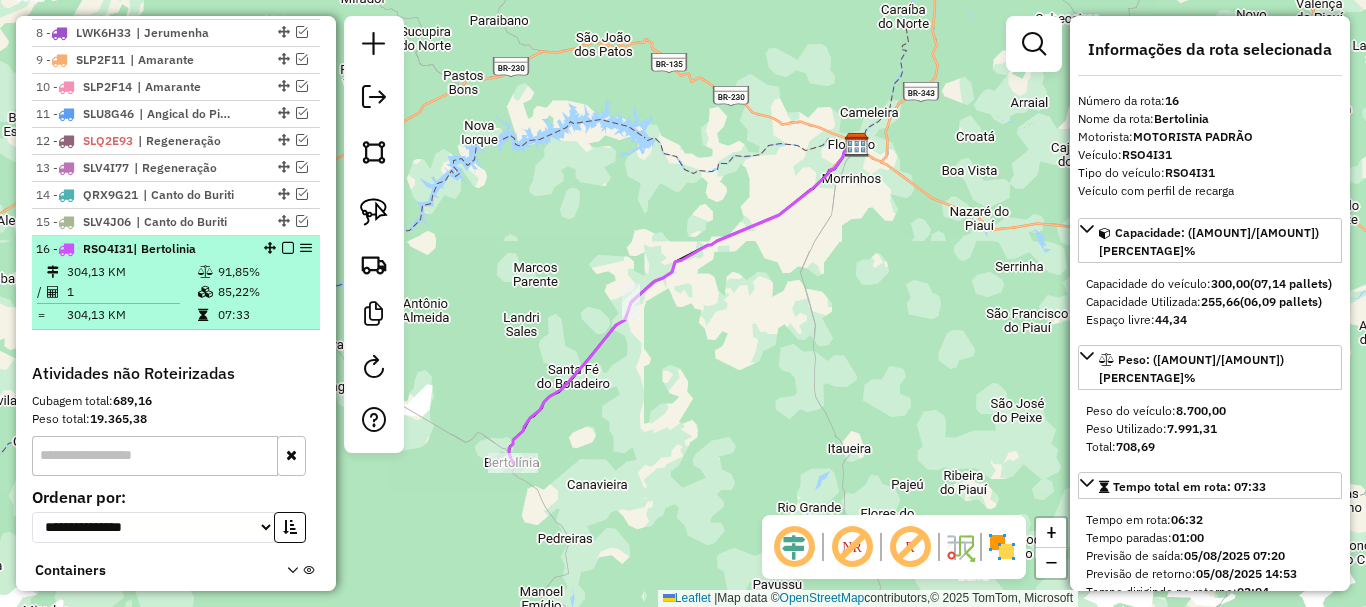 click at bounding box center (288, 248) 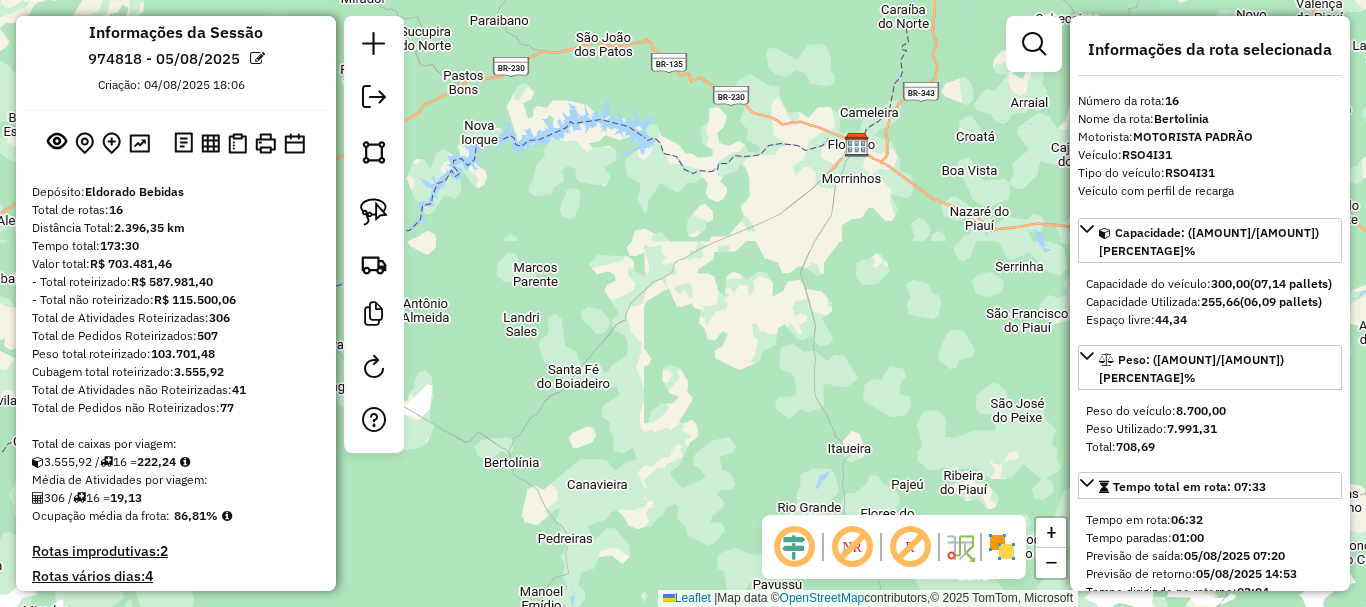scroll, scrollTop: 0, scrollLeft: 0, axis: both 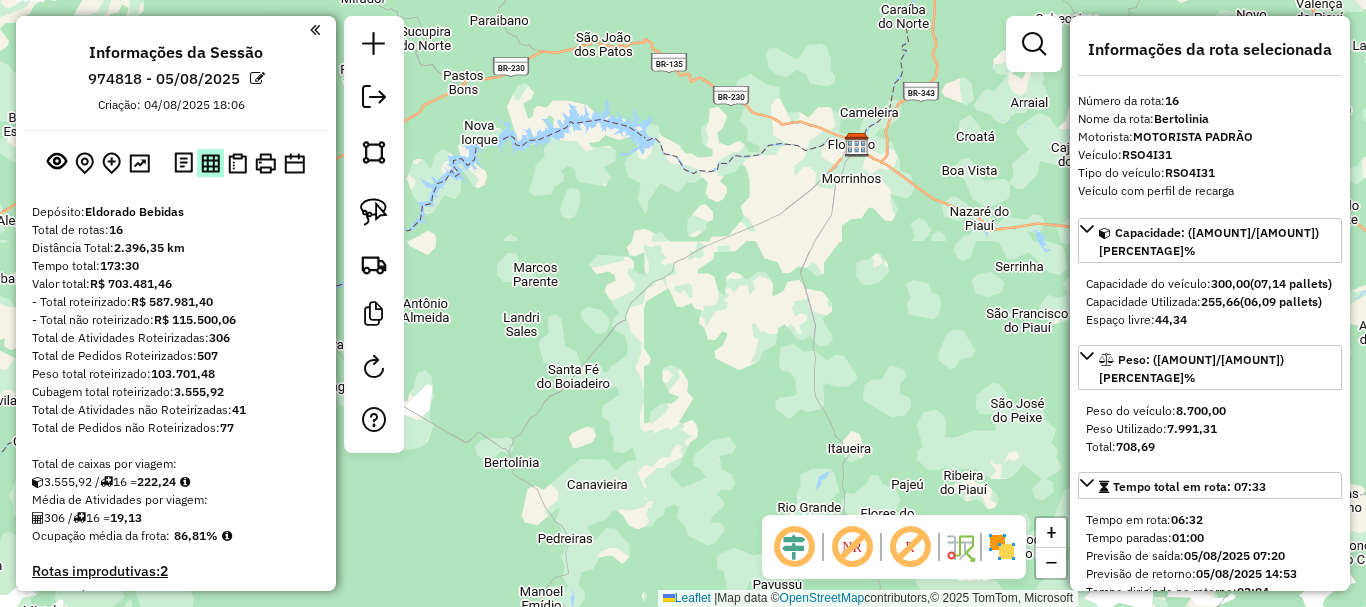 click at bounding box center (210, 163) 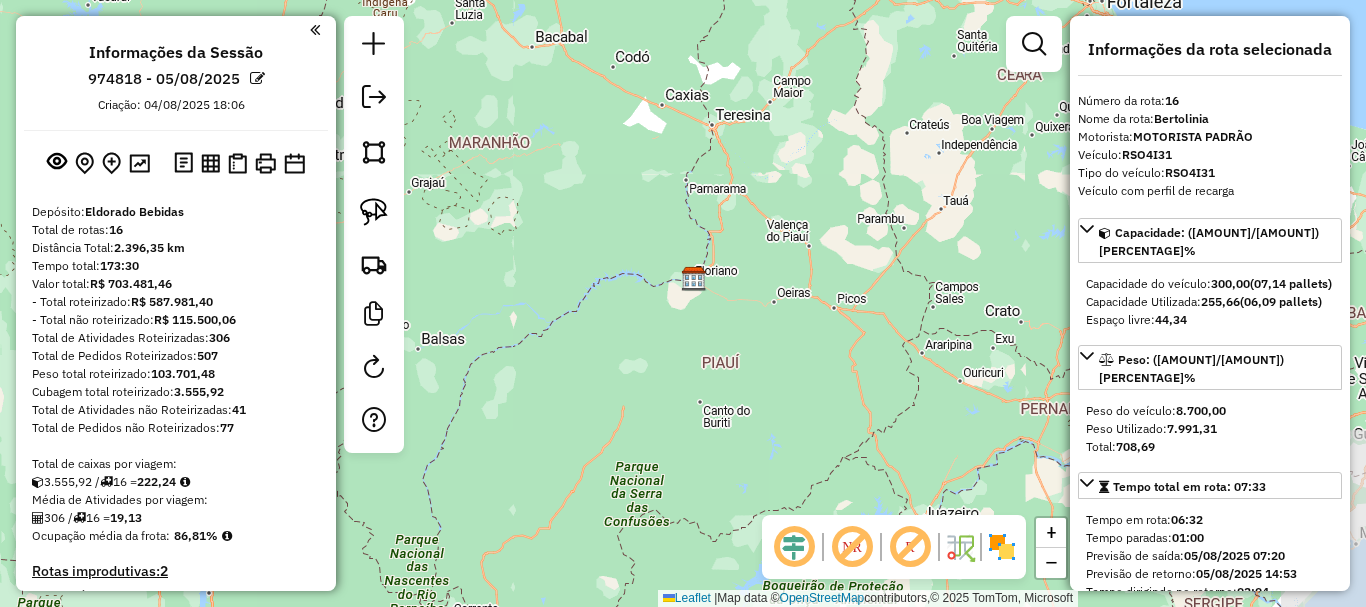 click 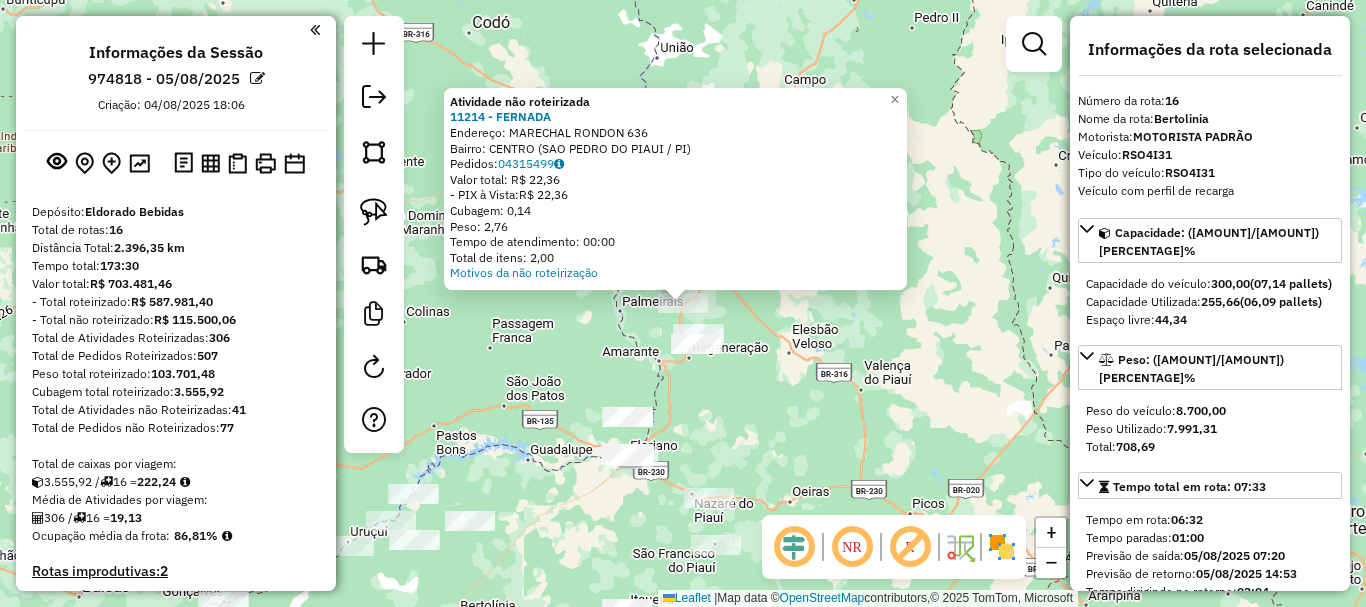 click on "Atividade não roteirizada 11214 - FERNADA  Endereço:  MARECHAL RONDON 636   Bairro: CENTRO (SAO PEDRO DO PIAUI / PI)   Pedidos:  04315499   Valor total: R$ 22,36   - PIX à Vista:  R$ 22,36   Cubagem: 0,14   Peso: 2,76   Tempo de atendimento: 00:00   Total de itens: 2,00  Motivos da não roteirização × Janela de atendimento Grade de atendimento Capacidade Transportadoras Veículos Cliente Pedidos  Rotas Selecione os dias de semana para filtrar as janelas de atendimento  Seg   Ter   Qua   Qui   Sex   Sáb   Dom  Informe o período da janela de atendimento: De: Até:  Filtrar exatamente a janela do cliente  Considerar janela de atendimento padrão  Selecione os dias de semana para filtrar as grades de atendimento  Seg   Ter   Qua   Qui   Sex   Sáb   Dom   Considerar clientes sem dia de atendimento cadastrado  Clientes fora do dia de atendimento selecionado Filtrar as atividades entre os valores definidos abaixo:  Peso mínimo:   Peso máximo:   Cubagem mínima:   Cubagem máxima:   De:   Até:   De:  De:" 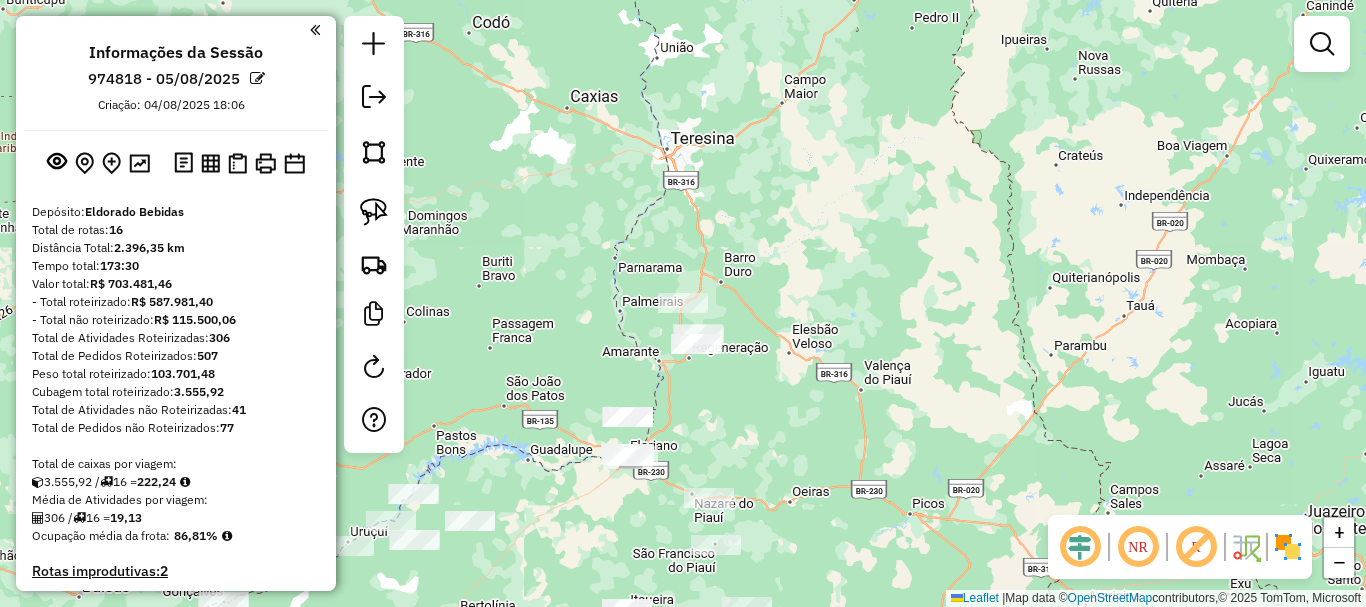 drag, startPoint x: 782, startPoint y: 409, endPoint x: 821, endPoint y: 281, distance: 133.80957 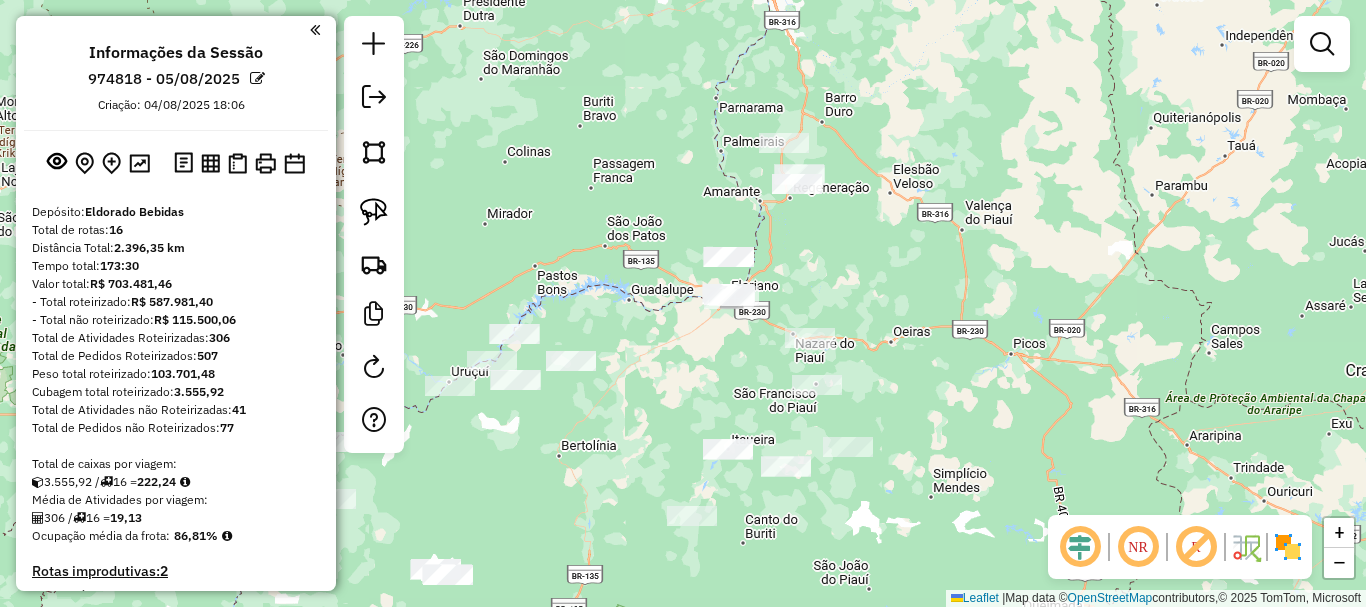 drag, startPoint x: 638, startPoint y: 343, endPoint x: 884, endPoint y: 255, distance: 261.26614 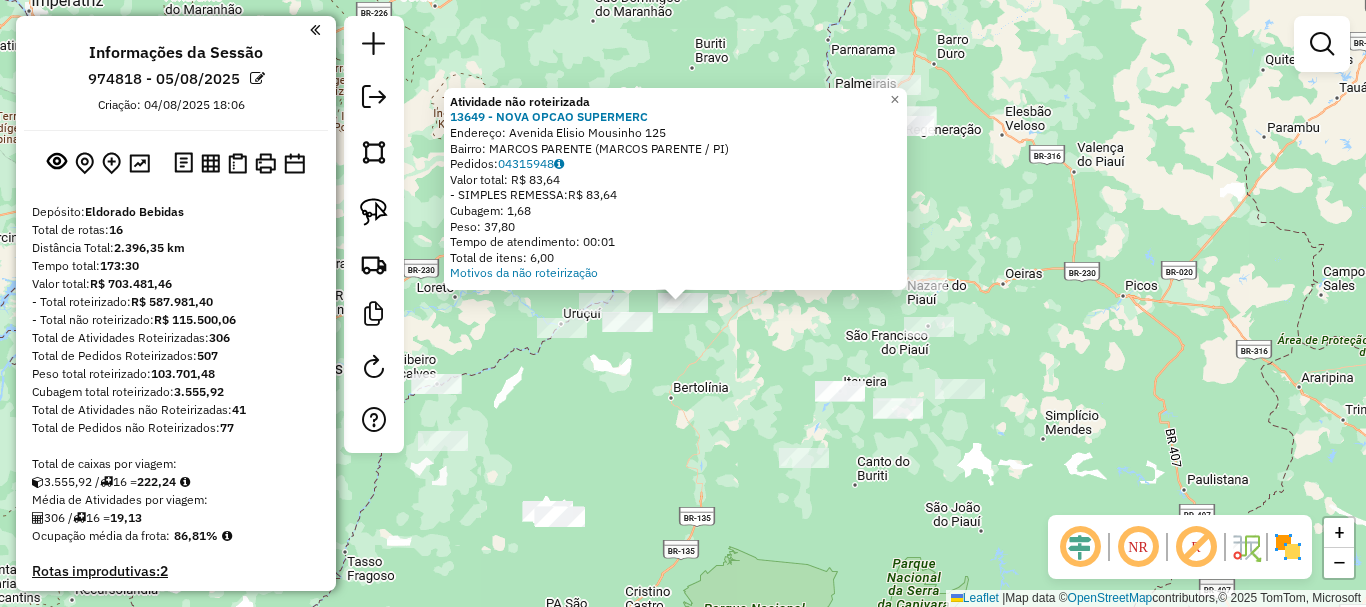click on "Atividade não roteirizada 13649 - NOVA OPCAO SUPERMERC  Endereço:  Avenida Elisio Mousinho 125   Bairro: MARCOS PARENTE (MARCOS PARENTE / PI)   Pedidos:  04315948   Valor total: R$ 83,64   - SIMPLES REMESSA:  R$ 83,64   Cubagem: 1,68   Peso: 37,80   Tempo de atendimento: 00:01   Total de itens: 6,00  Motivos da não roteirização × Janela de atendimento Grade de atendimento Capacidade Transportadoras Veículos Cliente Pedidos  Rotas Selecione os dias de semana para filtrar as janelas de atendimento  Seg   Ter   Qua   Qui   Sex   Sáb   Dom  Informe o período da janela de atendimento: De: Até:  Filtrar exatamente a janela do cliente  Considerar janela de atendimento padrão  Selecione os dias de semana para filtrar as grades de atendimento  Seg   Ter   Qua   Qui   Sex   Sáb   Dom   Considerar clientes sem dia de atendimento cadastrado  Clientes fora do dia de atendimento selecionado Filtrar as atividades entre os valores definidos abaixo:  Peso mínimo:   Peso máximo:   Cubagem mínima:   De:   Até:" 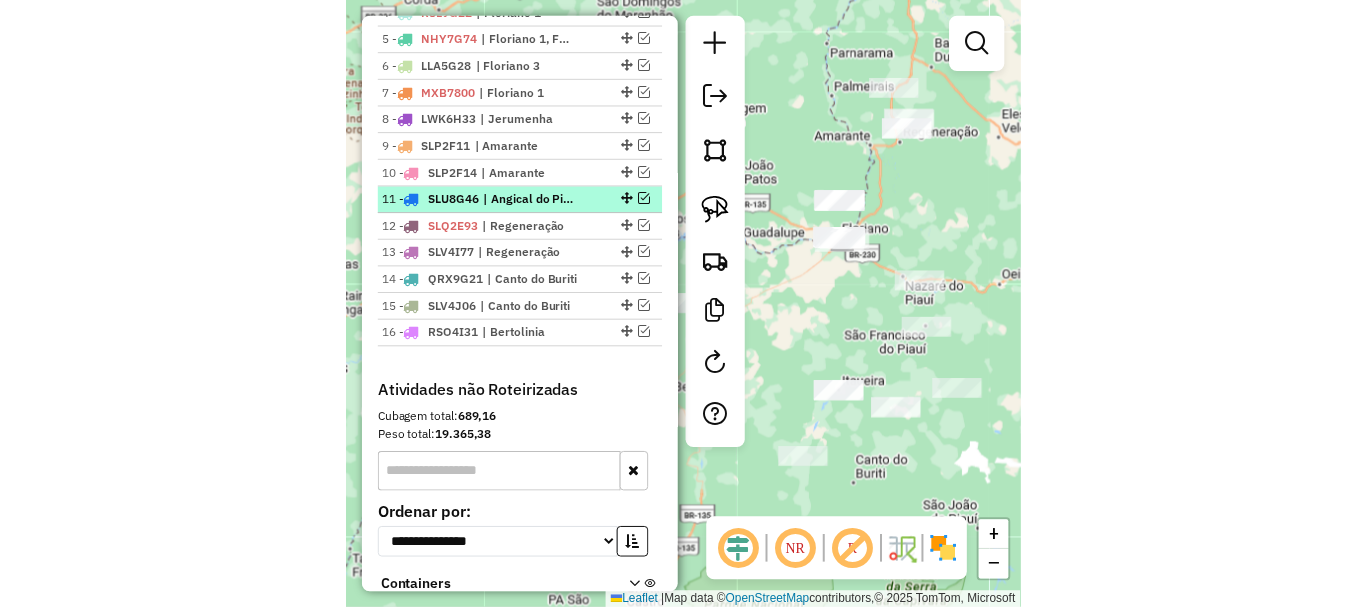 scroll, scrollTop: 900, scrollLeft: 0, axis: vertical 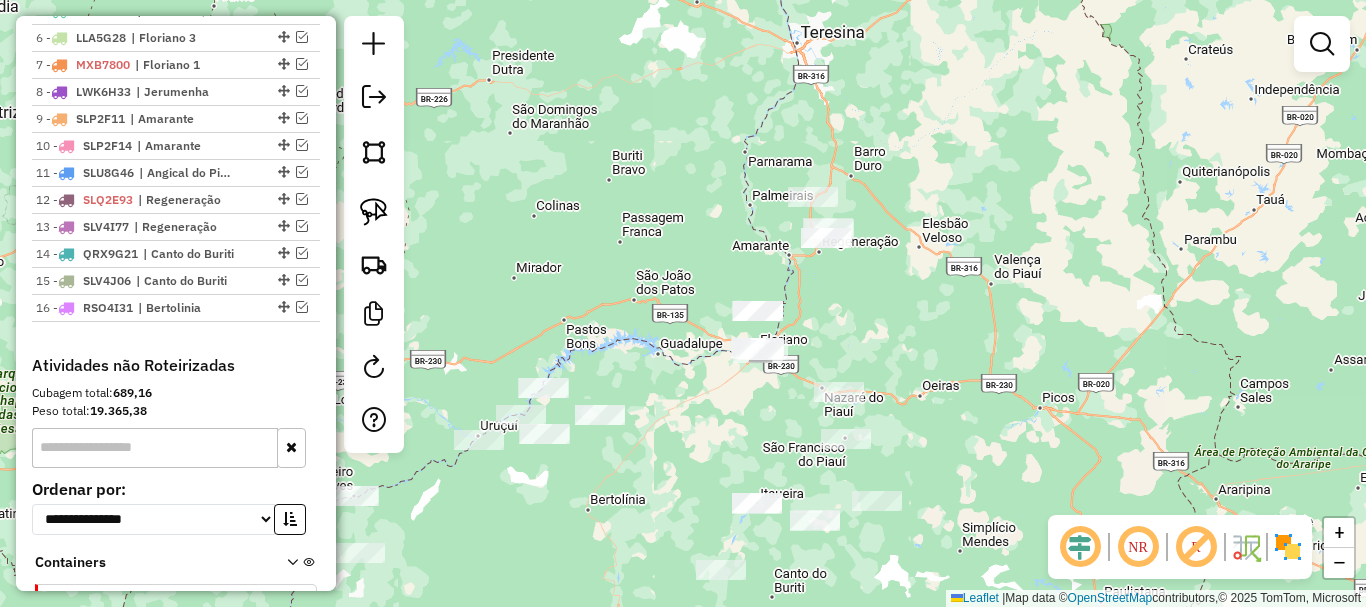 drag, startPoint x: 691, startPoint y: 404, endPoint x: 661, endPoint y: 431, distance: 40.36087 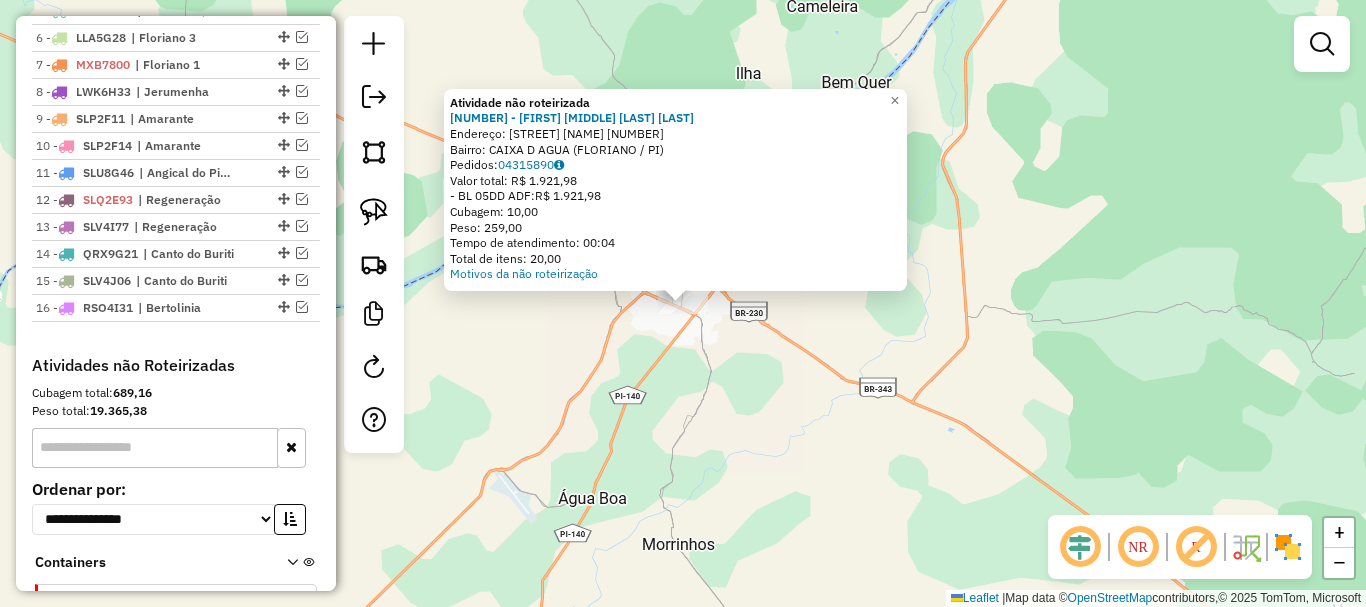 click on "Atividade não roteirizada 7300 - ANTONIO MARCOS MELO DE OLIVEIRA  Endereço: R    CASTRO ALVES                  1436   Bairro: CAIXA D AGUA (FLORIANO / PI)   Pedidos:  04315890   Valor total: R$ 1.921,98   - BL 05DD ADF:  R$ 1.921,98   Cubagem: 10,00   Peso: 259,00   Tempo de atendimento: 00:04   Total de itens: 20,00  Motivos da não roteirização × Janela de atendimento Grade de atendimento Capacidade Transportadoras Veículos Cliente Pedidos  Rotas Selecione os dias de semana para filtrar as janelas de atendimento  Seg   Ter   Qua   Qui   Sex   Sáb   Dom  Informe o período da janela de atendimento: De: Até:  Filtrar exatamente a janela do cliente  Considerar janela de atendimento padrão  Selecione os dias de semana para filtrar as grades de atendimento  Seg   Ter   Qua   Qui   Sex   Sáb   Dom   Considerar clientes sem dia de atendimento cadastrado  Clientes fora do dia de atendimento selecionado Filtrar as atividades entre os valores definidos abaixo:  Peso mínimo:   Peso máximo:   De:   Até:  +" 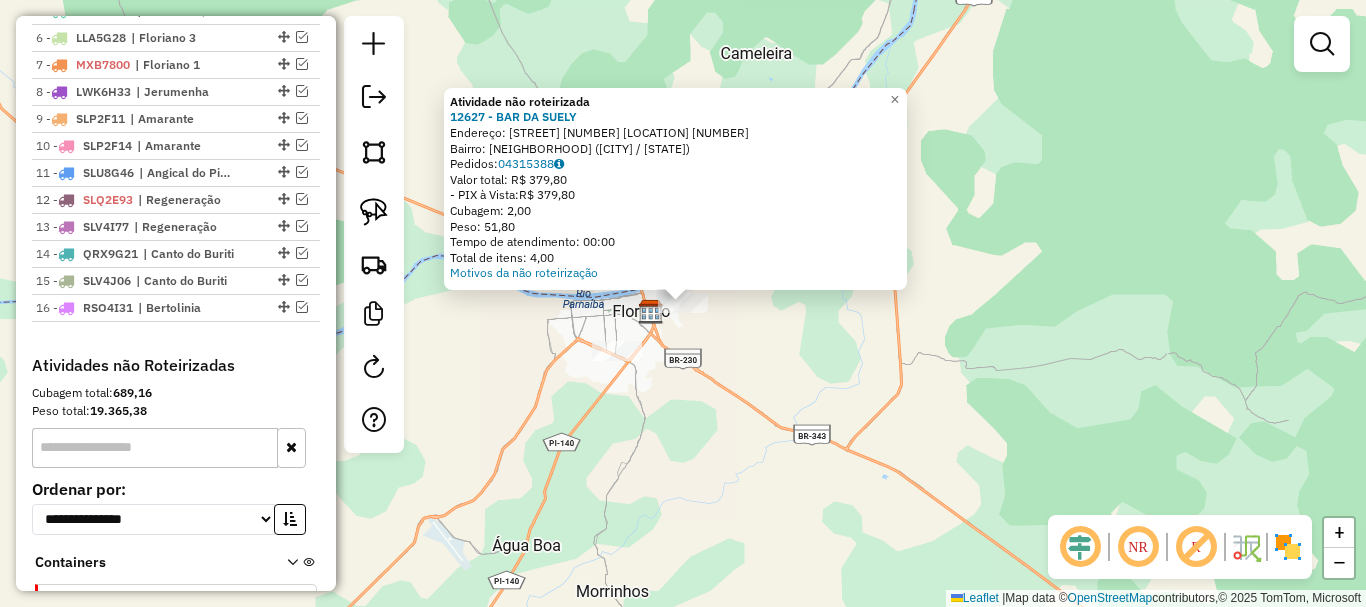 click on "Atividade não roteirizada 12627 - BAR DA SUELY  Endereço:  RUA PROJETADA 157 CJ RES ALTO 02   Bairro: AUTO DA CRUZ (FLORIANO / PI)   Pedidos:  04315388   Valor total: R$ 379,80   - PIX à Vista:  R$ 379,80   Cubagem: 2,00   Peso: 51,80   Tempo de atendimento: 00:00   Total de itens: 4,00  Motivos da não roteirização × Janela de atendimento Grade de atendimento Capacidade Transportadoras Veículos Cliente Pedidos  Rotas Selecione os dias de semana para filtrar as janelas de atendimento  Seg   Ter   Qua   Qui   Sex   Sáb   Dom  Informe o período da janela de atendimento: De: Até:  Filtrar exatamente a janela do cliente  Considerar janela de atendimento padrão  Selecione os dias de semana para filtrar as grades de atendimento  Seg   Ter   Qua   Qui   Sex   Sáb   Dom   Considerar clientes sem dia de atendimento cadastrado  Clientes fora do dia de atendimento selecionado Filtrar as atividades entre os valores definidos abaixo:  Peso mínimo:   Peso máximo:   Cubagem mínima:   Cubagem máxima:   De:  +" 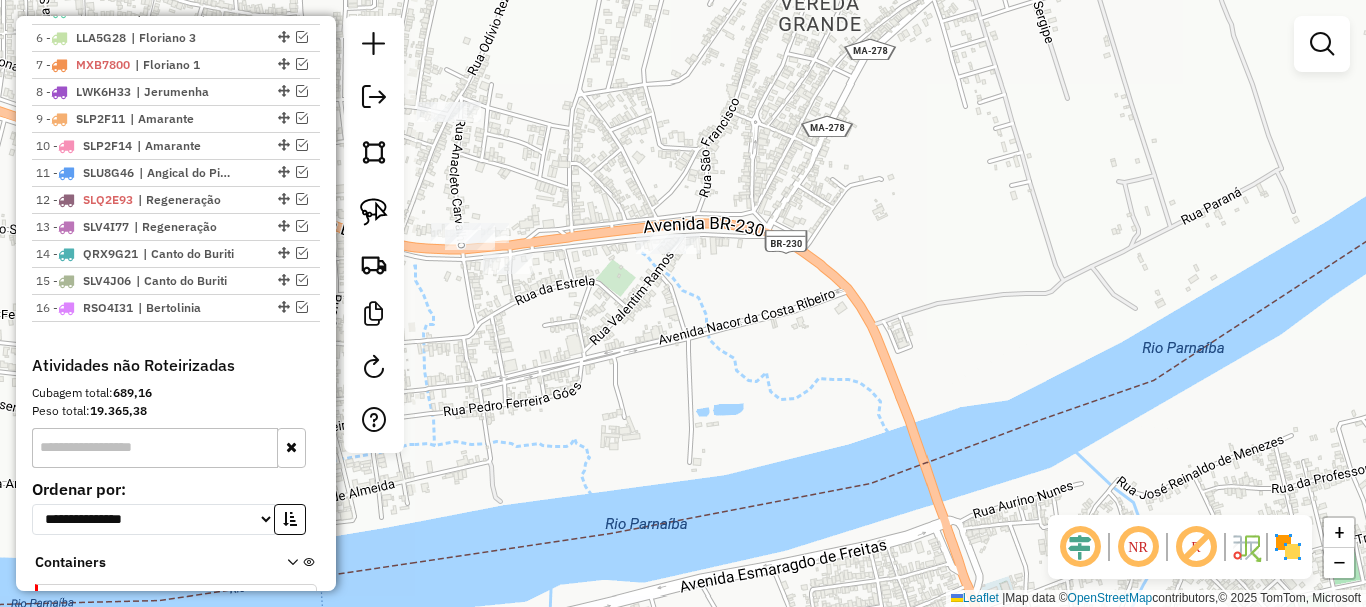 drag, startPoint x: 492, startPoint y: 201, endPoint x: 709, endPoint y: 275, distance: 229.27058 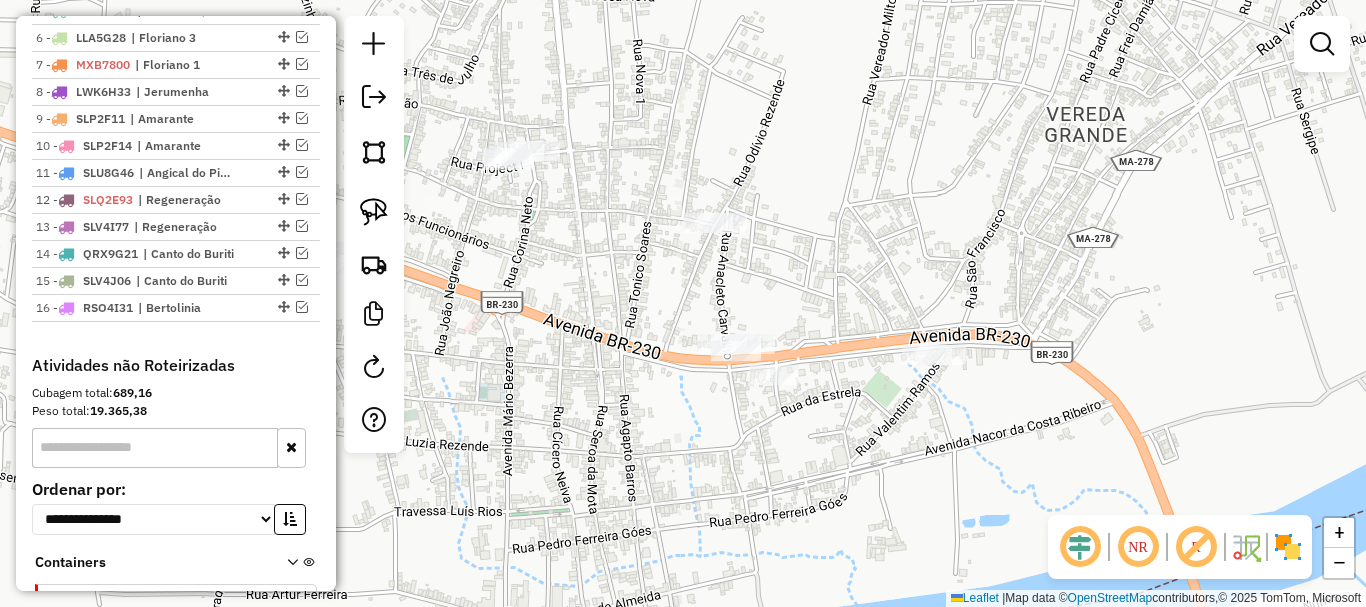 drag, startPoint x: 526, startPoint y: 202, endPoint x: 560, endPoint y: 218, distance: 37.576588 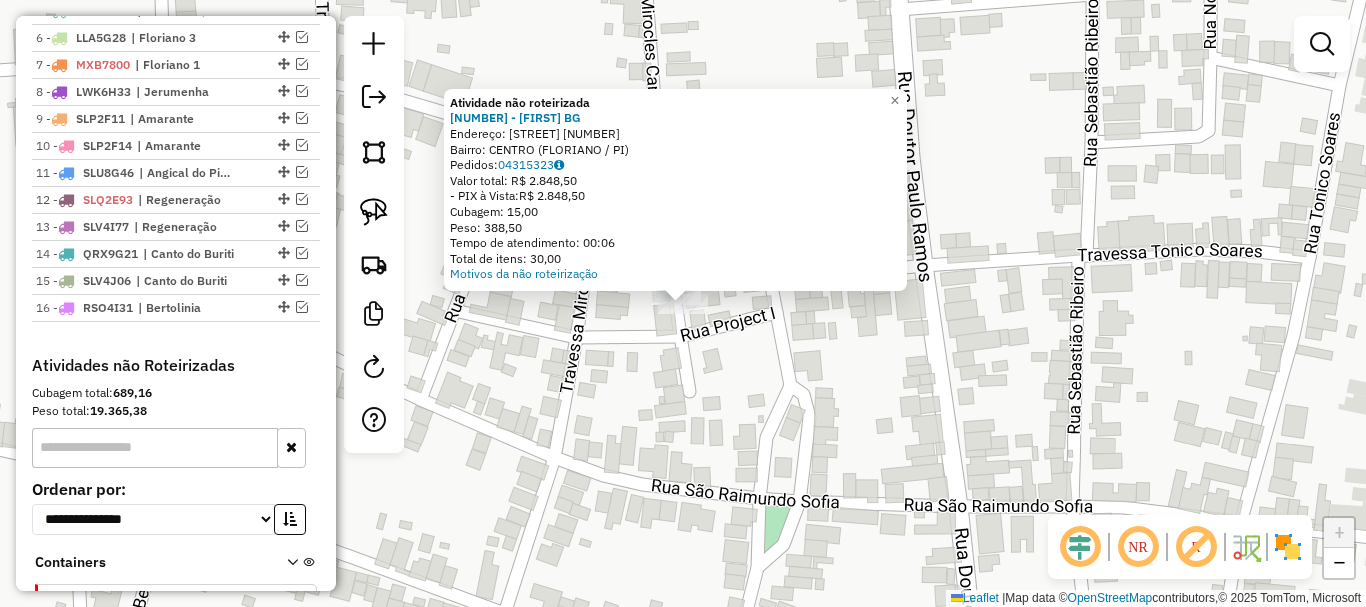 click on "Atividade não roteirizada 12836 - DINA  BG  Endereço:  ESMARAGNO FREITAS 580   Bairro: CENTRO (FLORIANO / PI)   Pedidos:  04315323   Valor total: R$ 2.848,50   - PIX à Vista:  R$ 2.848,50   Cubagem: 15,00   Peso: 388,50   Tempo de atendimento: 00:06   Total de itens: 30,00  Motivos da não roteirização × Janela de atendimento Grade de atendimento Capacidade Transportadoras Veículos Cliente Pedidos  Rotas Selecione os dias de semana para filtrar as janelas de atendimento  Seg   Ter   Qua   Qui   Sex   Sáb   Dom  Informe o período da janela de atendimento: De: Até:  Filtrar exatamente a janela do cliente  Considerar janela de atendimento padrão  Selecione os dias de semana para filtrar as grades de atendimento  Seg   Ter   Qua   Qui   Sex   Sáb   Dom   Considerar clientes sem dia de atendimento cadastrado  Clientes fora do dia de atendimento selecionado Filtrar as atividades entre os valores definidos abaixo:  Peso mínimo:   Peso máximo:   Cubagem mínima:   Cubagem máxima:   De:   Até:   De:  +" 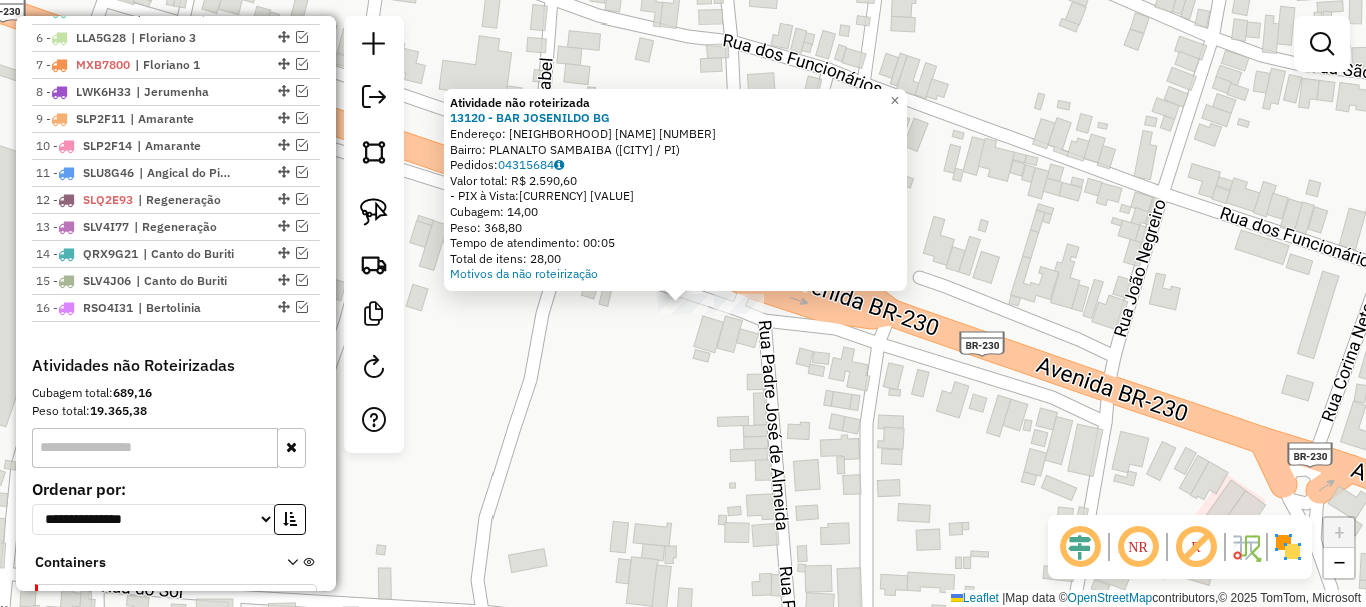 click on "Atividade não roteirizada 13120 - BAR JOSENILDO BG  Endereço:  PLANALTO SAMBAIBA 192   Bairro: PLANALTO SAMBAIBA (FLORIANO / PI)   Pedidos:  04315684   Valor total: R$ 2.590,60   - PIX à Vista:  R$ 2.590,60   Cubagem: 14,00   Peso: 368,80   Tempo de atendimento: 00:05   Total de itens: 28,00  Motivos da não roteirização × Janela de atendimento Grade de atendimento Capacidade Transportadoras Veículos Cliente Pedidos  Rotas Selecione os dias de semana para filtrar as janelas de atendimento  Seg   Ter   Qua   Qui   Sex   Sáb   Dom  Informe o período da janela de atendimento: De: Até:  Filtrar exatamente a janela do cliente  Considerar janela de atendimento padrão  Selecione os dias de semana para filtrar as grades de atendimento  Seg   Ter   Qua   Qui   Sex   Sáb   Dom   Considerar clientes sem dia de atendimento cadastrado  Clientes fora do dia de atendimento selecionado Filtrar as atividades entre os valores definidos abaixo:  Peso mínimo:   Peso máximo:   Cubagem mínima:   Cubagem máxima:  +" 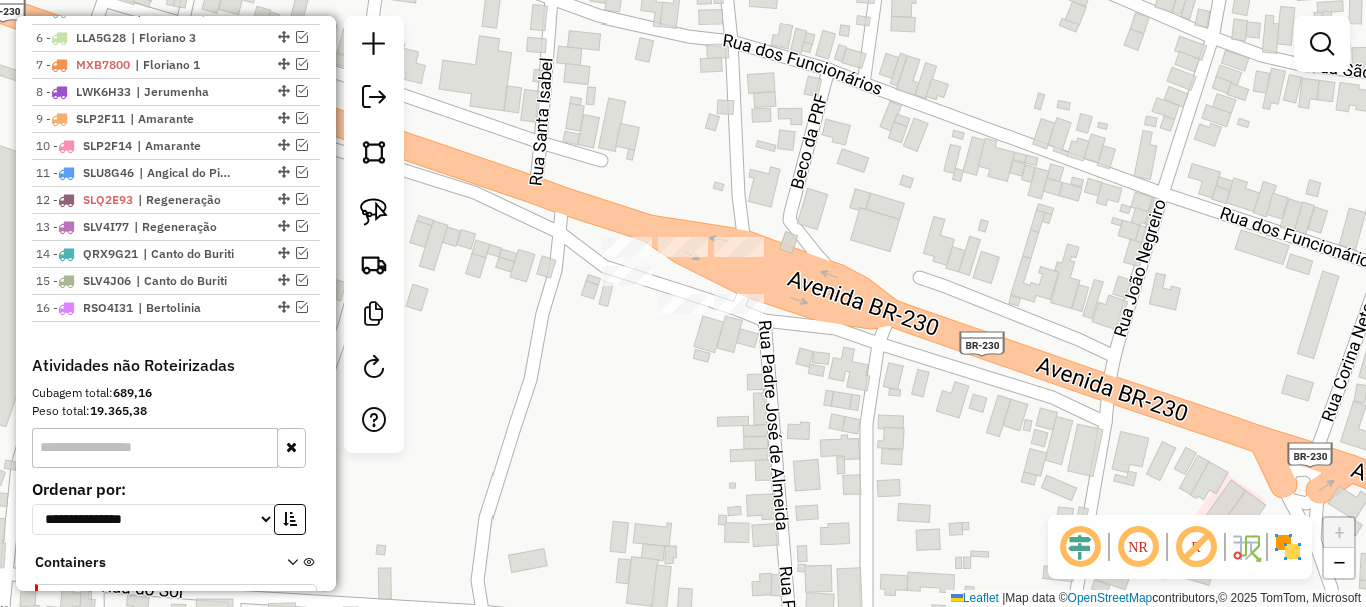 click 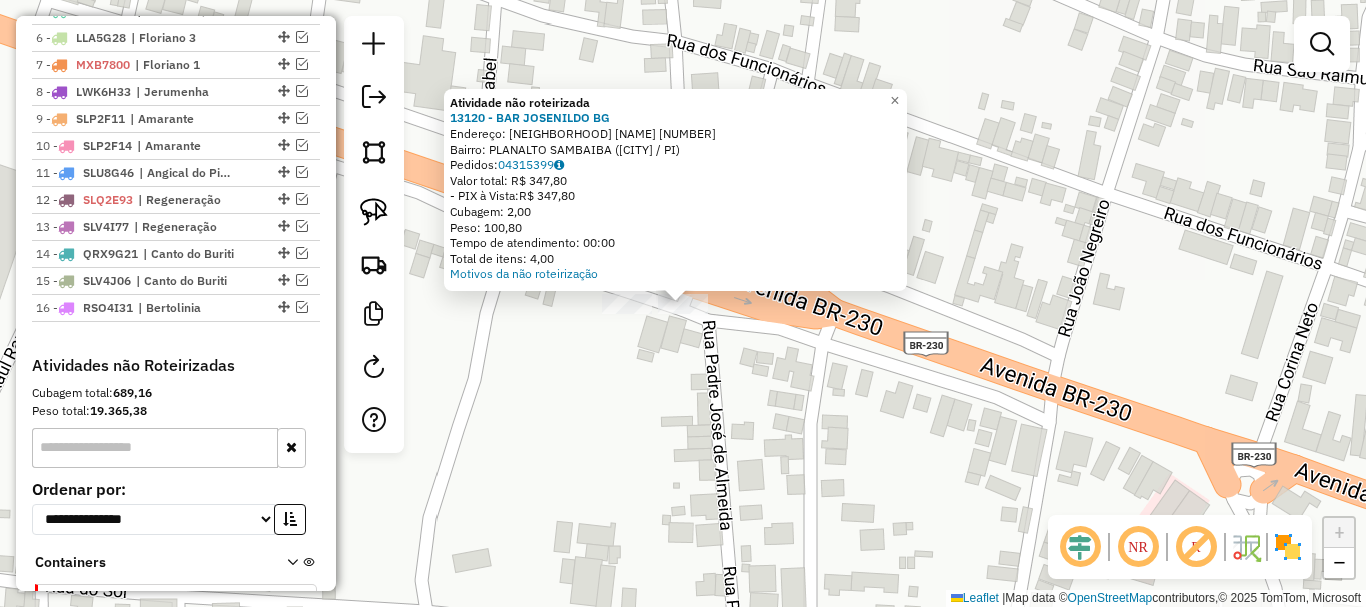 click on "Atividade não roteirizada 13120 - BAR JOSENILDO BG  Endereço:  PLANALTO SAMBAIBA 192   Bairro: PLANALTO SAMBAIBA (FLORIANO / PI)   Pedidos:  04315399   Valor total: R$ 347,80   - PIX à Vista:  R$ 347,80   Cubagem: 2,00   Peso: 100,80   Tempo de atendimento: 00:00   Total de itens: 4,00  Motivos da não roteirização × Janela de atendimento Grade de atendimento Capacidade Transportadoras Veículos Cliente Pedidos  Rotas Selecione os dias de semana para filtrar as janelas de atendimento  Seg   Ter   Qua   Qui   Sex   Sáb   Dom  Informe o período da janela de atendimento: De: Até:  Filtrar exatamente a janela do cliente  Considerar janela de atendimento padrão  Selecione os dias de semana para filtrar as grades de atendimento  Seg   Ter   Qua   Qui   Sex   Sáb   Dom   Considerar clientes sem dia de atendimento cadastrado  Clientes fora do dia de atendimento selecionado Filtrar as atividades entre os valores definidos abaixo:  Peso mínimo:   Peso máximo:   Cubagem mínima:   Cubagem máxima:   De:  +" 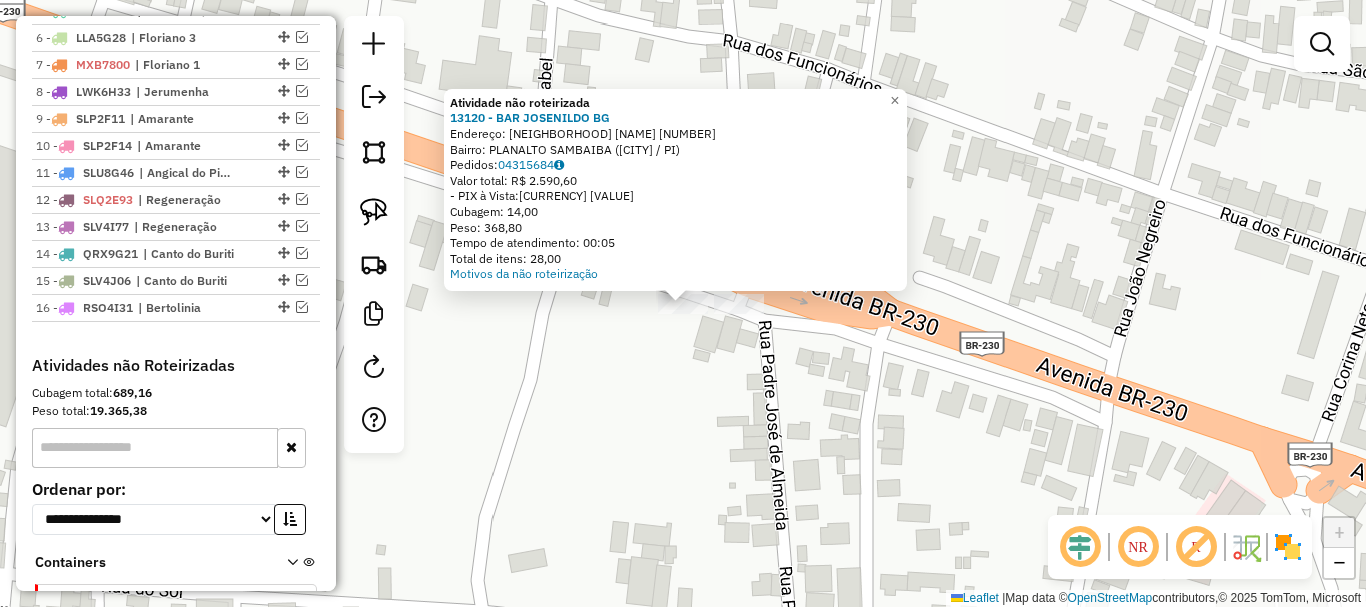 click on "Atividade não roteirizada 13120 - BAR JOSENILDO BG  Endereço:  PLANALTO SAMBAIBA 192   Bairro: PLANALTO SAMBAIBA (FLORIANO / PI)   Pedidos:  04315684   Valor total: R$ 2.590,60   - PIX à Vista:  R$ 2.590,60   Cubagem: 14,00   Peso: 368,80   Tempo de atendimento: 00:05   Total de itens: 28,00  Motivos da não roteirização × Janela de atendimento Grade de atendimento Capacidade Transportadoras Veículos Cliente Pedidos  Rotas Selecione os dias de semana para filtrar as janelas de atendimento  Seg   Ter   Qua   Qui   Sex   Sáb   Dom  Informe o período da janela de atendimento: De: Até:  Filtrar exatamente a janela do cliente  Considerar janela de atendimento padrão  Selecione os dias de semana para filtrar as grades de atendimento  Seg   Ter   Qua   Qui   Sex   Sáb   Dom   Considerar clientes sem dia de atendimento cadastrado  Clientes fora do dia de atendimento selecionado Filtrar as atividades entre os valores definidos abaixo:  Peso mínimo:   Peso máximo:   Cubagem mínima:   Cubagem máxima:  +" 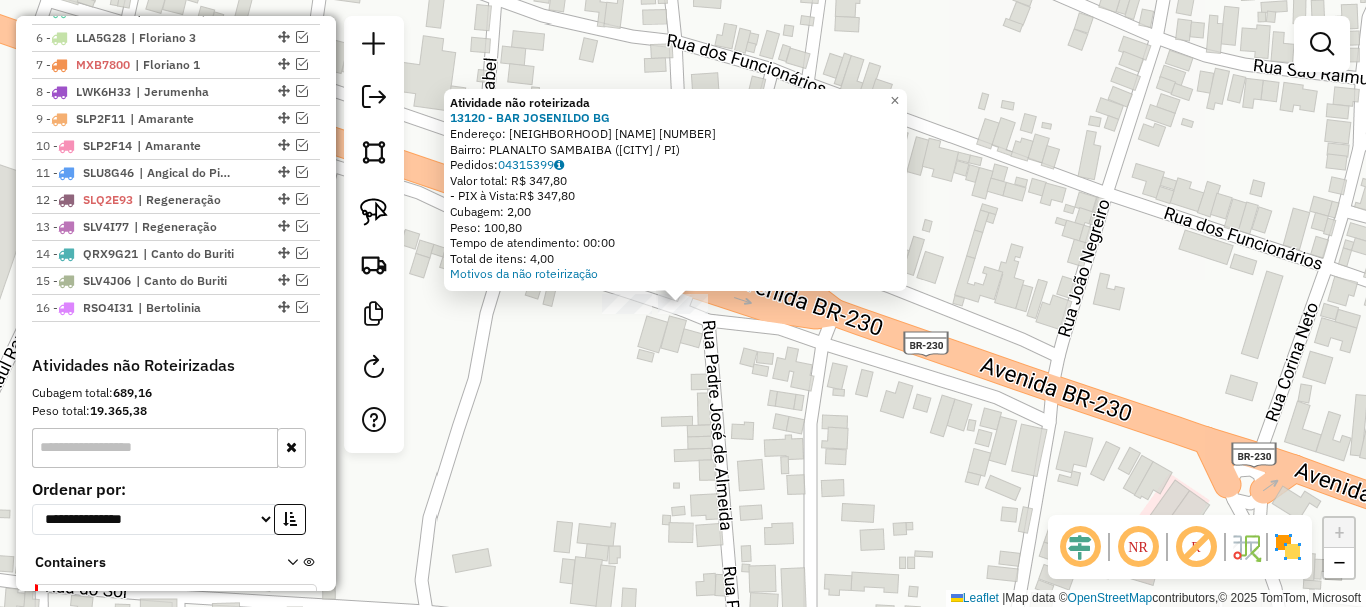 click on "Atividade não roteirizada 13120 - BAR JOSENILDO BG  Endereço:  PLANALTO SAMBAIBA 192   Bairro: PLANALTO SAMBAIBA (FLORIANO / PI)   Pedidos:  04315399   Valor total: R$ 347,80   - PIX à Vista:  R$ 347,80   Cubagem: 2,00   Peso: 100,80   Tempo de atendimento: 00:00   Total de itens: 4,00  Motivos da não roteirização × Janela de atendimento Grade de atendimento Capacidade Transportadoras Veículos Cliente Pedidos  Rotas Selecione os dias de semana para filtrar as janelas de atendimento  Seg   Ter   Qua   Qui   Sex   Sáb   Dom  Informe o período da janela de atendimento: De: Até:  Filtrar exatamente a janela do cliente  Considerar janela de atendimento padrão  Selecione os dias de semana para filtrar as grades de atendimento  Seg   Ter   Qua   Qui   Sex   Sáb   Dom   Considerar clientes sem dia de atendimento cadastrado  Clientes fora do dia de atendimento selecionado Filtrar as atividades entre os valores definidos abaixo:  Peso mínimo:   Peso máximo:   Cubagem mínima:   Cubagem máxima:   De:  +" 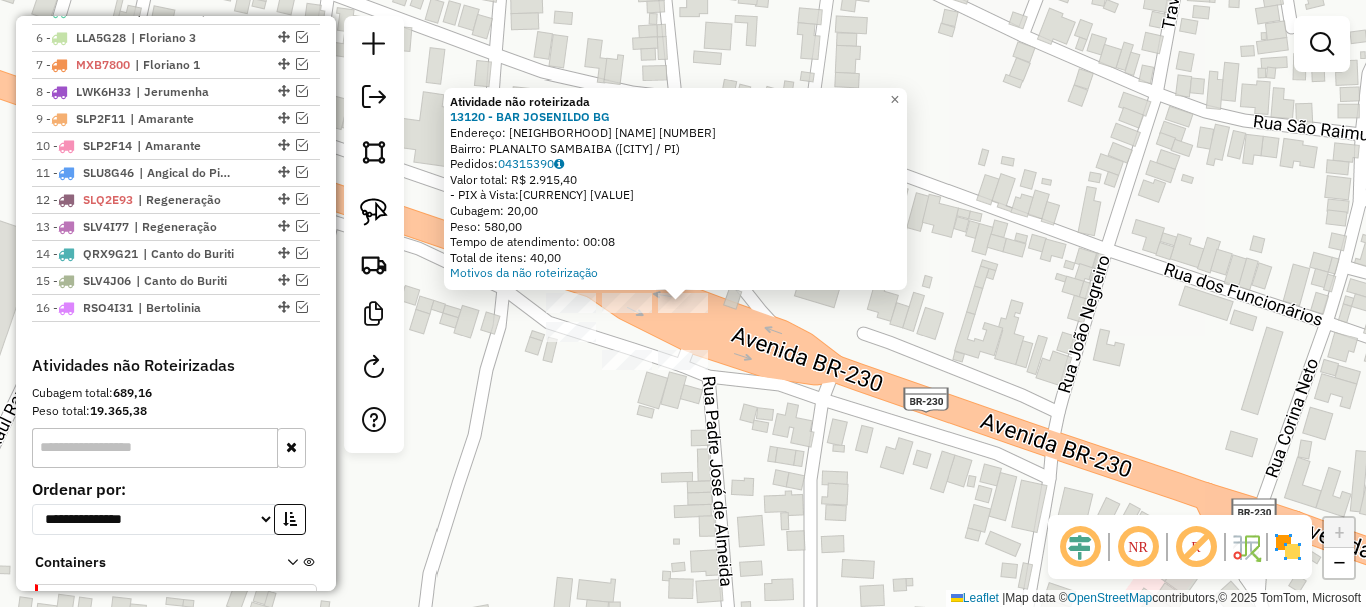 click on "Atividade não roteirizada 13120 - BAR JOSENILDO BG  Endereço:  PLANALTO SAMBAIBA 192   Bairro: PLANALTO SAMBAIBA (FLORIANO / PI)   Pedidos:  04315390   Valor total: R$ 2.915,40   - PIX à Vista:  R$ 2.915,40   Cubagem: 20,00   Peso: 580,00   Tempo de atendimento: 00:08   Total de itens: 40,00  Motivos da não roteirização × Janela de atendimento Grade de atendimento Capacidade Transportadoras Veículos Cliente Pedidos  Rotas Selecione os dias de semana para filtrar as janelas de atendimento  Seg   Ter   Qua   Qui   Sex   Sáb   Dom  Informe o período da janela de atendimento: De: Até:  Filtrar exatamente a janela do cliente  Considerar janela de atendimento padrão  Selecione os dias de semana para filtrar as grades de atendimento  Seg   Ter   Qua   Qui   Sex   Sáb   Dom   Considerar clientes sem dia de atendimento cadastrado  Clientes fora do dia de atendimento selecionado Filtrar as atividades entre os valores definidos abaixo:  Peso mínimo:   Peso máximo:   Cubagem mínima:   Cubagem máxima:  +" 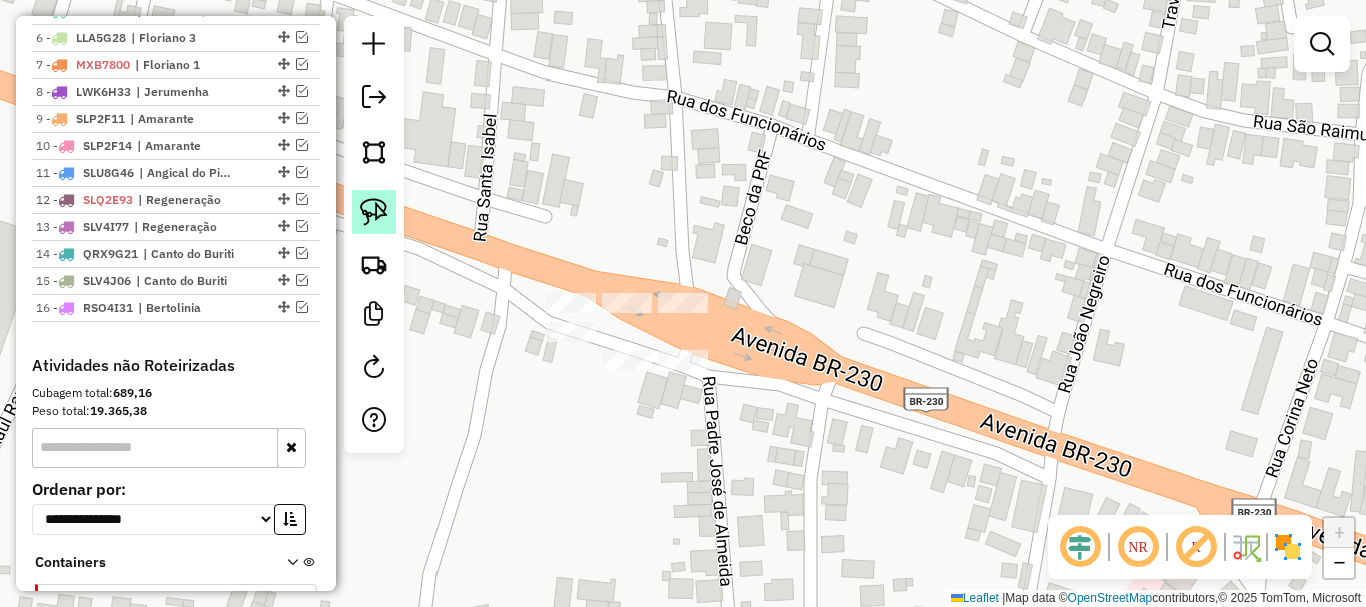 click 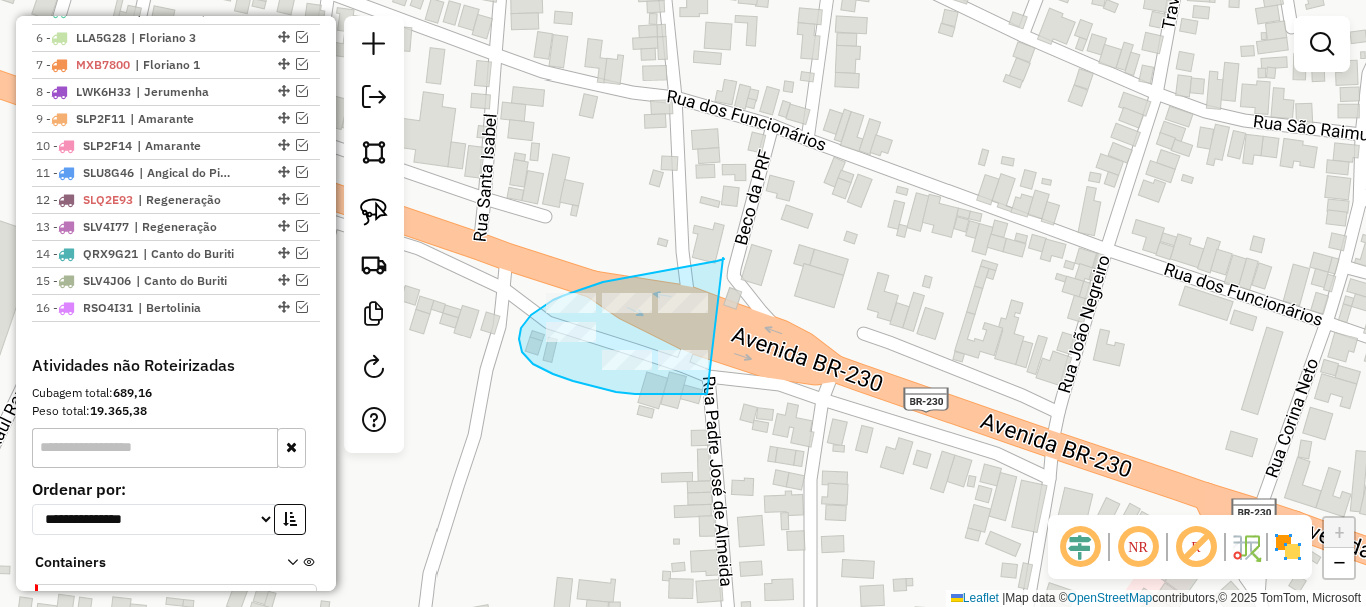drag, startPoint x: 693, startPoint y: 265, endPoint x: 737, endPoint y: 394, distance: 136.29747 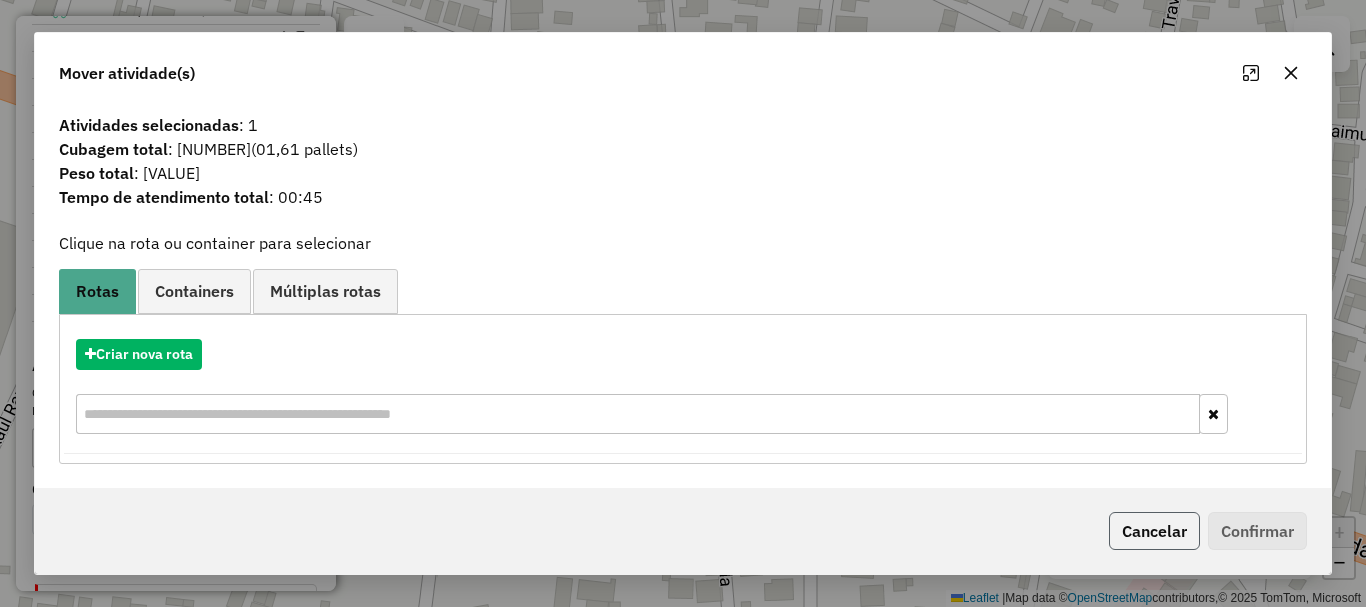 click on "Cancelar" 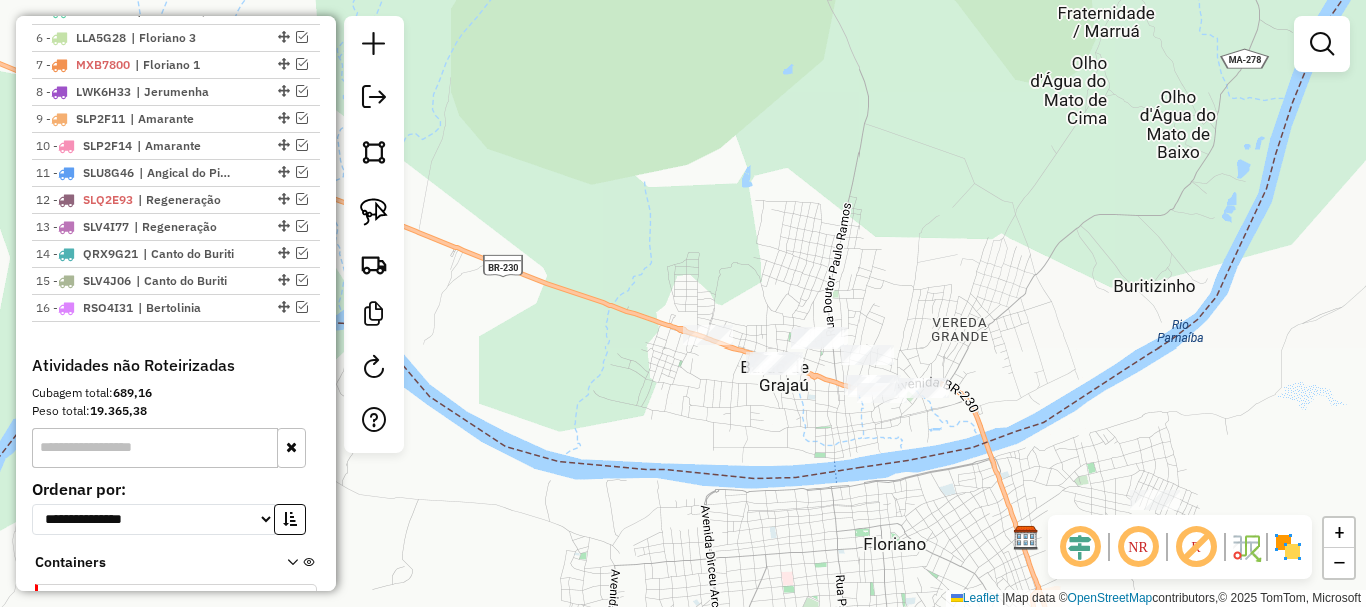 click 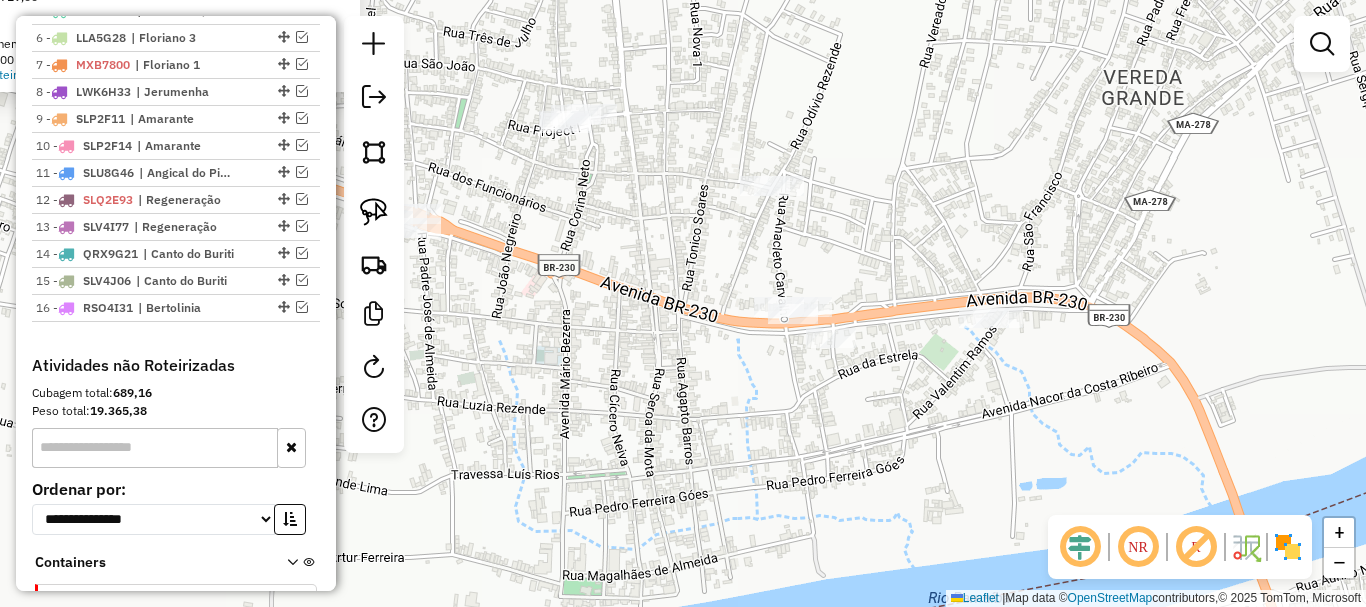 click on "Atividade não roteirizada 12965 - CHURRAS BOI NA BRASA  Endereço:  BR-230 SN   Bairro: CANCELA (FLORIANO / PI)   Pedidos:  04315668   Valor total: R$ 1.719,00   - PIX à Vista:  R$ 1.719,00   Cubagem: 10,00   Peso: 274,50   Tempo de atendimento: 00:04   Total de itens: 20,00  Motivos da não roteirização × Janela de atendimento Grade de atendimento Capacidade Transportadoras Veículos Cliente Pedidos  Rotas Selecione os dias de semana para filtrar as janelas de atendimento  Seg   Ter   Qua   Qui   Sex   Sáb   Dom  Informe o período da janela de atendimento: De: Até:  Filtrar exatamente a janela do cliente  Considerar janela de atendimento padrão  Selecione os dias de semana para filtrar as grades de atendimento  Seg   Ter   Qua   Qui   Sex   Sáb   Dom   Considerar clientes sem dia de atendimento cadastrado  Clientes fora do dia de atendimento selecionado Filtrar as atividades entre os valores definidos abaixo:  Peso mínimo:   Peso máximo:   Cubagem mínima:   Cubagem máxima:   De:   Até:   De:" 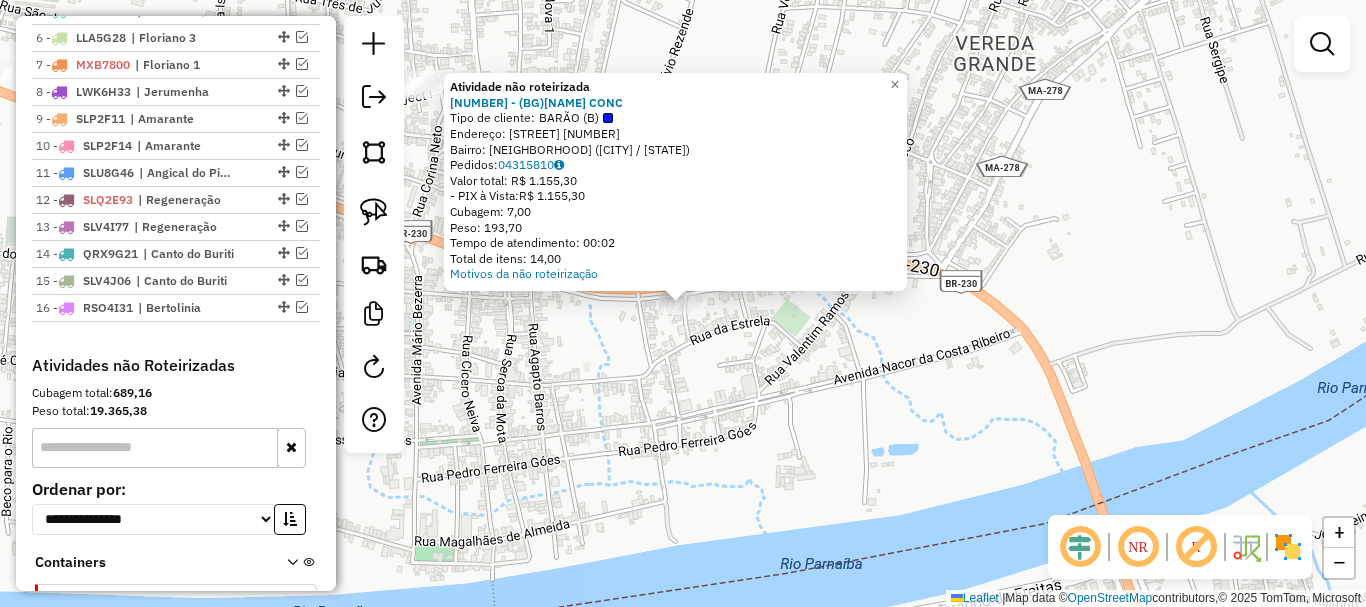 click on "Atividade não roteirizada 8957 - (BG)ANA MARIA CONC  Tipo de cliente:   BARÃO (B)   Endereço:  CJ VILA LEAO 11   Bairro: AUTO DA CRUZ (FLORIANO / PI)   Pedidos:  04315810   Valor total: R$ 1.155,30   - PIX à Vista:  R$ 1.155,30   Cubagem: 7,00   Peso: 193,70   Tempo de atendimento: 00:02   Total de itens: 14,00  Motivos da não roteirização × Janela de atendimento Grade de atendimento Capacidade Transportadoras Veículos Cliente Pedidos  Rotas Selecione os dias de semana para filtrar as janelas de atendimento  Seg   Ter   Qua   Qui   Sex   Sáb   Dom  Informe o período da janela de atendimento: De: Até:  Filtrar exatamente a janela do cliente  Considerar janela de atendimento padrão  Selecione os dias de semana para filtrar as grades de atendimento  Seg   Ter   Qua   Qui   Sex   Sáb   Dom   Considerar clientes sem dia de atendimento cadastrado  Clientes fora do dia de atendimento selecionado Filtrar as atividades entre os valores definidos abaixo:  Peso mínimo:   Peso máximo:   Cubagem mínima:" 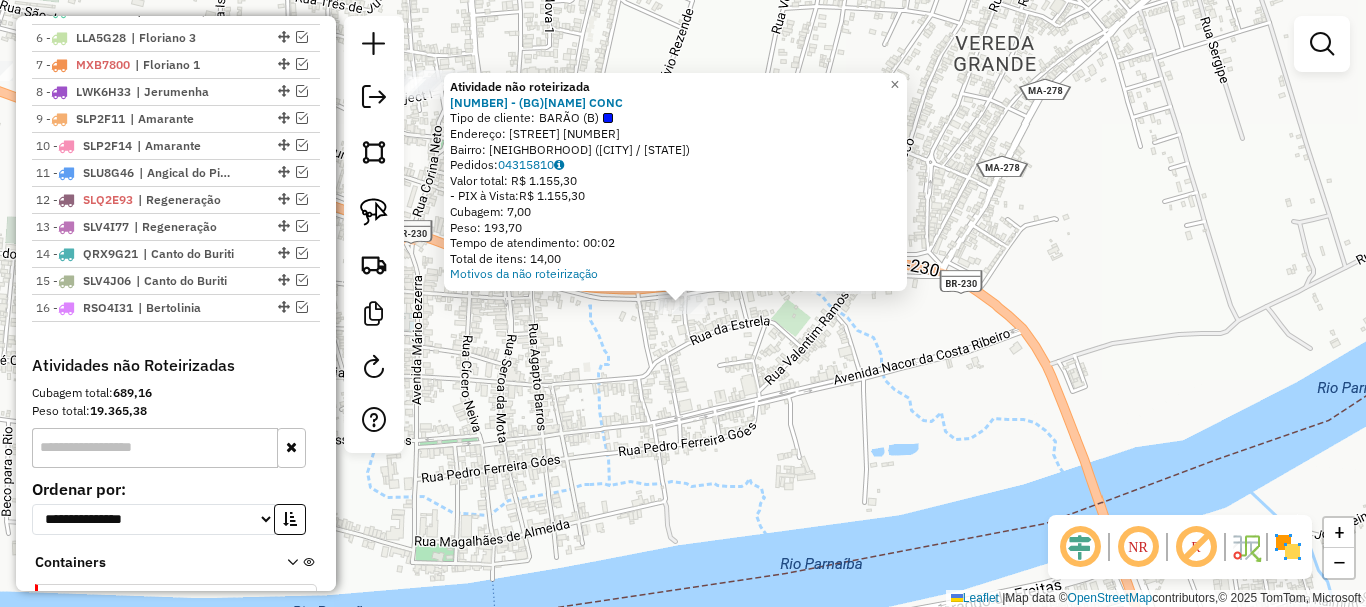 click on "Atividade não roteirizada 8957 - (BG)ANA MARIA CONC  Tipo de cliente:   BARÃO (B)   Endereço:  CJ VILA LEAO 11   Bairro: AUTO DA CRUZ (FLORIANO / PI)   Pedidos:  04315810   Valor total: R$ 1.155,30   - PIX à Vista:  R$ 1.155,30   Cubagem: 7,00   Peso: 193,70   Tempo de atendimento: 00:02   Total de itens: 14,00  Motivos da não roteirização × Janela de atendimento Grade de atendimento Capacidade Transportadoras Veículos Cliente Pedidos  Rotas Selecione os dias de semana para filtrar as janelas de atendimento  Seg   Ter   Qua   Qui   Sex   Sáb   Dom  Informe o período da janela de atendimento: De: Até:  Filtrar exatamente a janela do cliente  Considerar janela de atendimento padrão  Selecione os dias de semana para filtrar as grades de atendimento  Seg   Ter   Qua   Qui   Sex   Sáb   Dom   Considerar clientes sem dia de atendimento cadastrado  Clientes fora do dia de atendimento selecionado Filtrar as atividades entre os valores definidos abaixo:  Peso mínimo:   Peso máximo:   Cubagem mínima:" 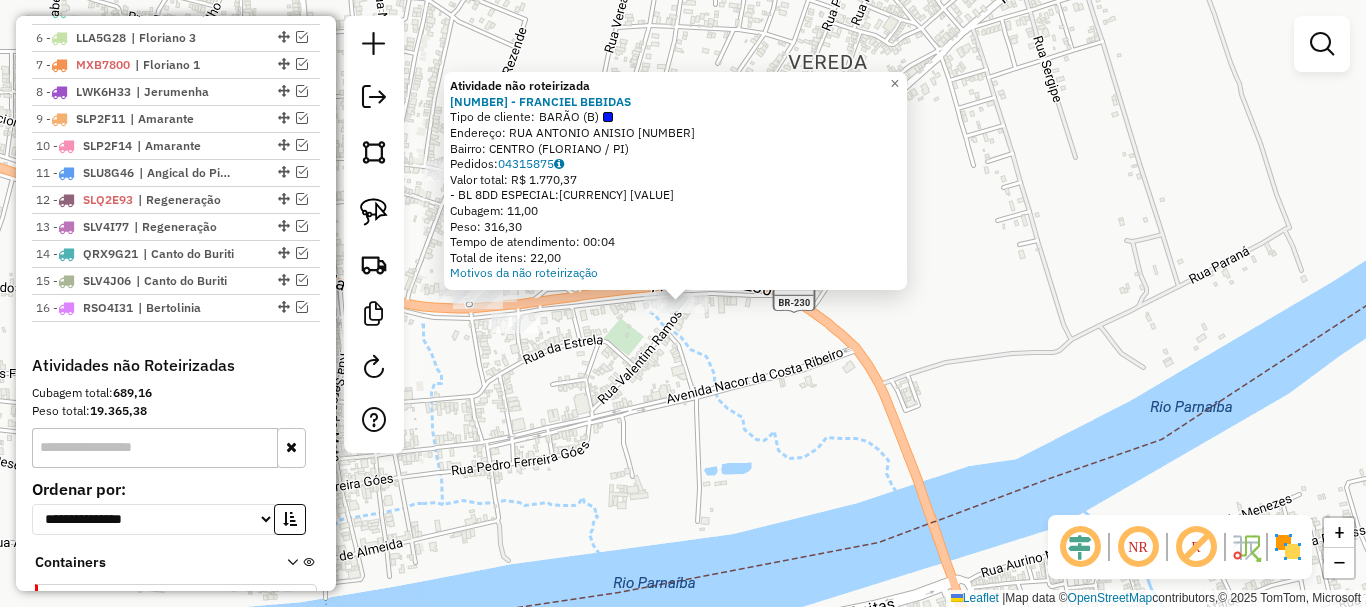 click on "Atividade não roteirizada 9905 - FRANCIEL BEBIDAS  Tipo de cliente:   BARÃO (B)   Endereço:  RUA ANTONIO ANISIO 14   Bairro: CENTRO (FLORIANO / PI)   Pedidos:  04315875   Valor total: R$ 1.770,37   - BL 8DD ESPECIAL:  R$ 1.770,37   Cubagem: 11,00   Peso: 316,30   Tempo de atendimento: 00:04   Total de itens: 22,00  Motivos da não roteirização × Janela de atendimento Grade de atendimento Capacidade Transportadoras Veículos Cliente Pedidos  Rotas Selecione os dias de semana para filtrar as janelas de atendimento  Seg   Ter   Qua   Qui   Sex   Sáb   Dom  Informe o período da janela de atendimento: De: Até:  Filtrar exatamente a janela do cliente  Considerar janela de atendimento padrão  Selecione os dias de semana para filtrar as grades de atendimento  Seg   Ter   Qua   Qui   Sex   Sáb   Dom   Considerar clientes sem dia de atendimento cadastrado  Clientes fora do dia de atendimento selecionado Filtrar as atividades entre os valores definidos abaixo:  Peso mínimo:   Peso máximo:   De:   Até:  De:" 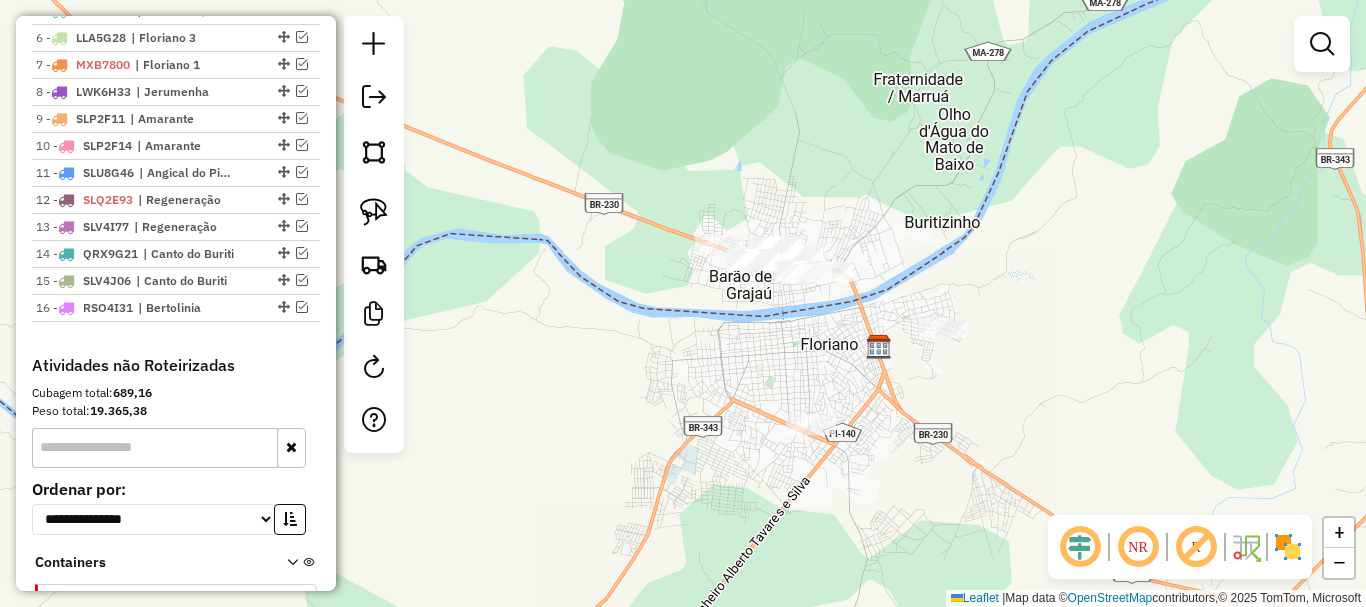 drag, startPoint x: 917, startPoint y: 419, endPoint x: 901, endPoint y: 322, distance: 98.31073 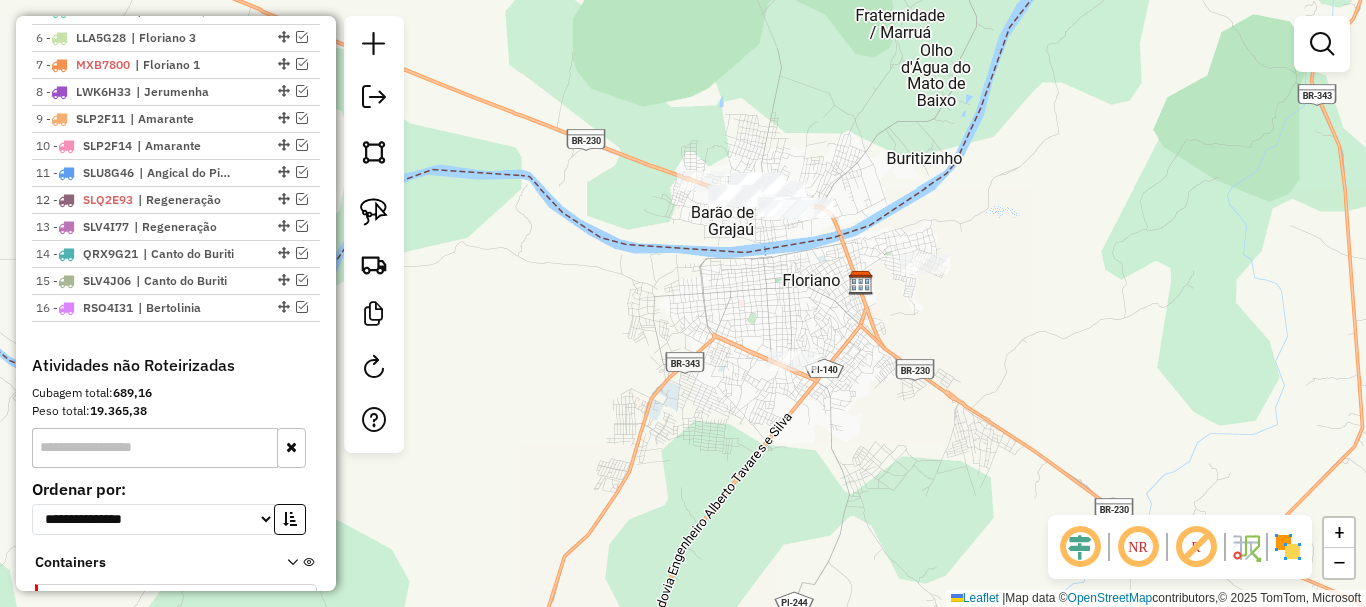 click on "Janela de atendimento Grade de atendimento Capacidade Transportadoras Veículos Cliente Pedidos  Rotas Selecione os dias de semana para filtrar as janelas de atendimento  Seg   Ter   Qua   Qui   Sex   Sáb   Dom  Informe o período da janela de atendimento: De: Até:  Filtrar exatamente a janela do cliente  Considerar janela de atendimento padrão  Selecione os dias de semana para filtrar as grades de atendimento  Seg   Ter   Qua   Qui   Sex   Sáb   Dom   Considerar clientes sem dia de atendimento cadastrado  Clientes fora do dia de atendimento selecionado Filtrar as atividades entre os valores definidos abaixo:  Peso mínimo:   Peso máximo:   Cubagem mínima:   Cubagem máxima:   De:   Até:  Filtrar as atividades entre o tempo de atendimento definido abaixo:  De:   Até:   Considerar capacidade total dos clientes não roteirizados Transportadora: Selecione um ou mais itens Tipo de veículo: Selecione um ou mais itens Veículo: Selecione um ou mais itens Motorista: Selecione um ou mais itens Nome: Rótulo:" 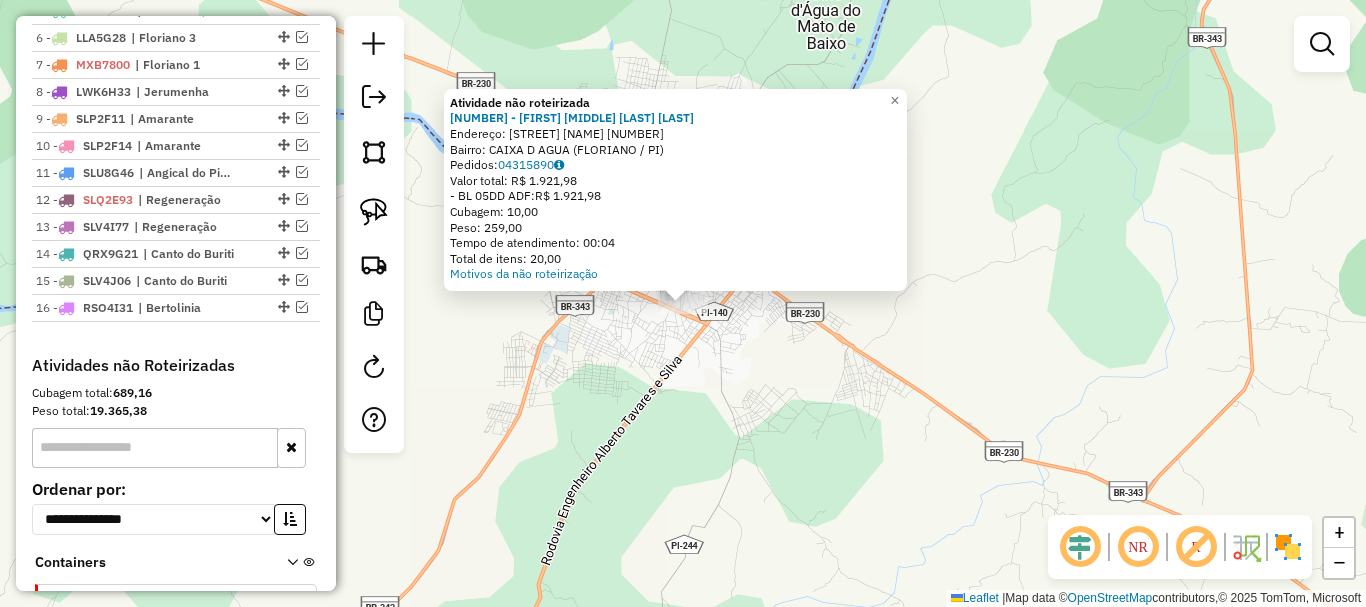 click on "Atividade não roteirizada 7300 - ANTONIO MARCOS MELO DE OLIVEIRA  Endereço: R    CASTRO ALVES                  1436   Bairro: CAIXA D AGUA (FLORIANO / PI)   Pedidos:  04315890   Valor total: R$ 1.921,98   - BL 05DD ADF:  R$ 1.921,98   Cubagem: 10,00   Peso: 259,00   Tempo de atendimento: 00:04   Total de itens: 20,00  Motivos da não roteirização × Janela de atendimento Grade de atendimento Capacidade Transportadoras Veículos Cliente Pedidos  Rotas Selecione os dias de semana para filtrar as janelas de atendimento  Seg   Ter   Qua   Qui   Sex   Sáb   Dom  Informe o período da janela de atendimento: De: Até:  Filtrar exatamente a janela do cliente  Considerar janela de atendimento padrão  Selecione os dias de semana para filtrar as grades de atendimento  Seg   Ter   Qua   Qui   Sex   Sáb   Dom   Considerar clientes sem dia de atendimento cadastrado  Clientes fora do dia de atendimento selecionado Filtrar as atividades entre os valores definidos abaixo:  Peso mínimo:   Peso máximo:   De:   Até:  +" 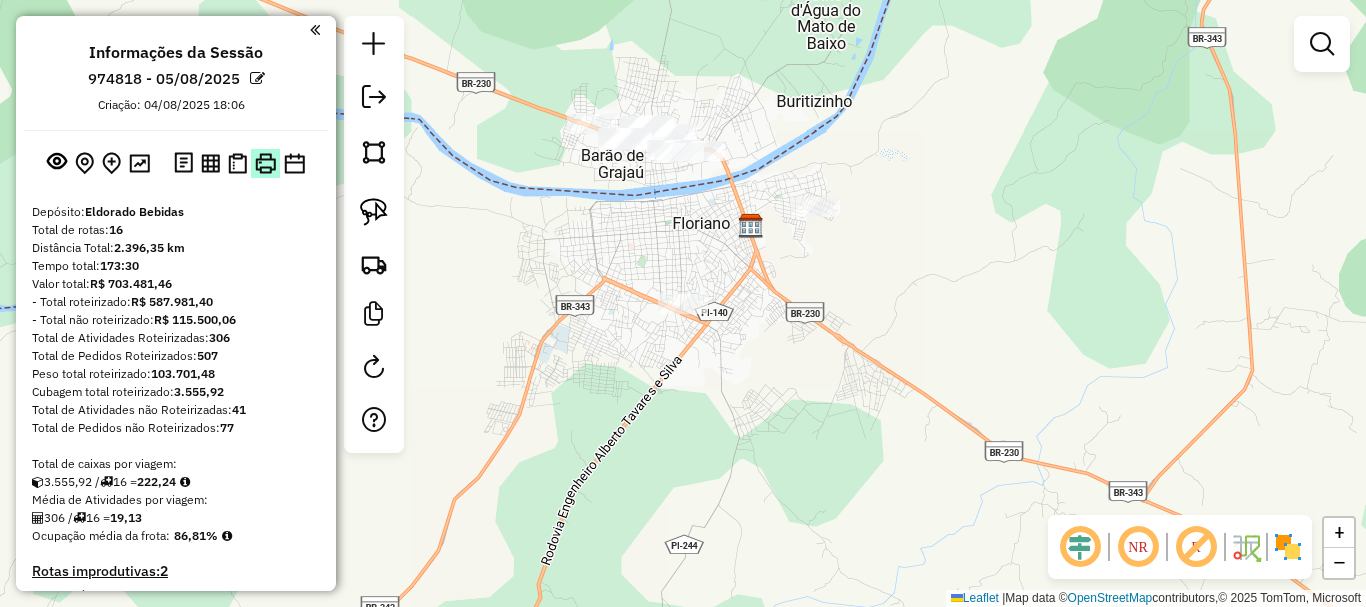 scroll, scrollTop: 600, scrollLeft: 0, axis: vertical 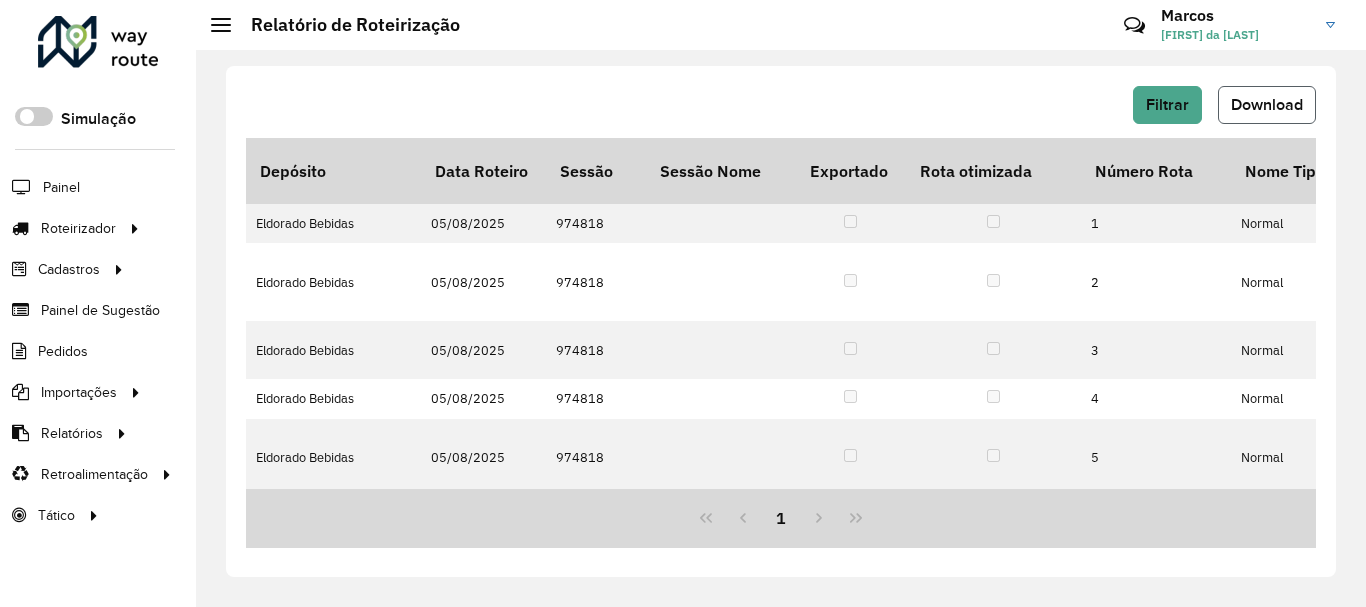 click on "Download" 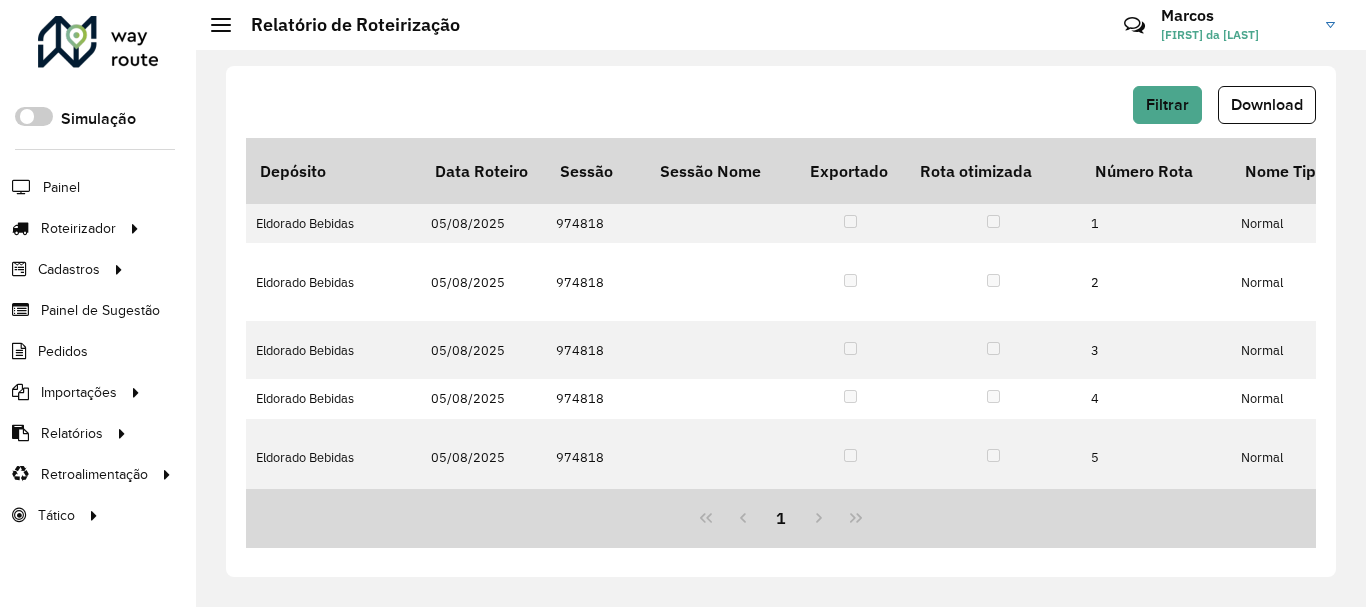 click on "Filtrar   Download" 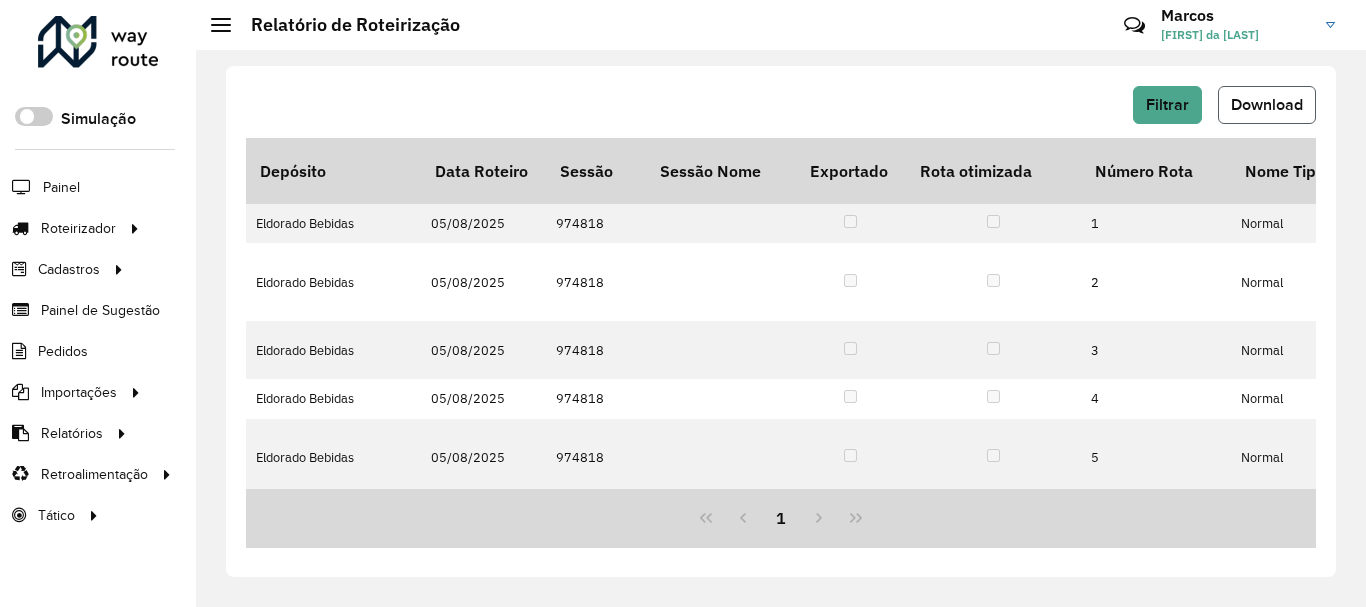 click on "Download" 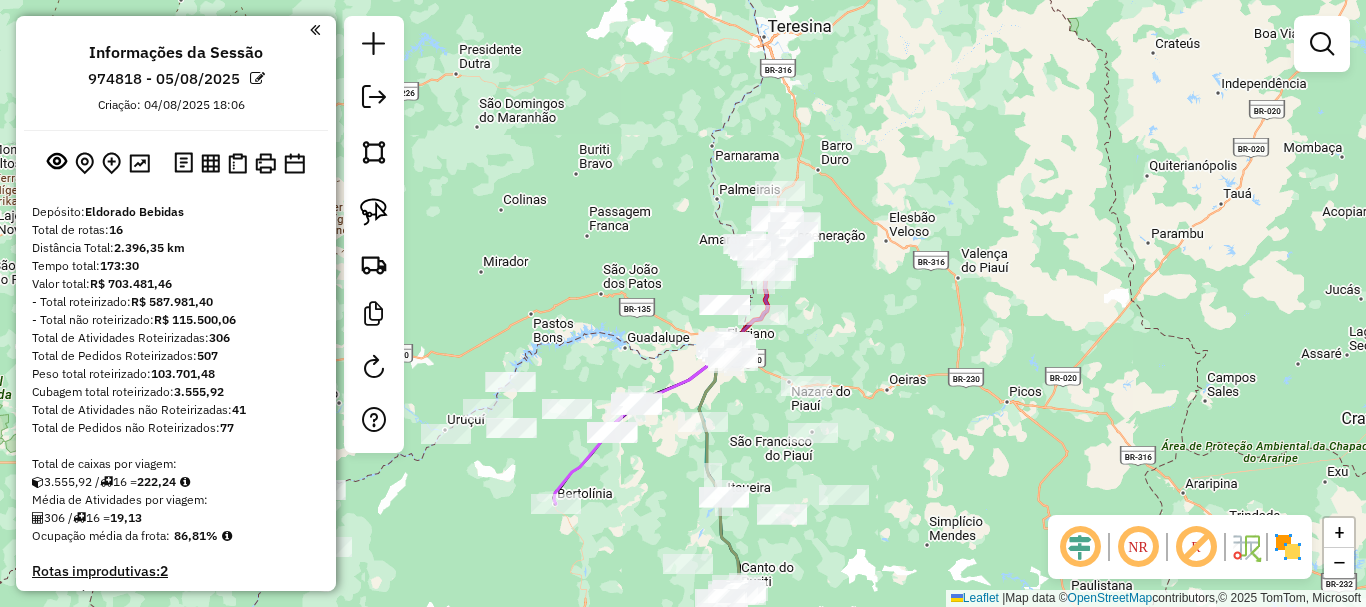 scroll, scrollTop: 0, scrollLeft: 0, axis: both 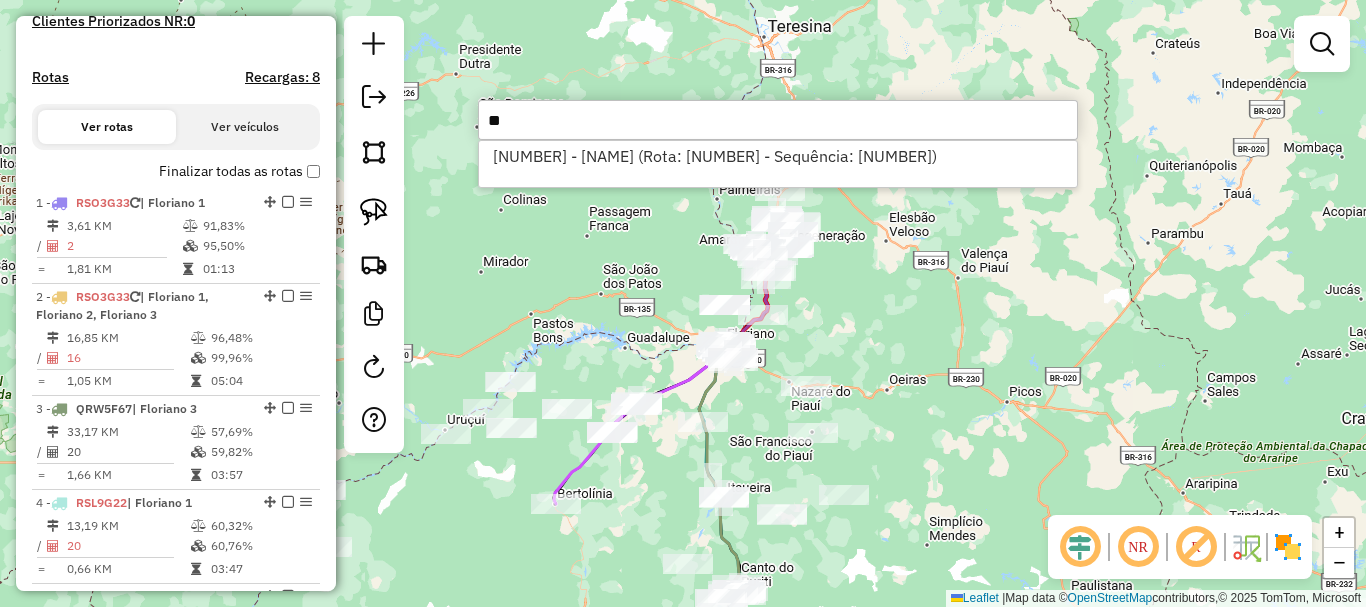 type on "*" 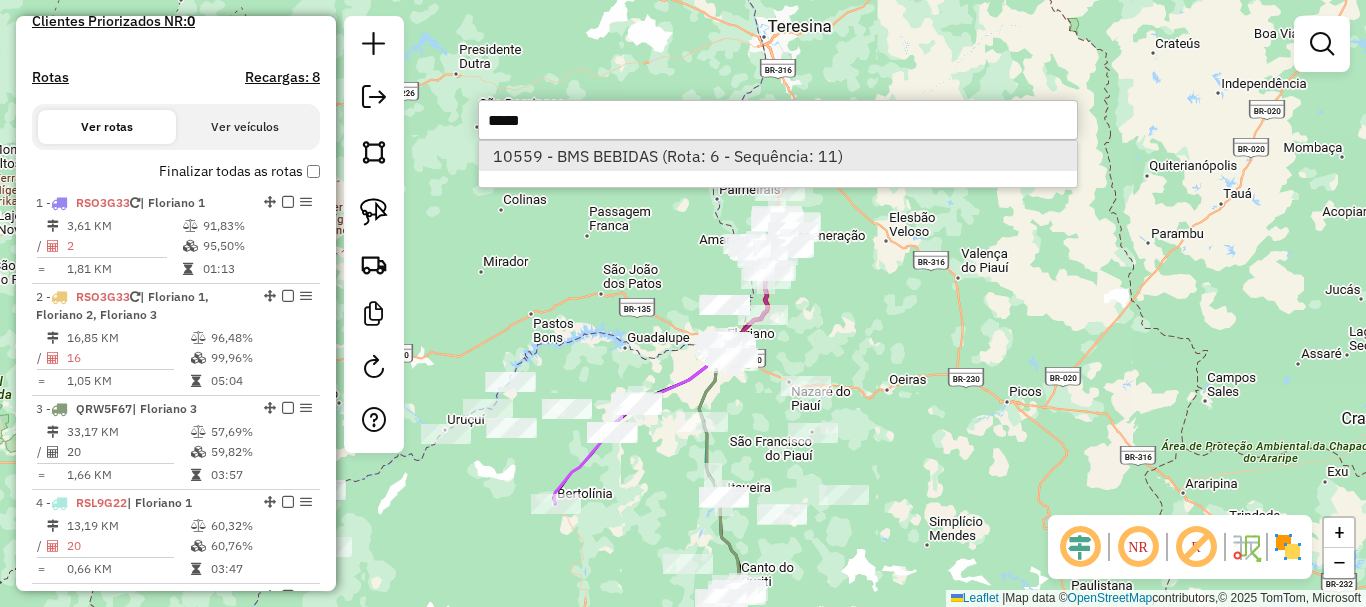 type on "*****" 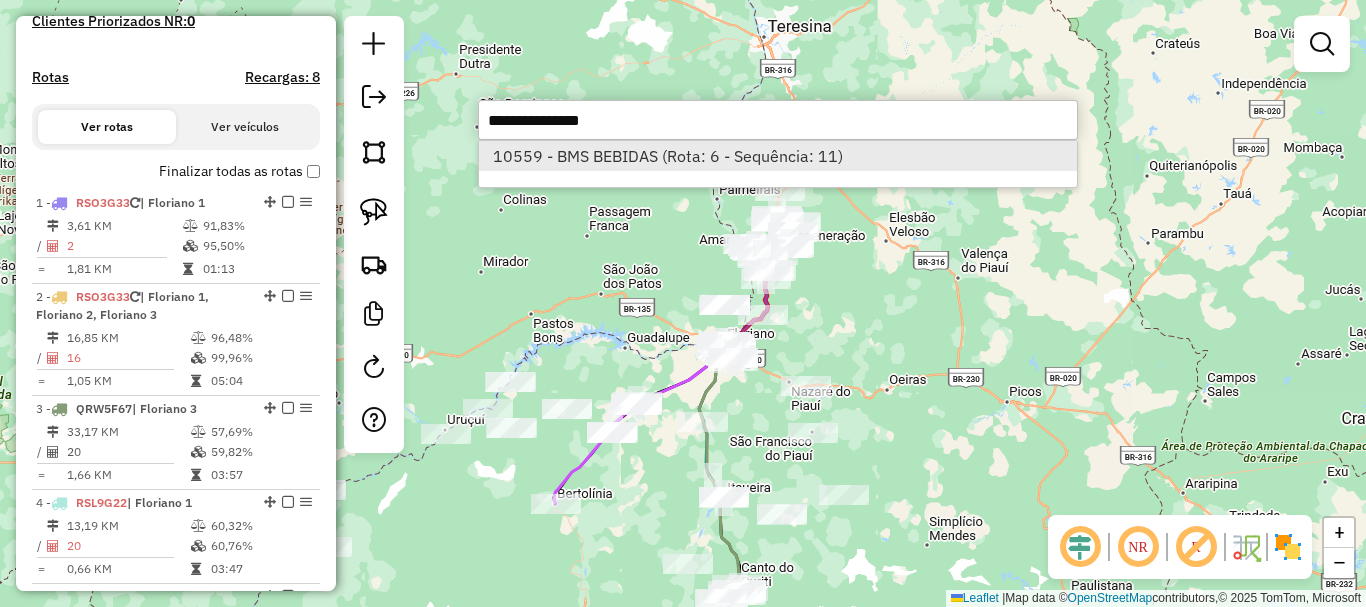 select on "**********" 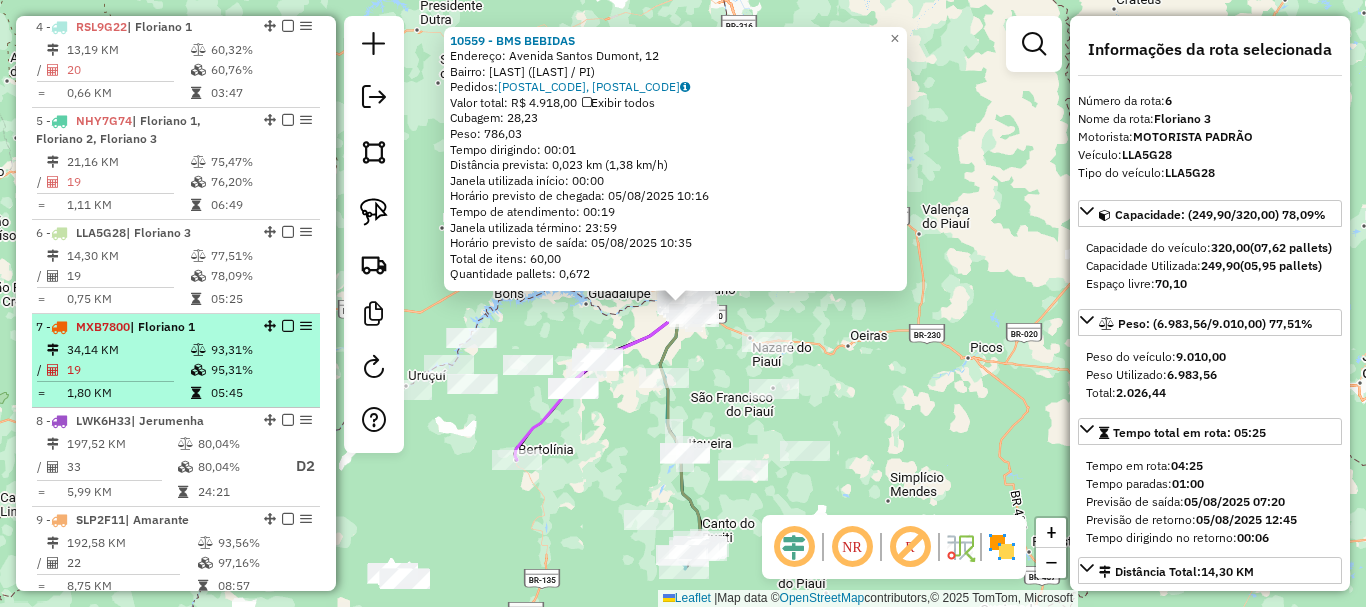 scroll, scrollTop: 1280, scrollLeft: 0, axis: vertical 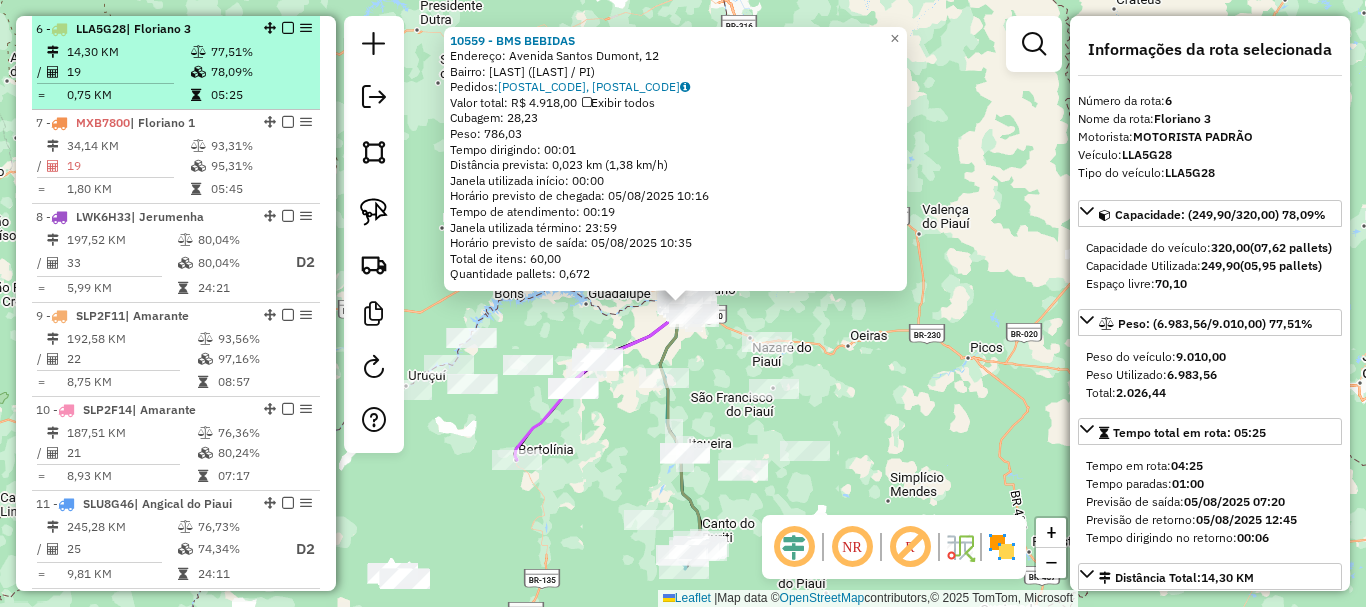 click on "78,09%" at bounding box center (260, 72) 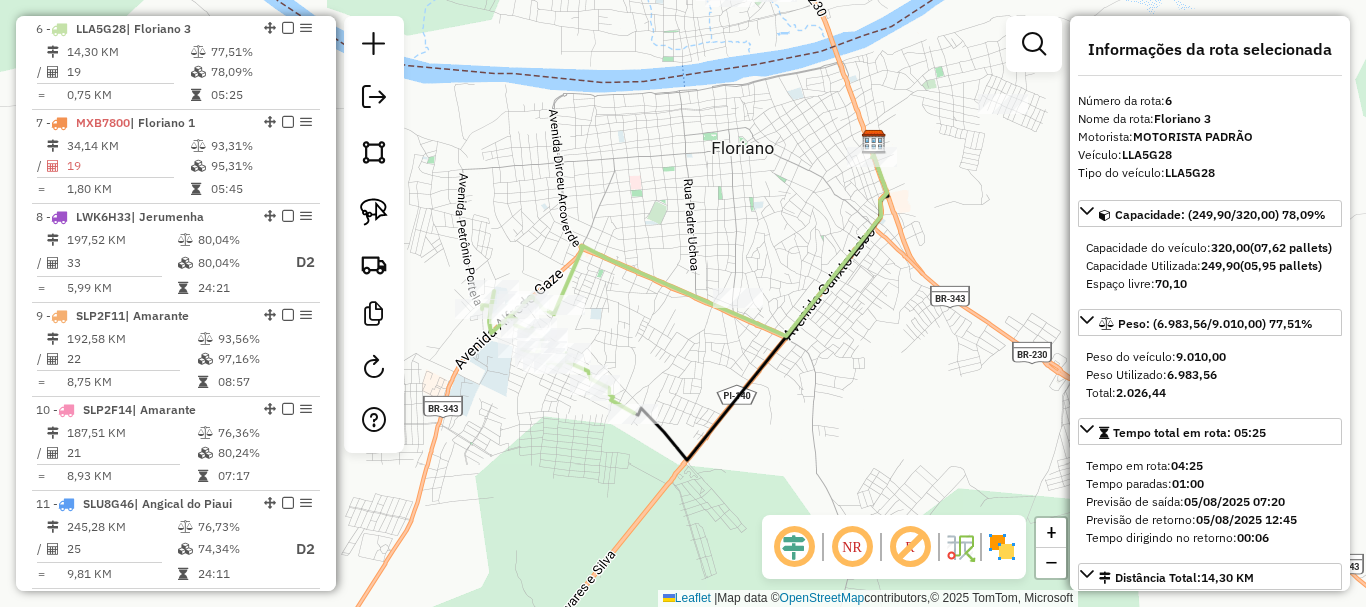drag, startPoint x: 825, startPoint y: 213, endPoint x: 903, endPoint y: 199, distance: 79.24645 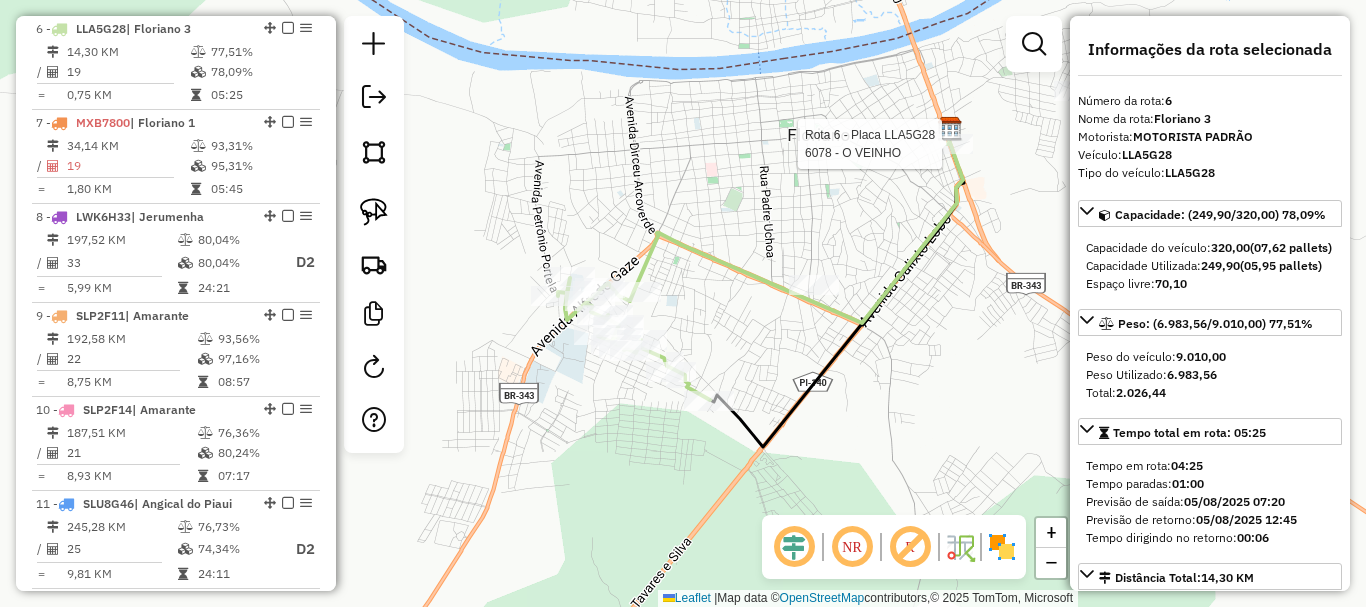 click 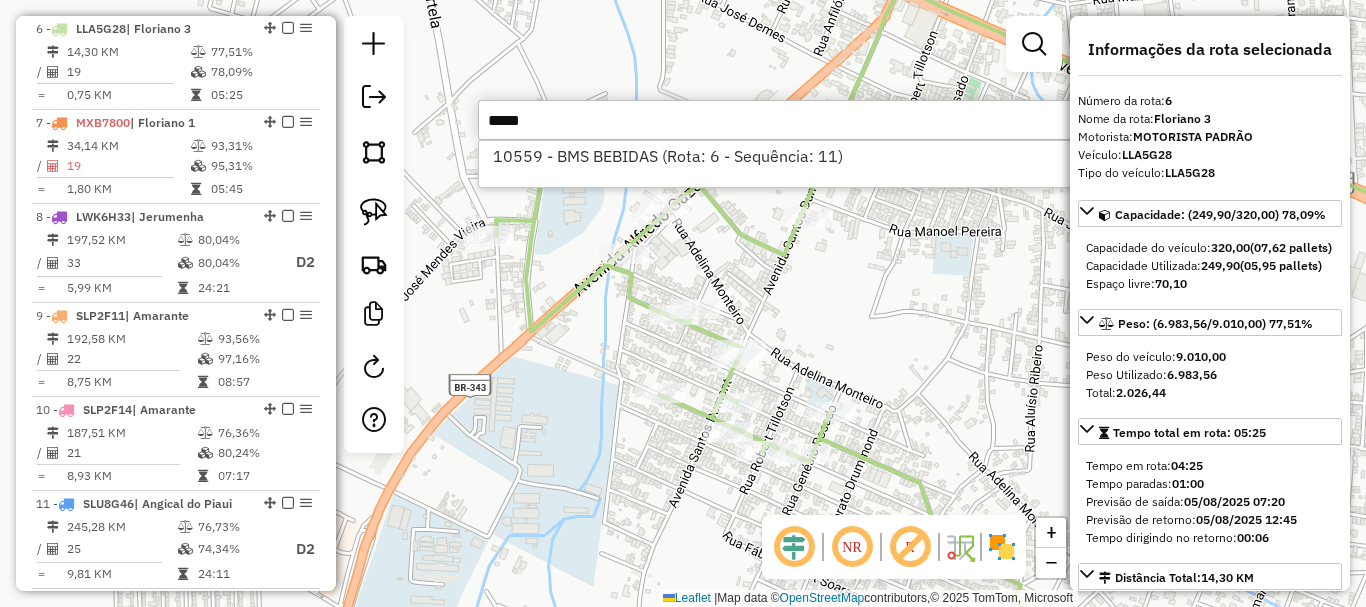 type on "*****" 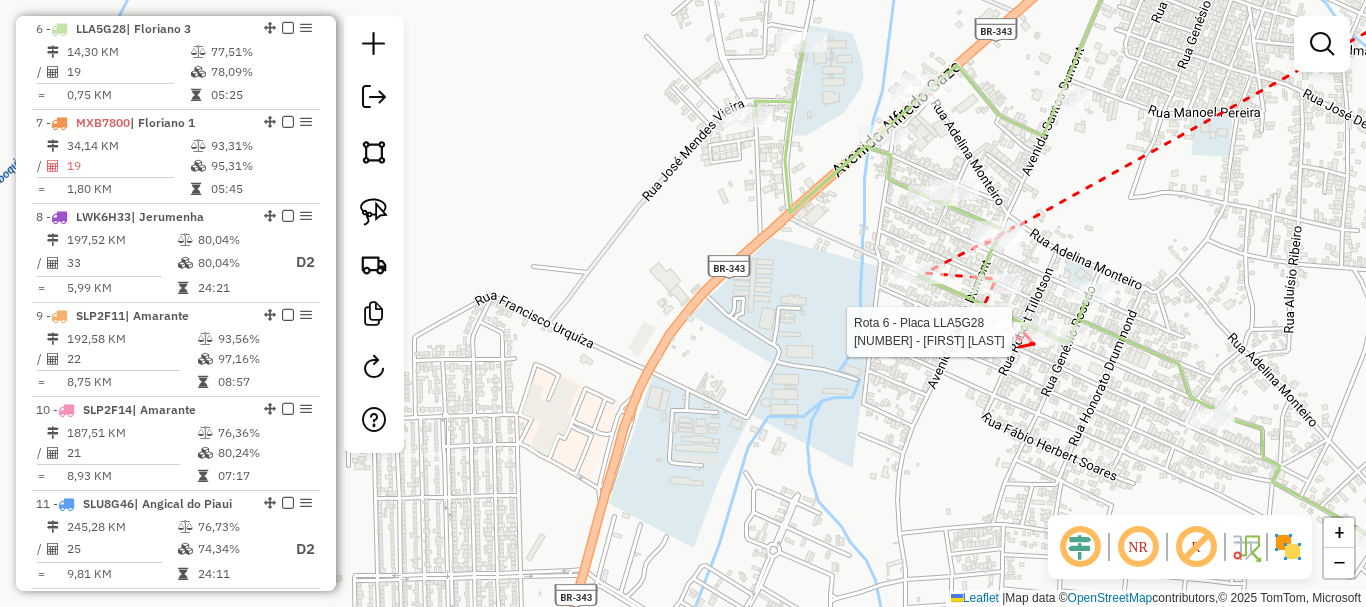 click 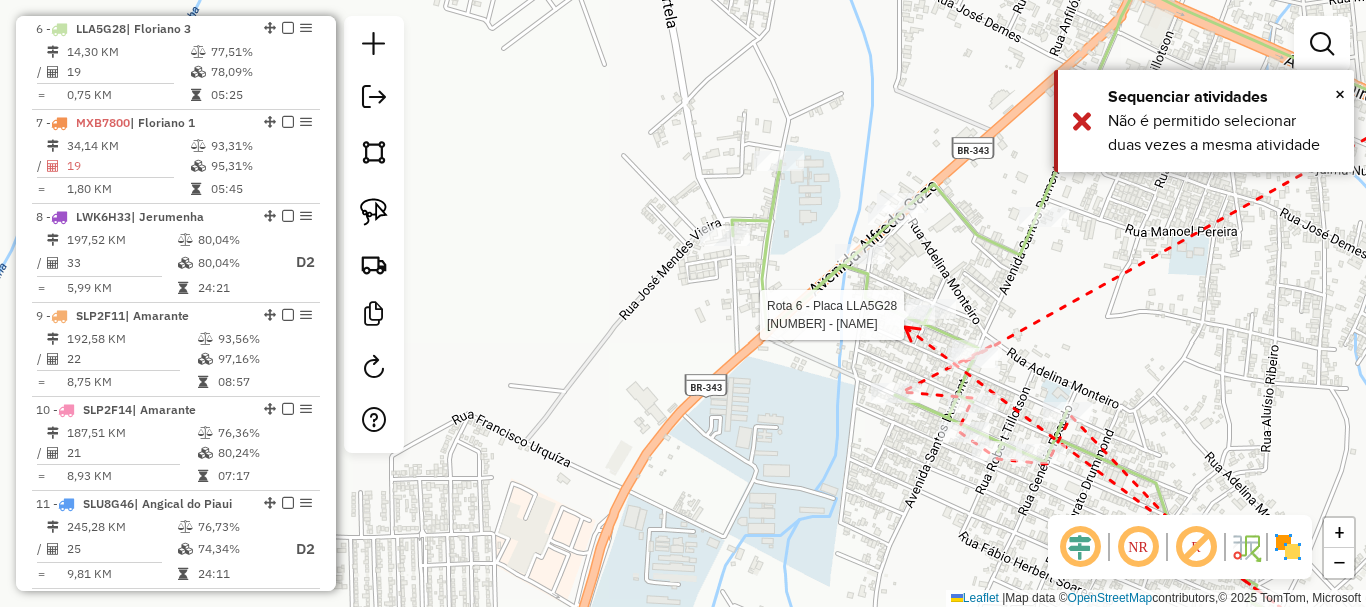 click 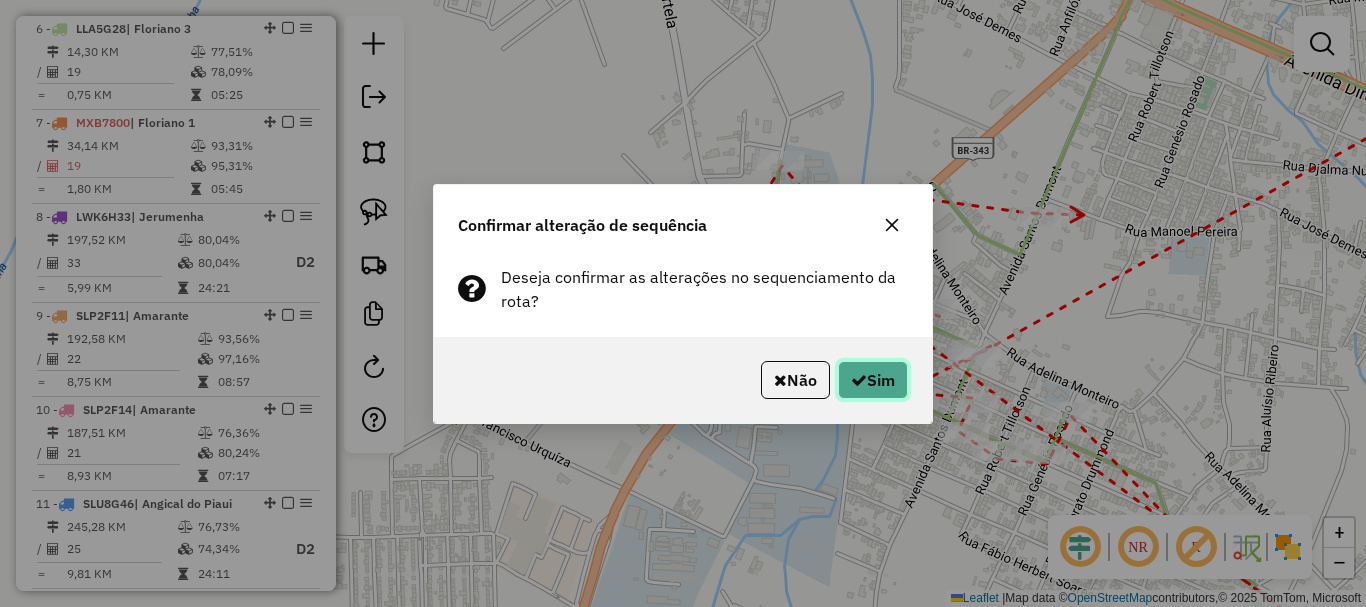 click on "Sim" 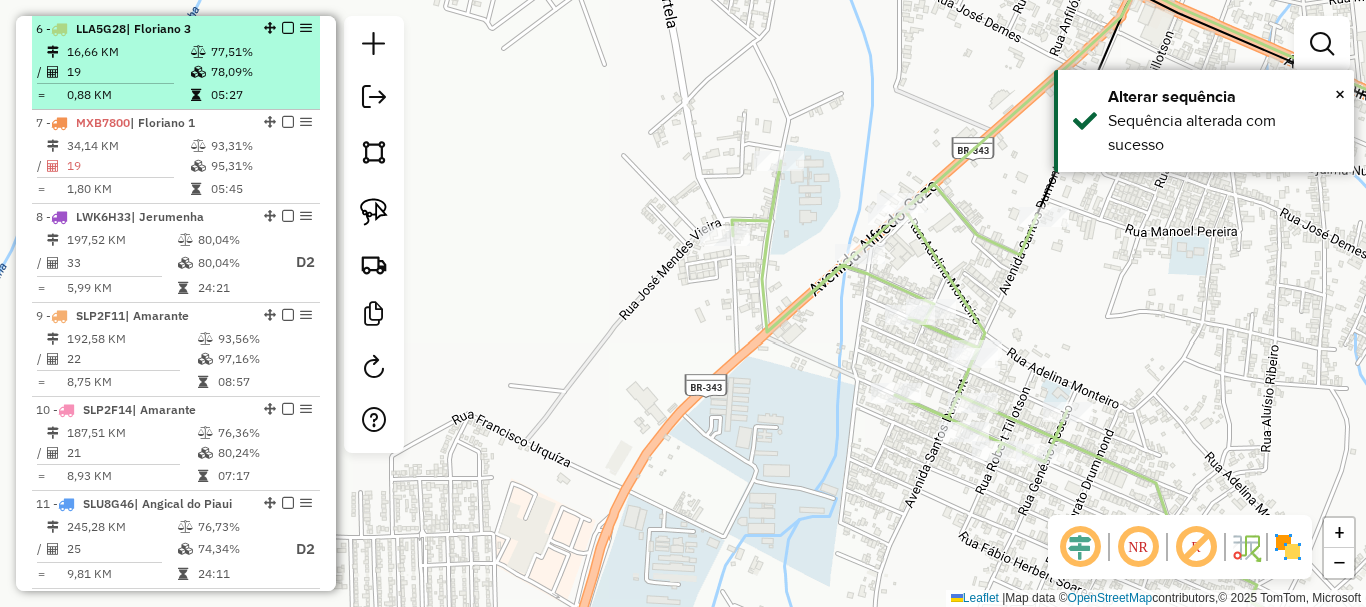 click at bounding box center (288, 28) 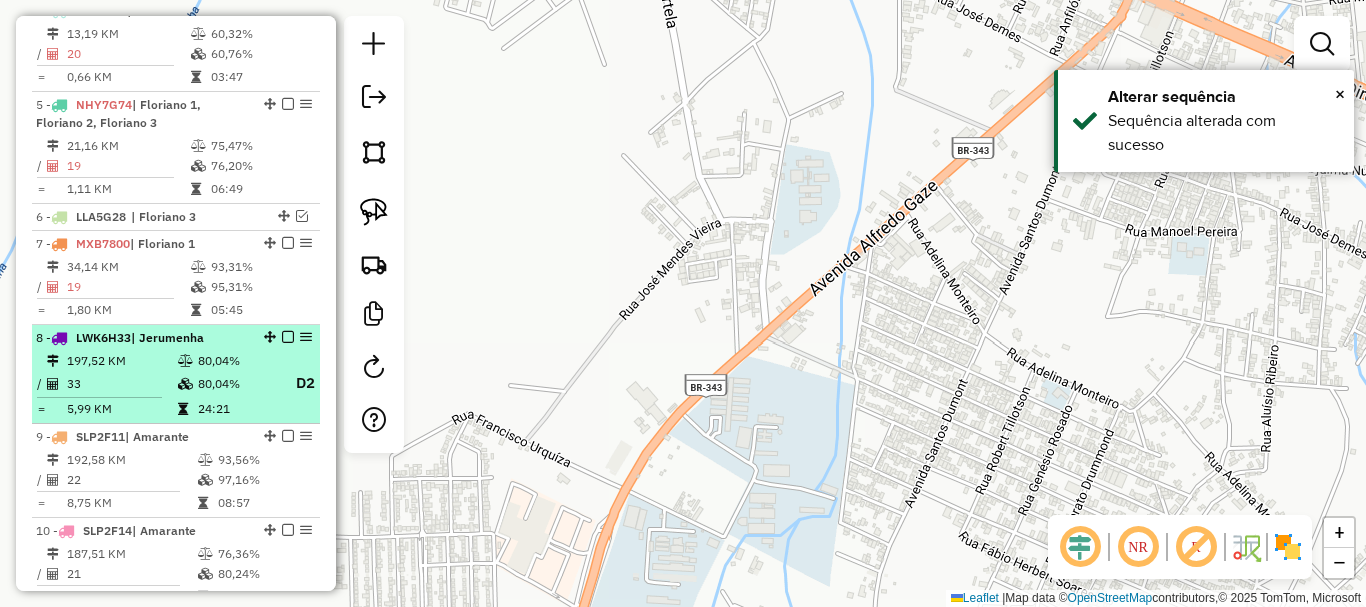 scroll, scrollTop: 980, scrollLeft: 0, axis: vertical 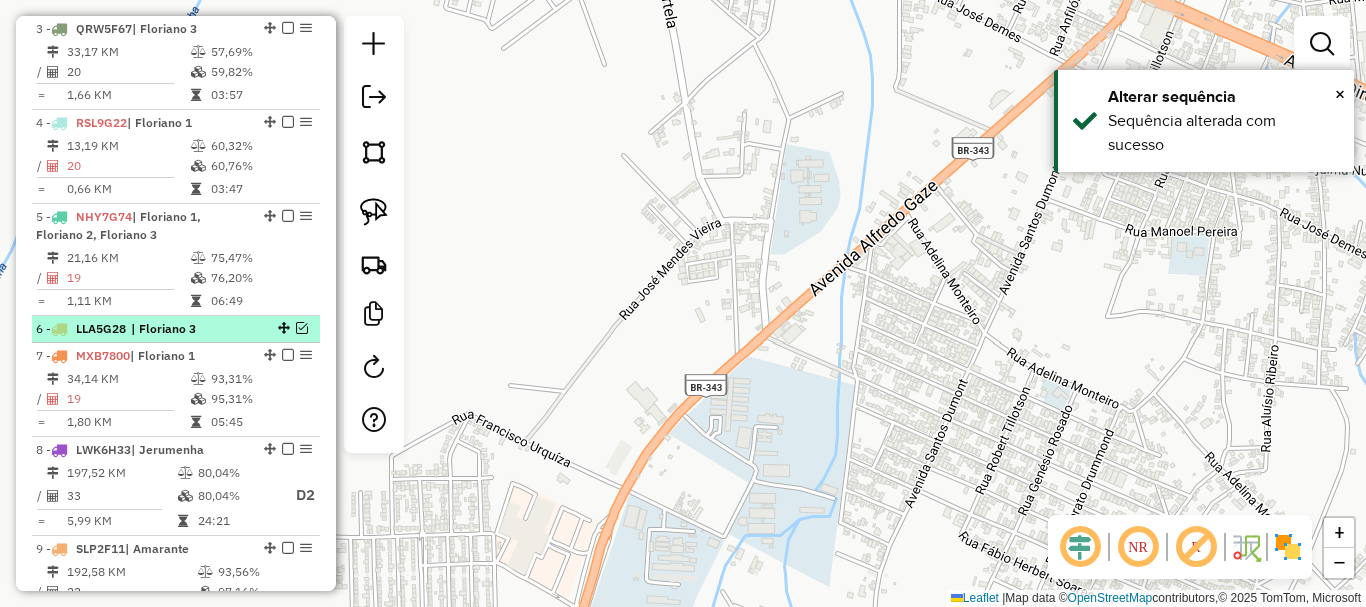 click at bounding box center [302, 328] 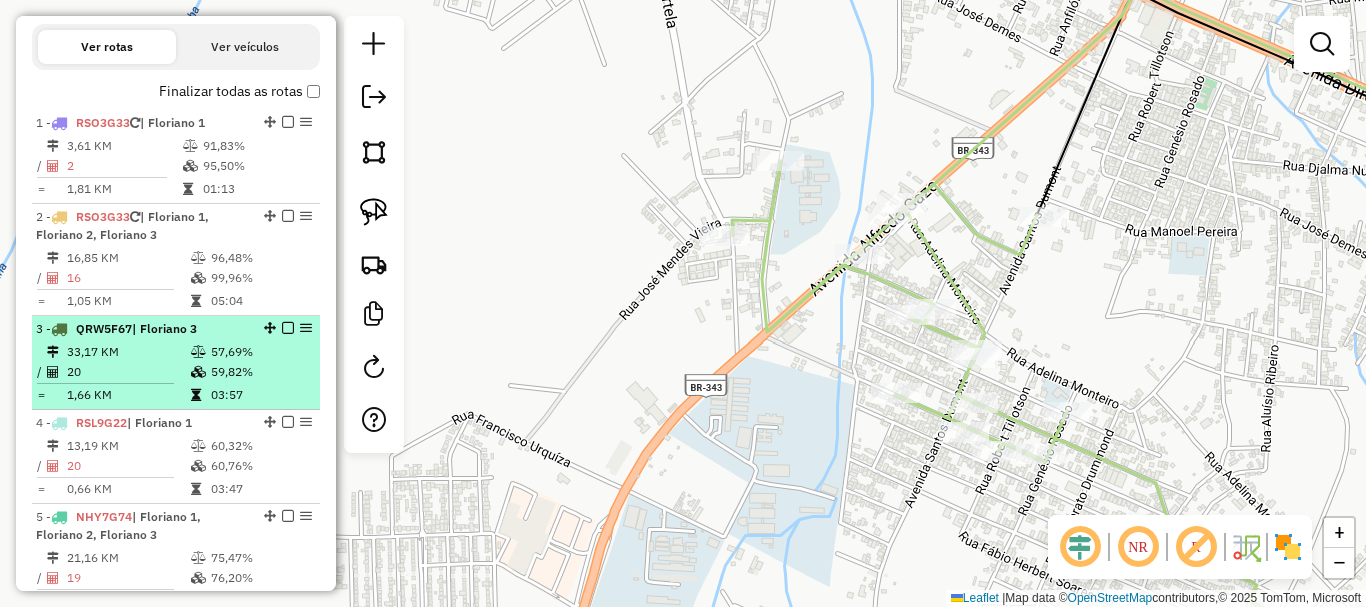 scroll, scrollTop: 780, scrollLeft: 0, axis: vertical 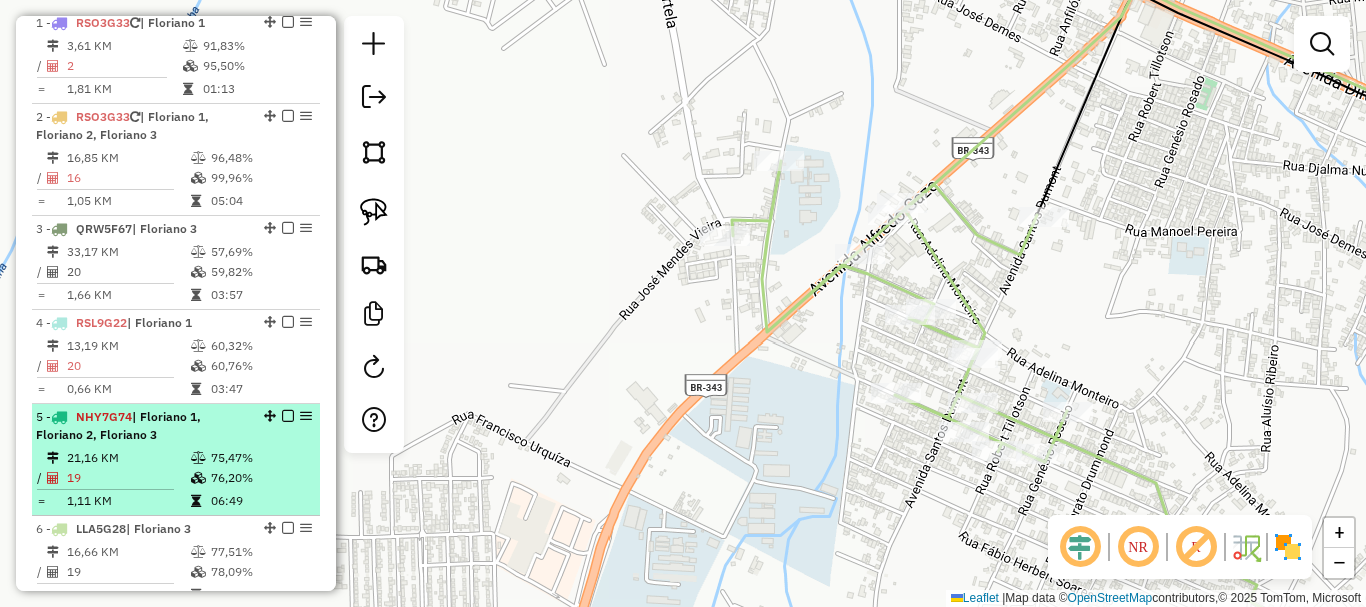 click on "| Floriano 1, Floriano 2, Floriano 3" at bounding box center (118, 425) 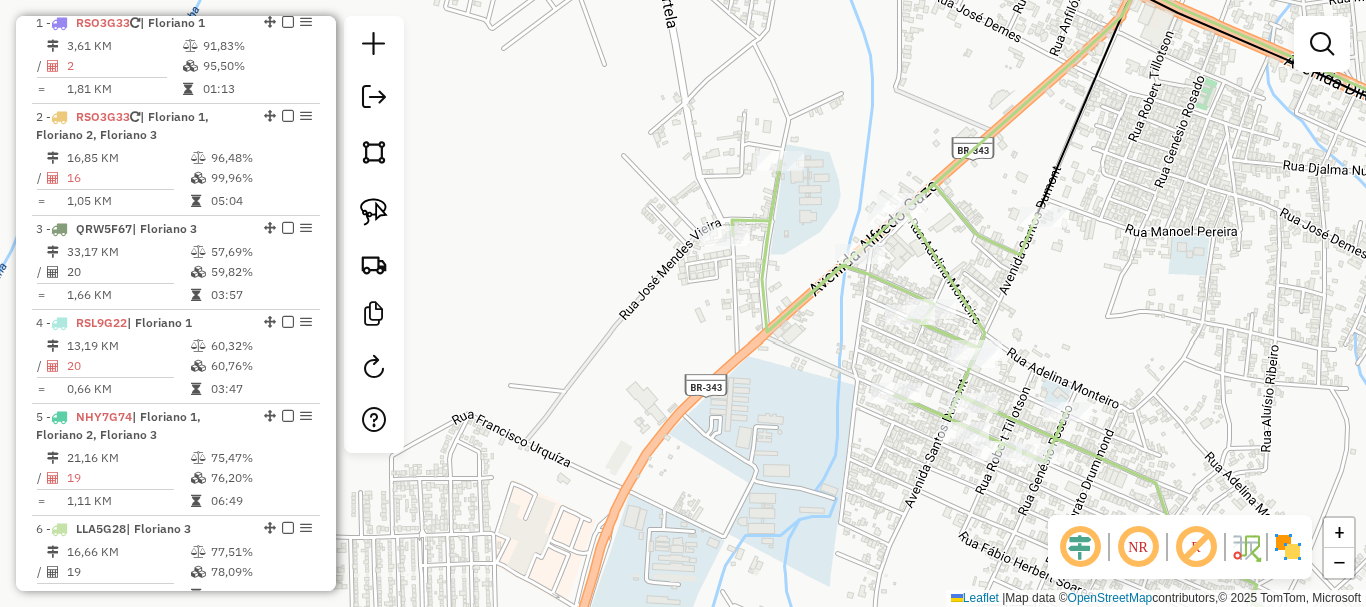select on "**********" 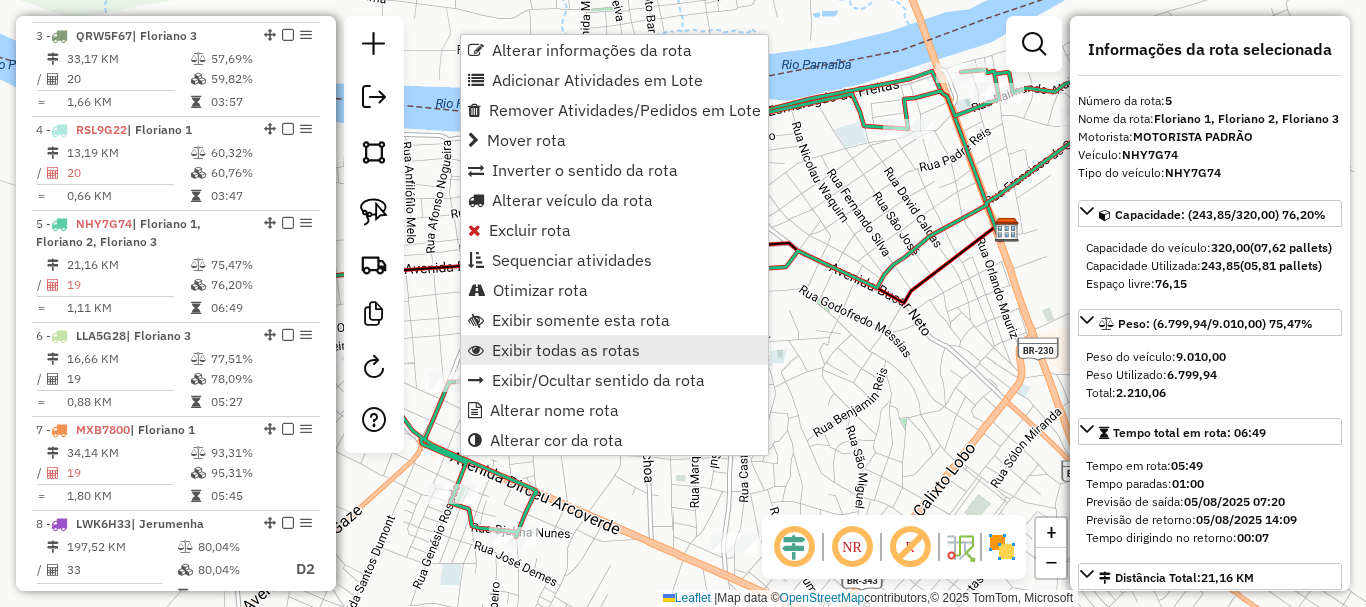 scroll, scrollTop: 1168, scrollLeft: 0, axis: vertical 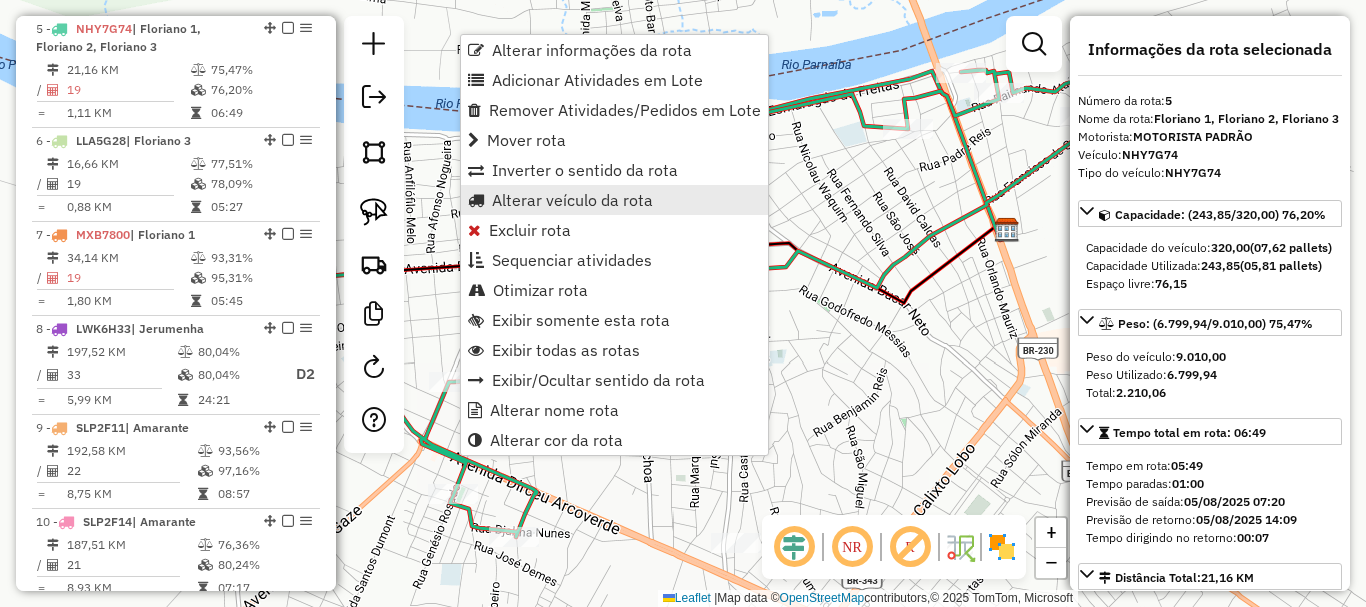 click on "Alterar veículo da rota" at bounding box center [572, 200] 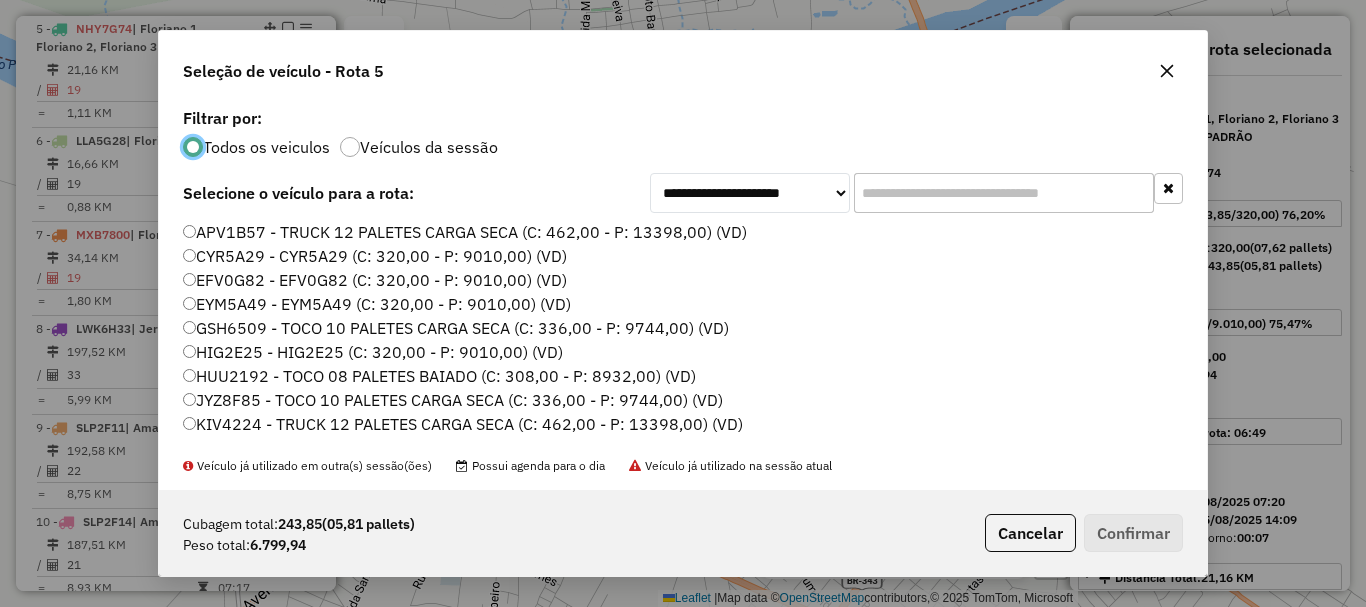 scroll, scrollTop: 11, scrollLeft: 6, axis: both 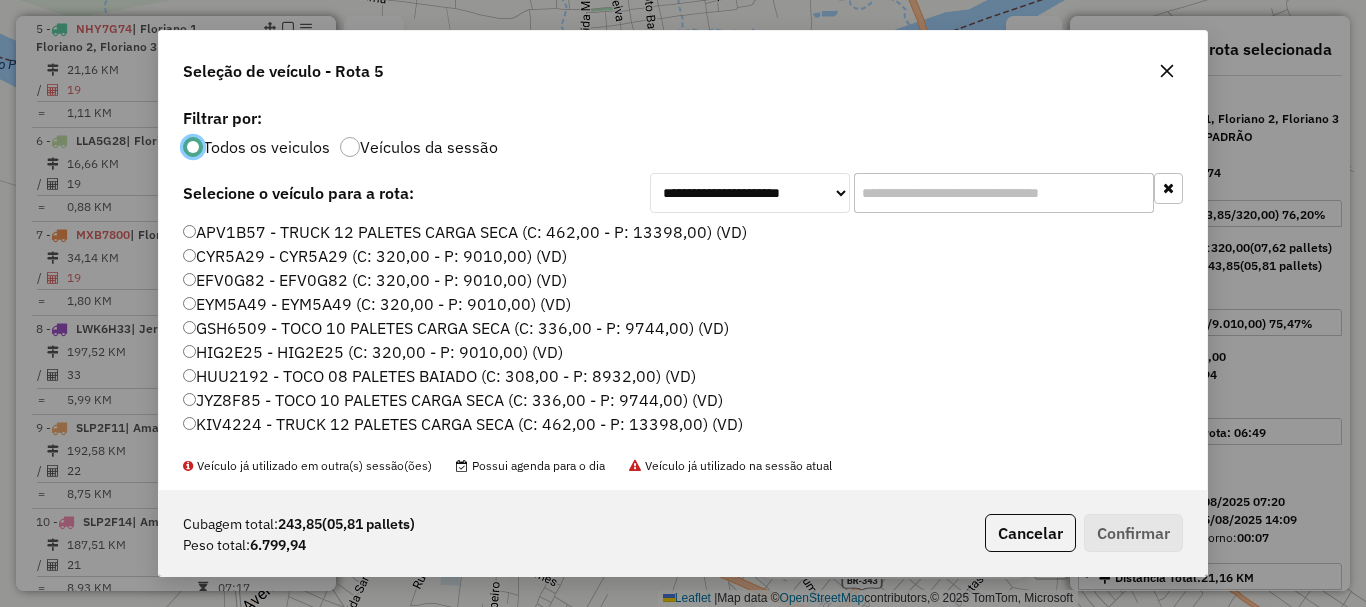 click 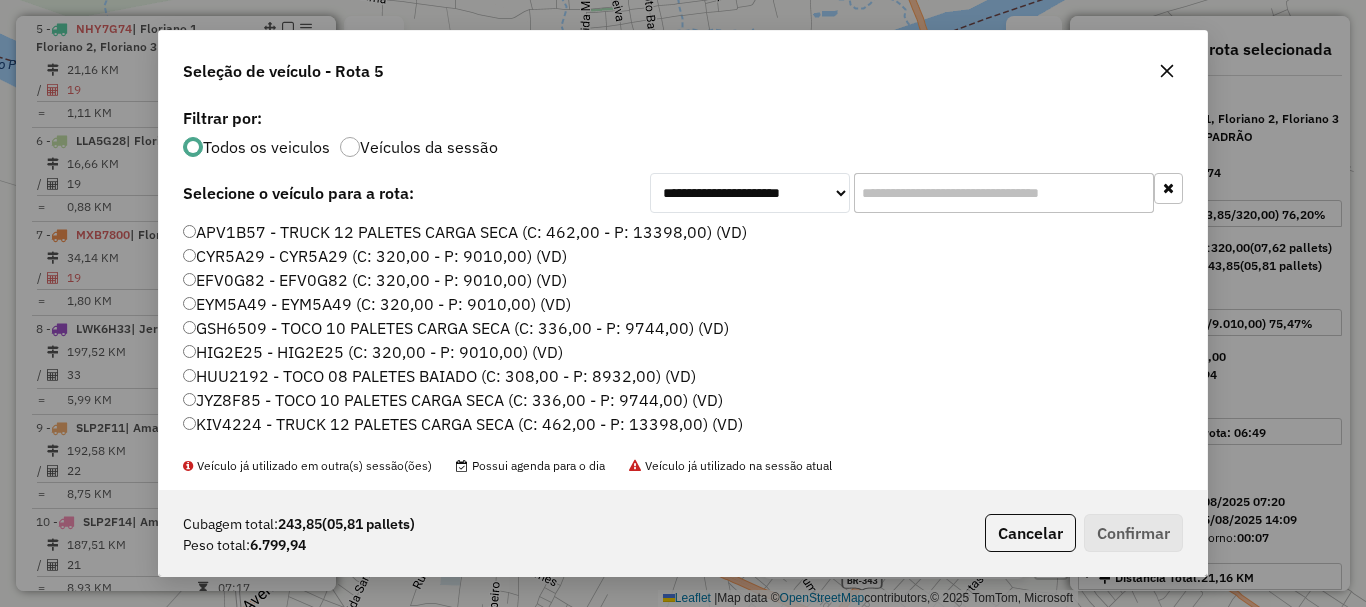 click 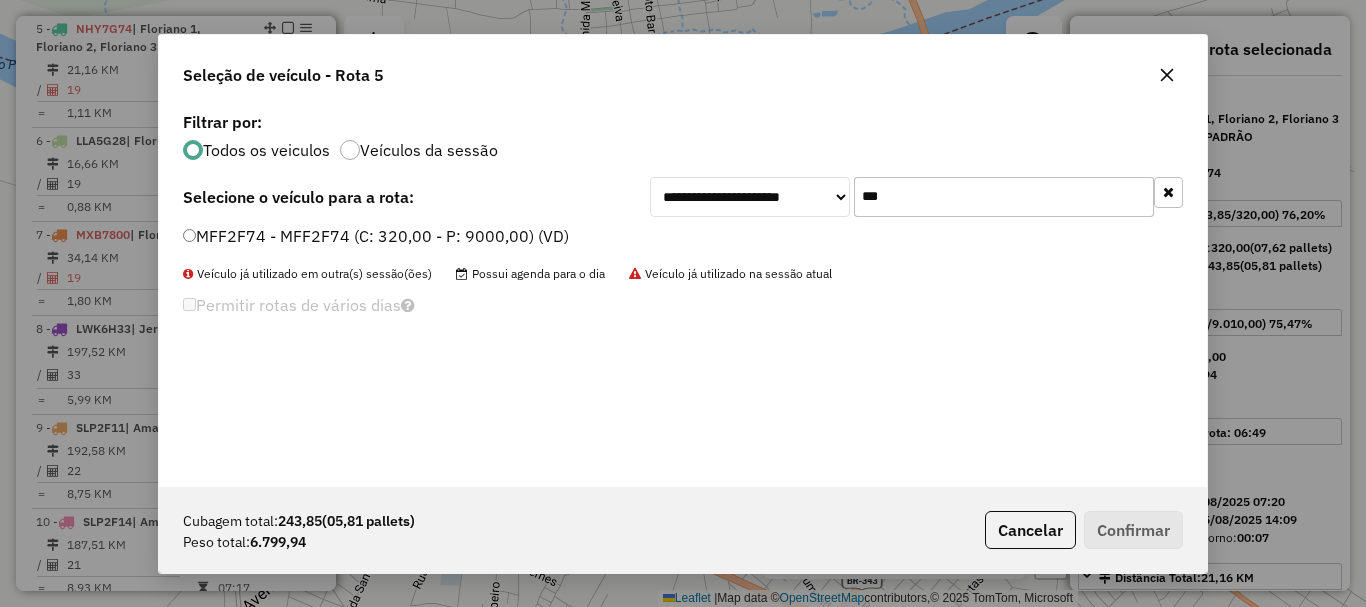 type on "***" 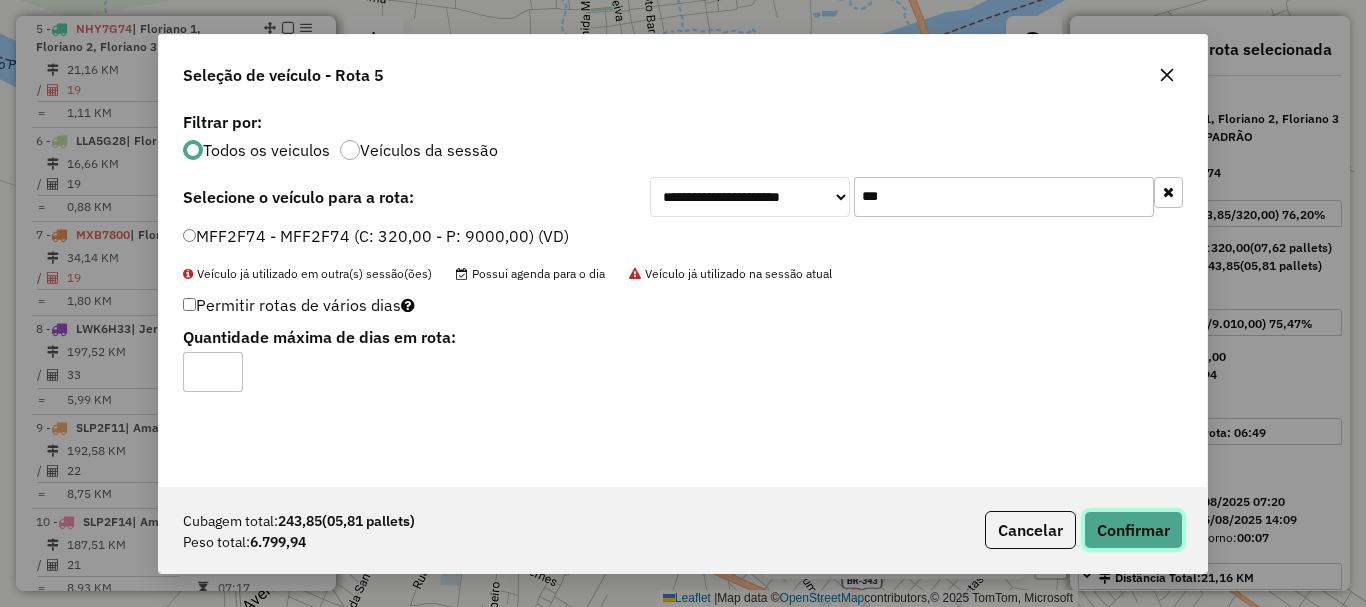 click on "Confirmar" 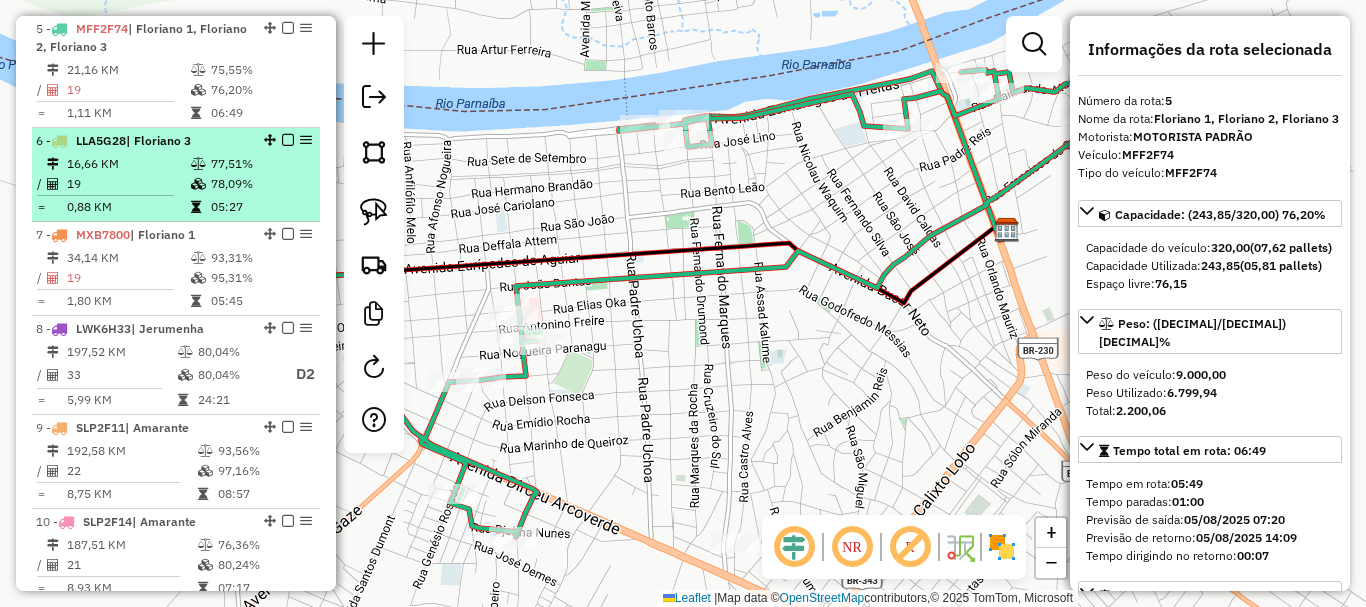 scroll, scrollTop: 968, scrollLeft: 0, axis: vertical 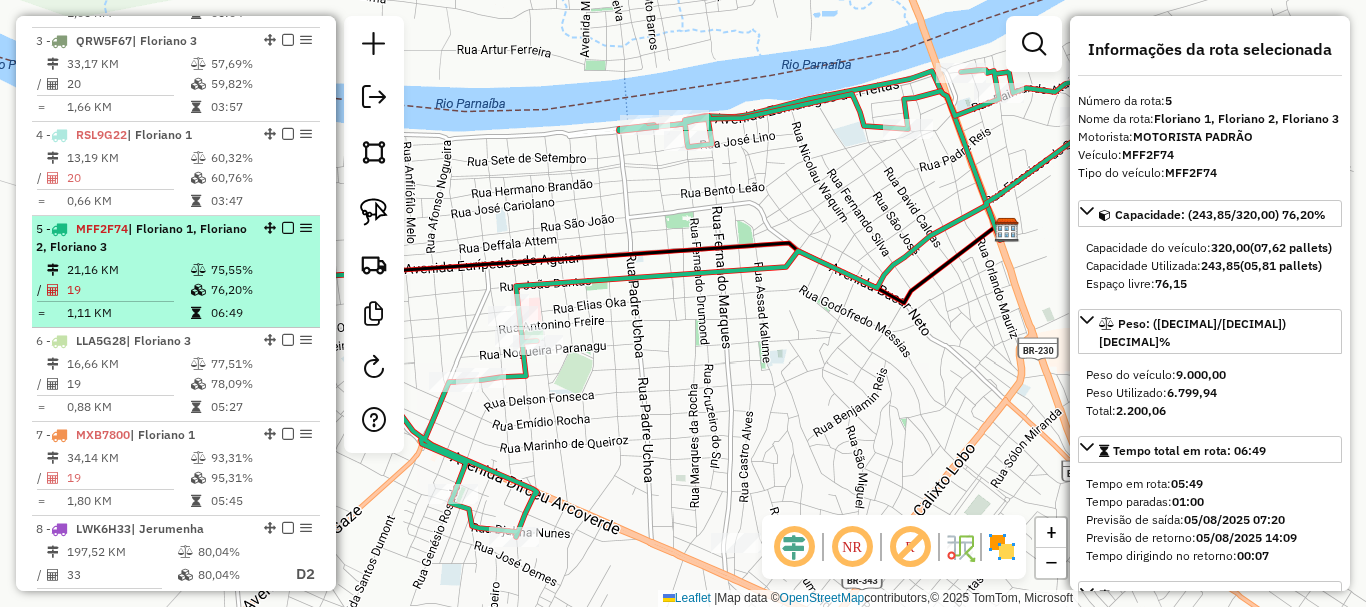click at bounding box center [200, 270] 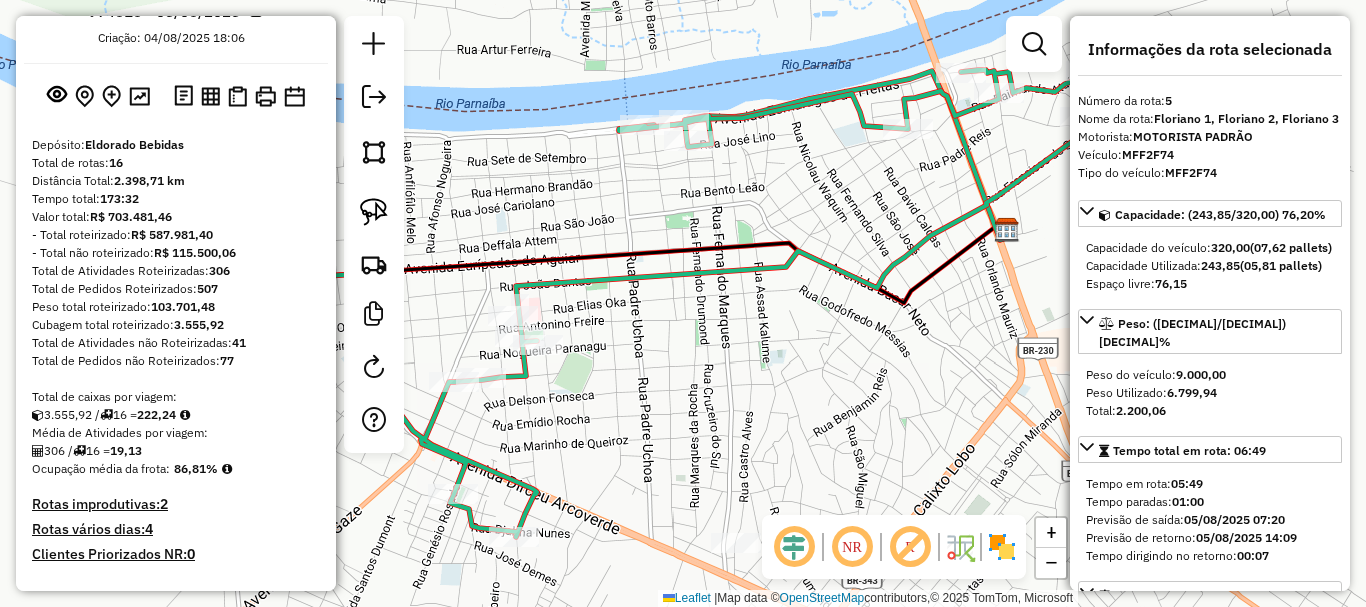 scroll, scrollTop: 0, scrollLeft: 0, axis: both 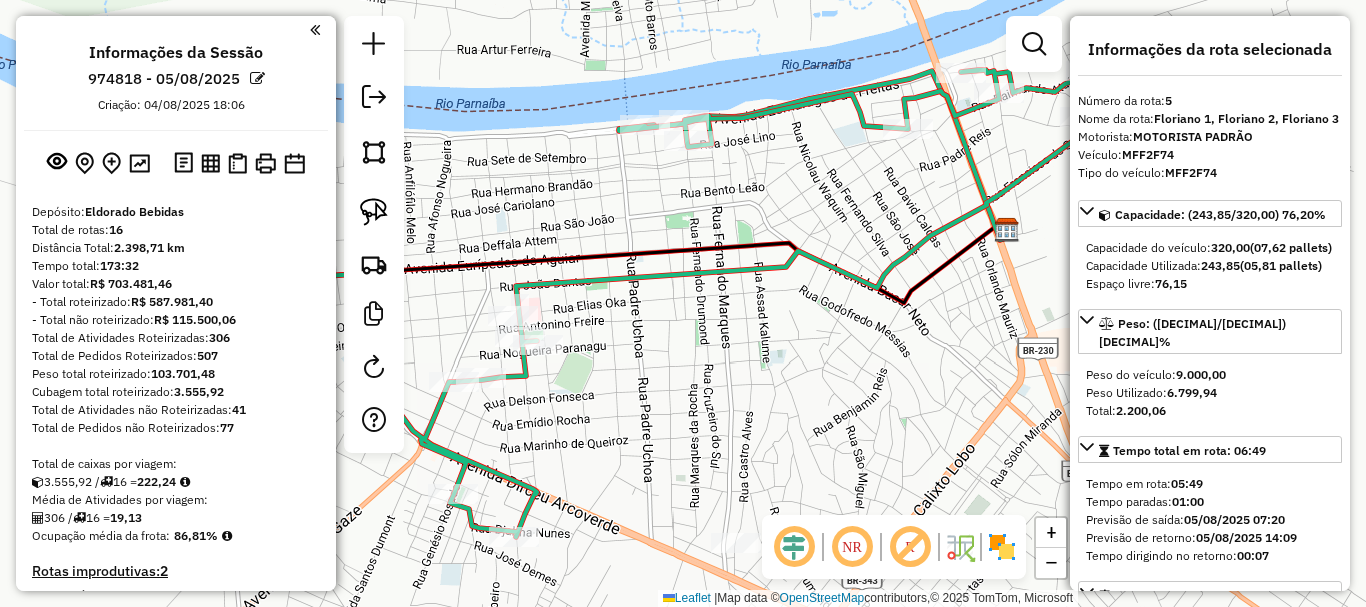 click at bounding box center (239, 163) 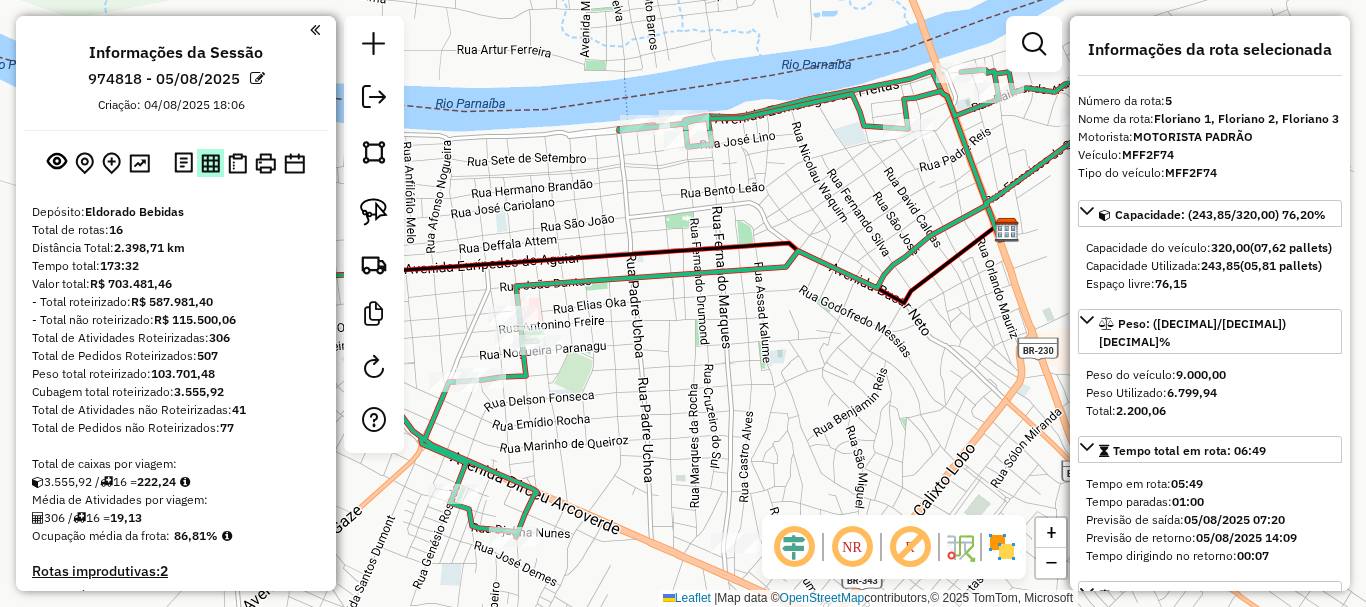 click at bounding box center (210, 162) 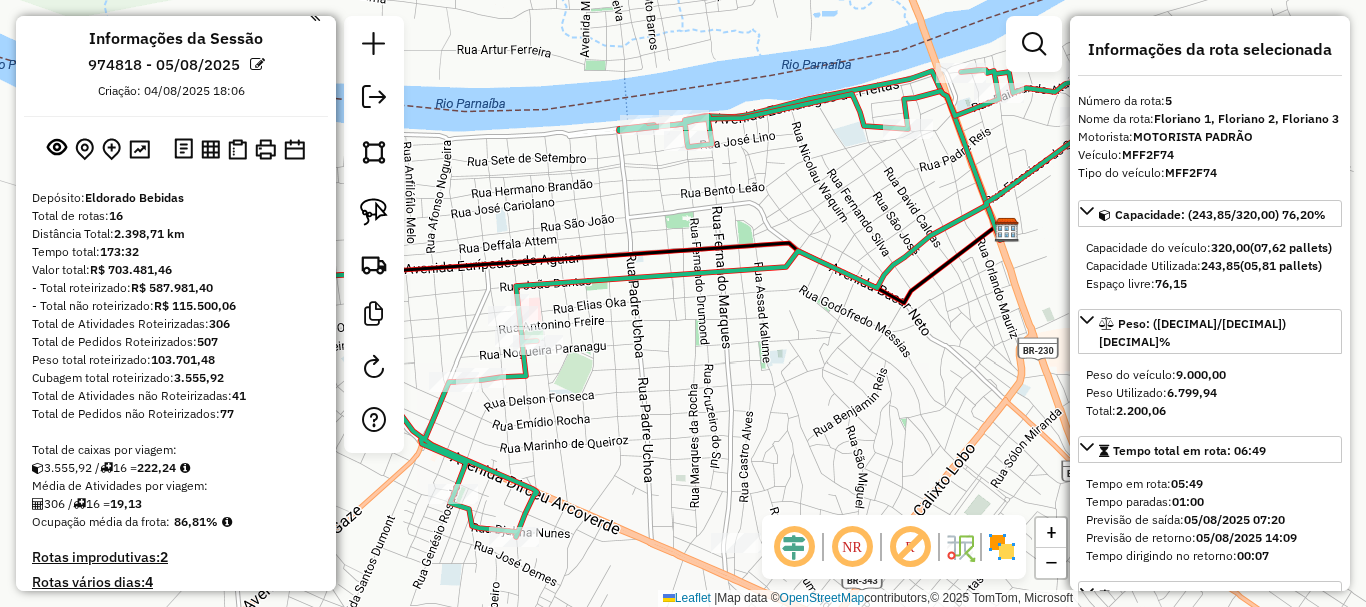 scroll, scrollTop: 0, scrollLeft: 0, axis: both 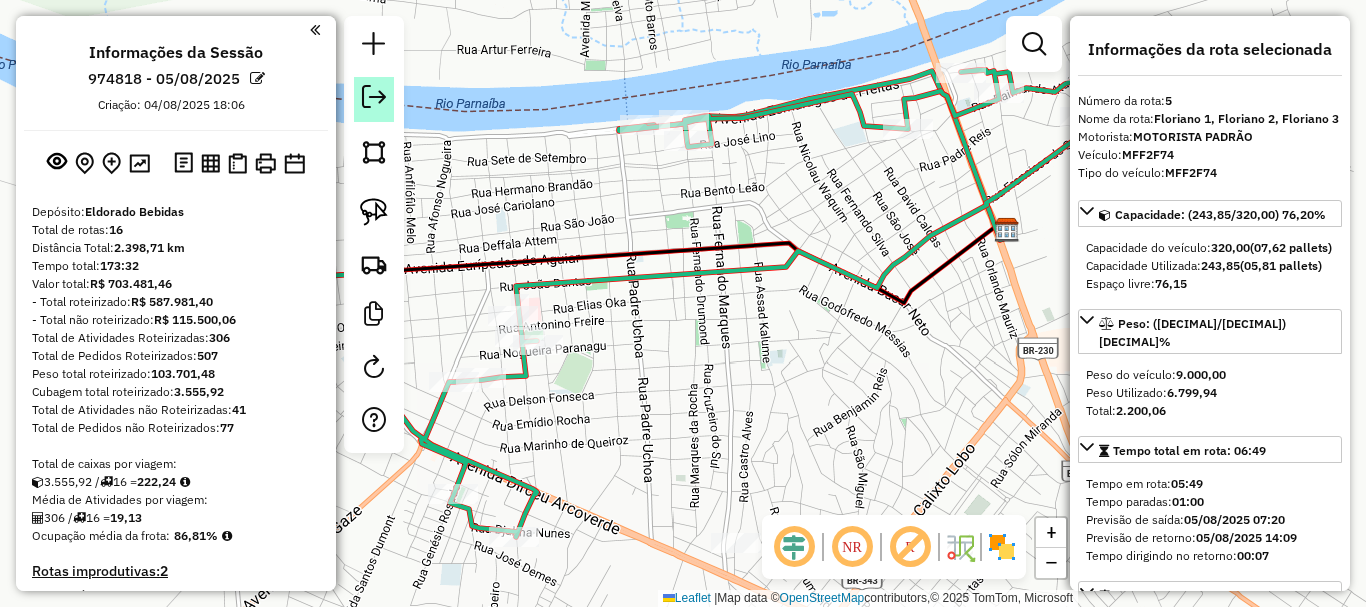 click 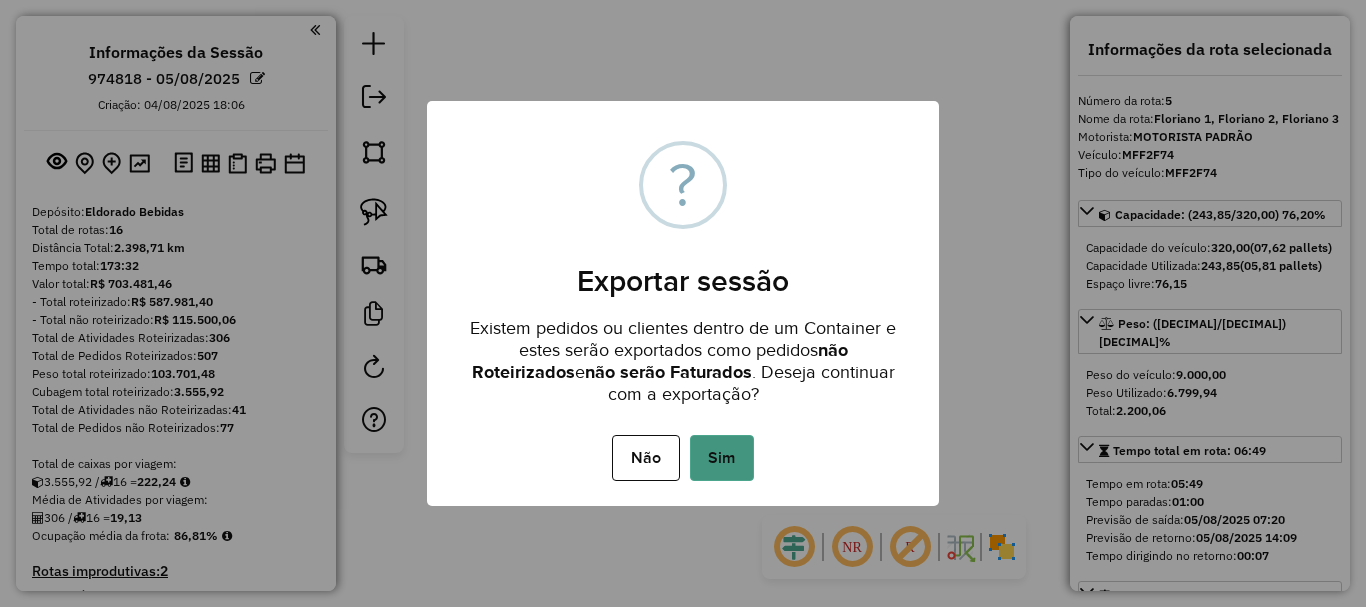 click on "Sim" at bounding box center (722, 458) 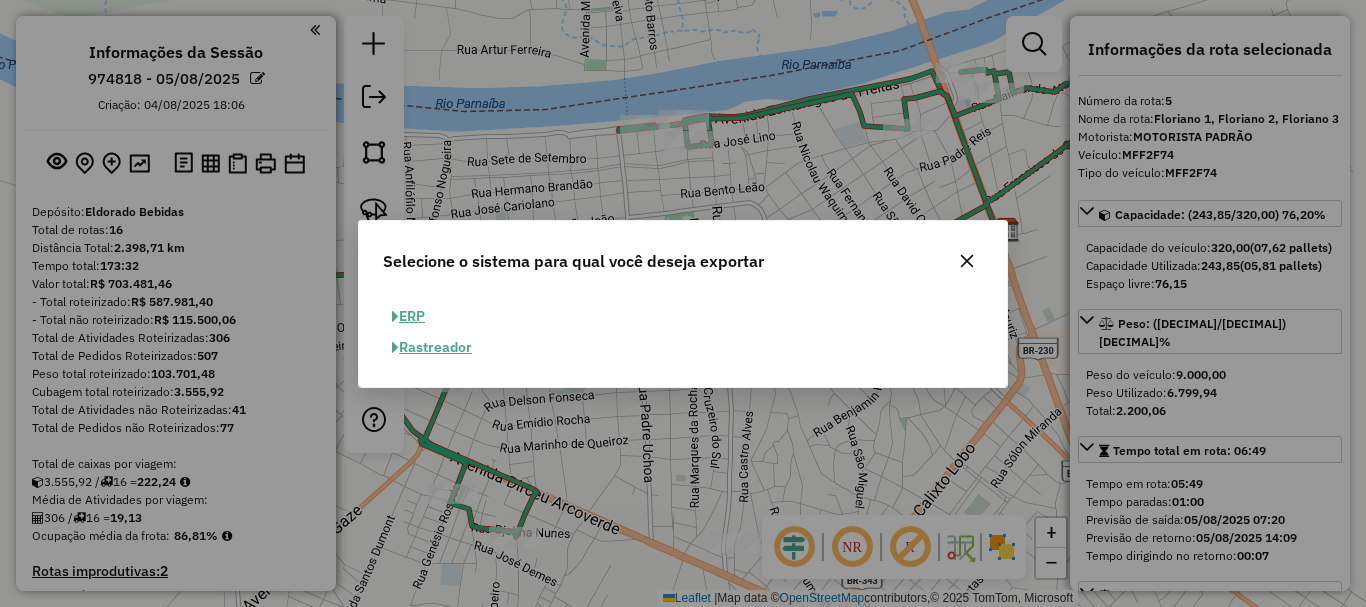 click on "ERP" 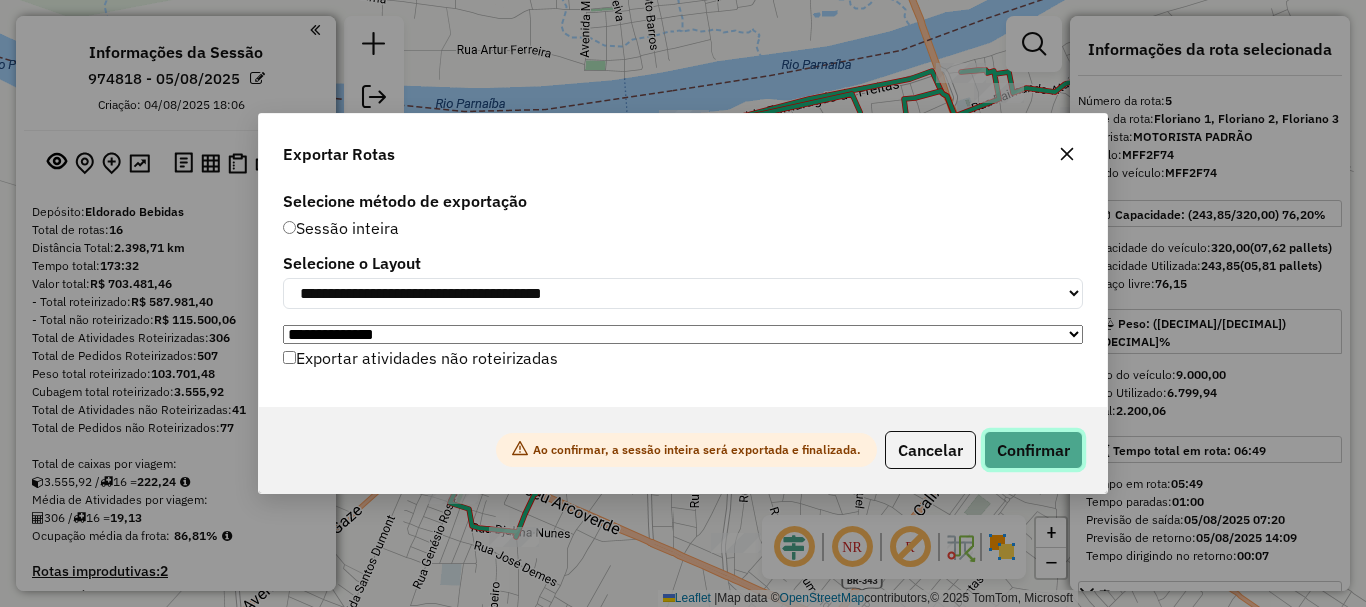 drag, startPoint x: 986, startPoint y: 443, endPoint x: 987, endPoint y: 453, distance: 10.049875 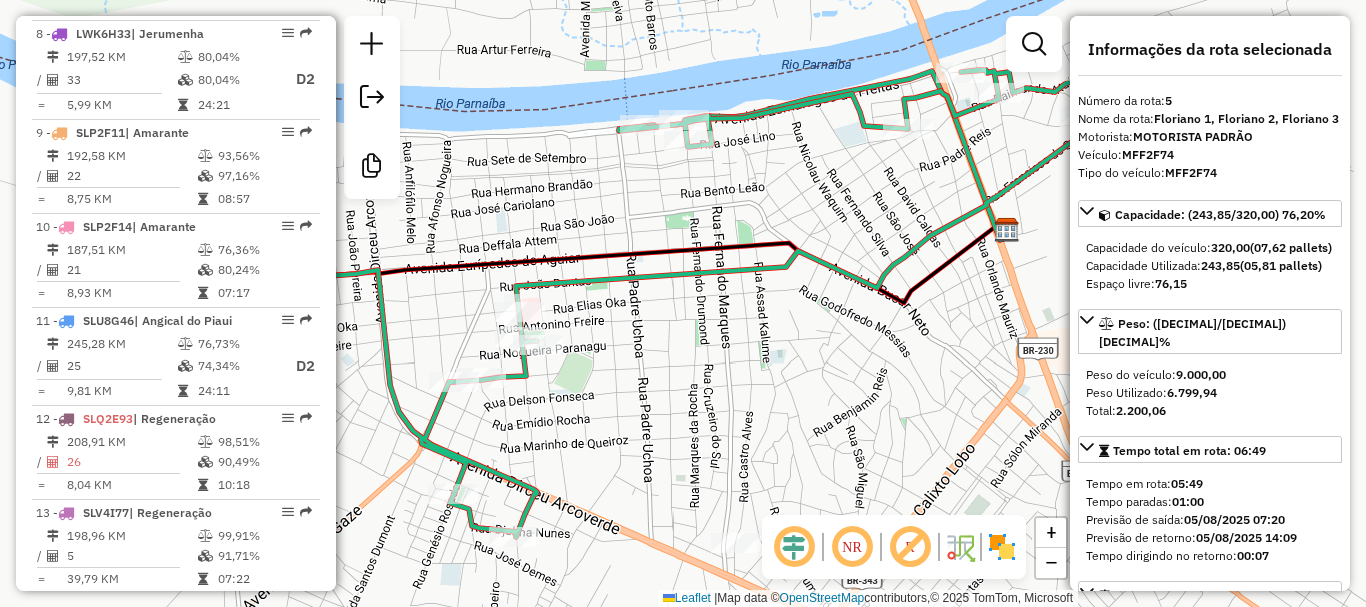 scroll, scrollTop: 1482, scrollLeft: 0, axis: vertical 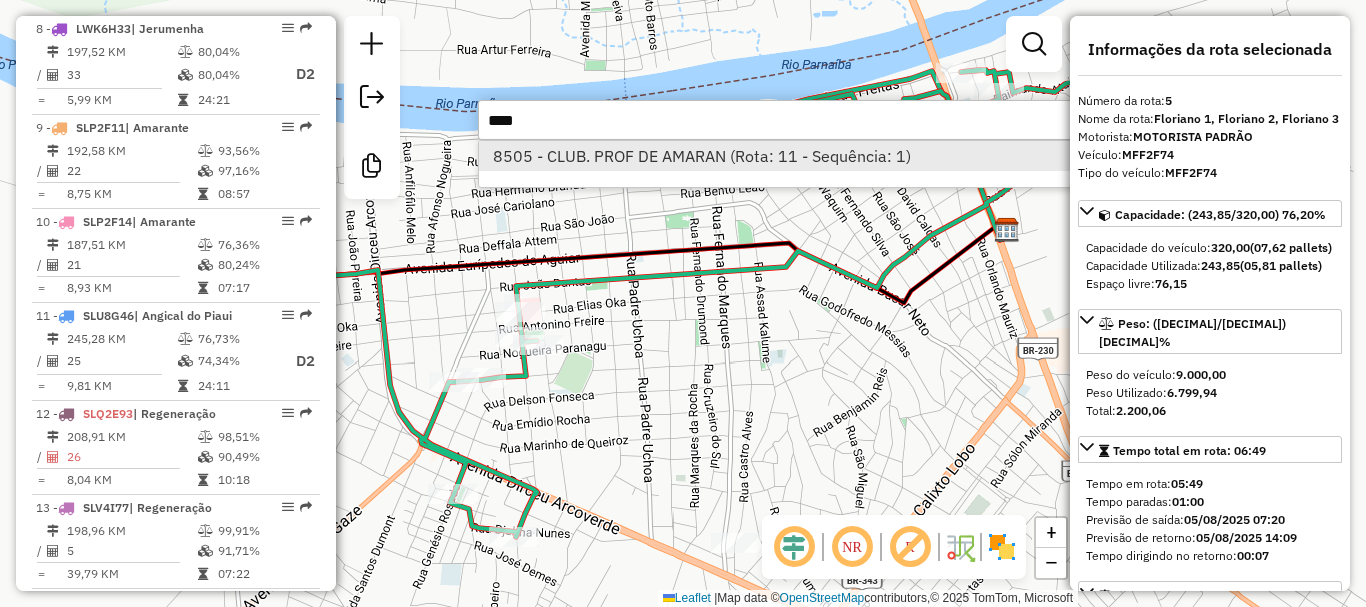 type on "****" 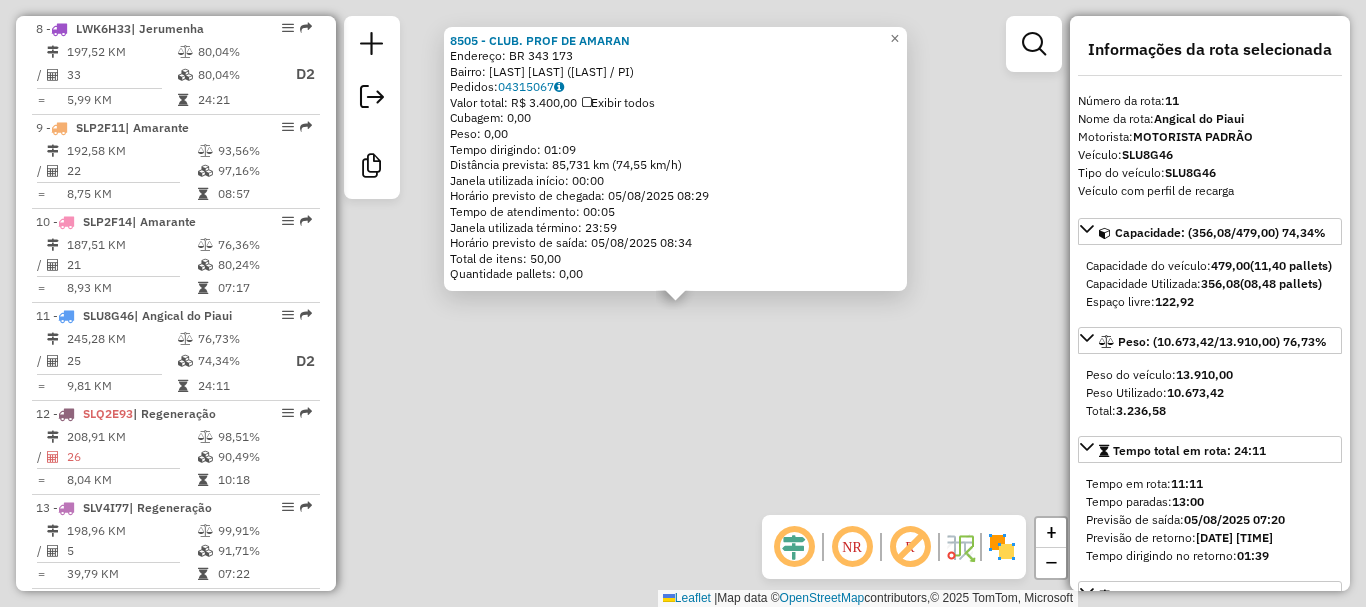 scroll, scrollTop: 1769, scrollLeft: 0, axis: vertical 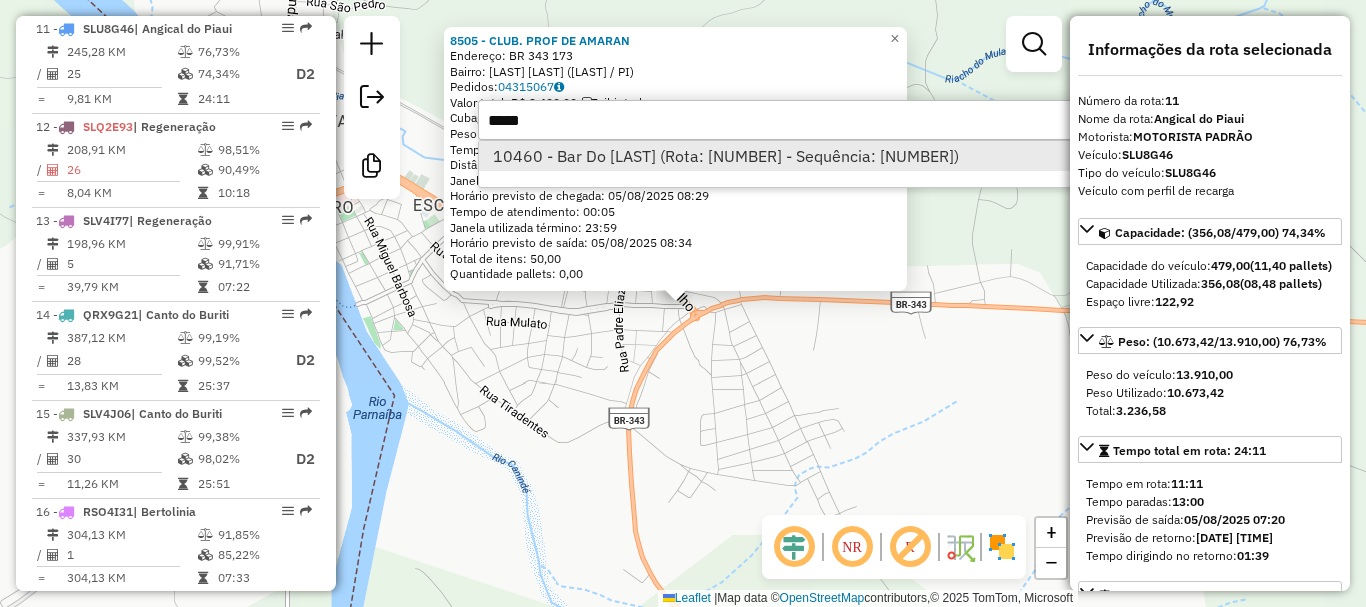 type on "*****" 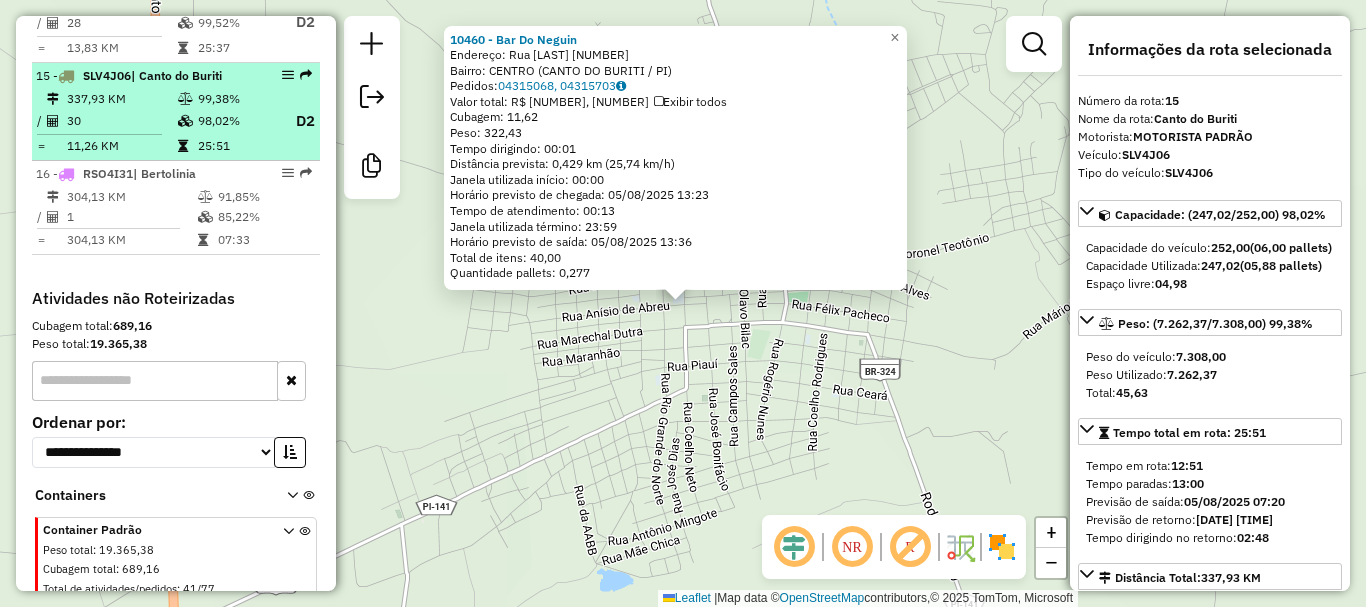 scroll, scrollTop: 2120, scrollLeft: 0, axis: vertical 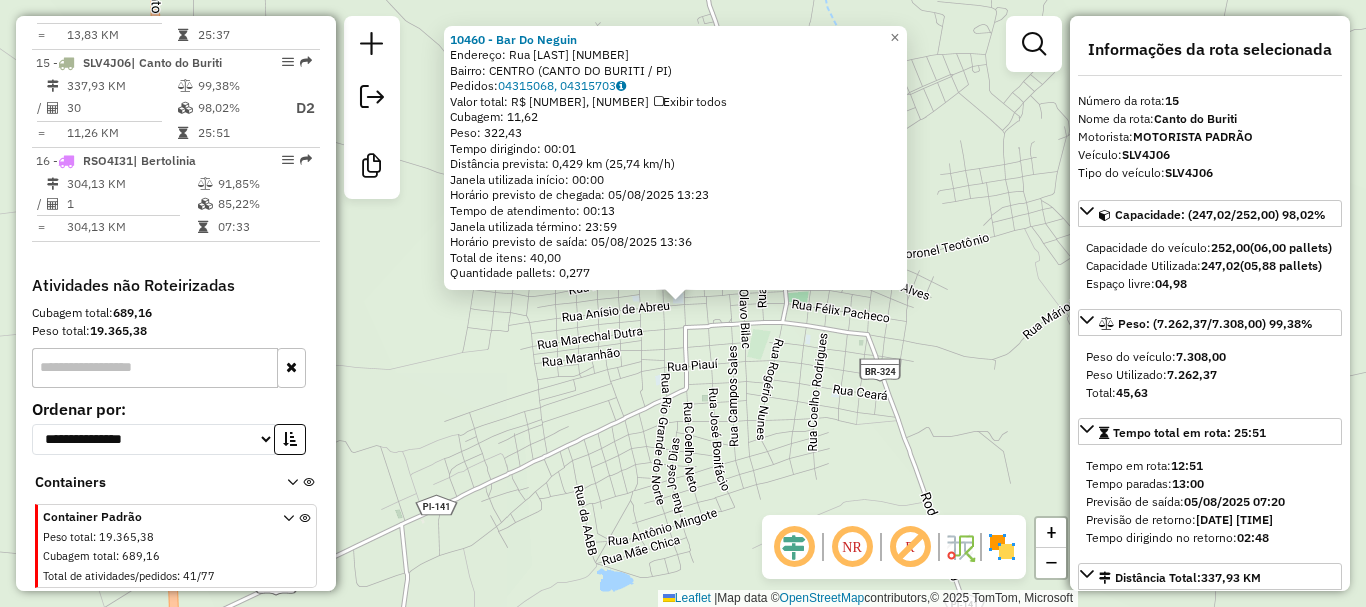 click 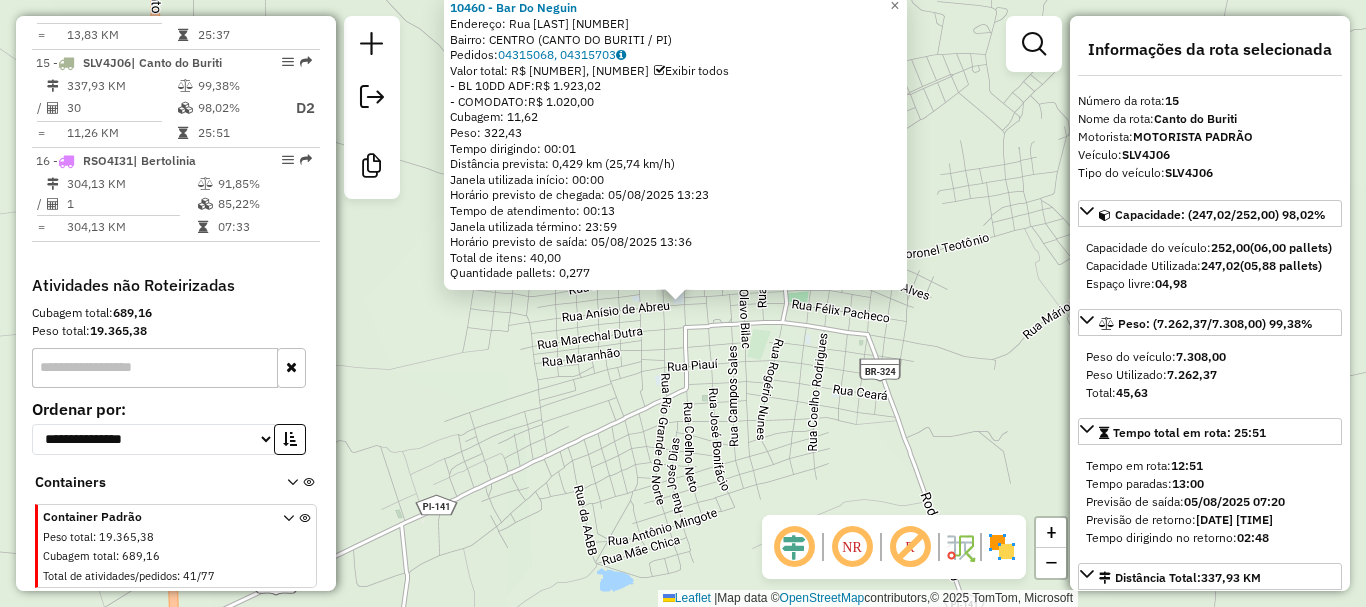 click on "10460 - Bar Do Neguin  Endereço:  Rua Coelho Neto 509   Bairro: CENTRO (CANTO DO BURITI / PI)   Pedidos:  04315068, 04315703   Valor total: R$ 2.943,02   Exibir todos   - BL 10DD ADF:  R$ 1.923,02   - COMODATO:  R$ 1.020,00   Cubagem: 11,62  Peso: 322,43  Tempo dirigindo: 00:01   Distância prevista: 0,429 km (25,74 km/h)   Janela utilizada início: 00:00   Horário previsto de chegada: 05/08/2025 13:23   Tempo de atendimento: 00:13   Janela utilizada término: 23:59   Horário previsto de saída: 05/08/2025 13:36   Total de itens: 40,00   Quantidade pallets: 0,277  × Janela de atendimento Grade de atendimento Capacidade Transportadoras Veículos Cliente Pedidos  Rotas Selecione os dias de semana para filtrar as janelas de atendimento  Seg   Ter   Qua   Qui   Sex   Sáb   Dom  Informe o período da janela de atendimento: De: Até:  Filtrar exatamente a janela do cliente  Considerar janela de atendimento padrão  Selecione os dias de semana para filtrar as grades de atendimento  Seg   Ter   Qua   Qui   Sex" 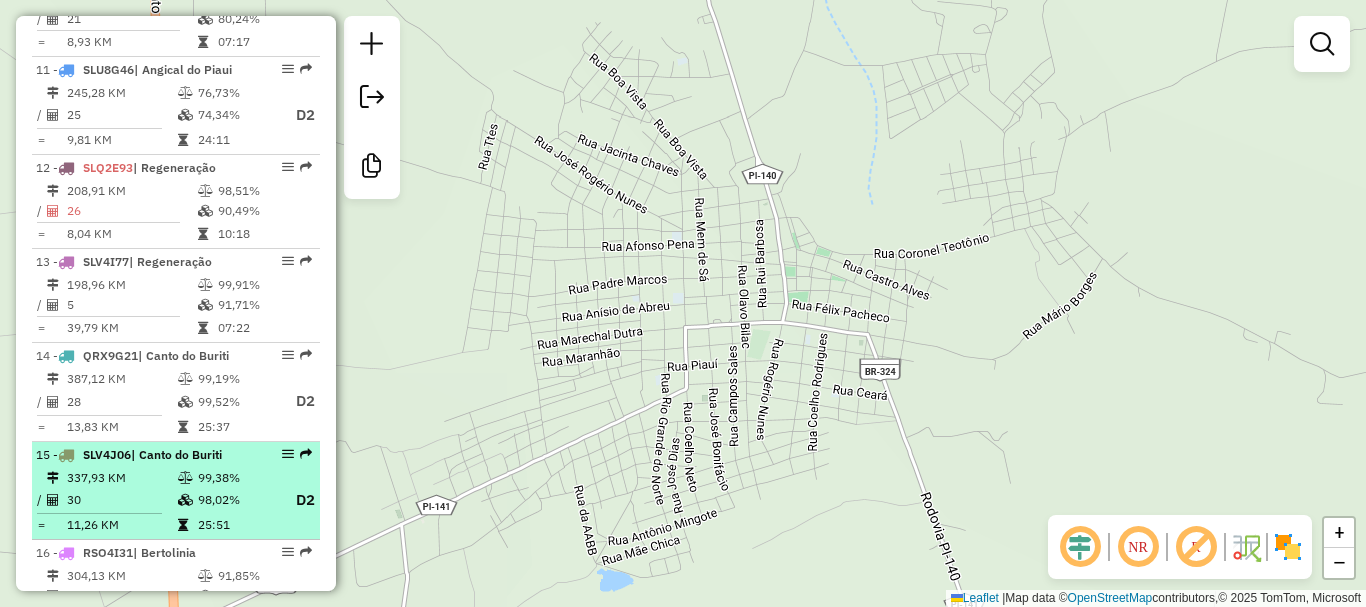 scroll, scrollTop: 2120, scrollLeft: 0, axis: vertical 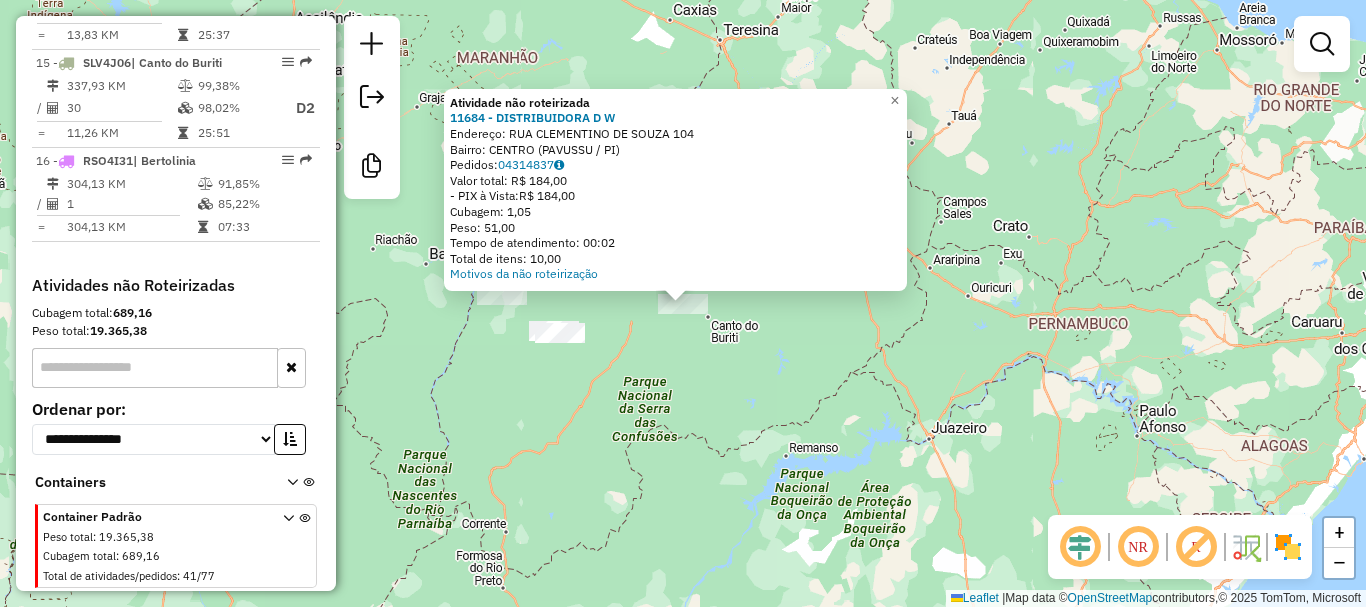 click on "Atividade não roteirizada 11684 - DISTRIBUIDORA D W  Endereço:  RUA CLEMENTINO DE SOUZA 104   Bairro: CENTRO (PAVUSSU / PI)   Pedidos:  04314837   Valor total: R$ 184,00   - PIX à Vista:  R$ 184,00   Cubagem: 1,05   Peso: 51,00   Tempo de atendimento: 00:02   Total de itens: 10,00  Motivos da não roteirização × Janela de atendimento Grade de atendimento Capacidade Transportadoras Veículos Cliente Pedidos  Rotas Selecione os dias de semana para filtrar as janelas de atendimento  Seg   Ter   Qua   Qui   Sex   Sáb   Dom  Informe o período da janela de atendimento: De: Até:  Filtrar exatamente a janela do cliente  Considerar janela de atendimento padrão  Selecione os dias de semana para filtrar as grades de atendimento  Seg   Ter   Qua   Qui   Sex   Sáb   Dom   Considerar clientes sem dia de atendimento cadastrado  Clientes fora do dia de atendimento selecionado Filtrar as atividades entre os valores definidos abaixo:  Peso mínimo:   Peso máximo:   Cubagem mínima:   Cubagem máxima:   De:   Até:" 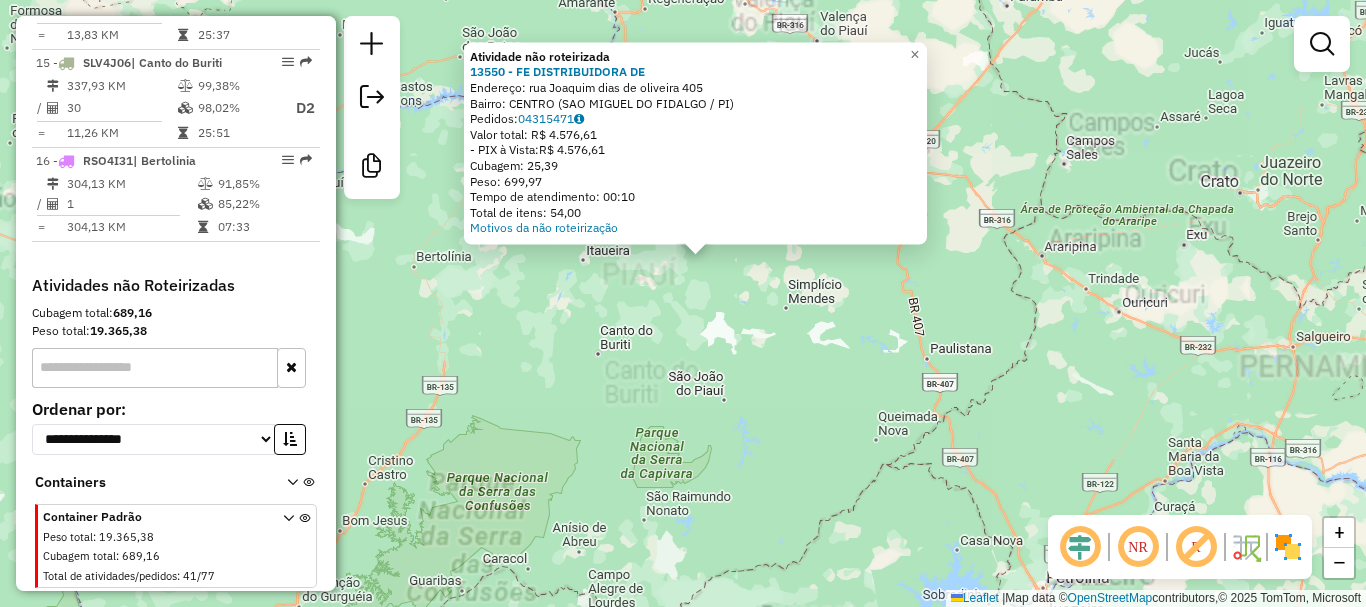 click on "Atividade não roteirizada 13550 - FE DISTRIBUIDORA DE  Endereço:  rua Joaquim dias de oliveira 405   Bairro: CENTRO (SAO MIGUEL DO FIDALGO / PI)   Pedidos:  04315471   Valor total: R$ 4.576,61   - PIX à Vista:  R$ 4.576,61   Cubagem: 25,39   Peso: 699,97   Tempo de atendimento: 00:10   Total de itens: 54,00  Motivos da não roteirização × Janela de atendimento Grade de atendimento Capacidade Transportadoras Veículos Cliente Pedidos  Rotas Selecione os dias de semana para filtrar as janelas de atendimento  Seg   Ter   Qua   Qui   Sex   Sáb   Dom  Informe o período da janela de atendimento: De: Até:  Filtrar exatamente a janela do cliente  Considerar janela de atendimento padrão  Selecione os dias de semana para filtrar as grades de atendimento  Seg   Ter   Qua   Qui   Sex   Sáb   Dom   Considerar clientes sem dia de atendimento cadastrado  Clientes fora do dia de atendimento selecionado Filtrar as atividades entre os valores definidos abaixo:  Peso mínimo:   Peso máximo:   Cubagem mínima:   De:" 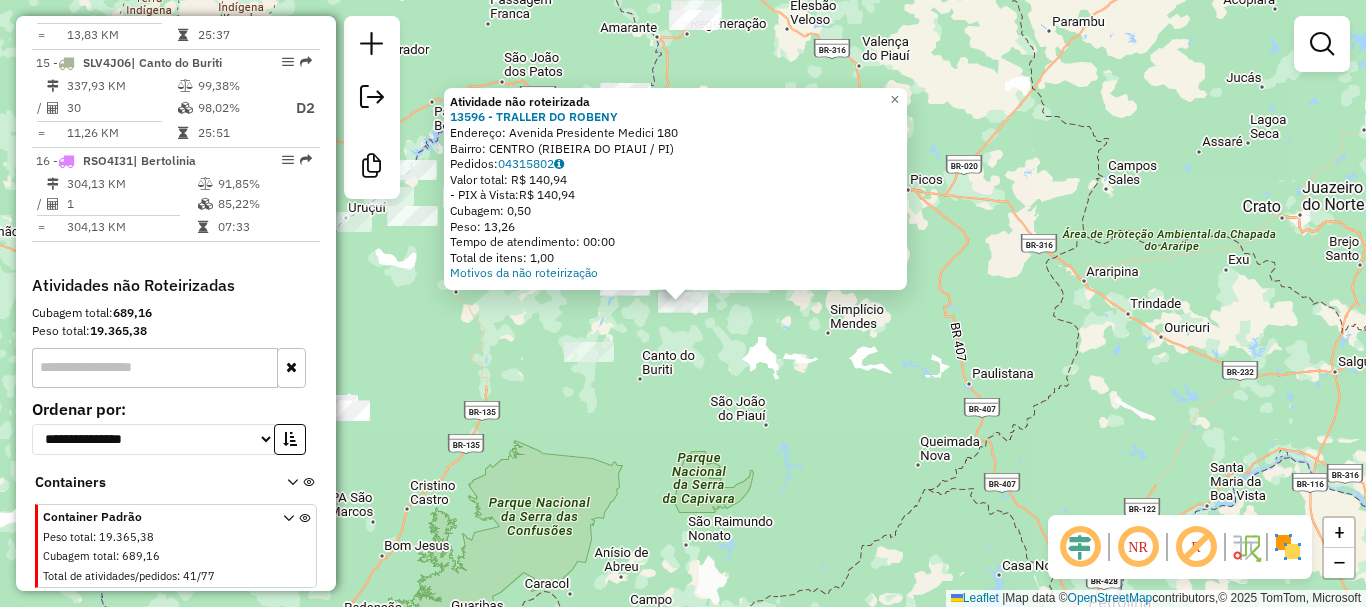 click on "Atividade não roteirizada 13596 - TRALLER  DO ROBENY  Endereço:  Avenida Presidente Medici 180   Bairro: CENTRO (RIBEIRA DO PIAUI / PI)   Pedidos:  04315802   Valor total: R$ 140,94   - PIX à Vista:  R$ 140,94   Cubagem: 0,50   Peso: 13,26   Tempo de atendimento: 00:00   Total de itens: 1,00  Motivos da não roteirização × Janela de atendimento Grade de atendimento Capacidade Transportadoras Veículos Cliente Pedidos  Rotas Selecione os dias de semana para filtrar as janelas de atendimento  Seg   Ter   Qua   Qui   Sex   Sáb   Dom  Informe o período da janela de atendimento: De: Até:  Filtrar exatamente a janela do cliente  Considerar janela de atendimento padrão  Selecione os dias de semana para filtrar as grades de atendimento  Seg   Ter   Qua   Qui   Sex   Sáb   Dom   Considerar clientes sem dia de atendimento cadastrado  Clientes fora do dia de atendimento selecionado Filtrar as atividades entre os valores definidos abaixo:  Peso mínimo:   Peso máximo:   Cubagem mínima:   Cubagem máxima:  +" 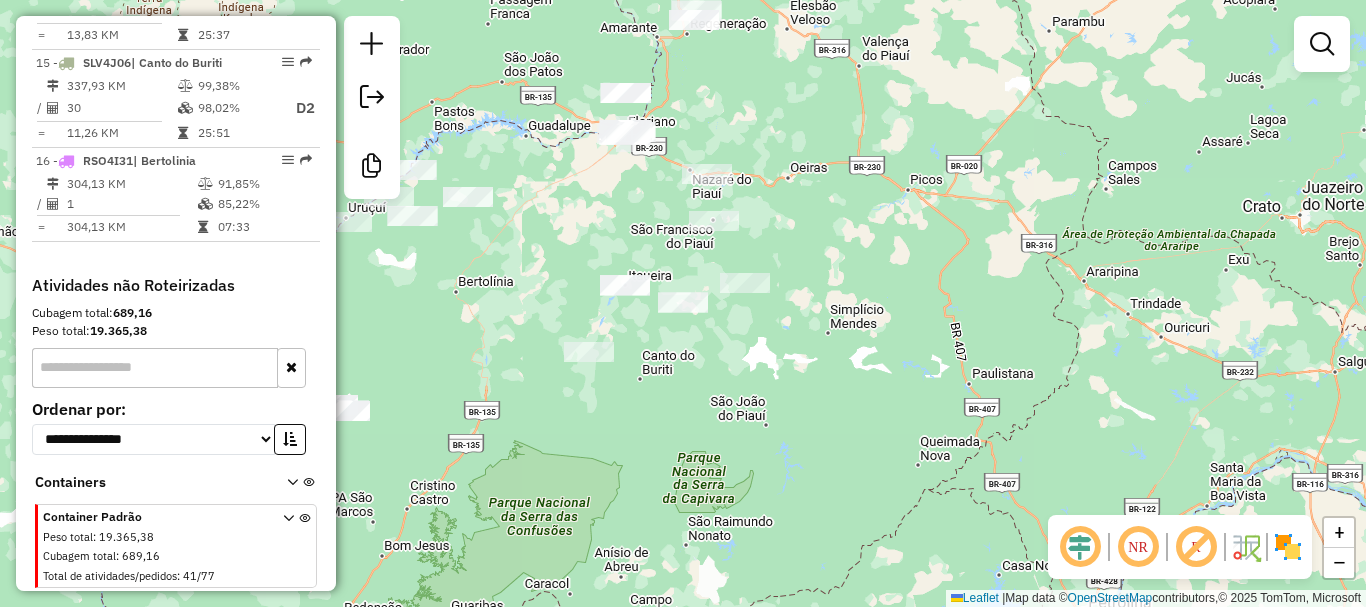 click on "Janela de atendimento Grade de atendimento Capacidade Transportadoras Veículos Cliente Pedidos  Rotas Selecione os dias de semana para filtrar as janelas de atendimento  Seg   Ter   Qua   Qui   Sex   Sáb   Dom  Informe o período da janela de atendimento: De: Até:  Filtrar exatamente a janela do cliente  Considerar janela de atendimento padrão  Selecione os dias de semana para filtrar as grades de atendimento  Seg   Ter   Qua   Qui   Sex   Sáb   Dom   Considerar clientes sem dia de atendimento cadastrado  Clientes fora do dia de atendimento selecionado Filtrar as atividades entre os valores definidos abaixo:  Peso mínimo:   Peso máximo:   Cubagem mínima:   Cubagem máxima:   De:   Até:  Filtrar as atividades entre o tempo de atendimento definido abaixo:  De:   Até:   Considerar capacidade total dos clientes não roteirizados Transportadora: Selecione um ou mais itens Tipo de veículo: Selecione um ou mais itens Veículo: Selecione um ou mais itens Motorista: Selecione um ou mais itens Nome: Rótulo:" 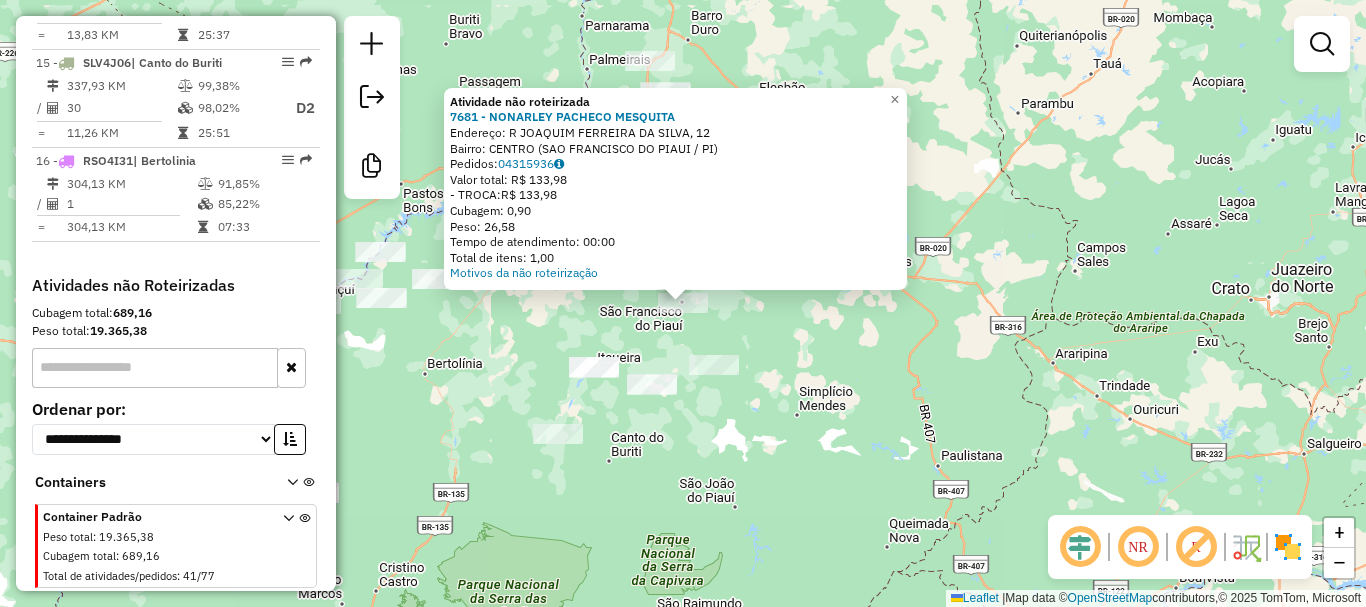 click on "Atividade não roteirizada 7681 - NONARLEY PACHECO MESQUITA  Endereço: R   JOAQUIM FERREIRA DA SILVA, 12   Bairro: CENTRO (SAO FRANCISCO DO PIAUI / PI)   Pedidos:  04315936   Valor total: R$ 133,98   - TROCA:  R$ 133,98   Cubagem: 0,90   Peso: 26,58   Tempo de atendimento: 00:00   Total de itens: 1,00  Motivos da não roteirização × Janela de atendimento Grade de atendimento Capacidade Transportadoras Veículos Cliente Pedidos  Rotas Selecione os dias de semana para filtrar as janelas de atendimento  Seg   Ter   Qua   Qui   Sex   Sáb   Dom  Informe o período da janela de atendimento: De: Até:  Filtrar exatamente a janela do cliente  Considerar janela de atendimento padrão  Selecione os dias de semana para filtrar as grades de atendimento  Seg   Ter   Qua   Qui   Sex   Sáb   Dom   Considerar clientes sem dia de atendimento cadastrado  Clientes fora do dia de atendimento selecionado Filtrar as atividades entre os valores definidos abaixo:  Peso mínimo:   Peso máximo:   Cubagem mínima:   De:   Até:" 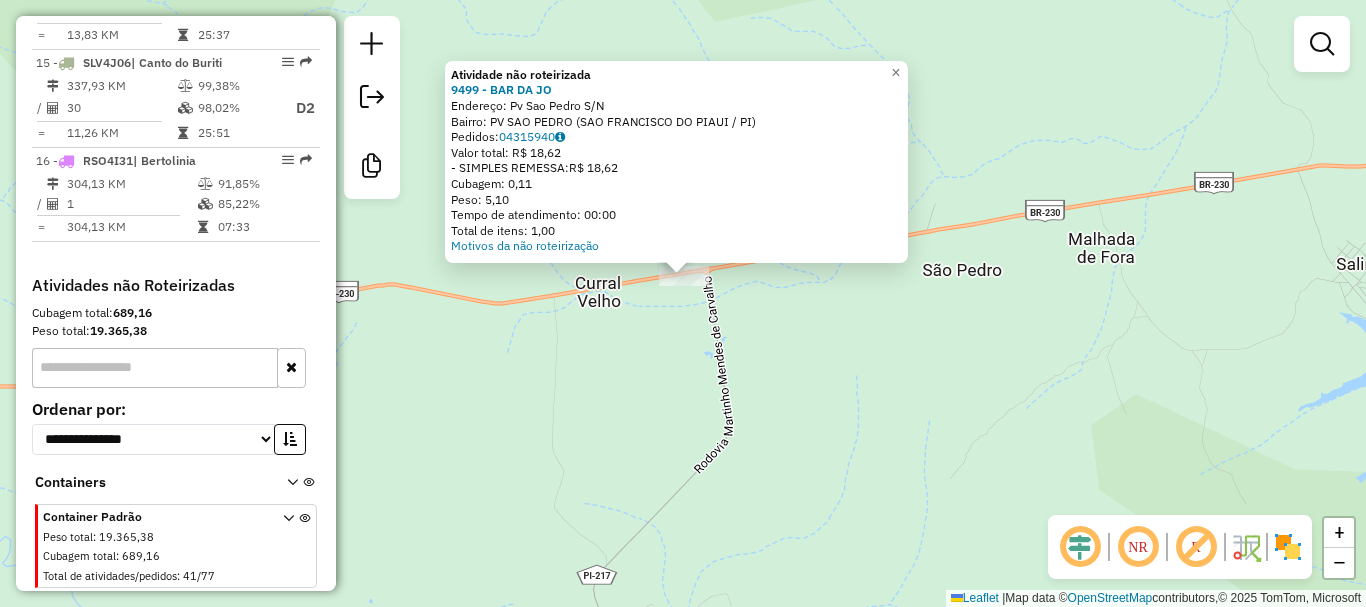 click on "Atividade não roteirizada 9499 - BAR DA JO  Endereço:  Pv Sao Pedro S/N   Bairro: PV SAO PEDRO (SAO FRANCISCO DO PIAUI / PI)   Pedidos:  04315940   Valor total: R$ 18,62   - SIMPLES REMESSA:  R$ 18,62   Cubagem: 0,11   Peso: 5,10   Tempo de atendimento: 00:00   Total de itens: 1,00  Motivos da não roteirização × Janela de atendimento Grade de atendimento Capacidade Transportadoras Veículos Cliente Pedidos  Rotas Selecione os dias de semana para filtrar as janelas de atendimento  Seg   Ter   Qua   Qui   Sex   Sáb   Dom  Informe o período da janela de atendimento: De: Até:  Filtrar exatamente a janela do cliente  Considerar janela de atendimento padrão  Selecione os dias de semana para filtrar as grades de atendimento  Seg   Ter   Qua   Qui   Sex   Sáb   Dom   Considerar clientes sem dia de atendimento cadastrado  Clientes fora do dia de atendimento selecionado Filtrar as atividades entre os valores definidos abaixo:  Peso mínimo:   Peso máximo:   Cubagem mínima:   Cubagem máxima:   De:   Até:" 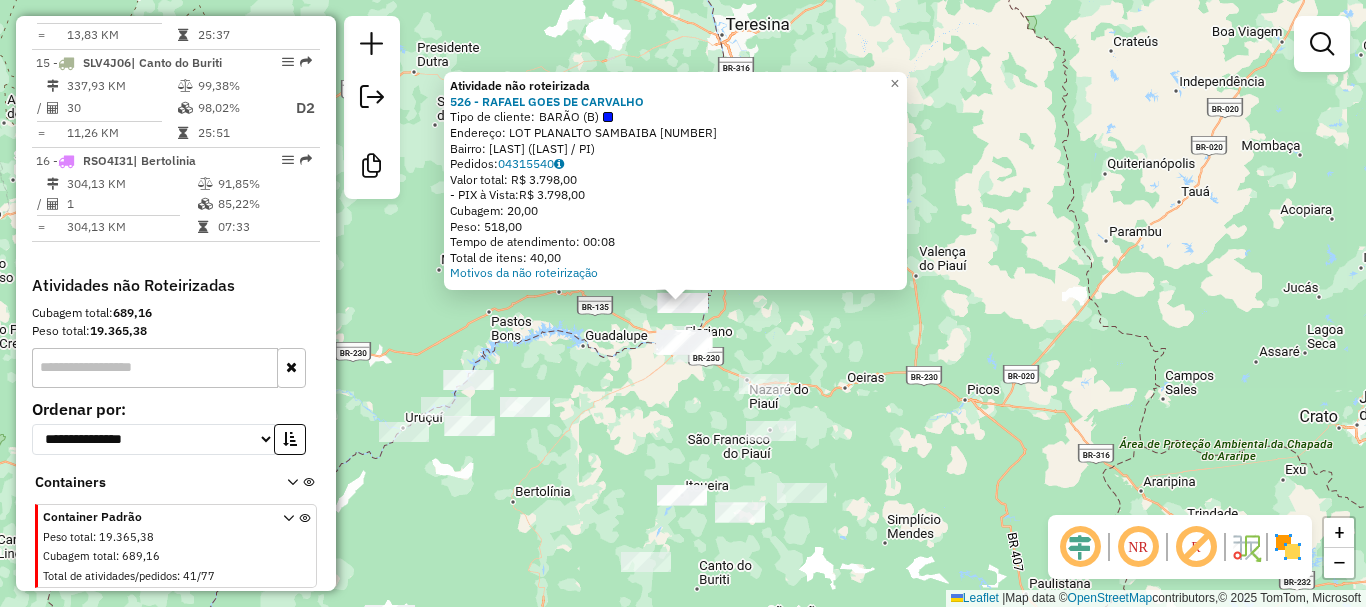 click on "Atividade não roteirizada 526 - RAFAEL GOES DE CARVALHO  Tipo de cliente:   BARÃO (B)   Endereço: LOT PLANALTO SAMBAIBA              529   Bairro: SAMBAIBA (FLORIANO / PI)   Pedidos:  04315540   Valor total: R$ 3.798,00   - PIX à Vista:  R$ 3.798,00   Cubagem: 20,00   Peso: 518,00   Tempo de atendimento: 00:08   Total de itens: 40,00  Motivos da não roteirização × Janela de atendimento Grade de atendimento Capacidade Transportadoras Veículos Cliente Pedidos  Rotas Selecione os dias de semana para filtrar as janelas de atendimento  Seg   Ter   Qua   Qui   Sex   Sáb   Dom  Informe o período da janela de atendimento: De: Até:  Filtrar exatamente a janela do cliente  Considerar janela de atendimento padrão  Selecione os dias de semana para filtrar as grades de atendimento  Seg   Ter   Qua   Qui   Sex   Sáb   Dom   Considerar clientes sem dia de atendimento cadastrado  Clientes fora do dia de atendimento selecionado Filtrar as atividades entre os valores definidos abaixo:  Peso mínimo:   De:   De:" 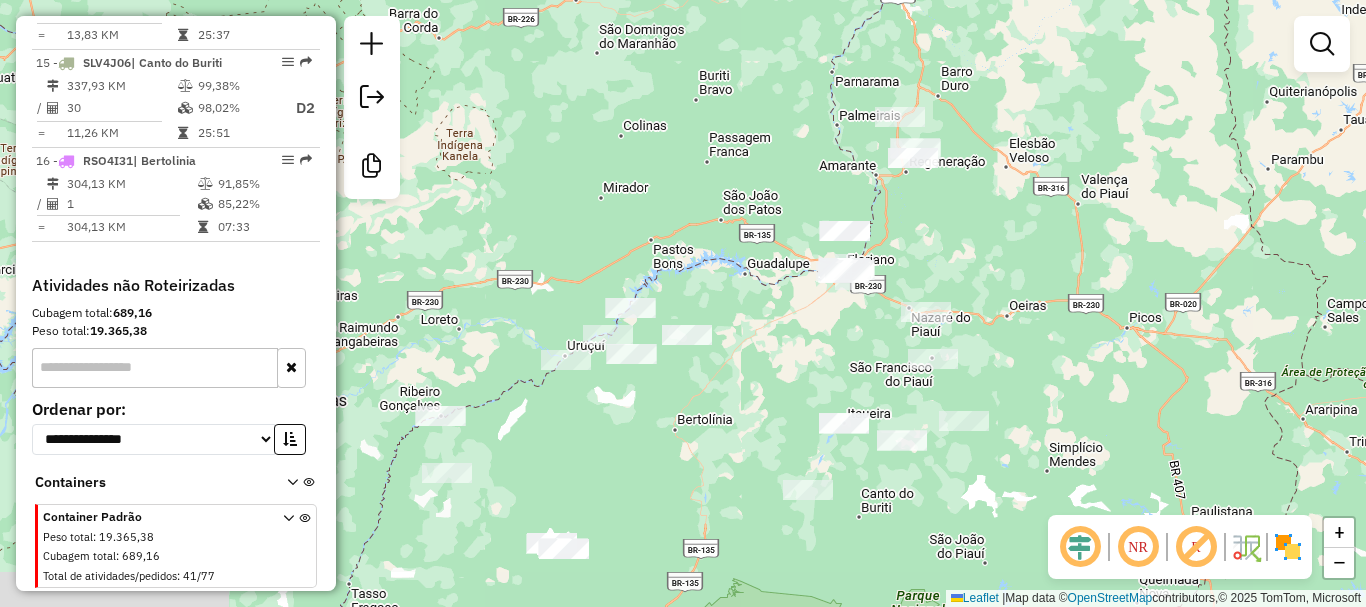 drag, startPoint x: 579, startPoint y: 362, endPoint x: 835, endPoint y: 230, distance: 288.02777 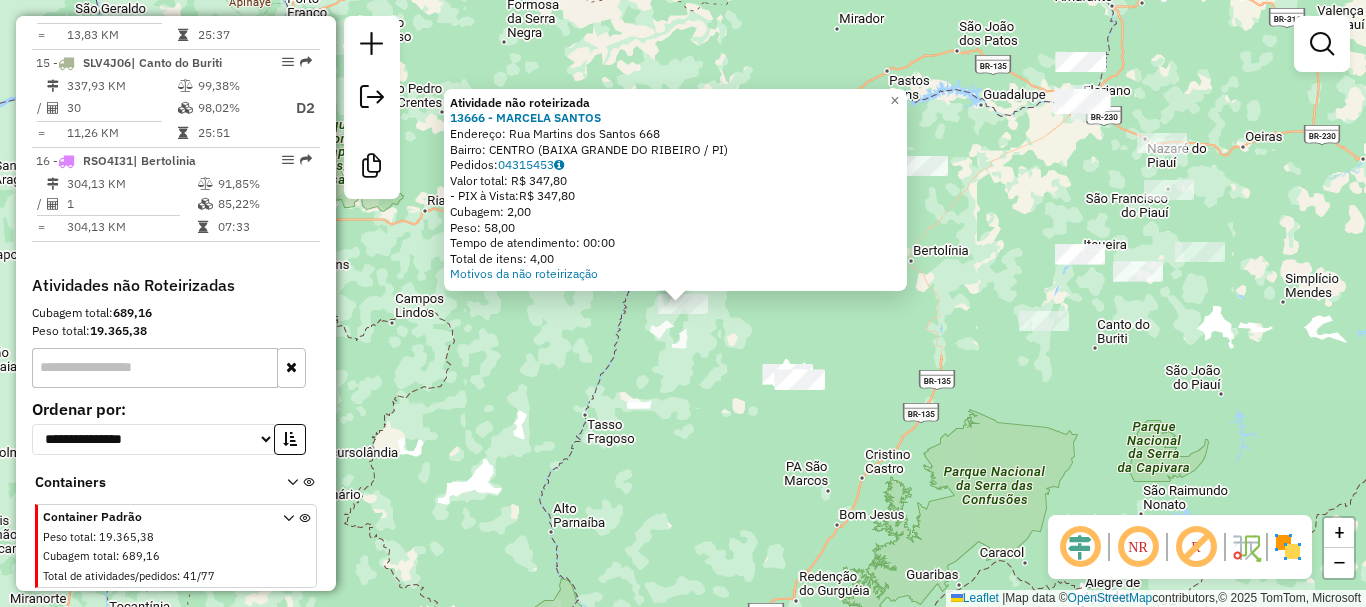 click on "Atividade não roteirizada 13666 - MARCELA SANTOS  Endereço:  Rua Martins dos Santos 668   Bairro: CENTRO (BAIXA GRANDE DO RIBEIRO / PI)   Pedidos:  04315453   Valor total: R$ 347,80   - PIX à Vista:  R$ 347,80   Cubagem: 2,00   Peso: 58,00   Tempo de atendimento: 00:00   Total de itens: 4,00  Motivos da não roteirização × Janela de atendimento Grade de atendimento Capacidade Transportadoras Veículos Cliente Pedidos  Rotas Selecione os dias de semana para filtrar as janelas de atendimento  Seg   Ter   Qua   Qui   Sex   Sáb   Dom  Informe o período da janela de atendimento: De: Até:  Filtrar exatamente a janela do cliente  Considerar janela de atendimento padrão  Selecione os dias de semana para filtrar as grades de atendimento  Seg   Ter   Qua   Qui   Sex   Sáb   Dom   Considerar clientes sem dia de atendimento cadastrado  Clientes fora do dia de atendimento selecionado Filtrar as atividades entre os valores definidos abaixo:  Peso mínimo:   Peso máximo:   Cubagem mínima:   Cubagem máxima:  +" 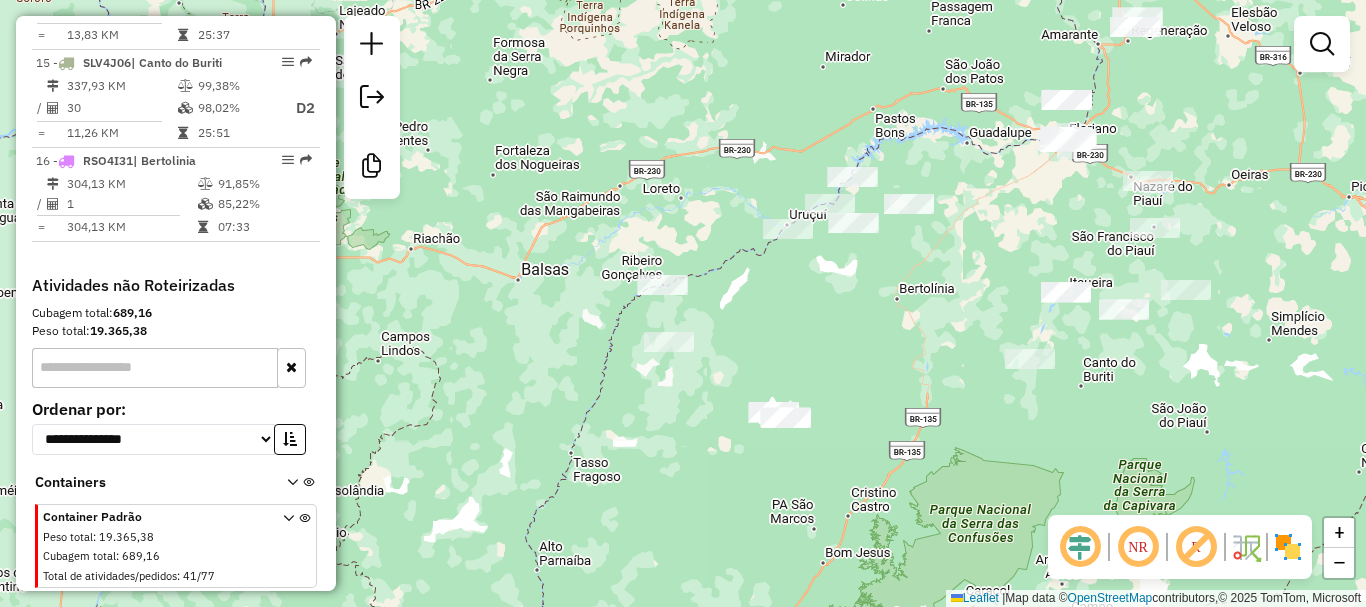 drag, startPoint x: 909, startPoint y: 346, endPoint x: 762, endPoint y: 413, distance: 161.54875 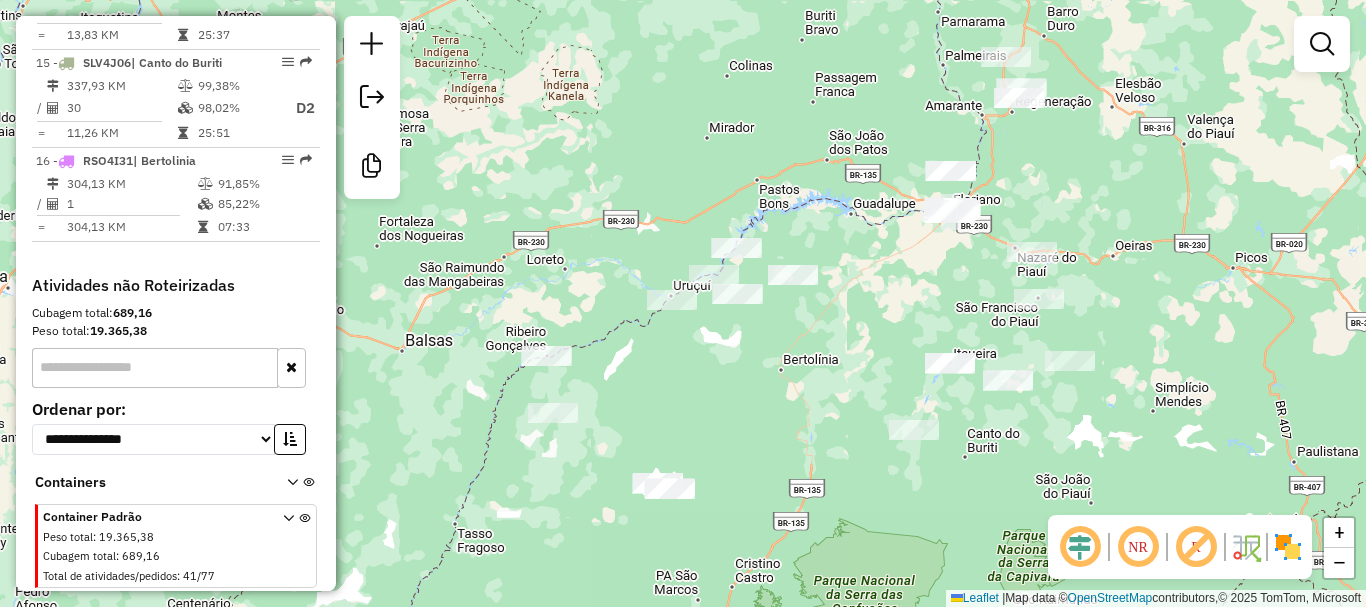 drag, startPoint x: 903, startPoint y: 284, endPoint x: 815, endPoint y: 368, distance: 121.65525 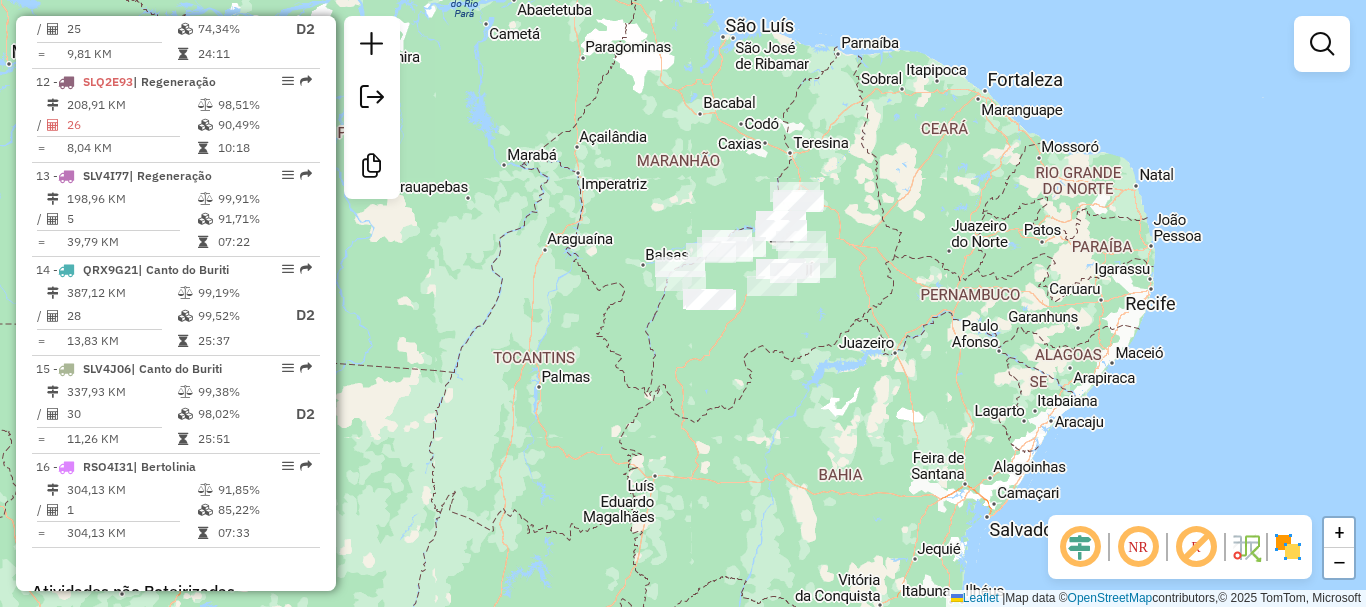 scroll, scrollTop: 1620, scrollLeft: 0, axis: vertical 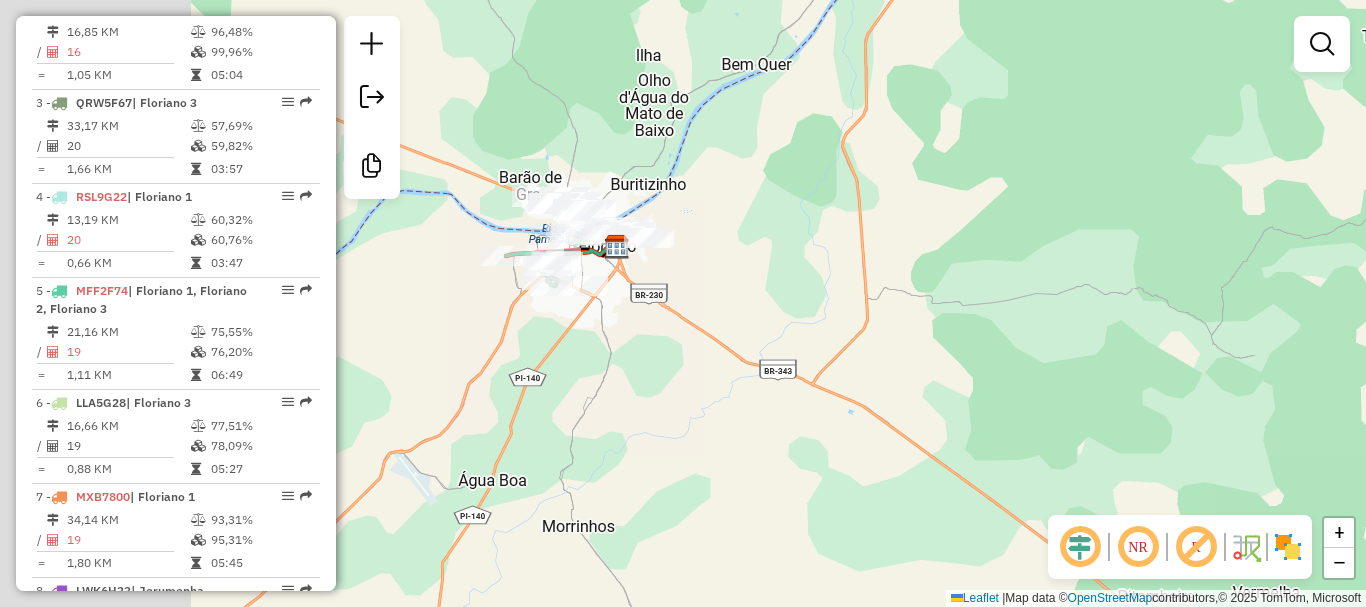 drag, startPoint x: 656, startPoint y: 392, endPoint x: 1025, endPoint y: 445, distance: 372.7868 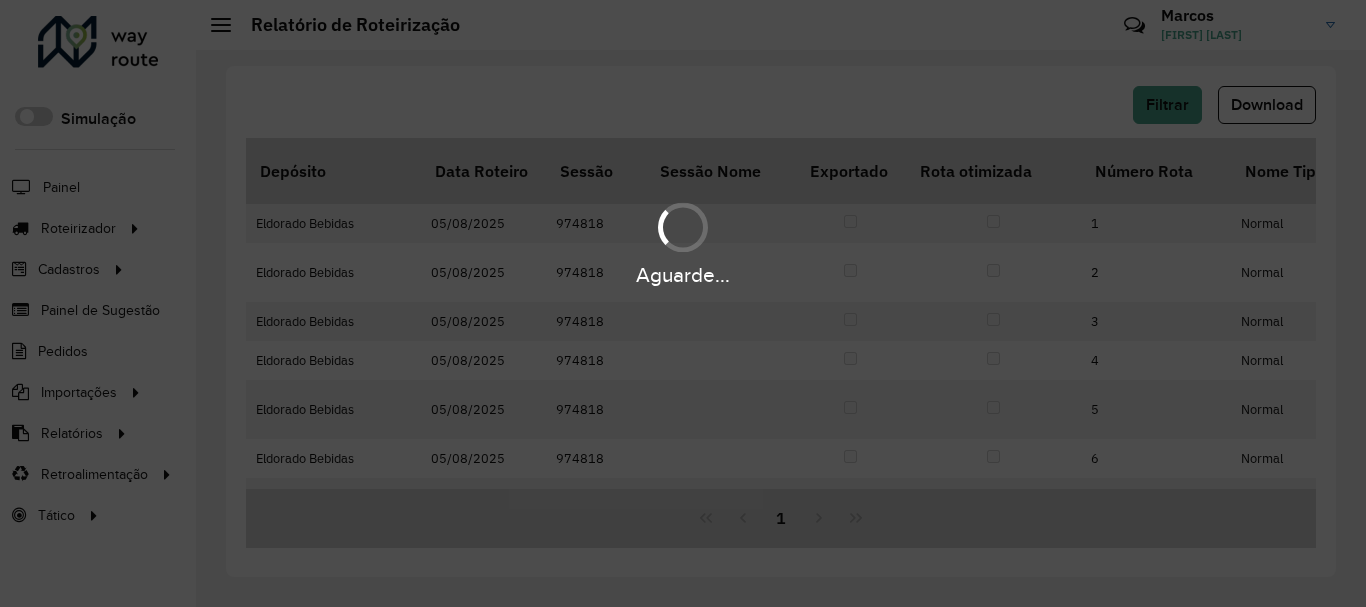 scroll, scrollTop: 0, scrollLeft: 0, axis: both 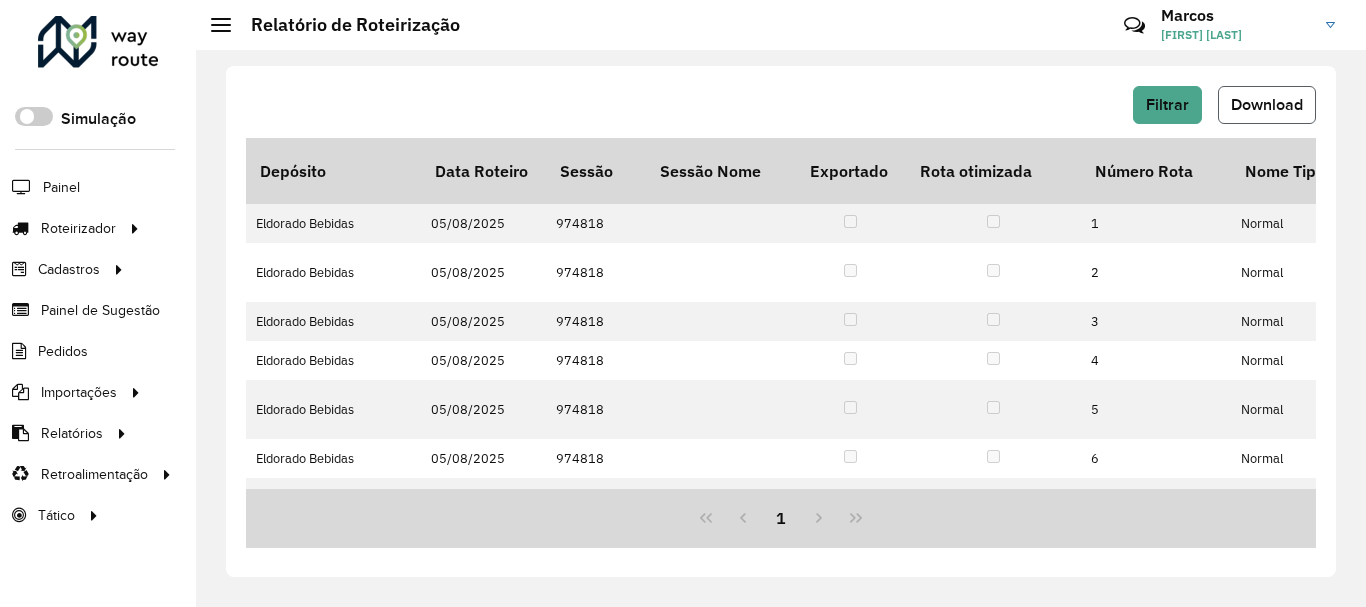 click on "Download" 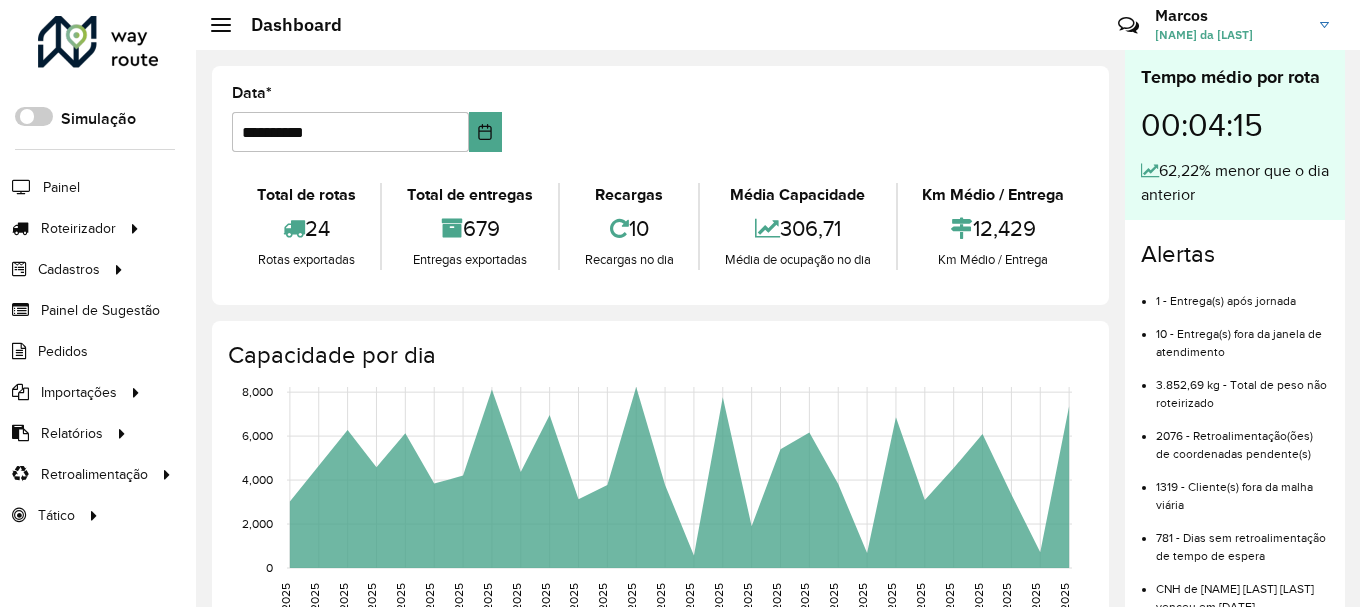 scroll, scrollTop: 0, scrollLeft: 0, axis: both 